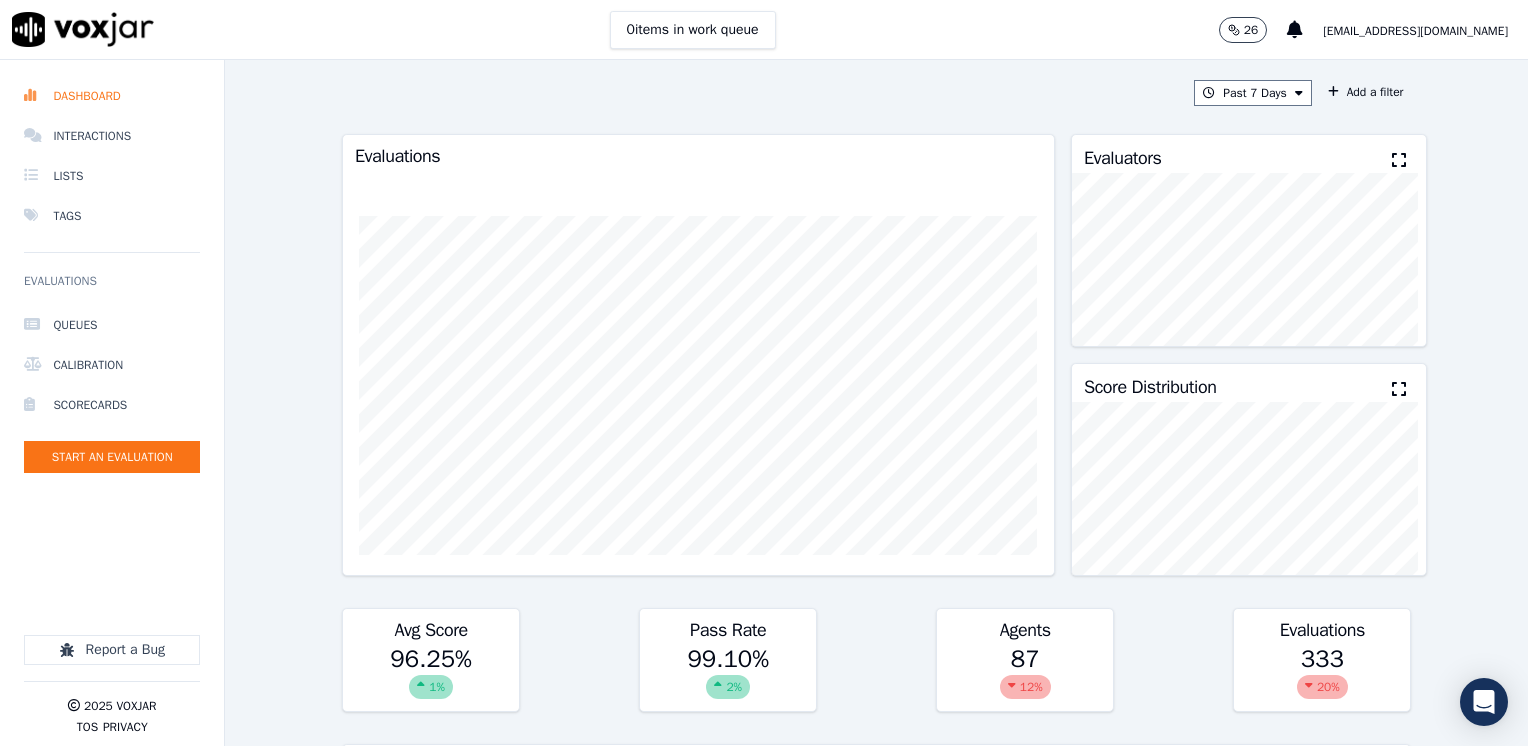 scroll, scrollTop: 0, scrollLeft: 0, axis: both 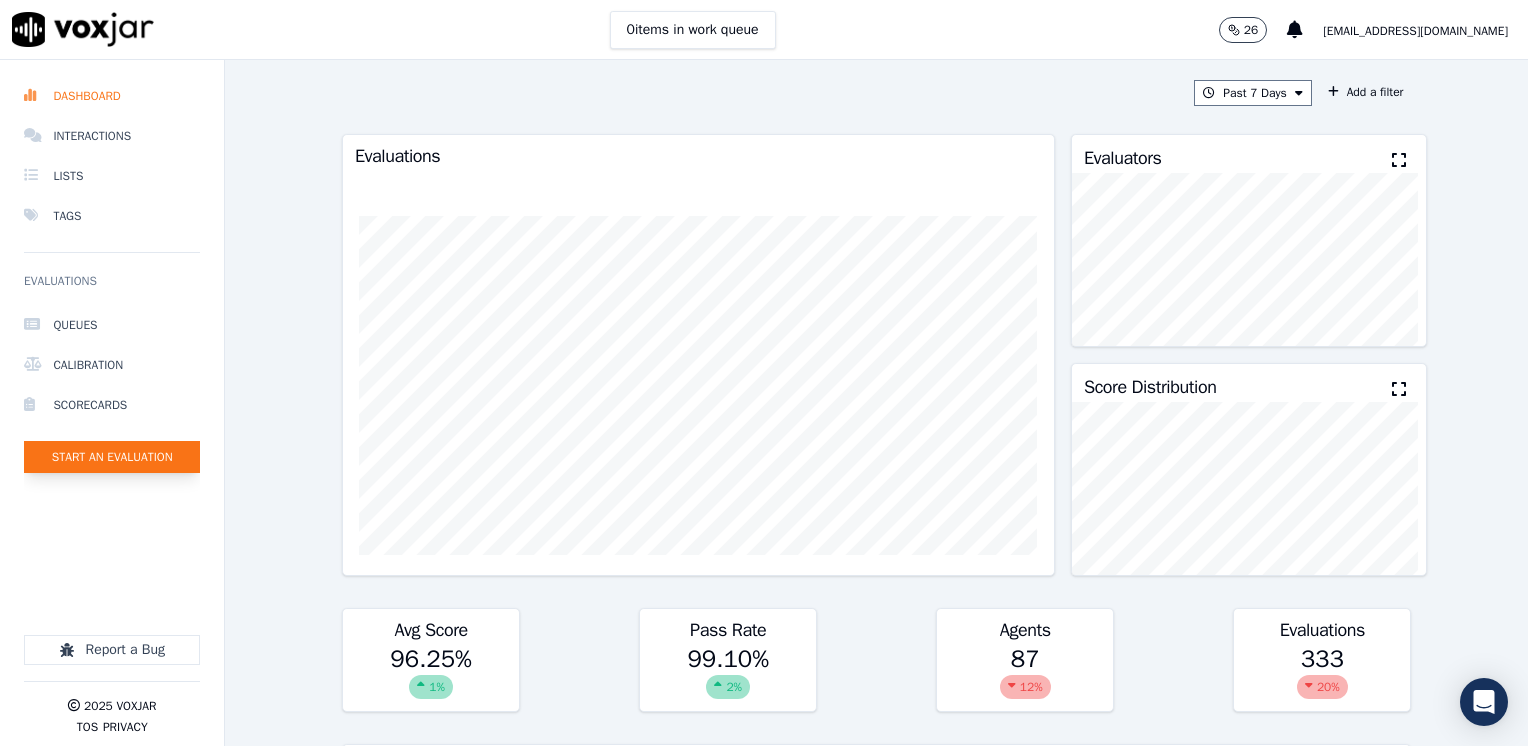 click on "Start an Evaluation" 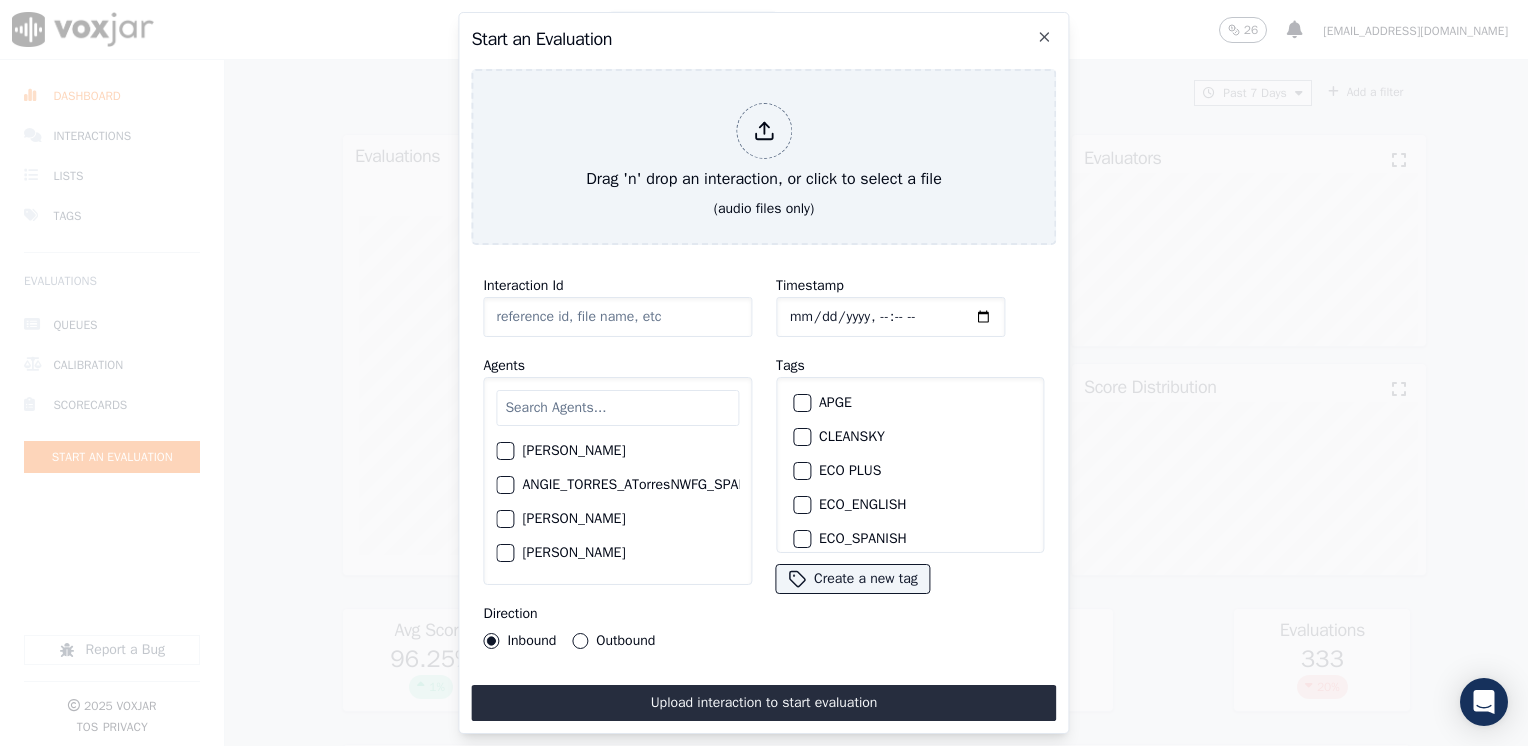click on "Start an Evaluation" at bounding box center [763, 39] 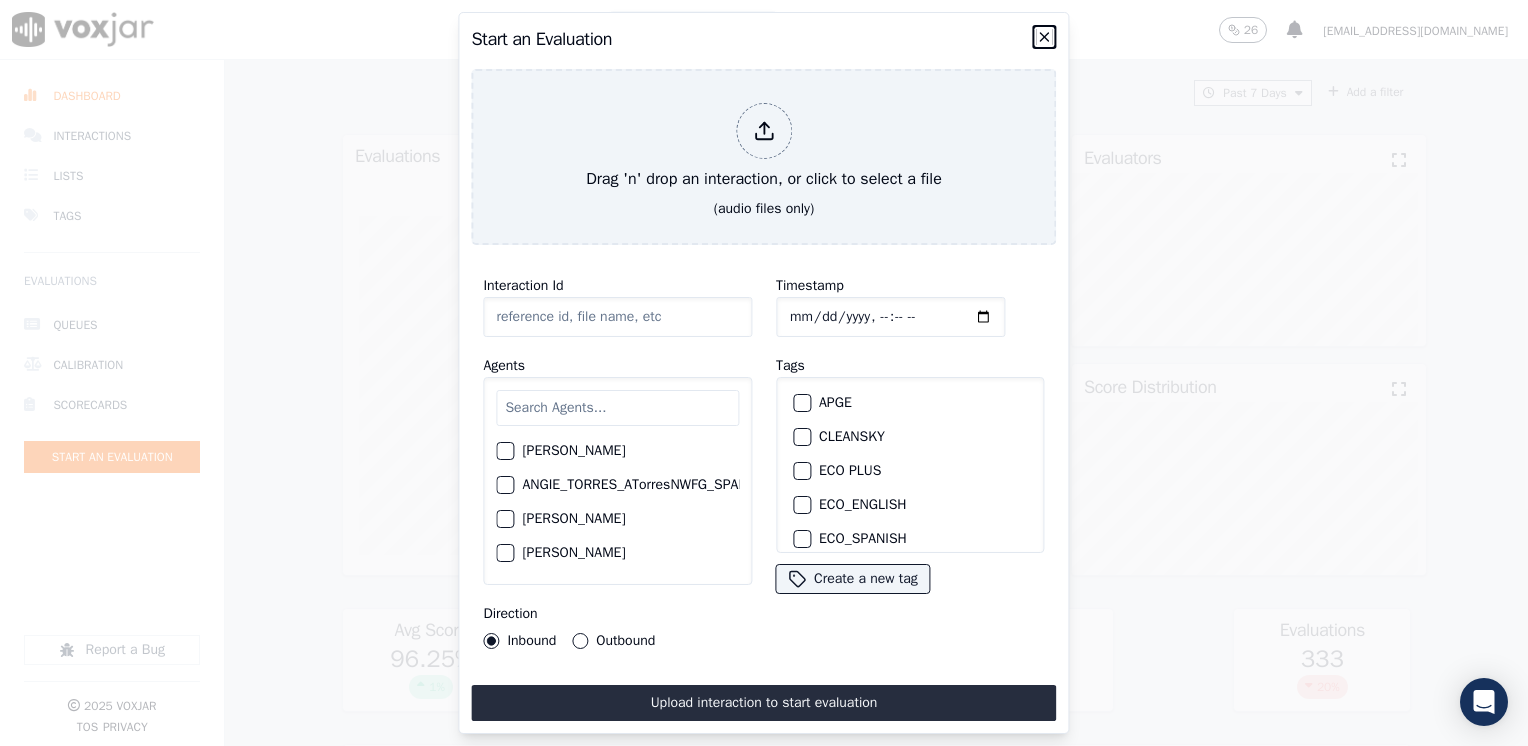 click 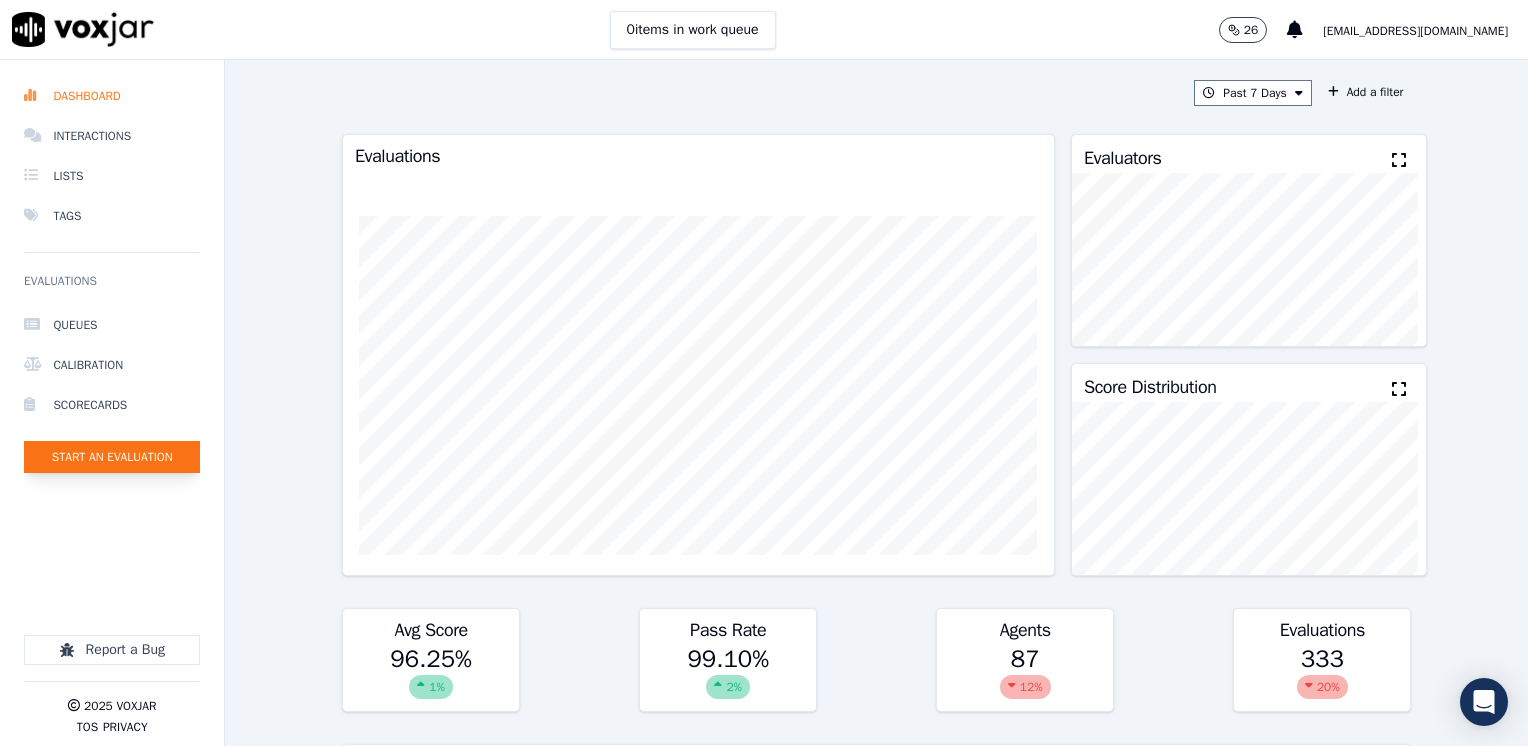 click on "Start an Evaluation" 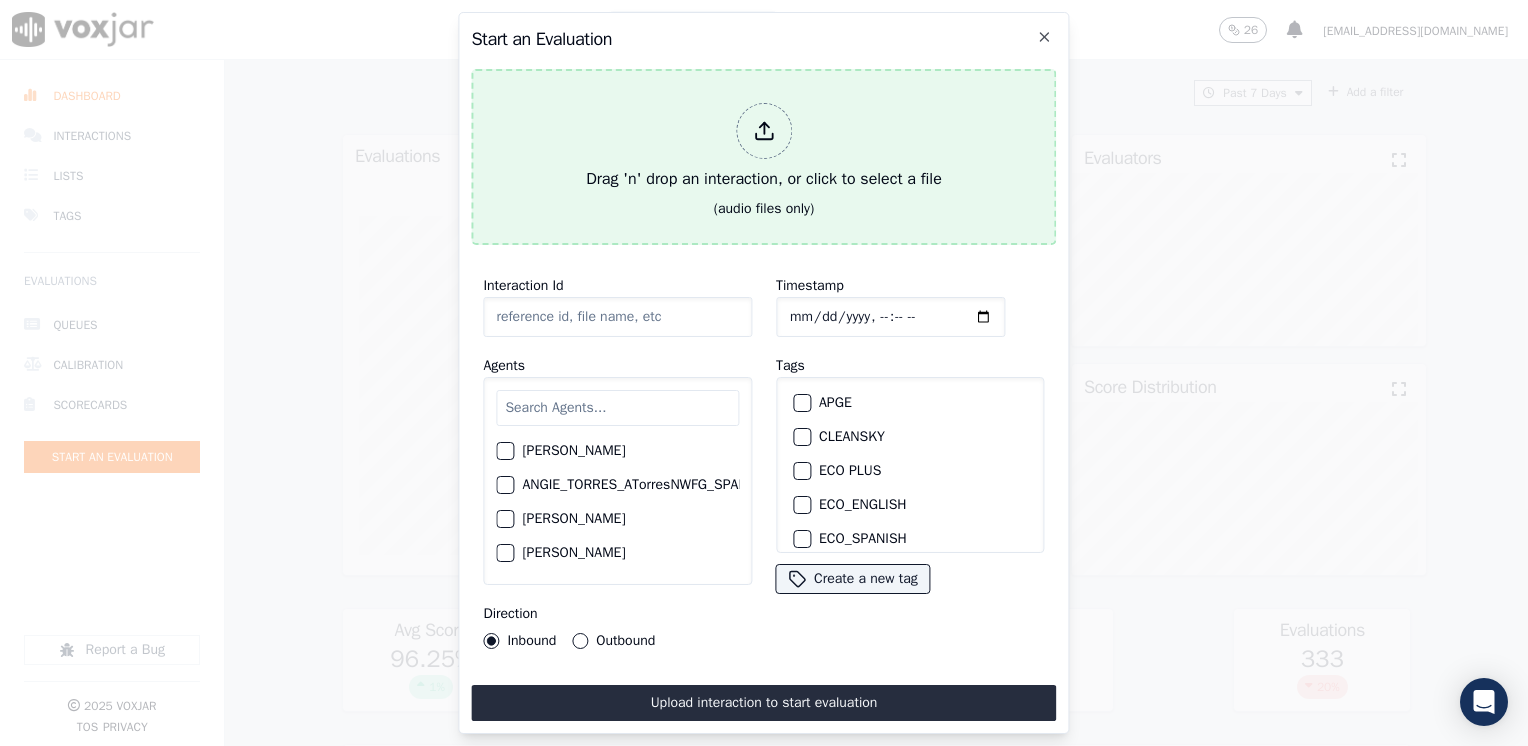 click 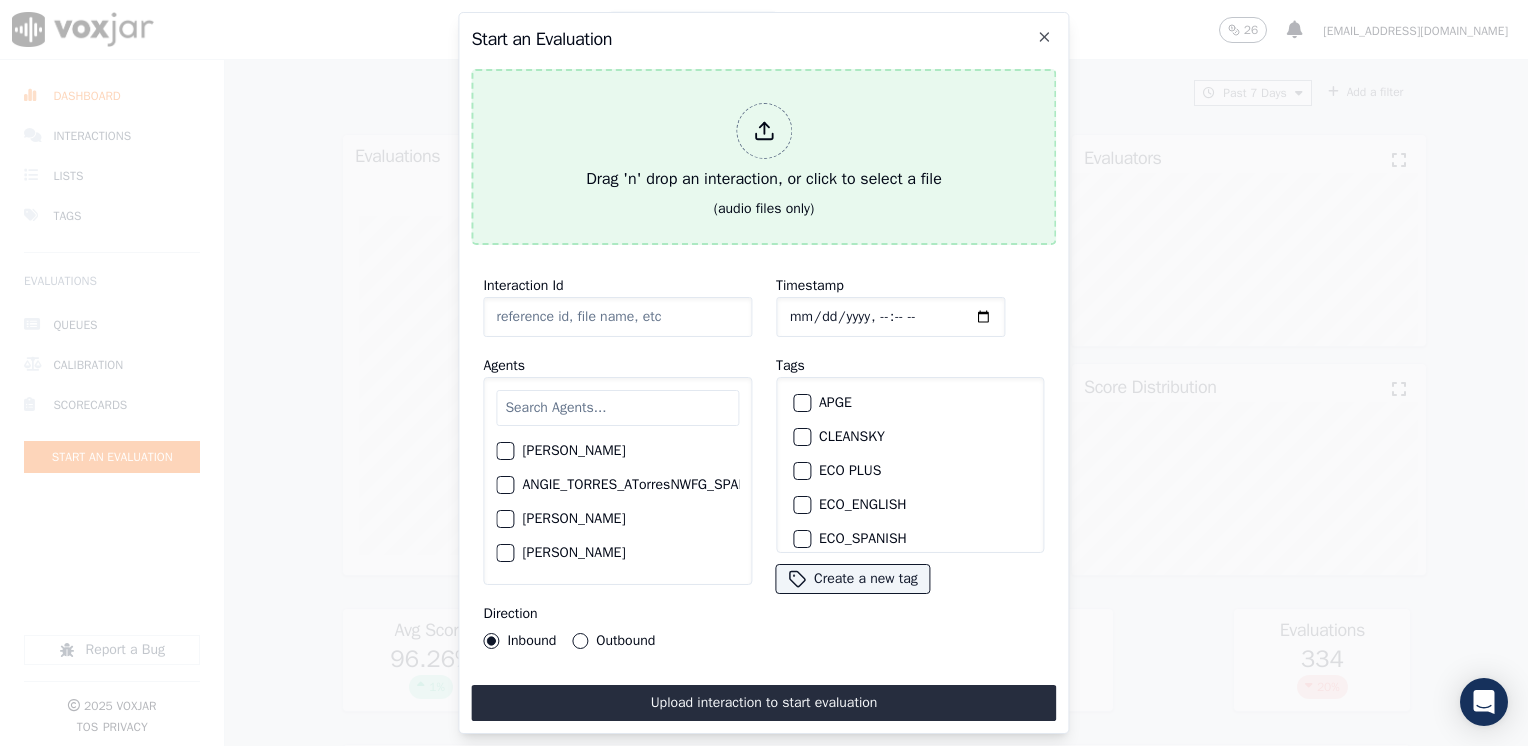click 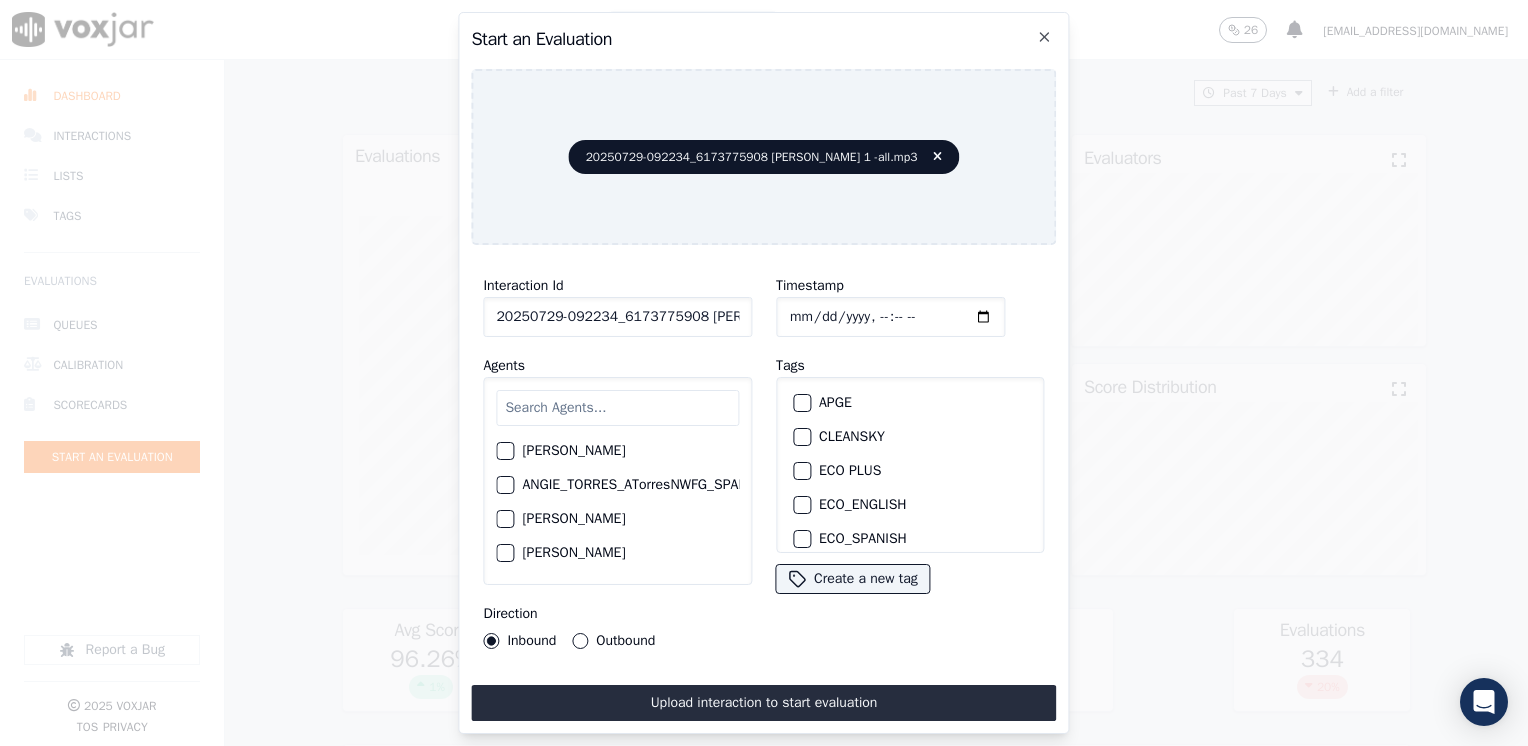 click at bounding box center (617, 408) 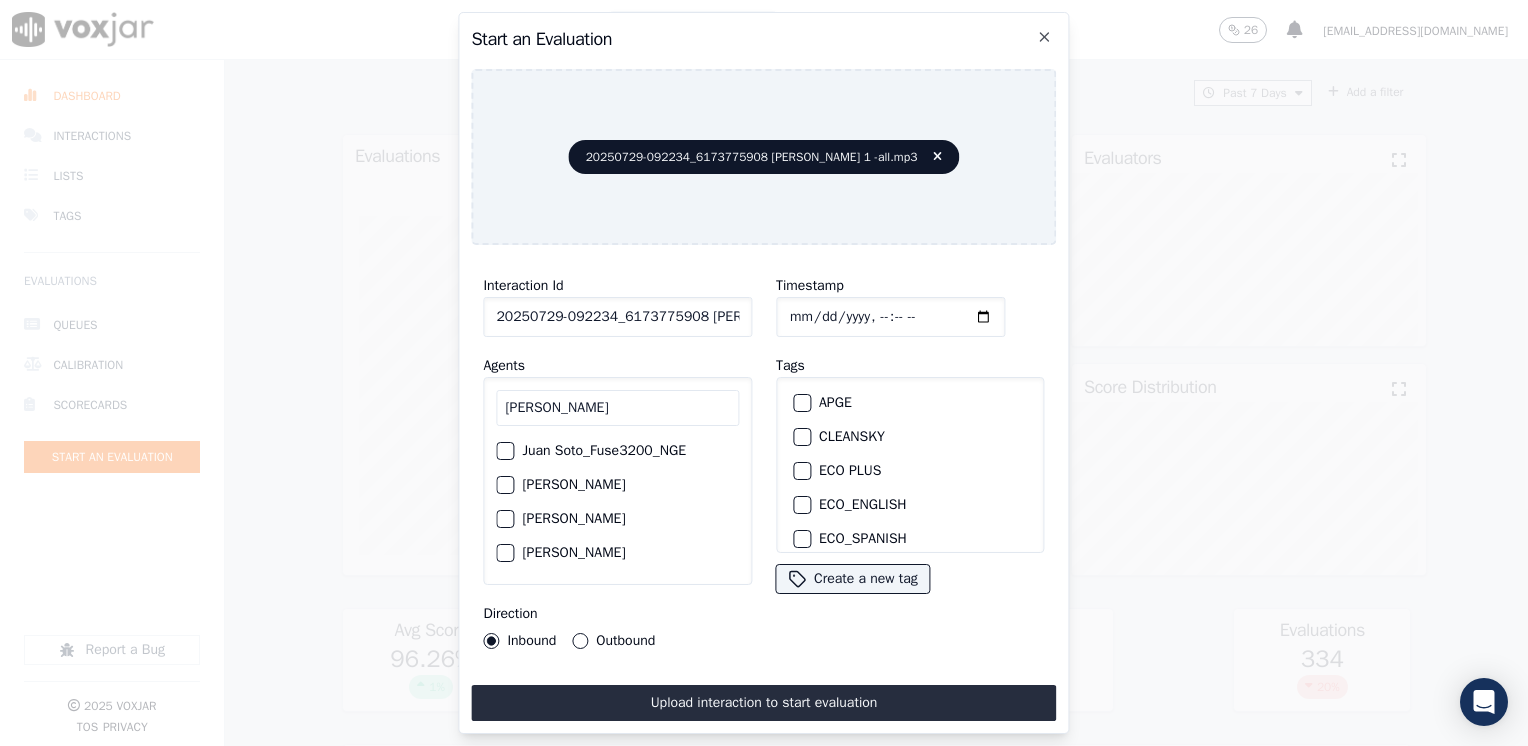 type on "[PERSON_NAME]" 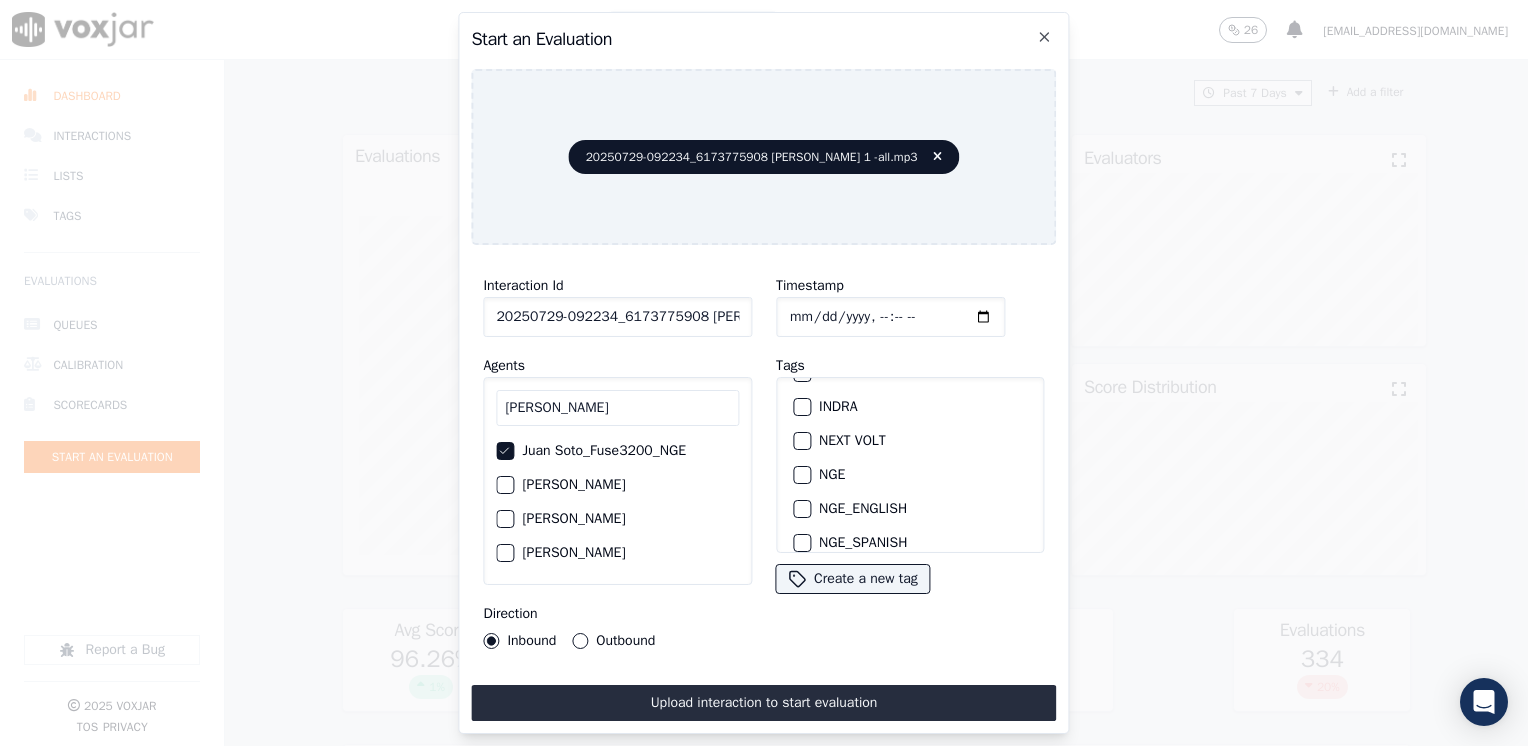 scroll, scrollTop: 300, scrollLeft: 0, axis: vertical 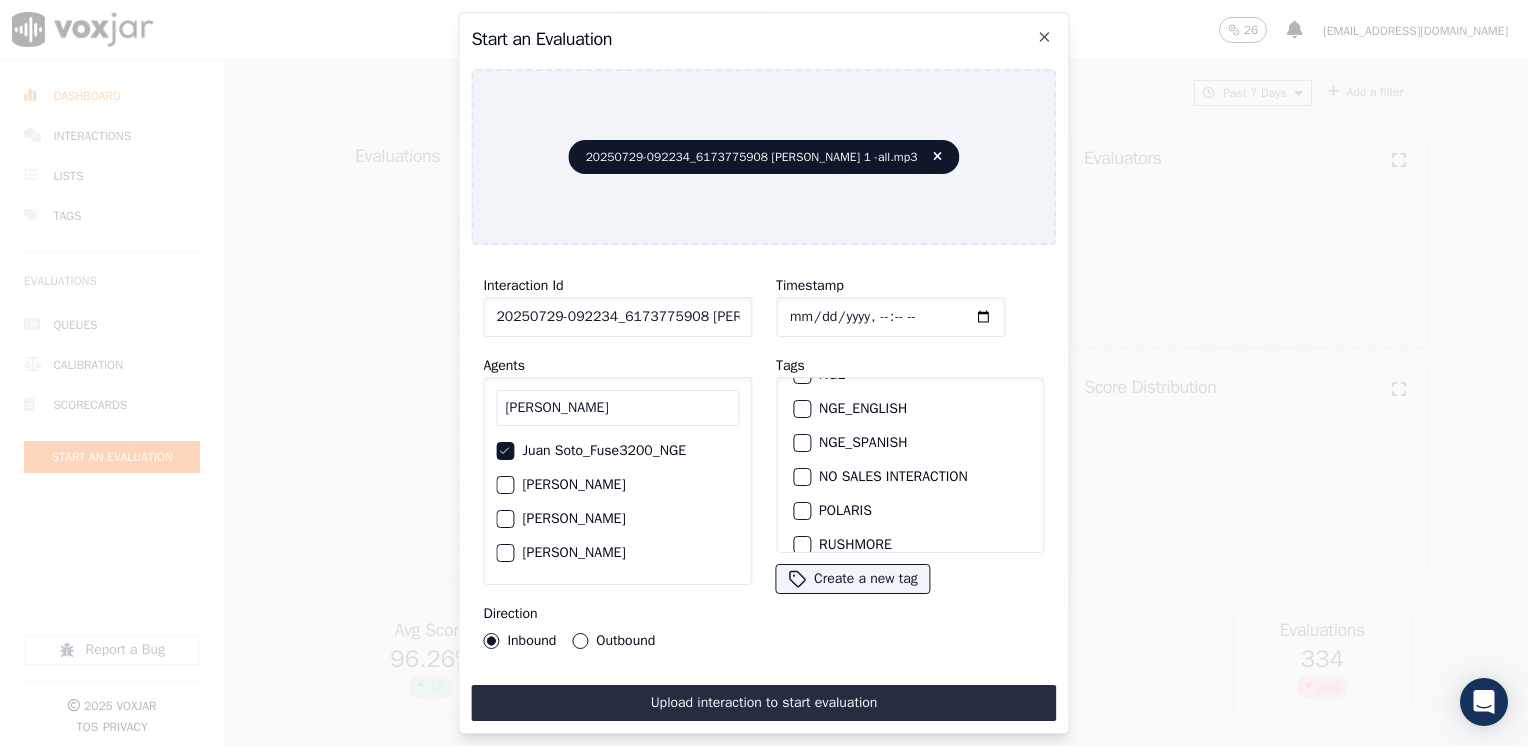 click at bounding box center (801, 443) 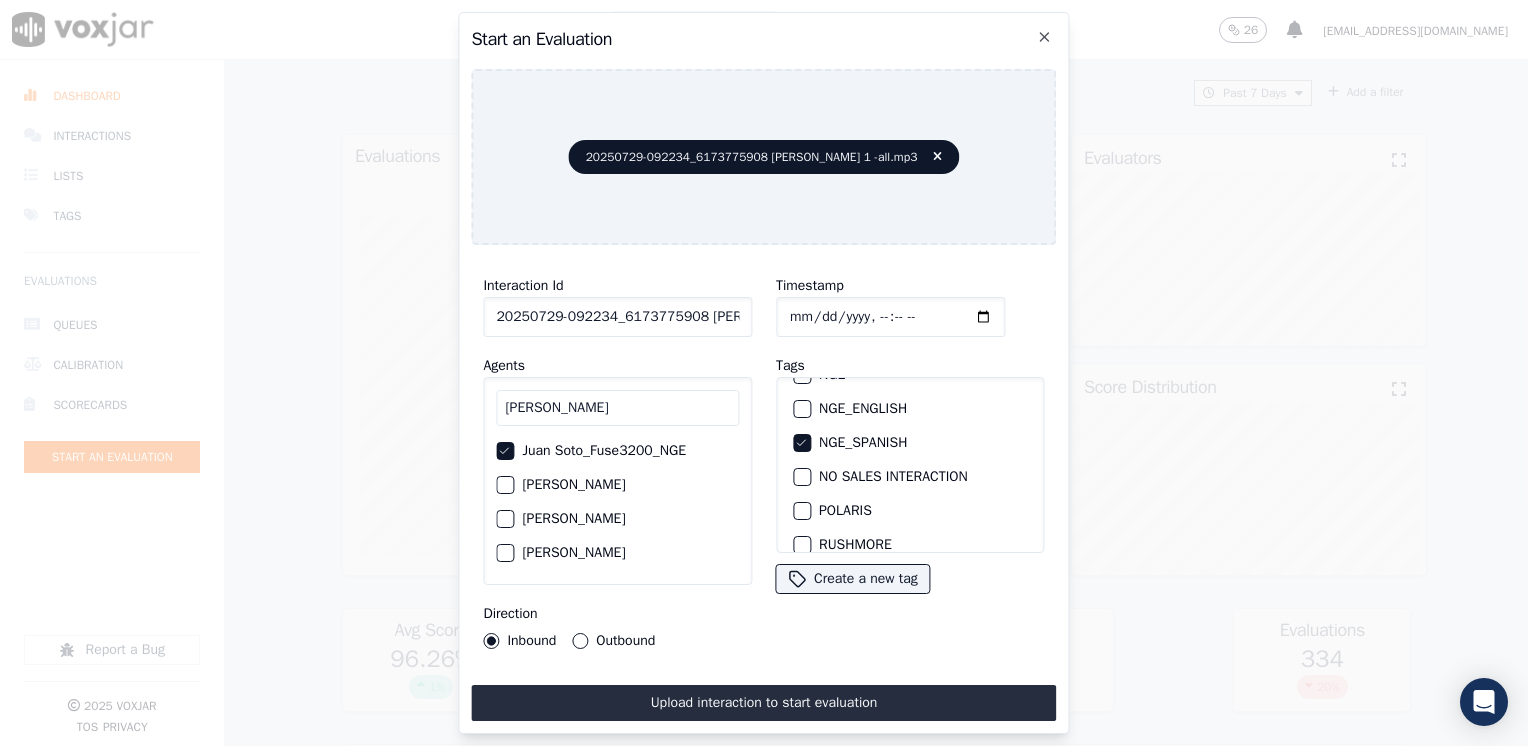 click on "Outbound" at bounding box center [580, 641] 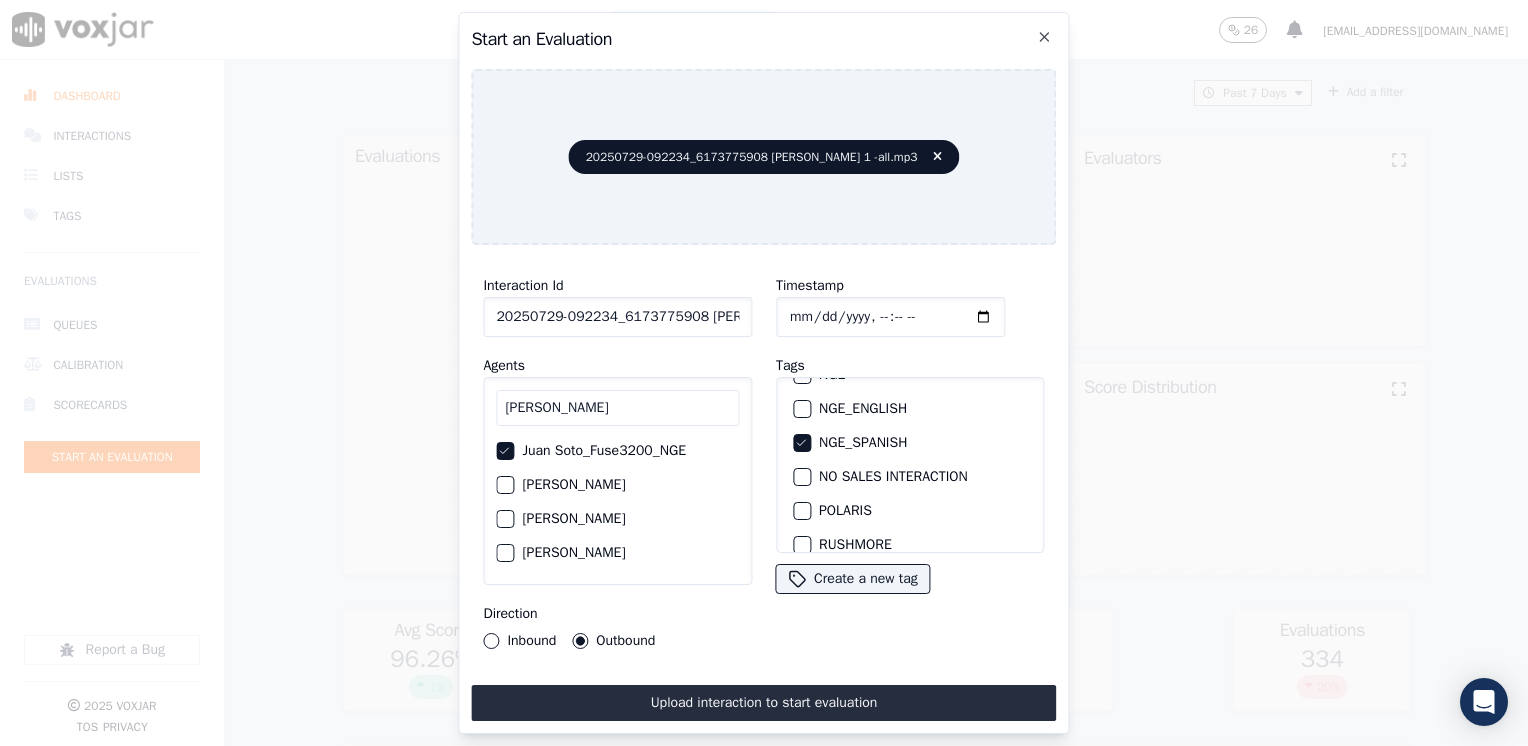 click on "Timestamp" 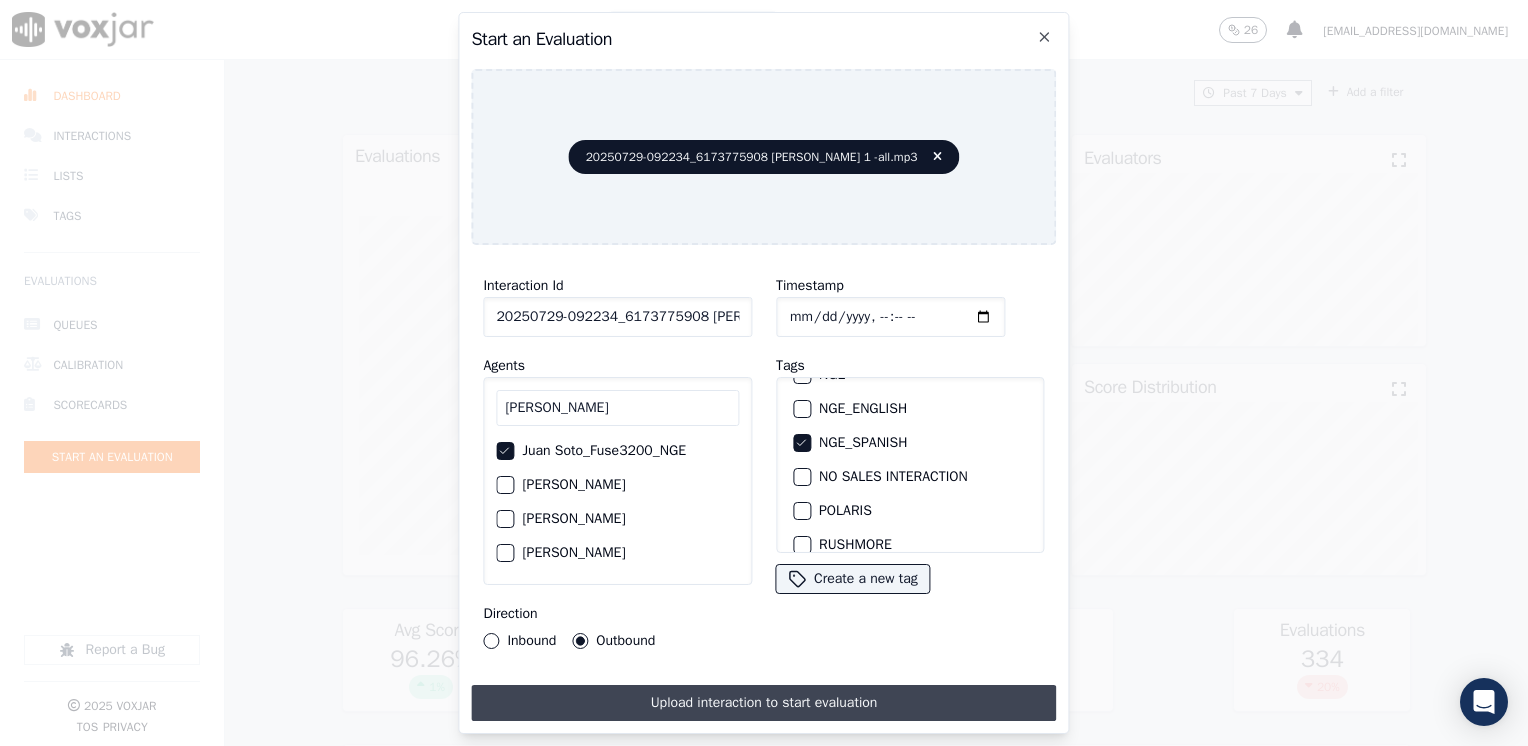 click on "Upload interaction to start evaluation" at bounding box center (763, 703) 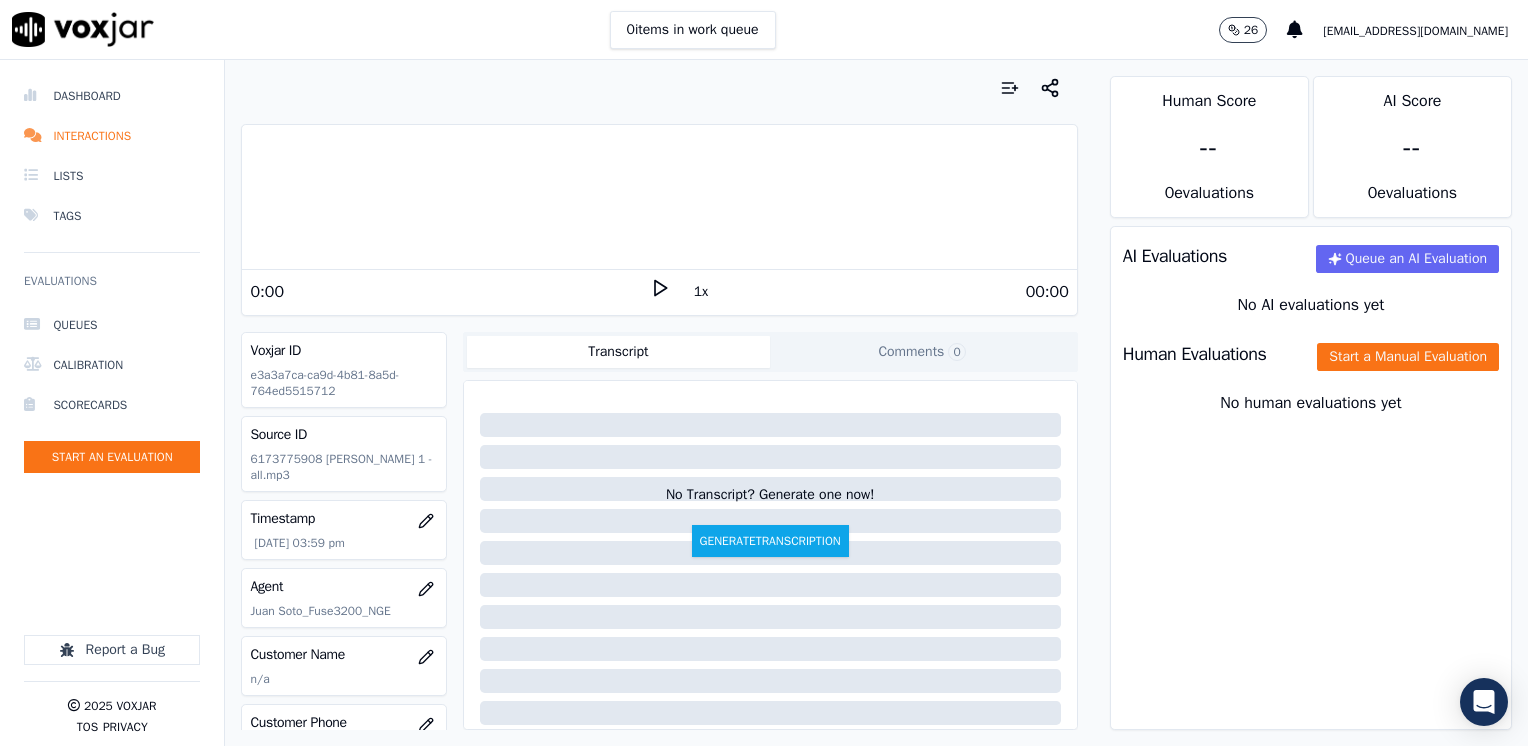 click 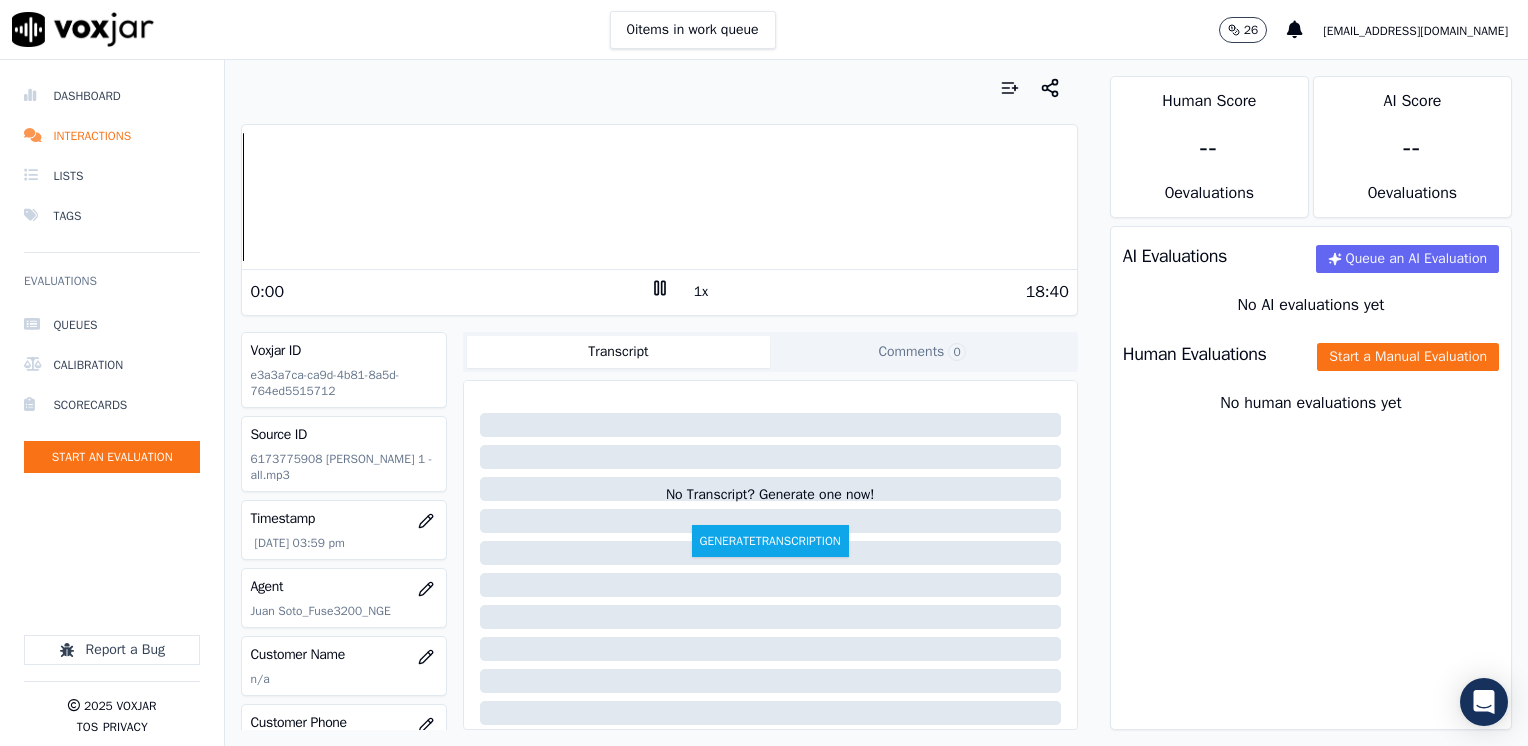 click 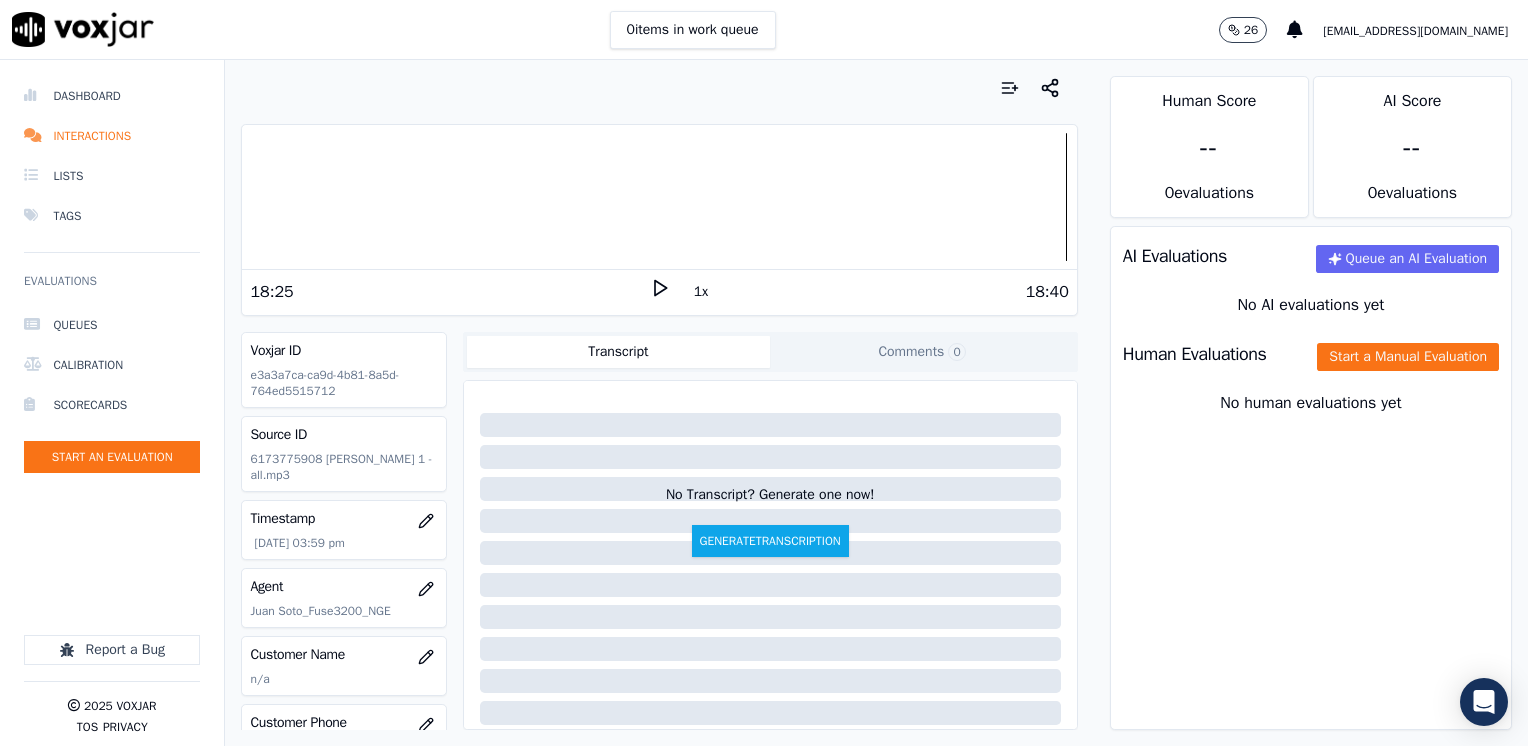 scroll, scrollTop: 100, scrollLeft: 0, axis: vertical 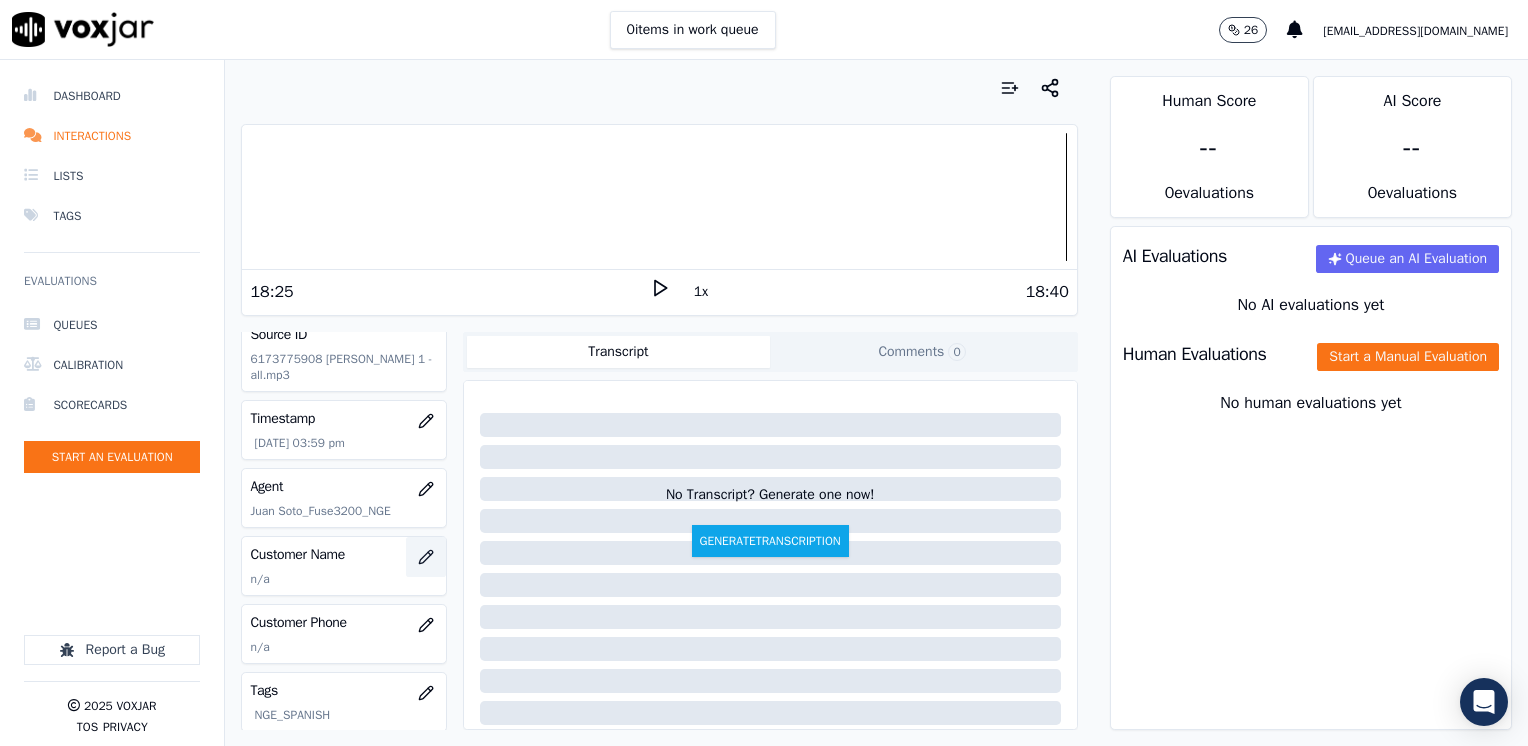 click 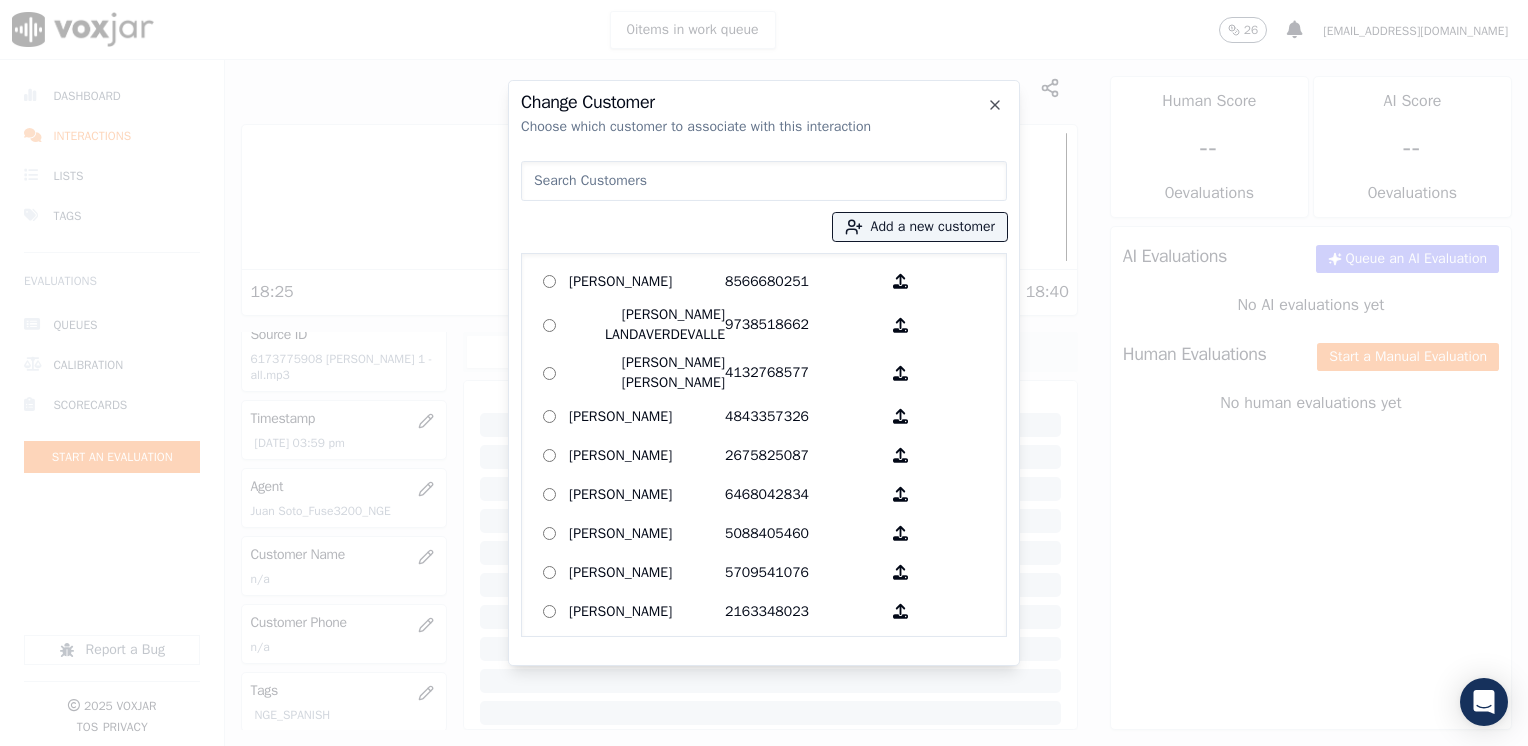 click at bounding box center (764, 181) 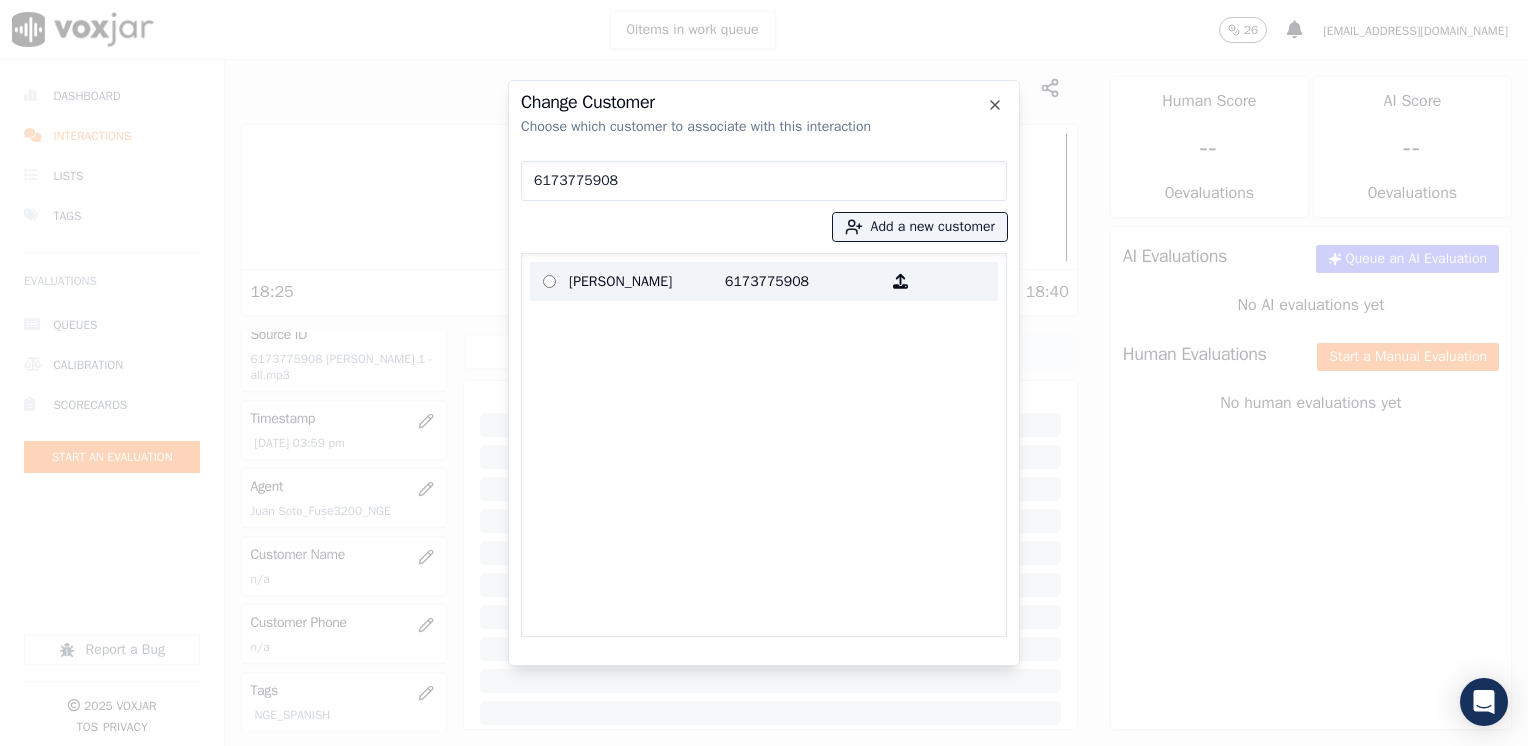 type on "6173775908" 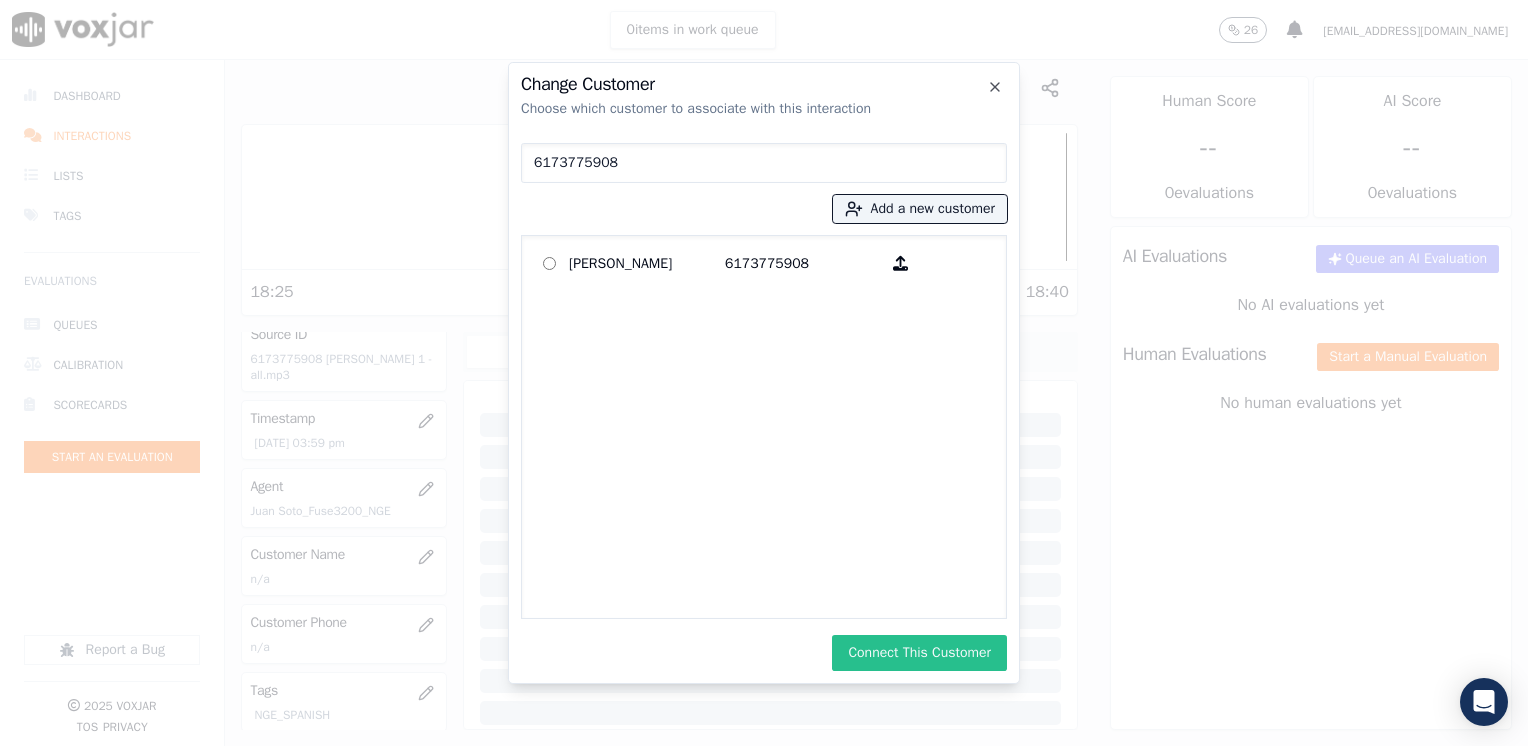 click on "Connect This Customer" at bounding box center (919, 653) 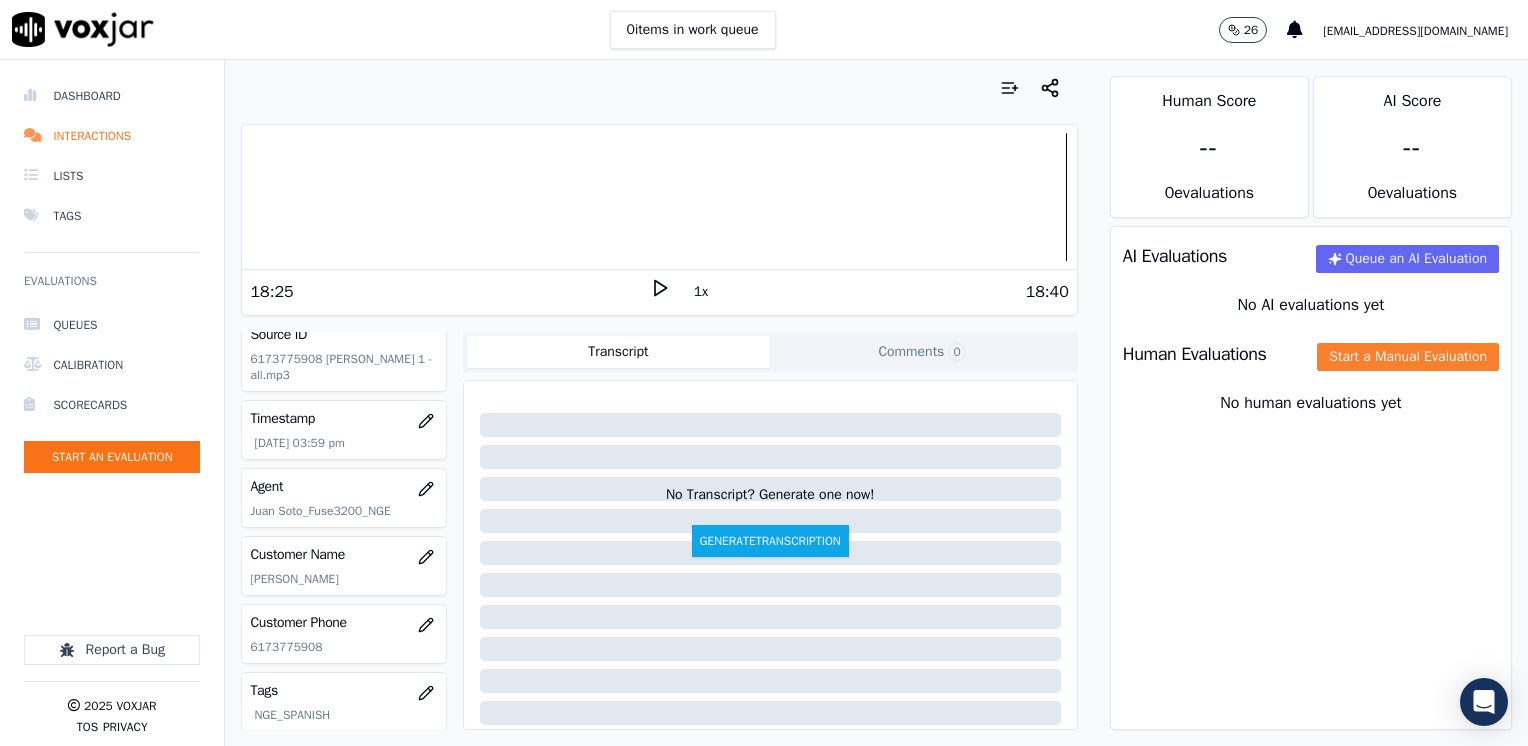 click on "Start a Manual Evaluation" 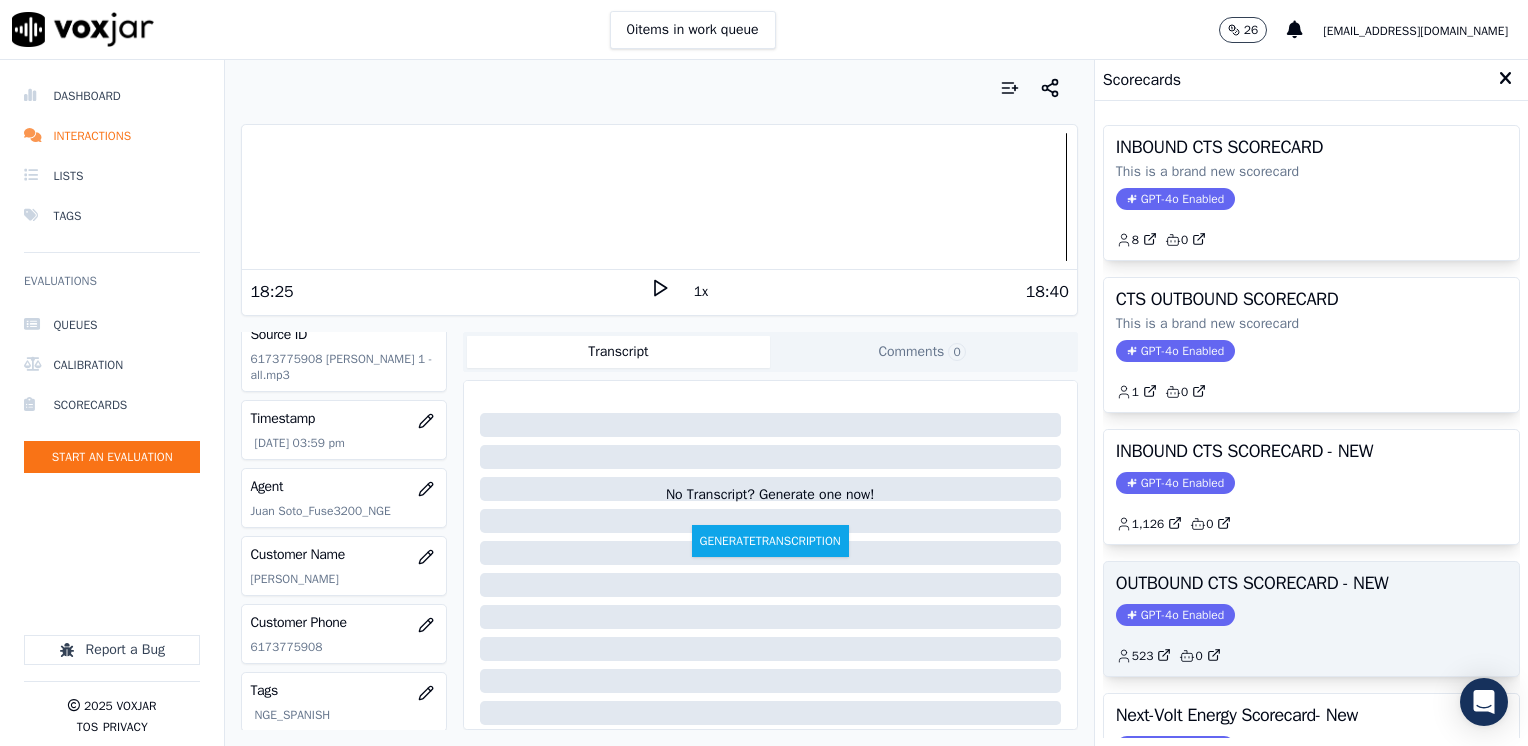 click on "OUTBOUND CTS SCORECARD - NEW        GPT-4o Enabled       523         0" at bounding box center [1311, 619] 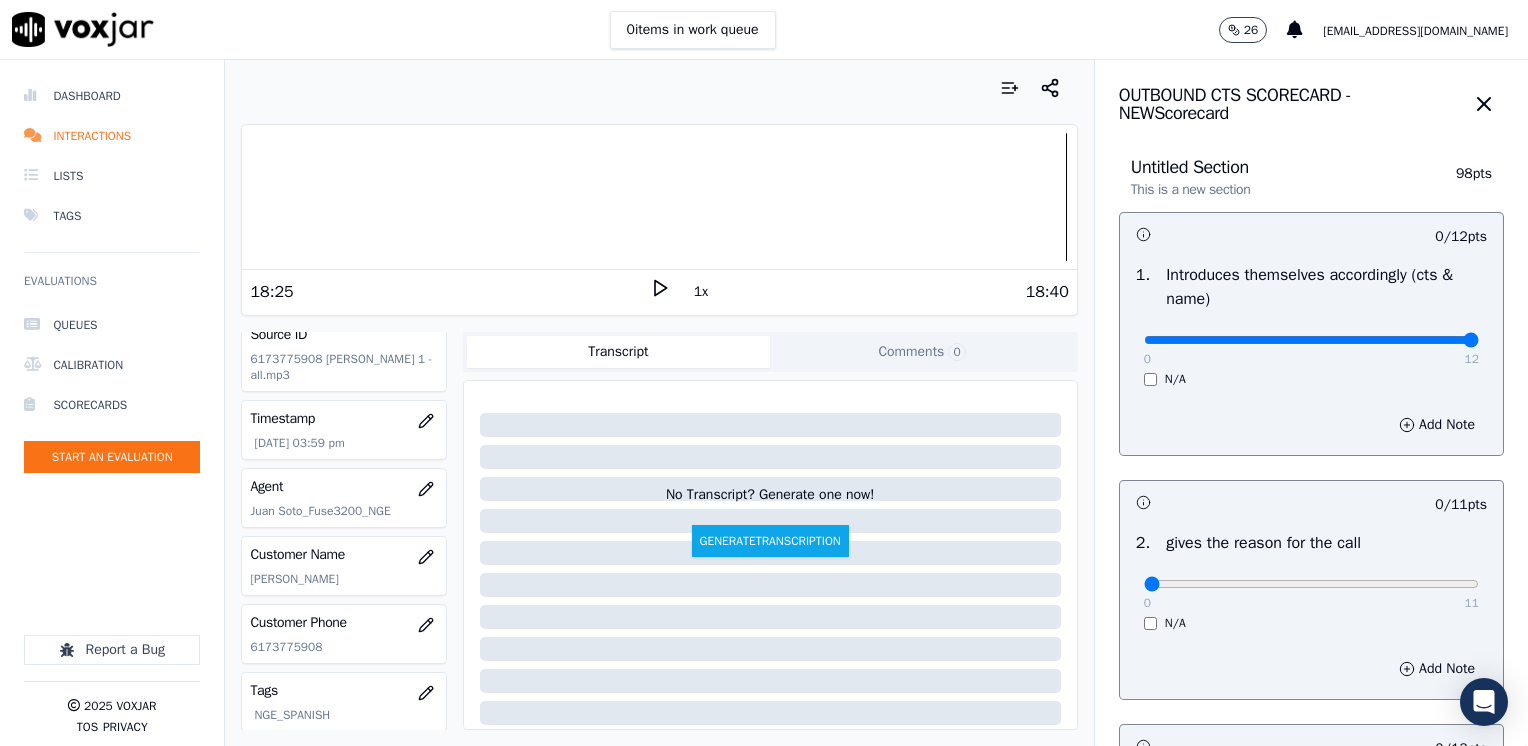drag, startPoint x: 1124, startPoint y: 342, endPoint x: 1531, endPoint y: 340, distance: 407.0049 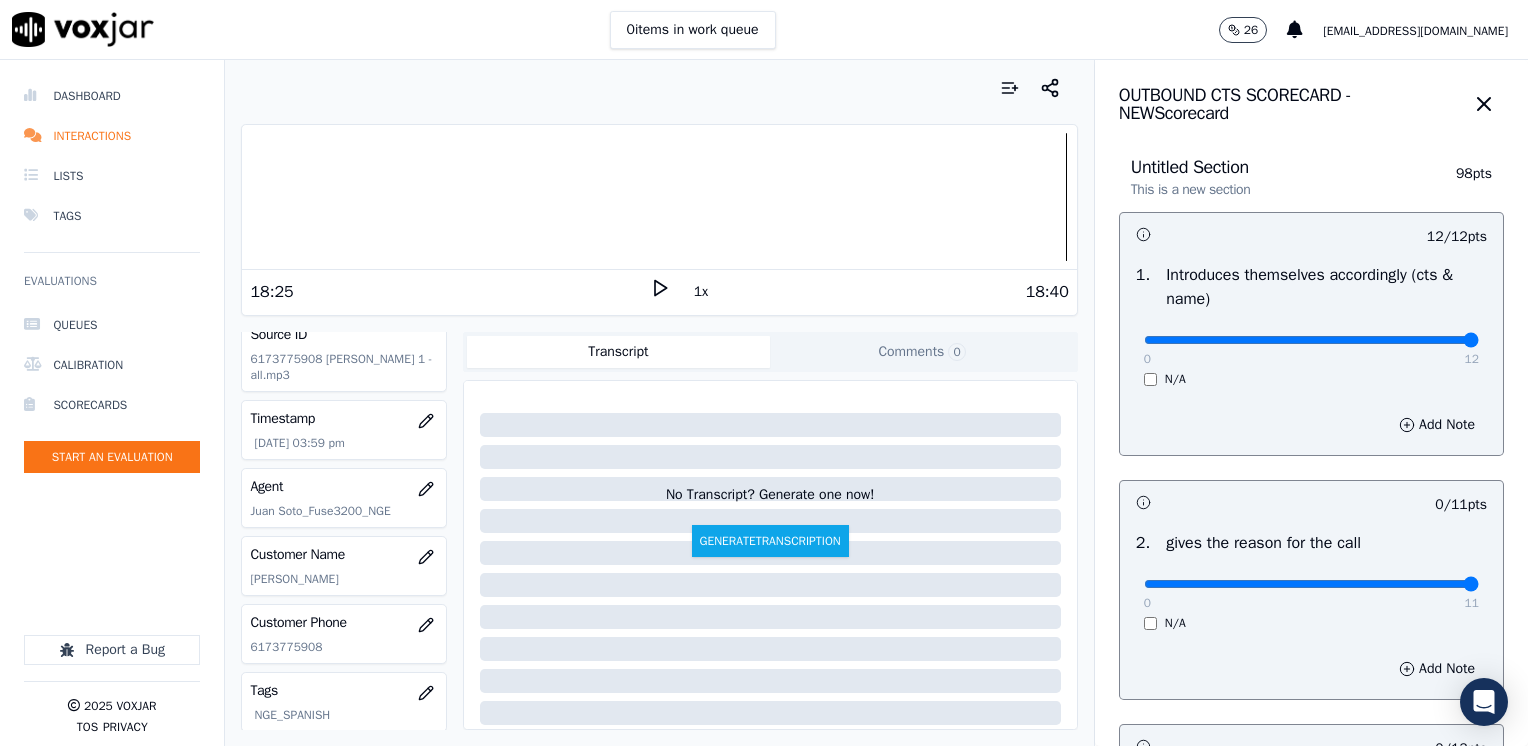 drag, startPoint x: 1137, startPoint y: 582, endPoint x: 1531, endPoint y: 587, distance: 394.03174 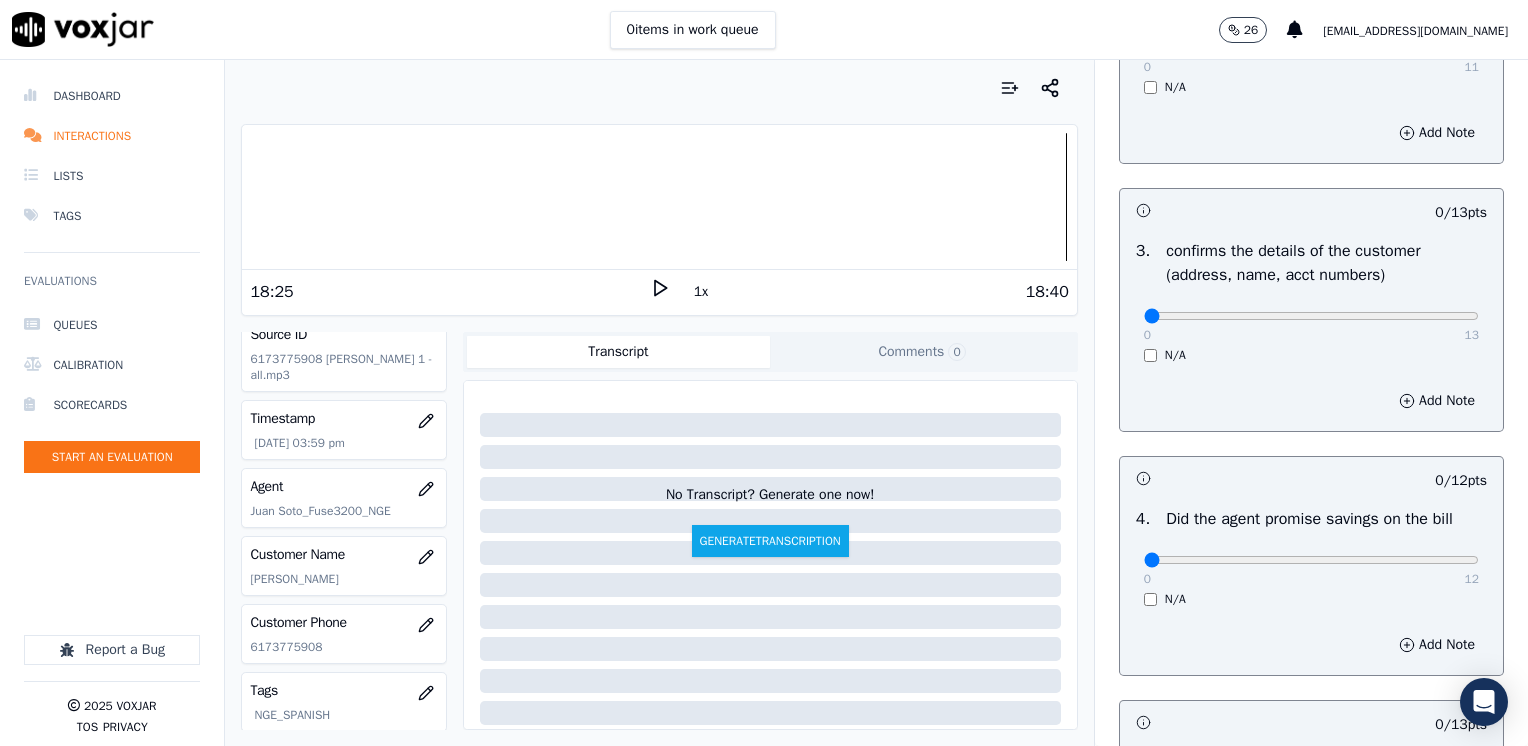 scroll, scrollTop: 700, scrollLeft: 0, axis: vertical 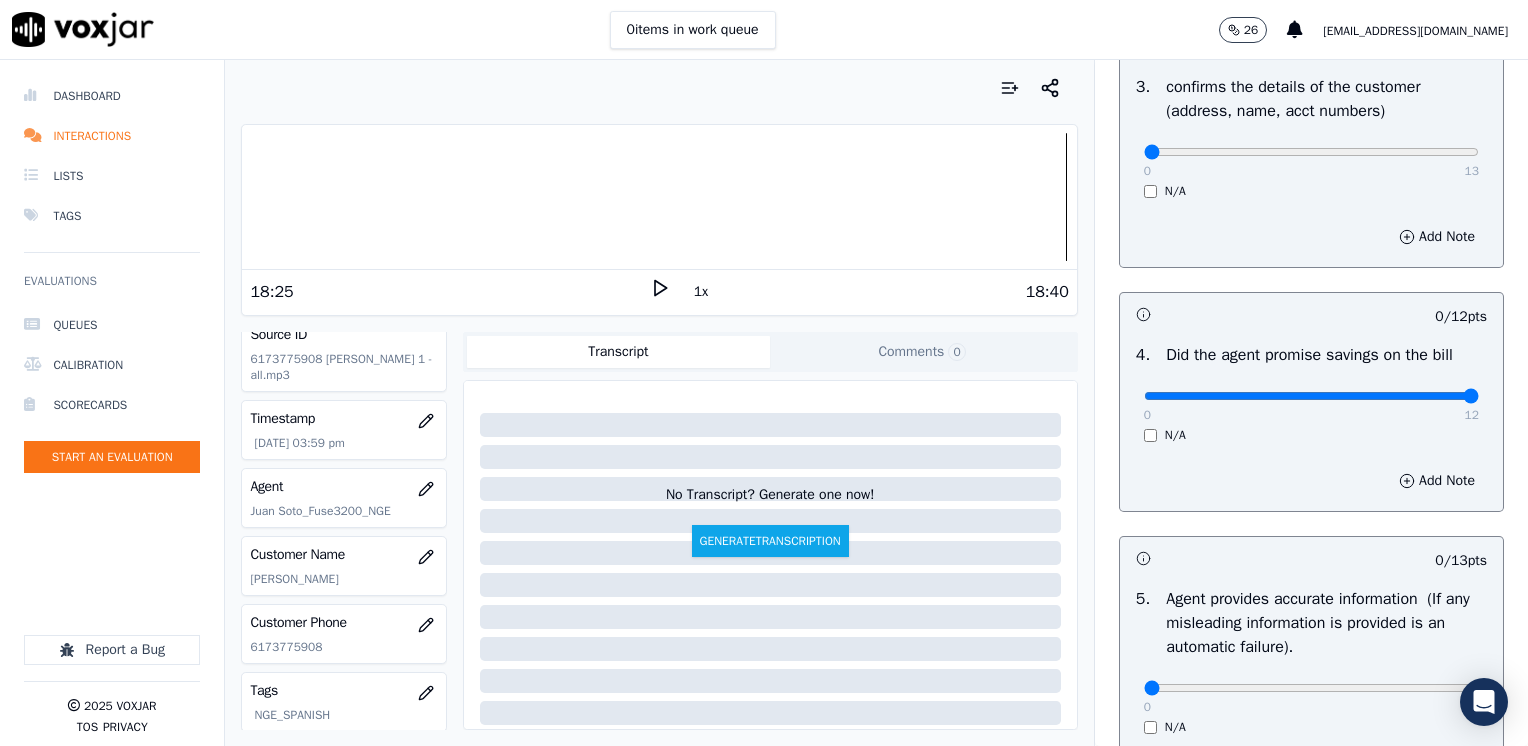 drag, startPoint x: 1138, startPoint y: 391, endPoint x: 1474, endPoint y: 410, distance: 336.53677 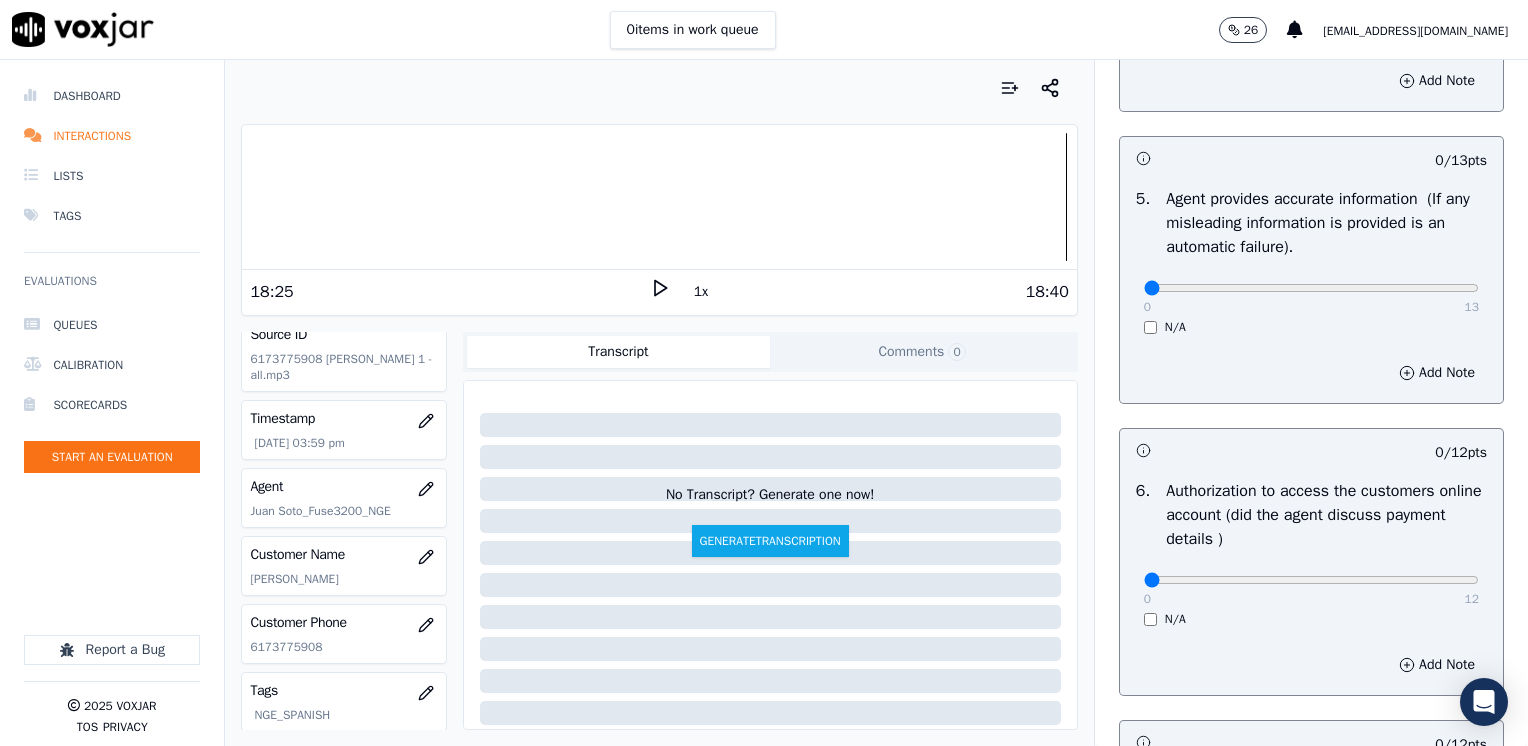 scroll, scrollTop: 1200, scrollLeft: 0, axis: vertical 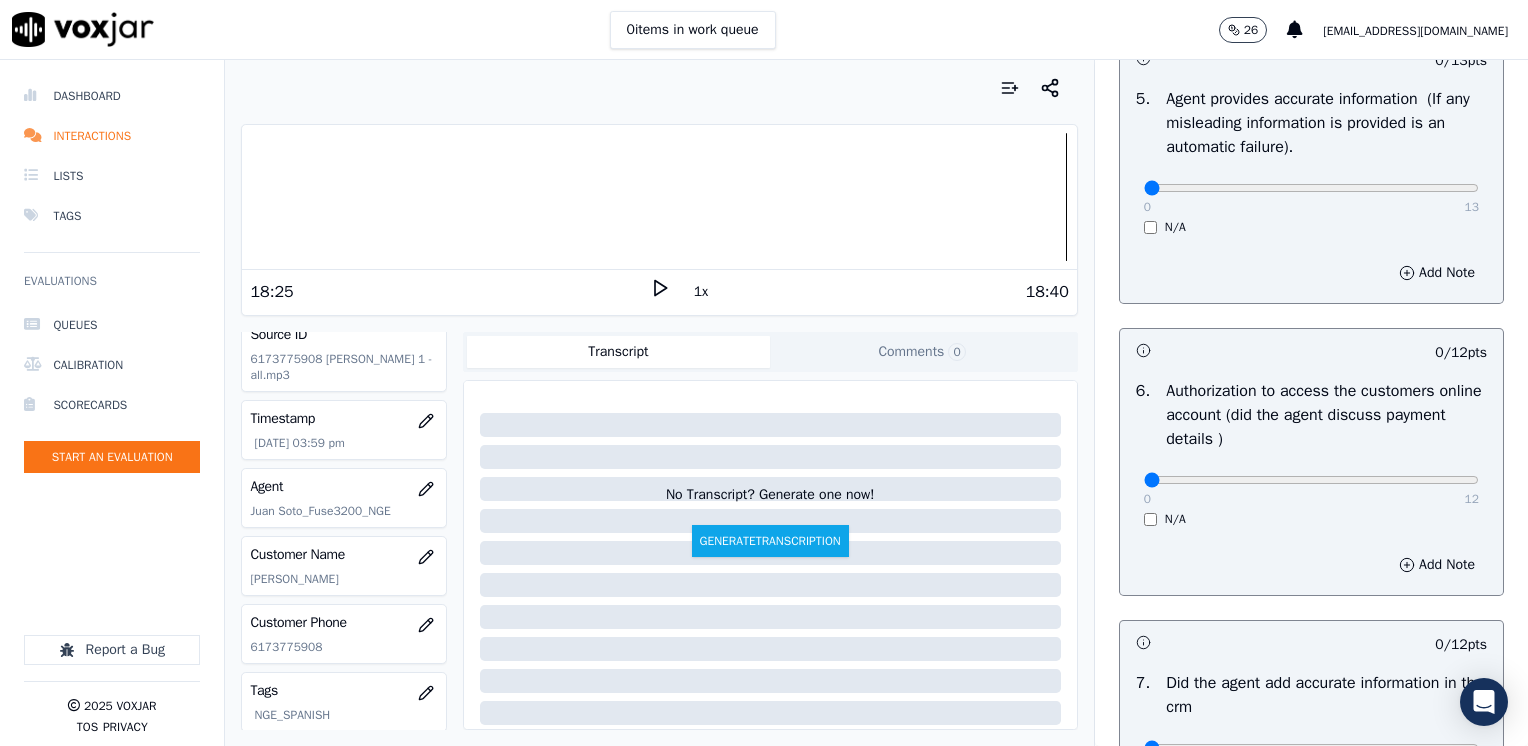 click on "0   12     N/A" at bounding box center [1311, 489] 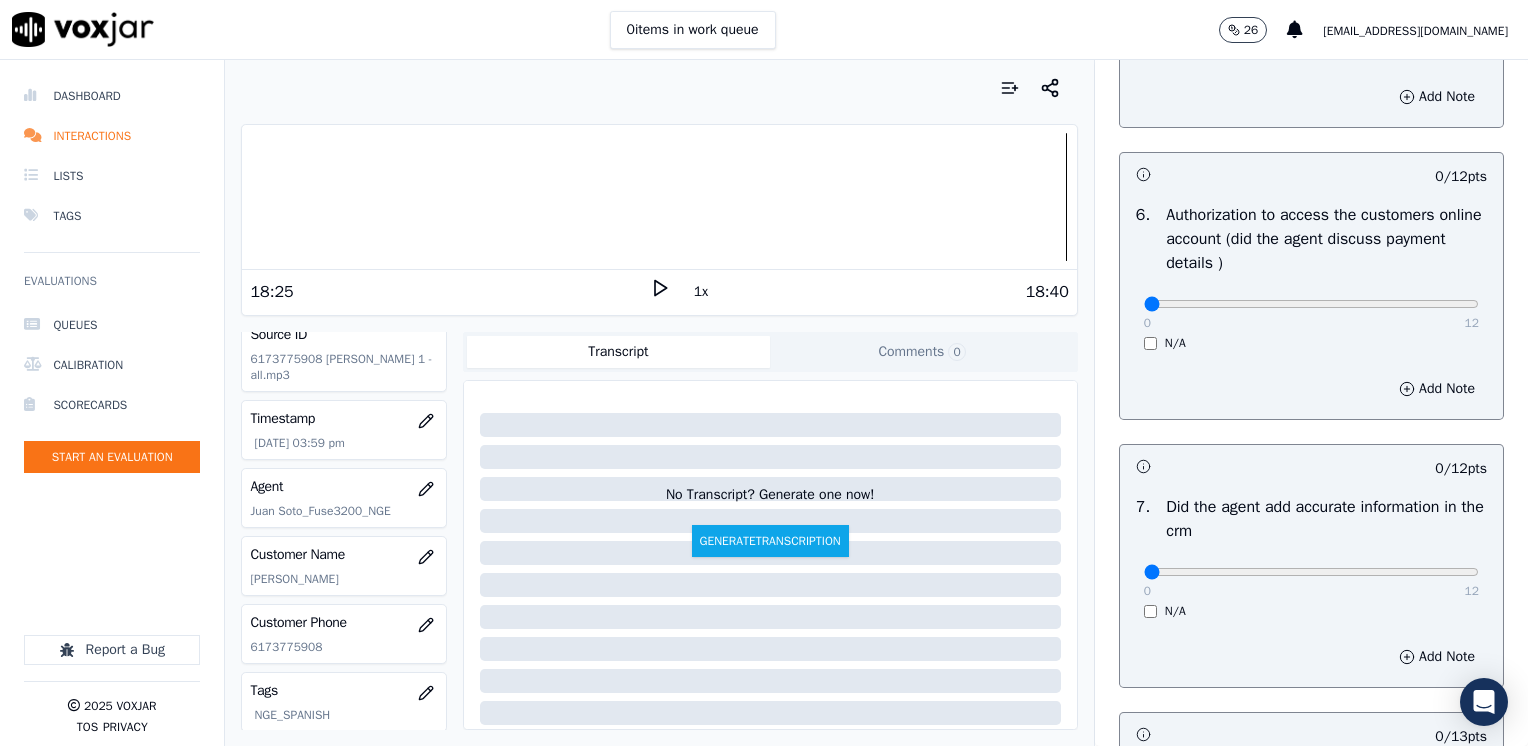 scroll, scrollTop: 1600, scrollLeft: 0, axis: vertical 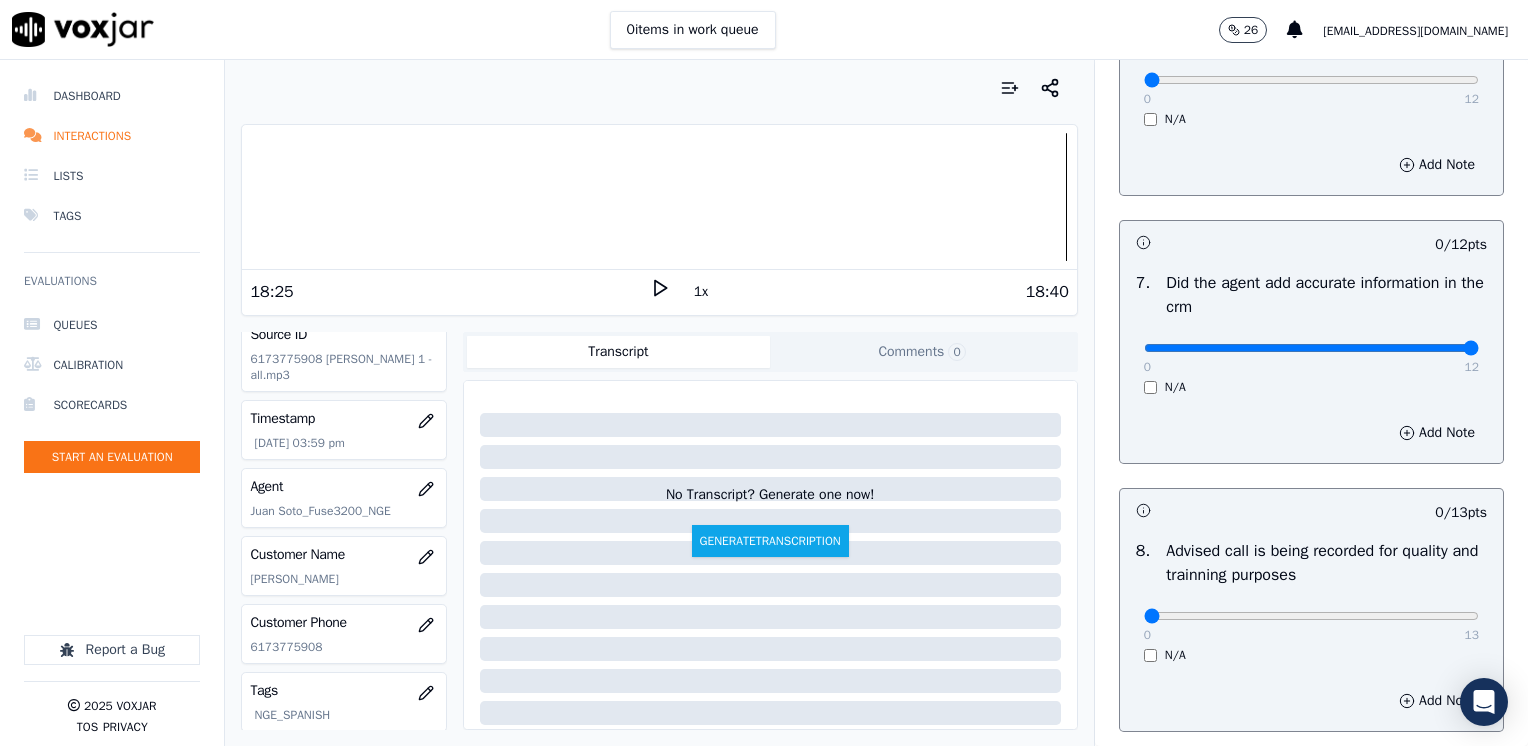 drag, startPoint x: 1129, startPoint y: 346, endPoint x: 1531, endPoint y: 343, distance: 402.0112 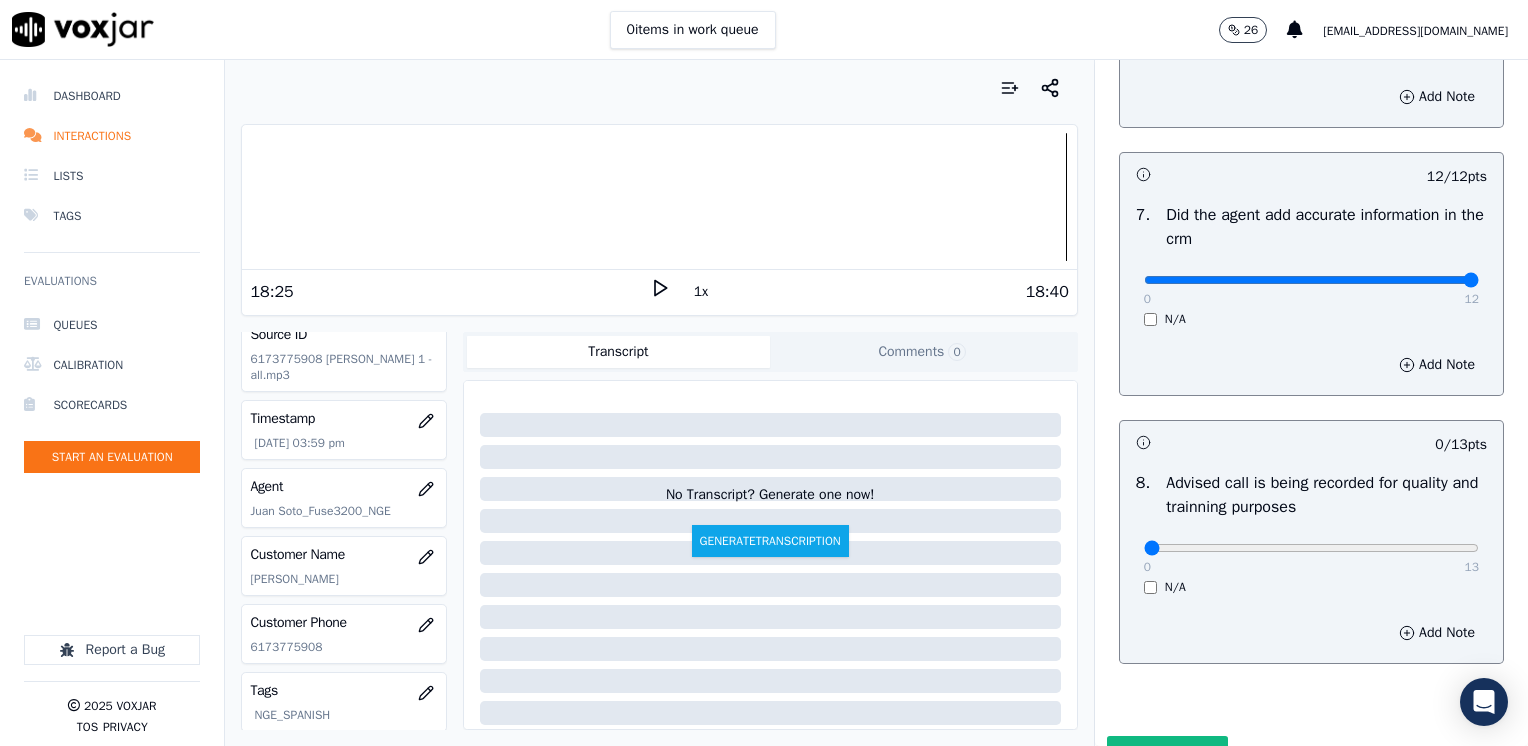 scroll, scrollTop: 1748, scrollLeft: 0, axis: vertical 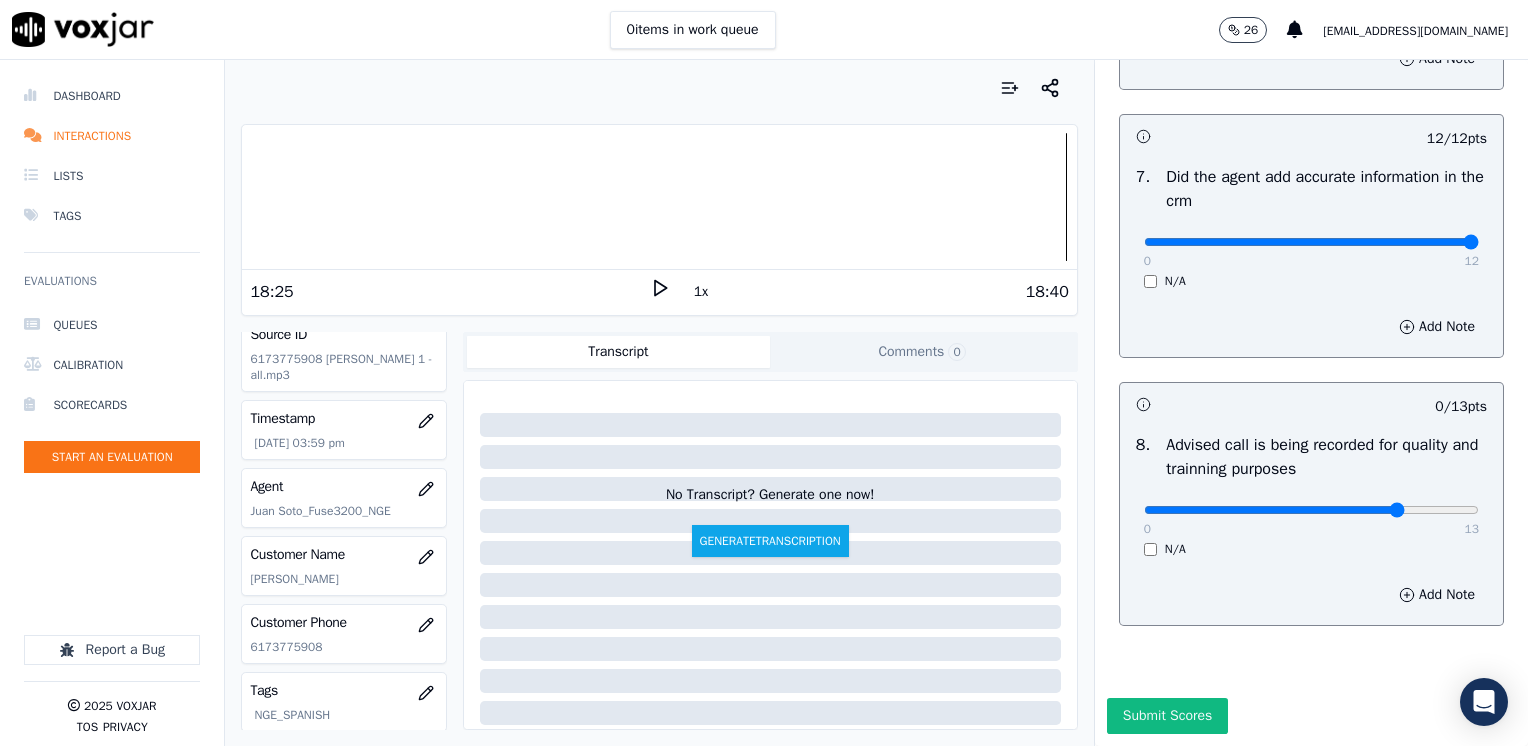type on "10" 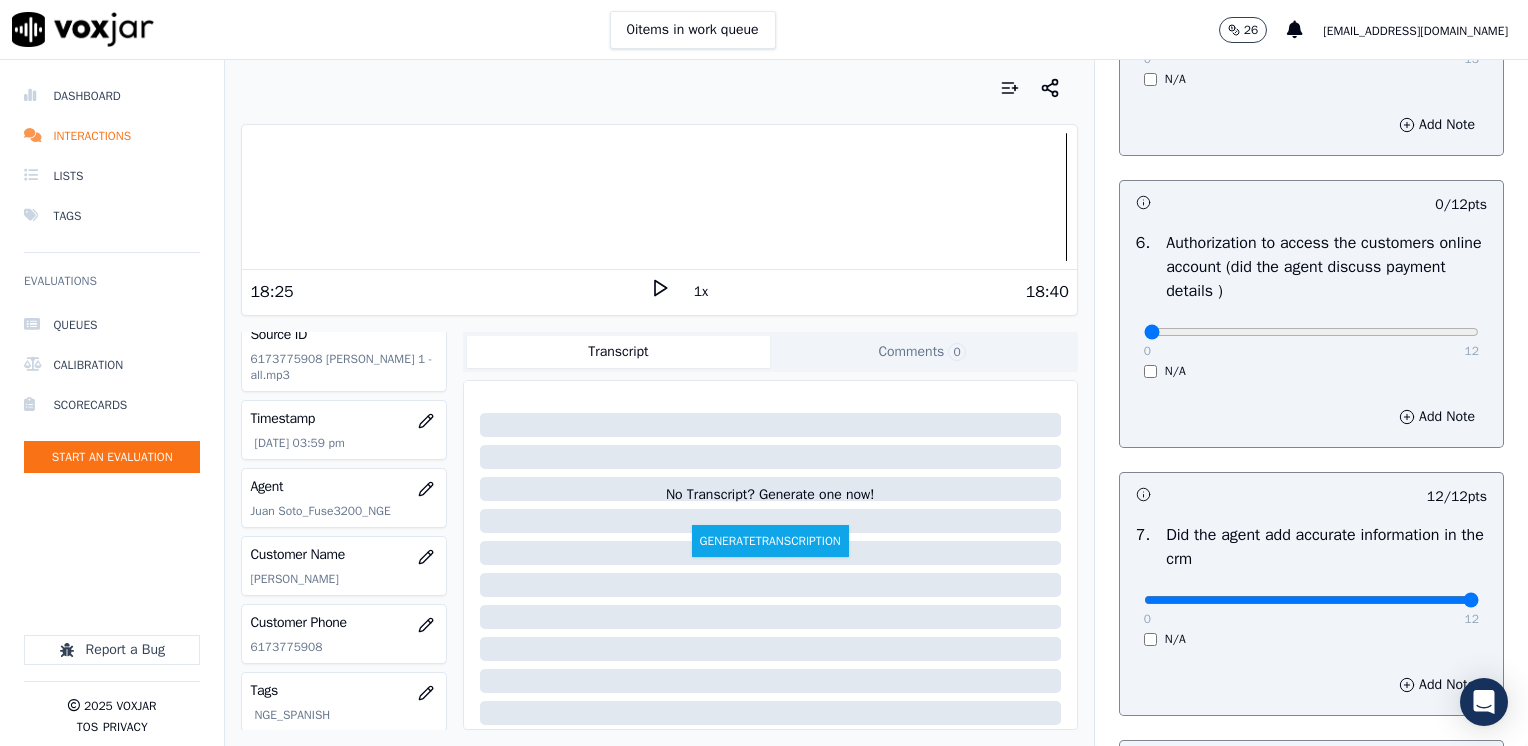 scroll, scrollTop: 1148, scrollLeft: 0, axis: vertical 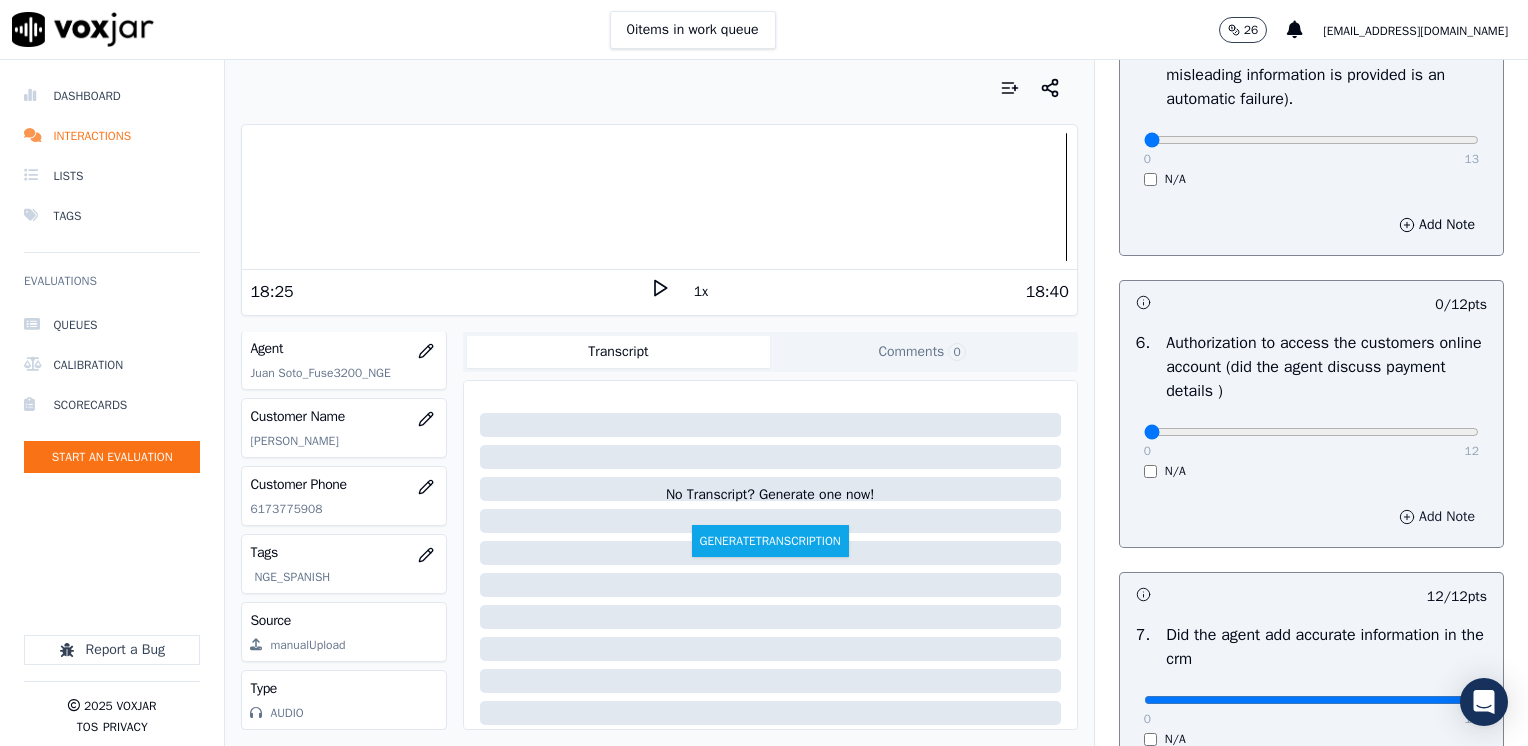 click on "Add Note" at bounding box center [1437, 517] 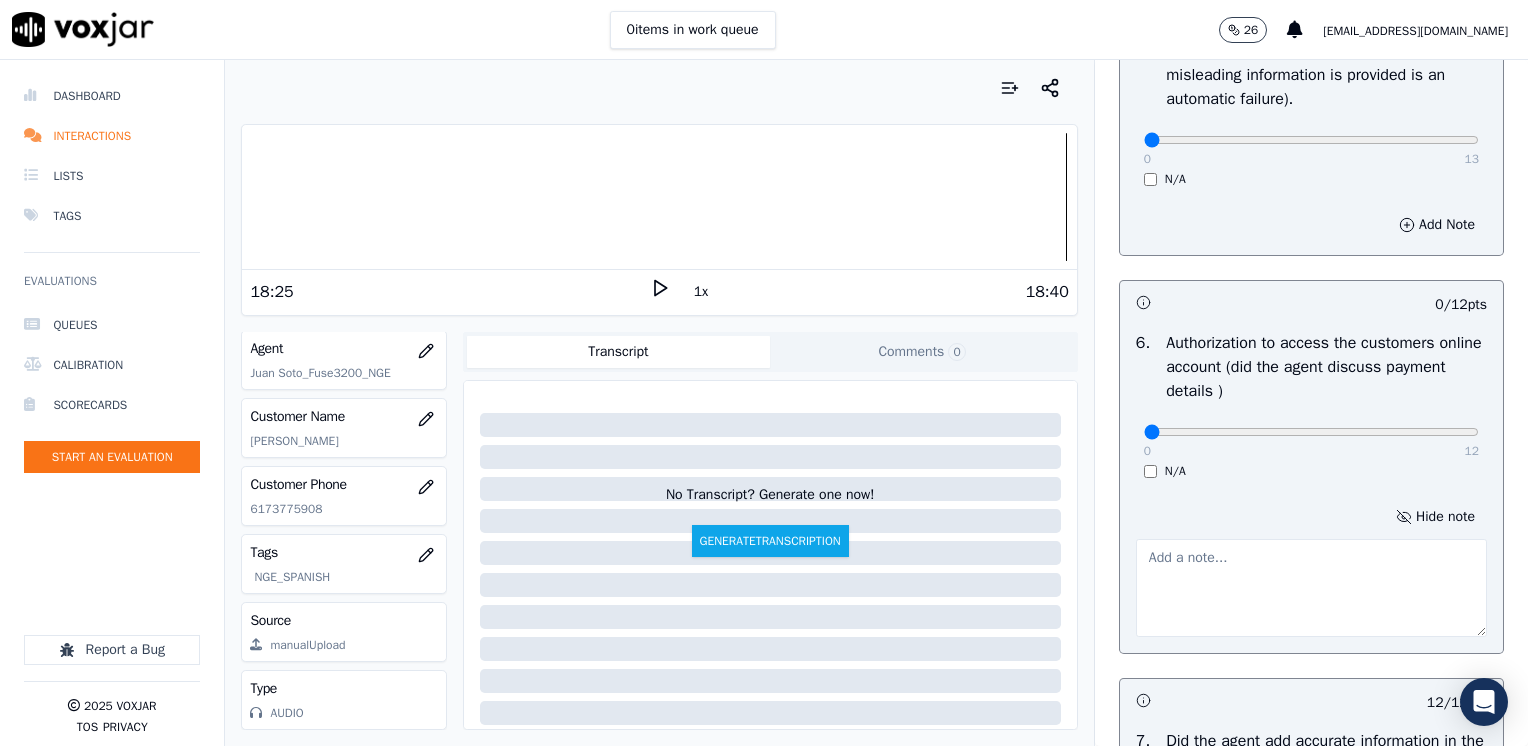 click at bounding box center (1311, 588) 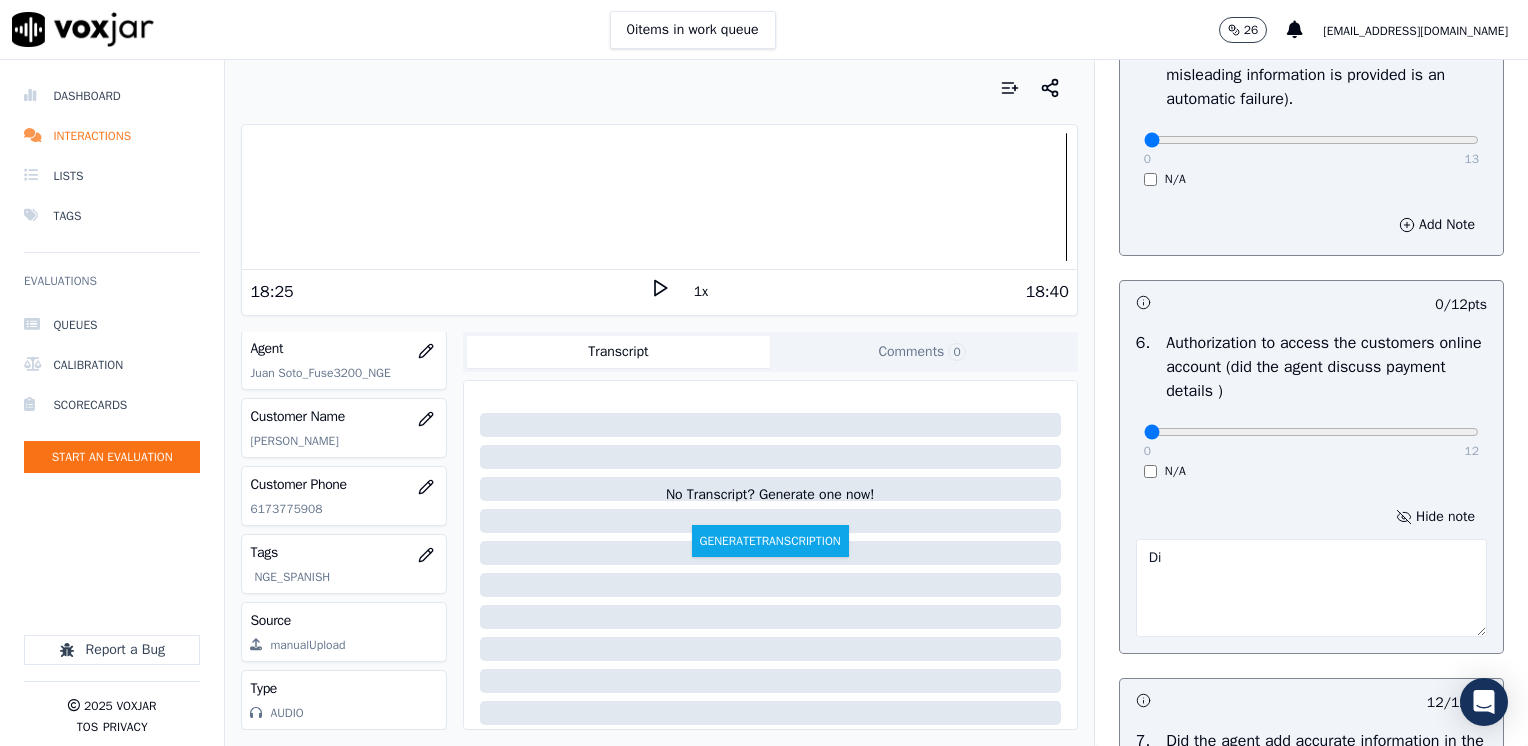 type on "D" 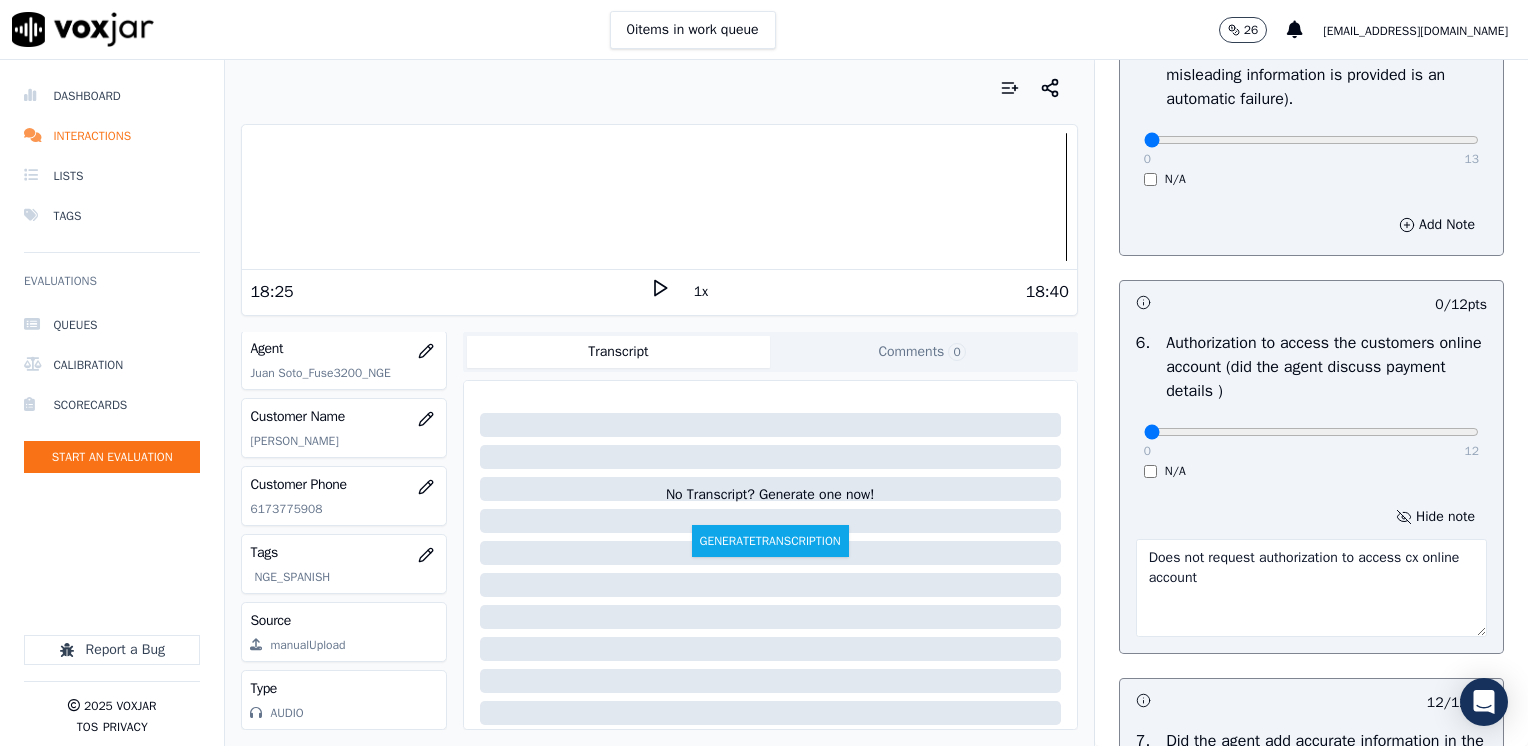 type on "Does not request authorization to access cx online account" 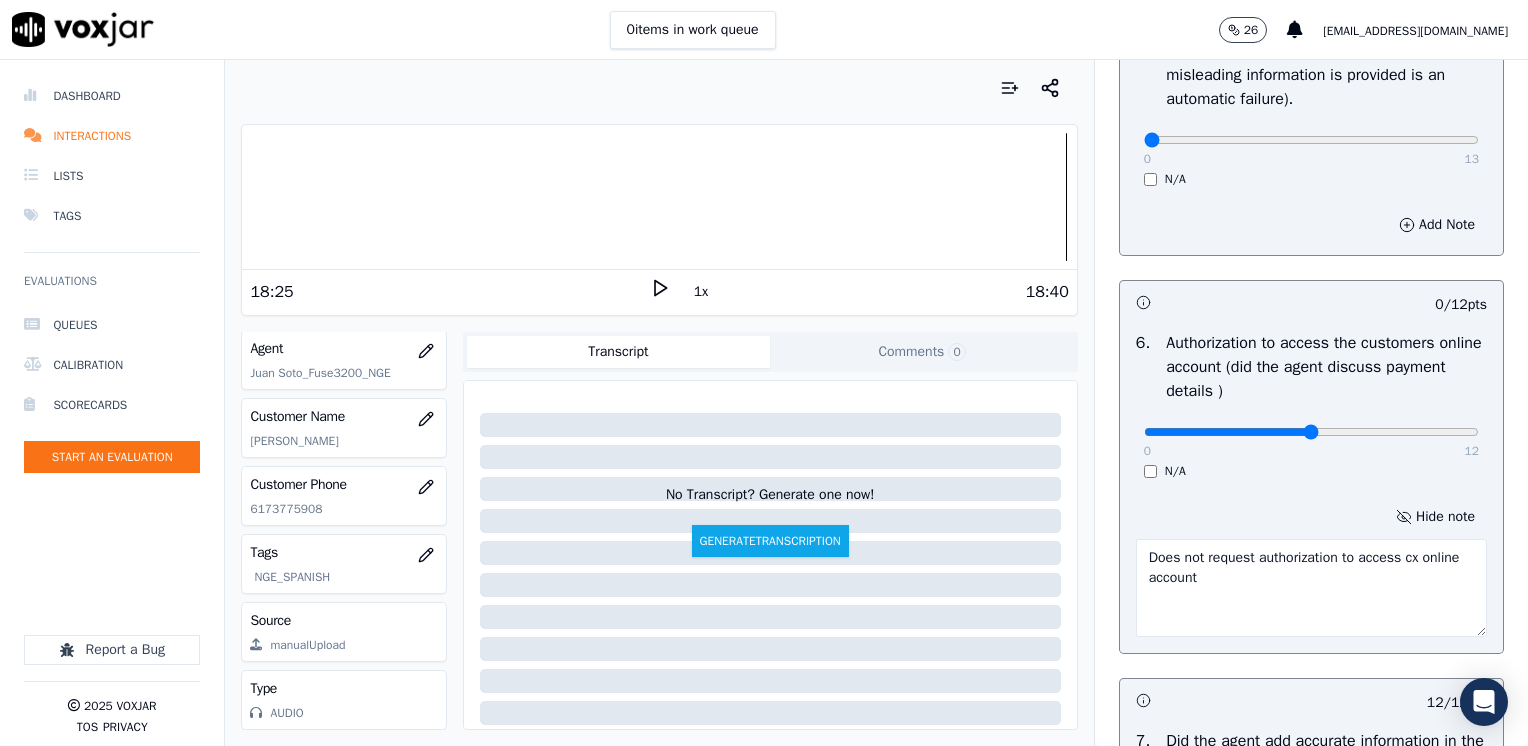 click at bounding box center (1311, -908) 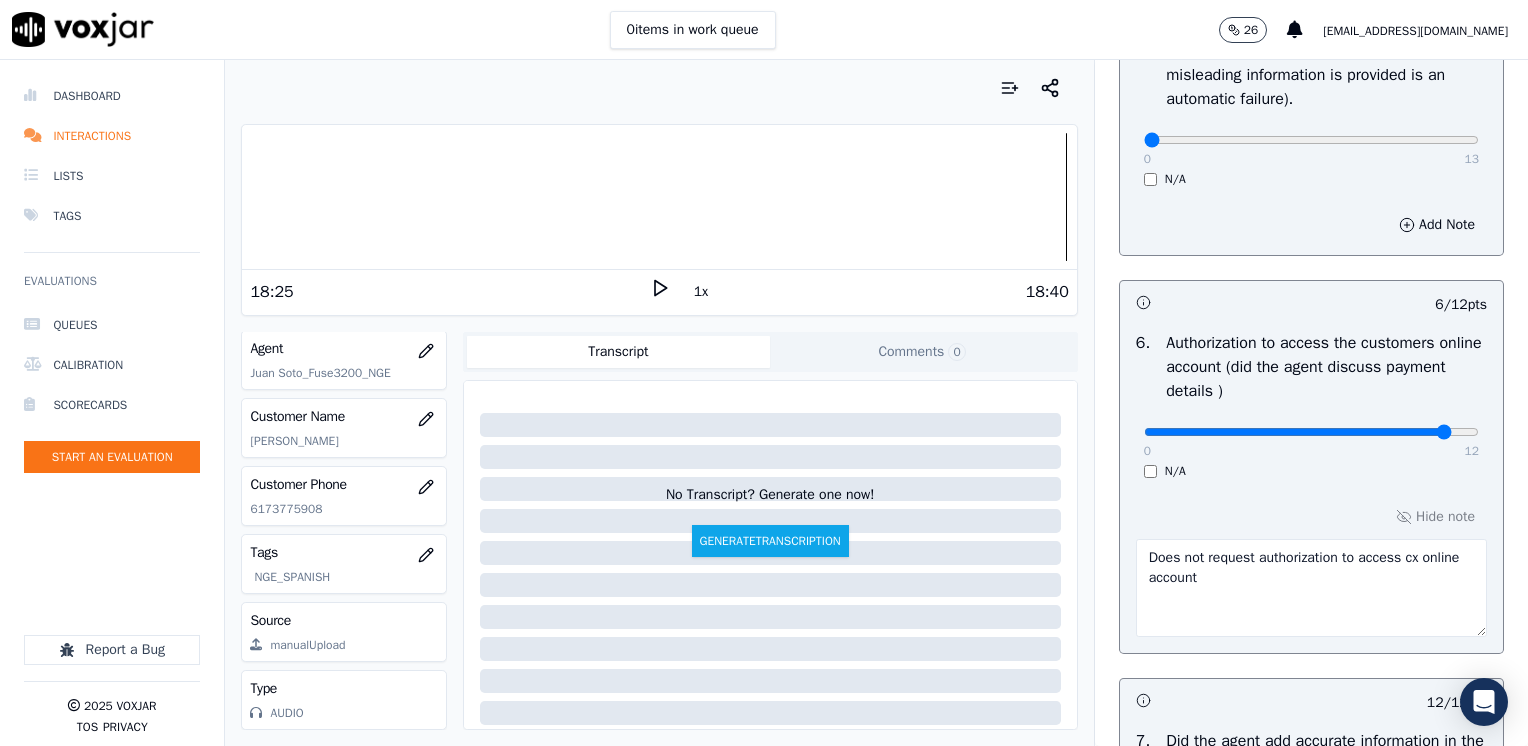 type on "11" 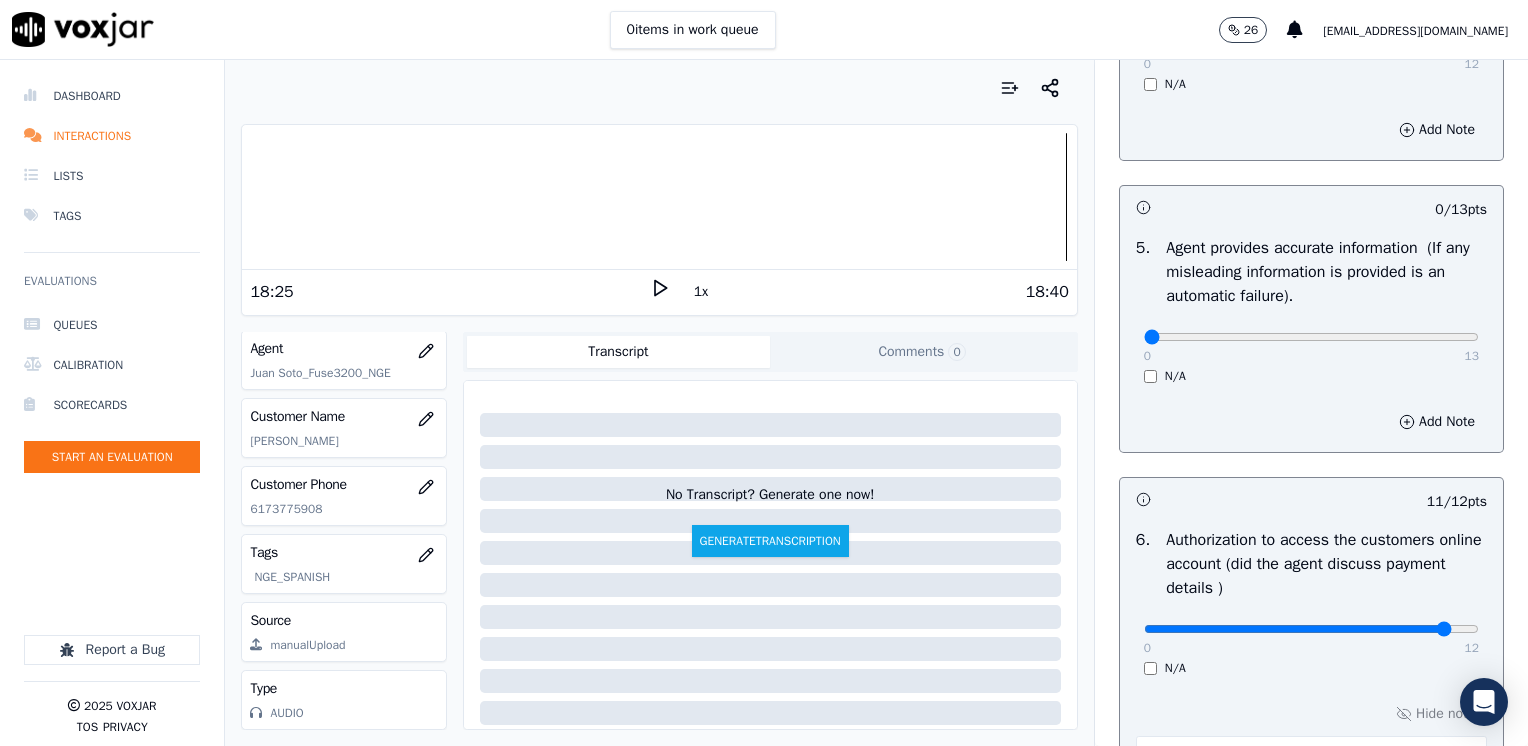 scroll, scrollTop: 1048, scrollLeft: 0, axis: vertical 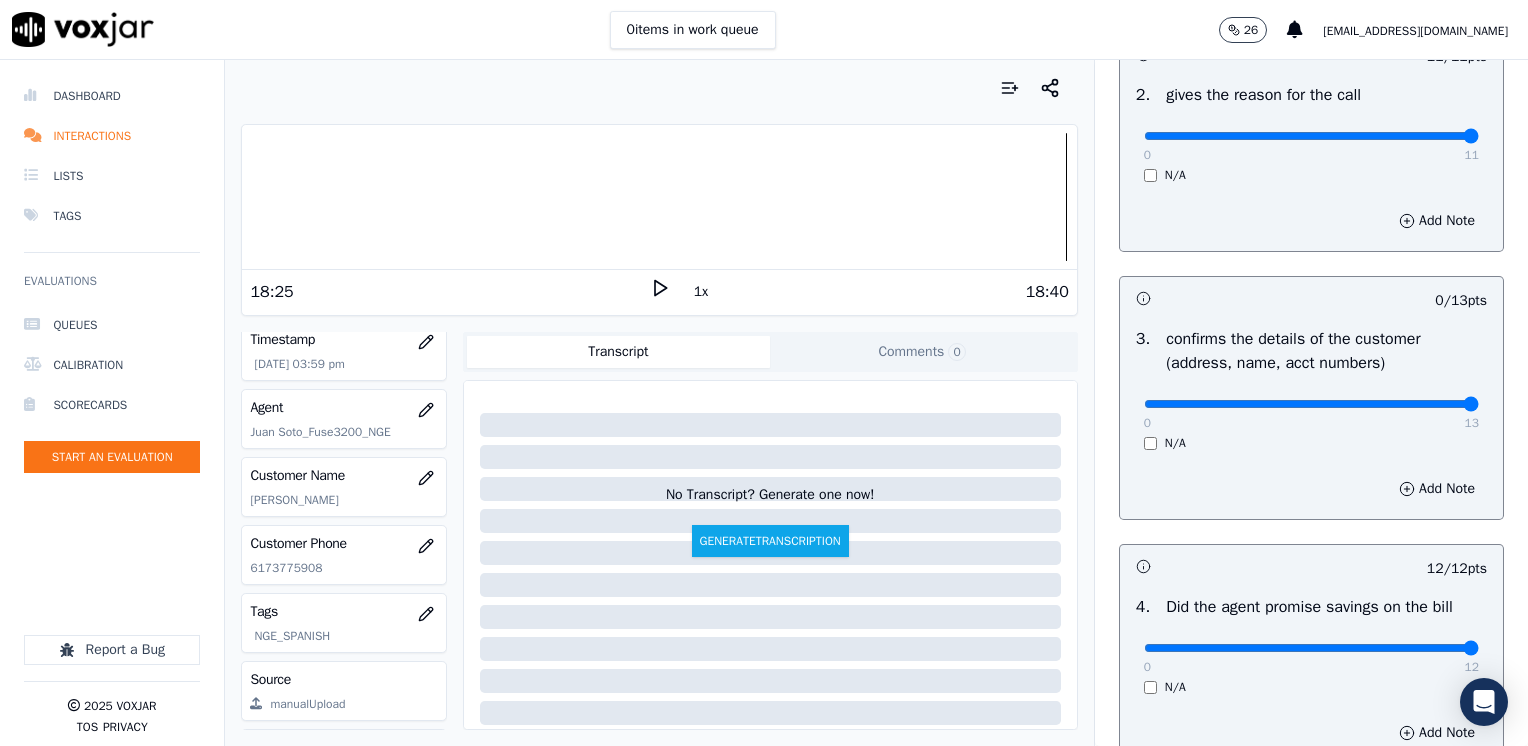 drag, startPoint x: 1132, startPoint y: 404, endPoint x: 1531, endPoint y: 399, distance: 399.03134 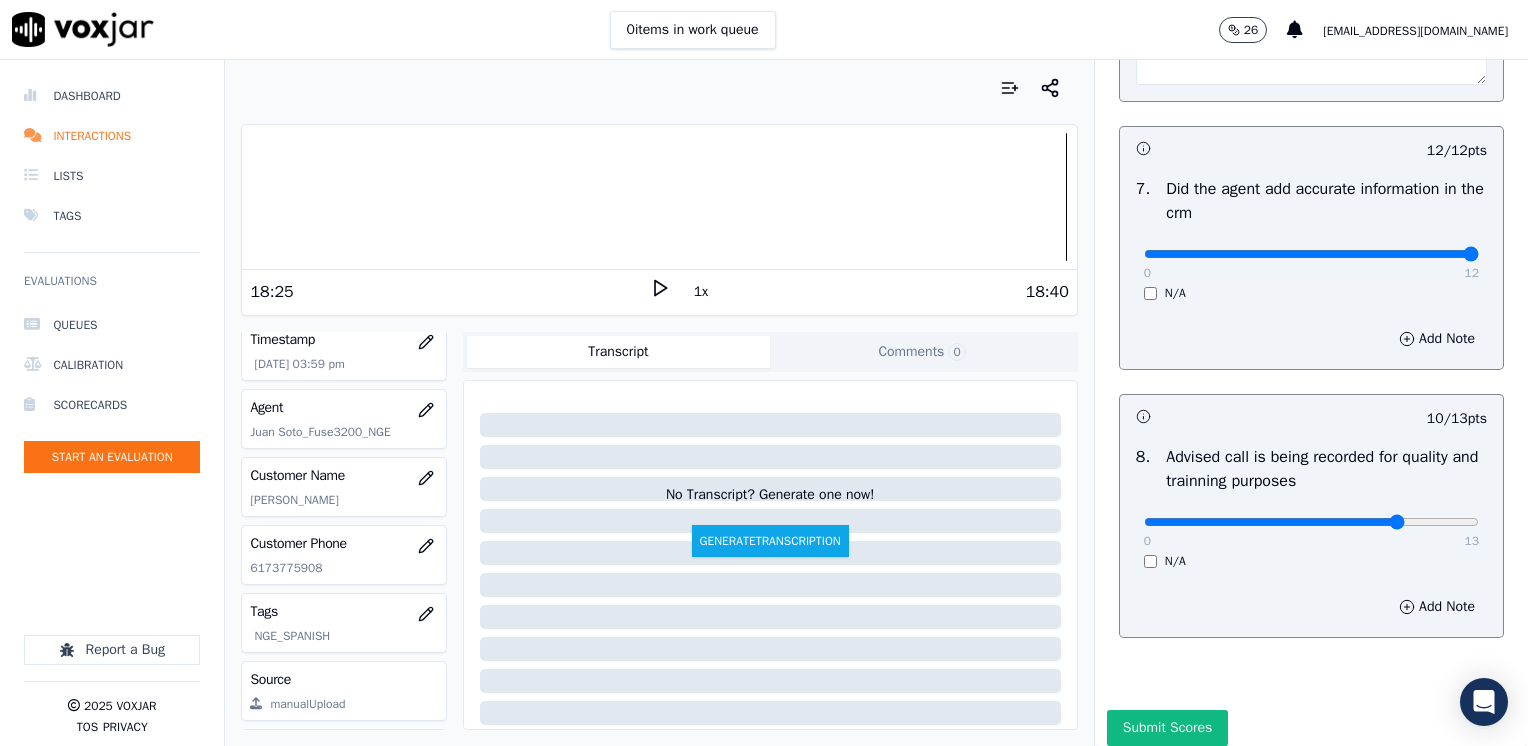 scroll, scrollTop: 1853, scrollLeft: 0, axis: vertical 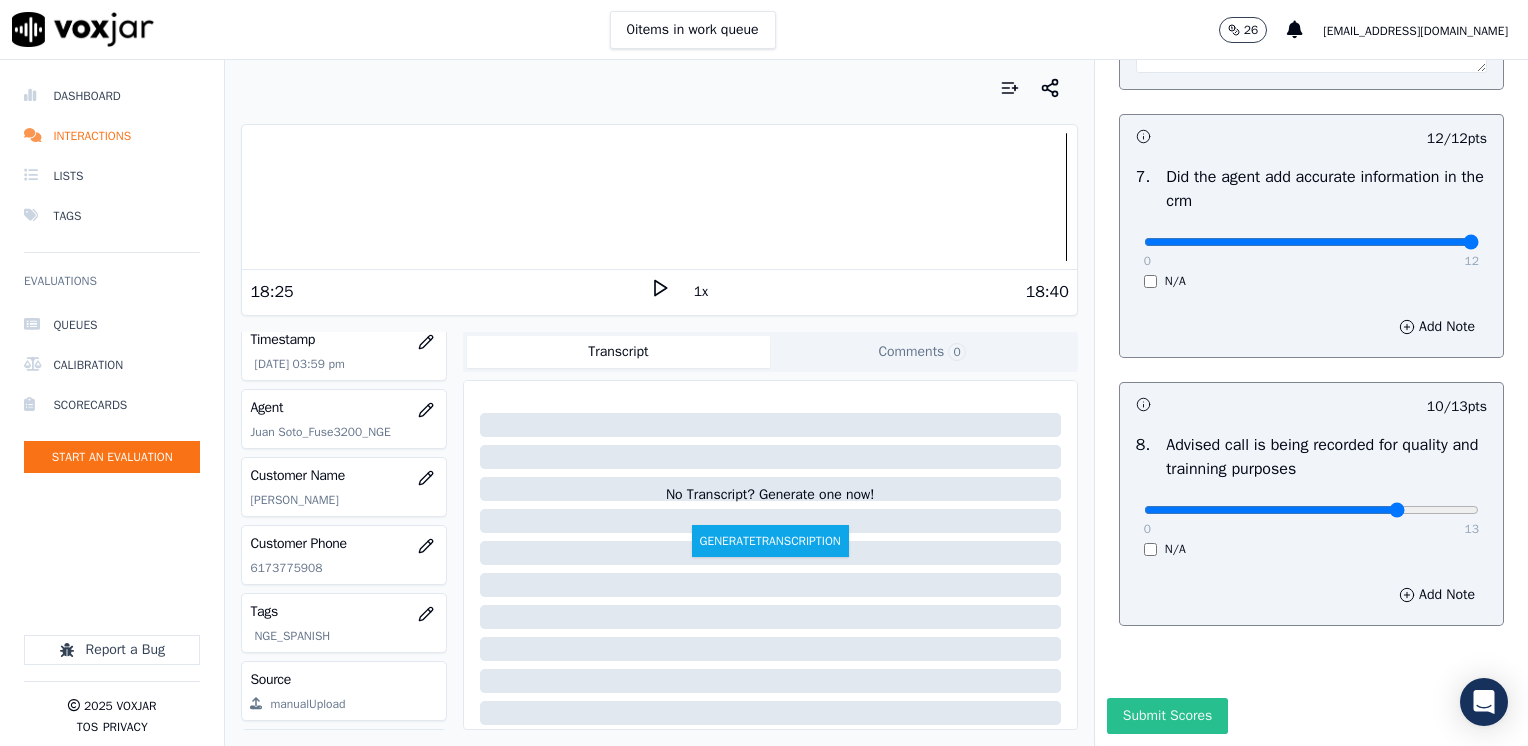 click on "Submit Scores" at bounding box center (1167, 716) 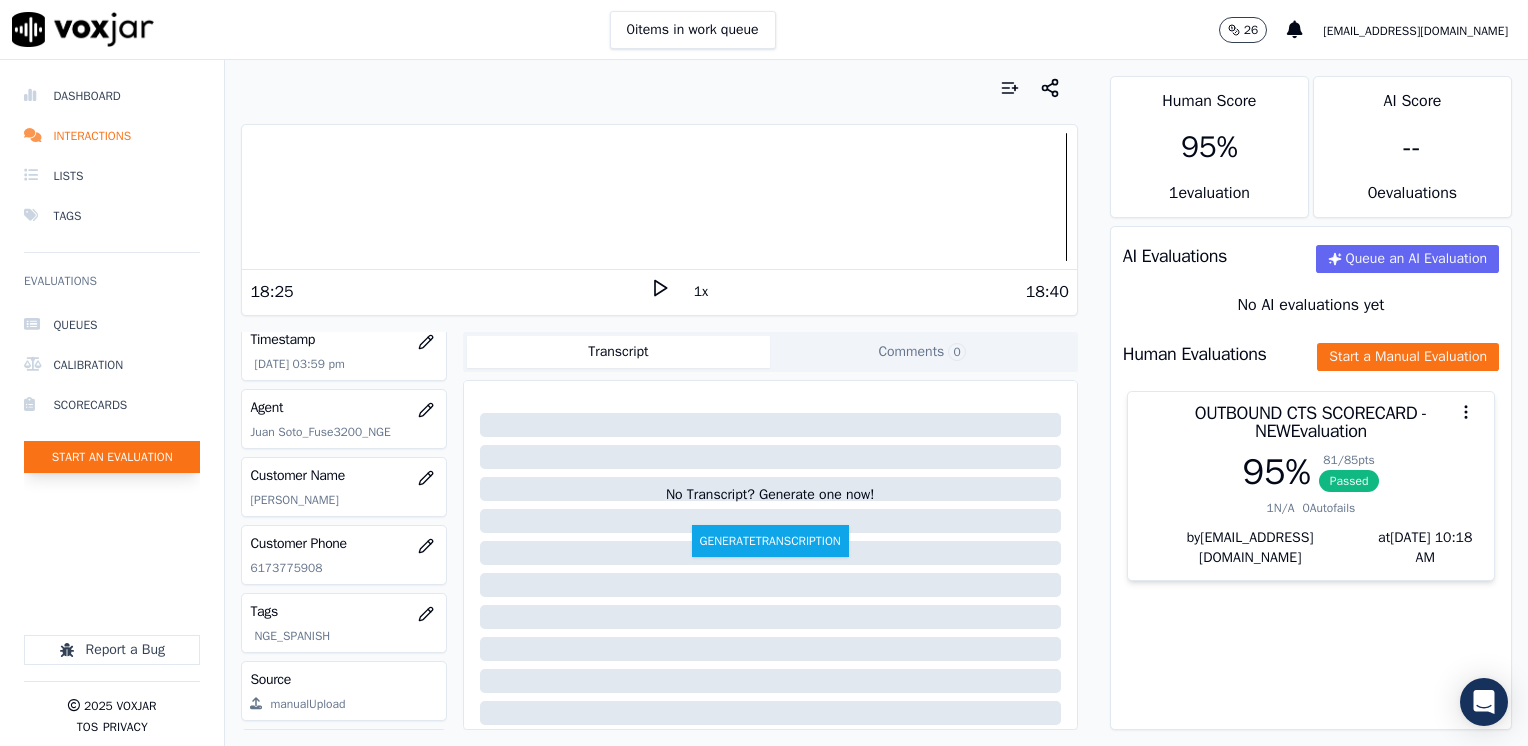 click on "Start an Evaluation" 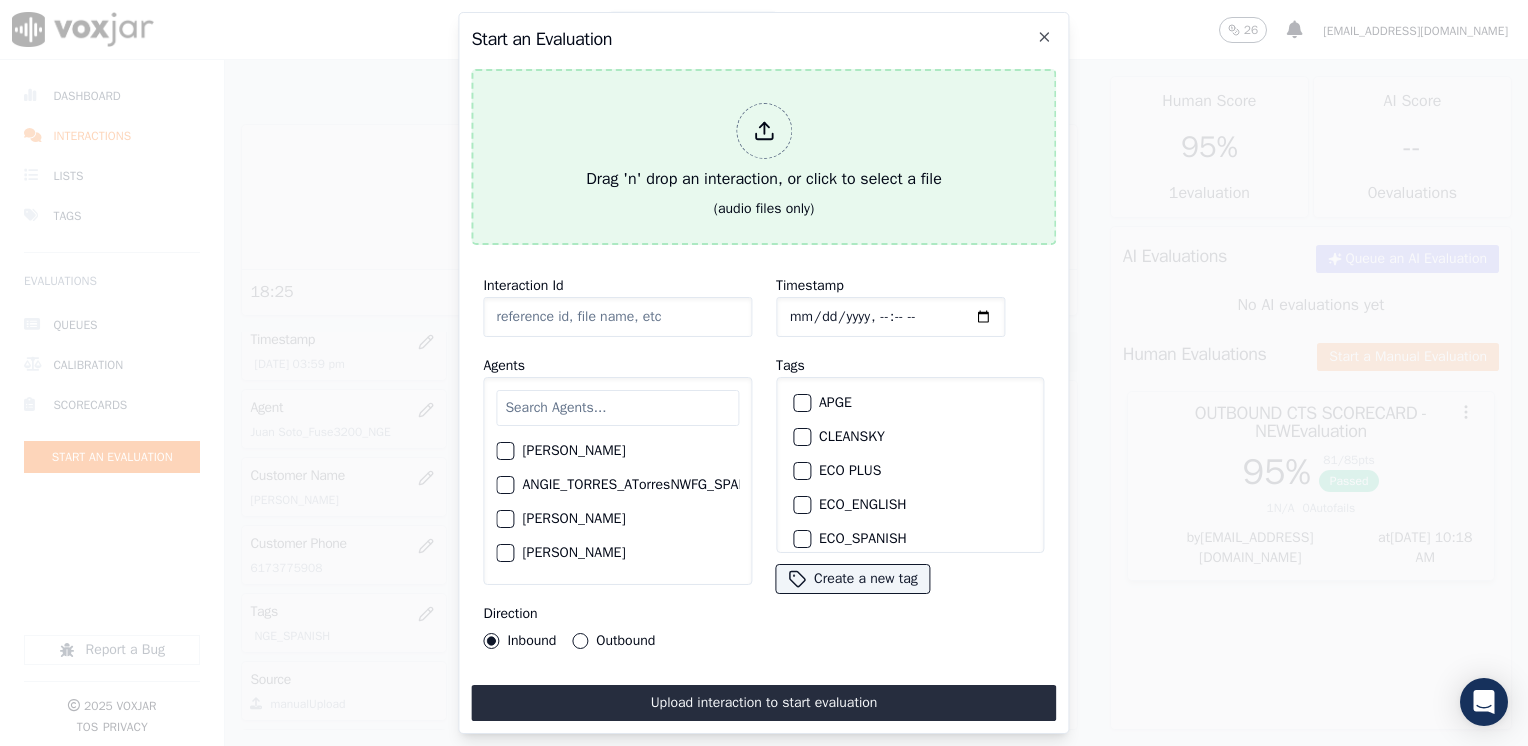 click 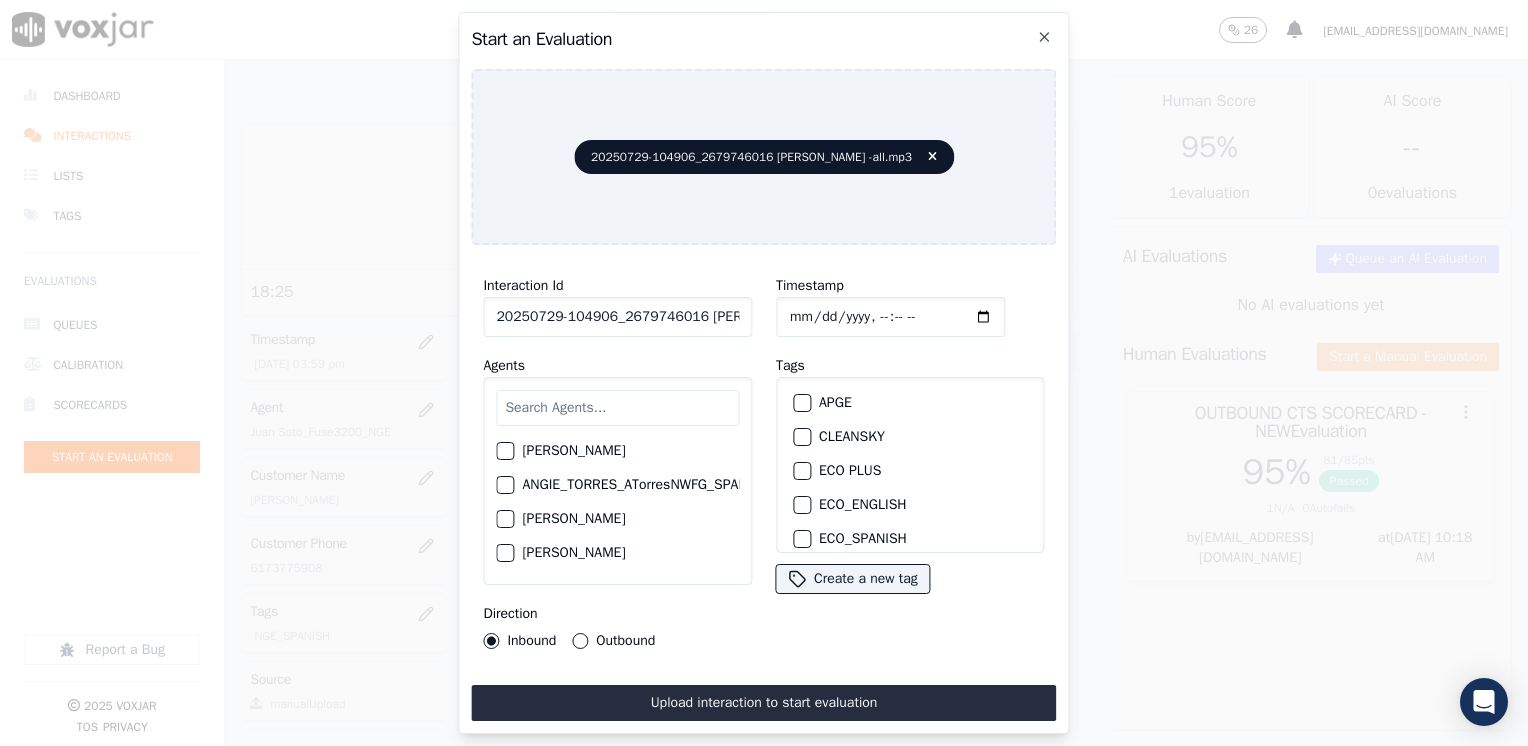 click on "[PERSON_NAME]     ANGIE_TORRES_ATorresNWFG_SPARK     [PERSON_NAME]     [PERSON_NAME]     [PERSON_NAME] Viloria_a25003_CLEANSKY     [PERSON_NAME] Viloria_a25016_WGL     [PERSON_NAME] Viloria_a25046_INDRA     [PERSON_NAME] Viloria_fuse1164_NGE     [PERSON_NAME] Marruaga_a26181_WGL     [PERSON_NAME]     [PERSON_NAME] Chavarro_a26184_WGL     [PERSON_NAME] Vizcaino_a13916_CLEANSKY     [PERSON_NAME] Vizcaino­_NW2906_CLEANSKY     [PERSON_NAME]     [PERSON_NAME] Higuita_Fuse3185_NGE     [PERSON_NAME] Sales      [PERSON_NAME] Higuita_a27435_CLEANSKY     [PERSON_NAME] Higuita_a27490_INDRA     [PERSON_NAME]     [PERSON_NAME]     [PERSON_NAME] Prias_a27400_CLEANSKY     [PERSON_NAME] Prias_a27447_INDRA     [PERSON_NAME] Prias_fuse1184_NGE     [PERSON_NAME]     [PERSON_NAME]     [PERSON_NAME] Torres_WANN1185_NGE     [PERSON_NAME] Torres_a27399_CLEANSKY     [PERSON_NAME] Torres_a27445_INDRA     BRYAN_LHEINEKER_WANN1211_NGE     [PERSON_NAME] Camacho_BAQ2083_INDRA     [PERSON_NAME]     [PERSON_NAME]" 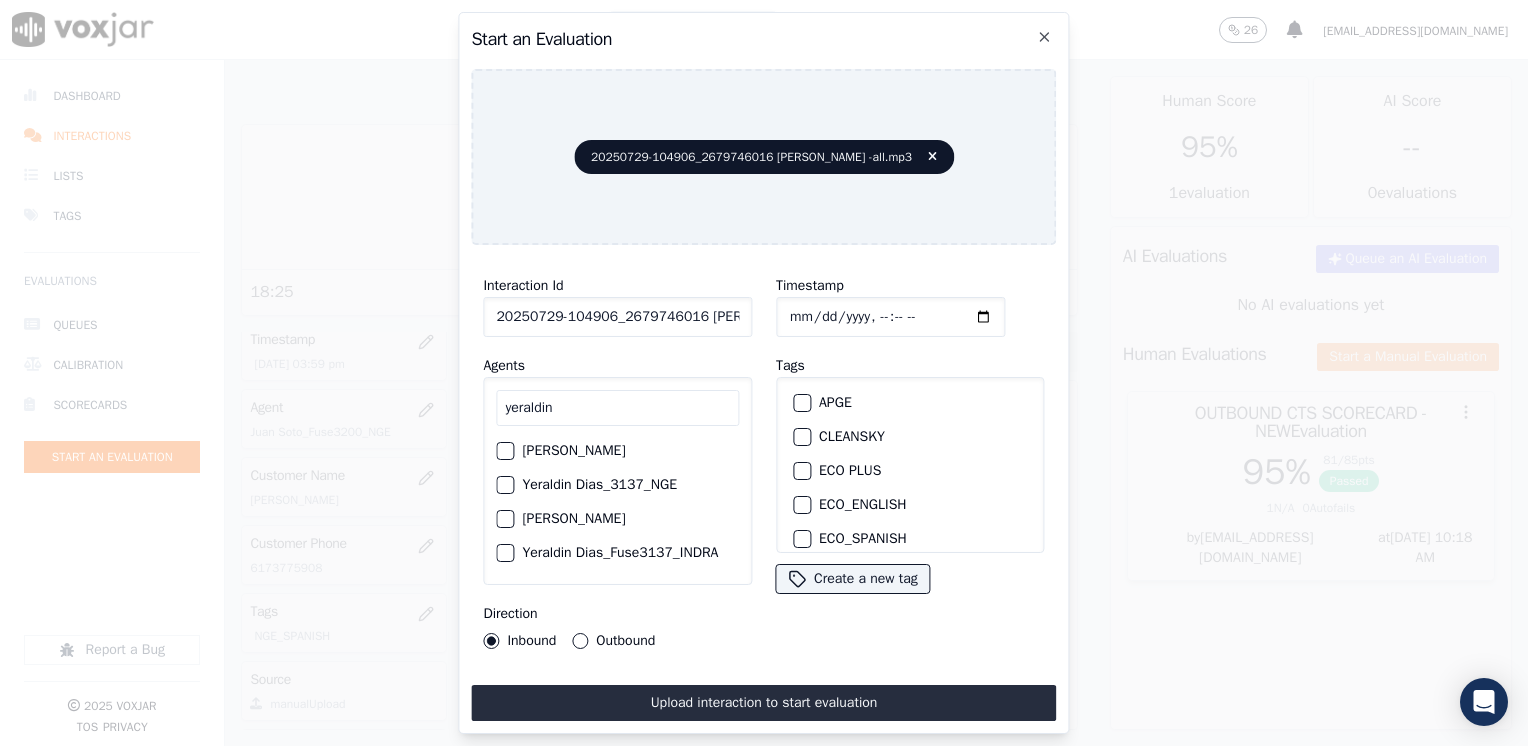 type on "yeraldin" 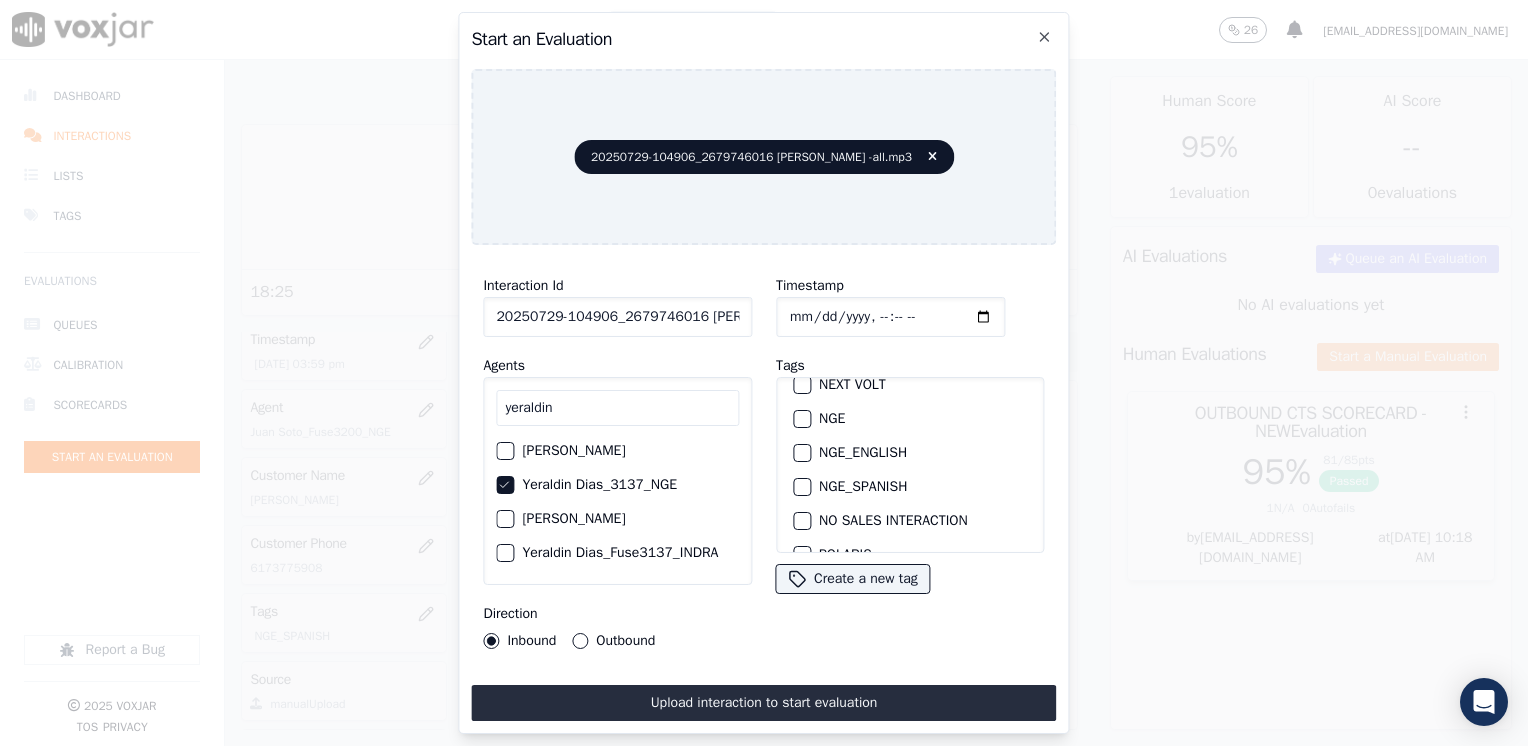 scroll, scrollTop: 300, scrollLeft: 0, axis: vertical 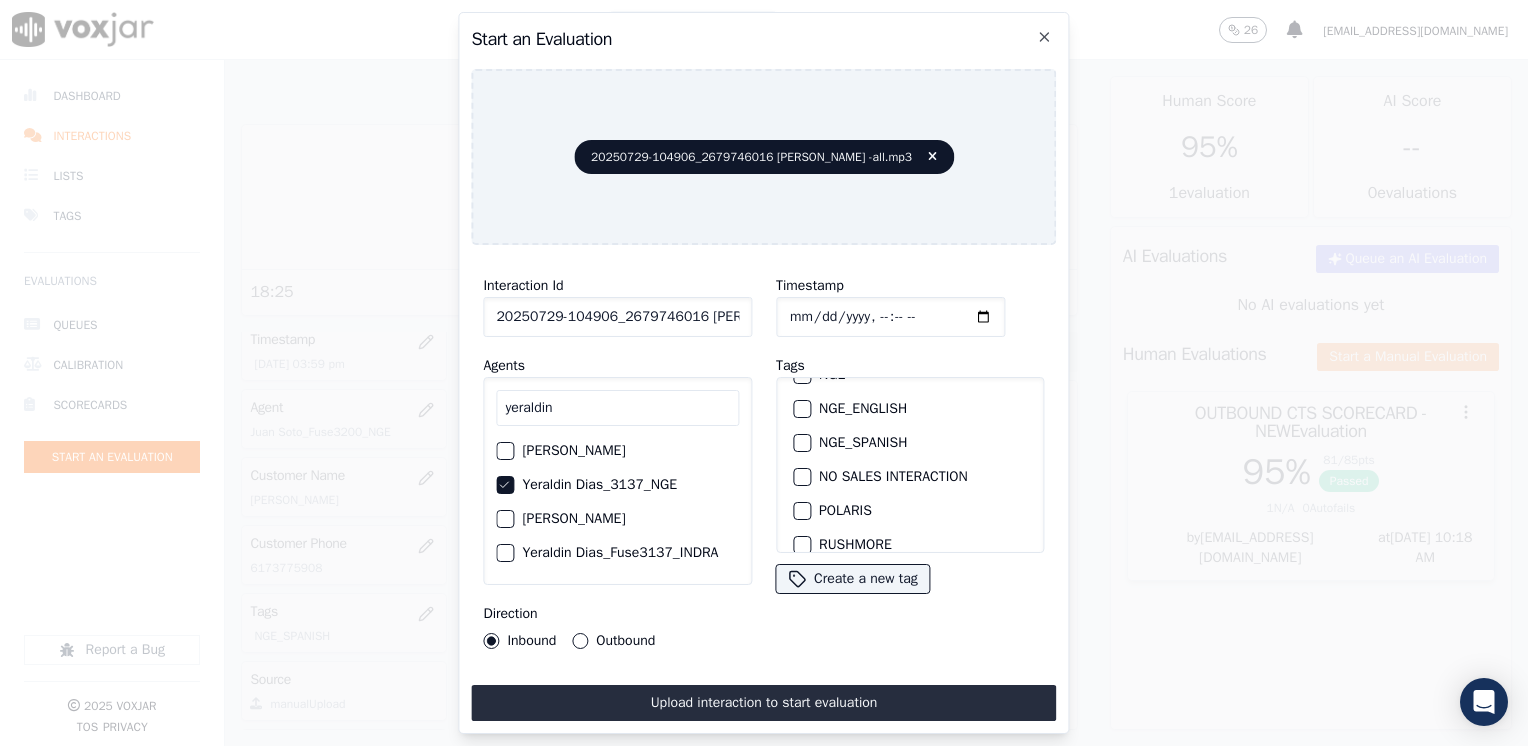 click at bounding box center [801, 443] 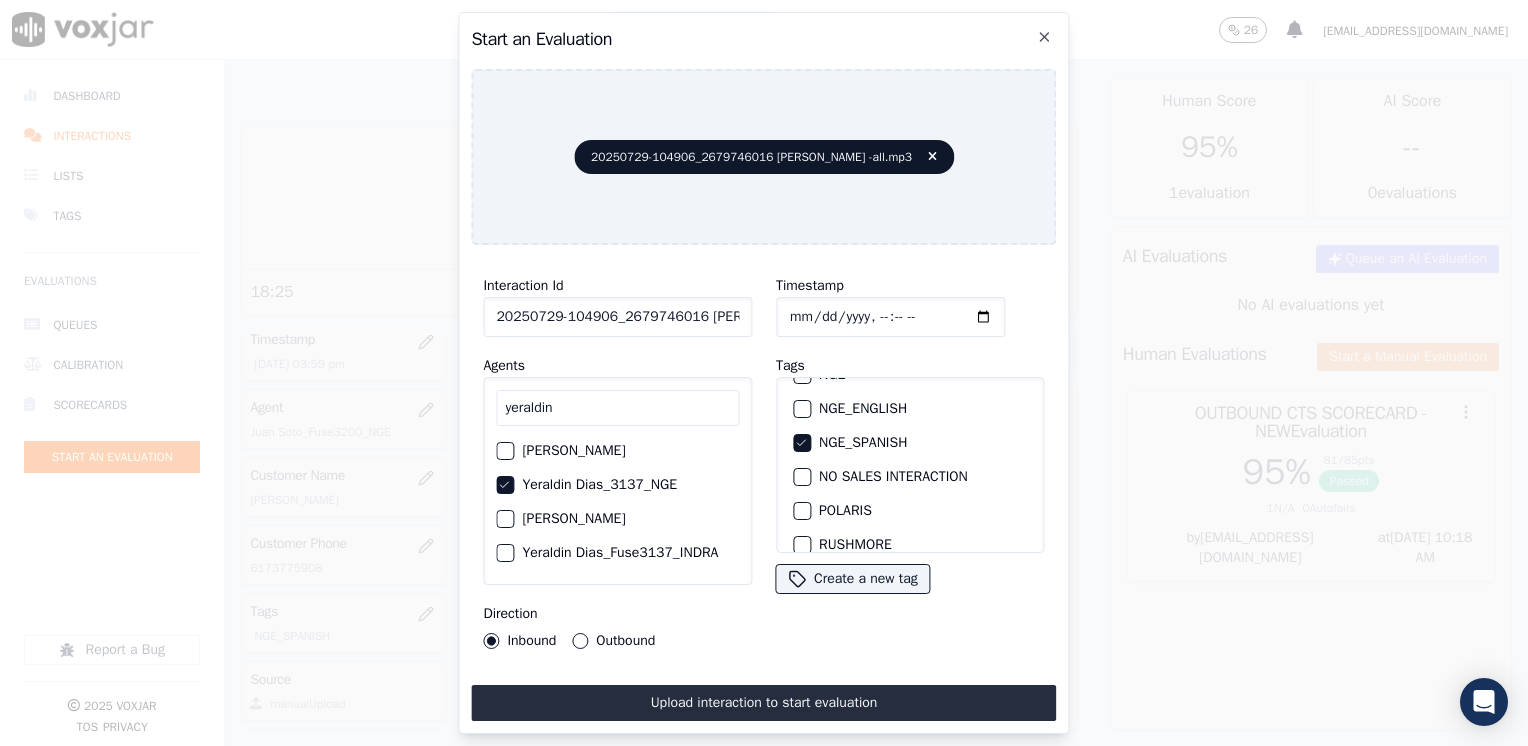 click on "Outbound" at bounding box center (580, 641) 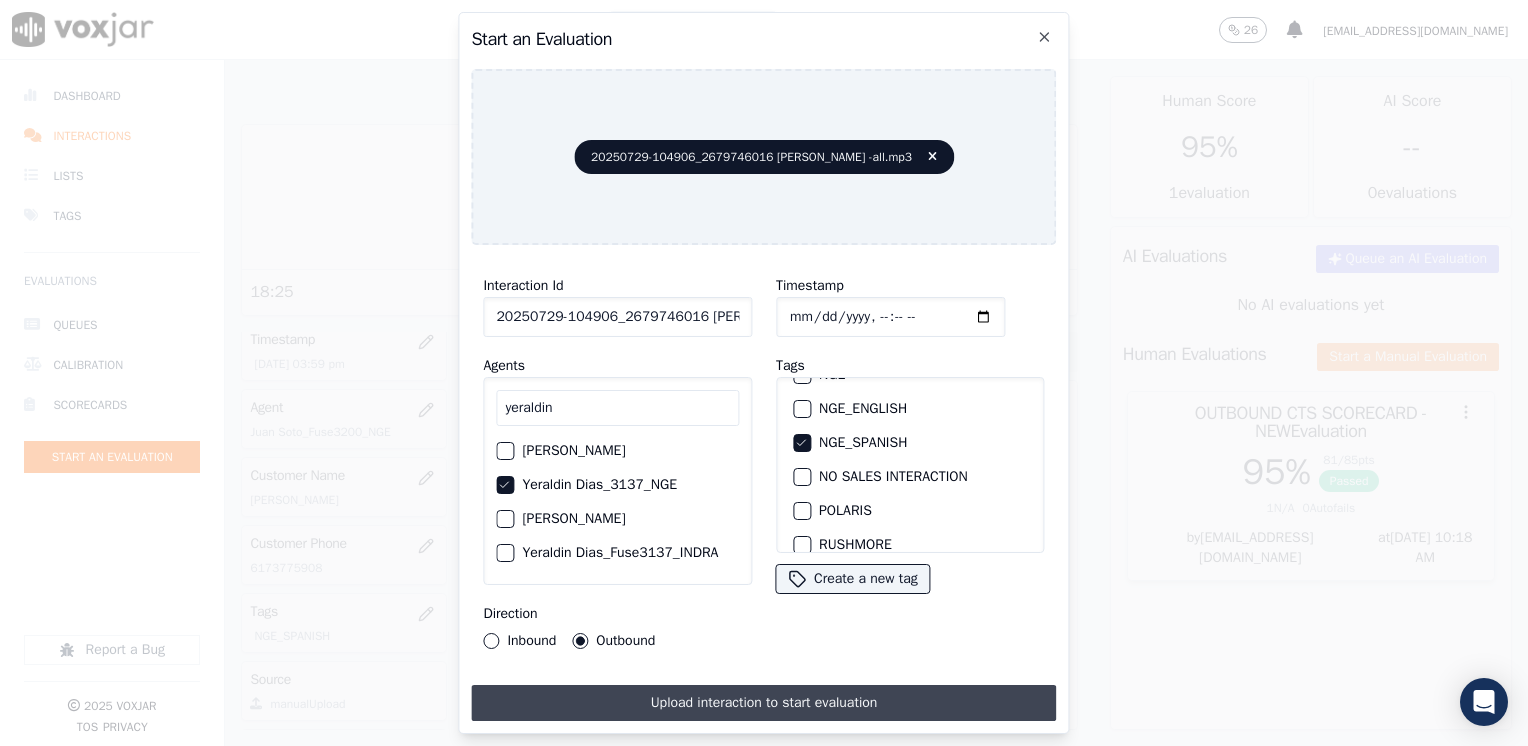 click on "Upload interaction to start evaluation" at bounding box center (763, 703) 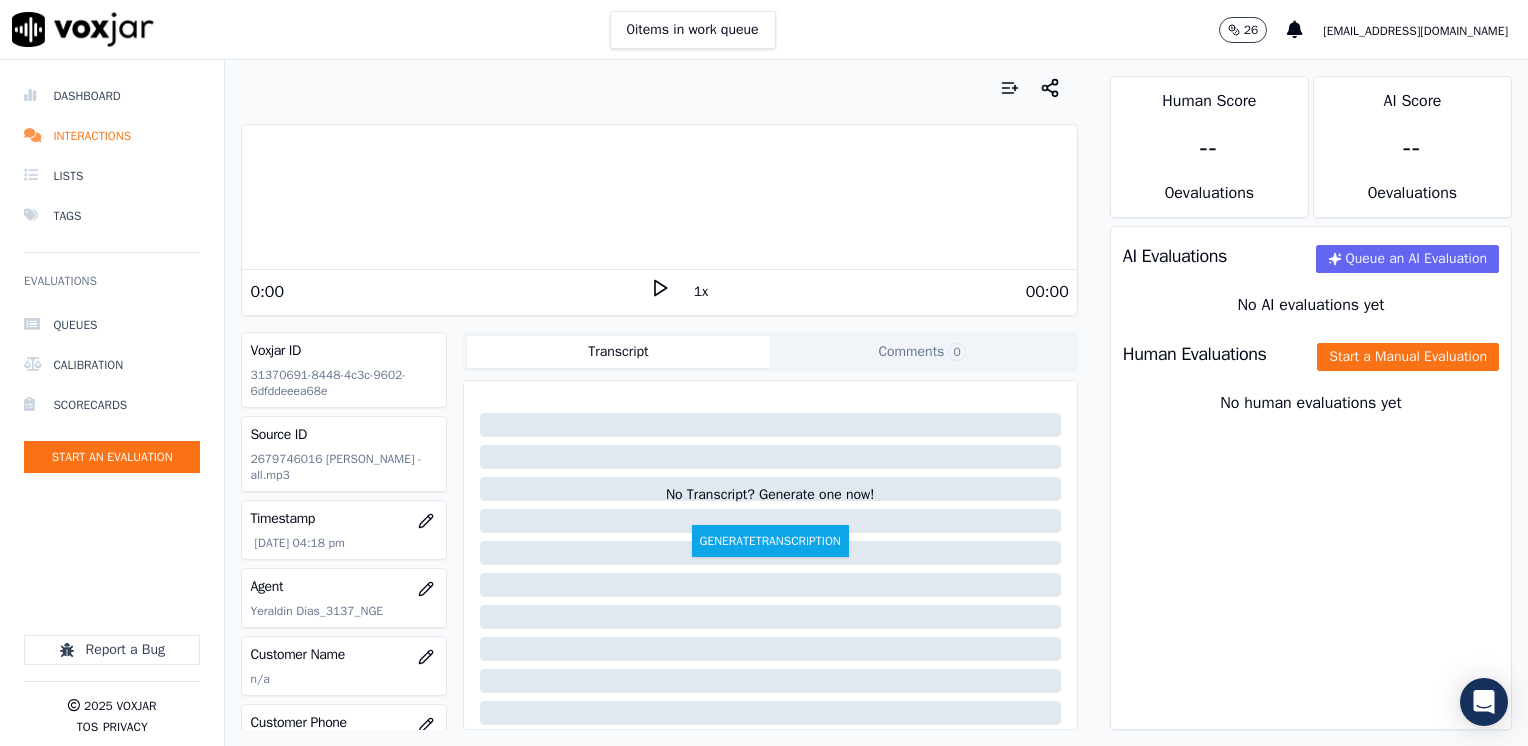 click 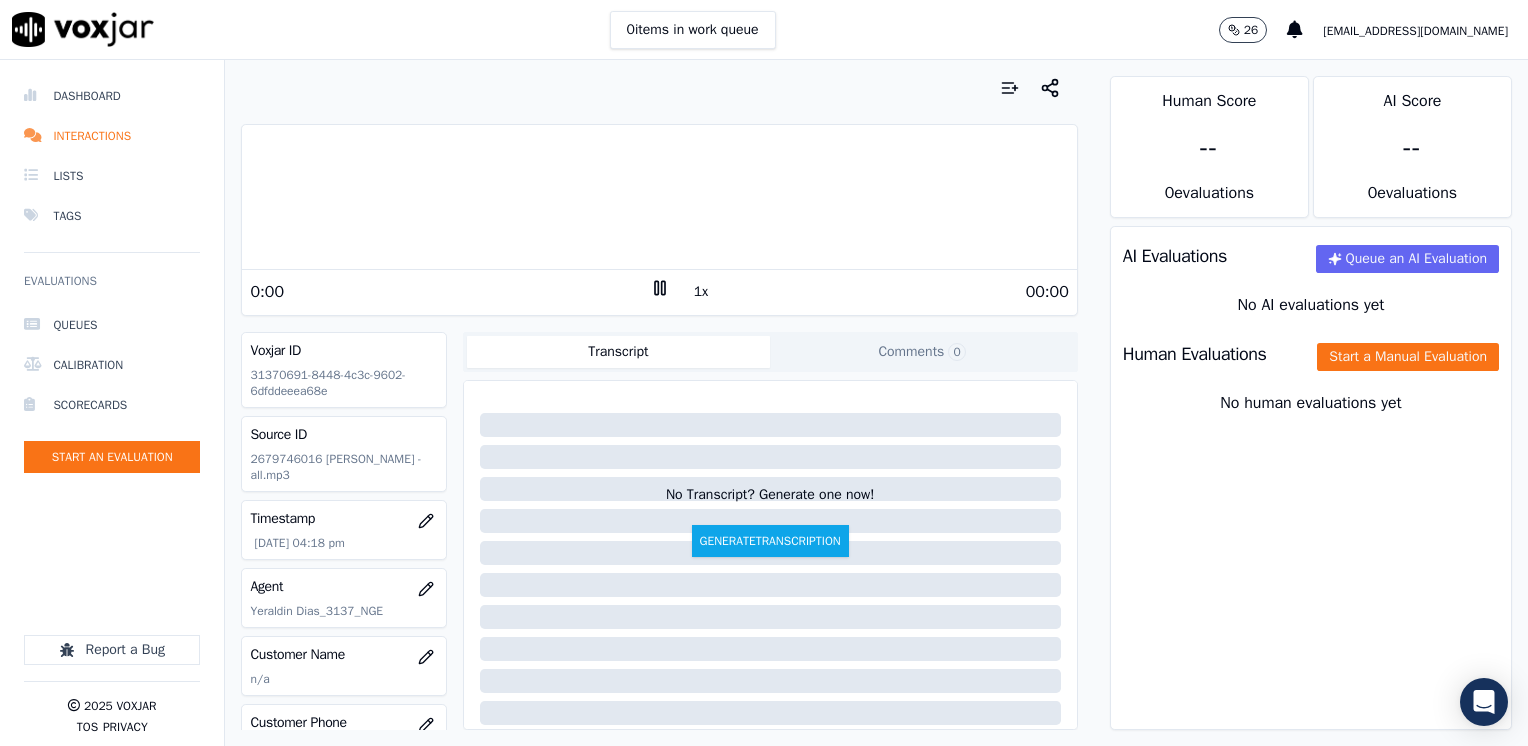 click 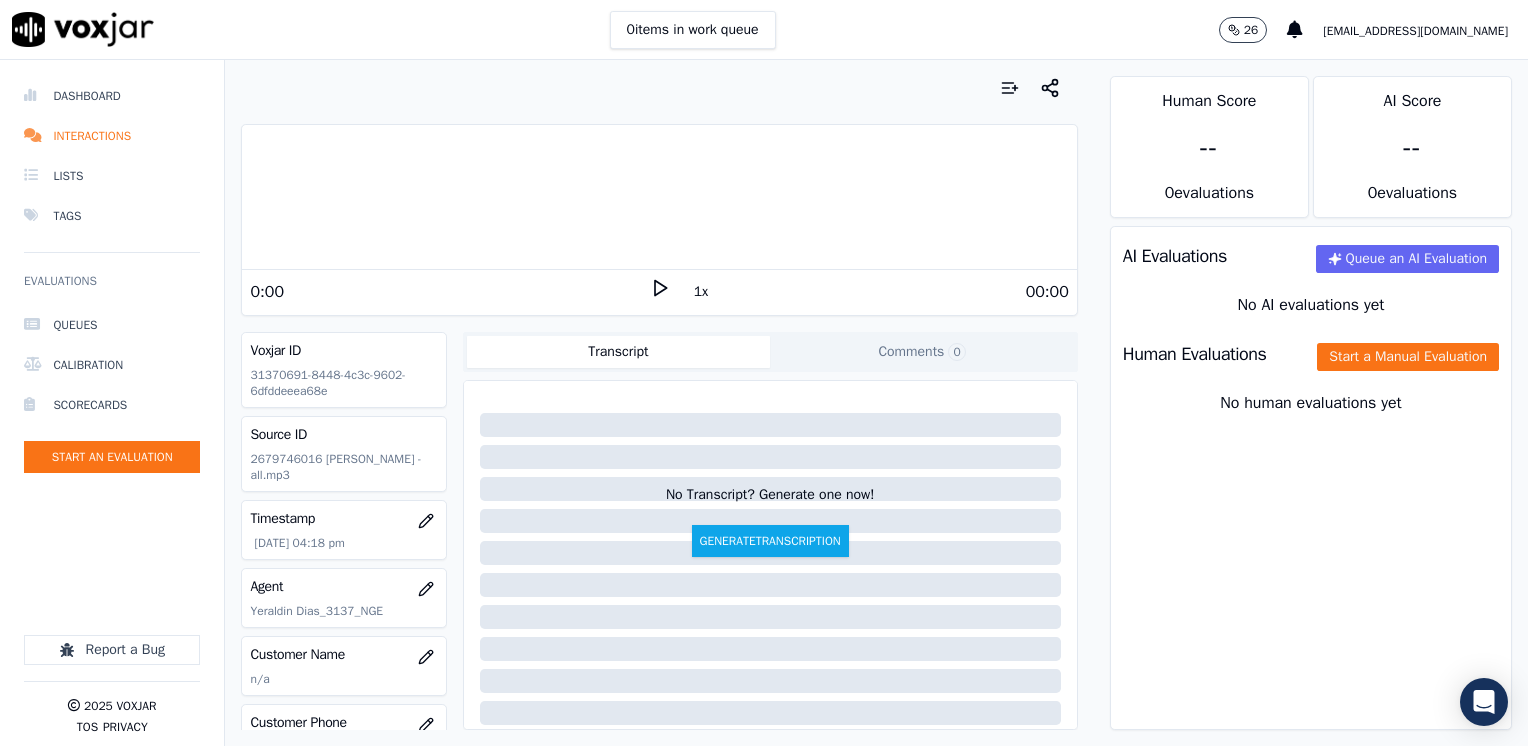 scroll, scrollTop: 100, scrollLeft: 0, axis: vertical 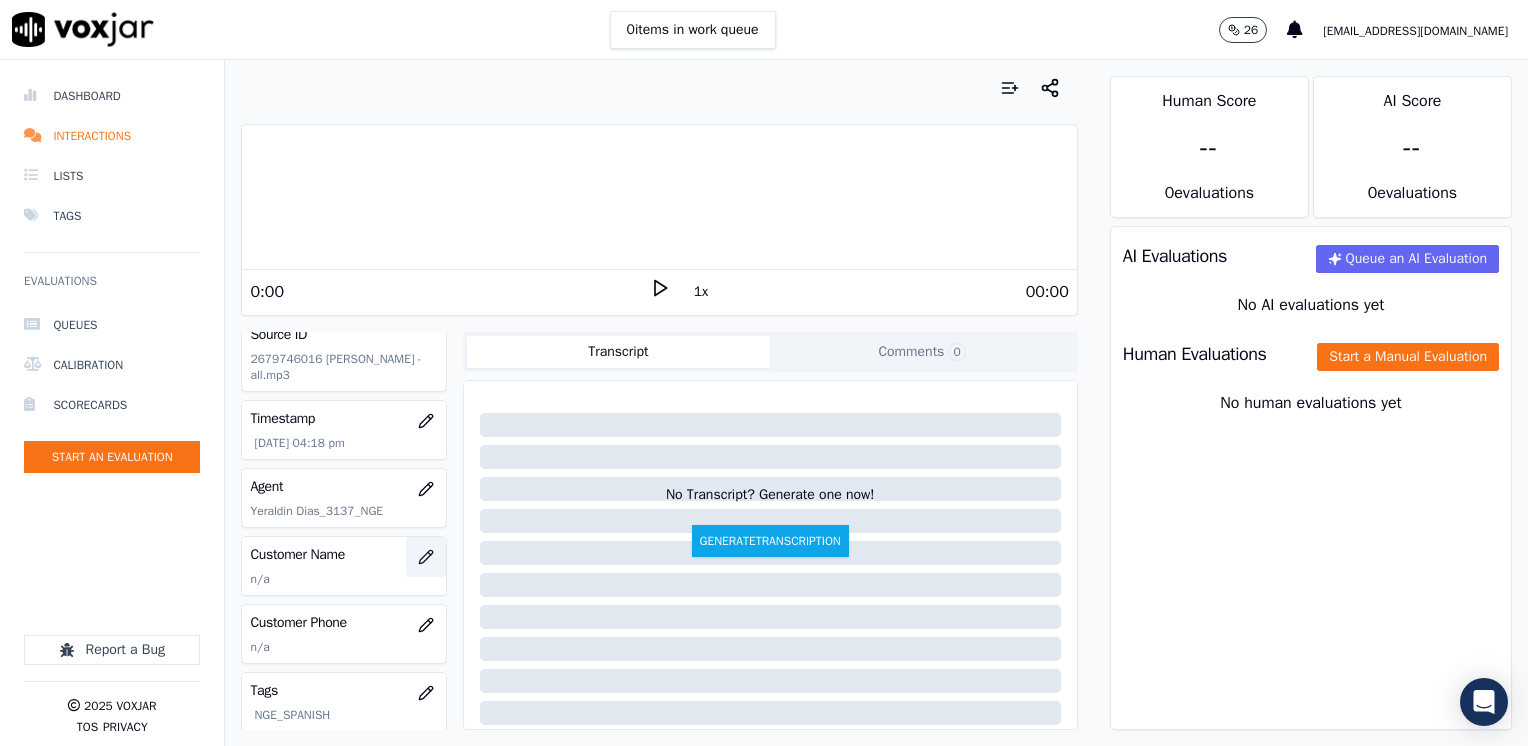 click 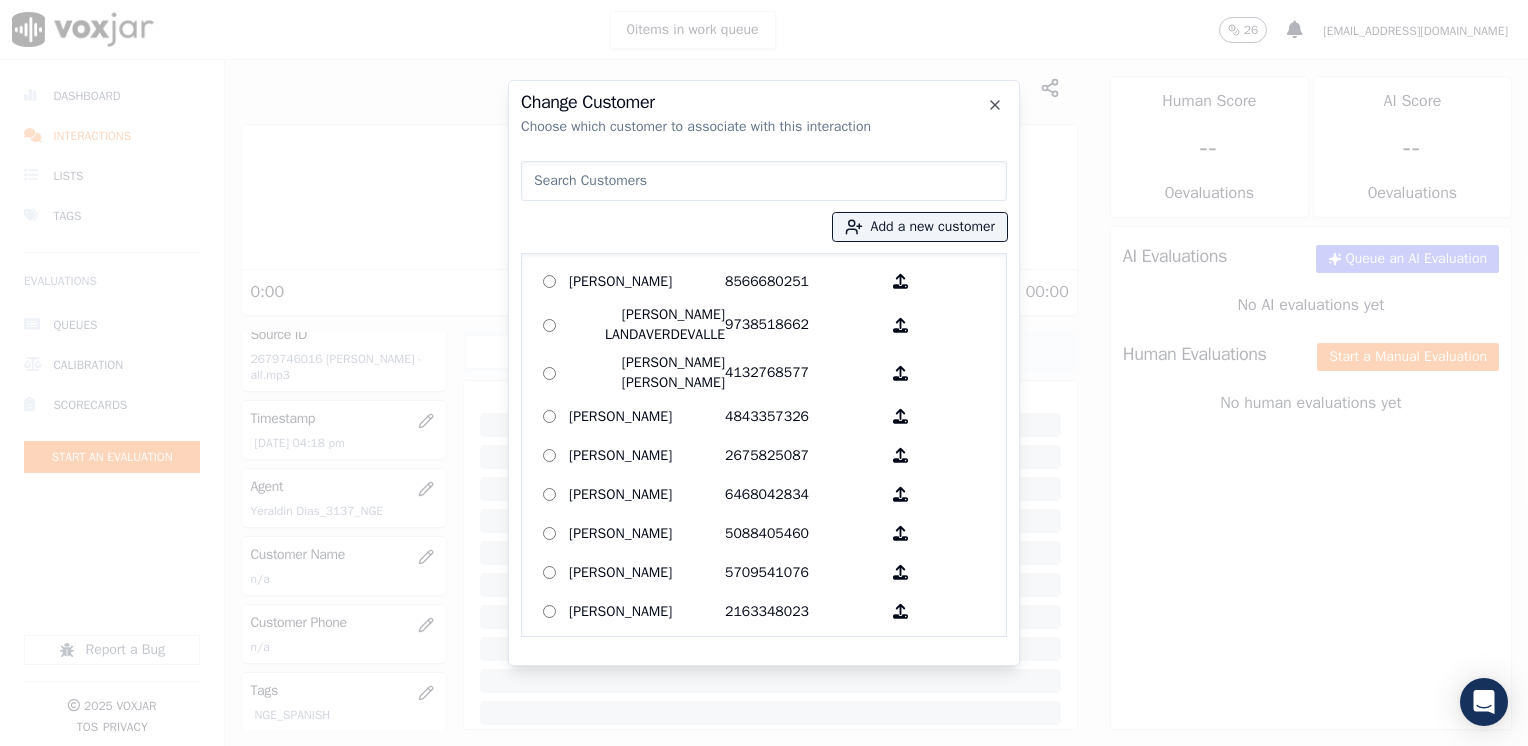 click at bounding box center (764, 181) 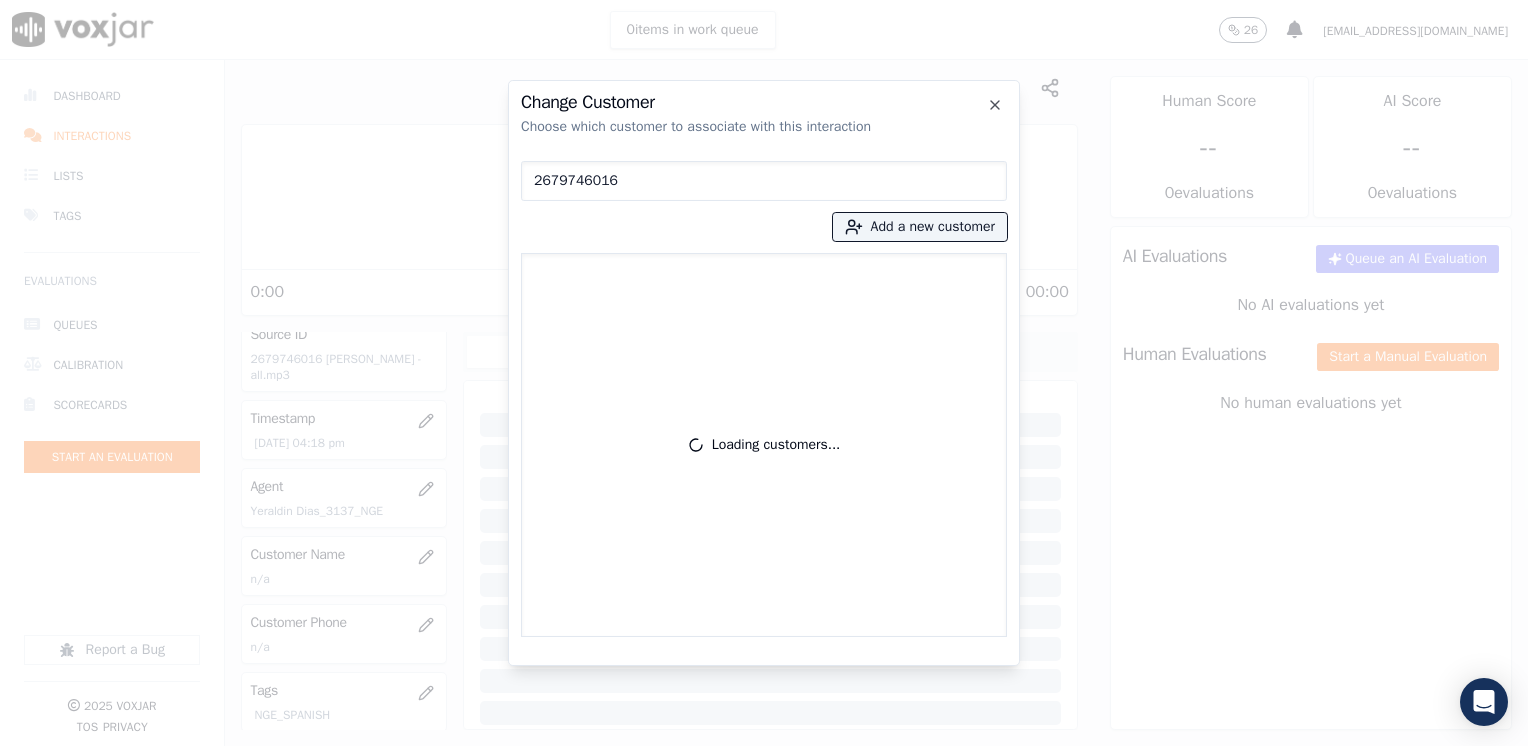 type on "2679746016" 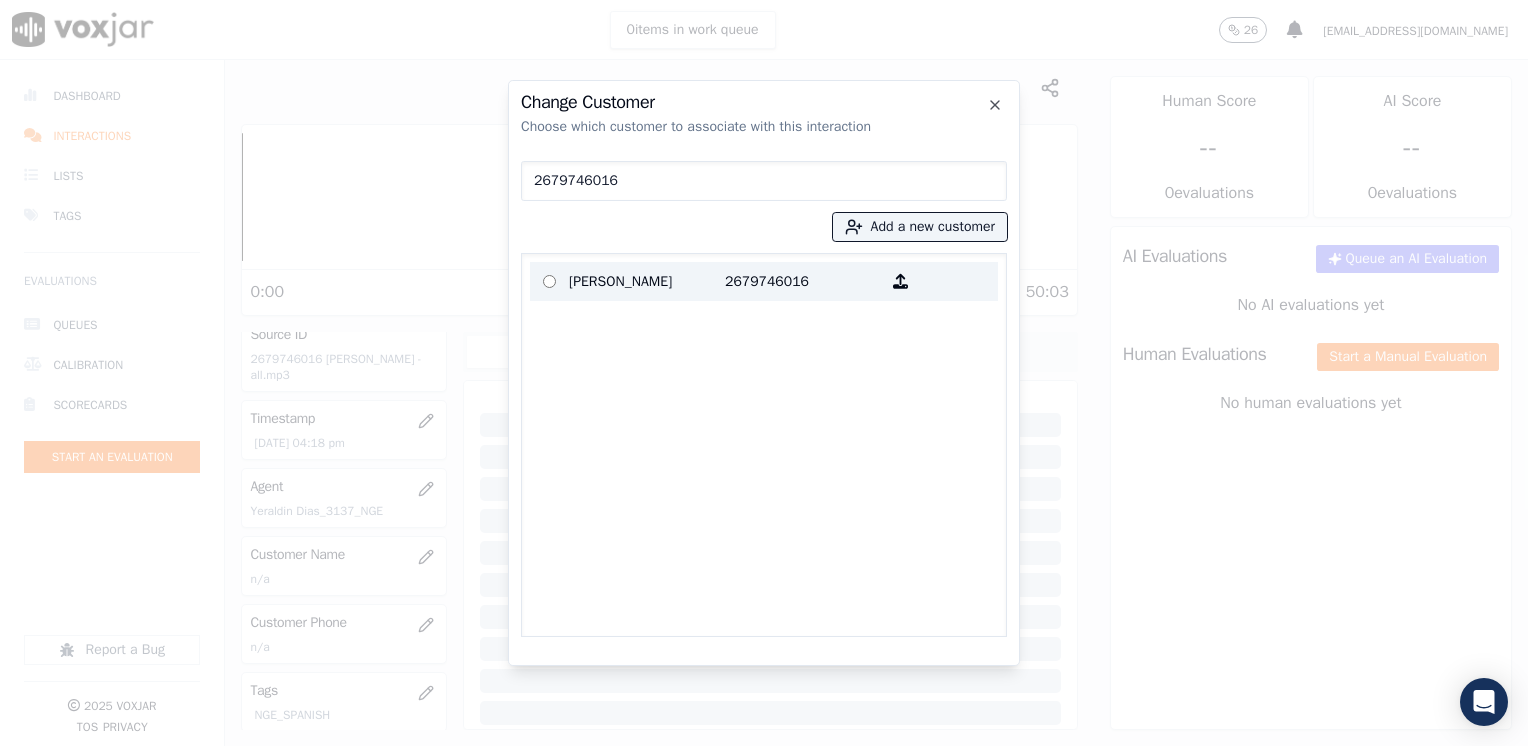 click on "[PERSON_NAME]" at bounding box center [647, 281] 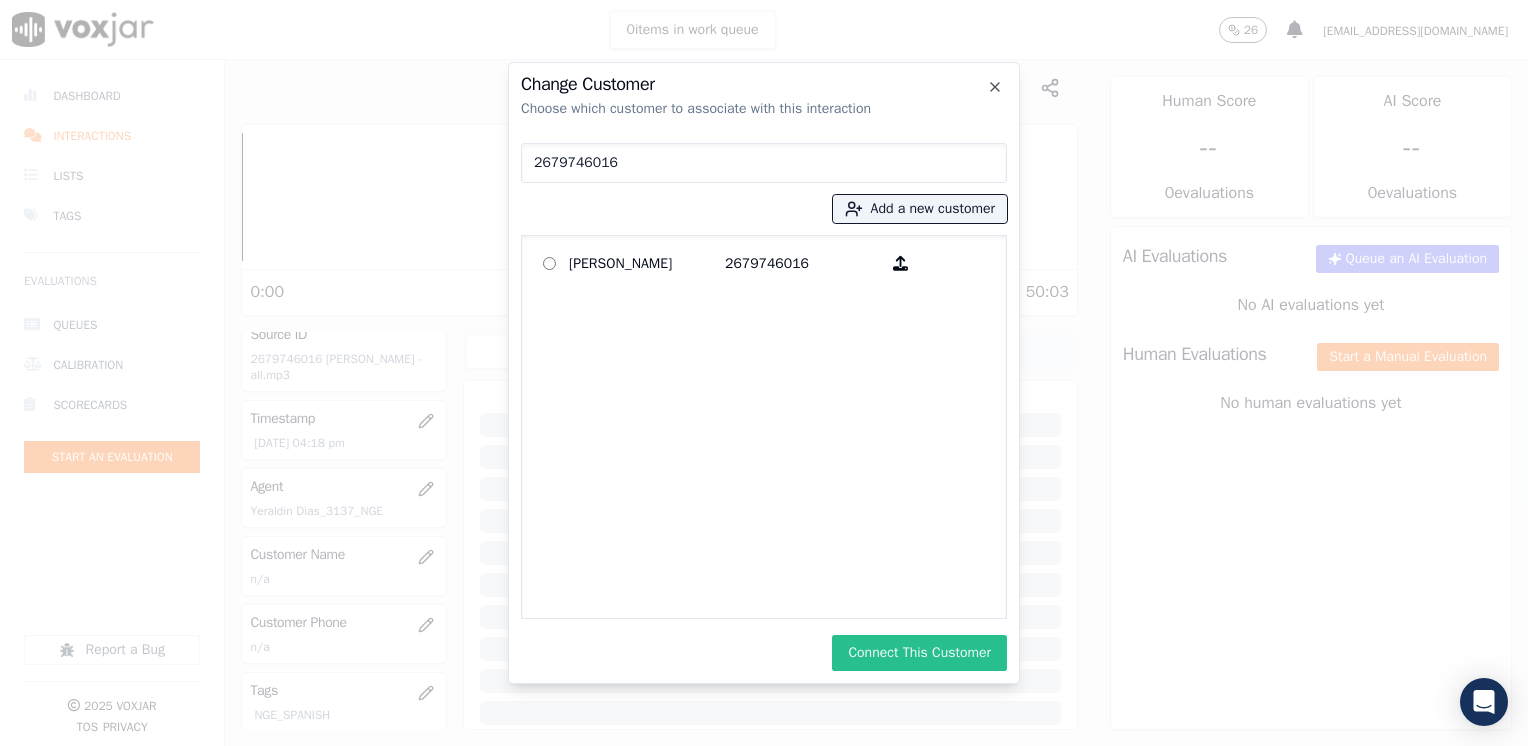 click on "Connect This Customer" at bounding box center [919, 653] 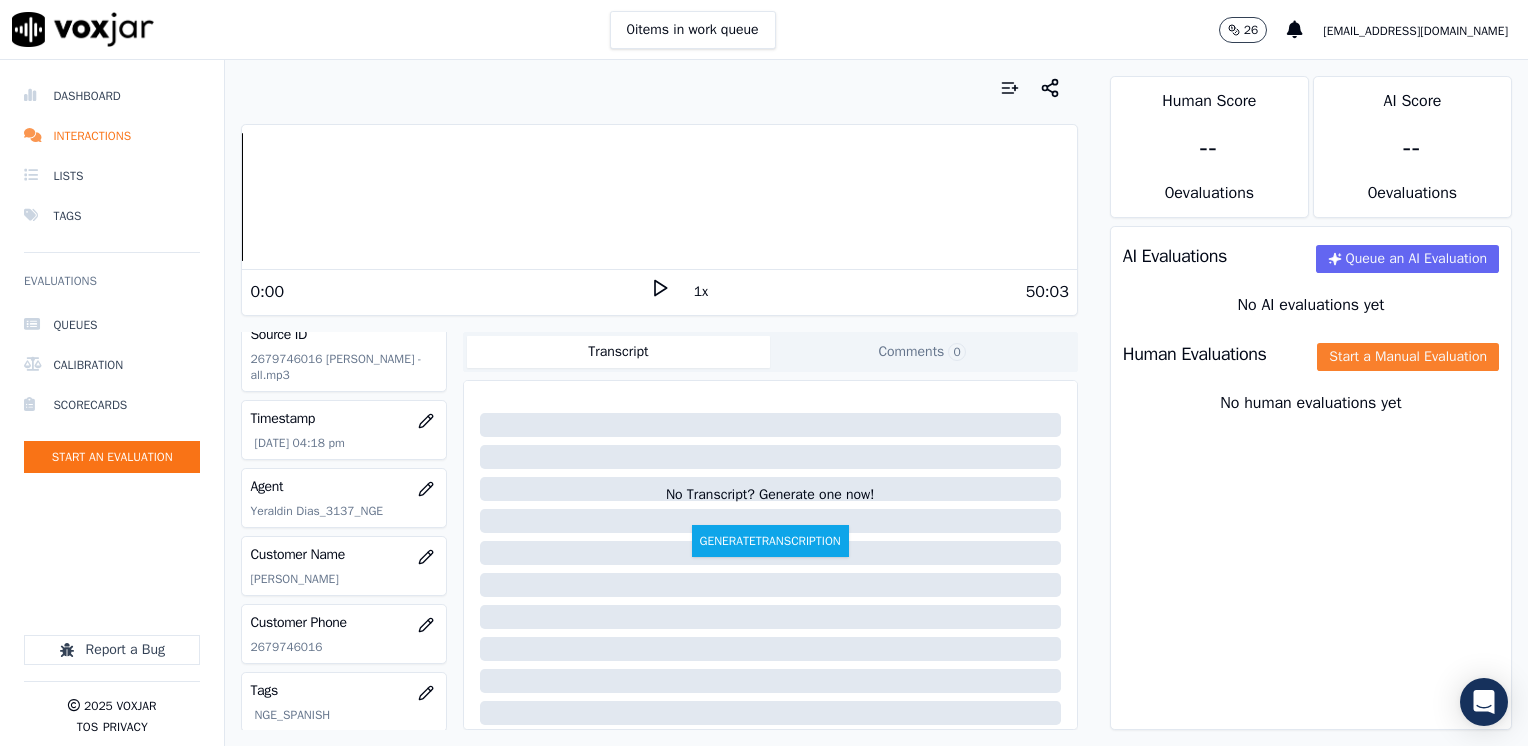 click on "Start a Manual Evaluation" 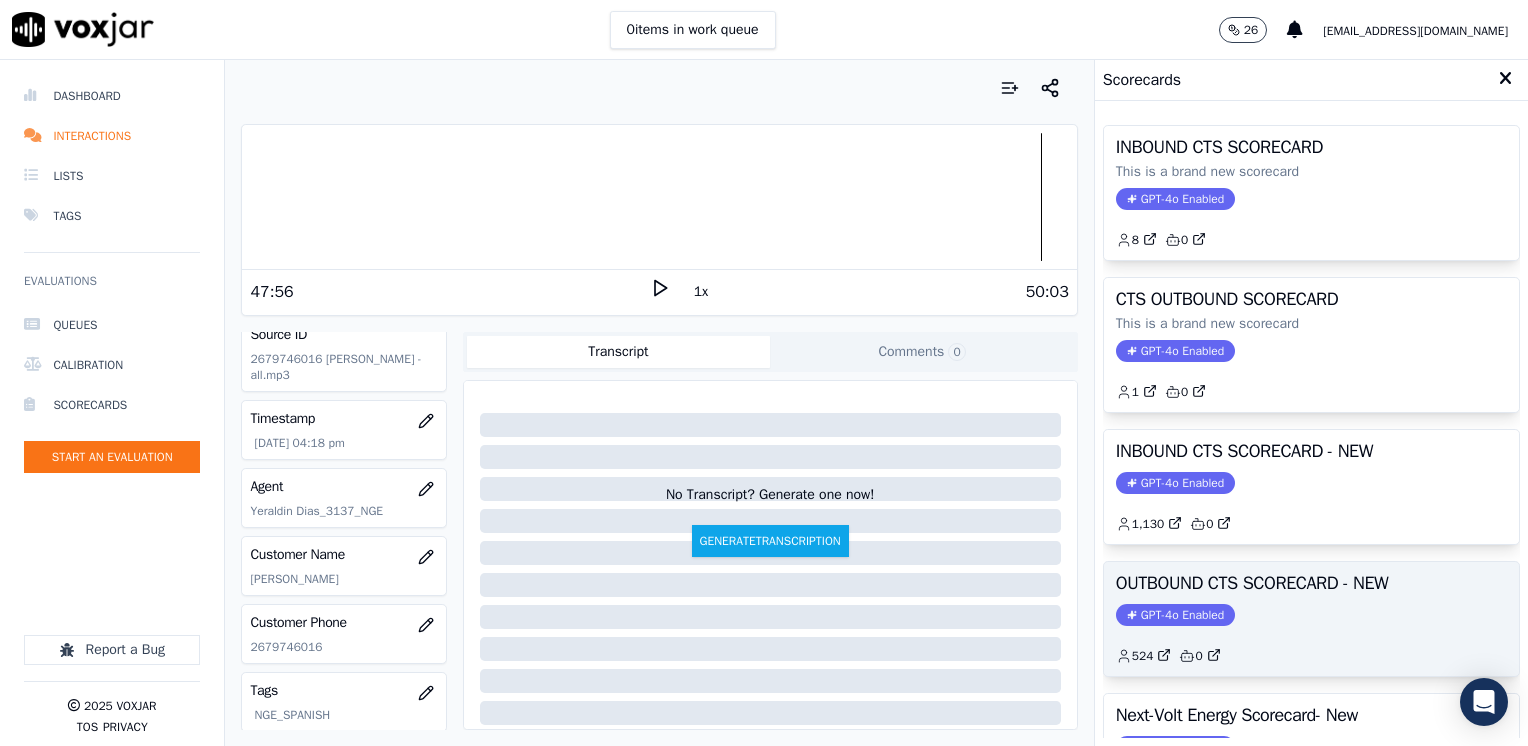 click on "GPT-4o Enabled" at bounding box center (1175, 615) 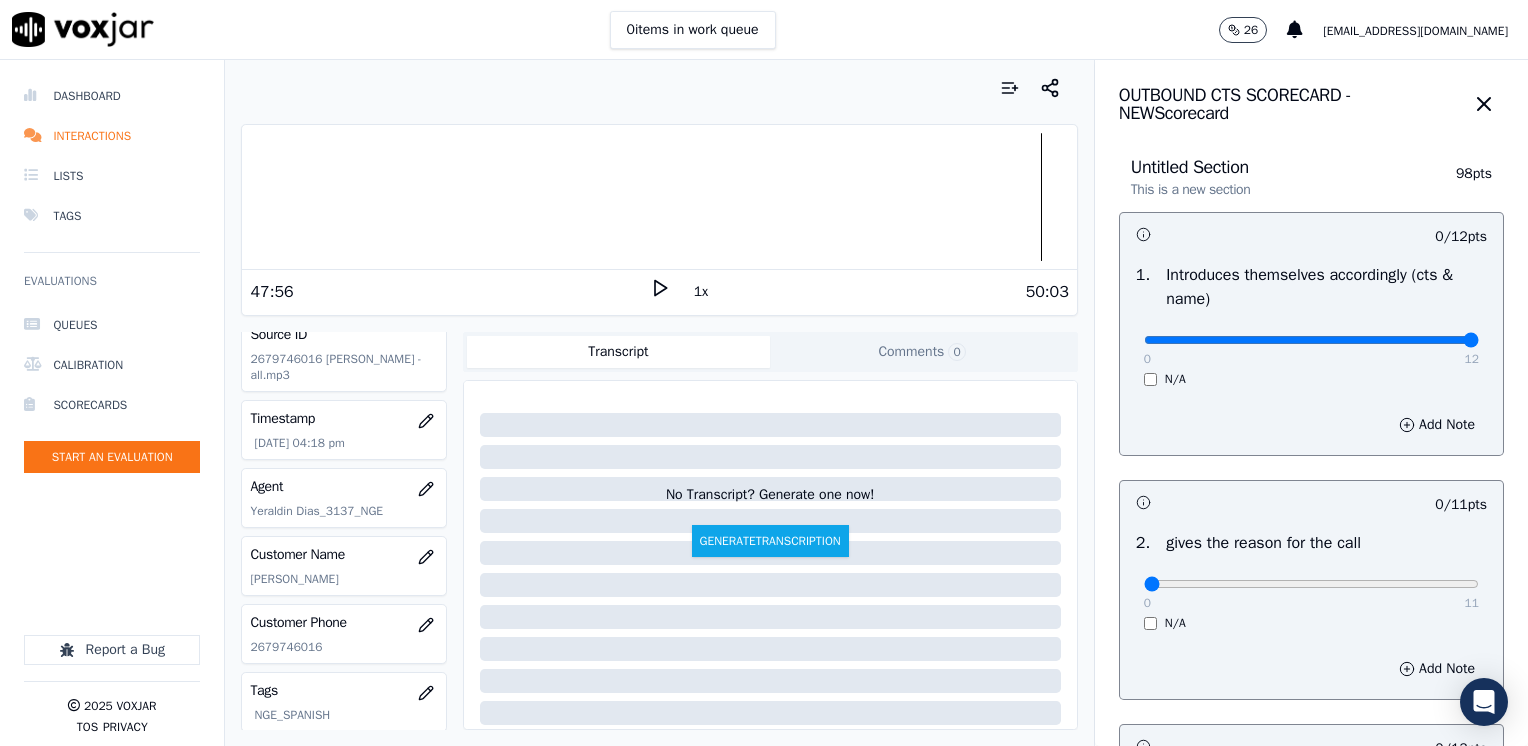 drag, startPoint x: 1125, startPoint y: 339, endPoint x: 1527, endPoint y: 331, distance: 402.0796 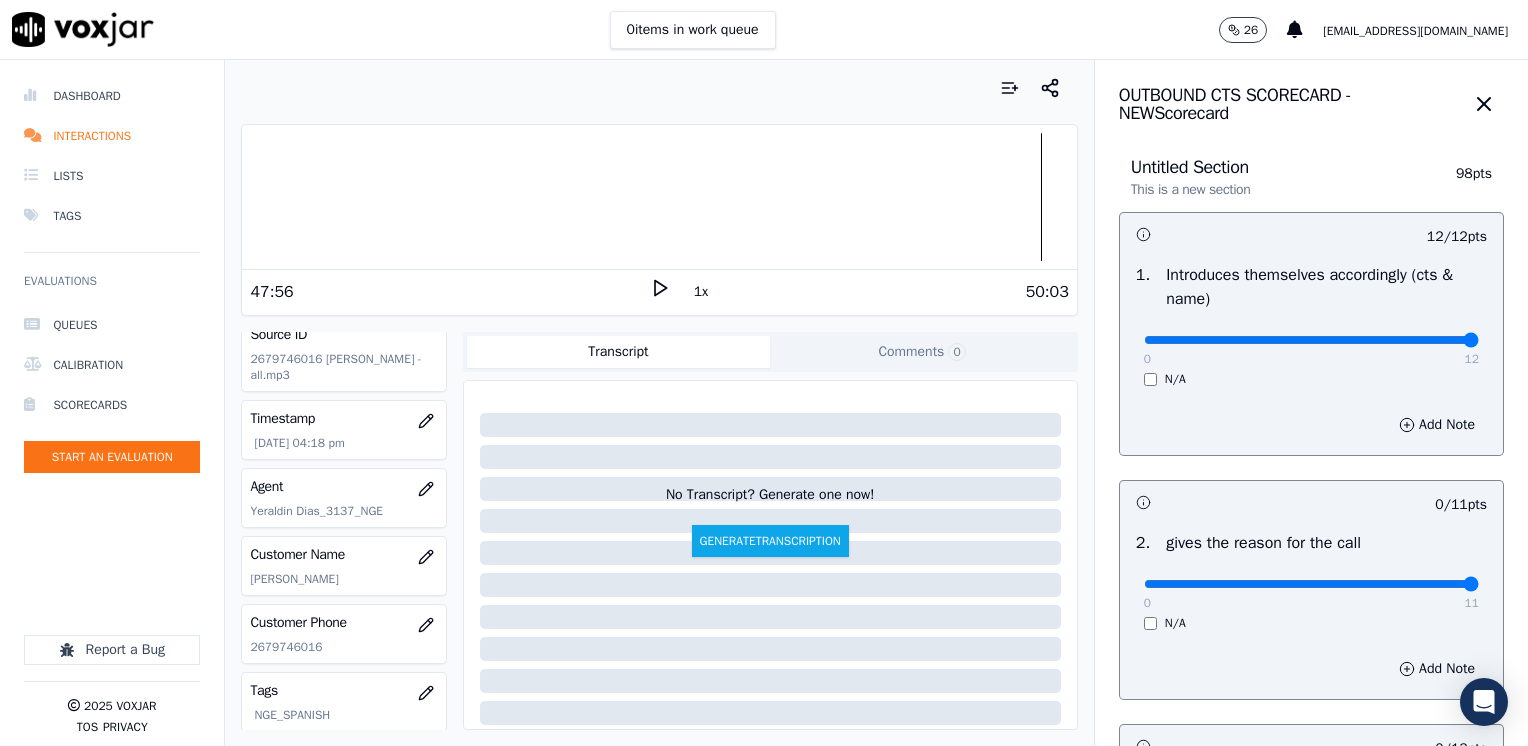 drag, startPoint x: 1132, startPoint y: 581, endPoint x: 1531, endPoint y: 575, distance: 399.0451 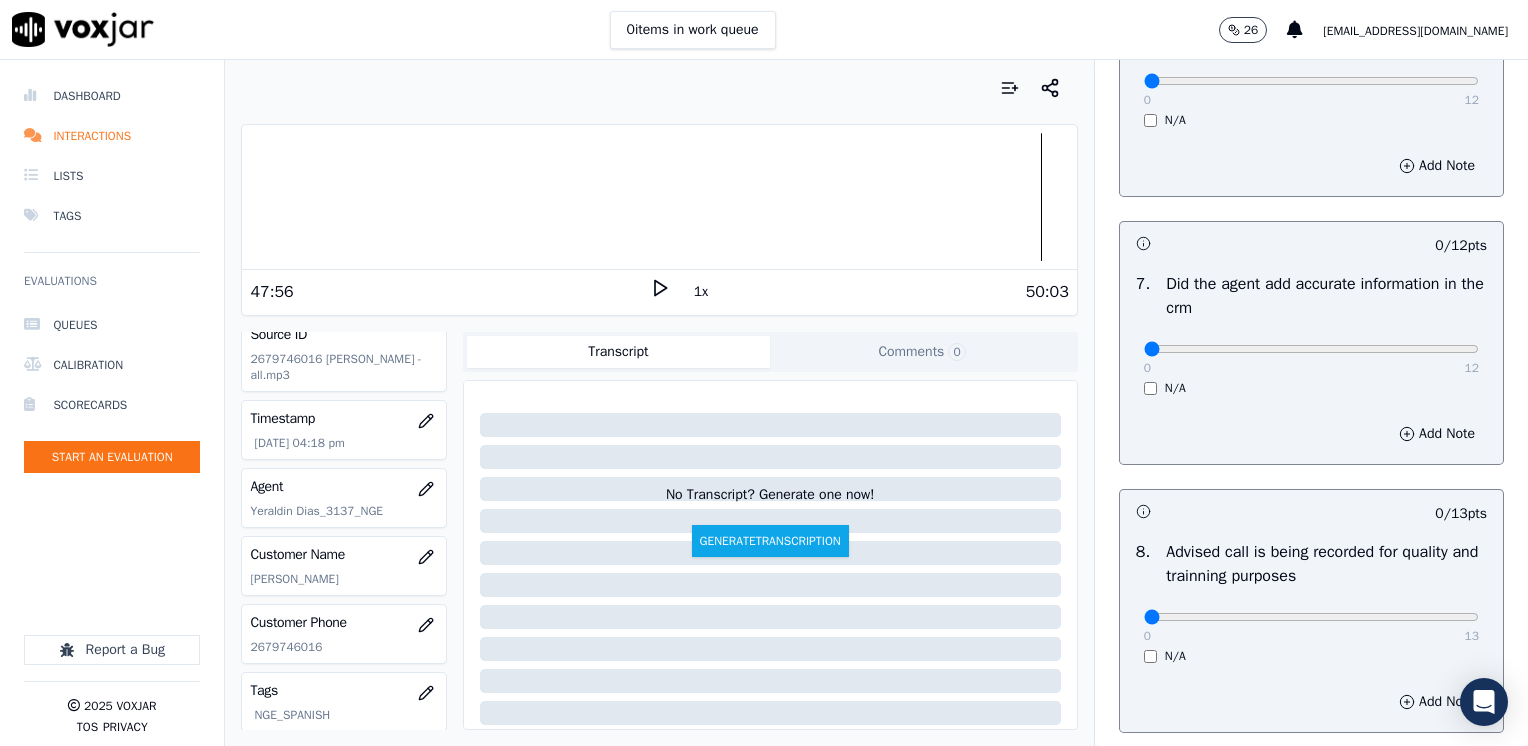 scroll, scrollTop: 1748, scrollLeft: 0, axis: vertical 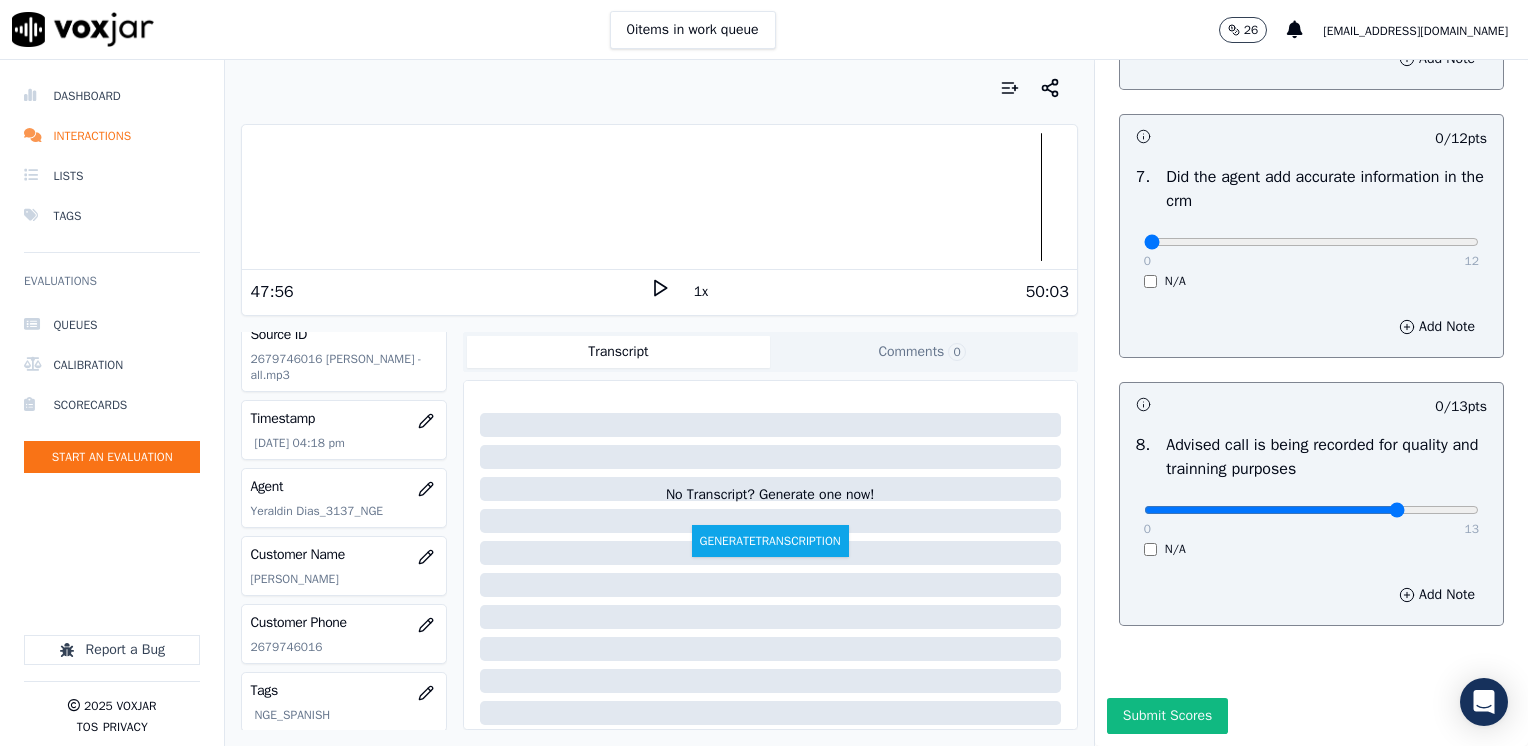 type on "10" 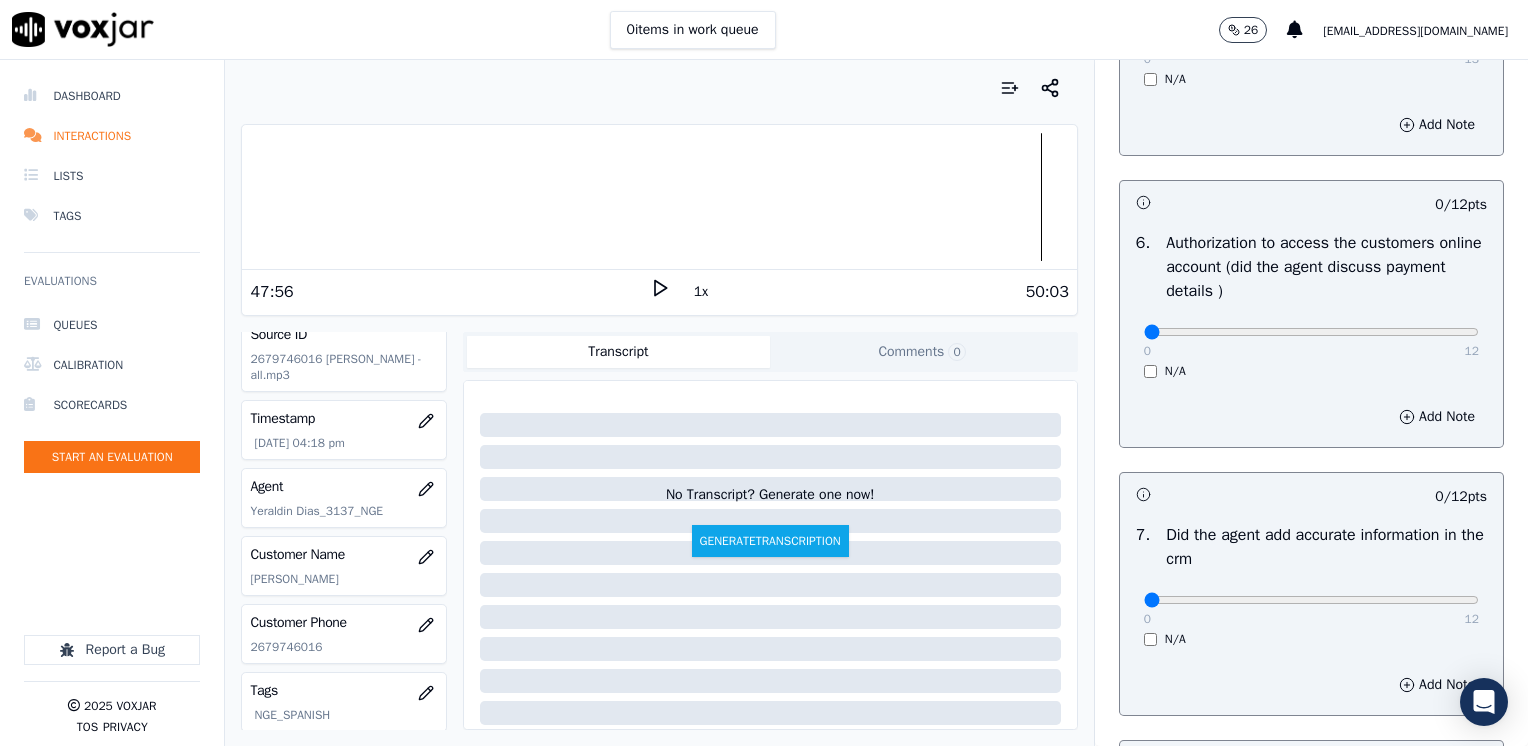 scroll, scrollTop: 1348, scrollLeft: 0, axis: vertical 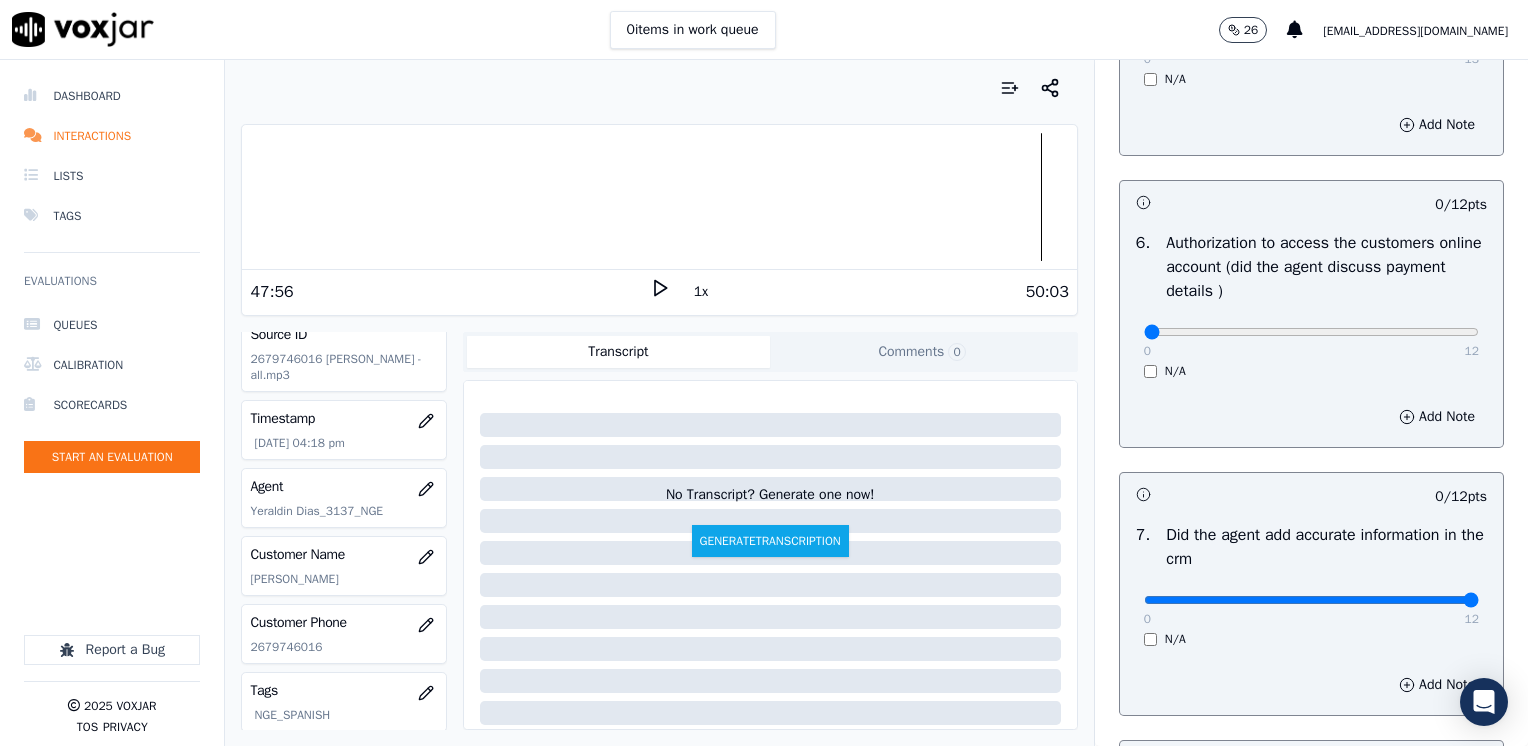 drag, startPoint x: 1223, startPoint y: 588, endPoint x: 1531, endPoint y: 596, distance: 308.10388 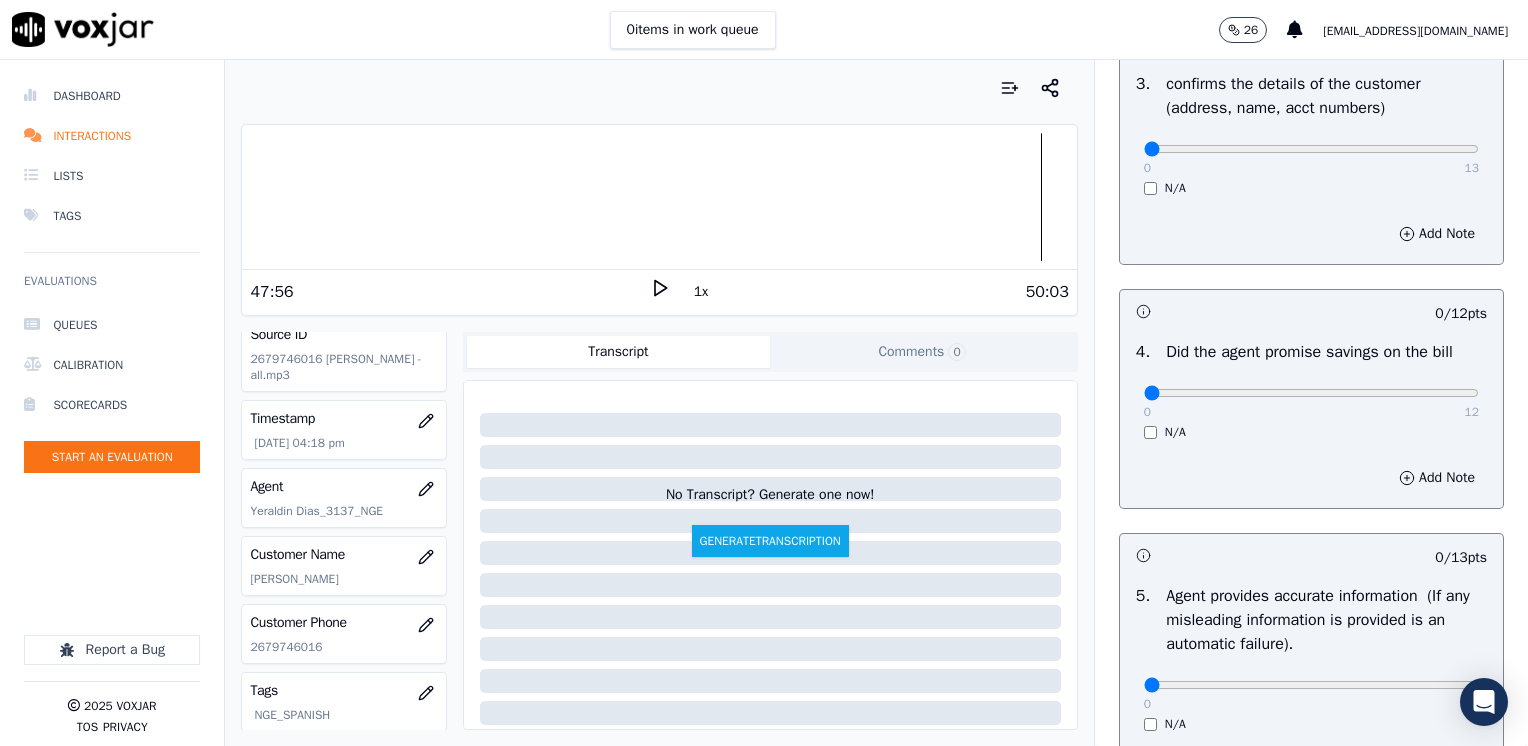 scroll, scrollTop: 648, scrollLeft: 0, axis: vertical 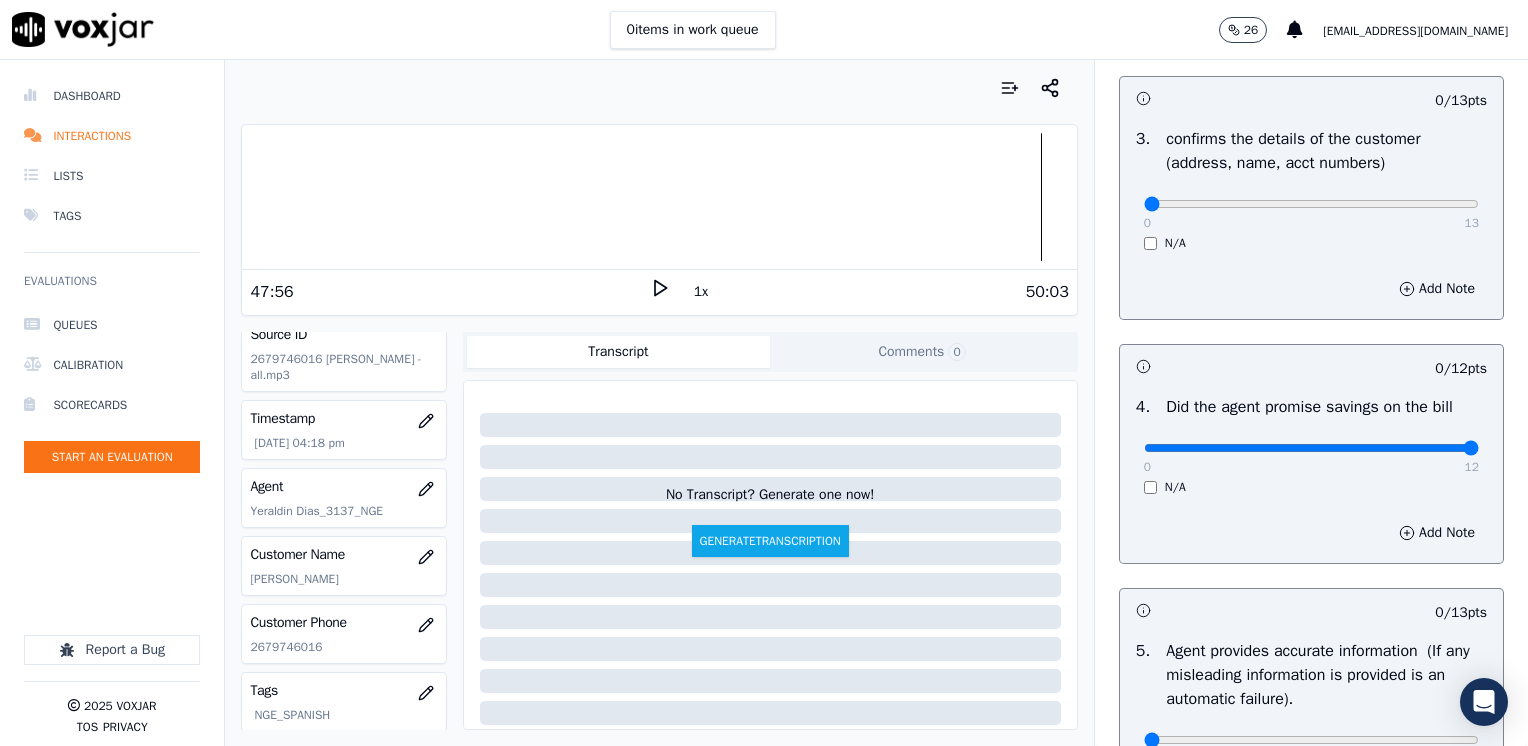 drag, startPoint x: 1133, startPoint y: 445, endPoint x: 1531, endPoint y: 446, distance: 398.00125 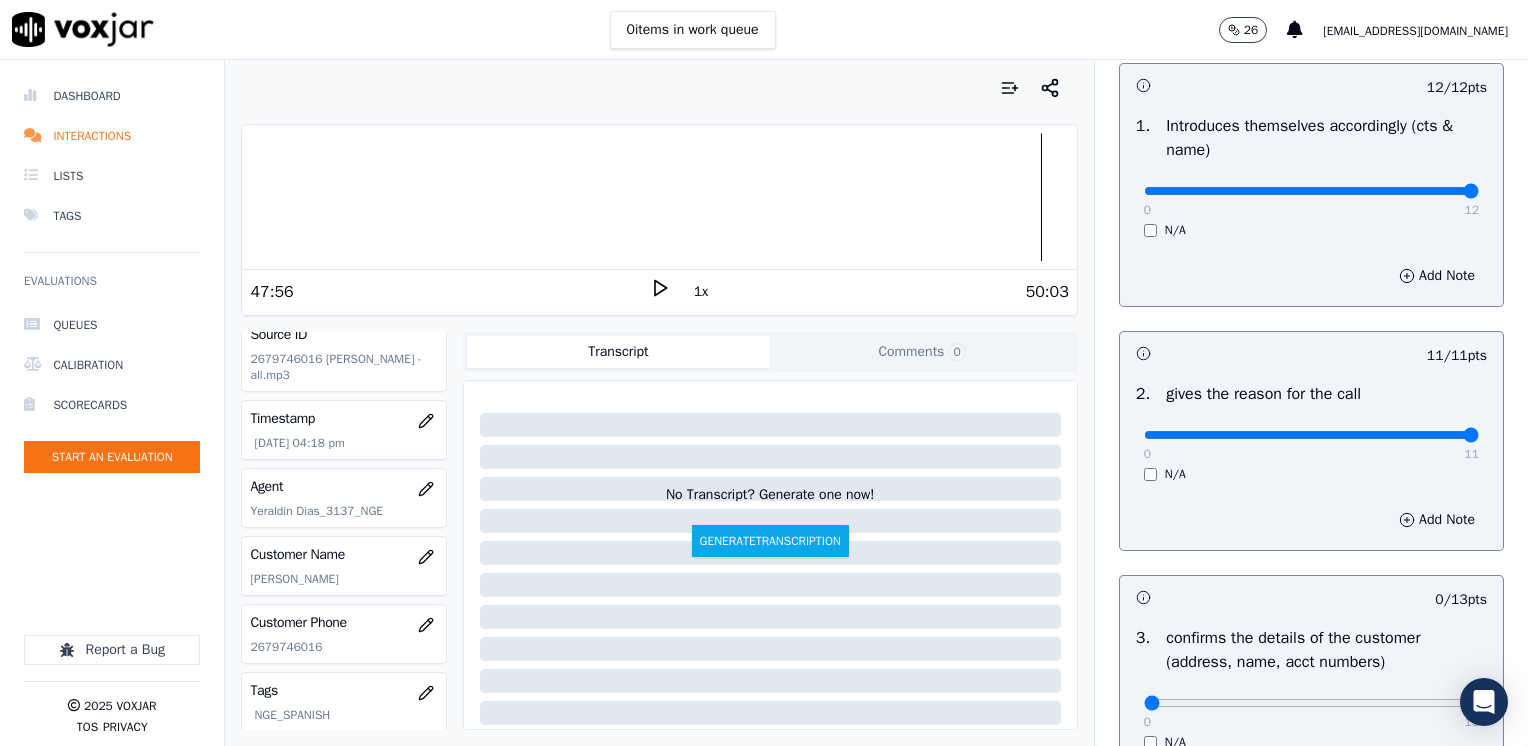 scroll, scrollTop: 148, scrollLeft: 0, axis: vertical 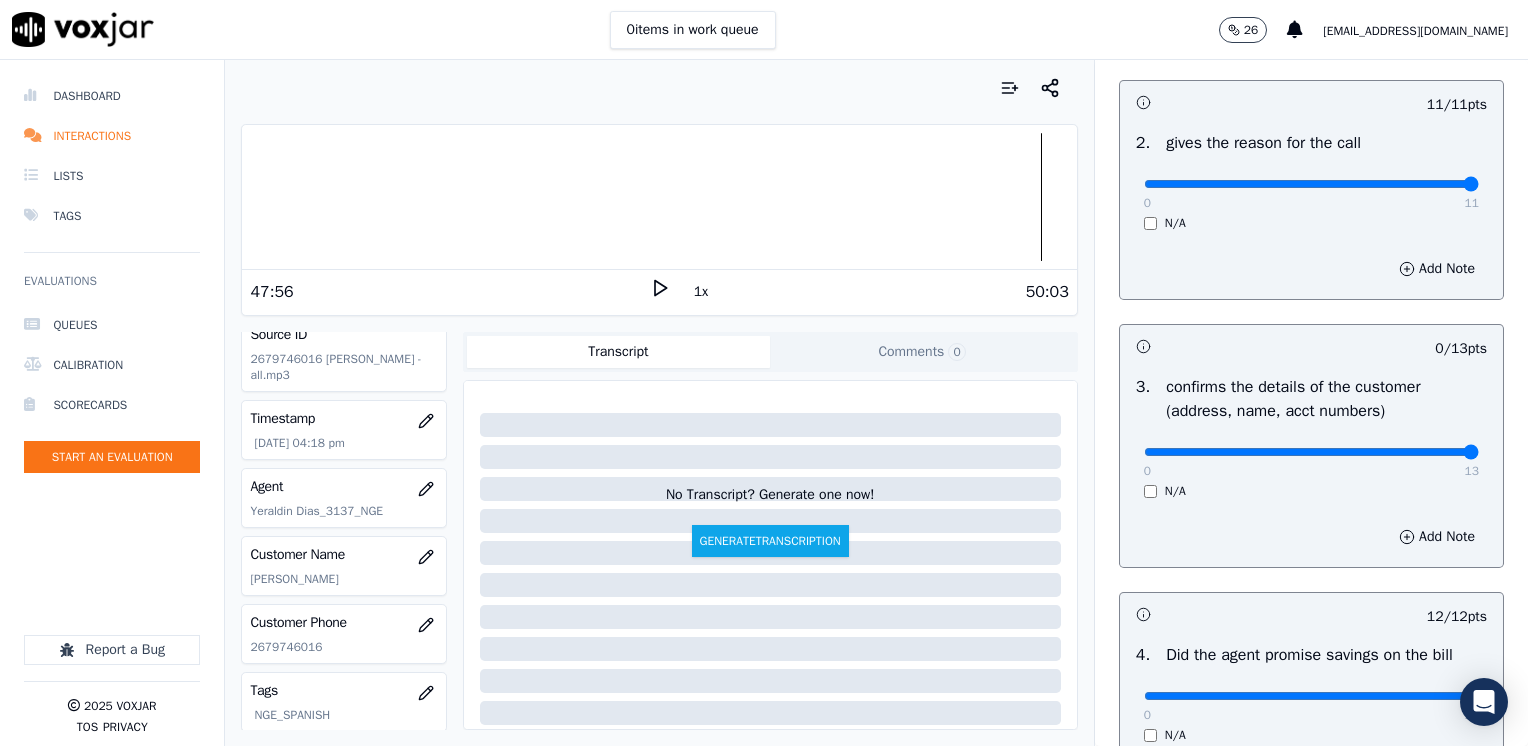 type on "13" 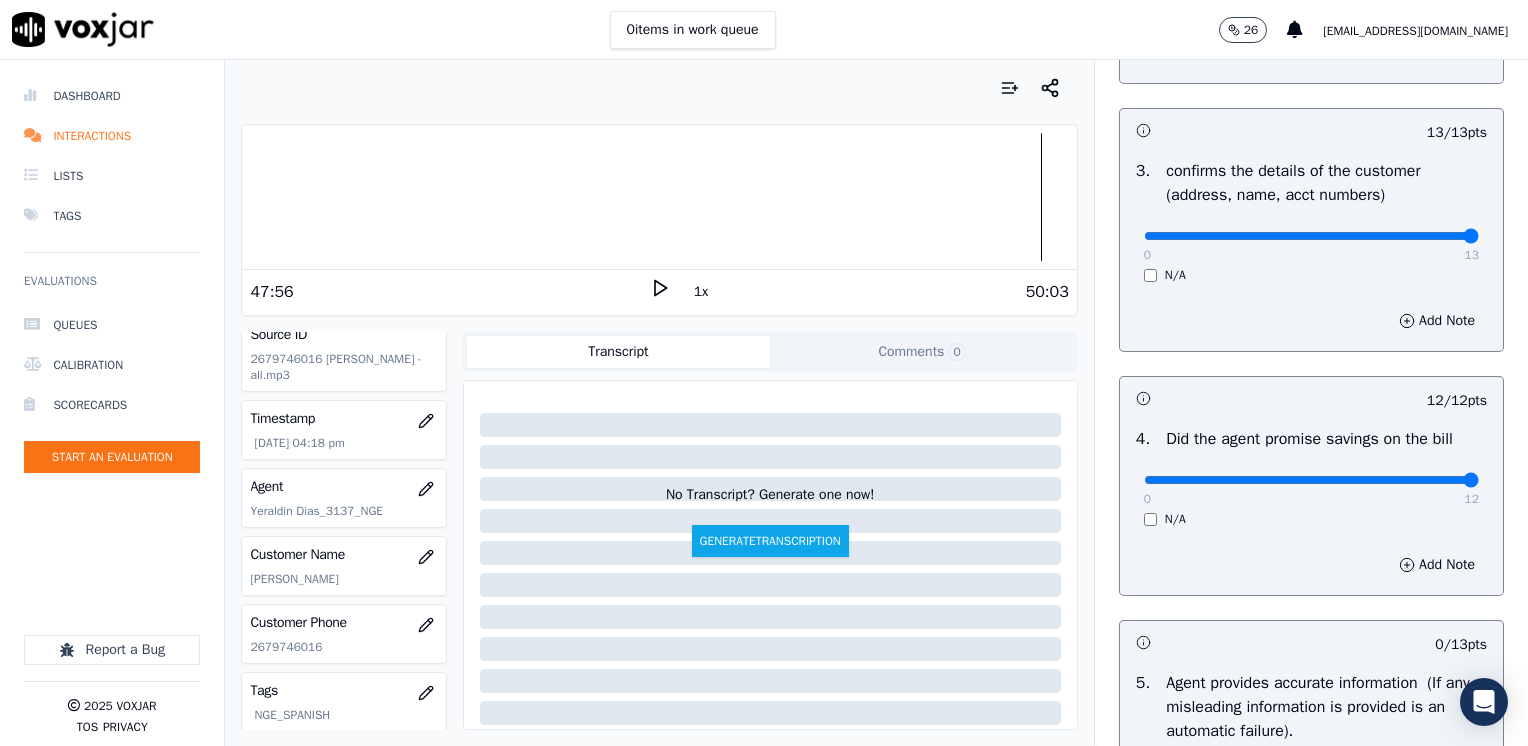 scroll, scrollTop: 900, scrollLeft: 0, axis: vertical 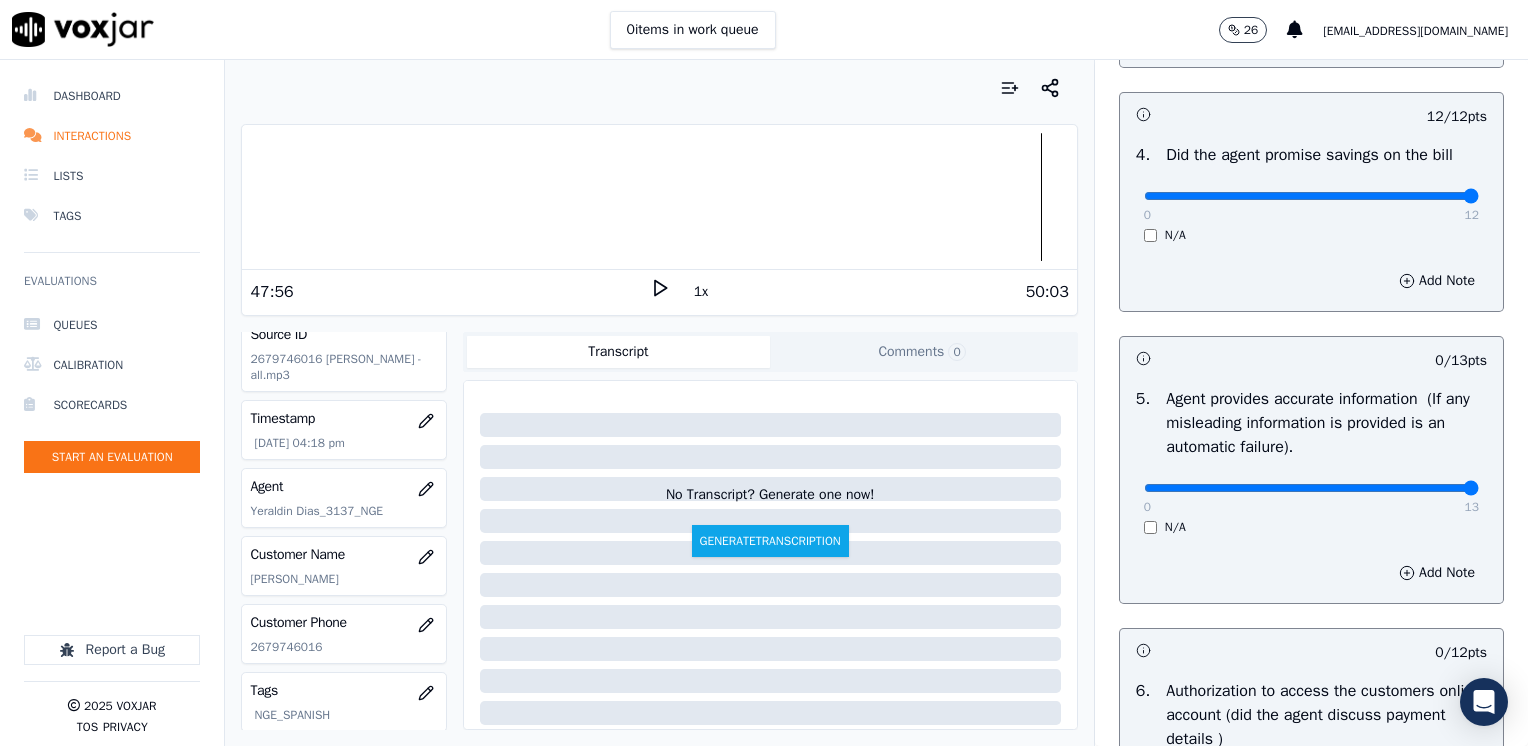 drag, startPoint x: 1133, startPoint y: 492, endPoint x: 1526, endPoint y: 459, distance: 394.38306 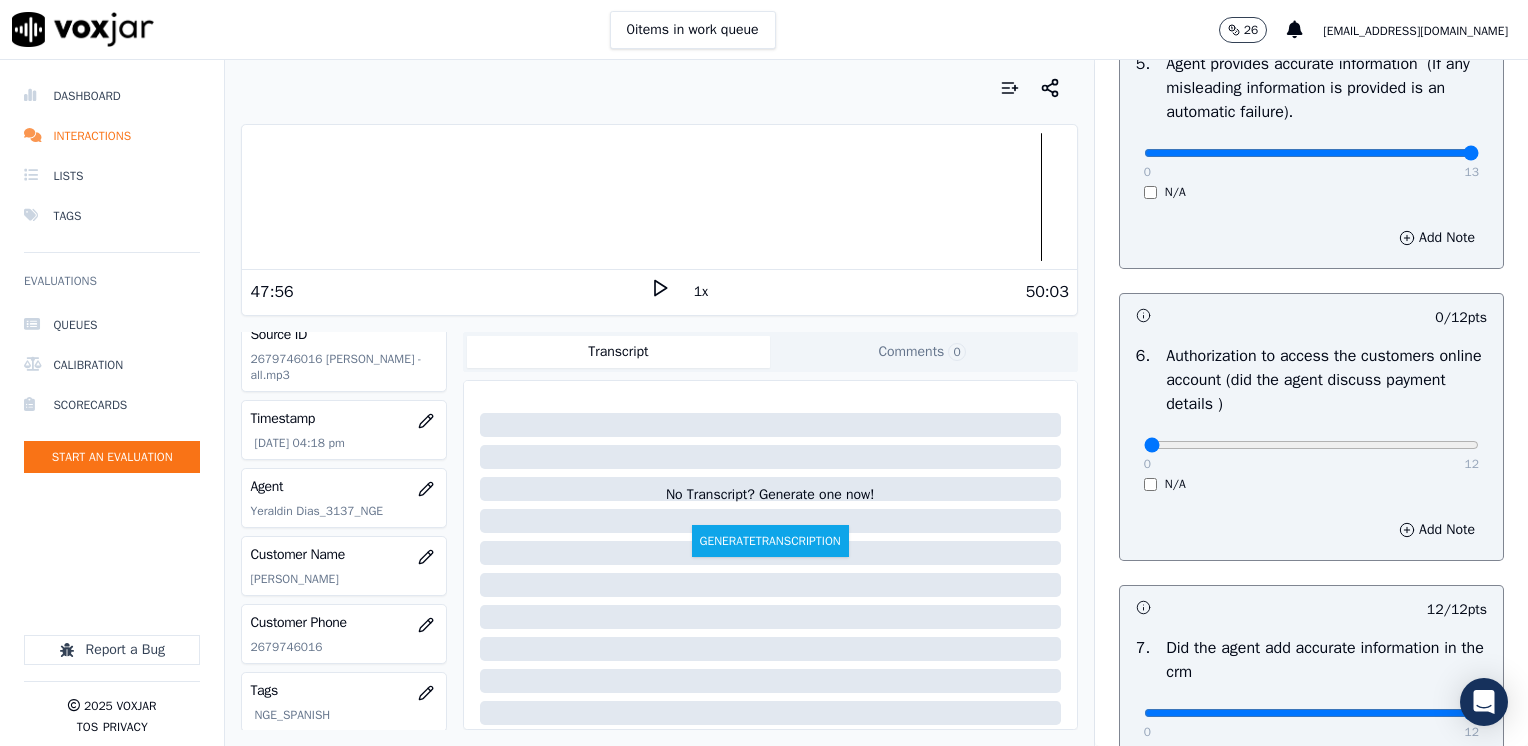 scroll, scrollTop: 1300, scrollLeft: 0, axis: vertical 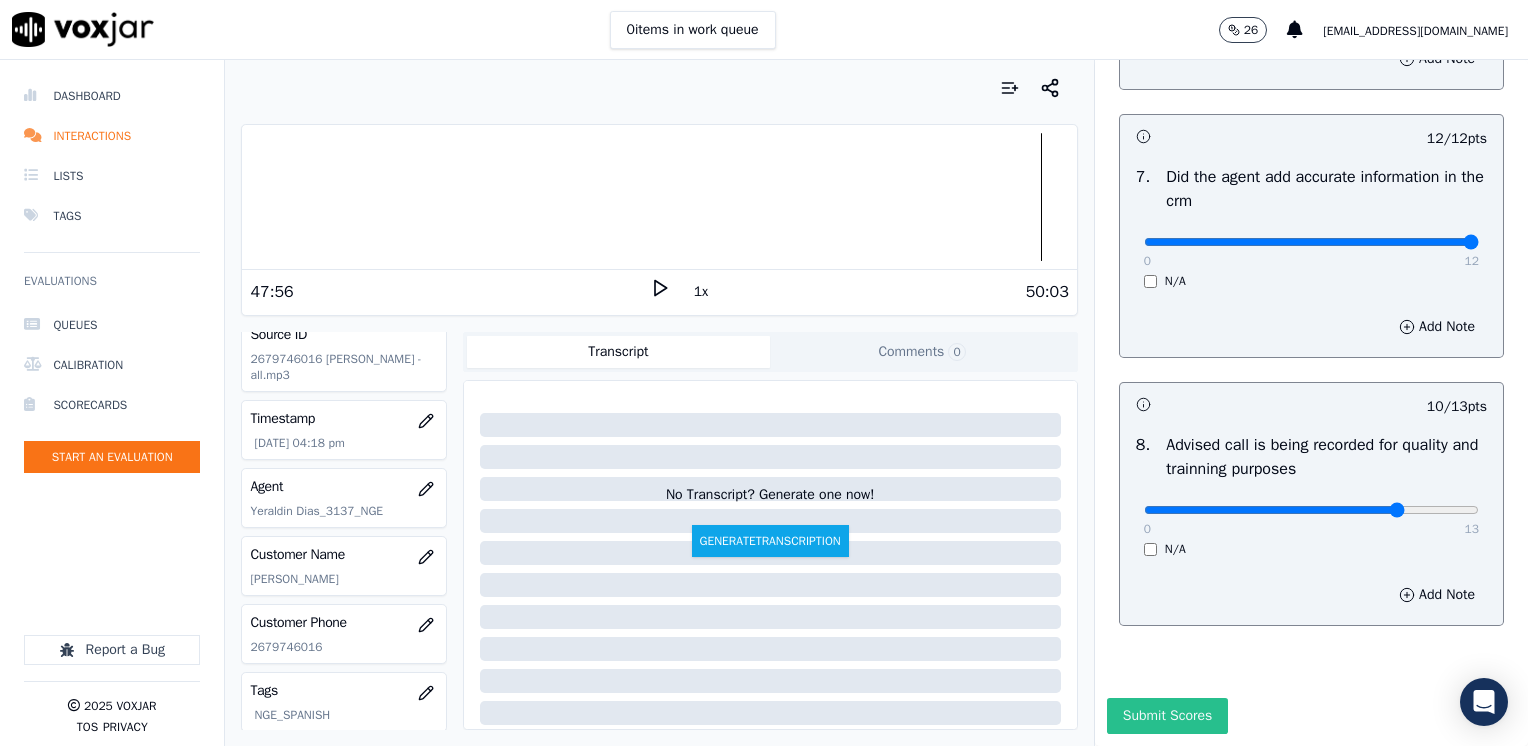click on "Submit Scores" at bounding box center [1167, 716] 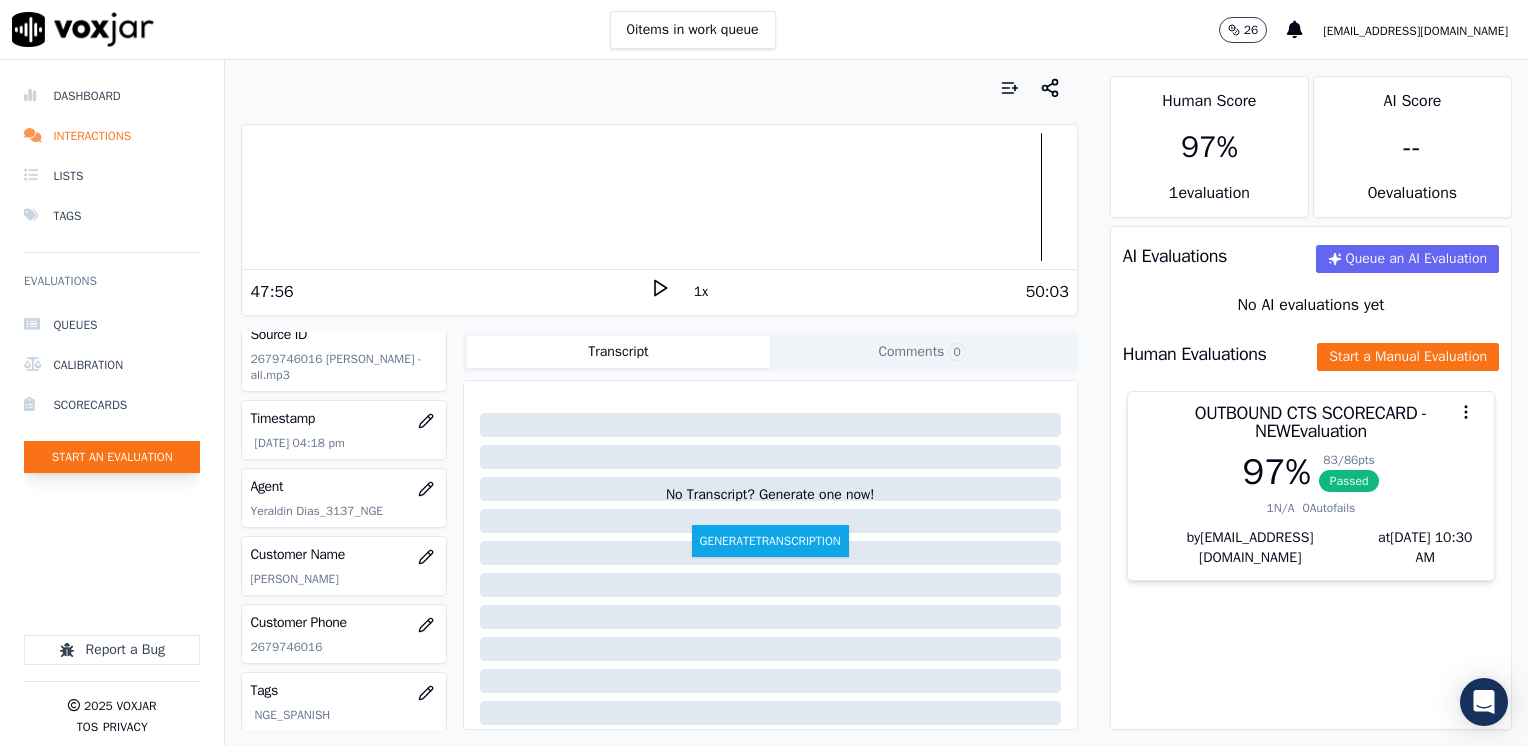 click on "Start an Evaluation" 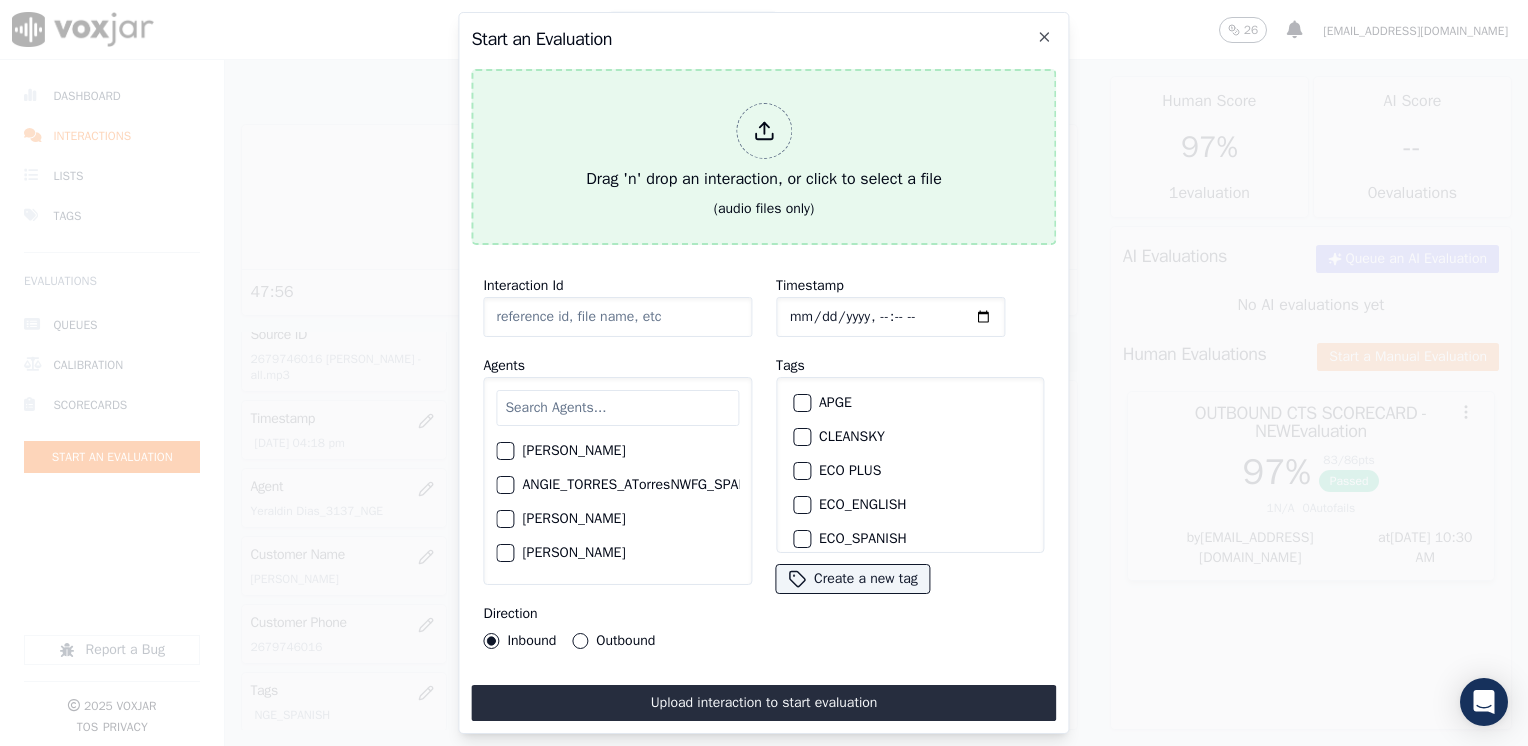 click 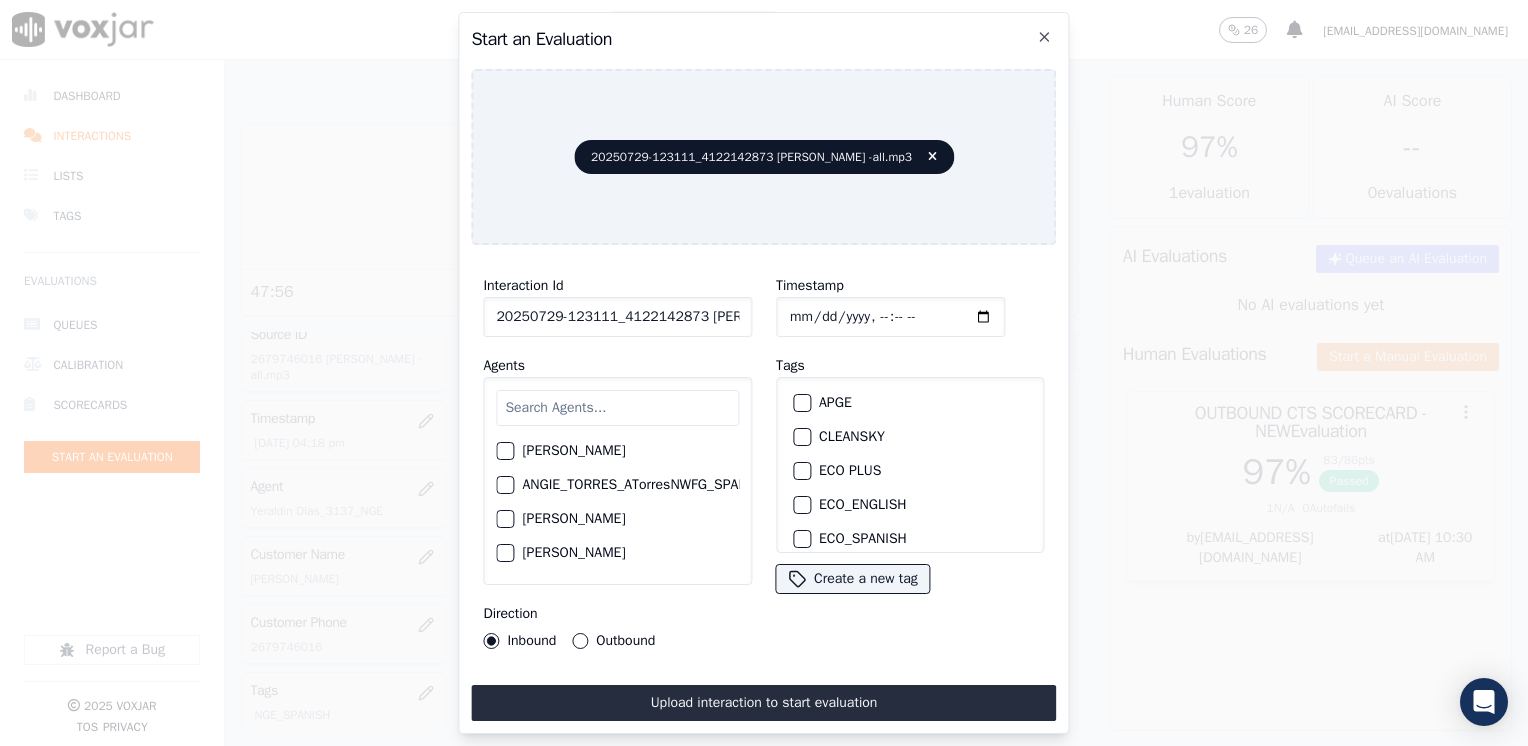 click at bounding box center (617, 408) 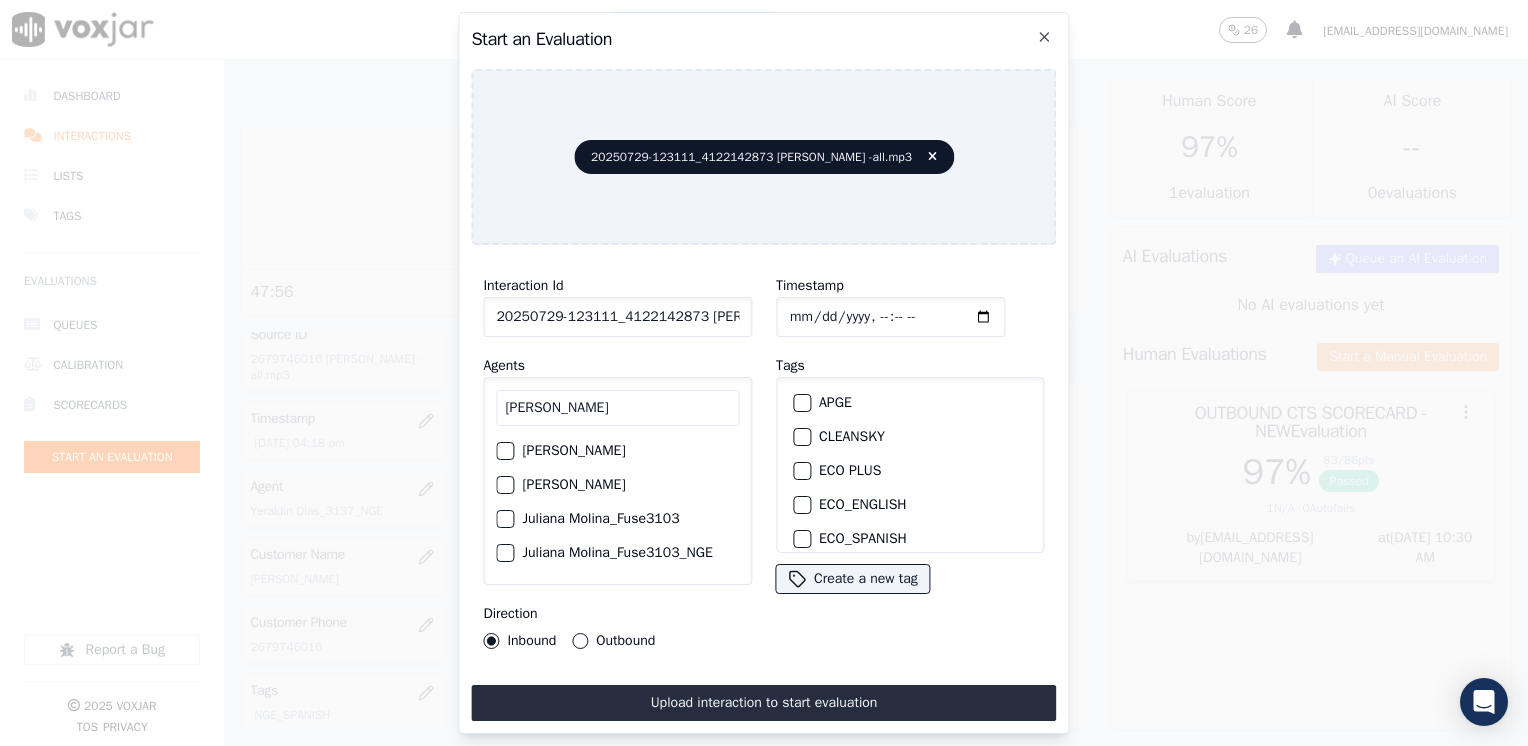 type on "[PERSON_NAME]" 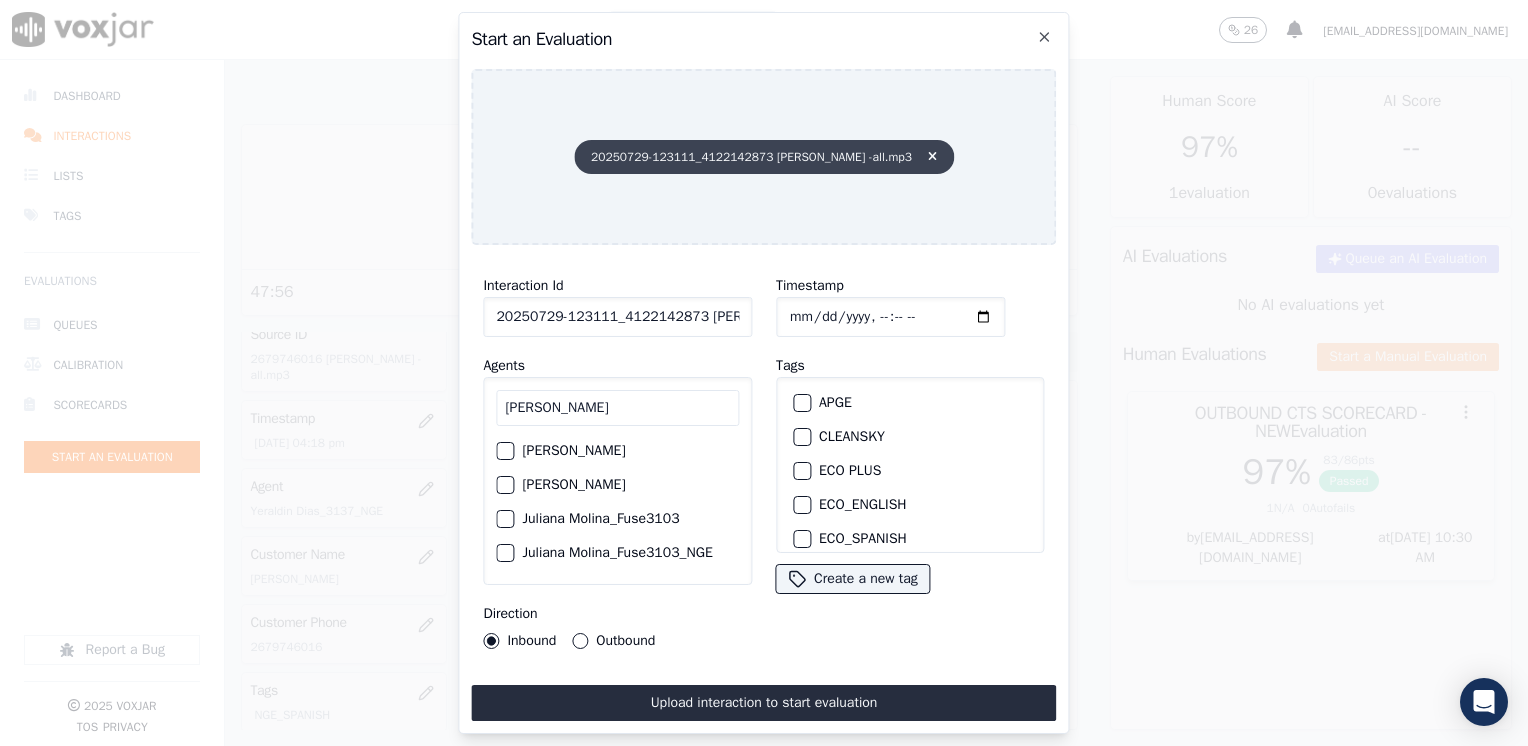 click on "20250729-123111_4122142873 [PERSON_NAME] -all.mp3" at bounding box center [764, 157] 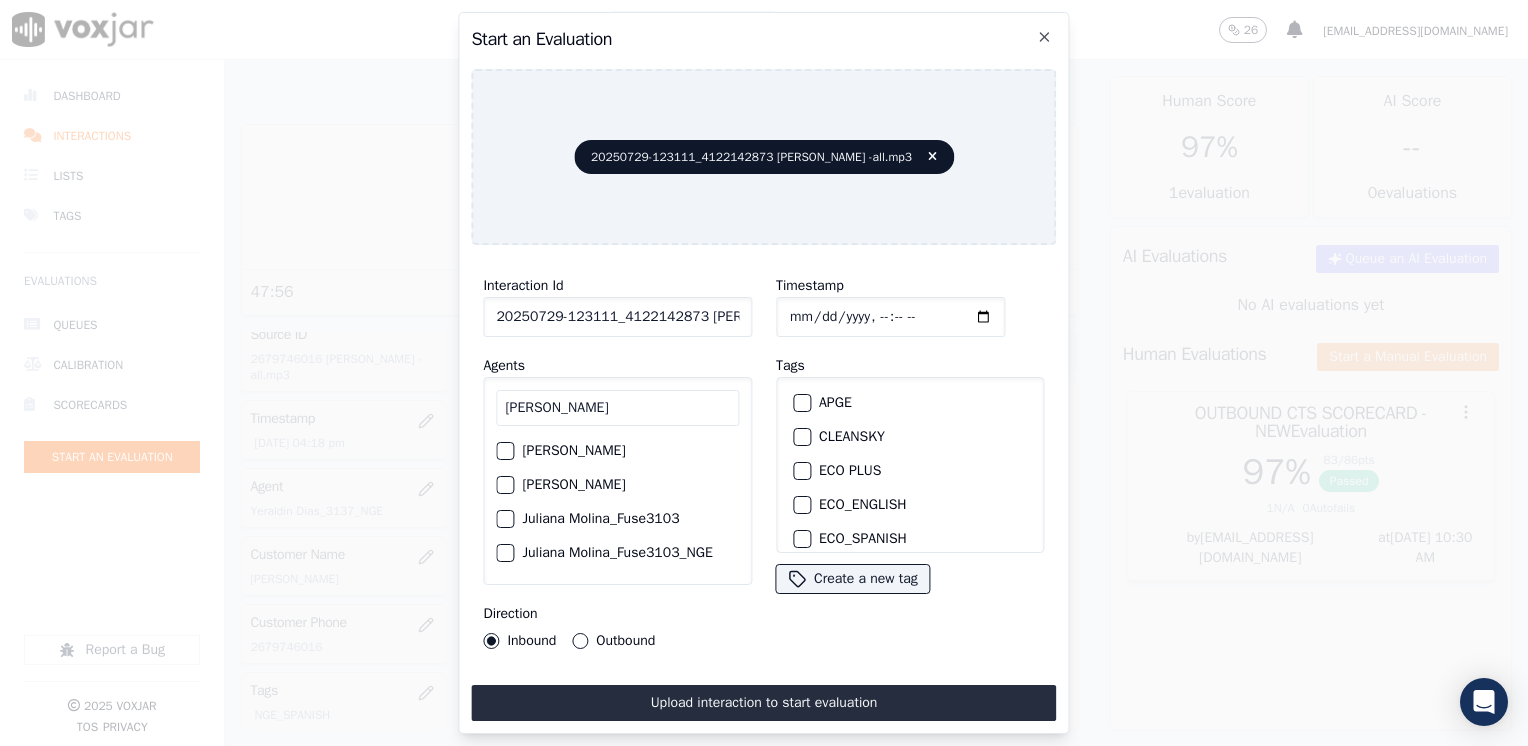click on "20250729-123111_4122142873 [PERSON_NAME] -all.mp3" at bounding box center [763, 157] 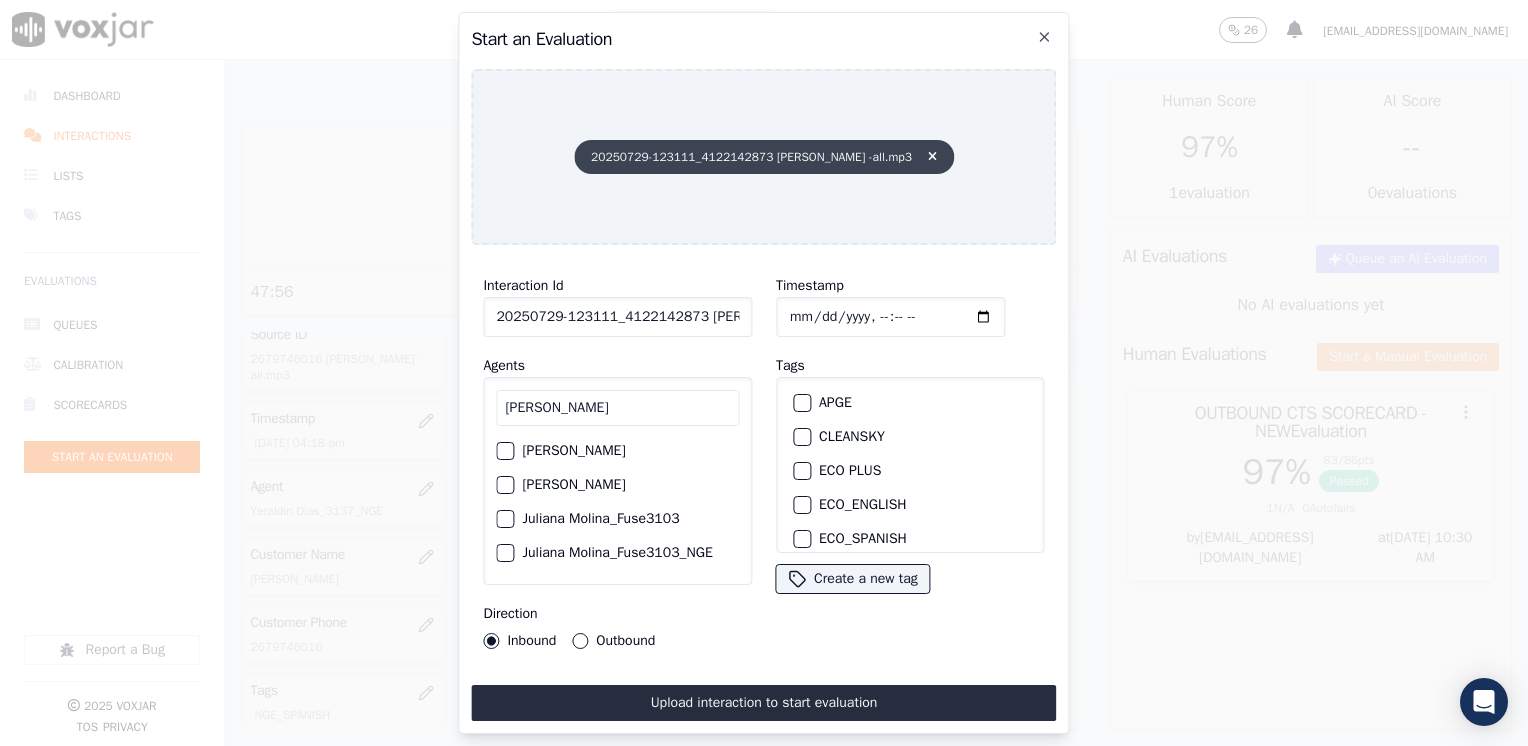 click at bounding box center [932, 157] 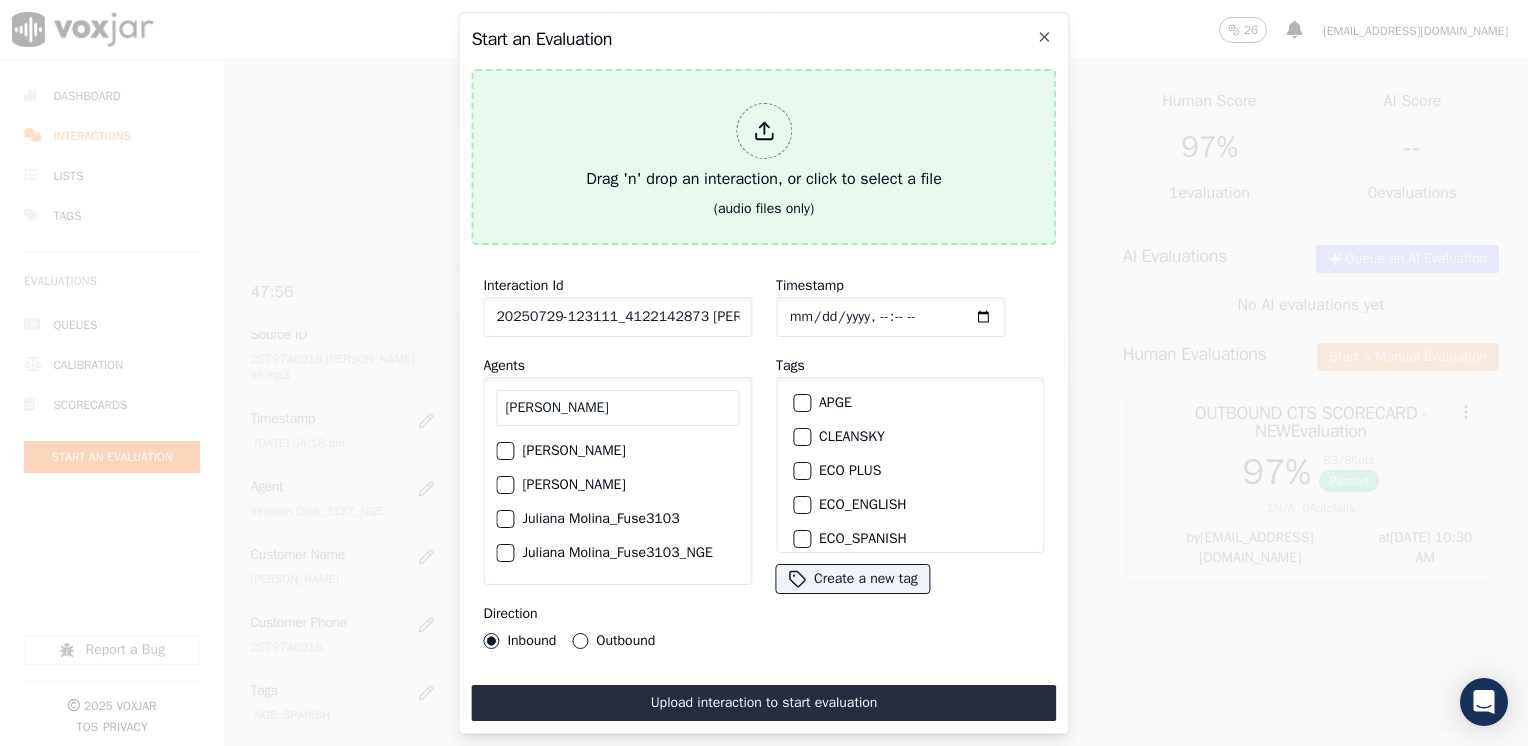 click at bounding box center [764, 131] 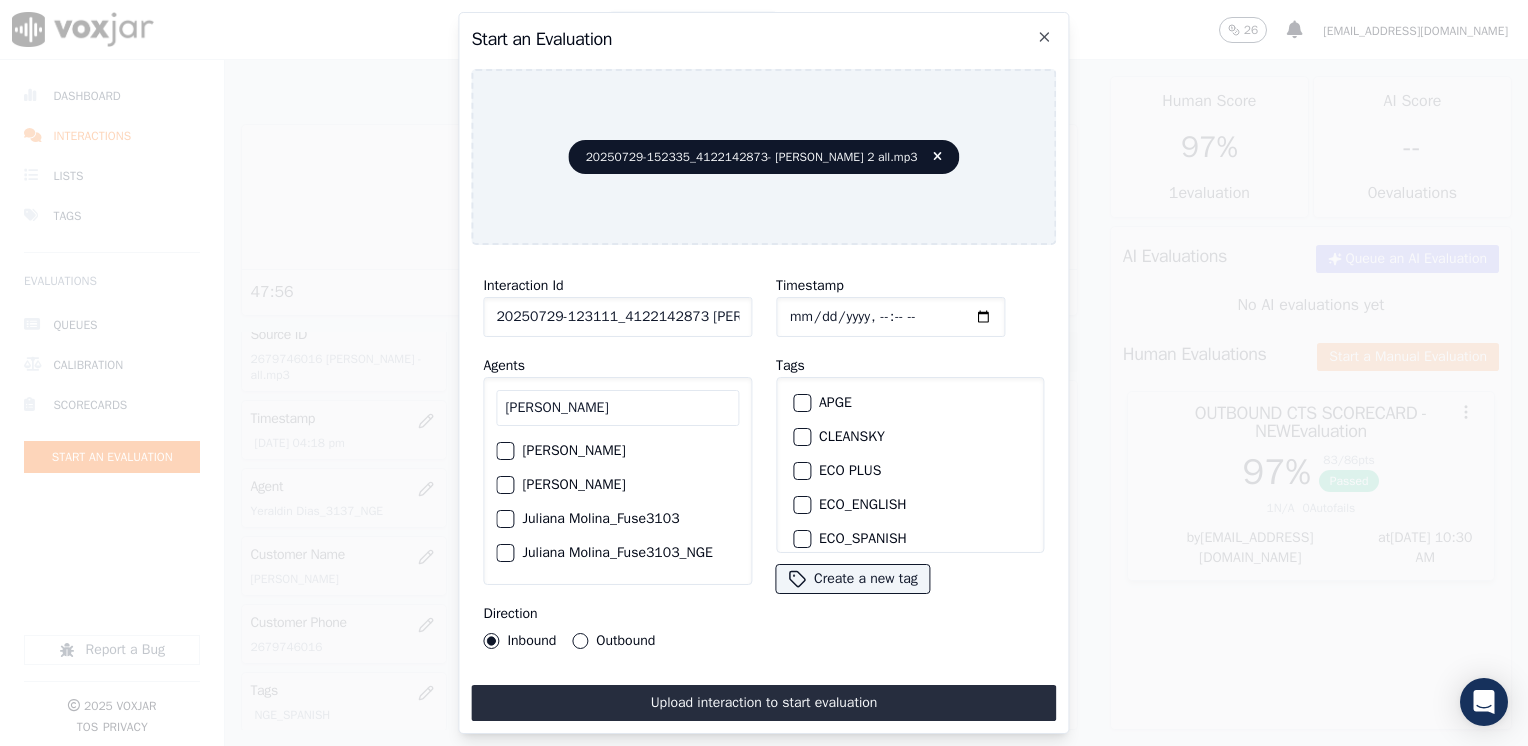 click on "[PERSON_NAME]" at bounding box center [617, 408] 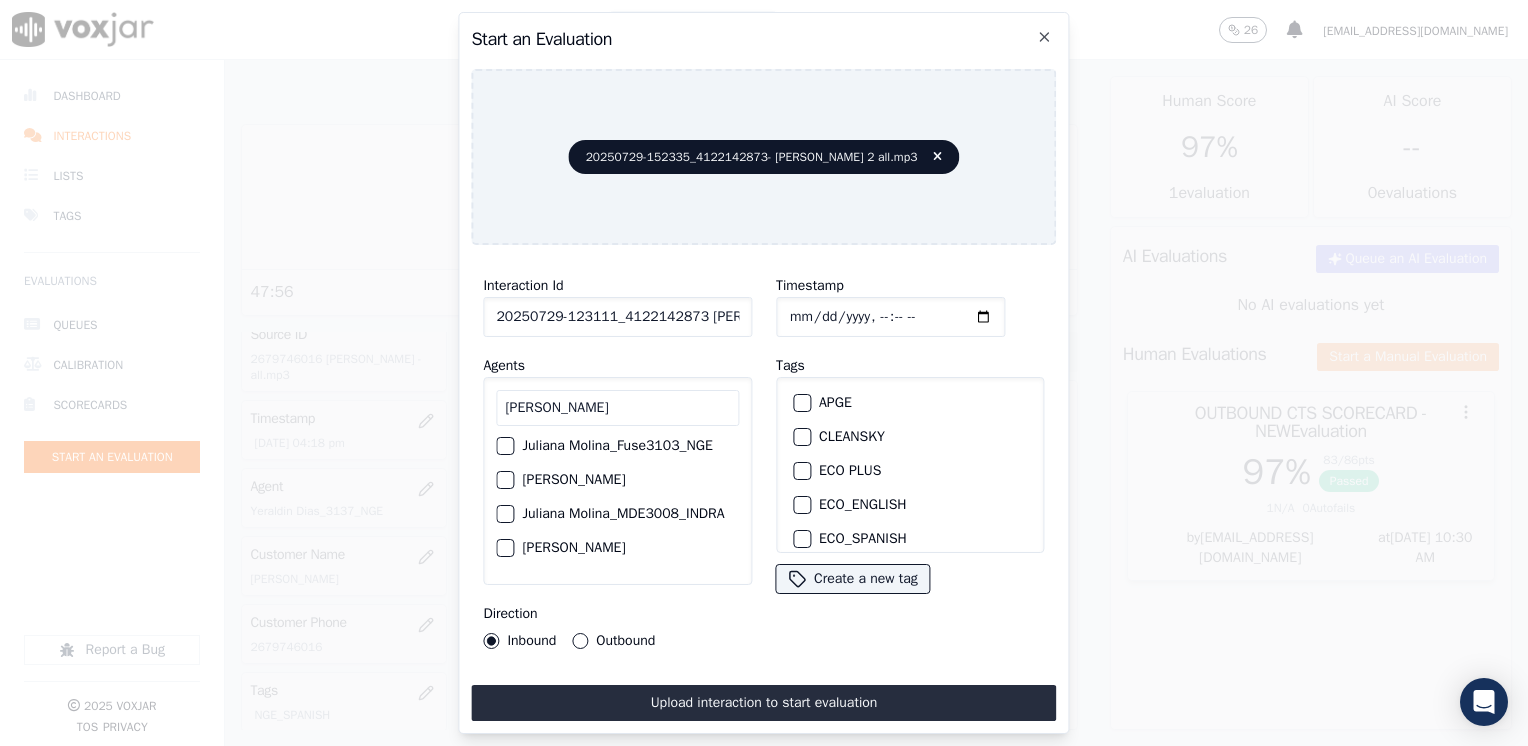 scroll, scrollTop: 72, scrollLeft: 0, axis: vertical 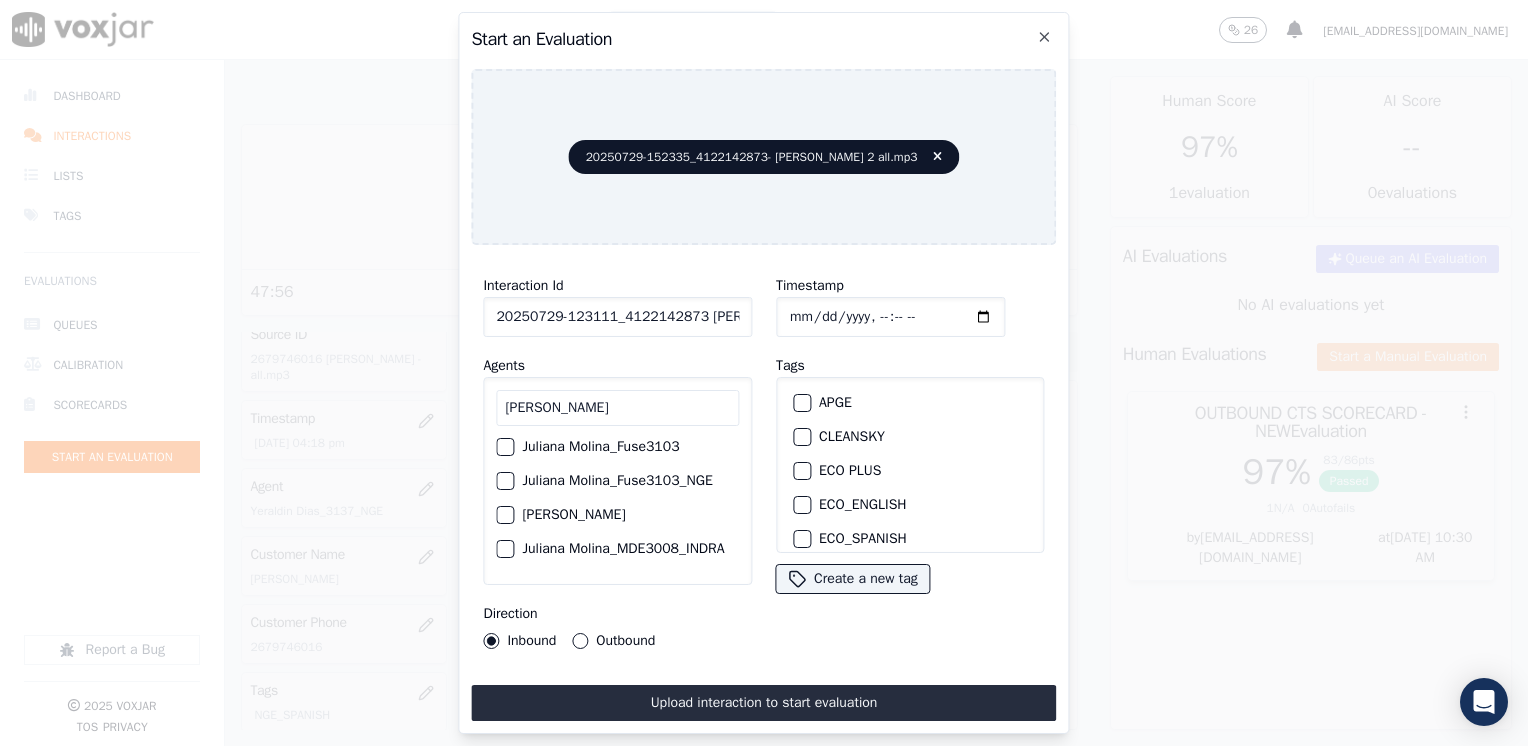 click at bounding box center (504, 481) 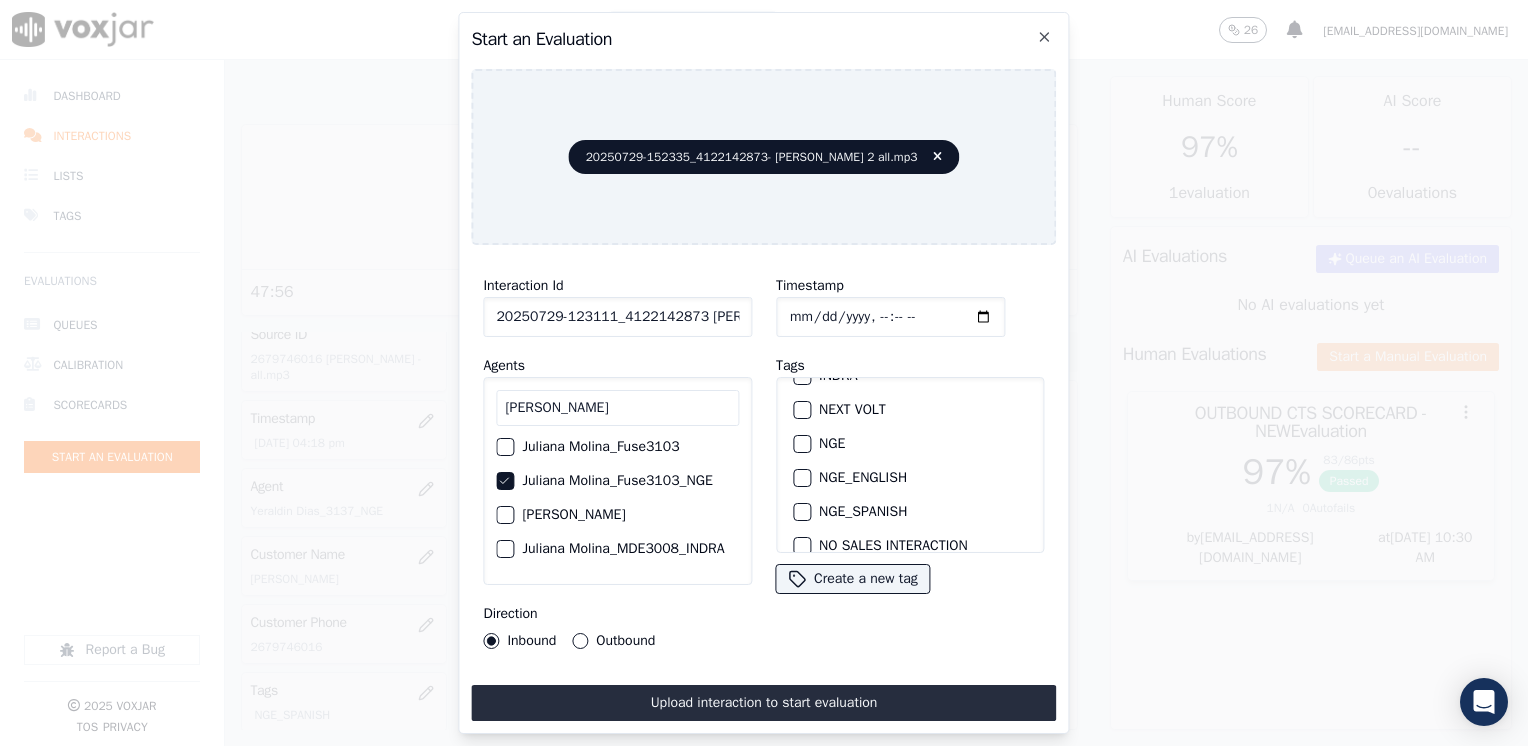scroll, scrollTop: 228, scrollLeft: 0, axis: vertical 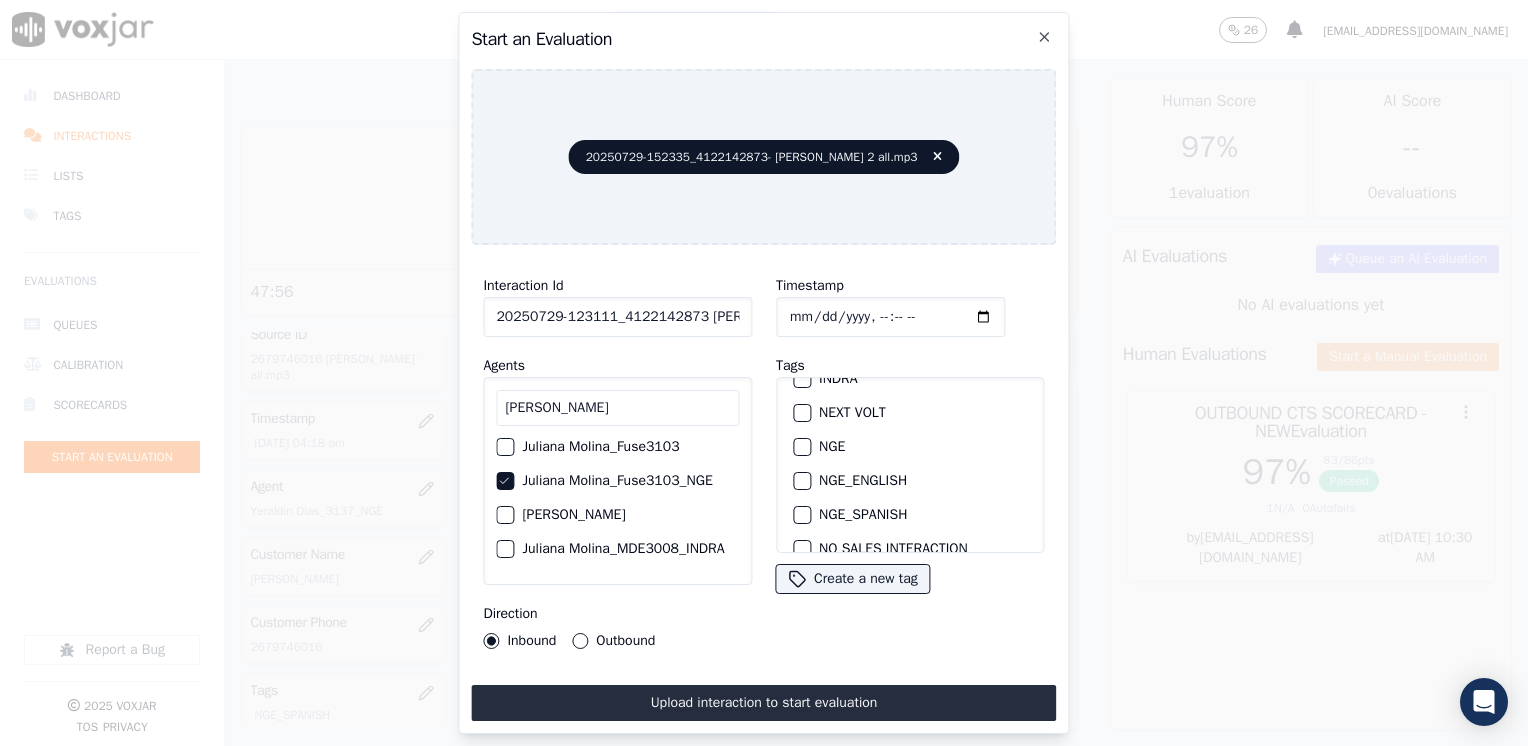 click at bounding box center [801, 515] 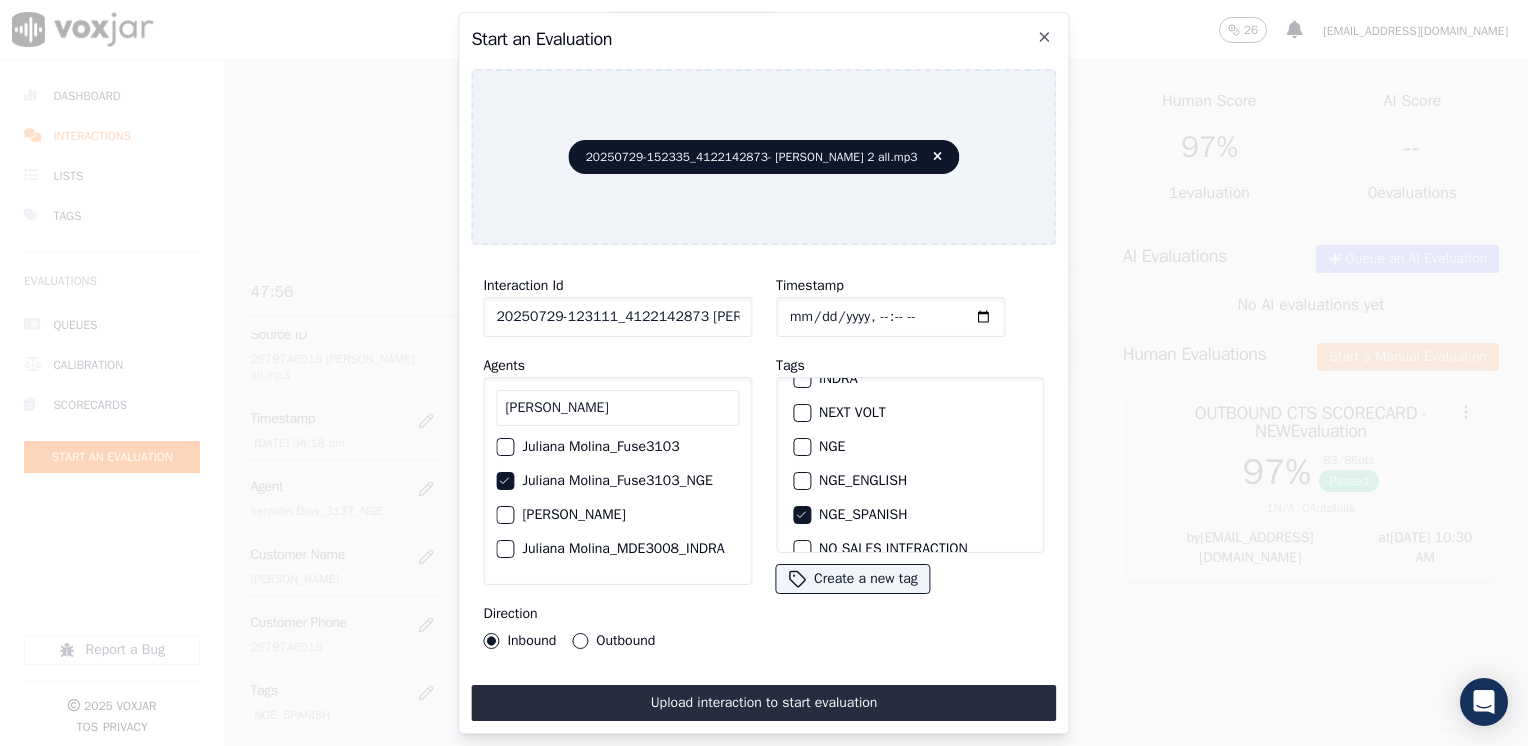 click on "Inbound     Outbound" at bounding box center (569, 641) 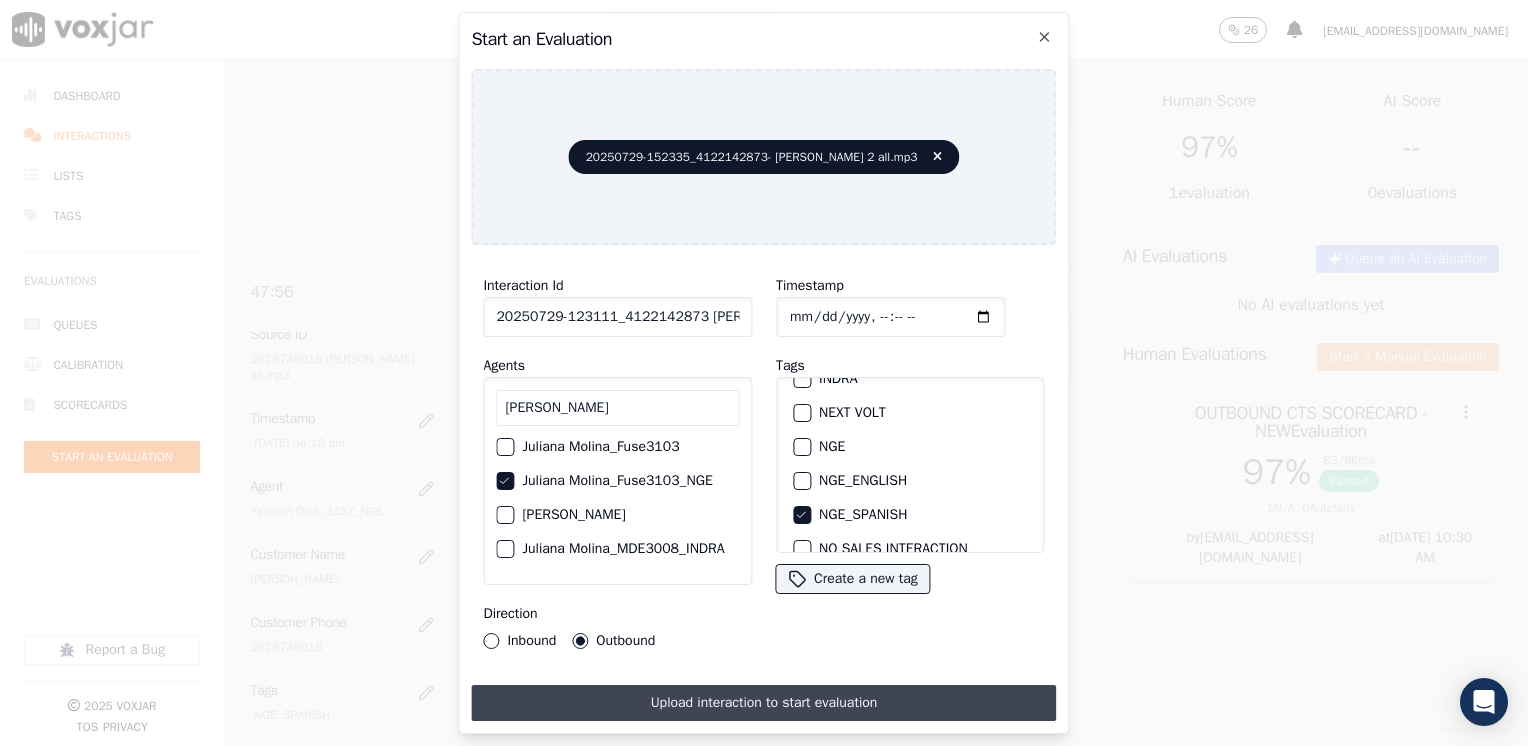 click on "Upload interaction to start evaluation" at bounding box center (763, 703) 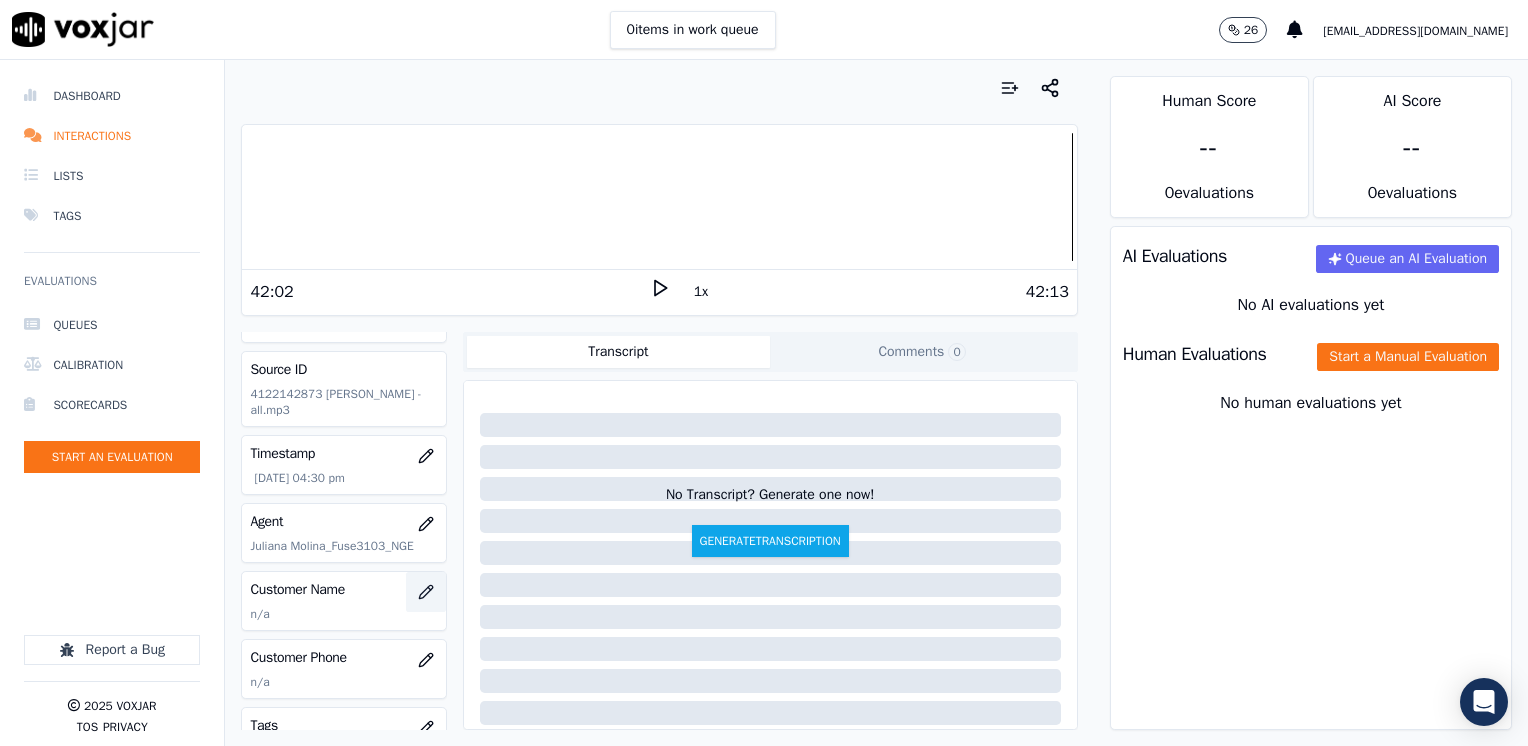 scroll, scrollTop: 100, scrollLeft: 0, axis: vertical 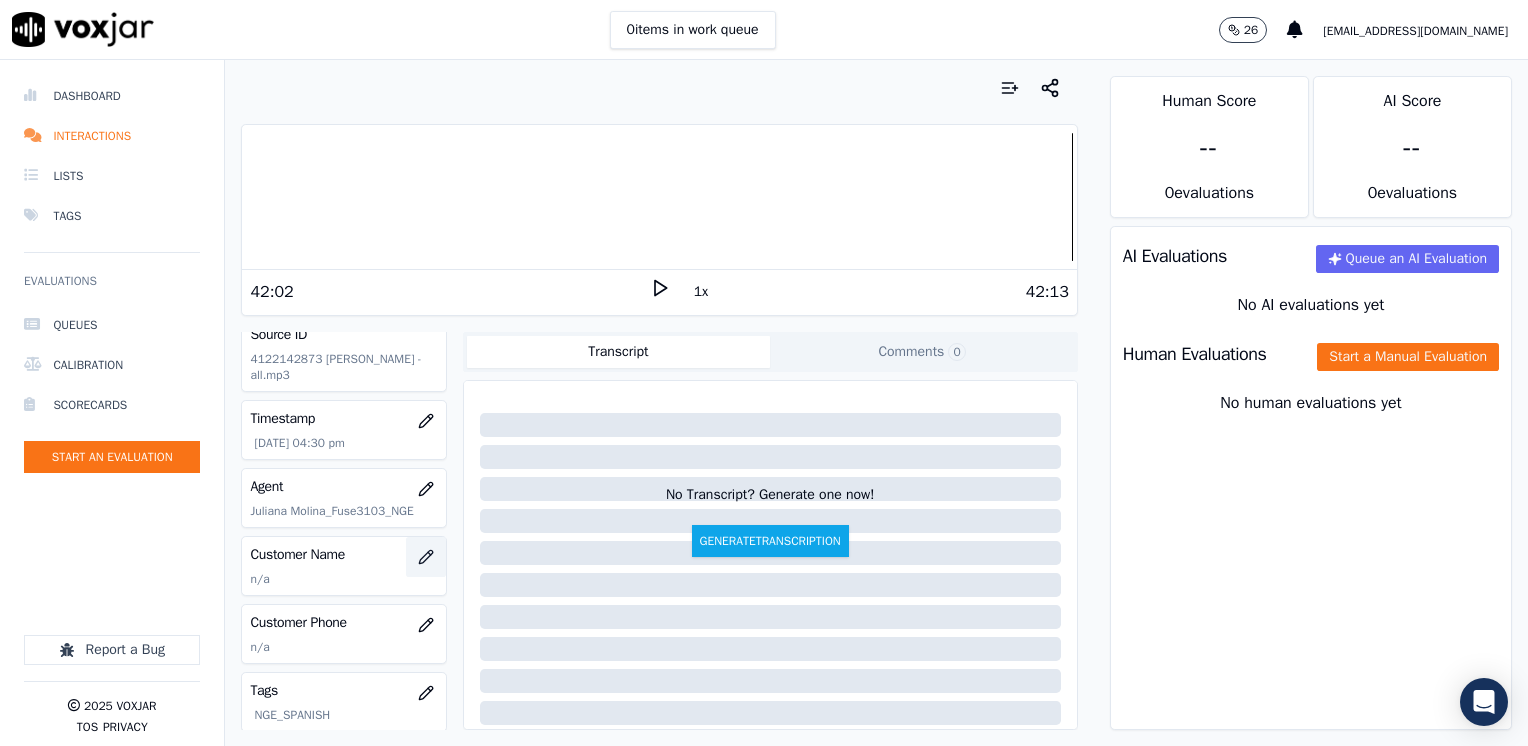 click 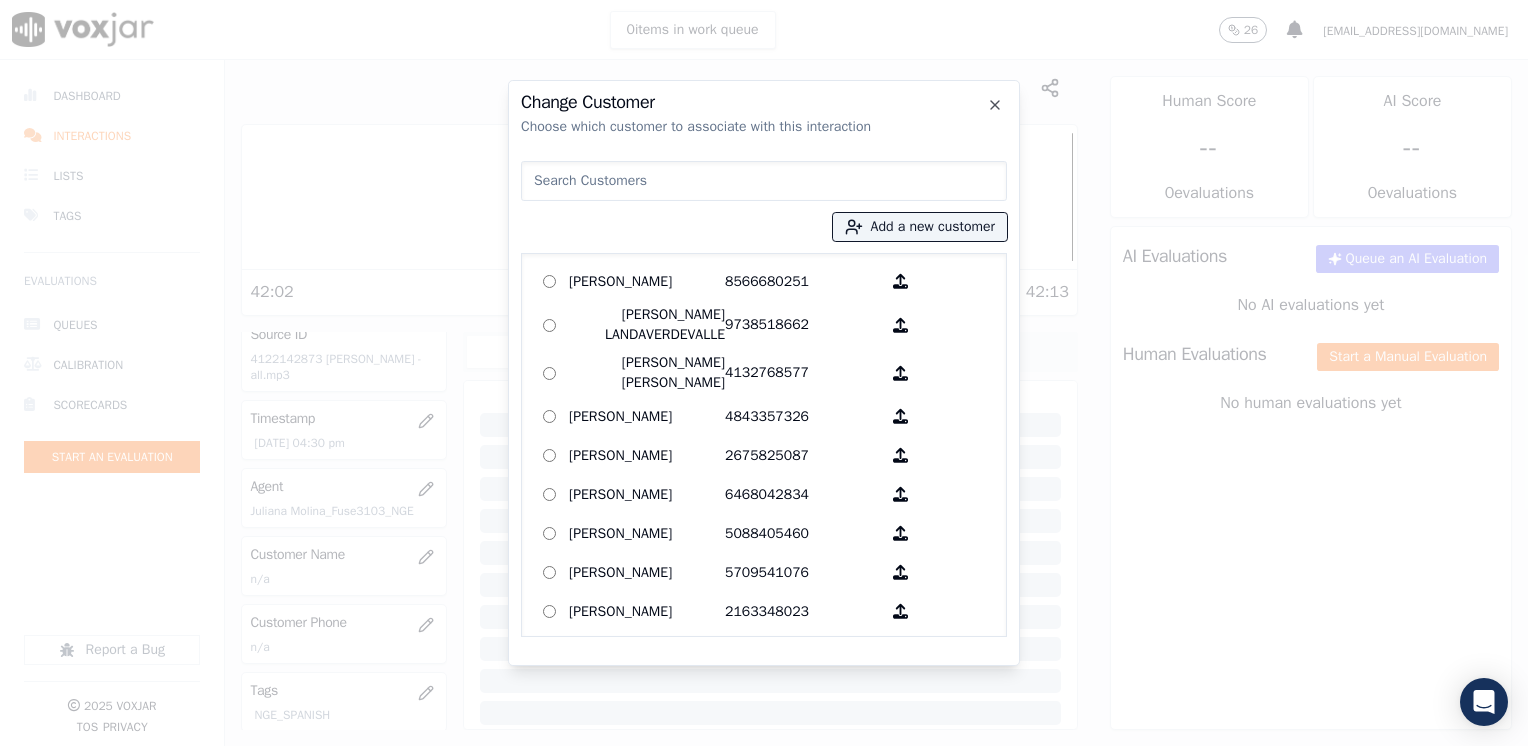click at bounding box center (764, 181) 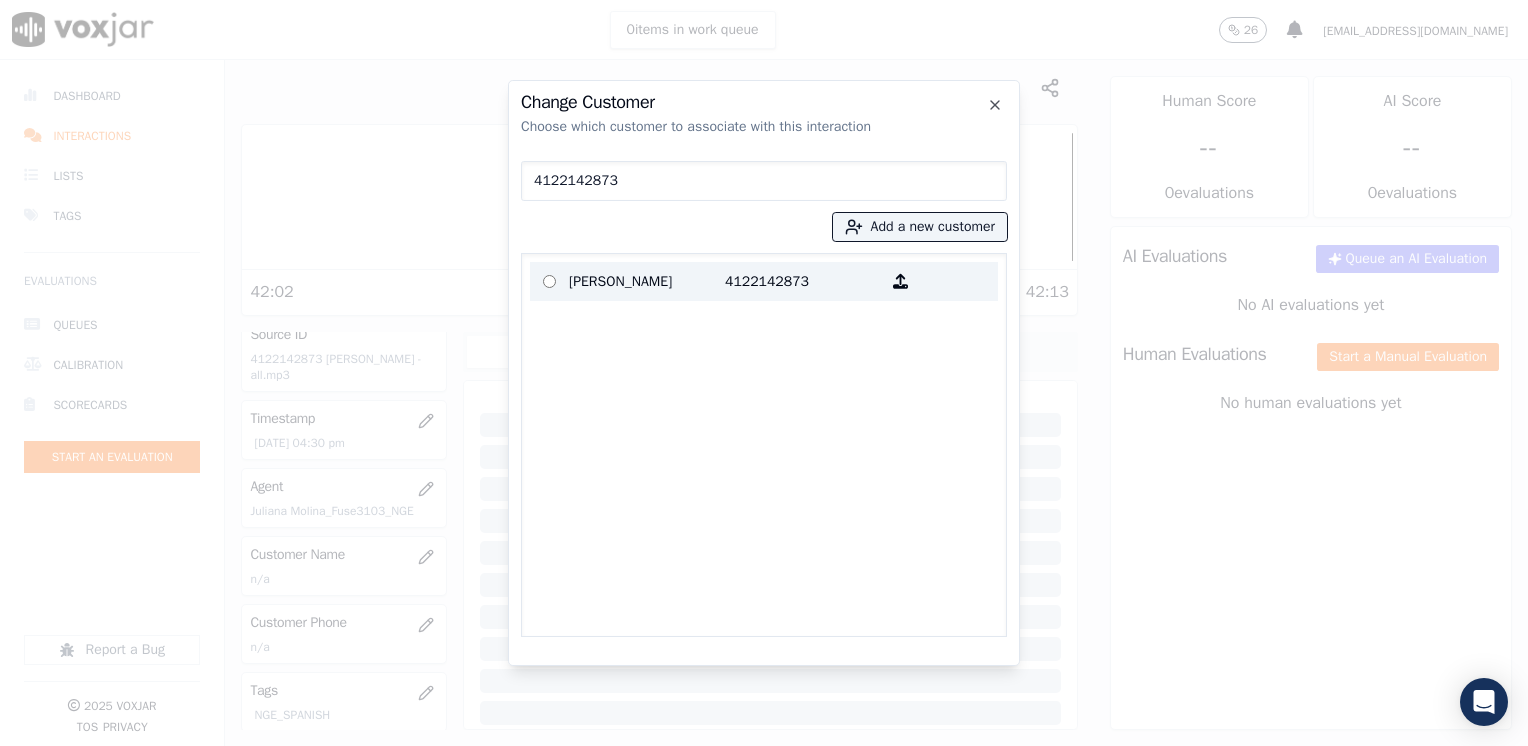 type on "4122142873" 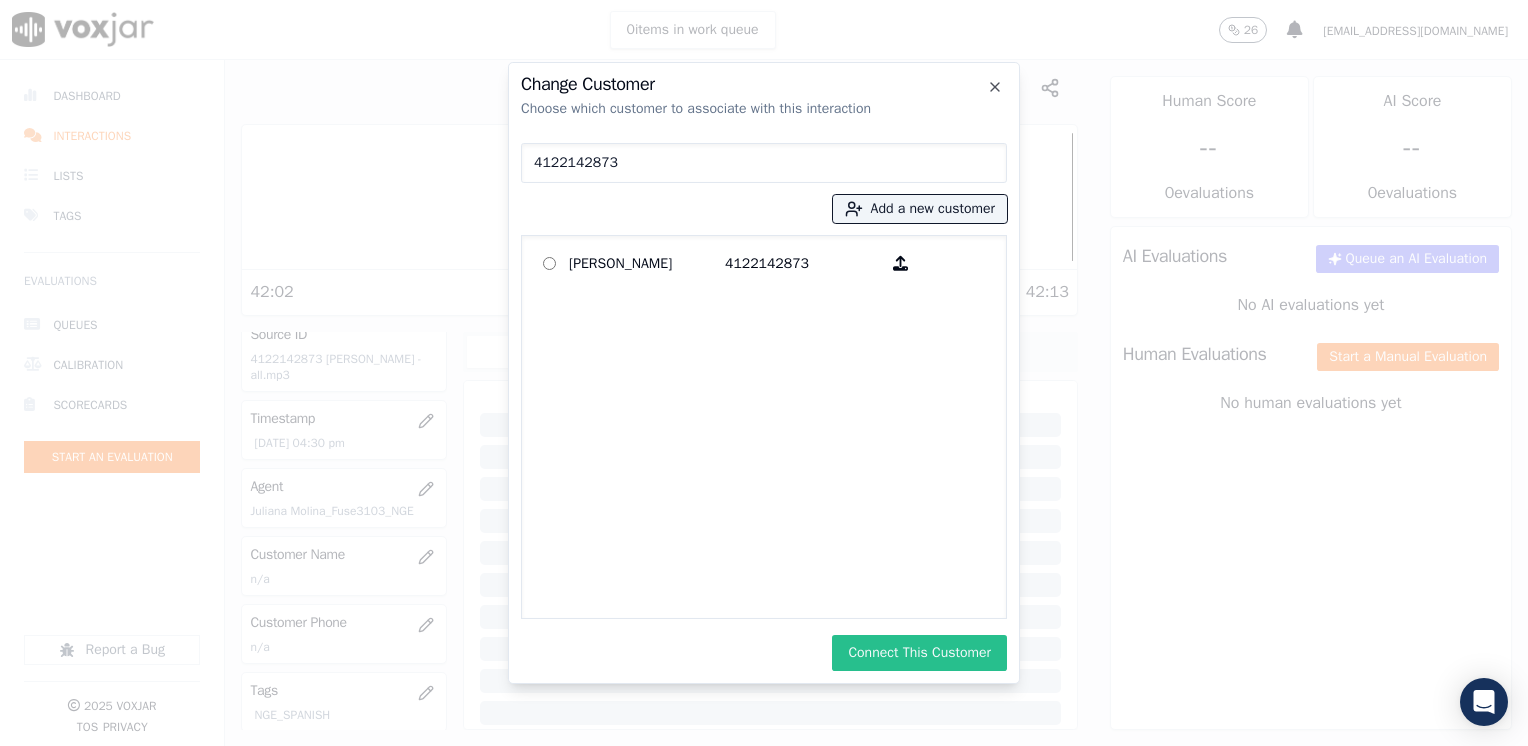 click on "Connect This Customer" at bounding box center (919, 653) 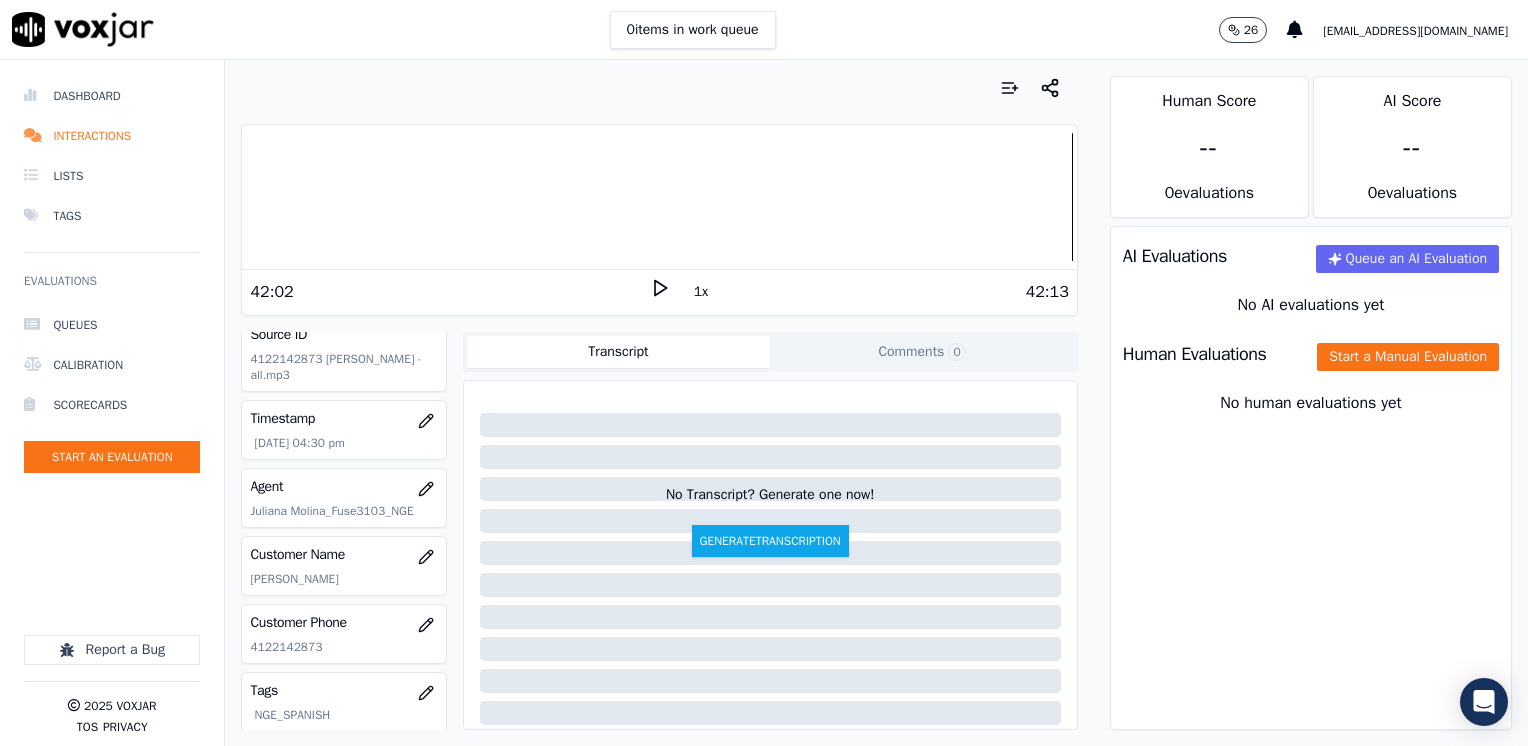 scroll, scrollTop: 279, scrollLeft: 0, axis: vertical 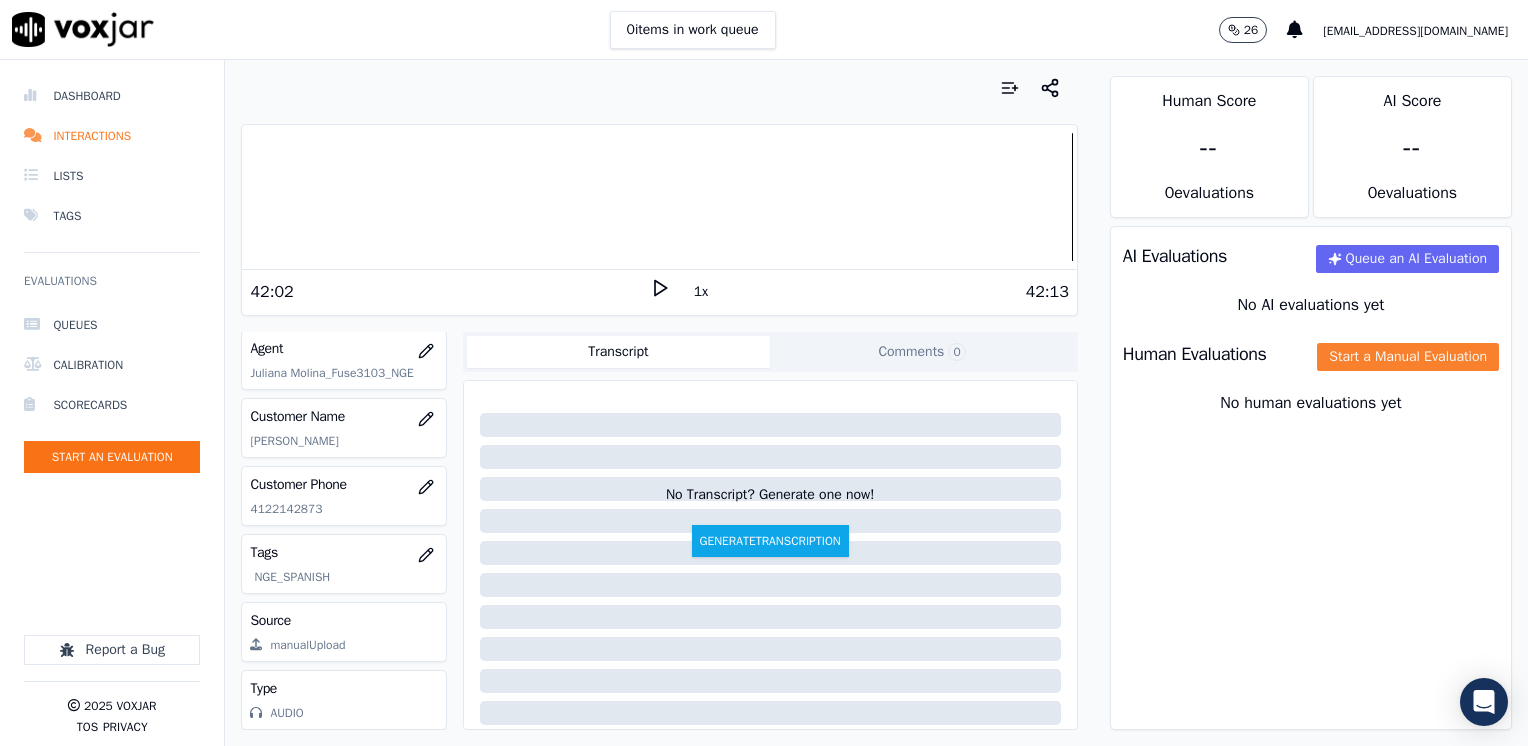 click on "Start a Manual Evaluation" 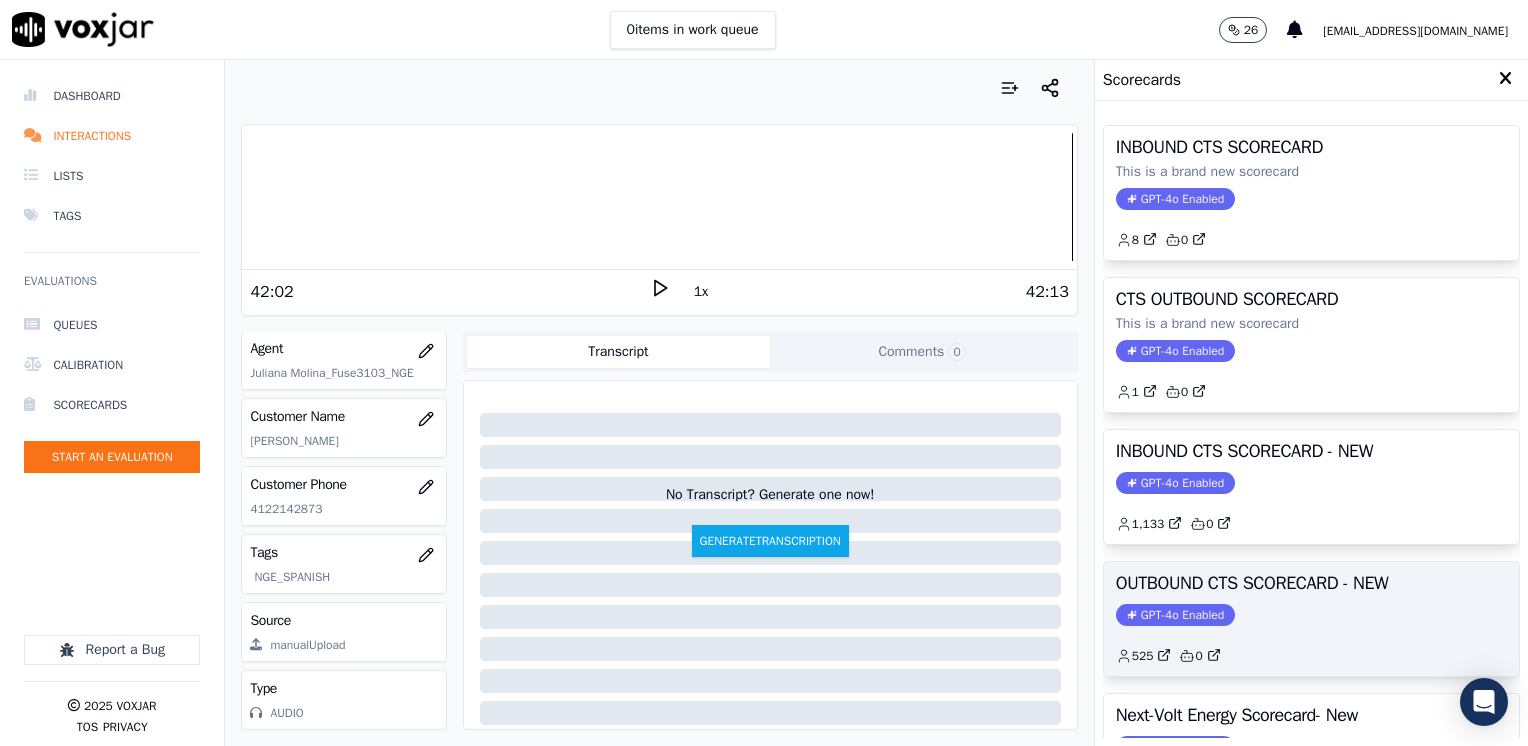 click on "GPT-4o Enabled" at bounding box center [1175, 615] 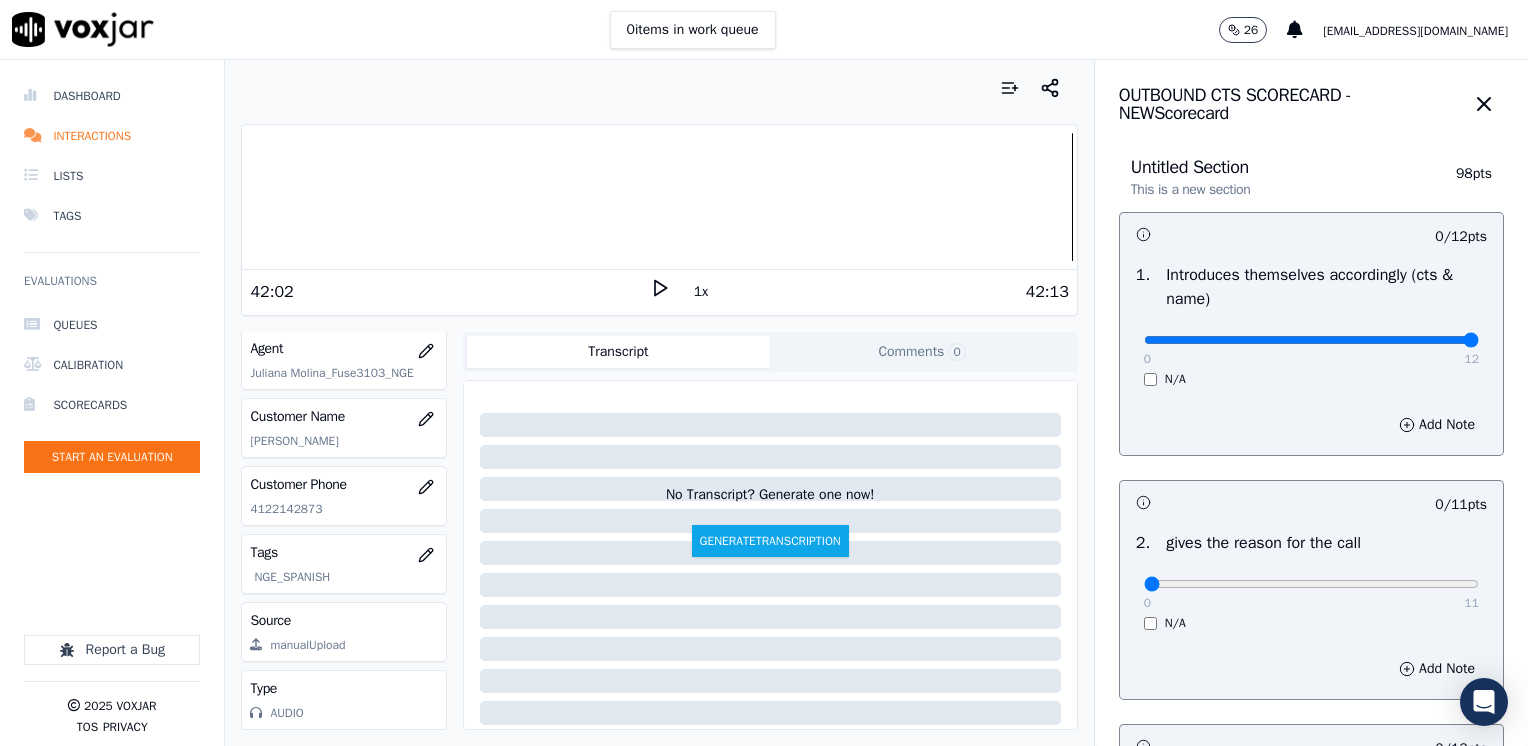 drag, startPoint x: 1138, startPoint y: 342, endPoint x: 1531, endPoint y: 342, distance: 393 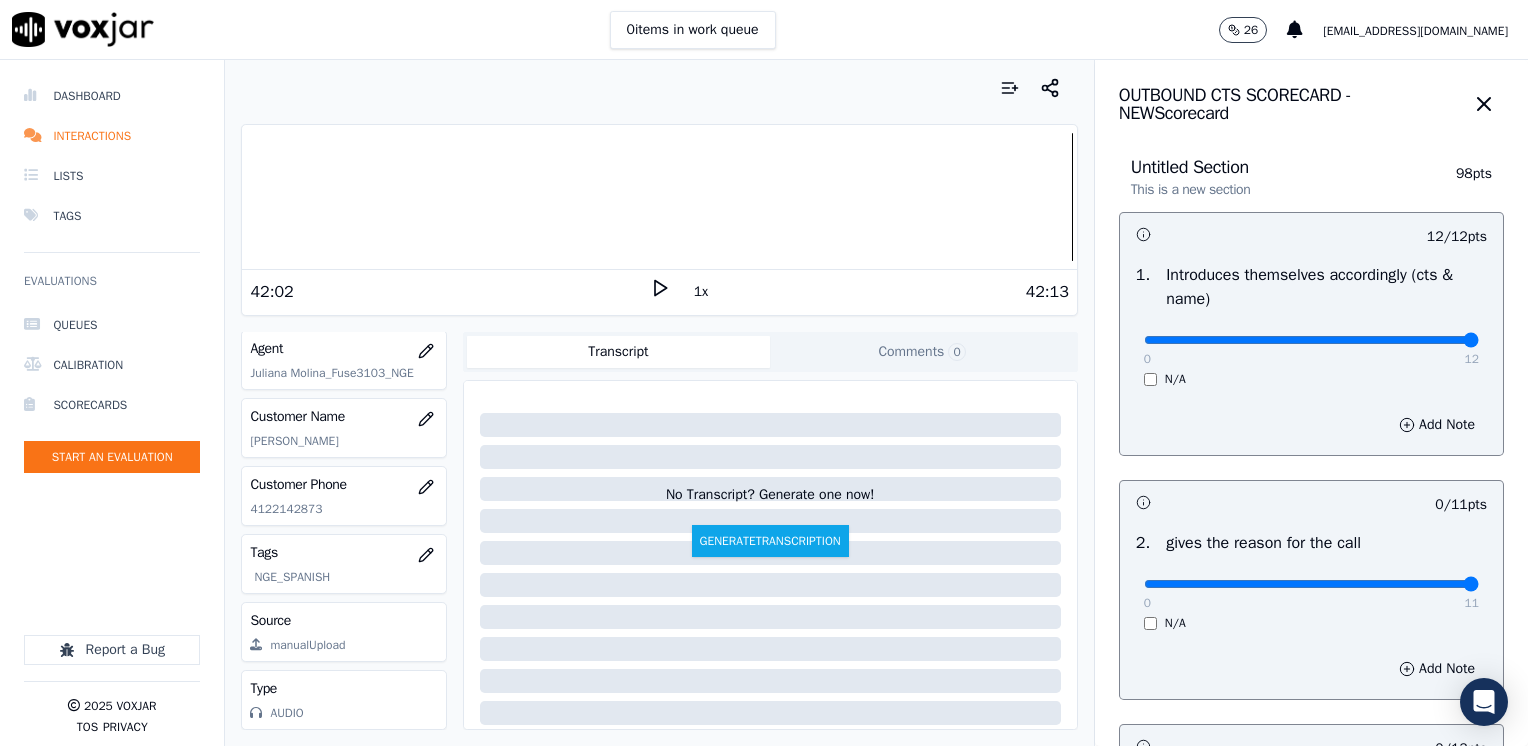 drag, startPoint x: 1131, startPoint y: 578, endPoint x: 1531, endPoint y: 553, distance: 400.7805 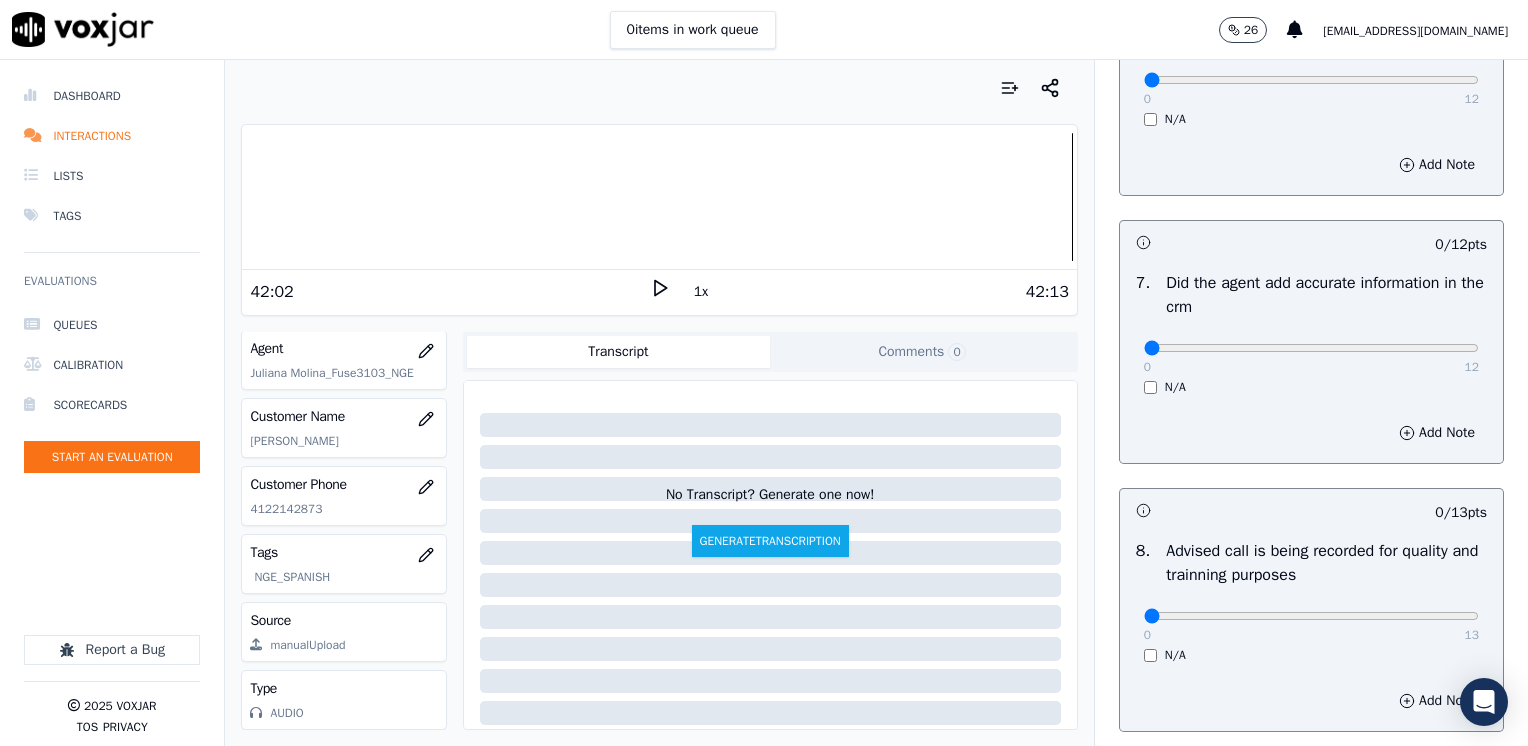 scroll, scrollTop: 1748, scrollLeft: 0, axis: vertical 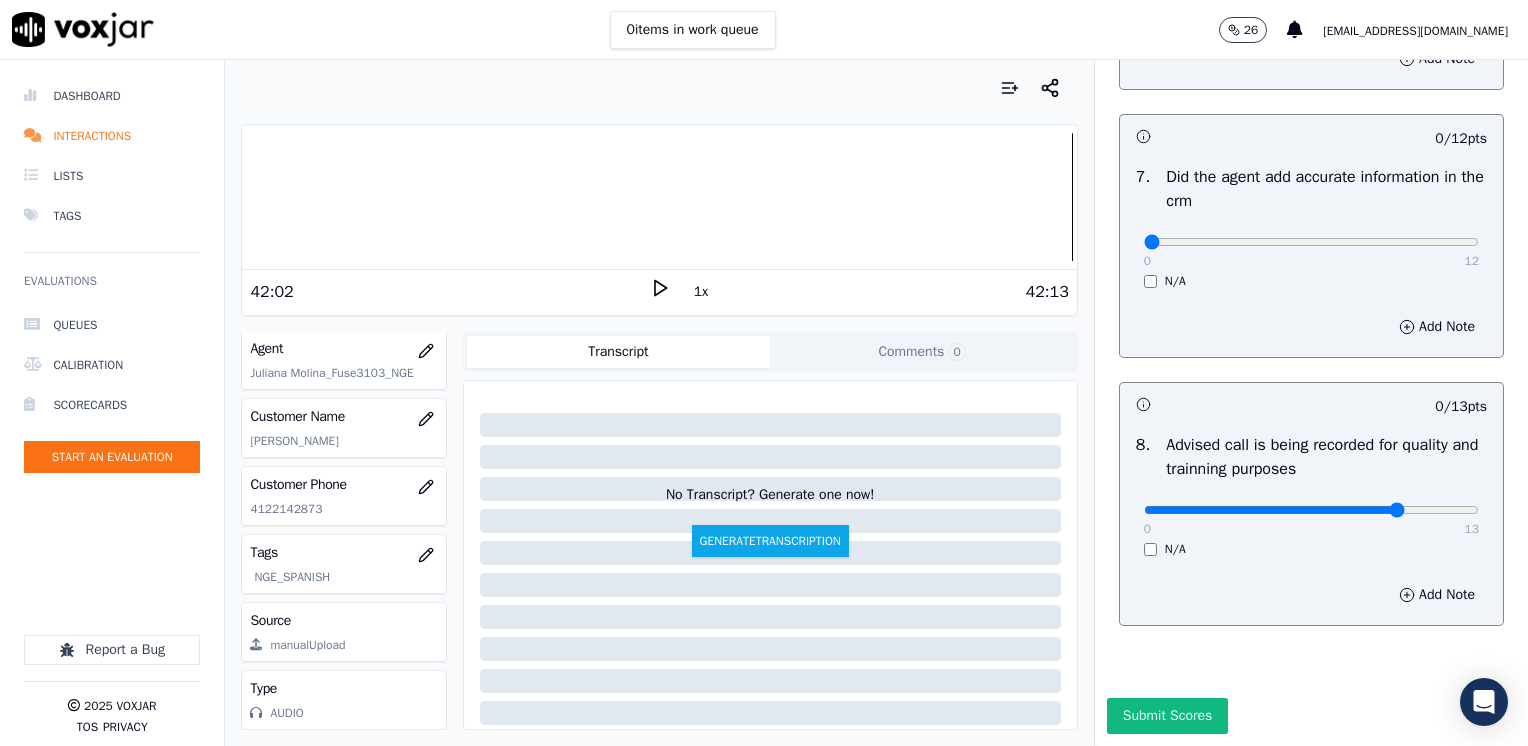 type on "10" 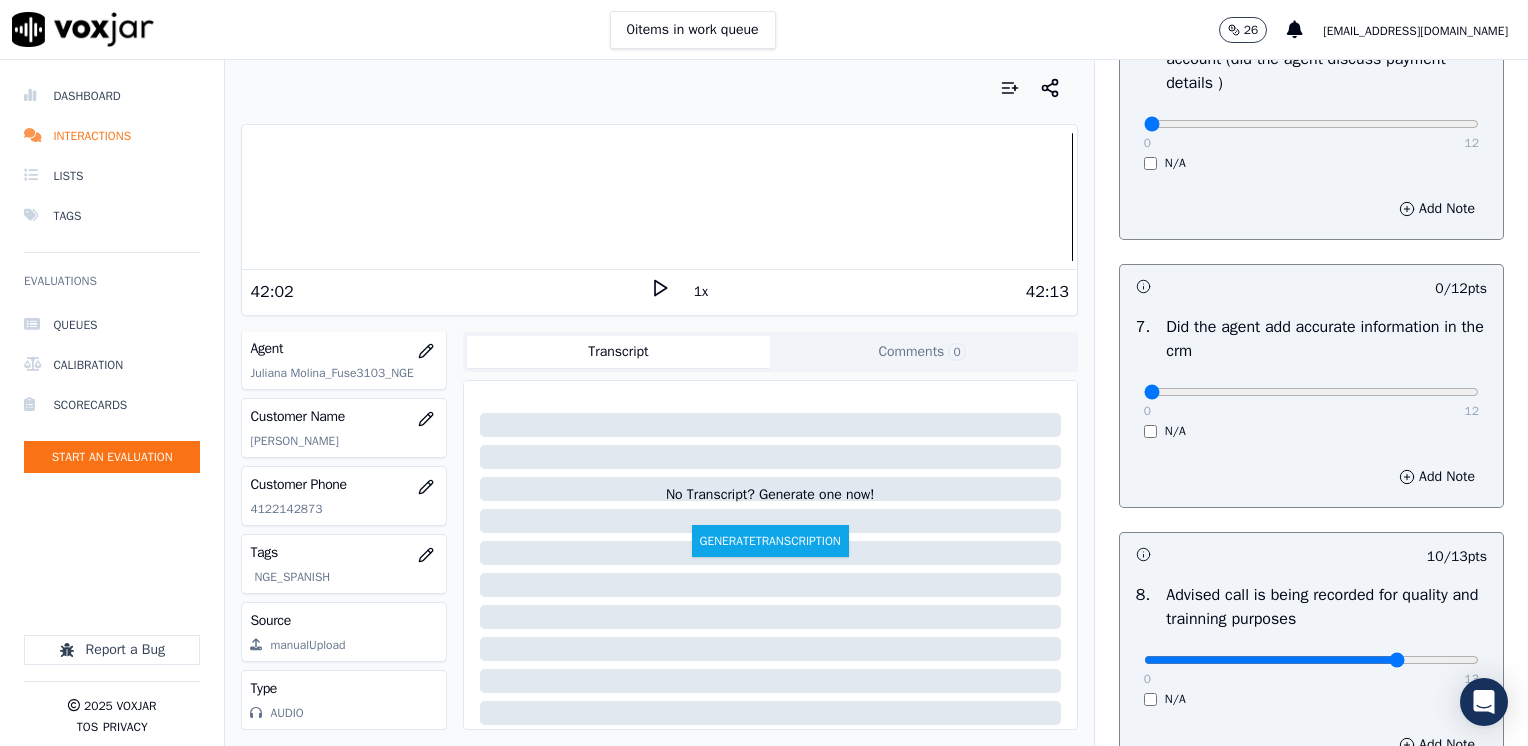 scroll, scrollTop: 1548, scrollLeft: 0, axis: vertical 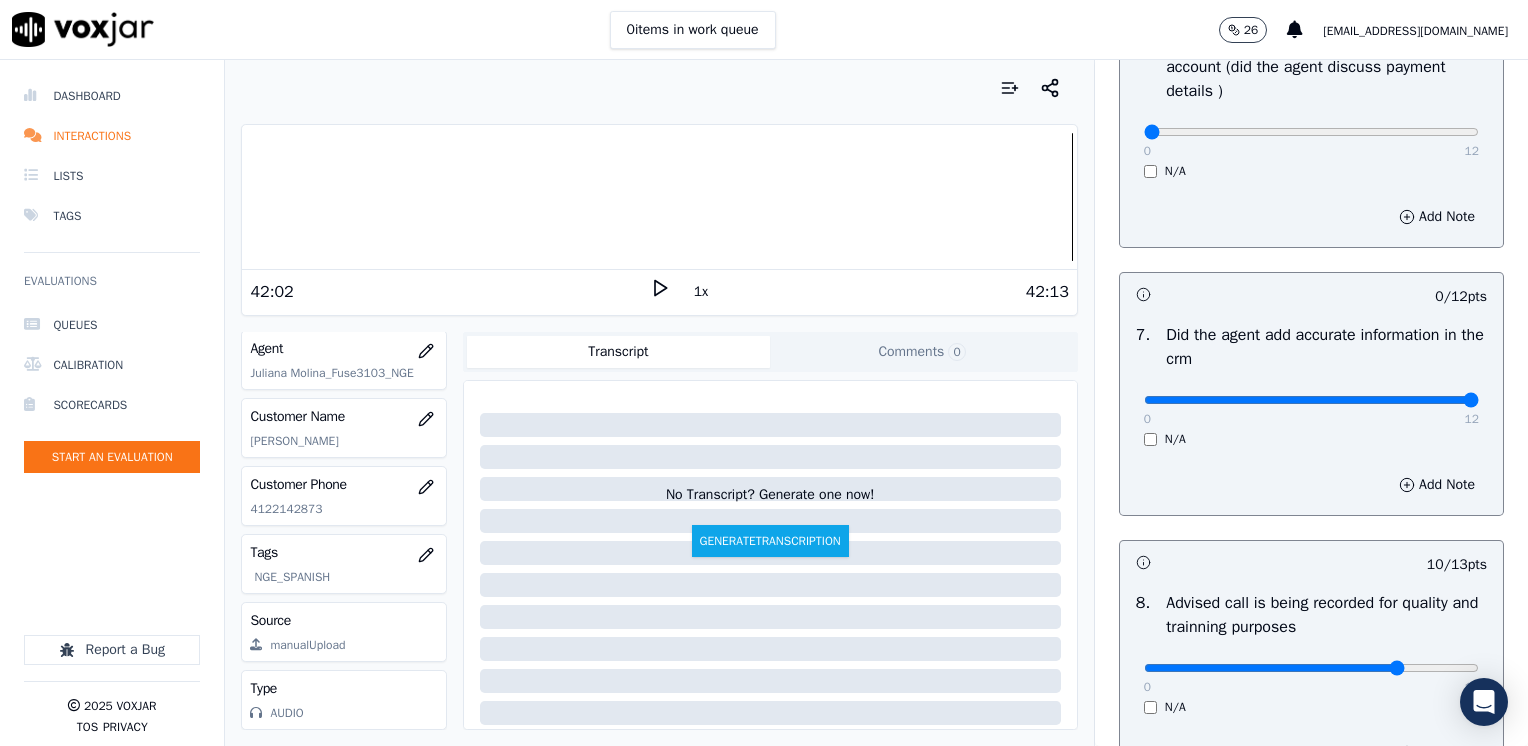 drag, startPoint x: 1132, startPoint y: 399, endPoint x: 1531, endPoint y: 399, distance: 399 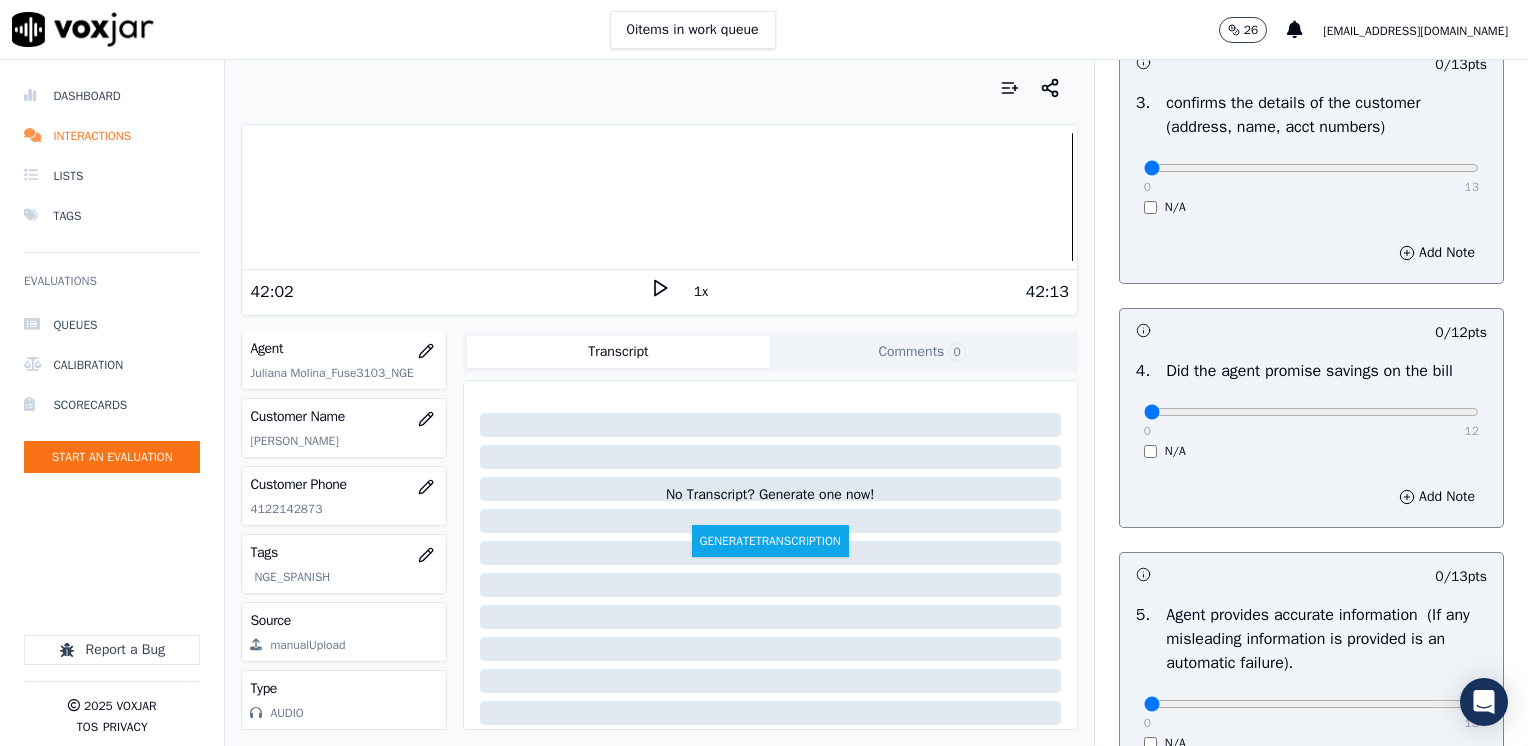 scroll, scrollTop: 648, scrollLeft: 0, axis: vertical 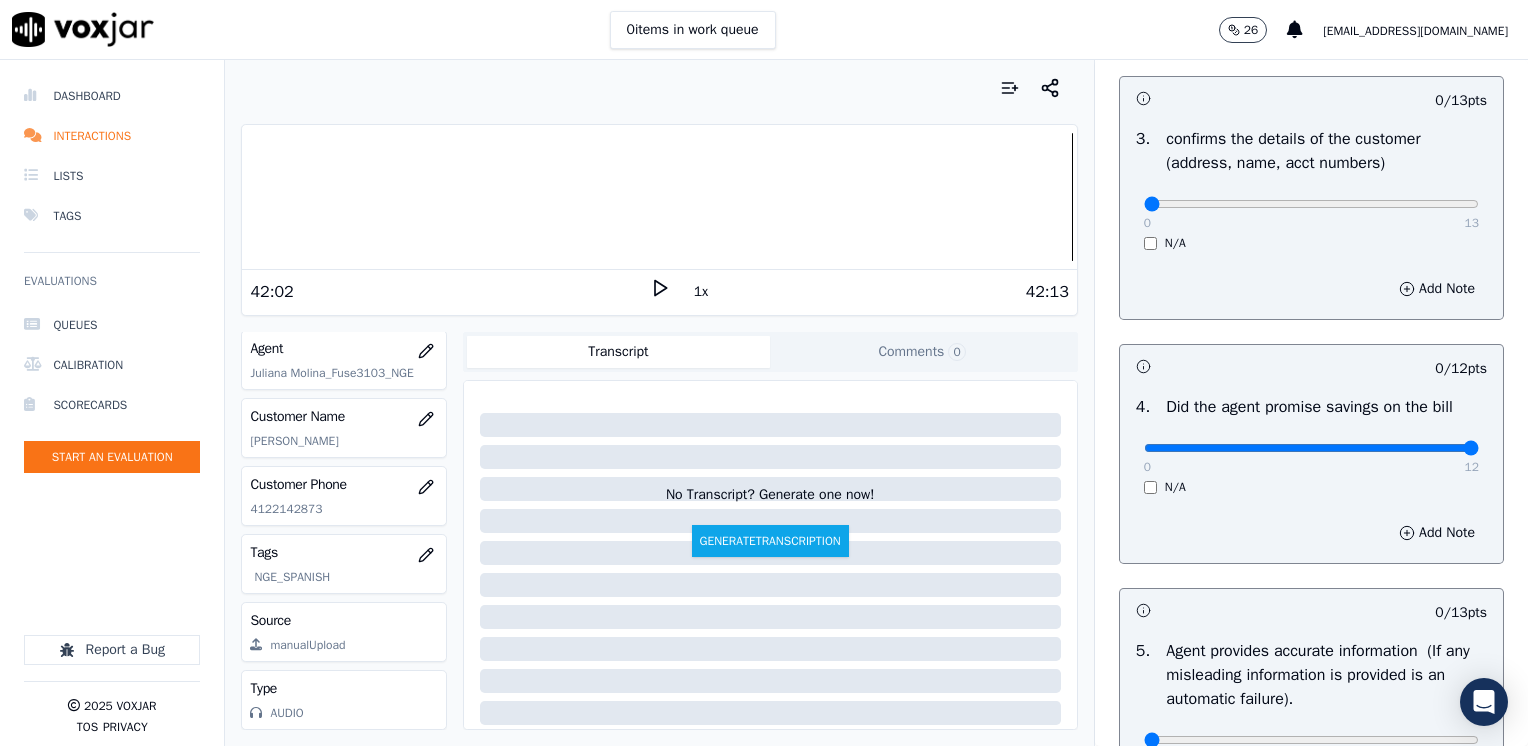 drag, startPoint x: 1132, startPoint y: 450, endPoint x: 1531, endPoint y: 420, distance: 400.12622 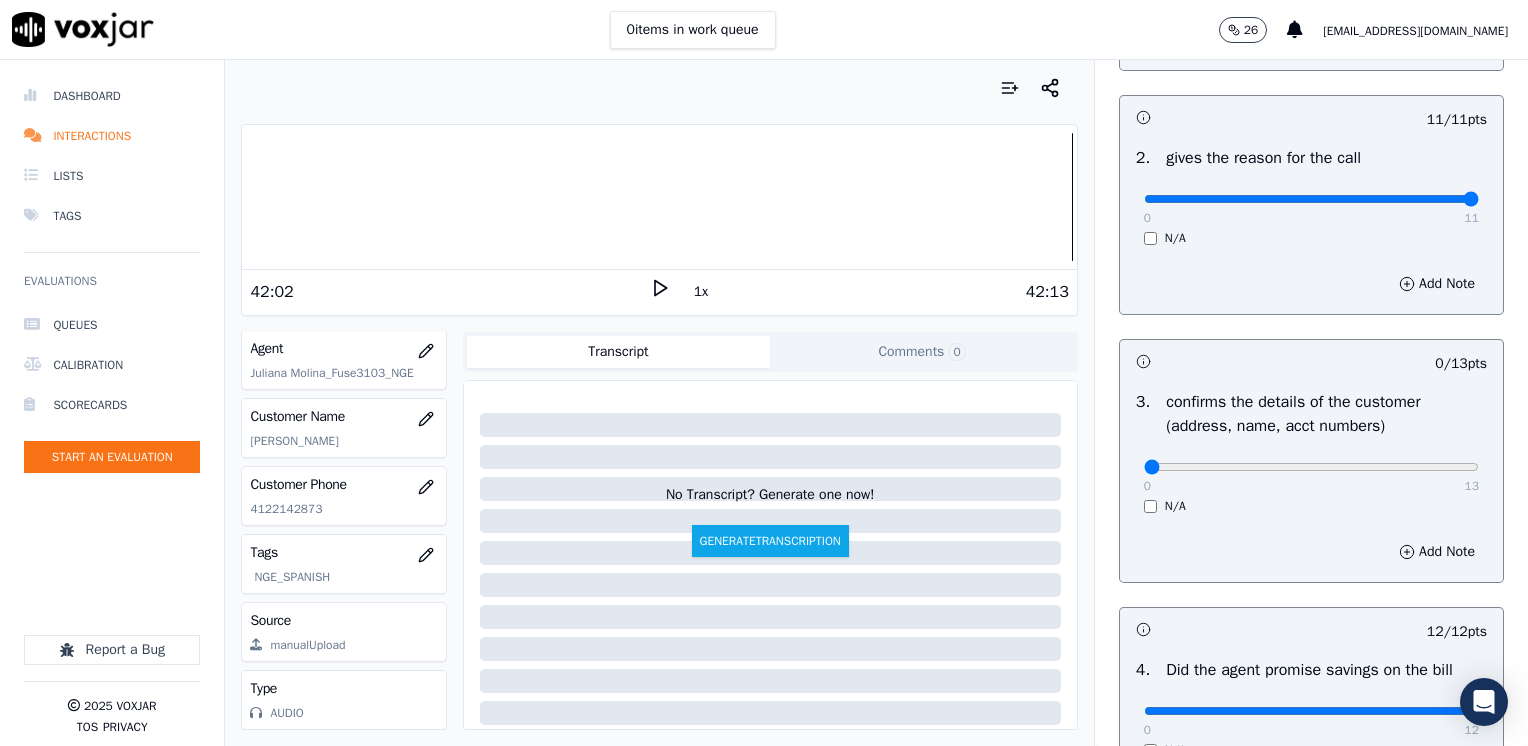 scroll, scrollTop: 348, scrollLeft: 0, axis: vertical 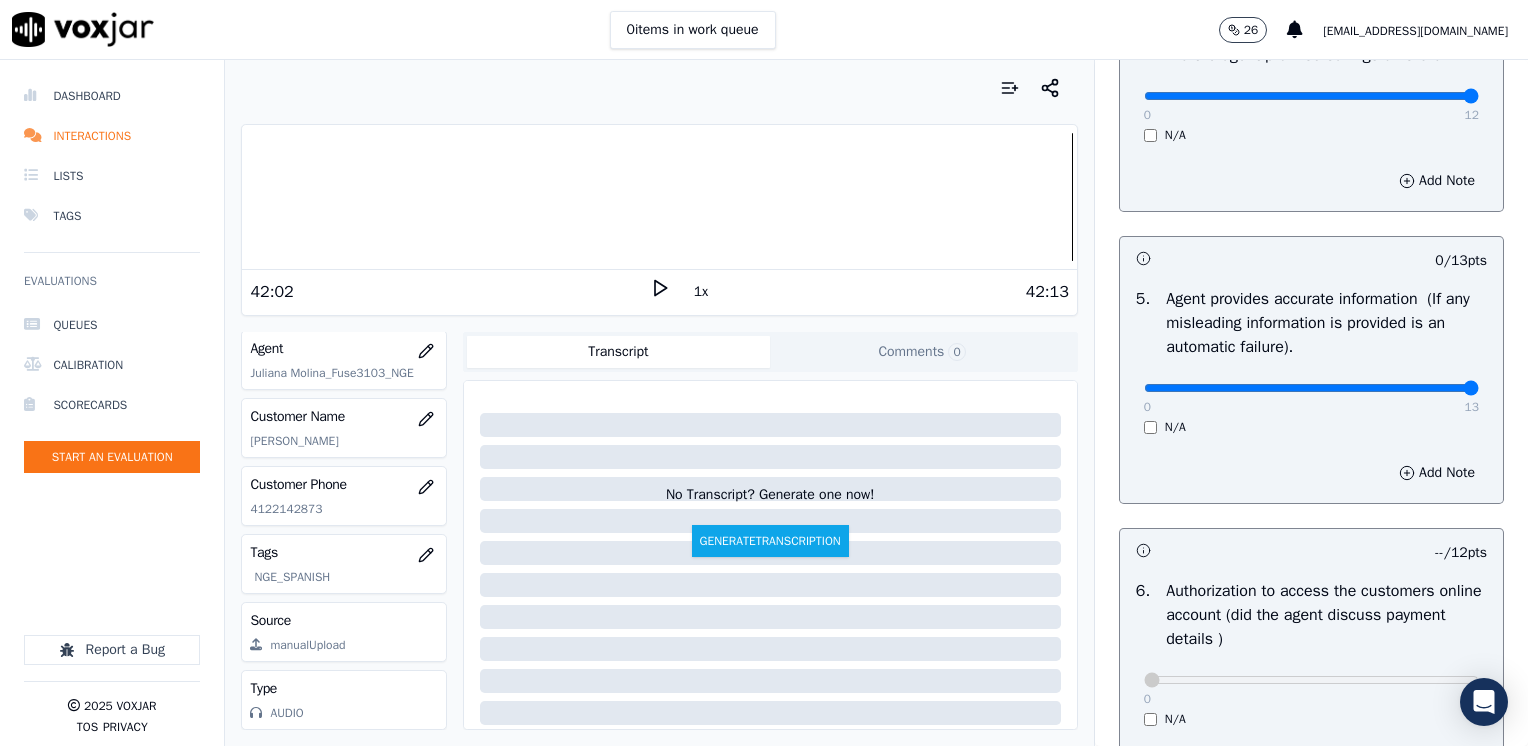 drag, startPoint x: 1136, startPoint y: 392, endPoint x: 1531, endPoint y: 395, distance: 395.01138 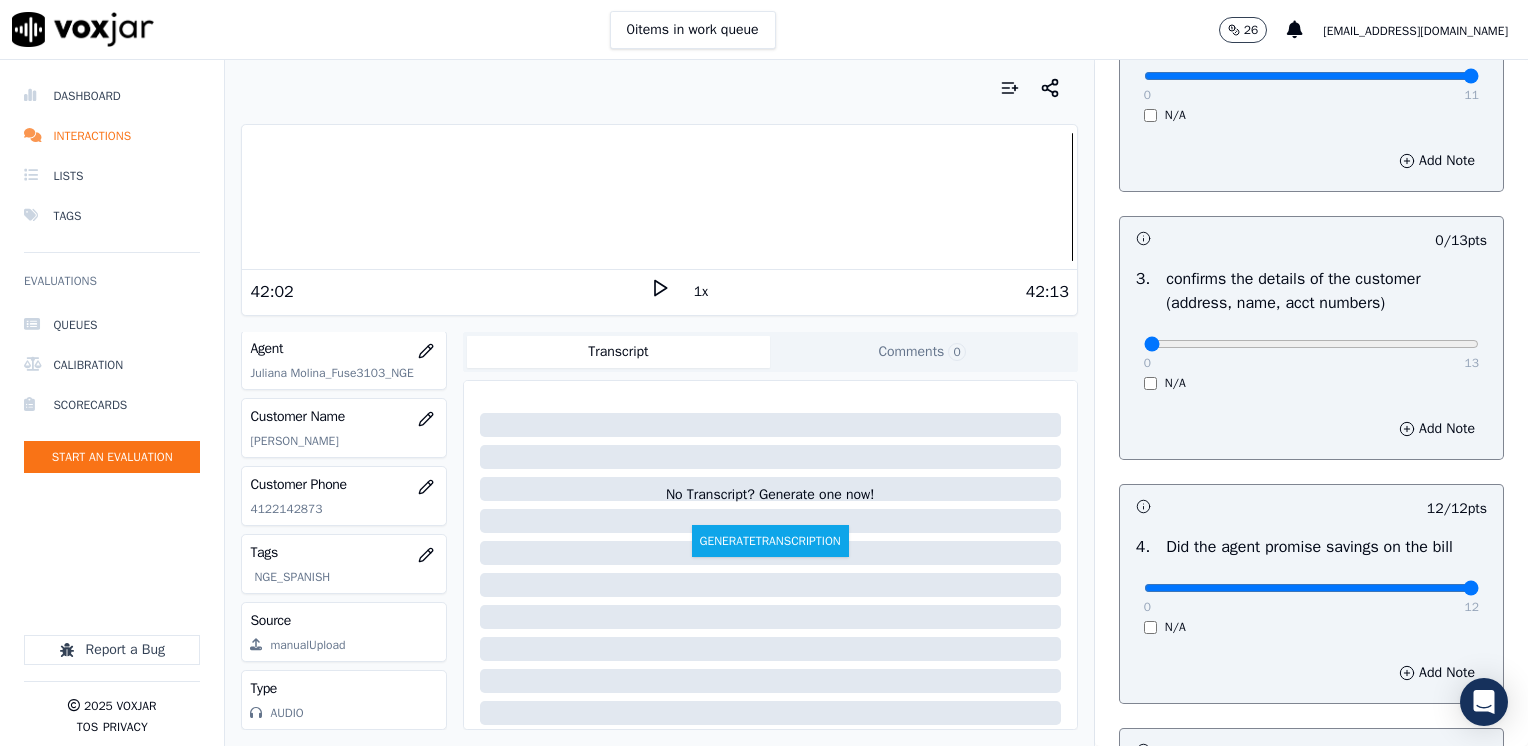 scroll, scrollTop: 500, scrollLeft: 0, axis: vertical 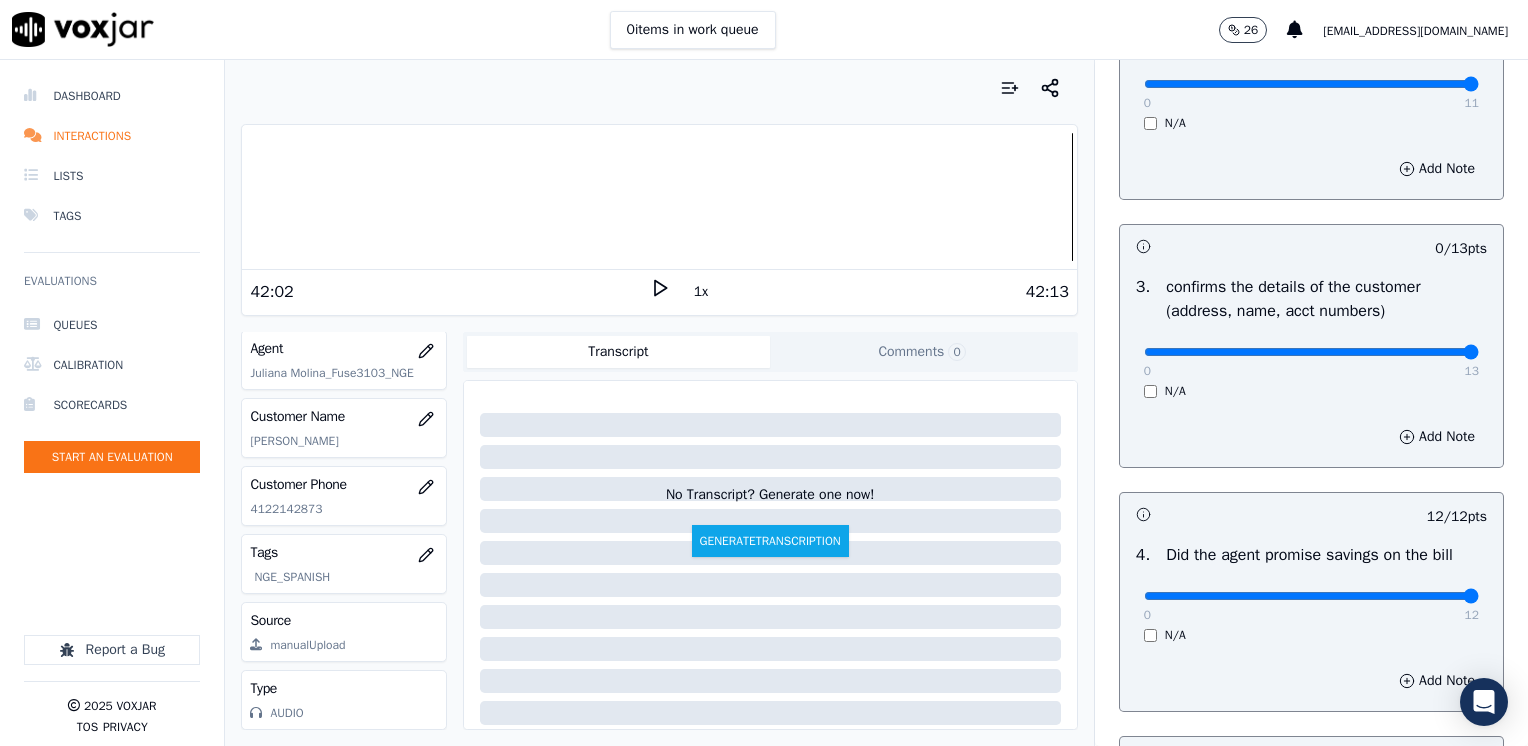 drag, startPoint x: 1136, startPoint y: 354, endPoint x: 1531, endPoint y: 354, distance: 395 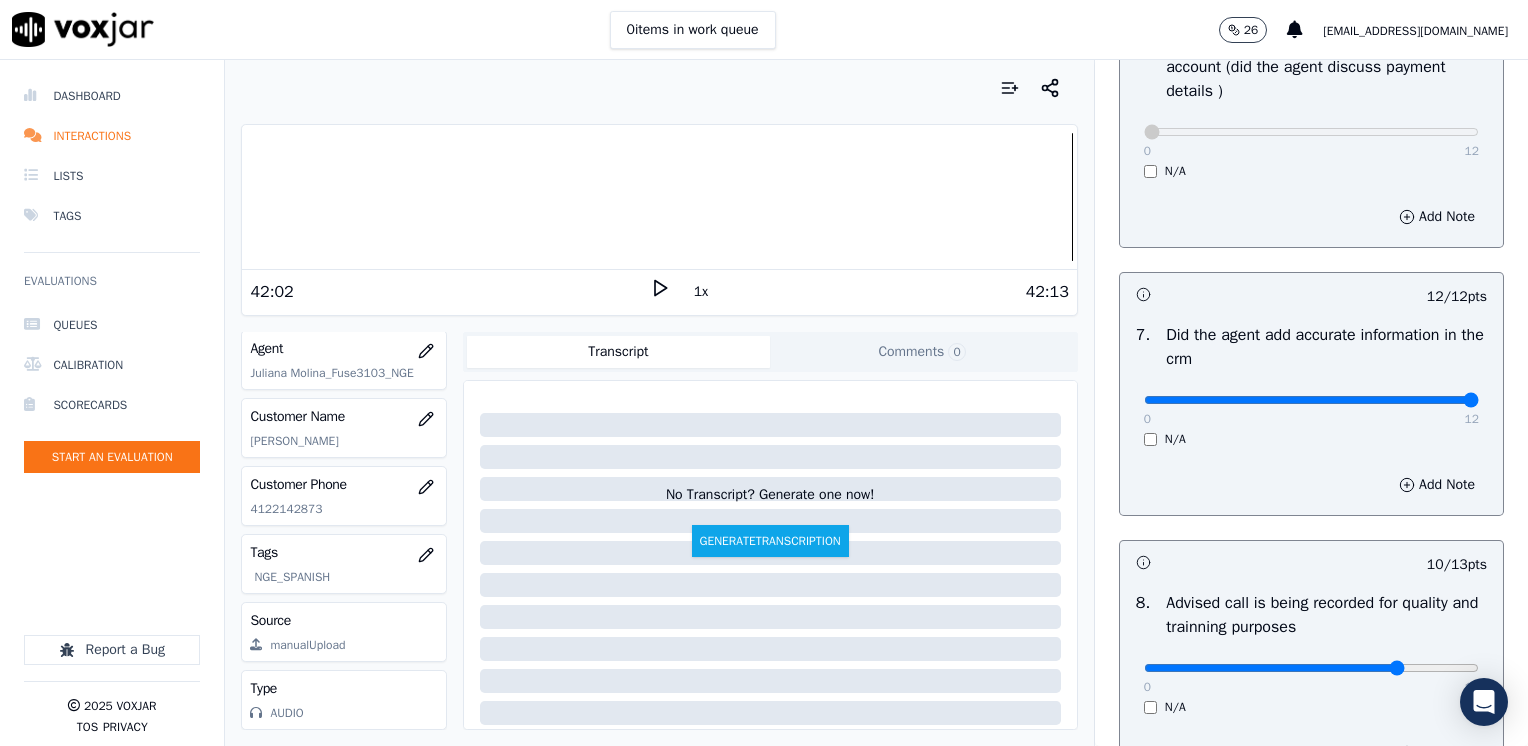 scroll, scrollTop: 1748, scrollLeft: 0, axis: vertical 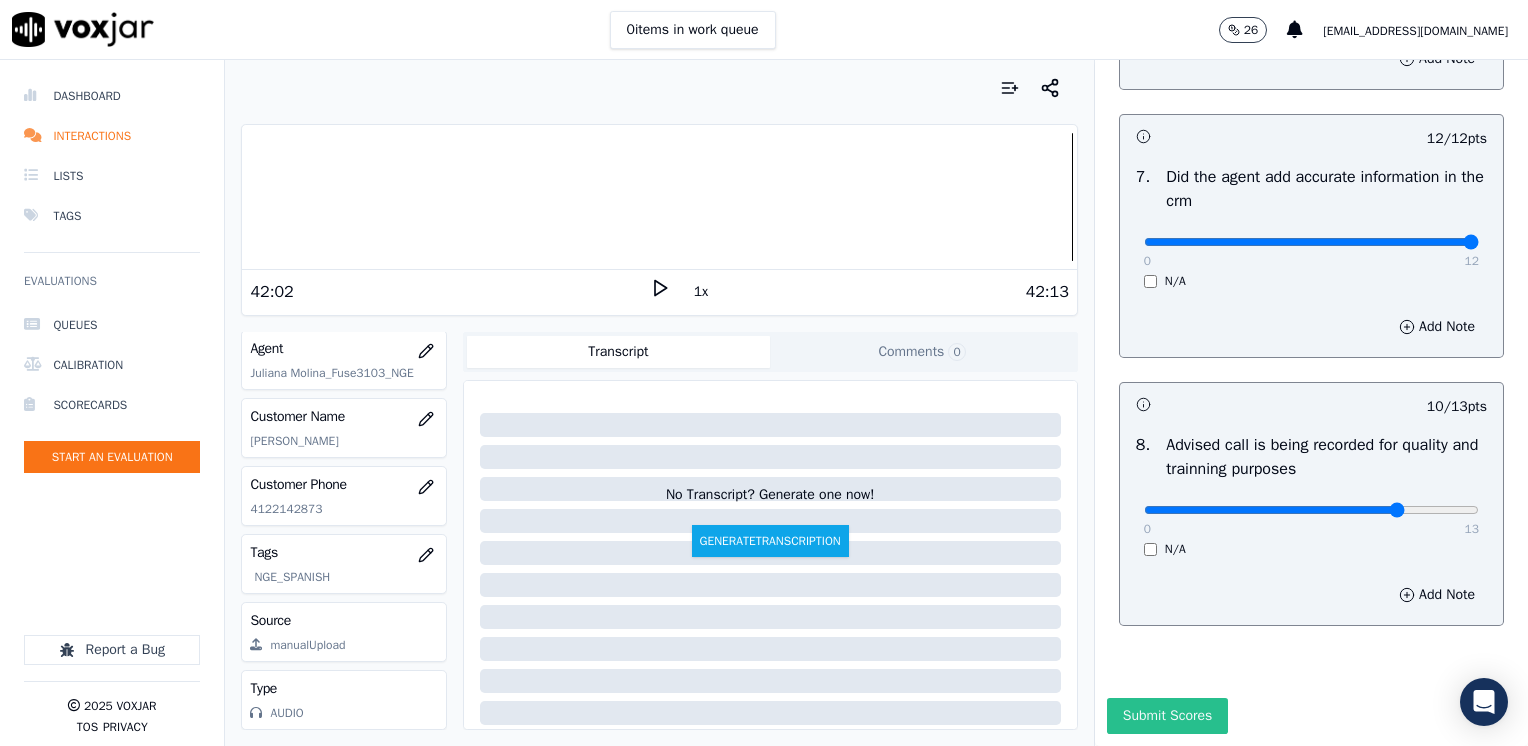 click on "Submit Scores" at bounding box center [1167, 716] 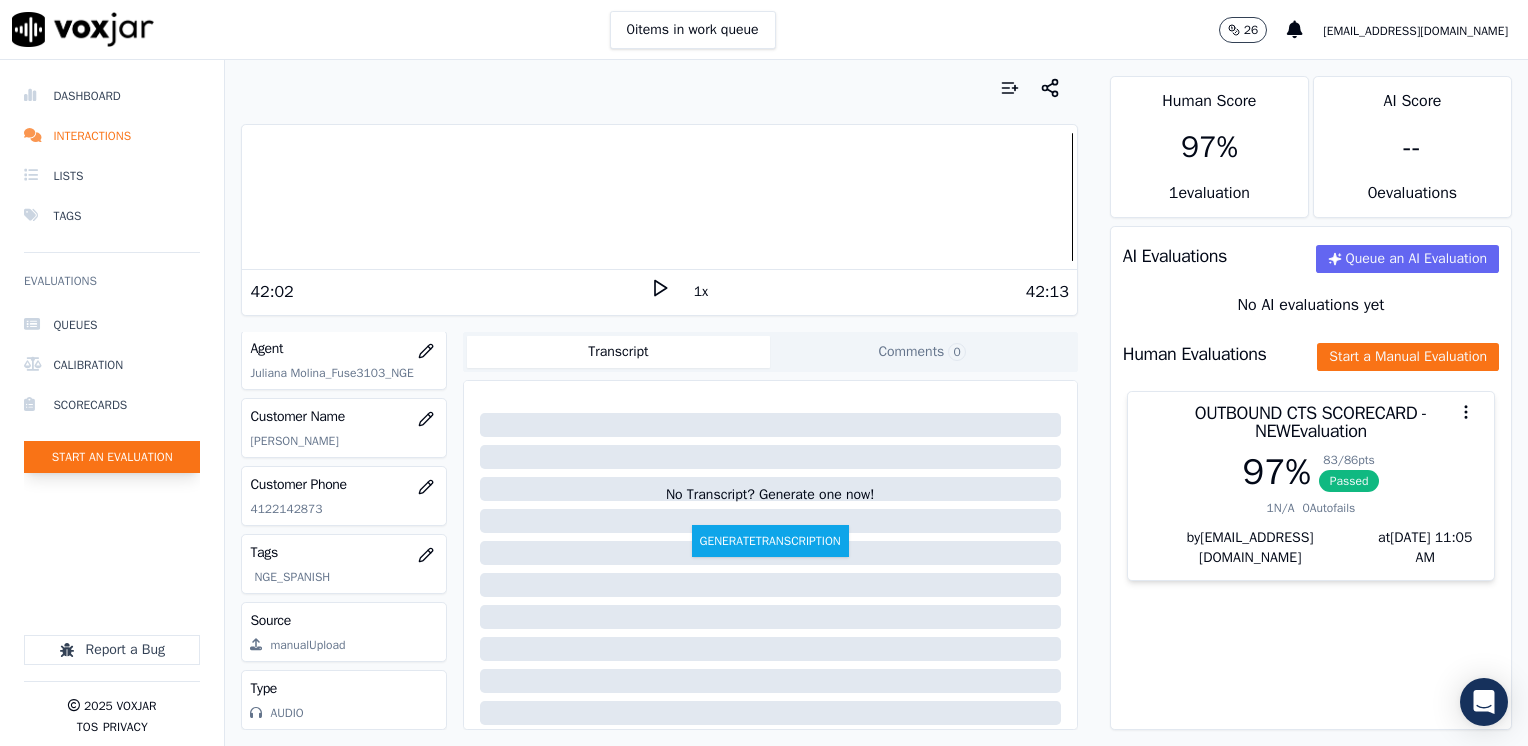 click on "Start an Evaluation" 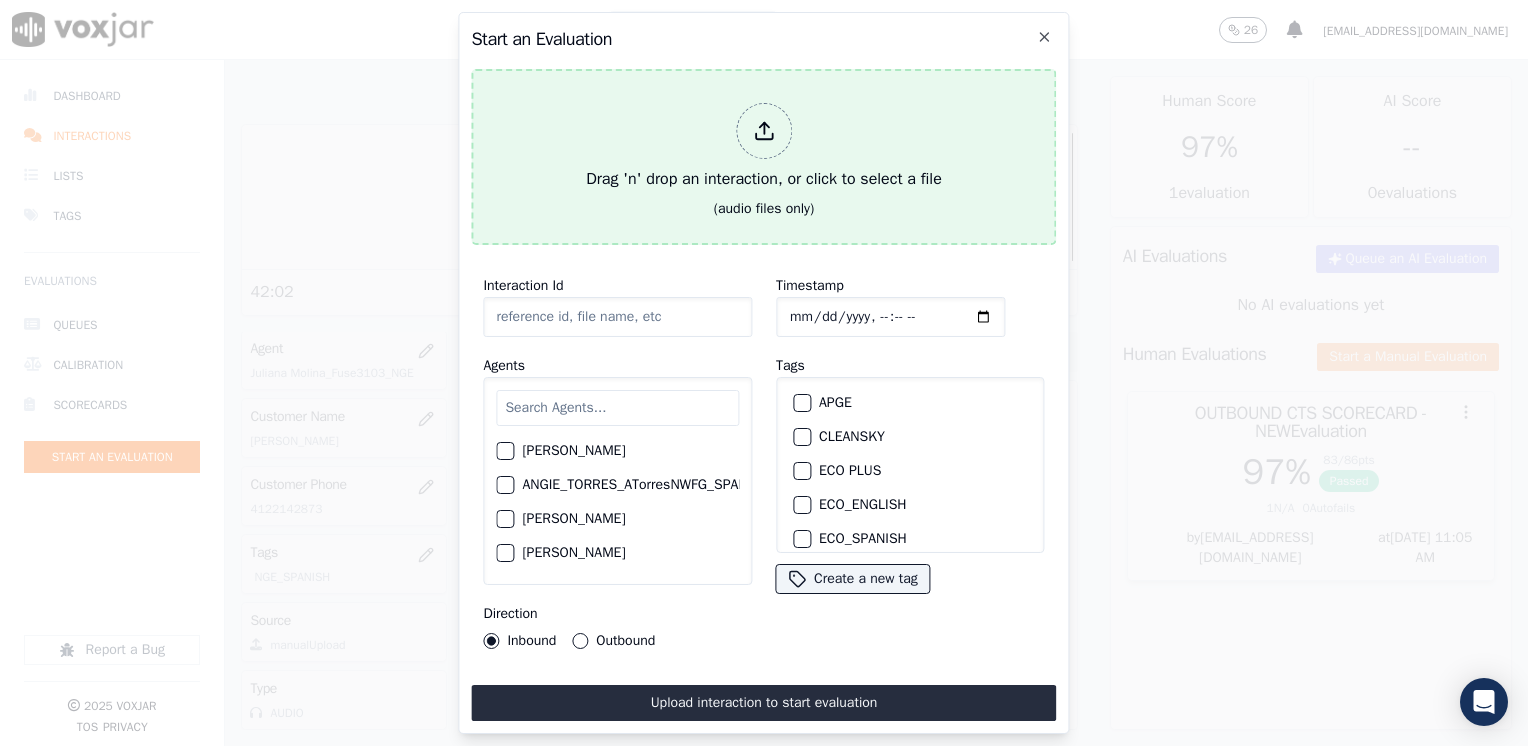 click on "Drag 'n' drop an interaction, or click to select a file" at bounding box center (764, 147) 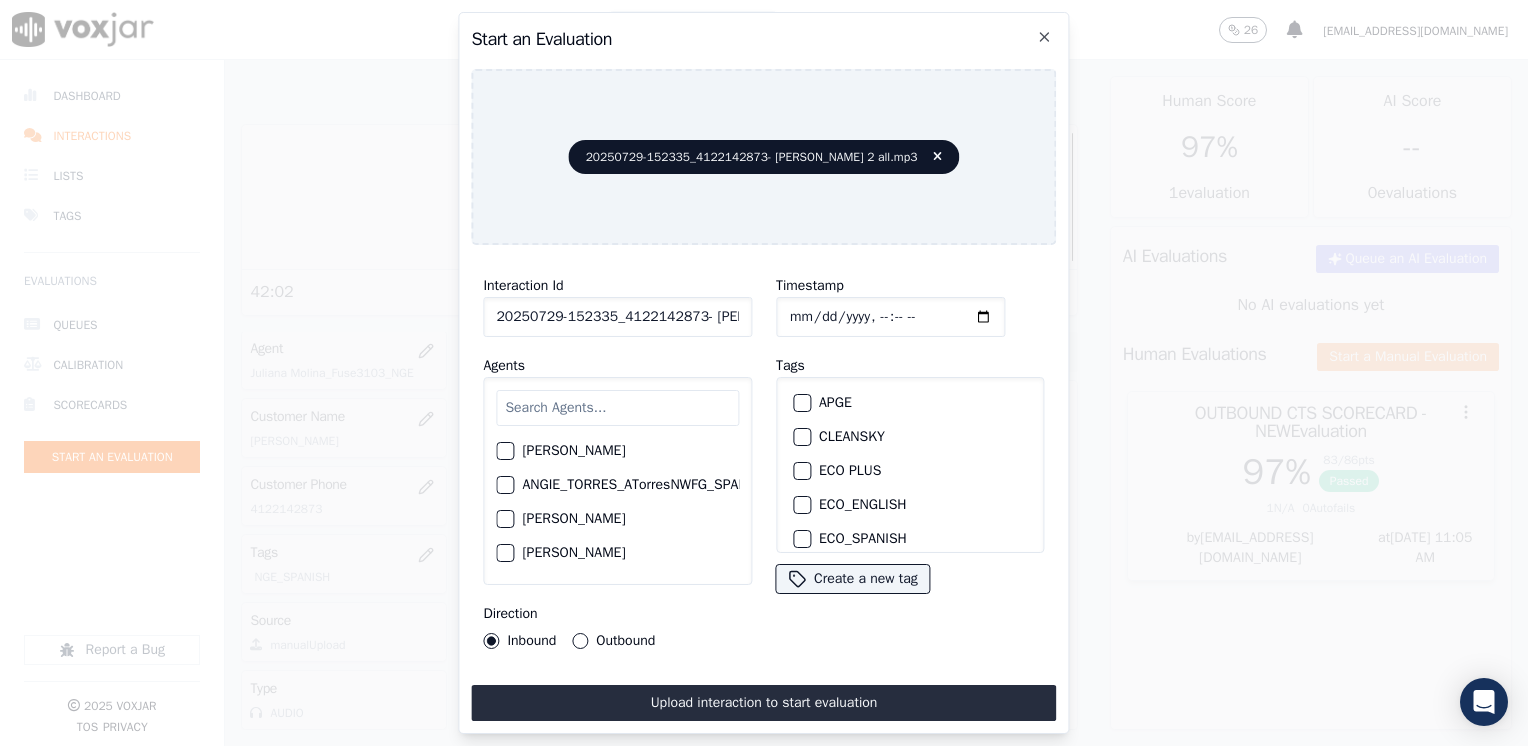 click at bounding box center (617, 408) 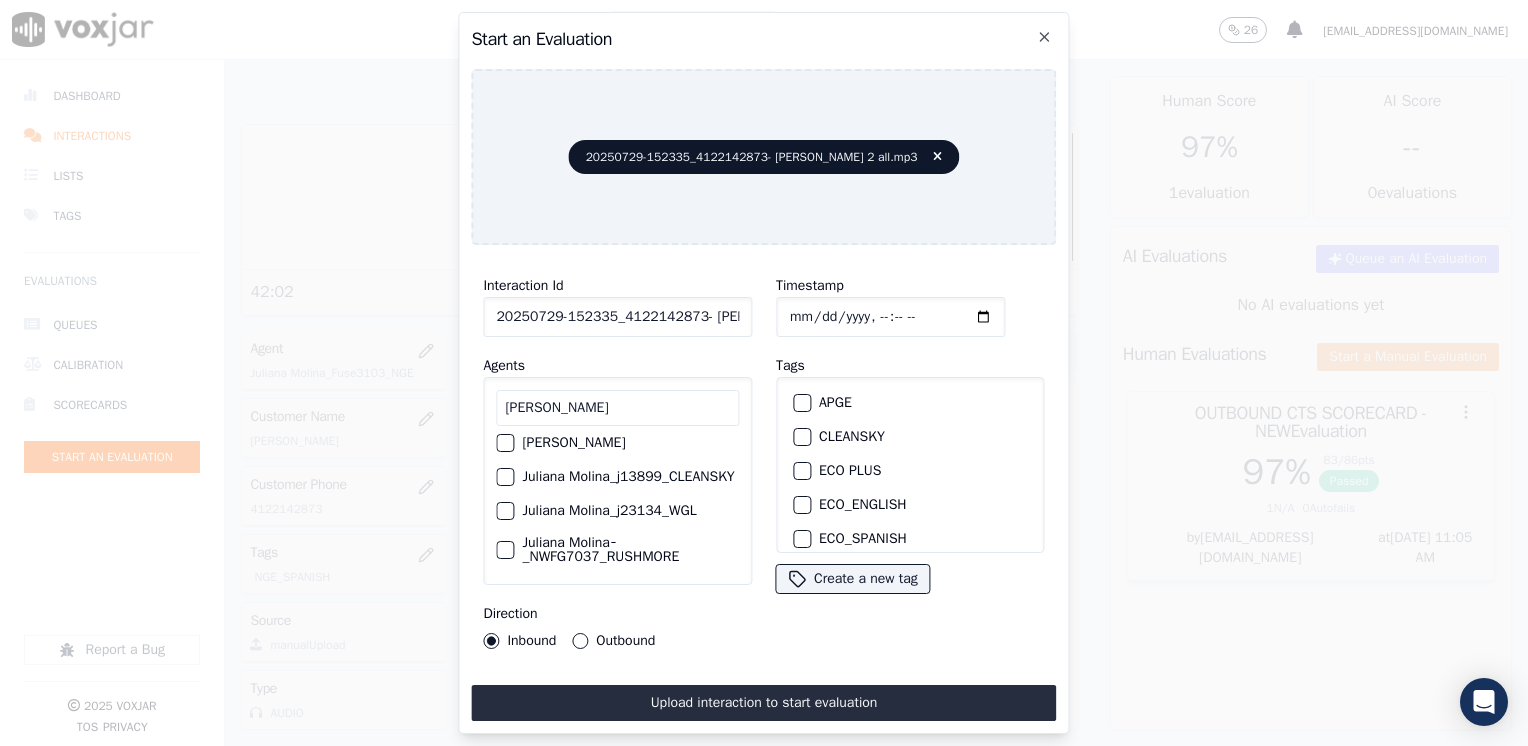 scroll, scrollTop: 272, scrollLeft: 0, axis: vertical 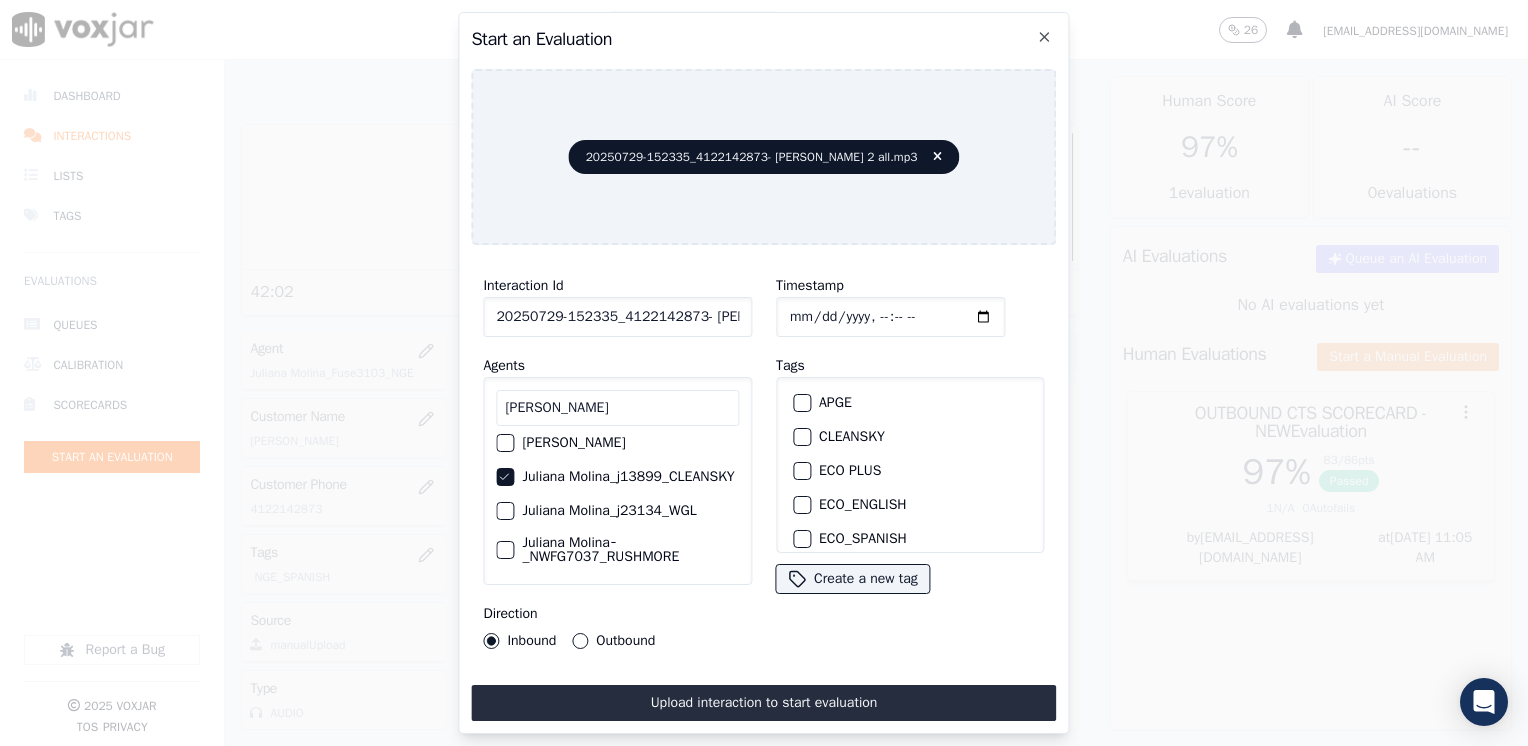click at bounding box center [801, 437] 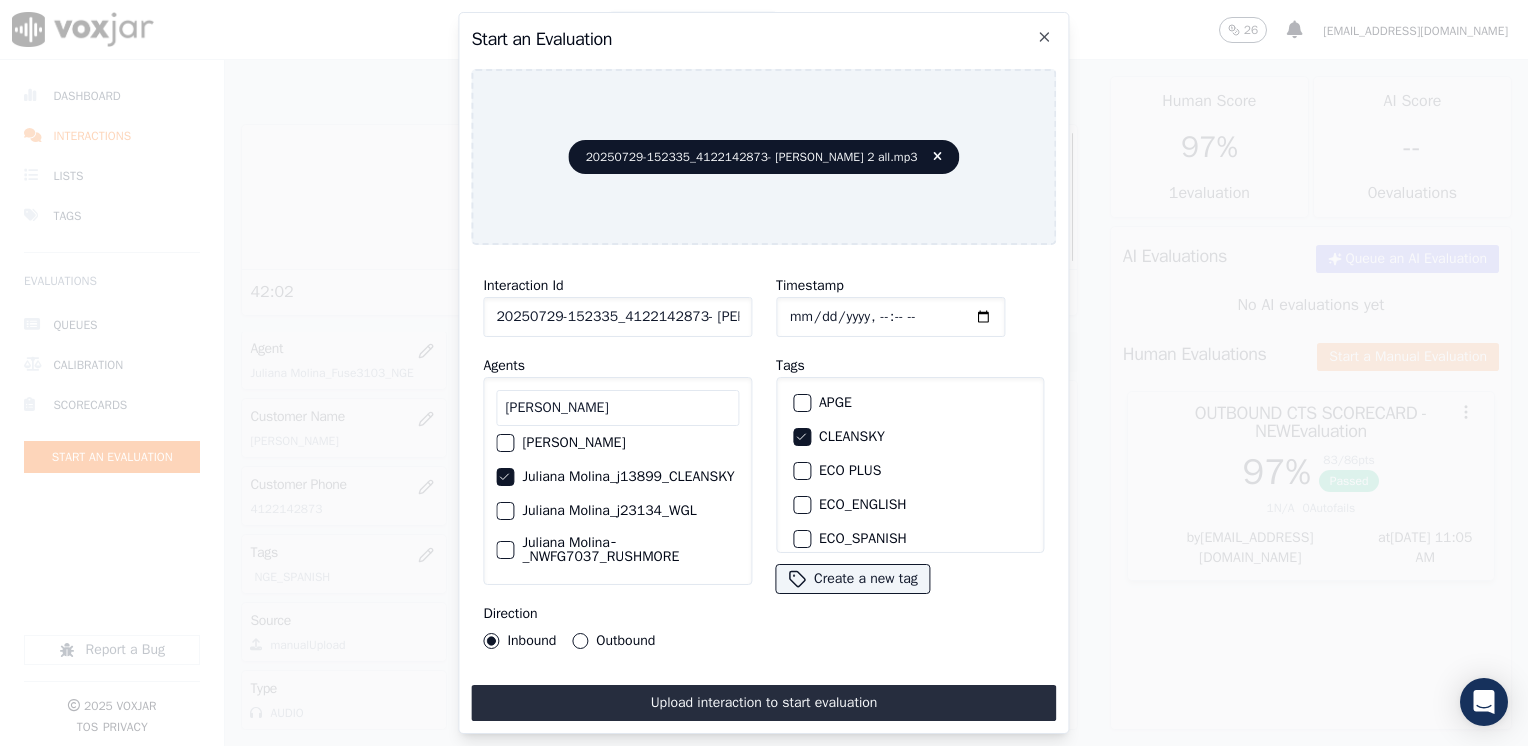 click on "Outbound" at bounding box center [580, 641] 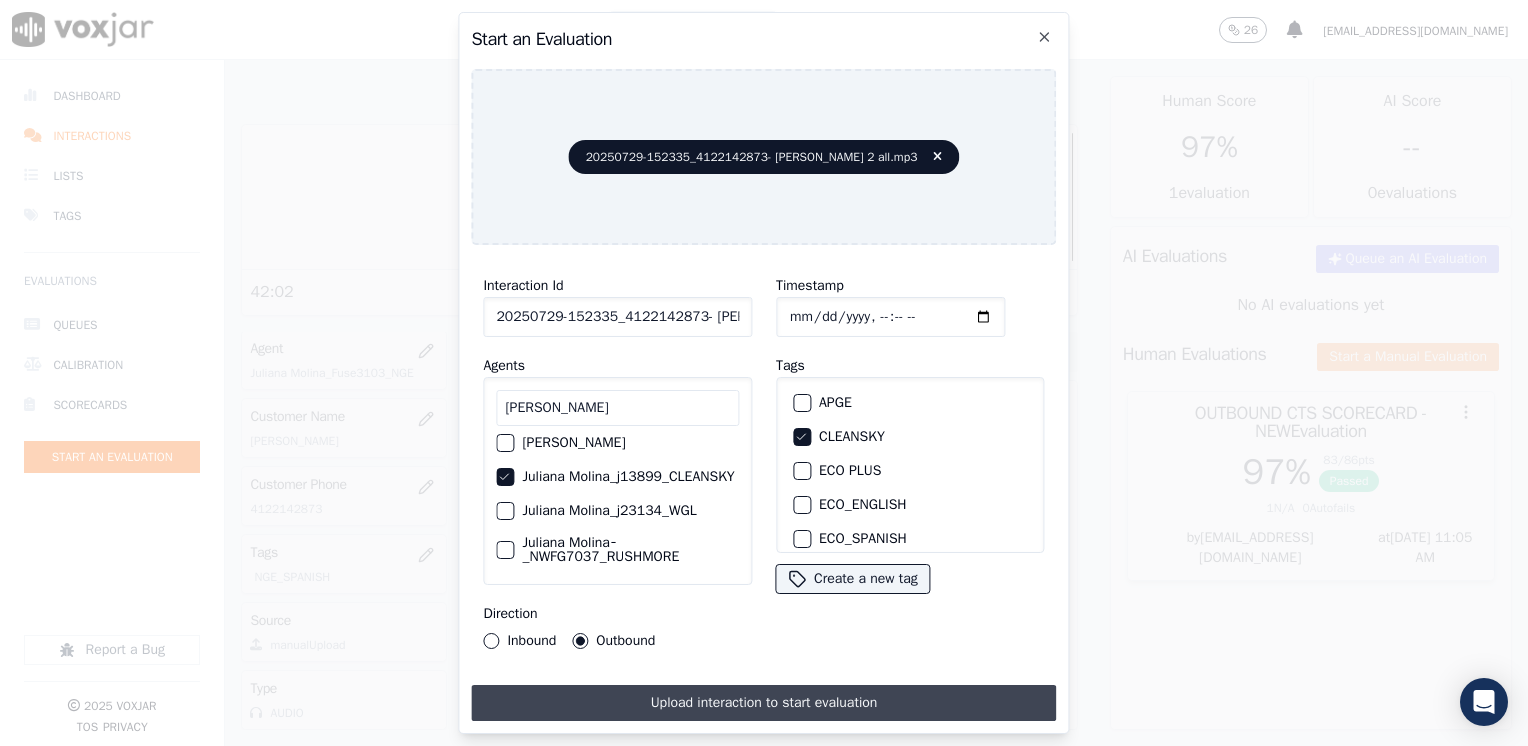 click on "Upload interaction to start evaluation" at bounding box center [763, 703] 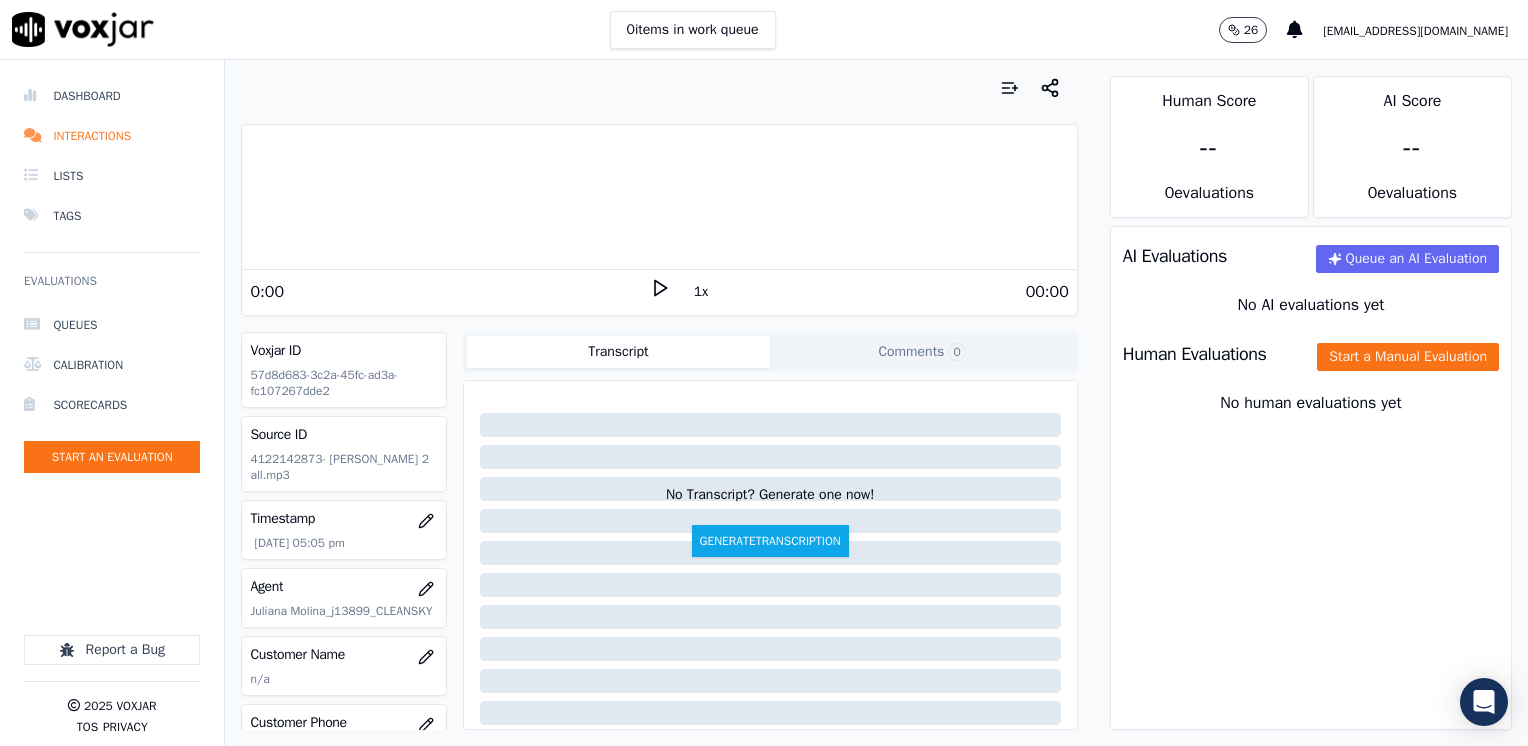 click 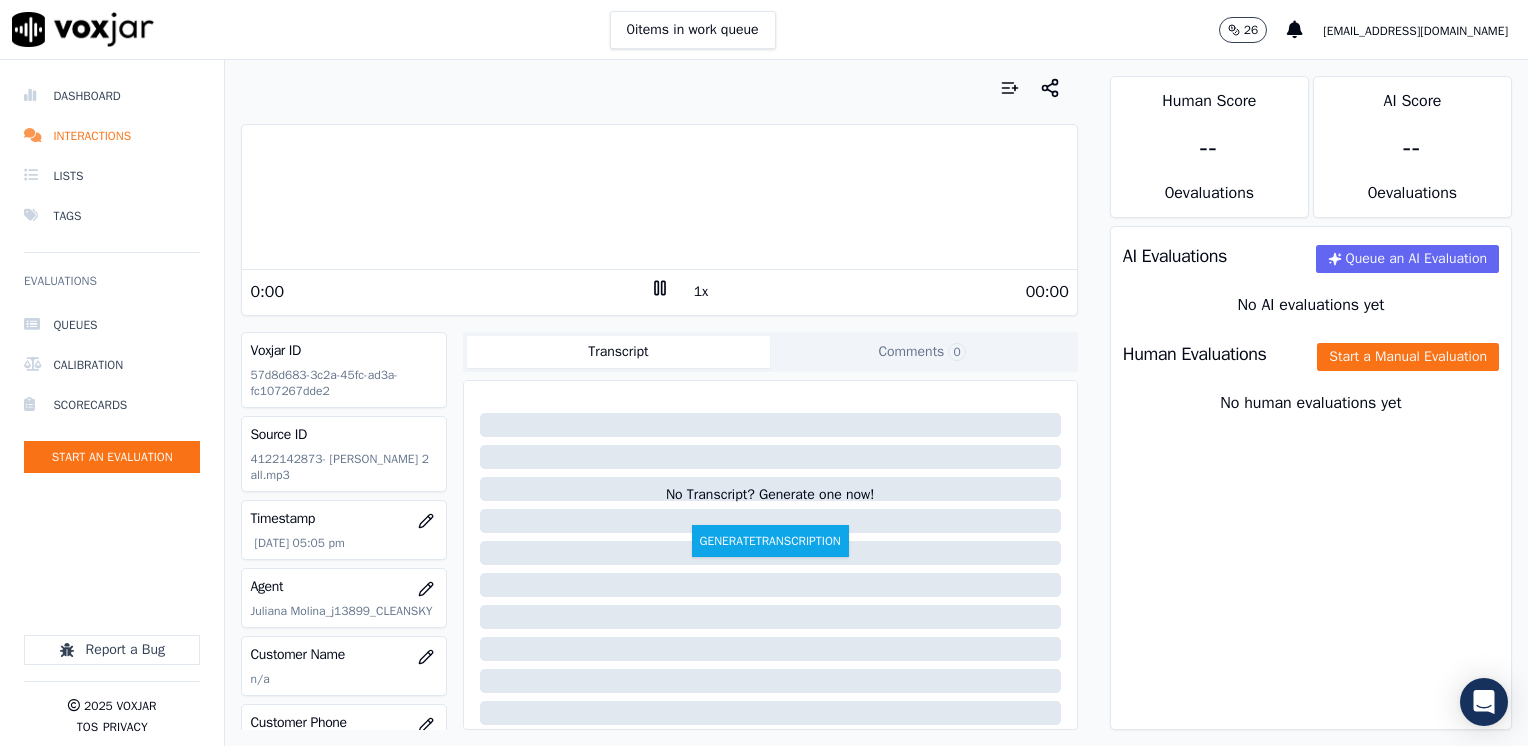 click 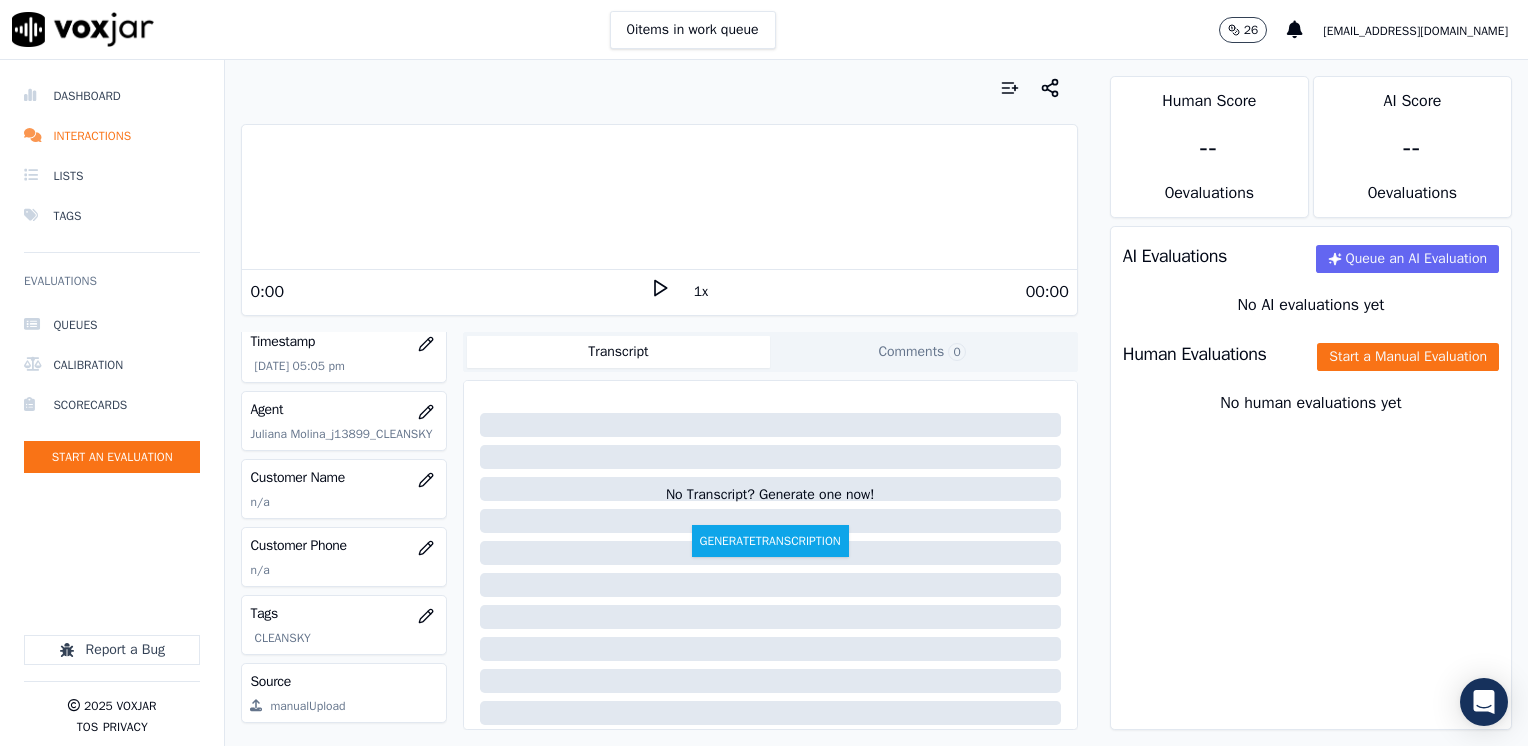 scroll, scrollTop: 200, scrollLeft: 0, axis: vertical 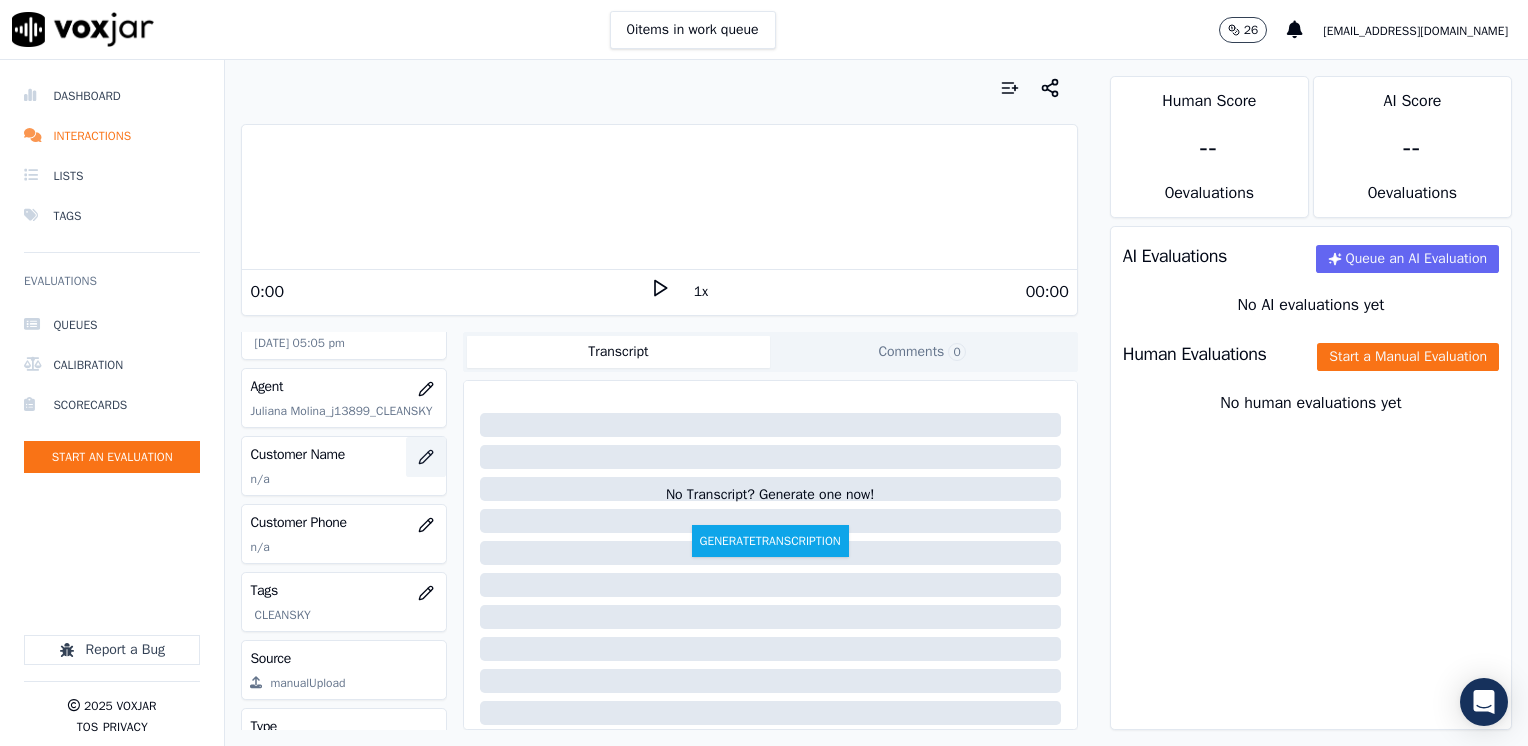 click at bounding box center [426, 457] 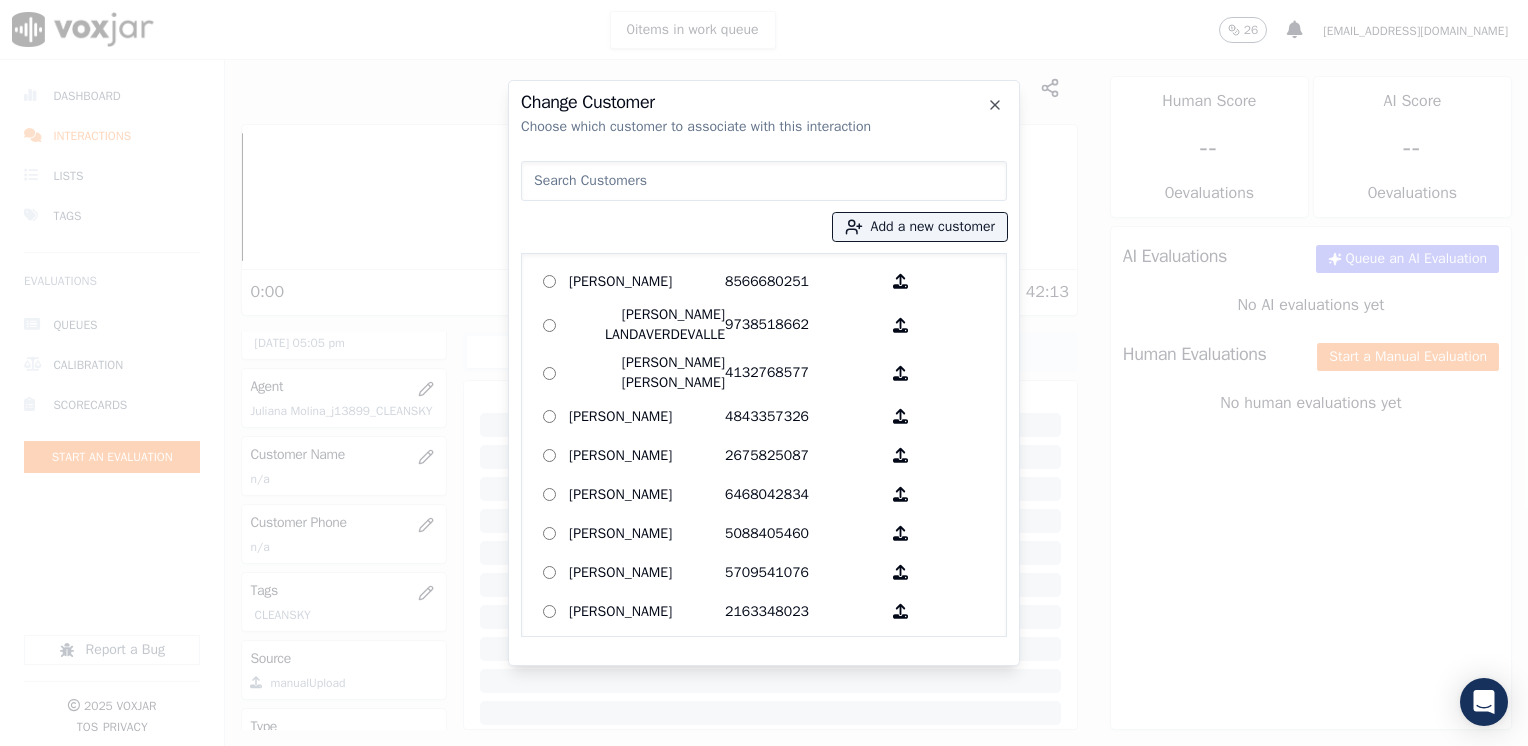 click at bounding box center (764, 181) 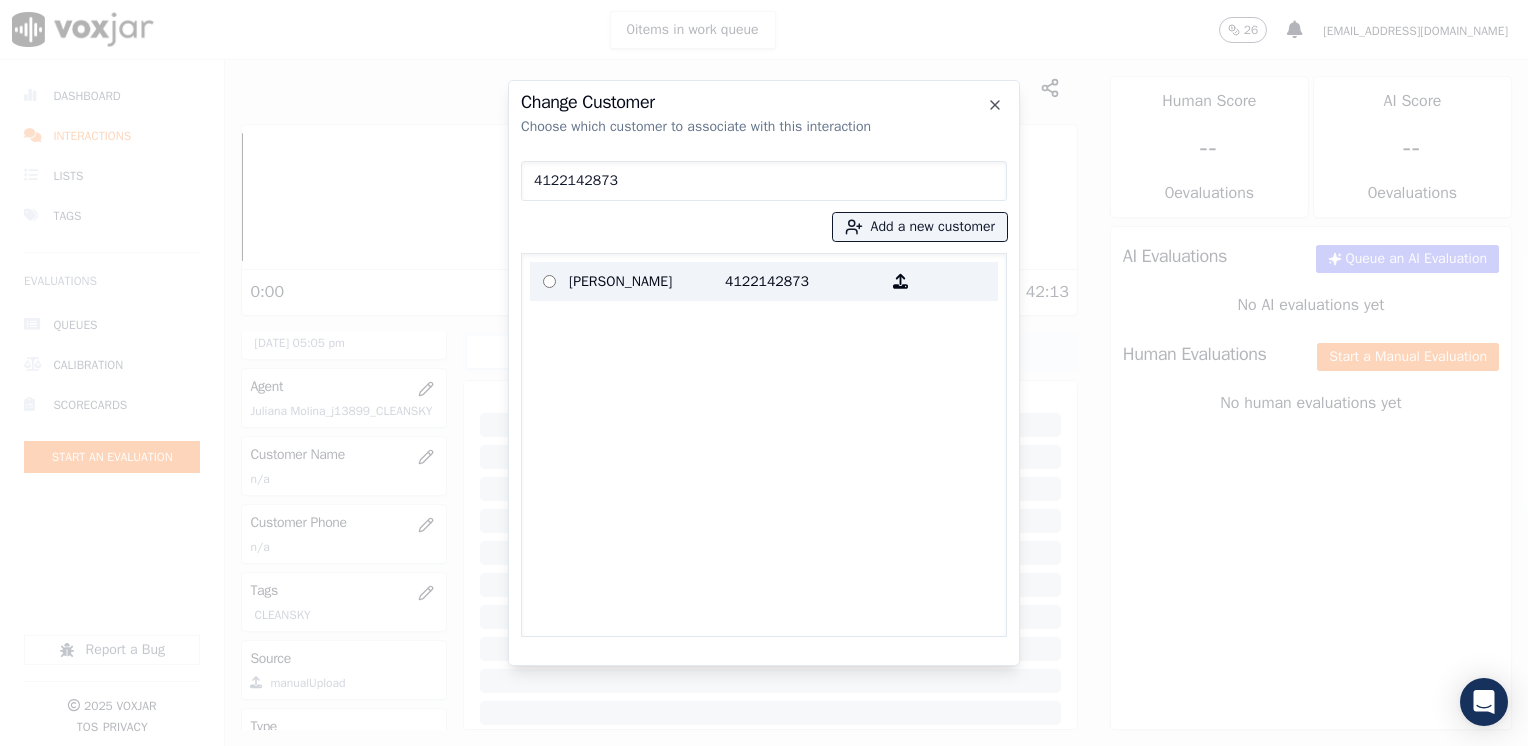 type on "4122142873" 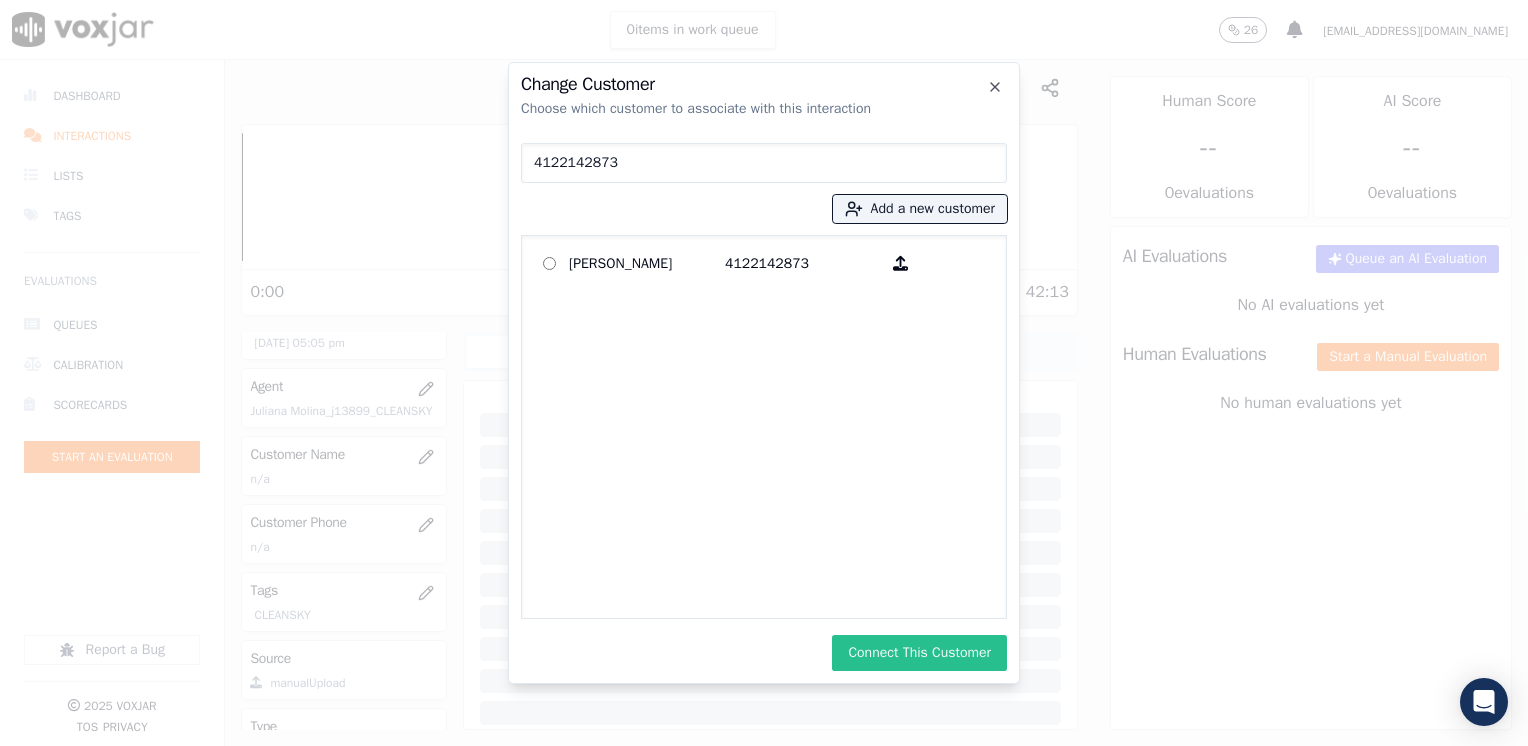 click on "Connect This Customer" at bounding box center (919, 653) 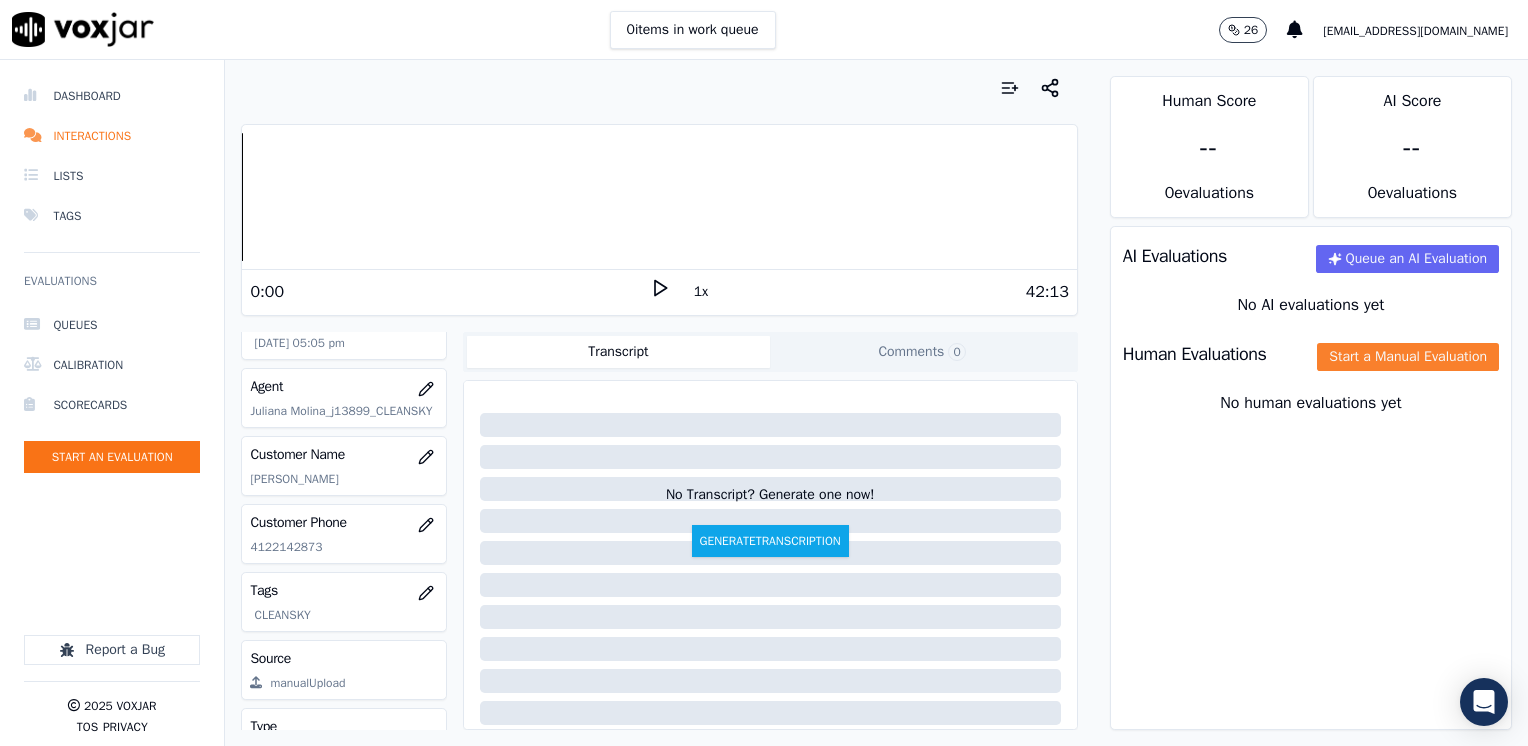 click on "Start a Manual Evaluation" 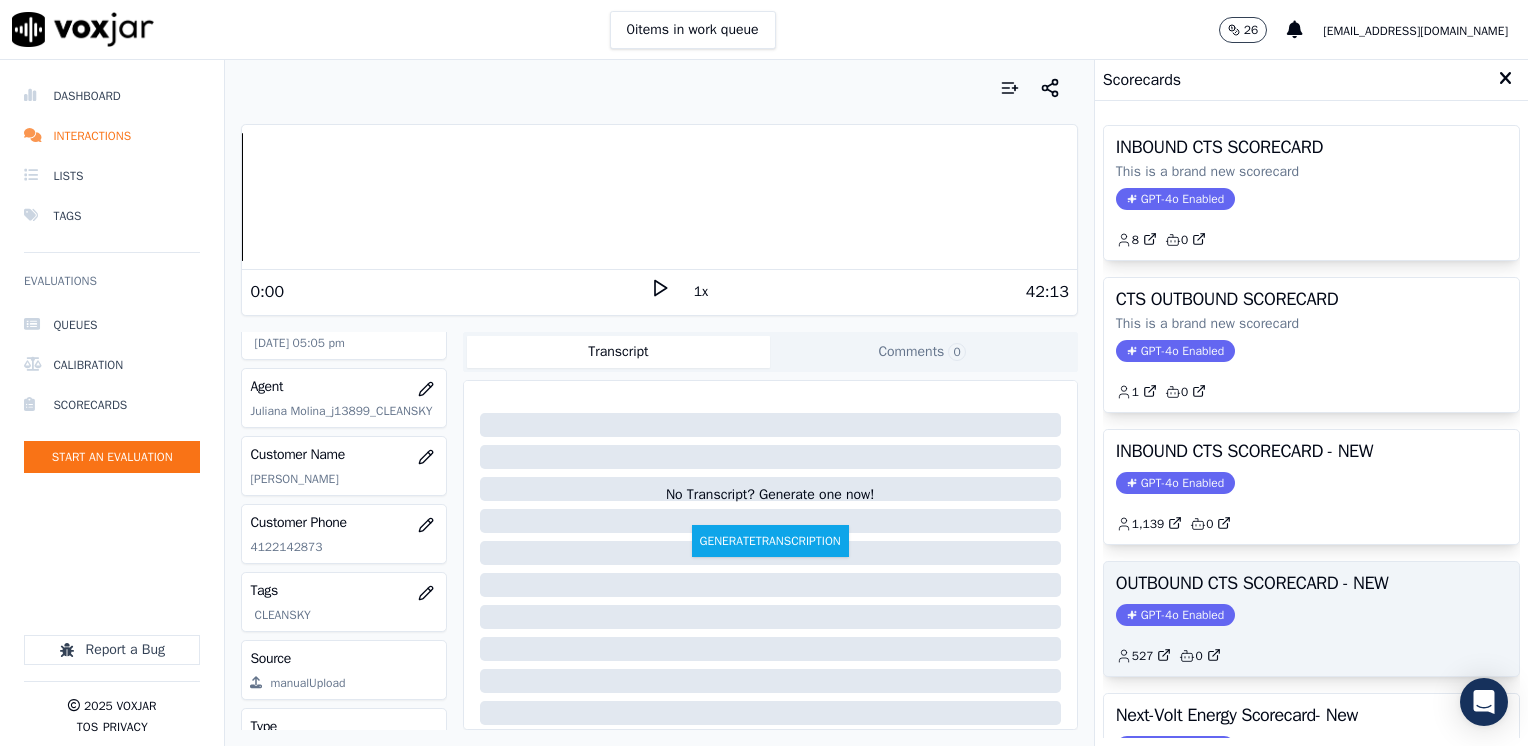 click on "OUTBOUND CTS SCORECARD - NEW        GPT-4o Enabled       527         0" at bounding box center [1311, 619] 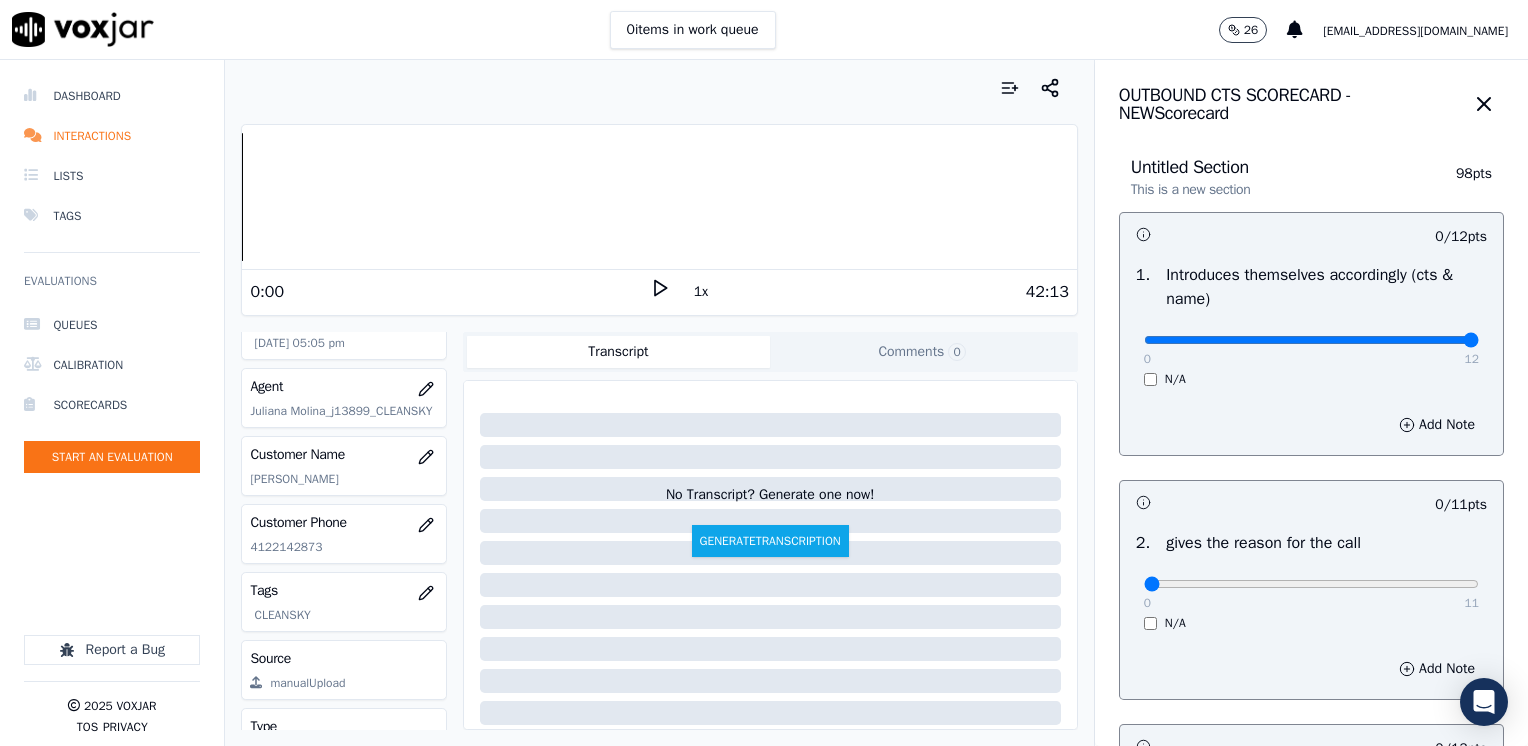 drag, startPoint x: 1128, startPoint y: 343, endPoint x: 1531, endPoint y: 375, distance: 404.26846 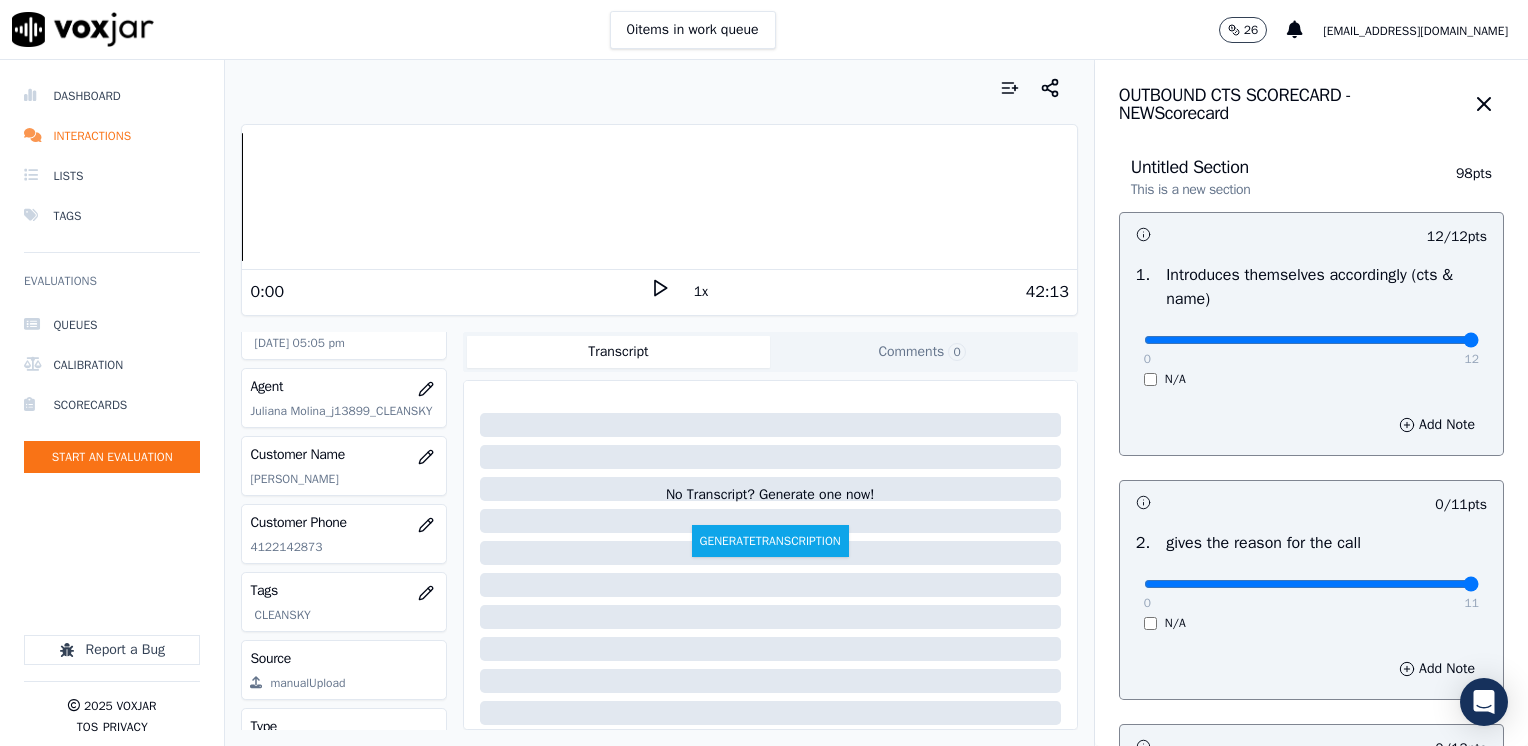 drag, startPoint x: 1128, startPoint y: 589, endPoint x: 1527, endPoint y: 549, distance: 401 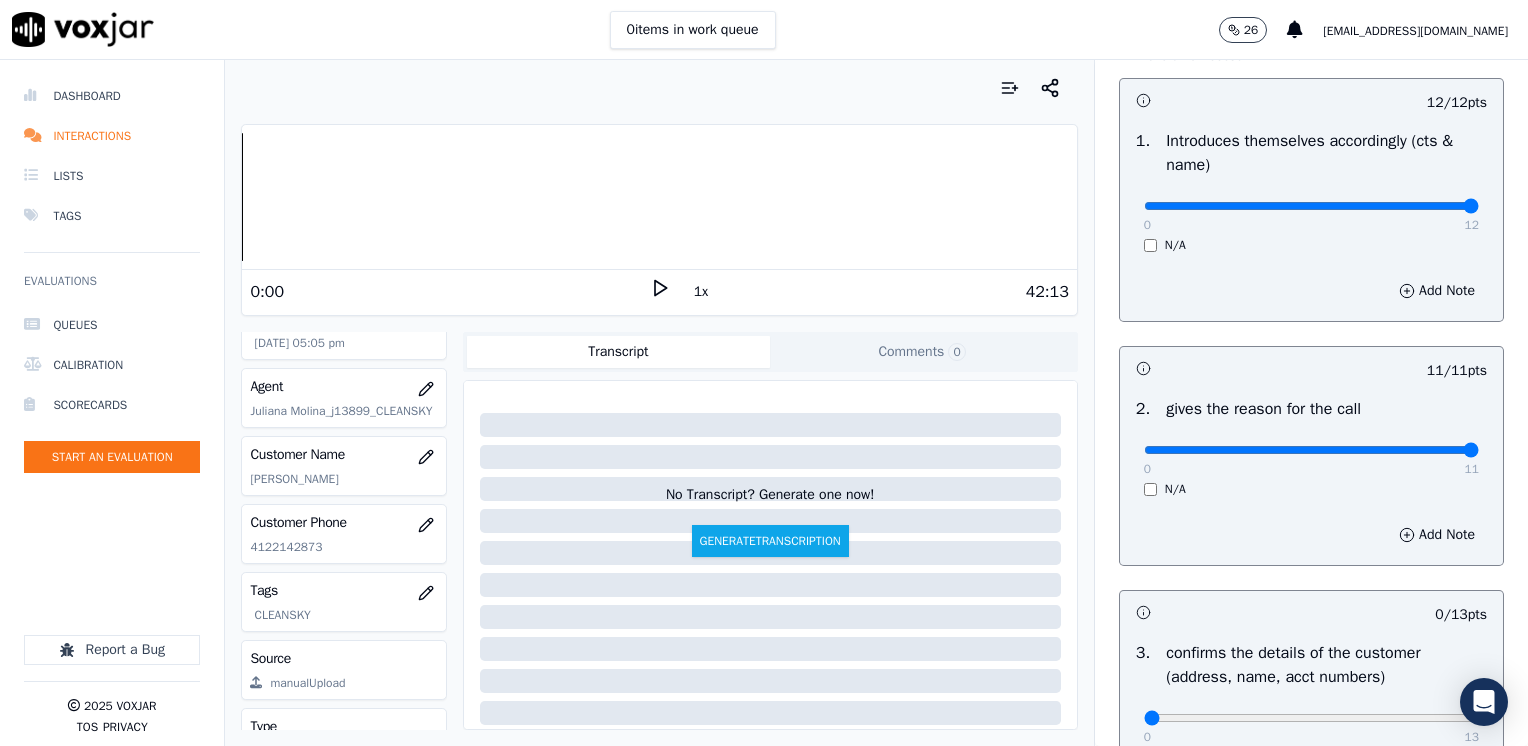 scroll, scrollTop: 300, scrollLeft: 0, axis: vertical 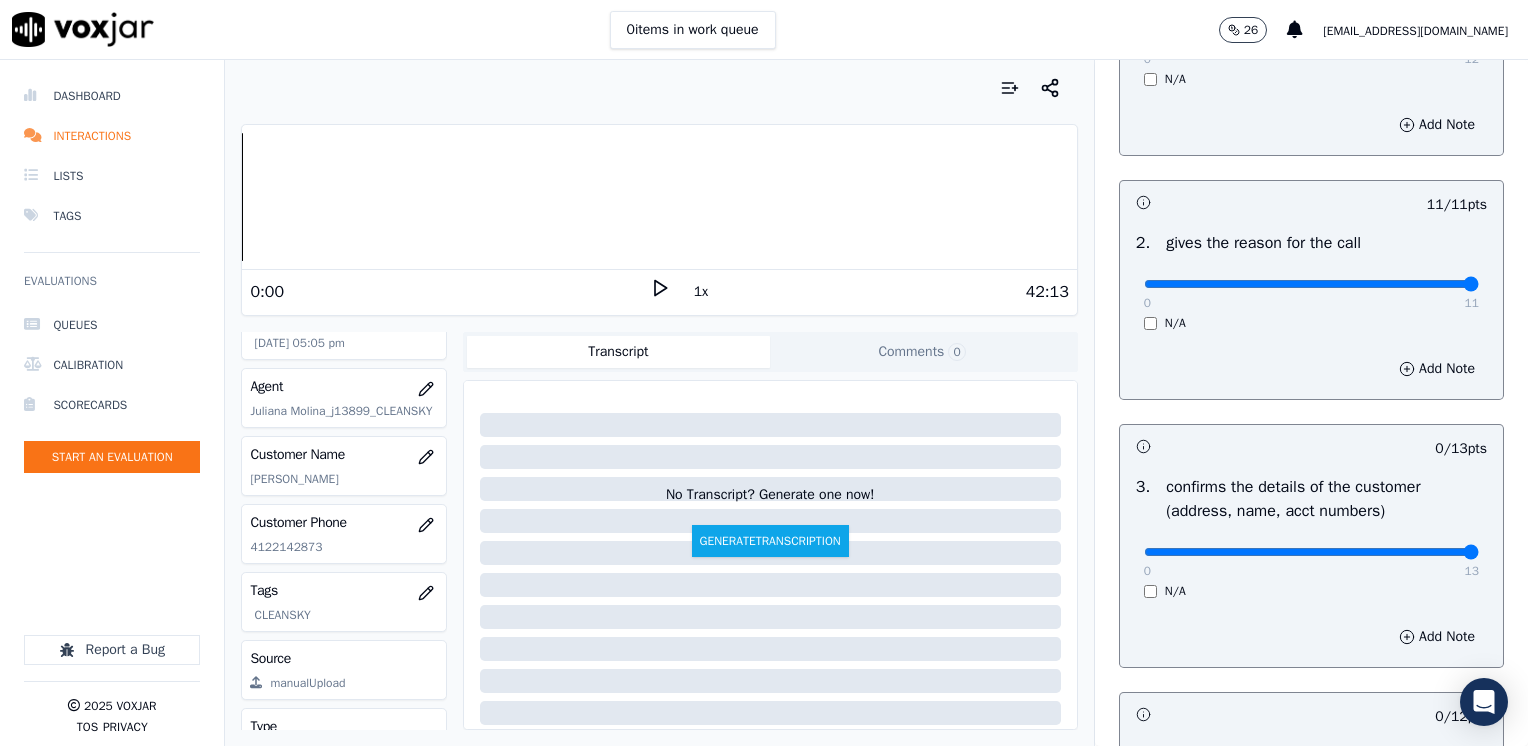 drag, startPoint x: 1134, startPoint y: 550, endPoint x: 1527, endPoint y: 542, distance: 393.08142 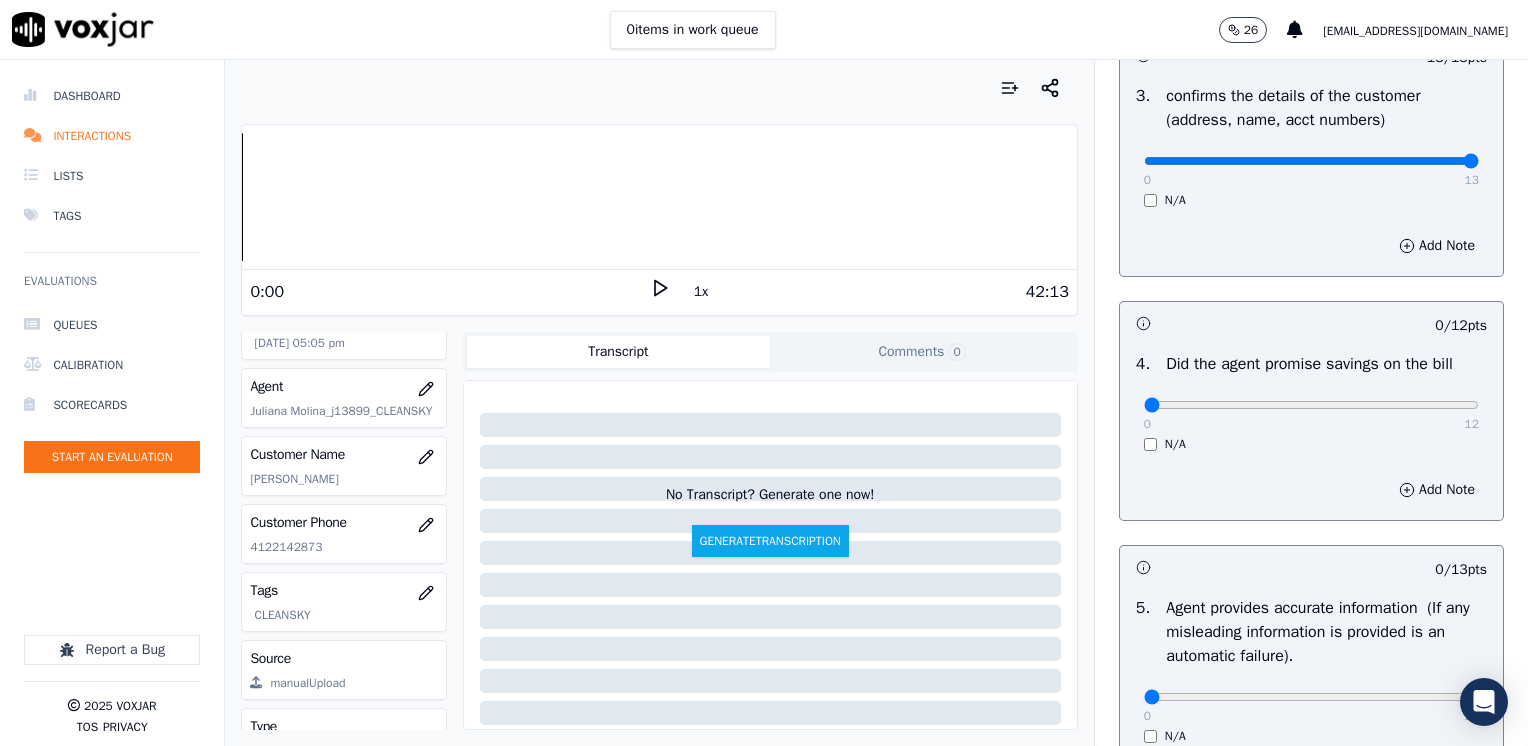 scroll, scrollTop: 700, scrollLeft: 0, axis: vertical 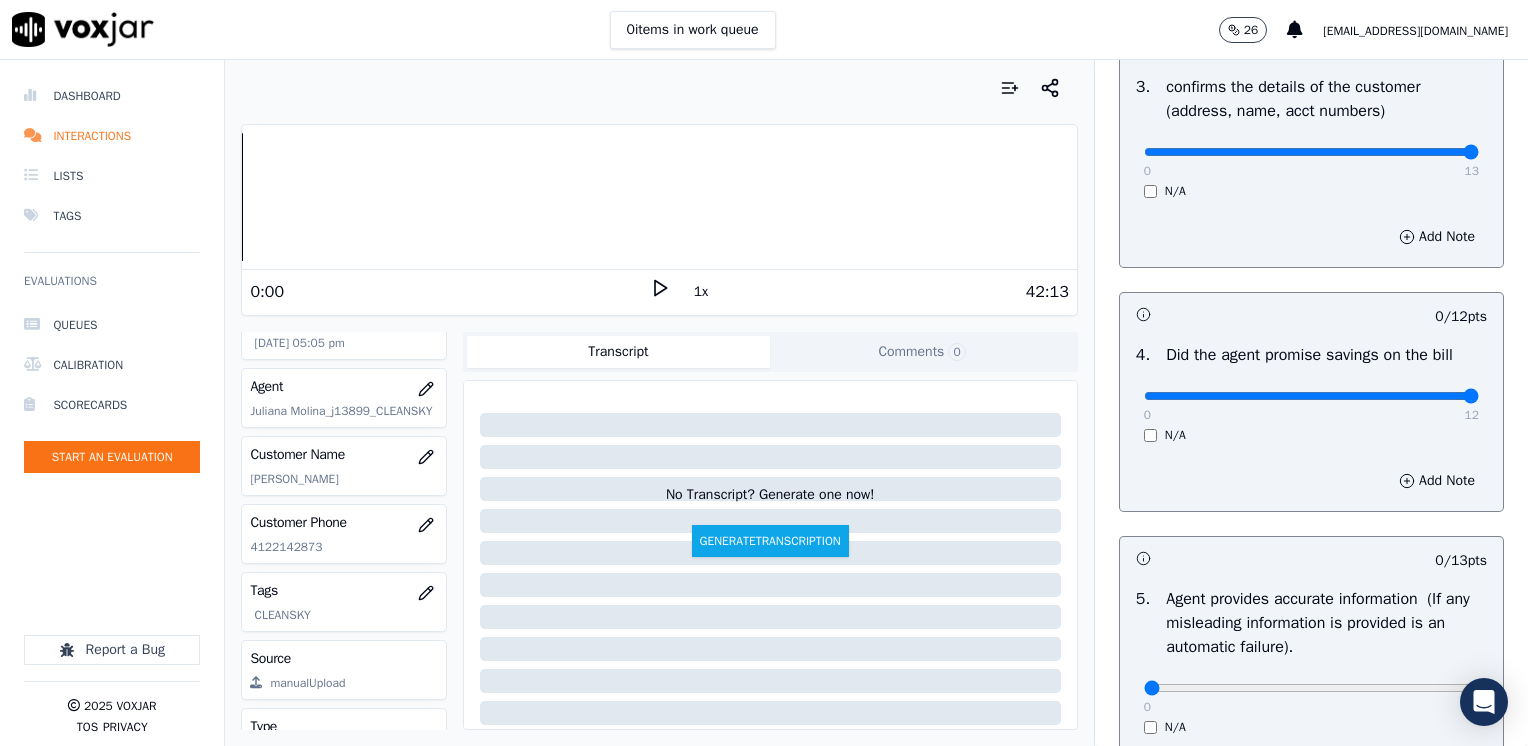 drag, startPoint x: 1129, startPoint y: 394, endPoint x: 1531, endPoint y: 394, distance: 402 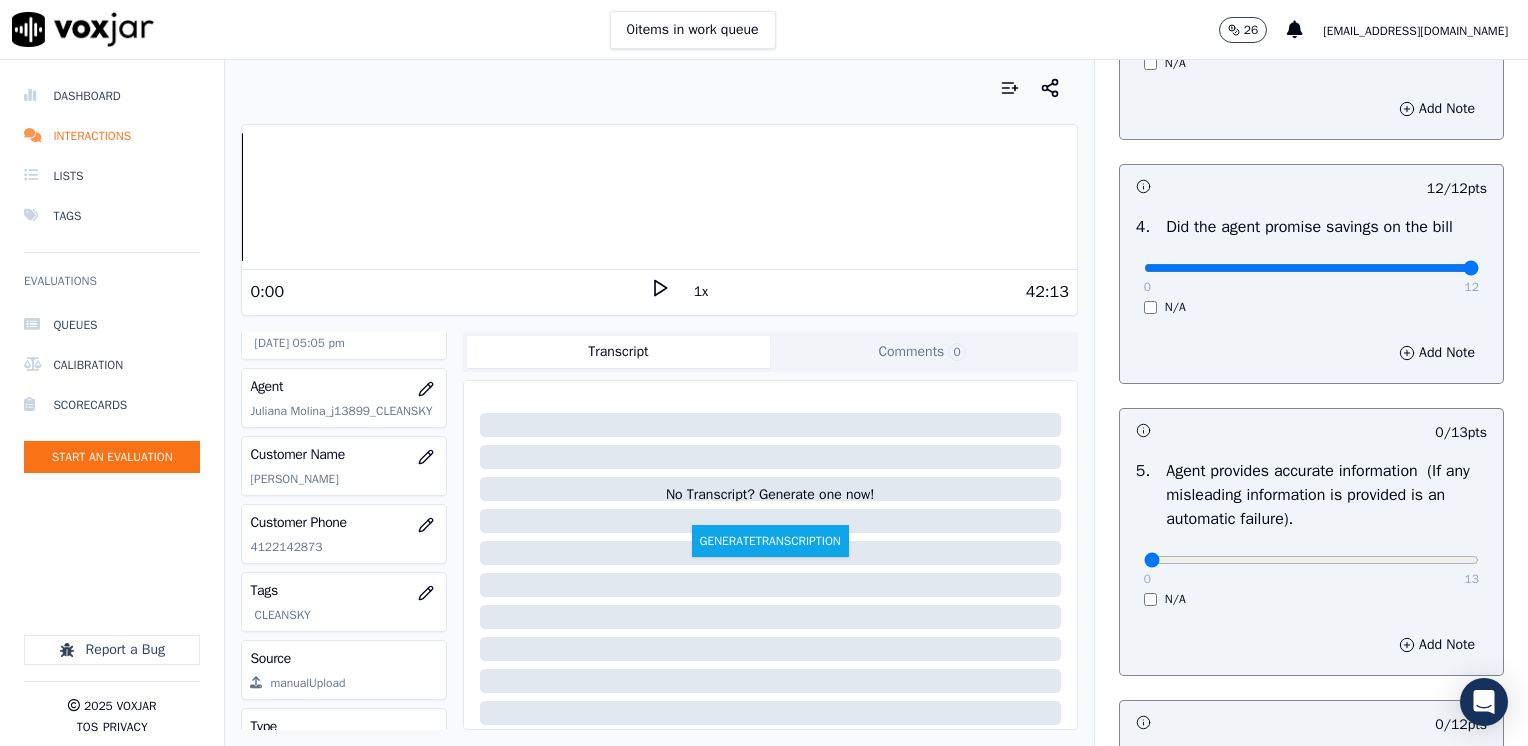 scroll, scrollTop: 1000, scrollLeft: 0, axis: vertical 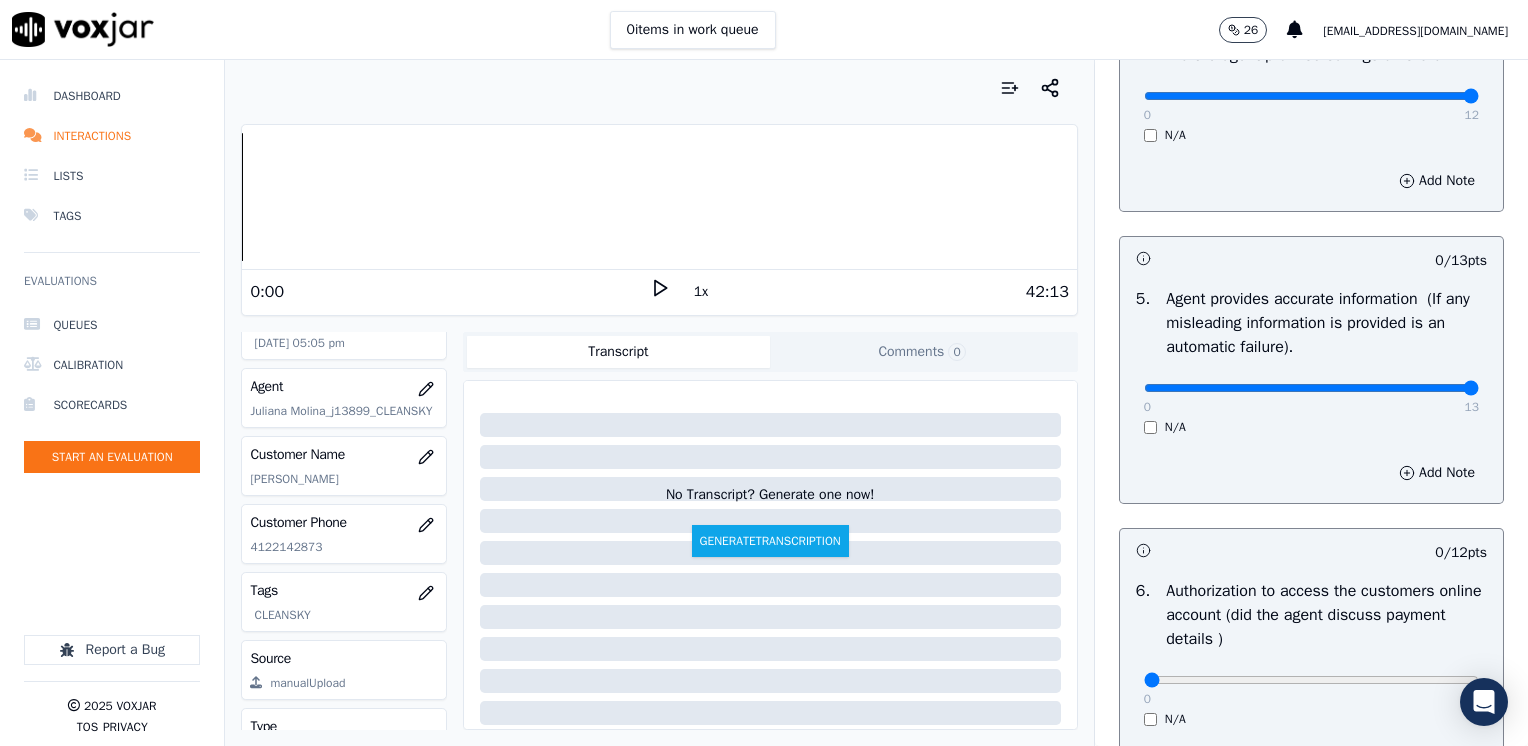 drag, startPoint x: 1129, startPoint y: 385, endPoint x: 1531, endPoint y: 384, distance: 402.00125 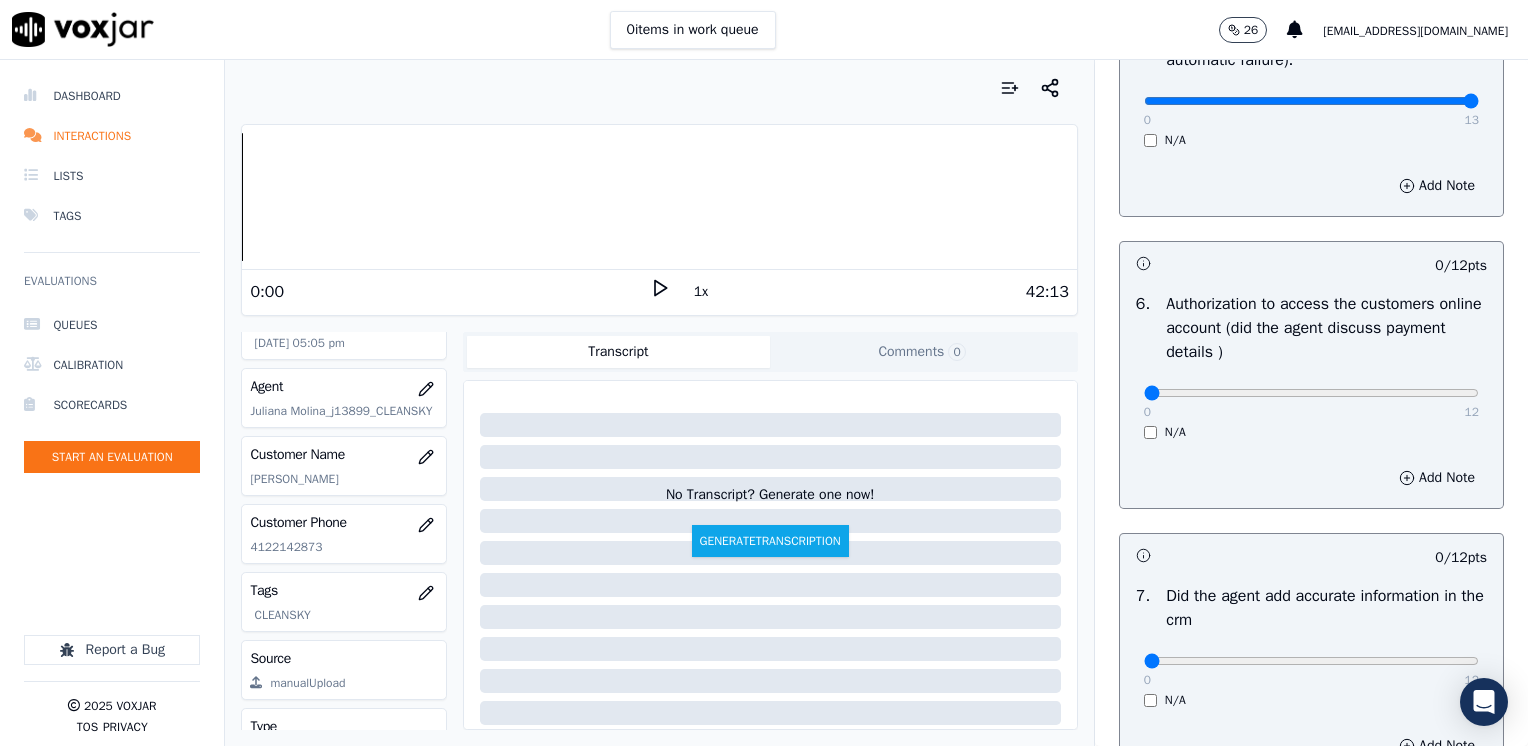 scroll, scrollTop: 1300, scrollLeft: 0, axis: vertical 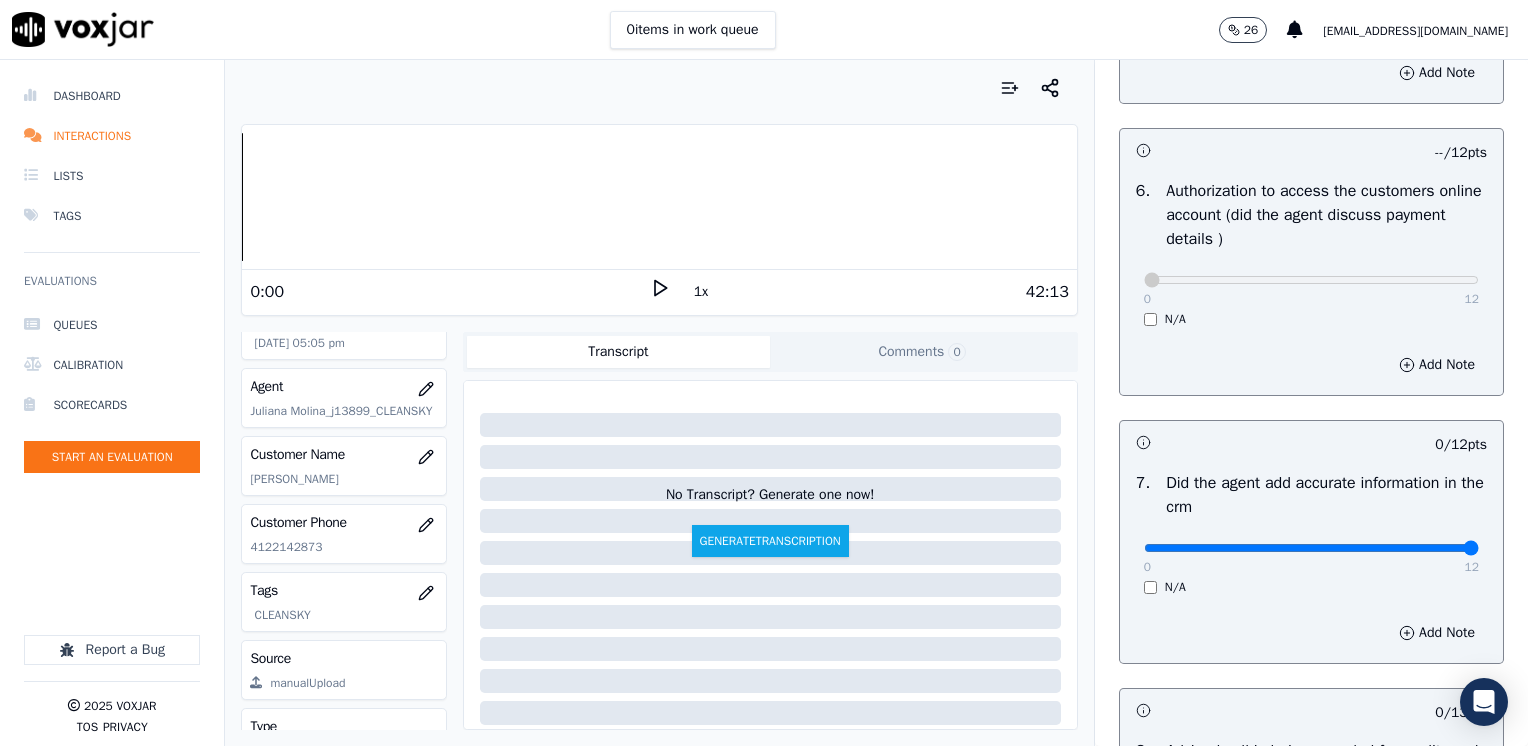 drag, startPoint x: 1133, startPoint y: 545, endPoint x: 1531, endPoint y: 556, distance: 398.15198 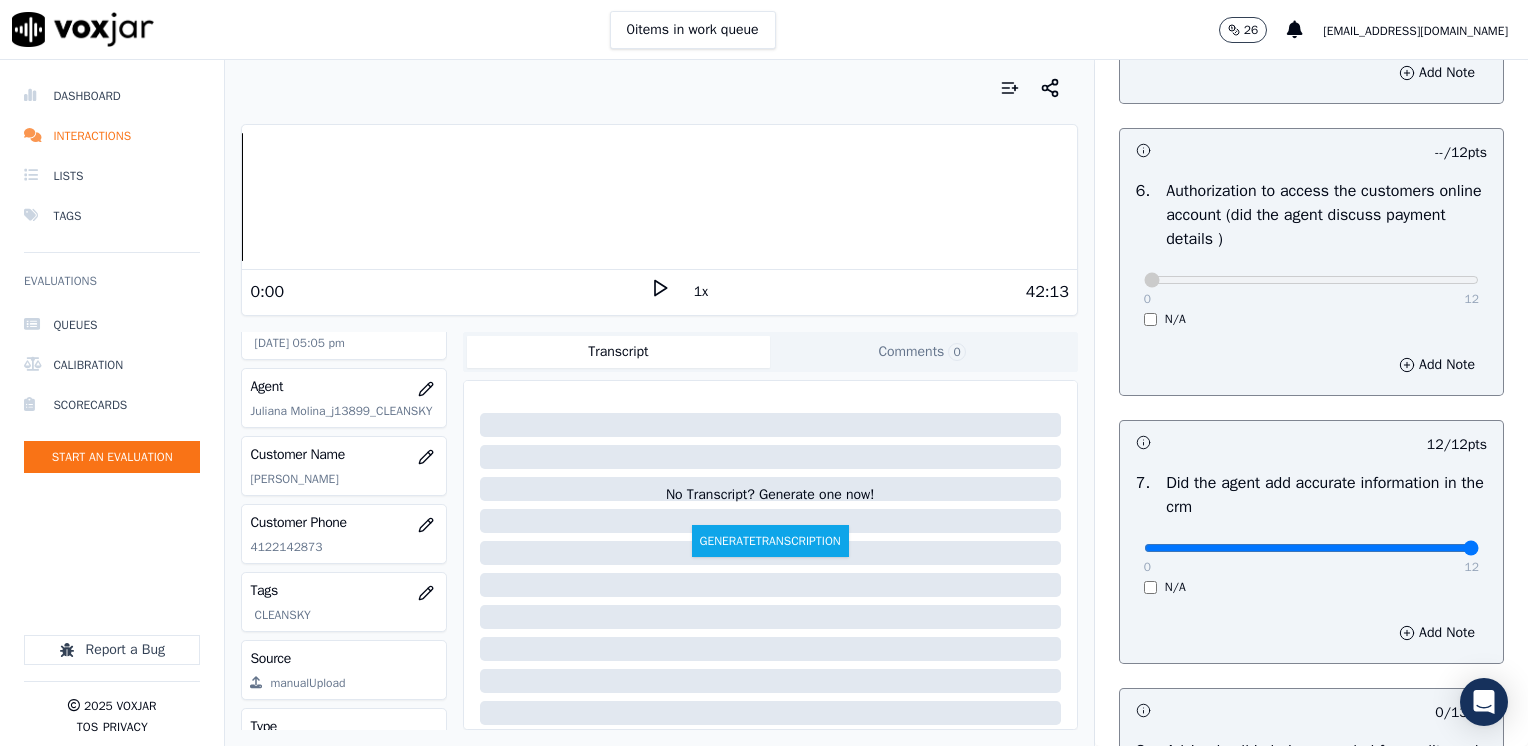 scroll, scrollTop: 1748, scrollLeft: 0, axis: vertical 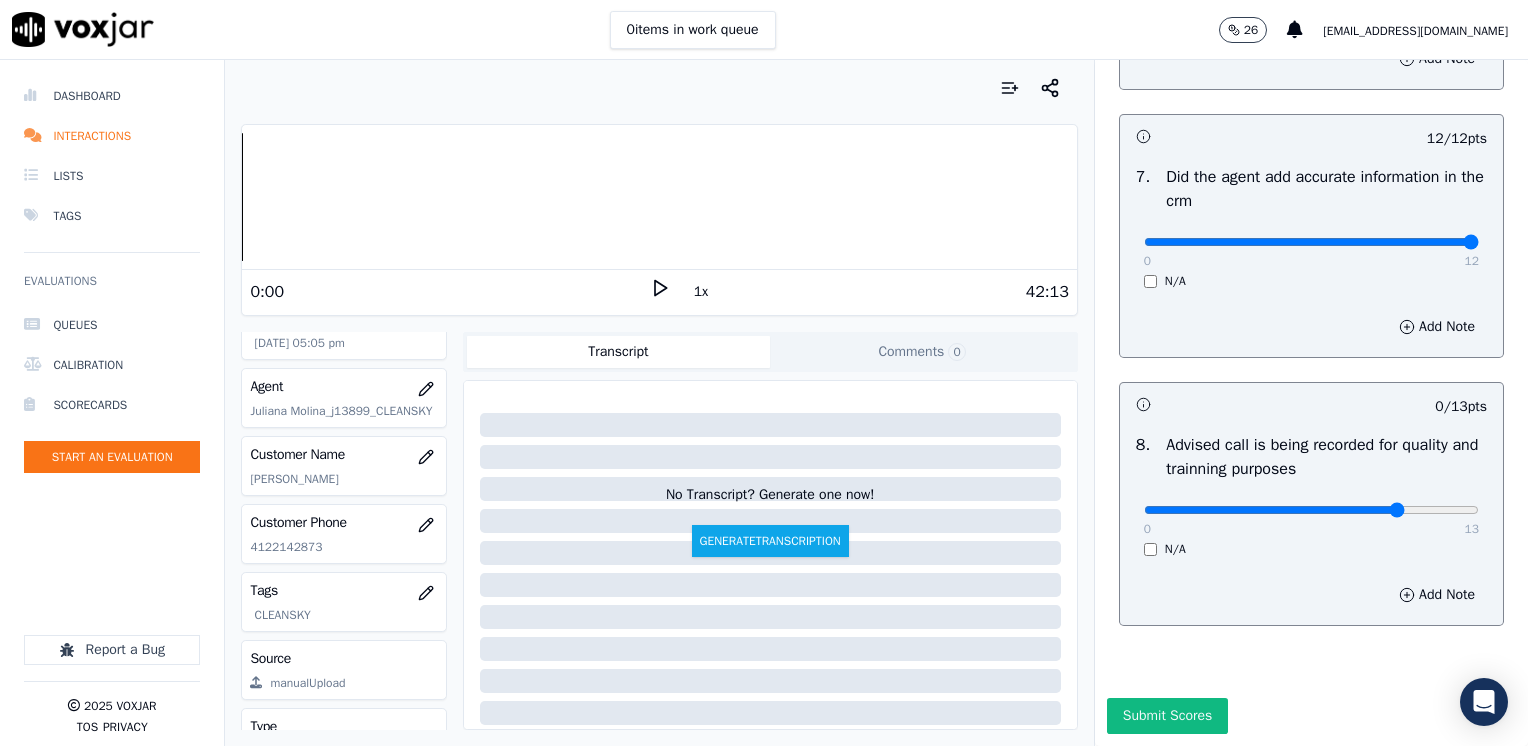 drag, startPoint x: 1141, startPoint y: 466, endPoint x: 1350, endPoint y: 474, distance: 209.15306 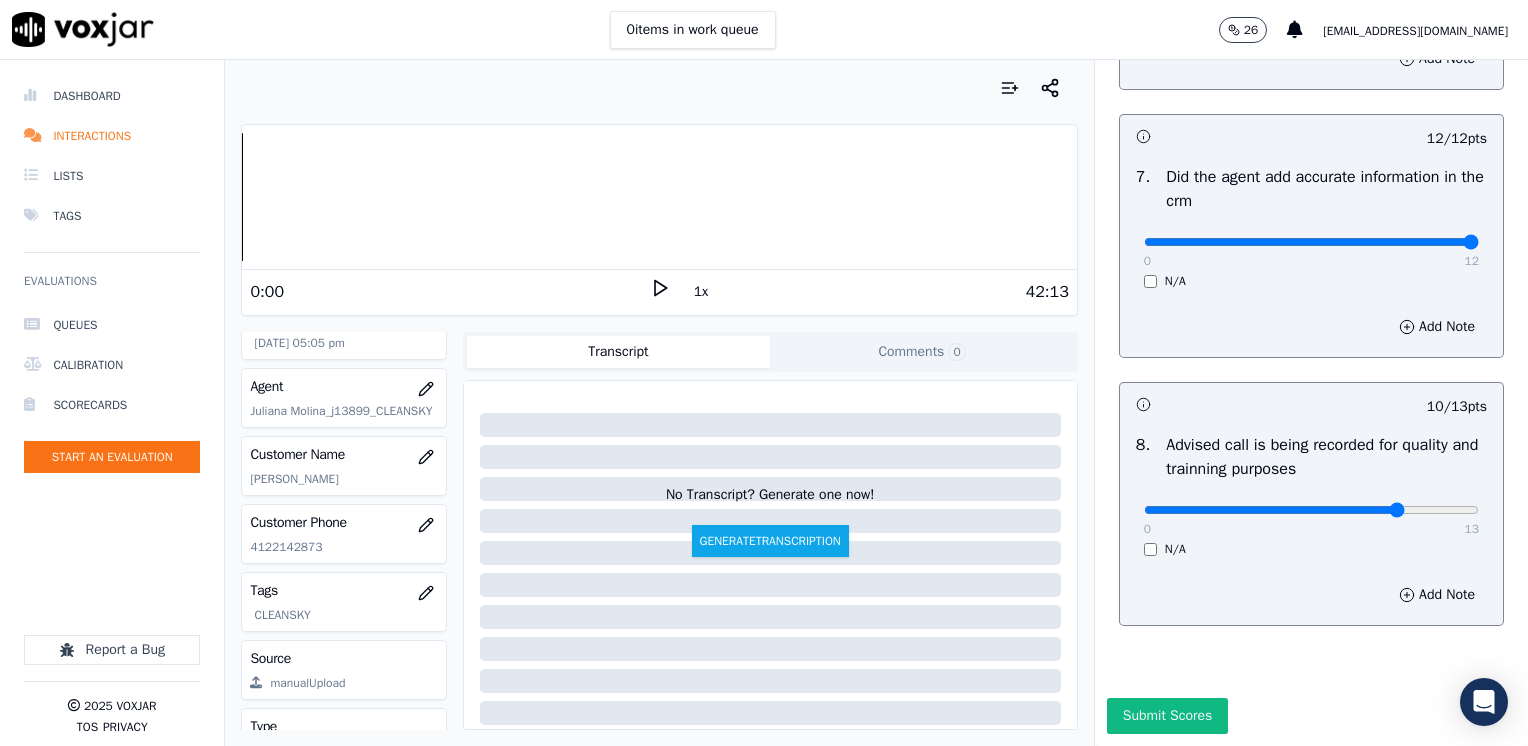scroll, scrollTop: 100, scrollLeft: 0, axis: vertical 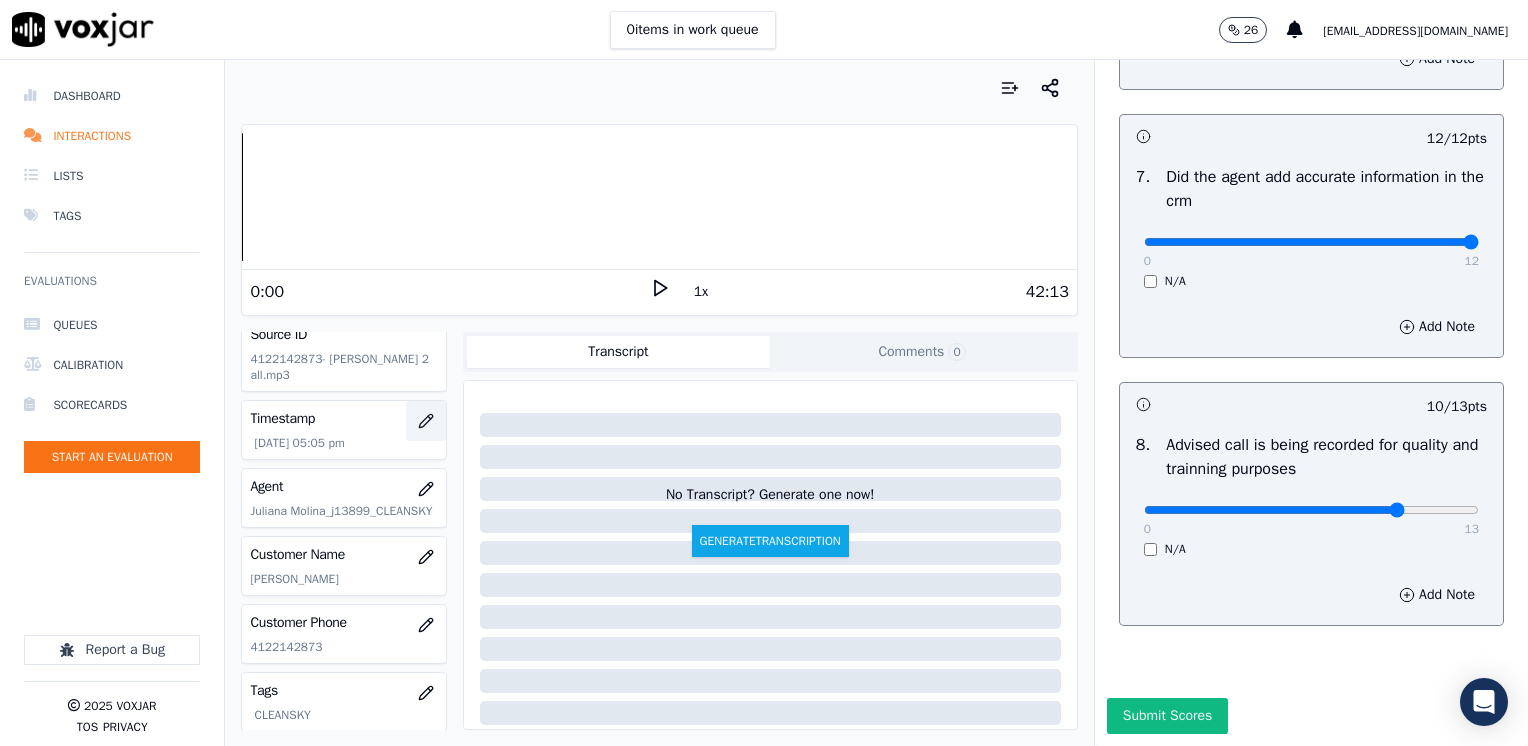 click 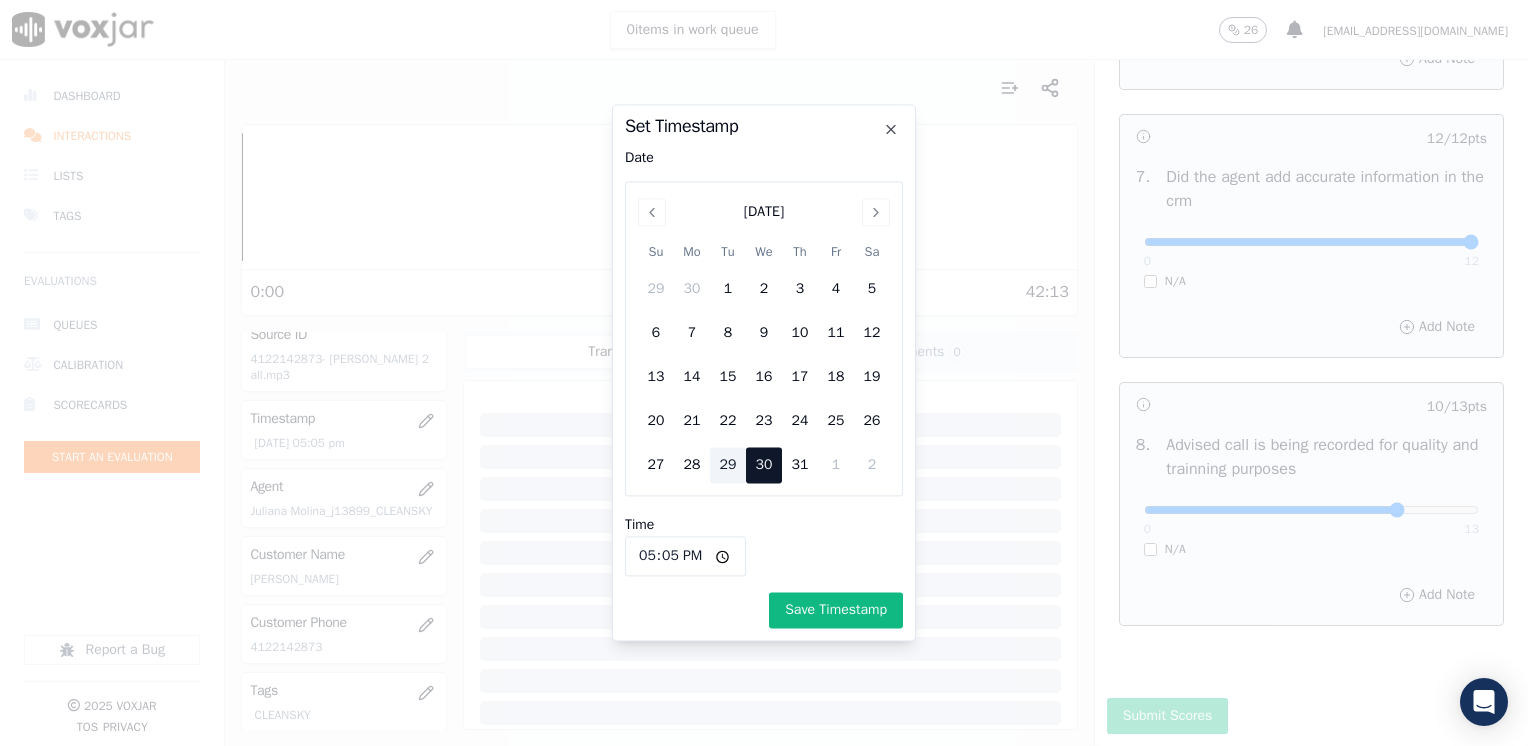 click on "29" at bounding box center (728, 466) 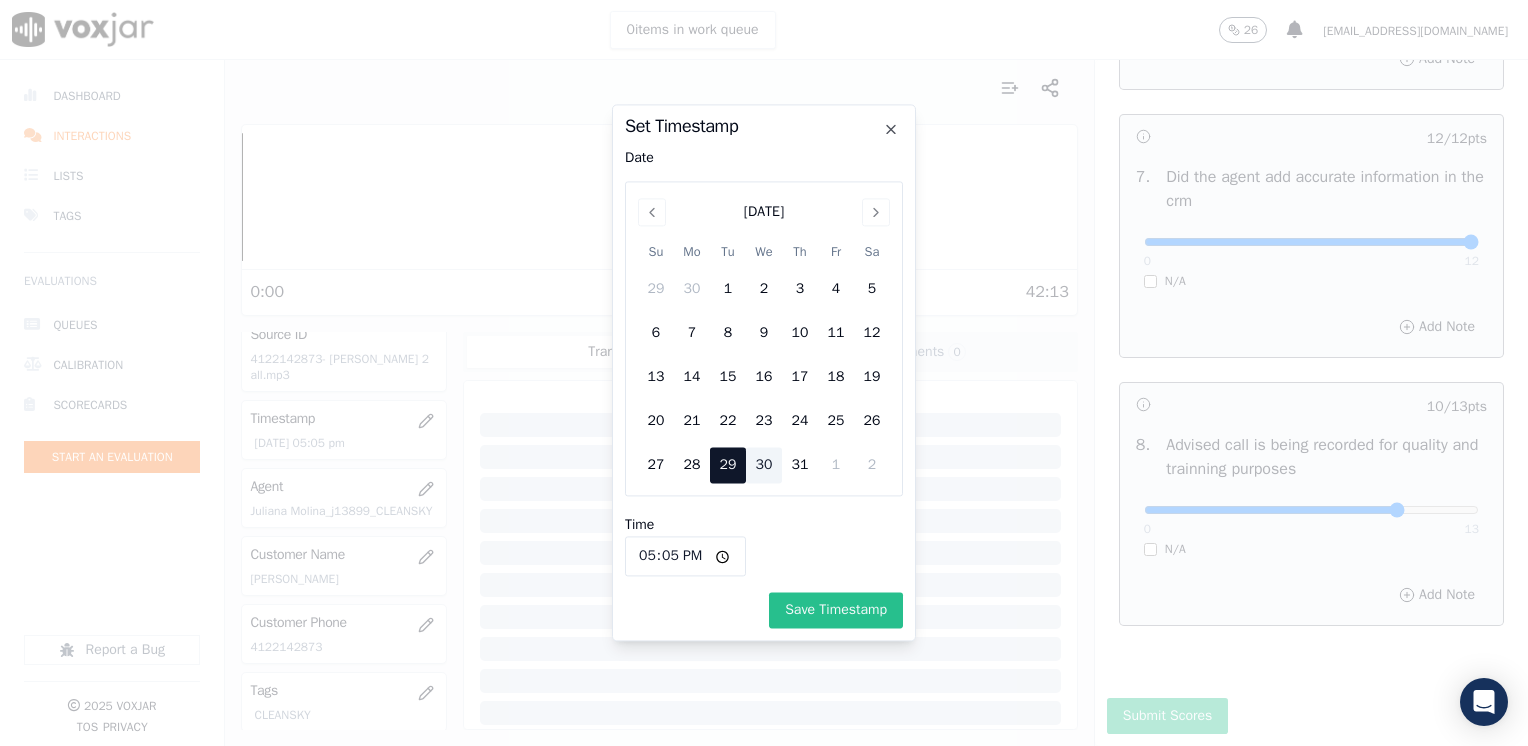 click on "Save Timestamp" at bounding box center [836, 611] 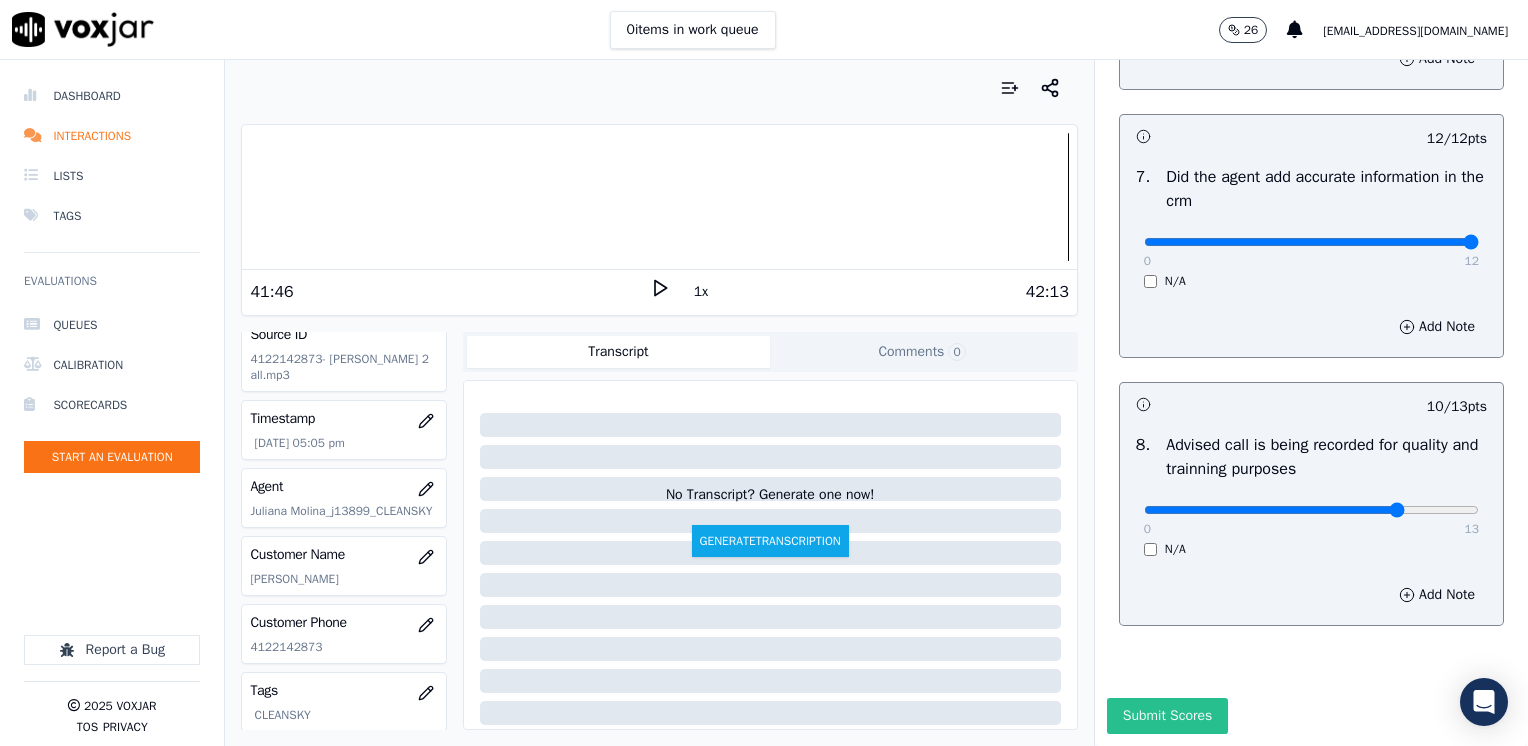 click on "Submit Scores" at bounding box center [1167, 716] 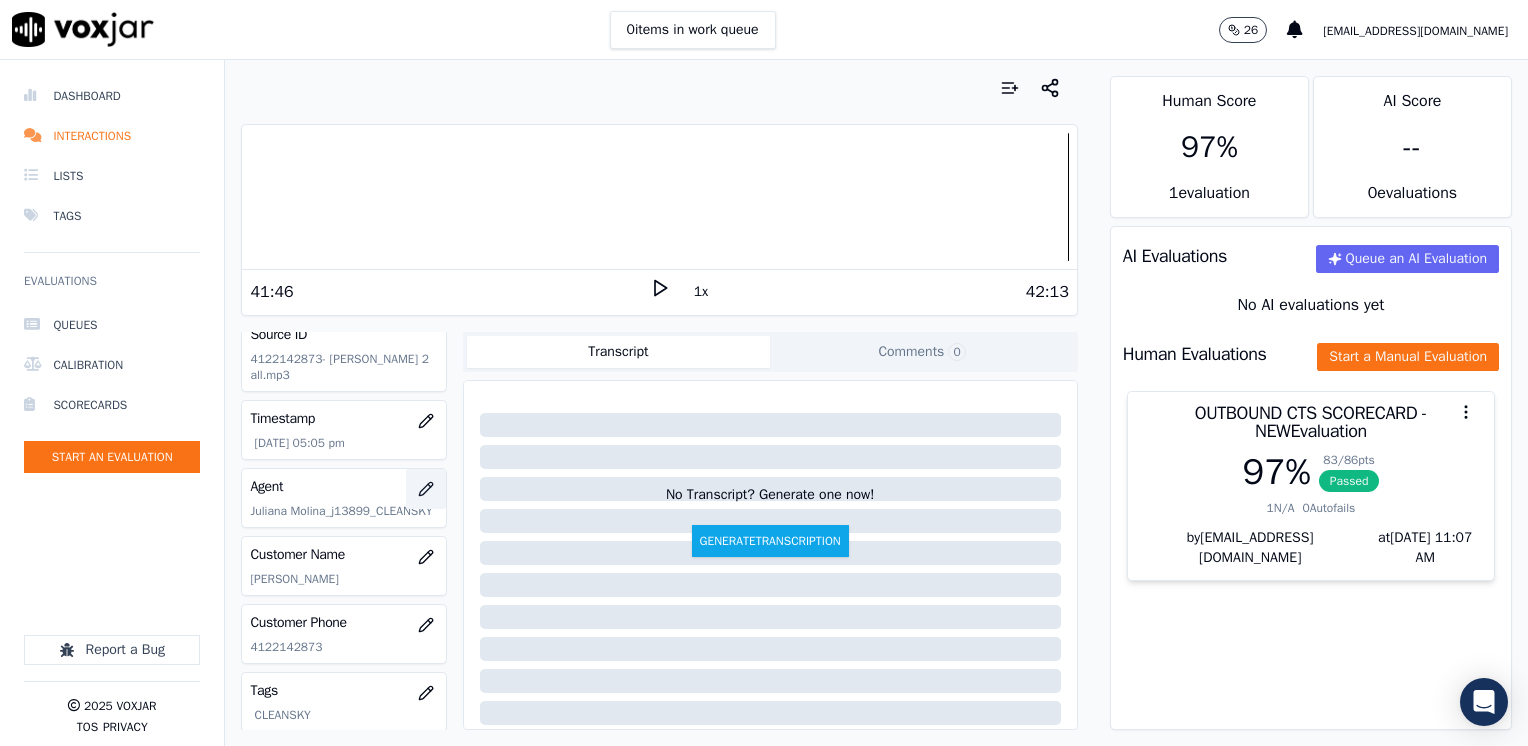 click at bounding box center [426, 489] 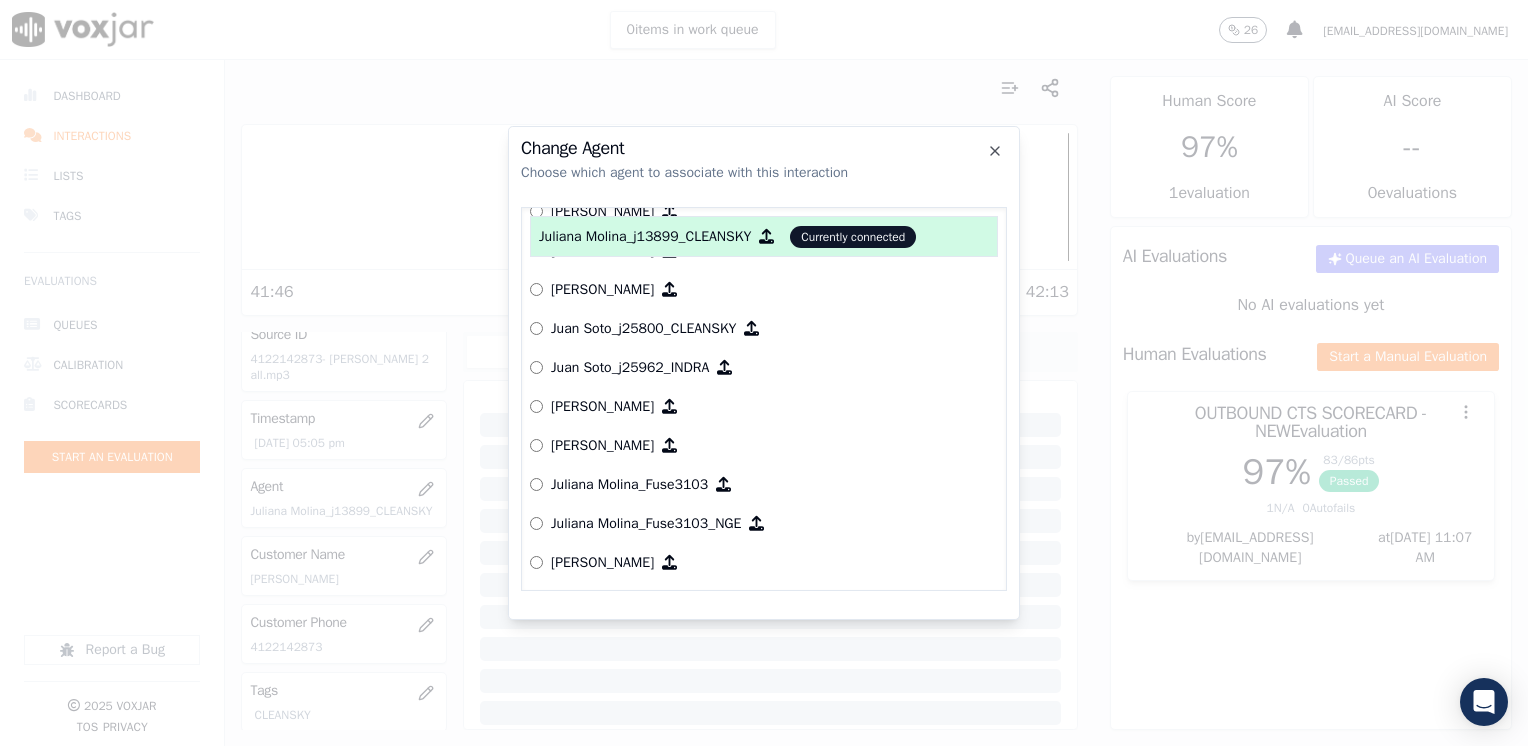 scroll, scrollTop: 5539, scrollLeft: 0, axis: vertical 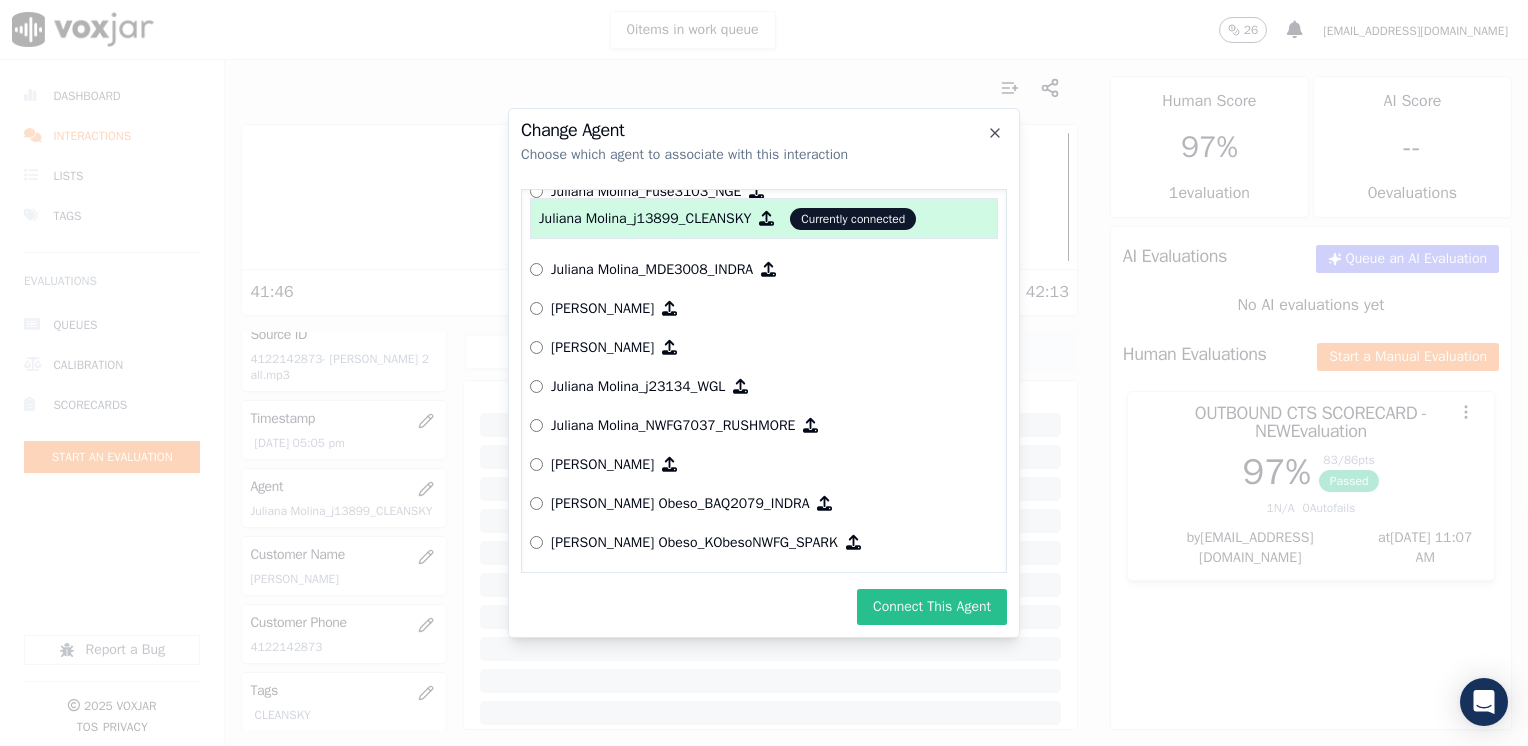 click on "Connect This Agent" at bounding box center [932, 607] 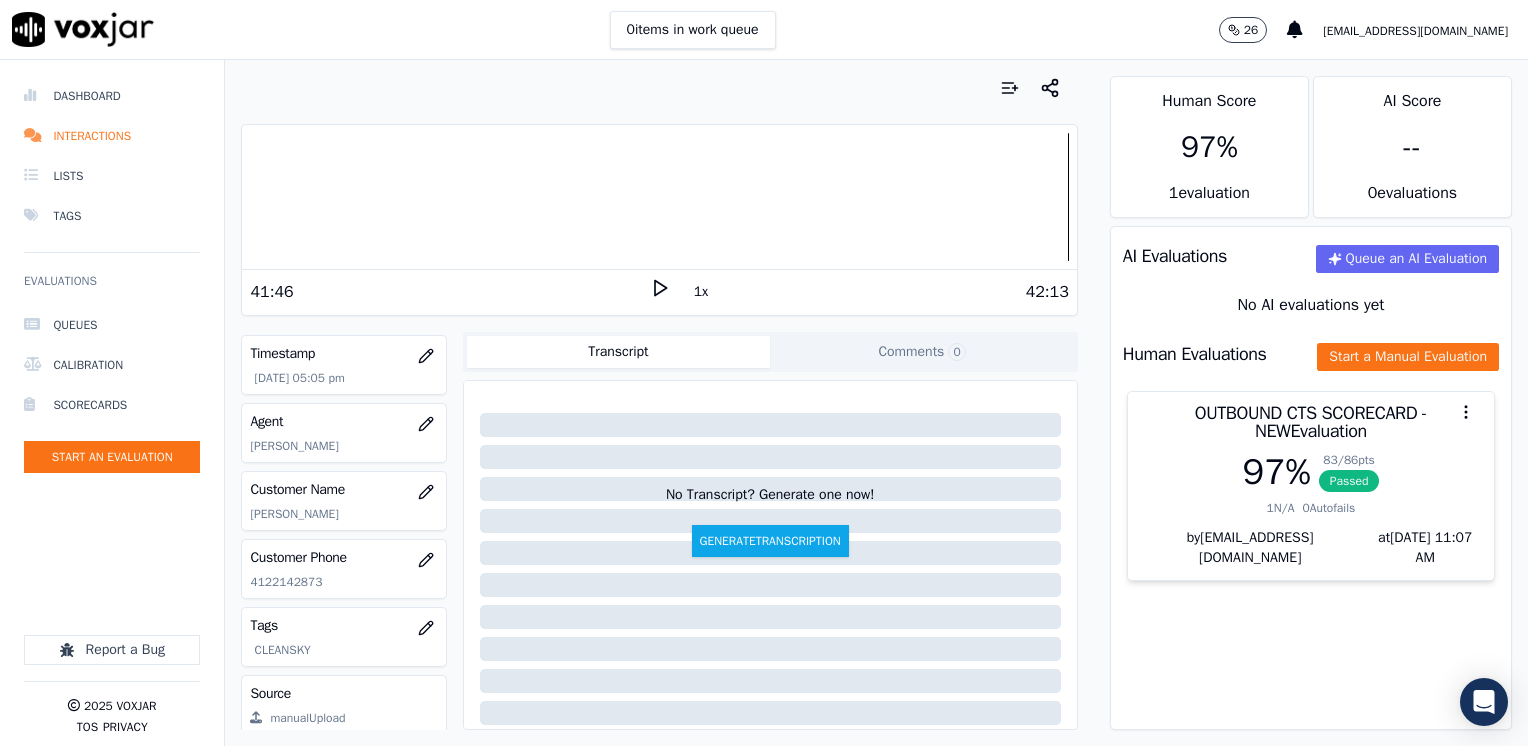 scroll, scrollTop: 200, scrollLeft: 0, axis: vertical 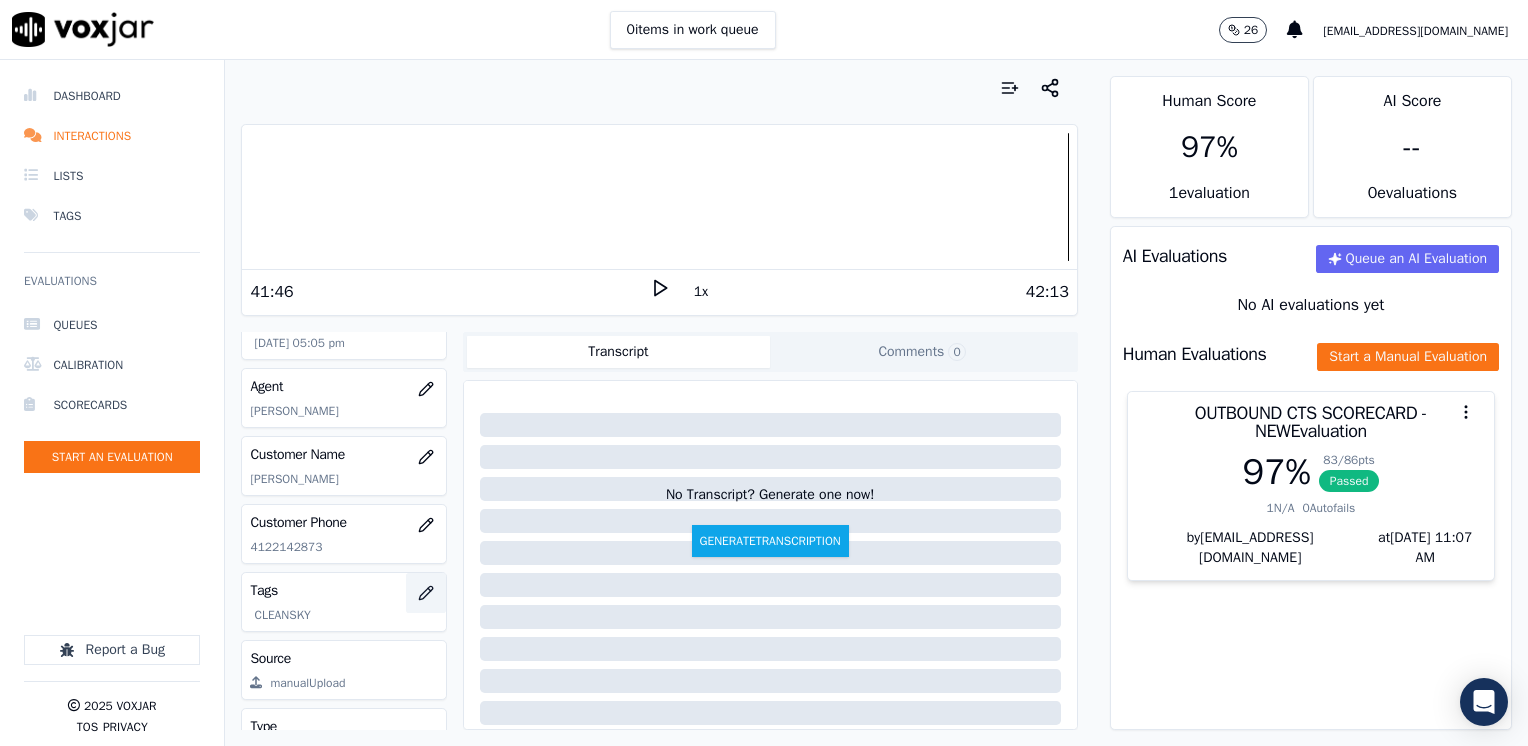 click 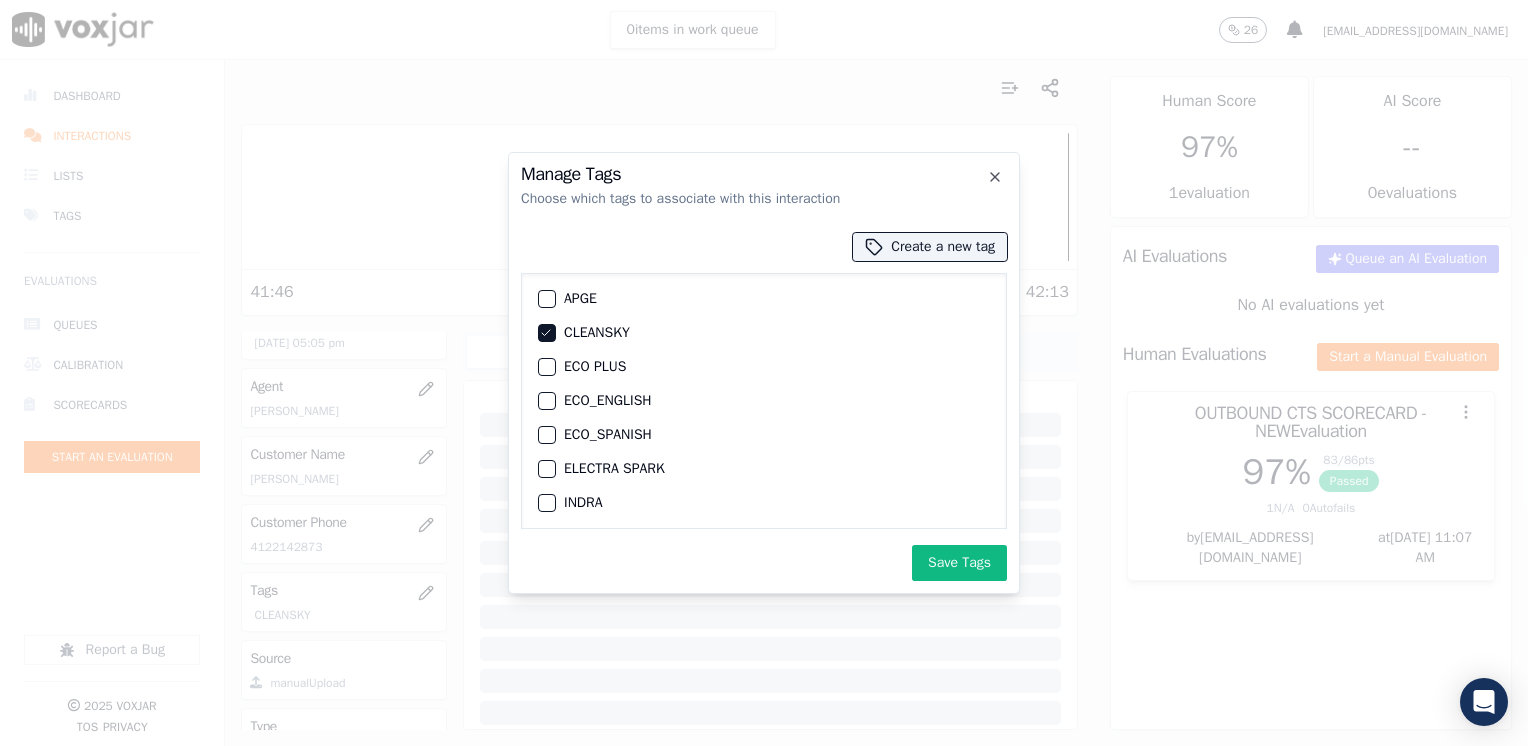 click on "CLEANSKY" at bounding box center [547, 333] 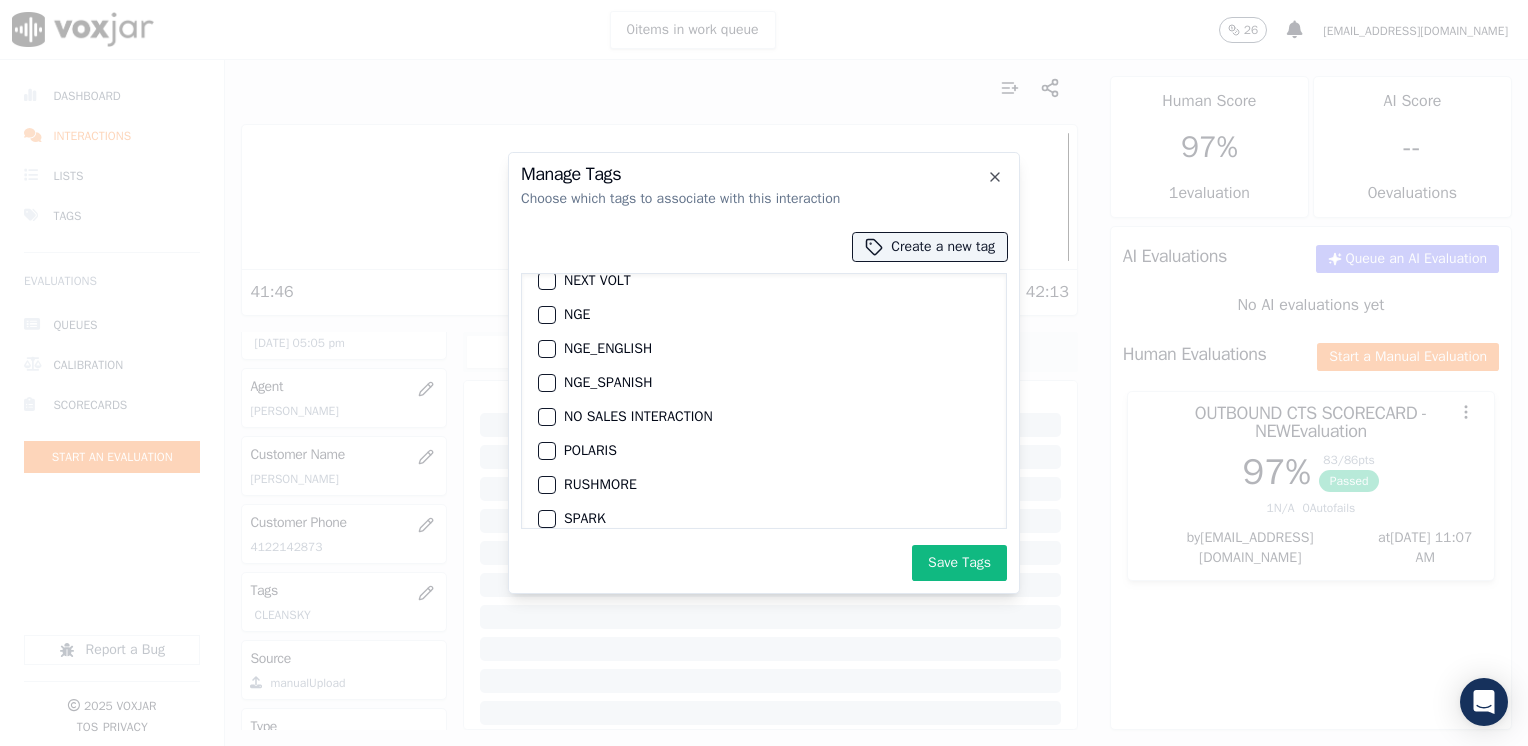 scroll, scrollTop: 300, scrollLeft: 0, axis: vertical 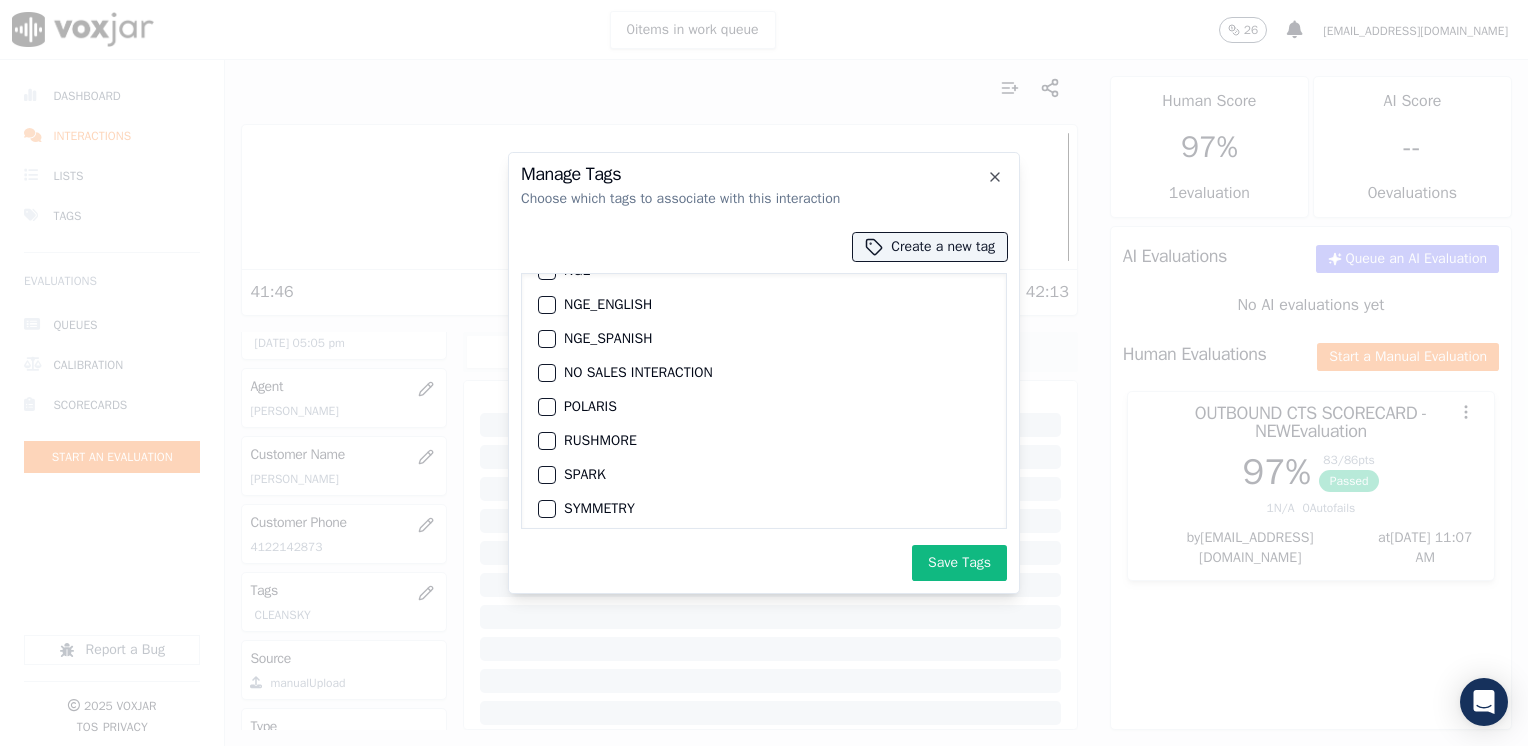 click on "SPARK" at bounding box center [764, 475] 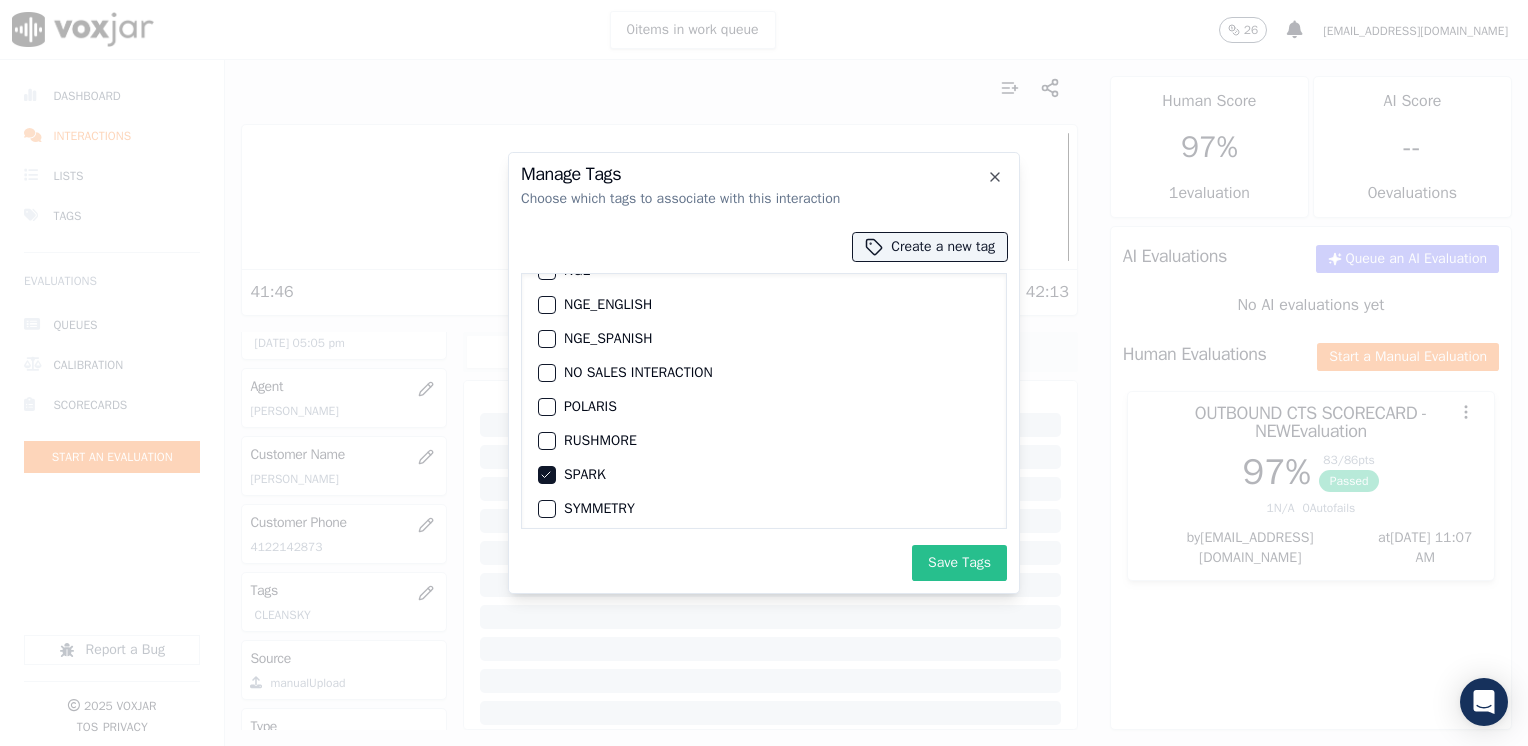 click on "Save Tags" at bounding box center (959, 563) 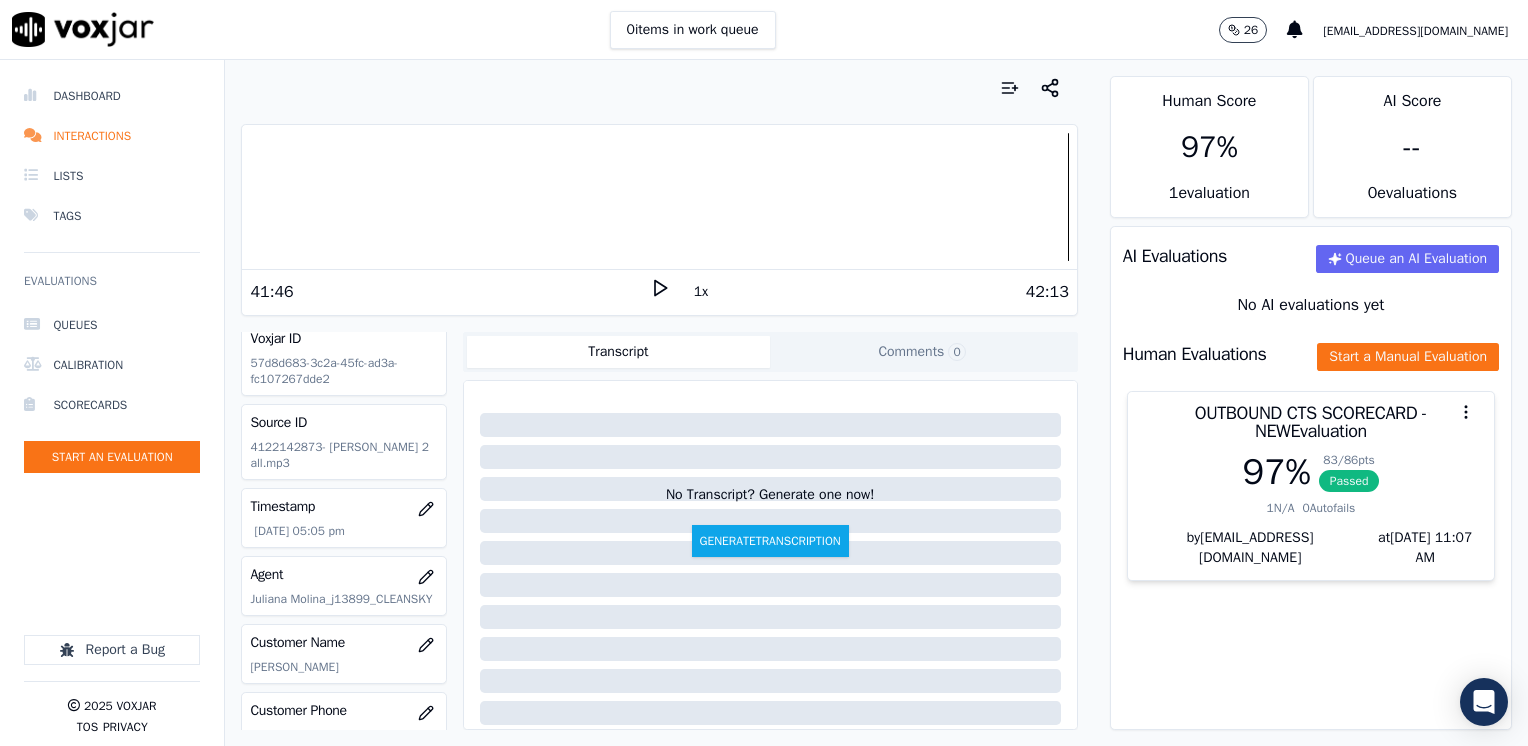 scroll, scrollTop: 0, scrollLeft: 0, axis: both 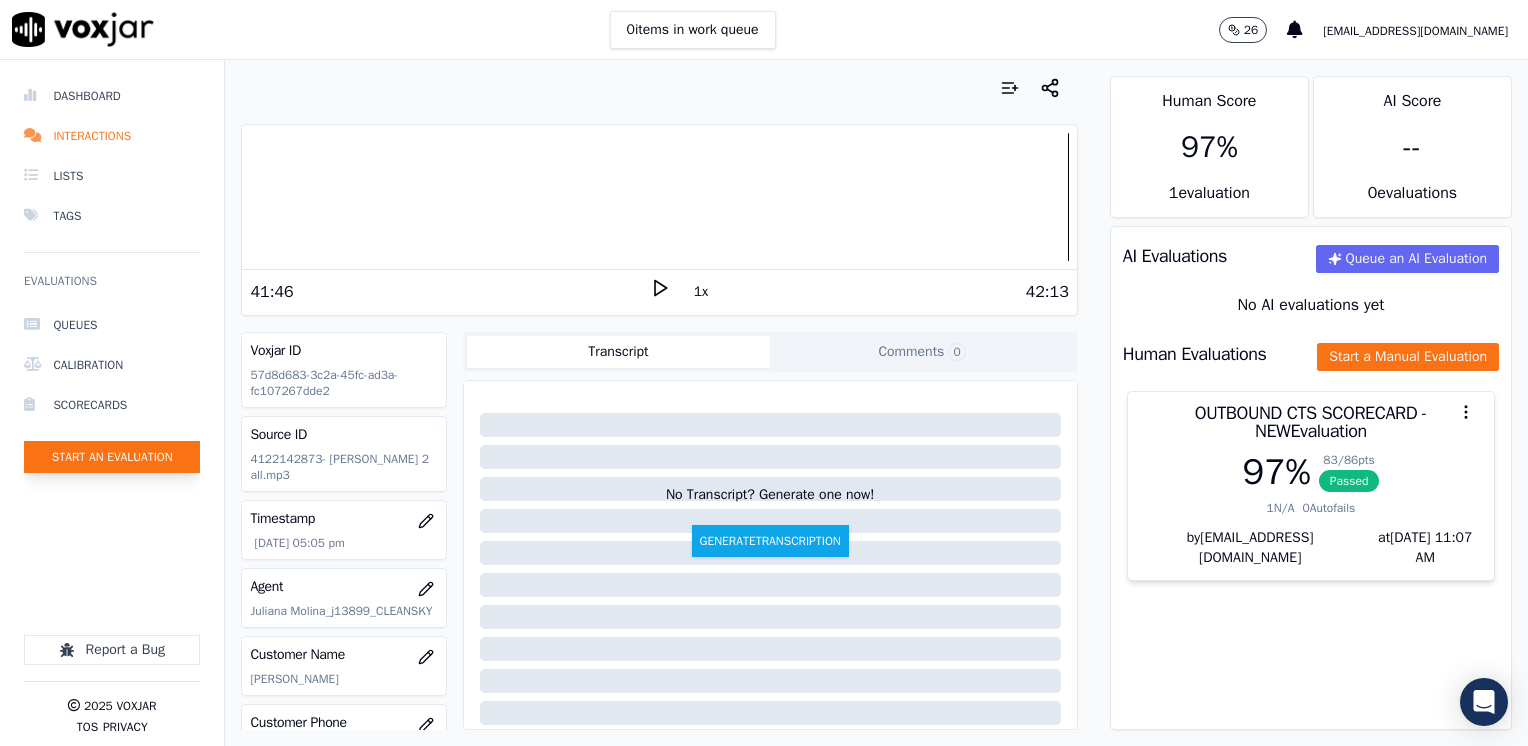 click on "Start an Evaluation" 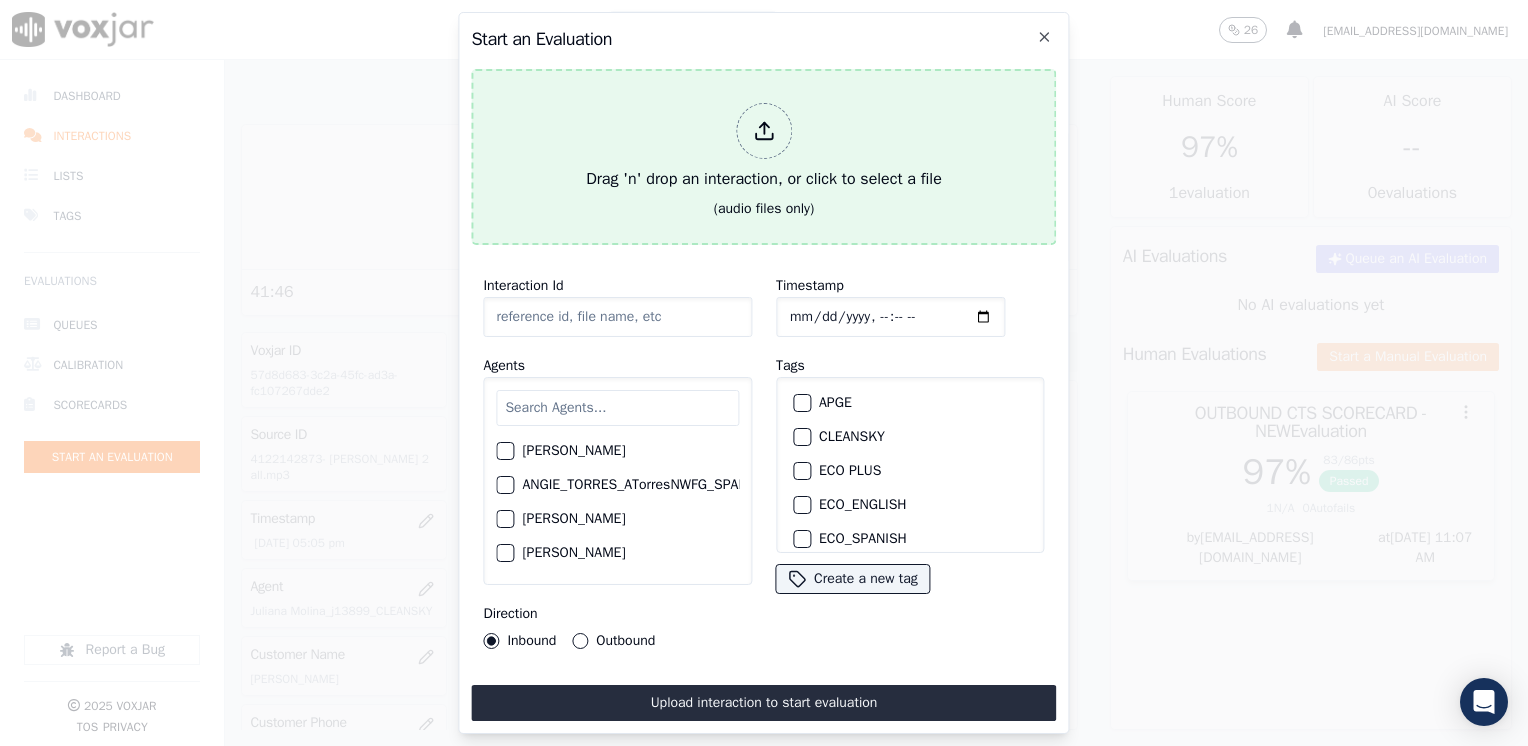 click 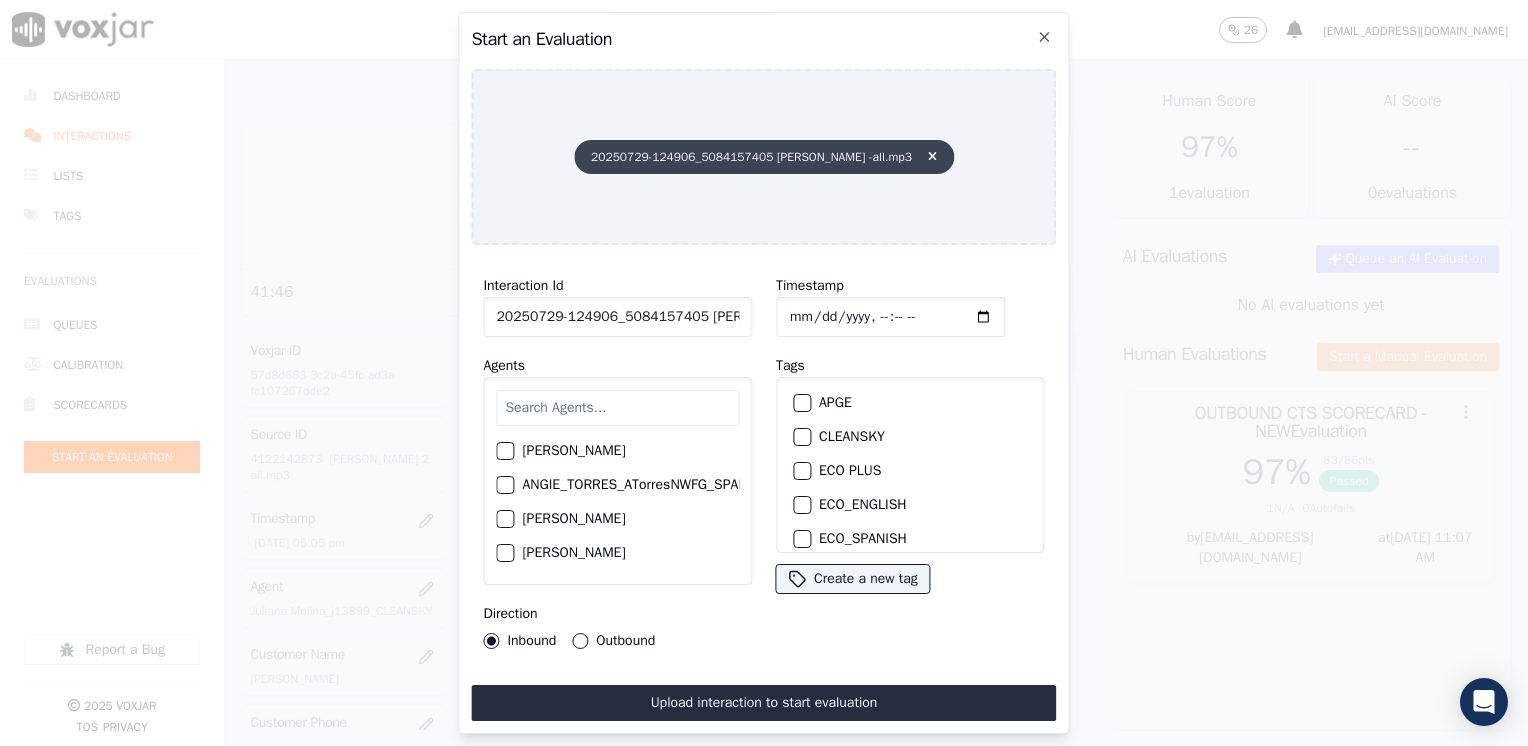 click on "20250729-124906_5084157405 [PERSON_NAME] -all.mp3" at bounding box center [764, 157] 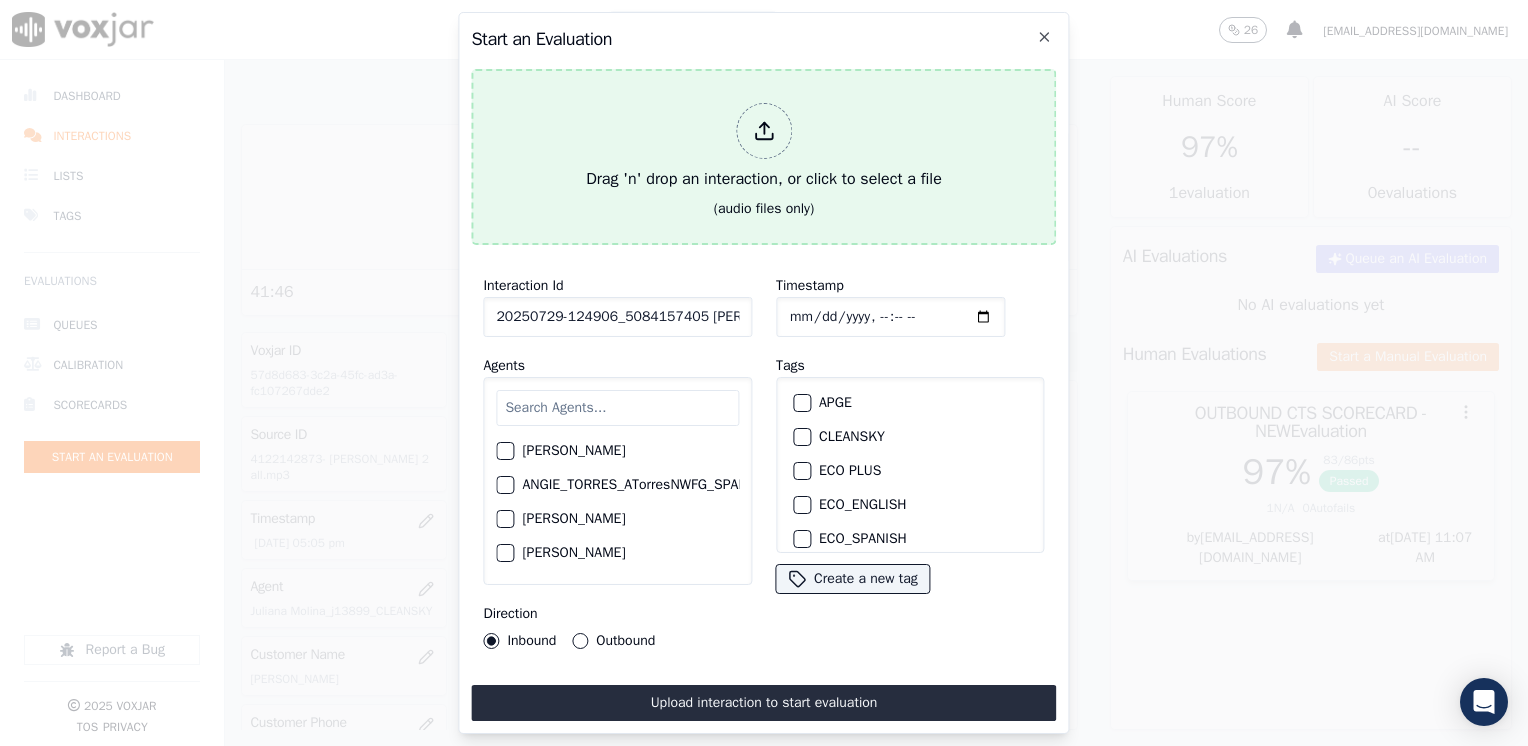 click on "Drag 'n' drop an interaction, or click to select a file" at bounding box center [764, 147] 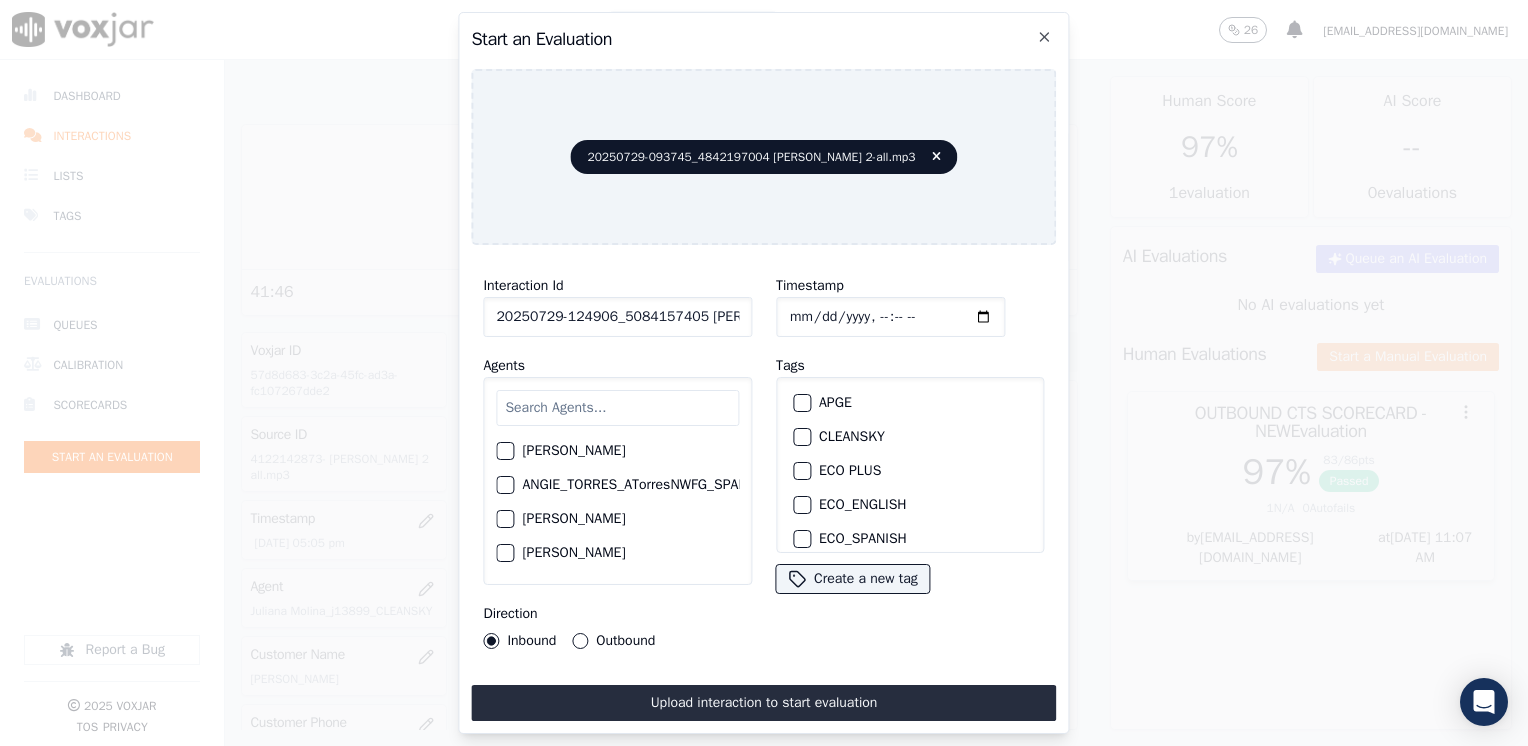 click at bounding box center (617, 408) 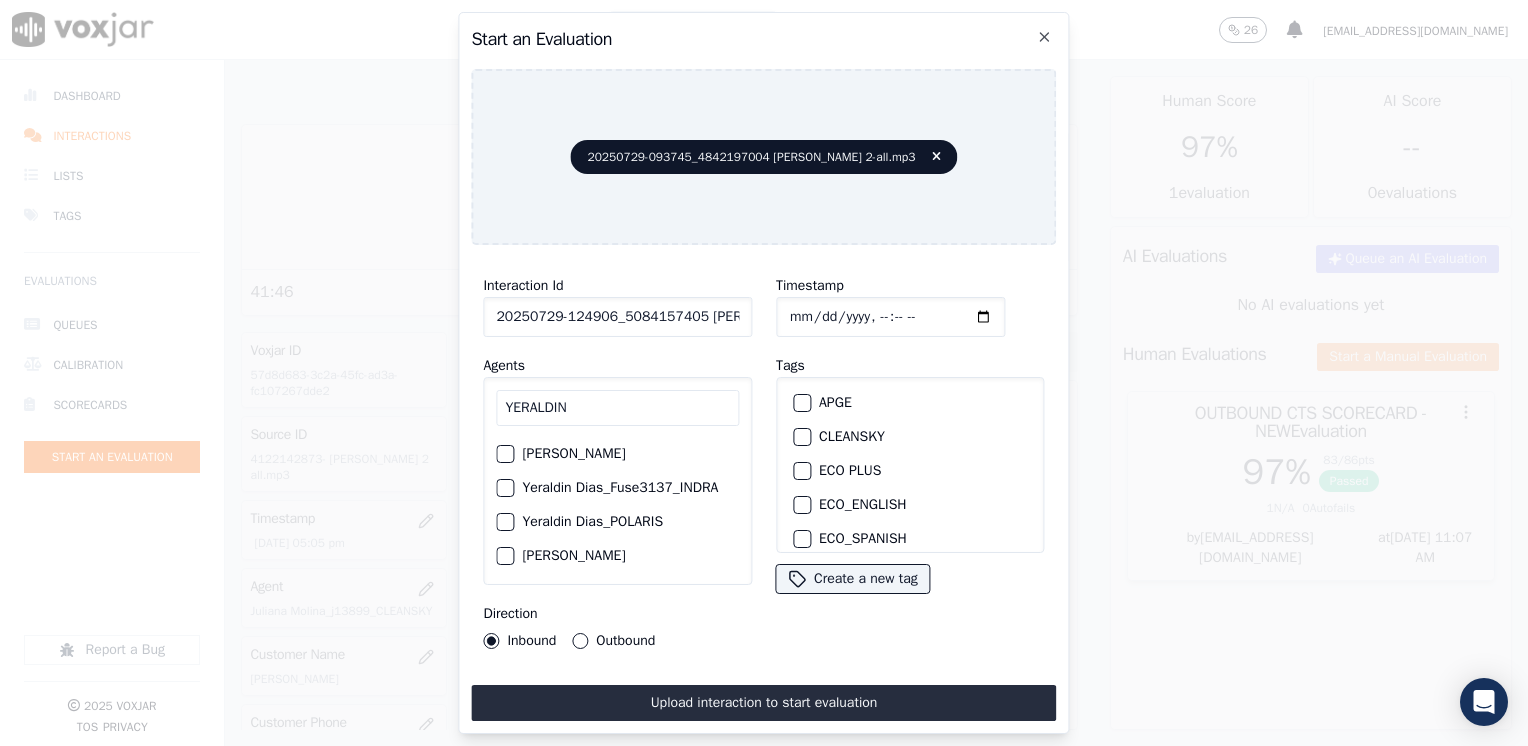 scroll, scrollTop: 100, scrollLeft: 0, axis: vertical 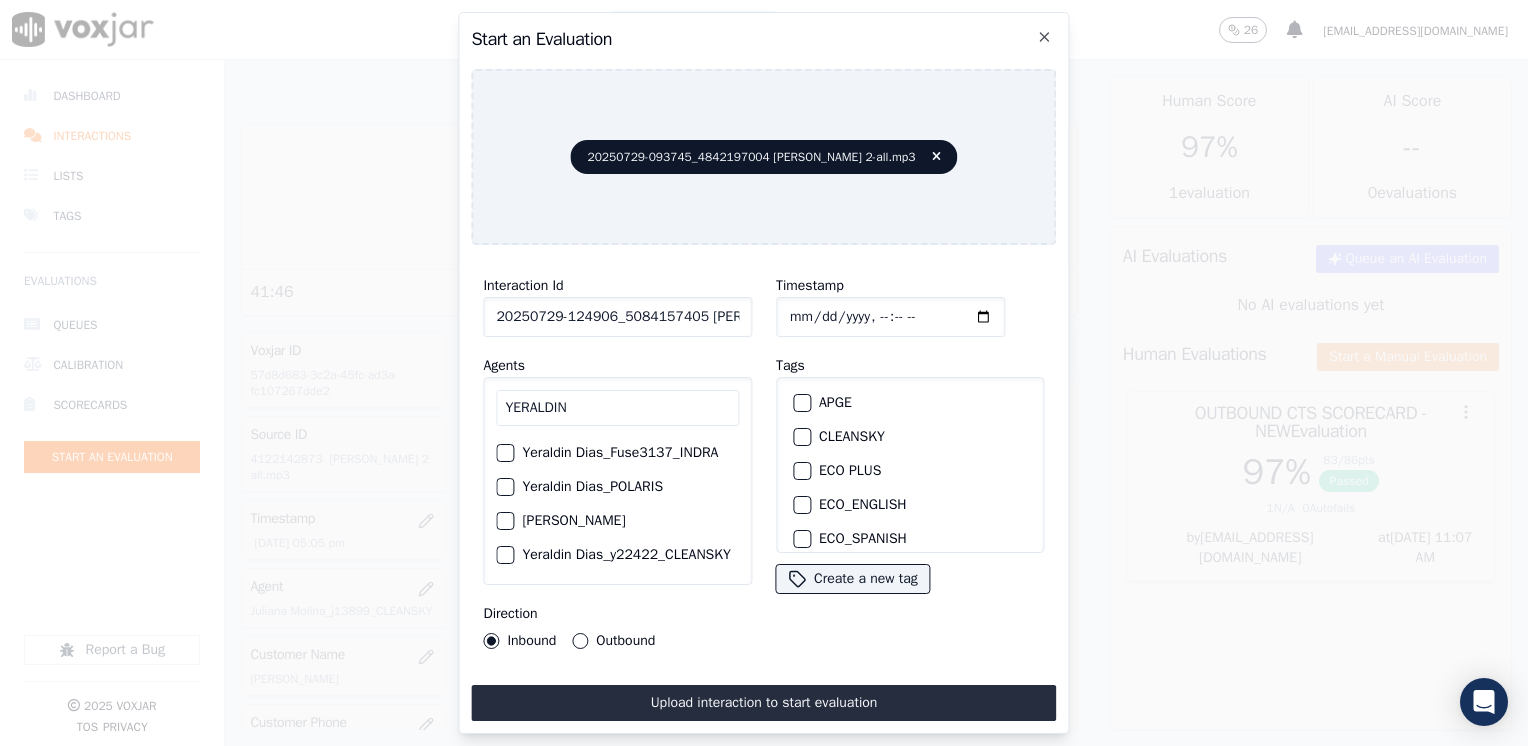 type on "YERALDIN" 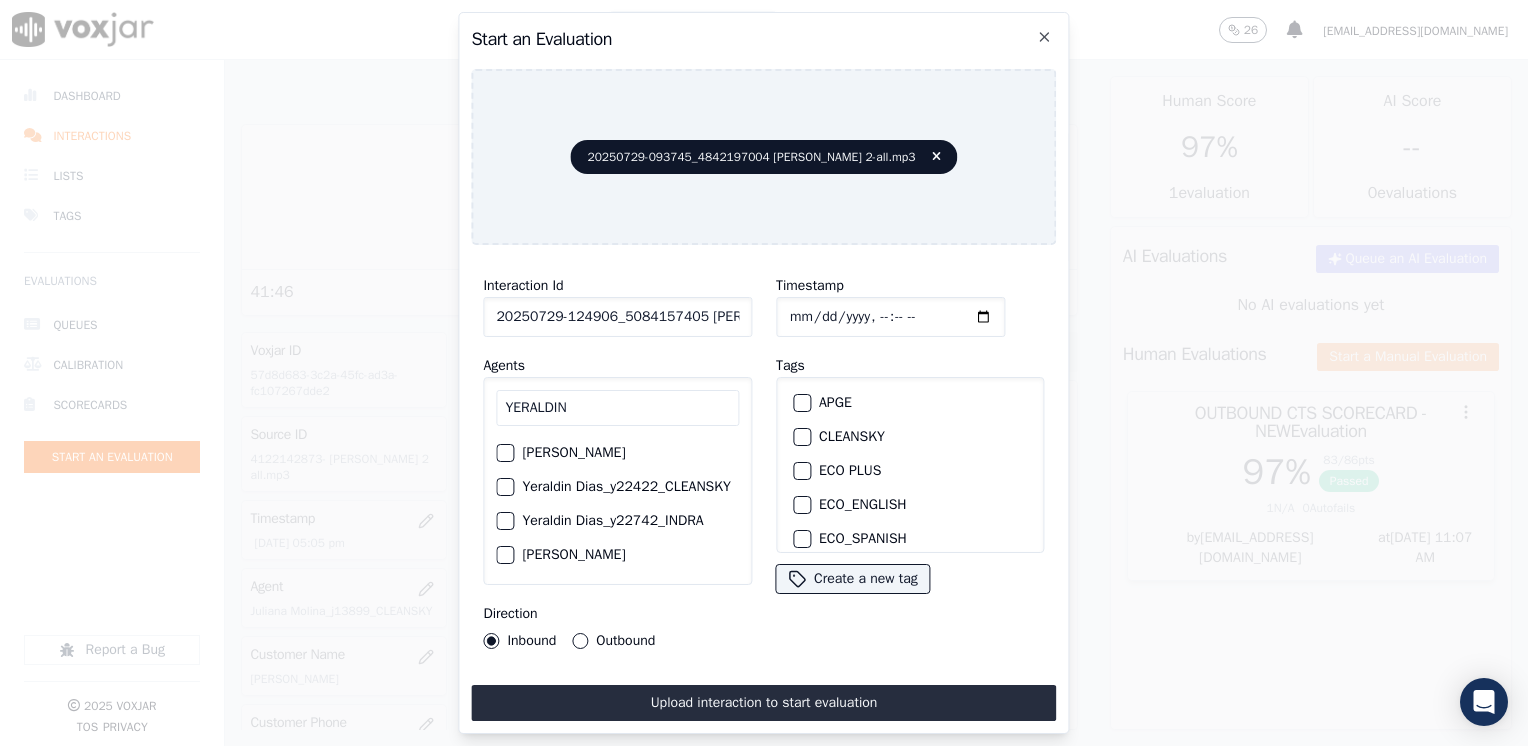 click at bounding box center (504, 487) 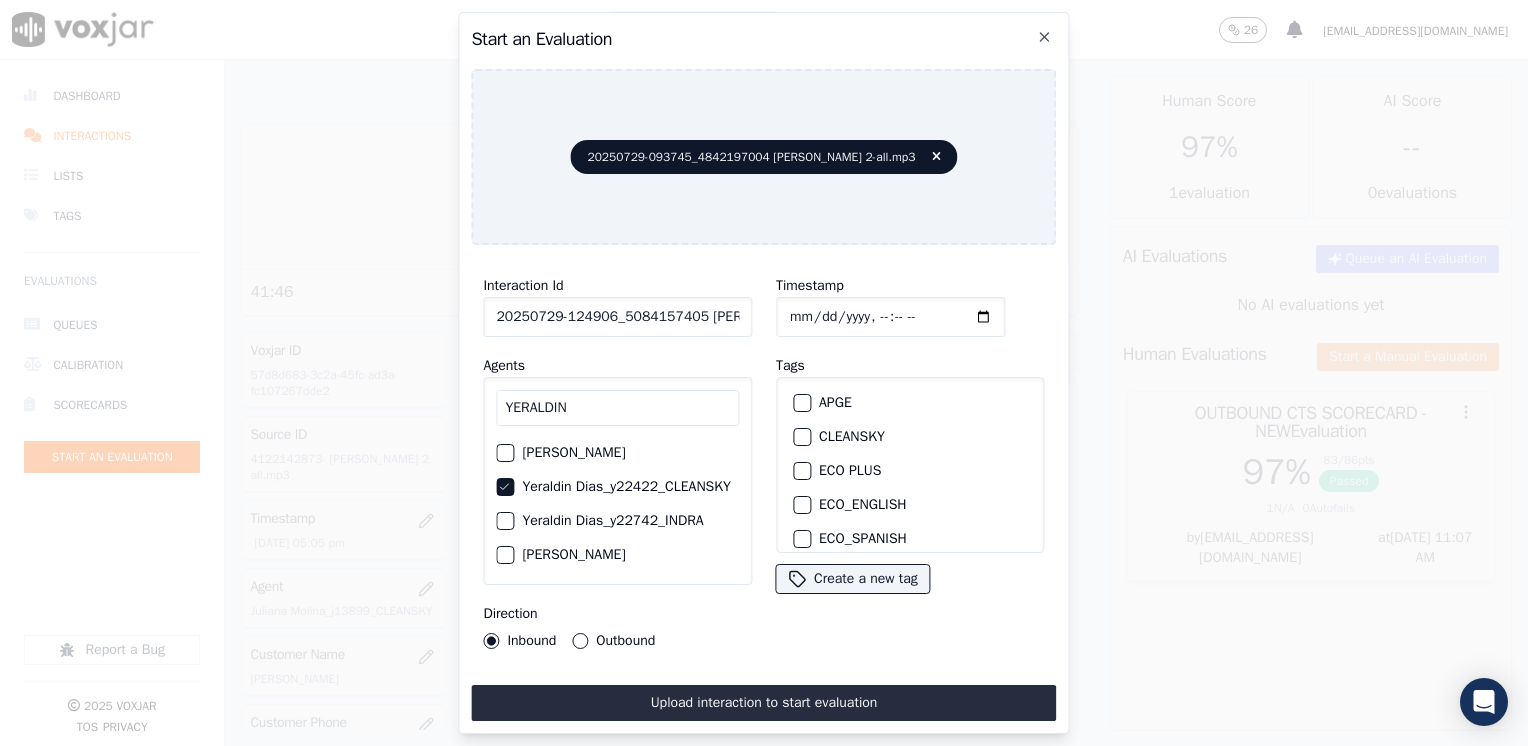 click on "CLEANSKY" at bounding box center (910, 437) 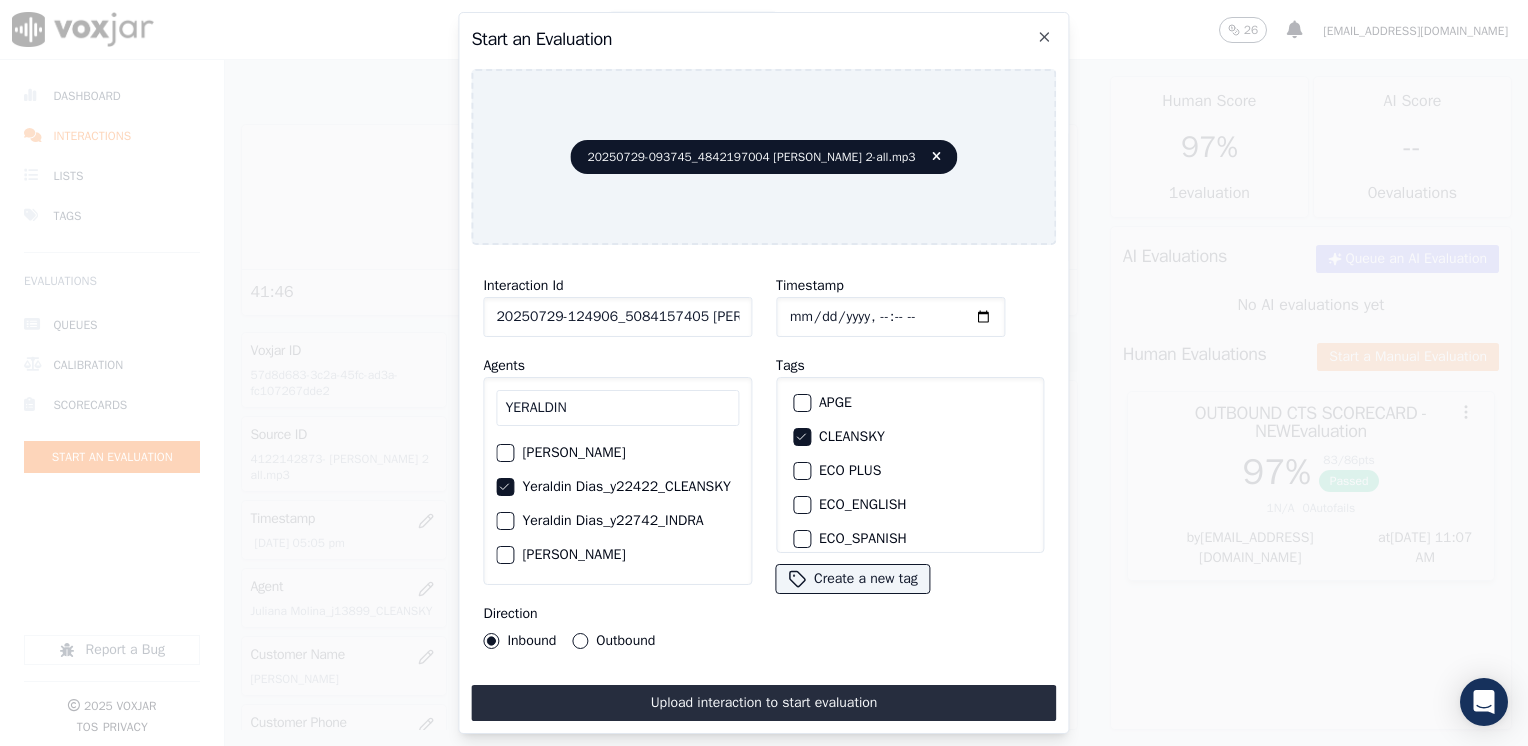 click on "Timestamp" 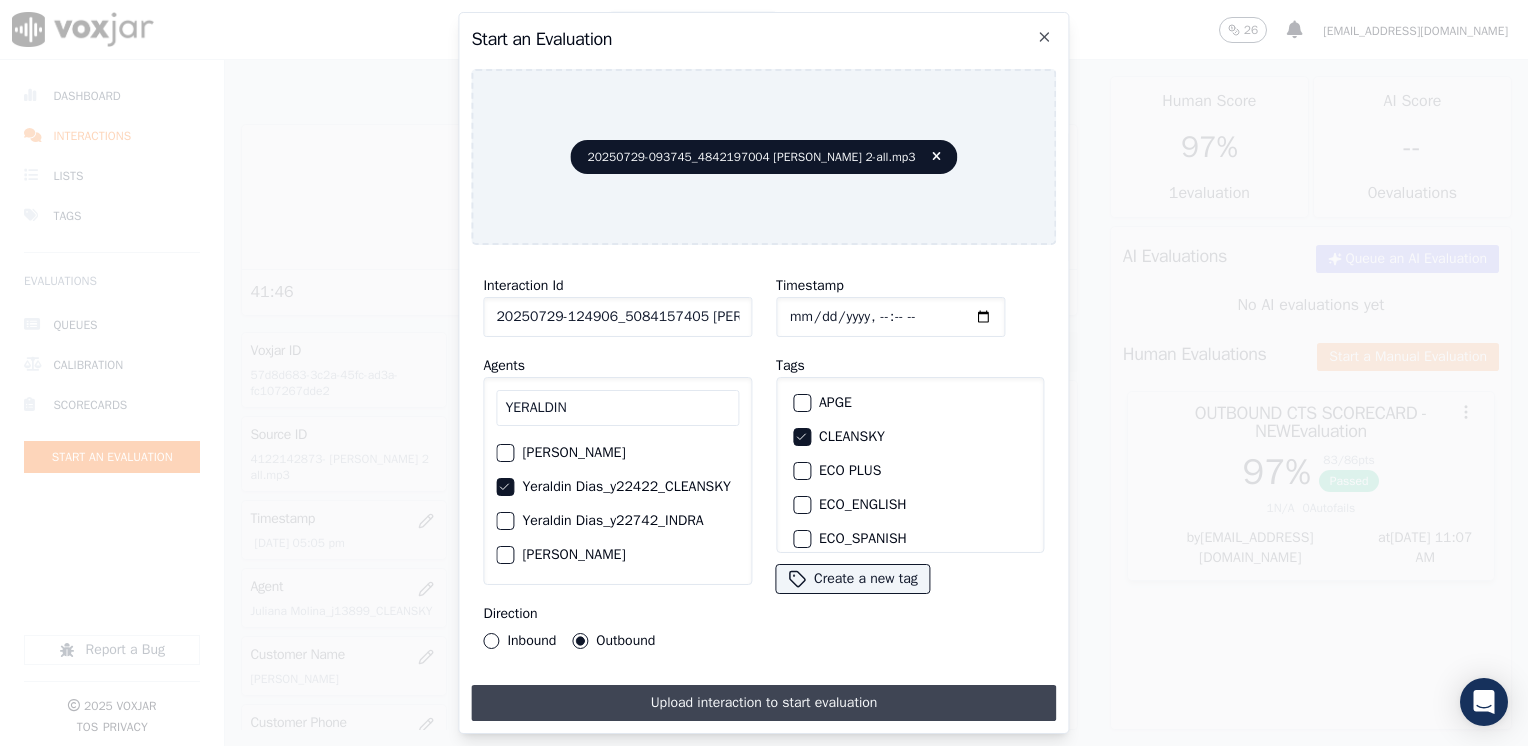 click on "Upload interaction to start evaluation" at bounding box center [763, 703] 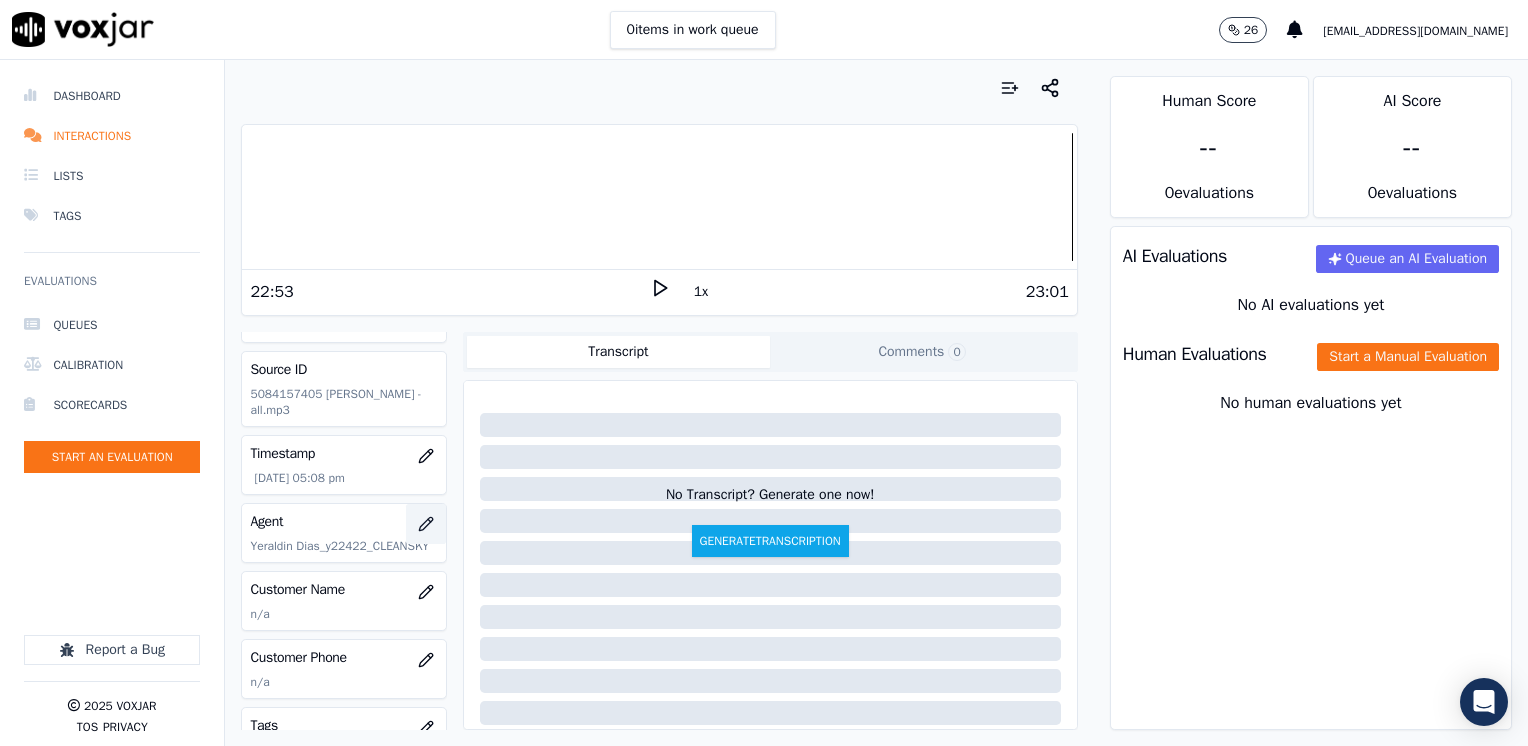 scroll, scrollTop: 100, scrollLeft: 0, axis: vertical 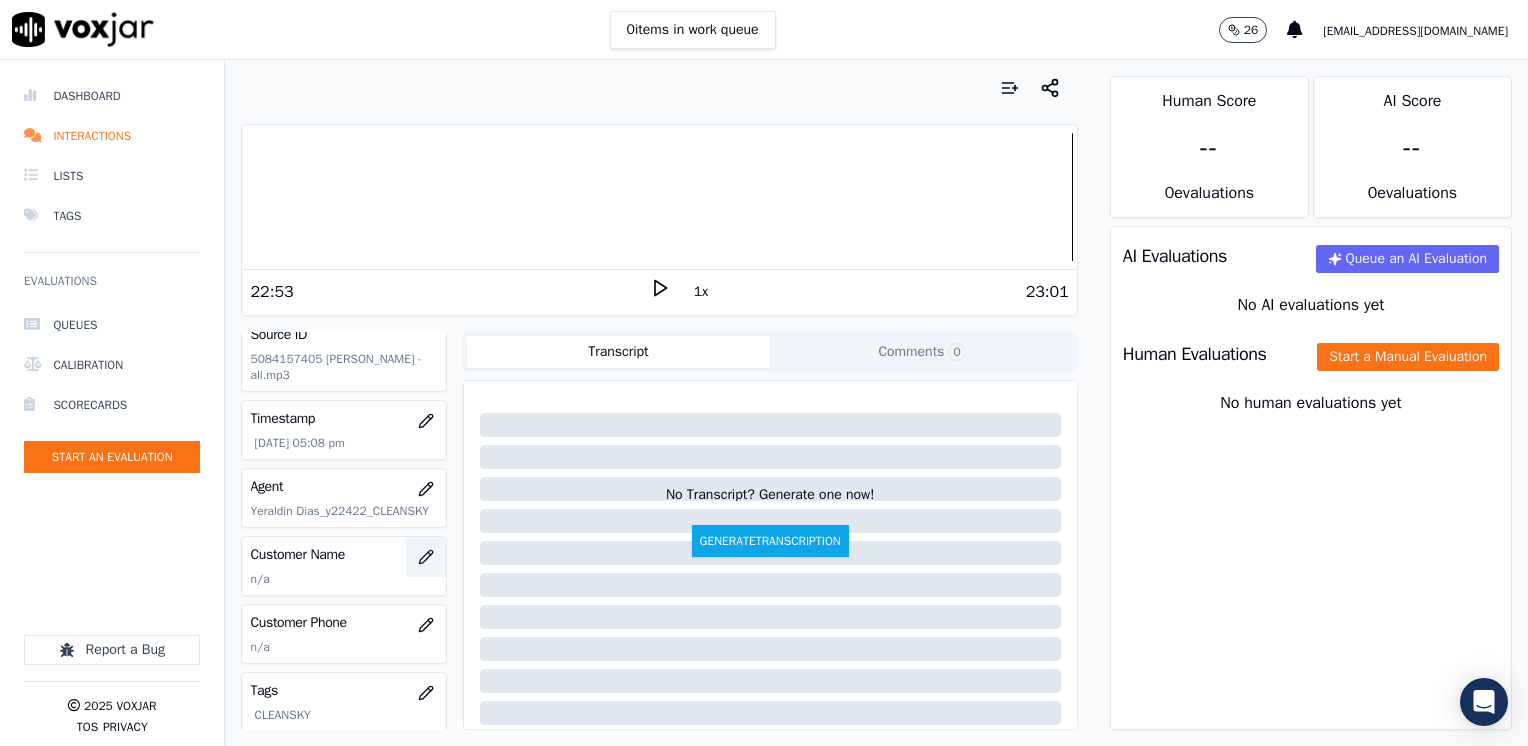 click at bounding box center [426, 557] 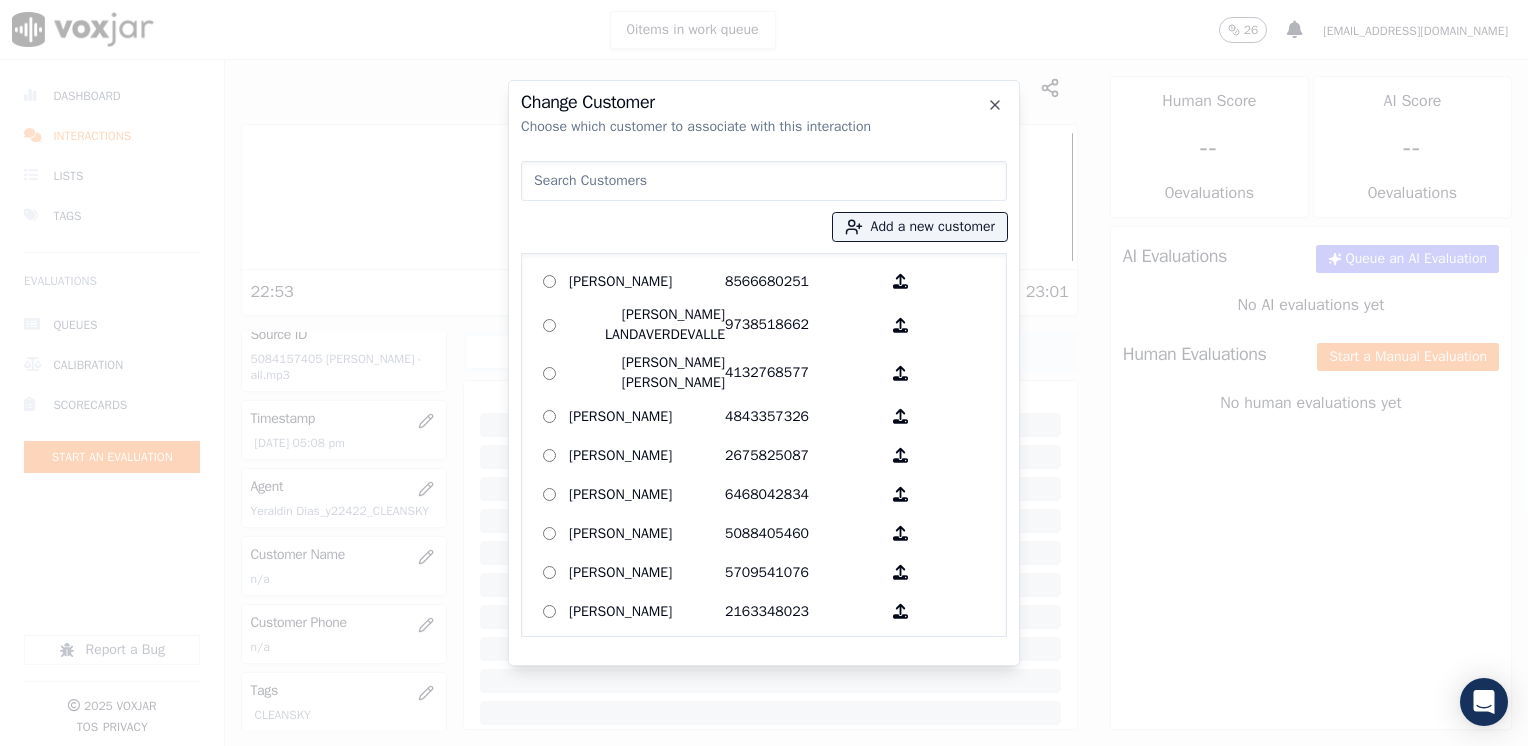 click at bounding box center (764, 181) 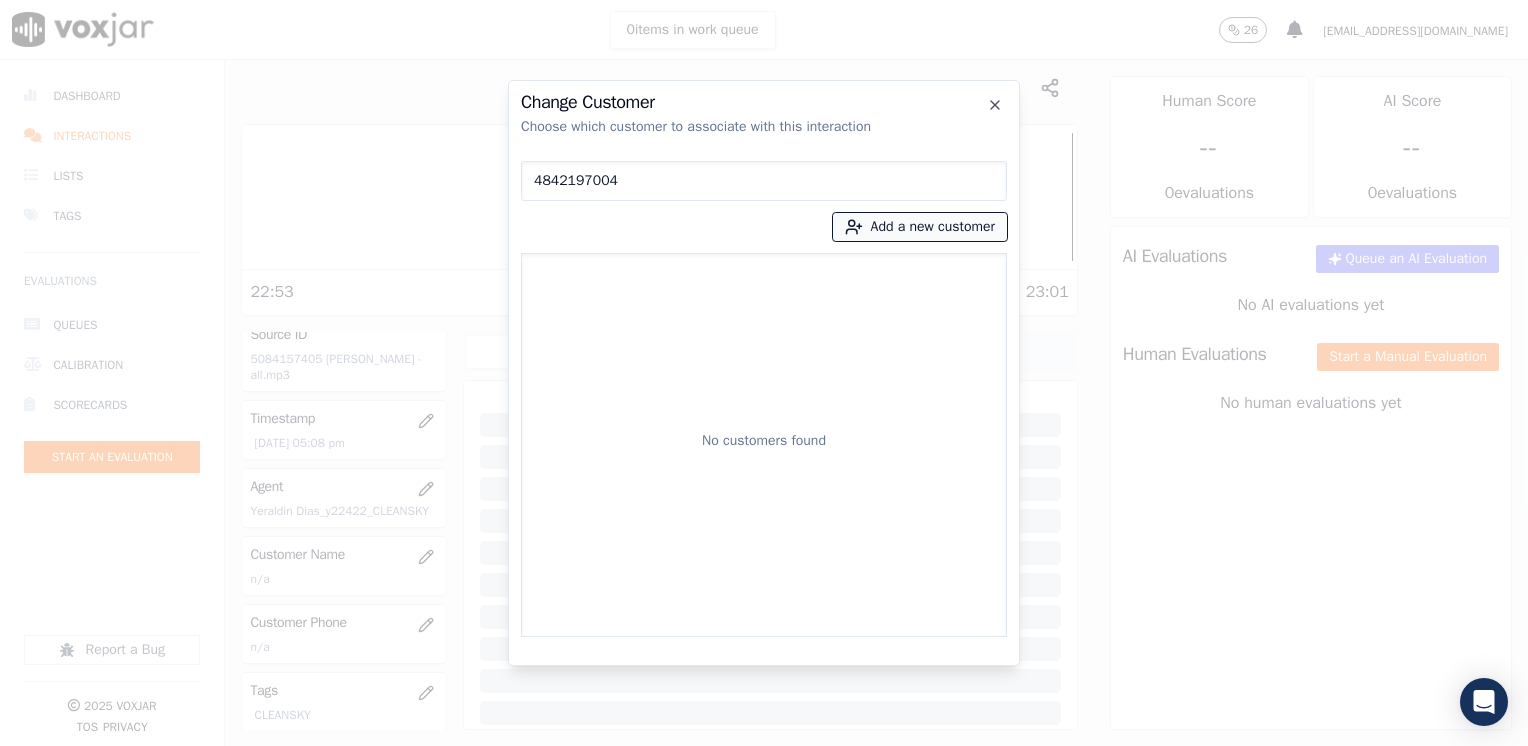 type on "4842197004" 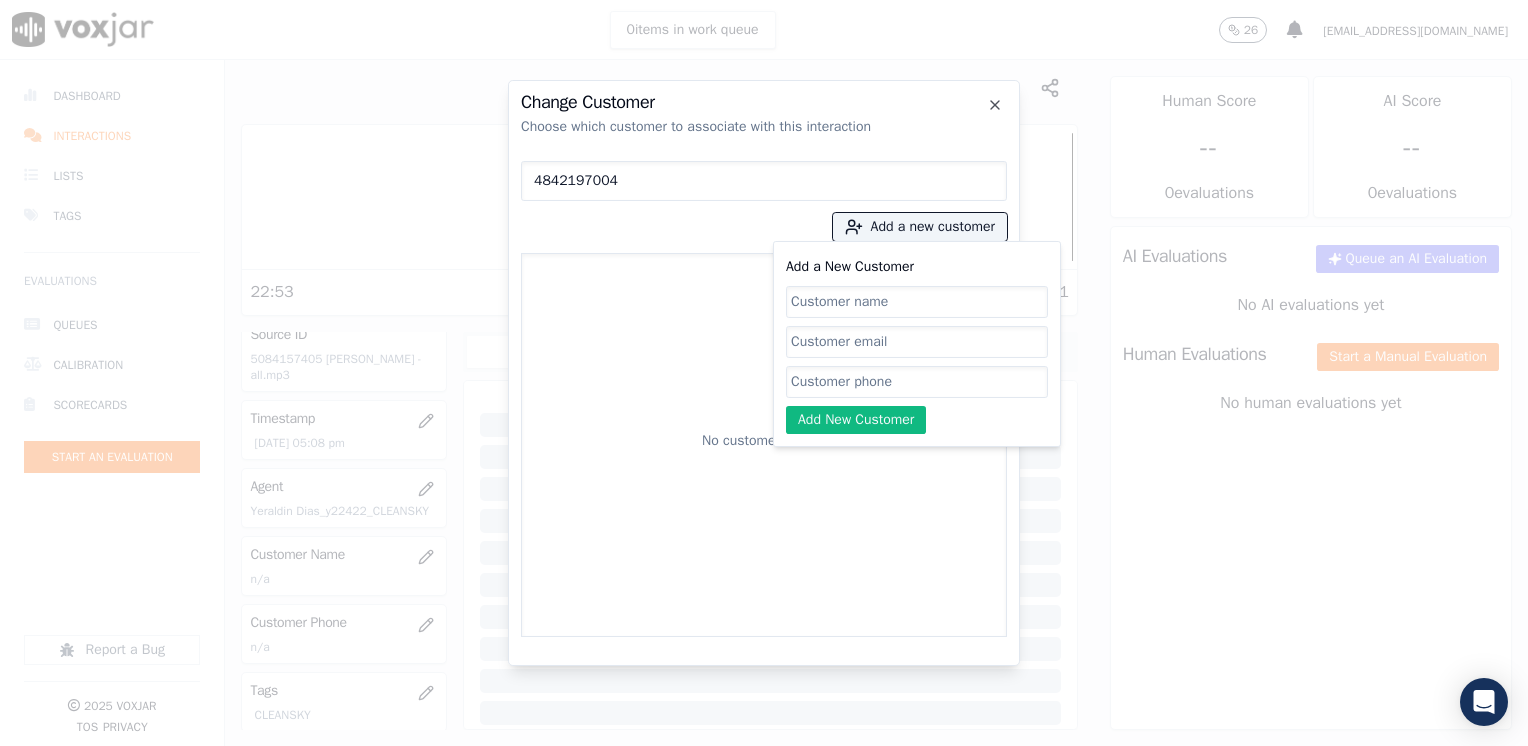 click on "Add a New Customer" 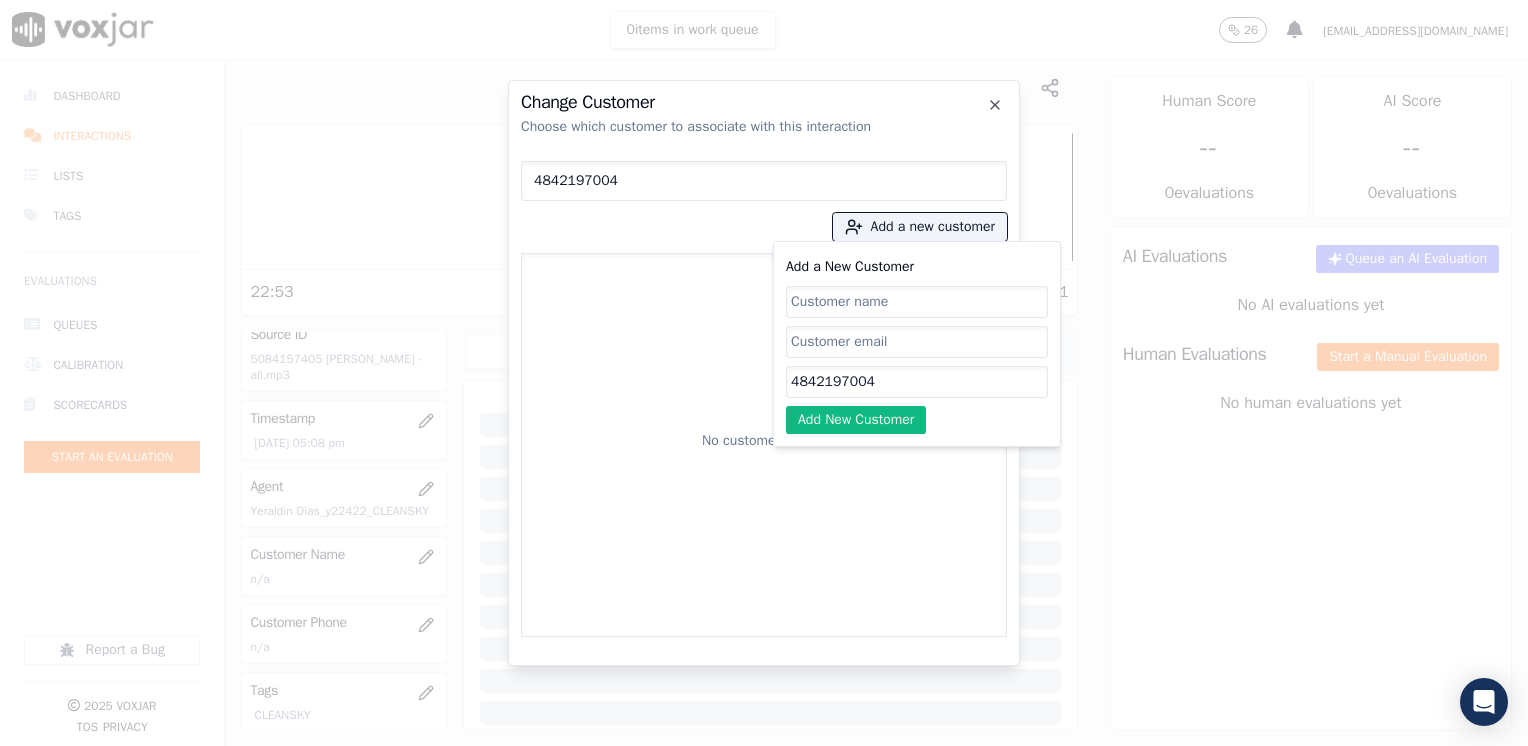 type on "4842197004" 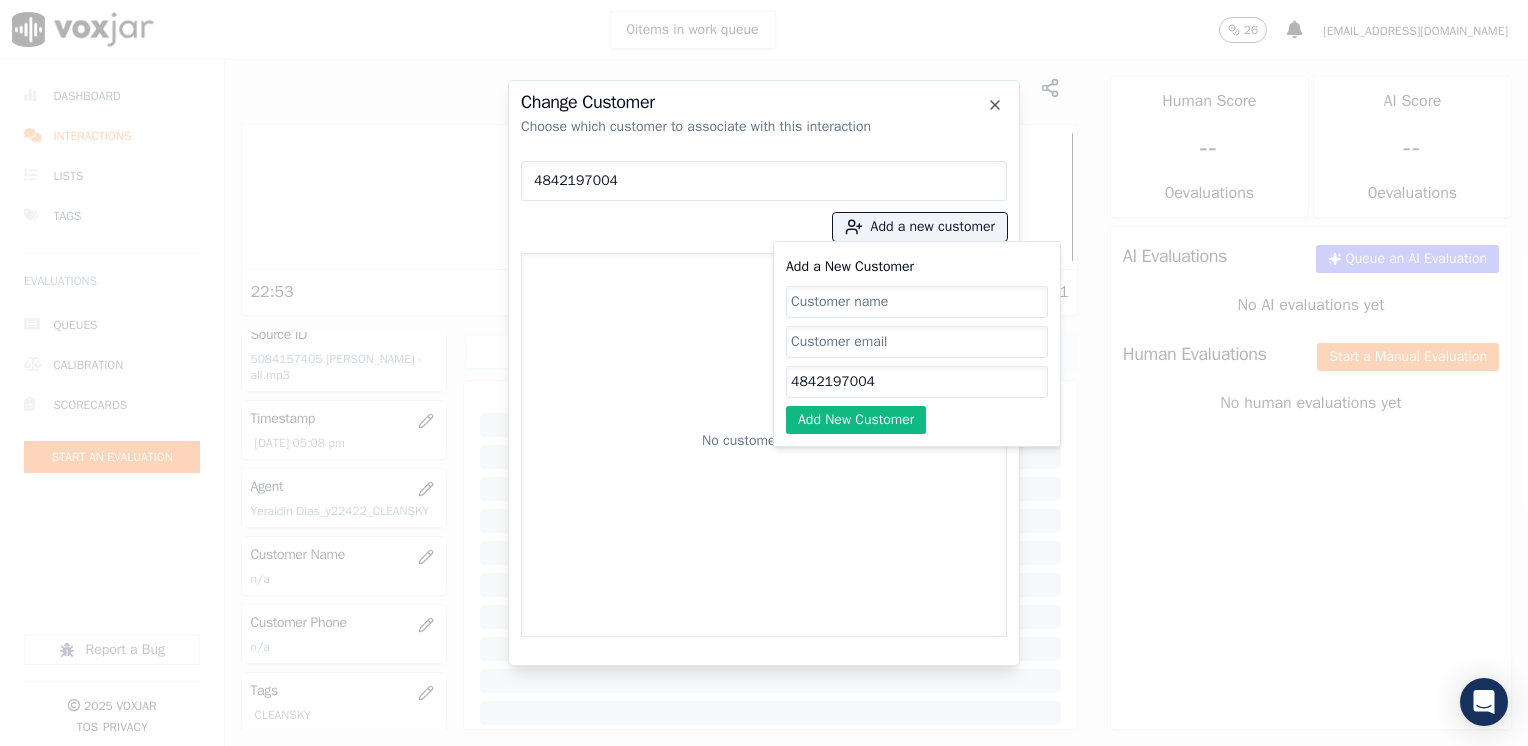 click on "Add a New Customer" 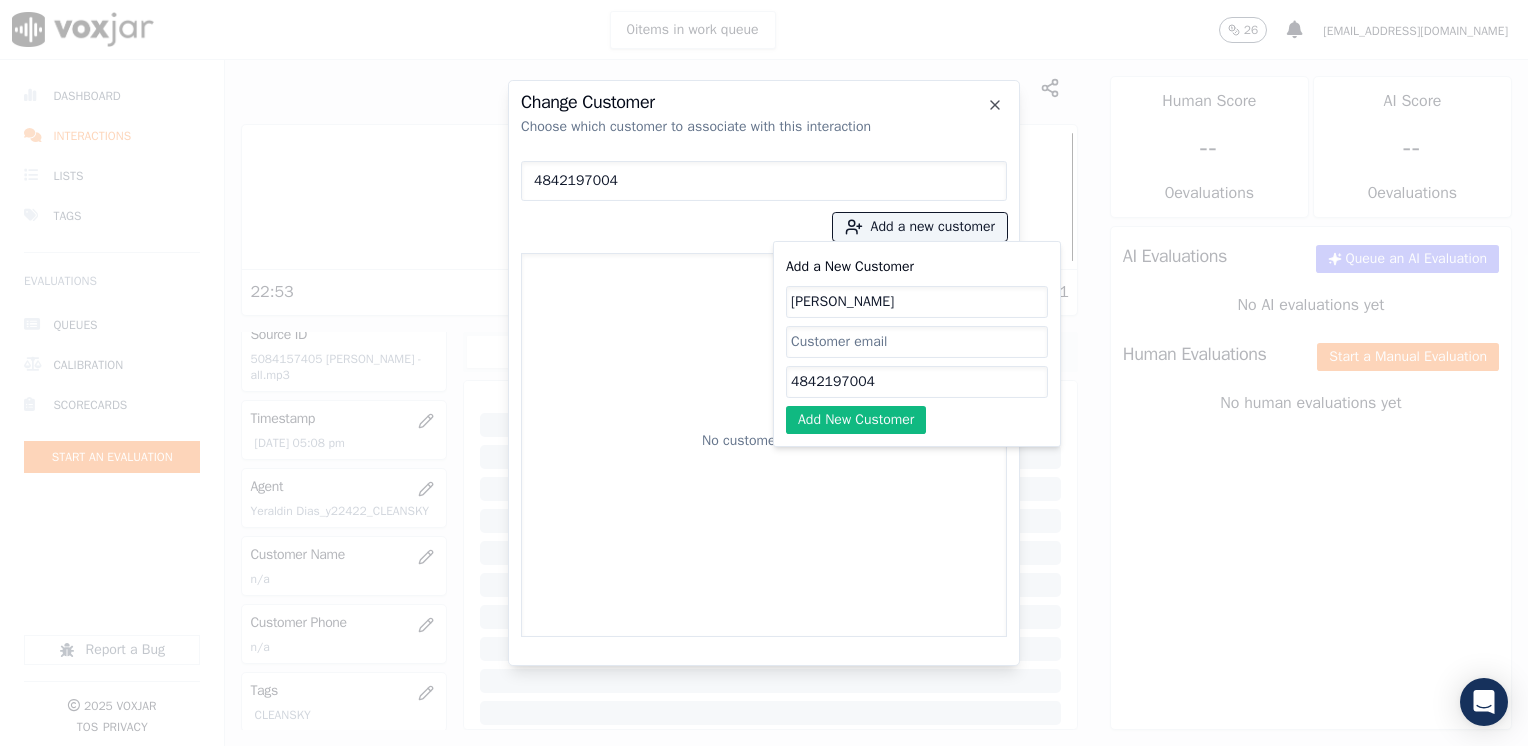 type on "[PERSON_NAME]" 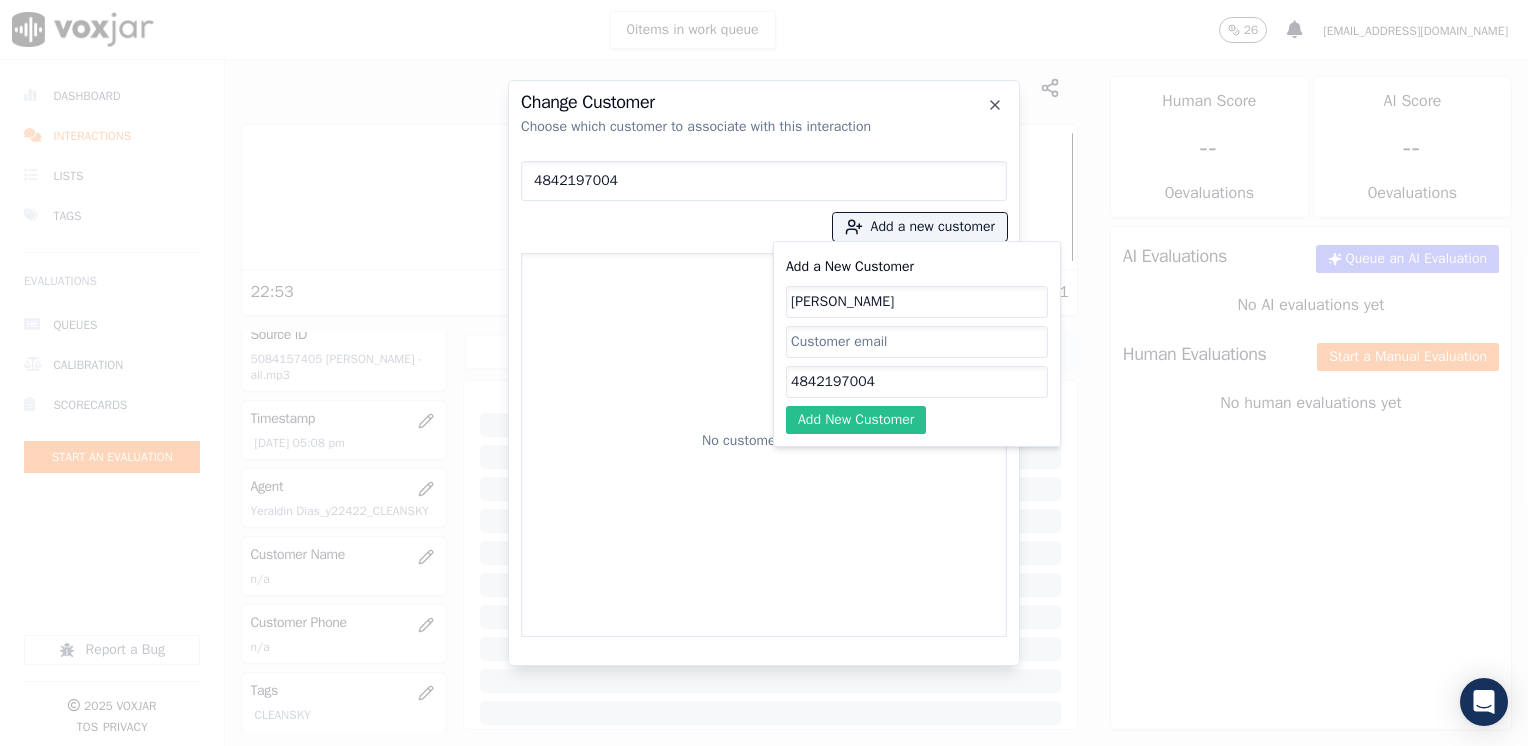 click on "Add New Customer" 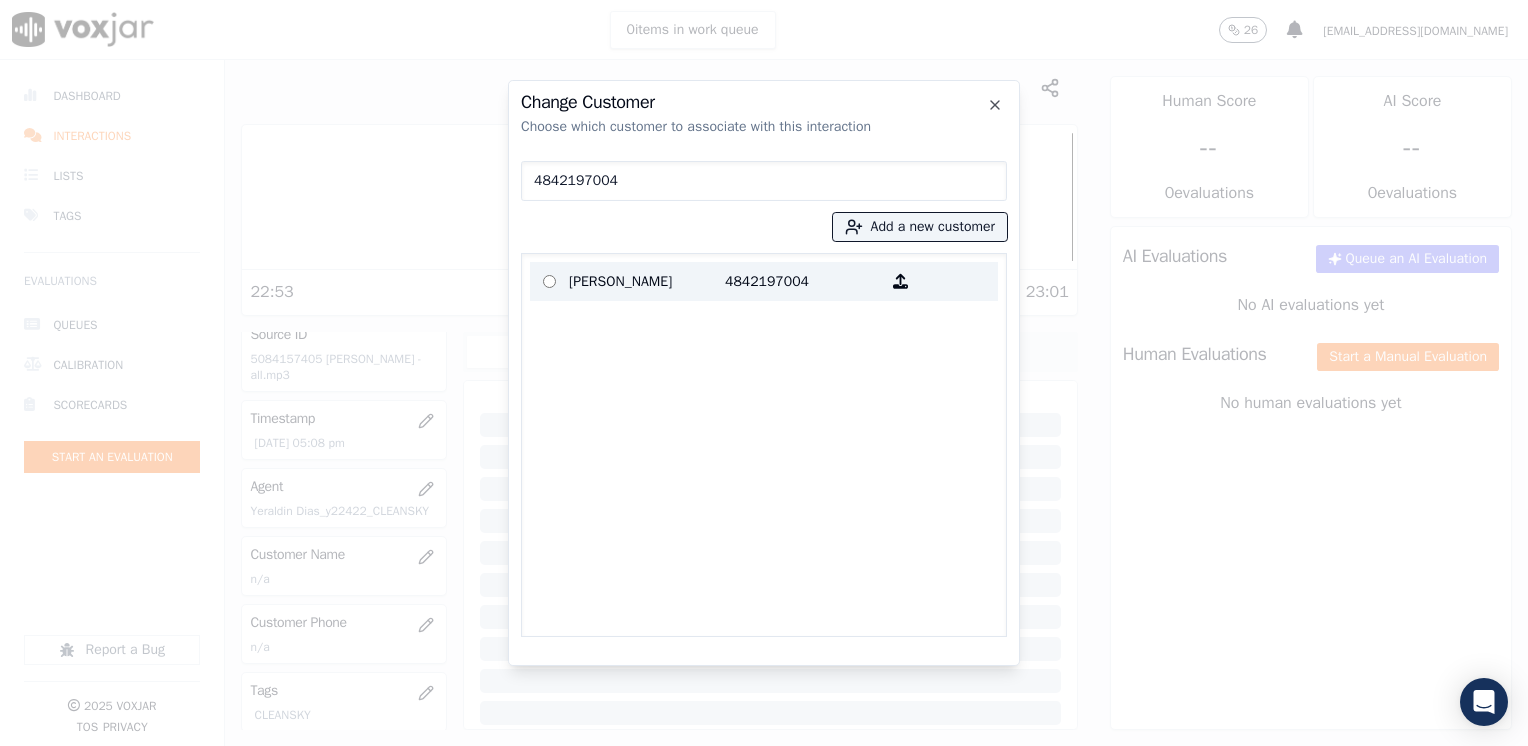 click on "[PERSON_NAME]" at bounding box center (647, 281) 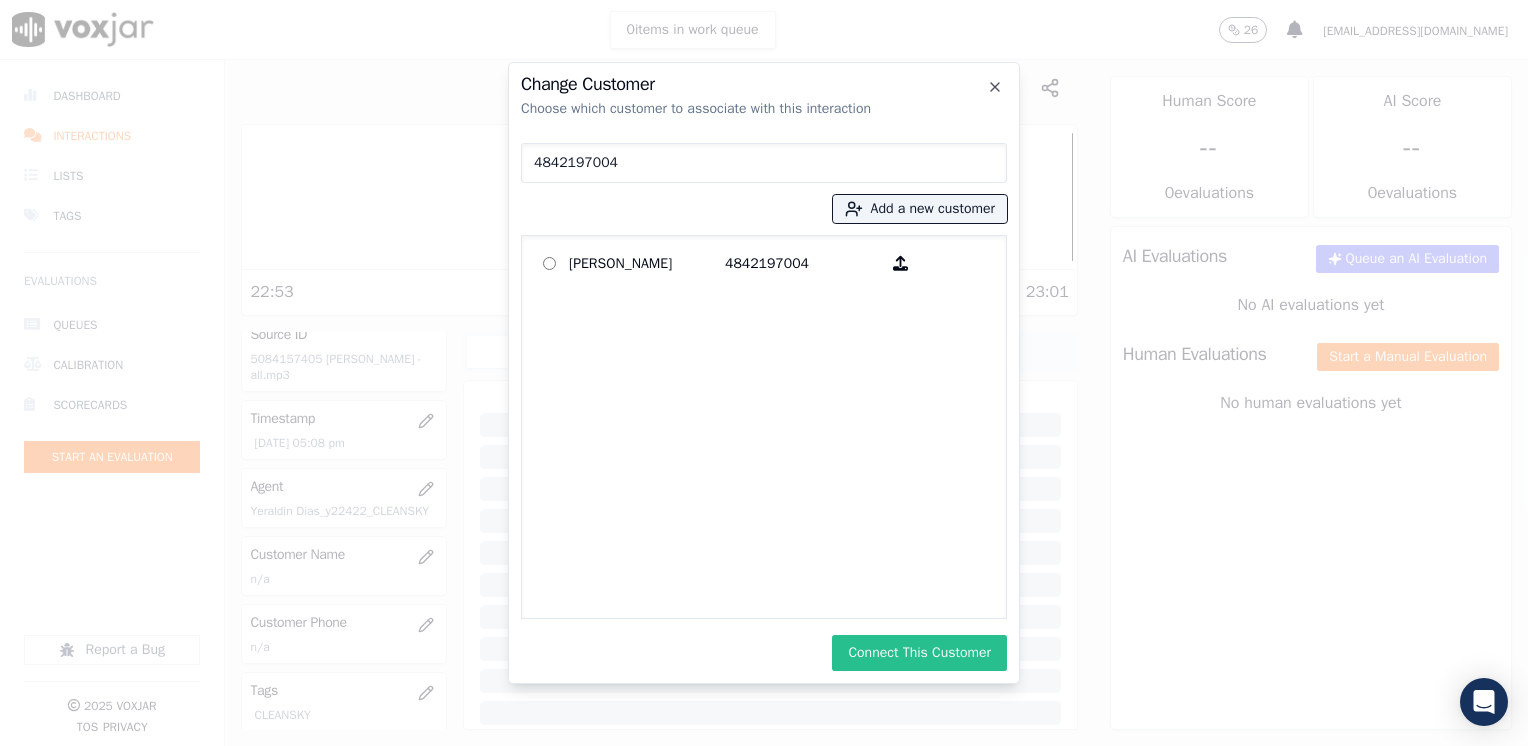 click on "Connect This Customer" at bounding box center [919, 653] 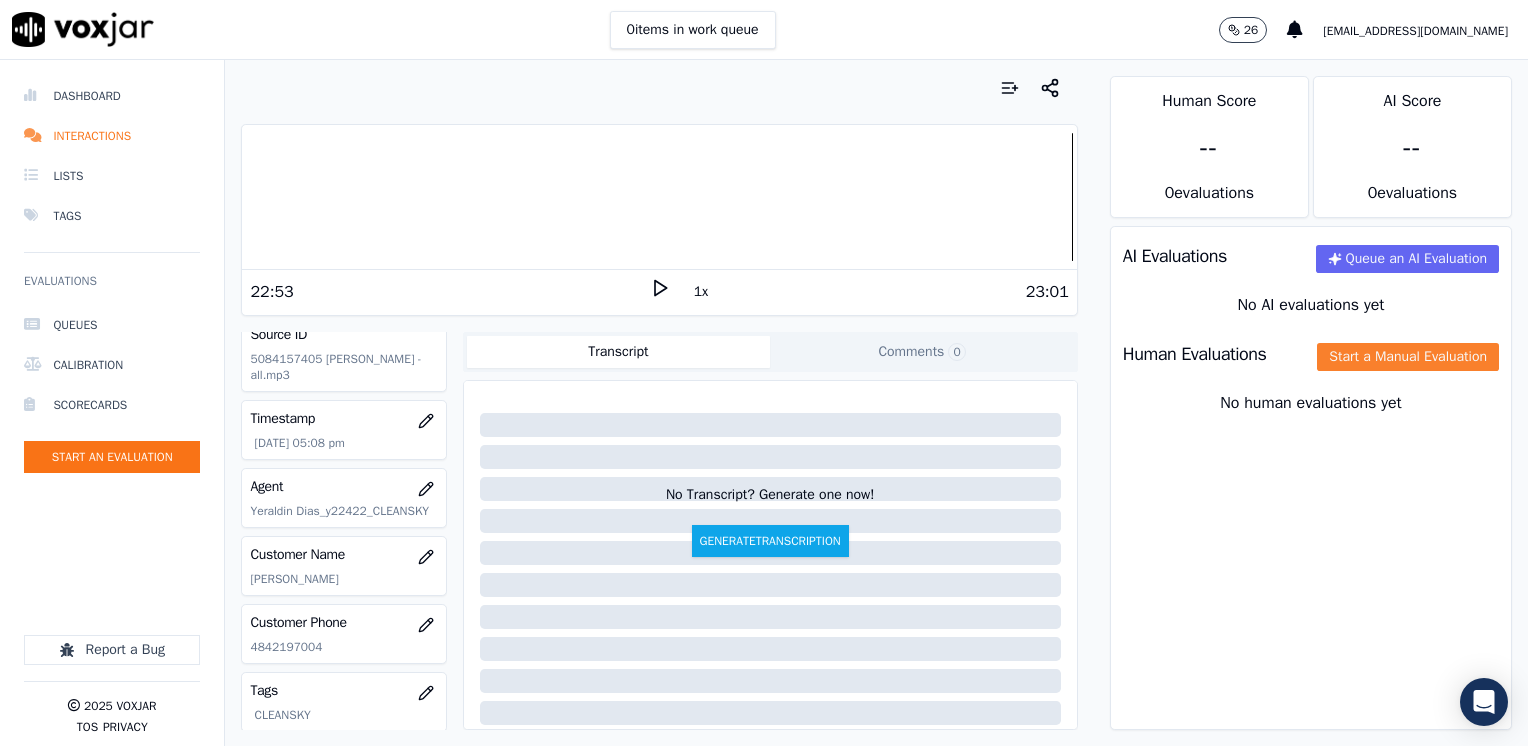 click on "Start a Manual Evaluation" 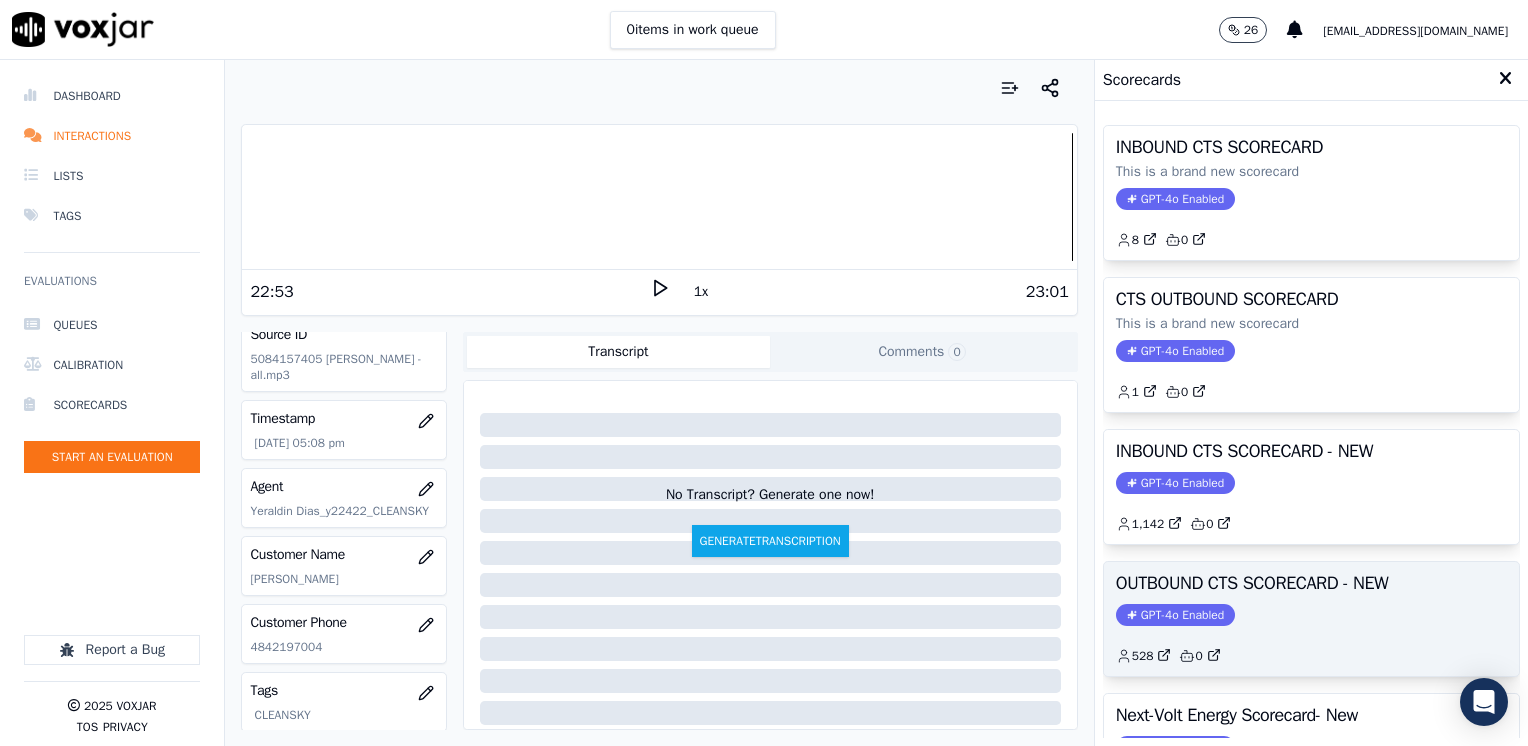 click on "GPT-4o Enabled" at bounding box center (1175, 615) 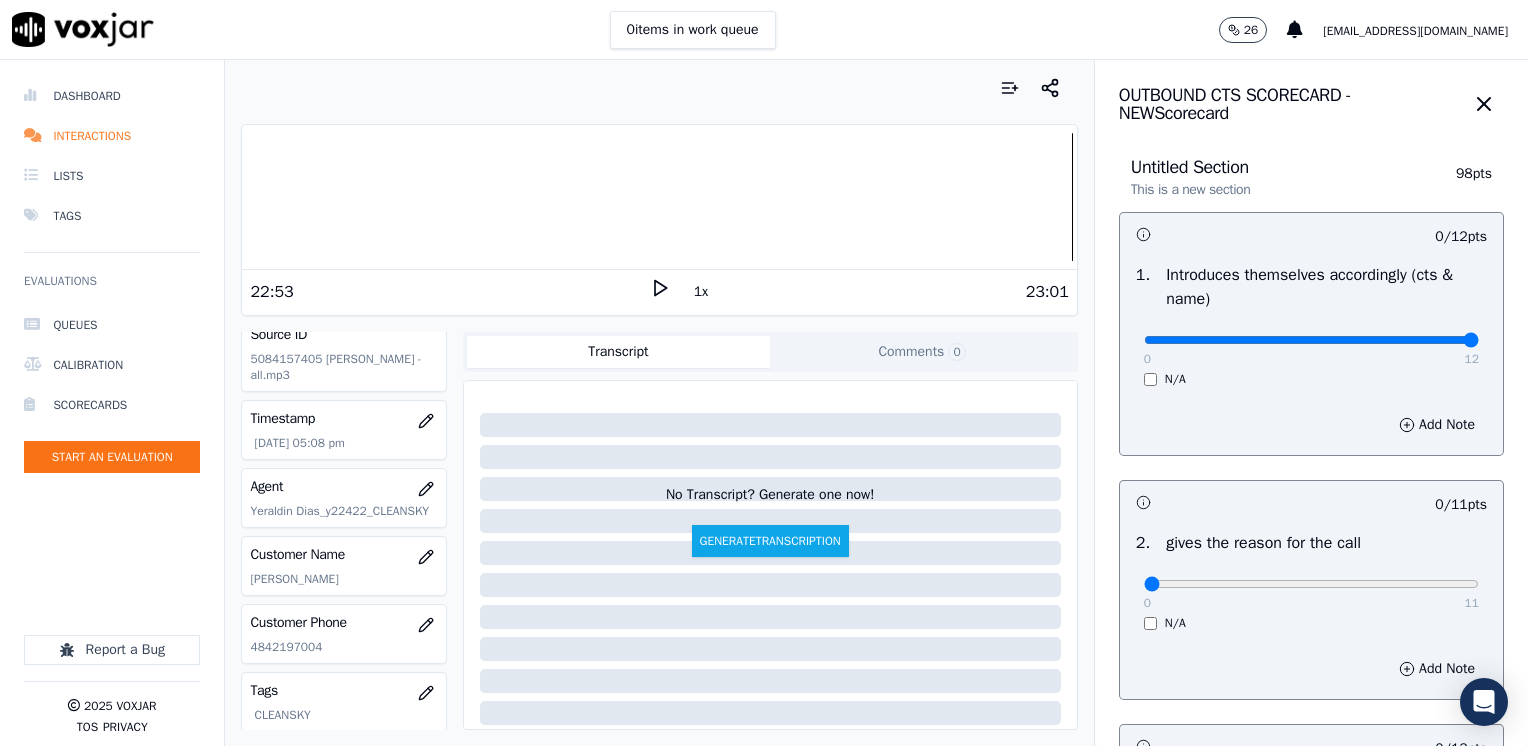 drag, startPoint x: 1128, startPoint y: 342, endPoint x: 1531, endPoint y: 342, distance: 403 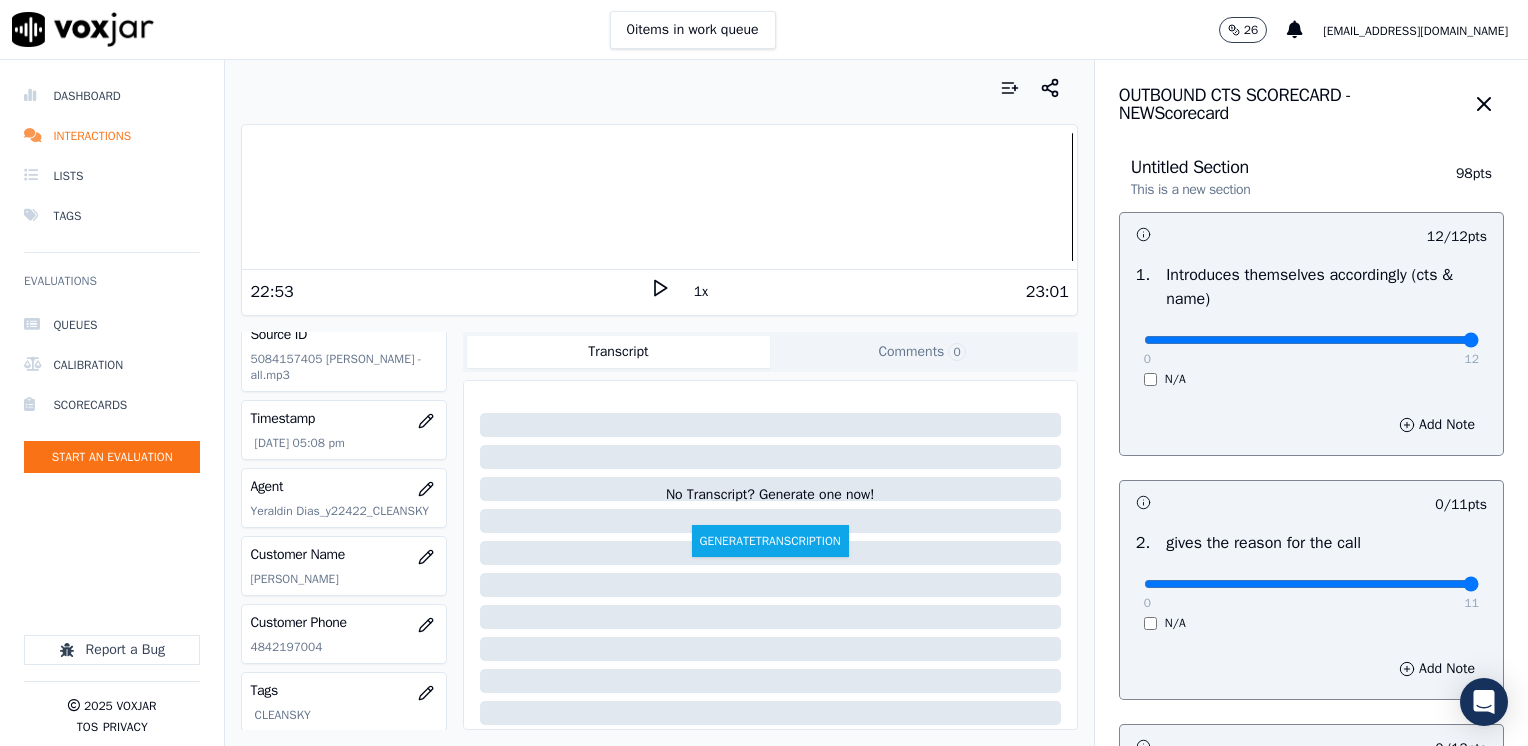 drag, startPoint x: 1129, startPoint y: 579, endPoint x: 1531, endPoint y: 579, distance: 402 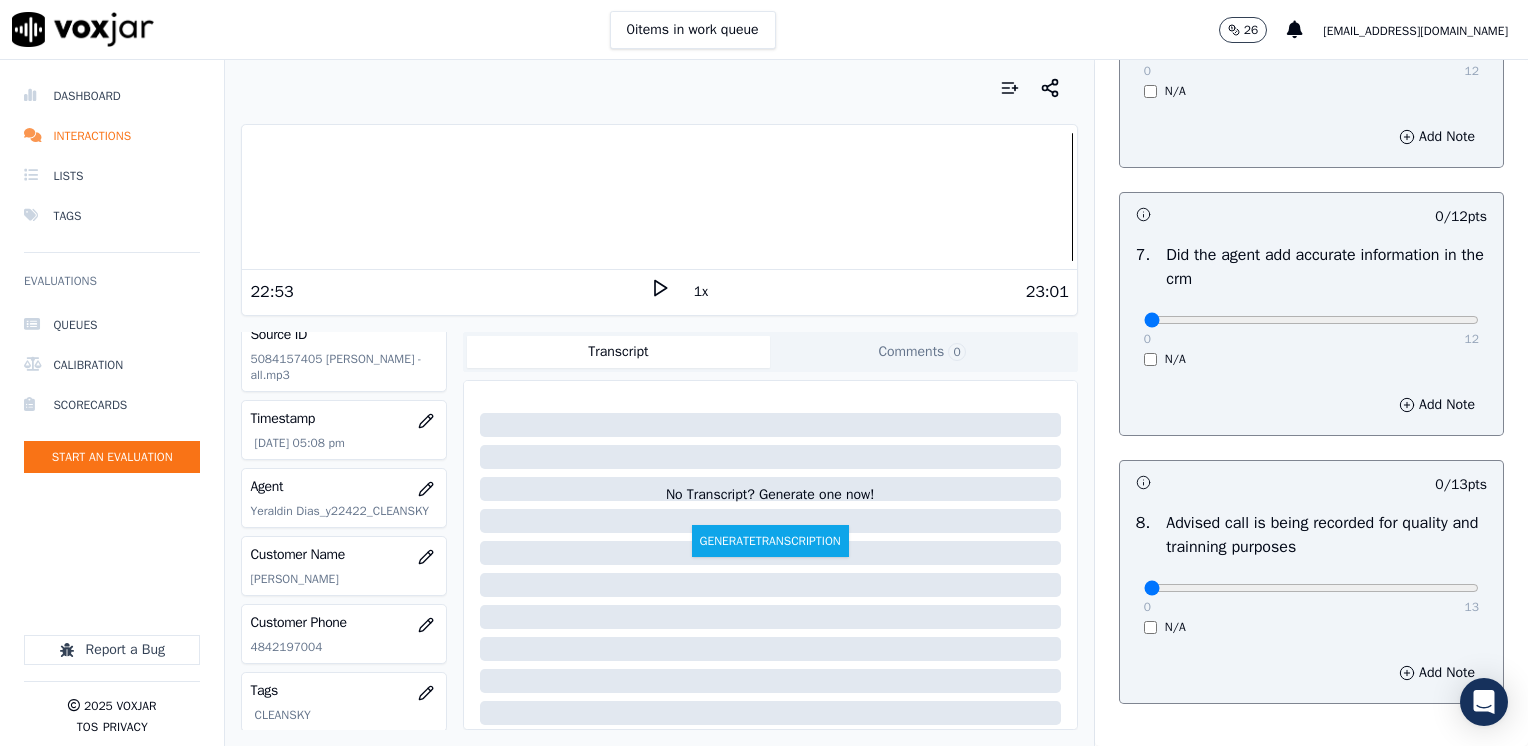 scroll, scrollTop: 1748, scrollLeft: 0, axis: vertical 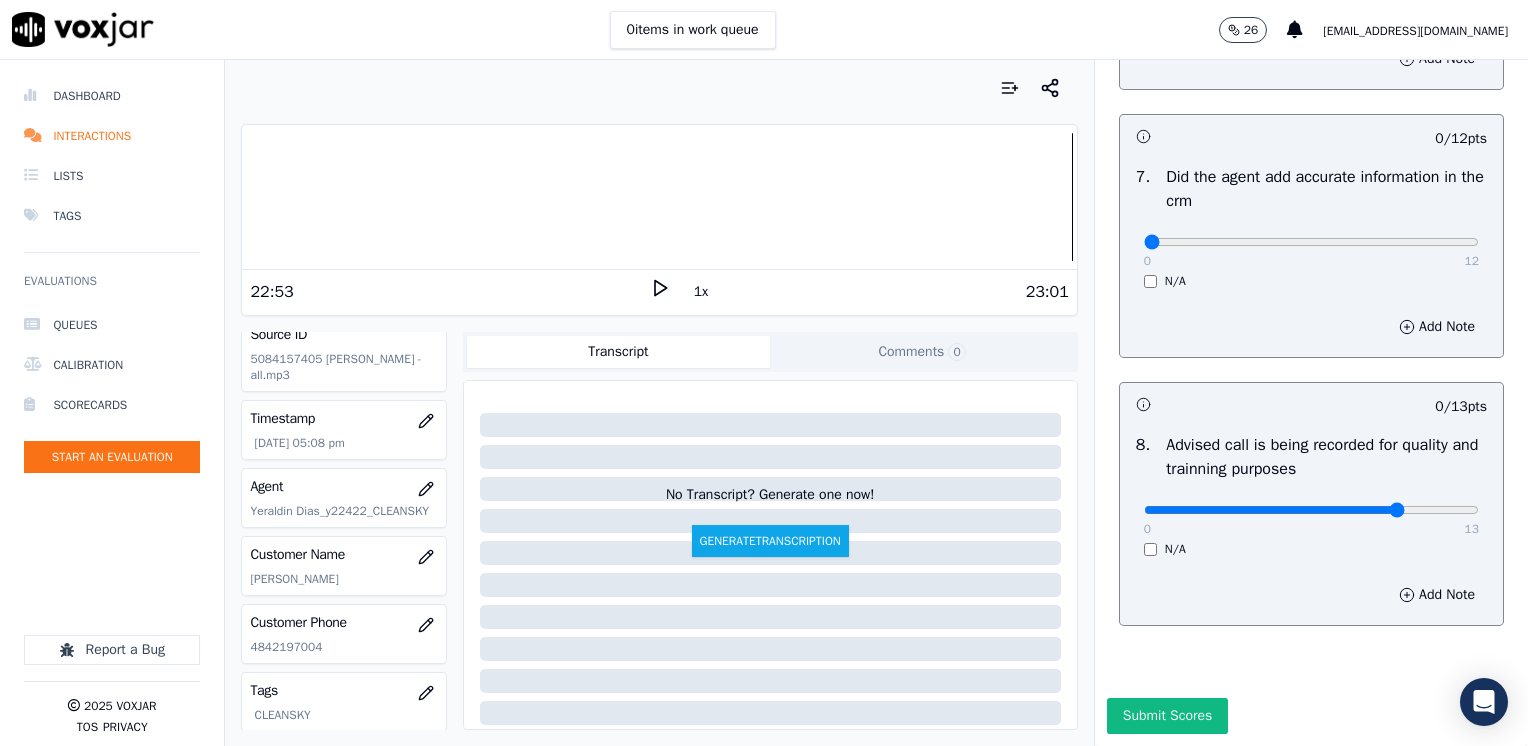 type on "10" 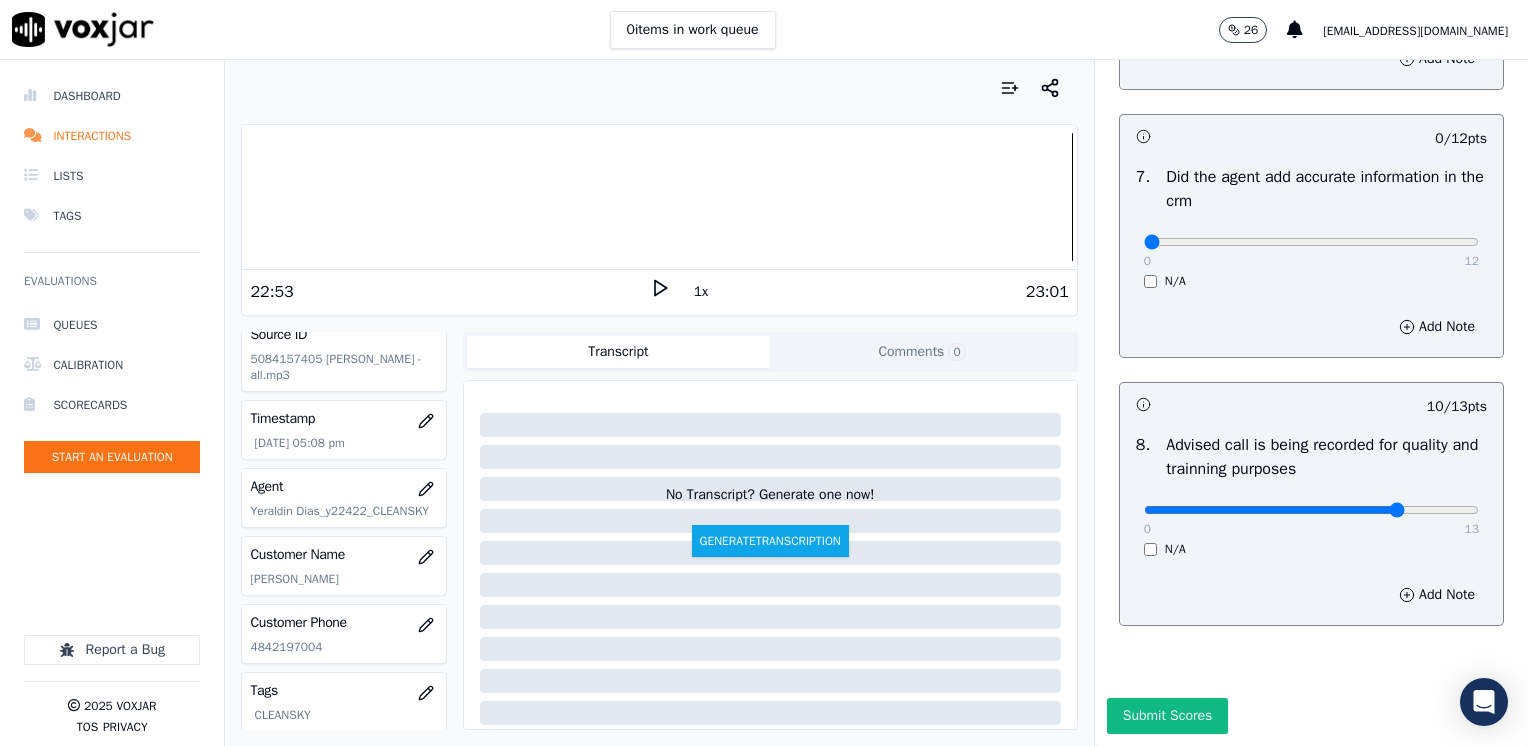 click at bounding box center (1311, -1366) 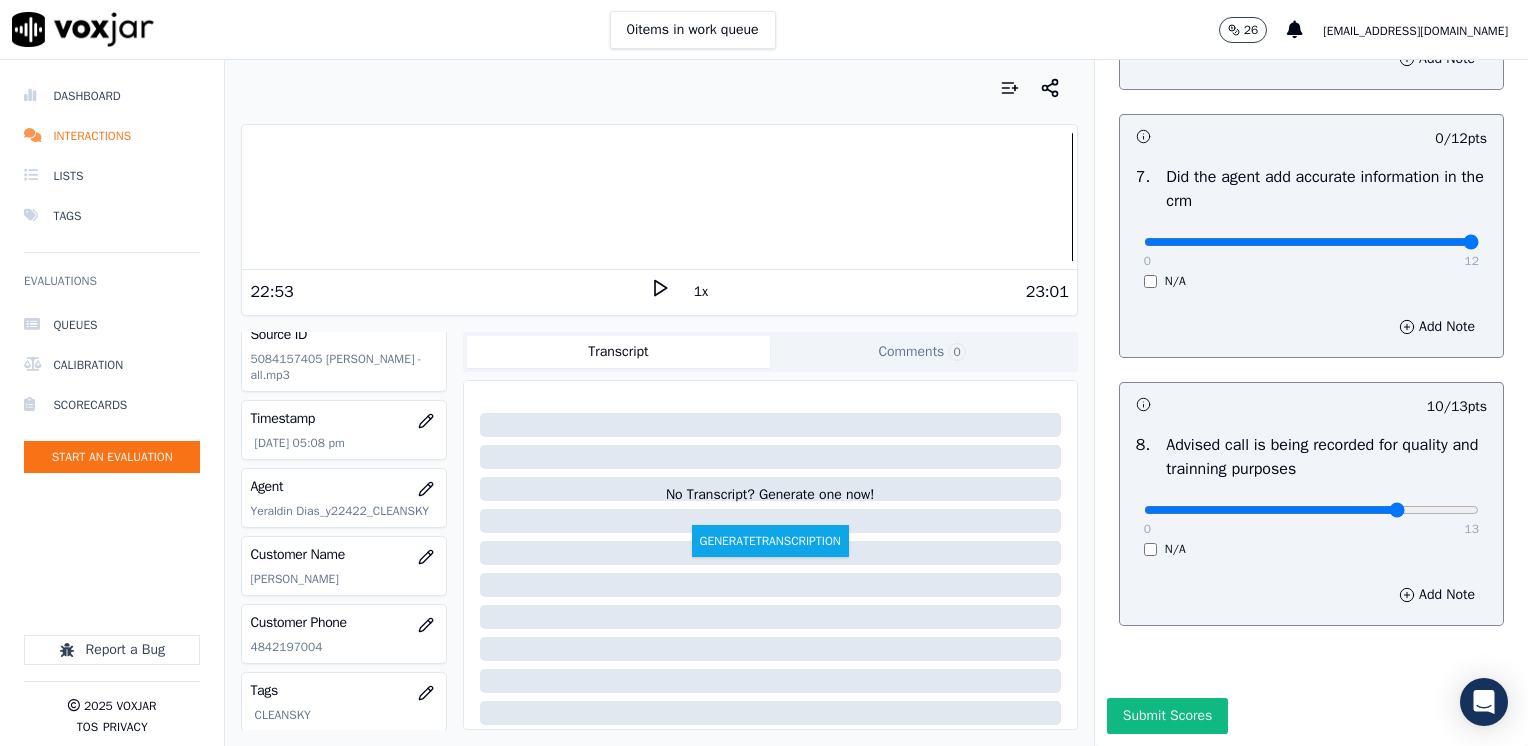 drag, startPoint x: 1128, startPoint y: 190, endPoint x: 1531, endPoint y: 198, distance: 403.0794 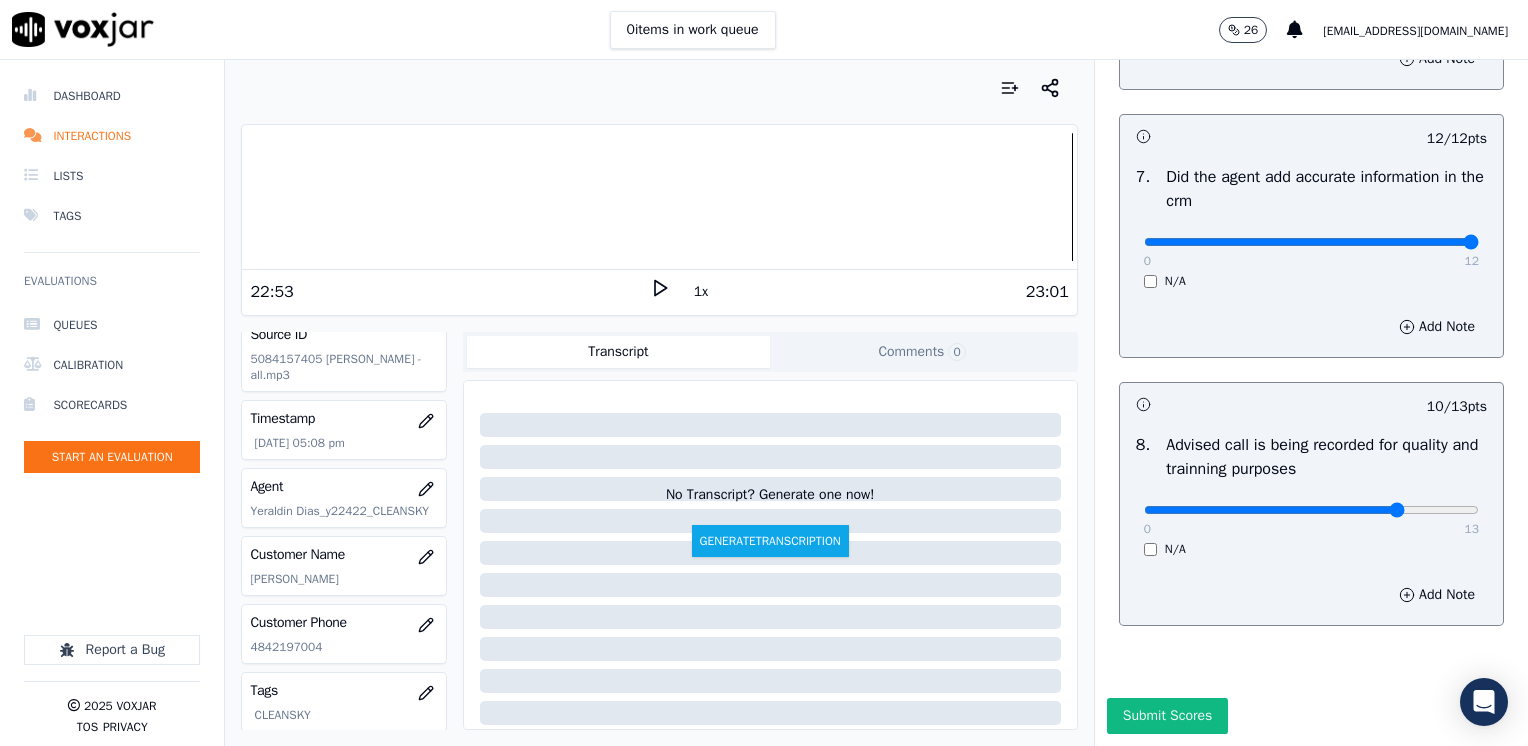 scroll, scrollTop: 1348, scrollLeft: 0, axis: vertical 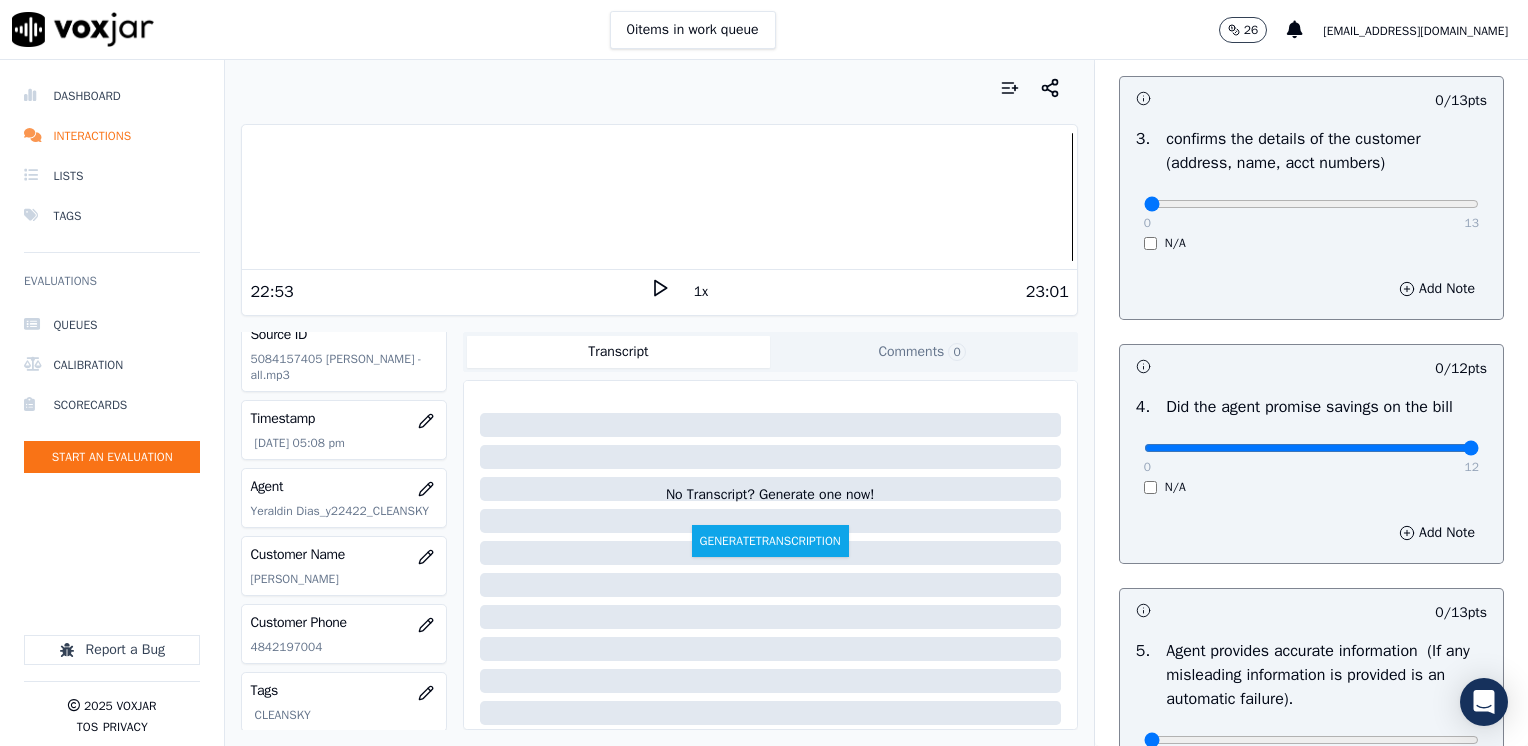 drag, startPoint x: 1131, startPoint y: 449, endPoint x: 1531, endPoint y: 490, distance: 402.09576 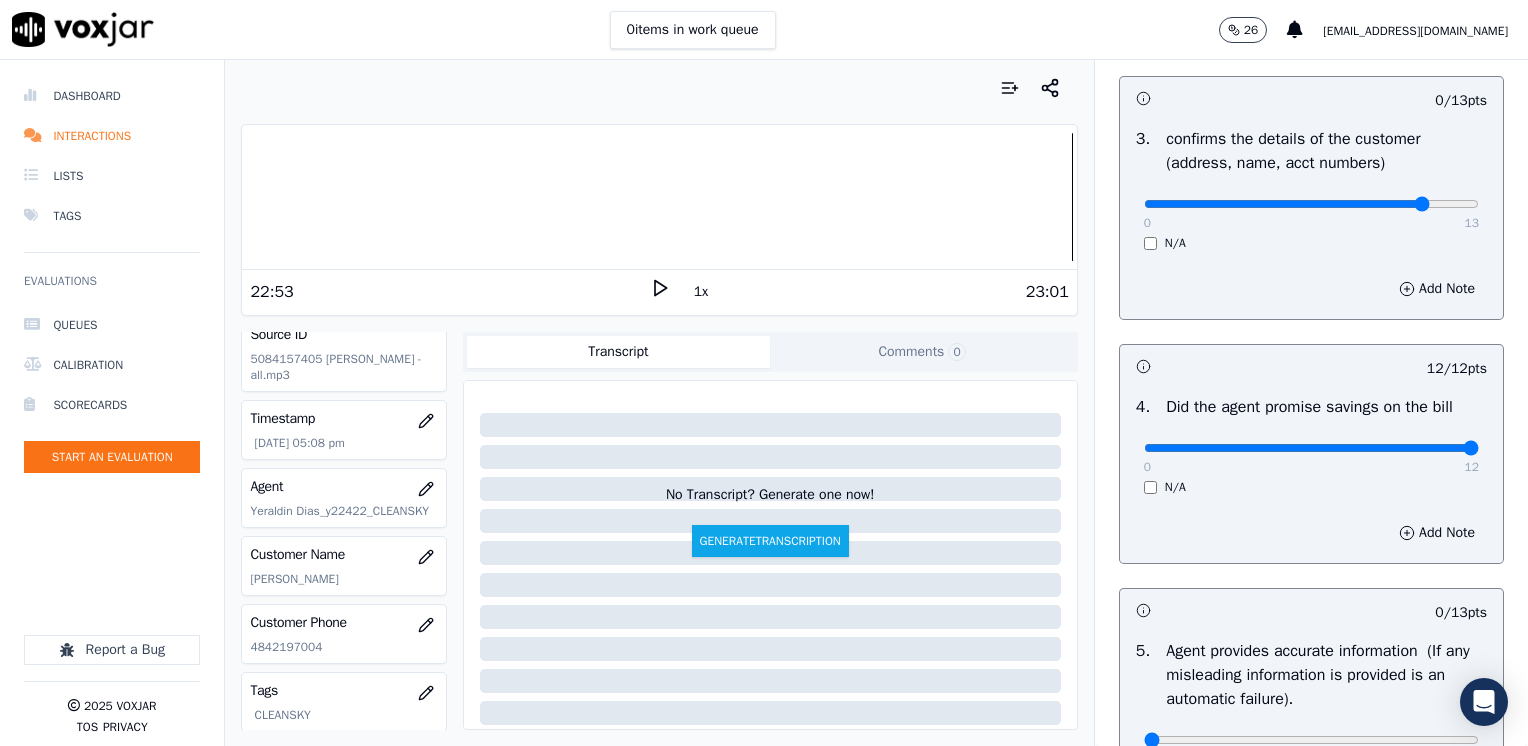type on "11" 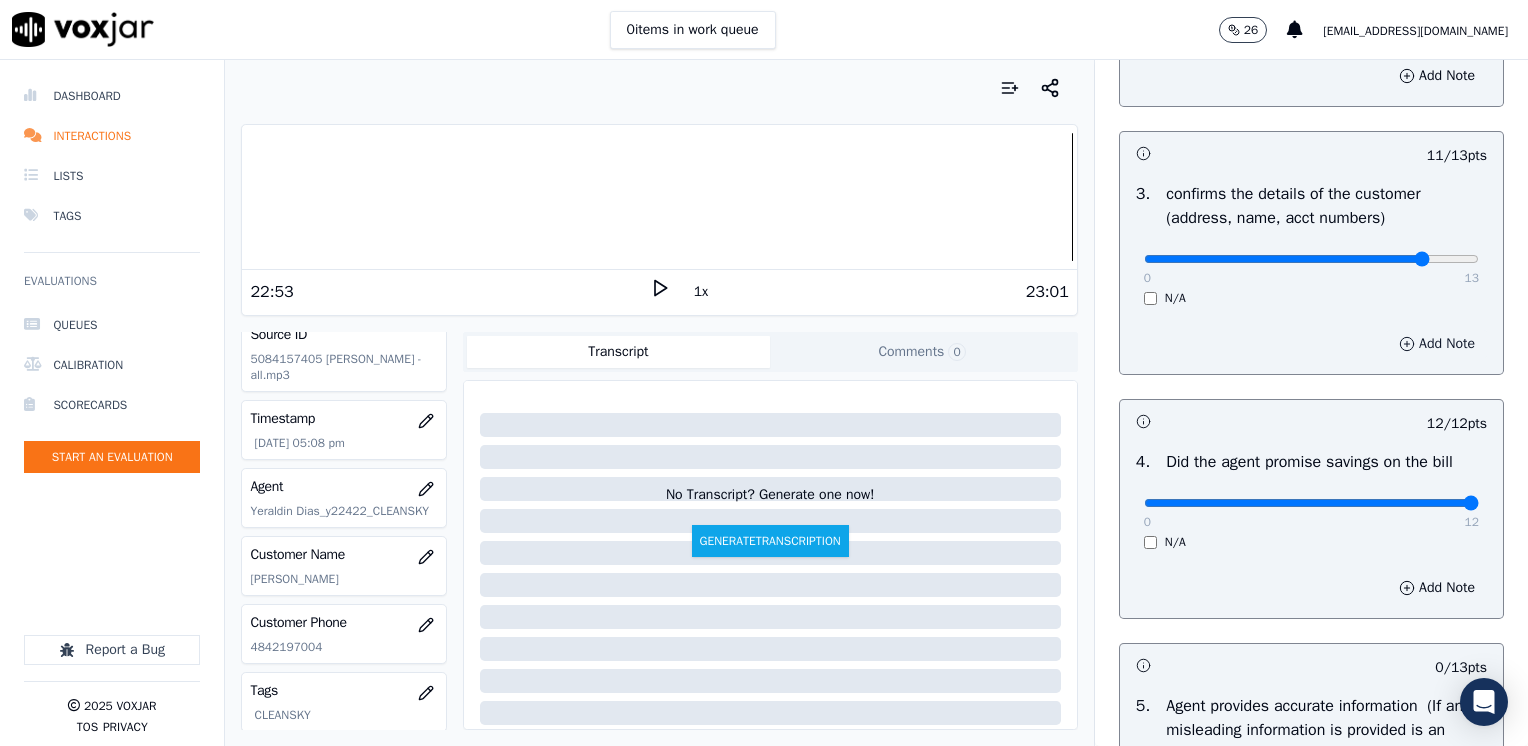 scroll, scrollTop: 548, scrollLeft: 0, axis: vertical 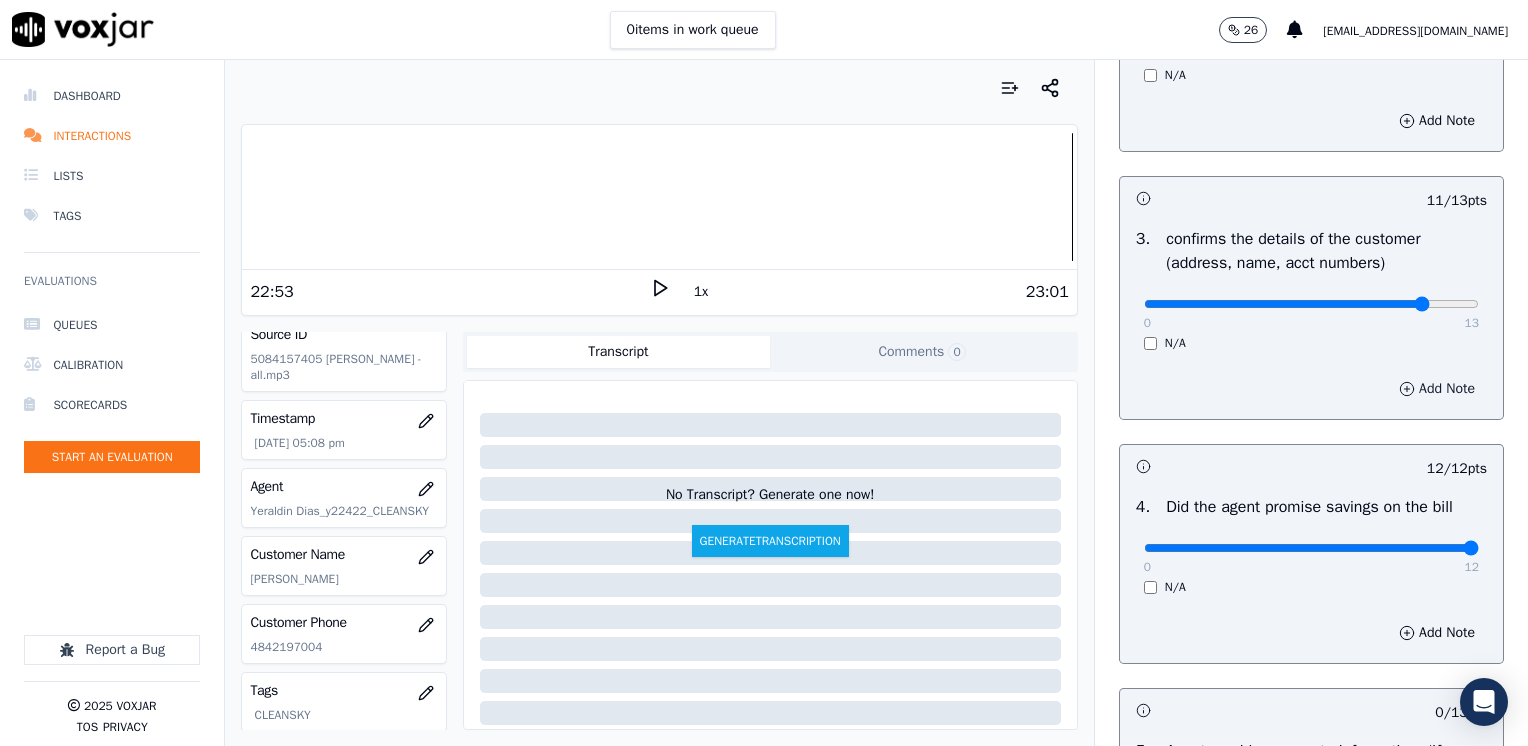 click on "Add Note" at bounding box center [1437, 389] 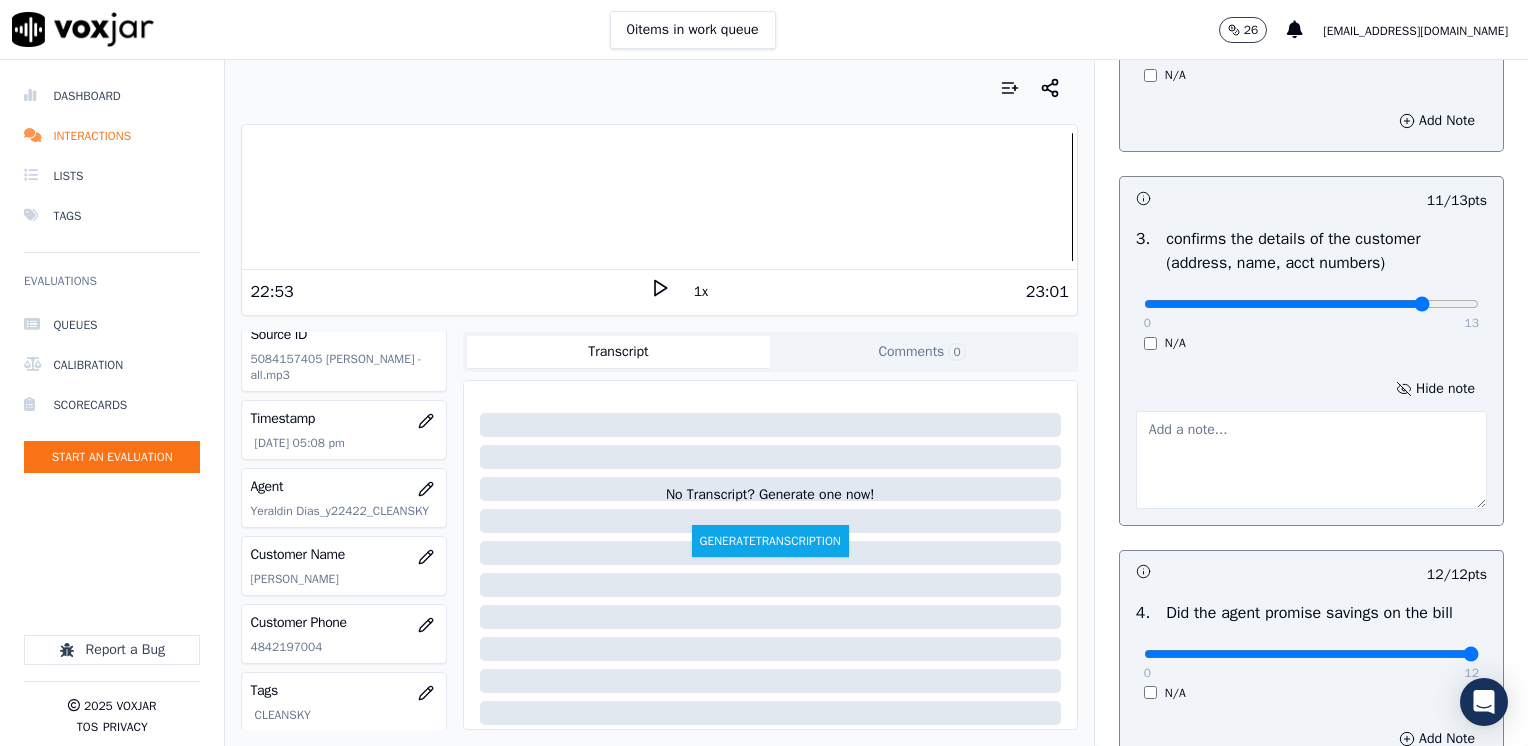click at bounding box center (1311, 460) 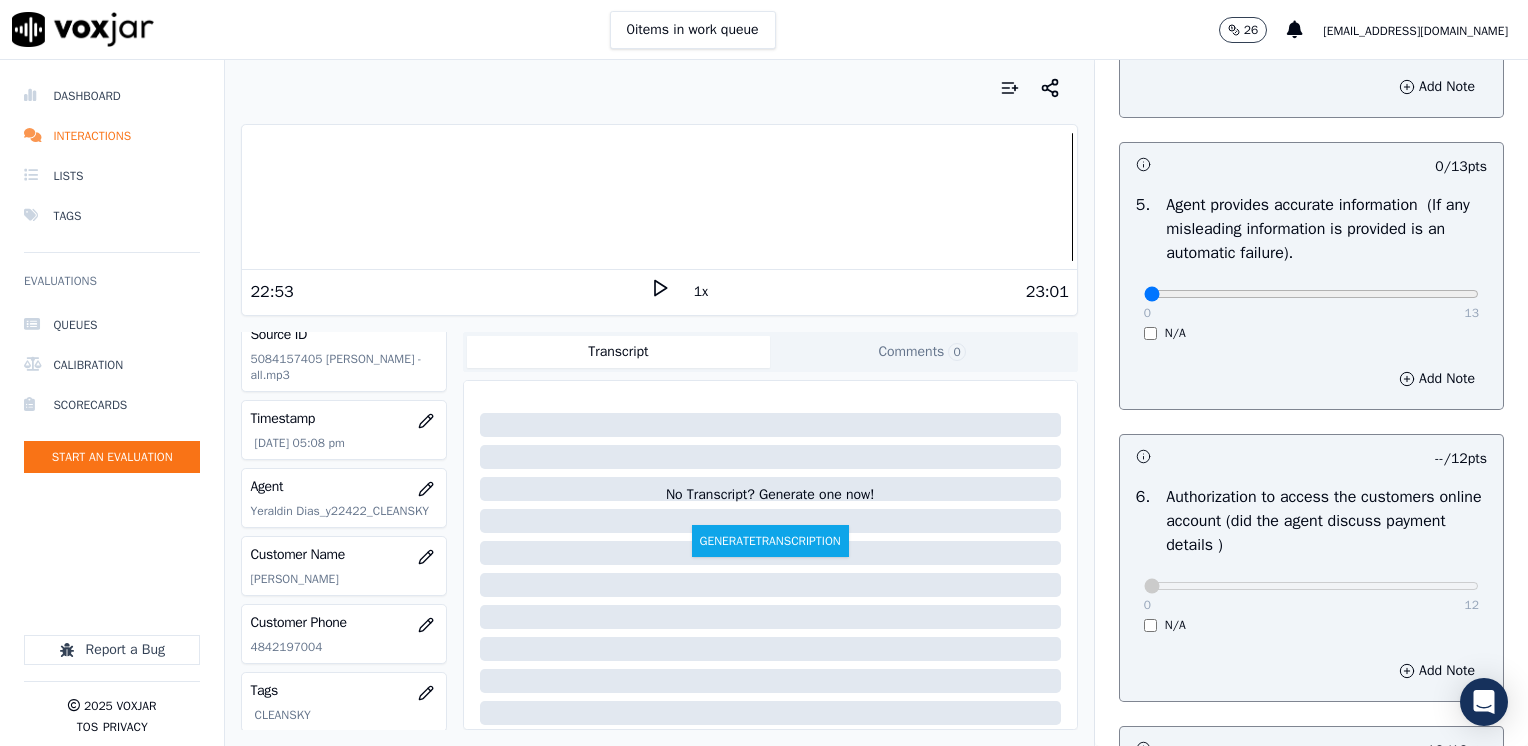 scroll, scrollTop: 1200, scrollLeft: 0, axis: vertical 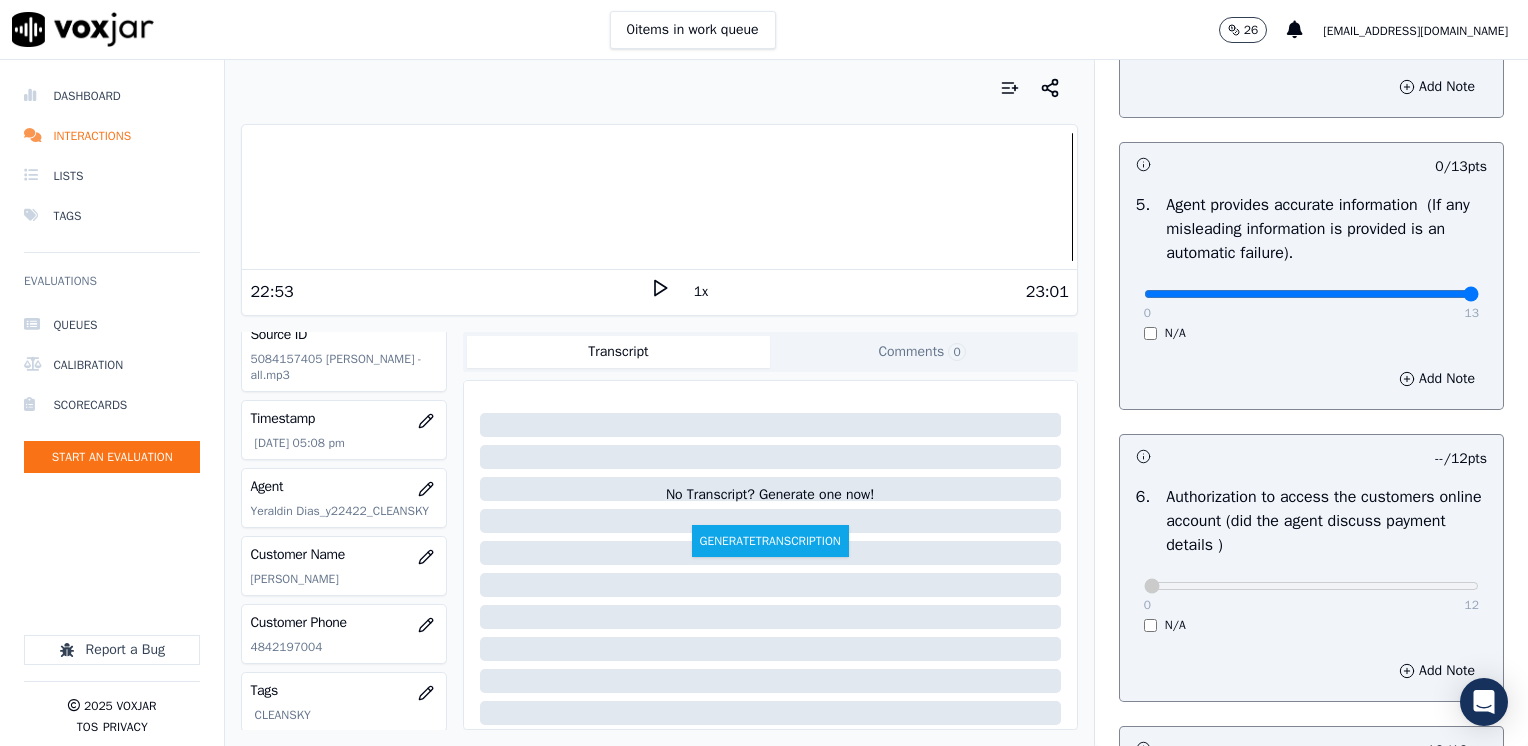 drag, startPoint x: 1133, startPoint y: 296, endPoint x: 1531, endPoint y: 304, distance: 398.08038 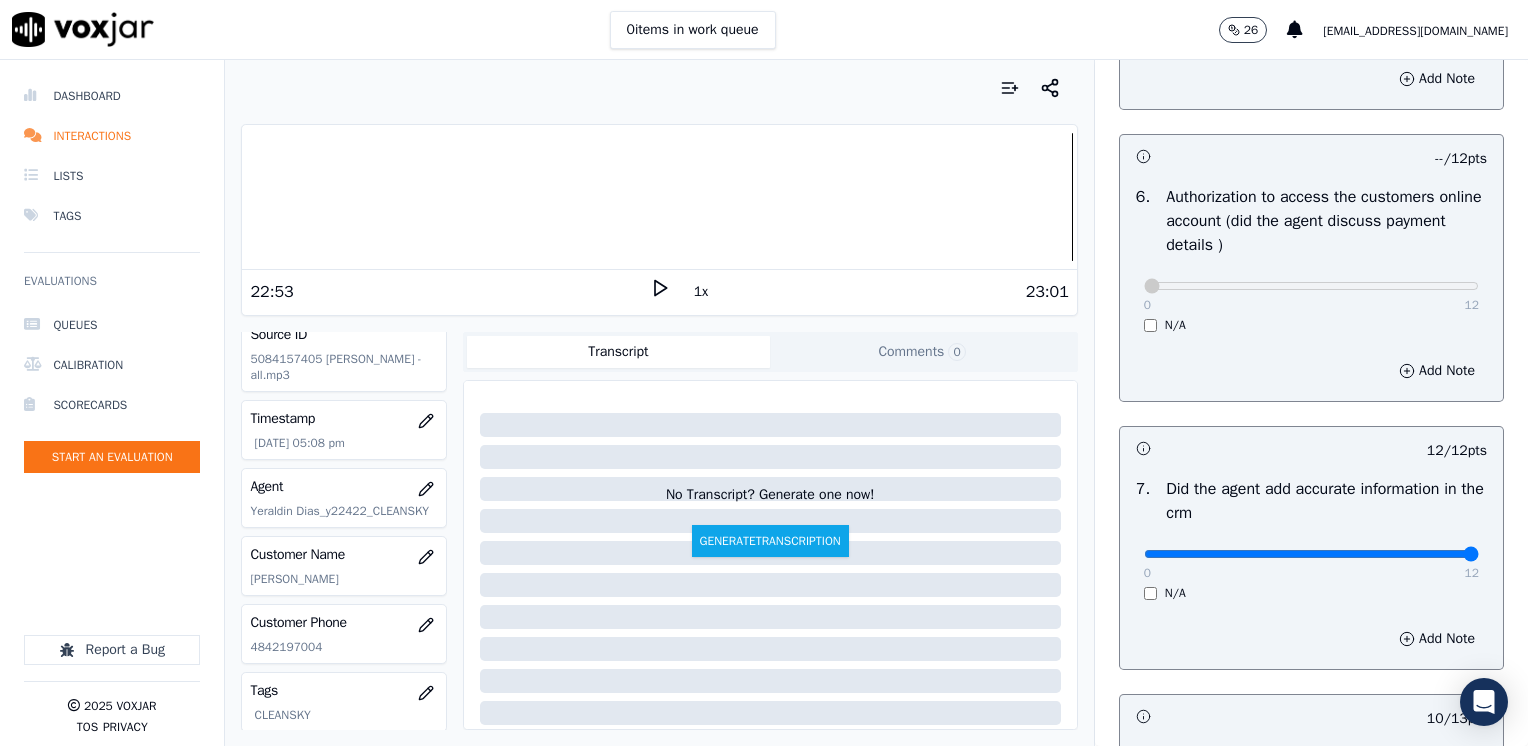 scroll, scrollTop: 1853, scrollLeft: 0, axis: vertical 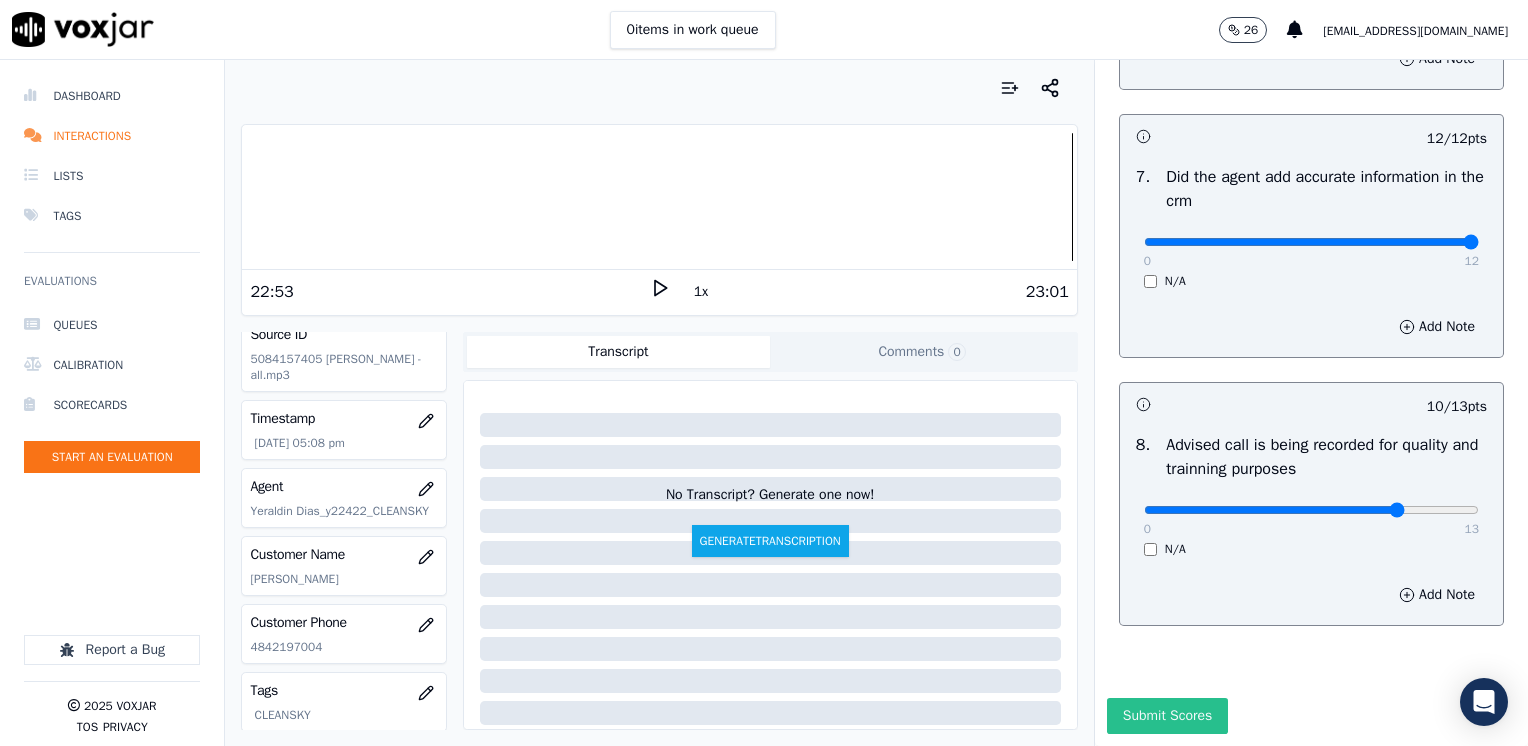 click on "Submit Scores" at bounding box center [1167, 716] 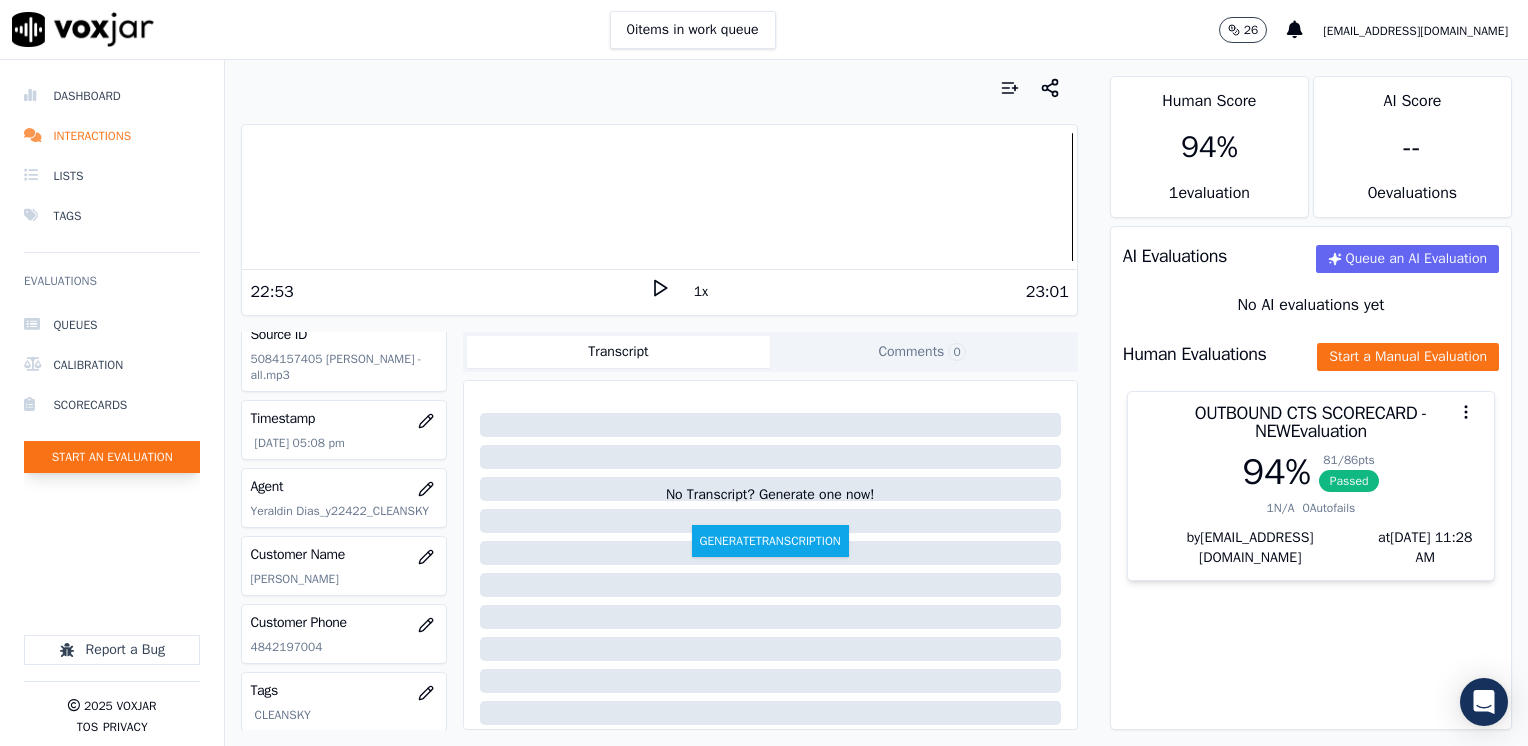 click on "Start an Evaluation" 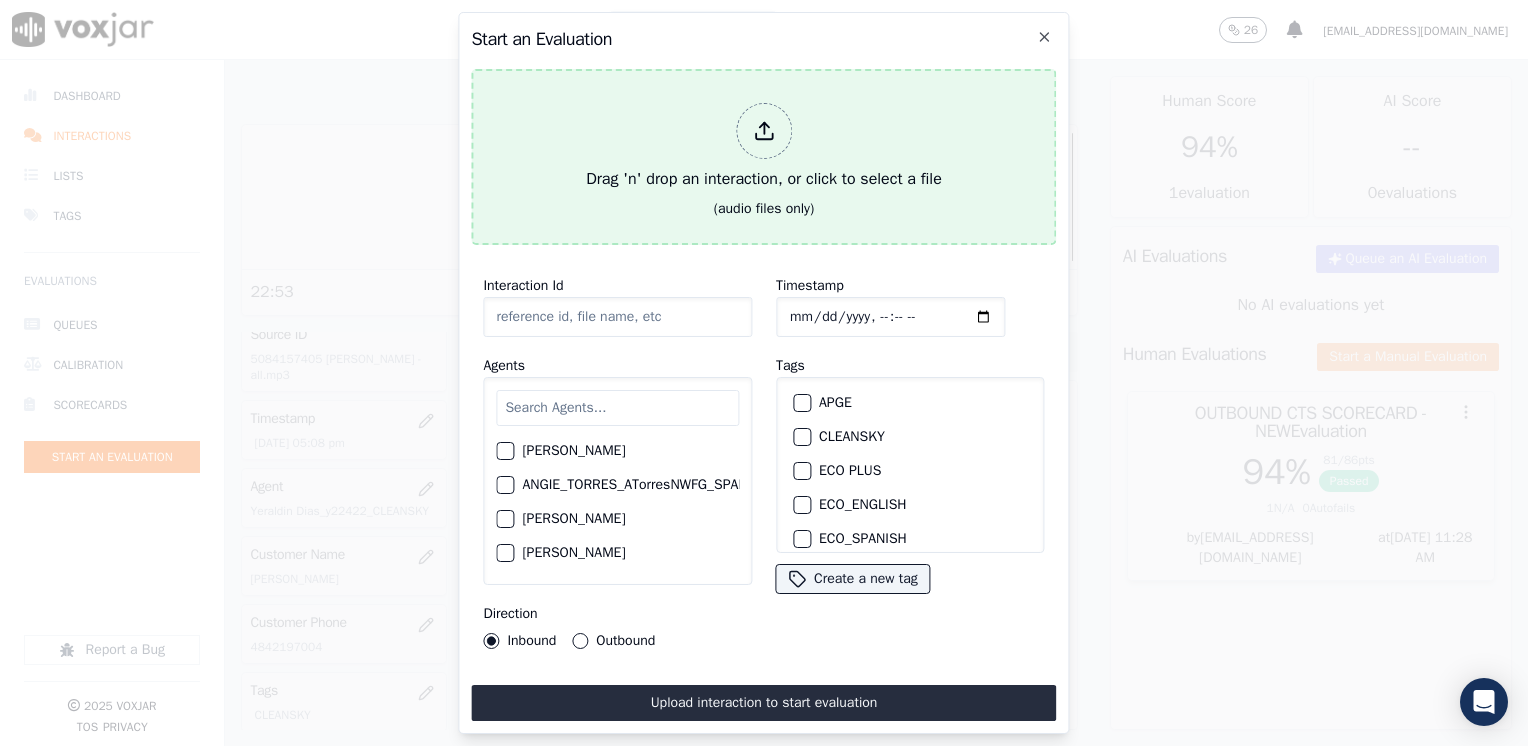 click at bounding box center (764, 131) 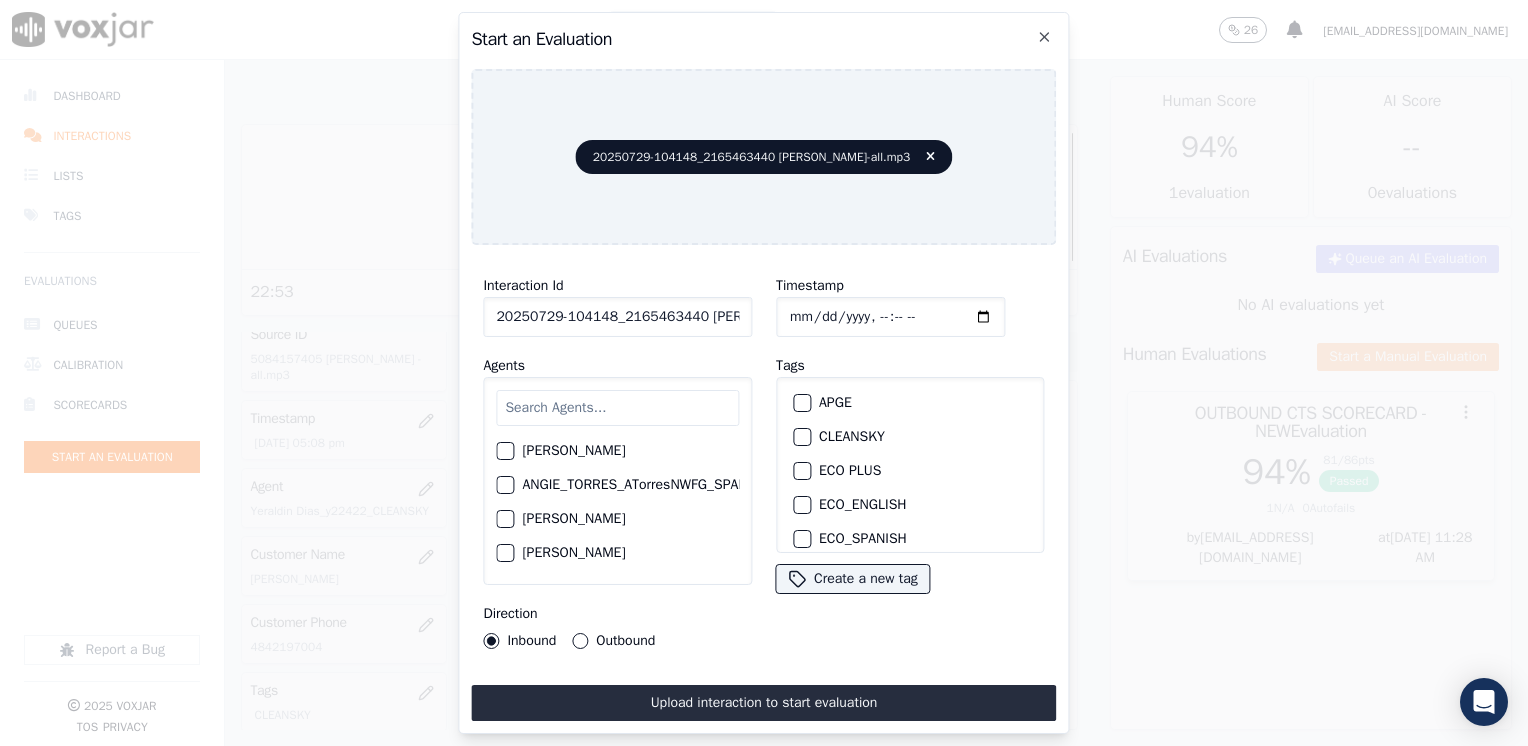 click at bounding box center [617, 408] 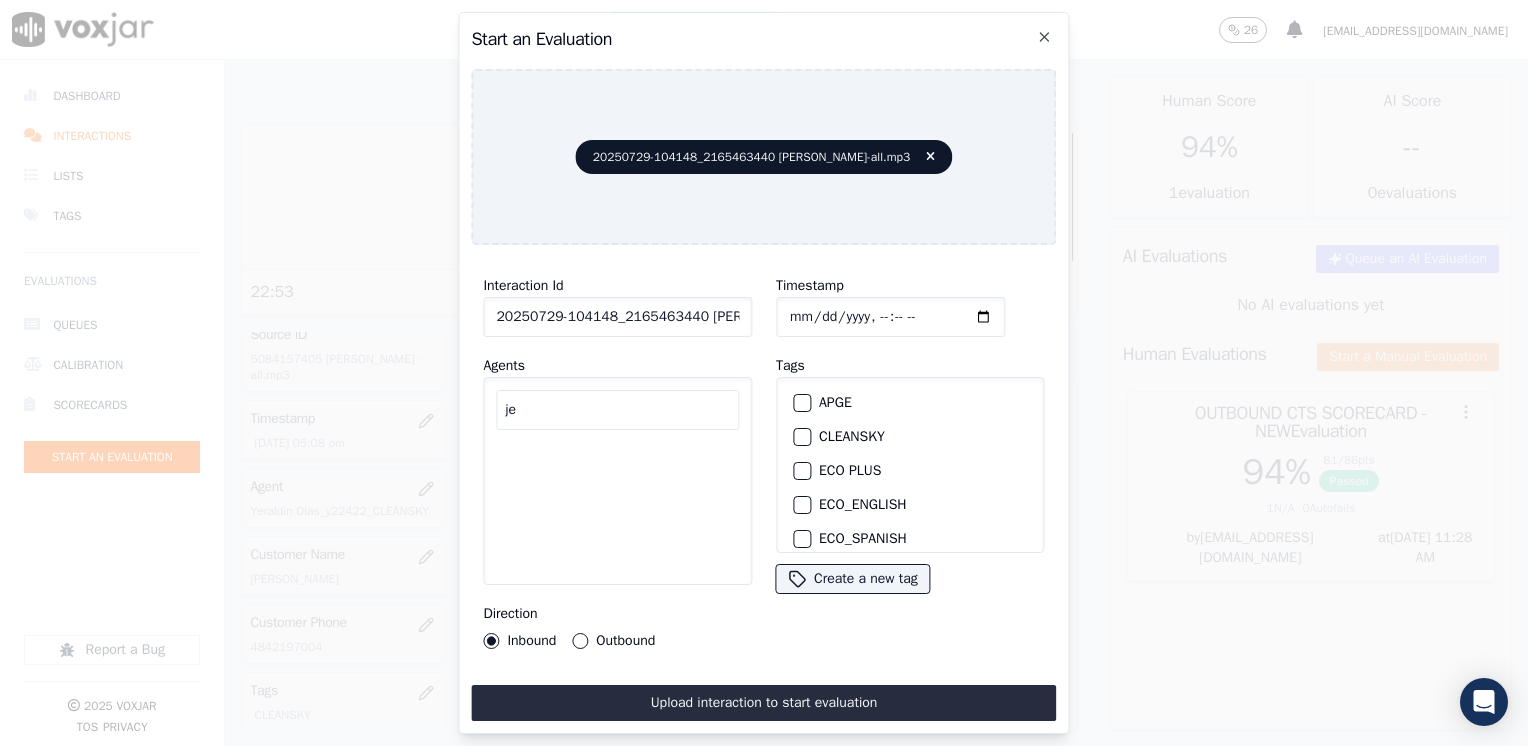 type on "j" 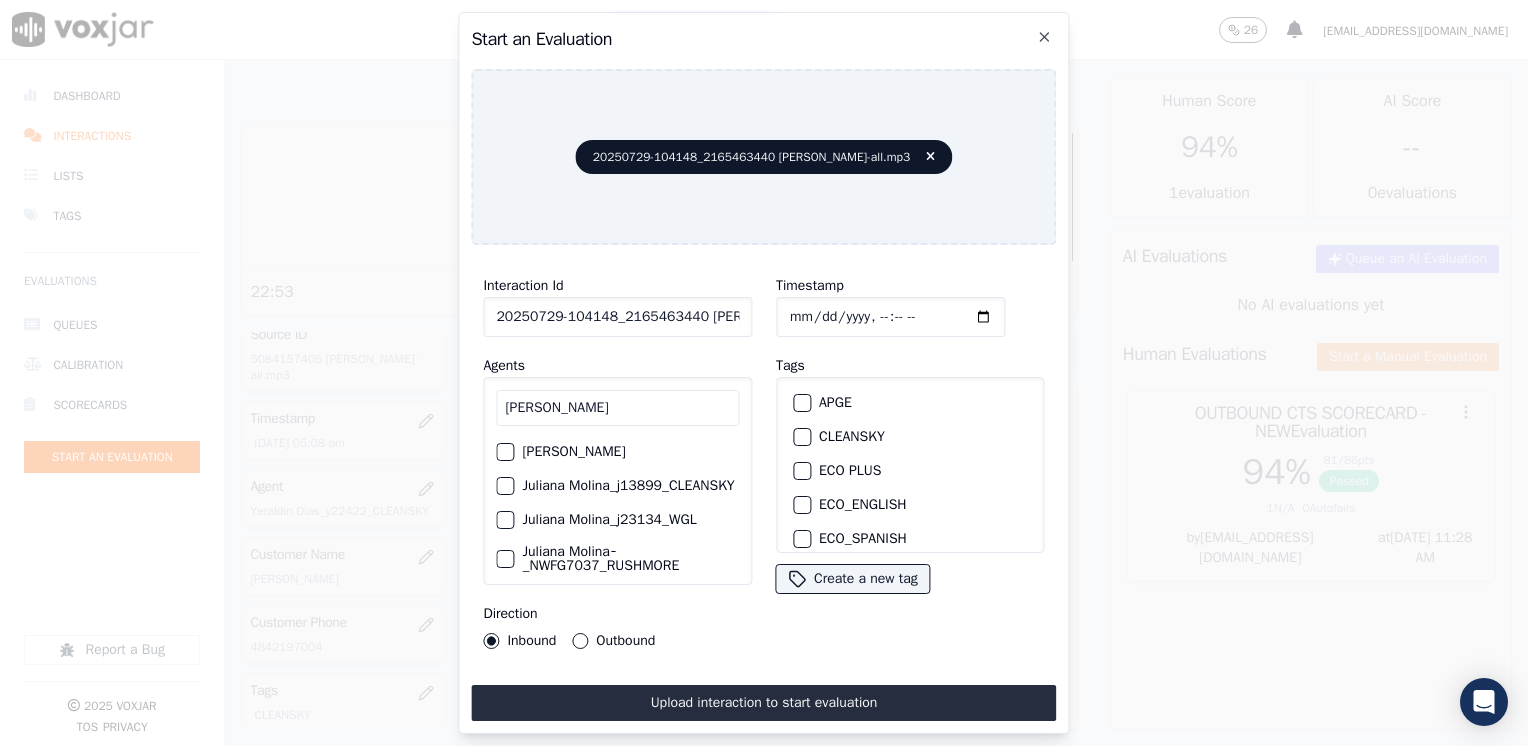 scroll, scrollTop: 272, scrollLeft: 0, axis: vertical 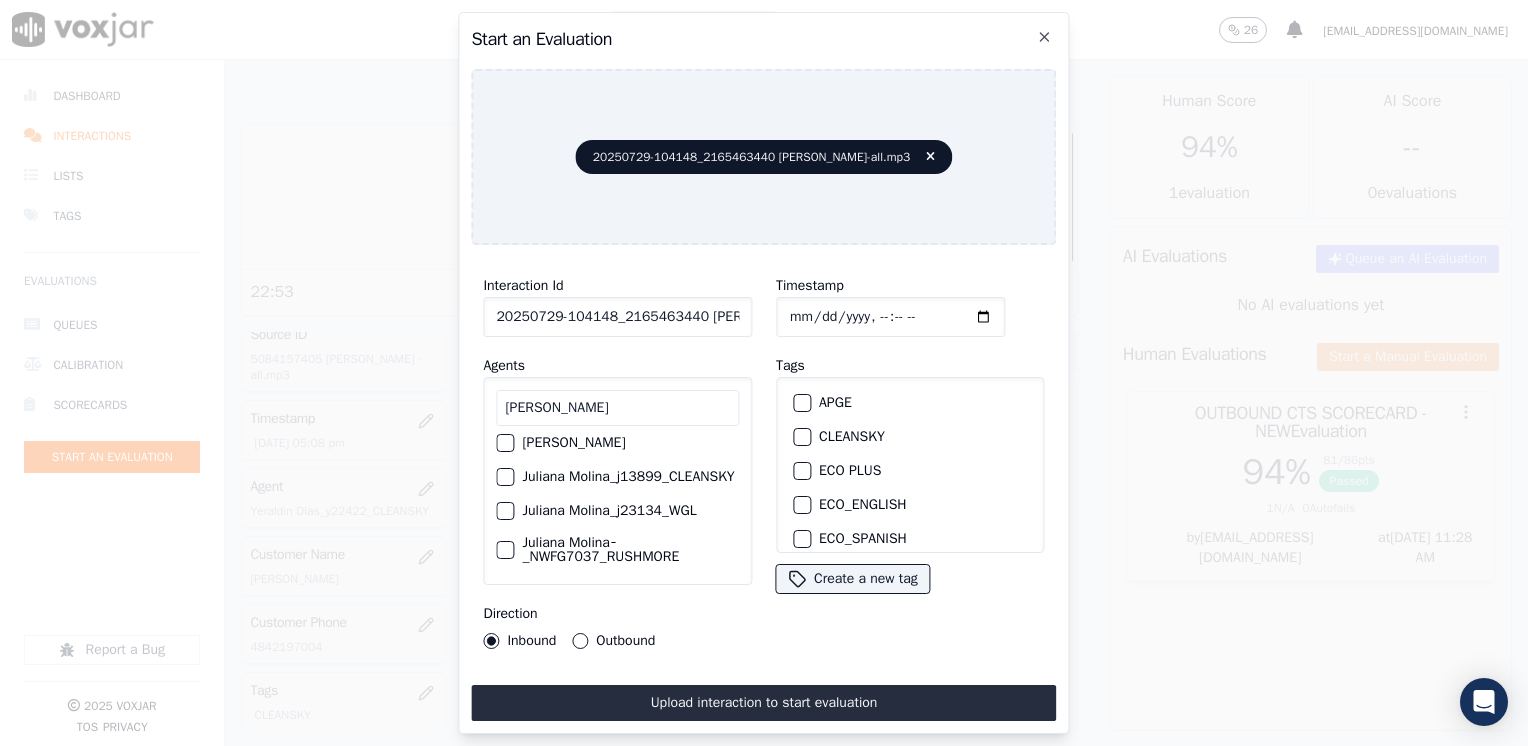 type on "[PERSON_NAME]" 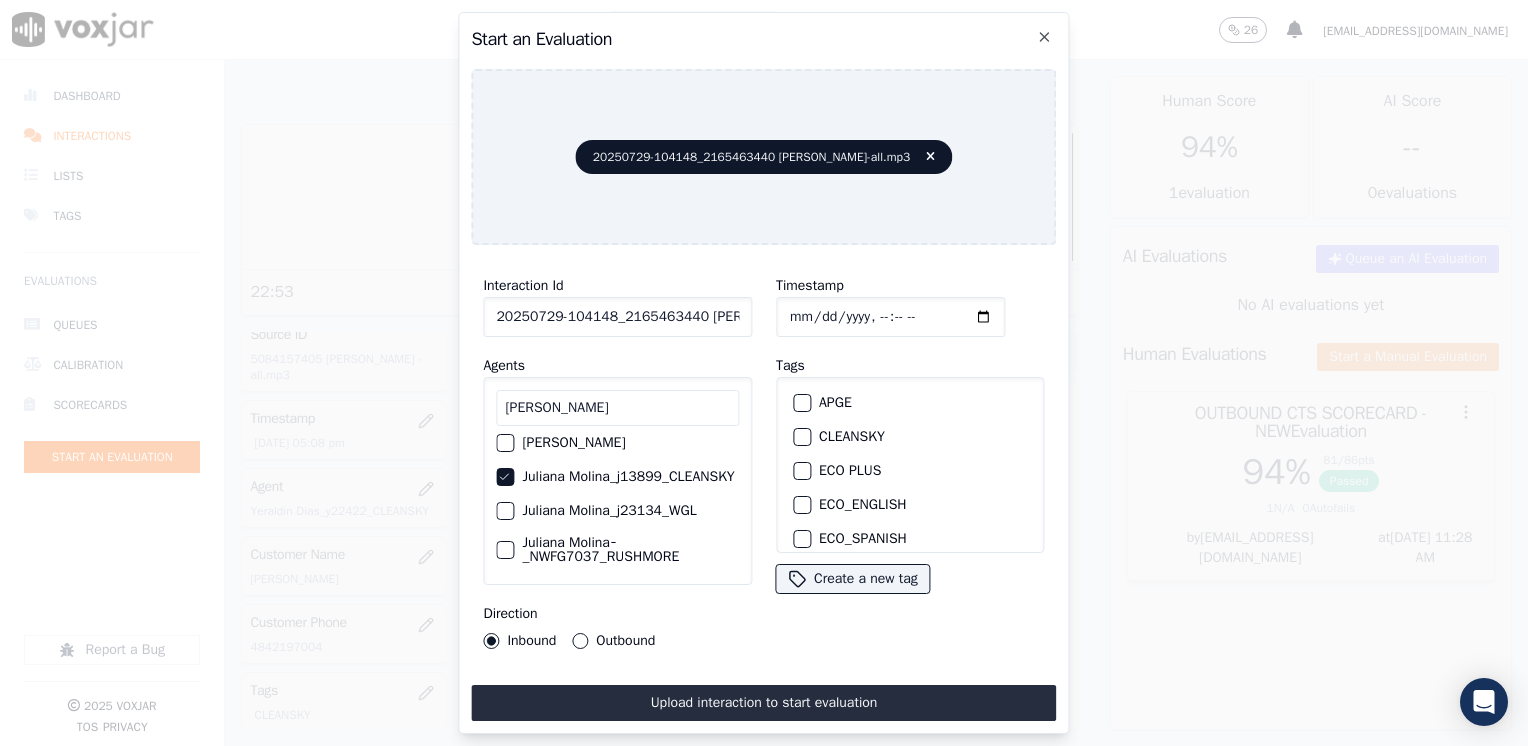 click on "CLEANSKY" at bounding box center [802, 437] 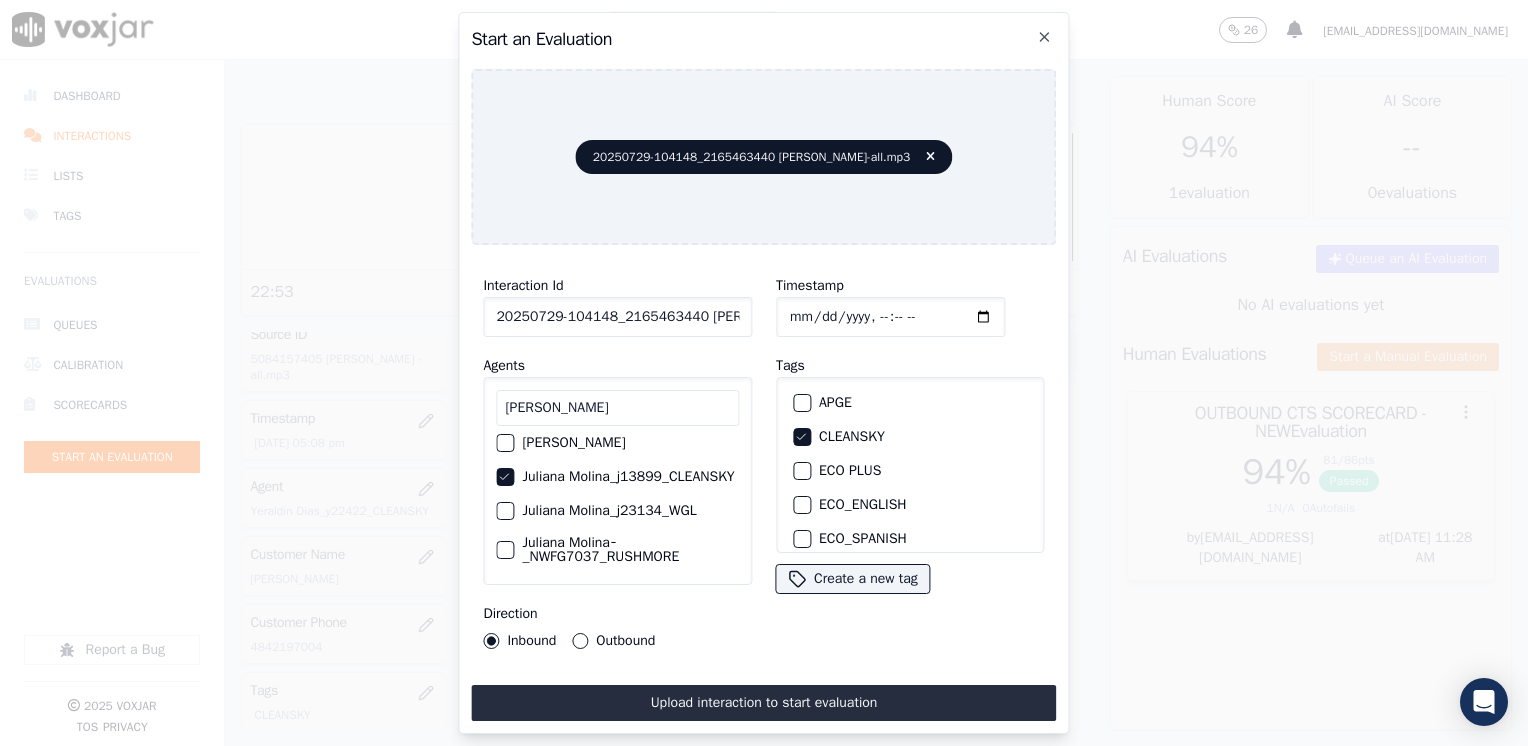 click on "Timestamp" 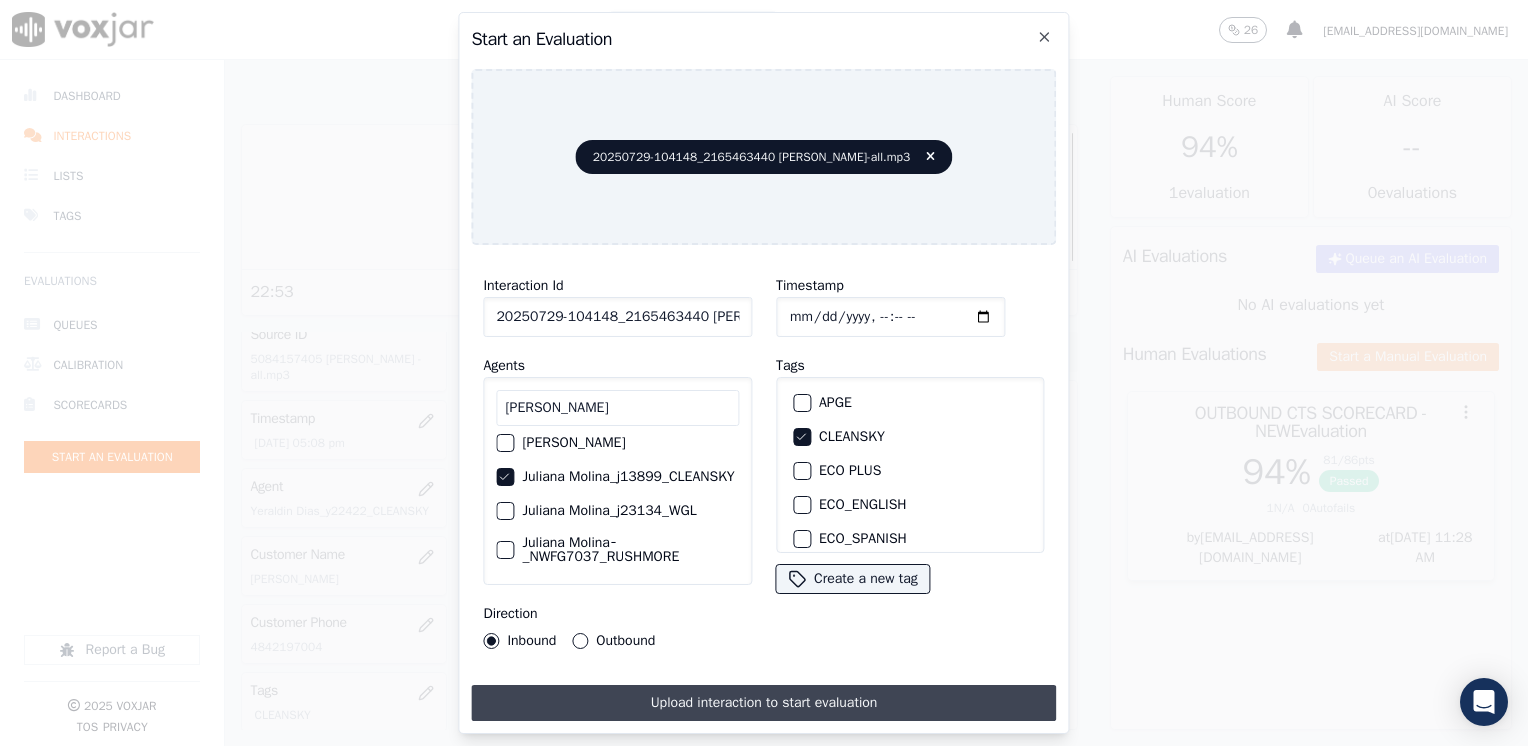 type on "[DATE]T17:28" 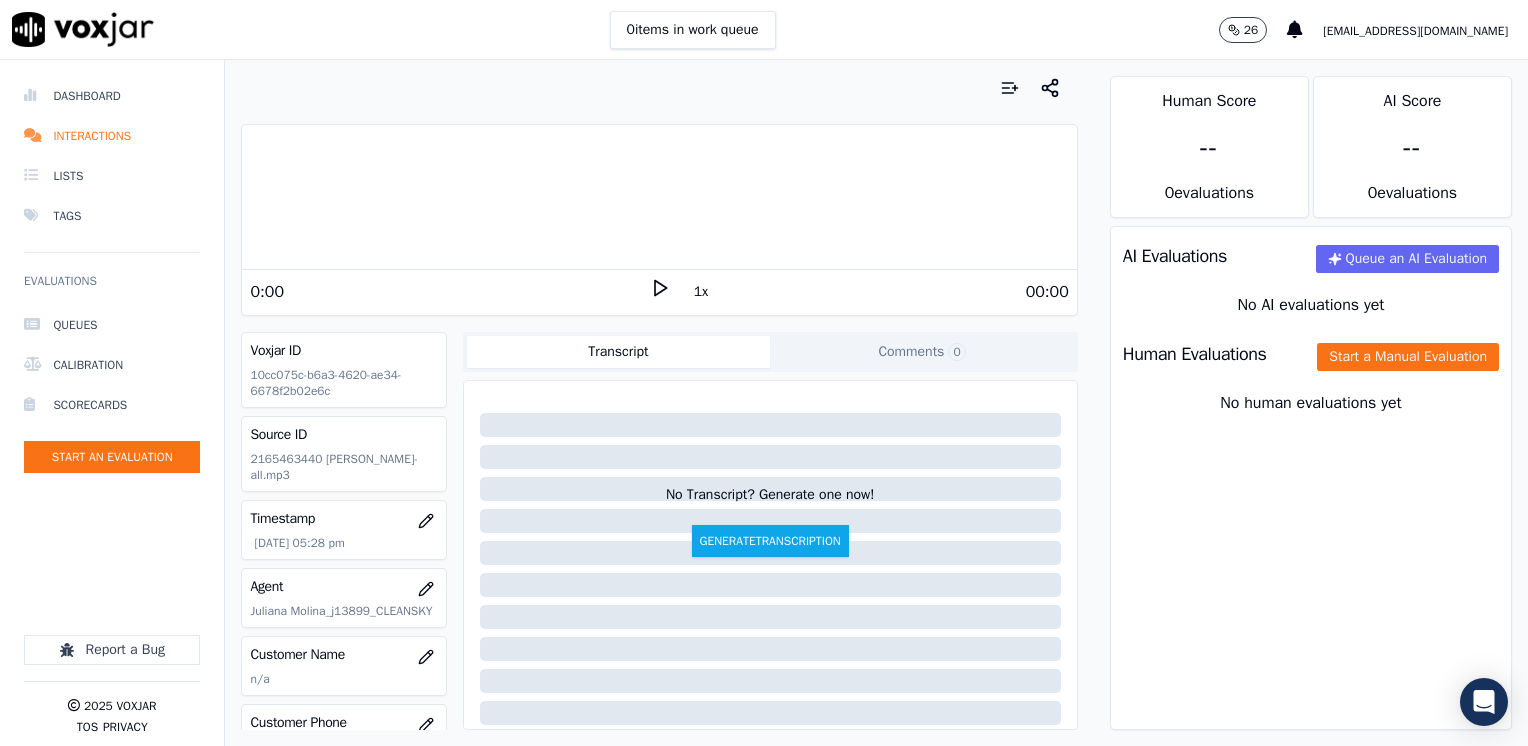 click 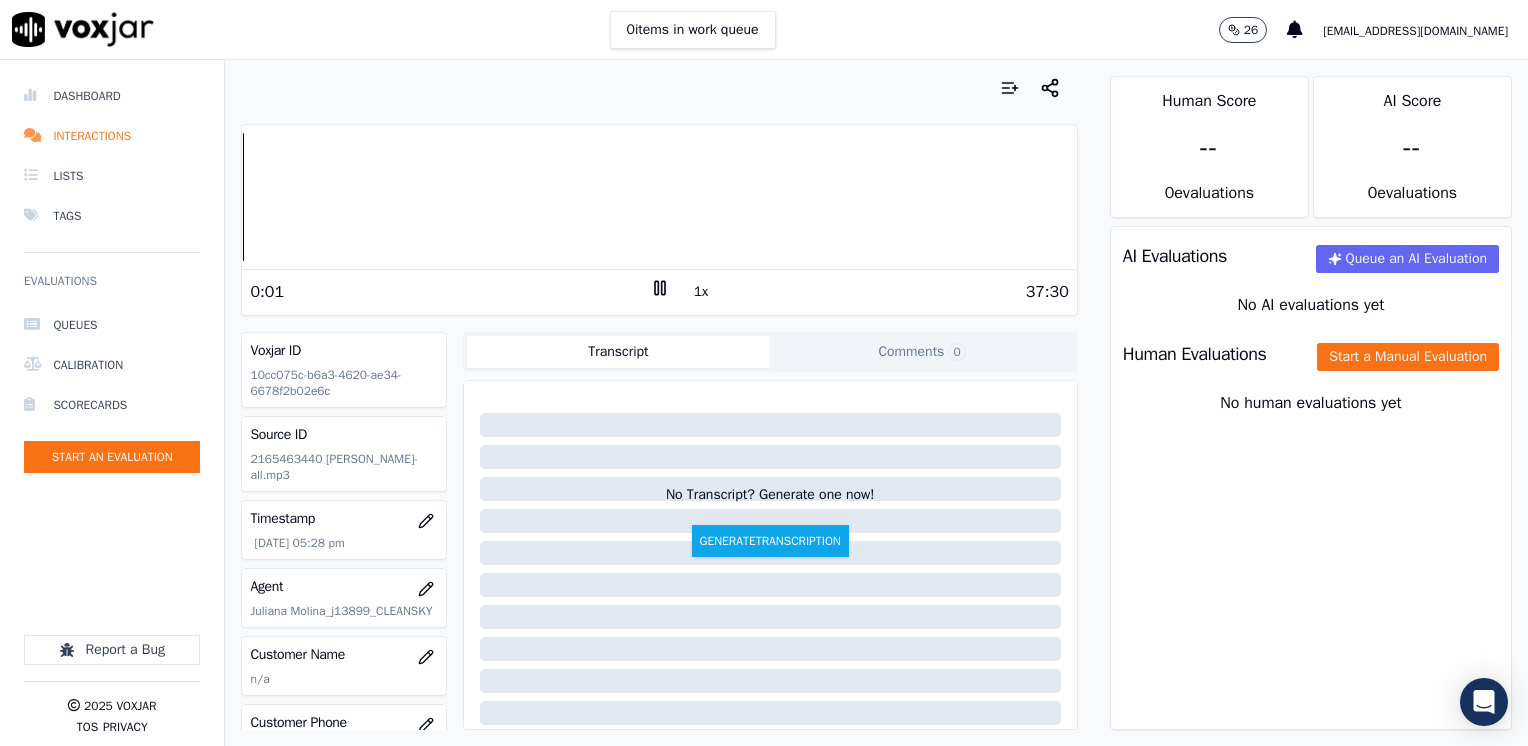 click 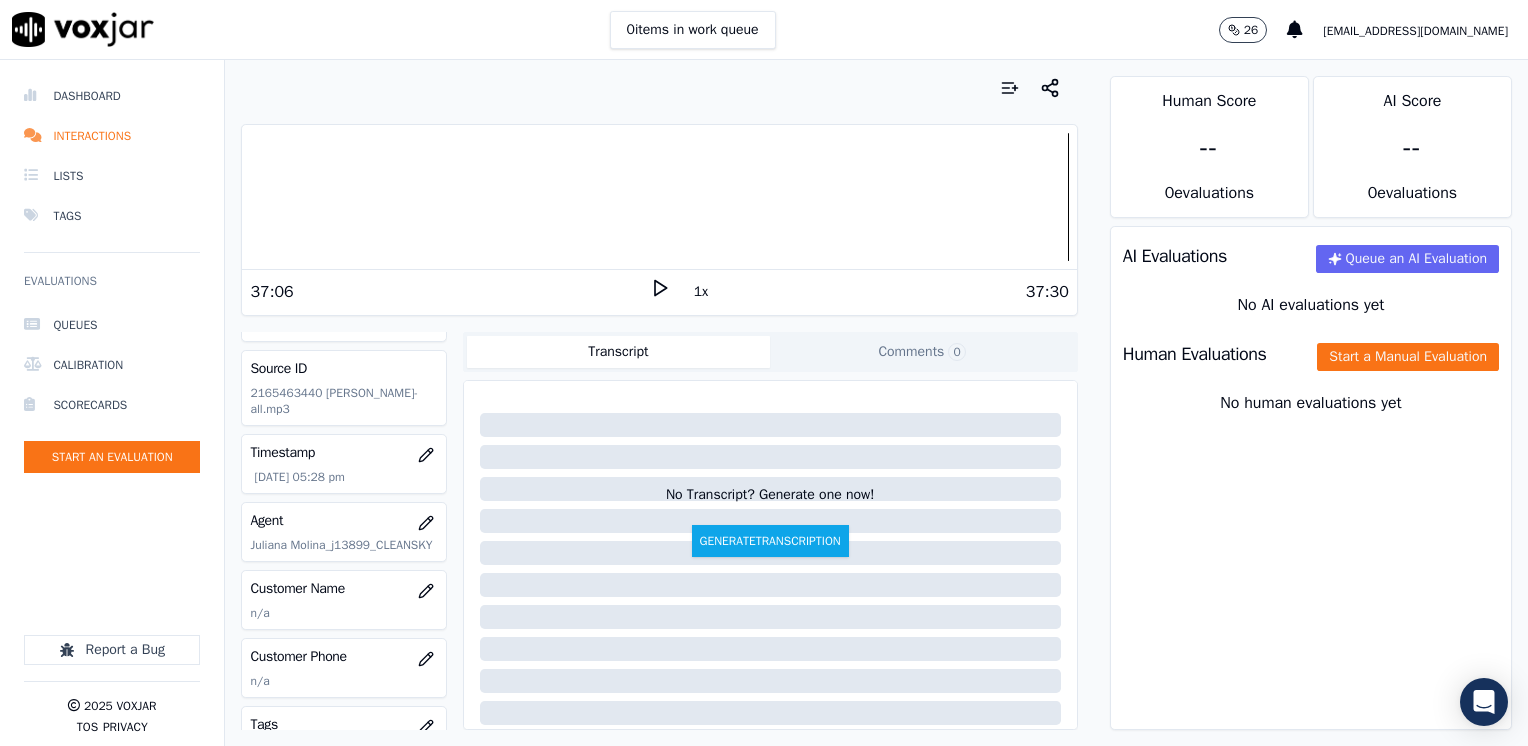 scroll, scrollTop: 100, scrollLeft: 0, axis: vertical 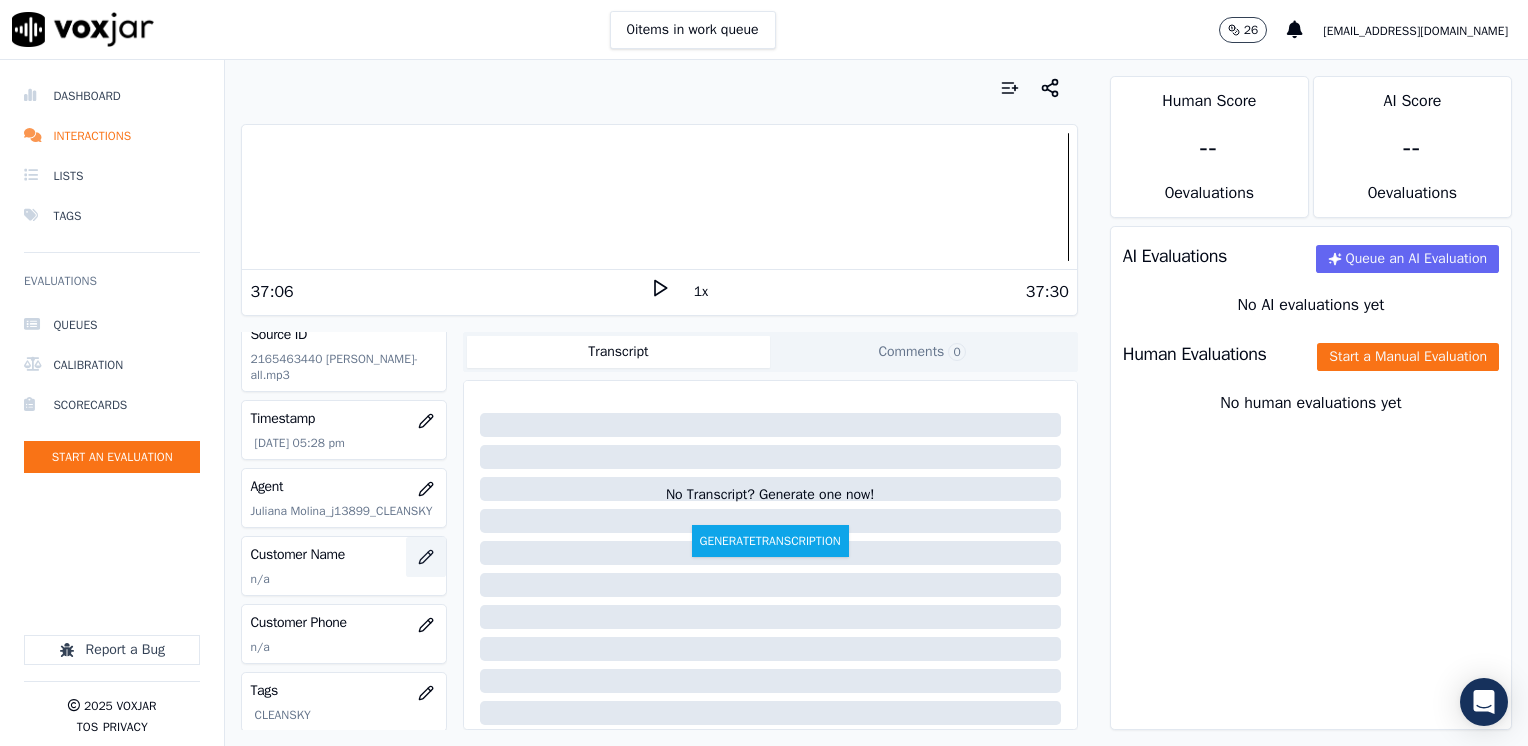 click 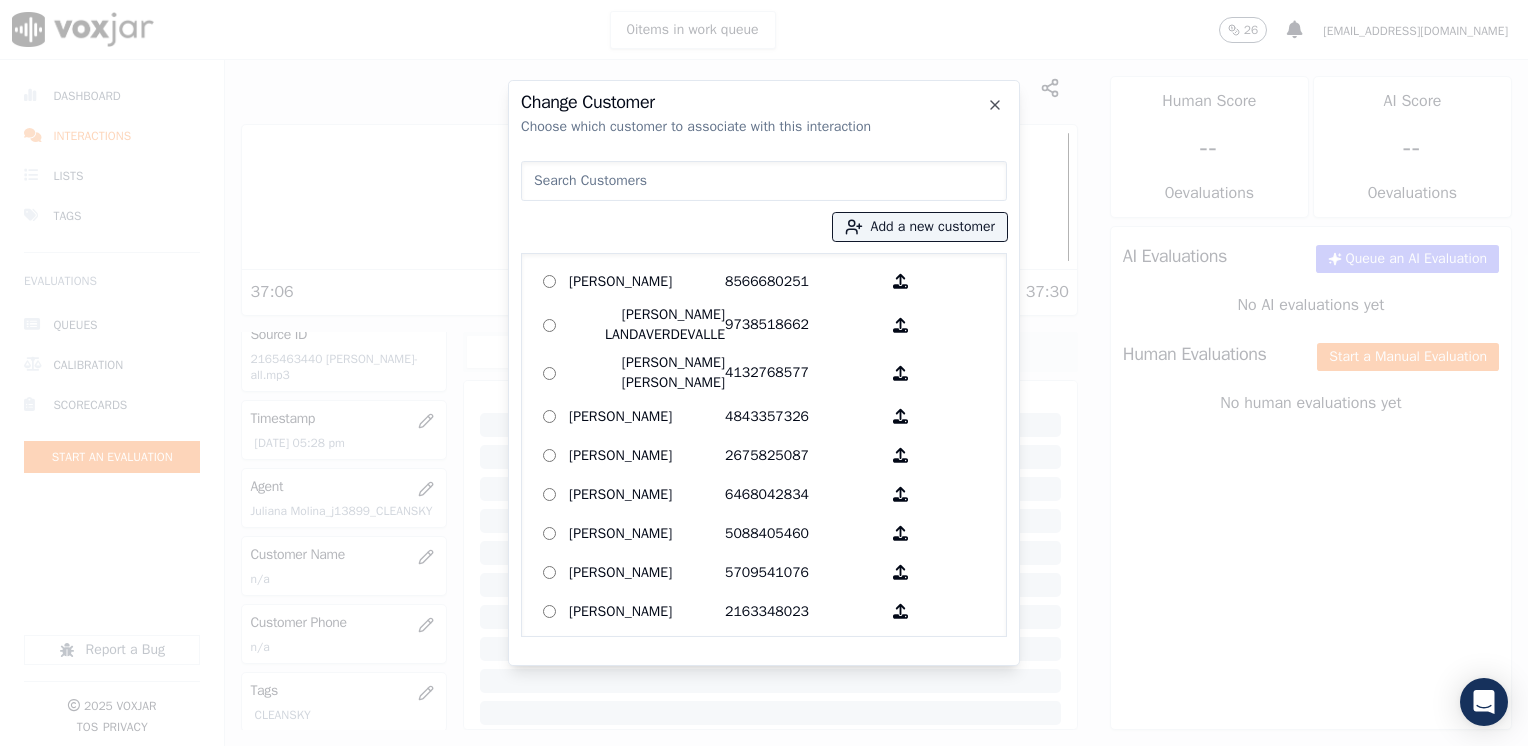 click at bounding box center (764, 181) 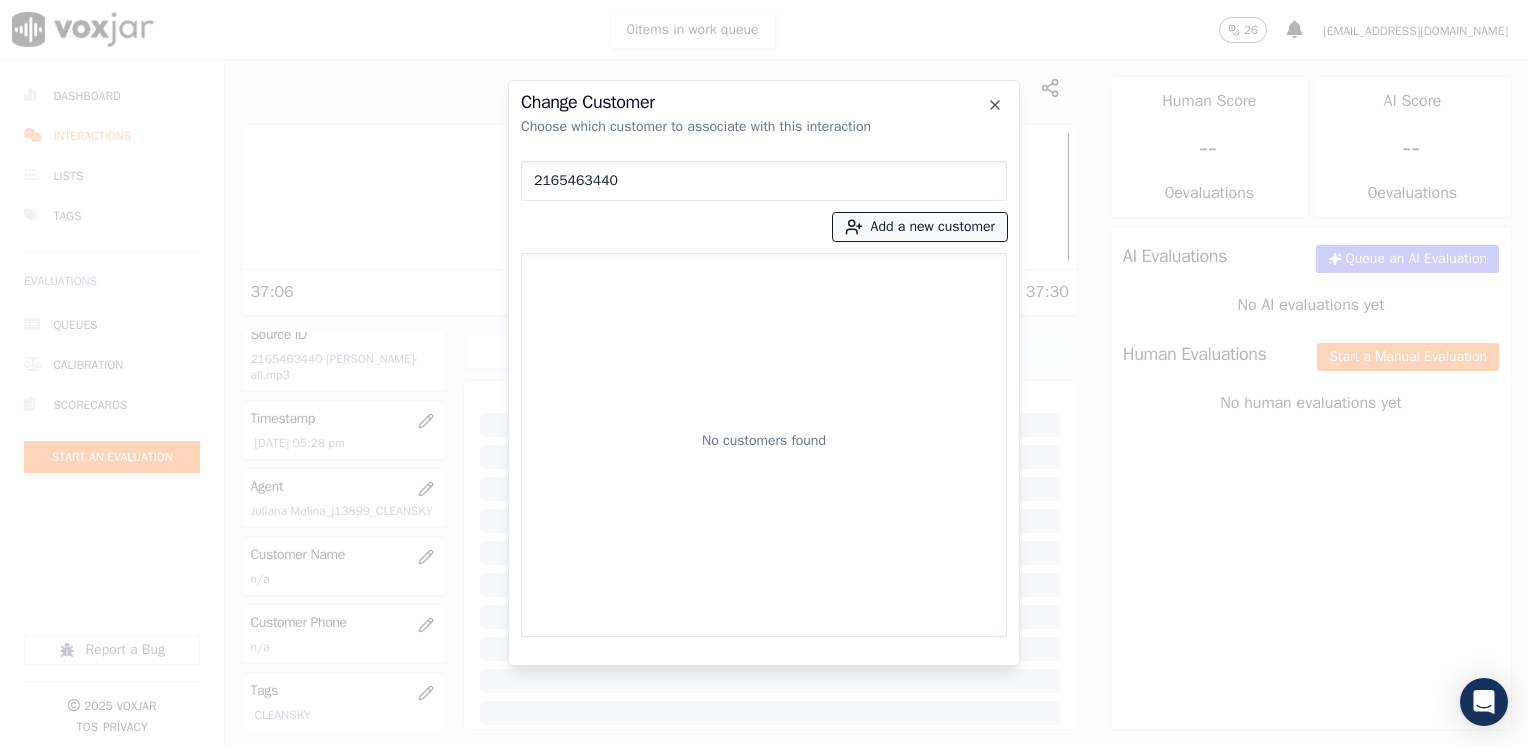 type on "2165463440" 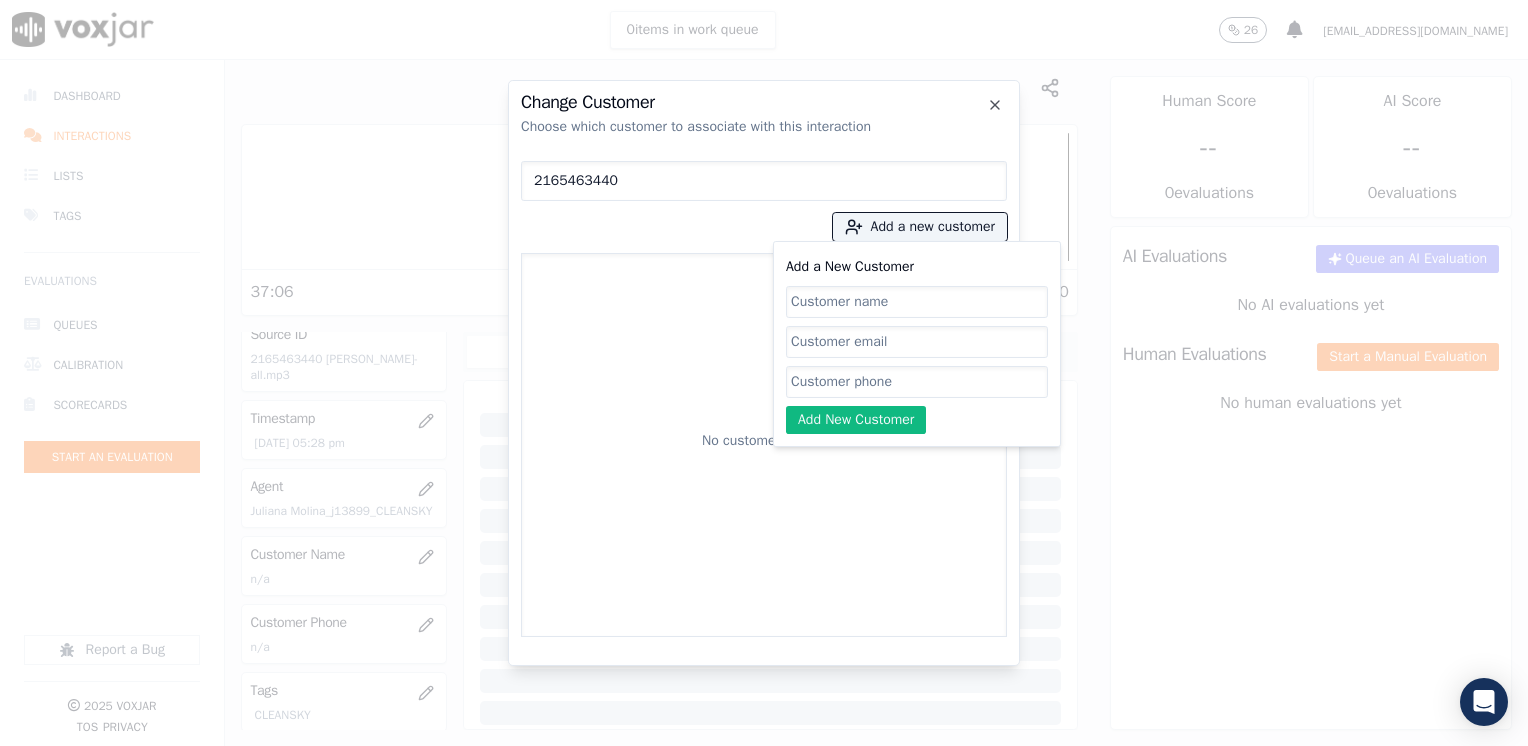 click on "Add a New Customer" 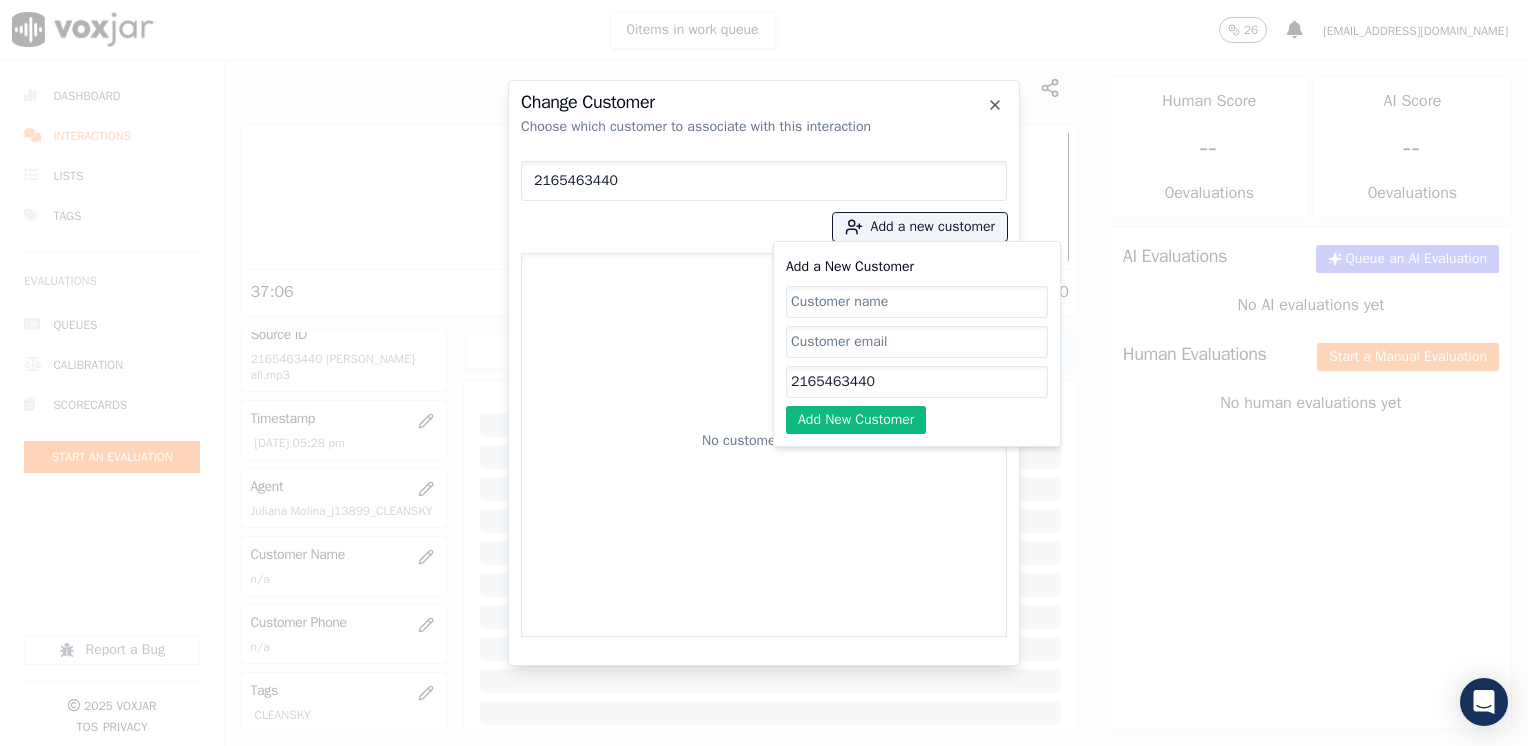 type on "2165463440" 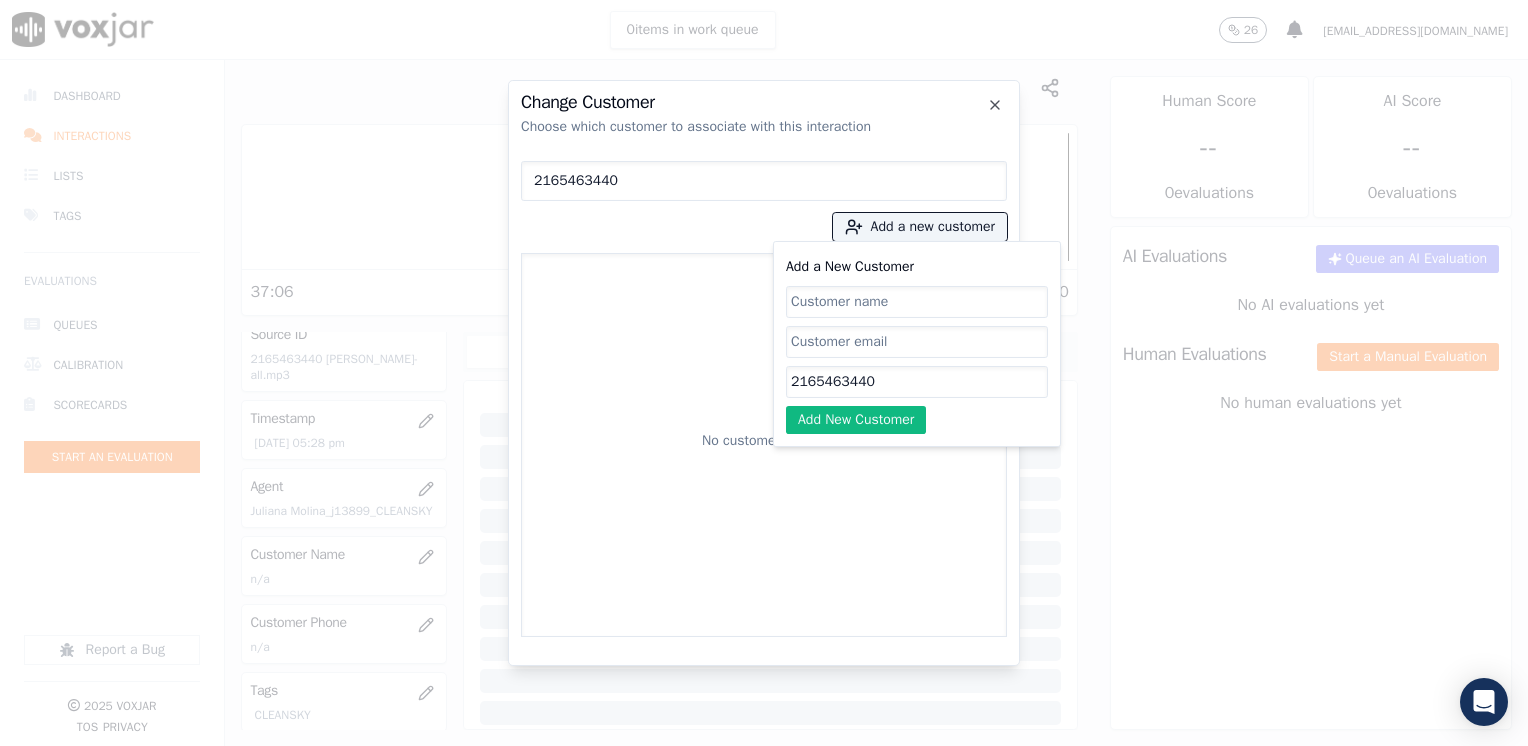 click on "Add a New Customer" 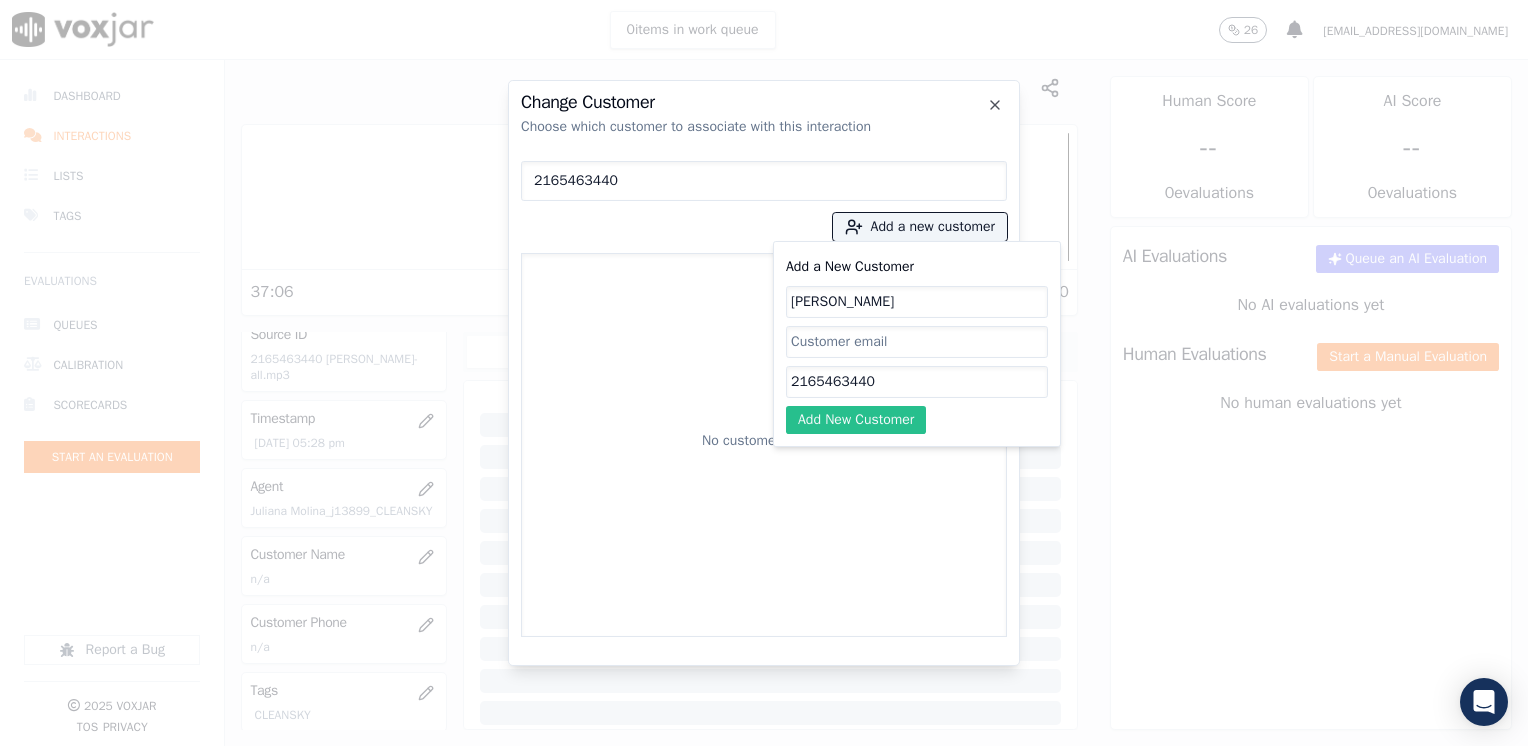 type on "[PERSON_NAME]" 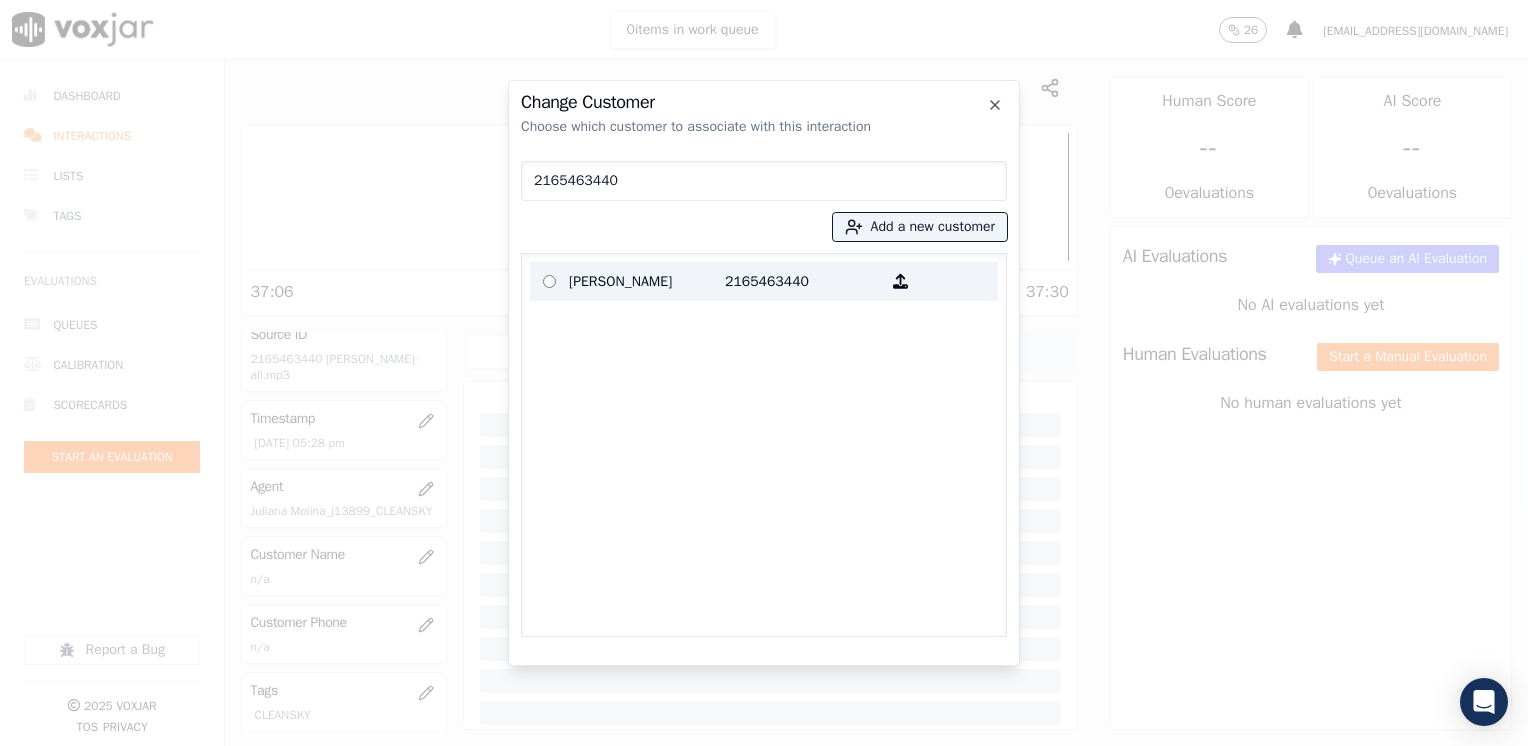 click on "[PERSON_NAME]" at bounding box center (647, 281) 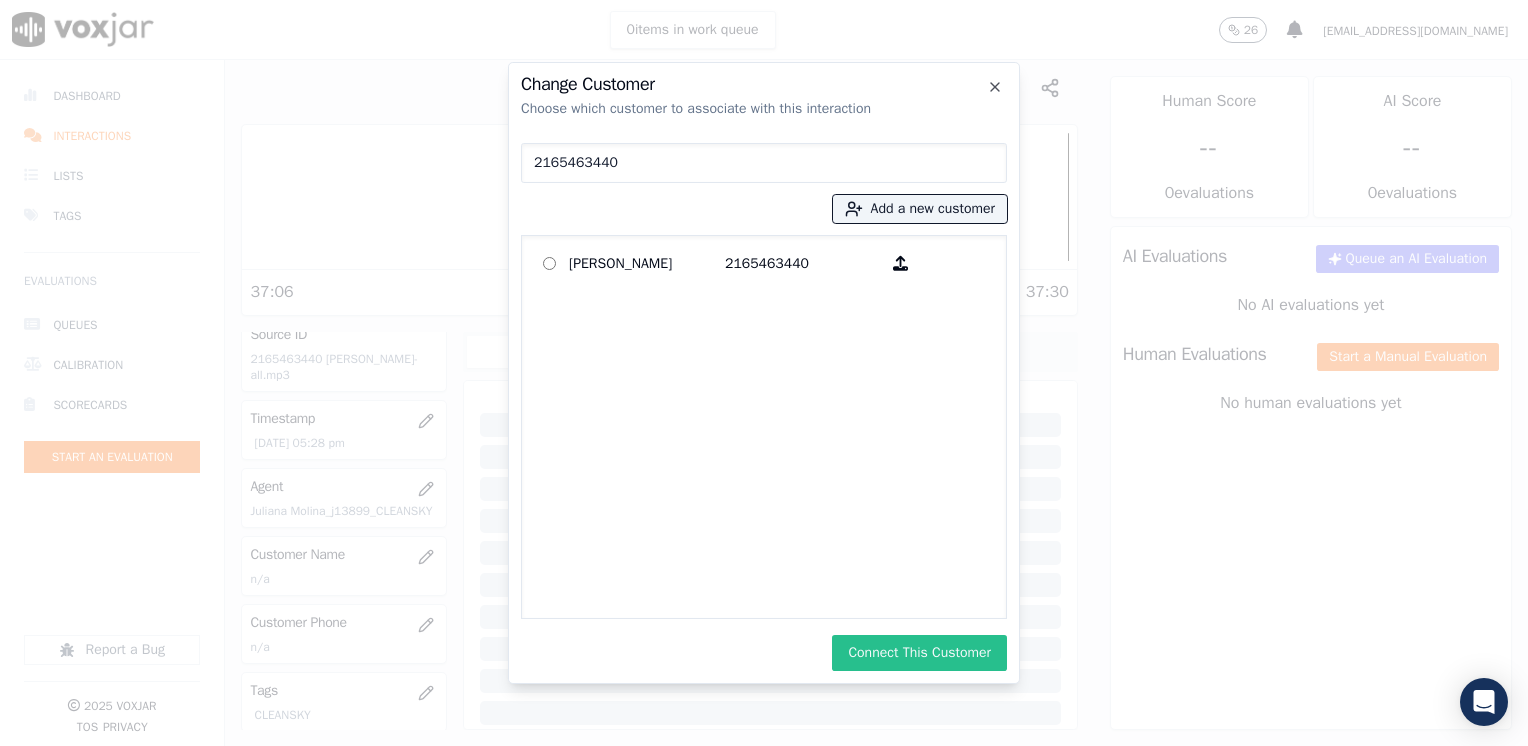 click on "Connect This Customer" at bounding box center [919, 653] 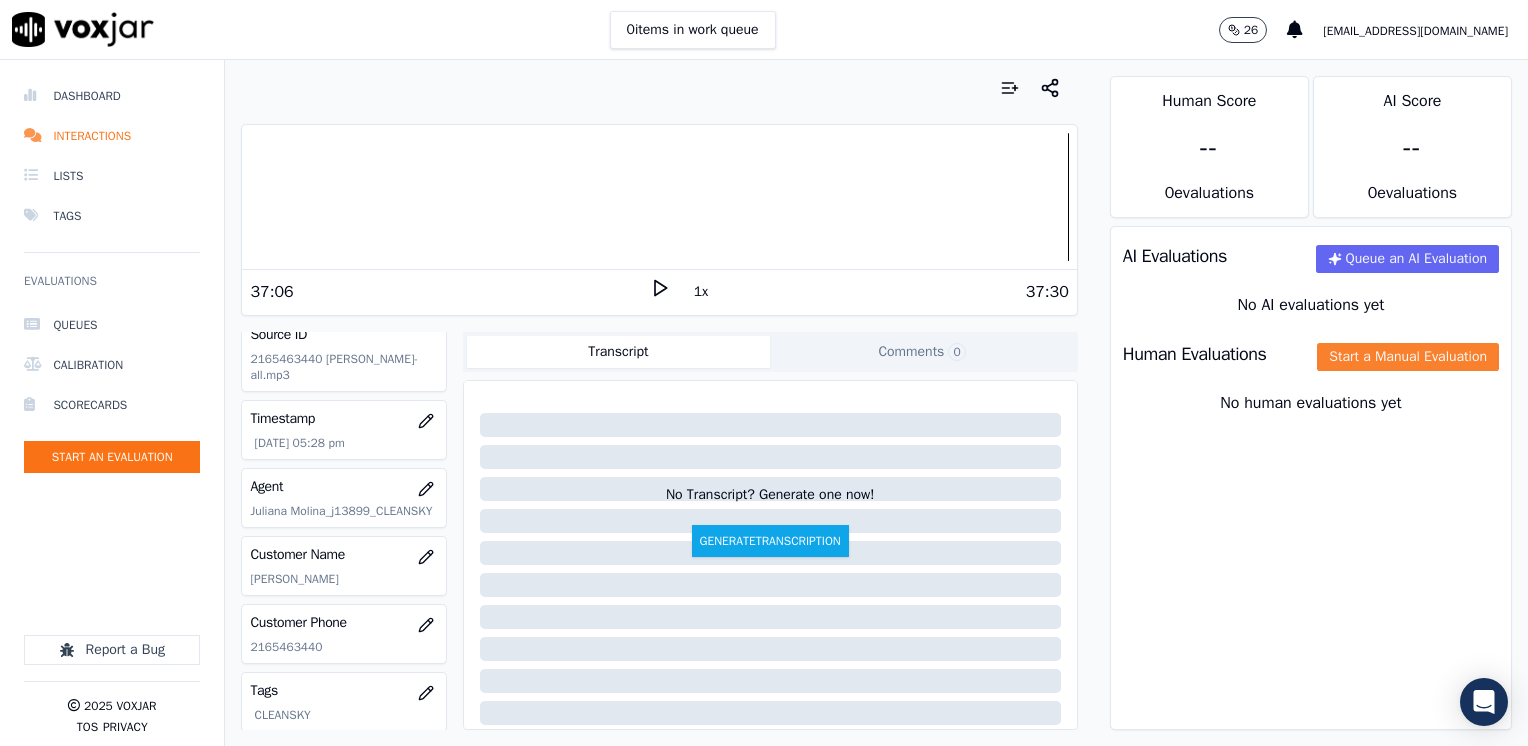 click on "Start a Manual Evaluation" 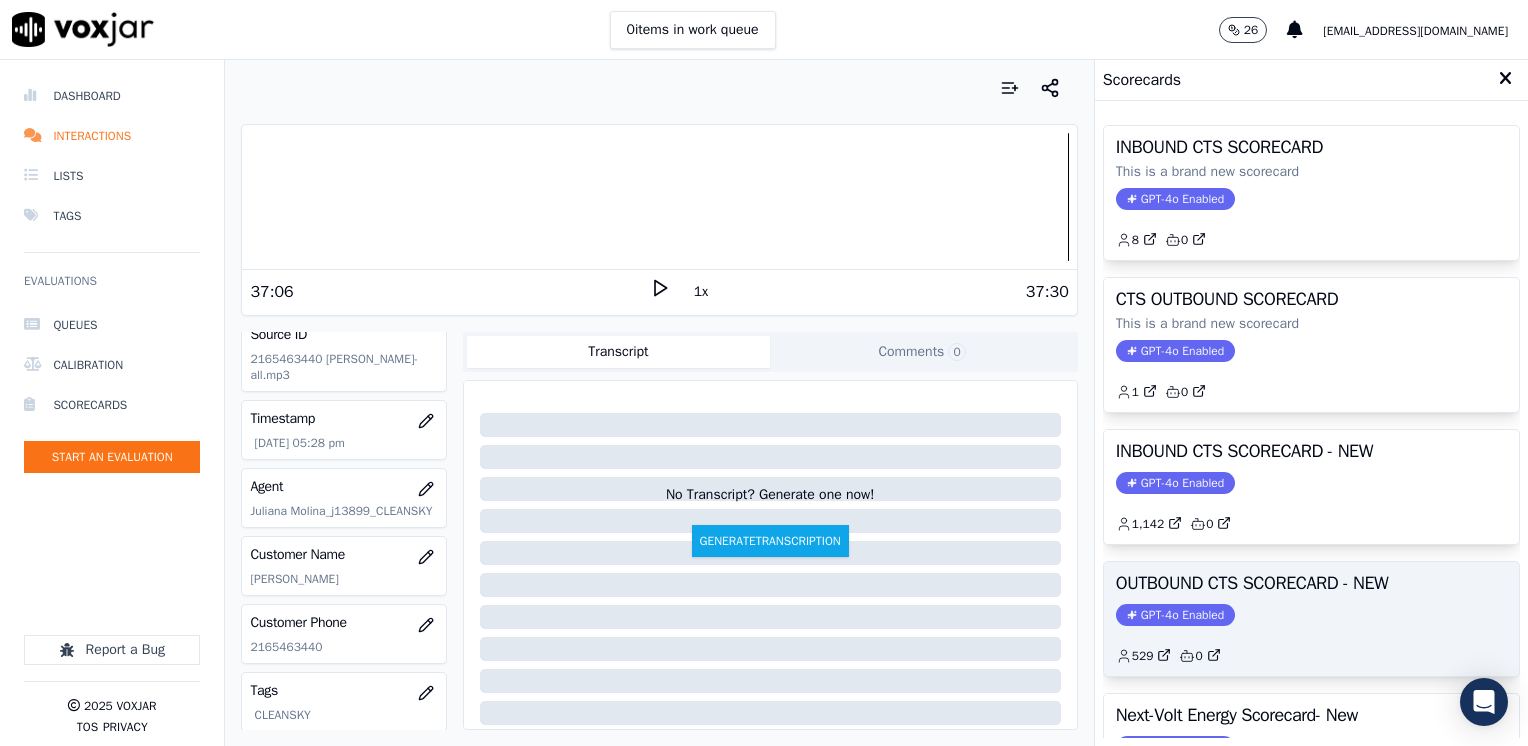 click on "GPT-4o Enabled" at bounding box center [1175, 615] 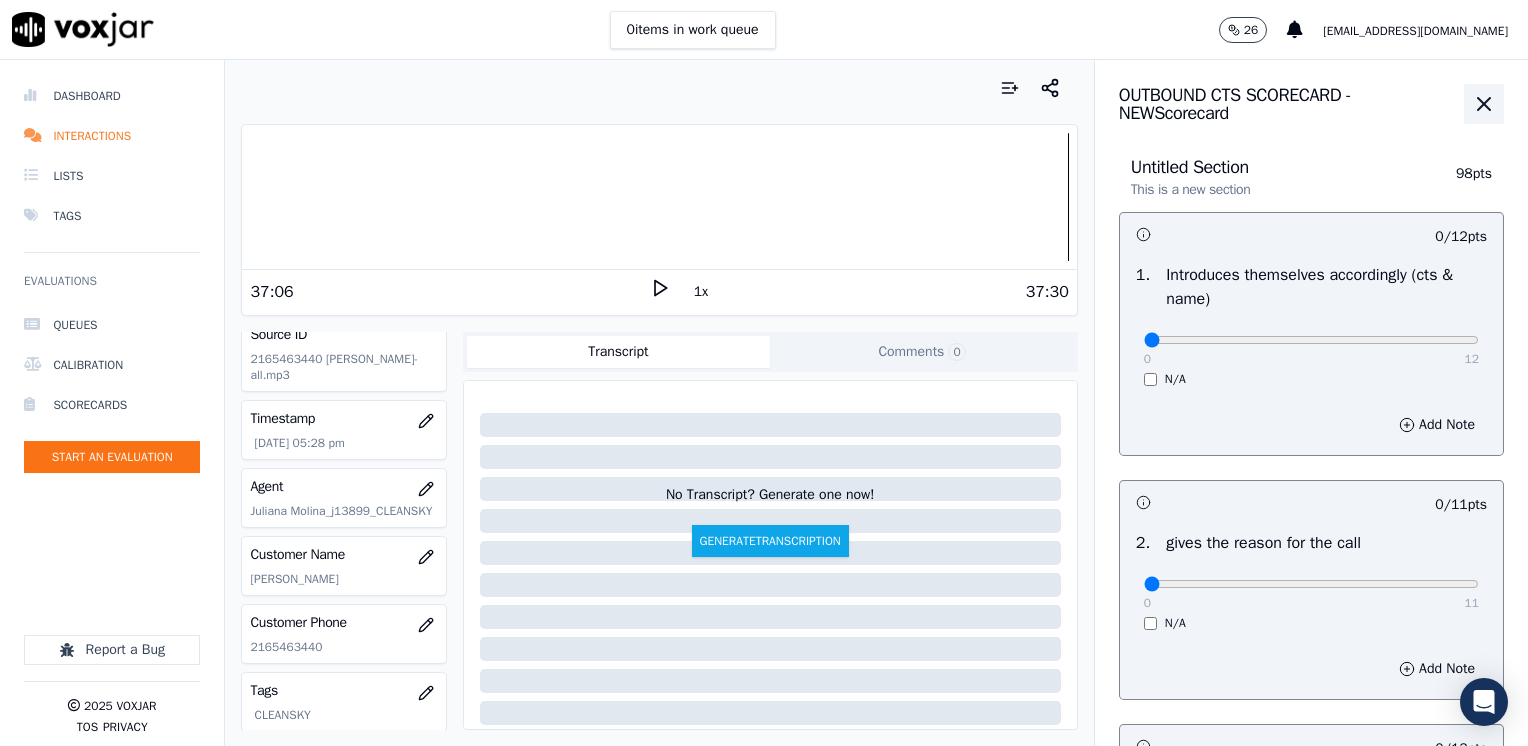 click 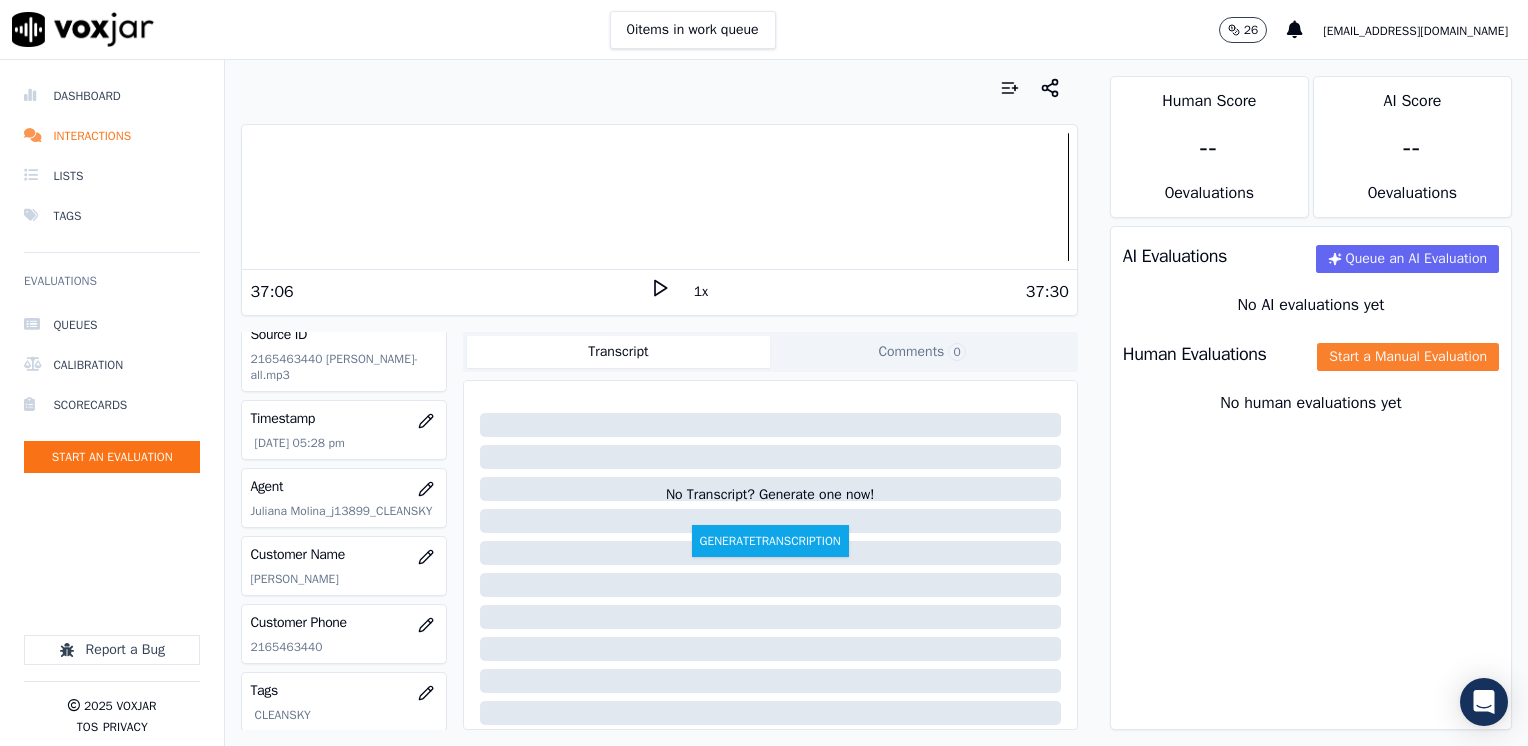 click on "Start a Manual Evaluation" 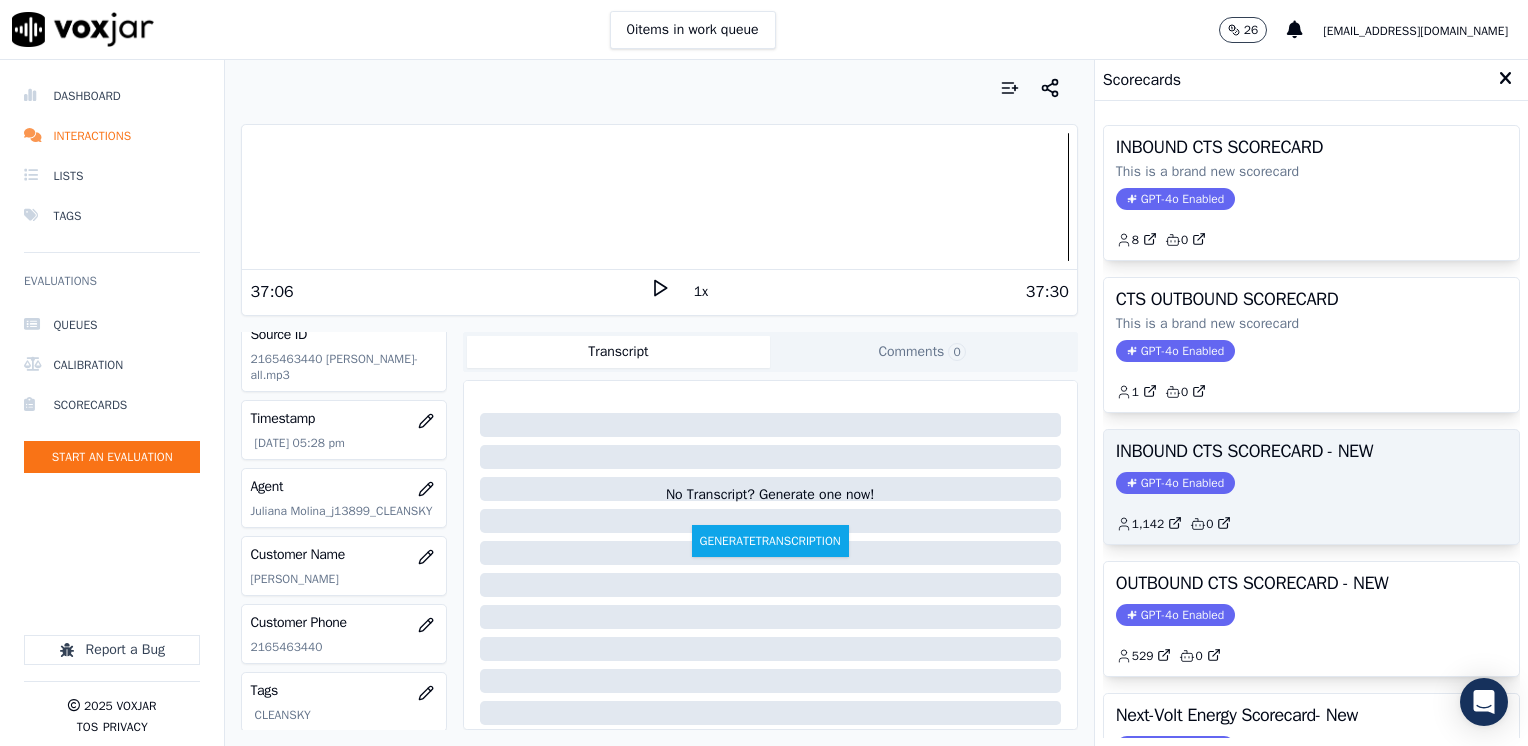 click on "INBOUND CTS SCORECARD - NEW        GPT-4o Enabled       1,142         0" at bounding box center (1311, 487) 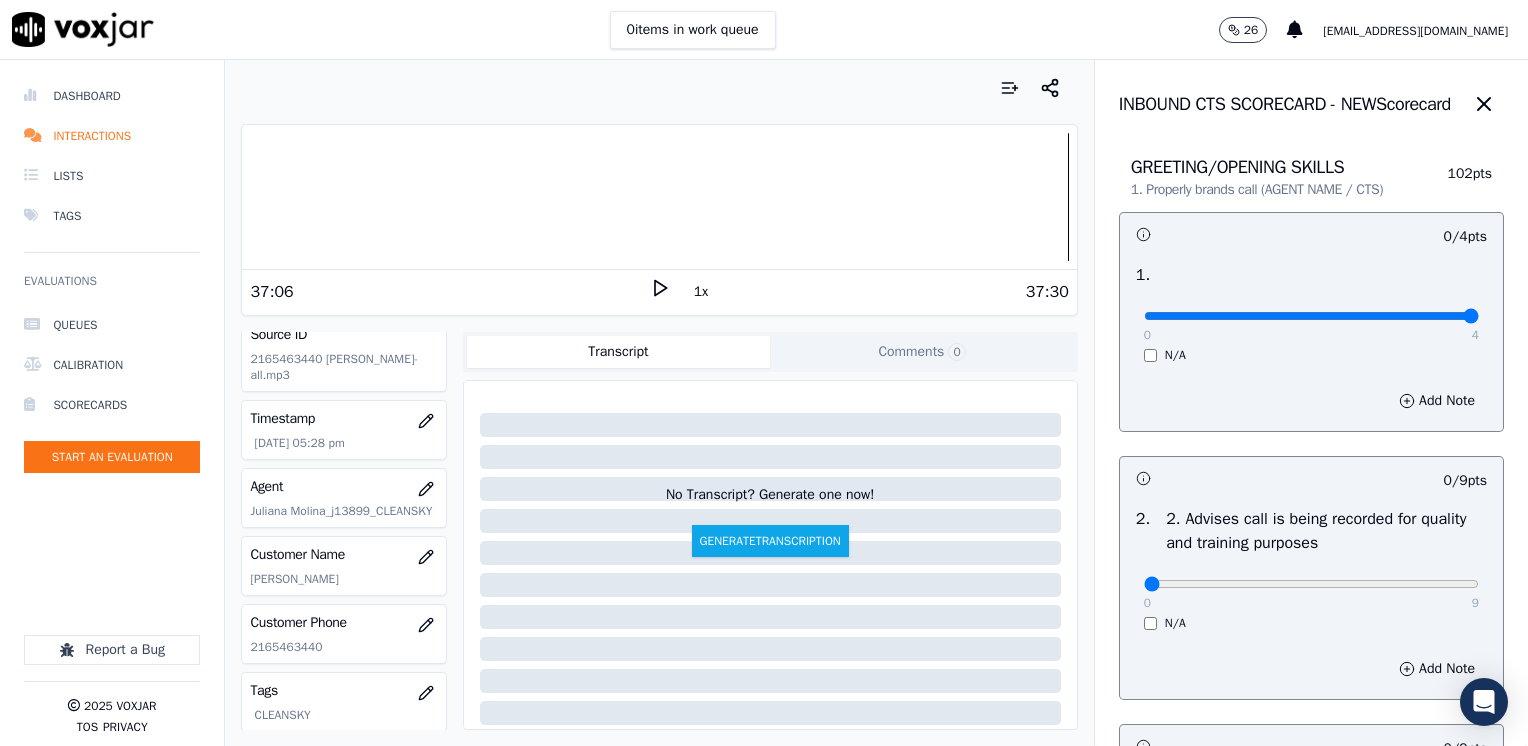 drag, startPoint x: 1136, startPoint y: 317, endPoint x: 1527, endPoint y: 331, distance: 391.25055 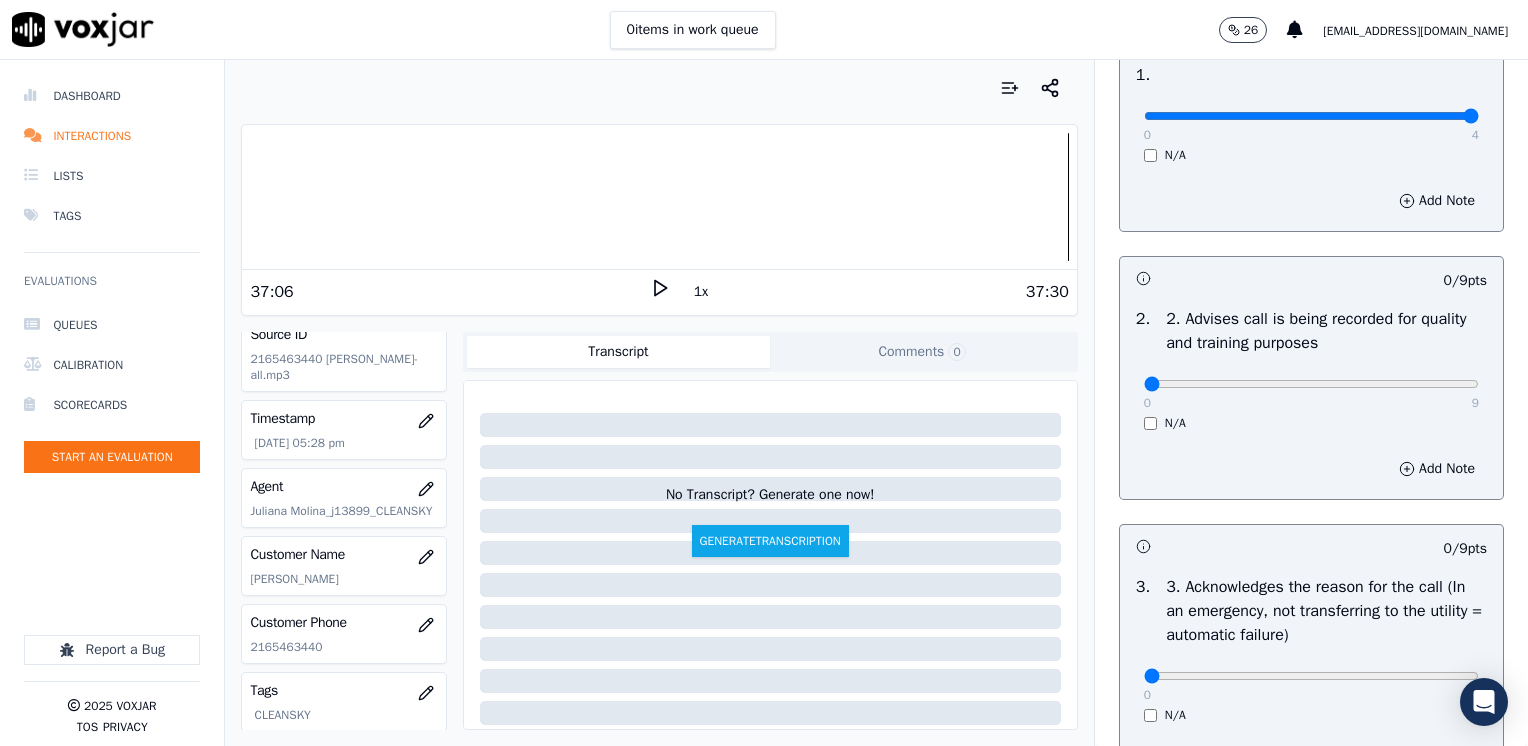 scroll, scrollTop: 400, scrollLeft: 0, axis: vertical 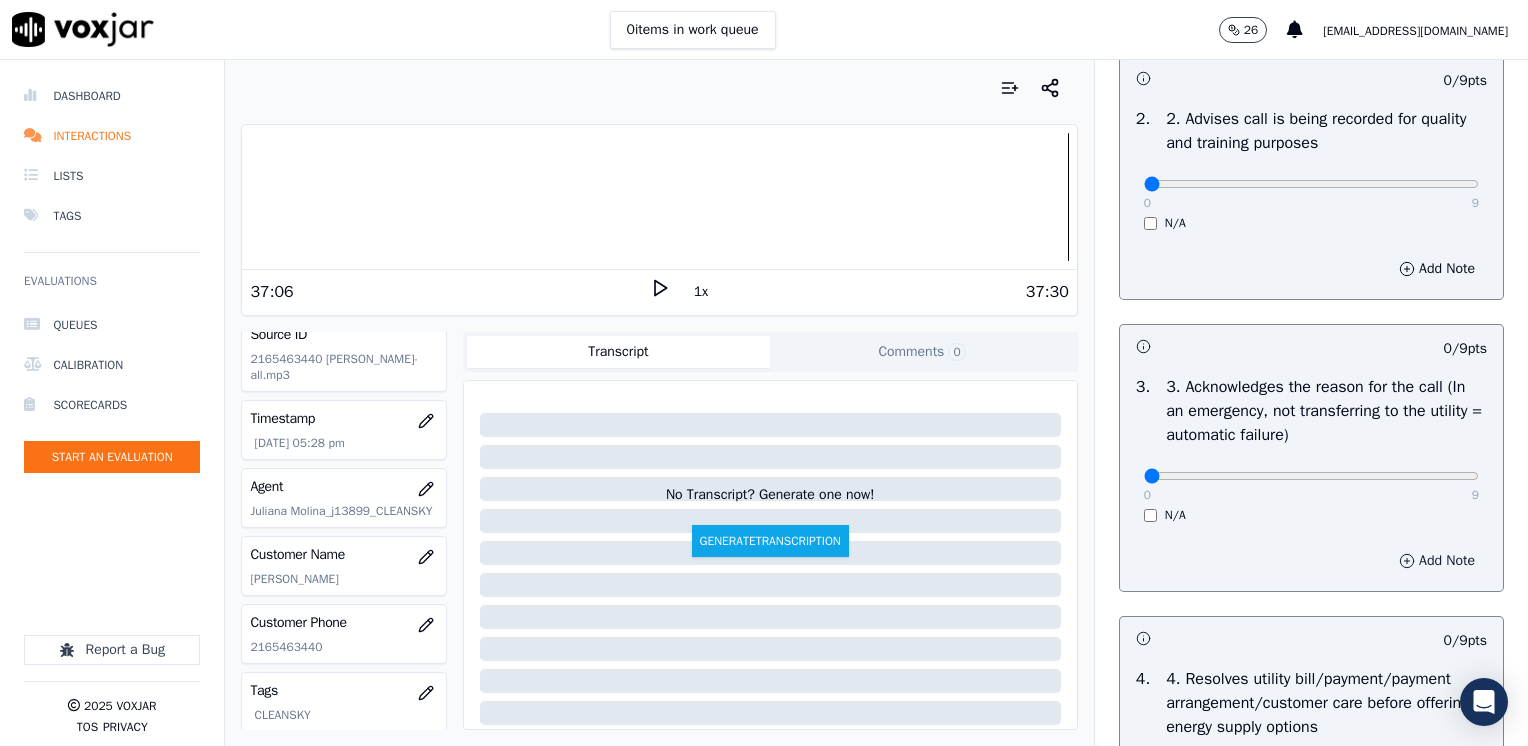 click on "Add Note" at bounding box center (1437, 561) 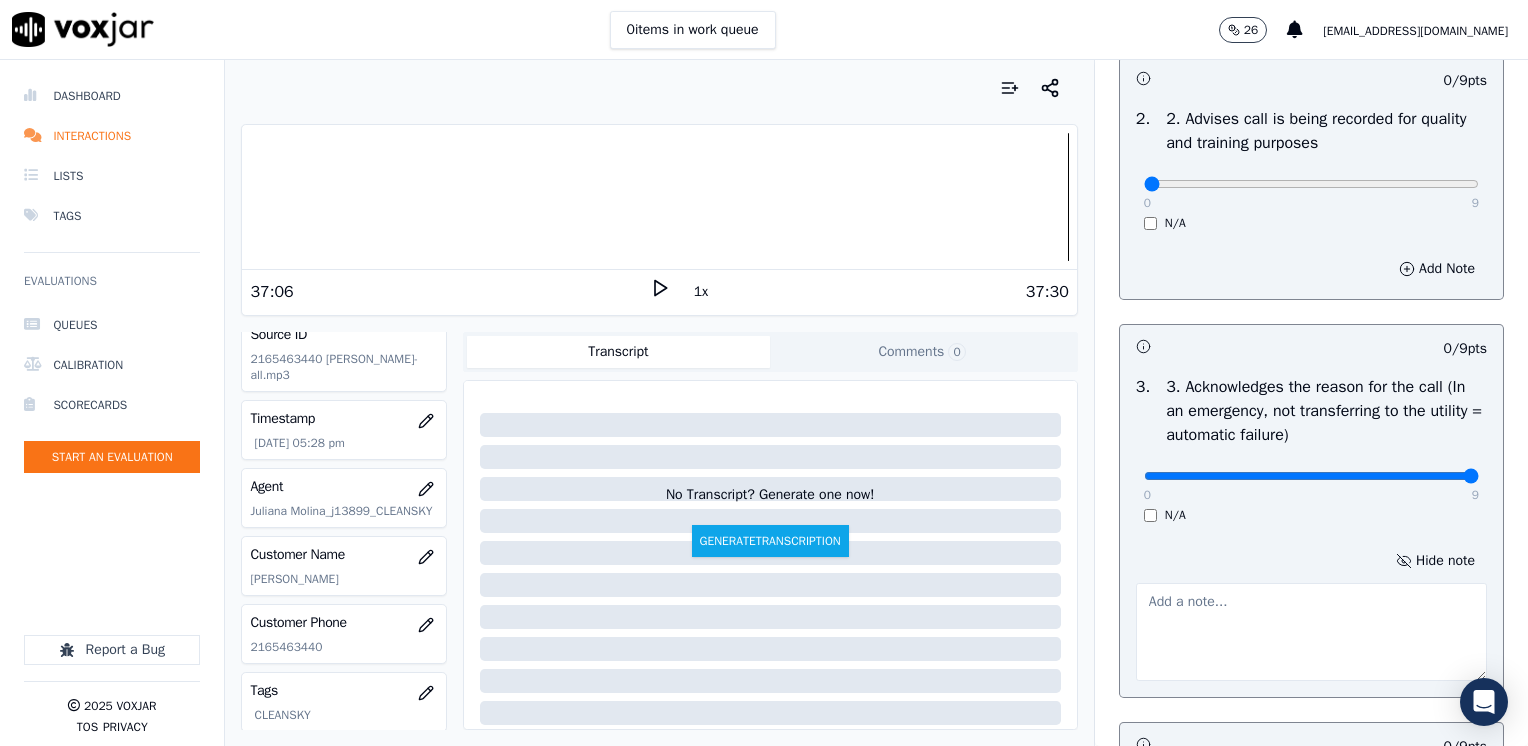 type on "9" 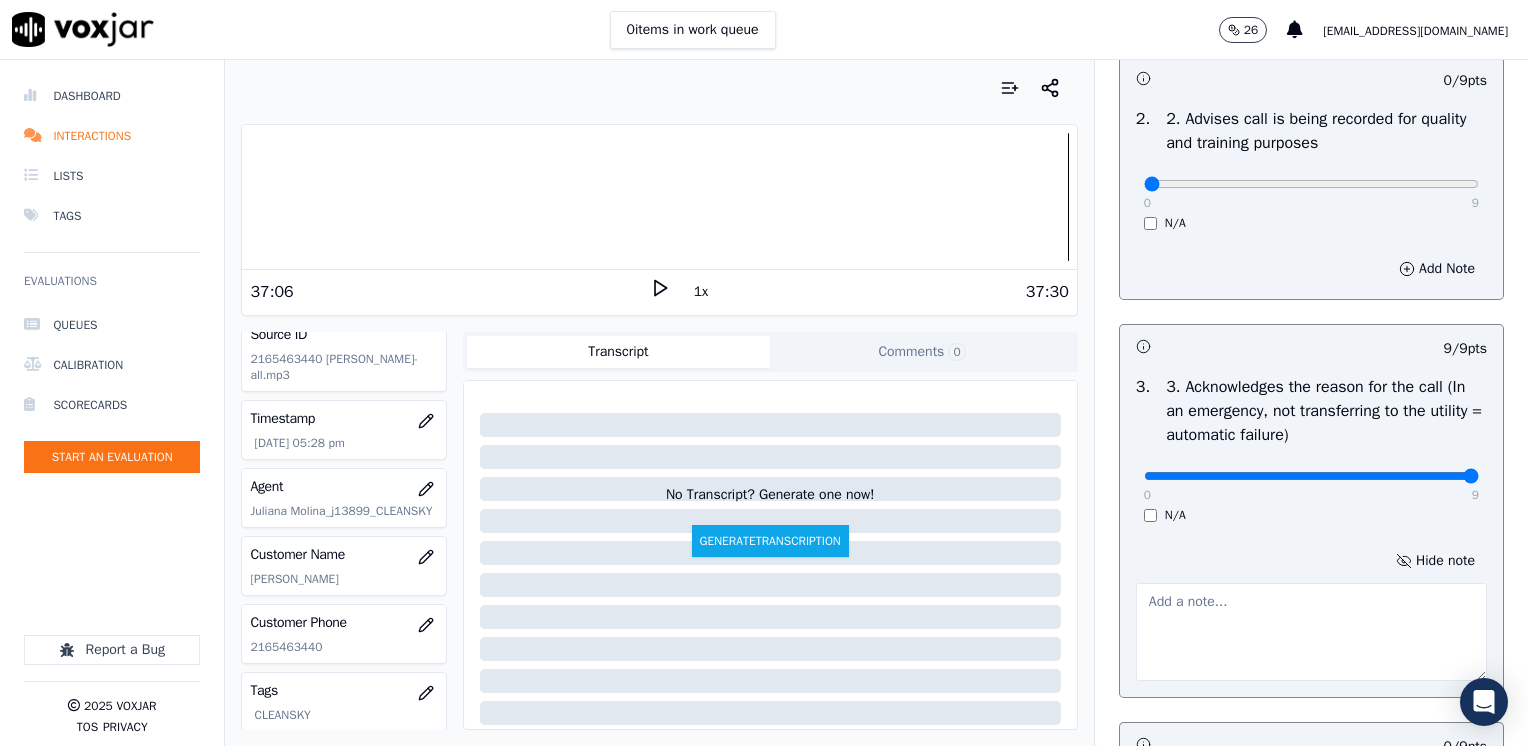 click at bounding box center (1311, 632) 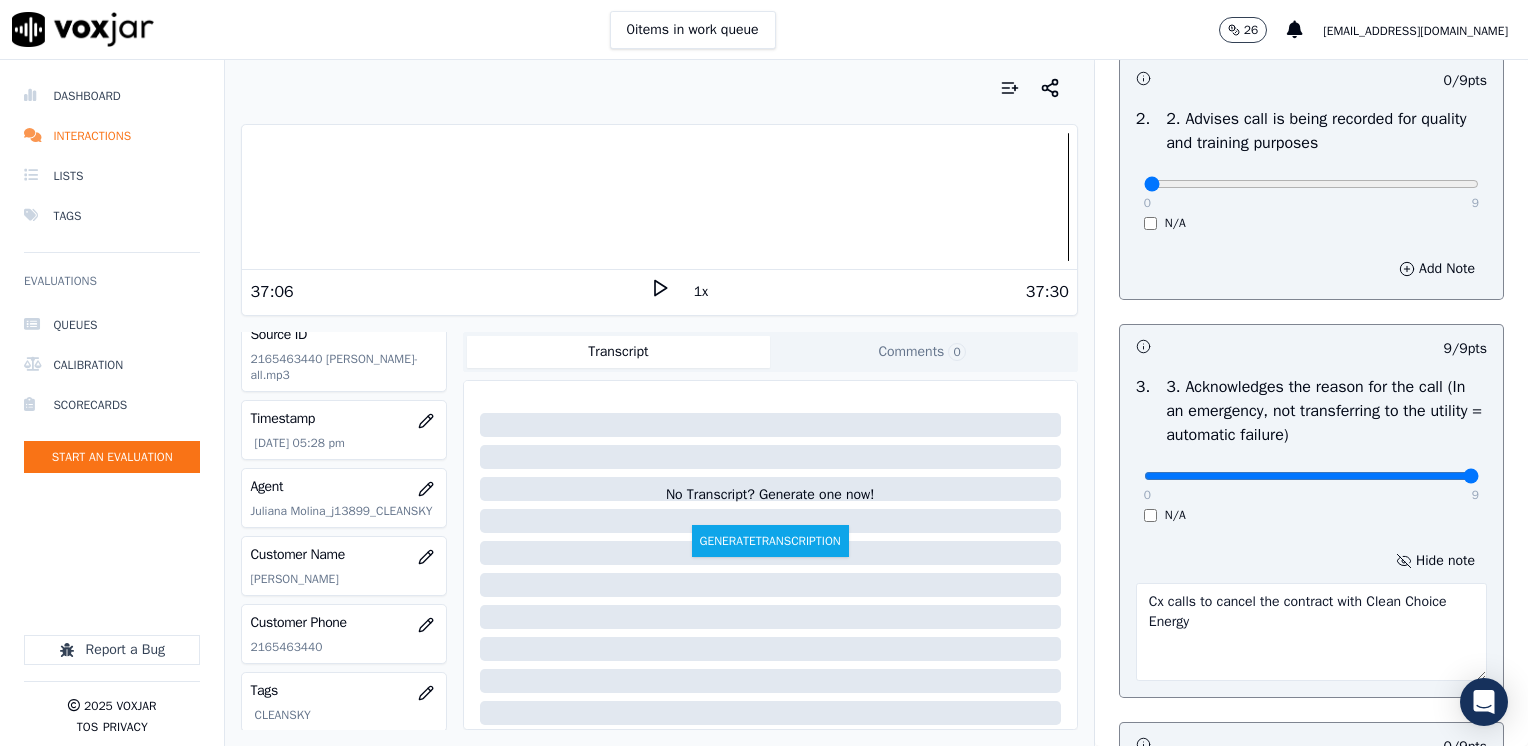 click on "Cx calls to cancel the contract with Clean Choice Energy" at bounding box center (1311, 632) 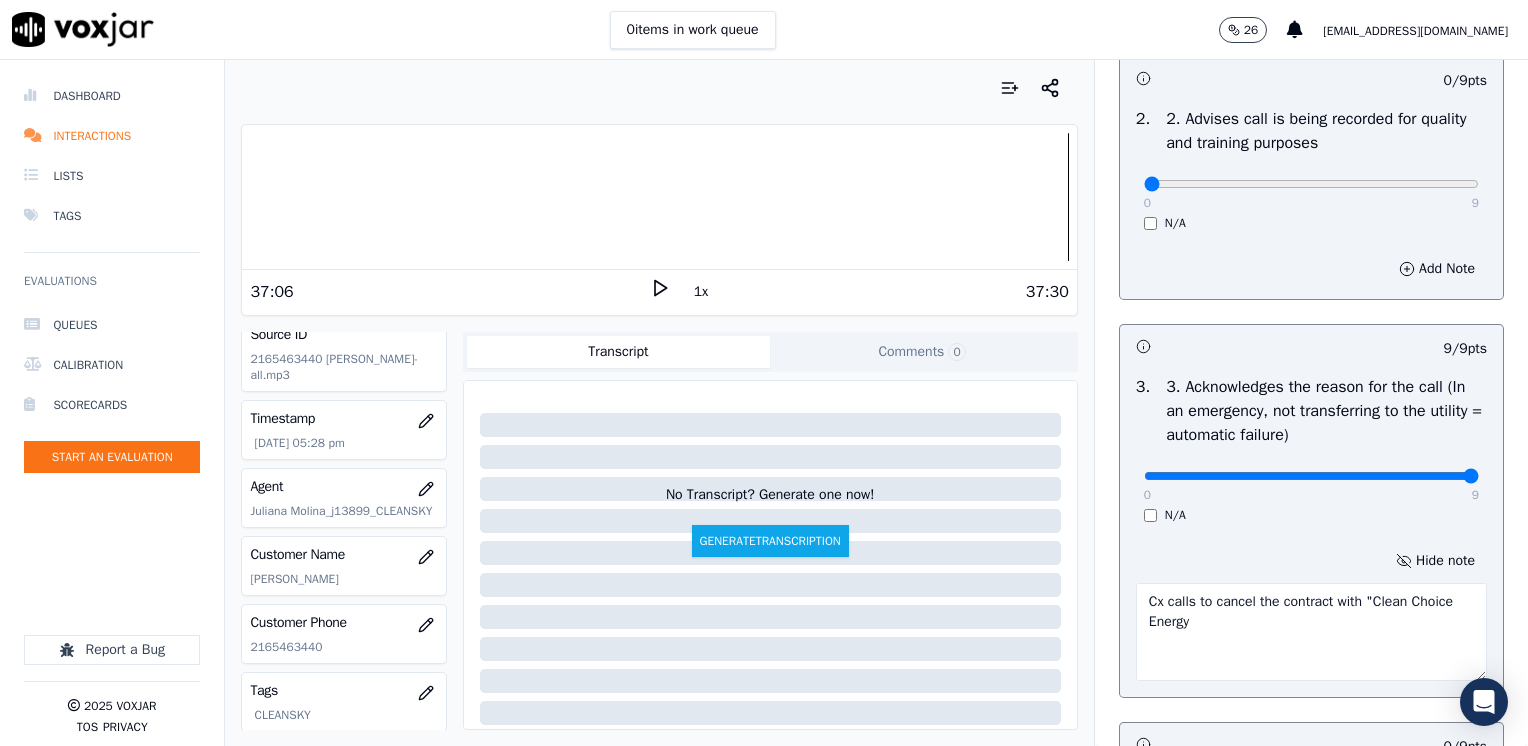 click on "Cx calls to cancel the contract with "Clean Choice Energy" at bounding box center [1311, 632] 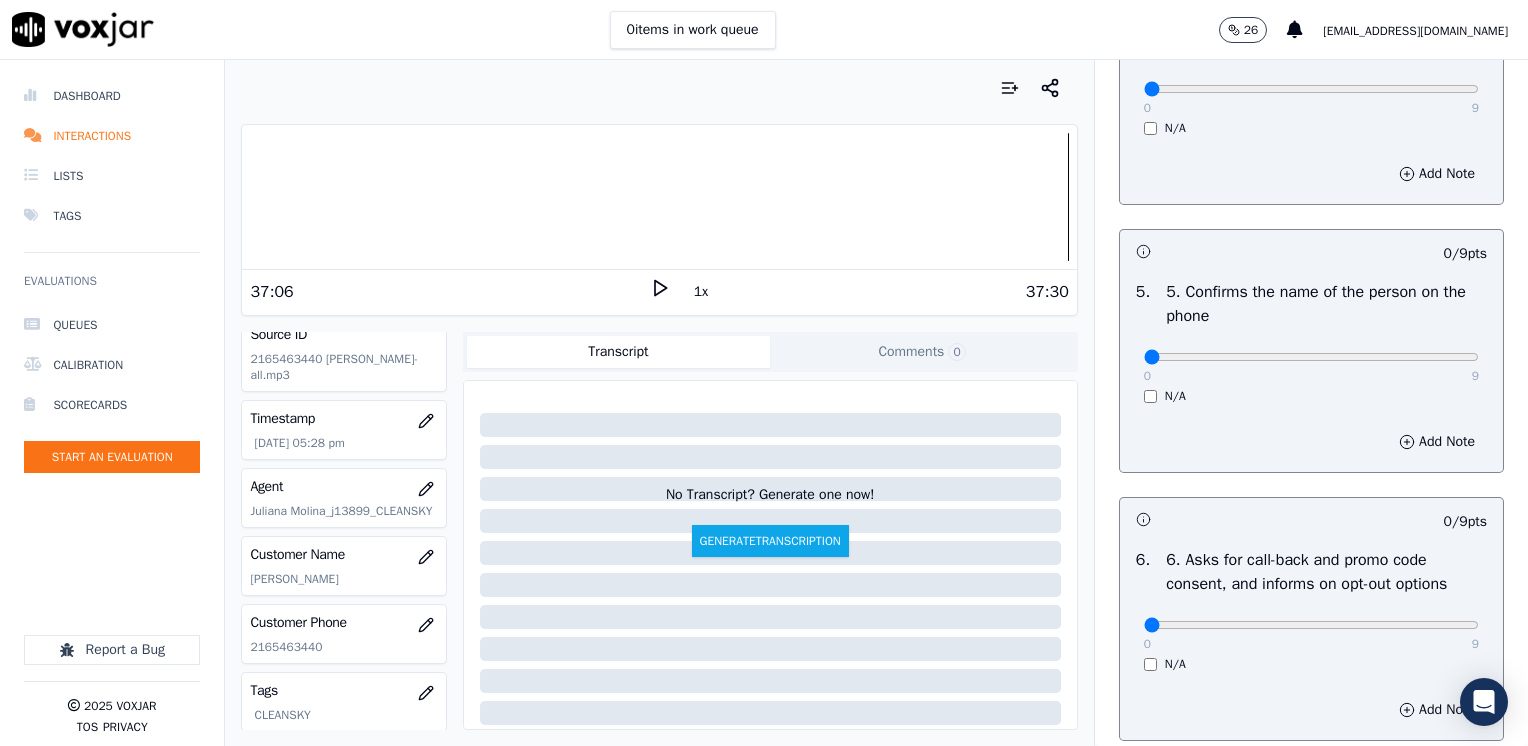 scroll, scrollTop: 1200, scrollLeft: 0, axis: vertical 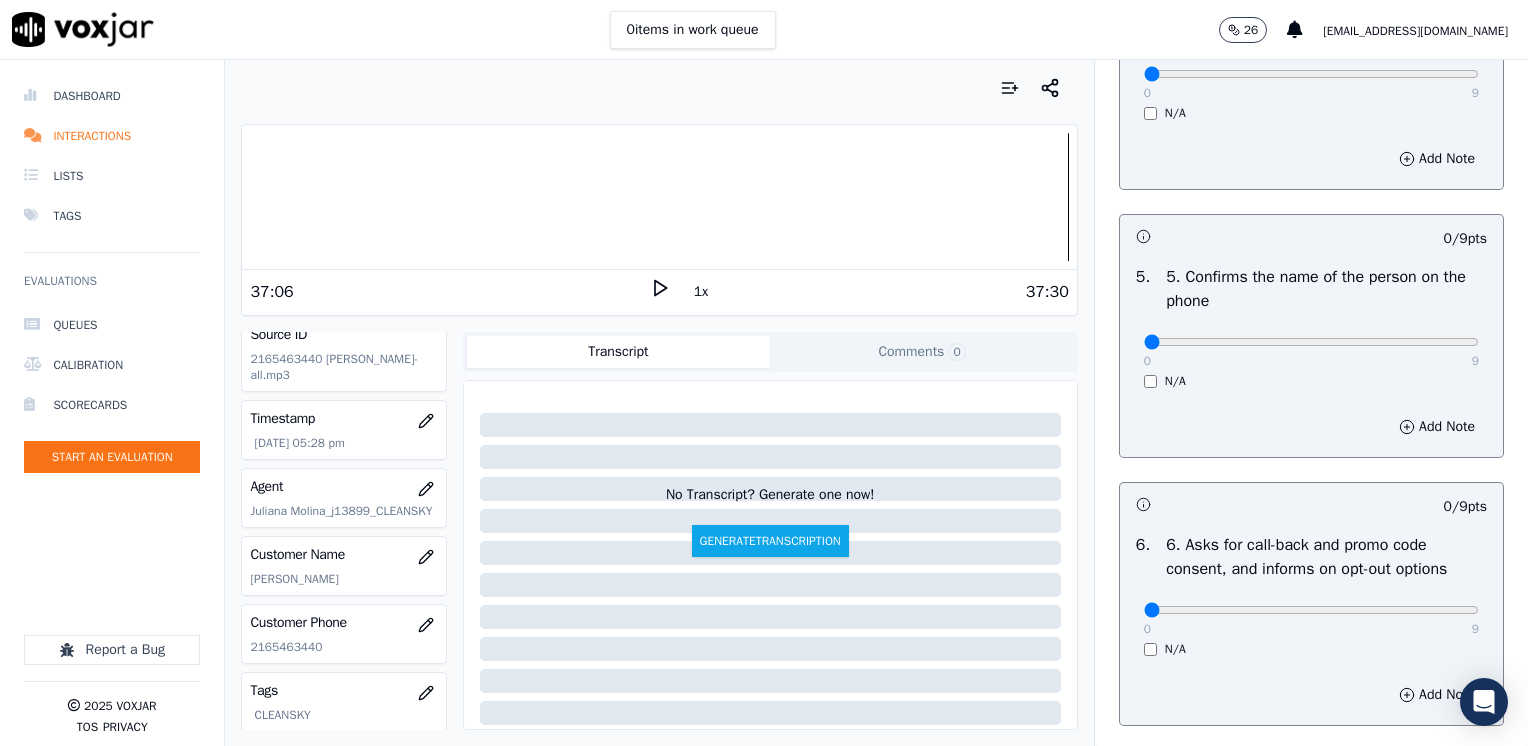 type on "Cx calls to cancel the contract with "Clean Choice Energy" [PERSON_NAME] should make sure if customer is talking about a supplier?" 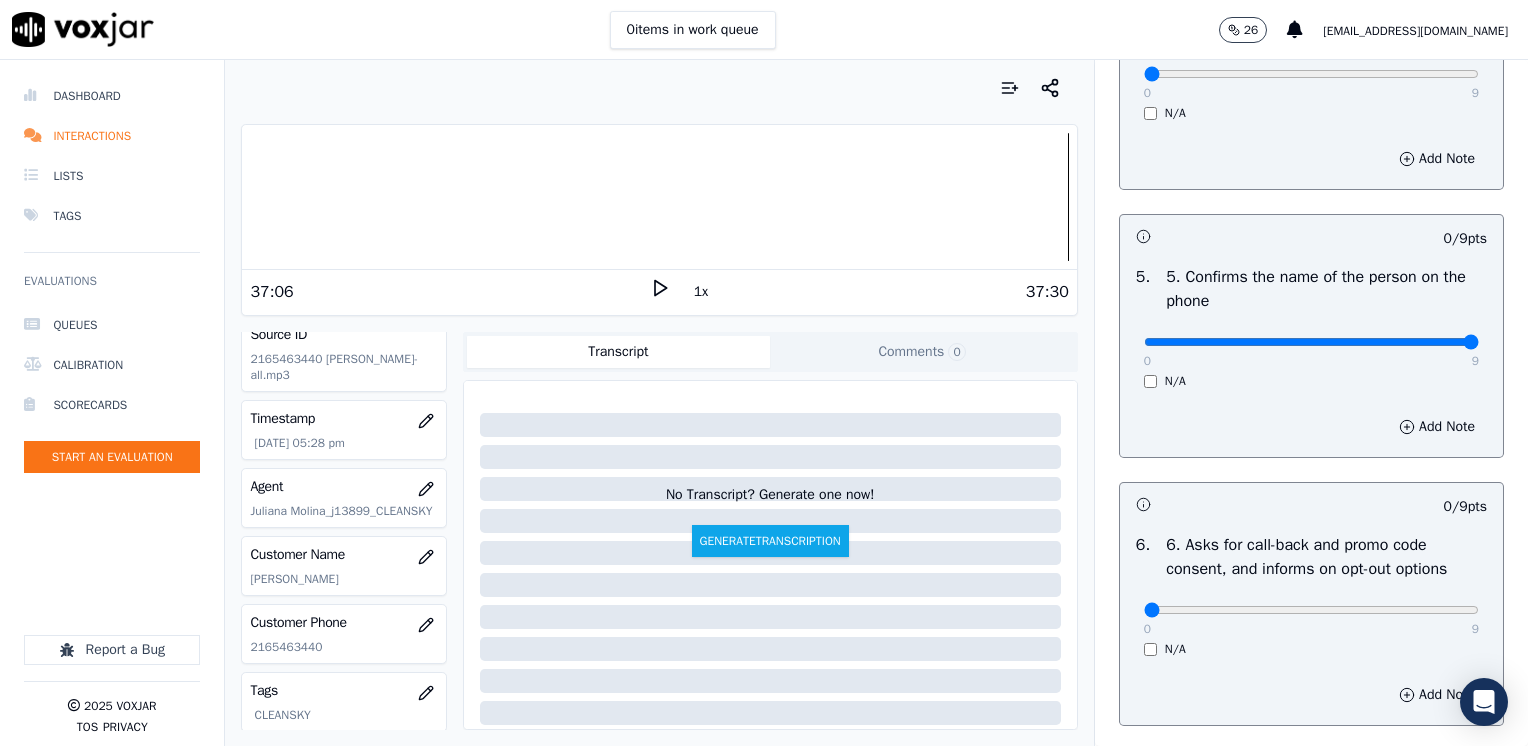 drag, startPoint x: 1135, startPoint y: 337, endPoint x: 1531, endPoint y: 374, distance: 397.7248 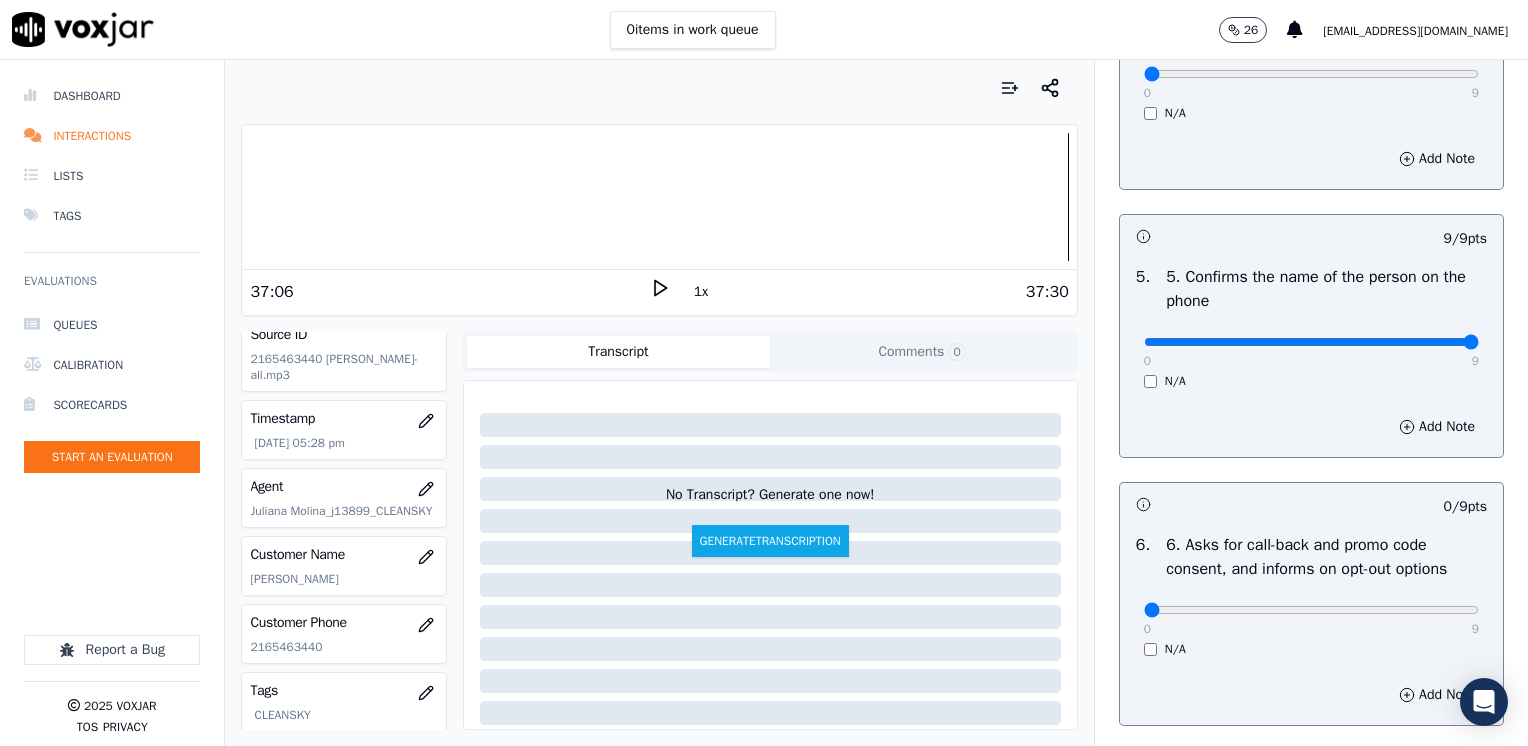 scroll, scrollTop: 1400, scrollLeft: 0, axis: vertical 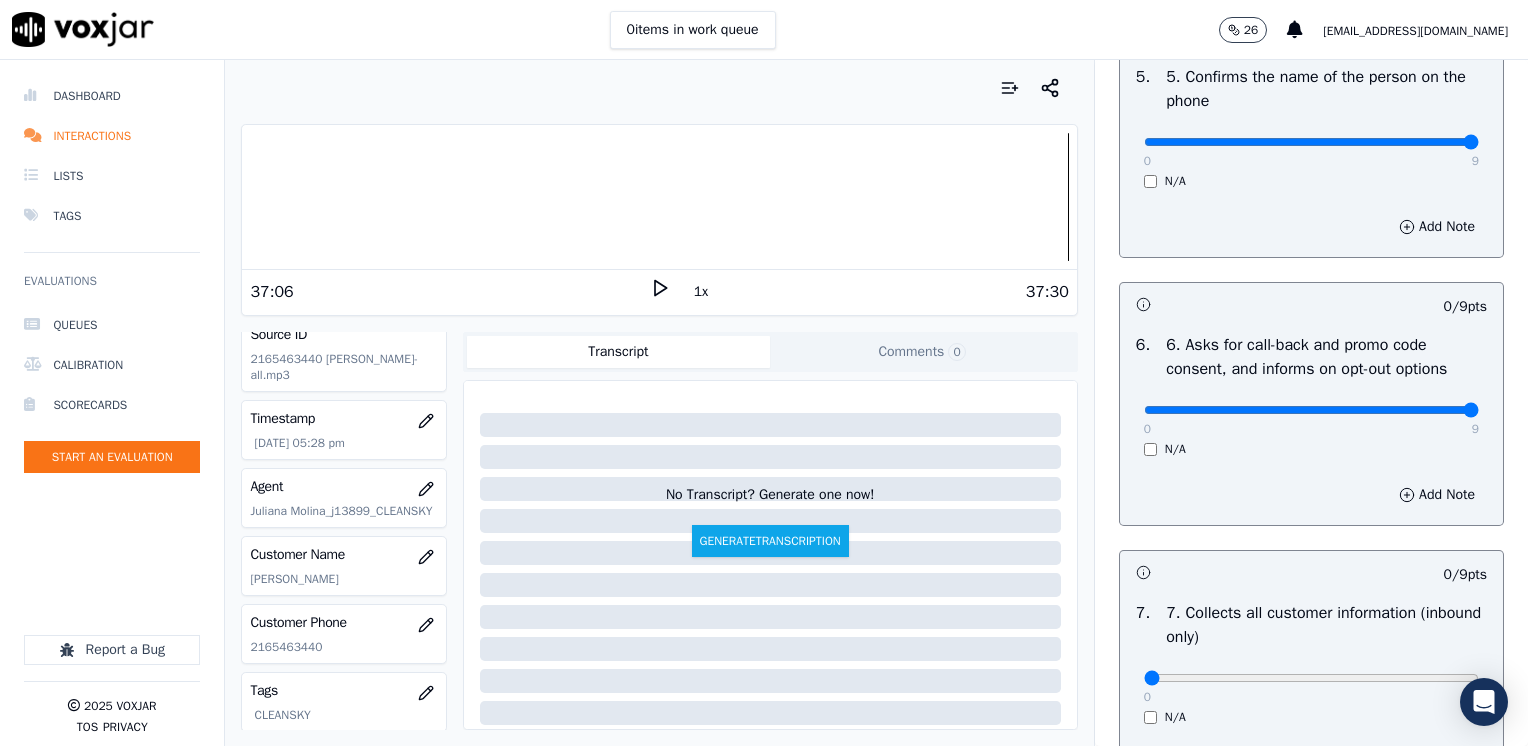 drag, startPoint x: 1126, startPoint y: 408, endPoint x: 1531, endPoint y: 446, distance: 406.7788 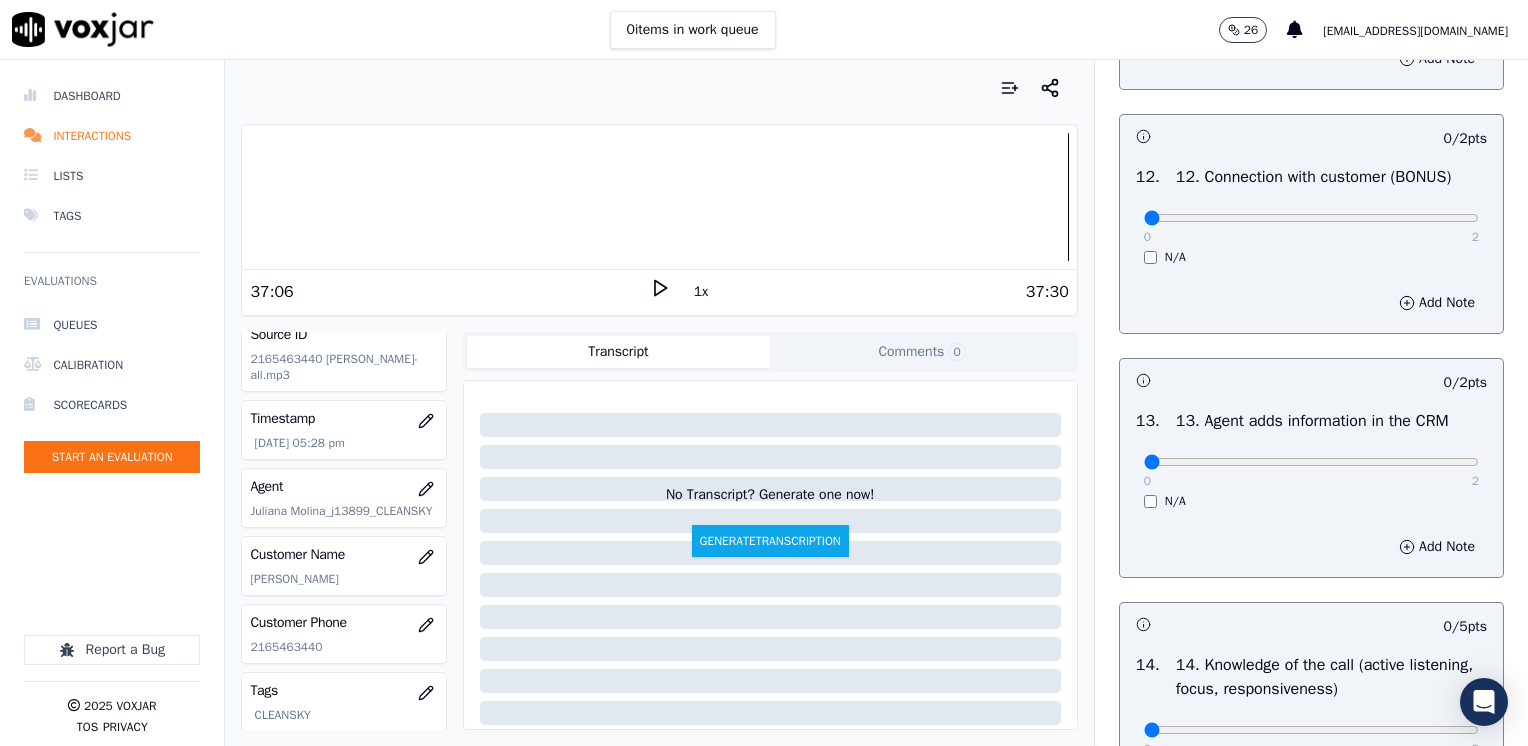 scroll, scrollTop: 3300, scrollLeft: 0, axis: vertical 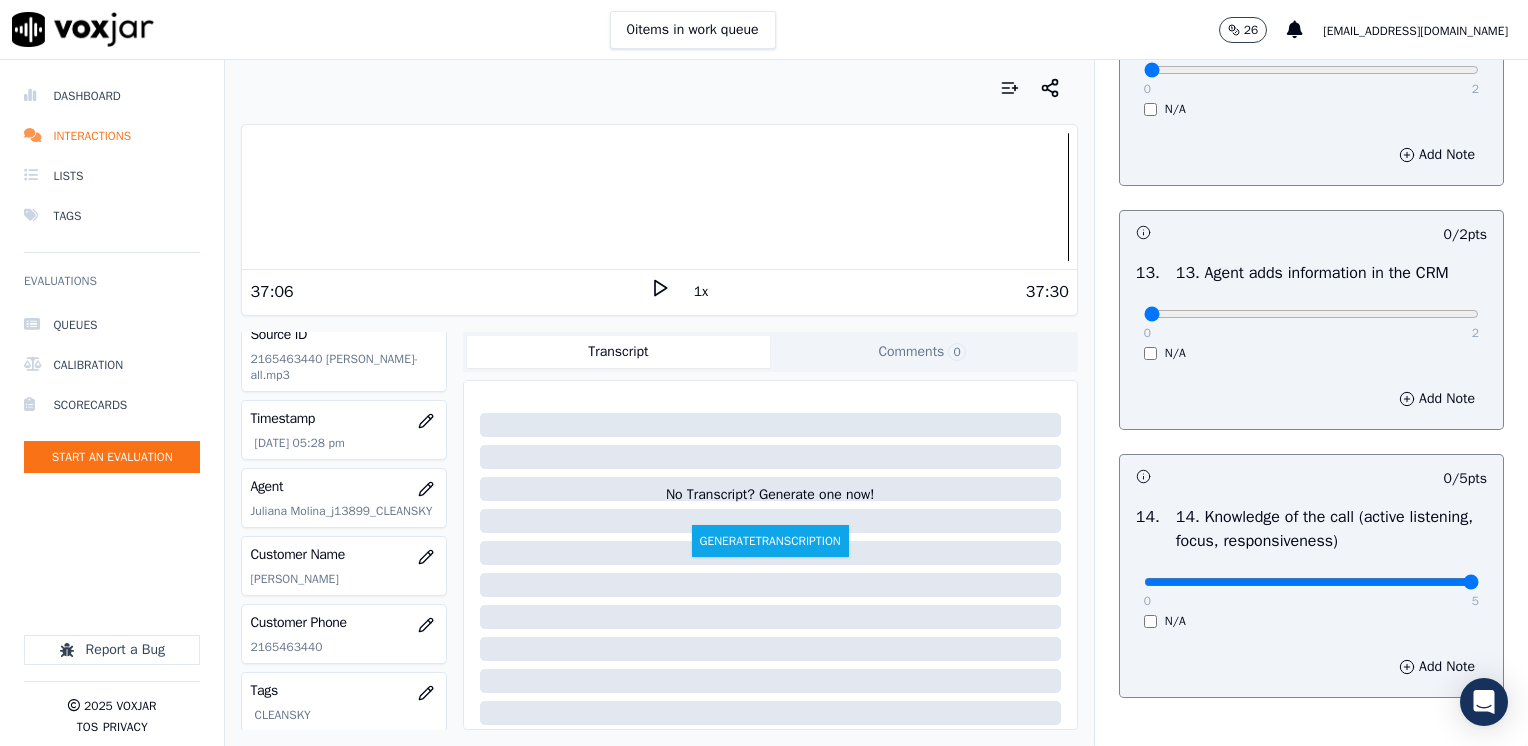 drag, startPoint x: 1130, startPoint y: 624, endPoint x: 1531, endPoint y: 614, distance: 401.12466 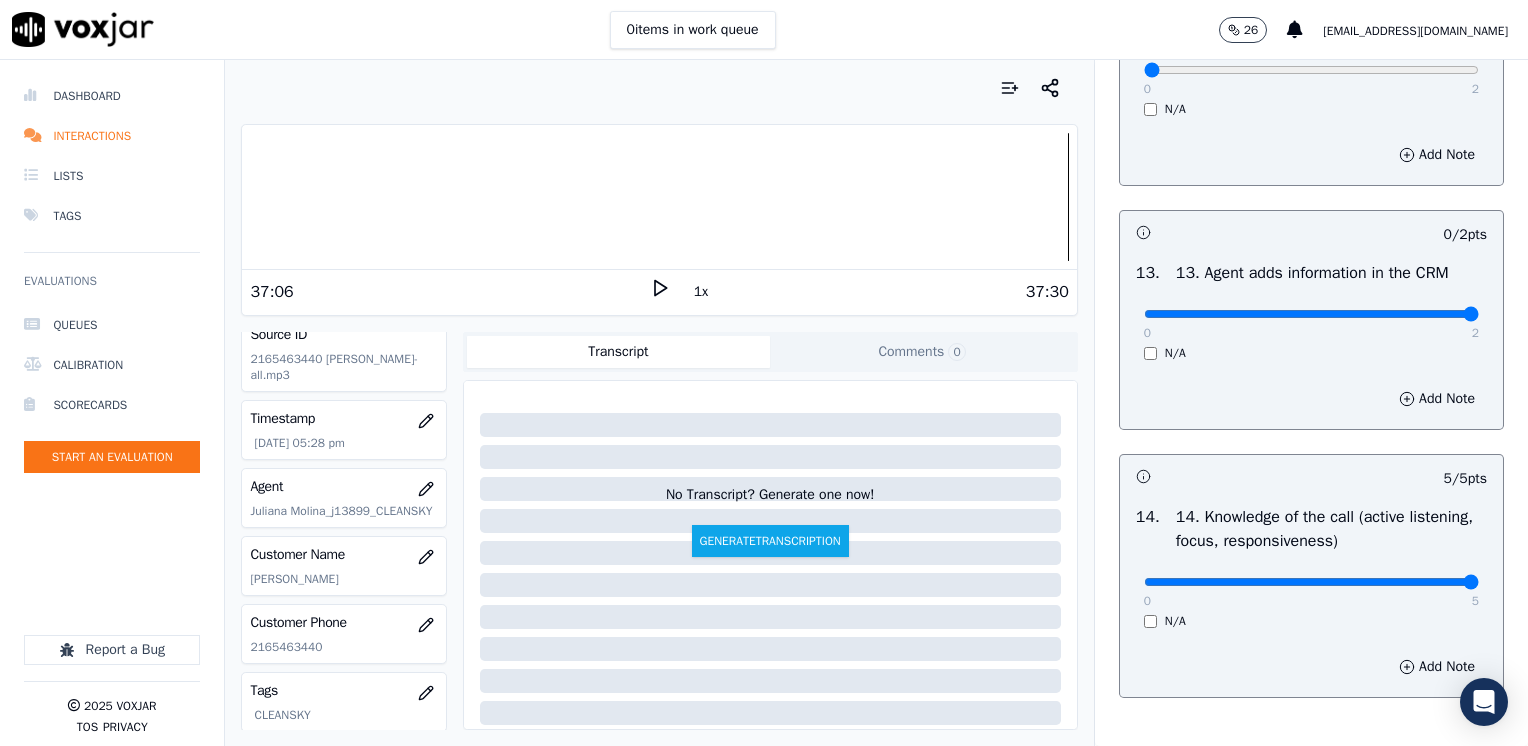 drag, startPoint x: 1134, startPoint y: 363, endPoint x: 1531, endPoint y: 353, distance: 397.12592 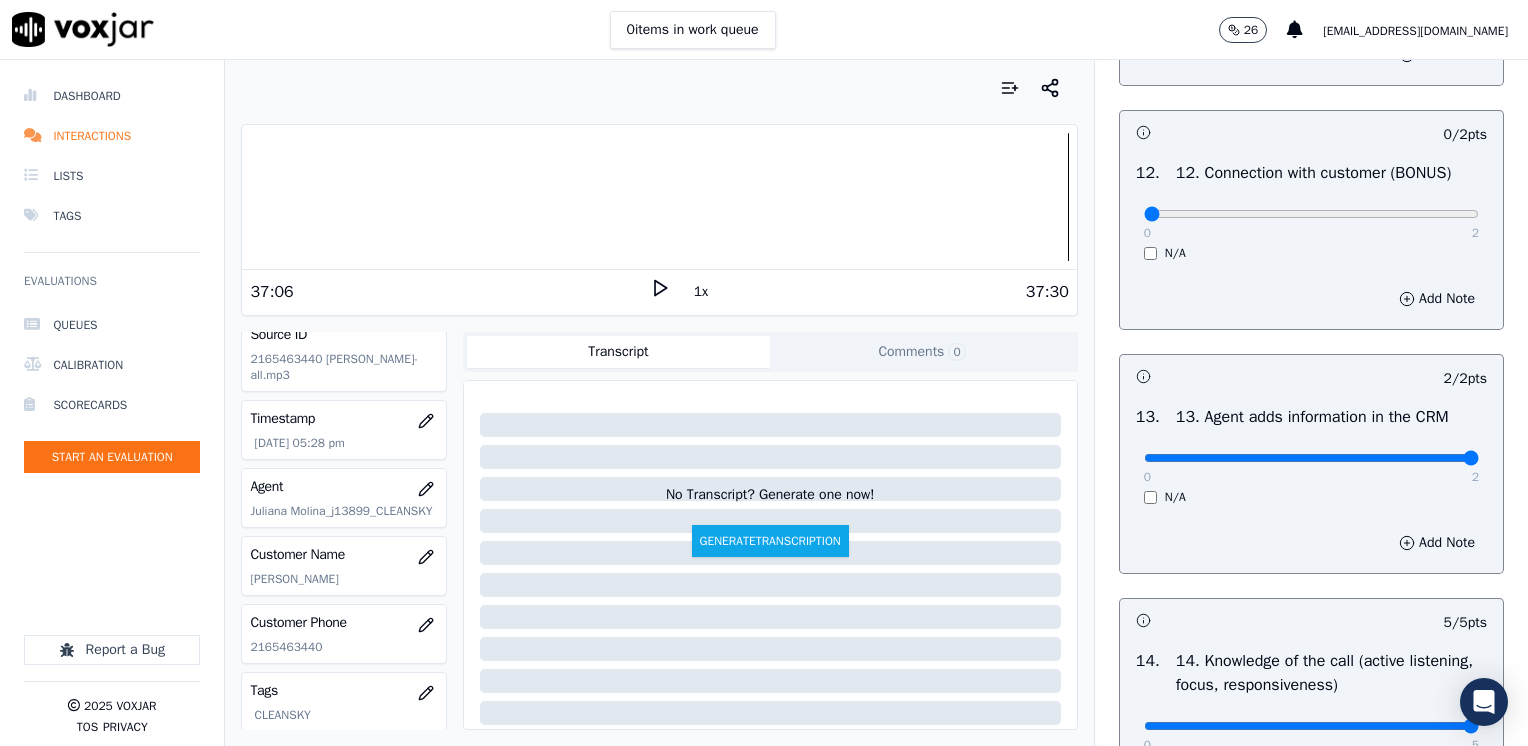 scroll, scrollTop: 2900, scrollLeft: 0, axis: vertical 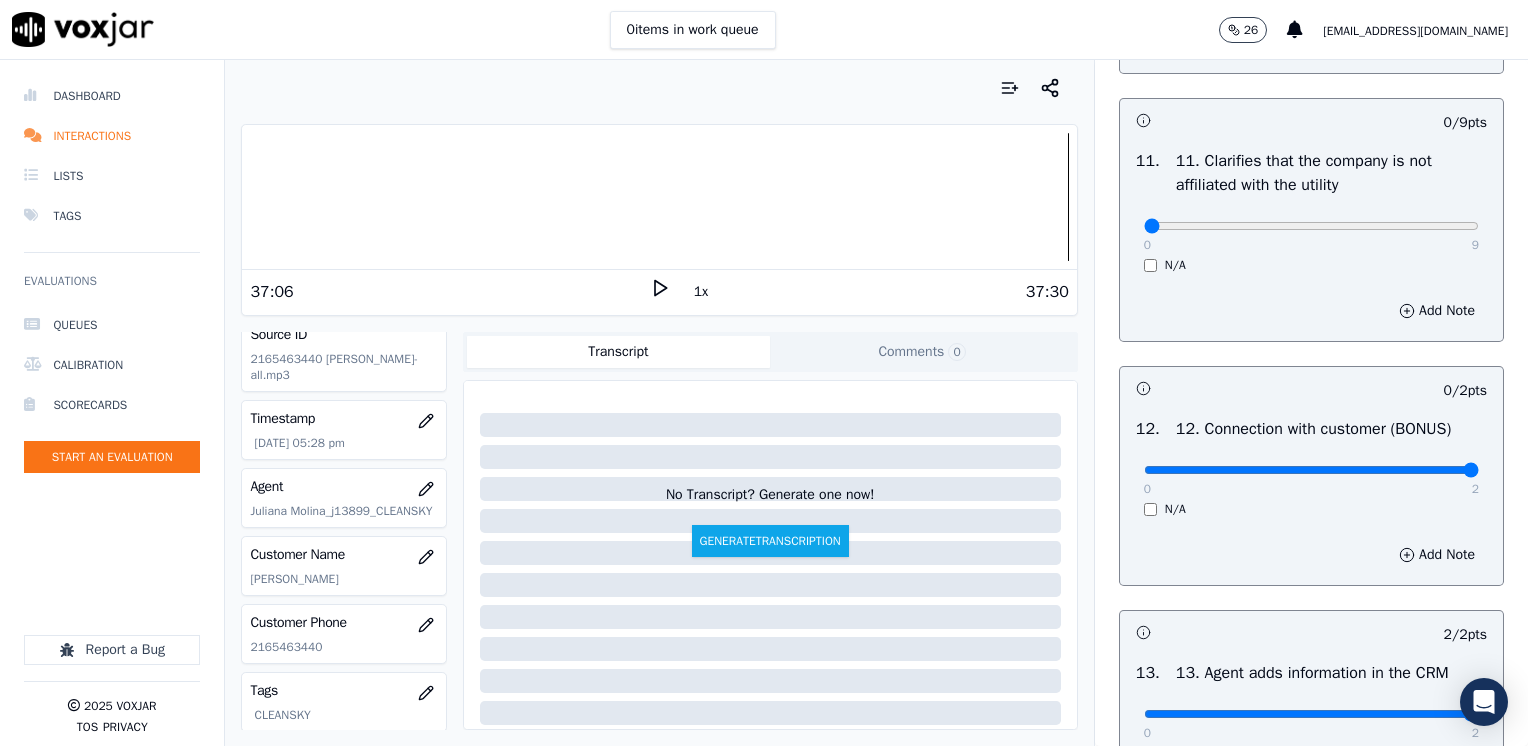 drag, startPoint x: 1133, startPoint y: 512, endPoint x: 1531, endPoint y: 550, distance: 399.80997 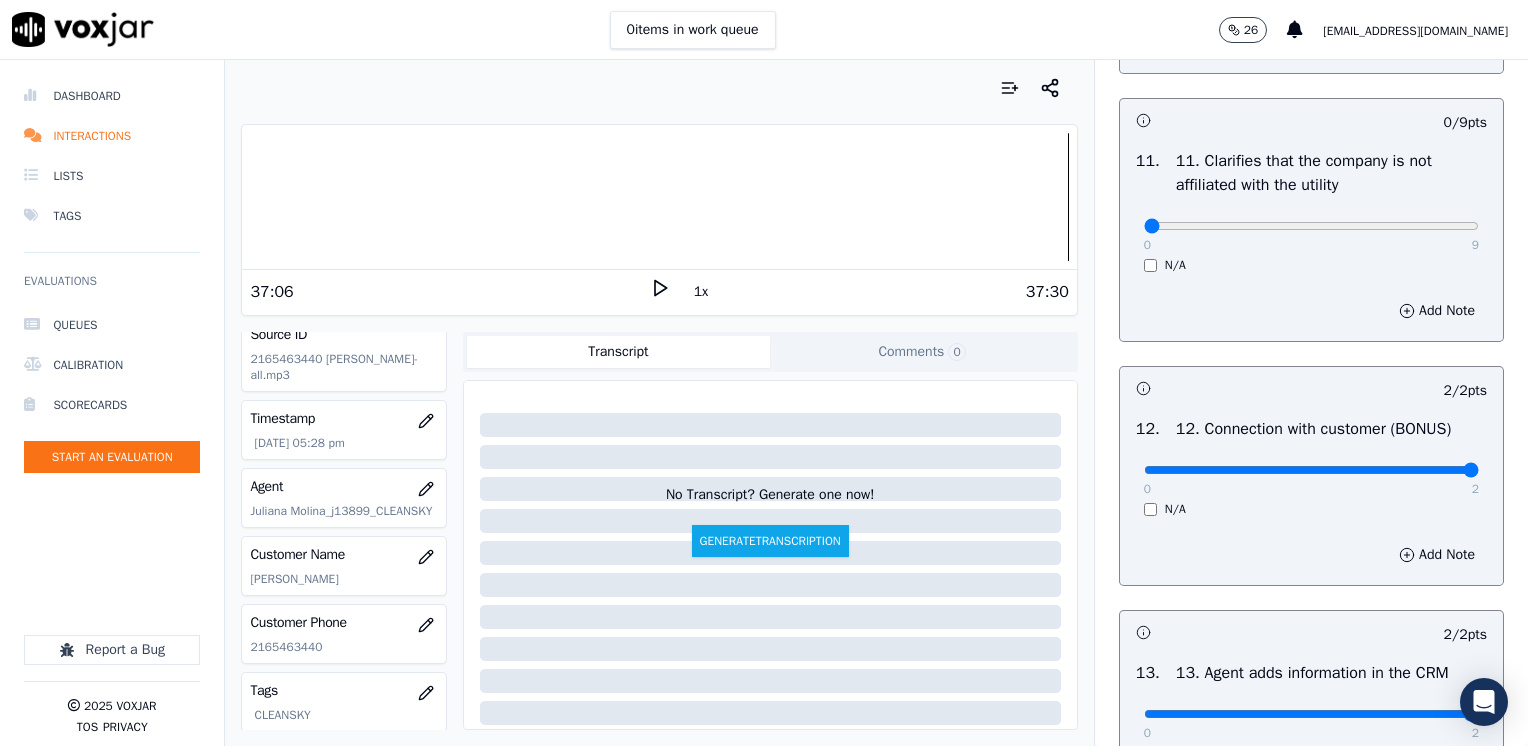 scroll, scrollTop: 2700, scrollLeft: 0, axis: vertical 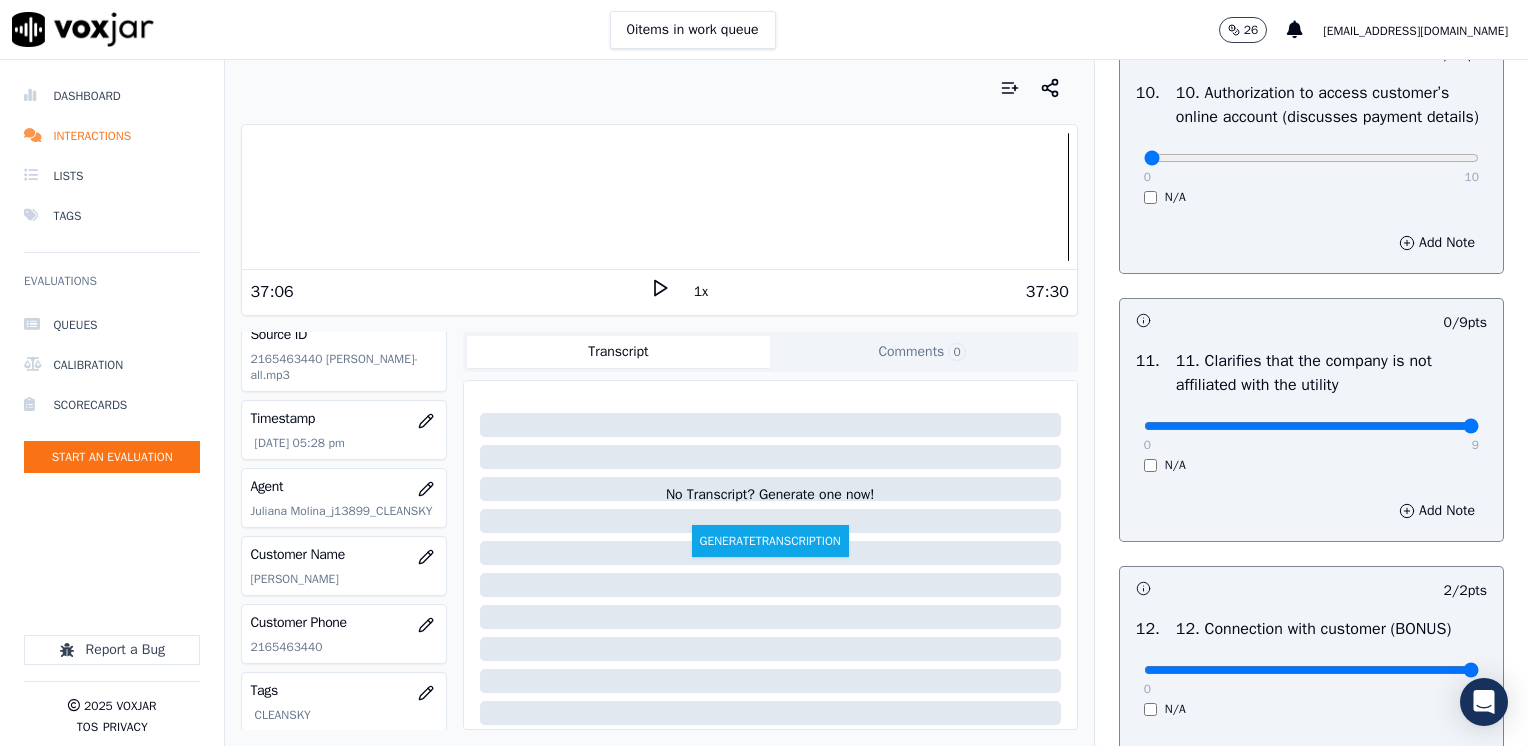 drag, startPoint x: 1133, startPoint y: 464, endPoint x: 1531, endPoint y: 471, distance: 398.06155 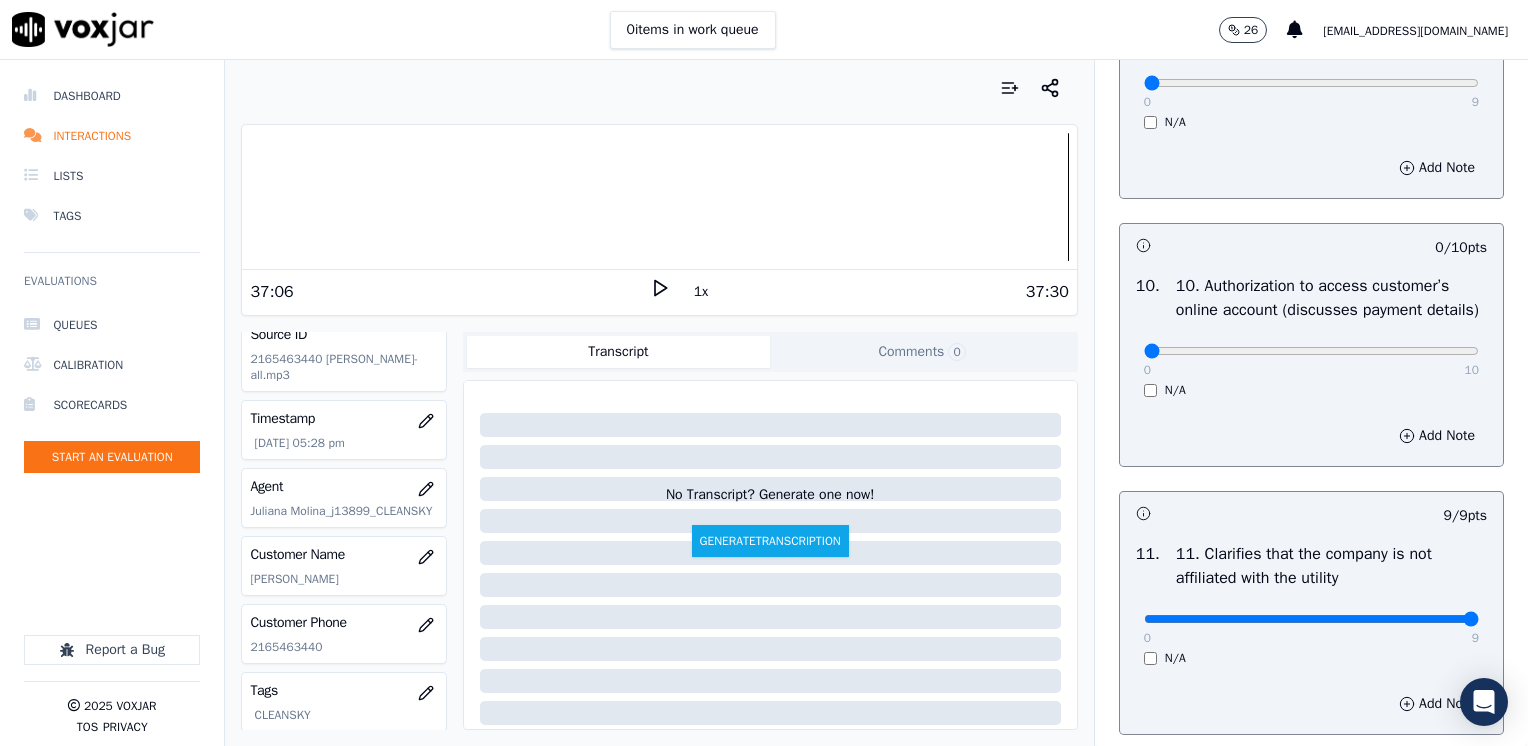scroll, scrollTop: 2500, scrollLeft: 0, axis: vertical 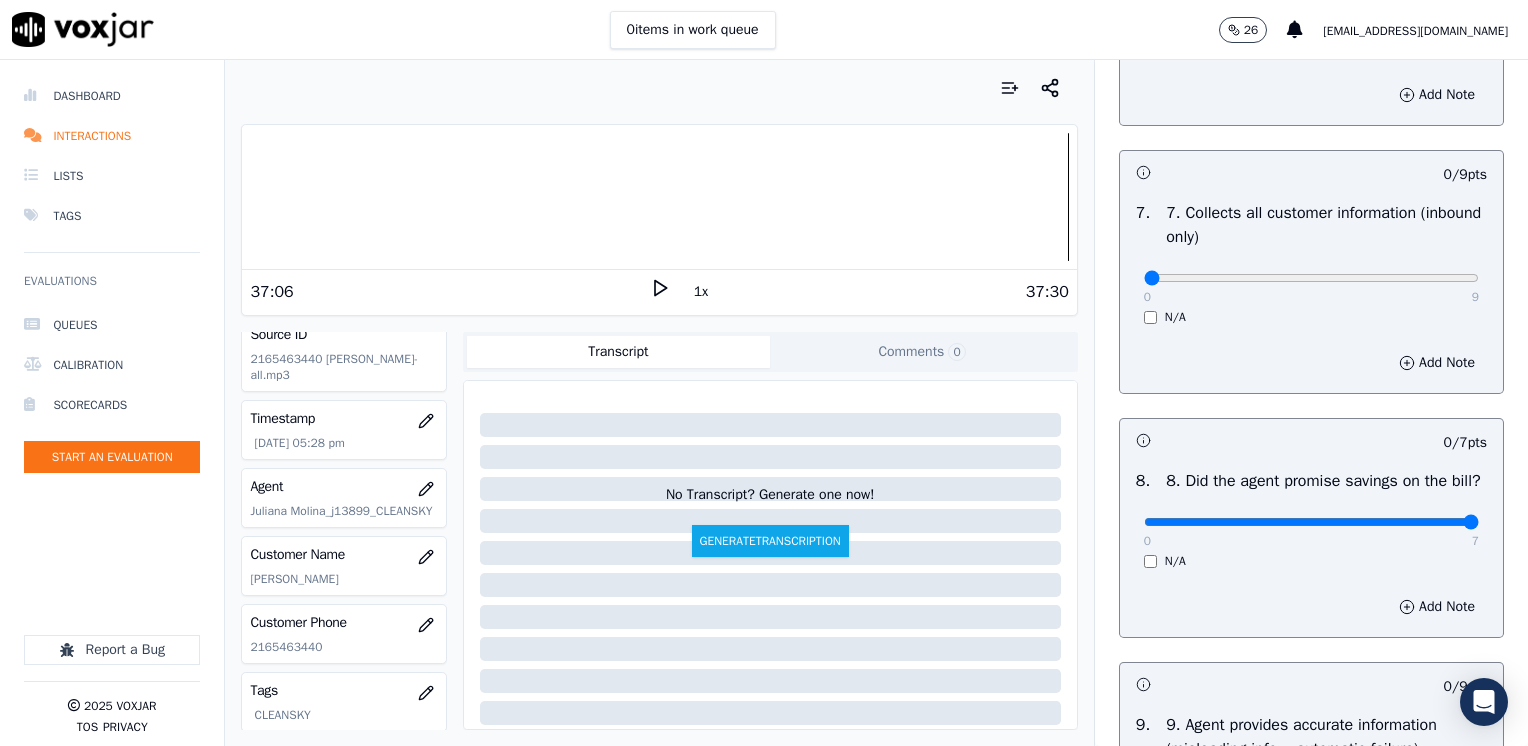 drag, startPoint x: 1132, startPoint y: 544, endPoint x: 1531, endPoint y: 554, distance: 399.1253 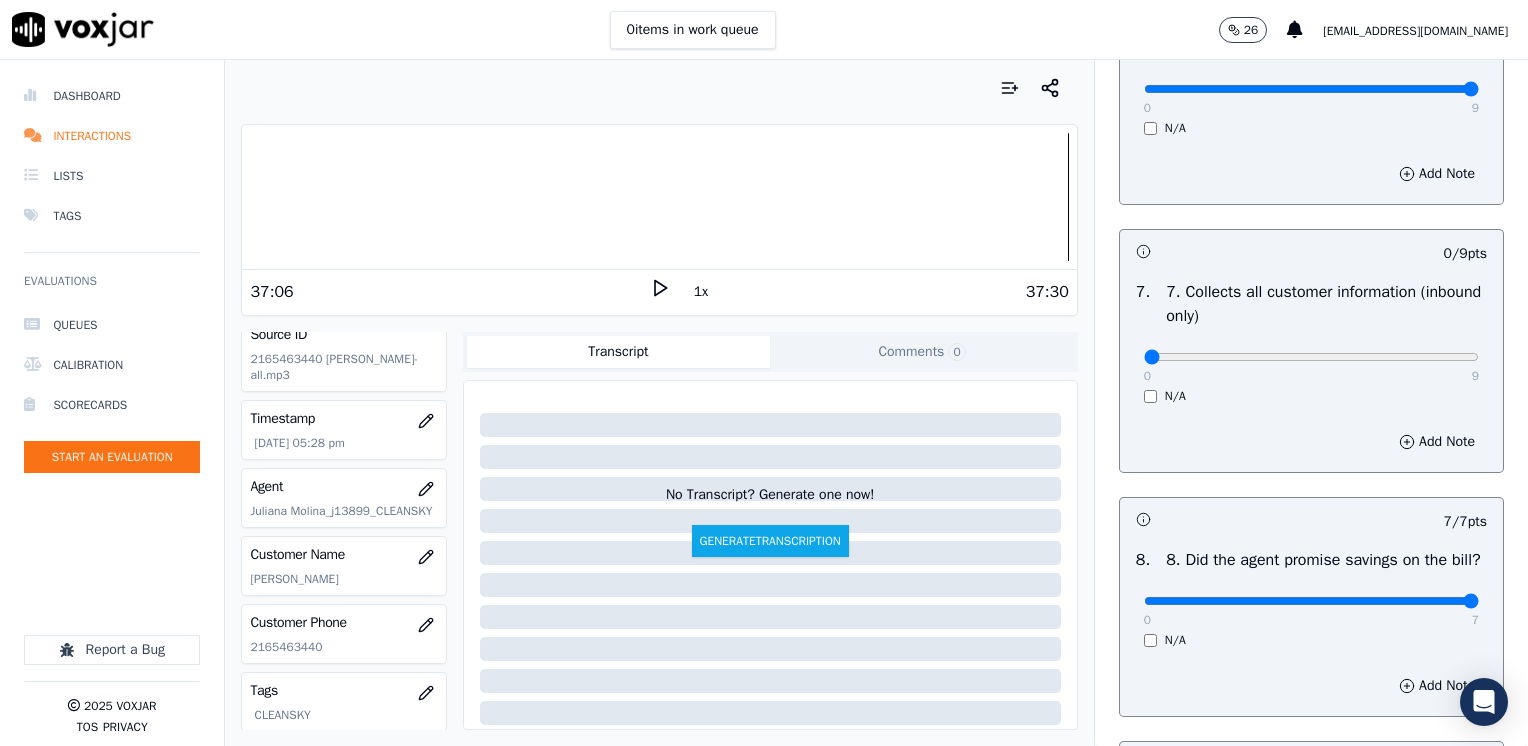 scroll, scrollTop: 1600, scrollLeft: 0, axis: vertical 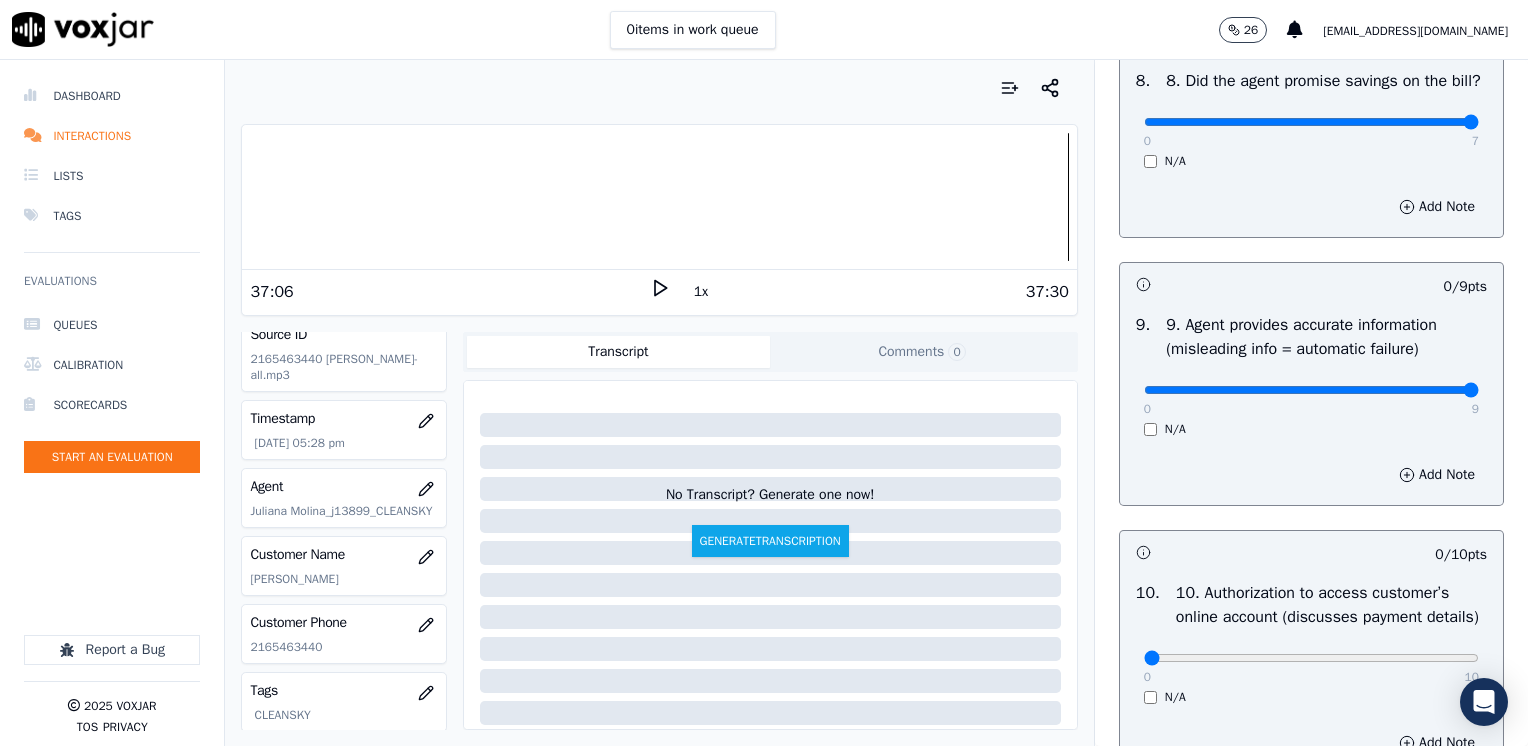 drag, startPoint x: 1129, startPoint y: 409, endPoint x: 1531, endPoint y: 422, distance: 402.21014 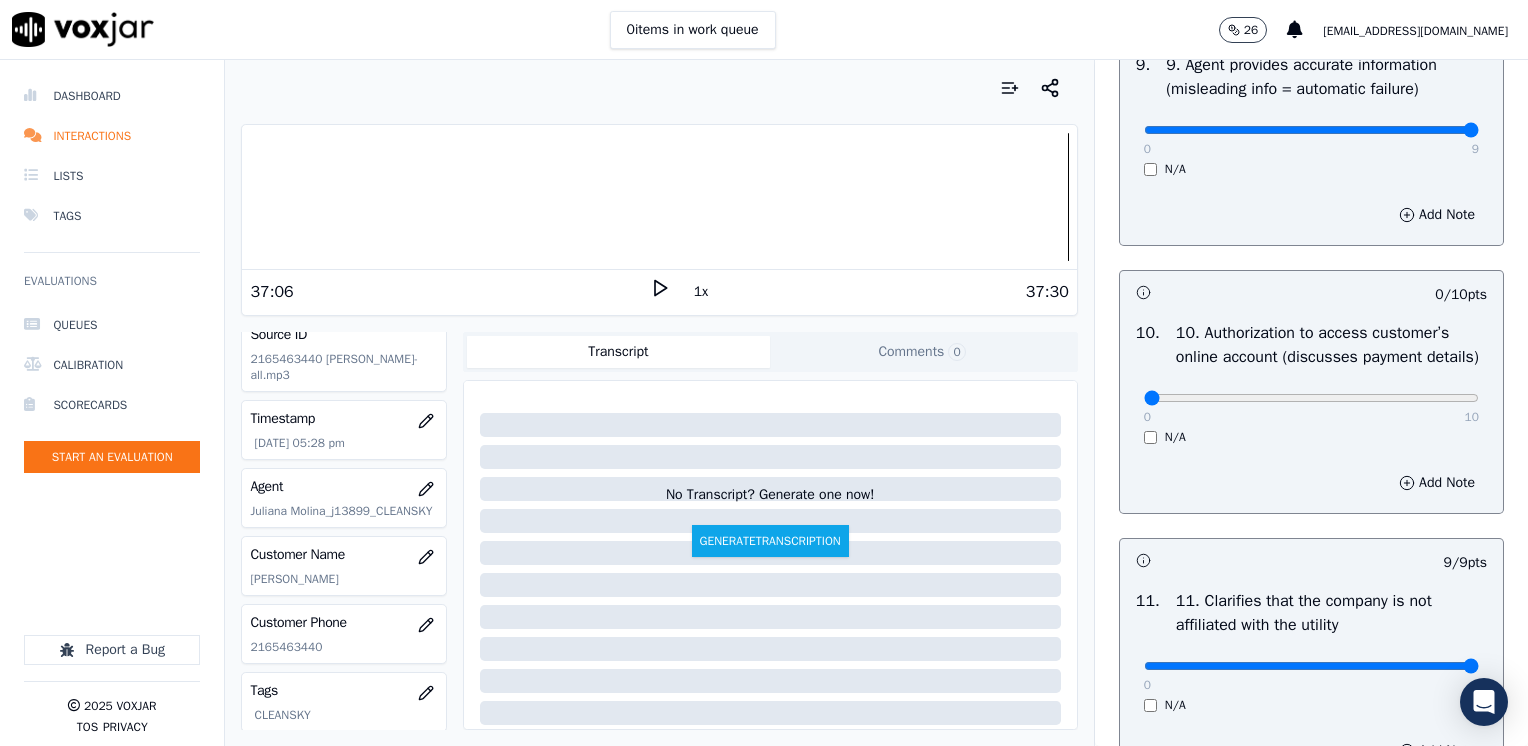 scroll, scrollTop: 2500, scrollLeft: 0, axis: vertical 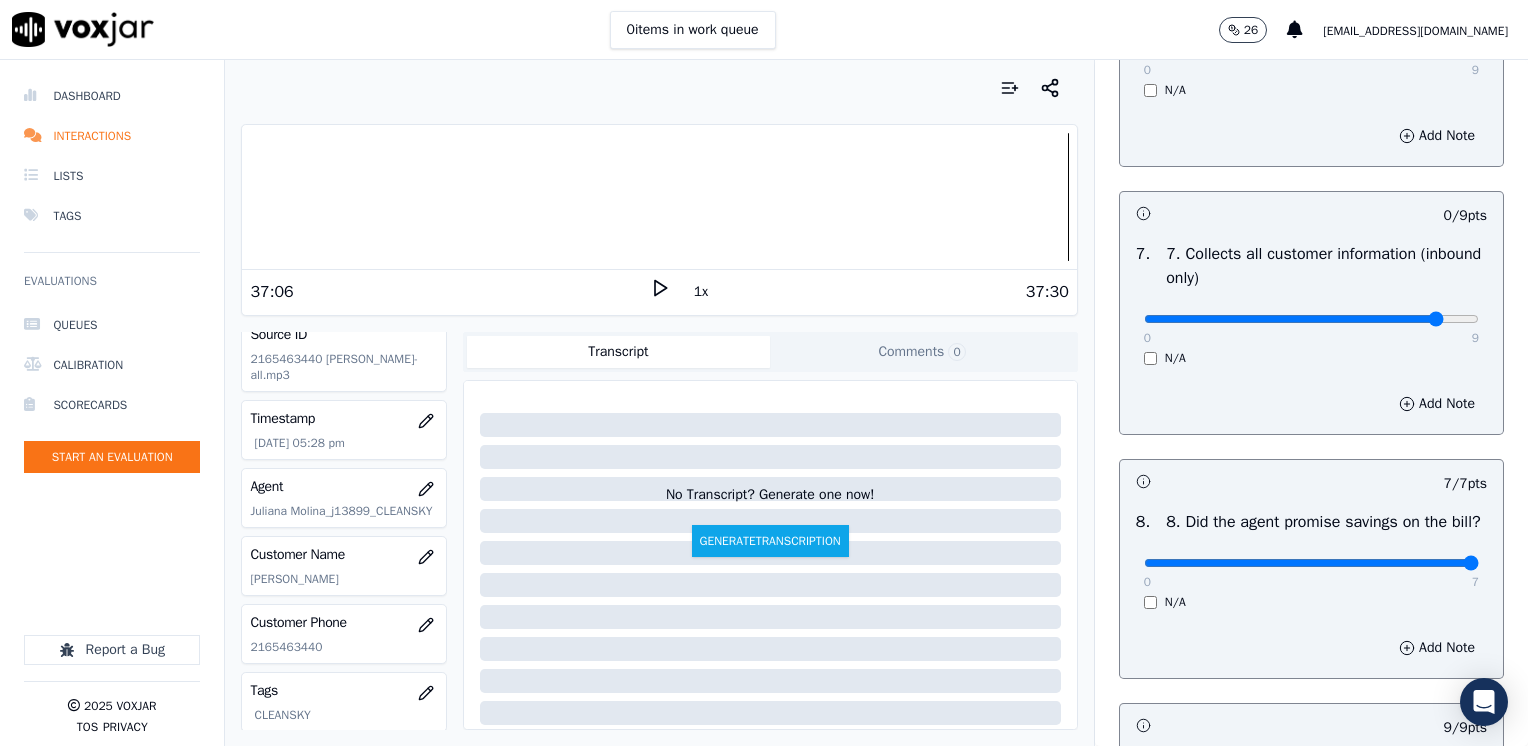 type on "8" 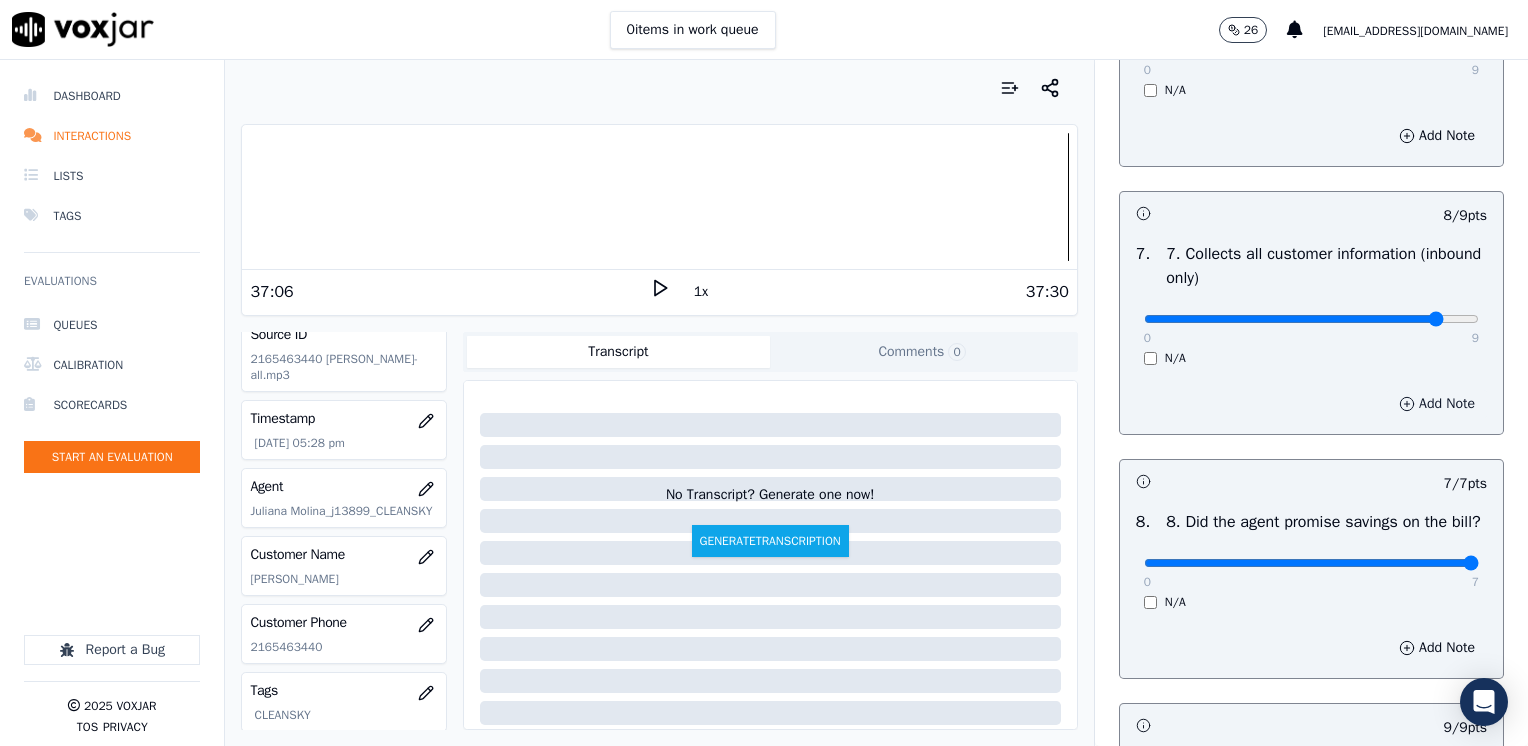 click on "Add Note" at bounding box center (1437, 404) 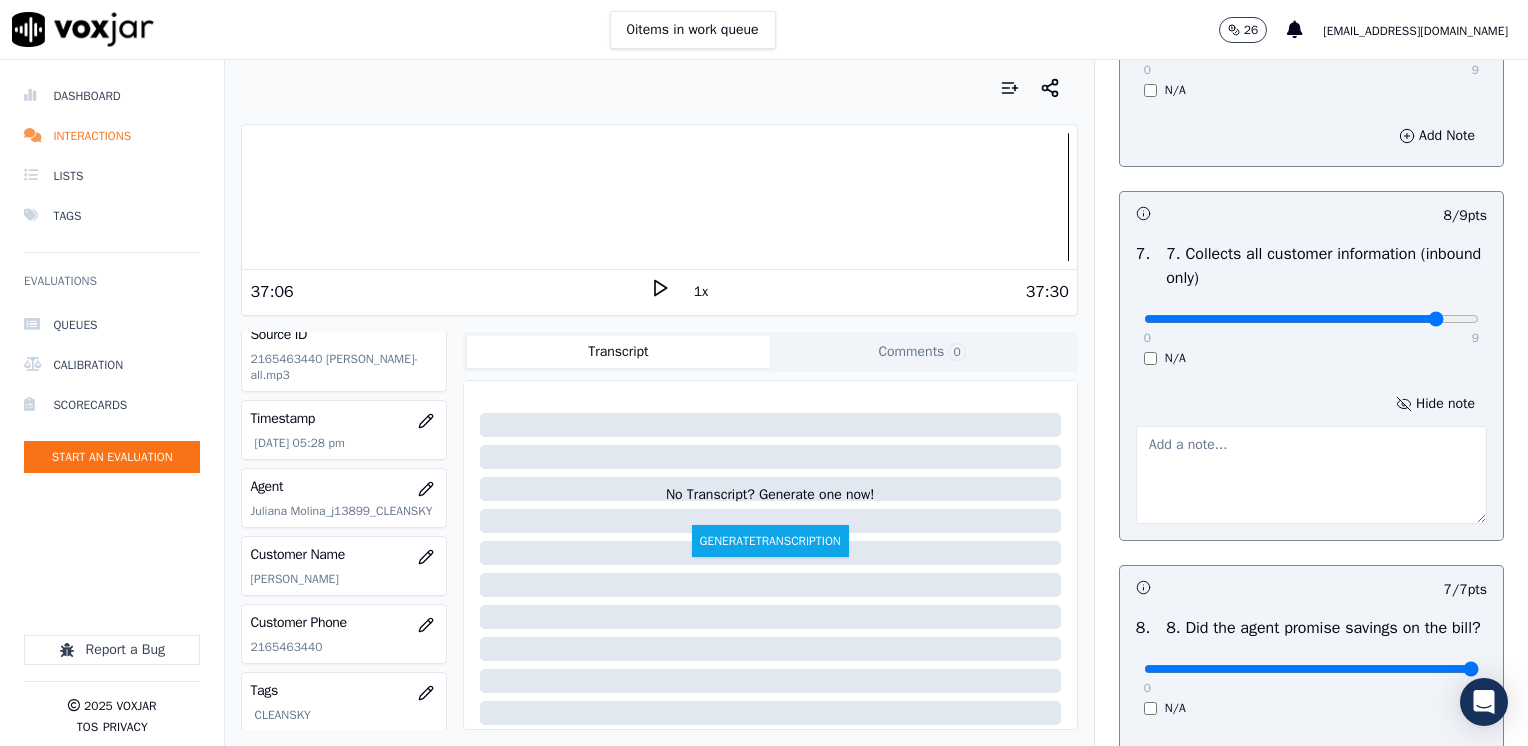 click at bounding box center (1311, 475) 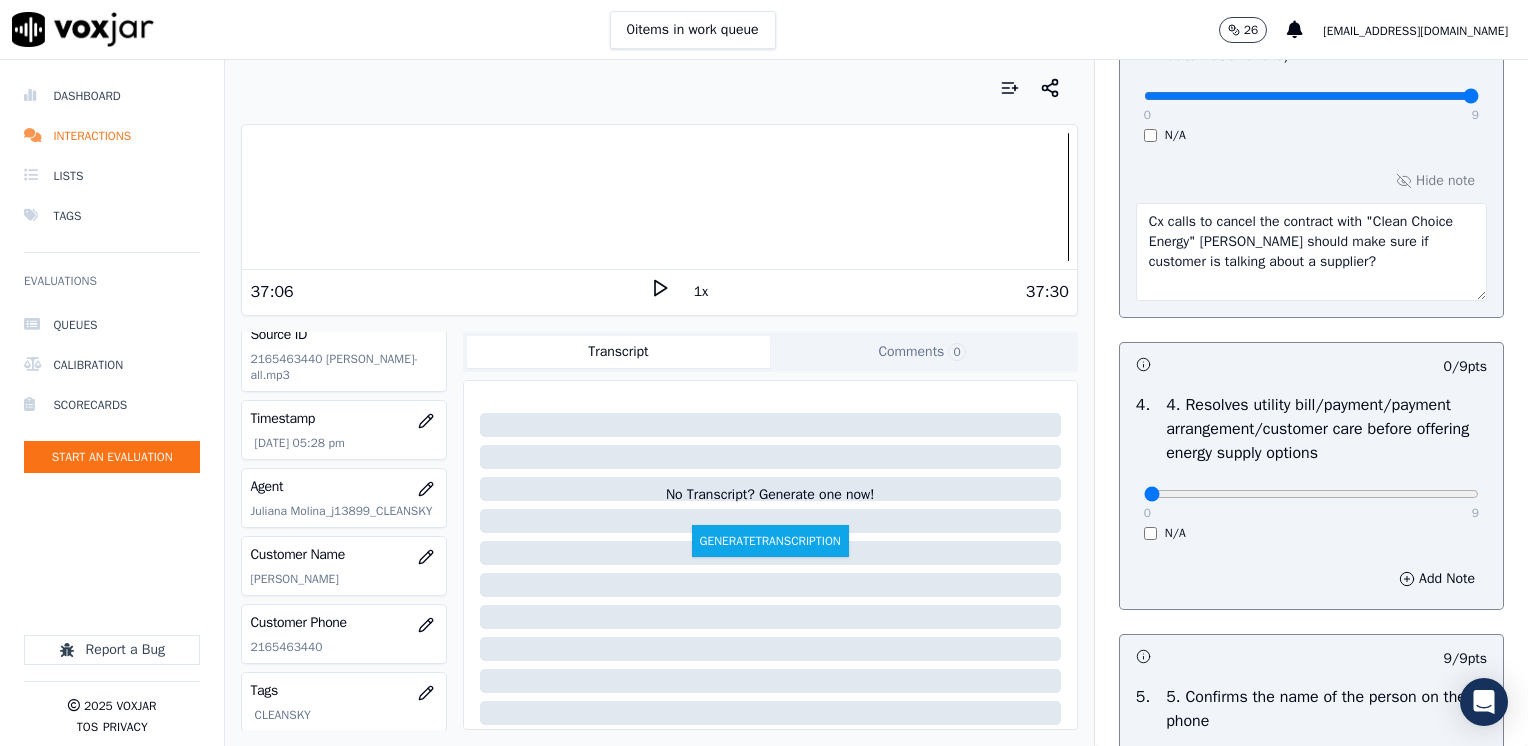scroll, scrollTop: 759, scrollLeft: 0, axis: vertical 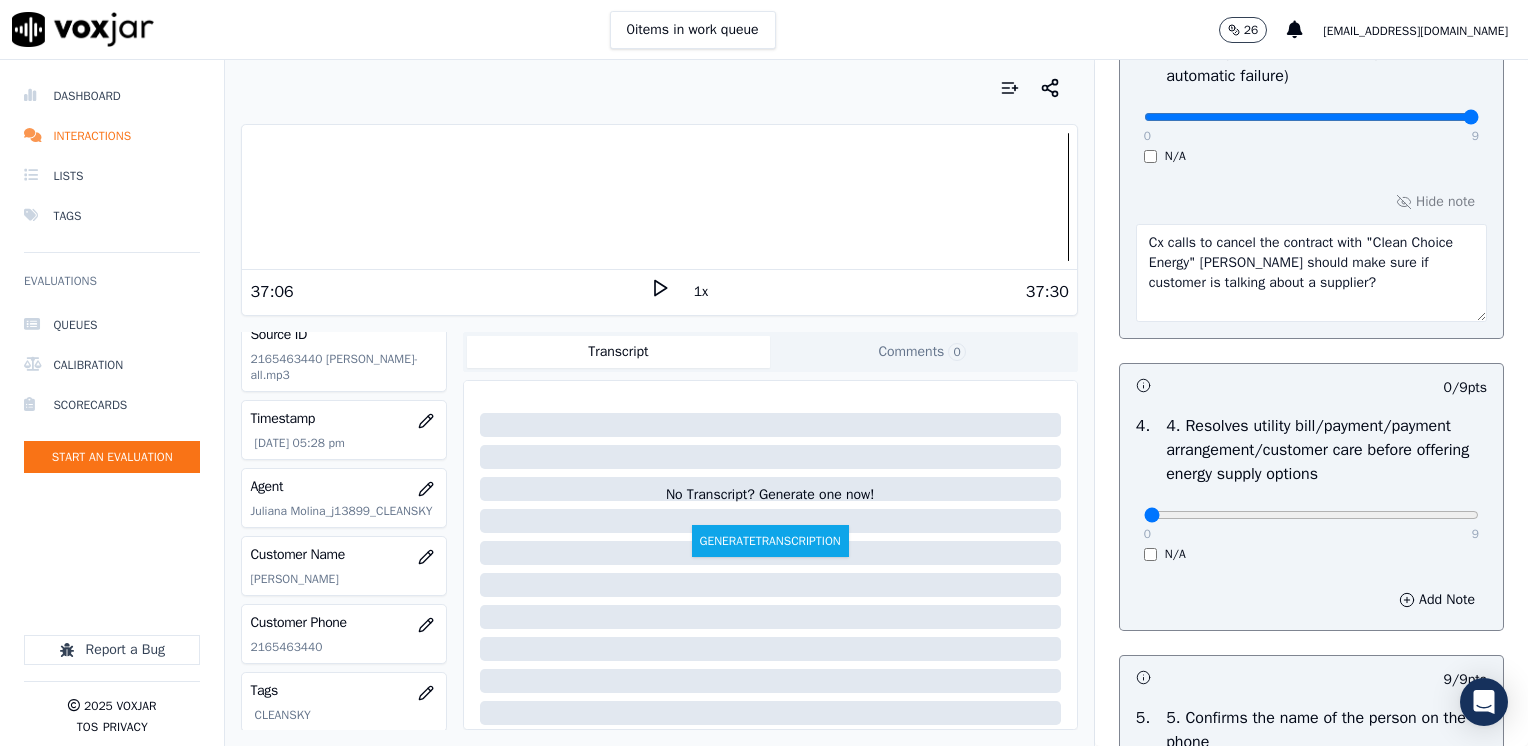 type on "Make sure to collect full service address before reading the CS CTS and sales script" 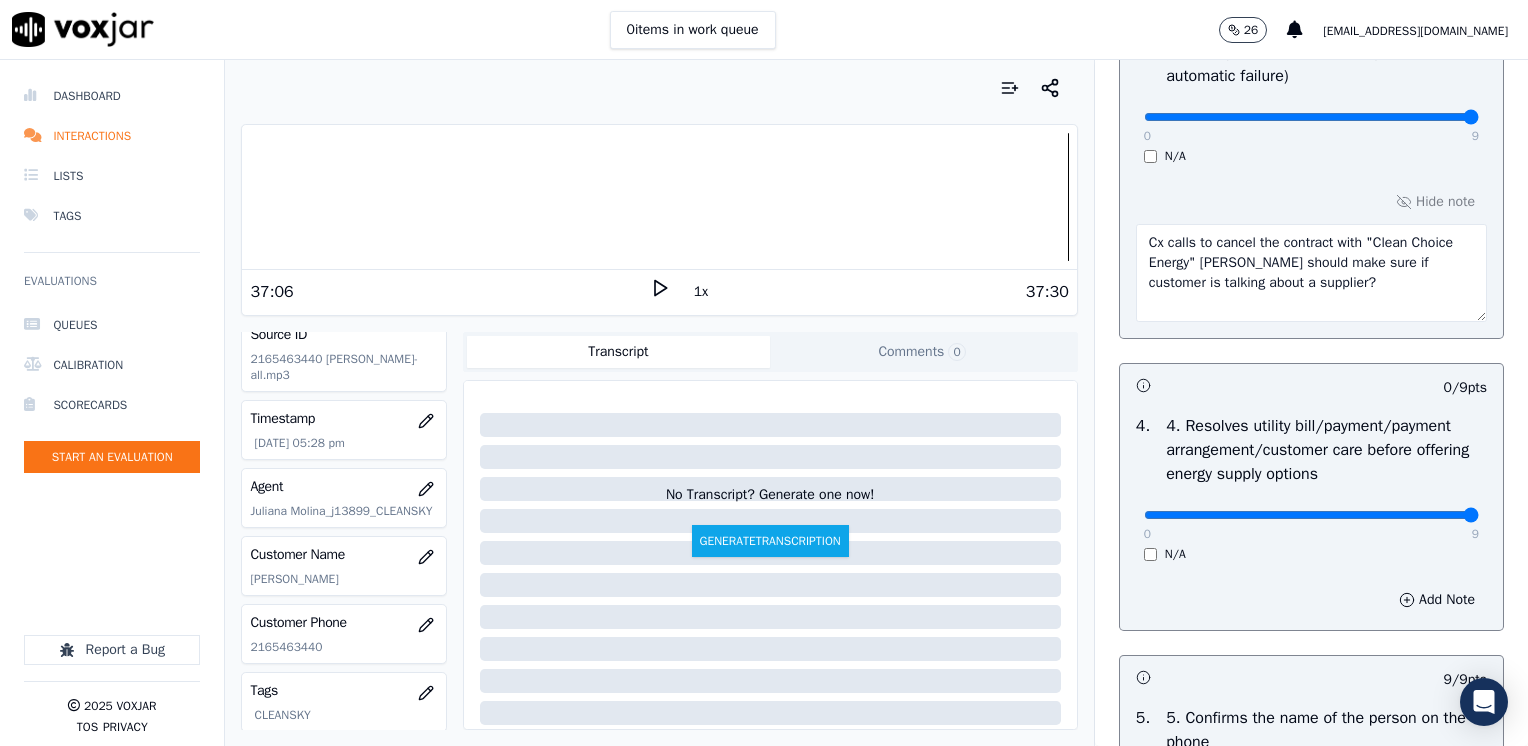 drag, startPoint x: 1132, startPoint y: 515, endPoint x: 1531, endPoint y: 514, distance: 399.00125 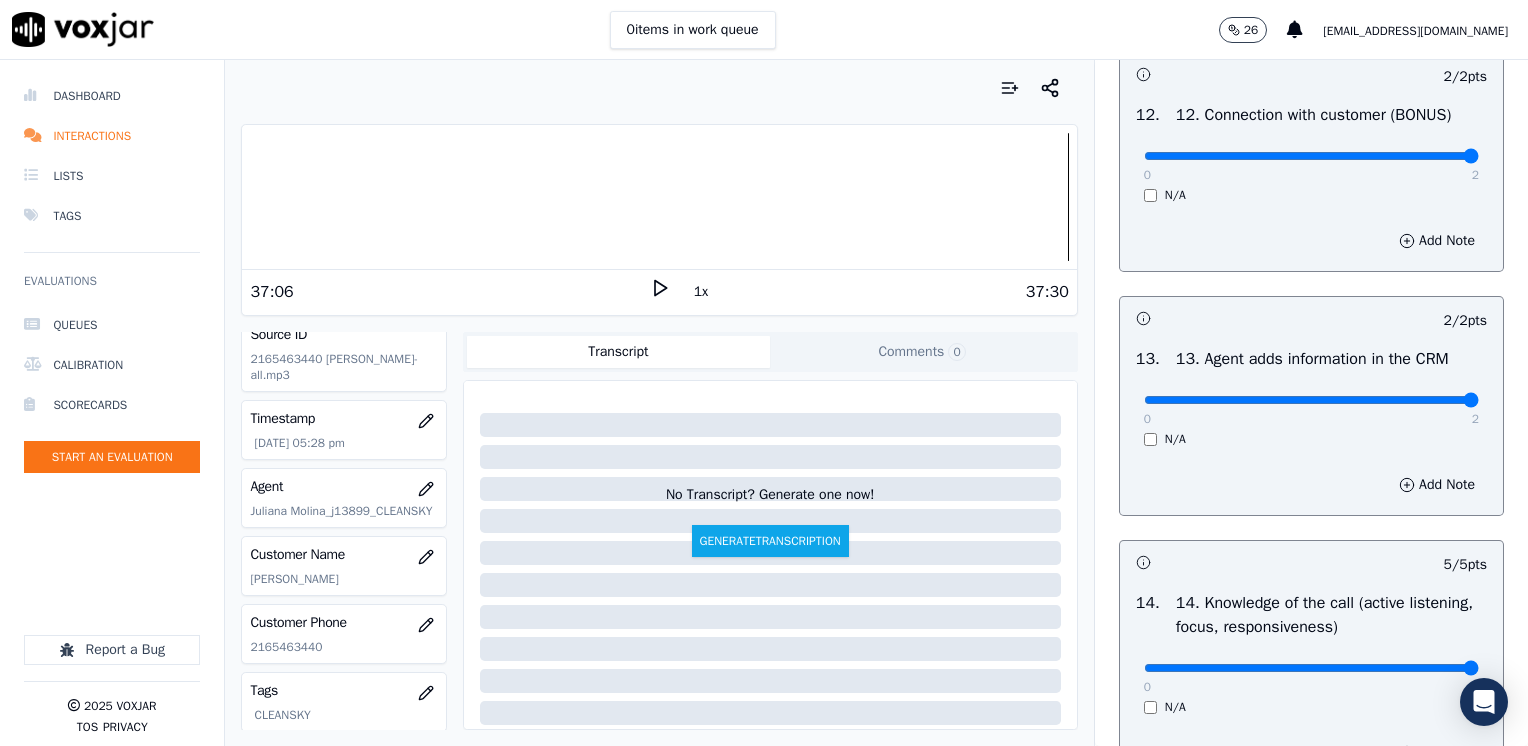 scroll, scrollTop: 3564, scrollLeft: 0, axis: vertical 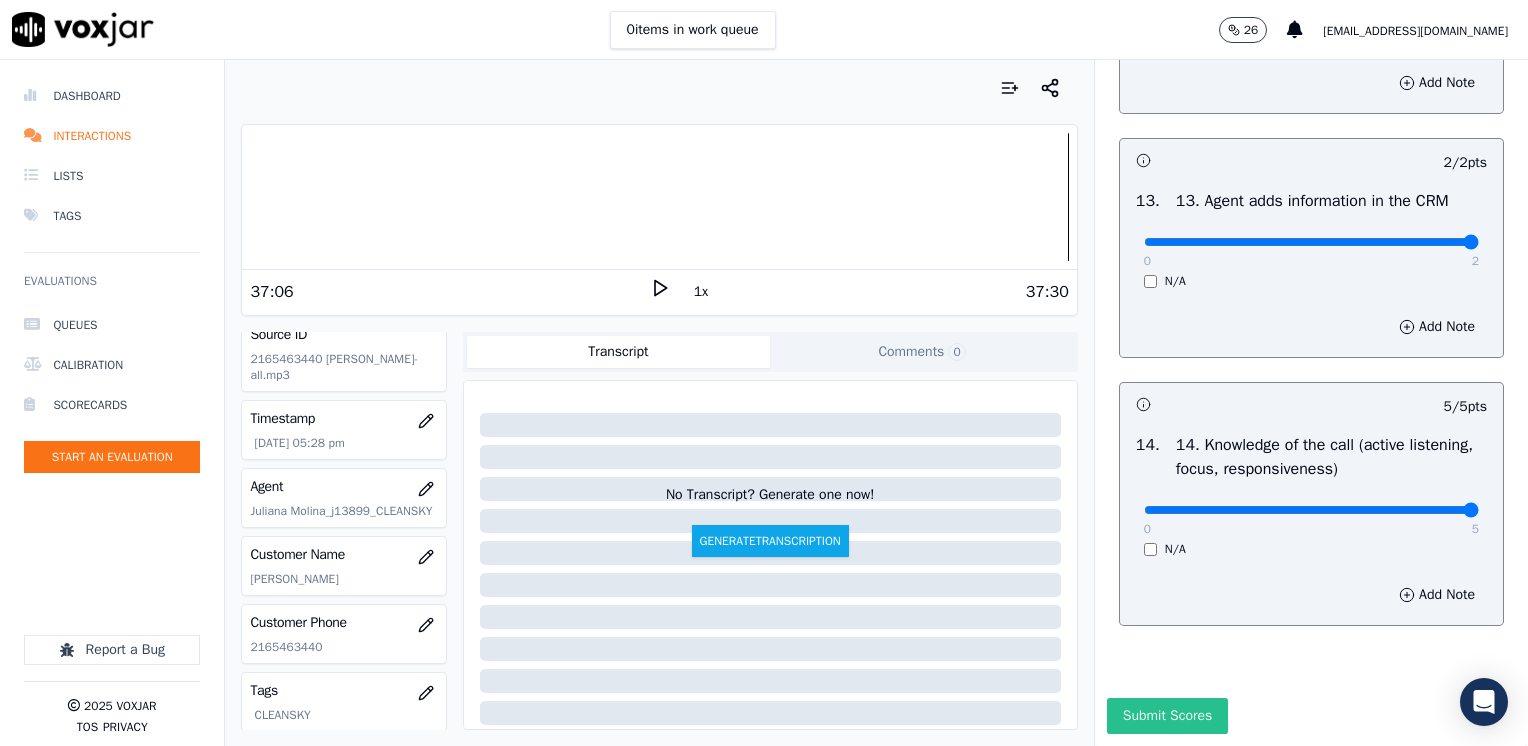 click on "Submit Scores" at bounding box center (1167, 716) 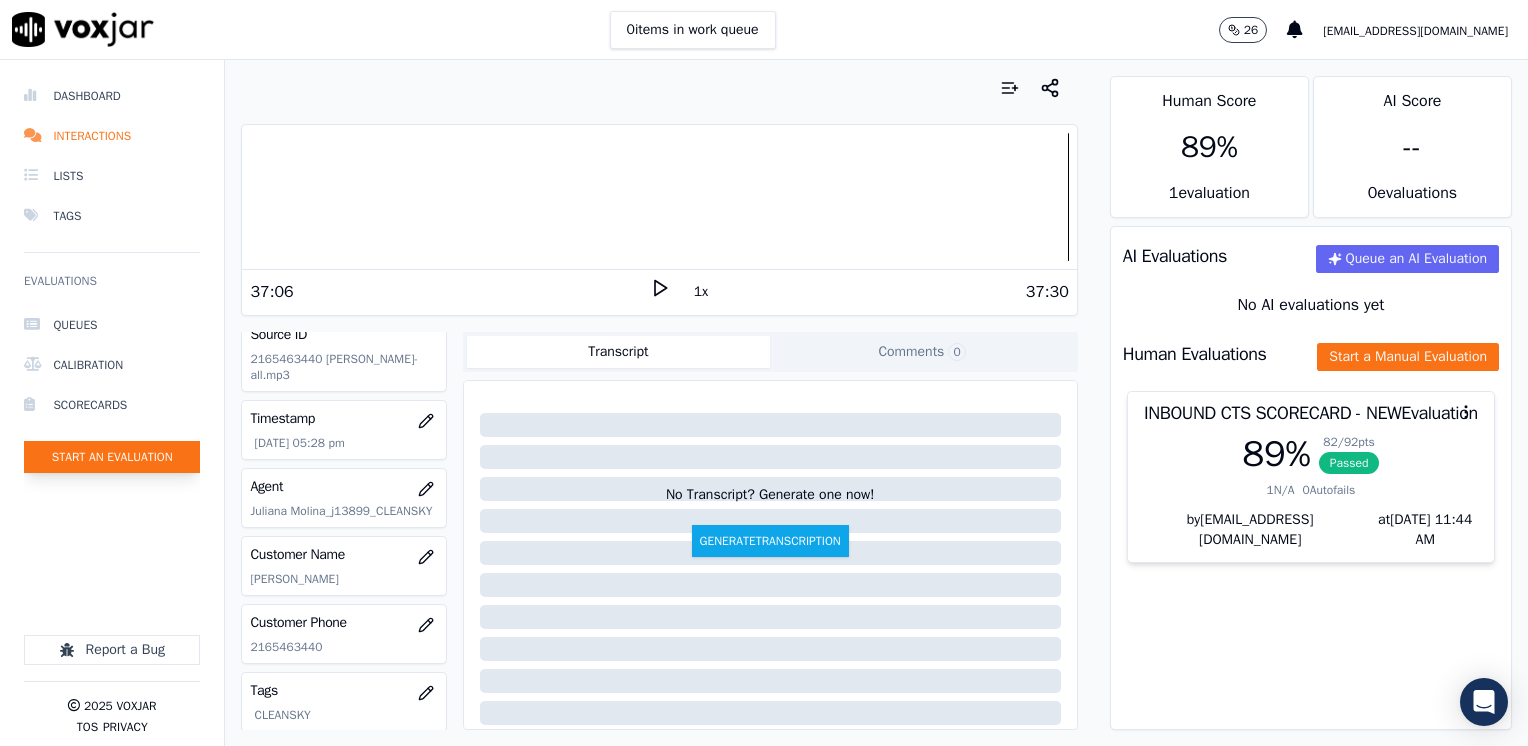 click on "Start an Evaluation" 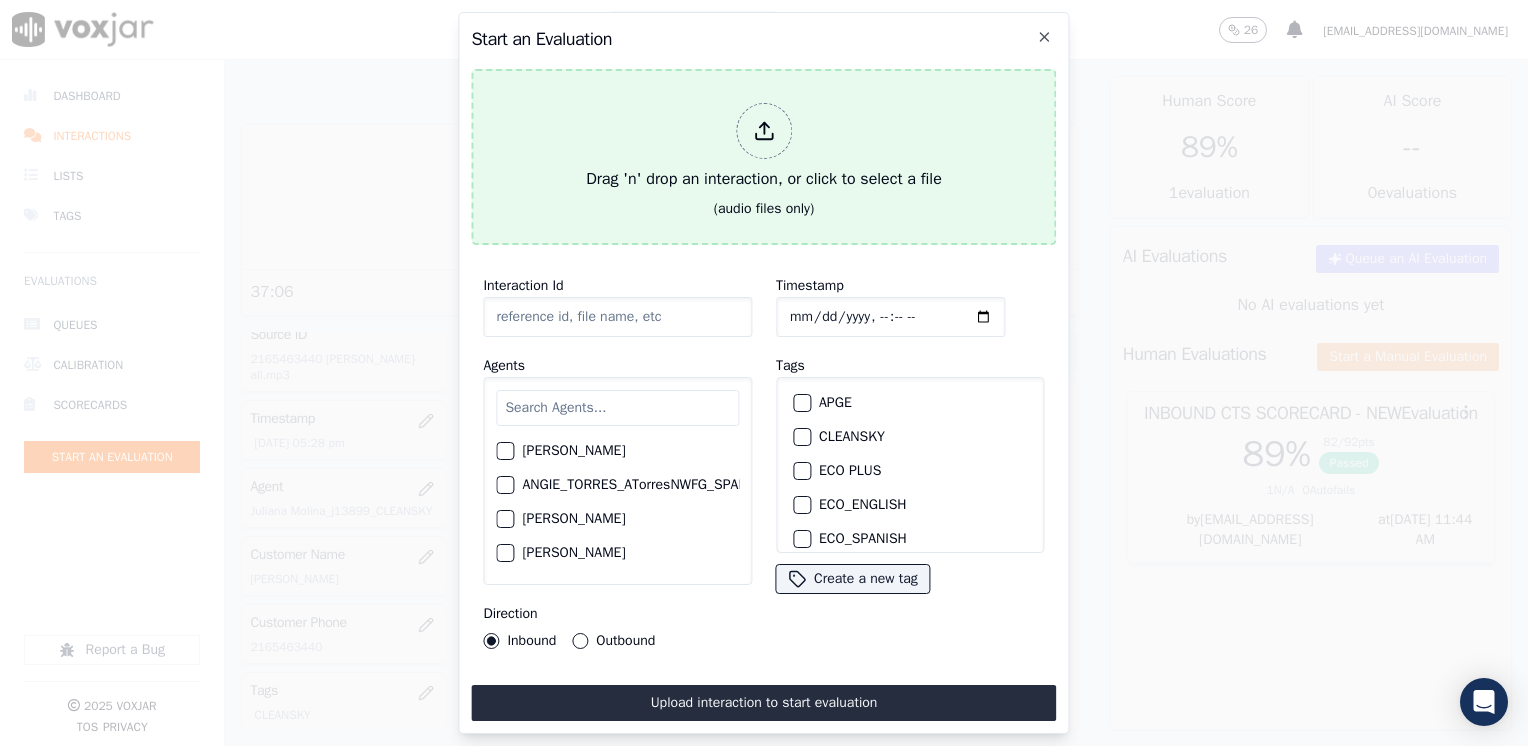 click at bounding box center (764, 131) 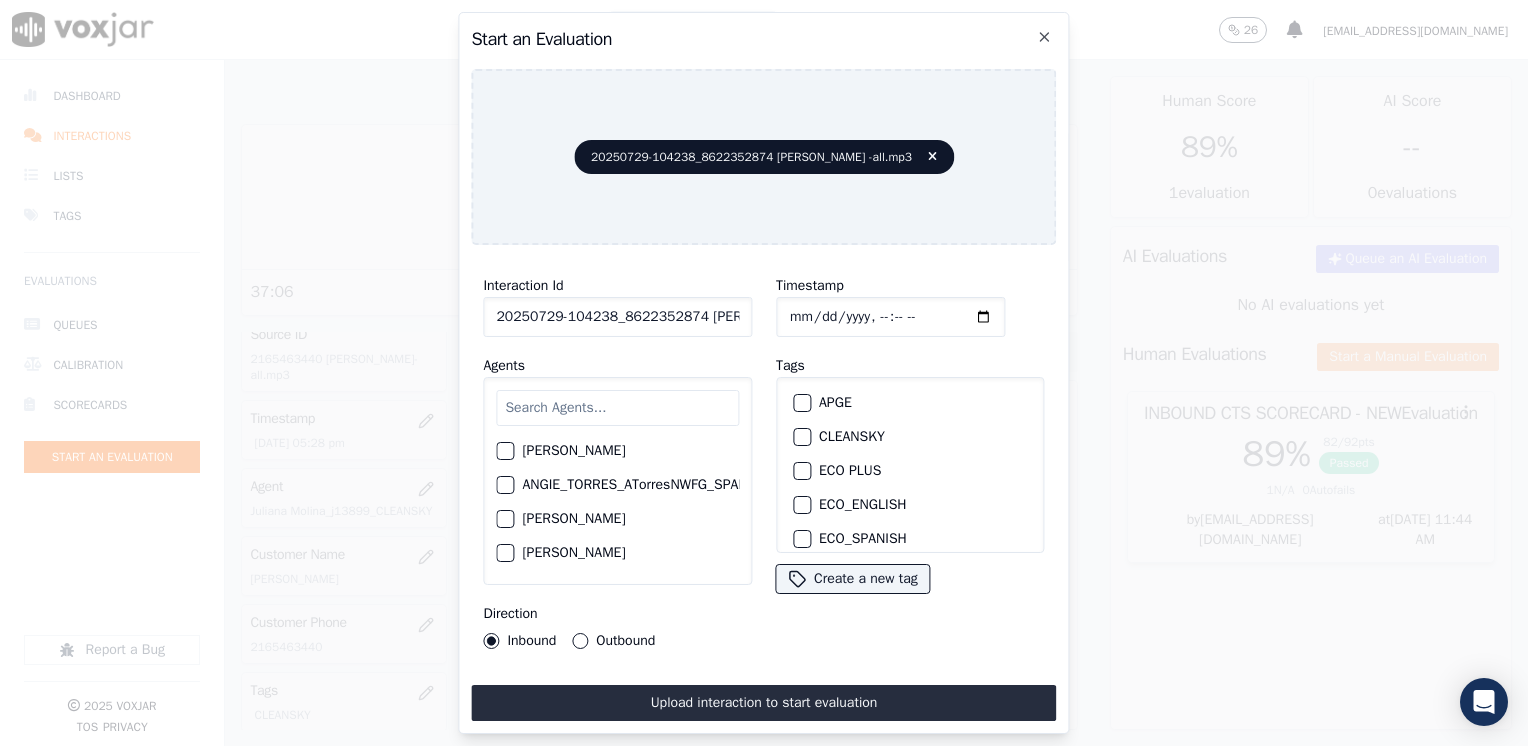 click at bounding box center (617, 408) 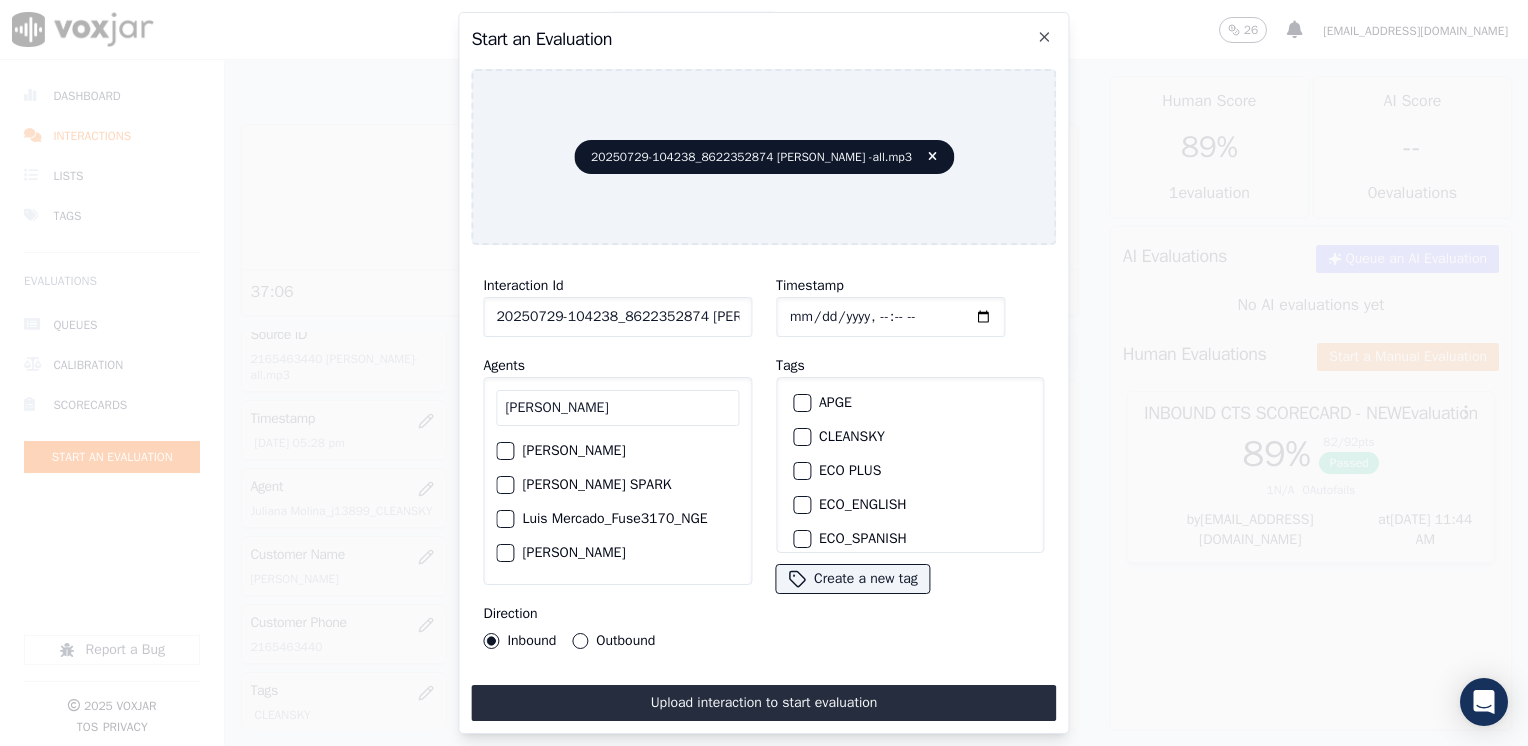 type on "[PERSON_NAME]" 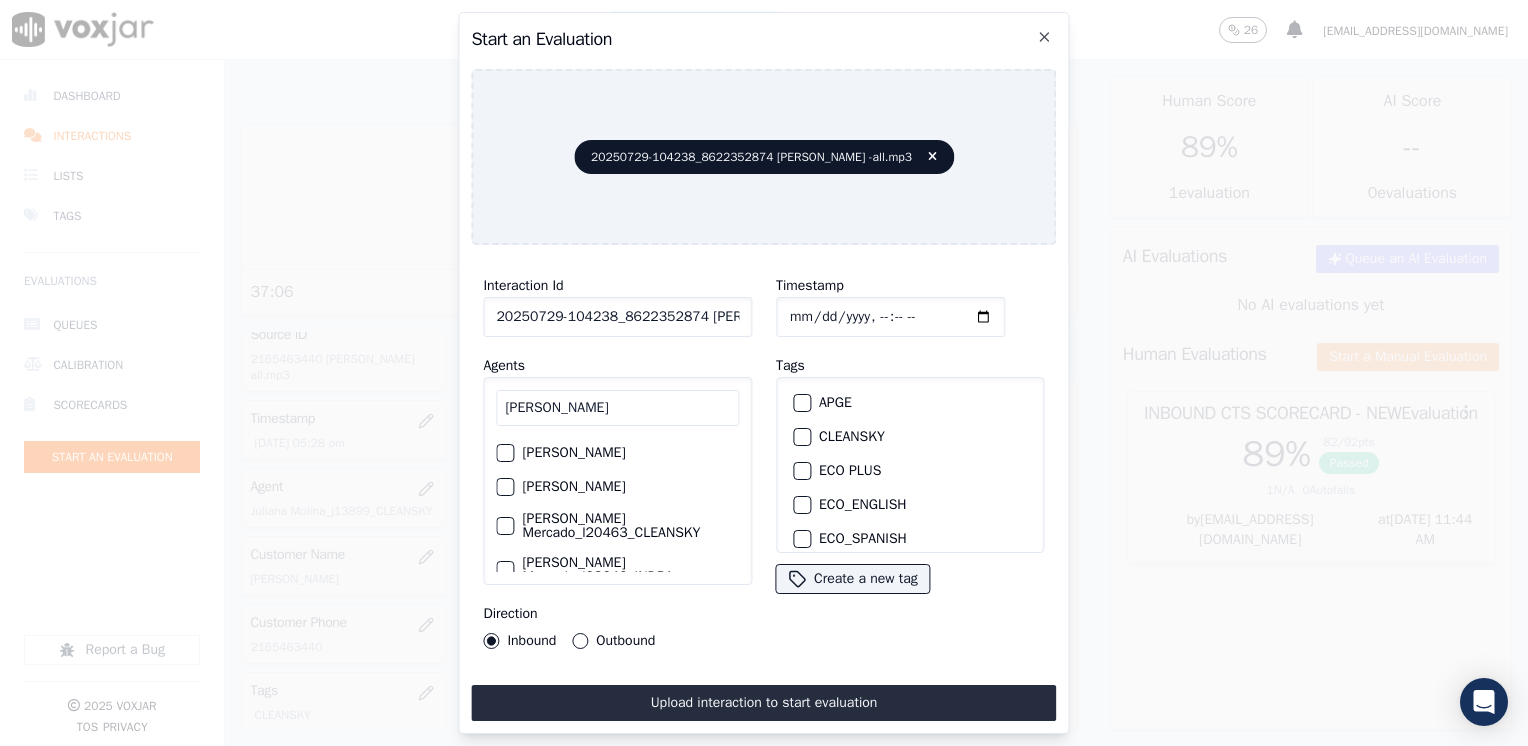 scroll, scrollTop: 132, scrollLeft: 0, axis: vertical 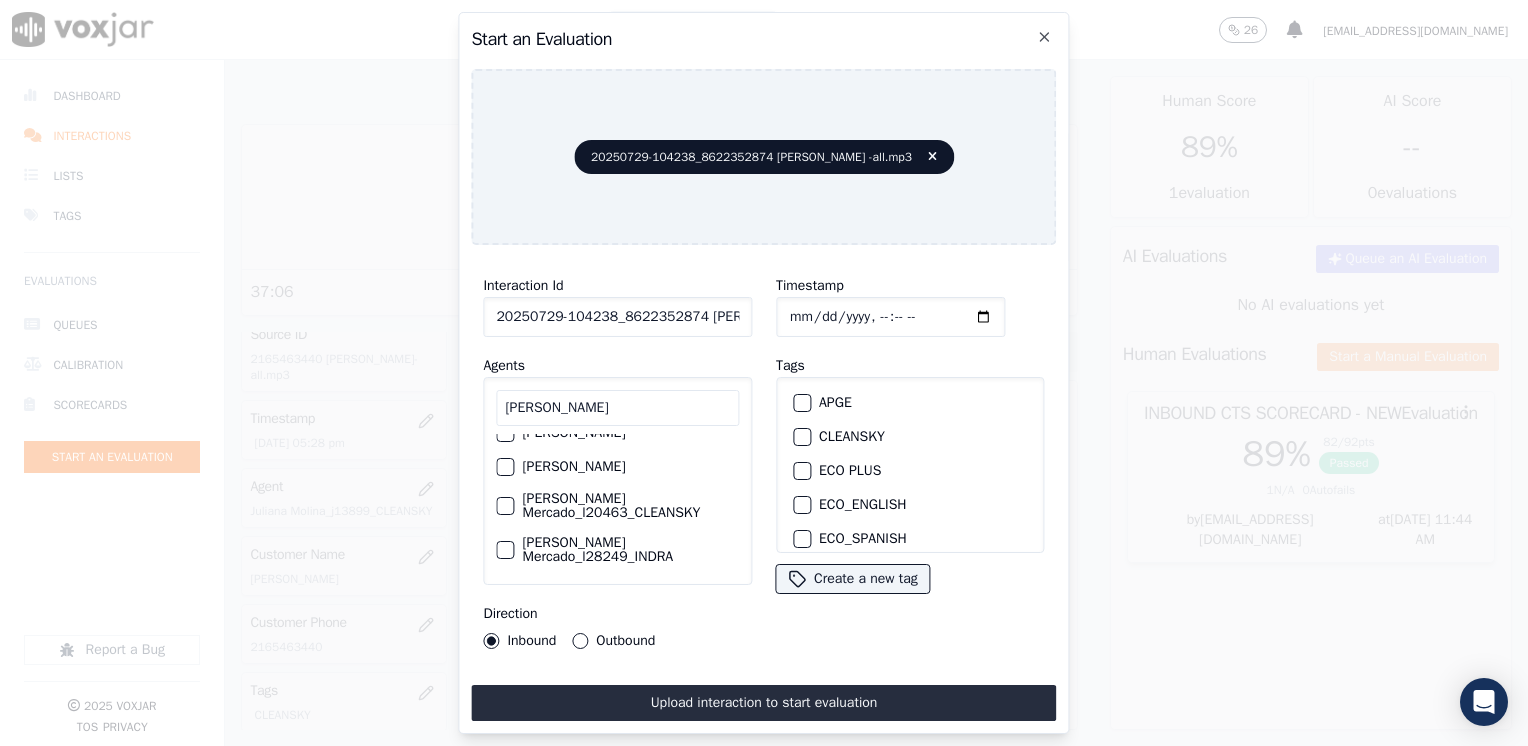 click at bounding box center [504, 506] 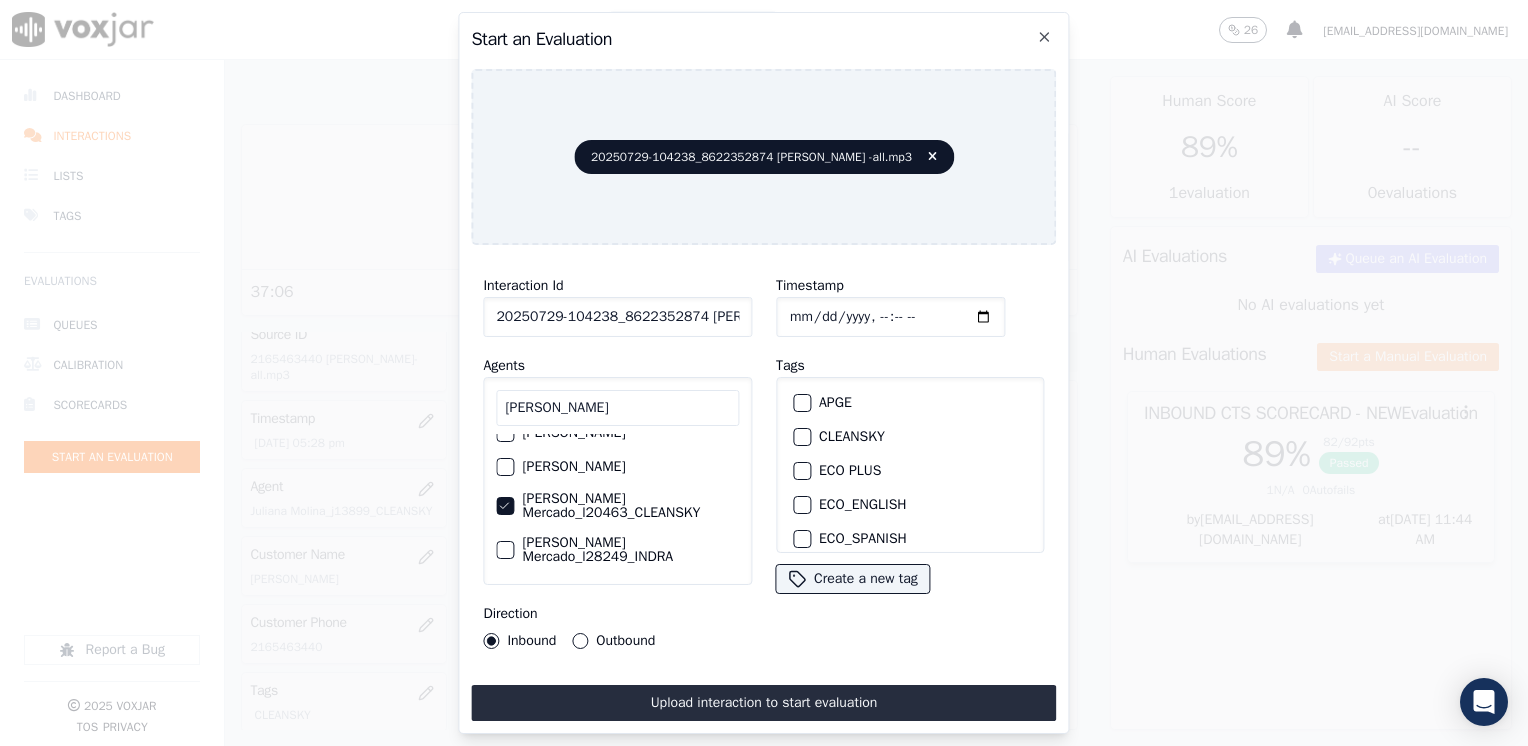 click at bounding box center [801, 437] 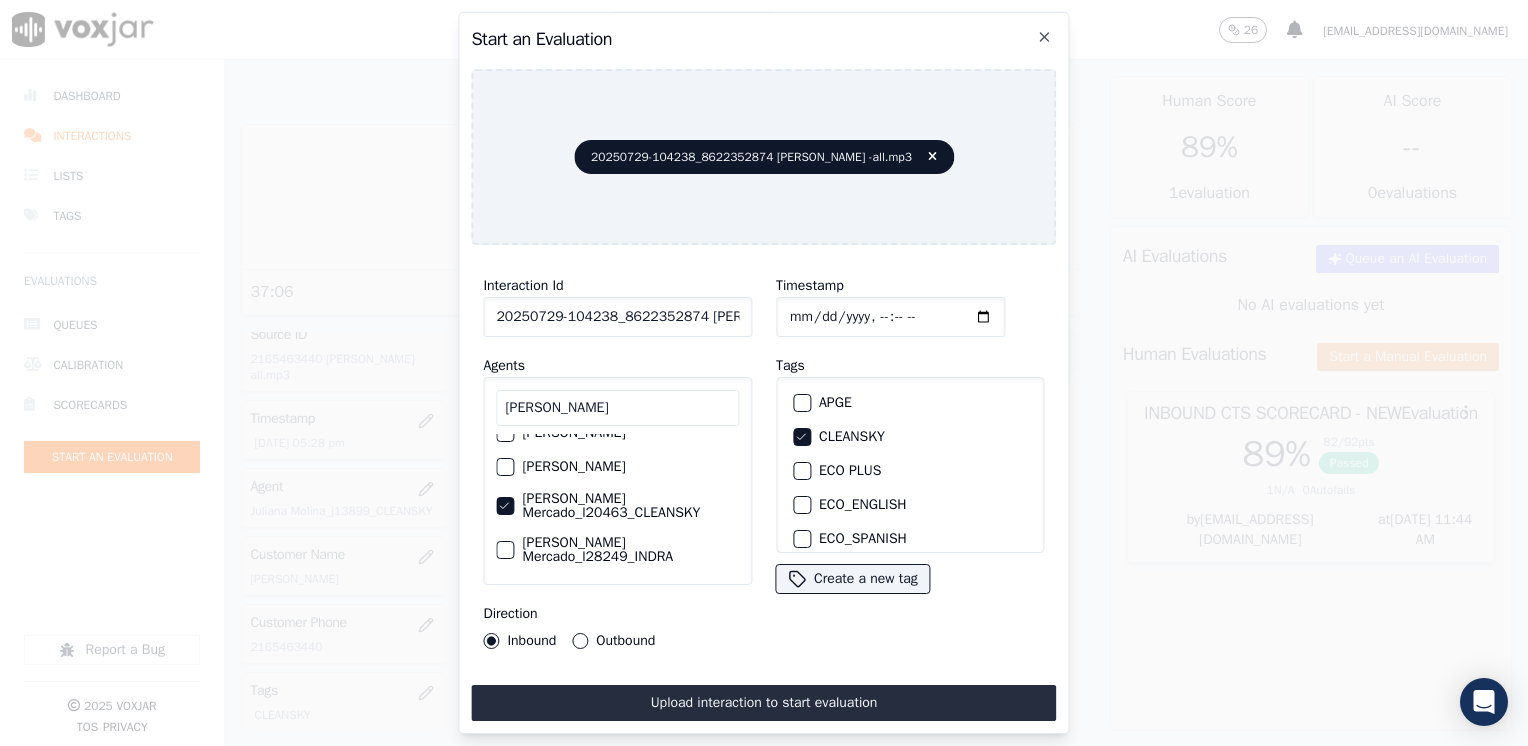 click on "Outbound" at bounding box center (580, 641) 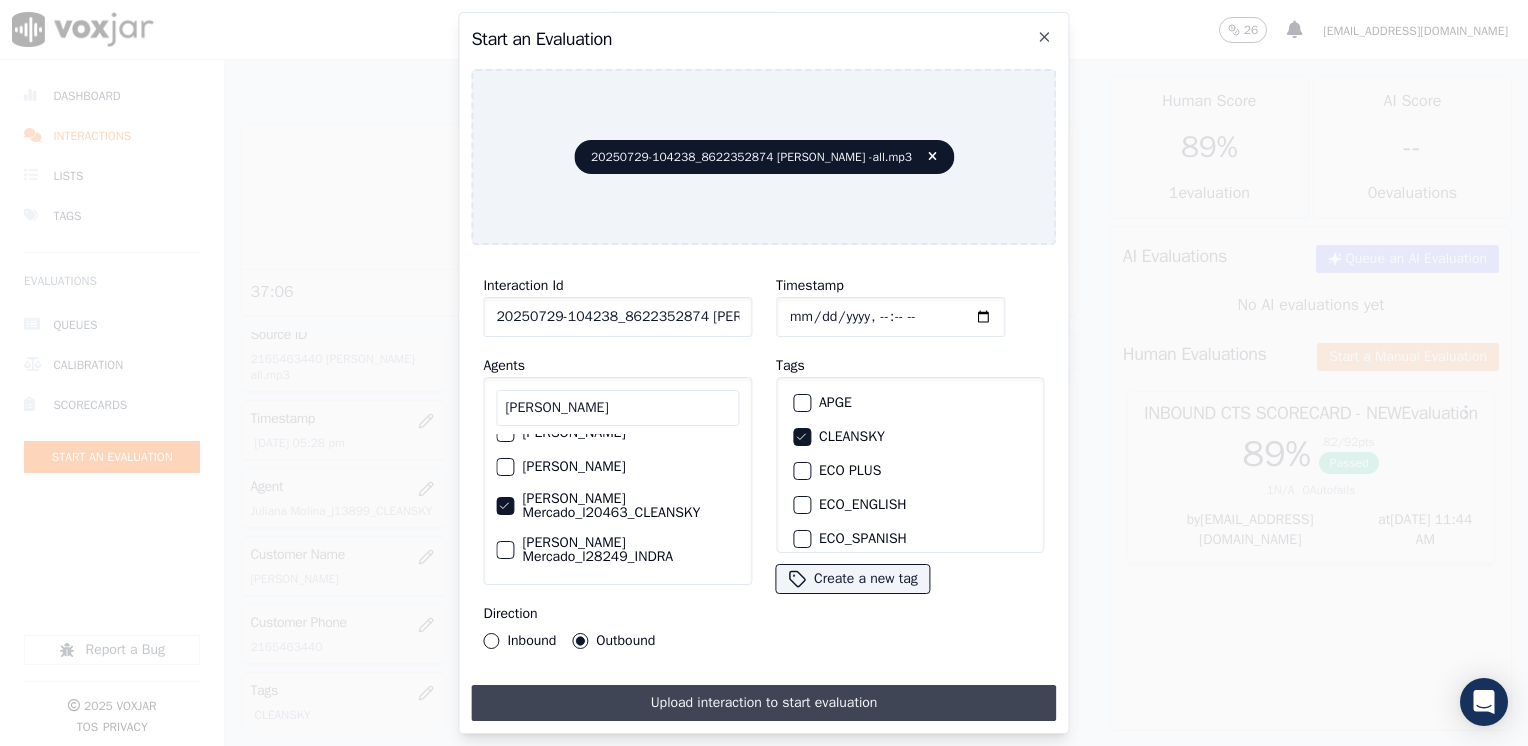 click on "Upload interaction to start evaluation" at bounding box center [763, 703] 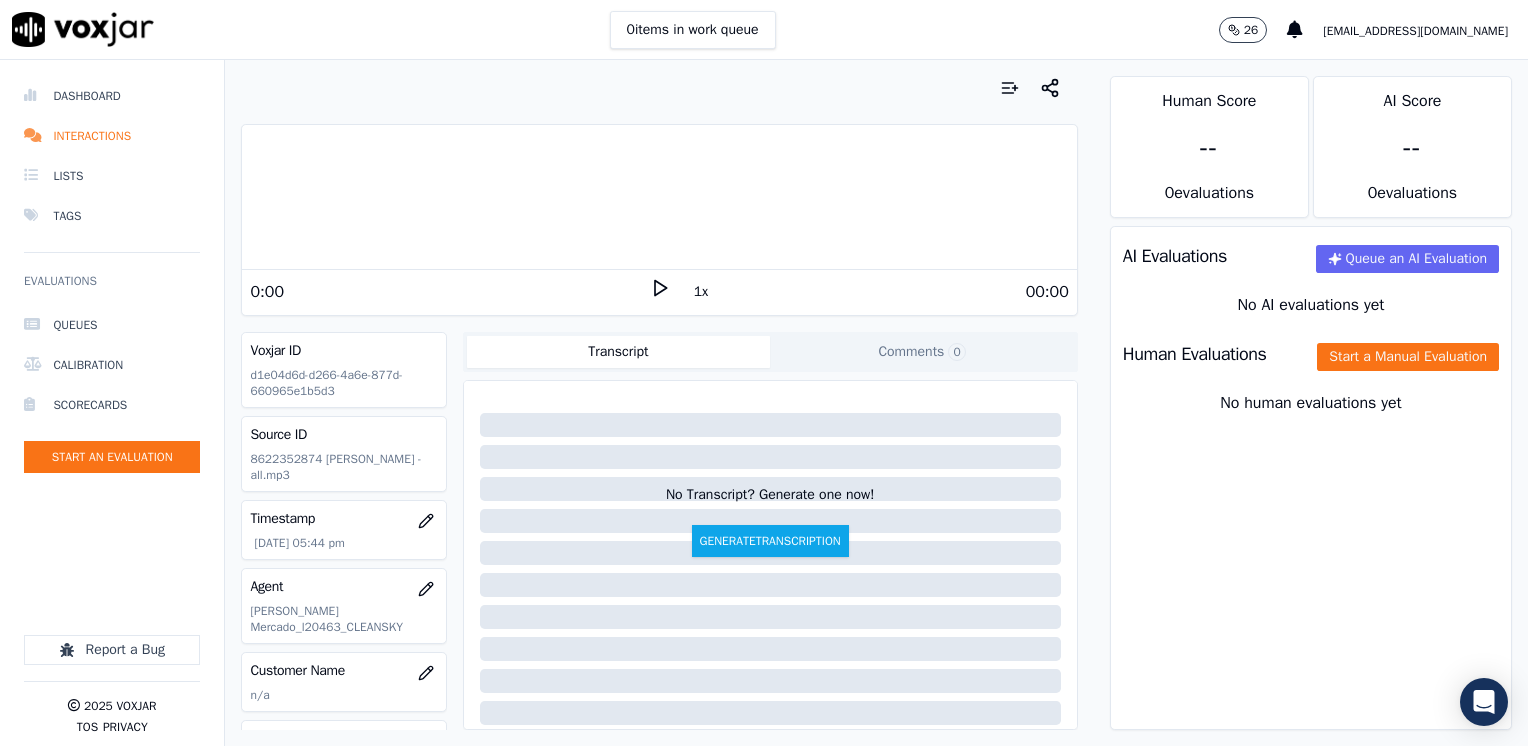 click 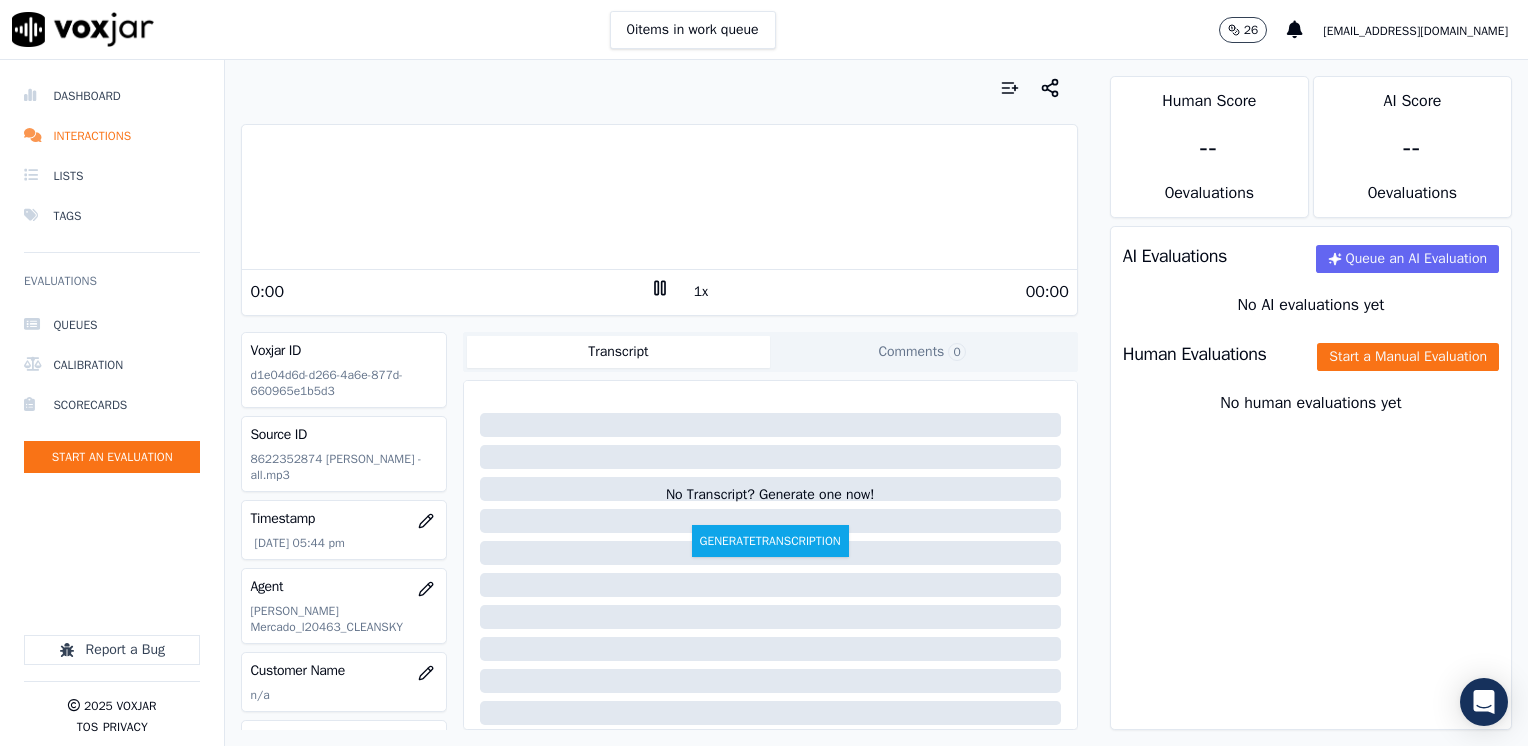 click 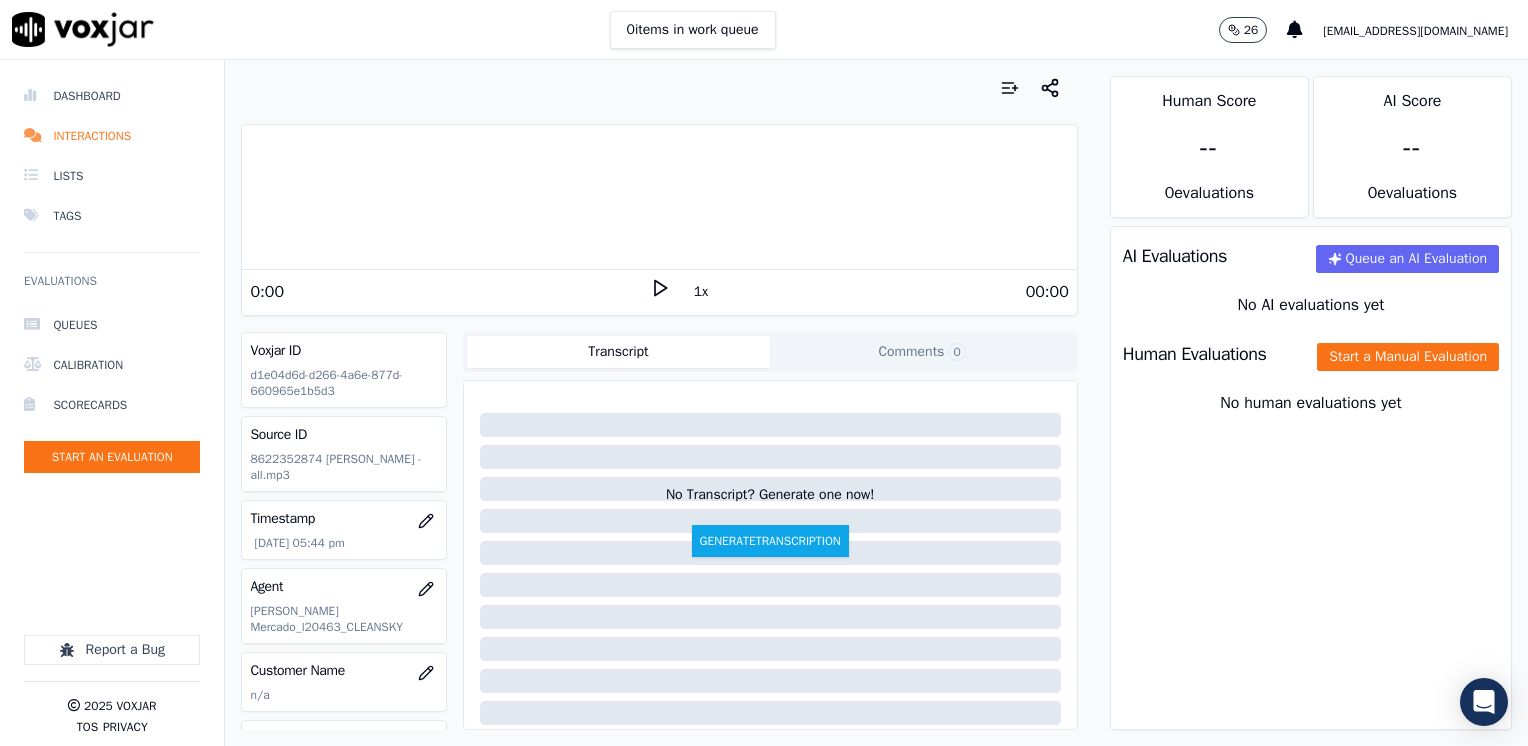 click 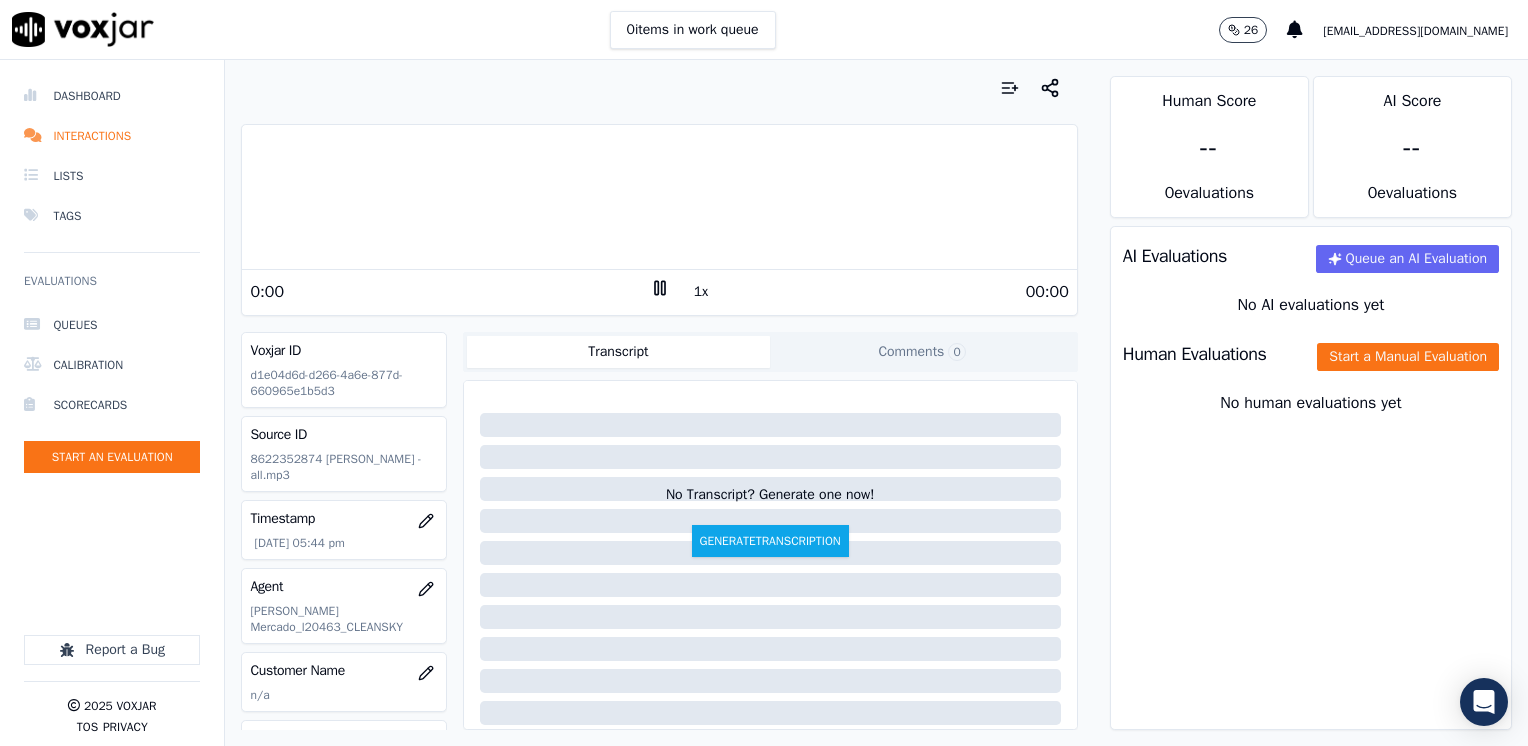 click 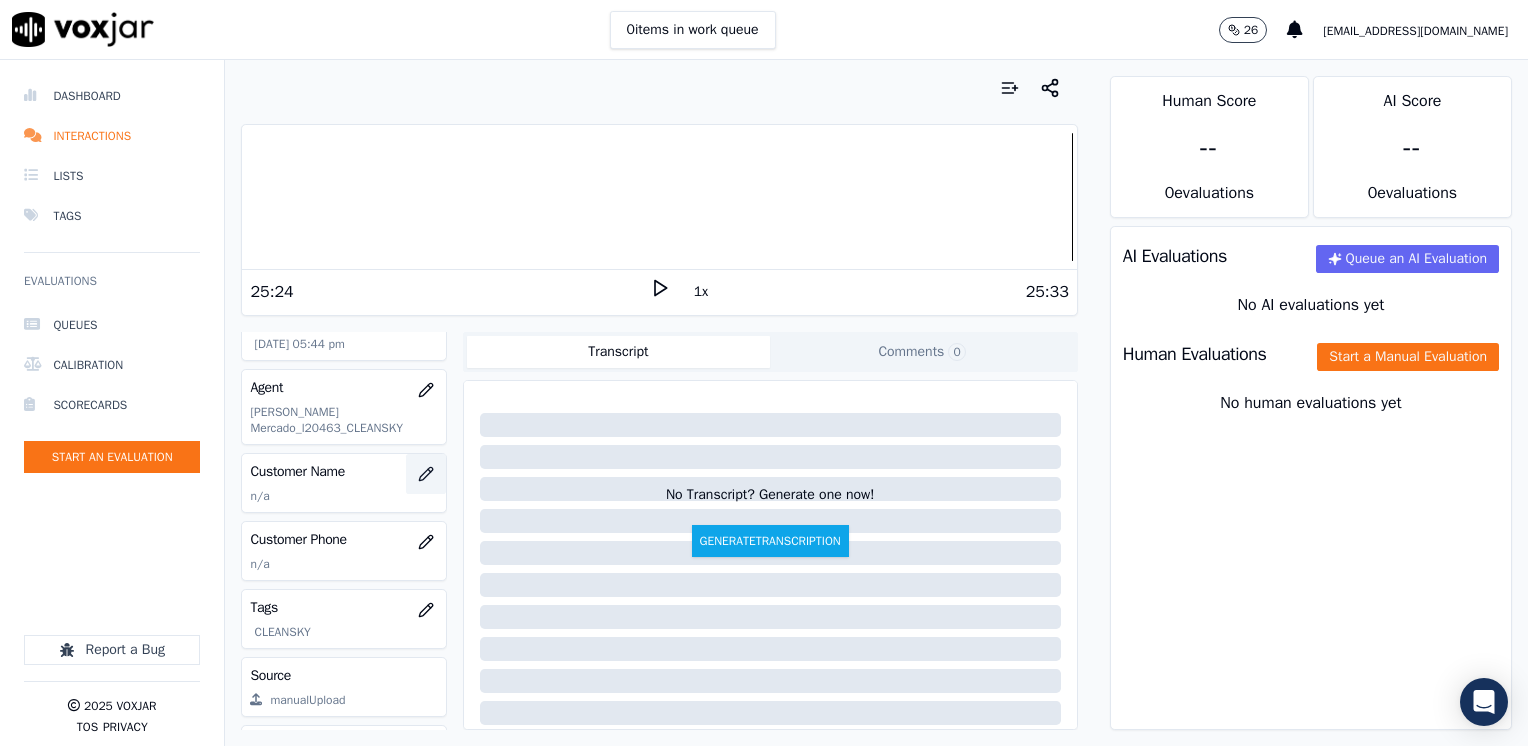 scroll, scrollTop: 200, scrollLeft: 0, axis: vertical 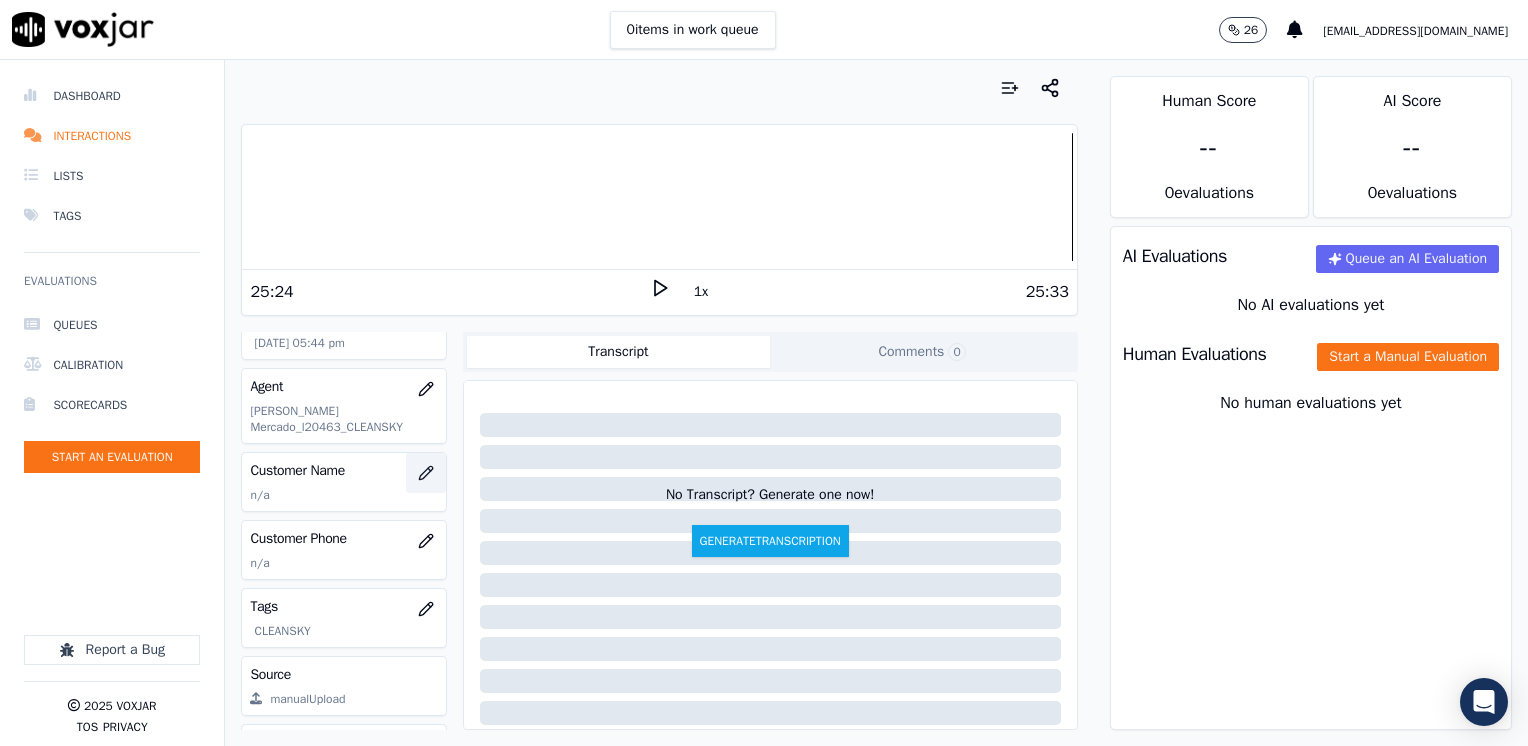 click 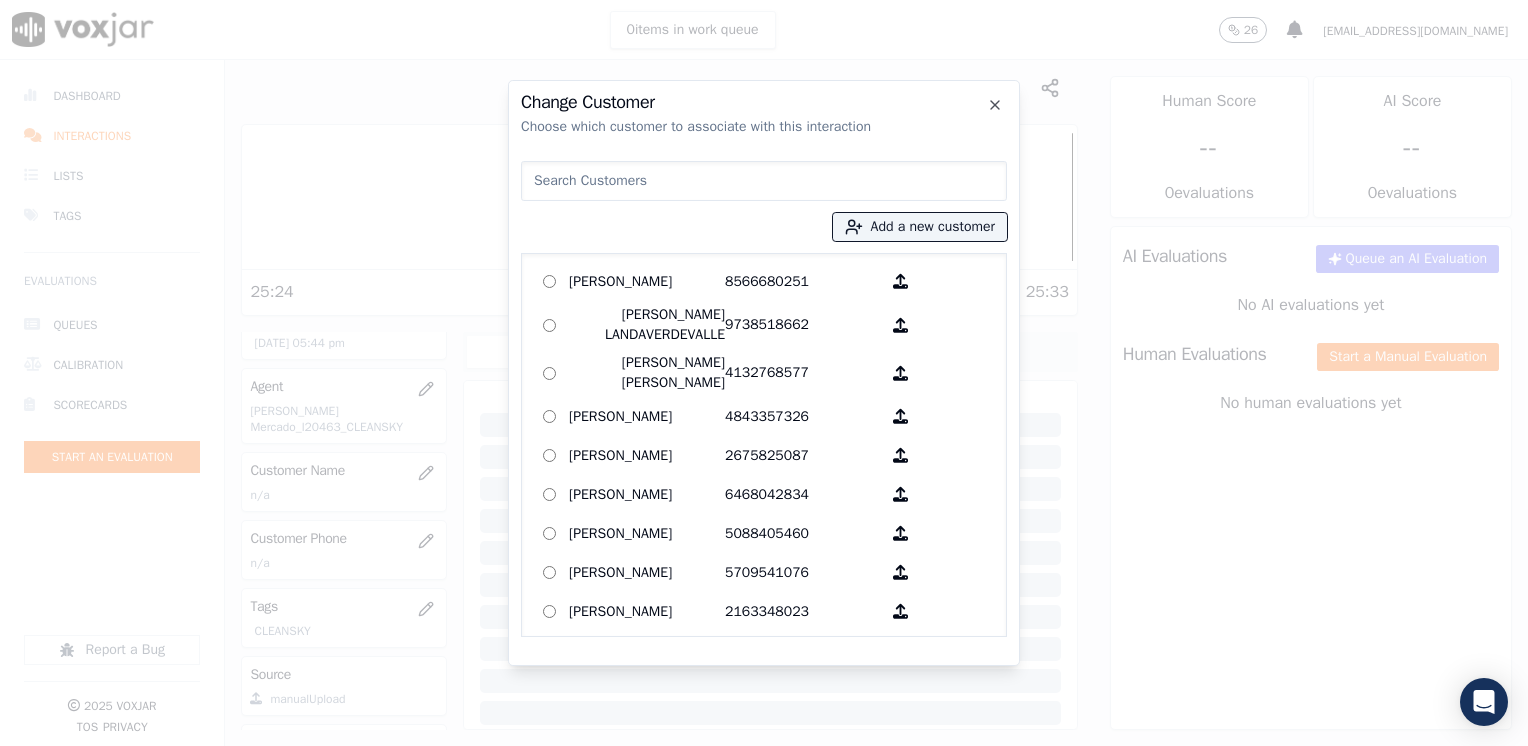 click at bounding box center [764, 181] 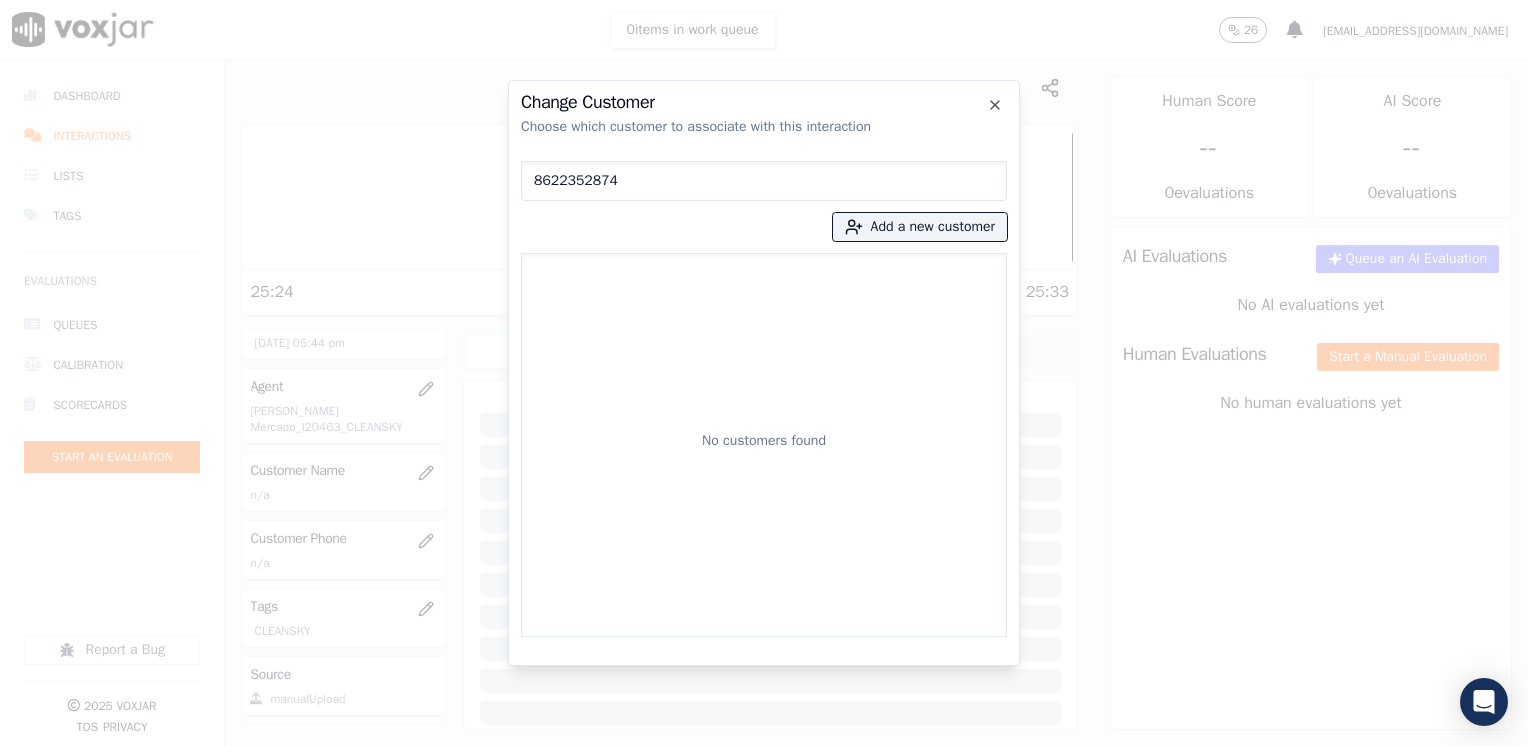 type on "8622352874" 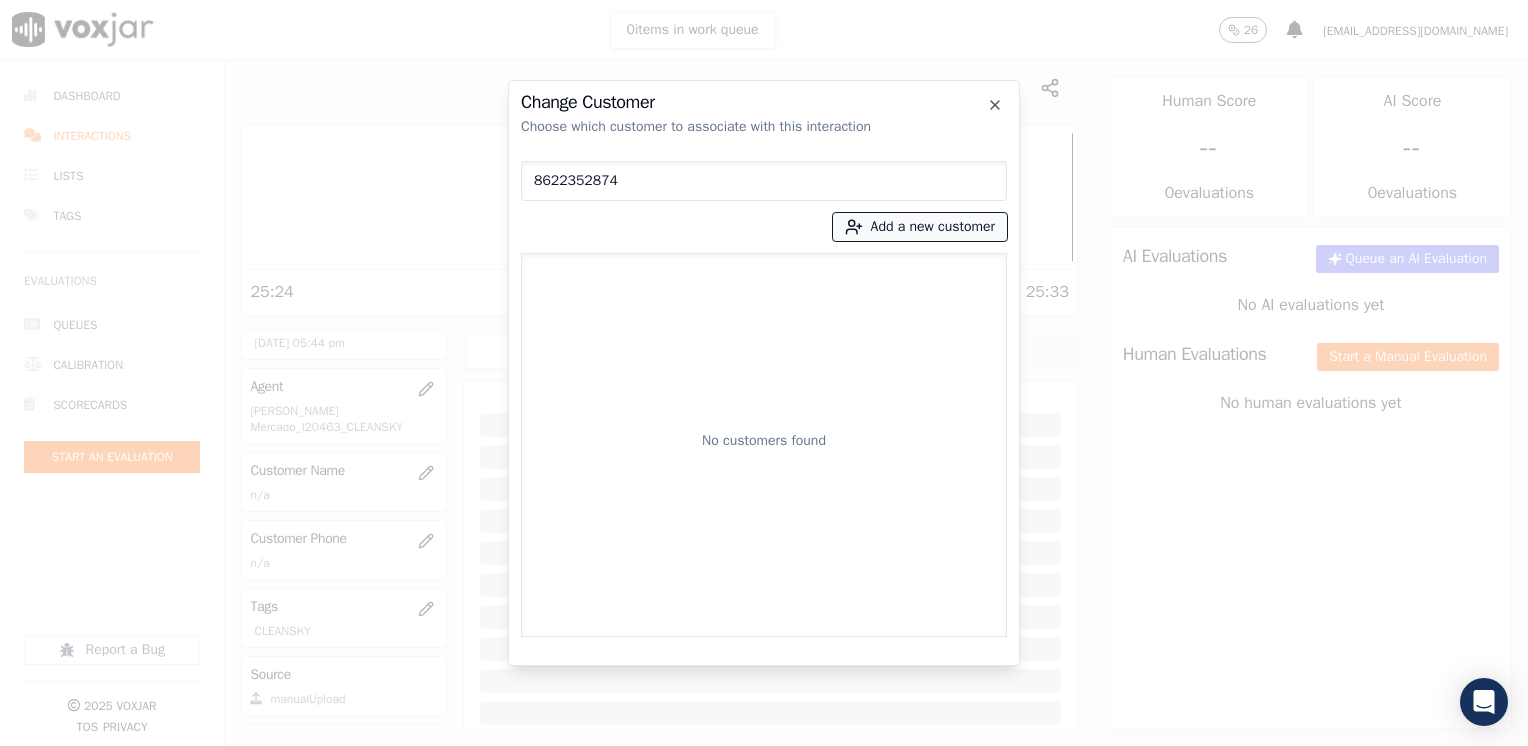 drag, startPoint x: 802, startPoint y: 306, endPoint x: 898, endPoint y: 230, distance: 122.441826 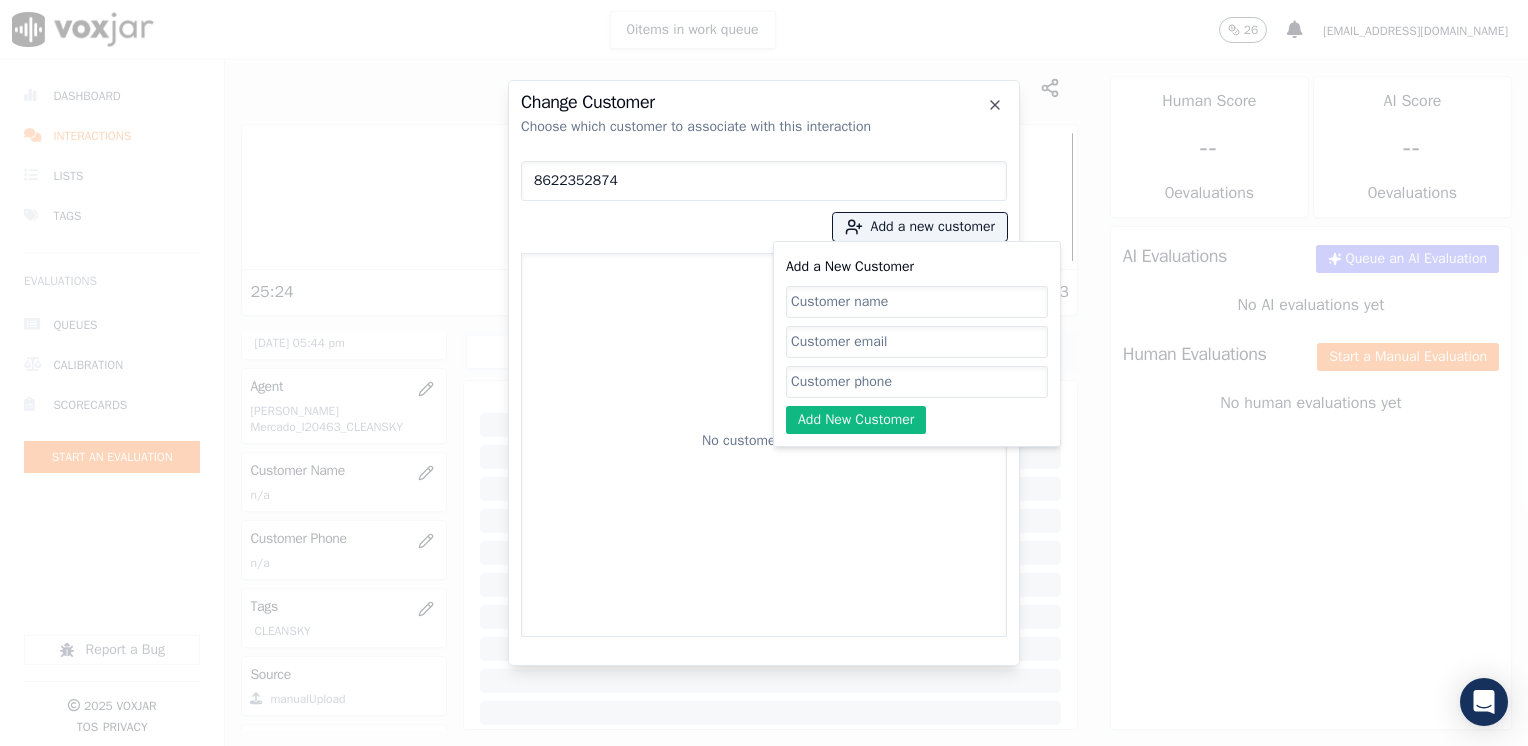 click on "Add a New Customer" 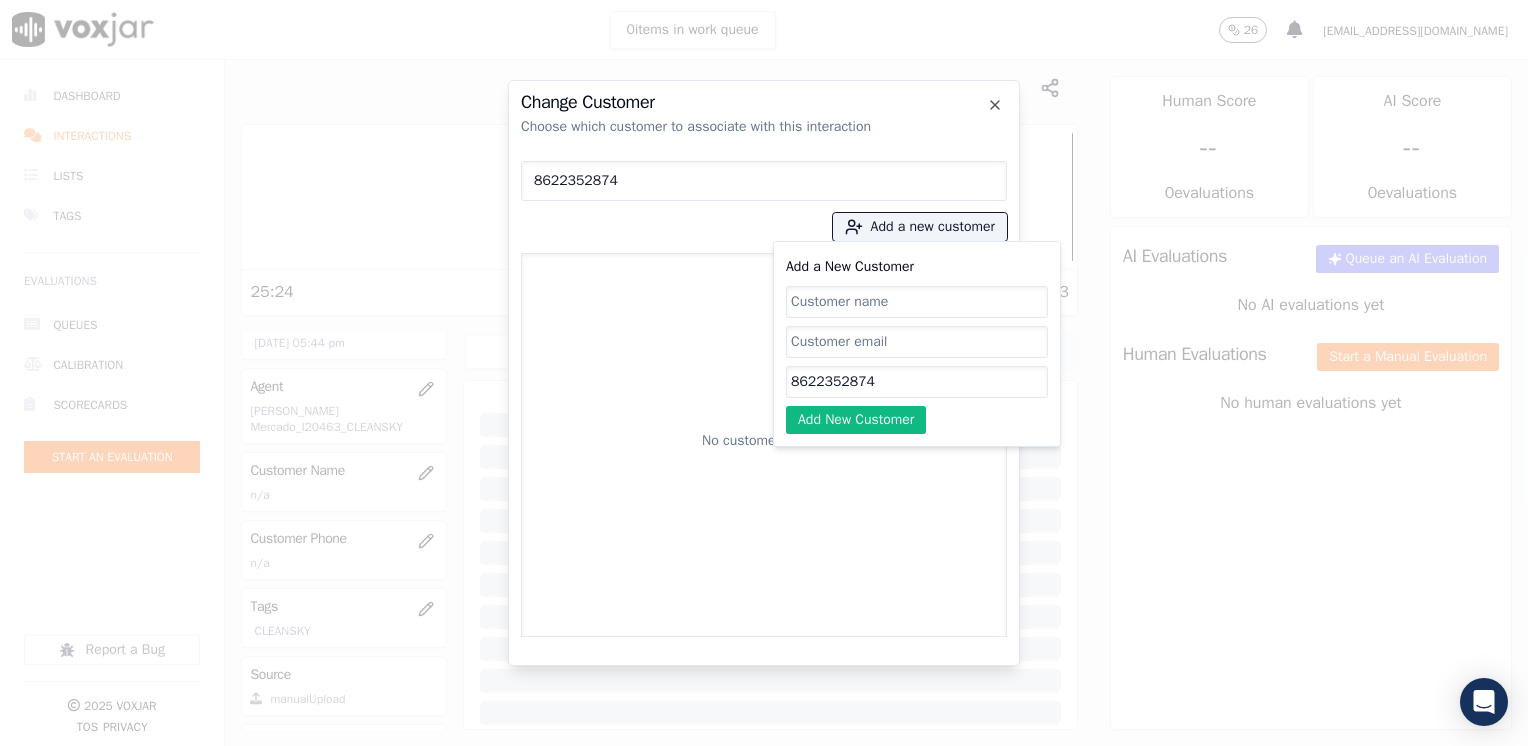 type on "8622352874" 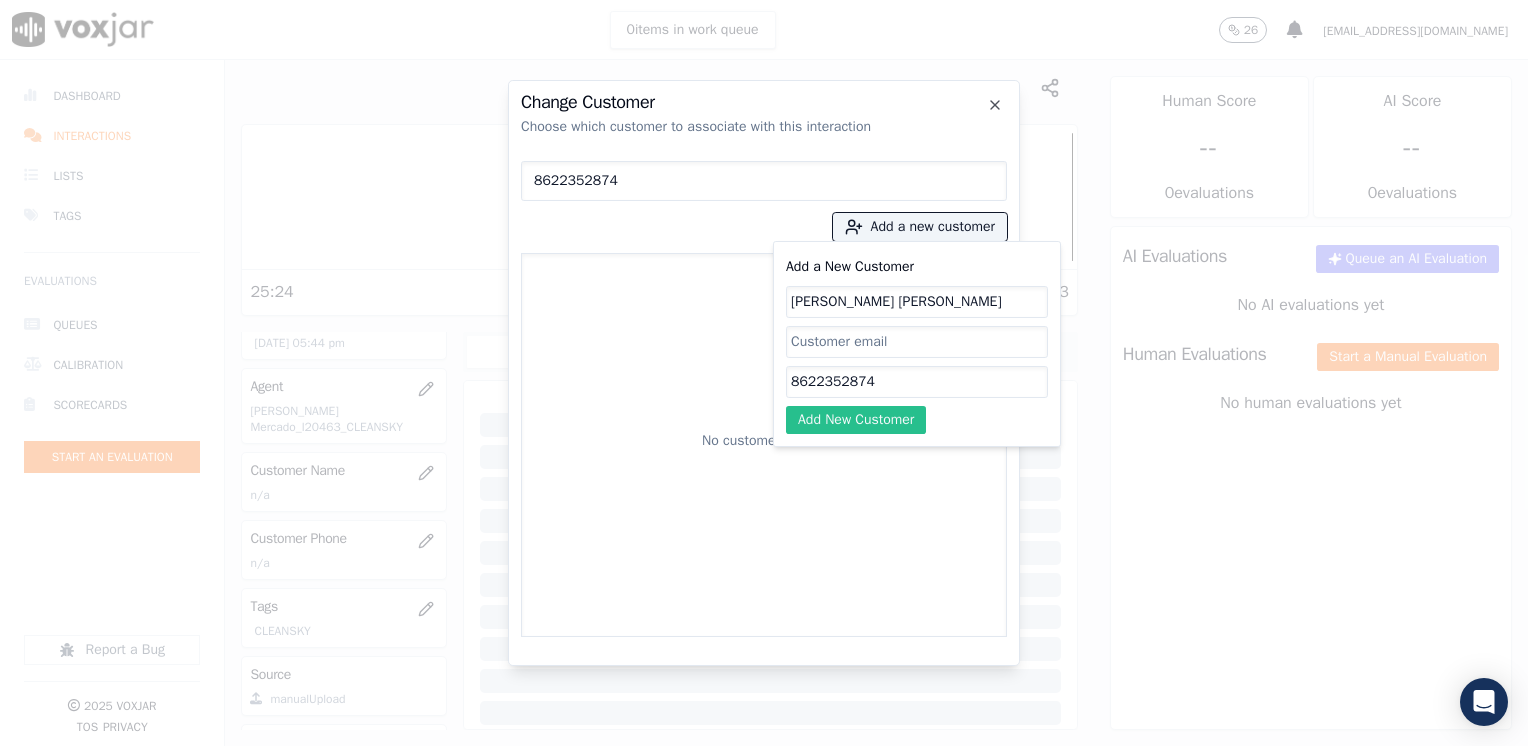 type on "[PERSON_NAME] [PERSON_NAME]" 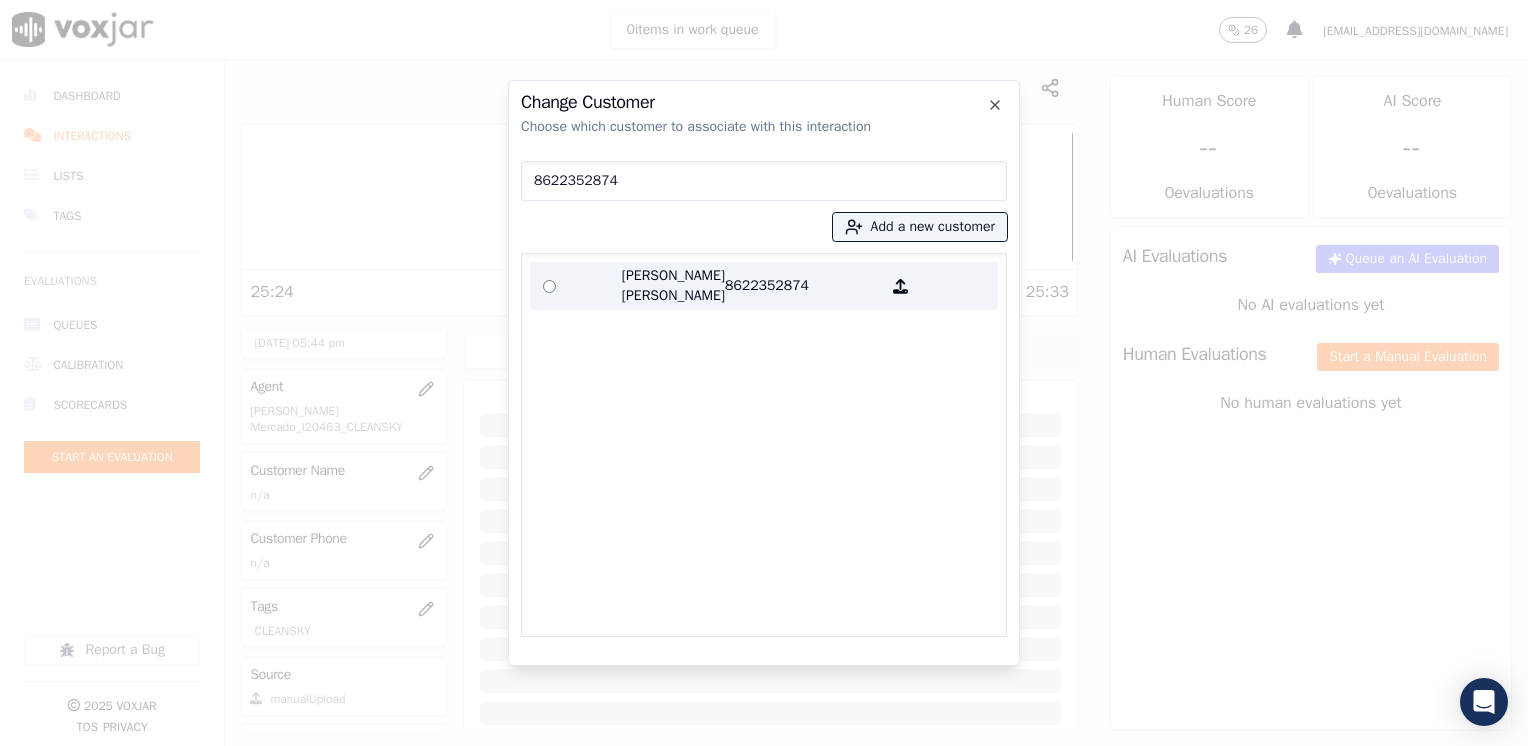 click on "[PERSON_NAME] [PERSON_NAME]" at bounding box center [647, 286] 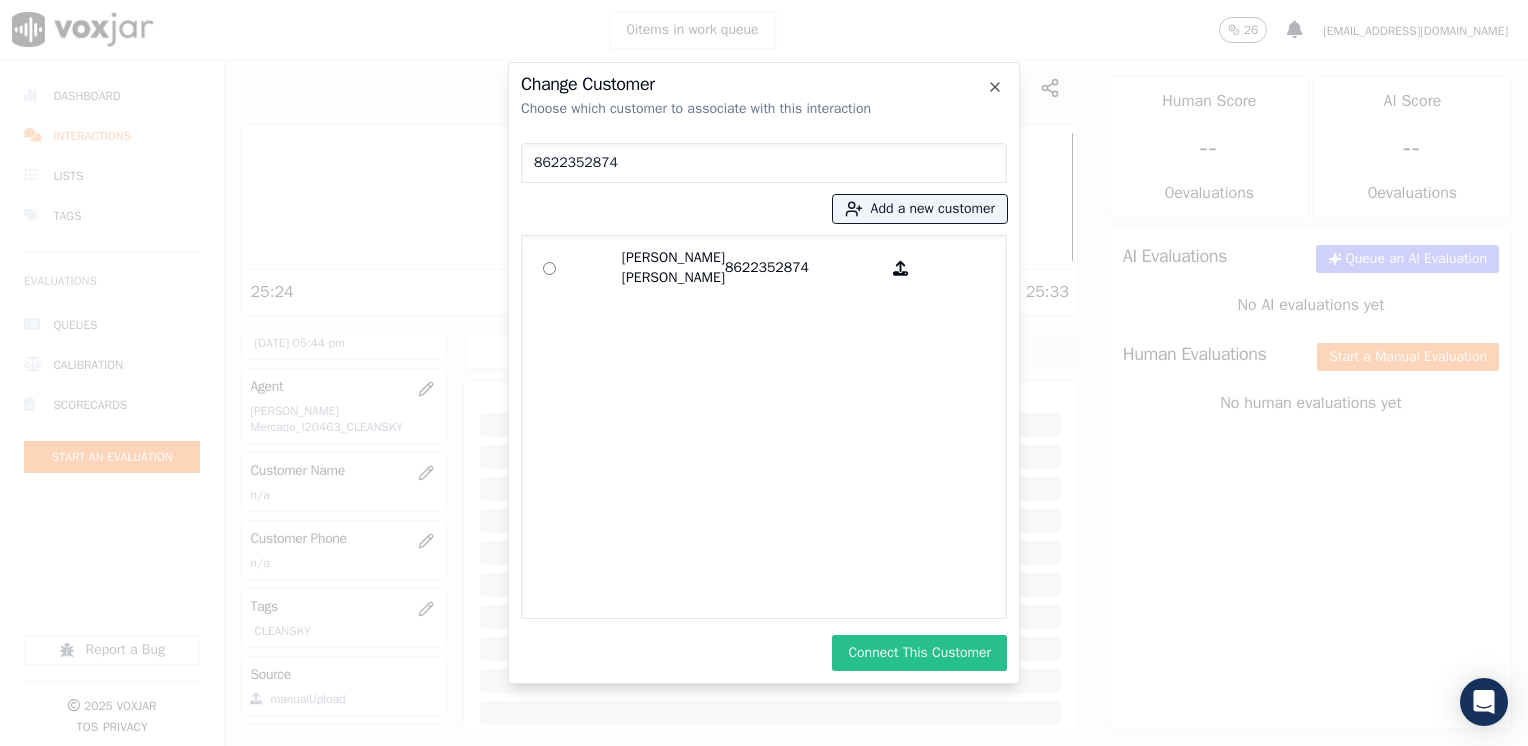 click on "Connect This Customer" at bounding box center [919, 653] 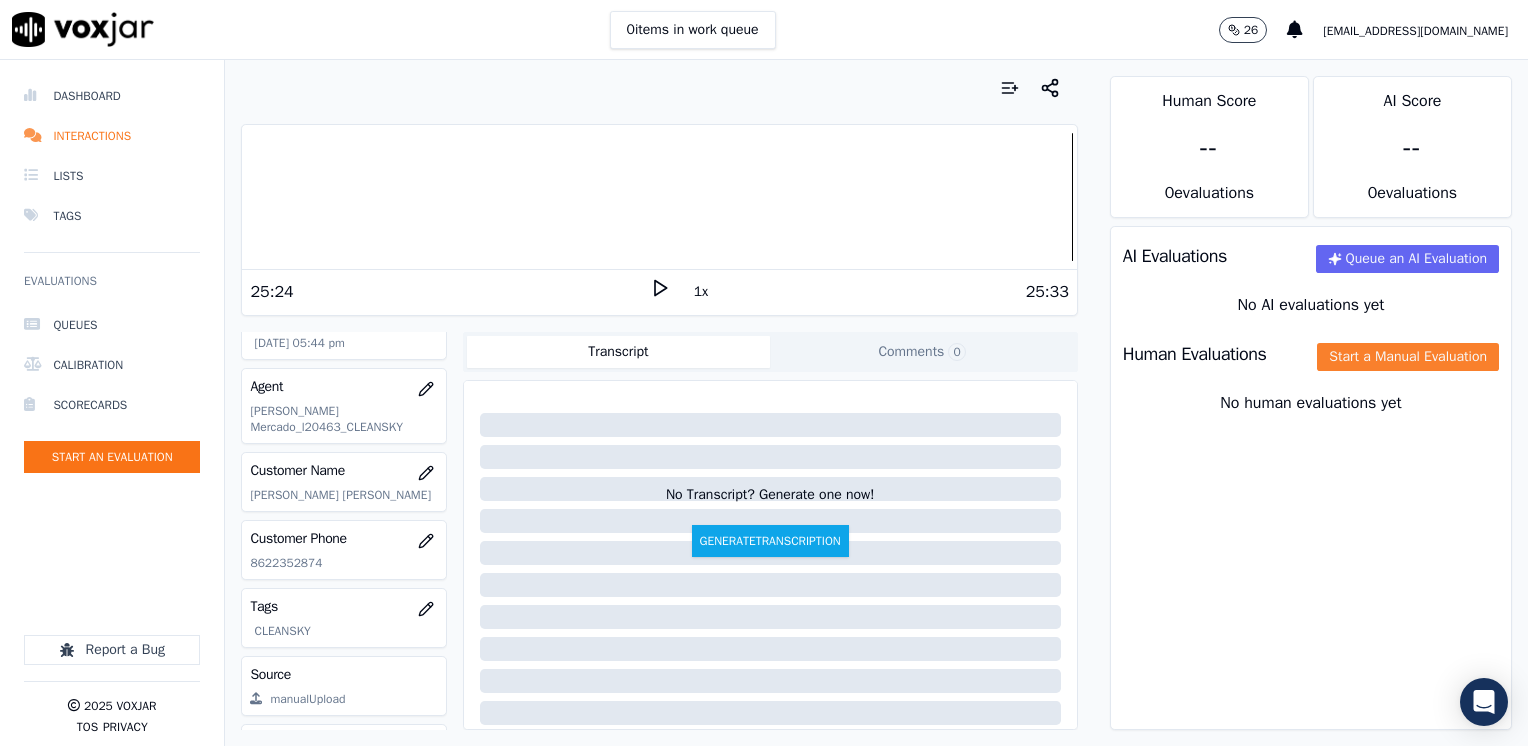click on "Start a Manual Evaluation" 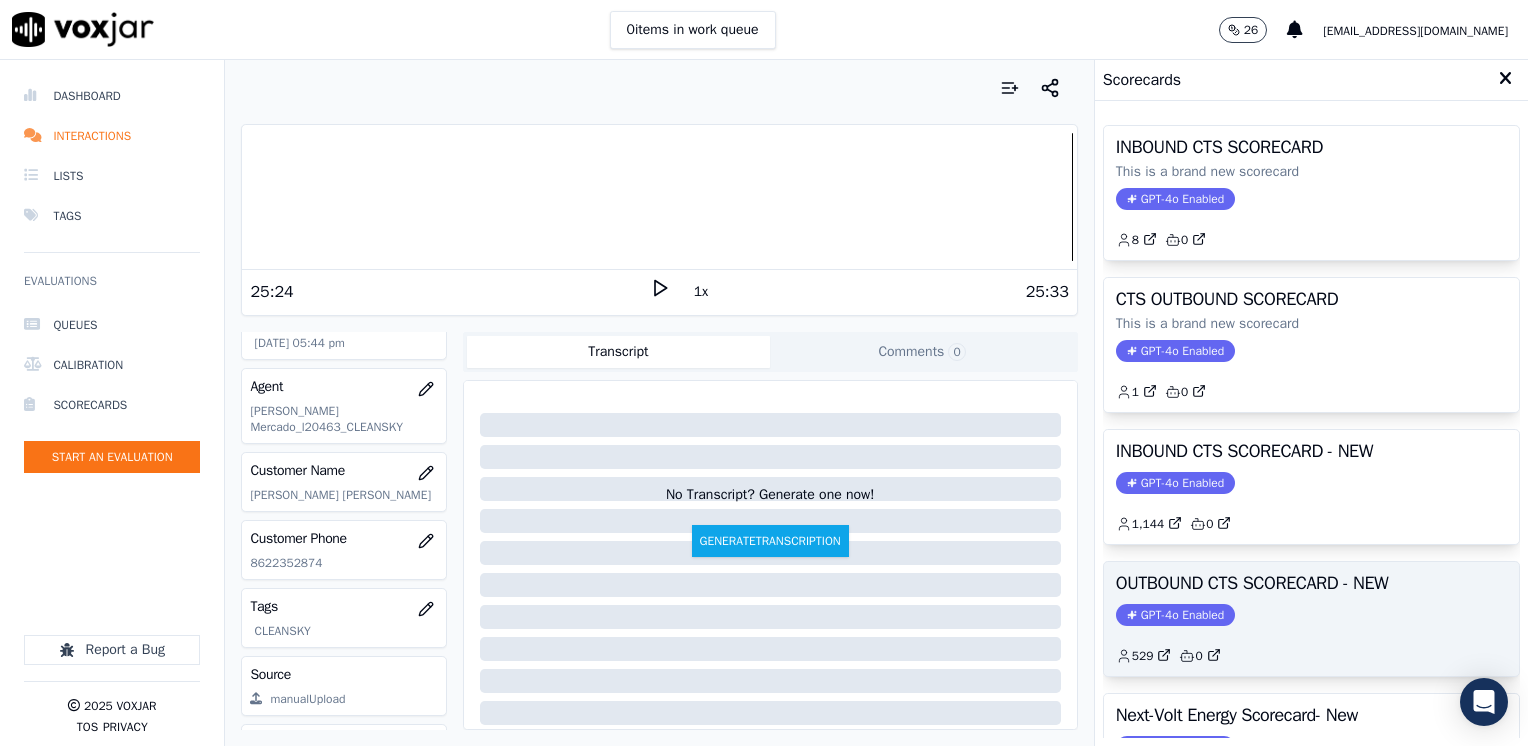 click on "GPT-4o Enabled" at bounding box center [1175, 615] 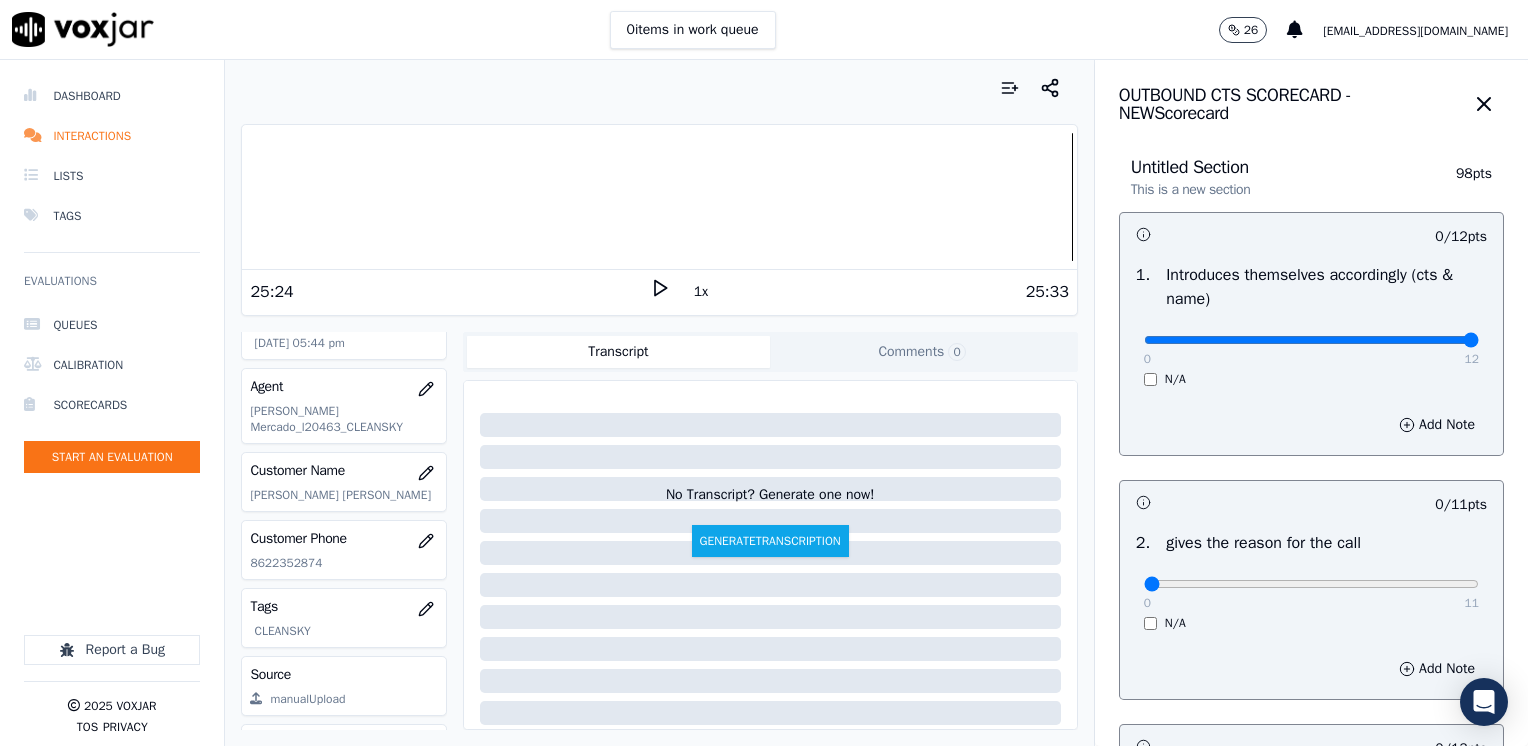 drag, startPoint x: 1138, startPoint y: 341, endPoint x: 1531, endPoint y: 341, distance: 393 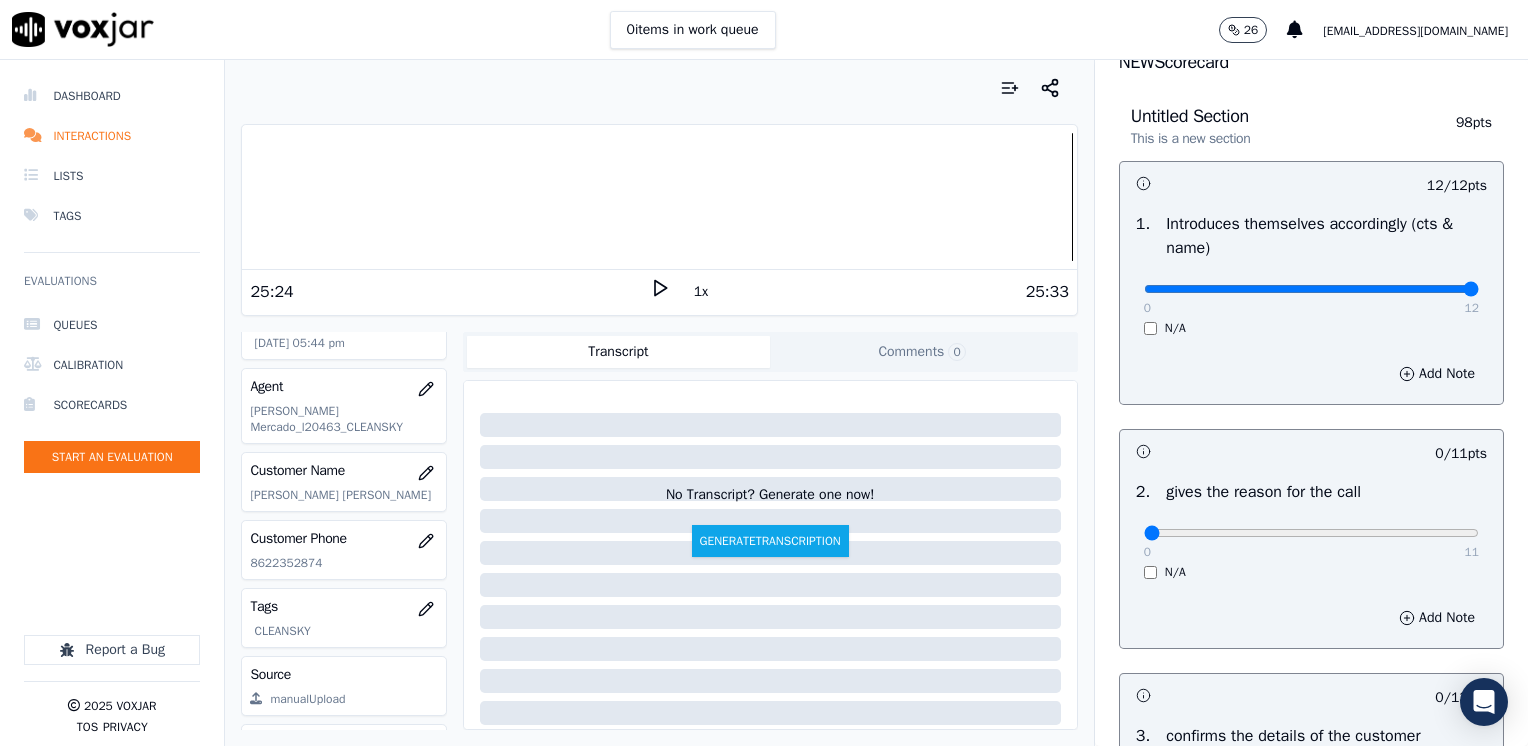 scroll, scrollTop: 100, scrollLeft: 0, axis: vertical 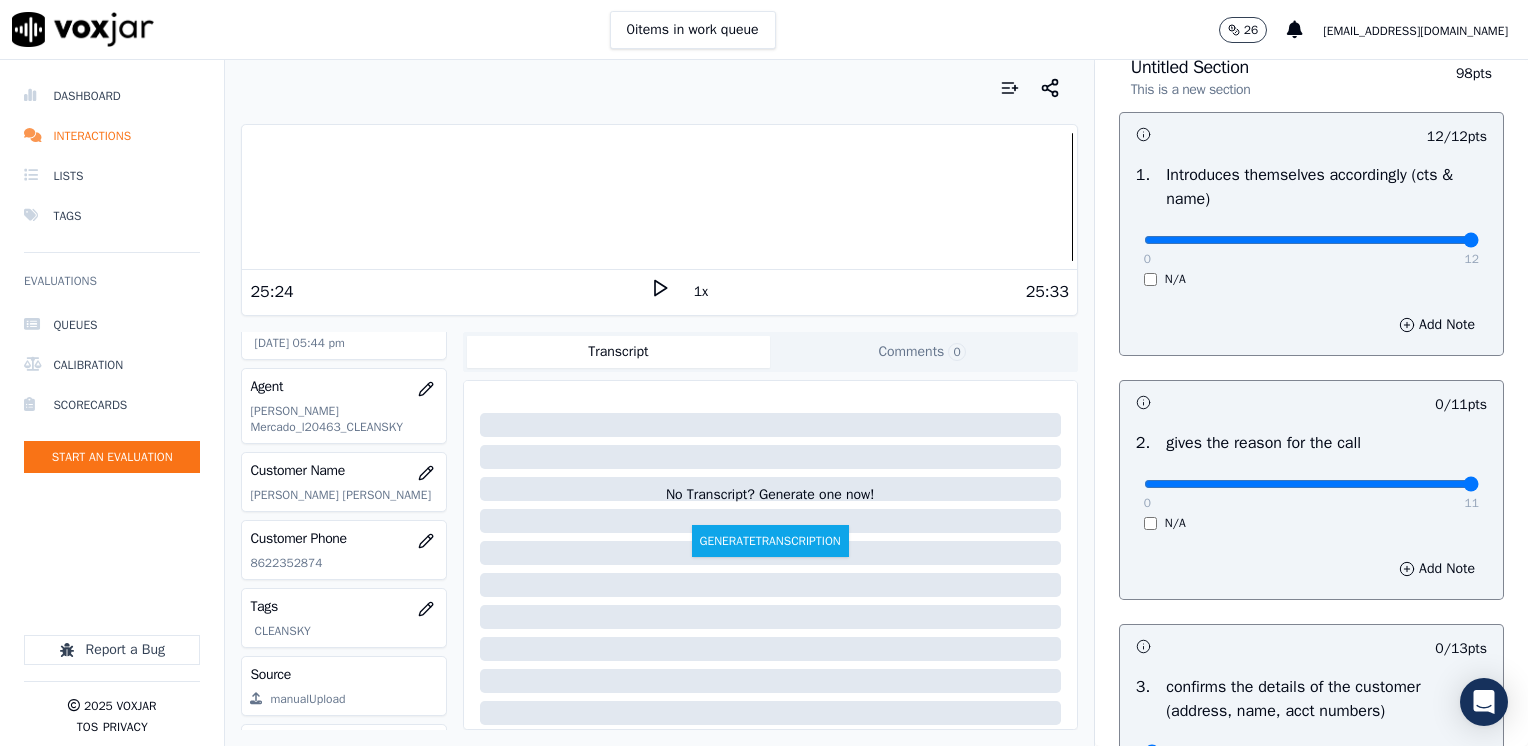 drag, startPoint x: 1127, startPoint y: 482, endPoint x: 1531, endPoint y: 482, distance: 404 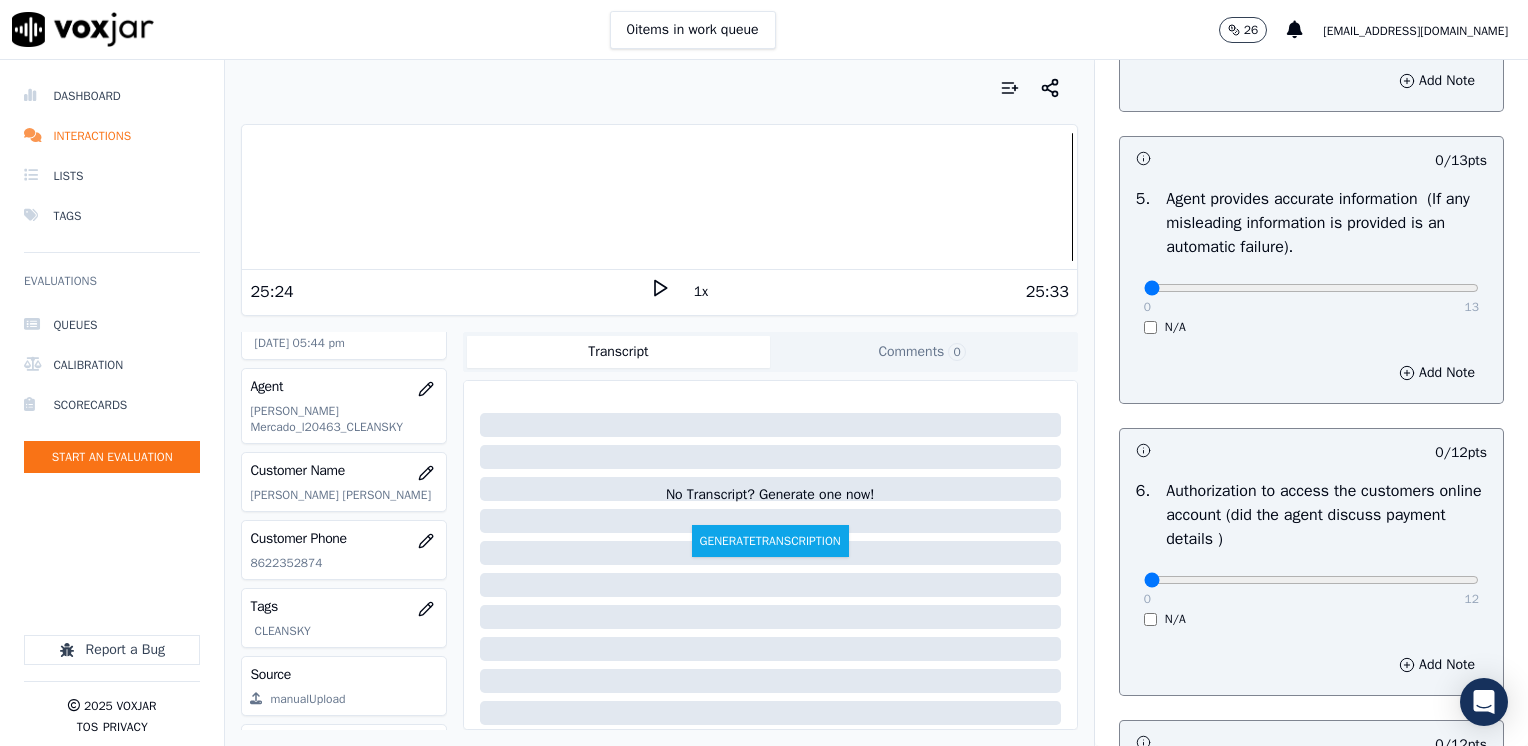 scroll, scrollTop: 1700, scrollLeft: 0, axis: vertical 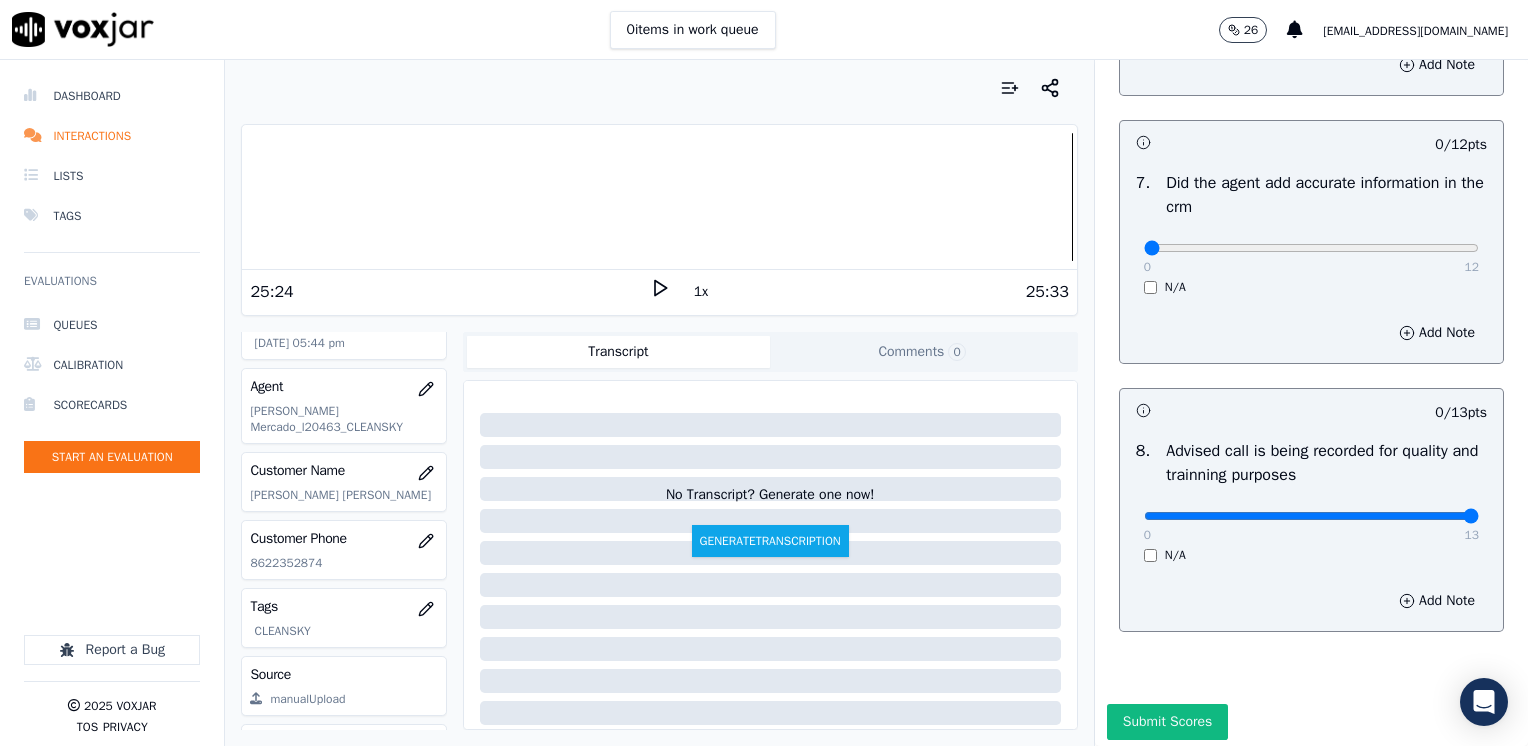 drag, startPoint x: 1128, startPoint y: 514, endPoint x: 1531, endPoint y: 567, distance: 406.47018 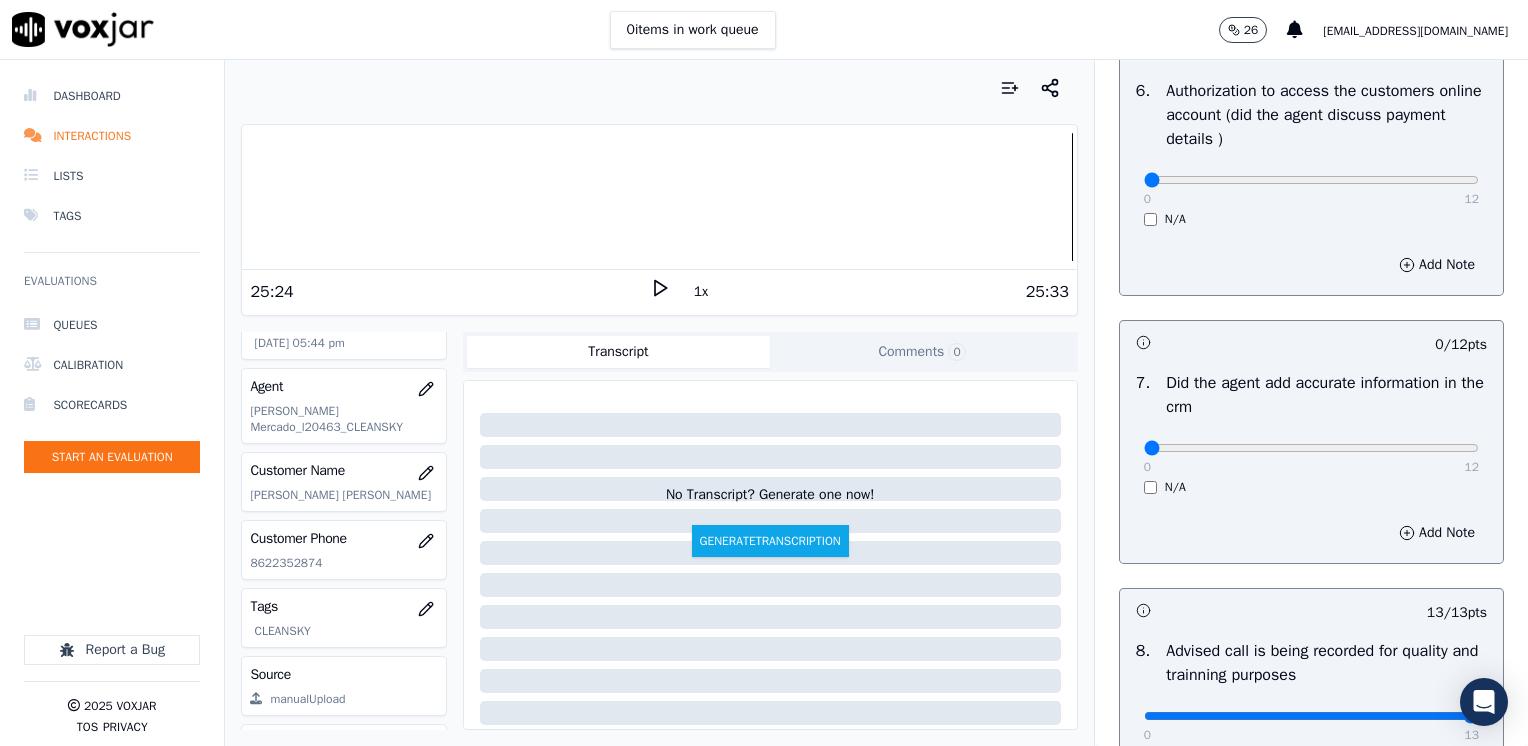 scroll, scrollTop: 1400, scrollLeft: 0, axis: vertical 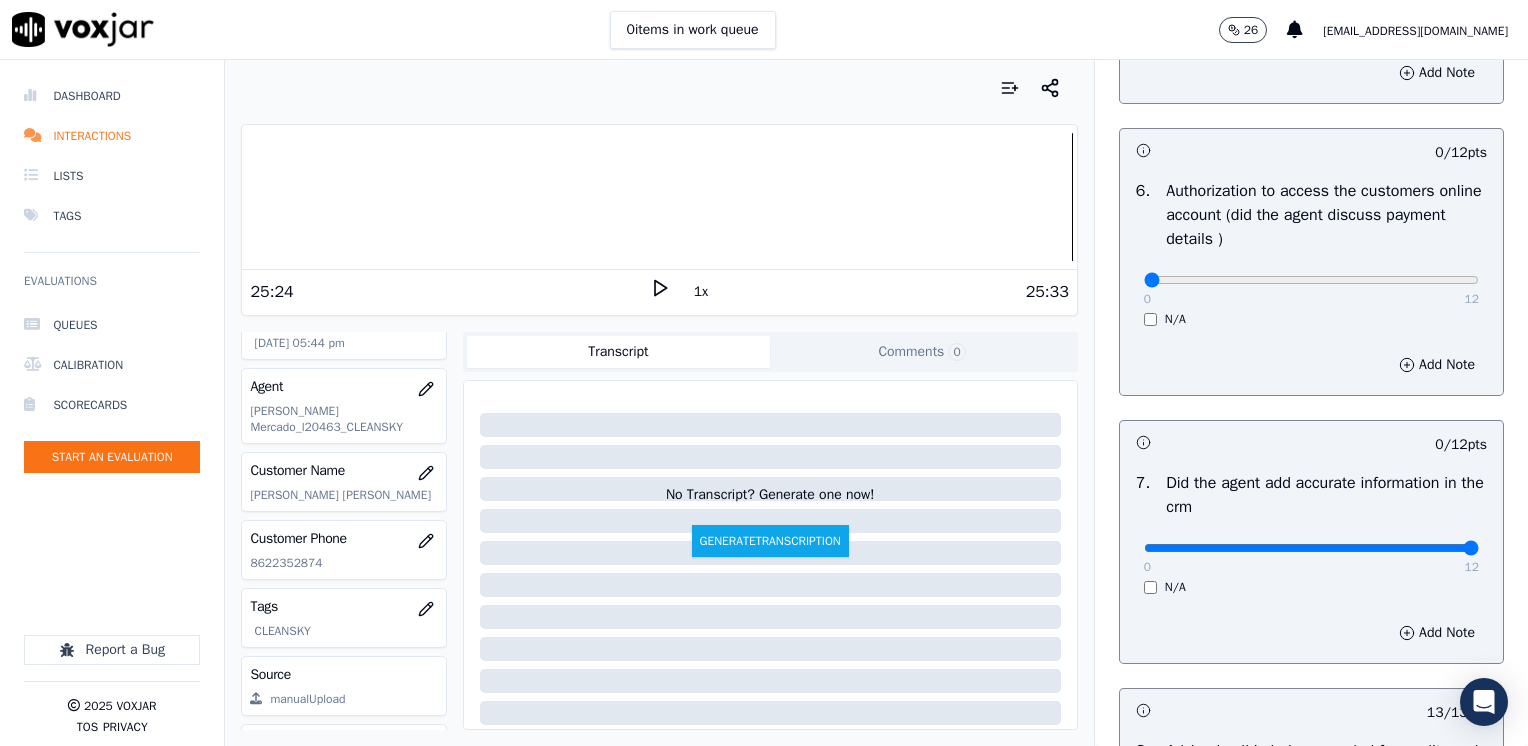 drag, startPoint x: 1128, startPoint y: 540, endPoint x: 1531, endPoint y: 559, distance: 403.44763 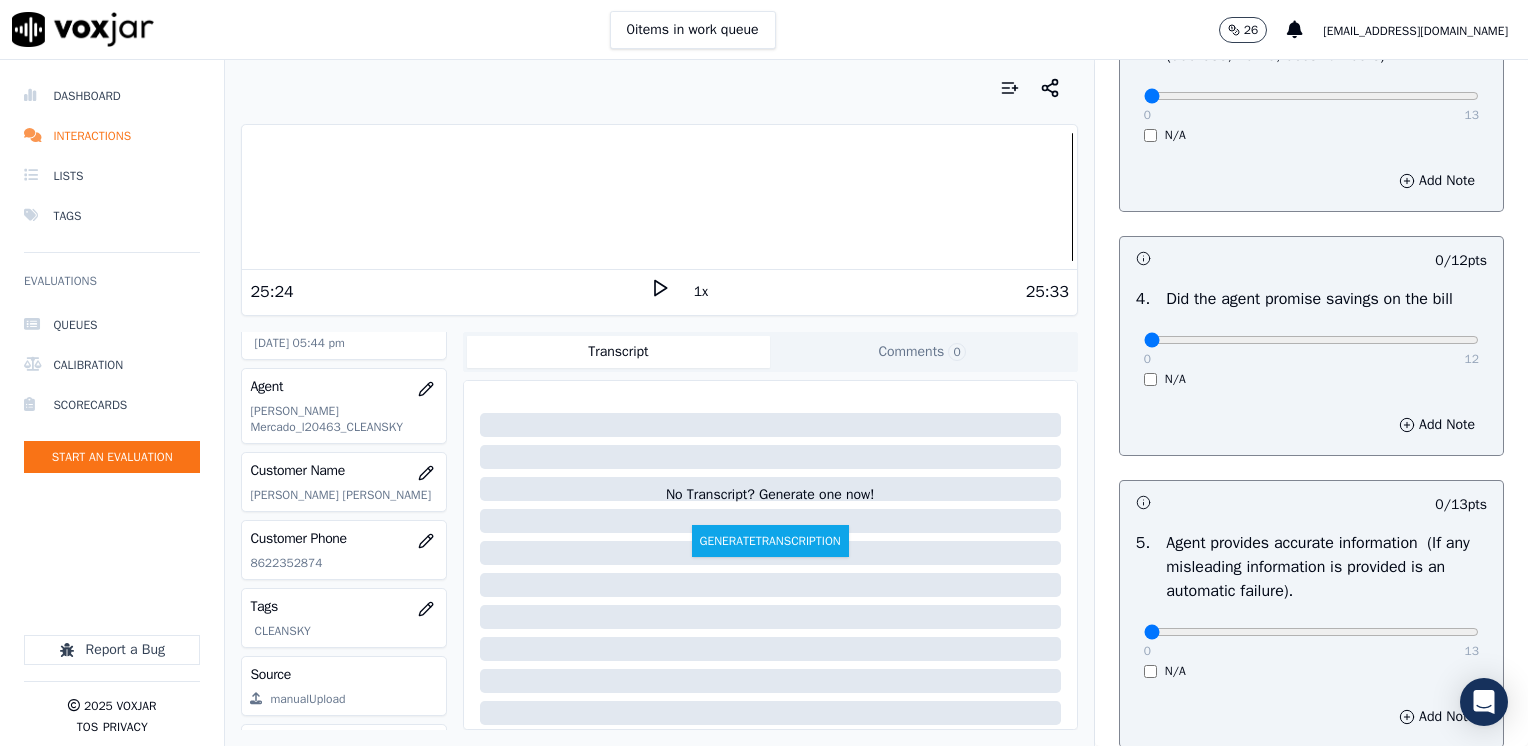 scroll, scrollTop: 700, scrollLeft: 0, axis: vertical 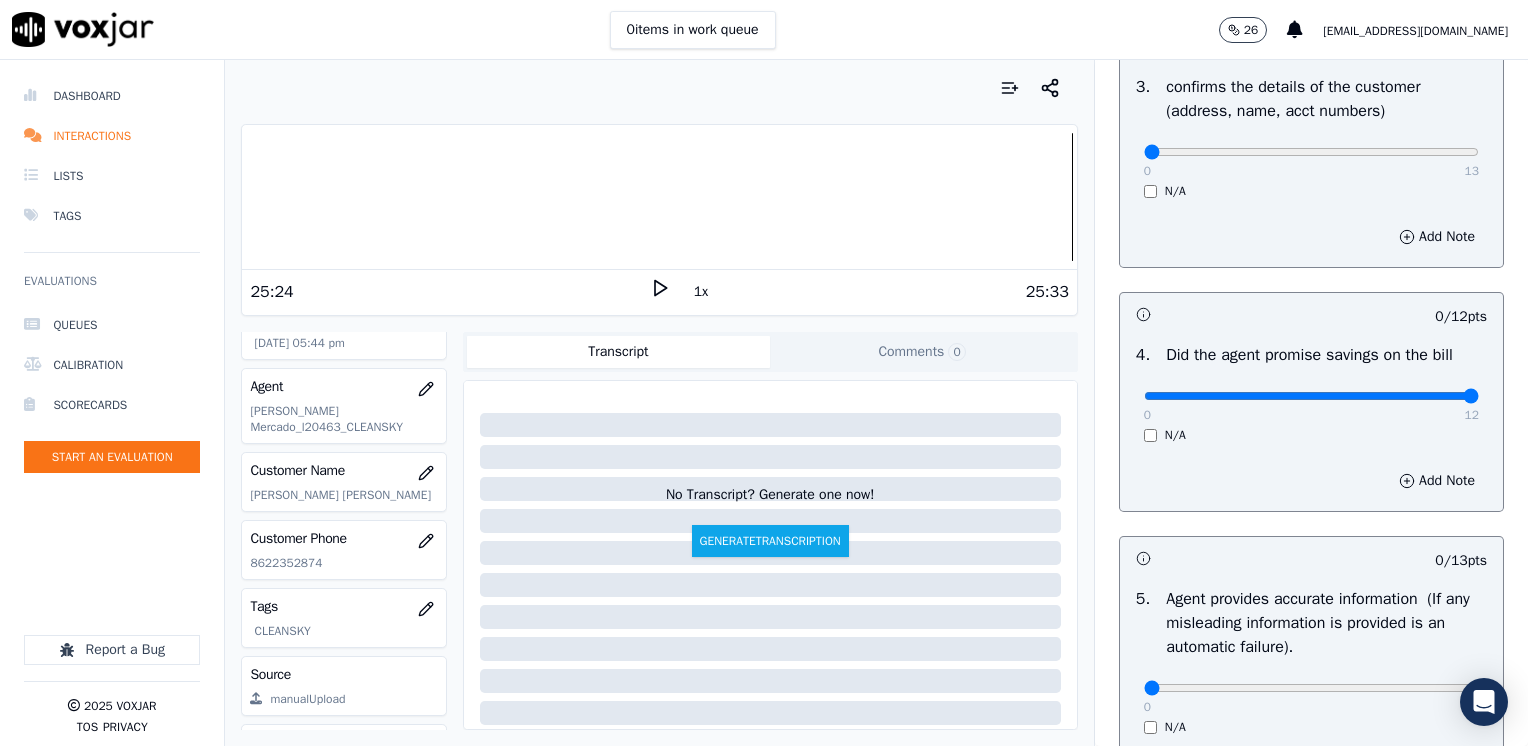 drag, startPoint x: 1132, startPoint y: 391, endPoint x: 1531, endPoint y: 348, distance: 401.31036 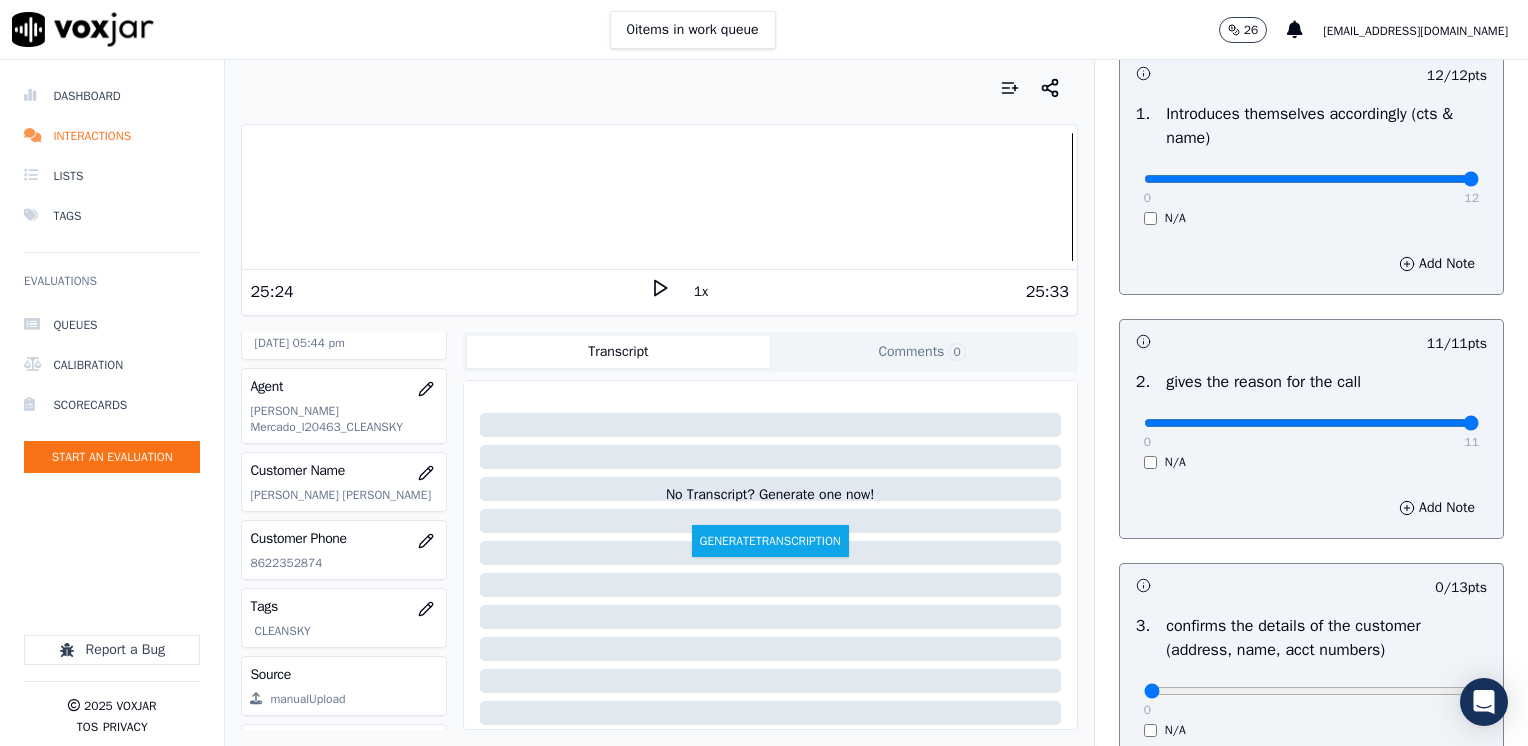 scroll, scrollTop: 500, scrollLeft: 0, axis: vertical 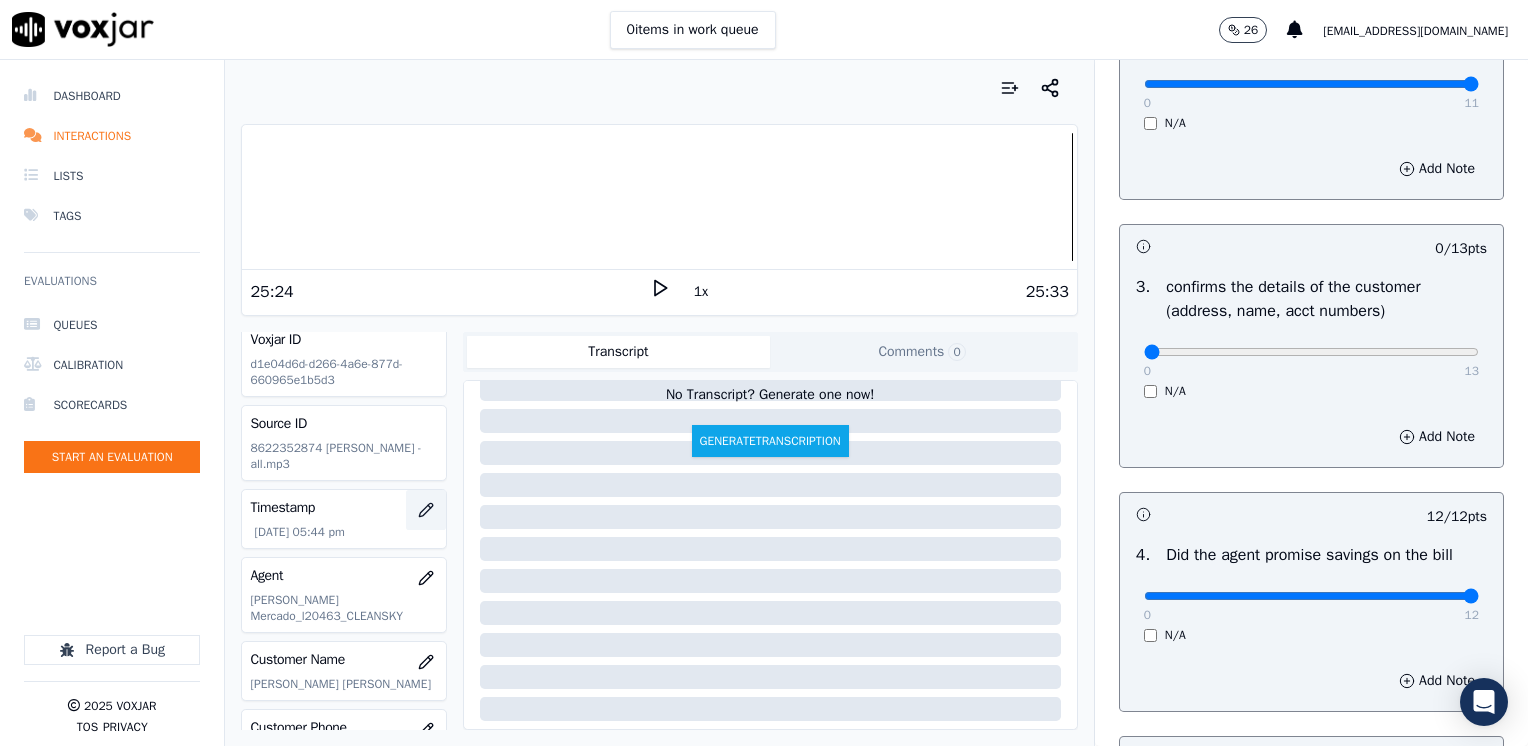 click 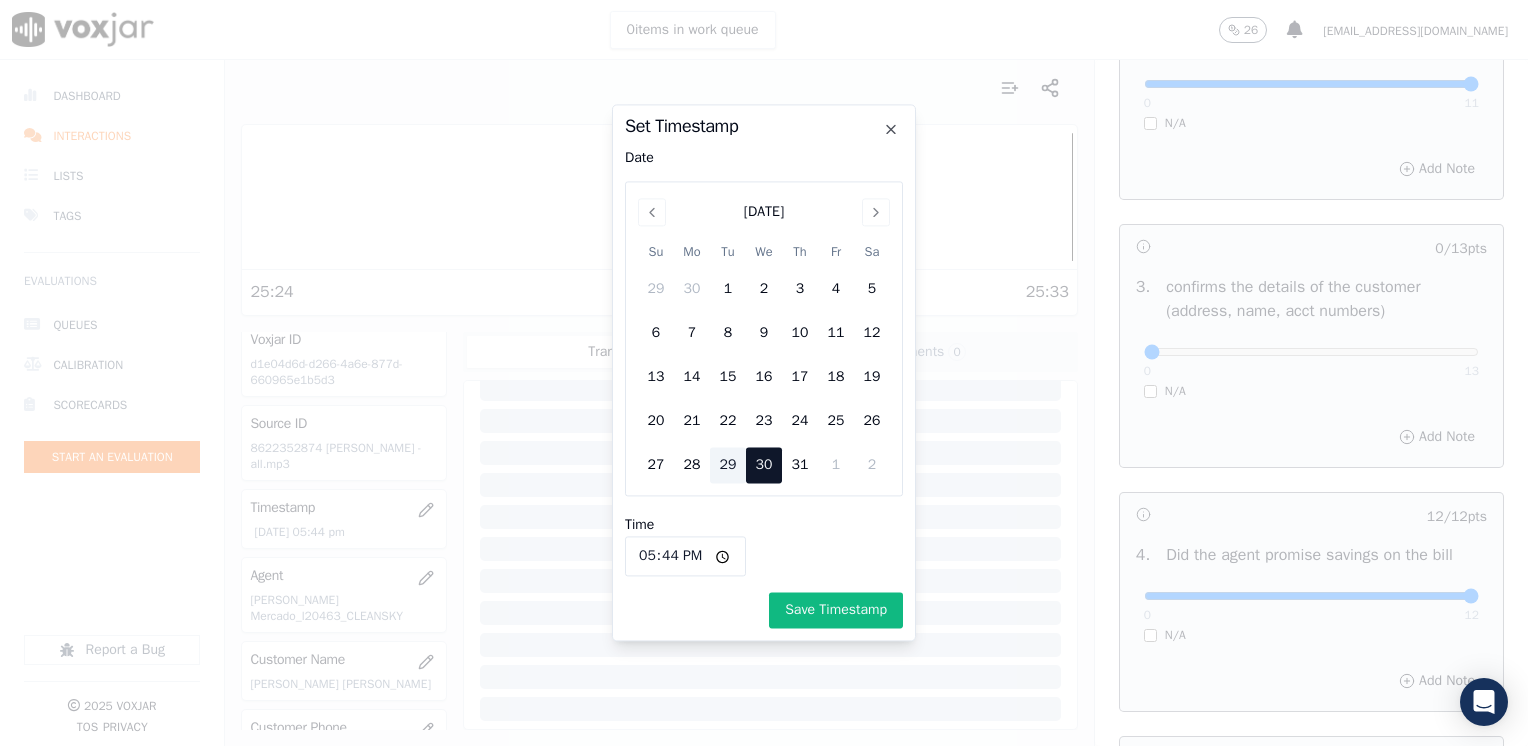 click on "29" at bounding box center [728, 466] 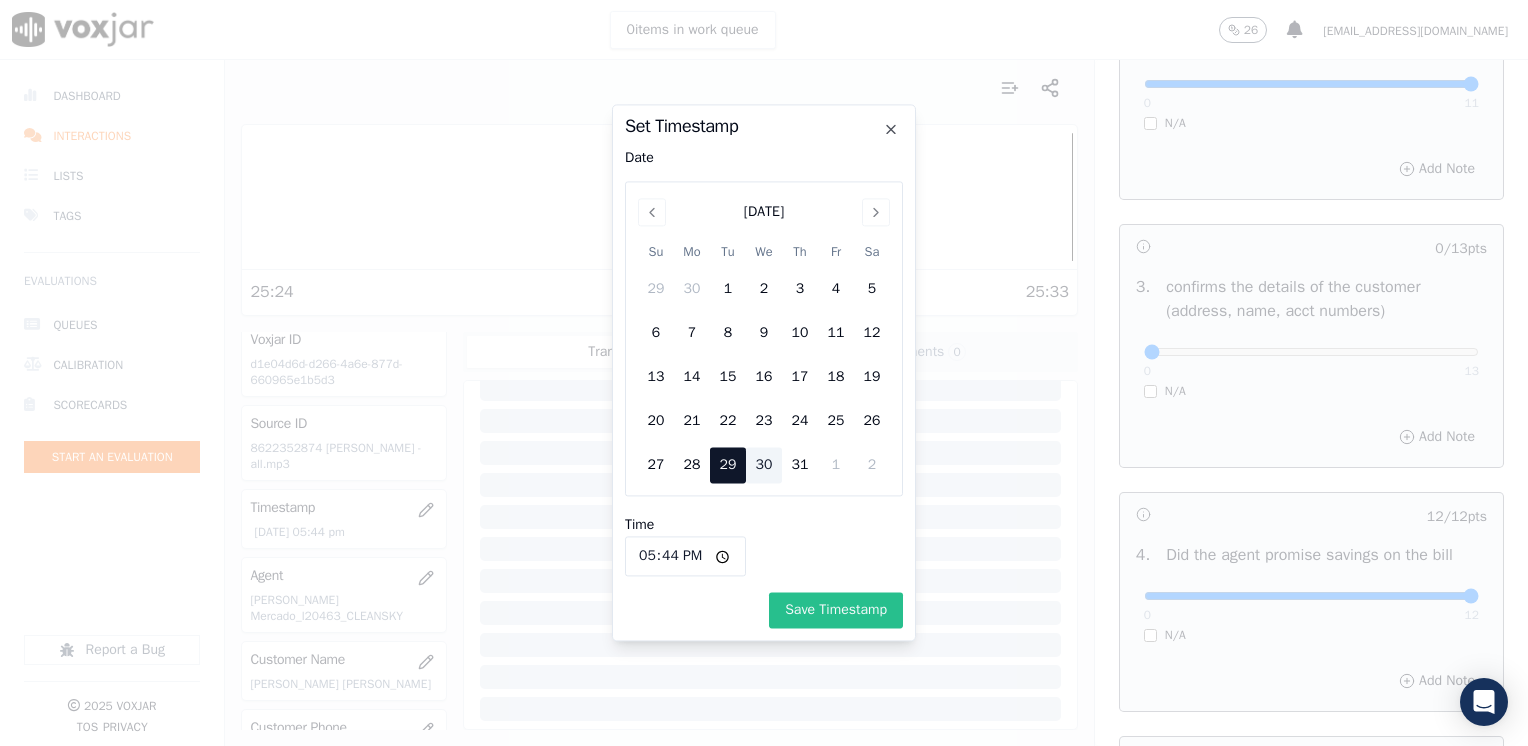click on "Save Timestamp" at bounding box center [836, 611] 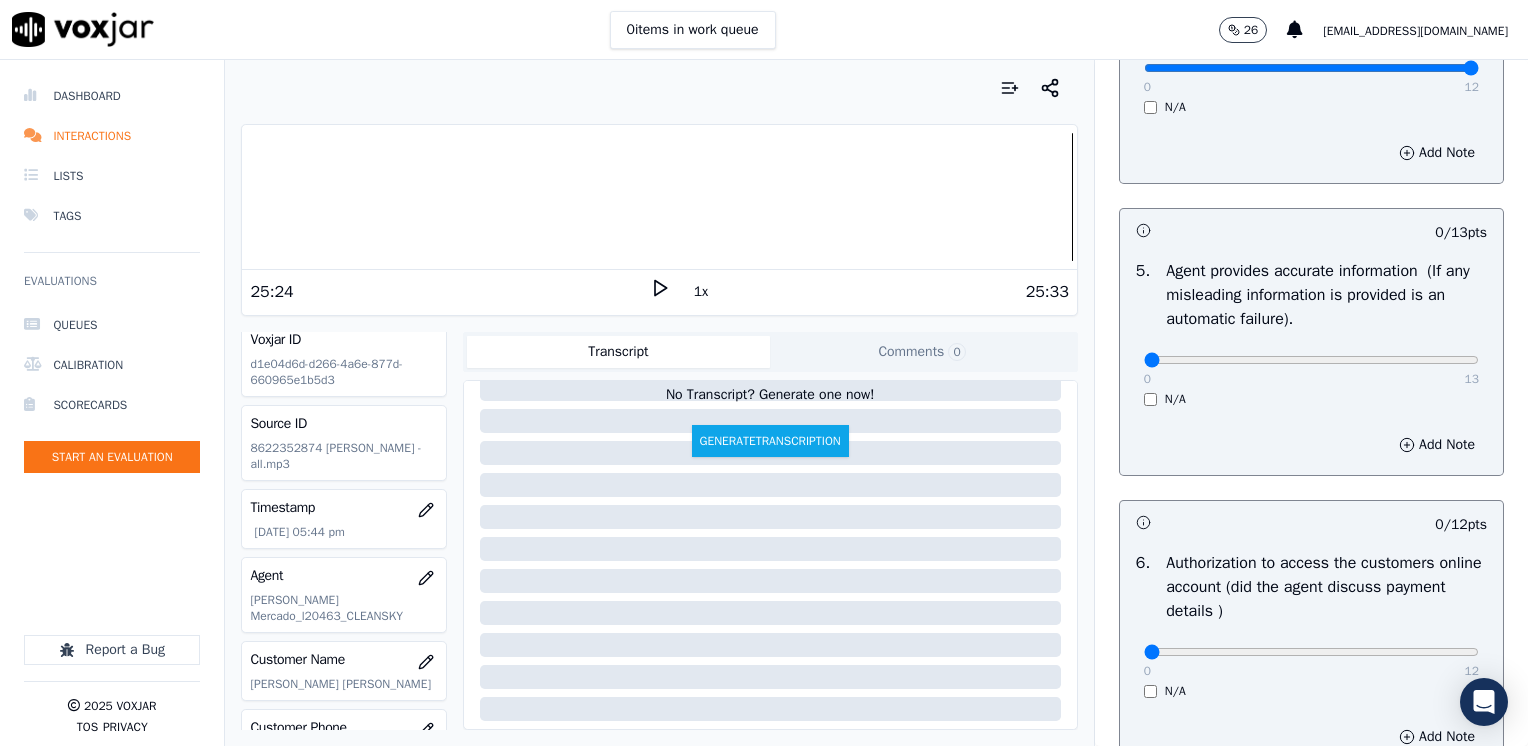 scroll, scrollTop: 1200, scrollLeft: 0, axis: vertical 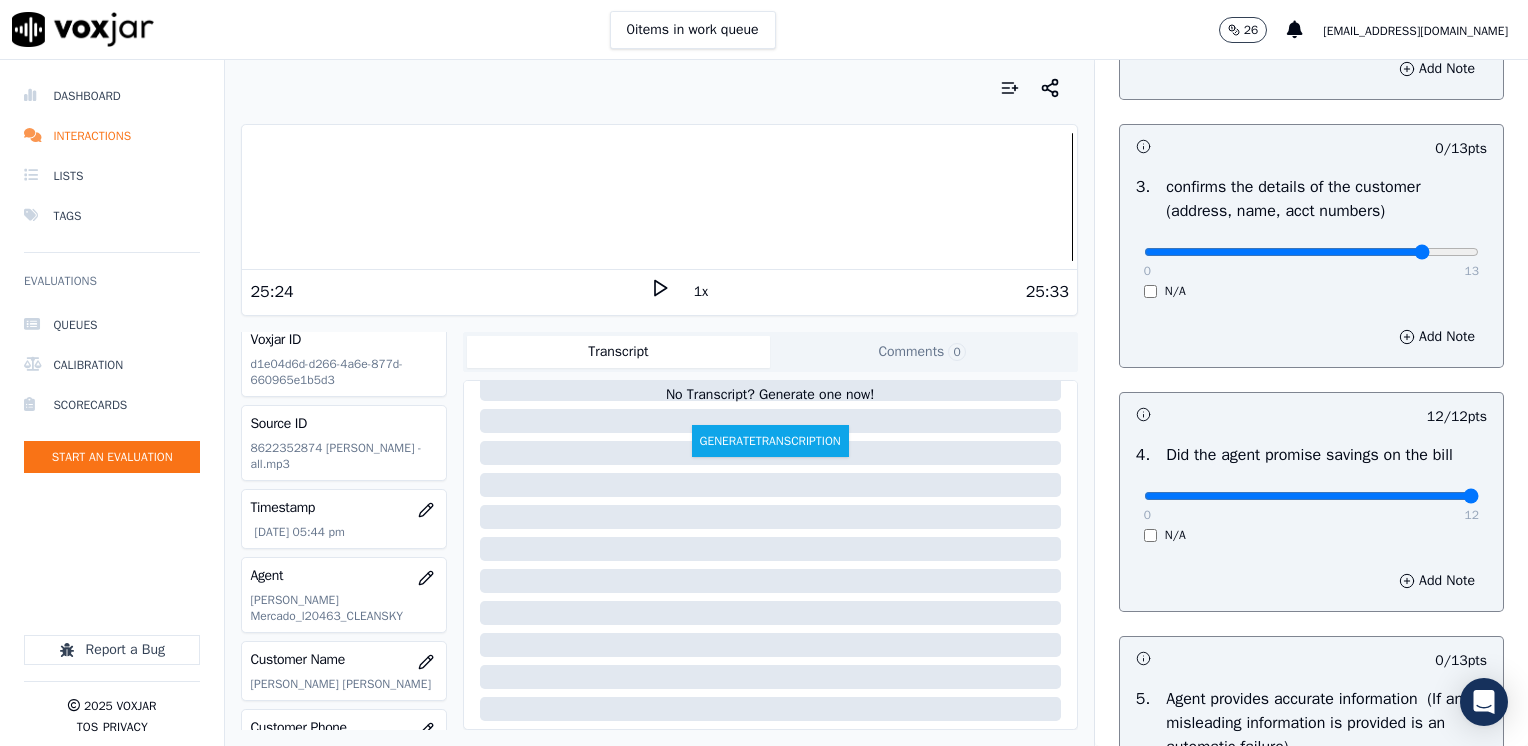 click at bounding box center (1311, -260) 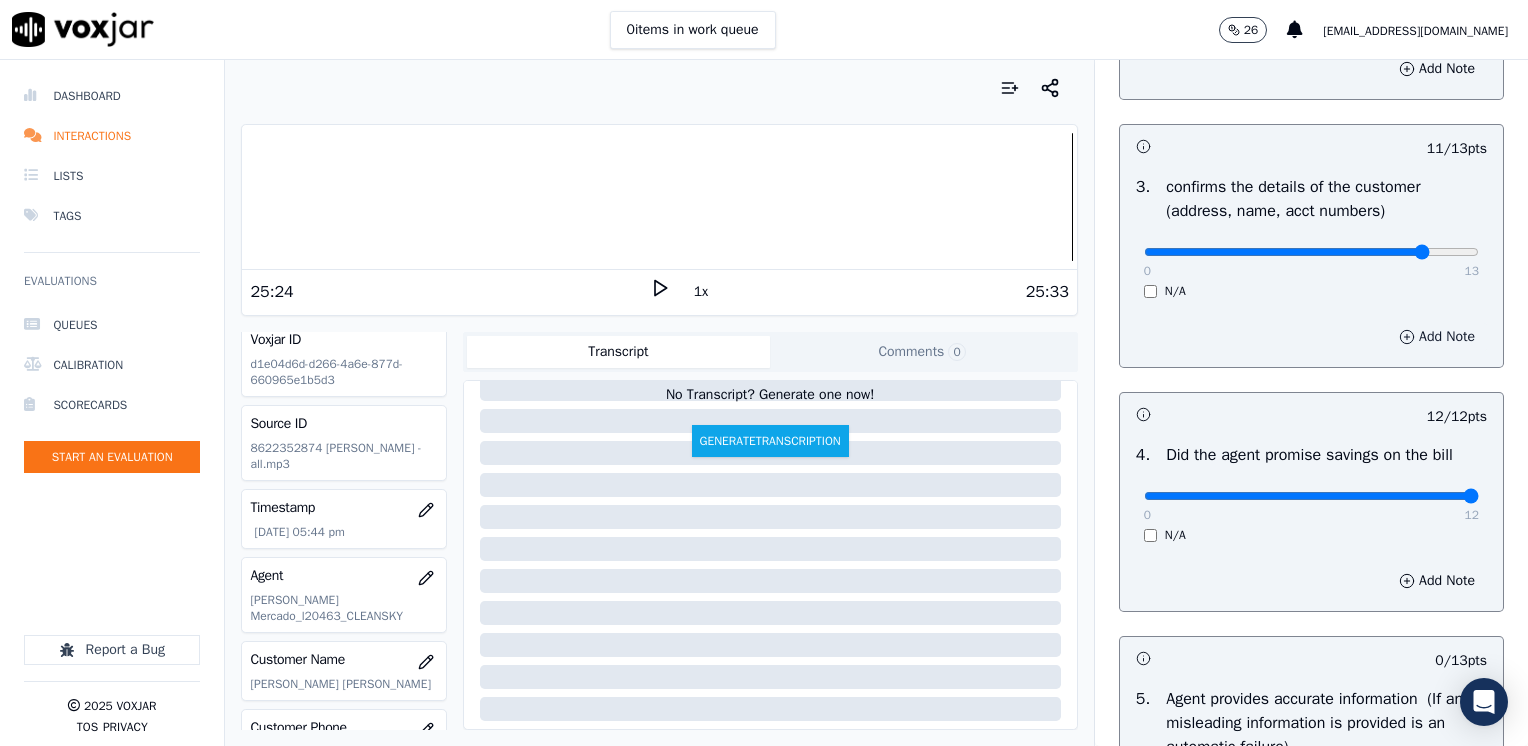 click on "Add Note" at bounding box center [1437, 337] 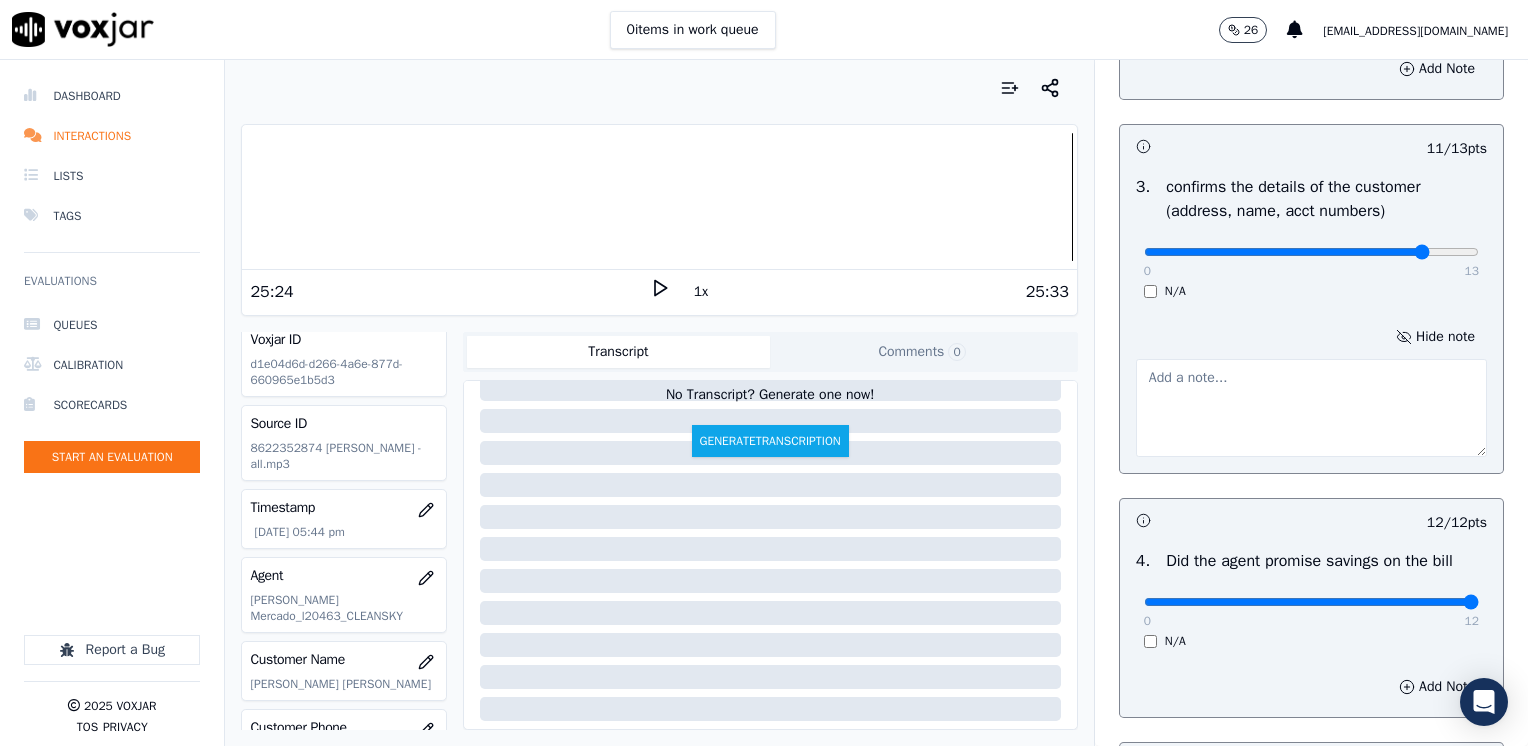 click at bounding box center (1311, 408) 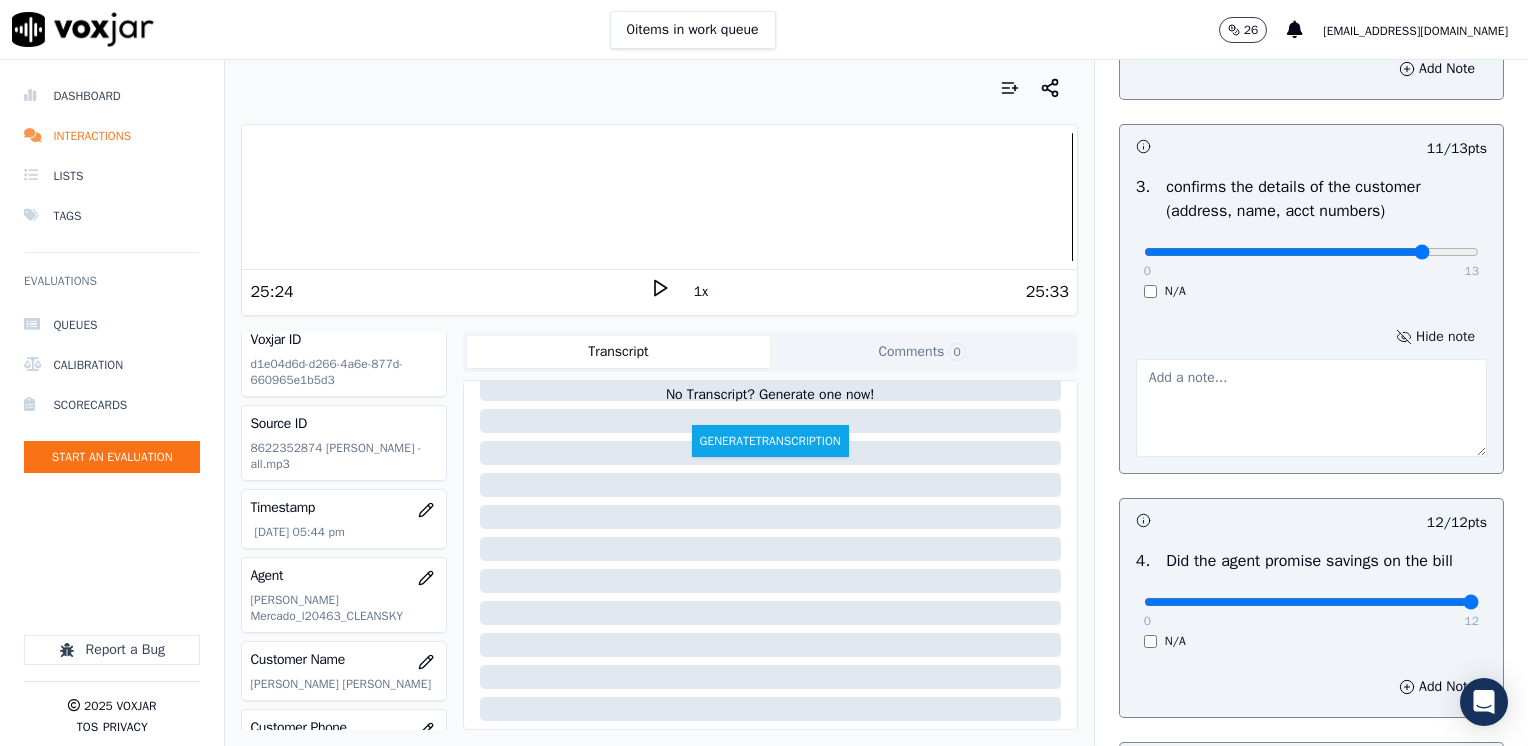 click on "Hide note" at bounding box center (1435, 337) 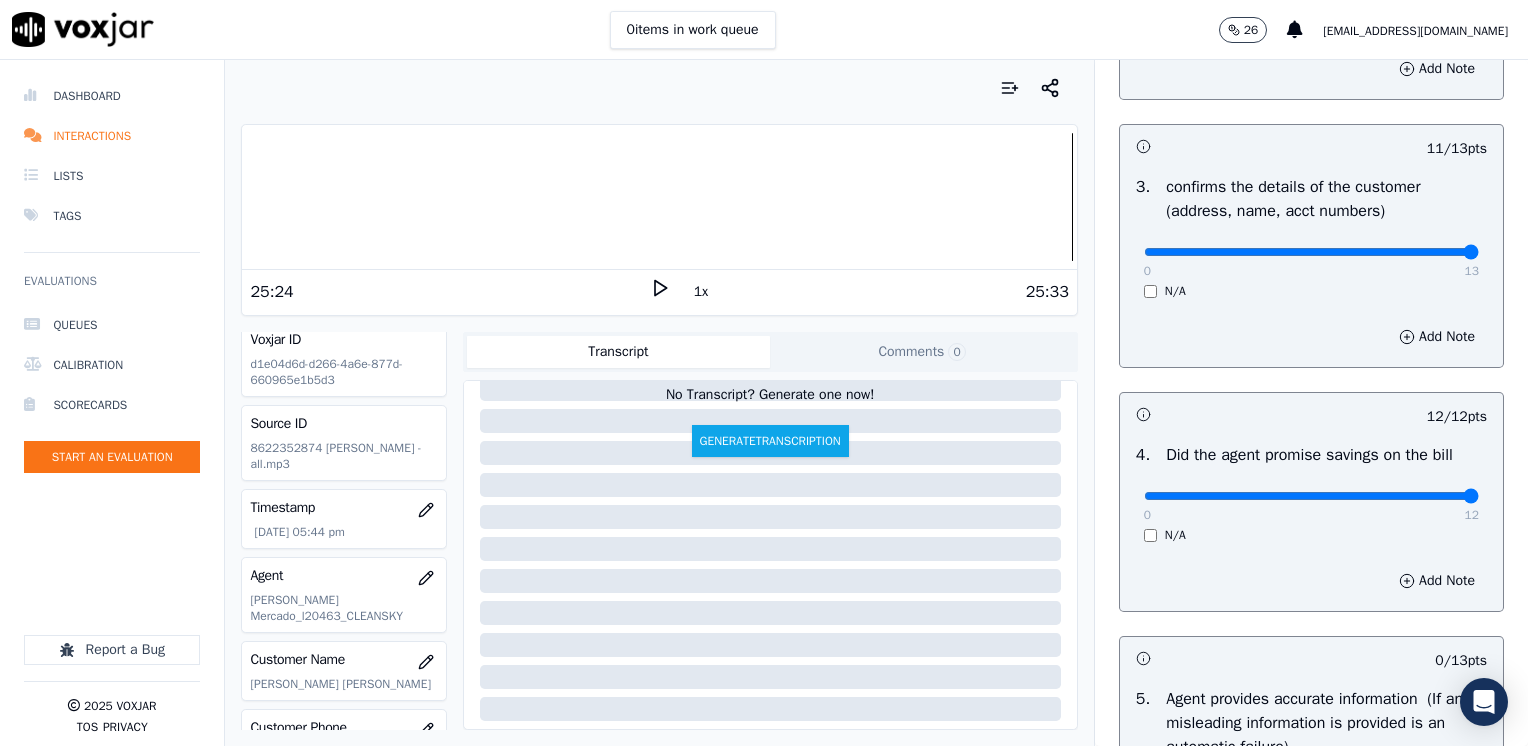 drag, startPoint x: 1379, startPoint y: 253, endPoint x: 1498, endPoint y: 250, distance: 119.03781 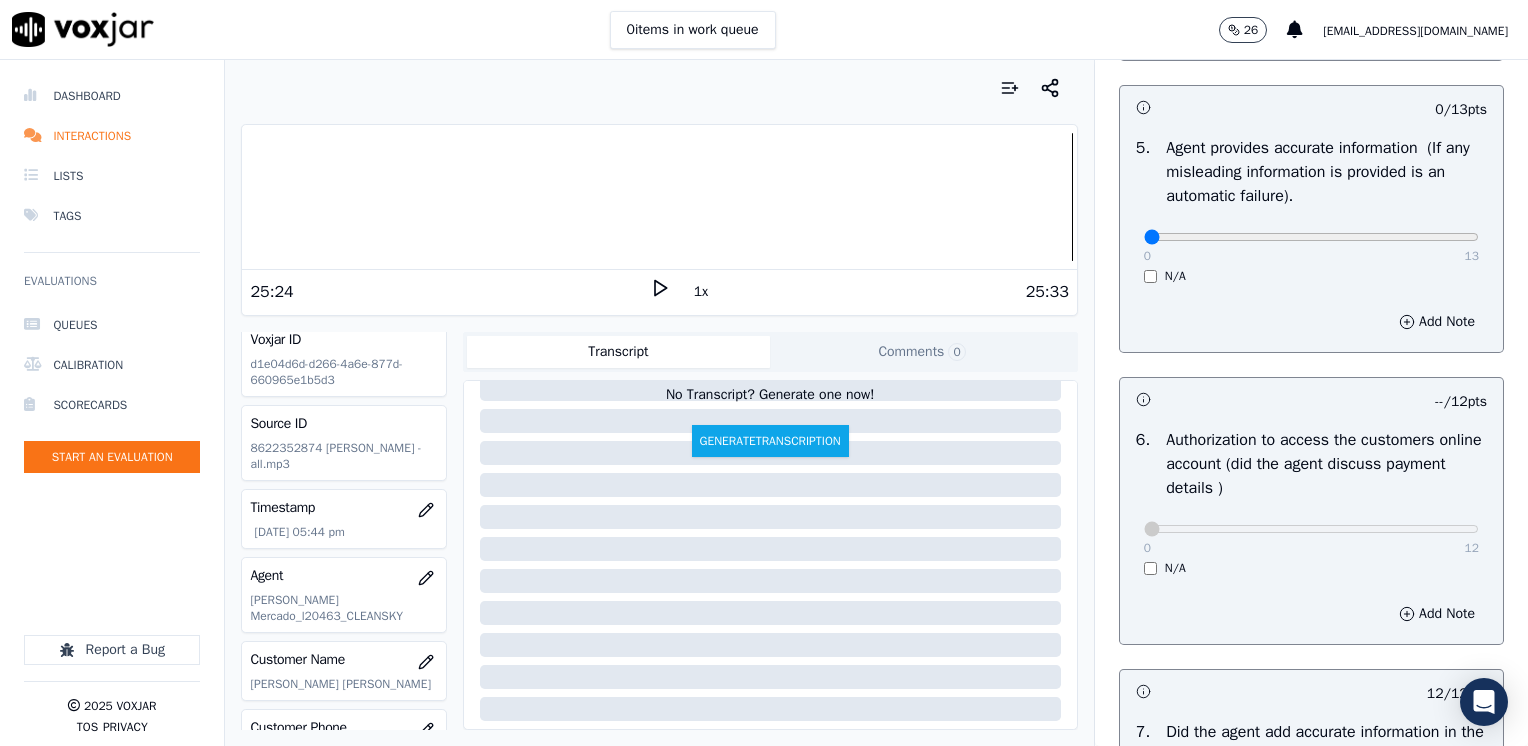 scroll, scrollTop: 1200, scrollLeft: 0, axis: vertical 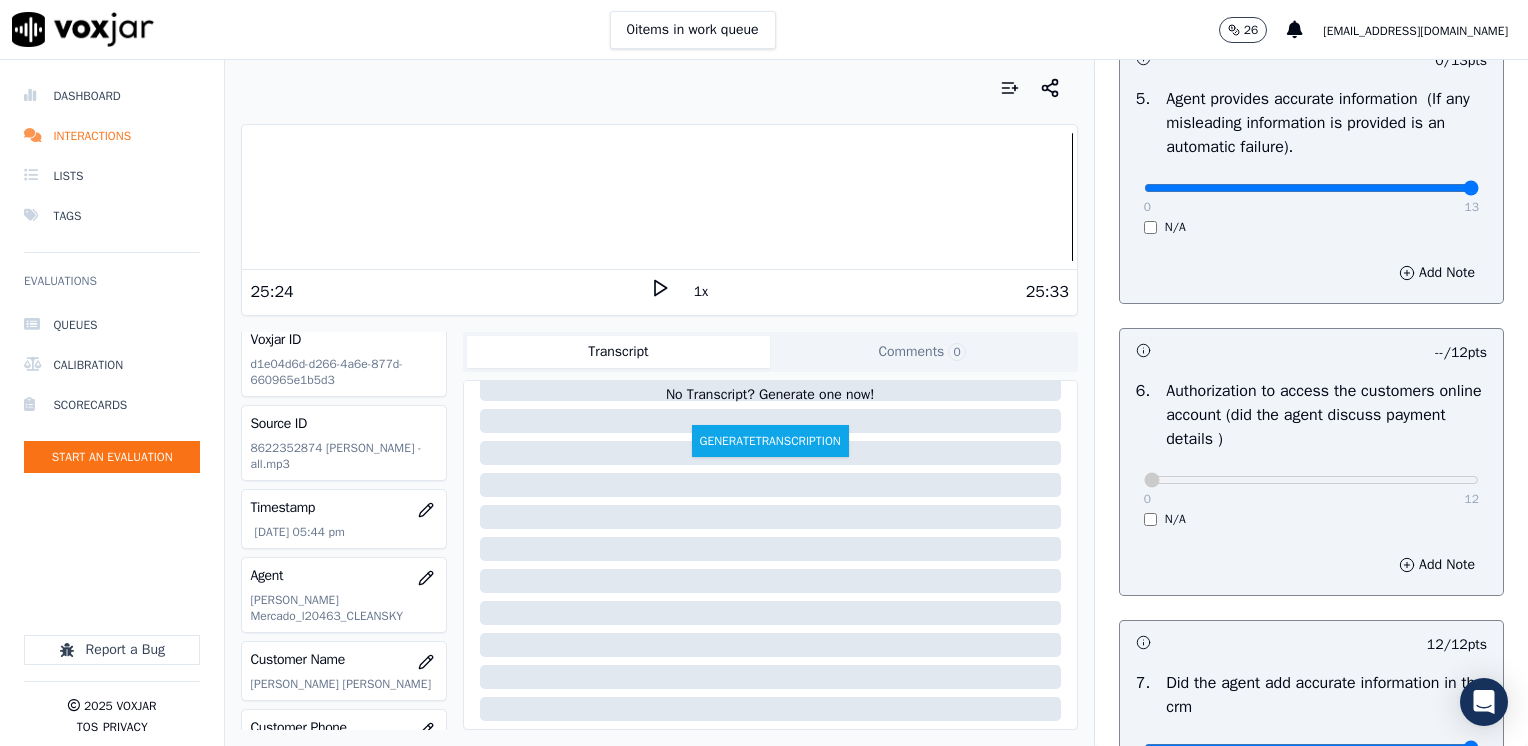 drag, startPoint x: 1126, startPoint y: 182, endPoint x: 1512, endPoint y: 232, distance: 389.22488 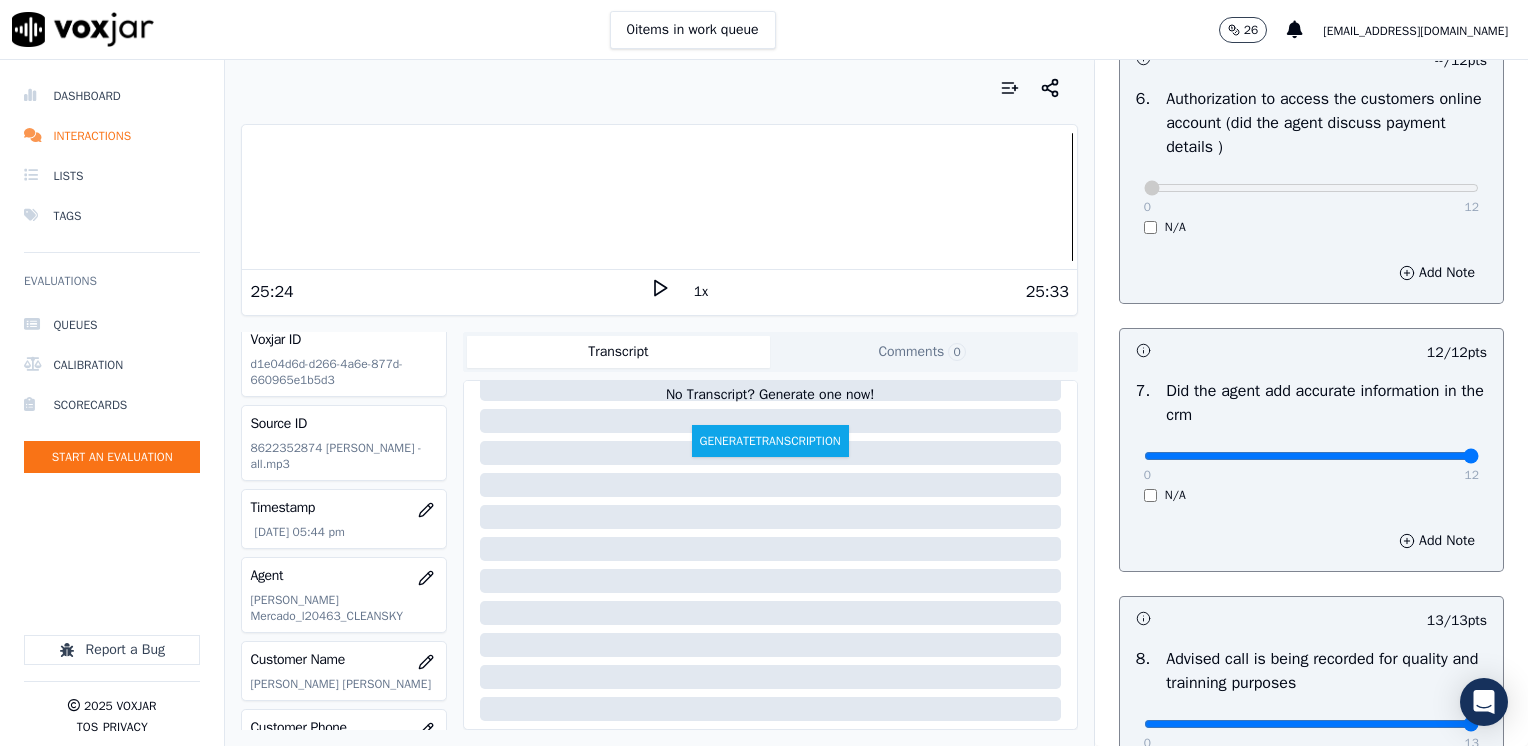 scroll, scrollTop: 1748, scrollLeft: 0, axis: vertical 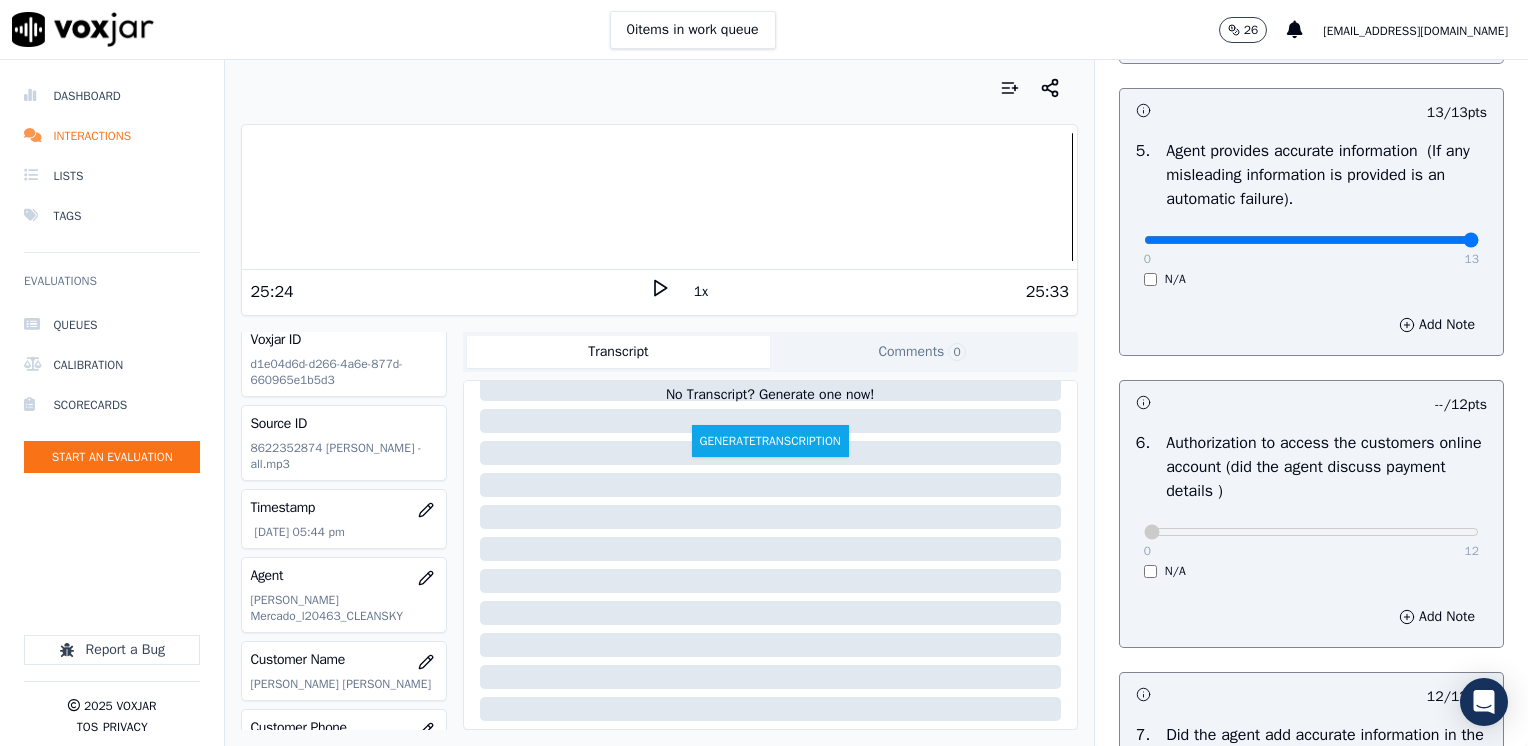 click on "0   13     N/A" at bounding box center (1311, 249) 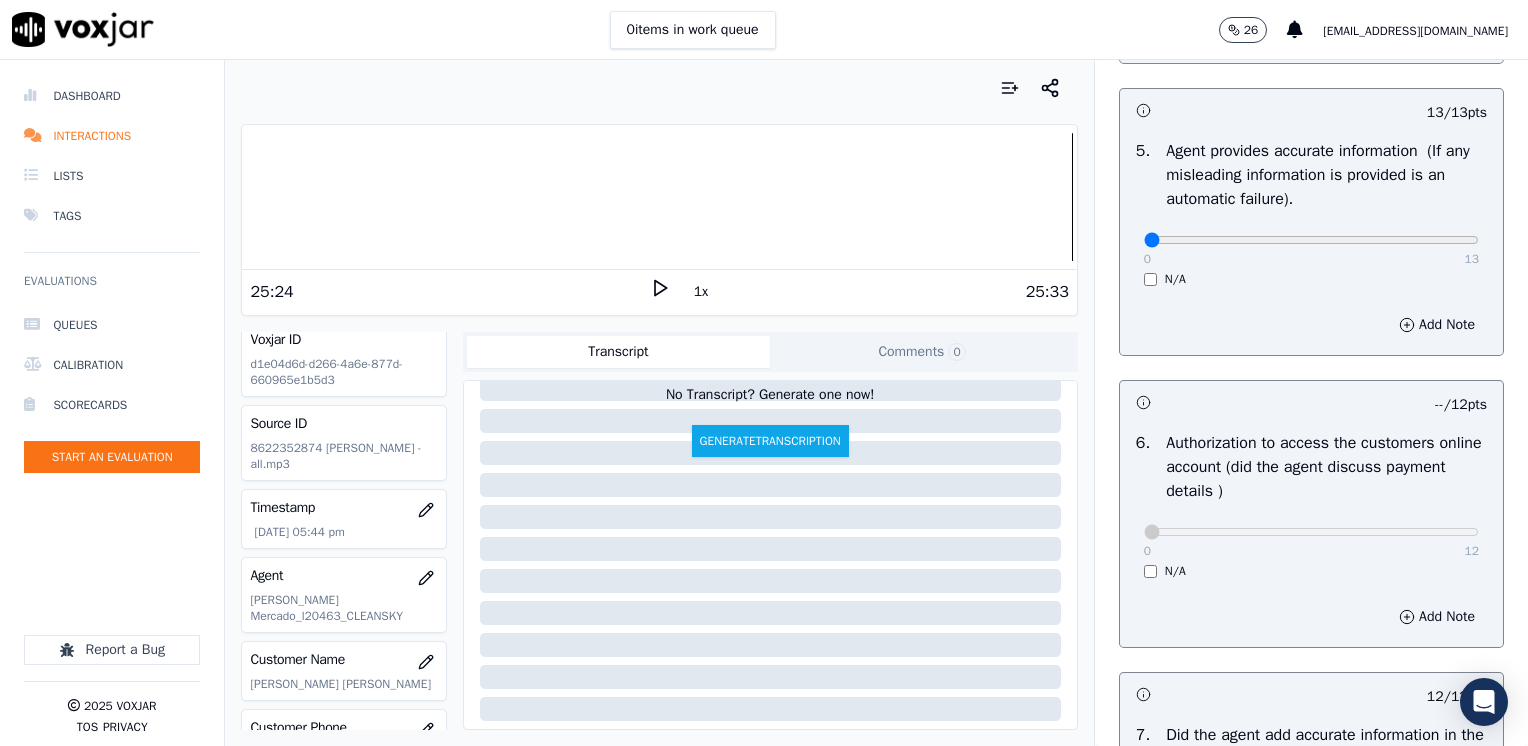 type on "0" 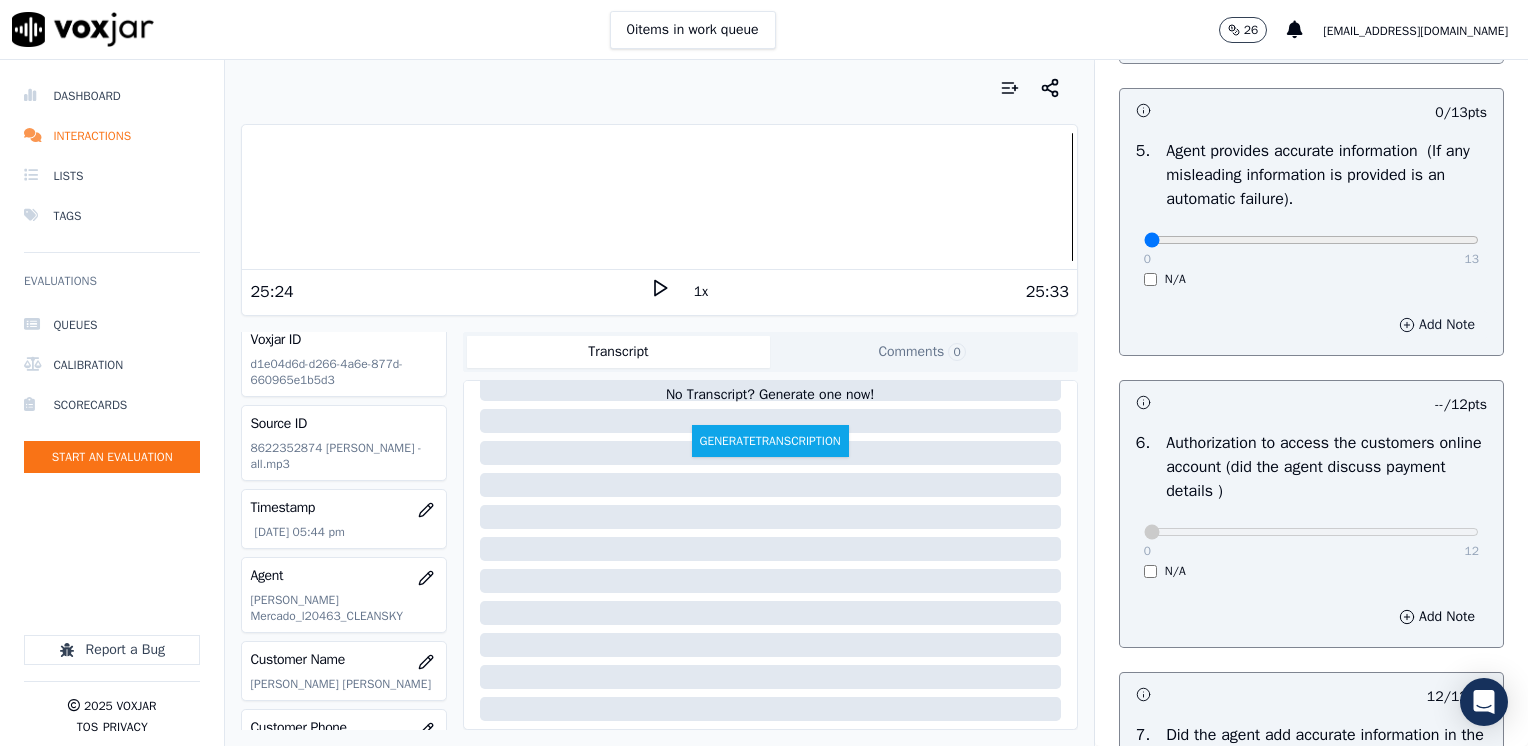 click on "Add Note" at bounding box center [1437, 325] 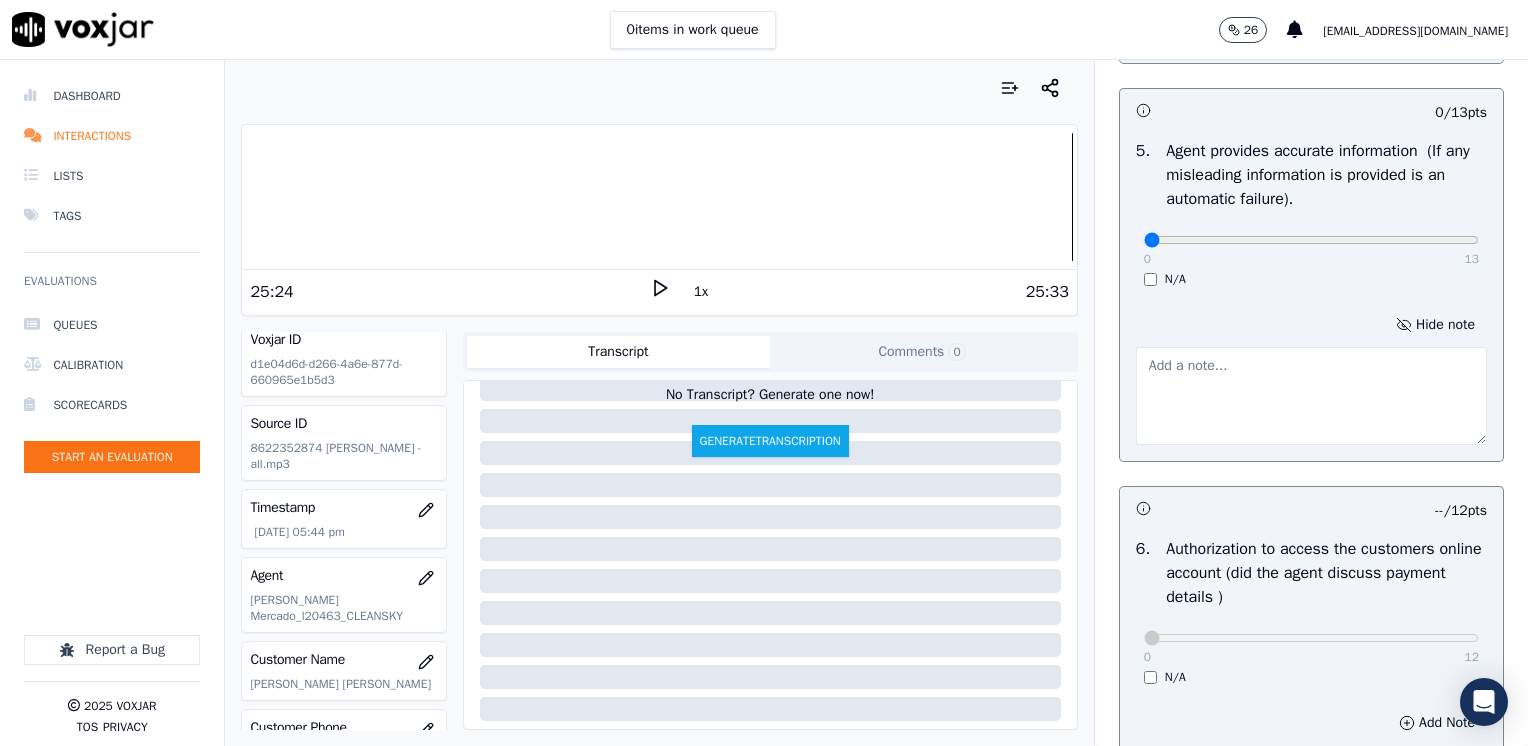 click at bounding box center (1311, 396) 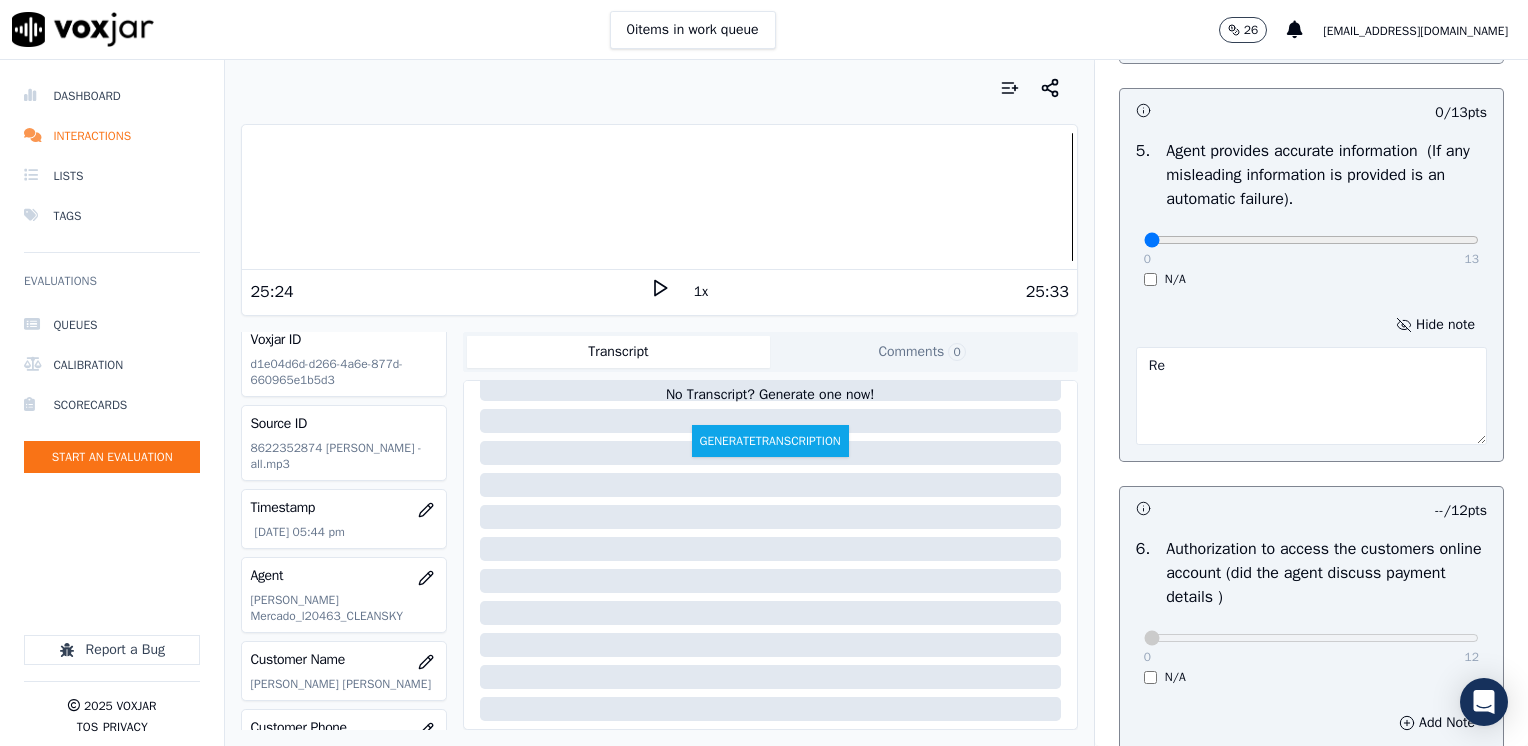 type on "R" 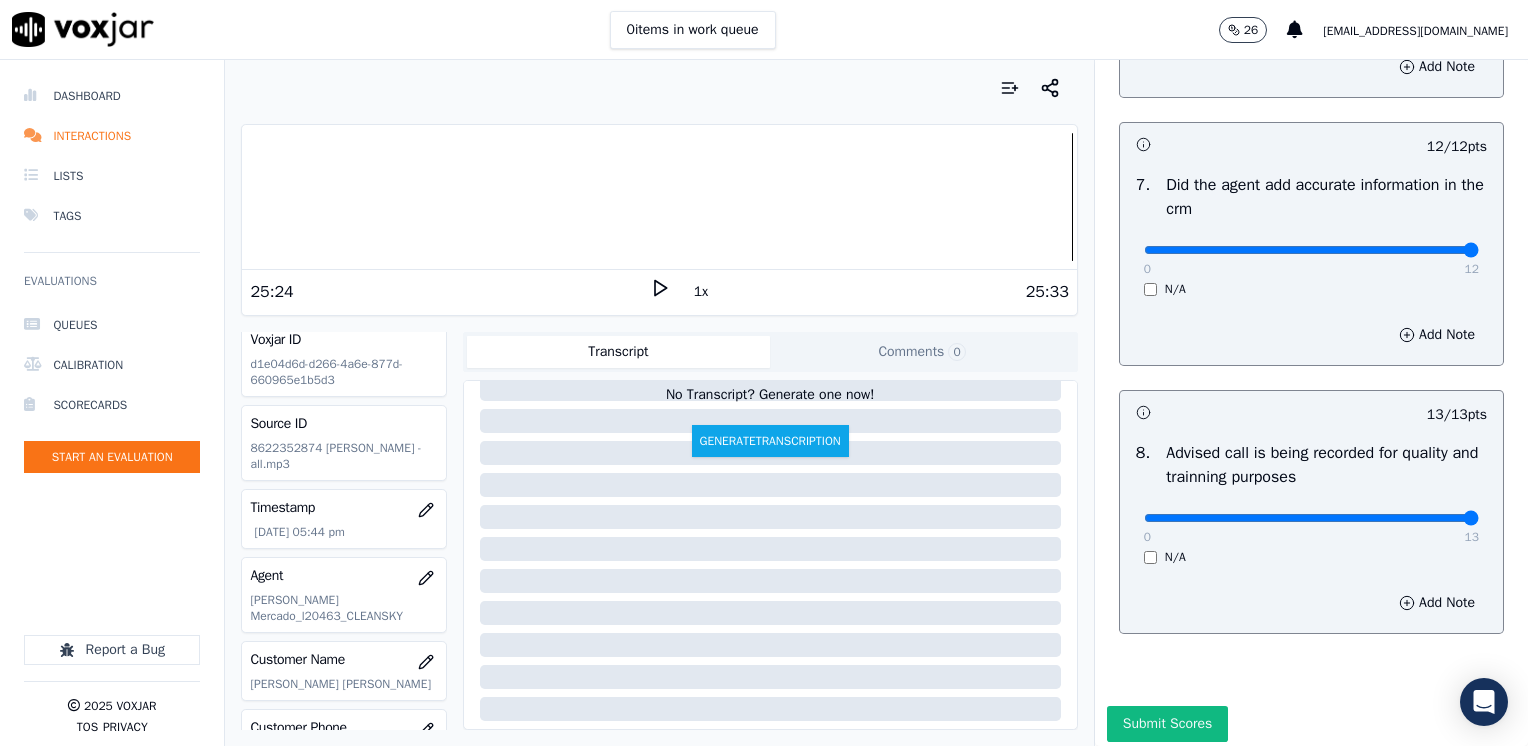 scroll, scrollTop: 1853, scrollLeft: 0, axis: vertical 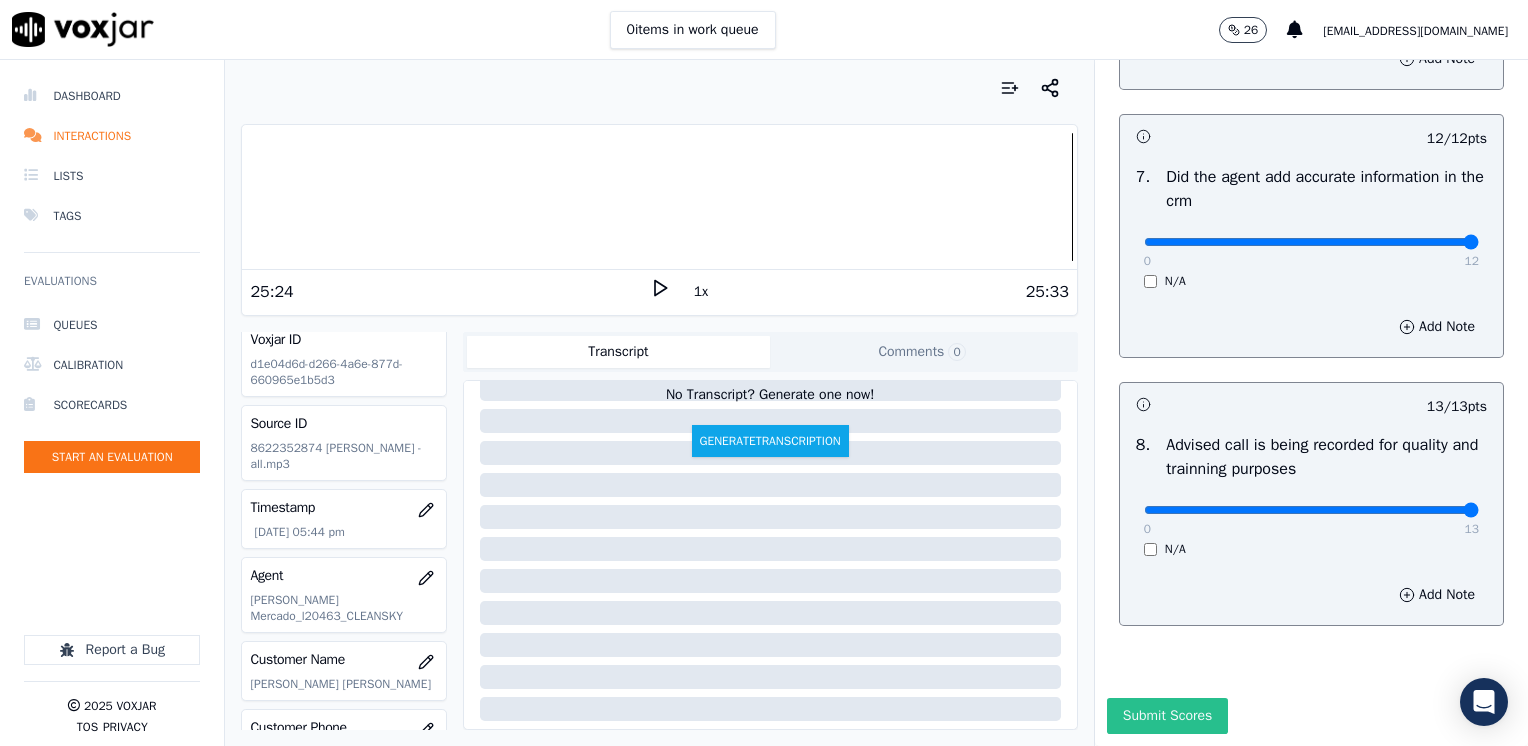 type on "Avoid suggesting customer will not have to pay the $75.00 ETF. Agent suggests she wont pay it because she won't cancel the plan. We cannot guarantee that won't hanppen" 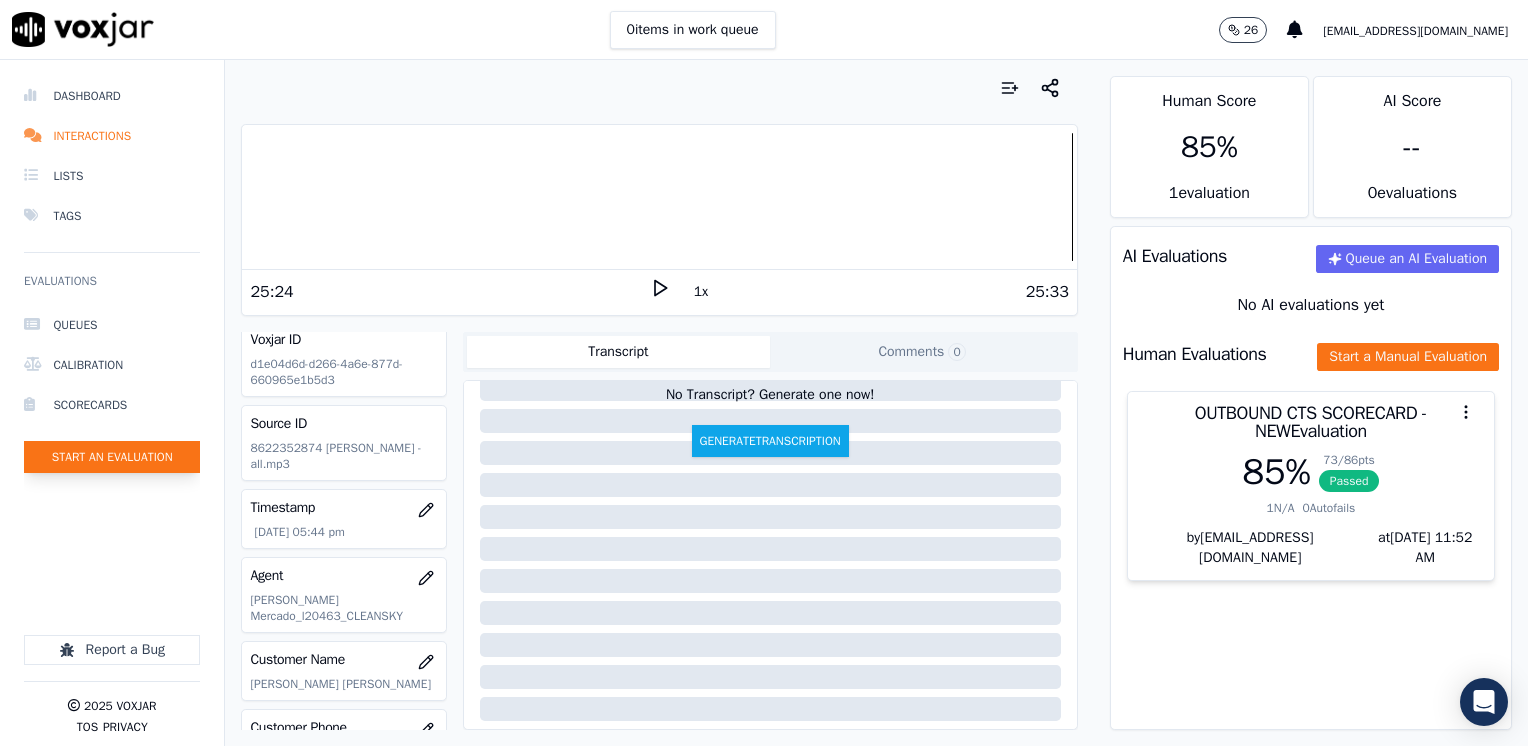 click on "Start an Evaluation" 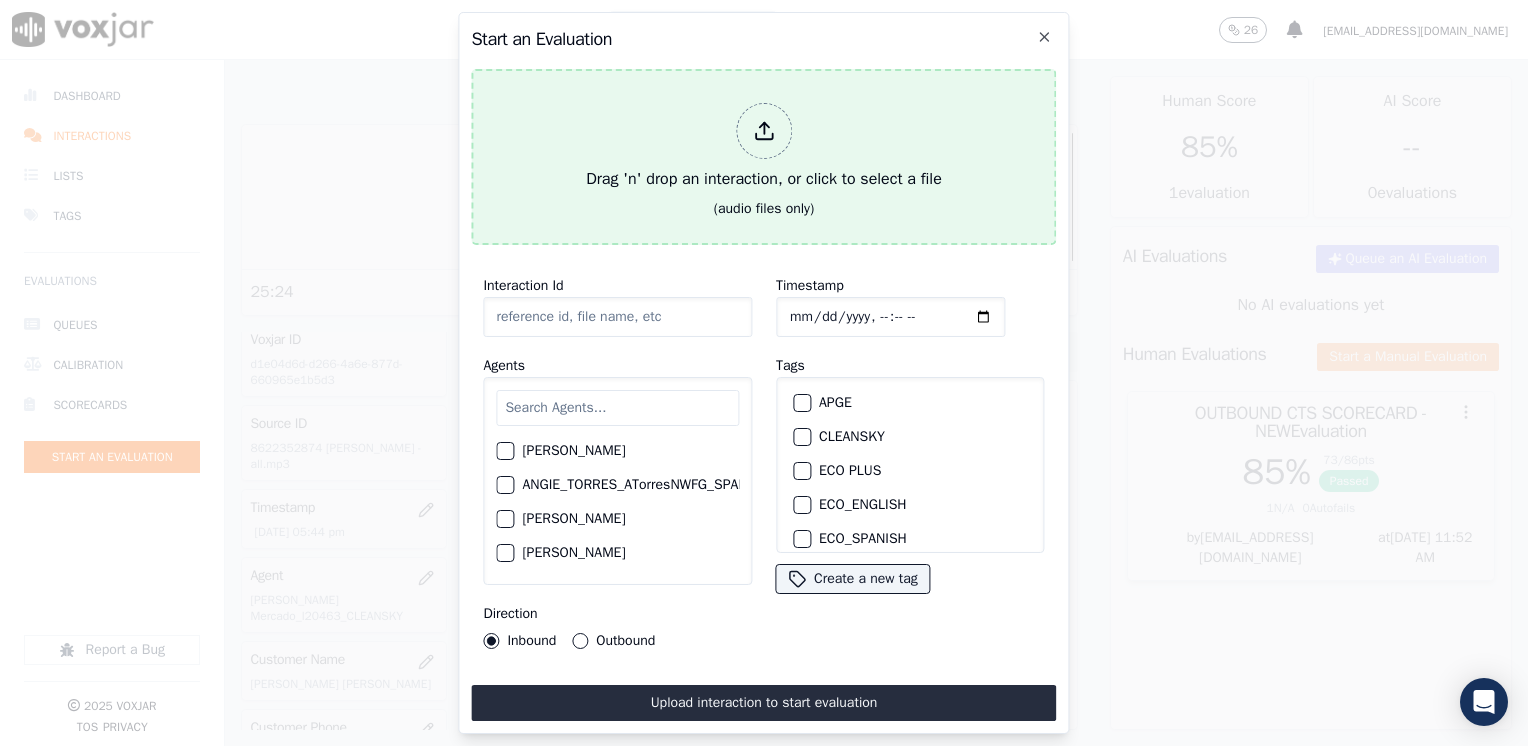 click at bounding box center (764, 131) 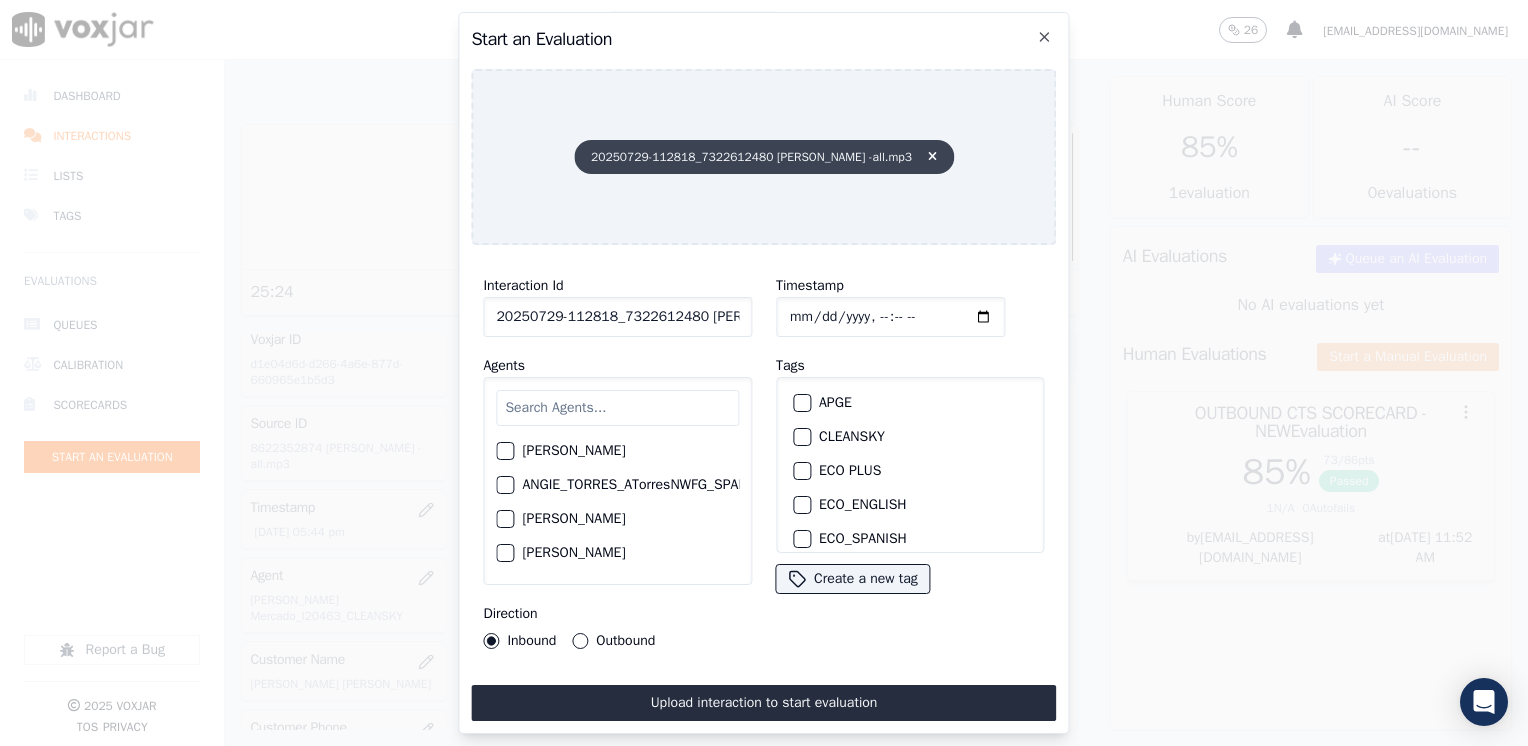 click at bounding box center [932, 157] 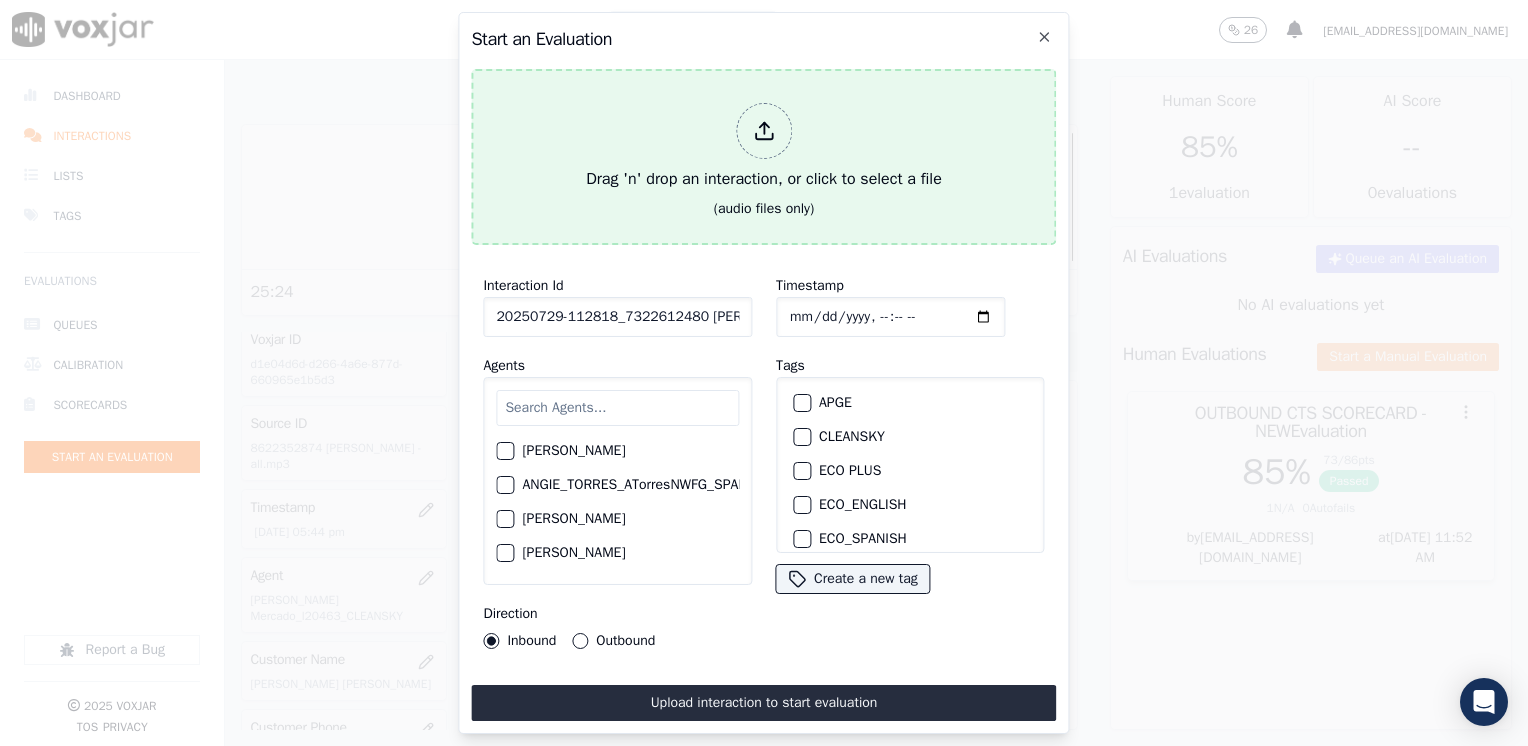 click 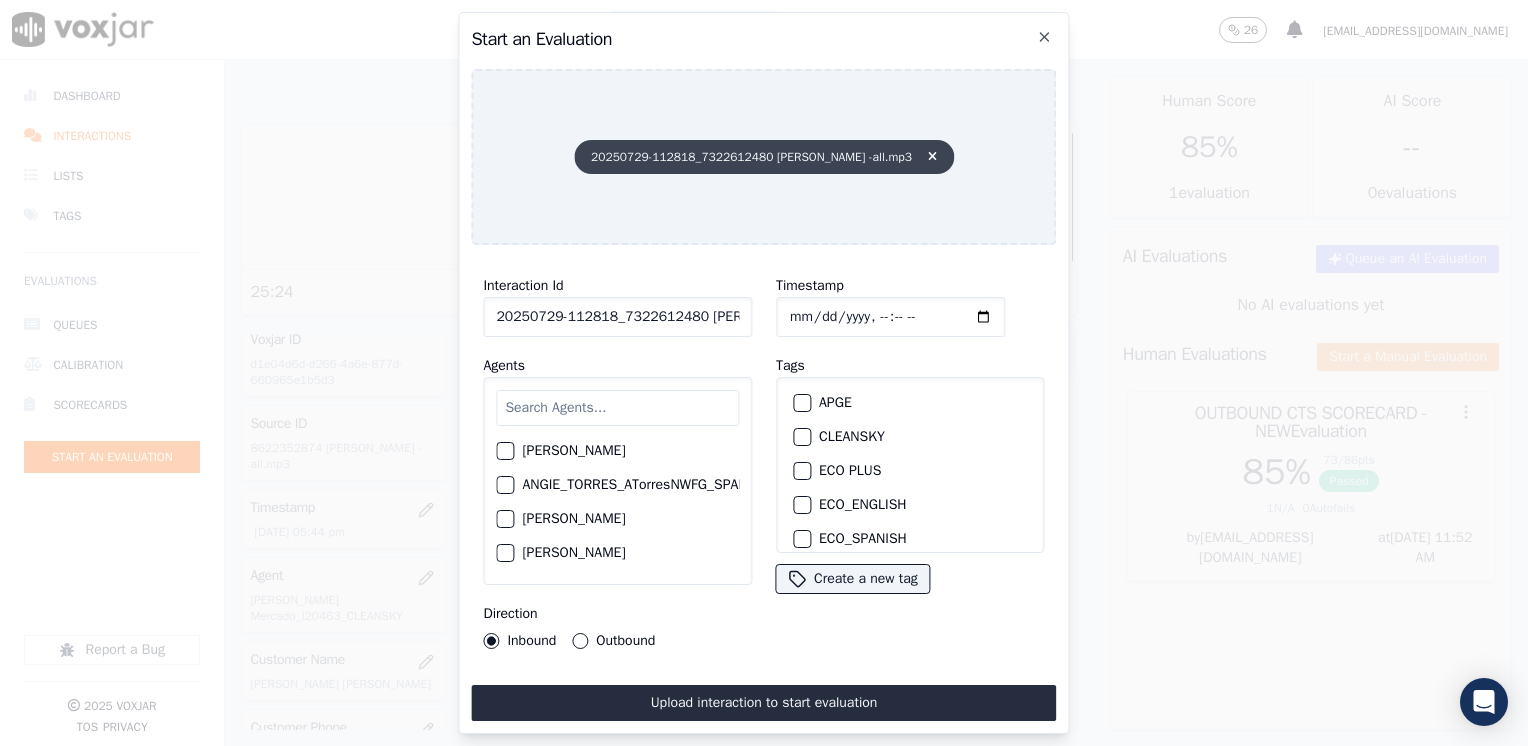 click at bounding box center [932, 157] 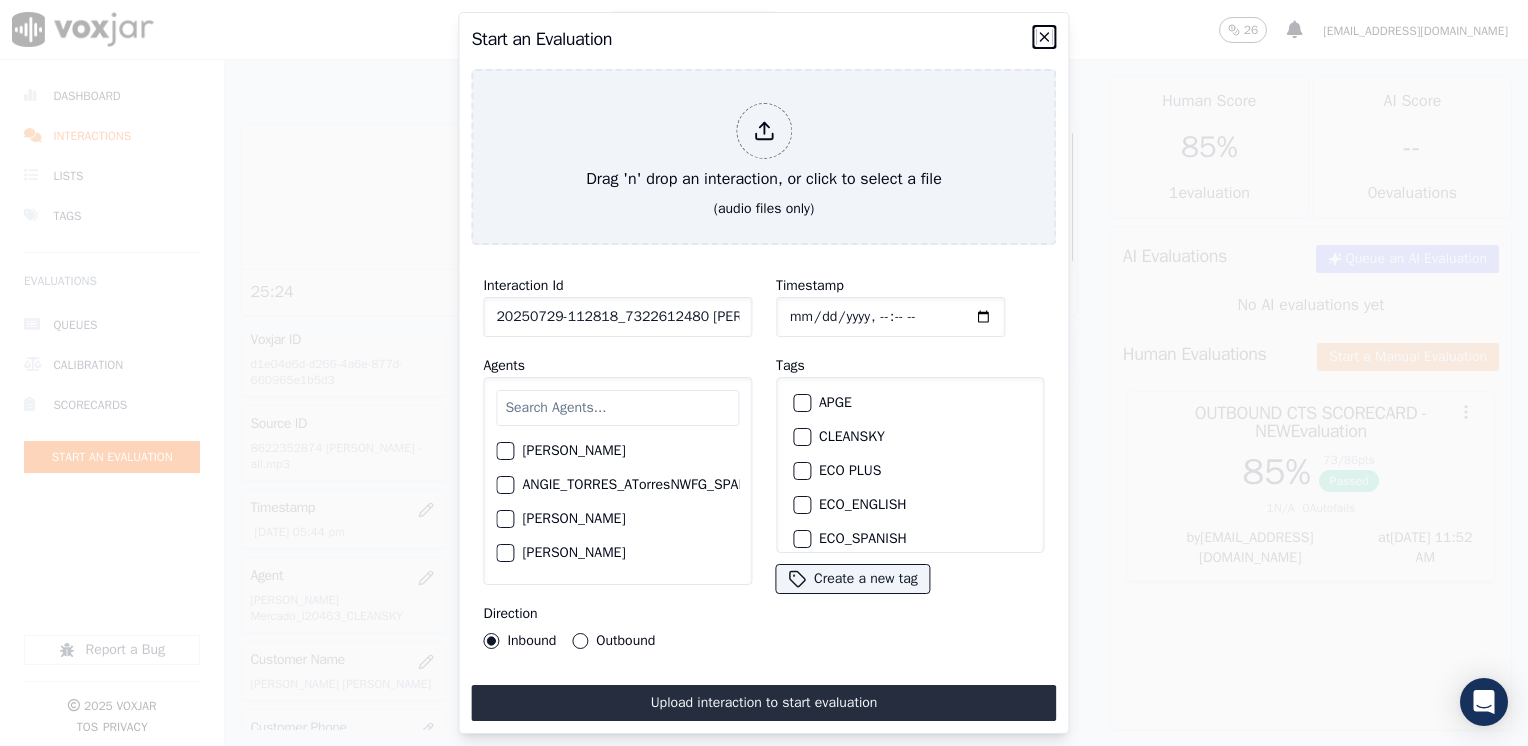 click 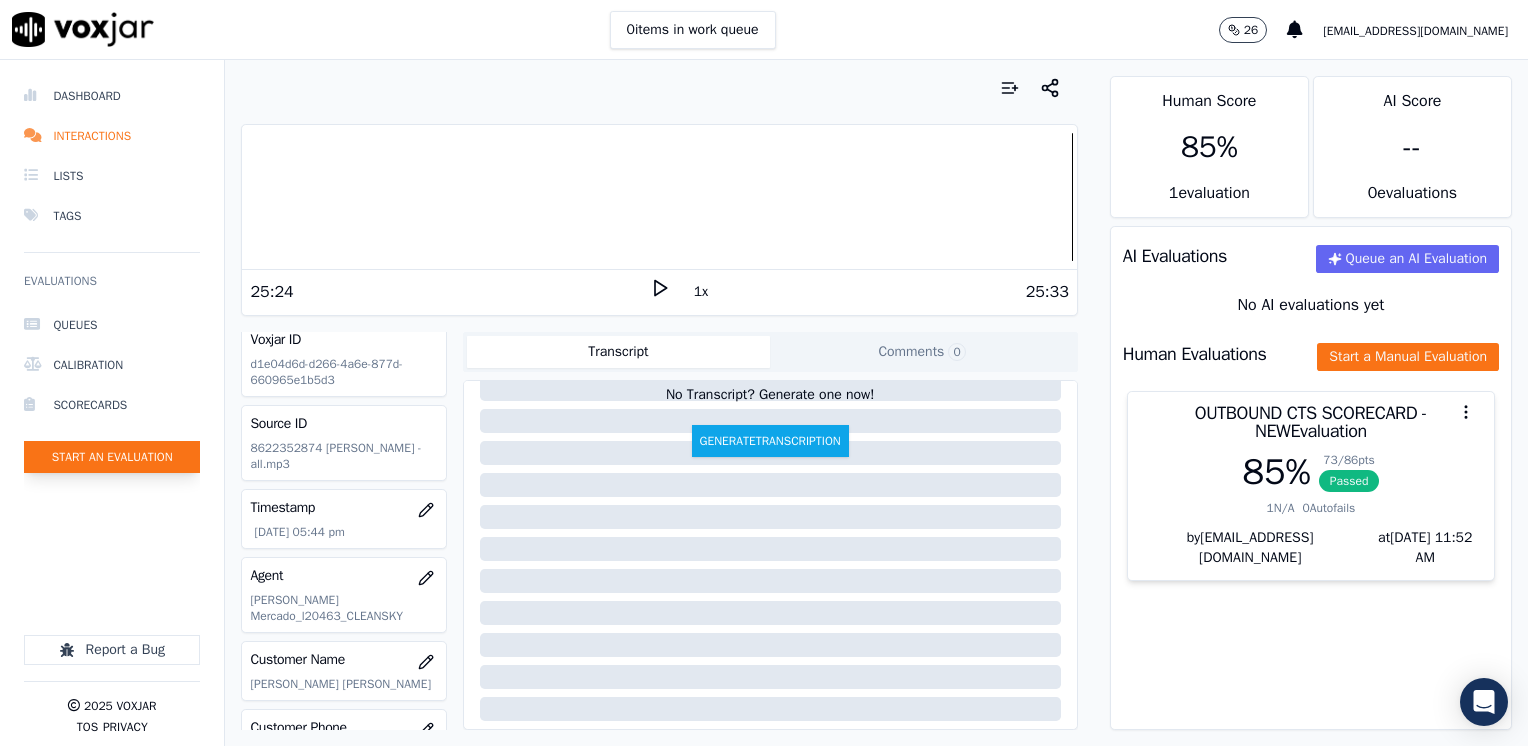 click on "Start an Evaluation" 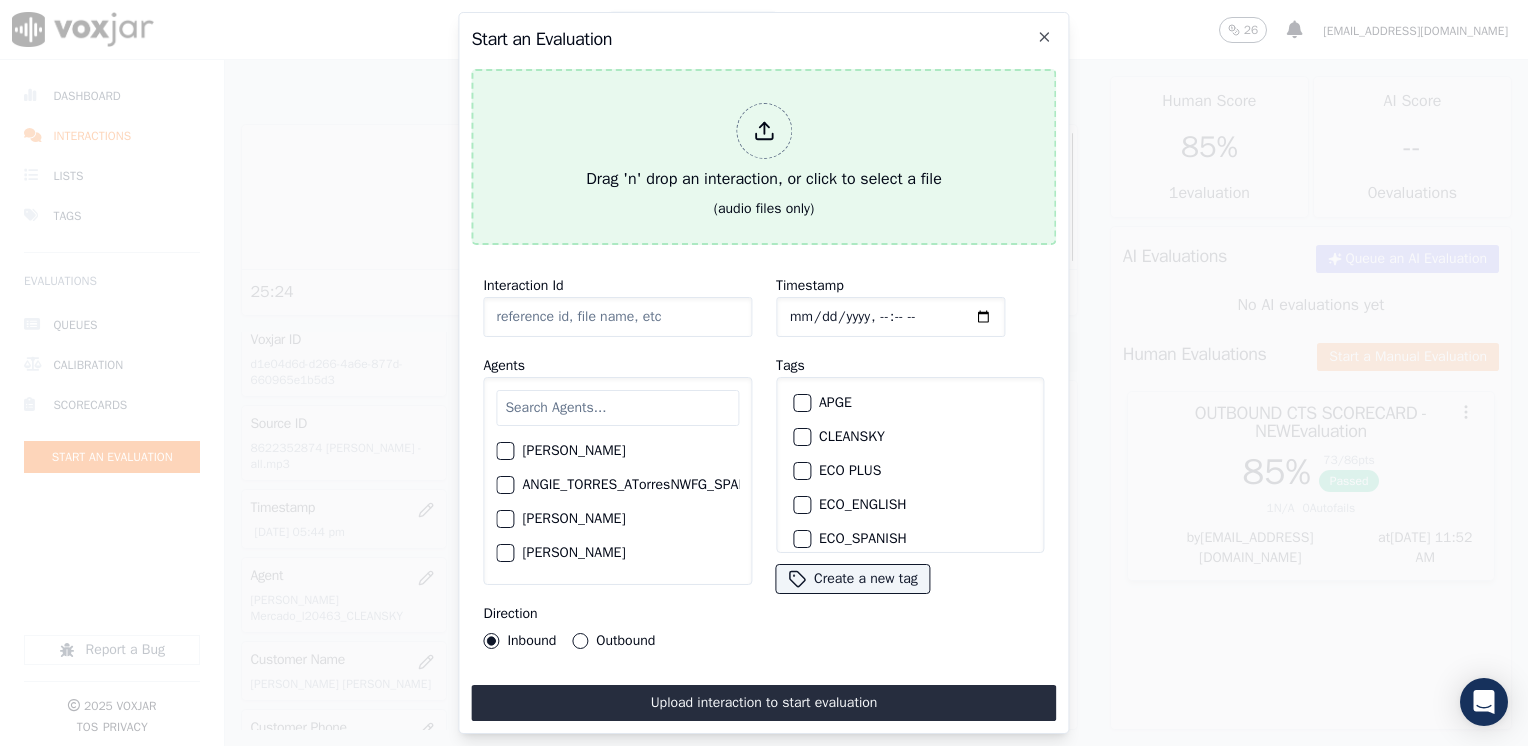 click 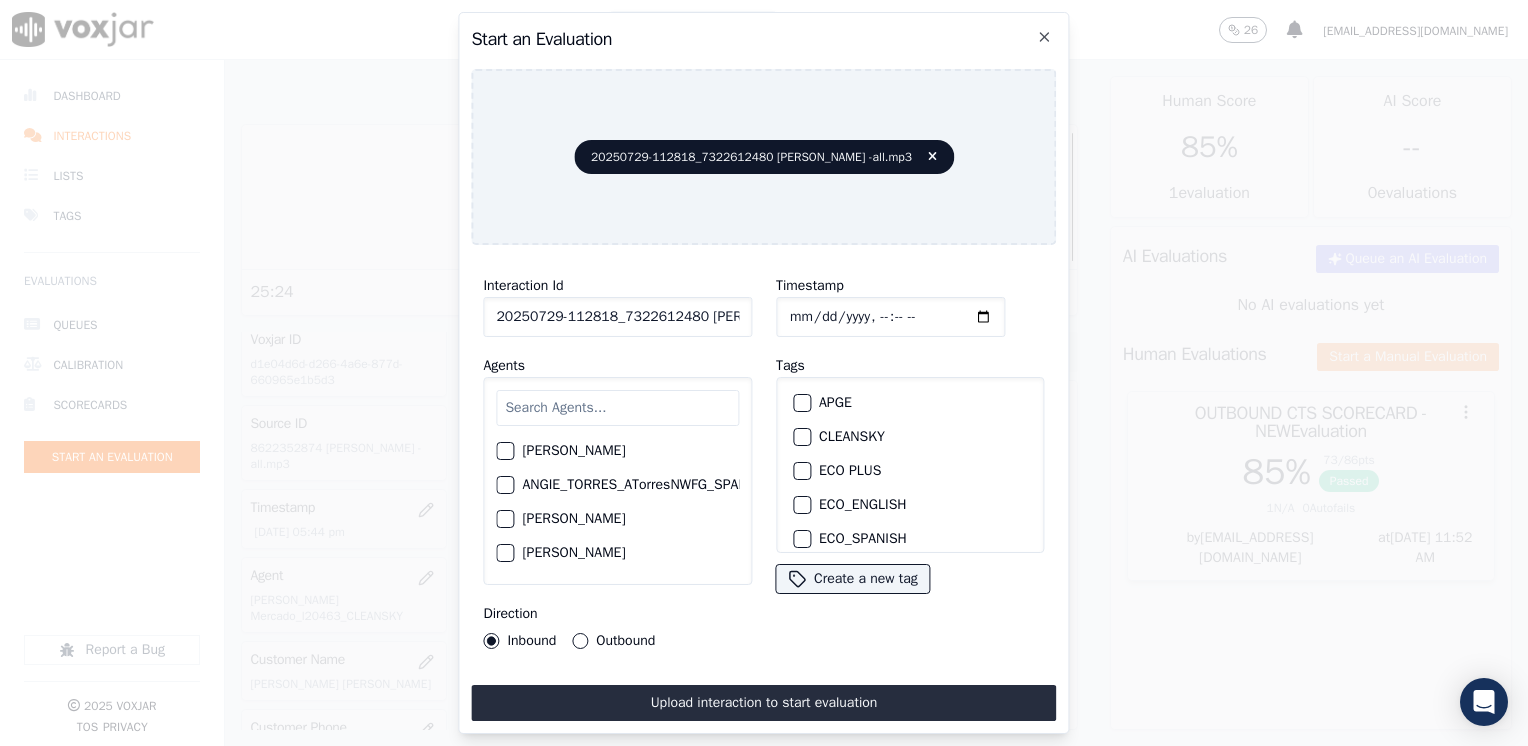 click at bounding box center (617, 408) 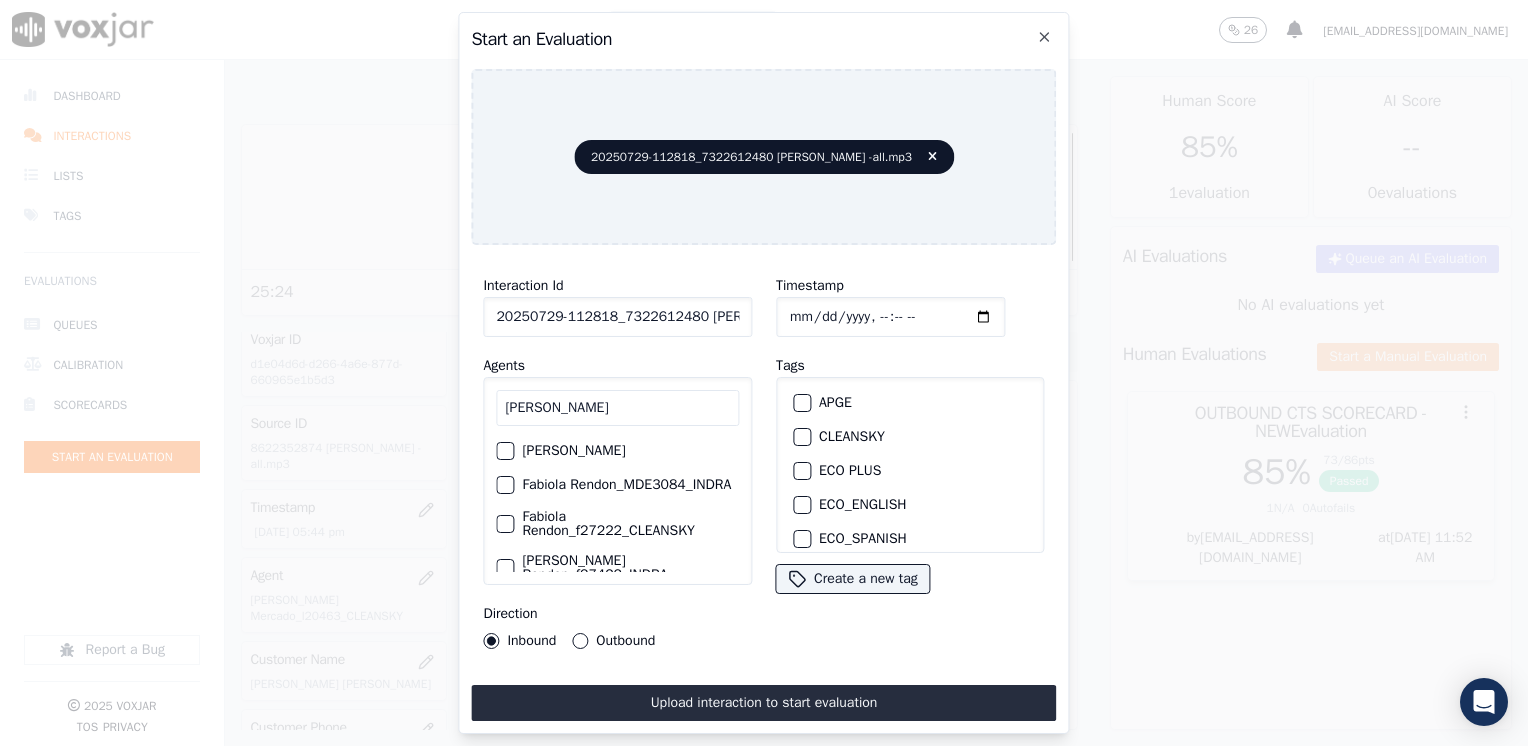 type on "[PERSON_NAME]" 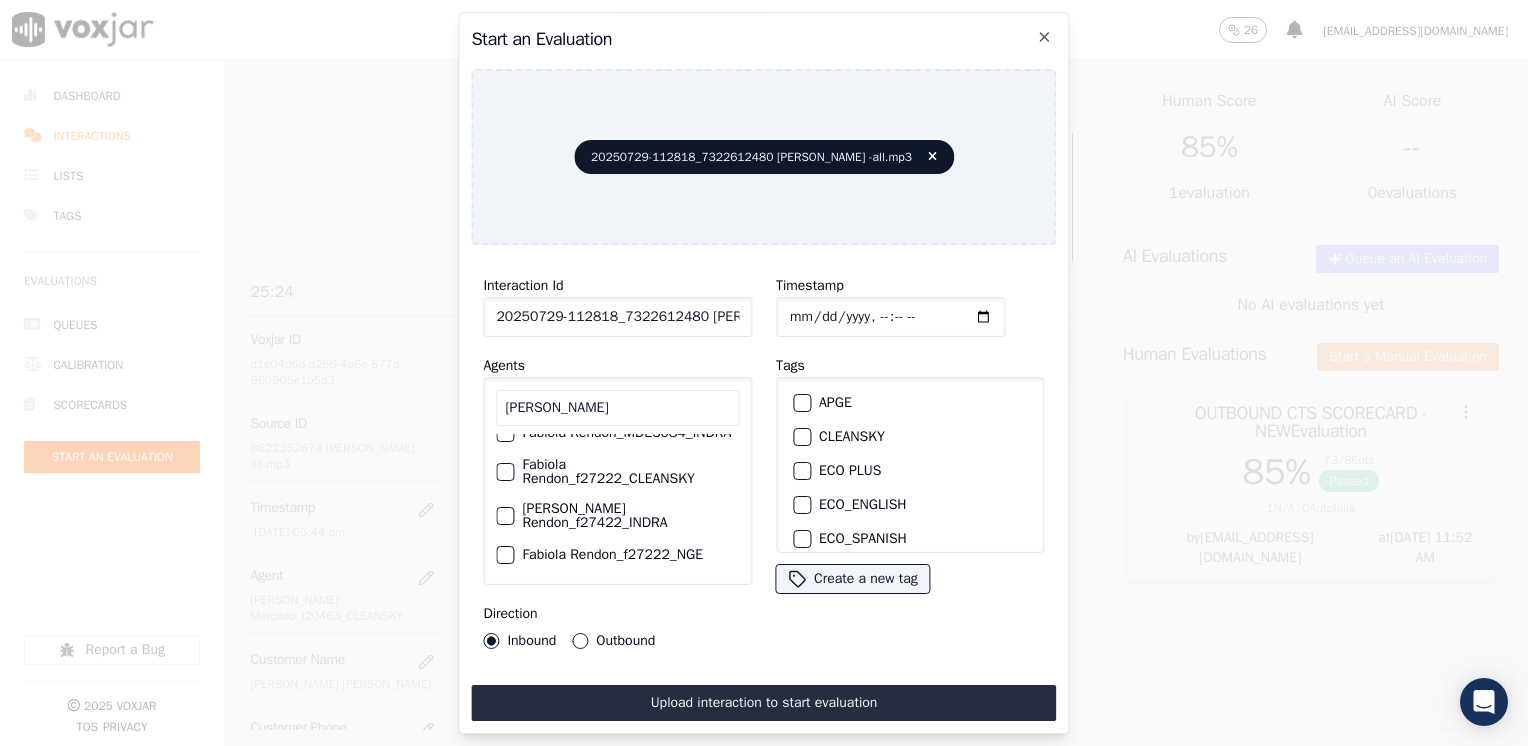 click at bounding box center [504, 472] 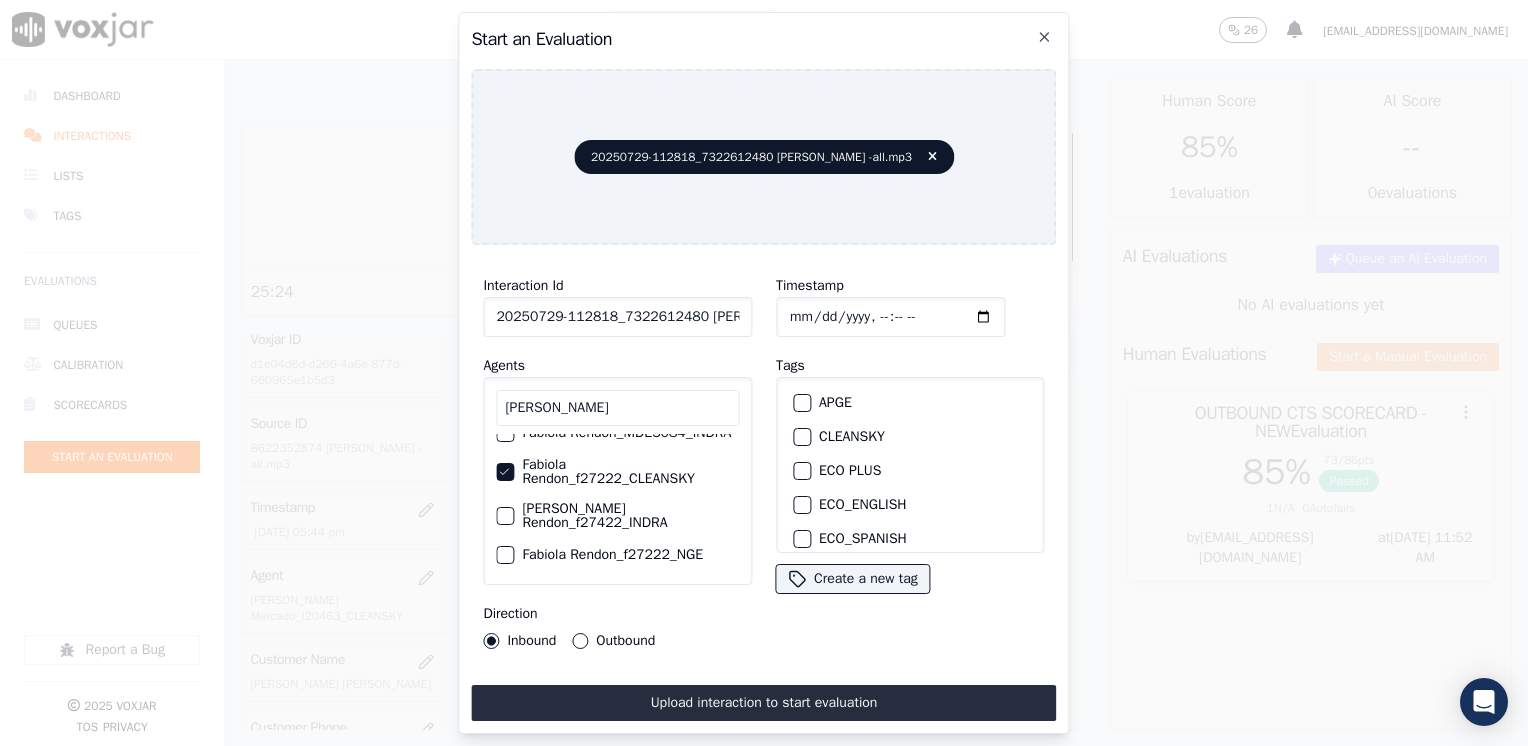 click on "CLEANSKY" at bounding box center (802, 437) 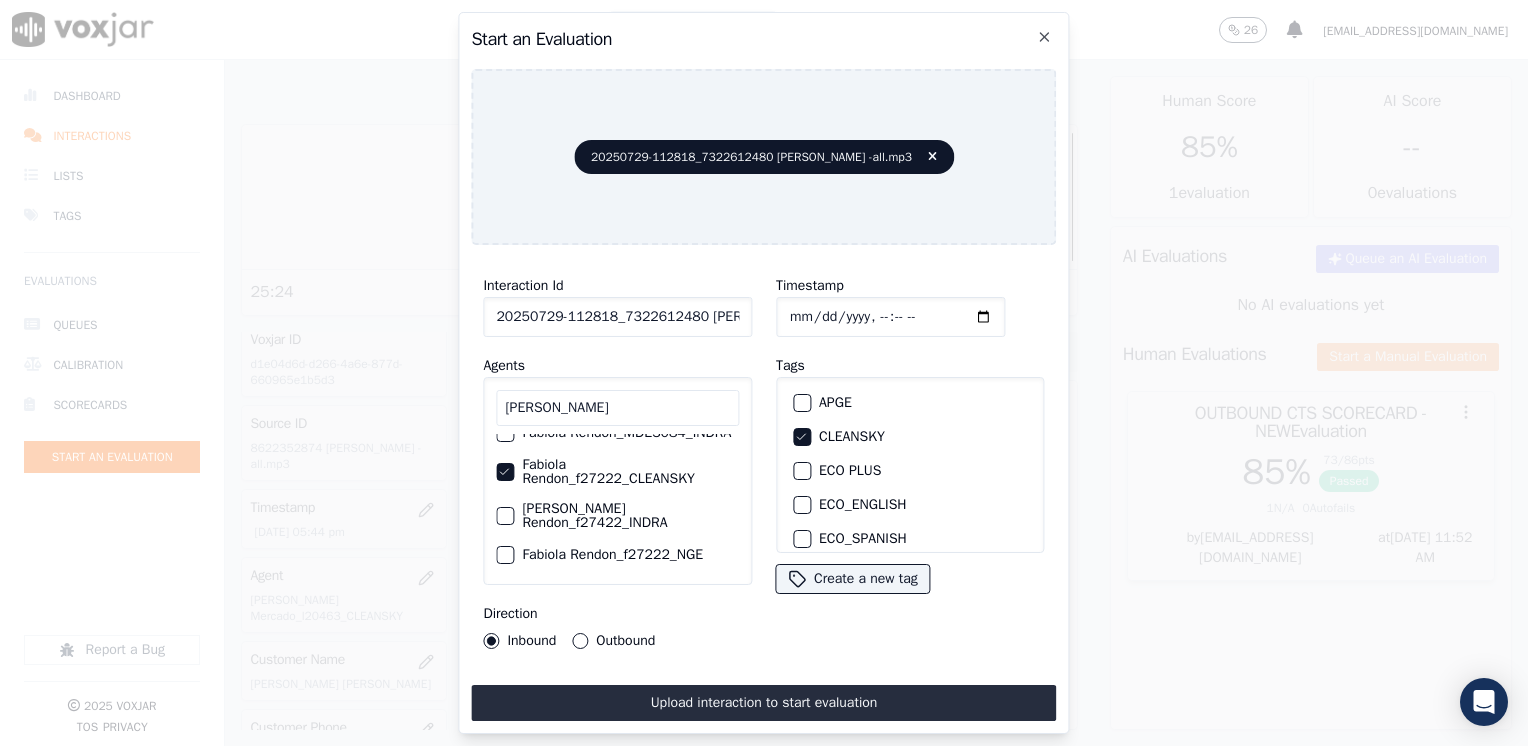 click on "Outbound" at bounding box center (613, 641) 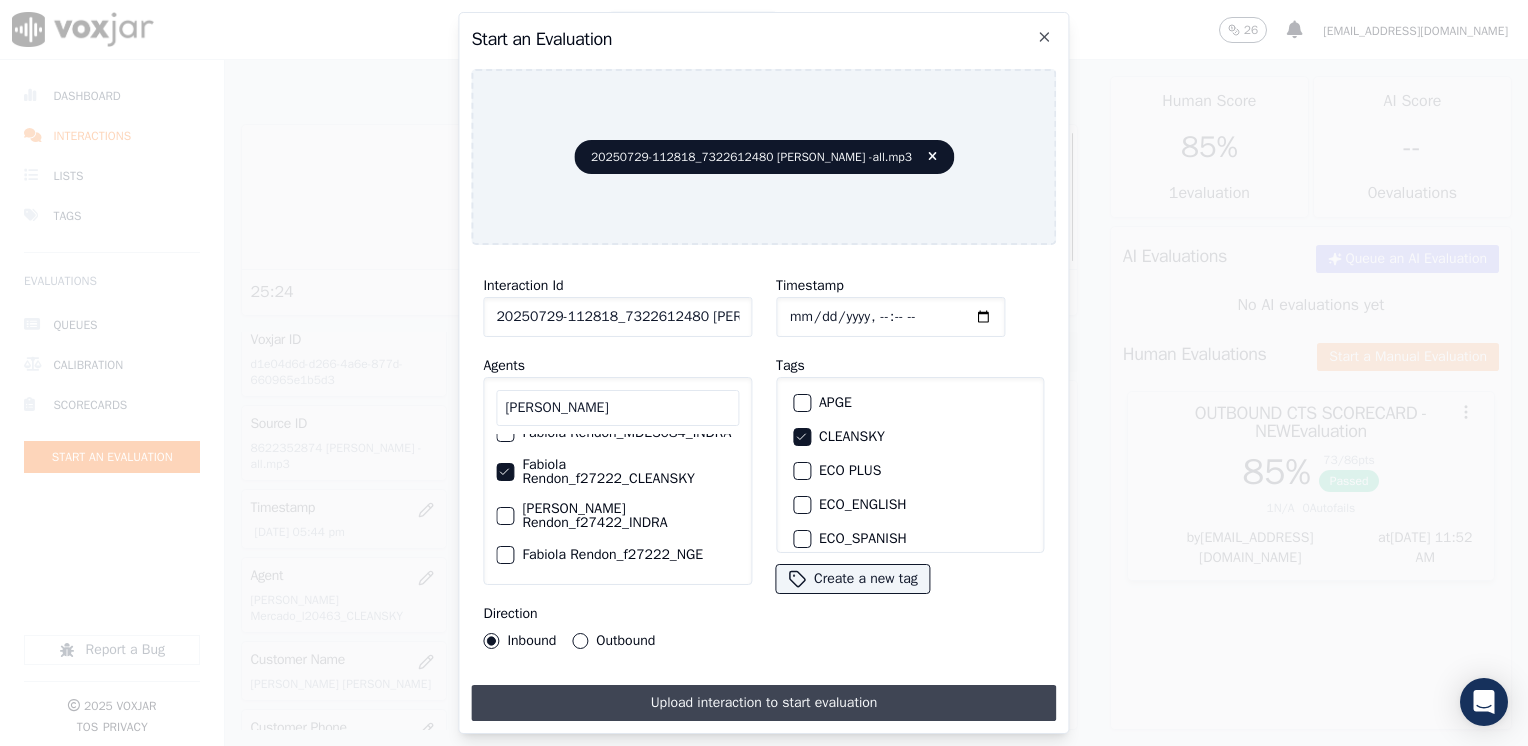 click on "Upload interaction to start evaluation" at bounding box center [763, 703] 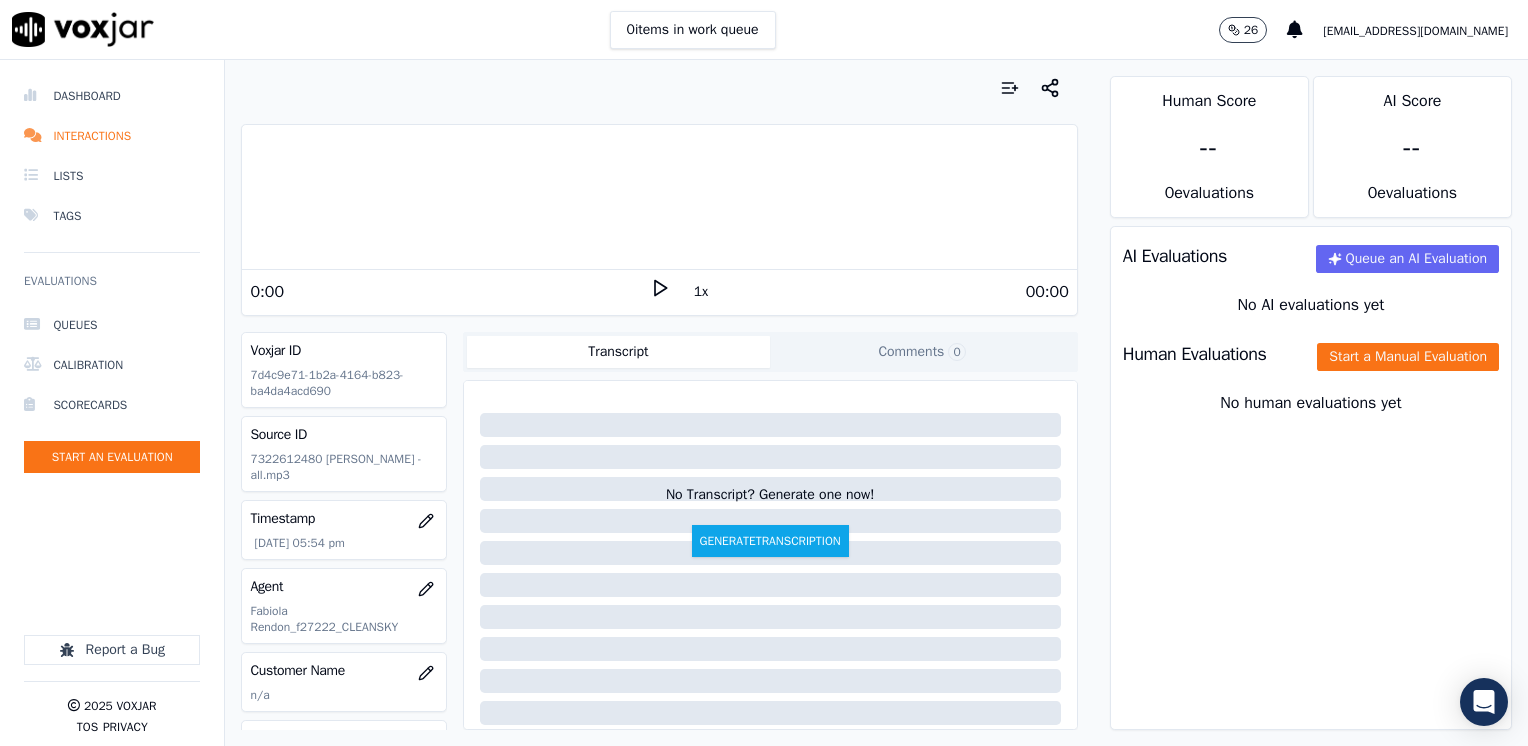 scroll, scrollTop: 100, scrollLeft: 0, axis: vertical 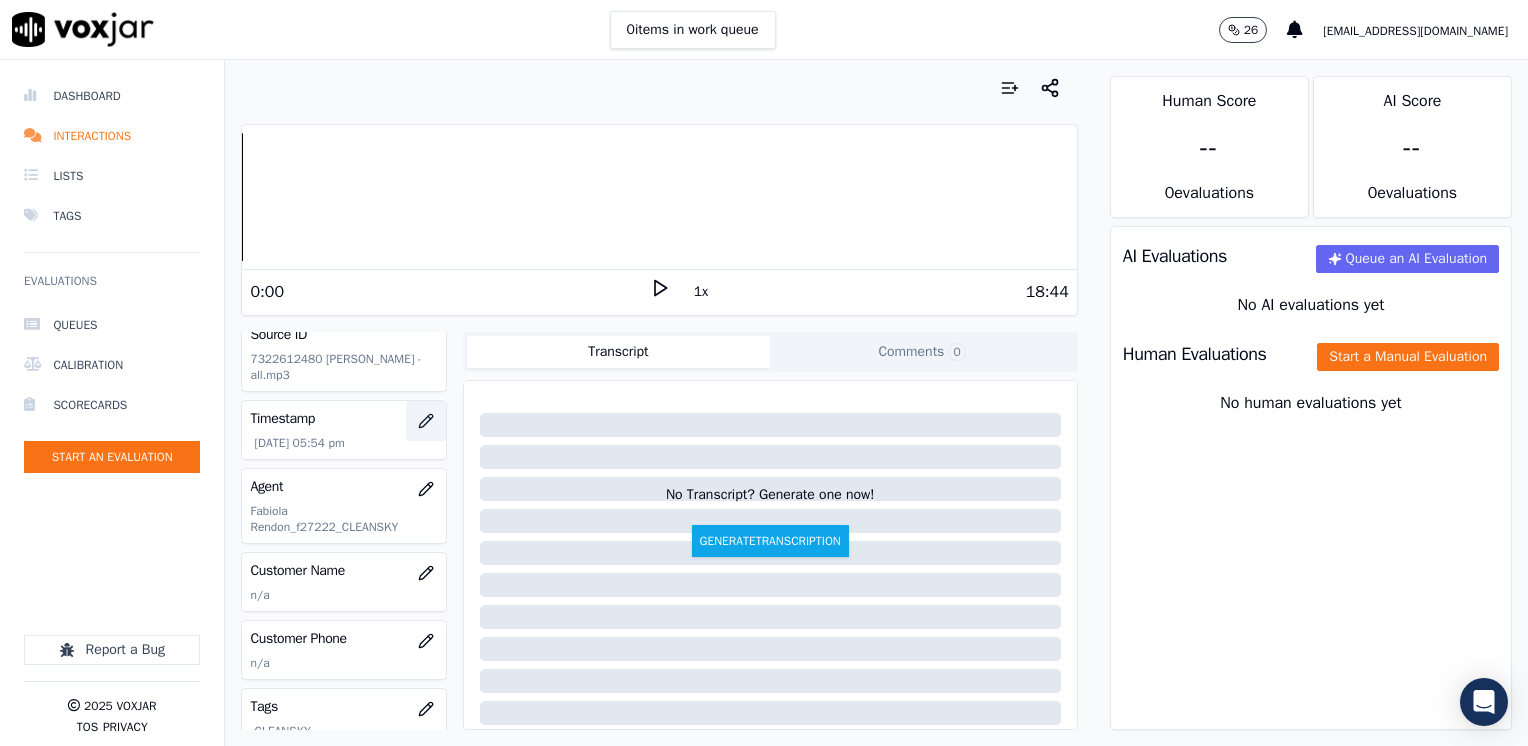 click 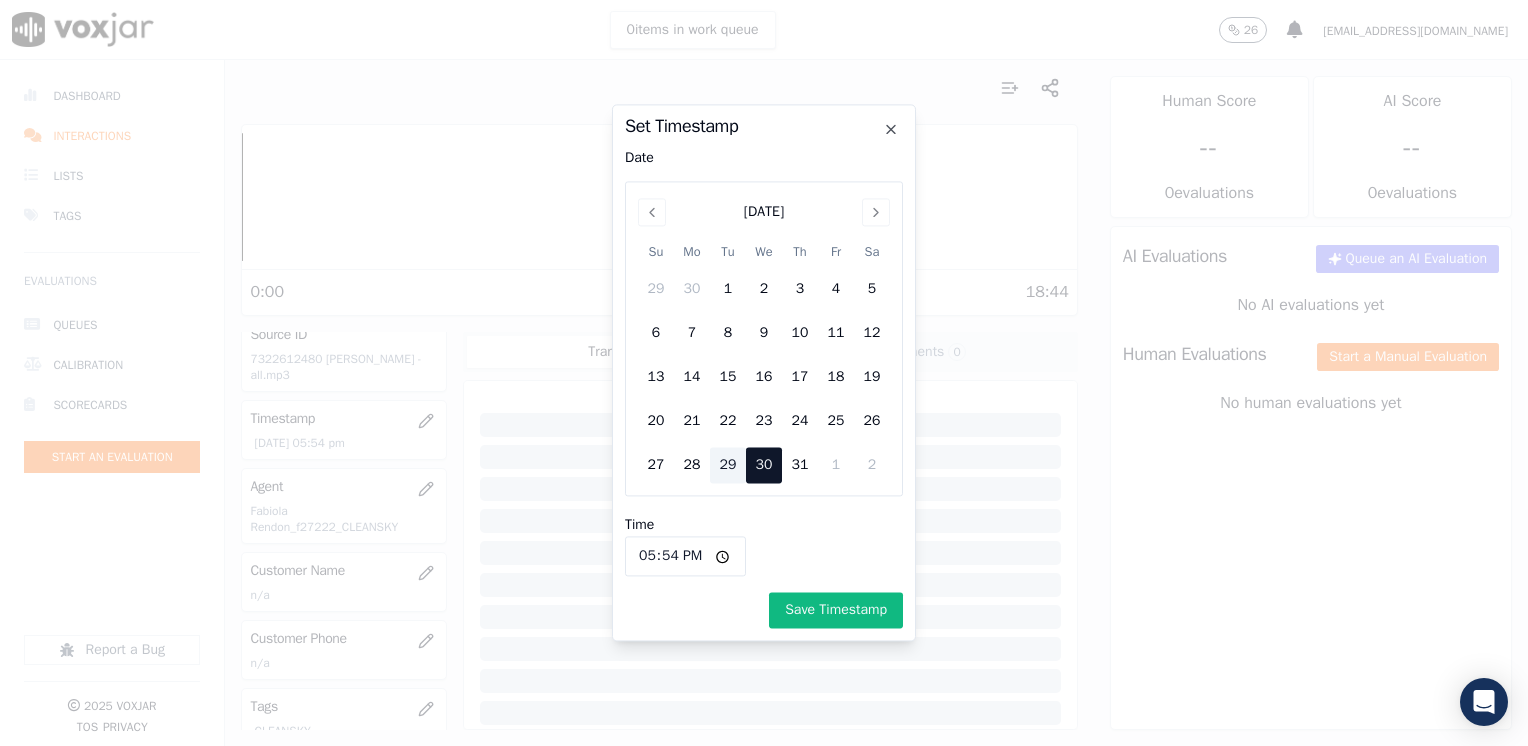 click on "29" at bounding box center (728, 466) 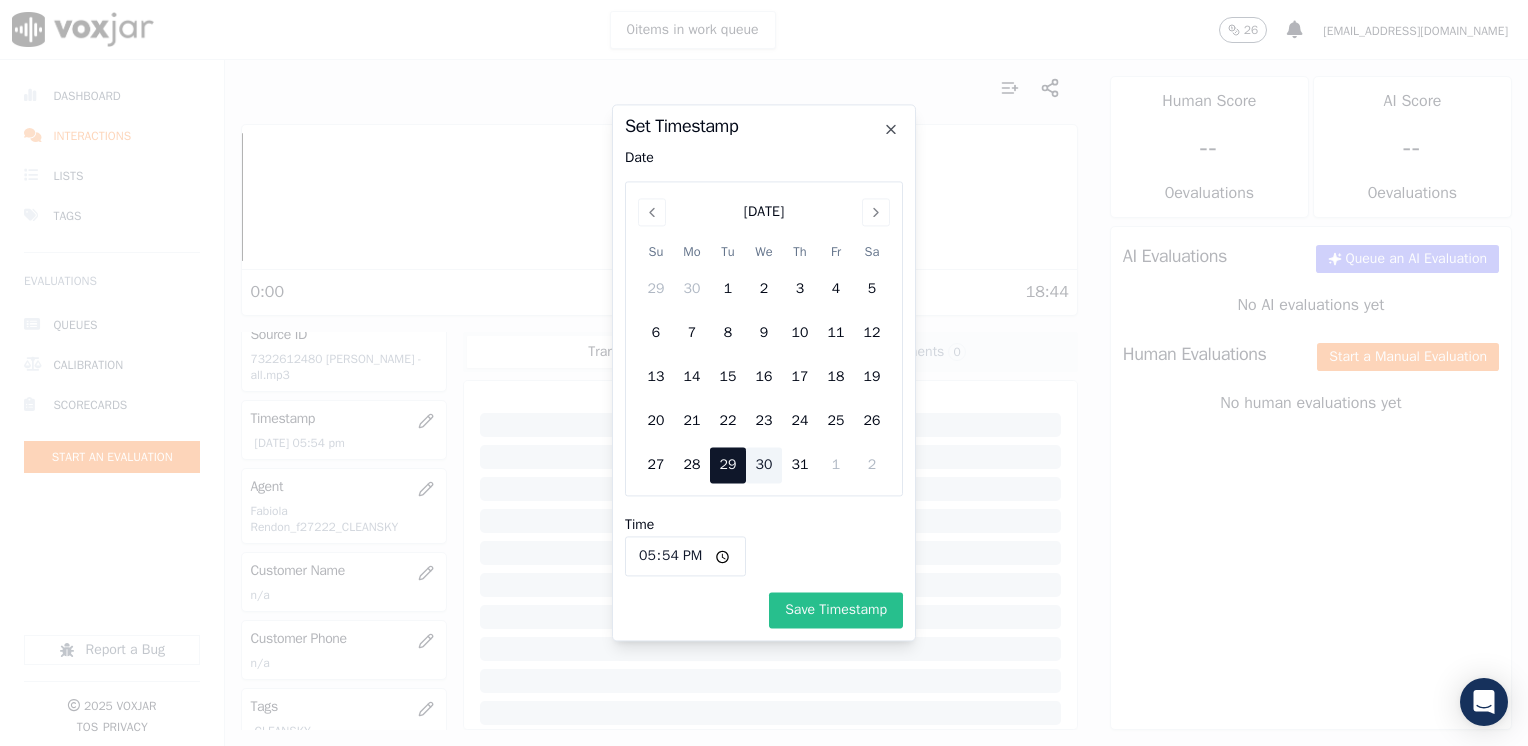 click on "Save Timestamp" at bounding box center (836, 611) 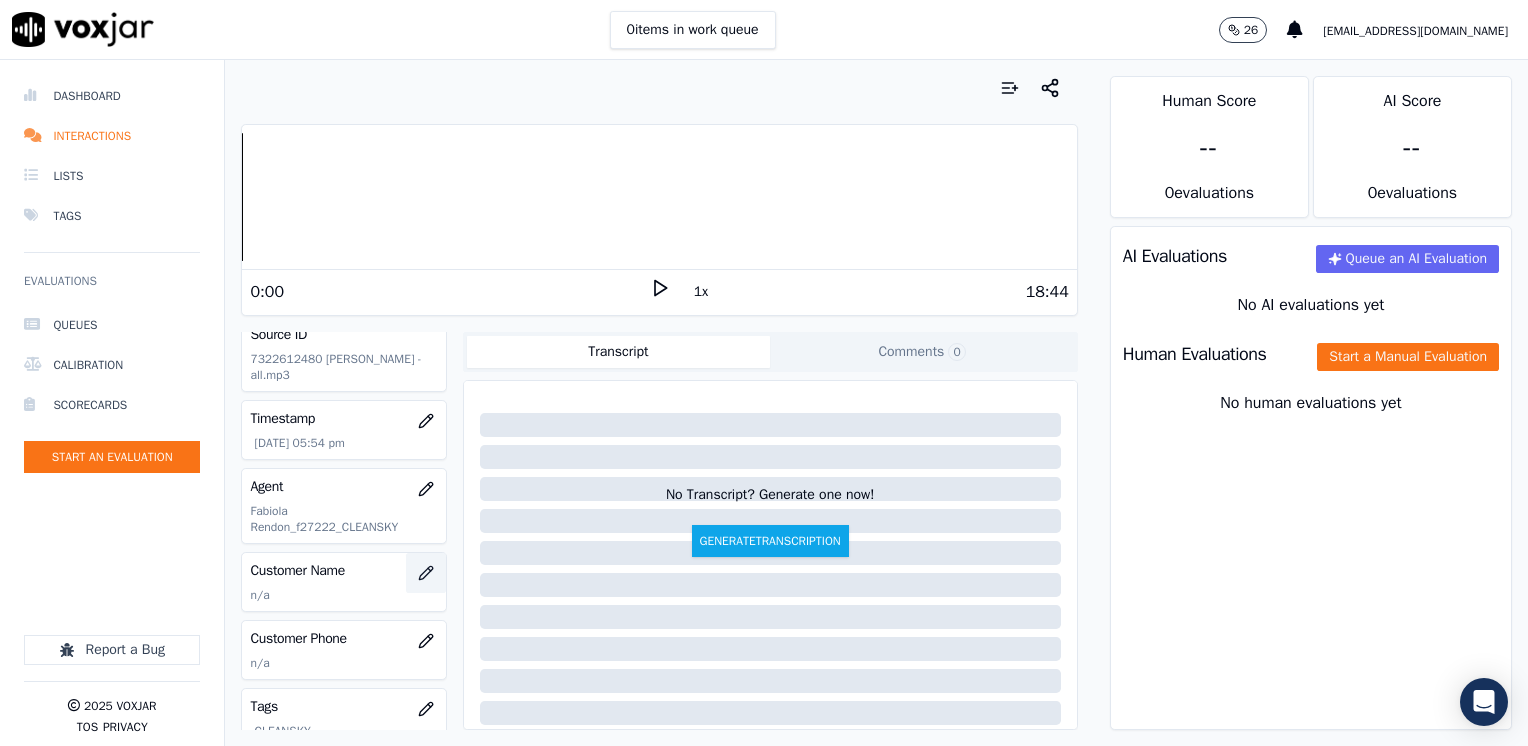 click 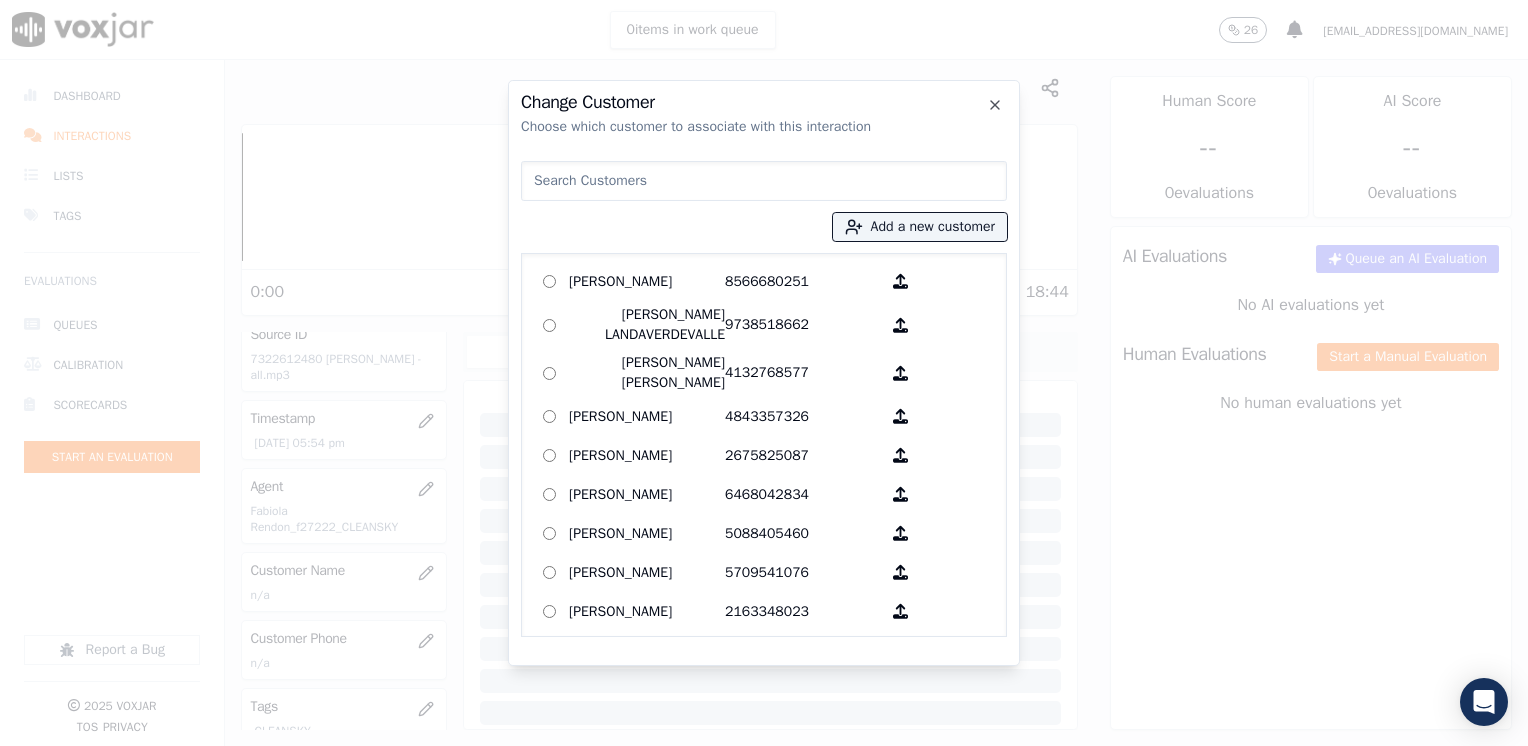 click at bounding box center [764, 181] 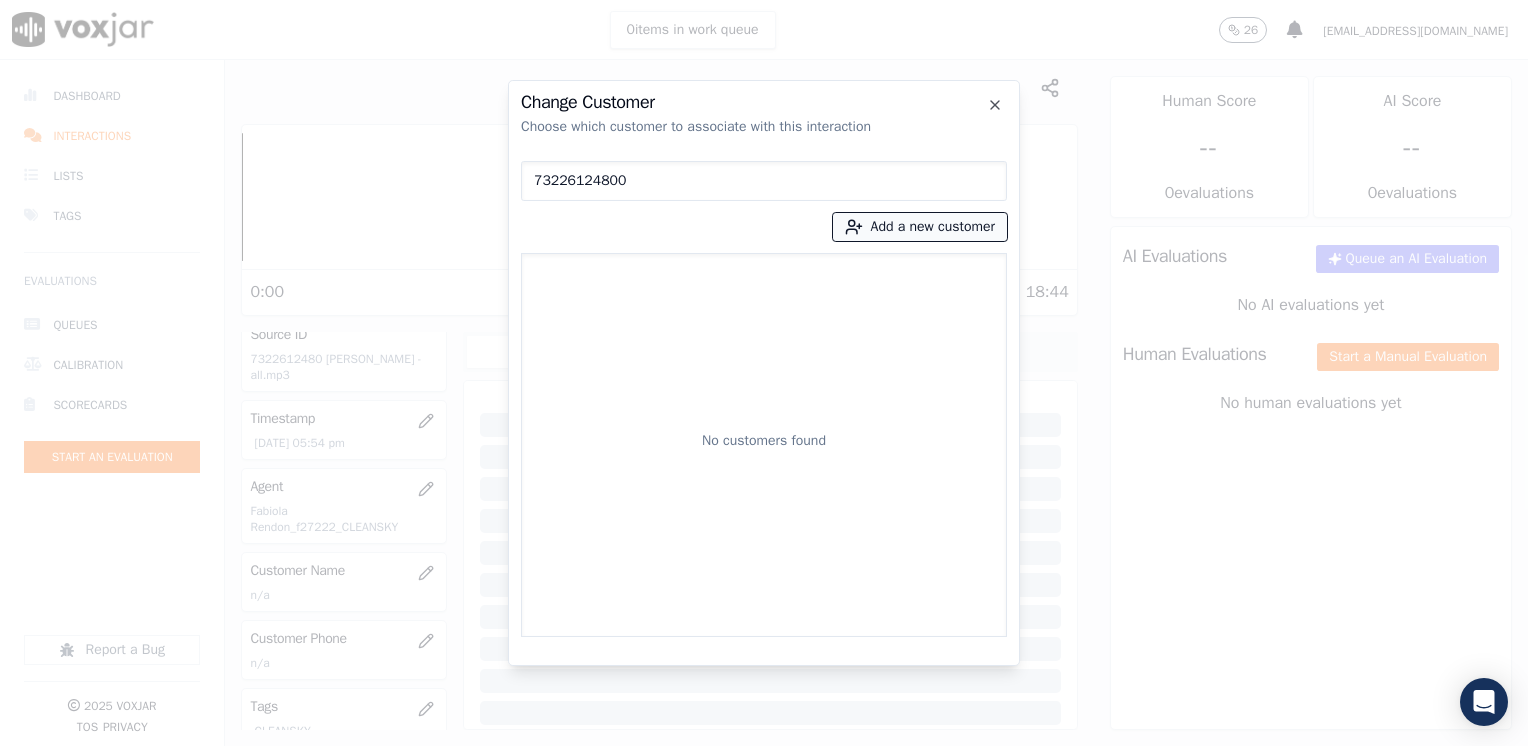 type on "73226124800" 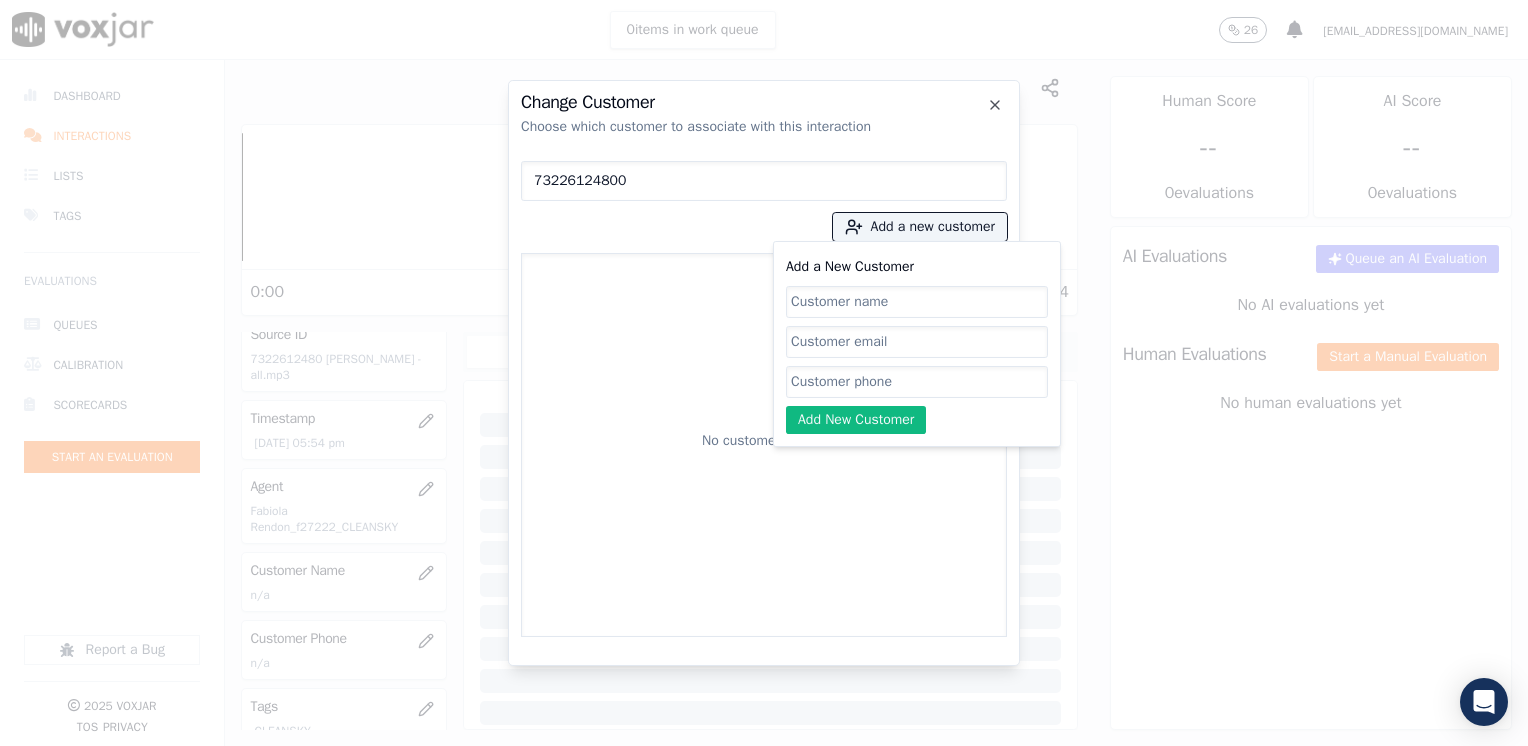 click on "Add a New Customer           Add New Customer" at bounding box center [917, 344] 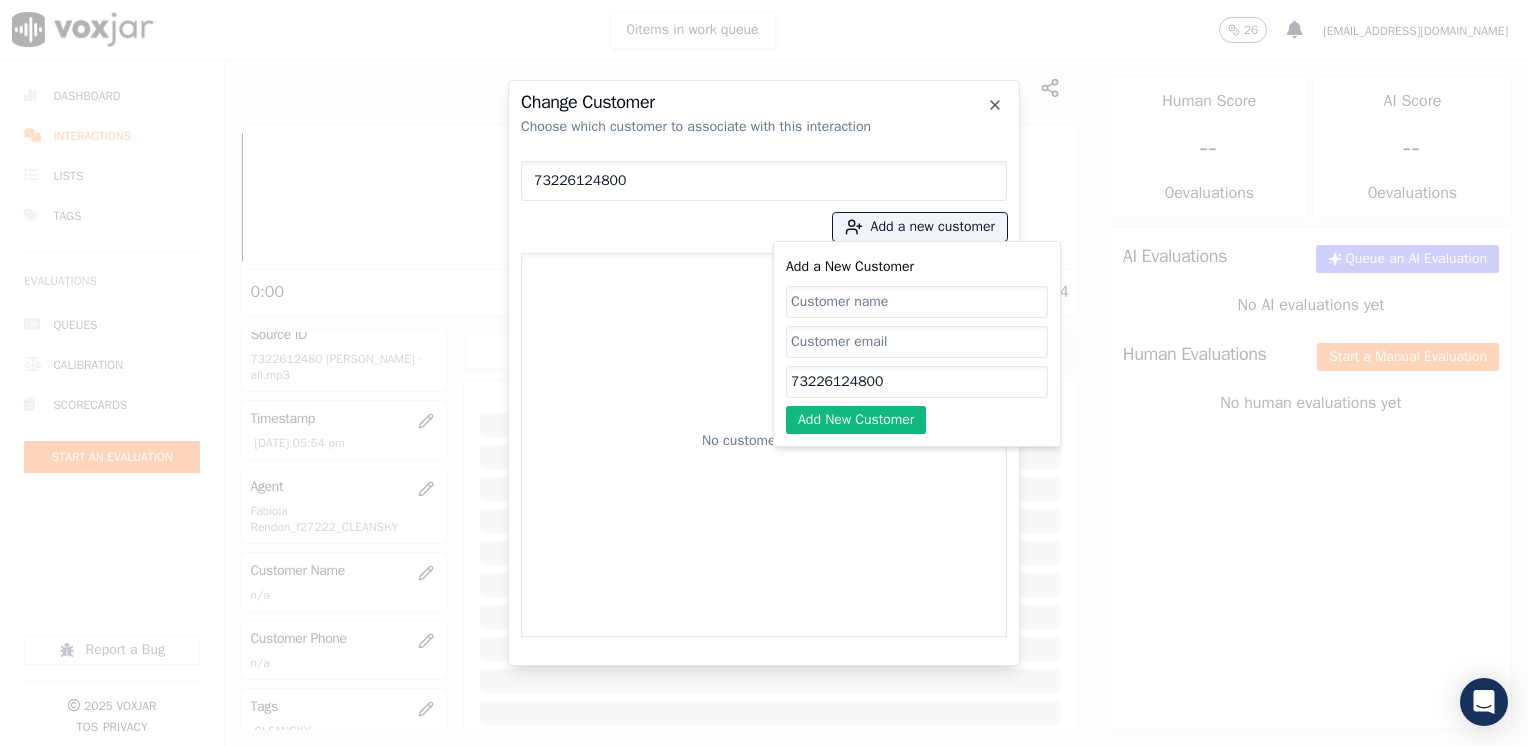 type on "73226124800" 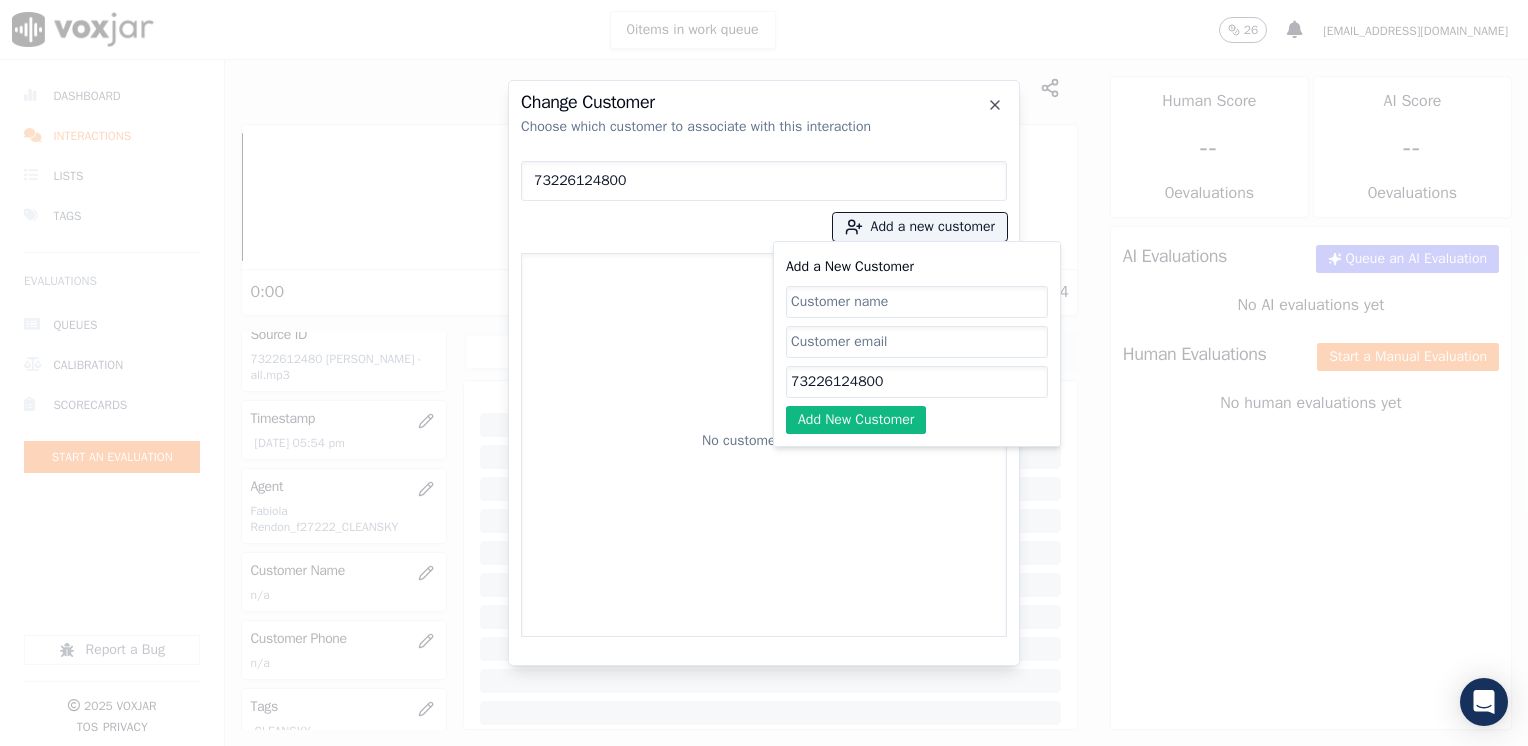 click on "Add a New Customer" 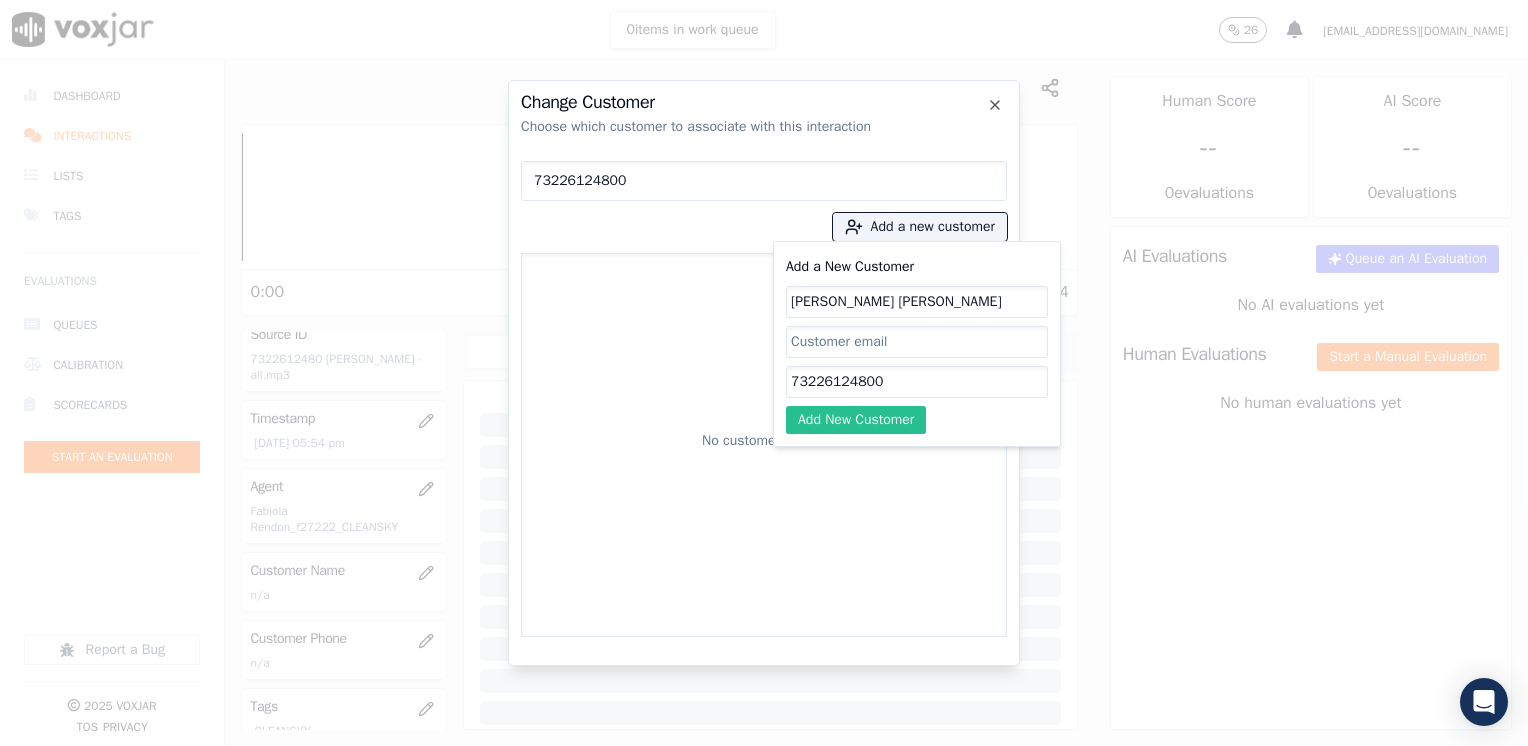 type on "[PERSON_NAME] [PERSON_NAME]" 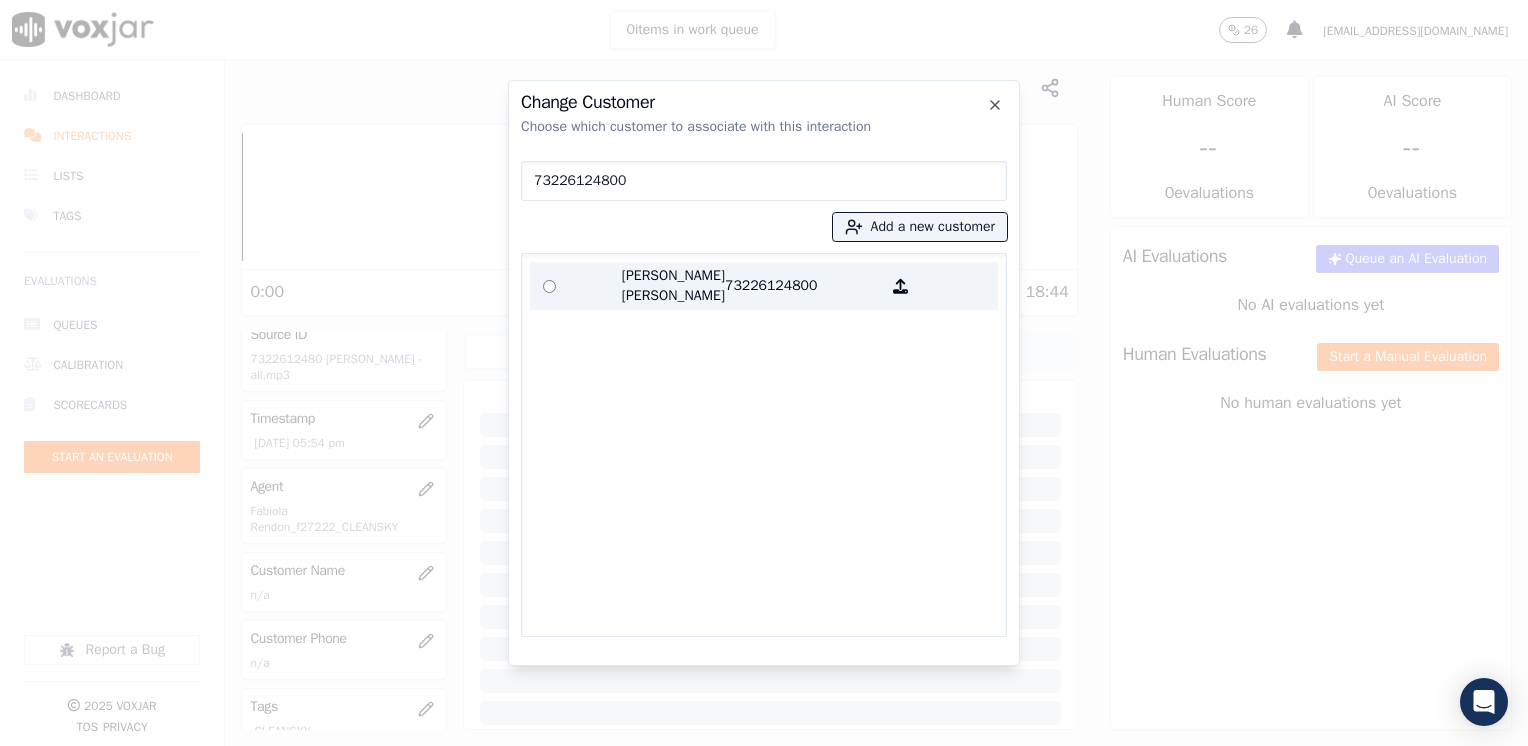 click on "73226124800" at bounding box center (803, 286) 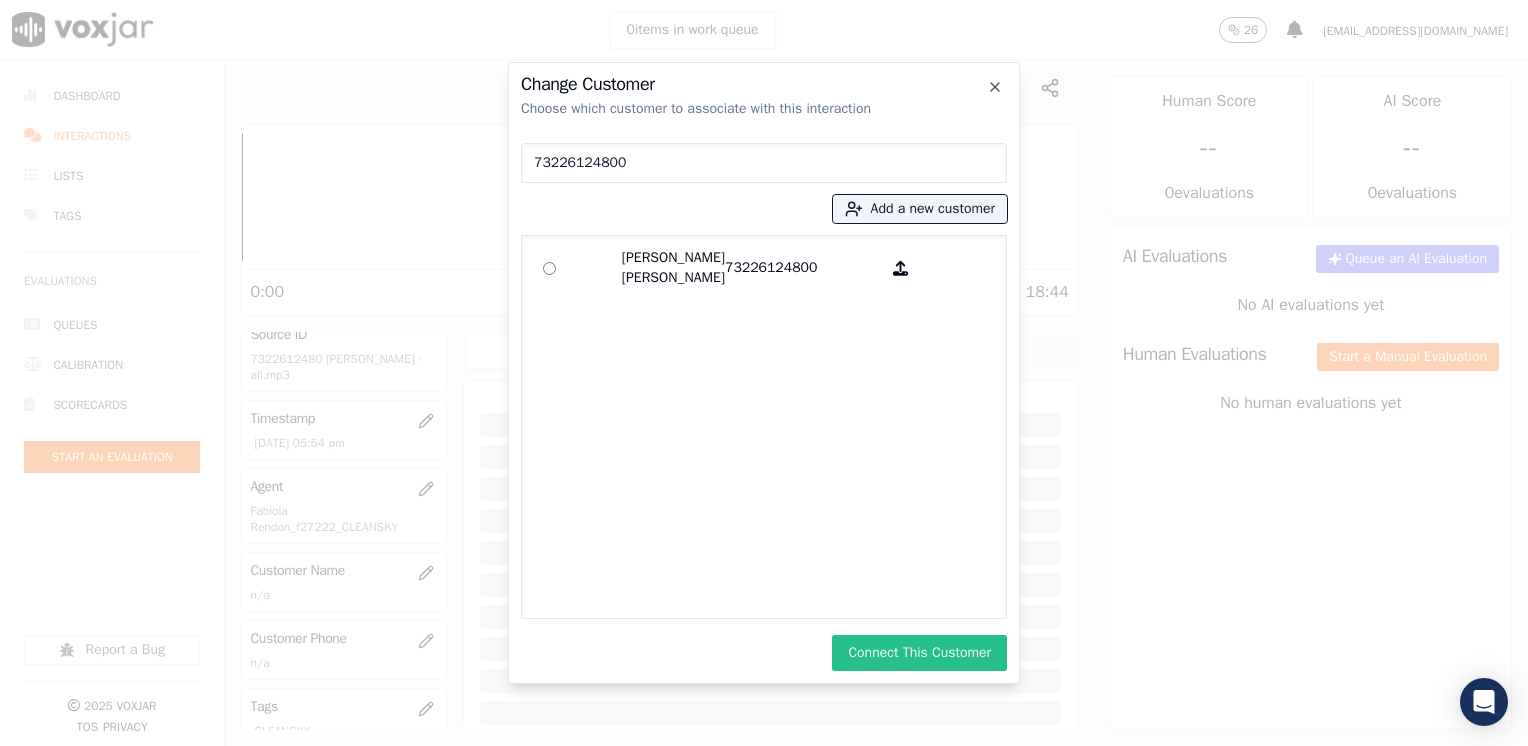 click on "Connect This Customer" at bounding box center (919, 653) 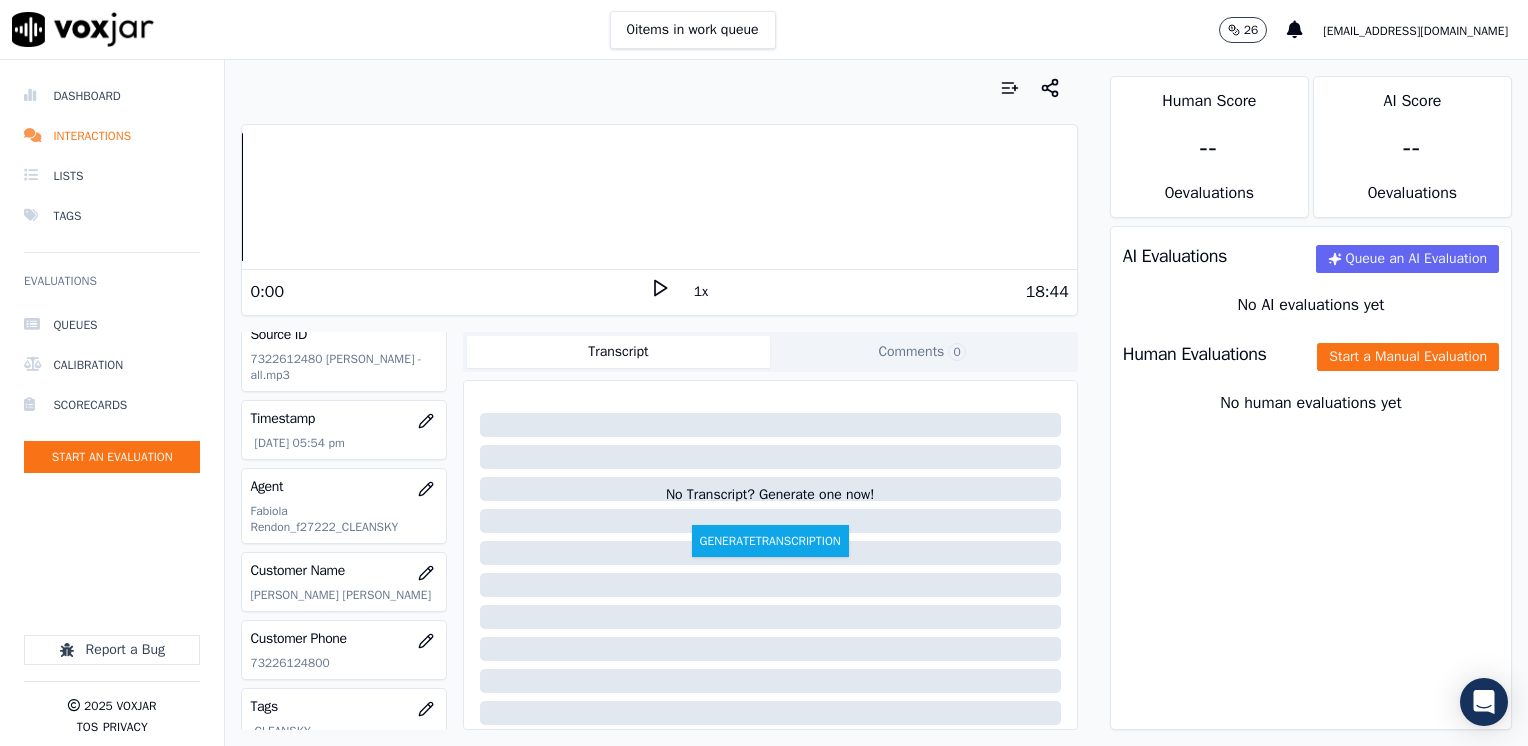 click on "Human Evaluations   Start a Manual Evaluation" at bounding box center (1311, 354) 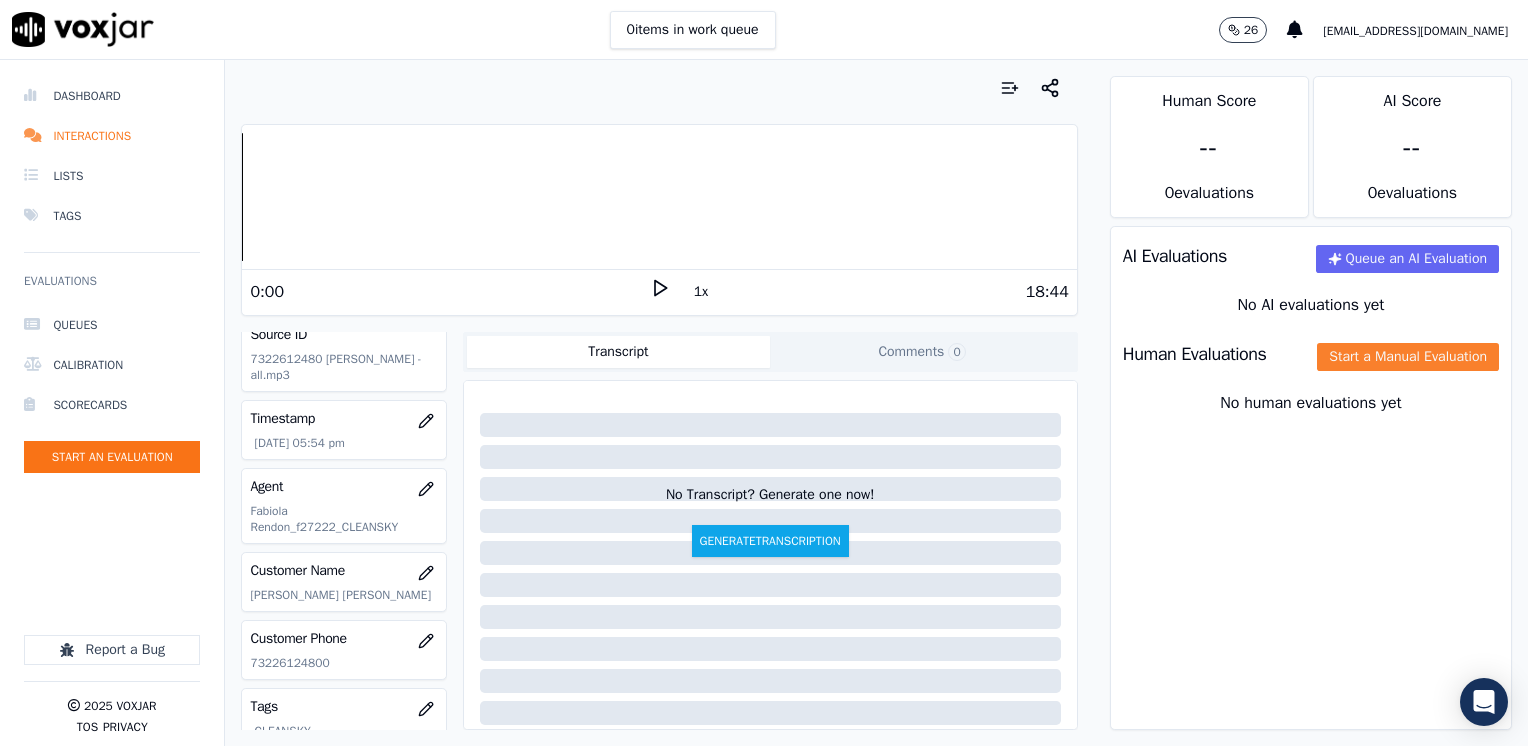 click on "Start a Manual Evaluation" 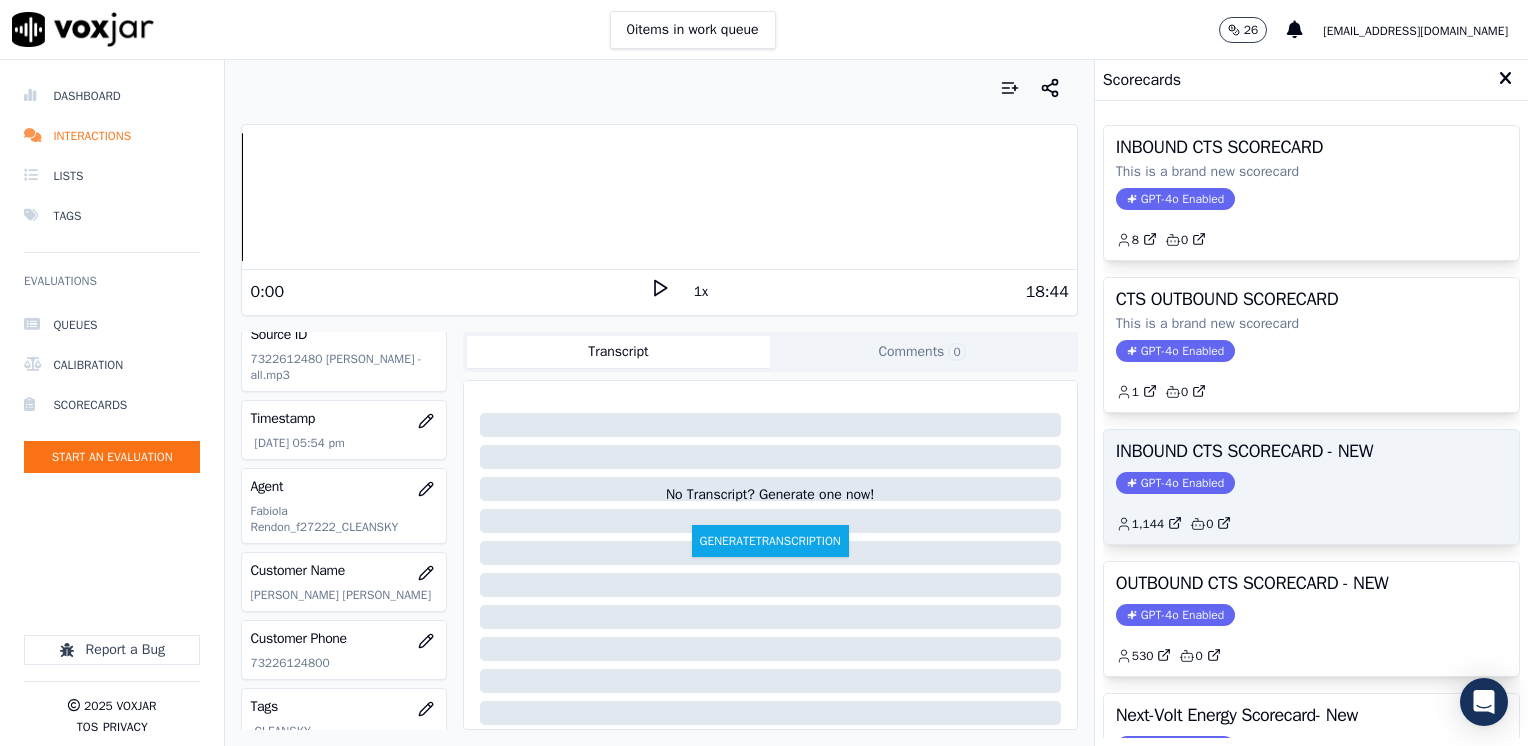 click on "INBOUND CTS SCORECARD - NEW" at bounding box center (1311, 451) 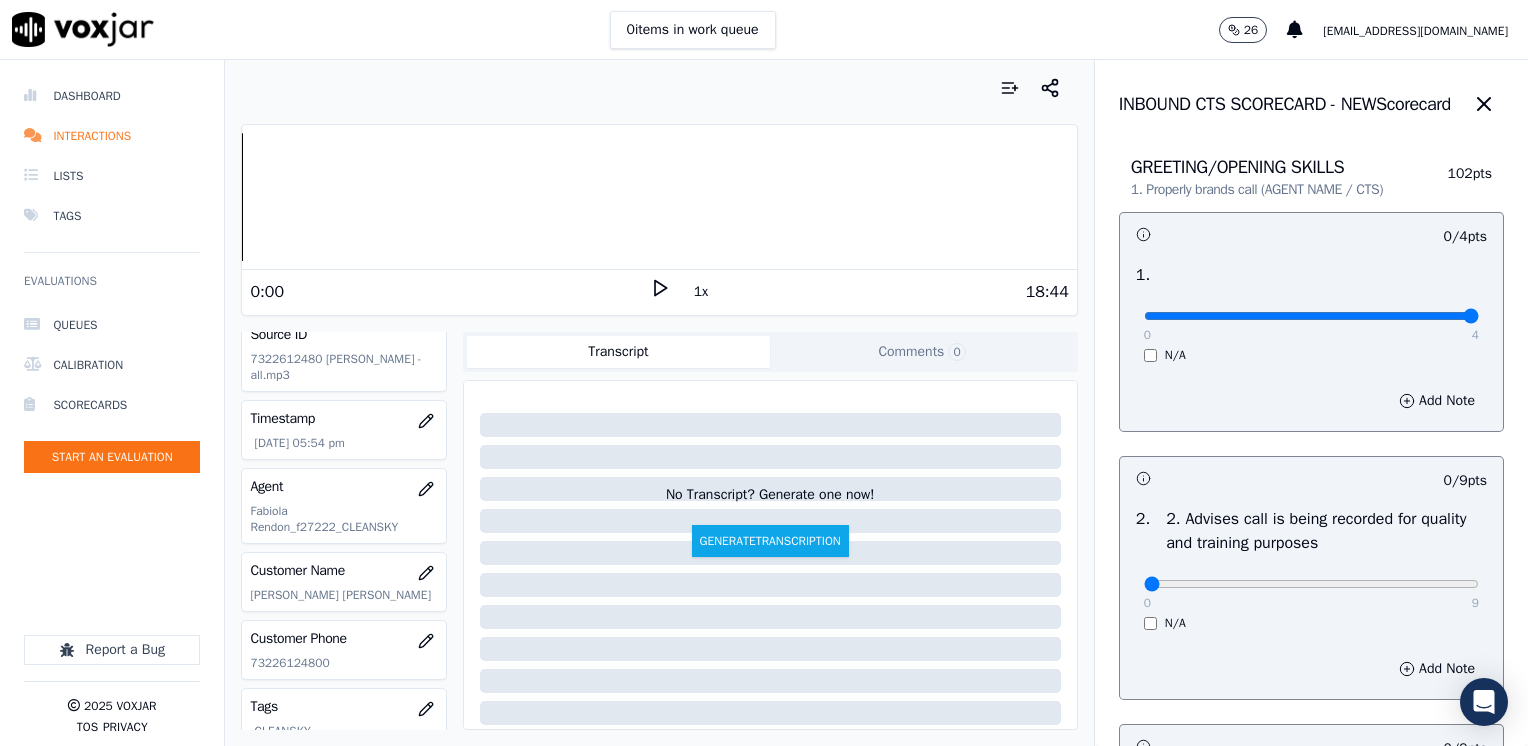 drag, startPoint x: 1132, startPoint y: 315, endPoint x: 1527, endPoint y: 313, distance: 395.00507 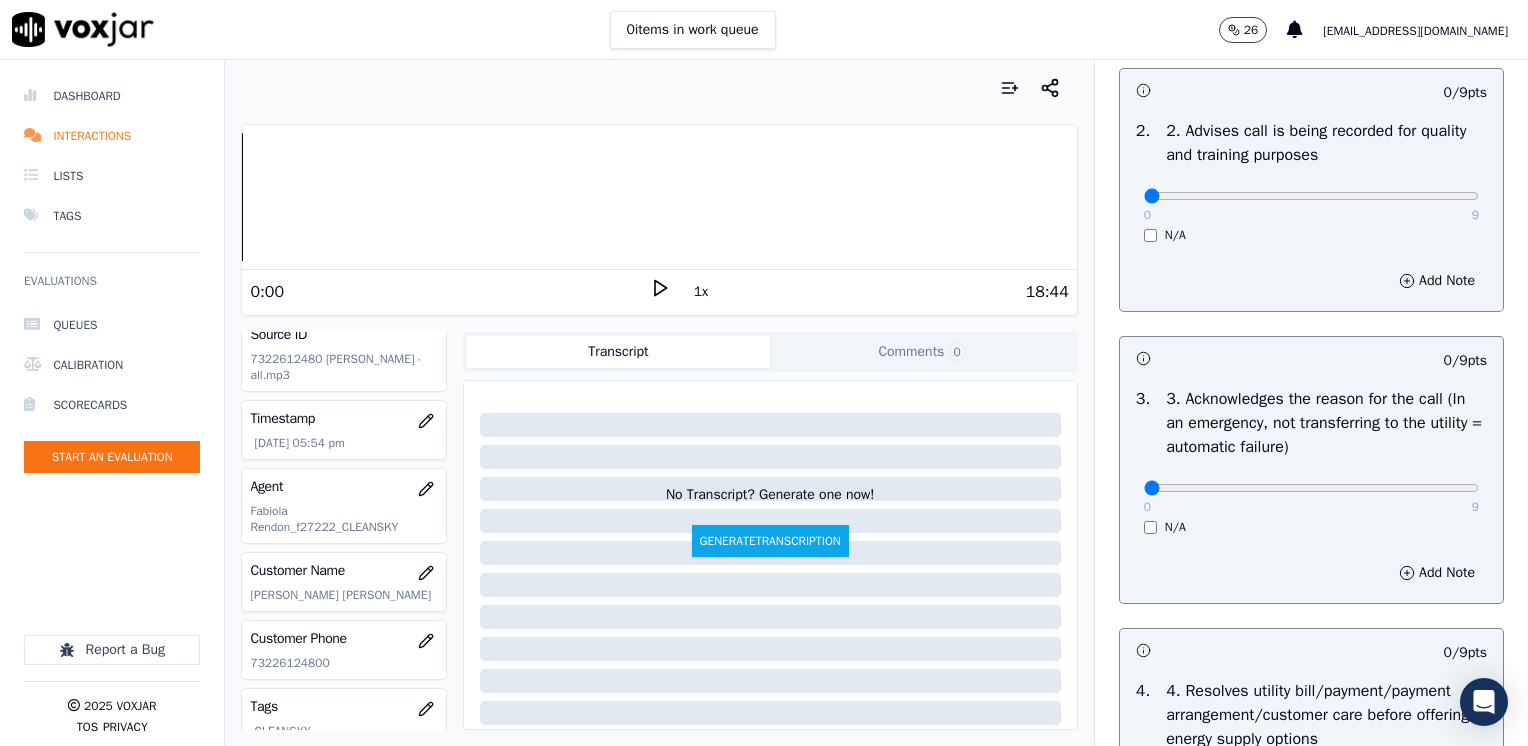 scroll, scrollTop: 400, scrollLeft: 0, axis: vertical 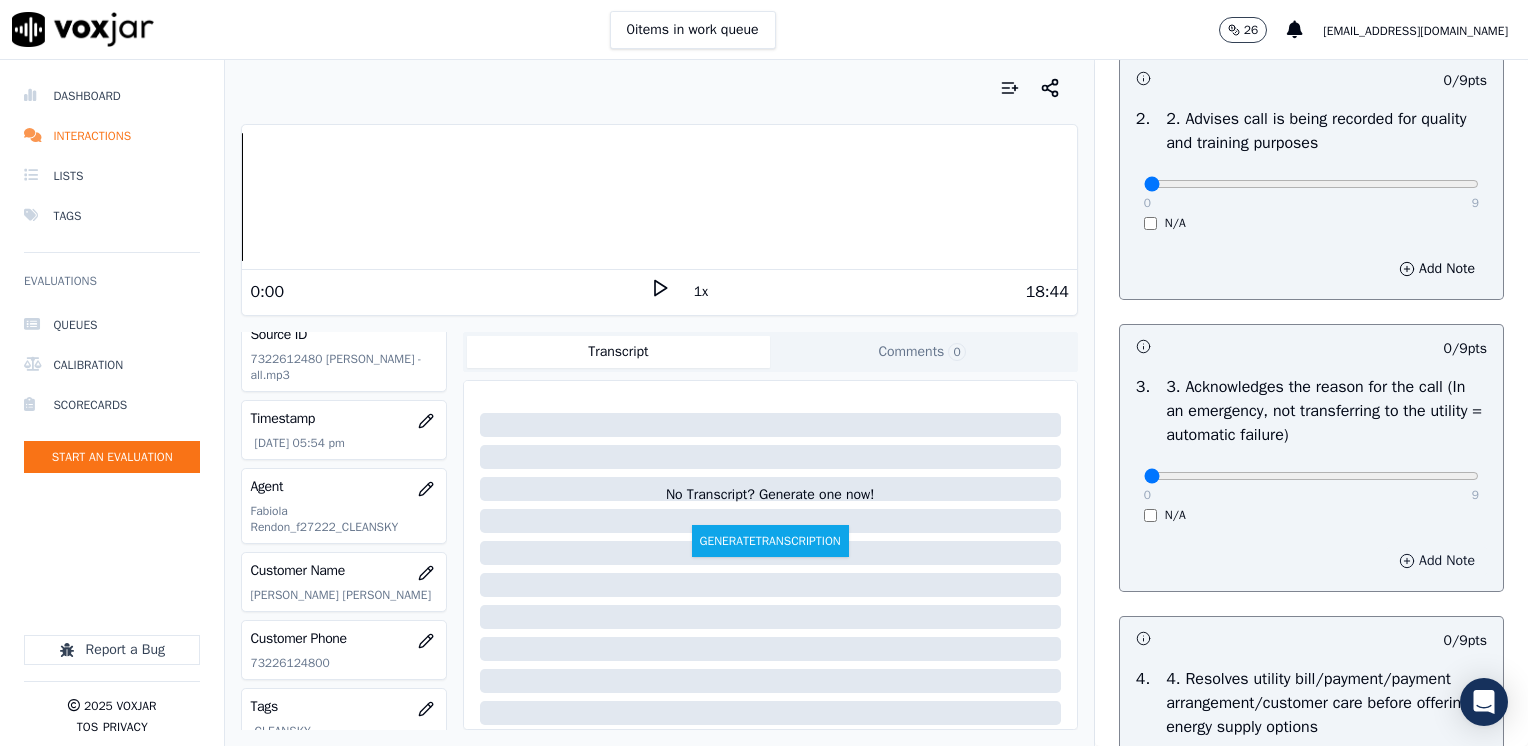 click on "Add Note" at bounding box center (1437, 561) 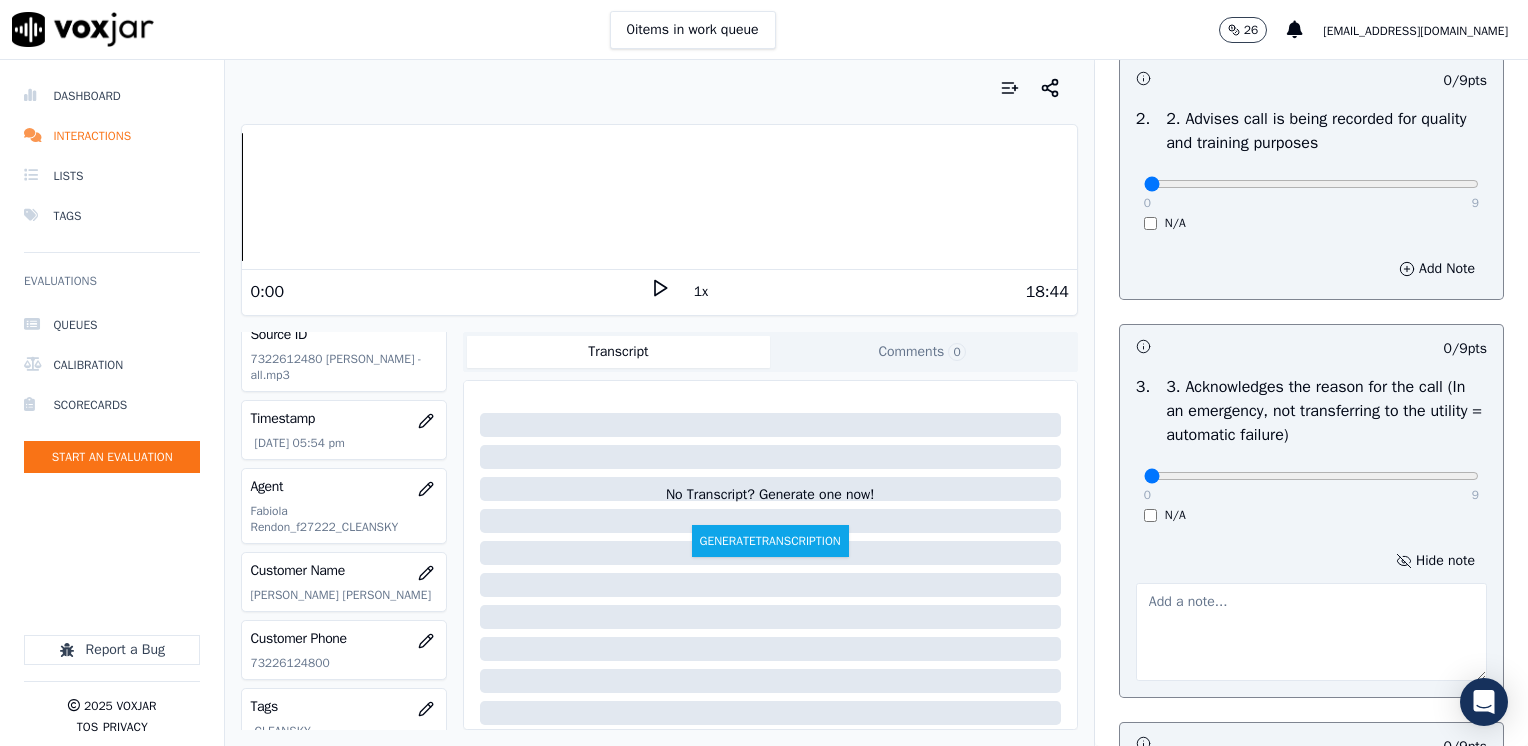 click at bounding box center [1311, 632] 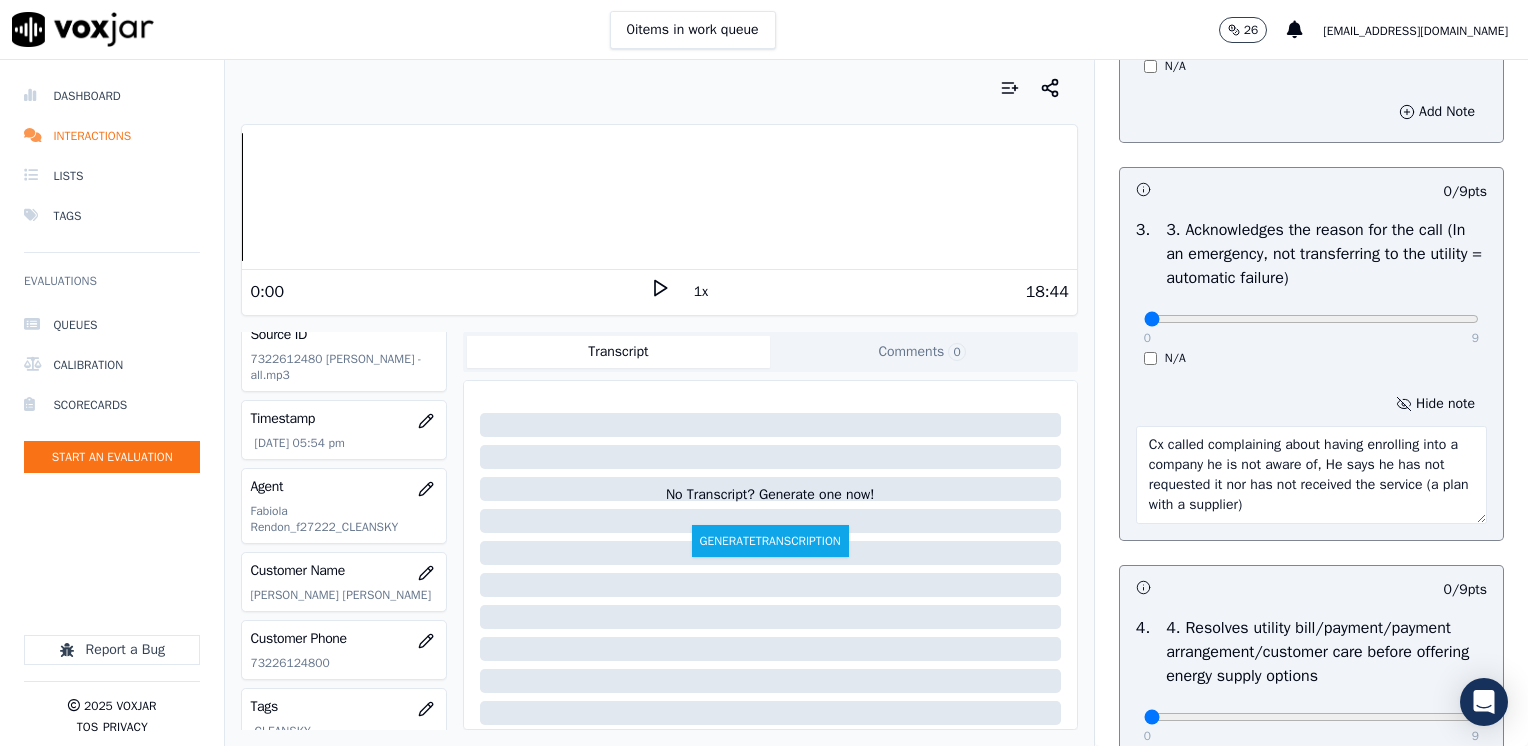 scroll, scrollTop: 600, scrollLeft: 0, axis: vertical 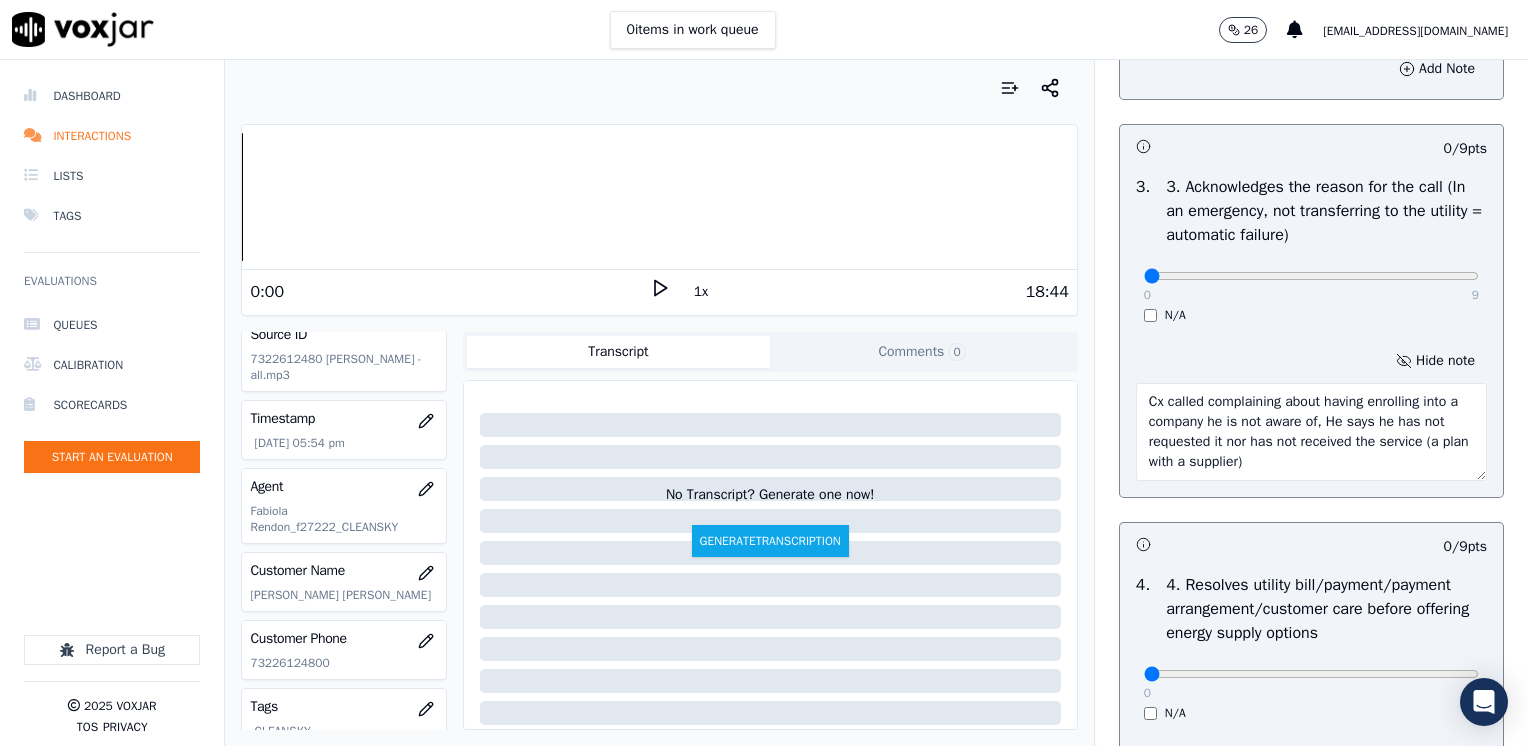 type on "Cx called complaining about having enrolling into a company he is not aware of, He says he has not requested it nor has not received the service (a plan with a supplier)" 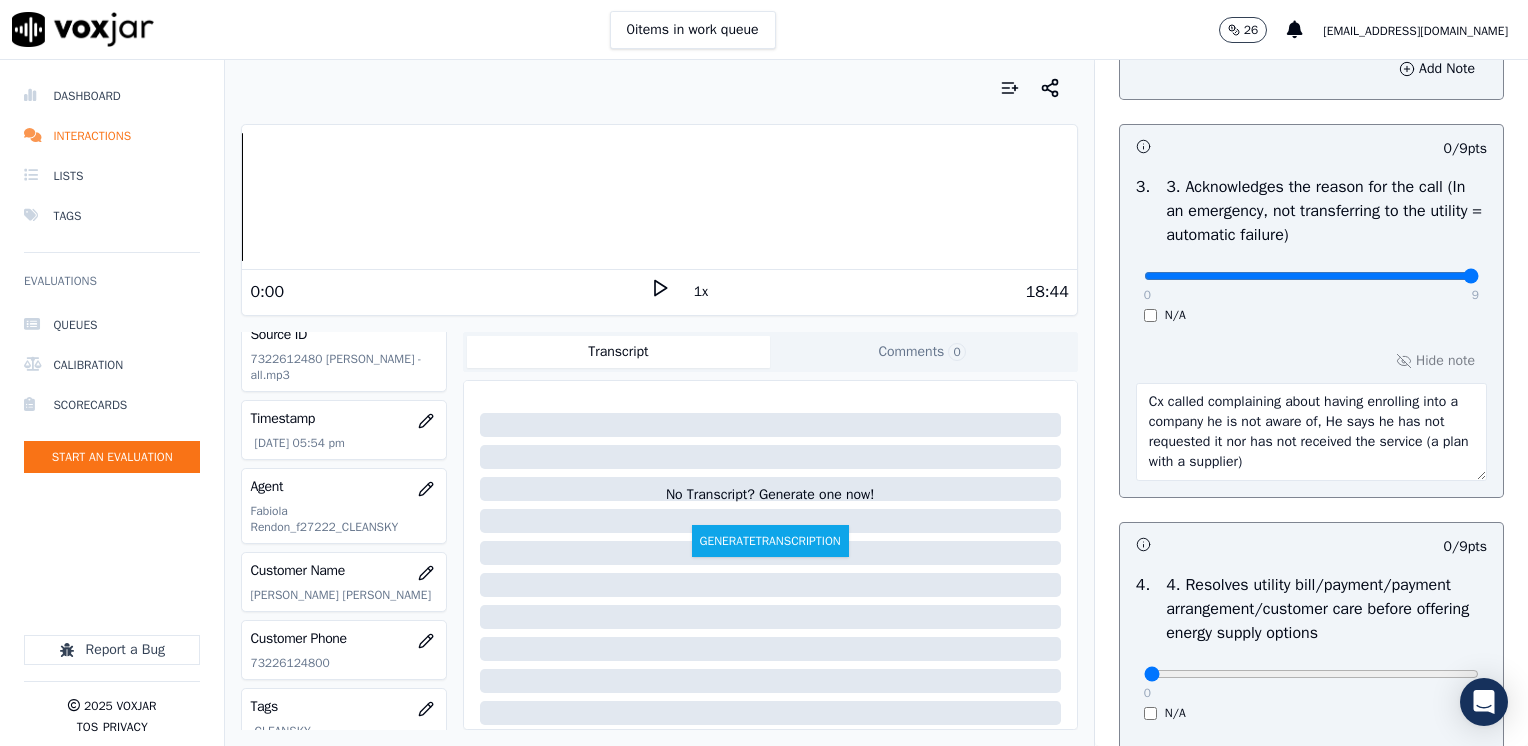 drag, startPoint x: 1136, startPoint y: 274, endPoint x: 1531, endPoint y: 342, distance: 400.81042 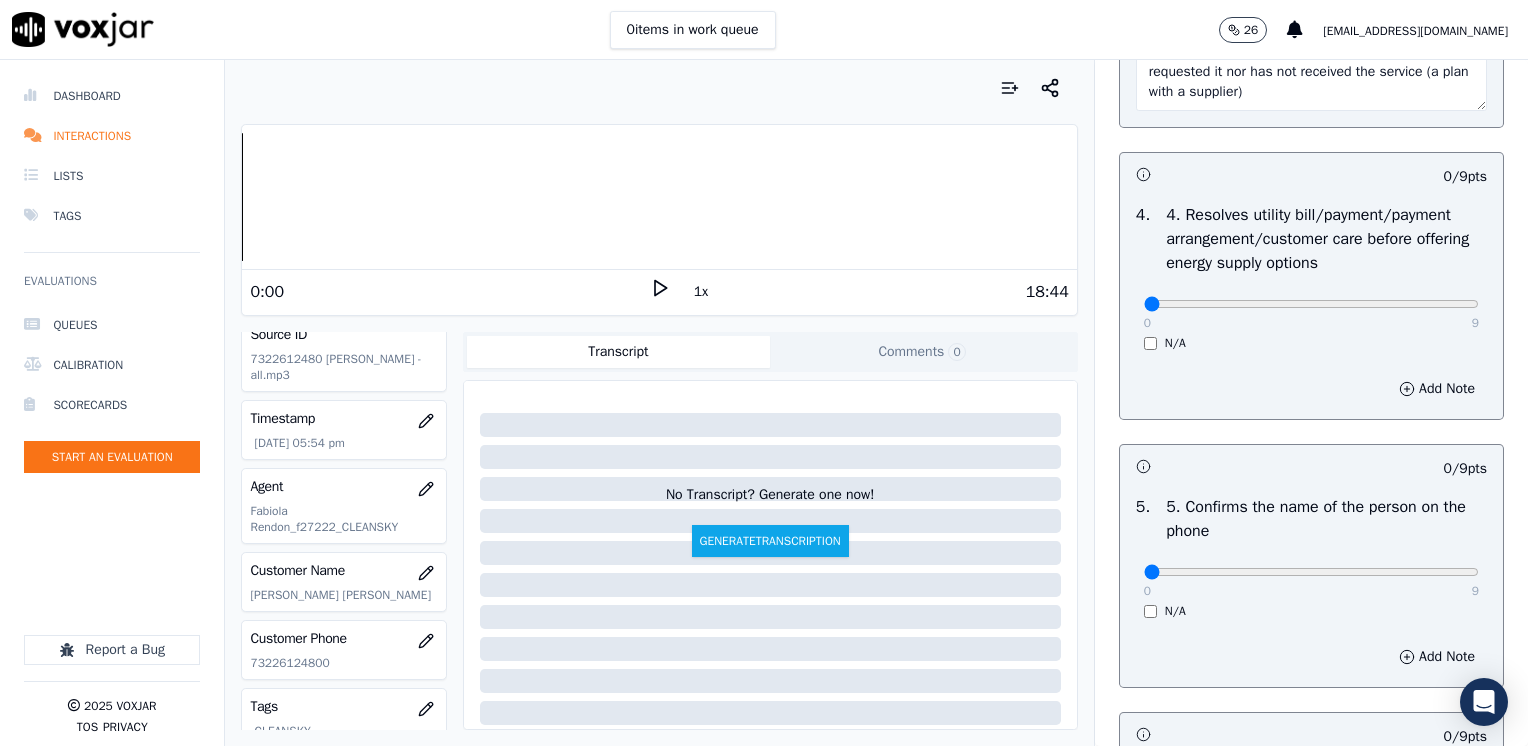 scroll, scrollTop: 1100, scrollLeft: 0, axis: vertical 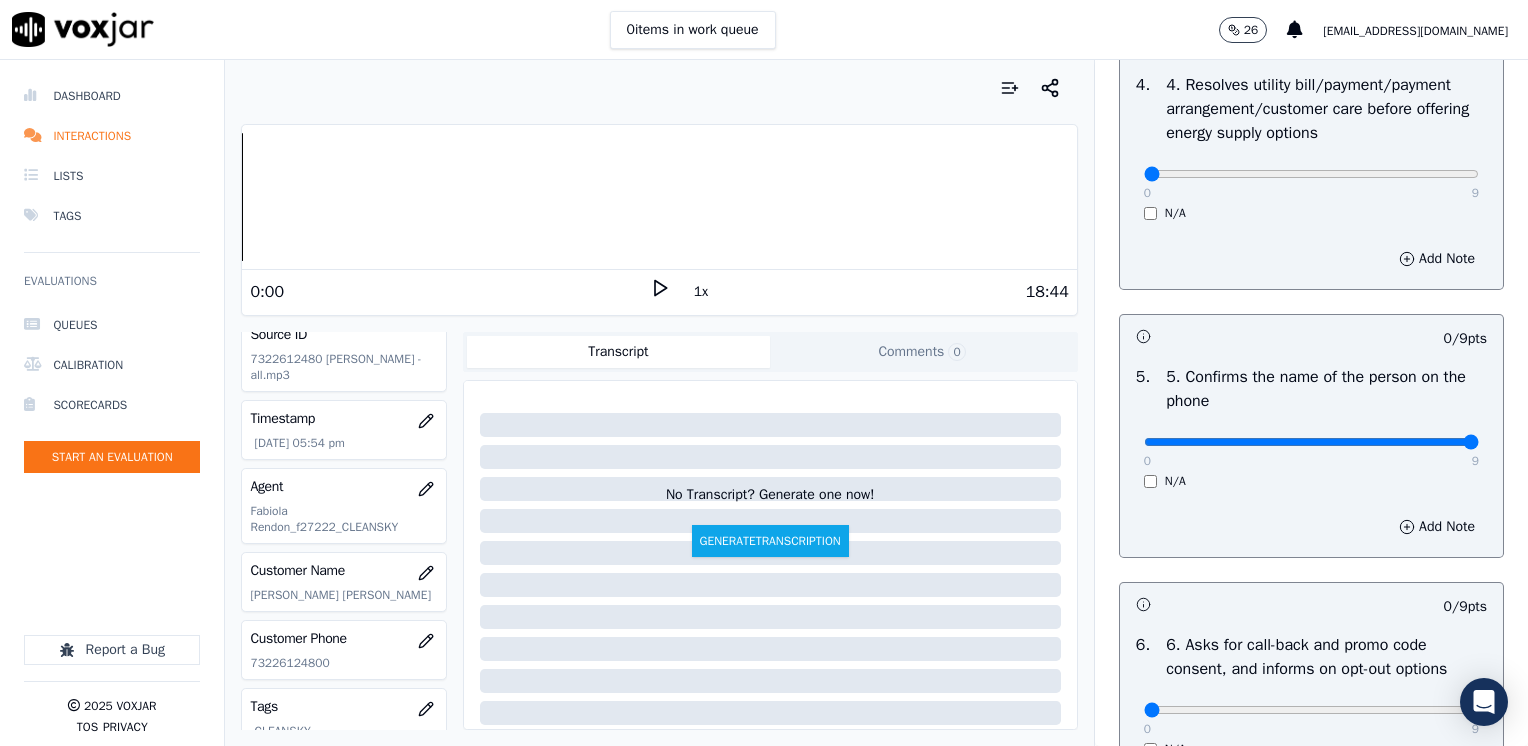 drag, startPoint x: 1123, startPoint y: 443, endPoint x: 1531, endPoint y: 507, distance: 412.9891 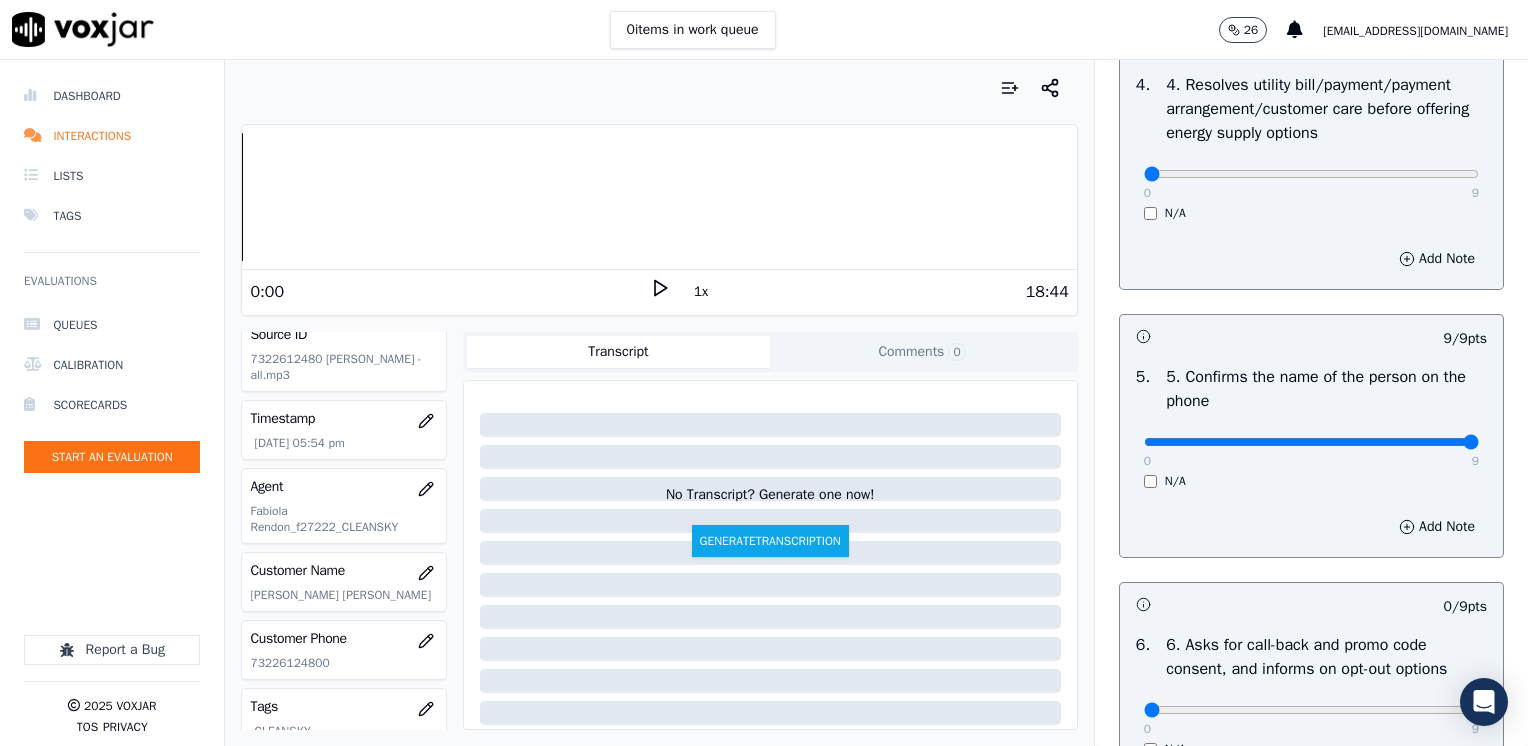 scroll, scrollTop: 1500, scrollLeft: 0, axis: vertical 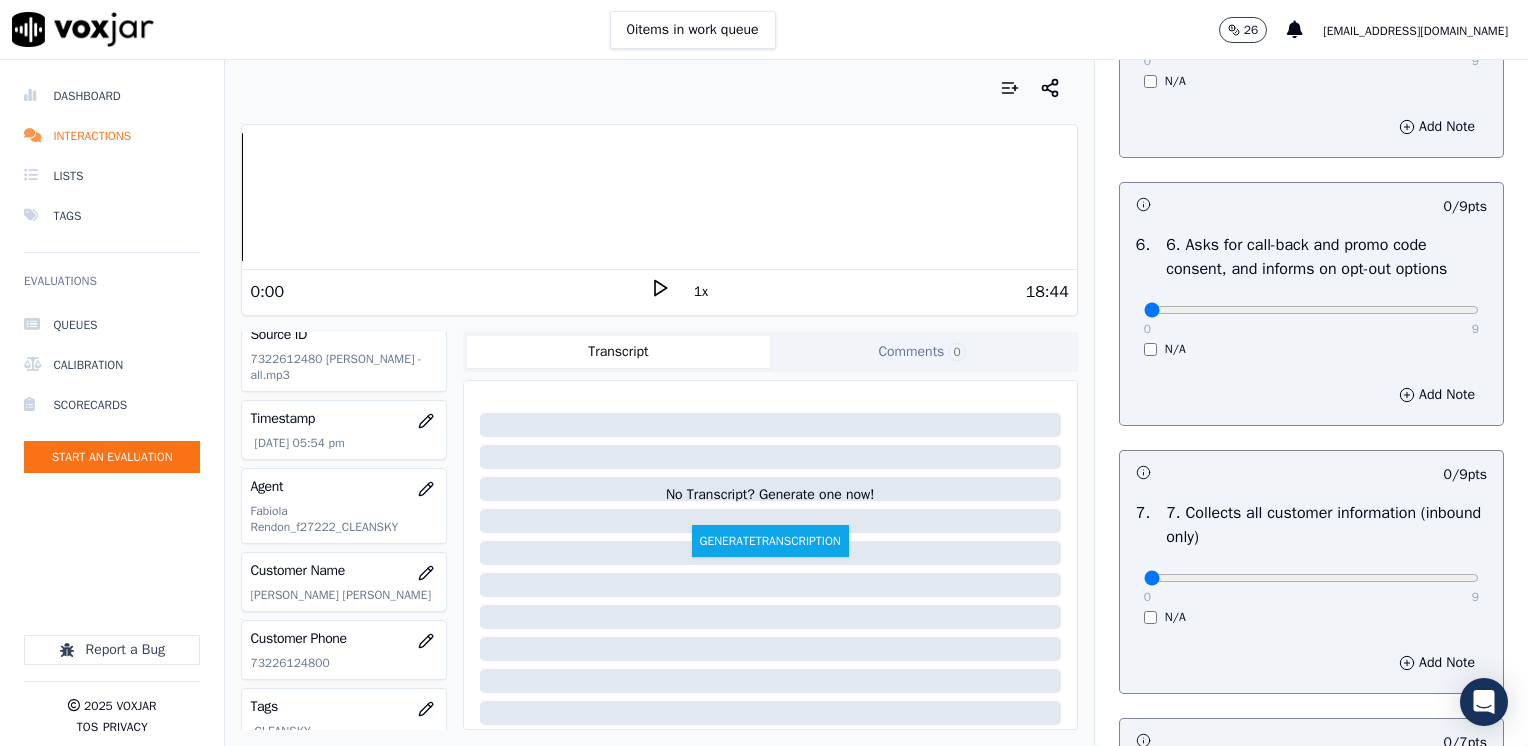 drag, startPoint x: 1131, startPoint y: 320, endPoint x: 1531, endPoint y: 341, distance: 400.55087 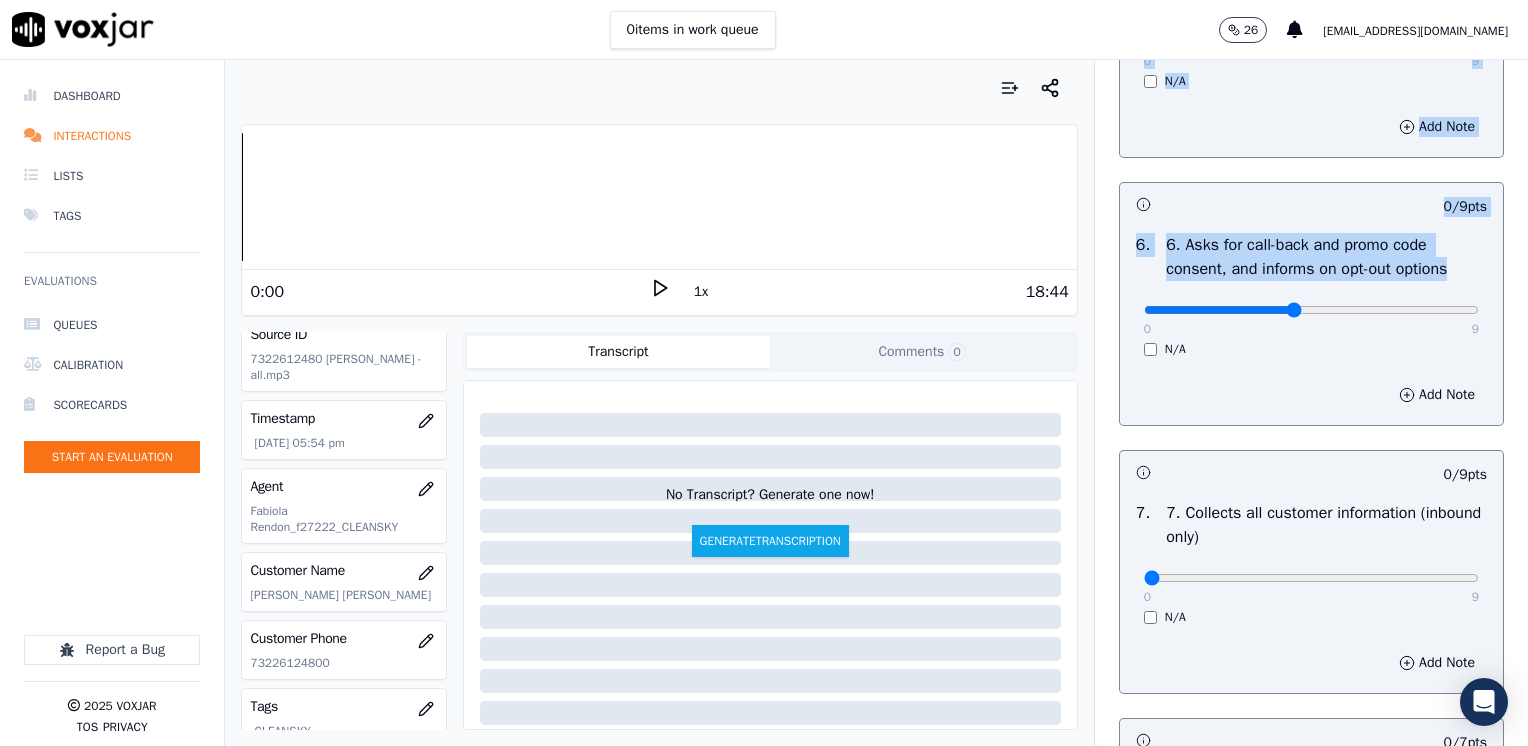 click at bounding box center [1311, -1184] 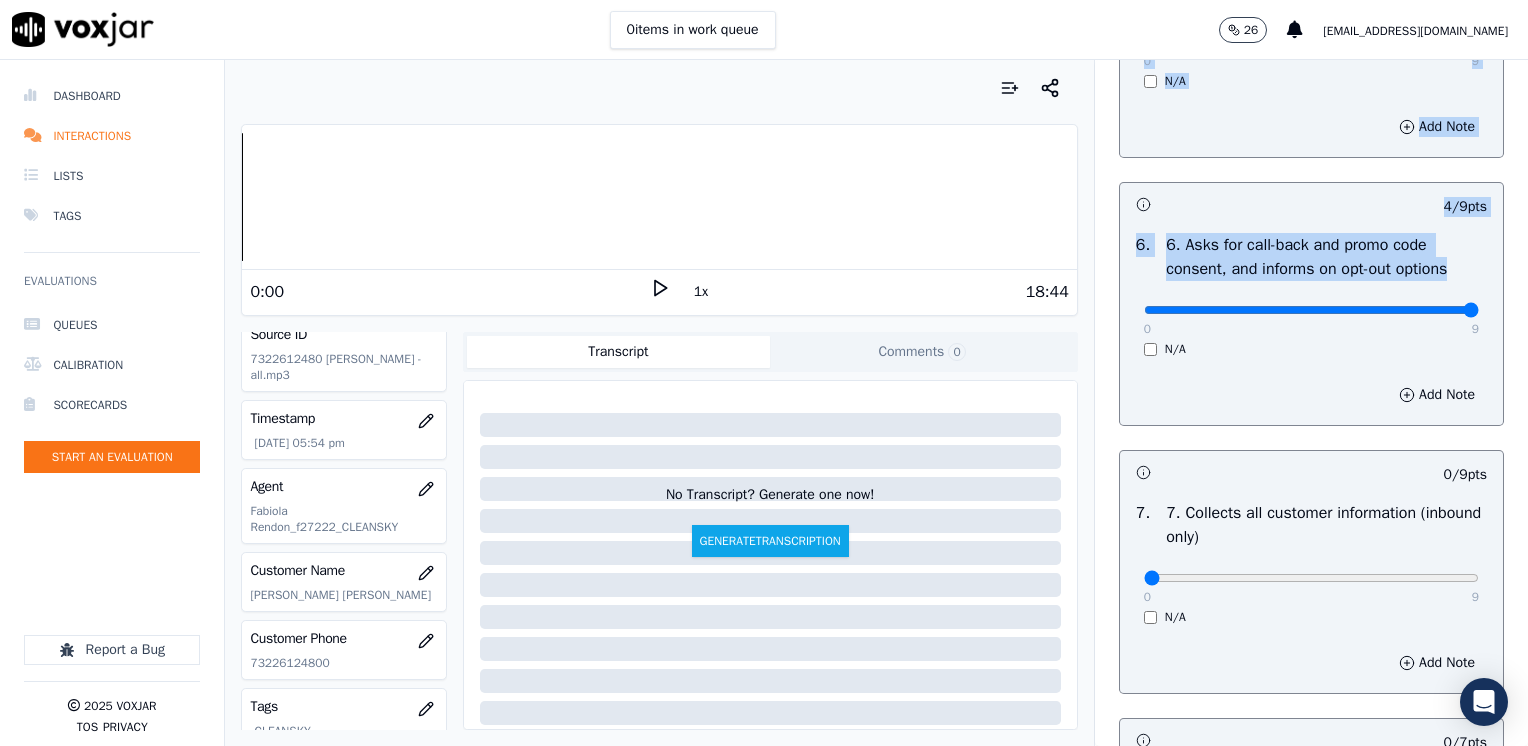 type on "9" 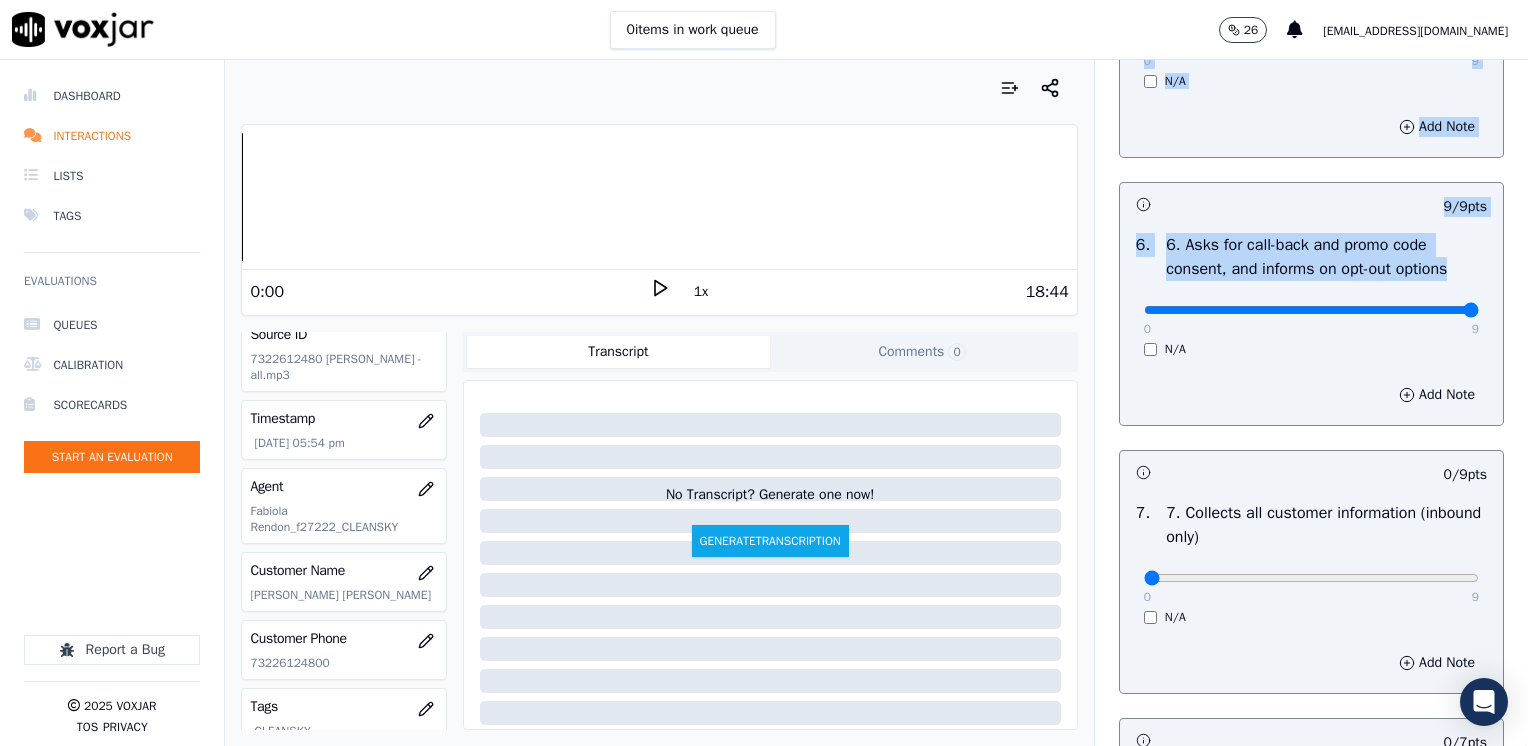 click at bounding box center (1224, 204) 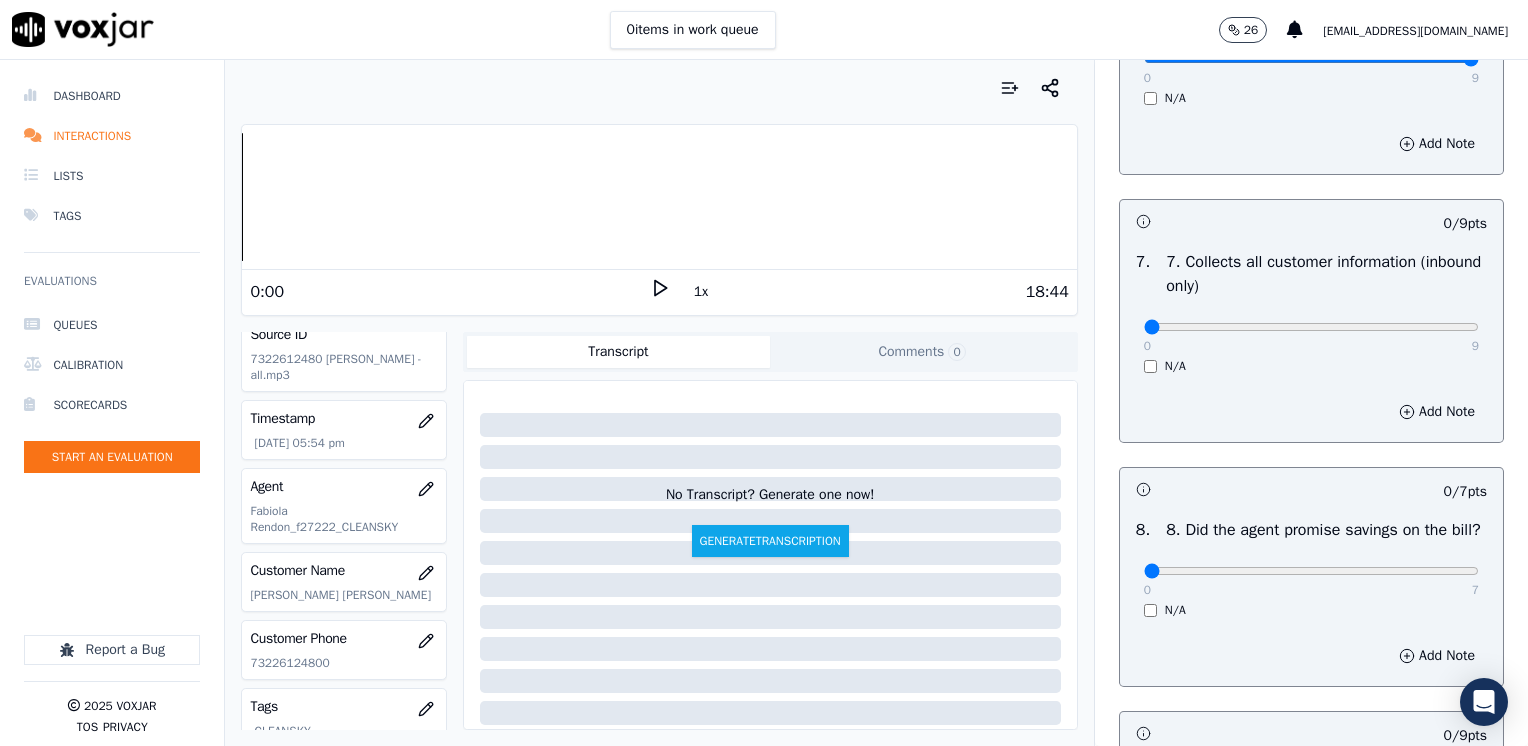 scroll, scrollTop: 1800, scrollLeft: 0, axis: vertical 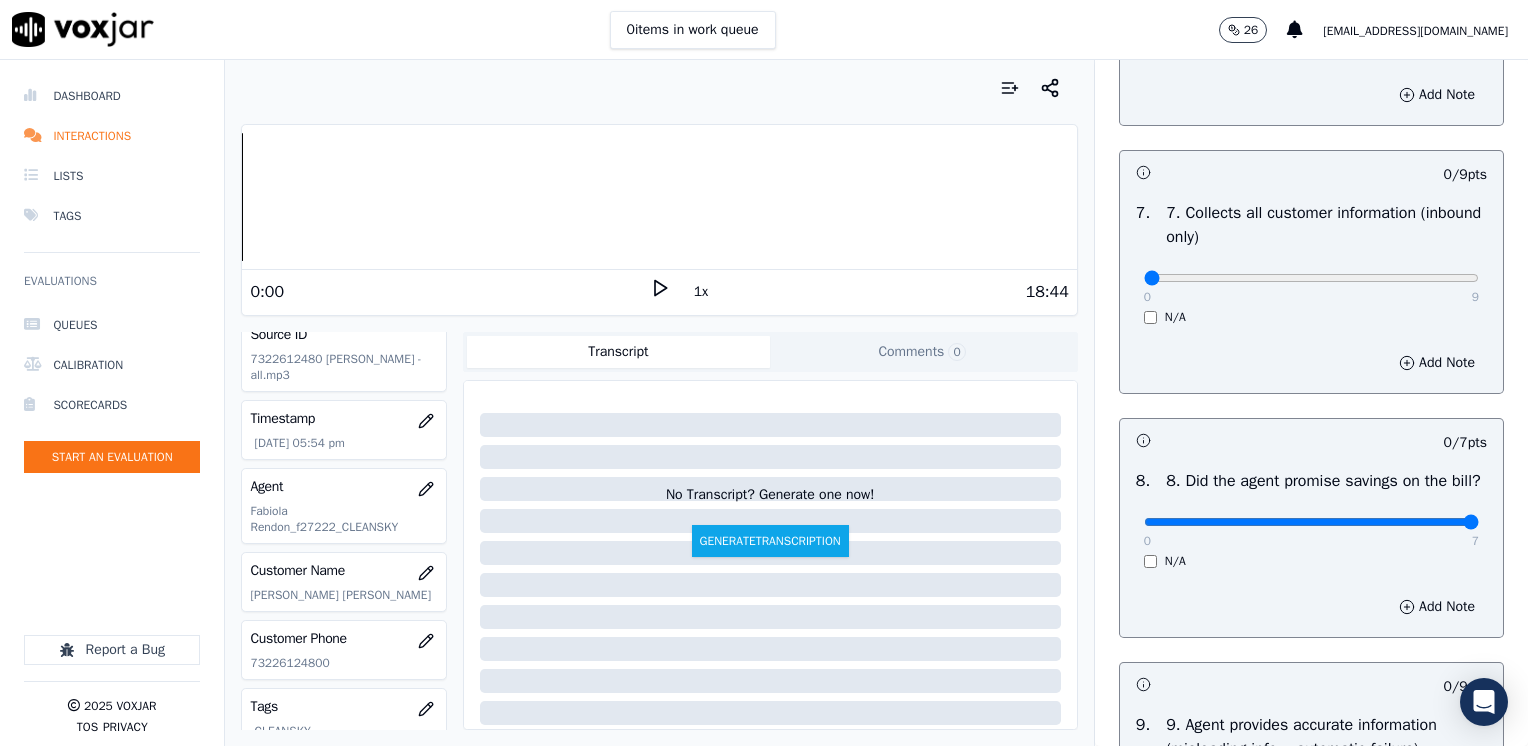 drag, startPoint x: 1129, startPoint y: 542, endPoint x: 1513, endPoint y: 527, distance: 384.29285 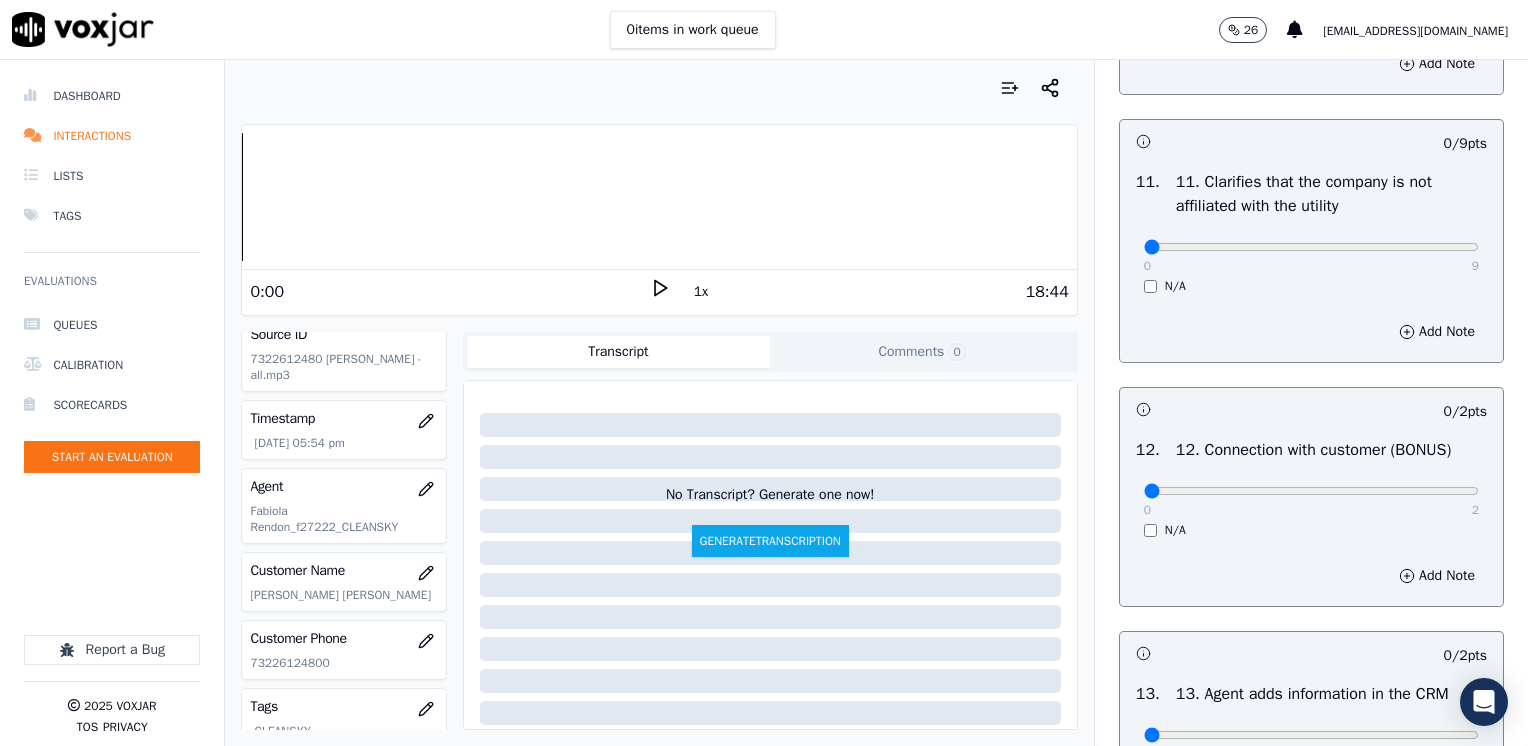 scroll, scrollTop: 3000, scrollLeft: 0, axis: vertical 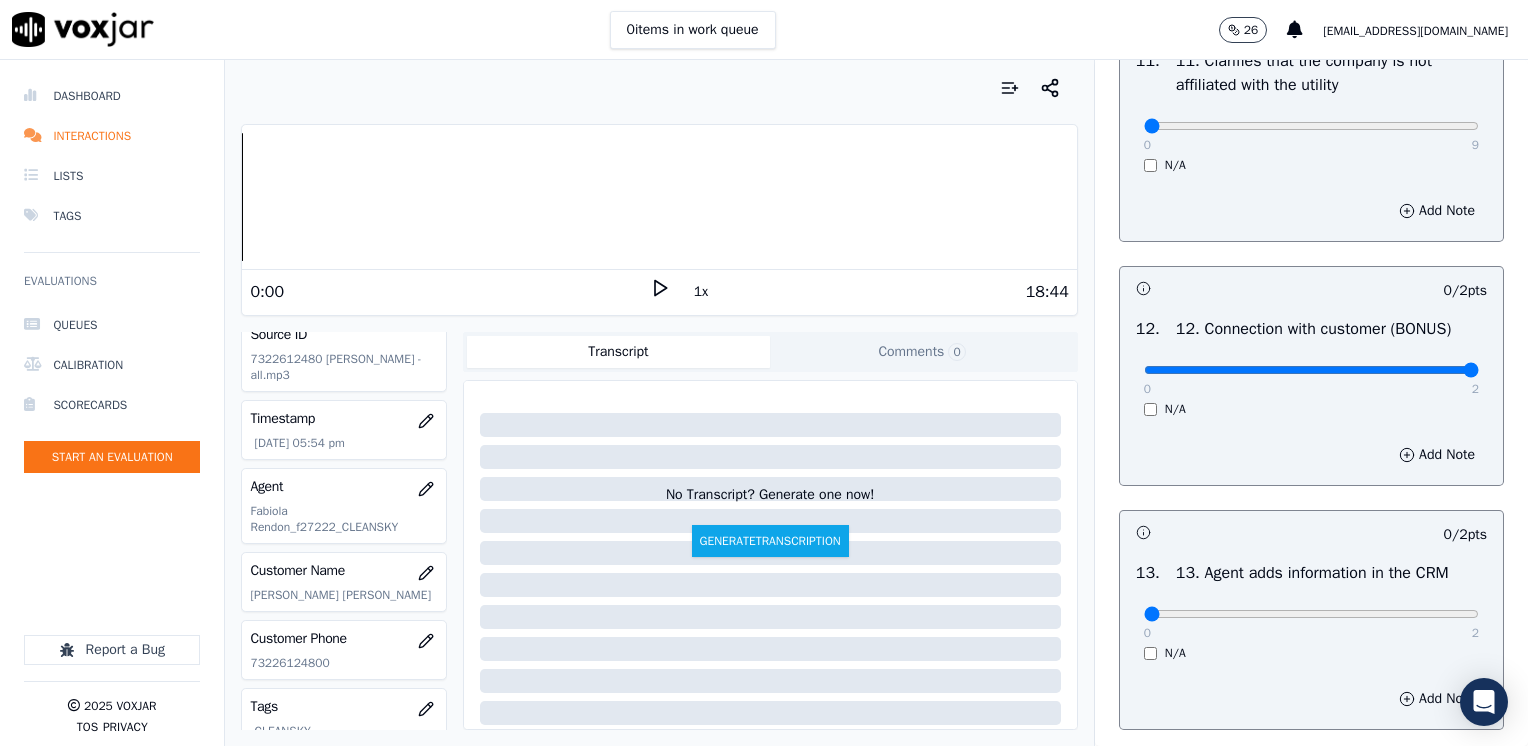drag, startPoint x: 1128, startPoint y: 412, endPoint x: 1531, endPoint y: 475, distance: 407.8946 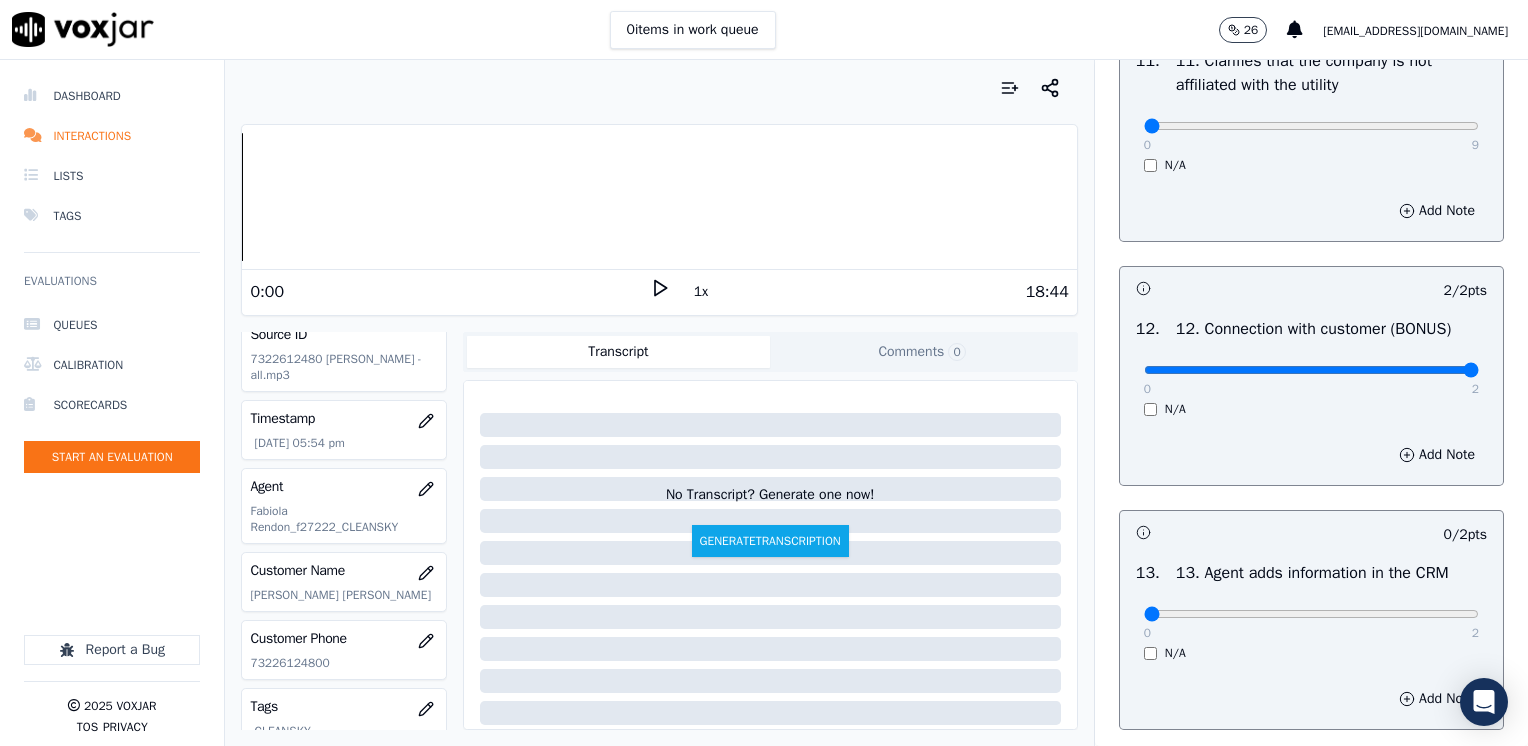 scroll, scrollTop: 3300, scrollLeft: 0, axis: vertical 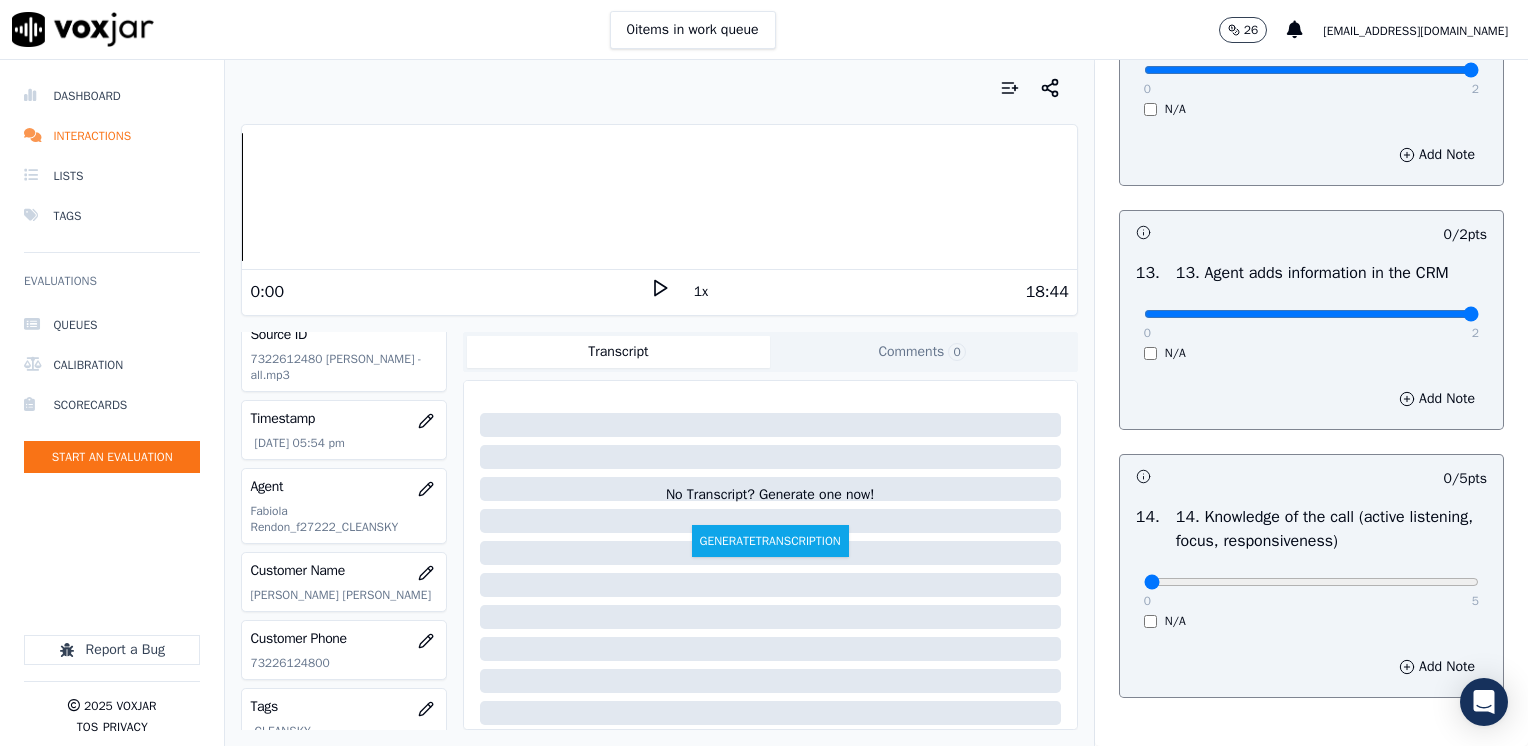 drag, startPoint x: 1133, startPoint y: 358, endPoint x: 1531, endPoint y: 438, distance: 405.9606 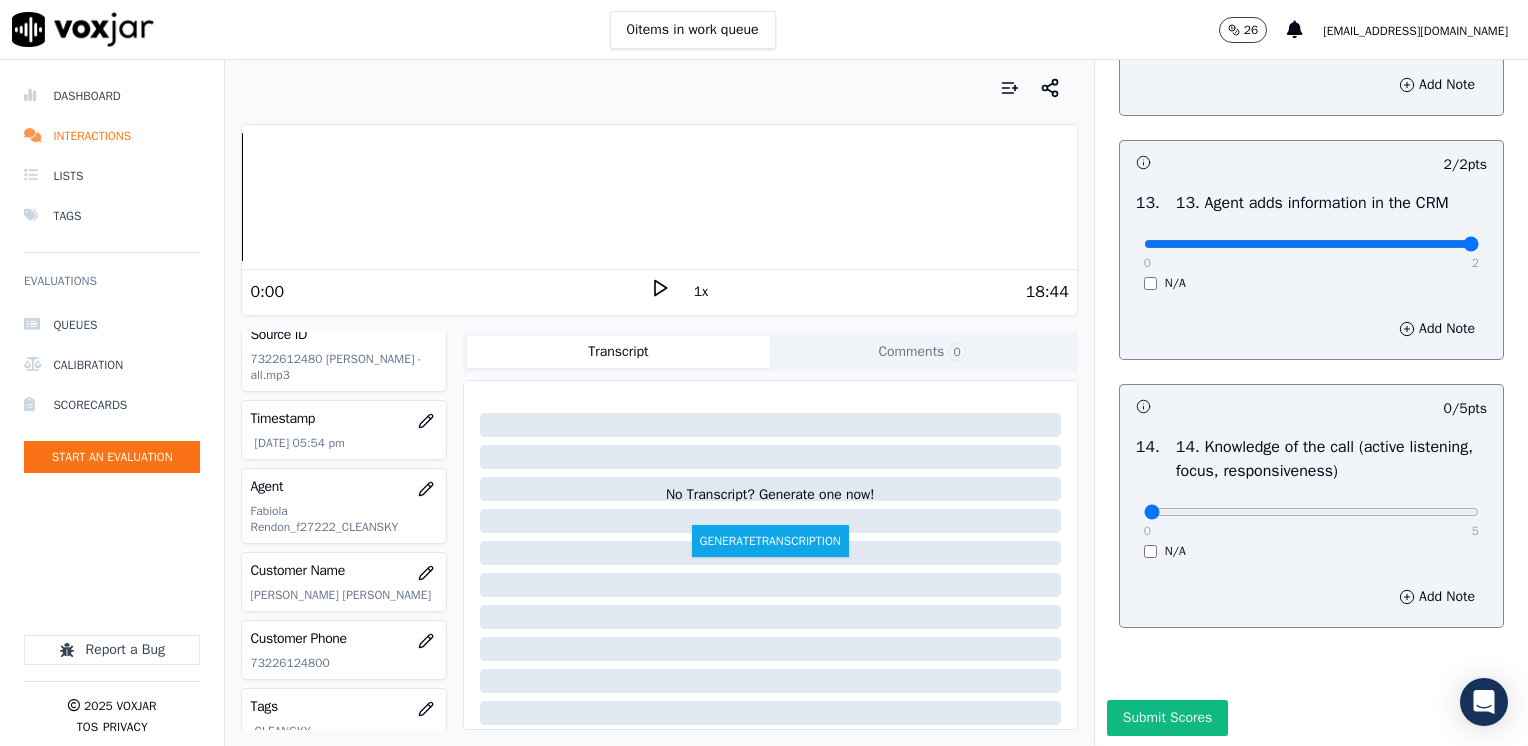 scroll, scrollTop: 3459, scrollLeft: 0, axis: vertical 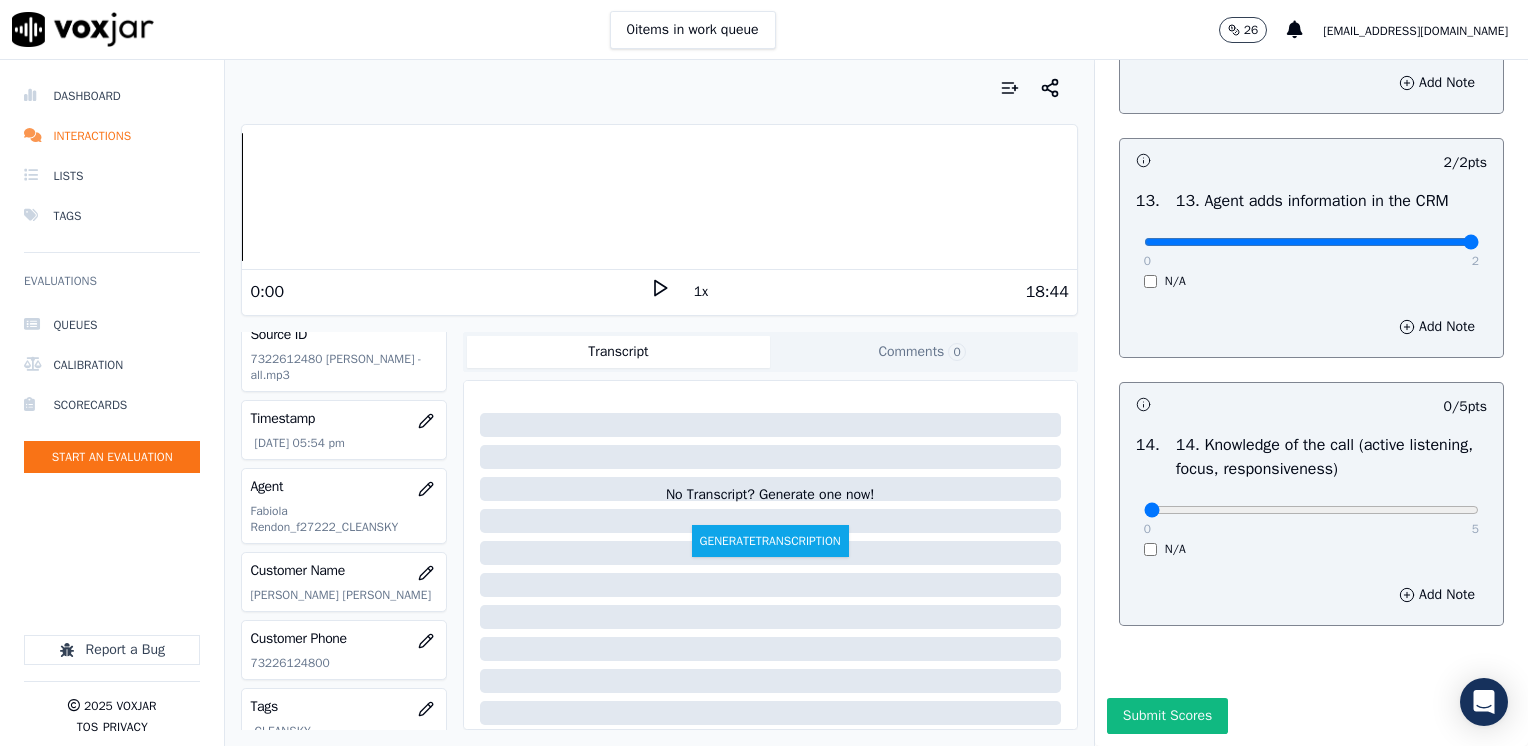 click on "0   5" at bounding box center [1311, 509] 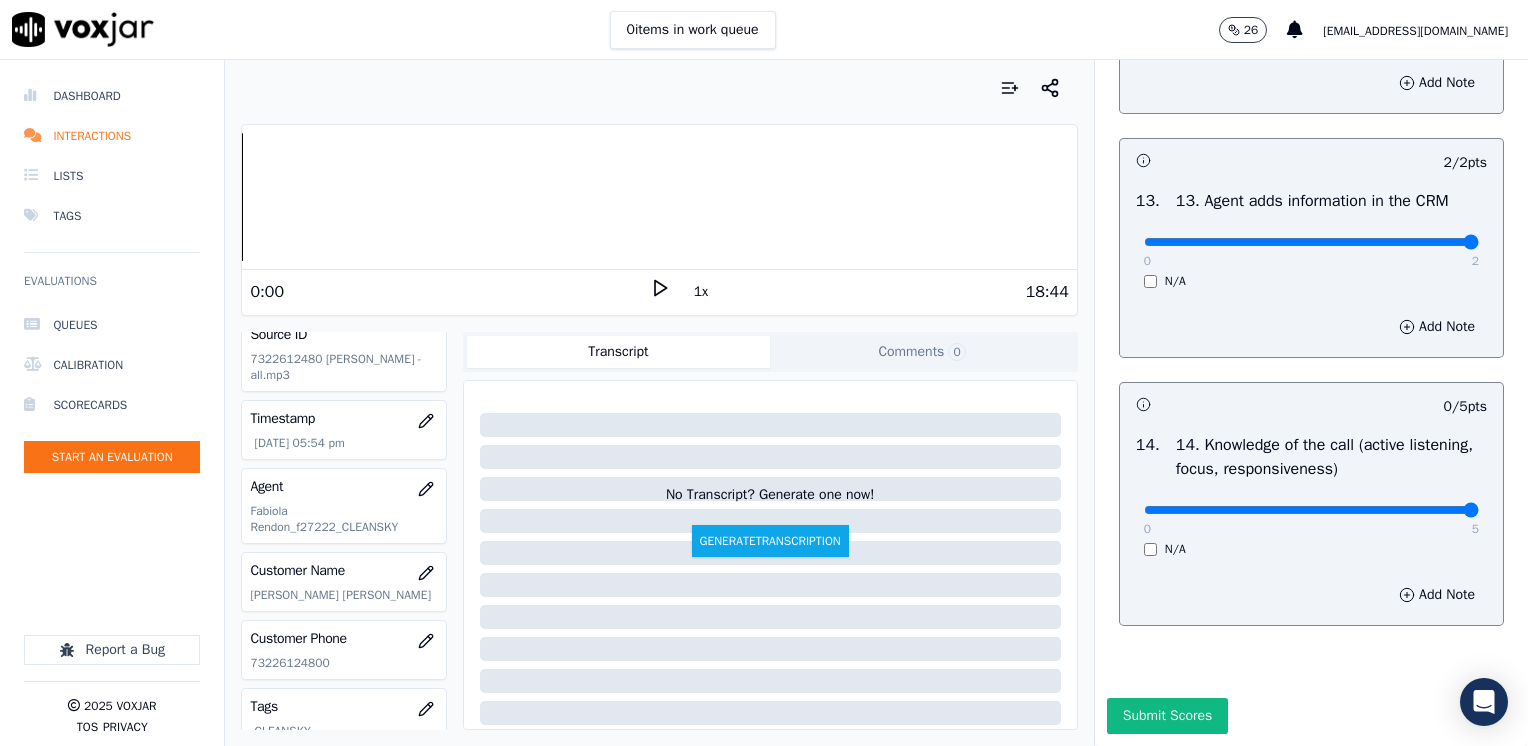 drag, startPoint x: 1130, startPoint y: 461, endPoint x: 1531, endPoint y: 472, distance: 401.15085 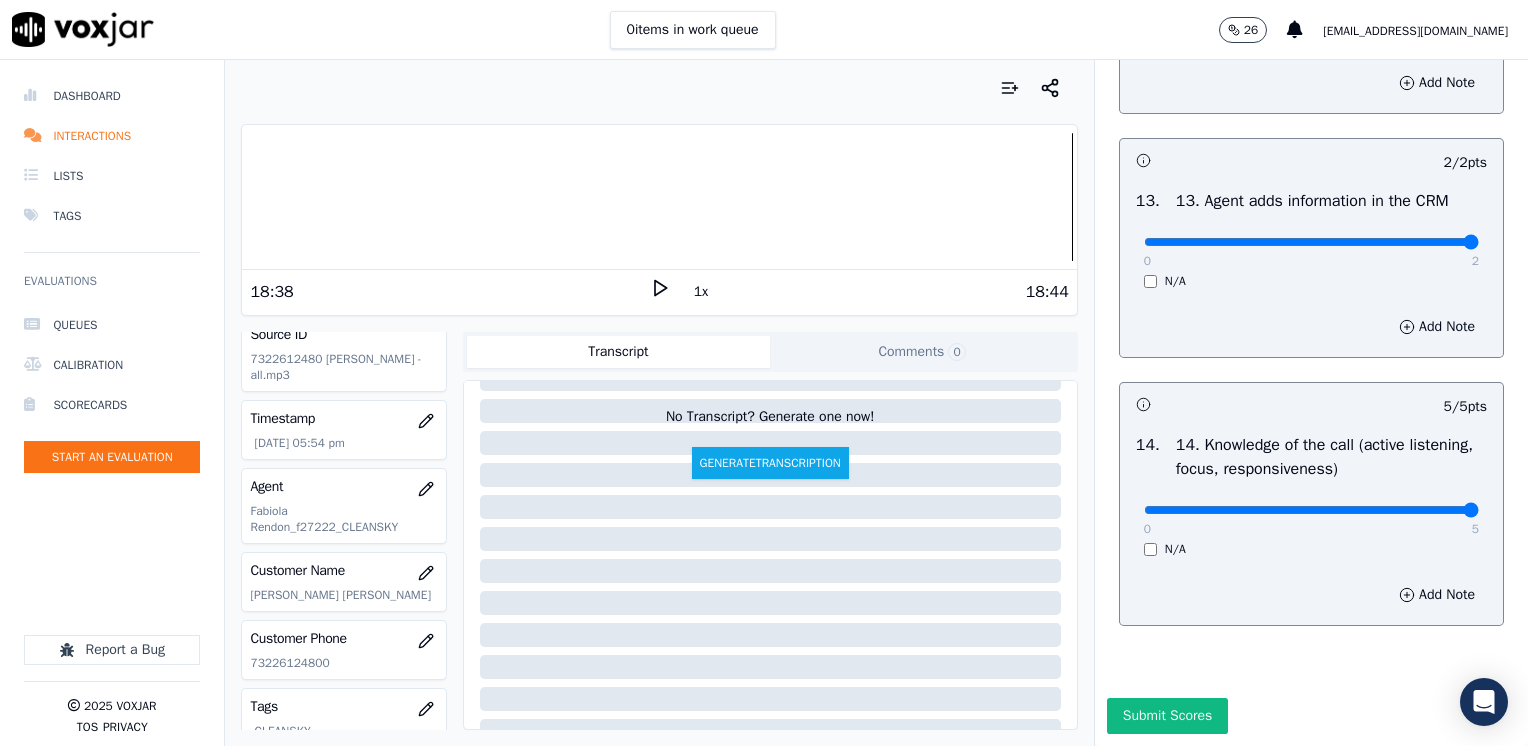 scroll, scrollTop: 296, scrollLeft: 0, axis: vertical 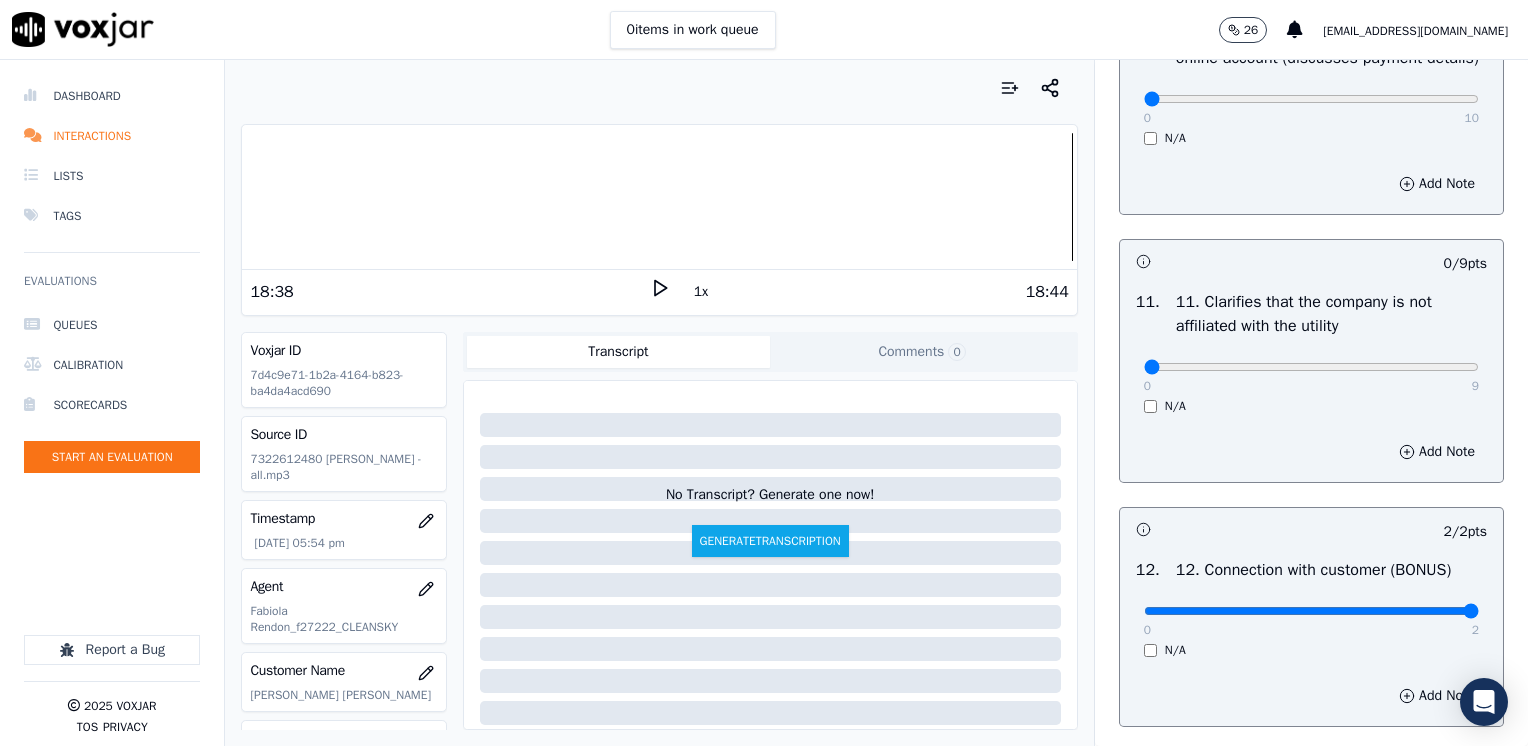 click at bounding box center [1311, -2443] 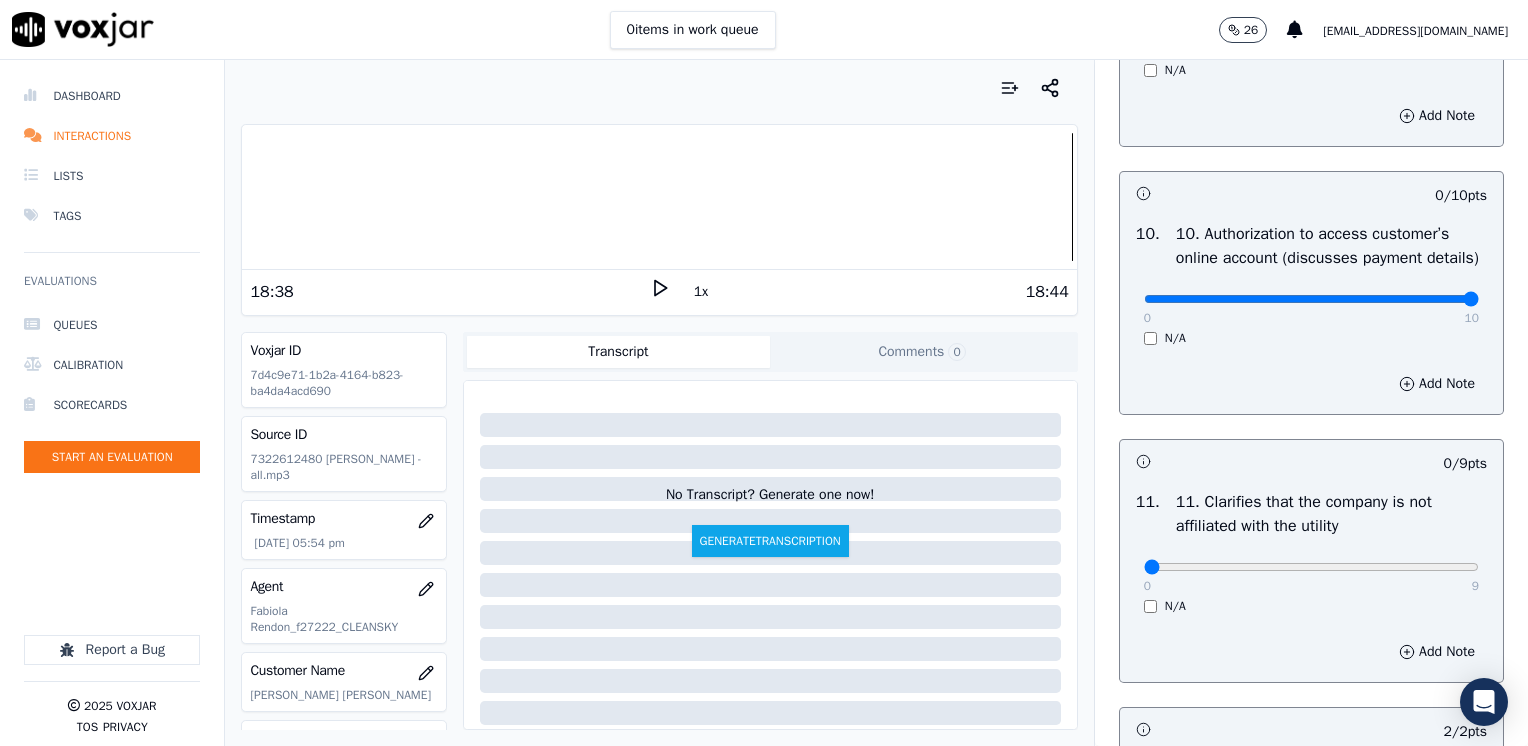 drag, startPoint x: 1134, startPoint y: 346, endPoint x: 1531, endPoint y: 342, distance: 397.02014 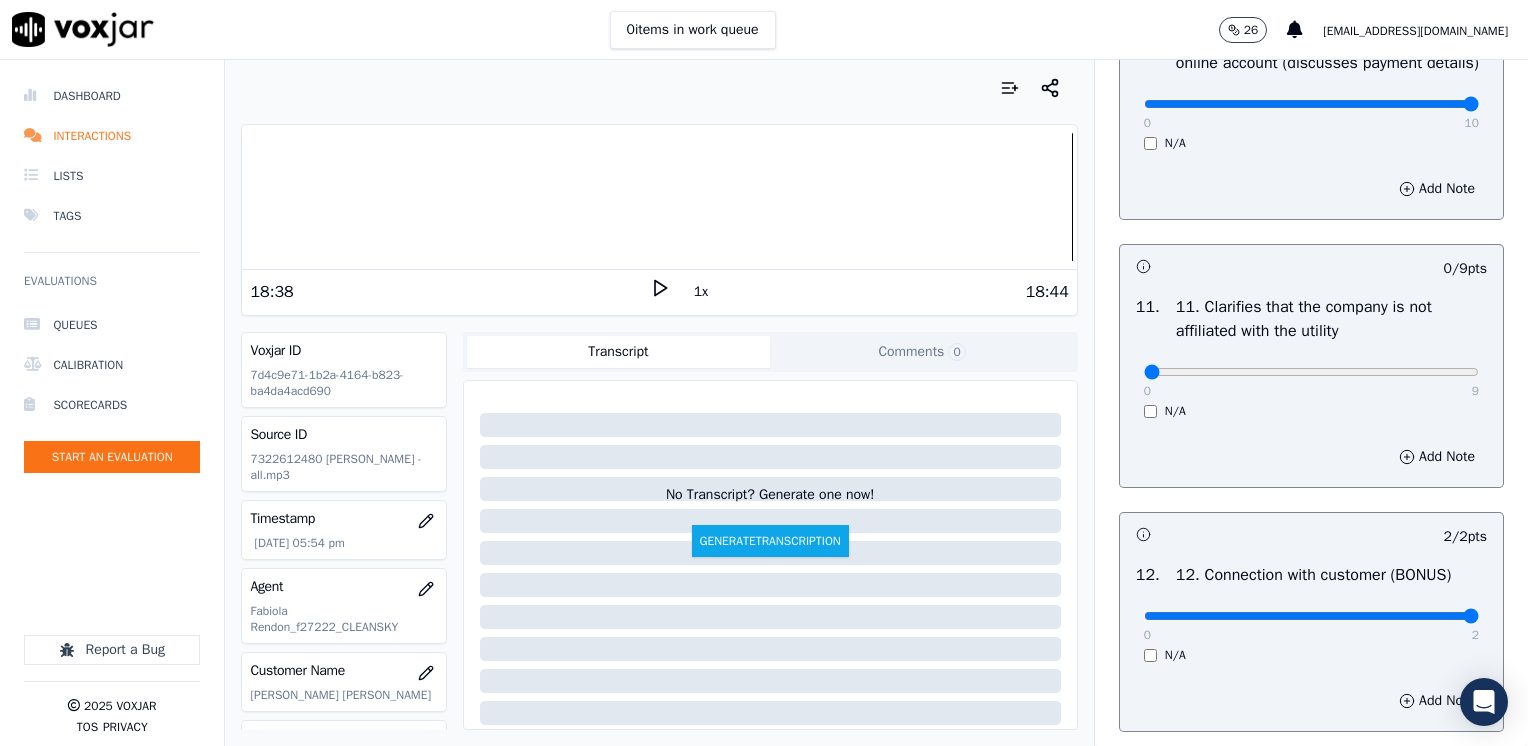 scroll, scrollTop: 2759, scrollLeft: 0, axis: vertical 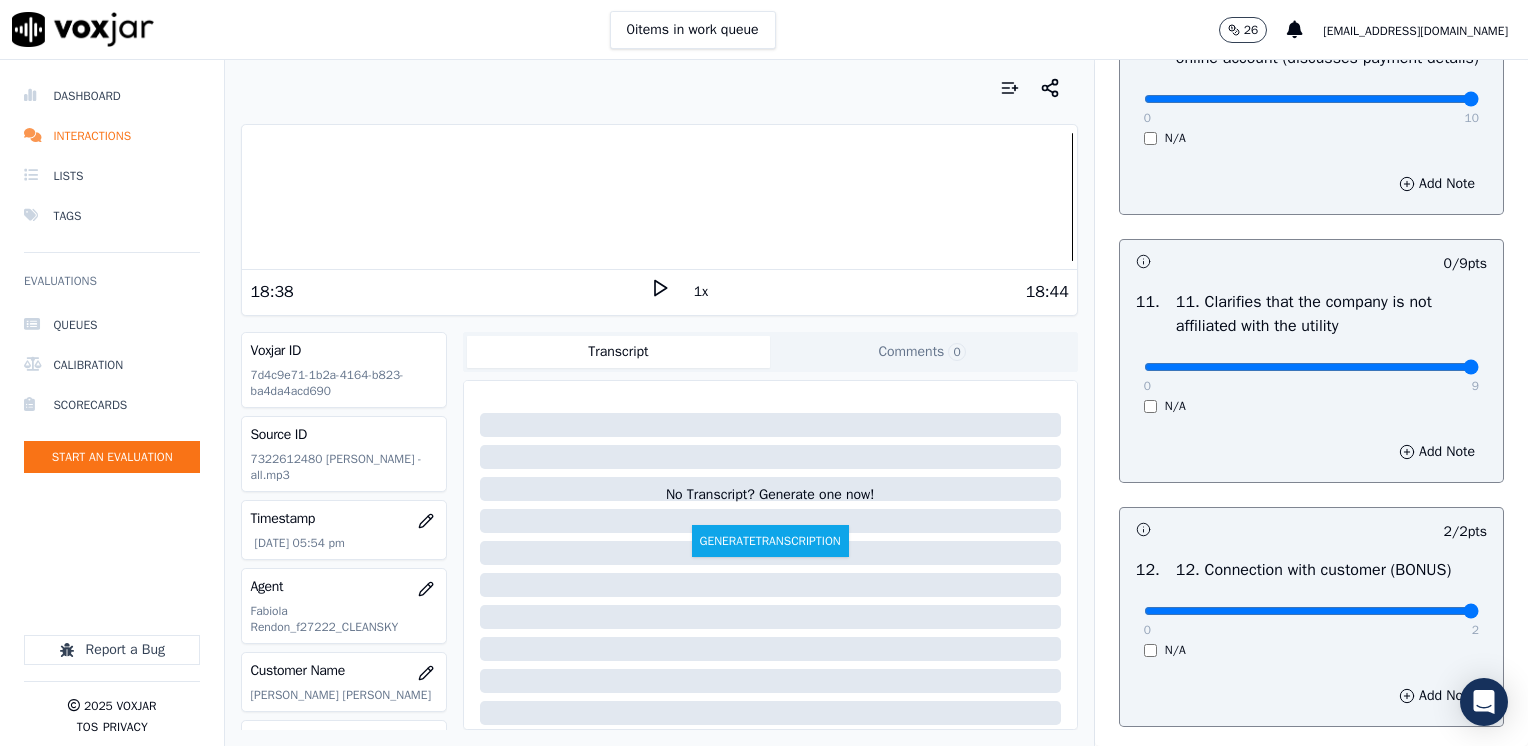 drag, startPoint x: 1127, startPoint y: 405, endPoint x: 1531, endPoint y: 400, distance: 404.03094 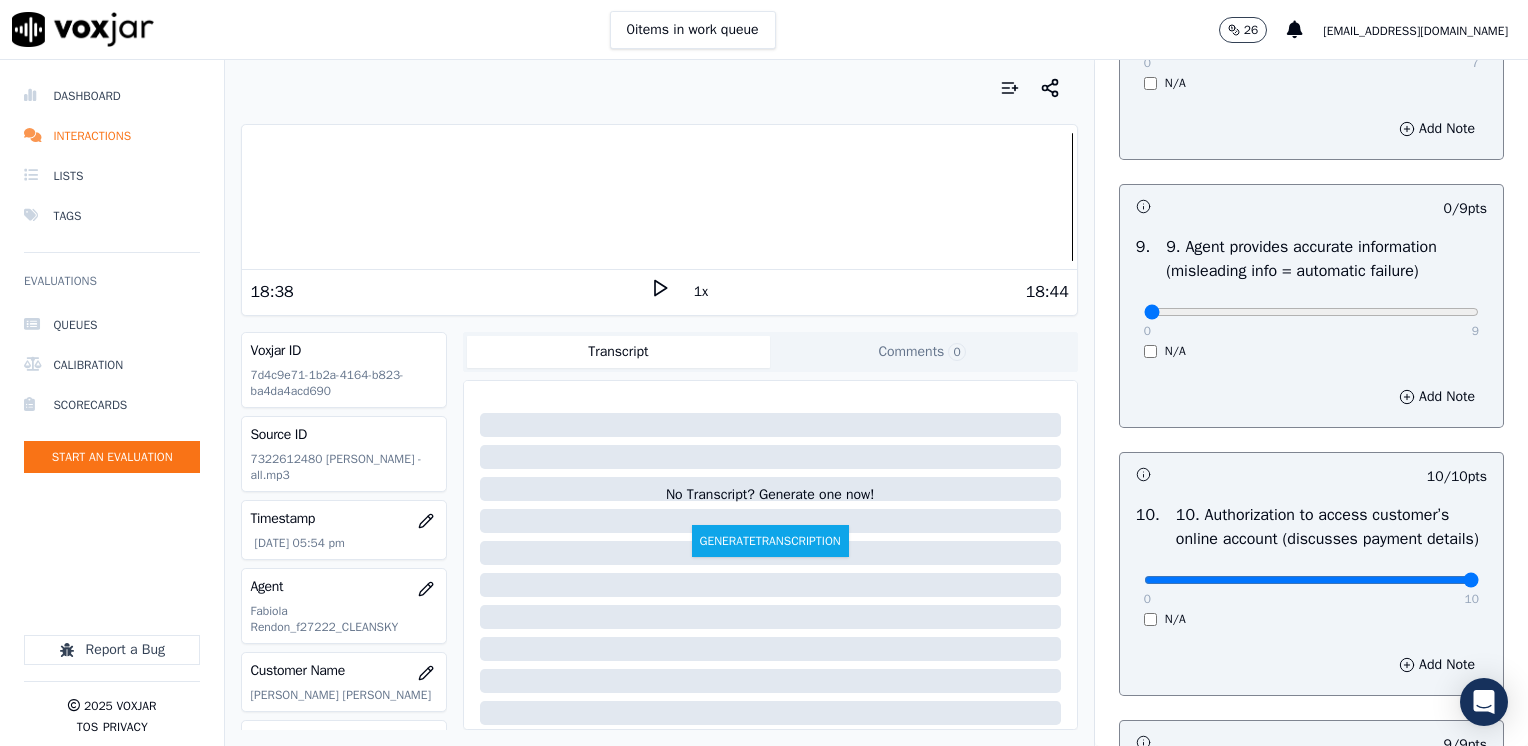 scroll, scrollTop: 2259, scrollLeft: 0, axis: vertical 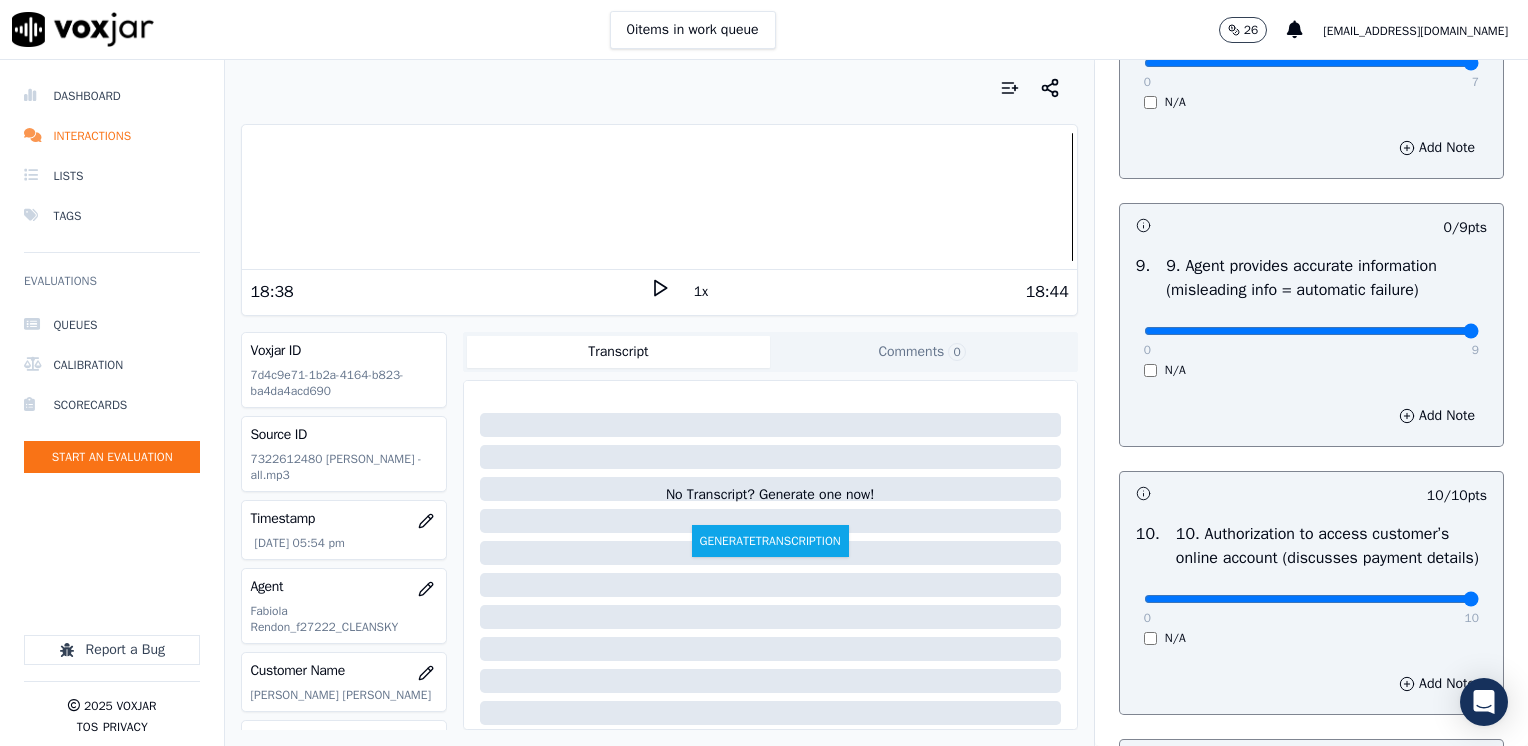 drag, startPoint x: 1132, startPoint y: 352, endPoint x: 1531, endPoint y: 357, distance: 399.03134 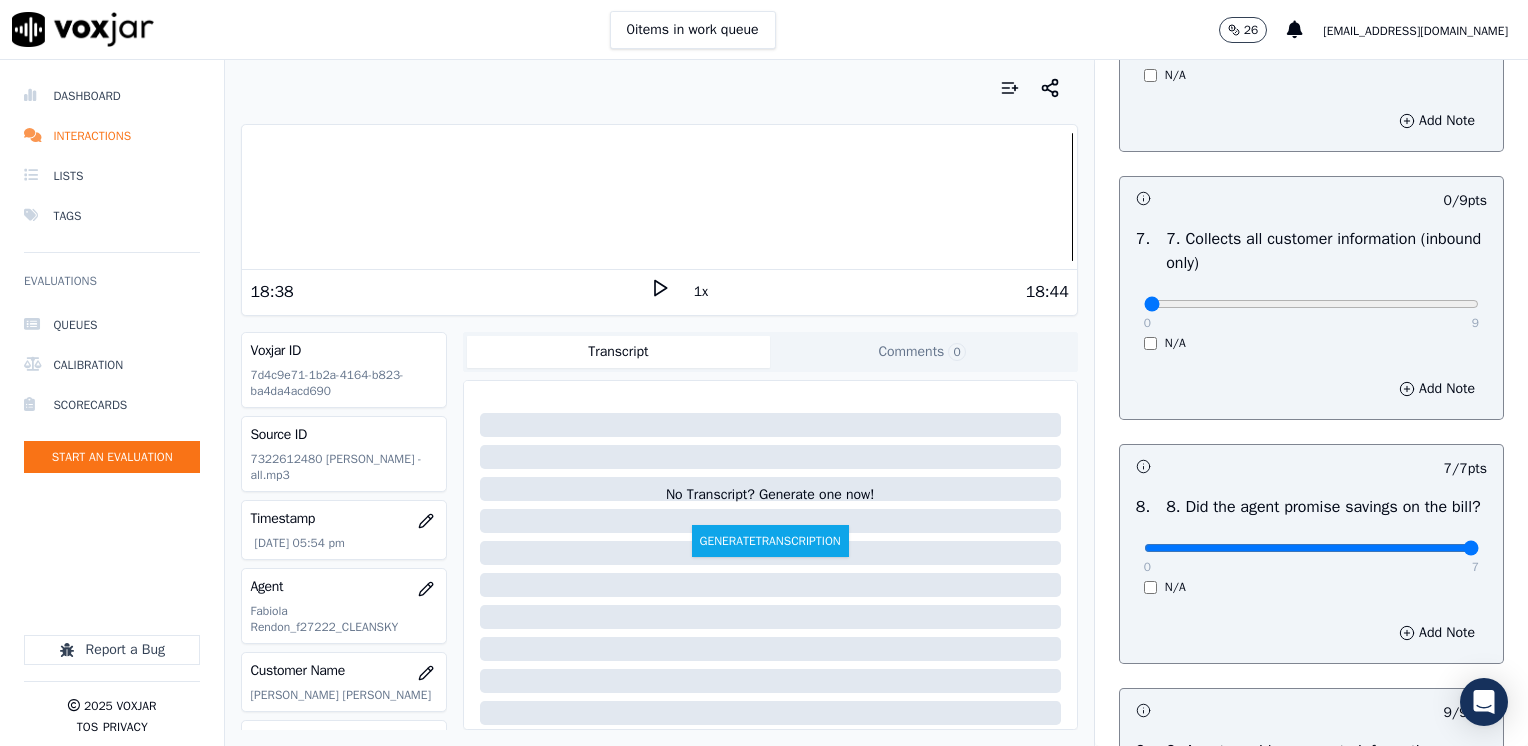 scroll, scrollTop: 1659, scrollLeft: 0, axis: vertical 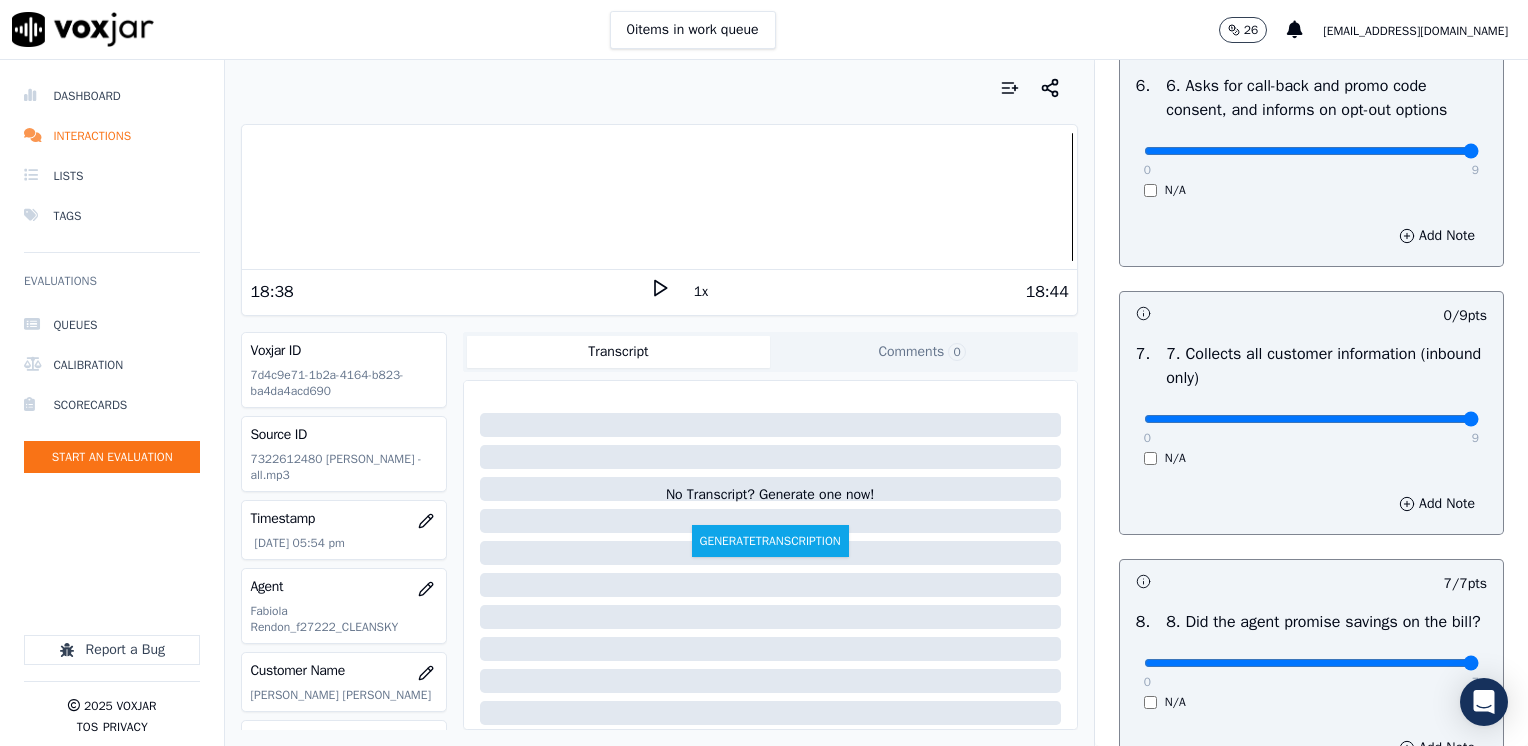 drag, startPoint x: 1133, startPoint y: 419, endPoint x: 1531, endPoint y: 404, distance: 398.28256 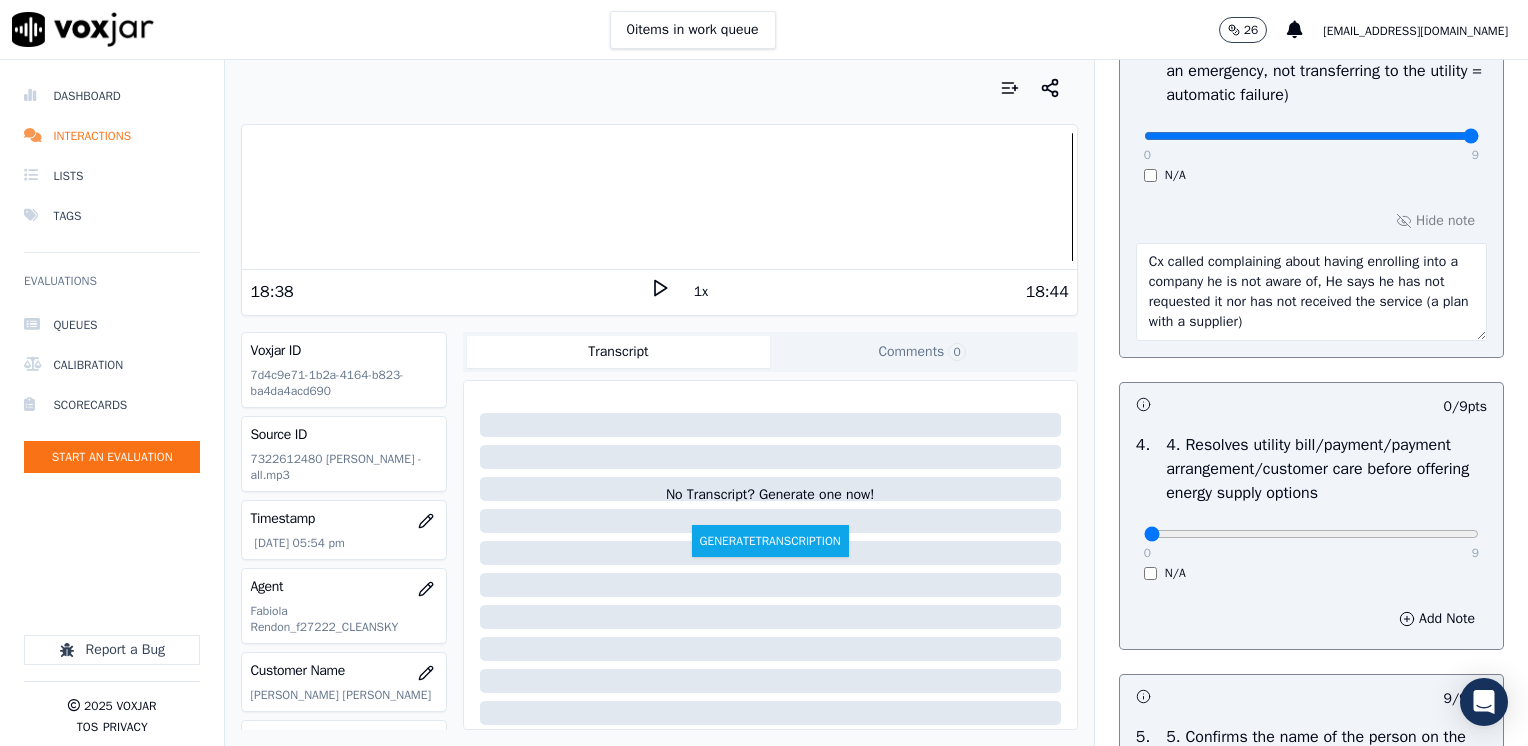scroll, scrollTop: 659, scrollLeft: 0, axis: vertical 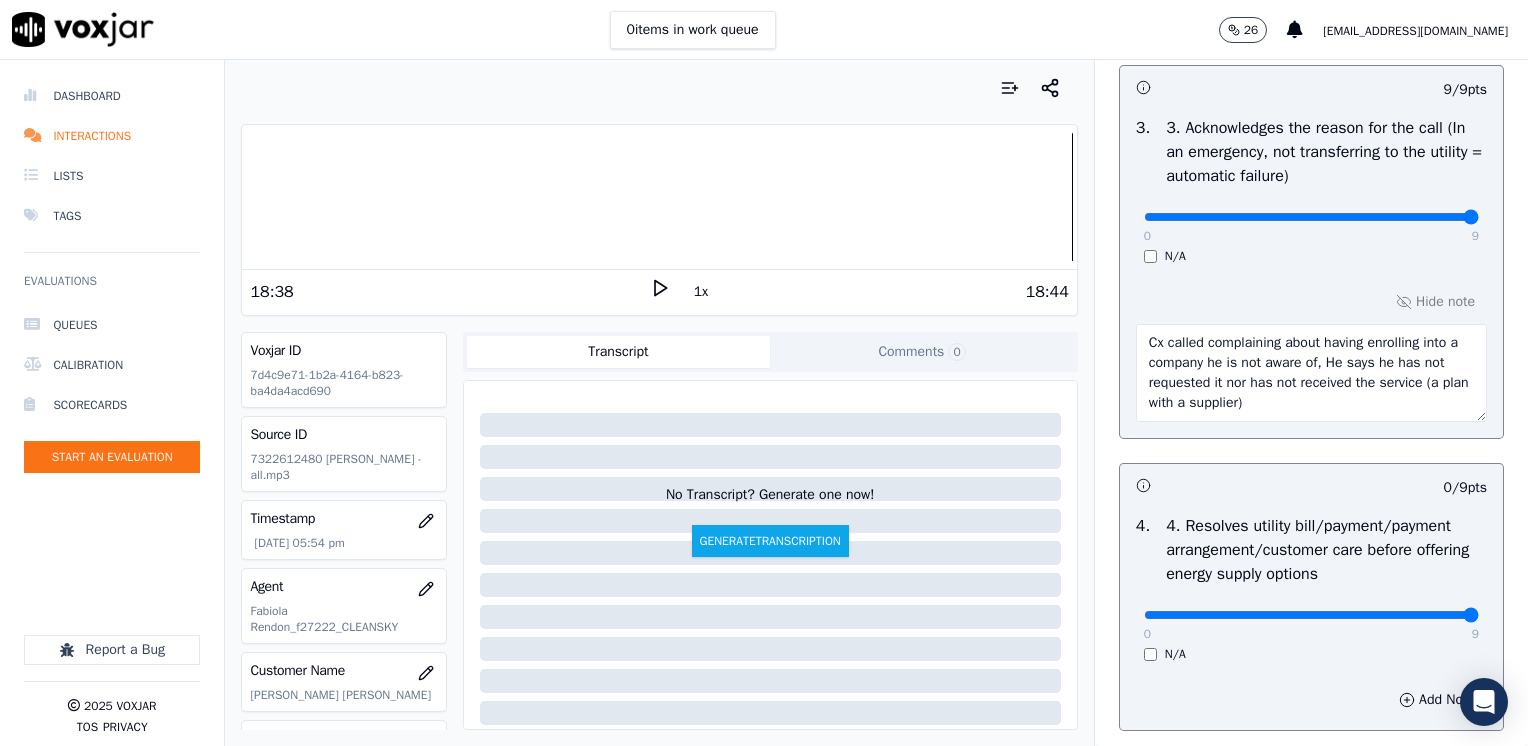drag, startPoint x: 1130, startPoint y: 616, endPoint x: 1531, endPoint y: 615, distance: 401.00125 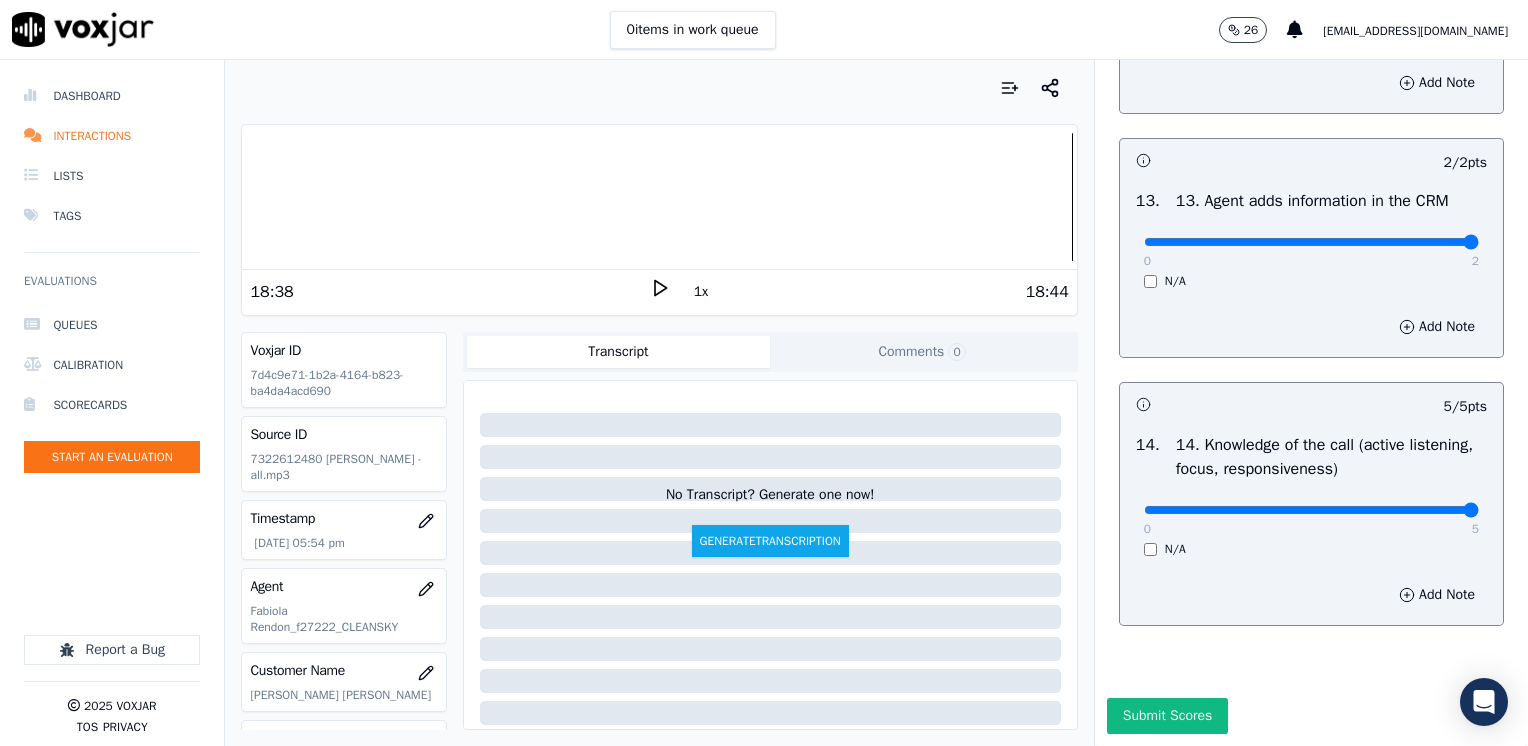 scroll, scrollTop: 3459, scrollLeft: 0, axis: vertical 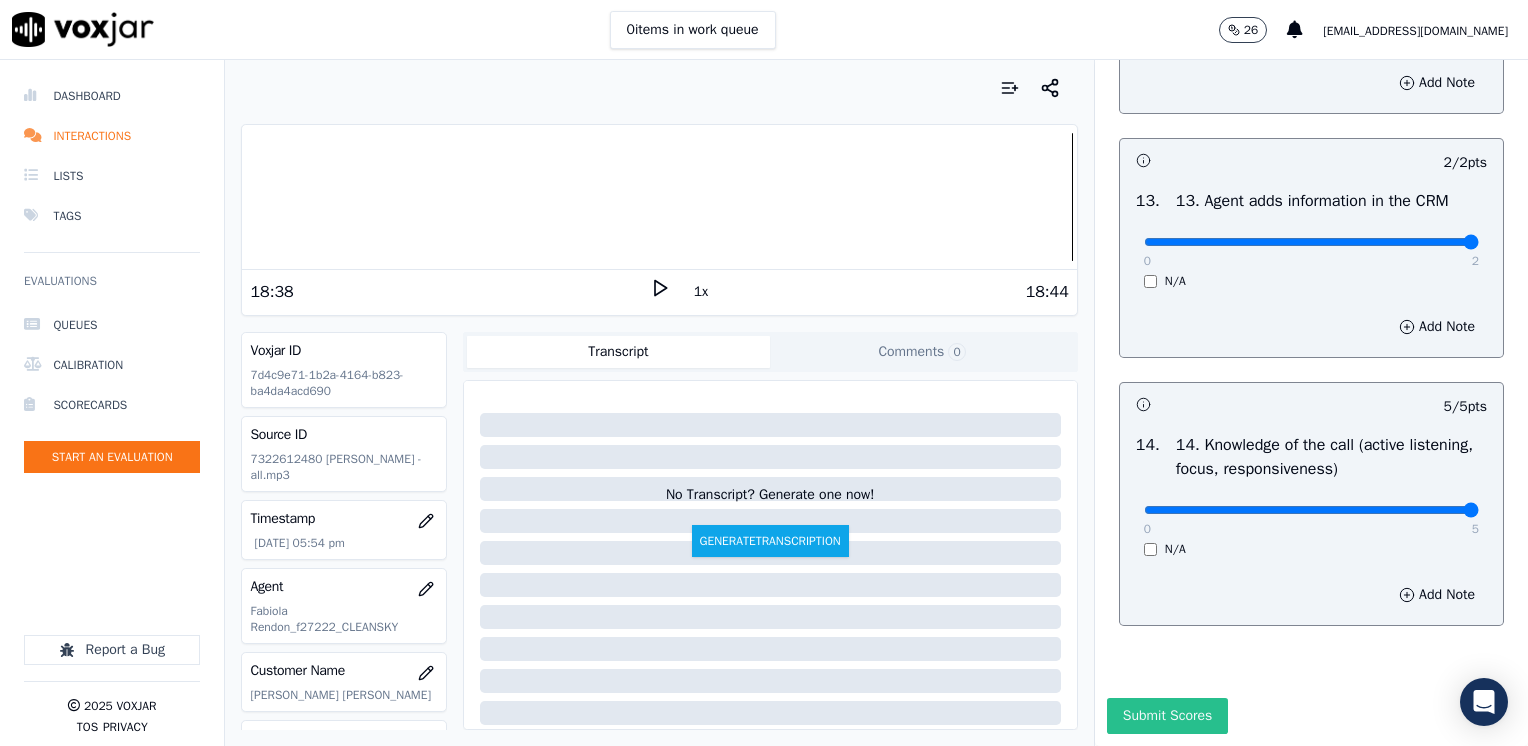 click on "Submit Scores" at bounding box center (1167, 716) 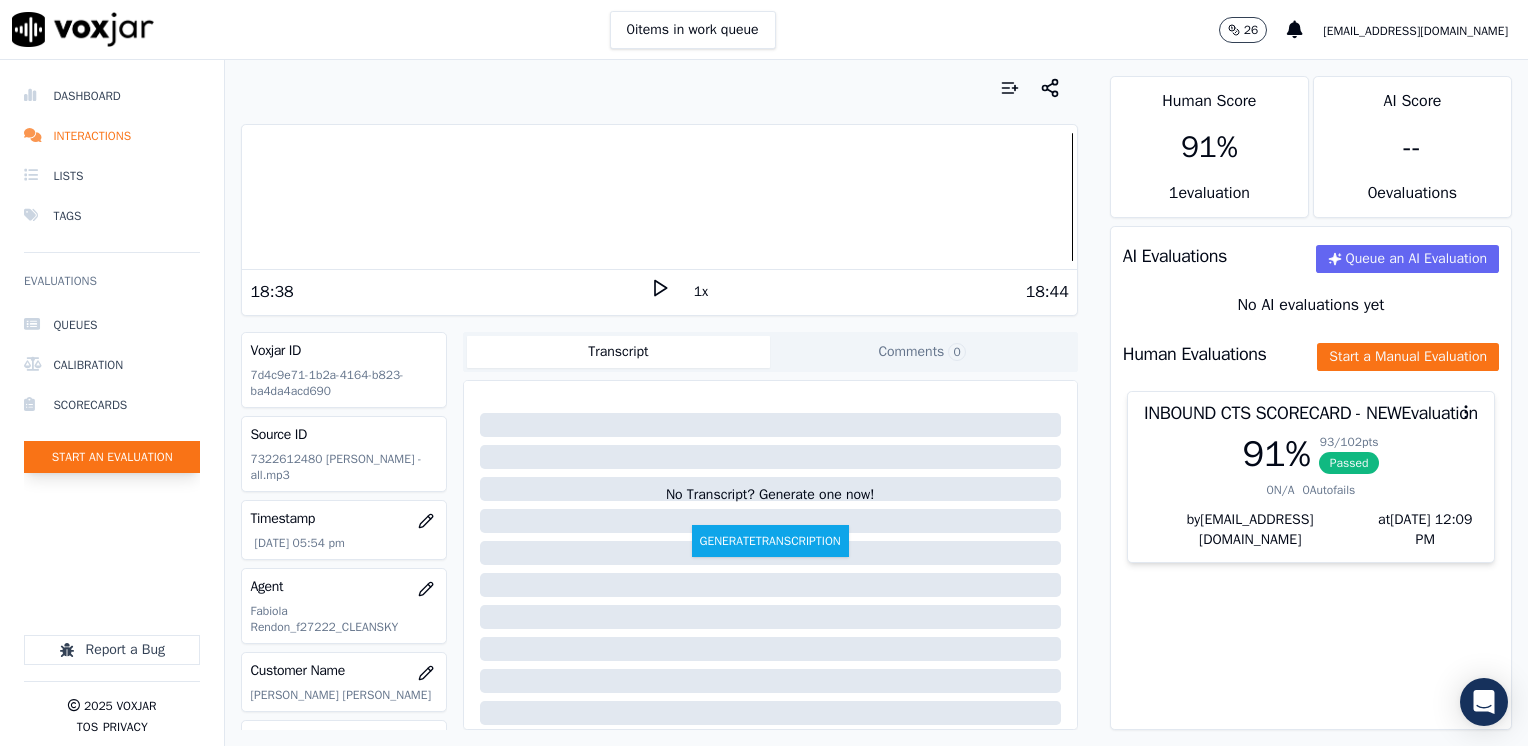 click on "Start an Evaluation" 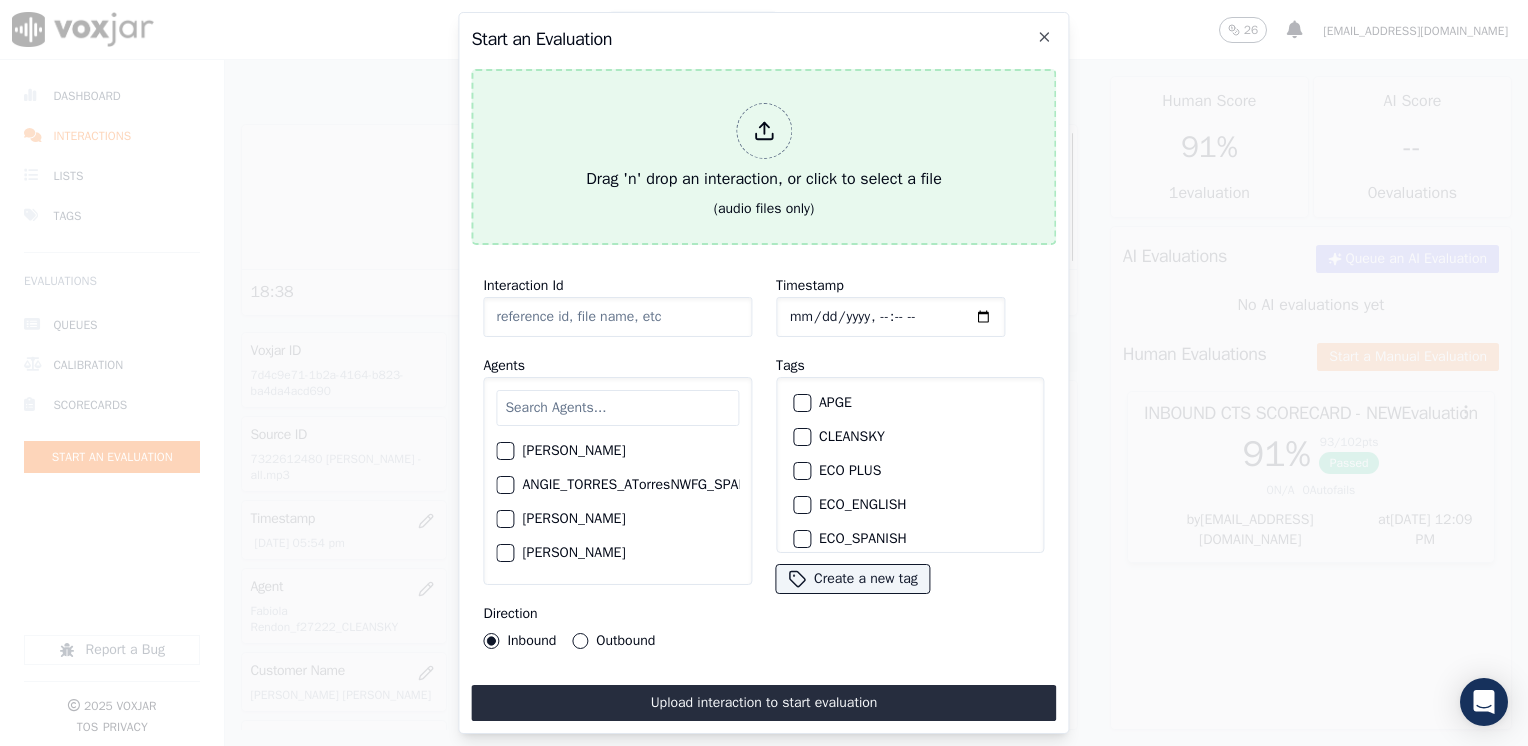 click 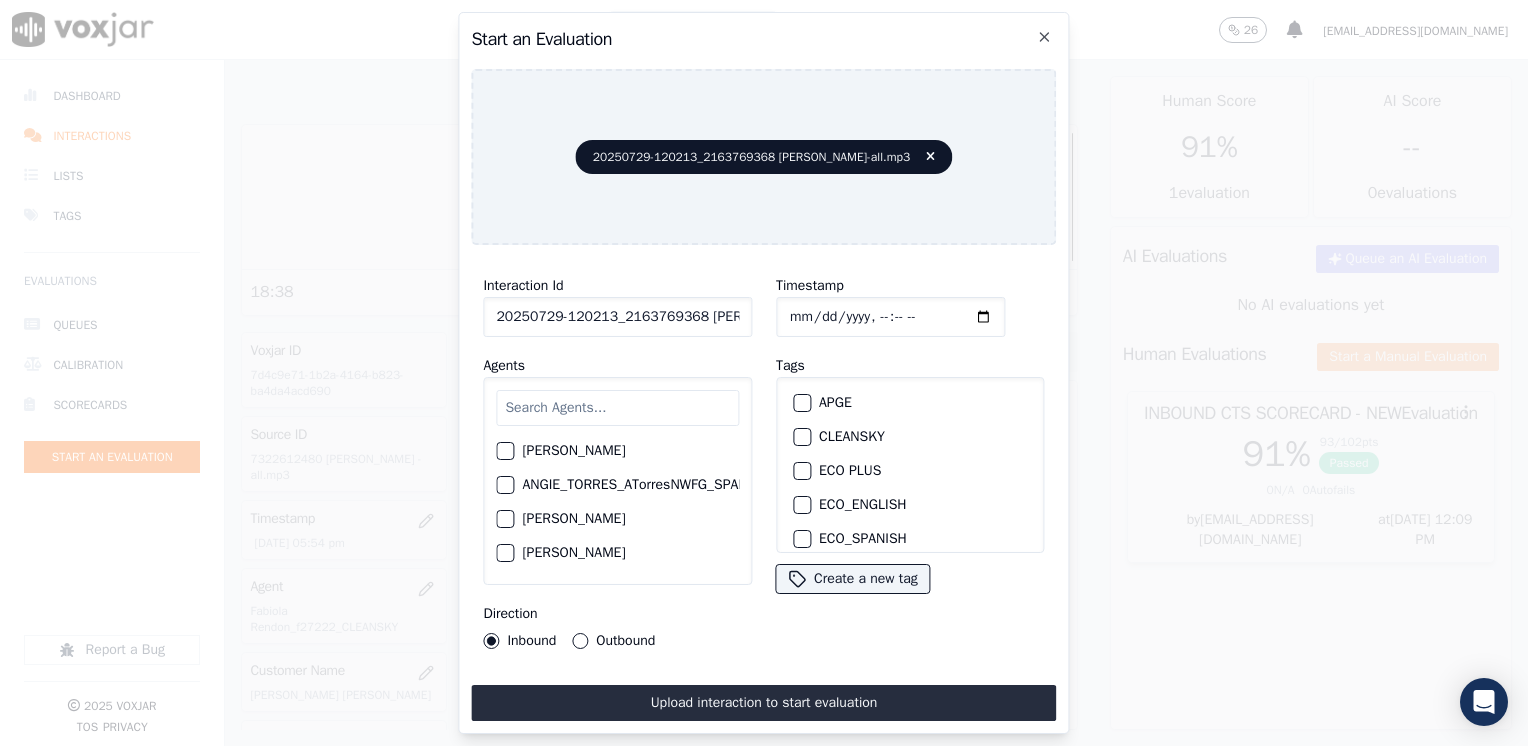 click at bounding box center (617, 408) 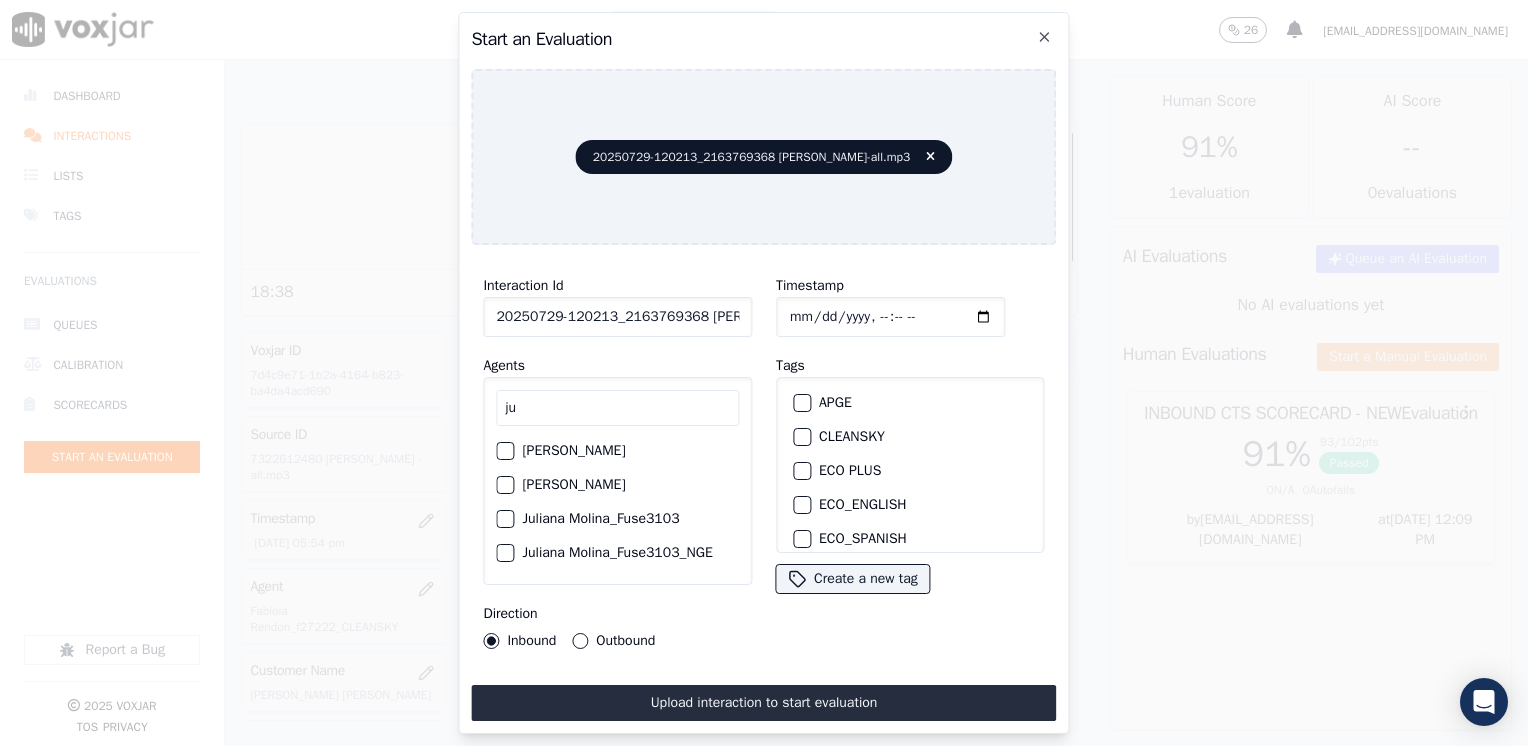 type on "j" 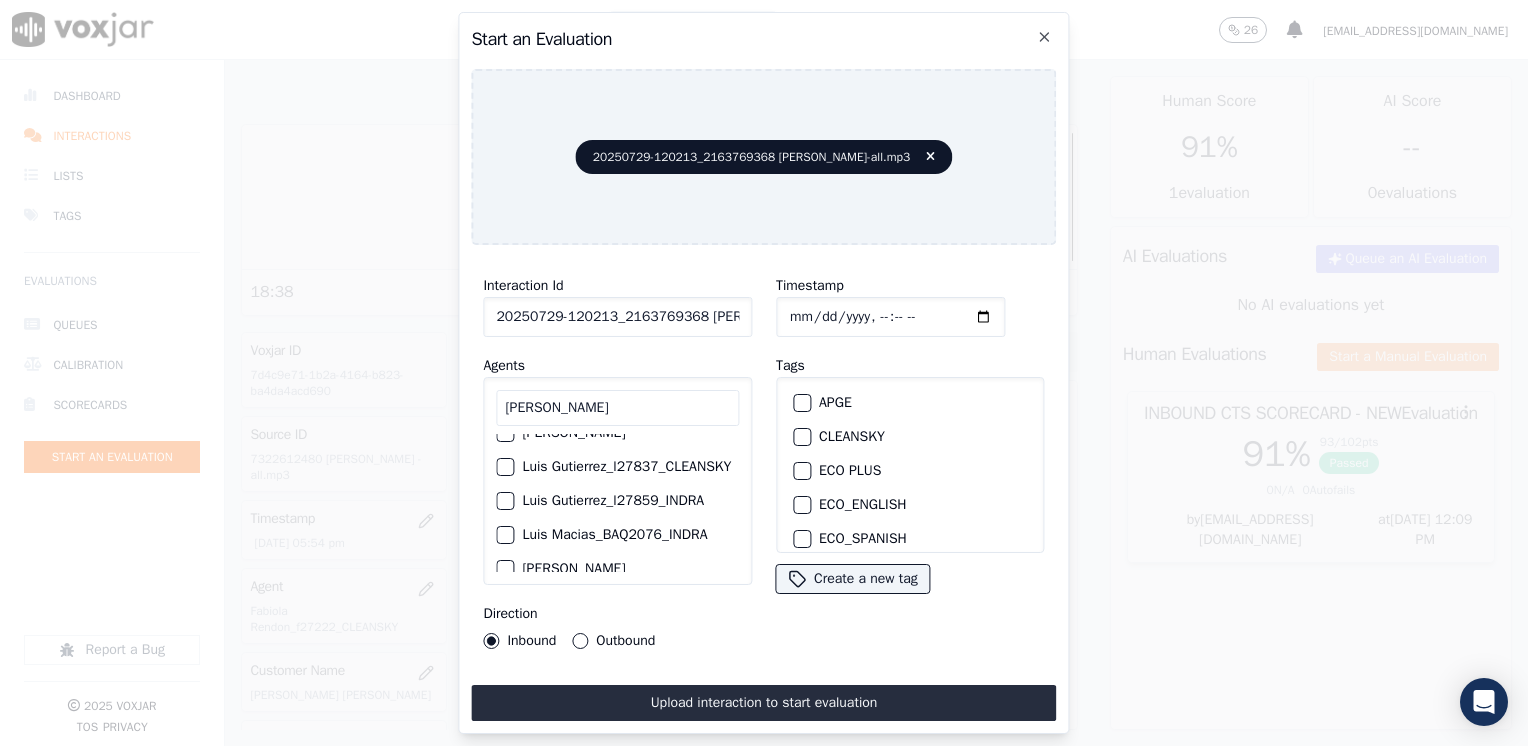 scroll, scrollTop: 100, scrollLeft: 0, axis: vertical 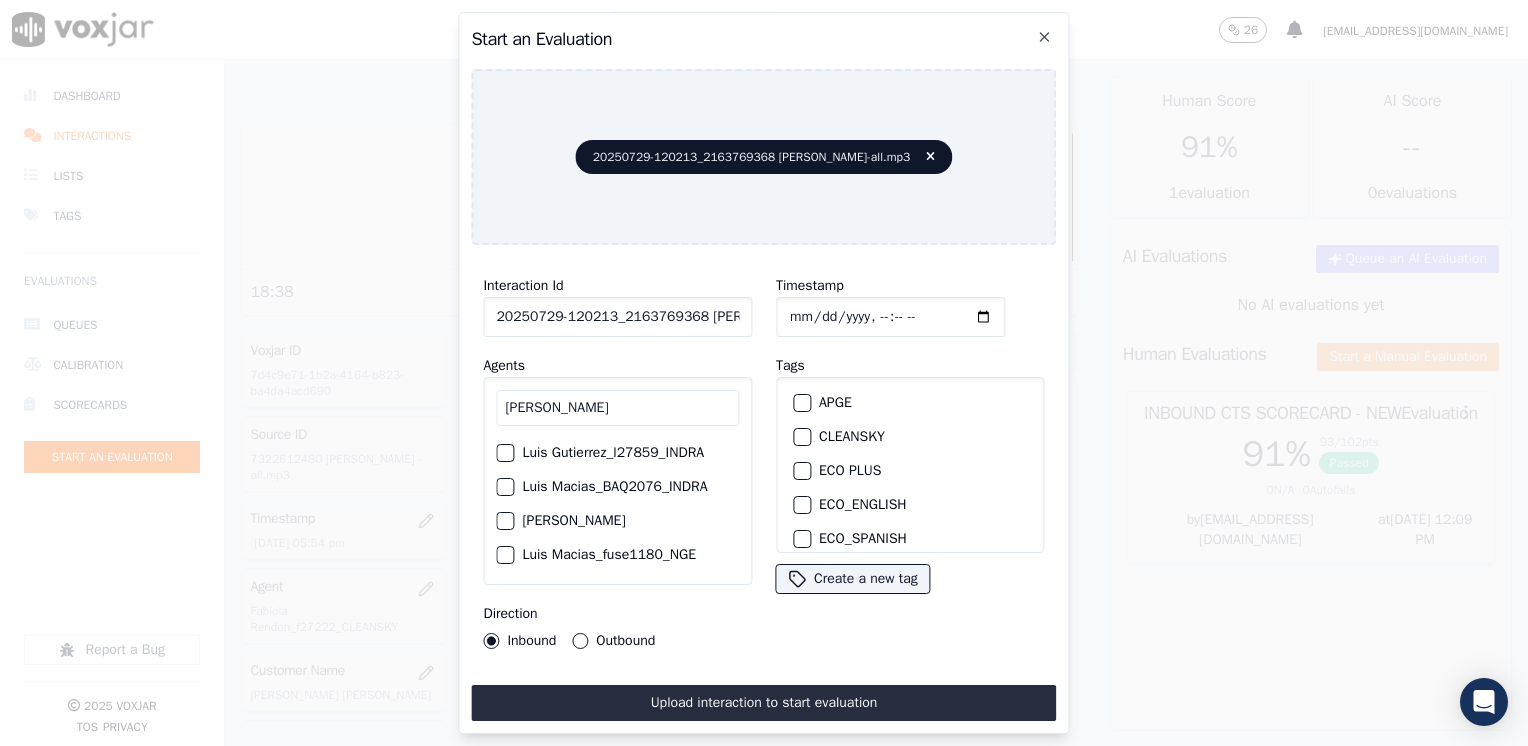 type on "[PERSON_NAME]" 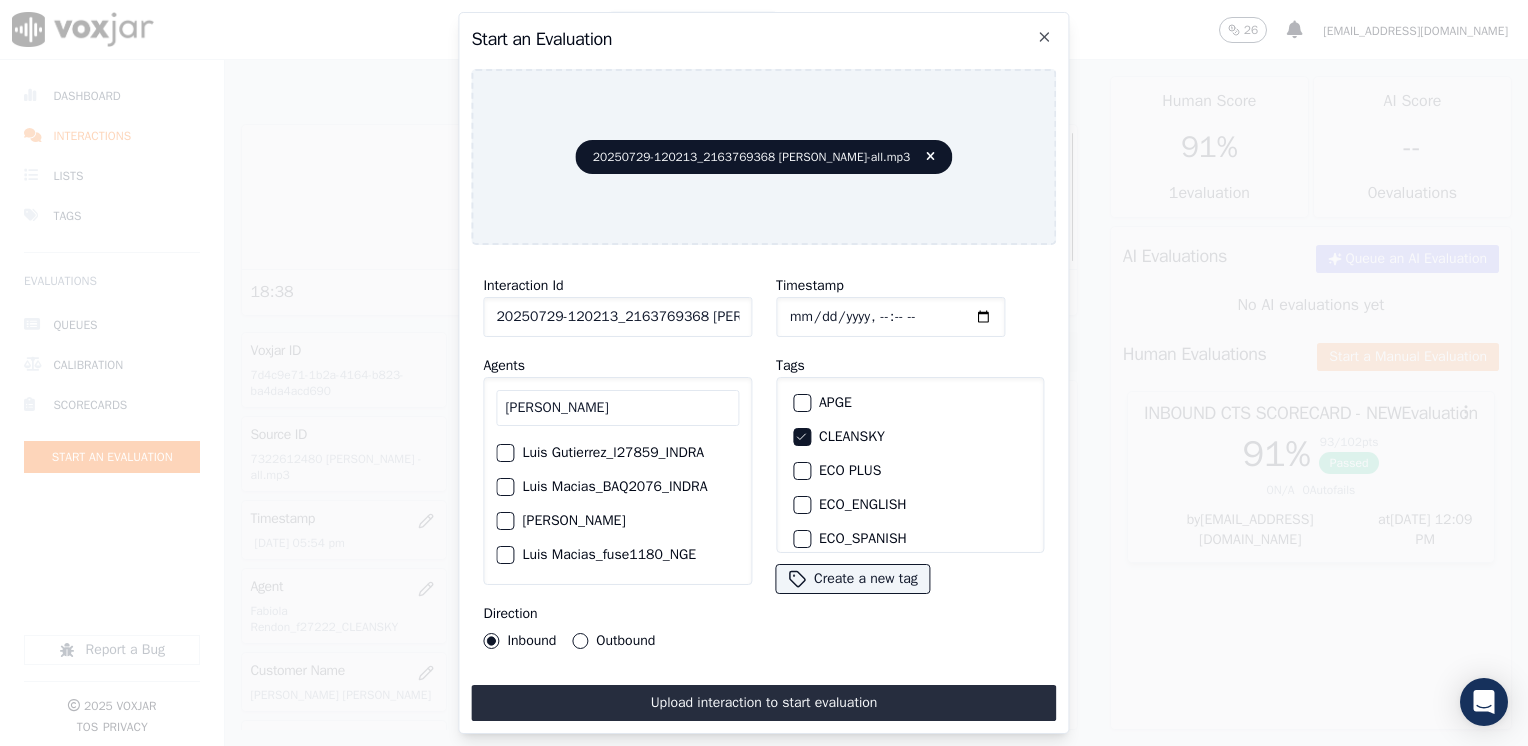 click on "Timestamp" 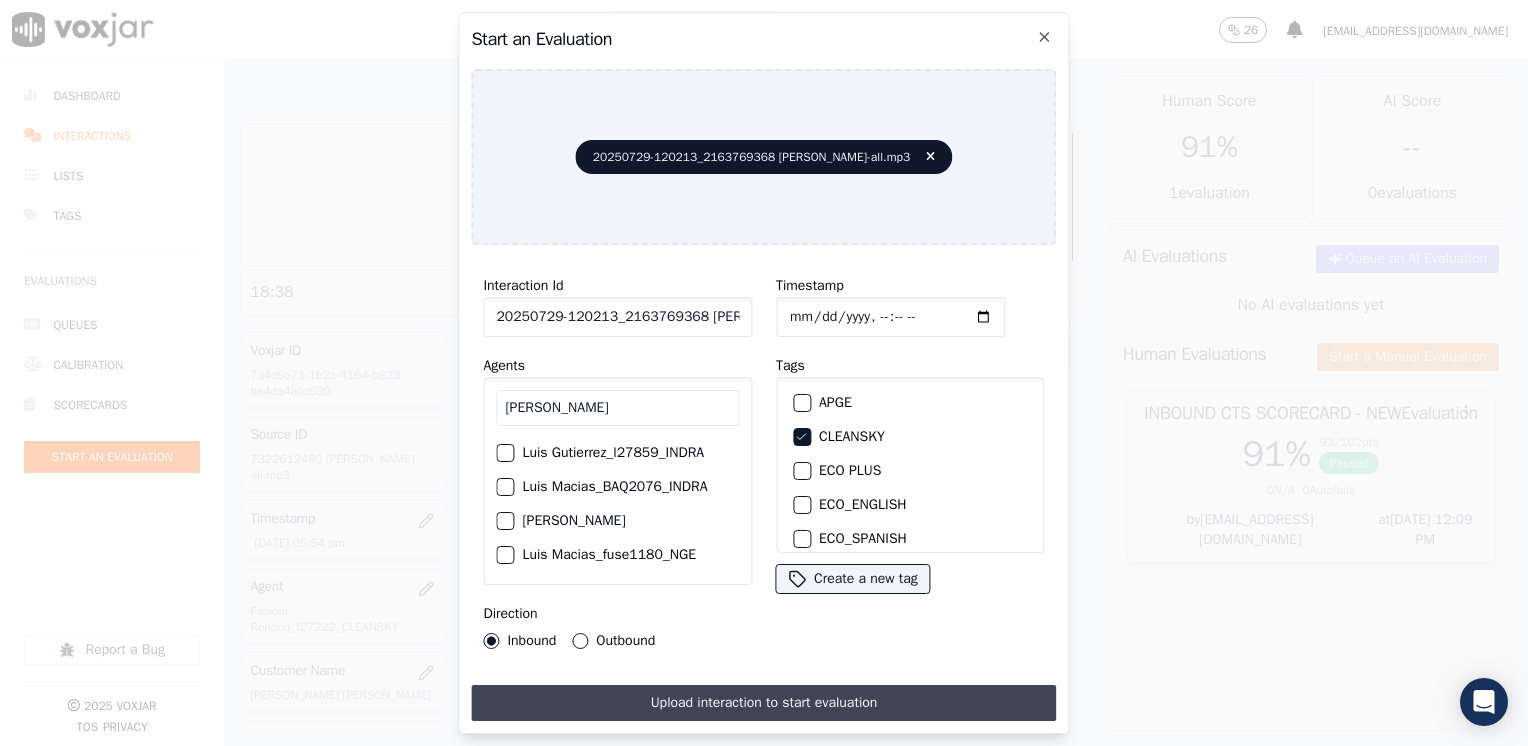 type on "[DATE]T18:09" 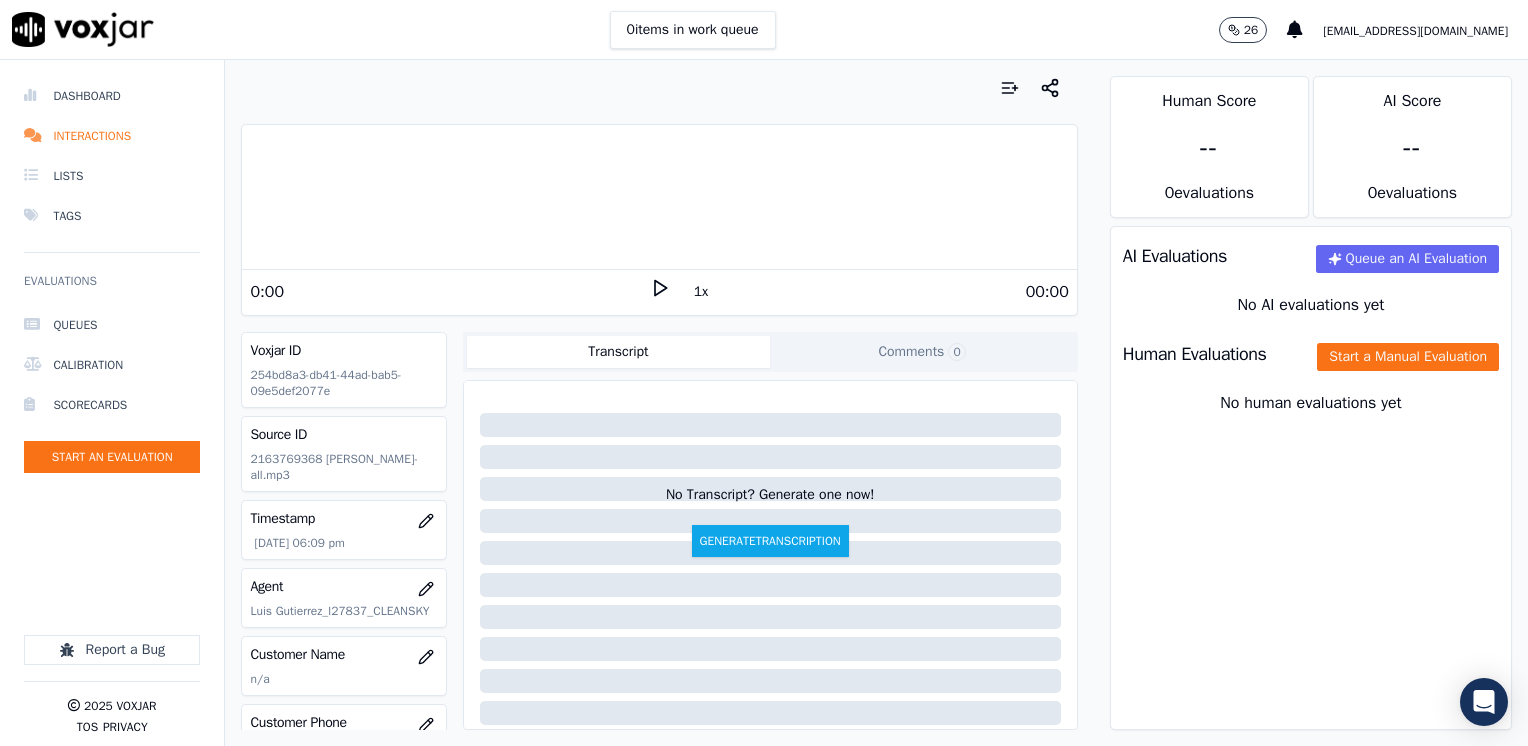 click 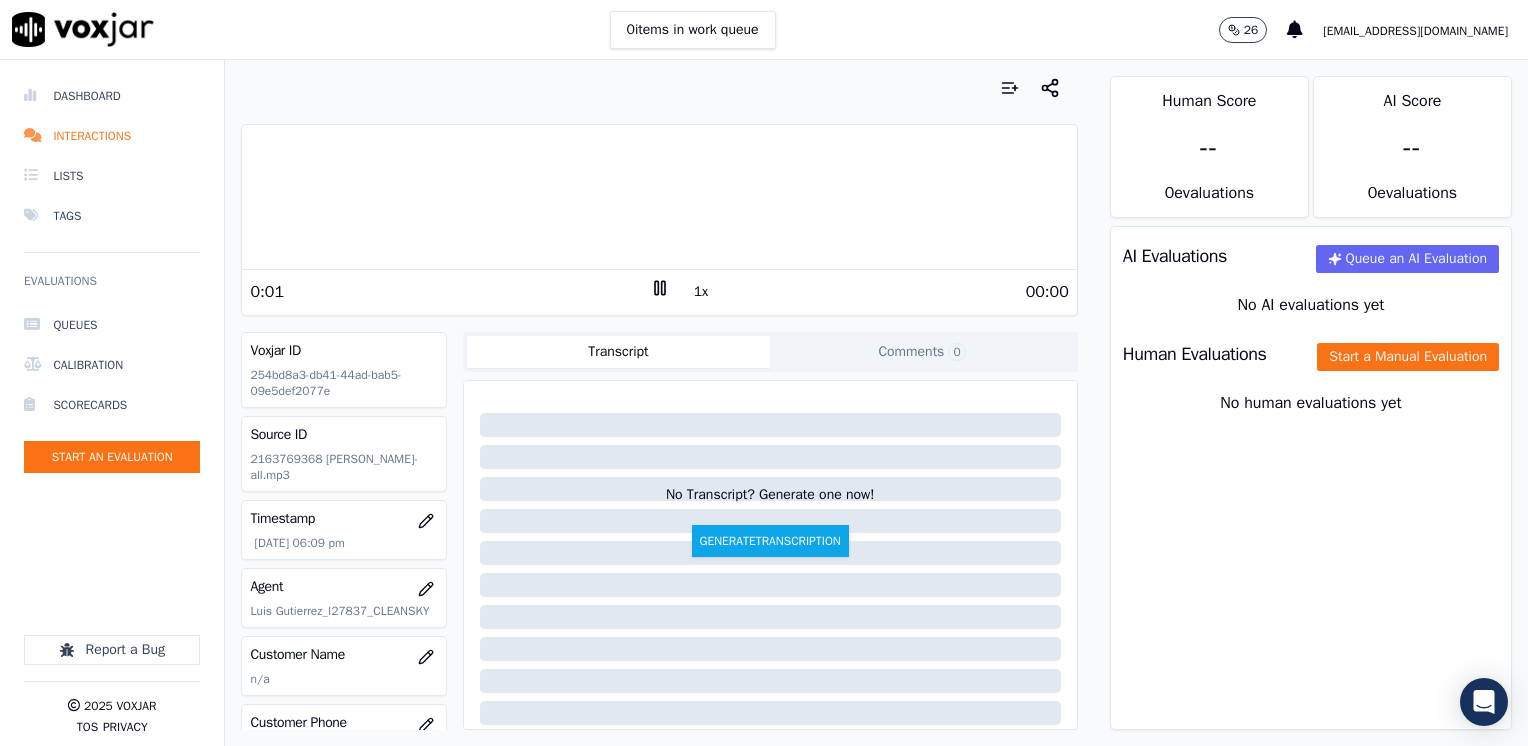 click 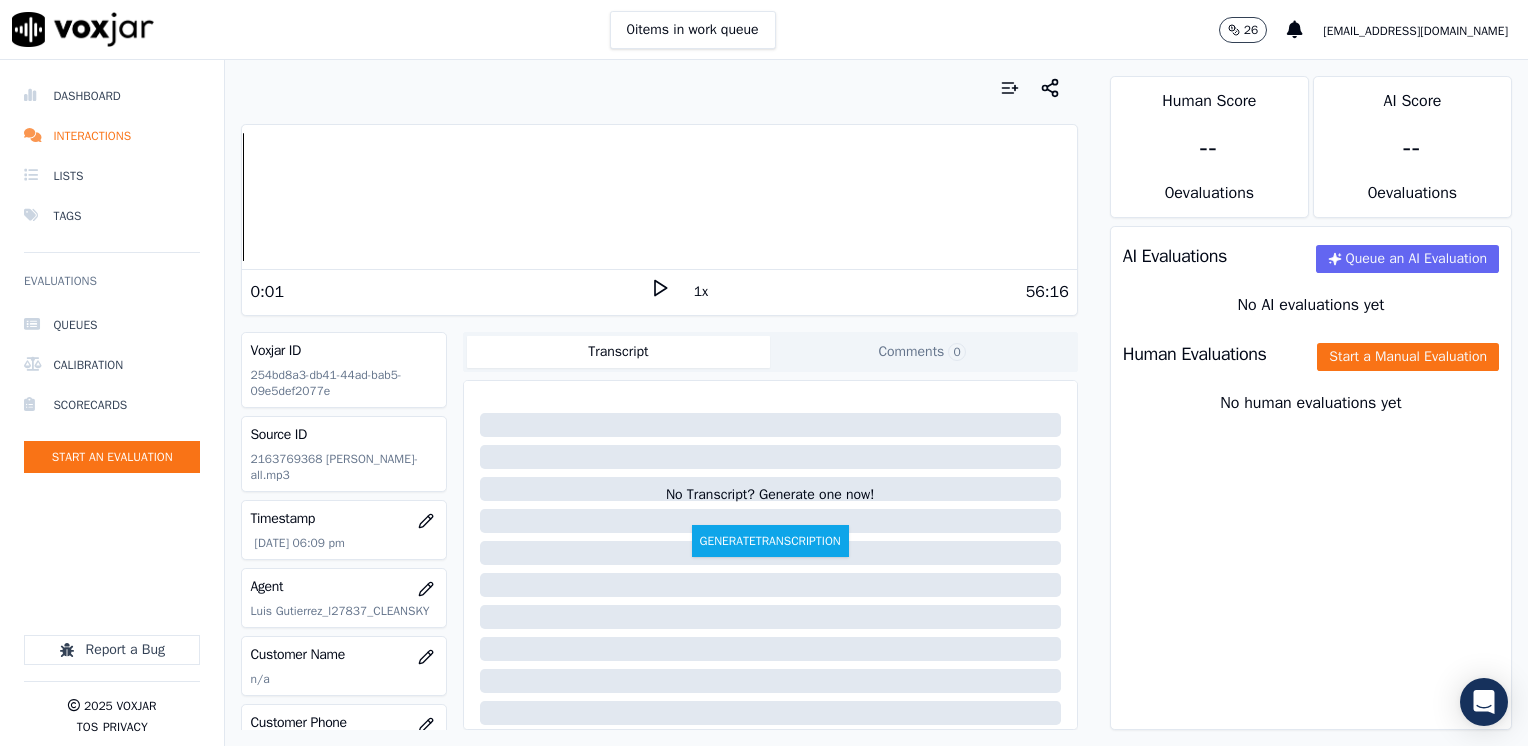 scroll, scrollTop: 200, scrollLeft: 0, axis: vertical 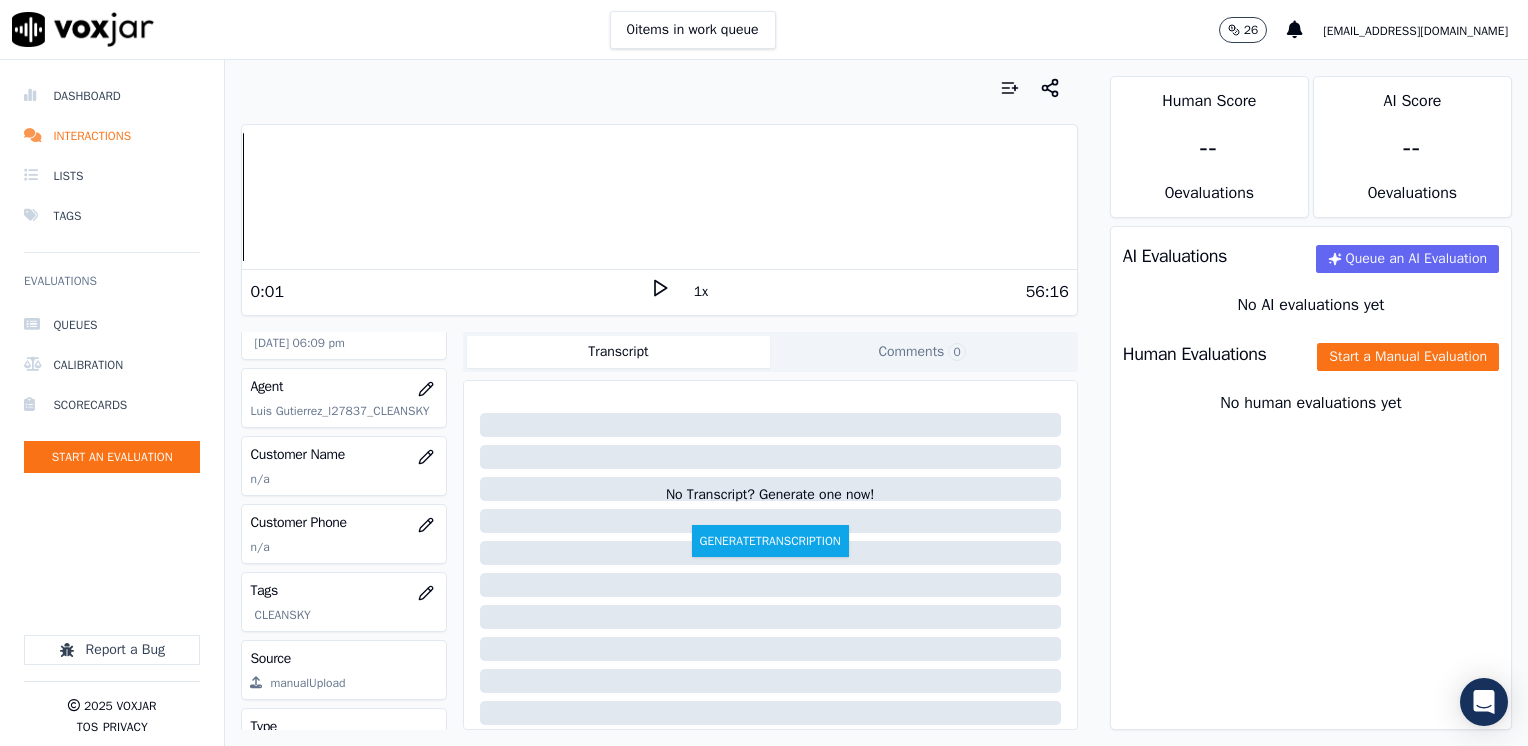 click 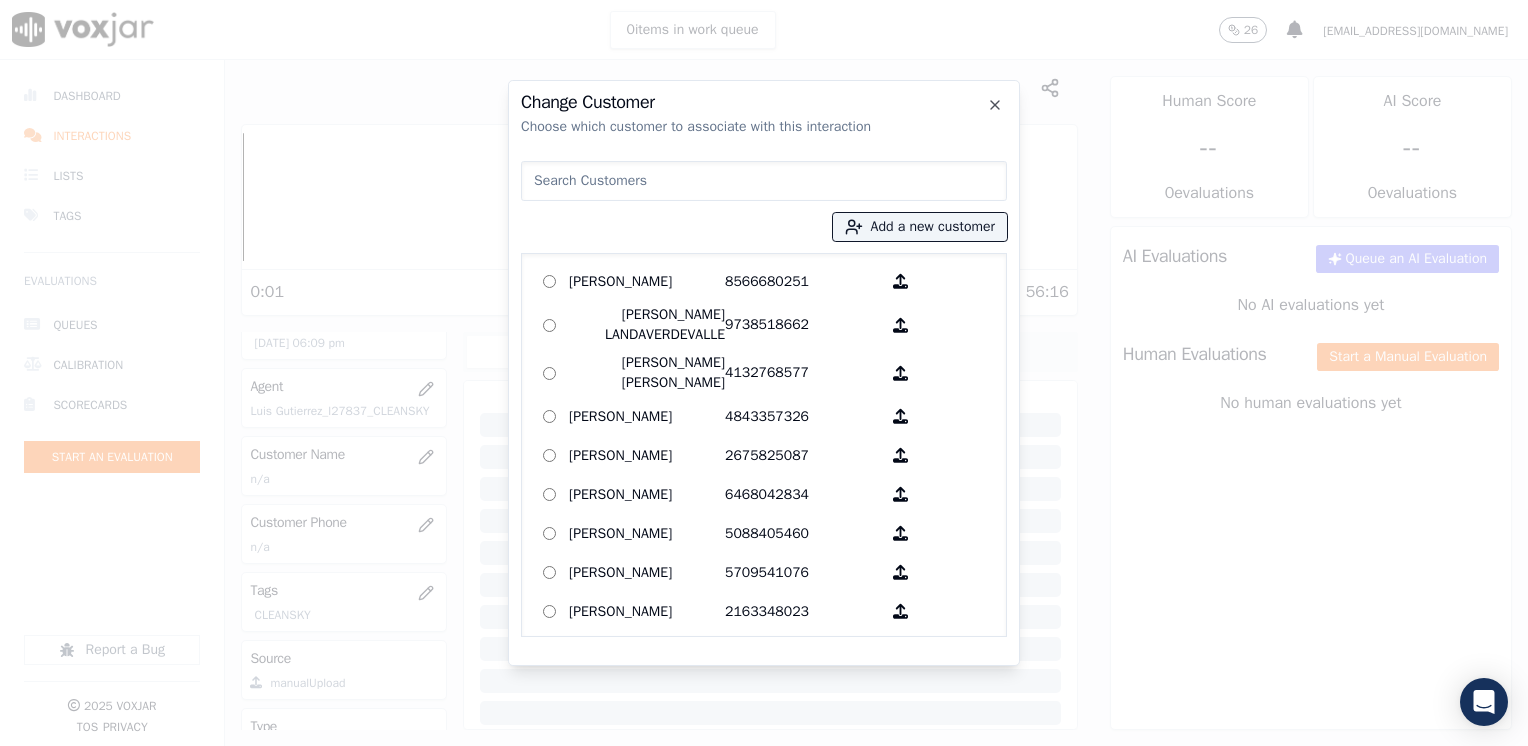click at bounding box center [764, 181] 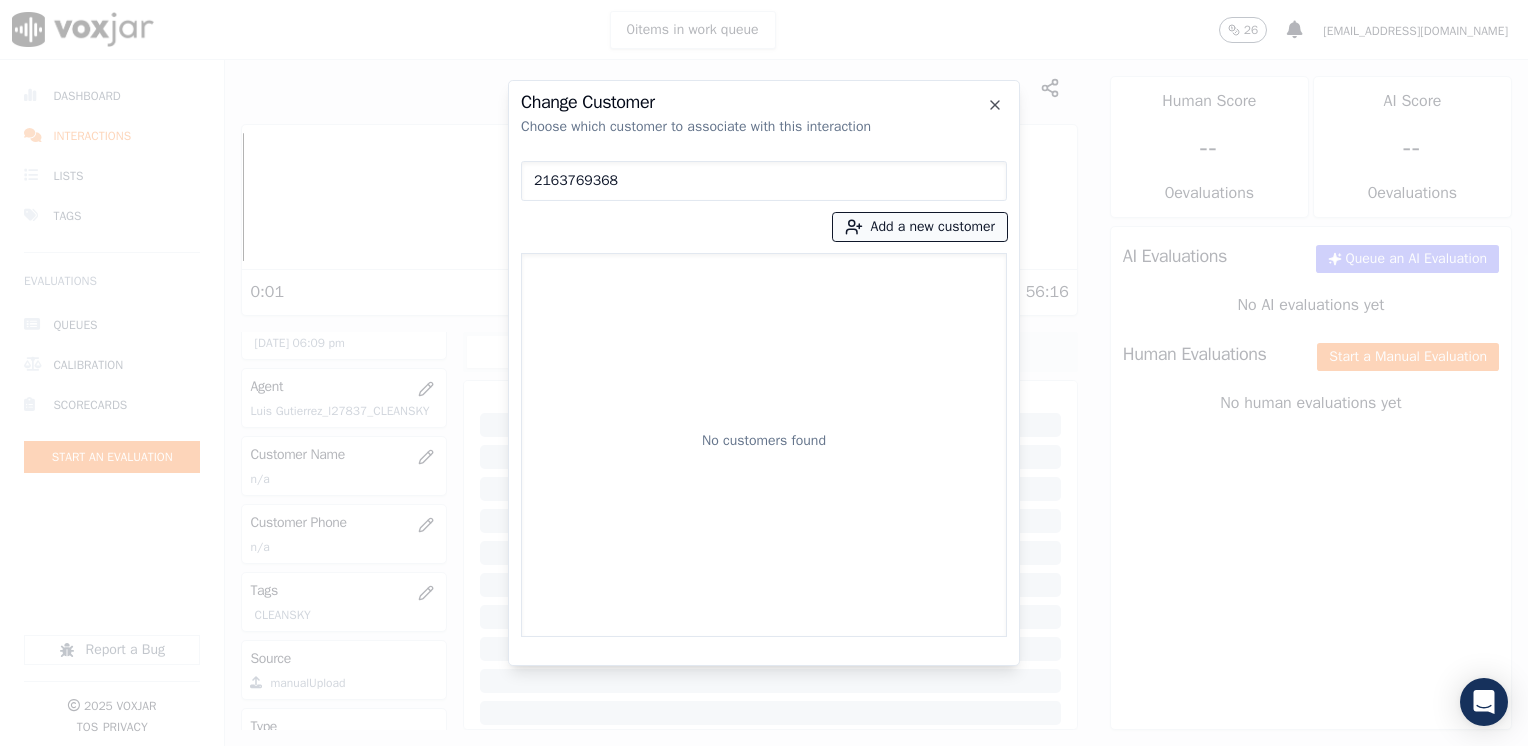 type on "2163769368" 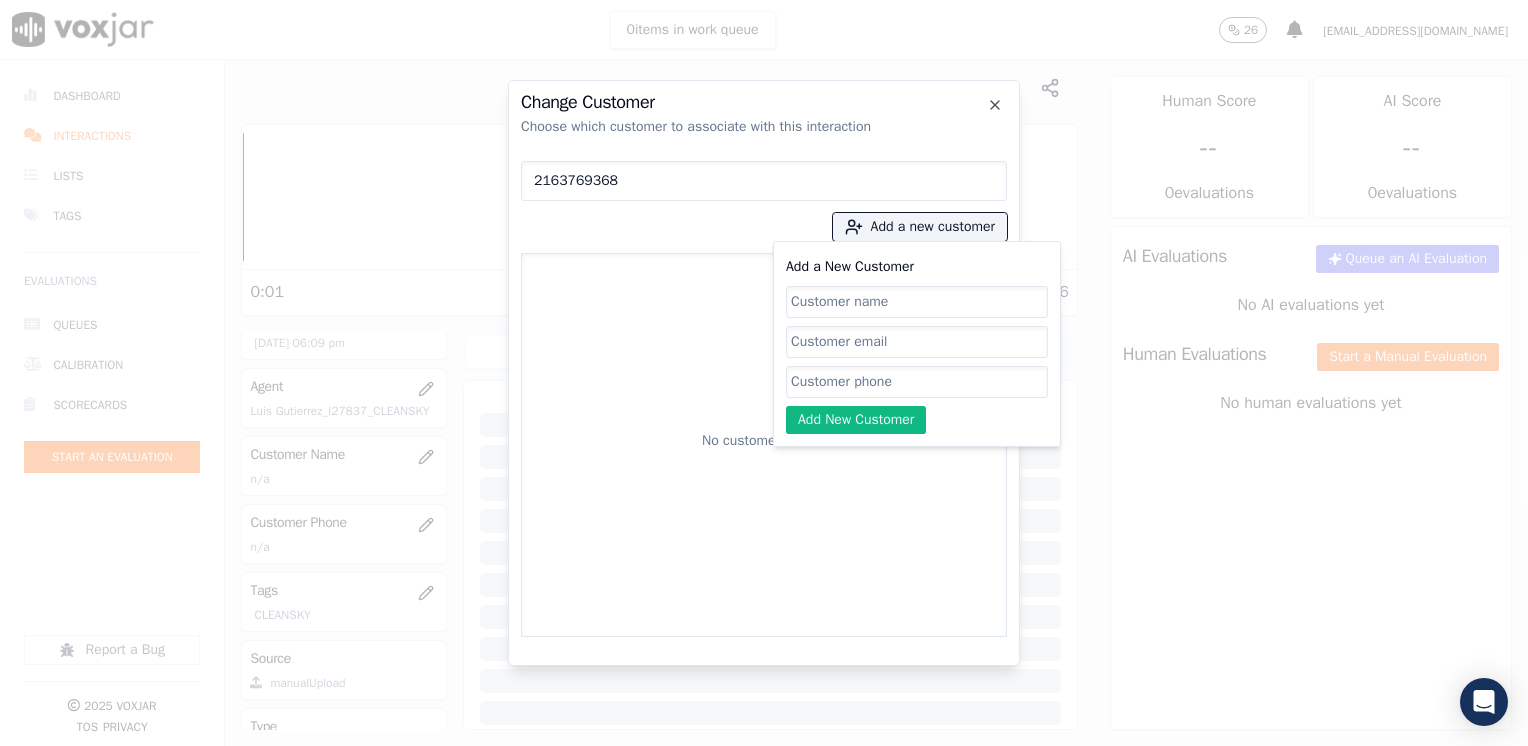 click on "Add a New Customer" 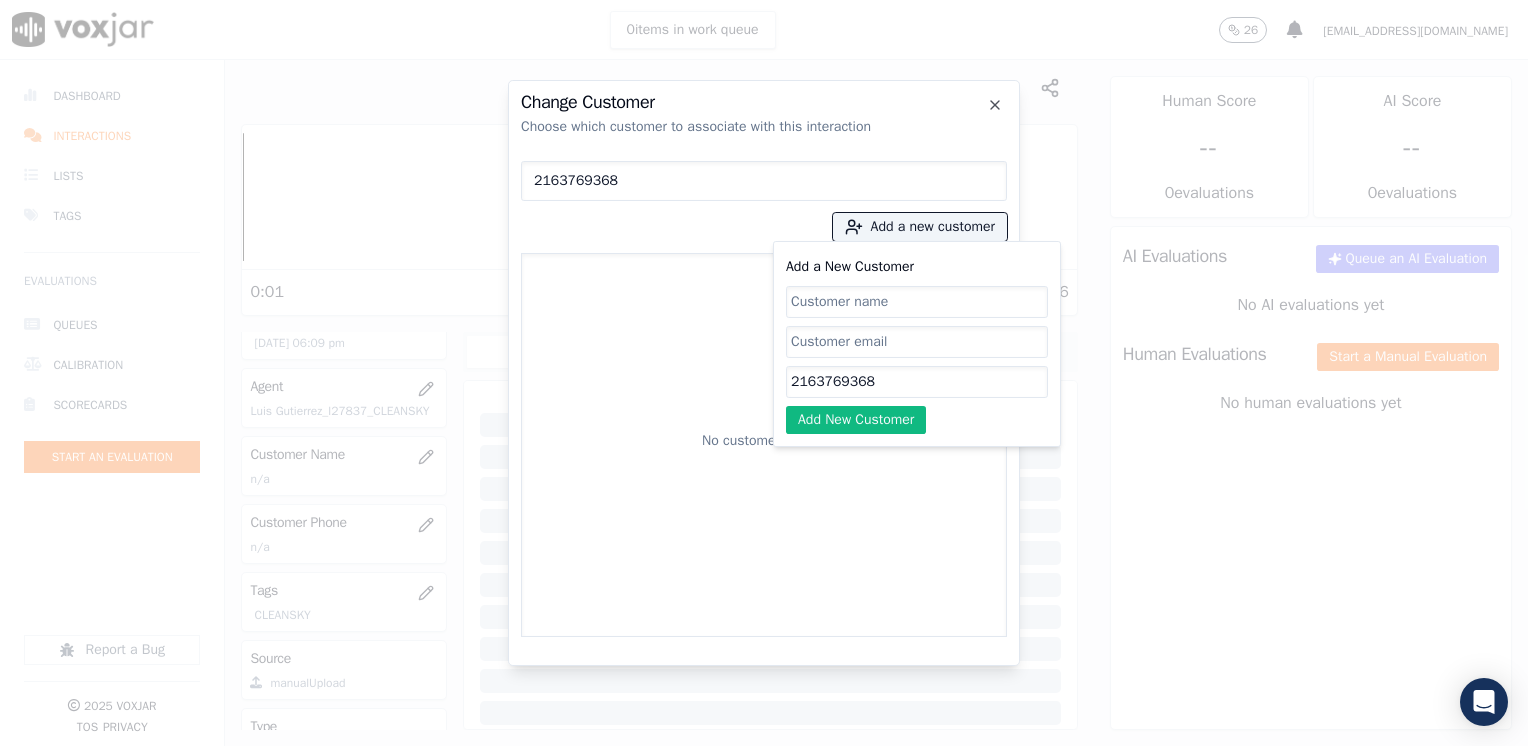 type on "2163769368" 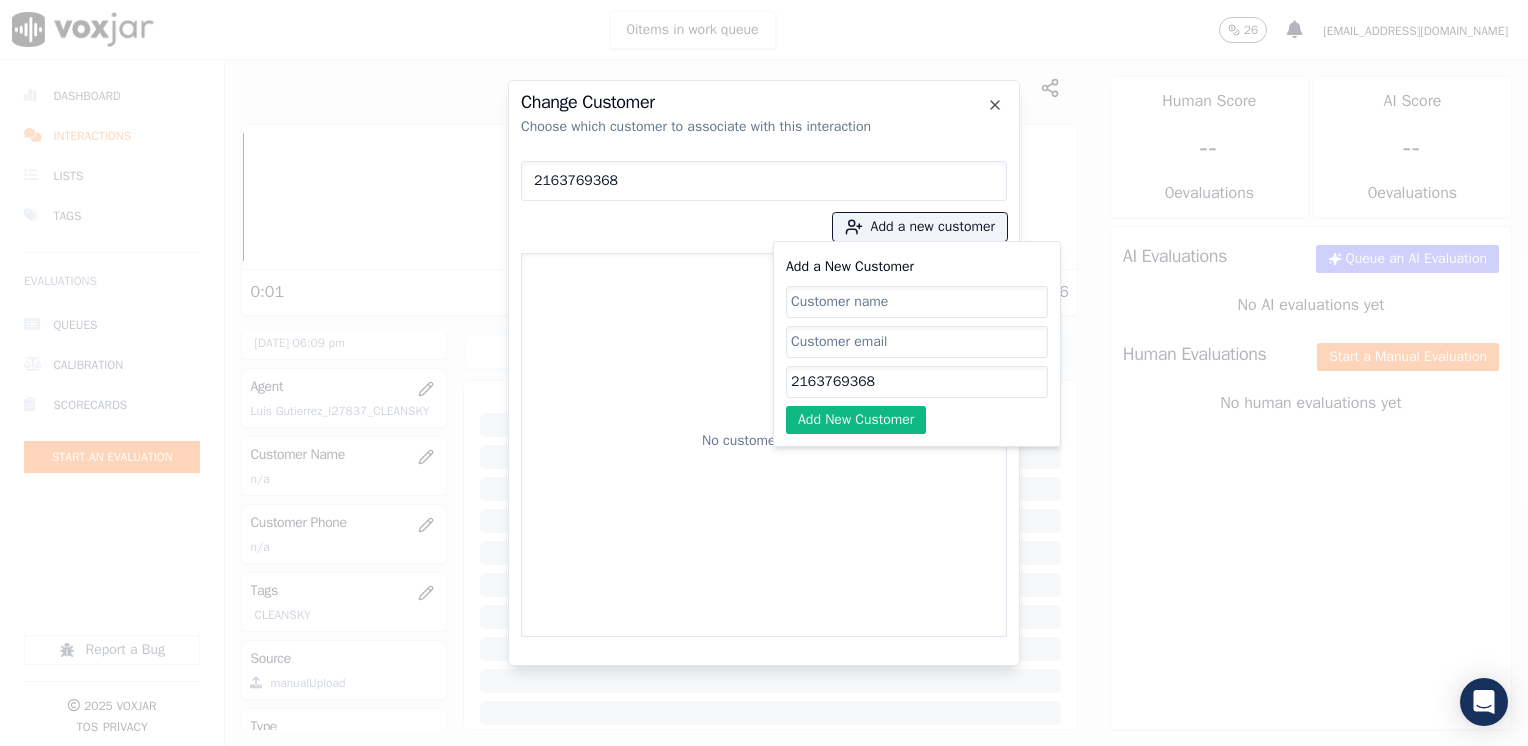 click on "Add a New Customer" 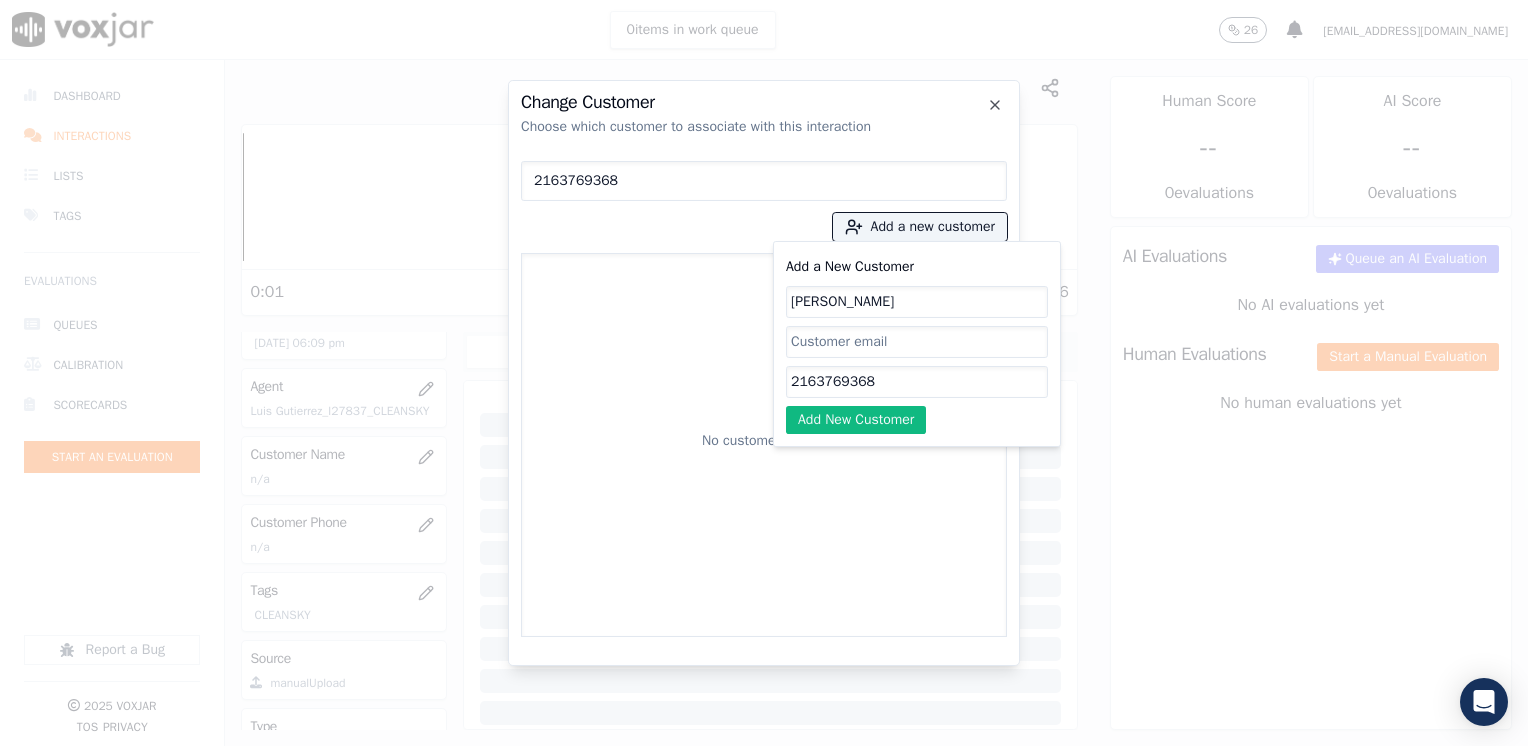 type on "[PERSON_NAME]" 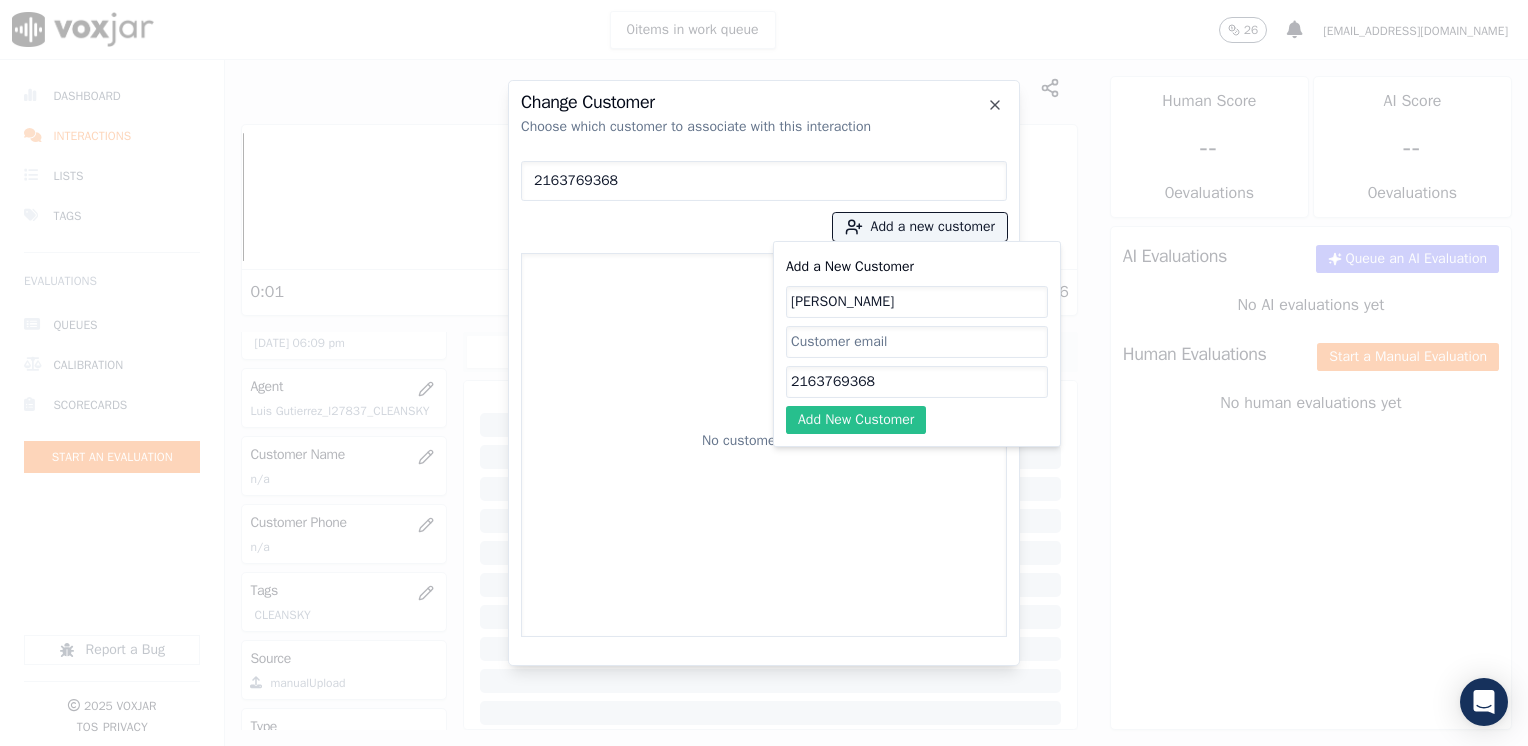 click on "Add New Customer" 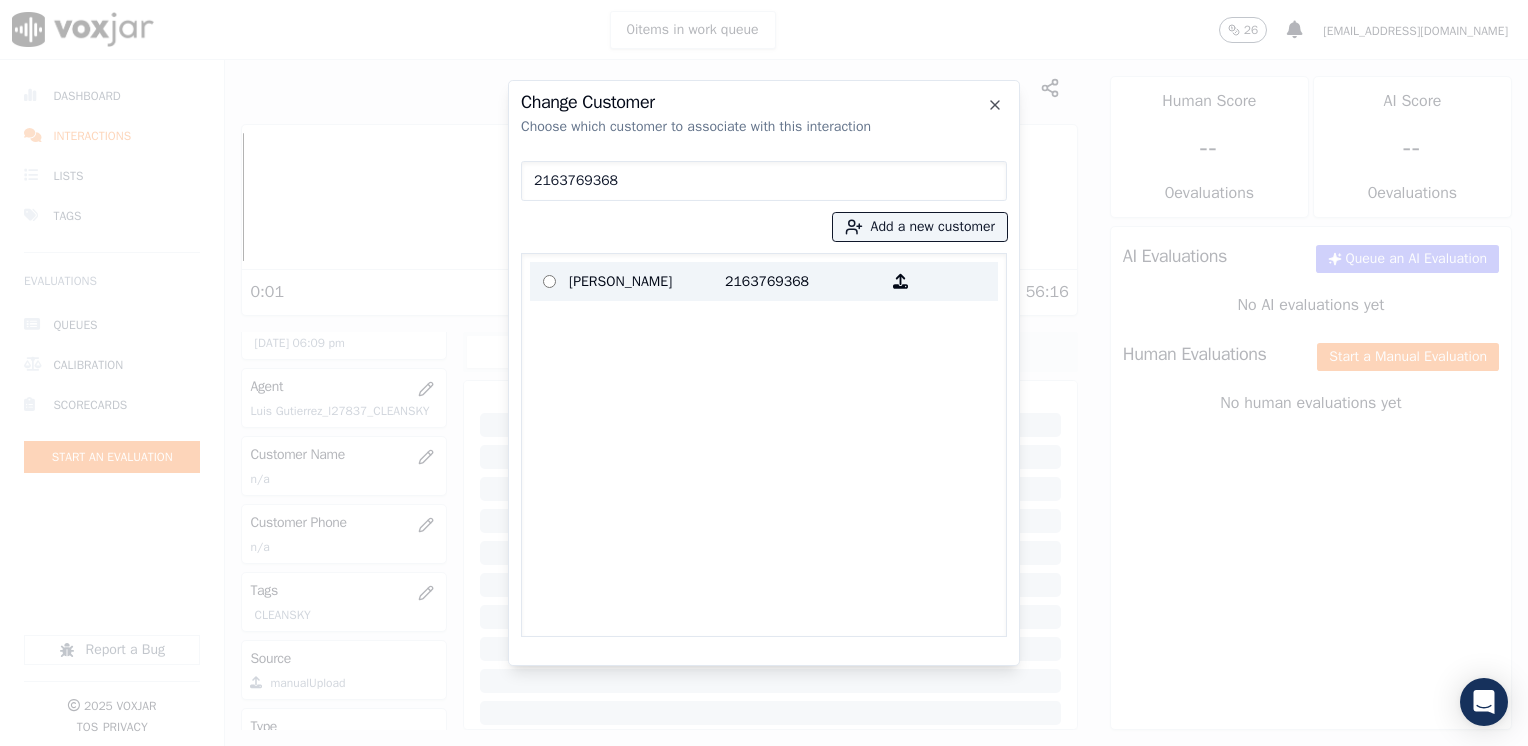 click on "2163769368" at bounding box center [803, 281] 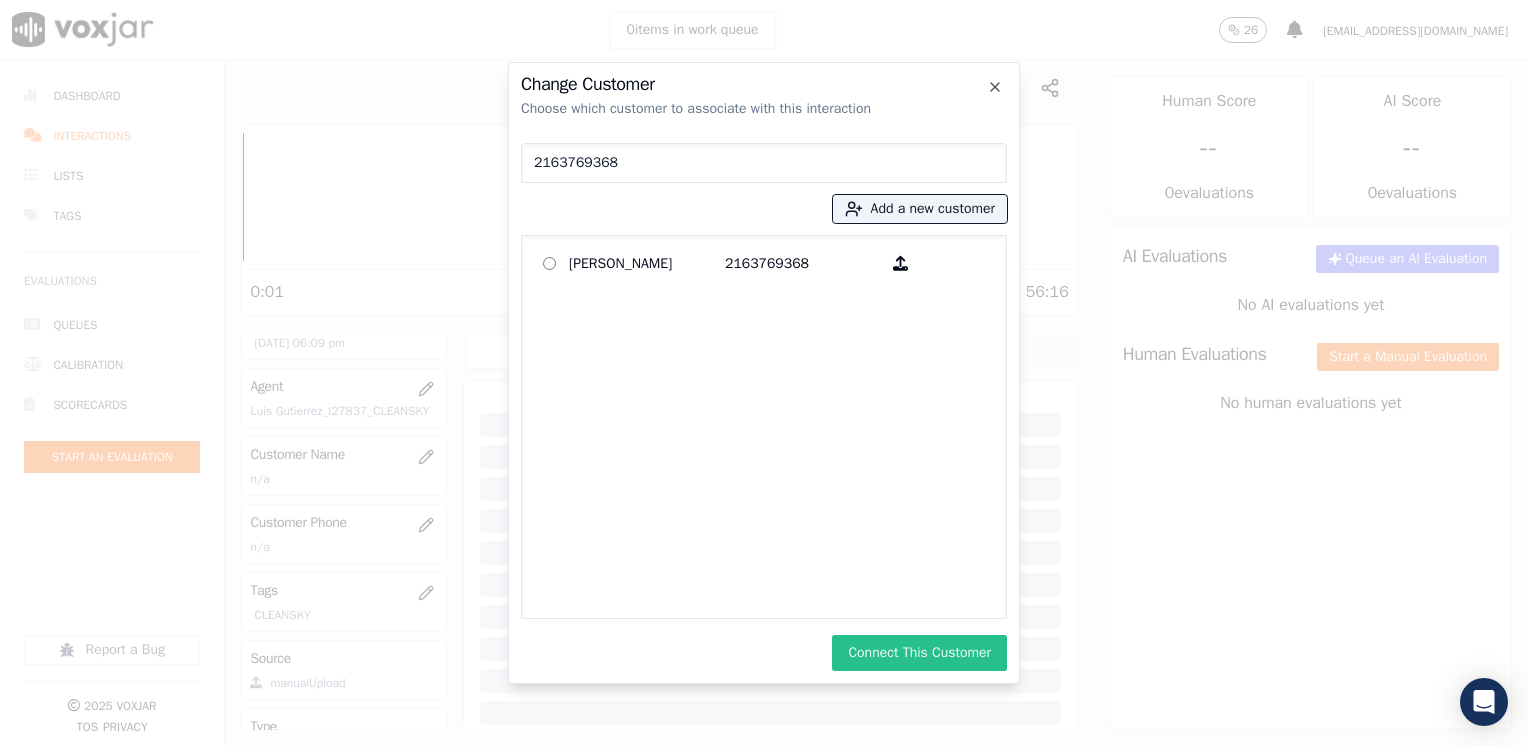 click on "Connect This Customer" at bounding box center [919, 653] 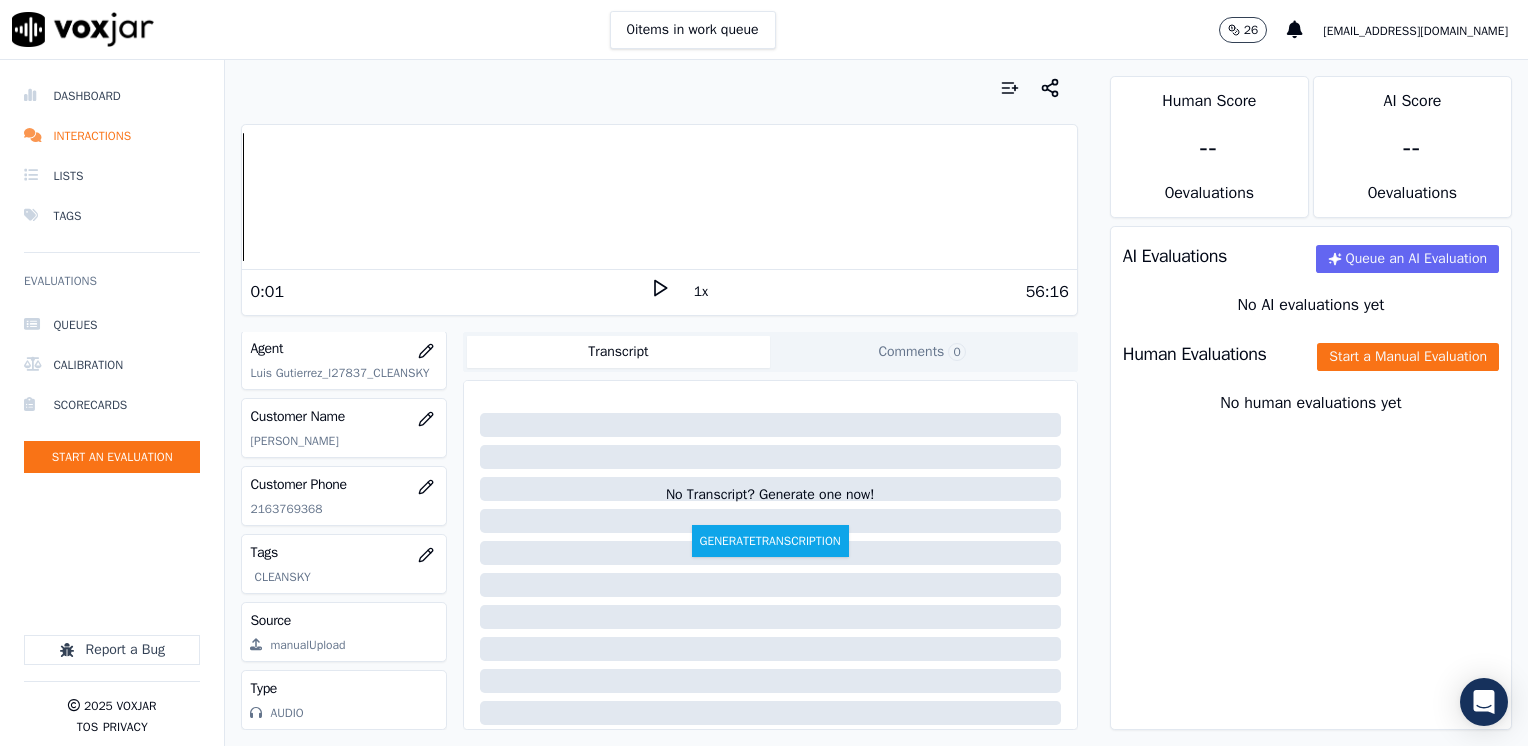 scroll, scrollTop: 295, scrollLeft: 0, axis: vertical 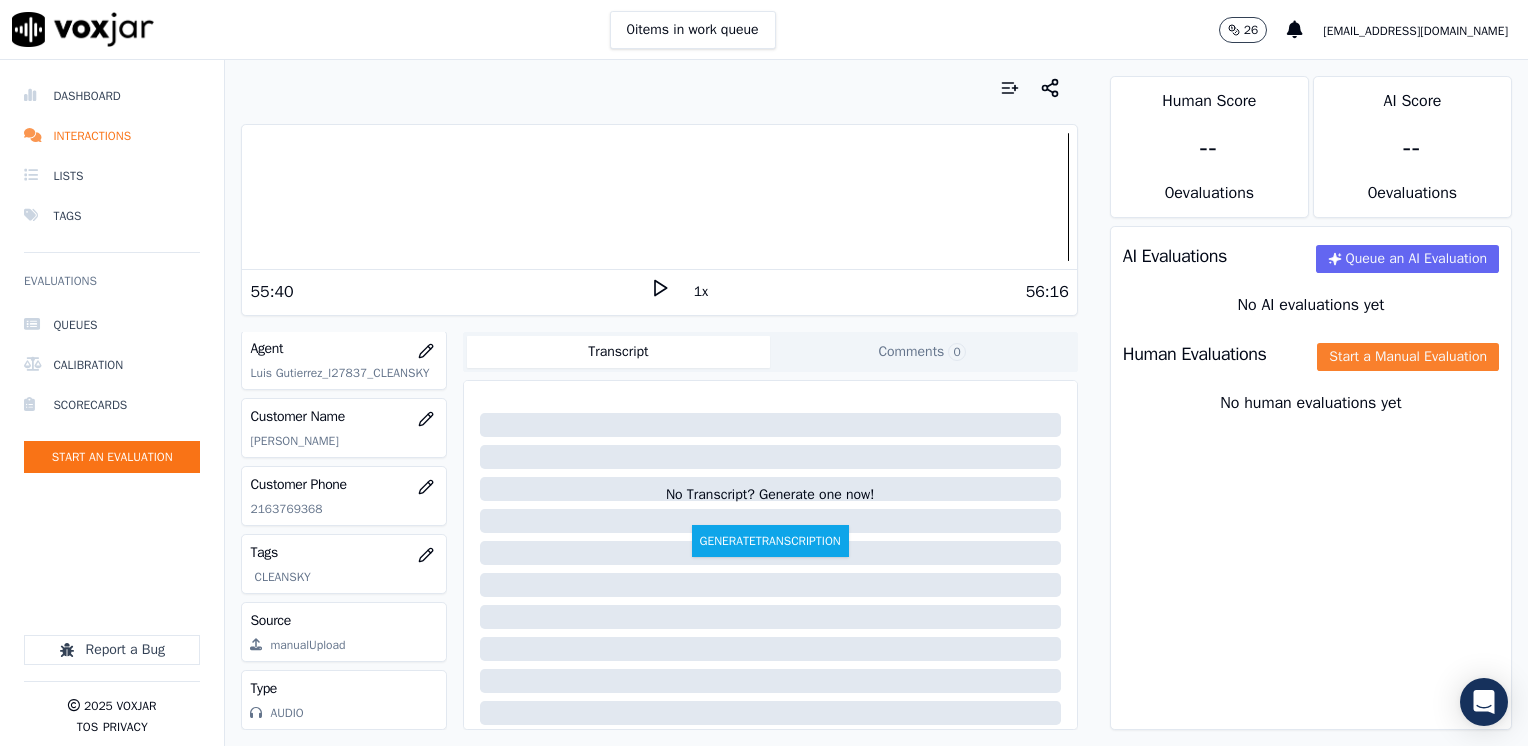 click on "Start a Manual Evaluation" 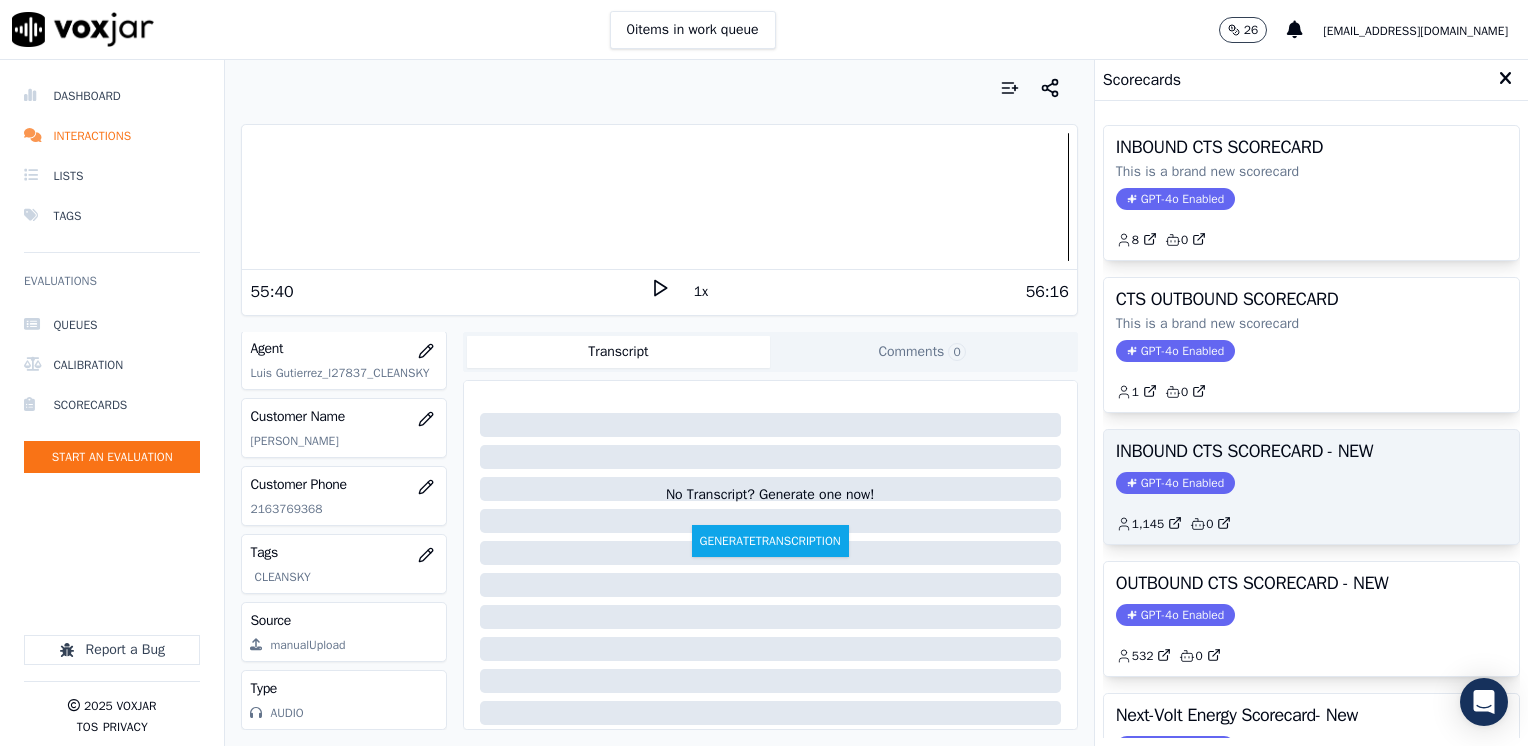 click on "GPT-4o Enabled" at bounding box center [1175, 483] 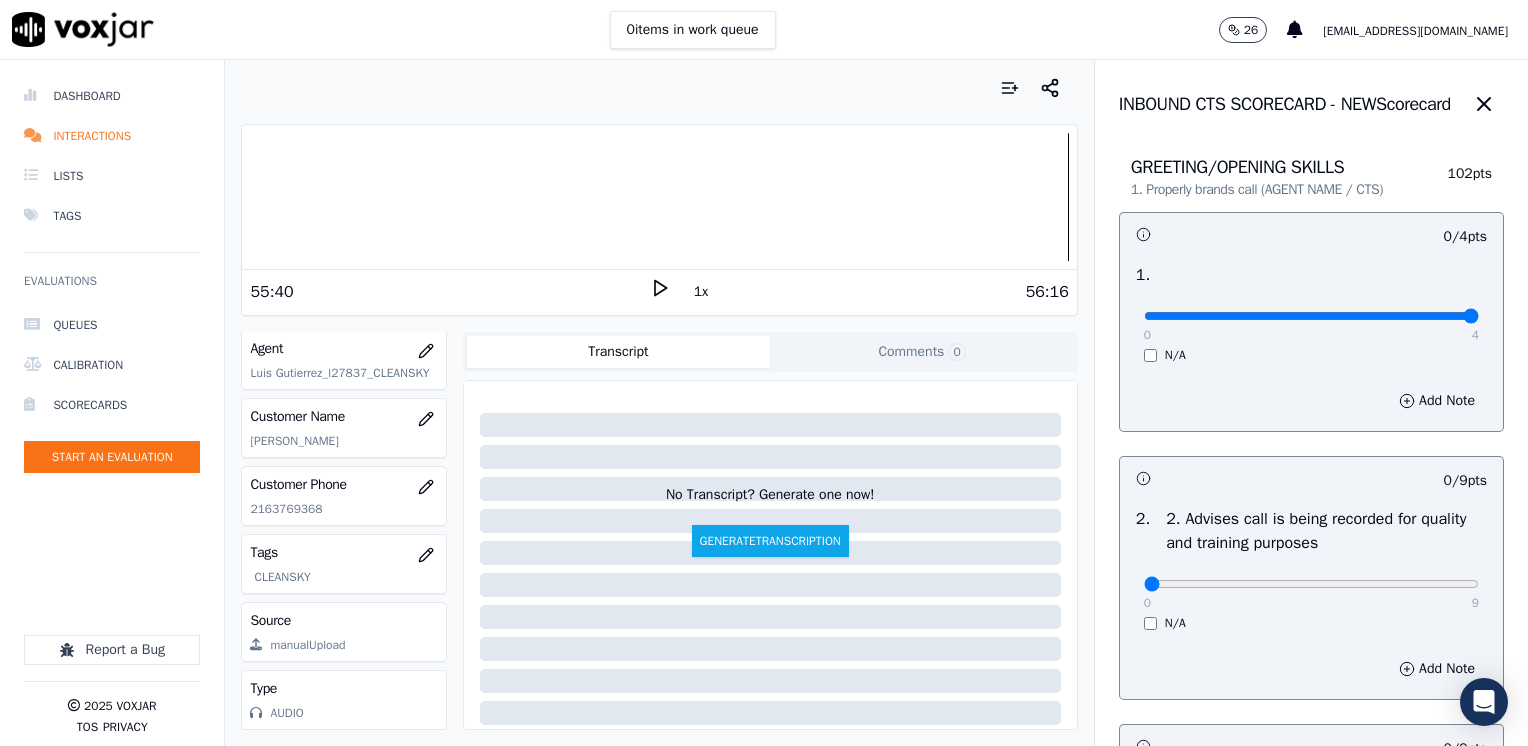 drag, startPoint x: 1136, startPoint y: 318, endPoint x: 1531, endPoint y: 318, distance: 395 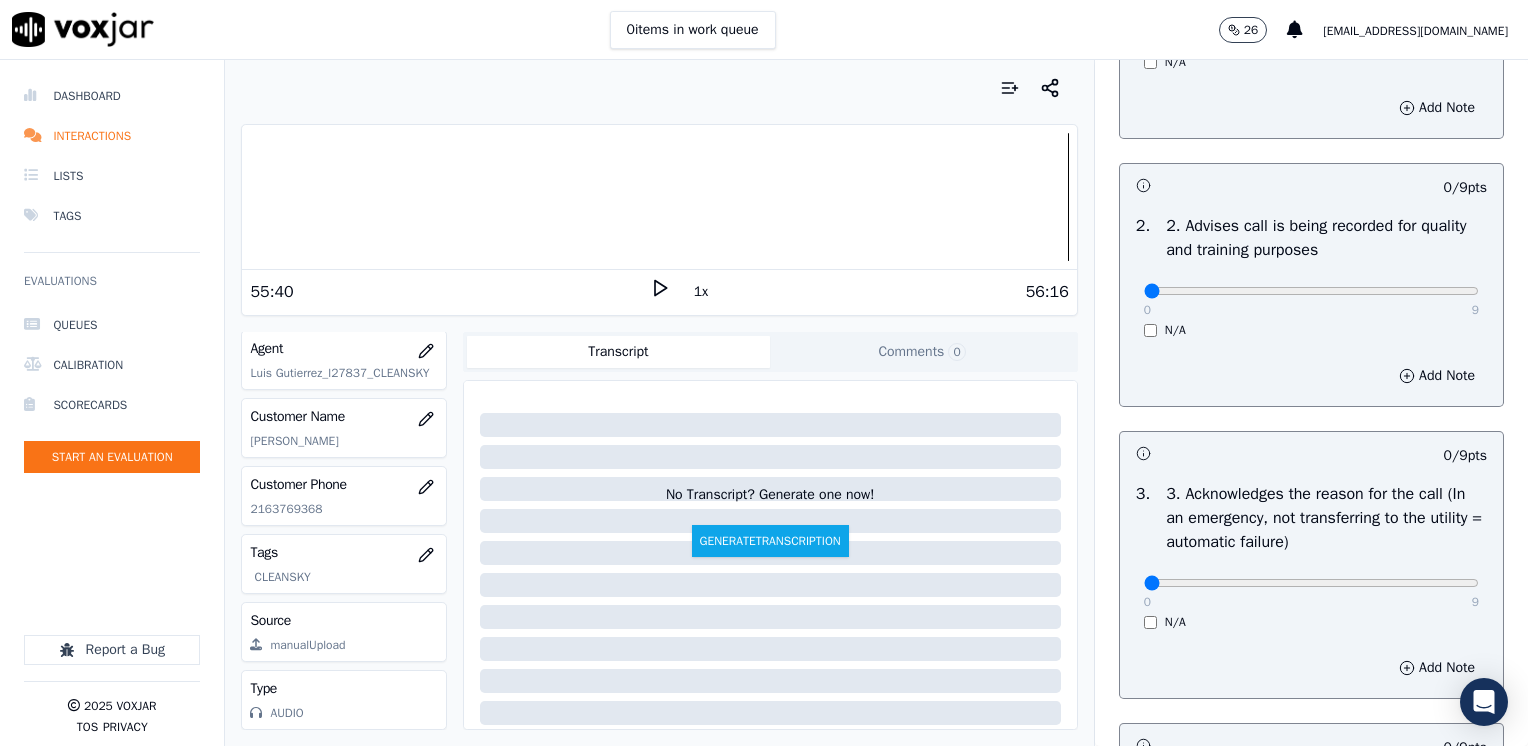scroll, scrollTop: 400, scrollLeft: 0, axis: vertical 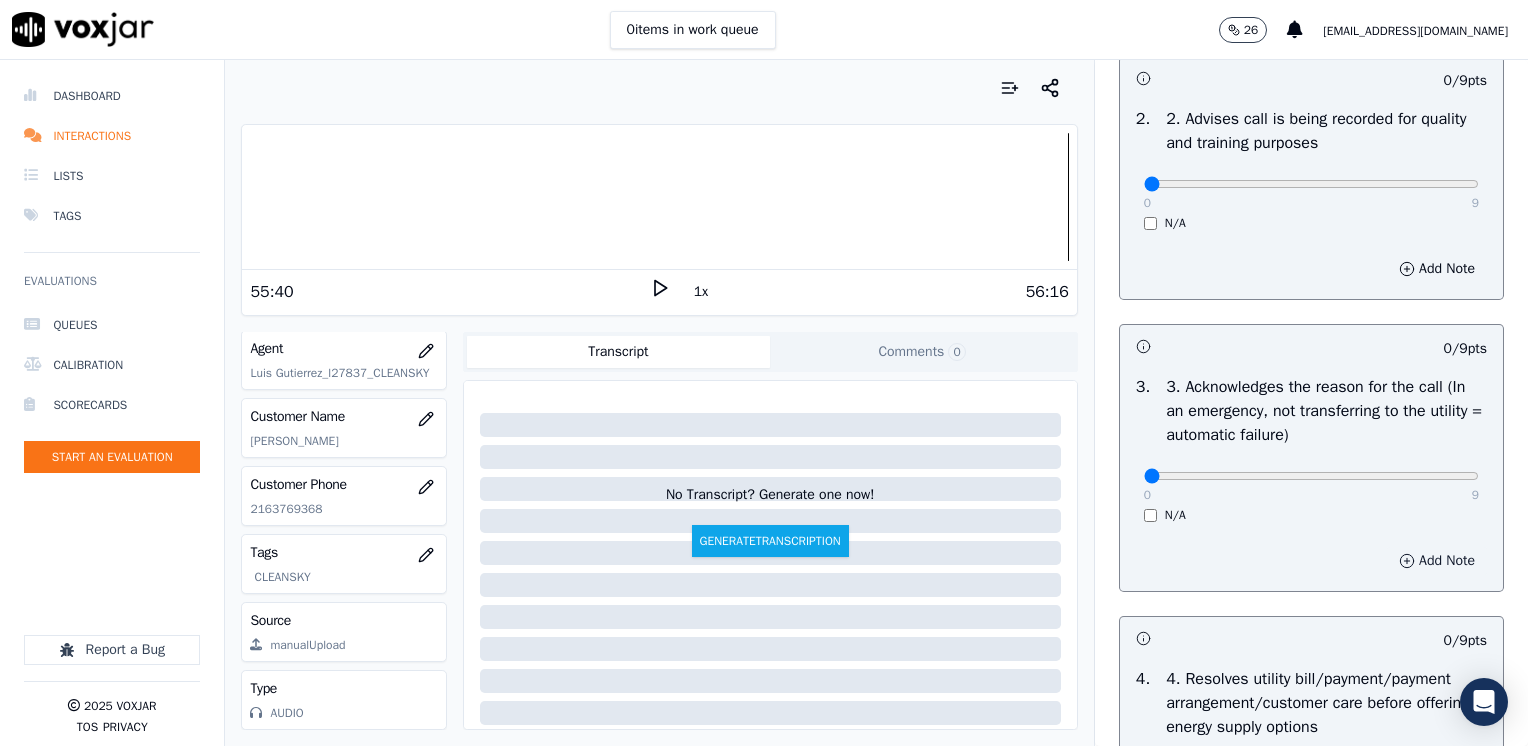 click on "Add Note" at bounding box center [1437, 561] 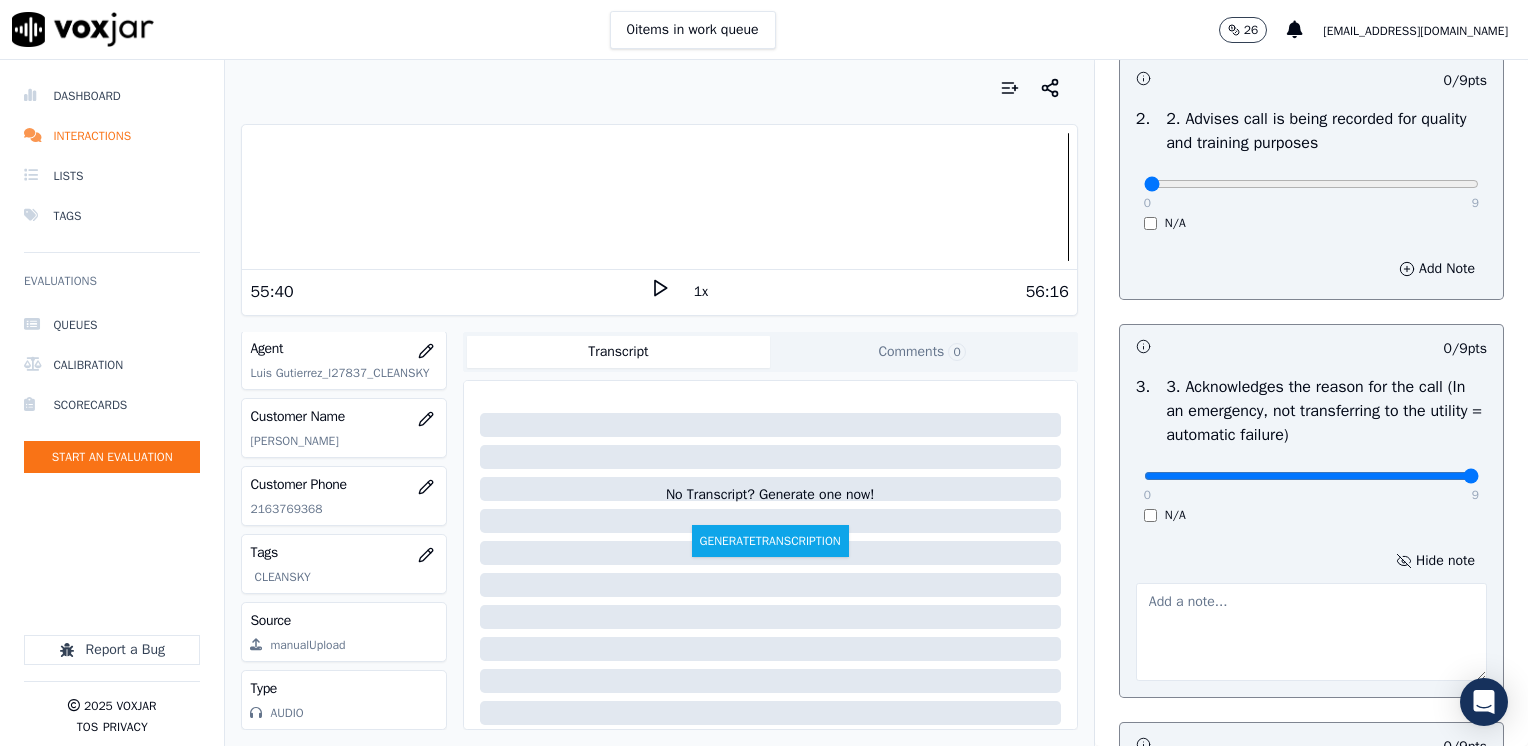 drag, startPoint x: 1140, startPoint y: 478, endPoint x: 1531, endPoint y: 486, distance: 391.08182 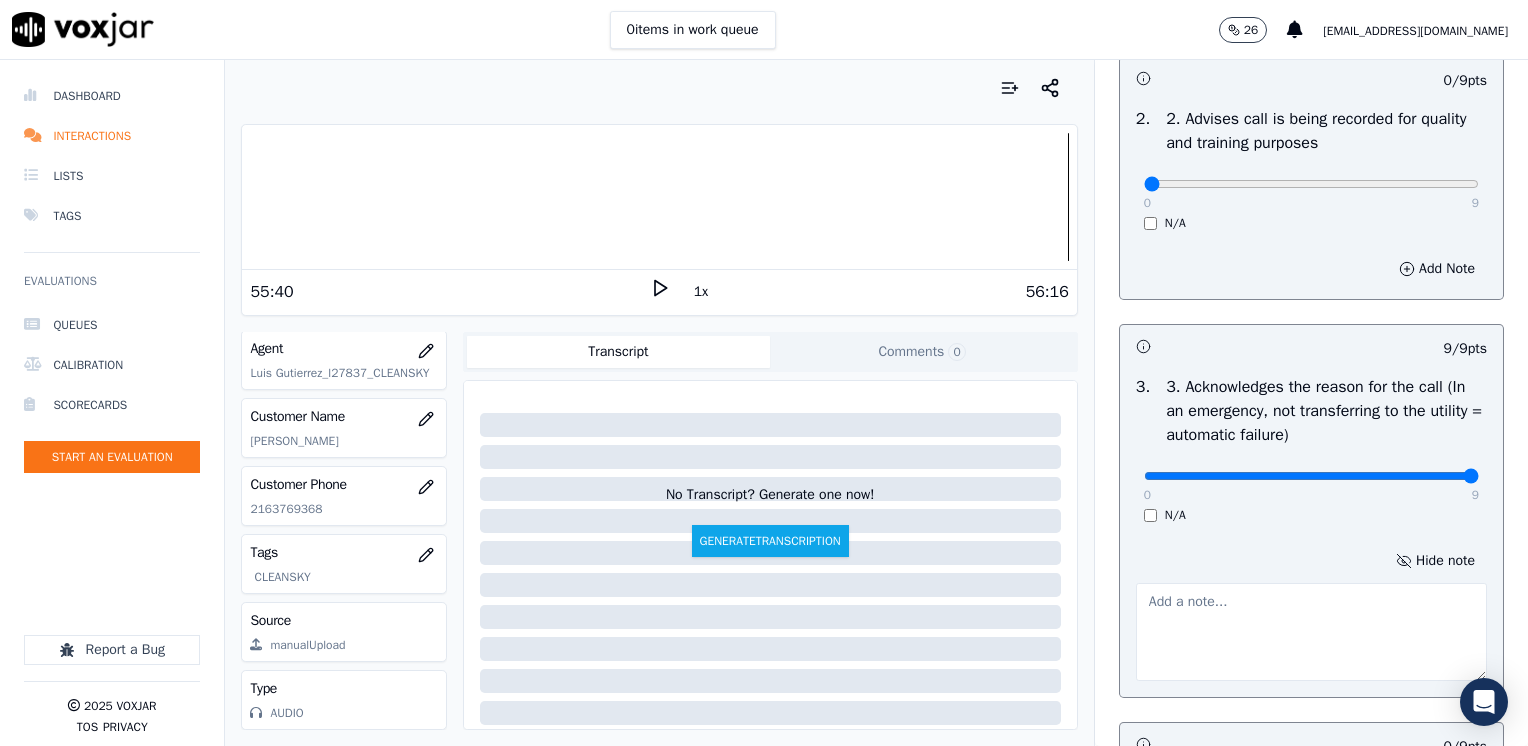 click at bounding box center (1311, 632) 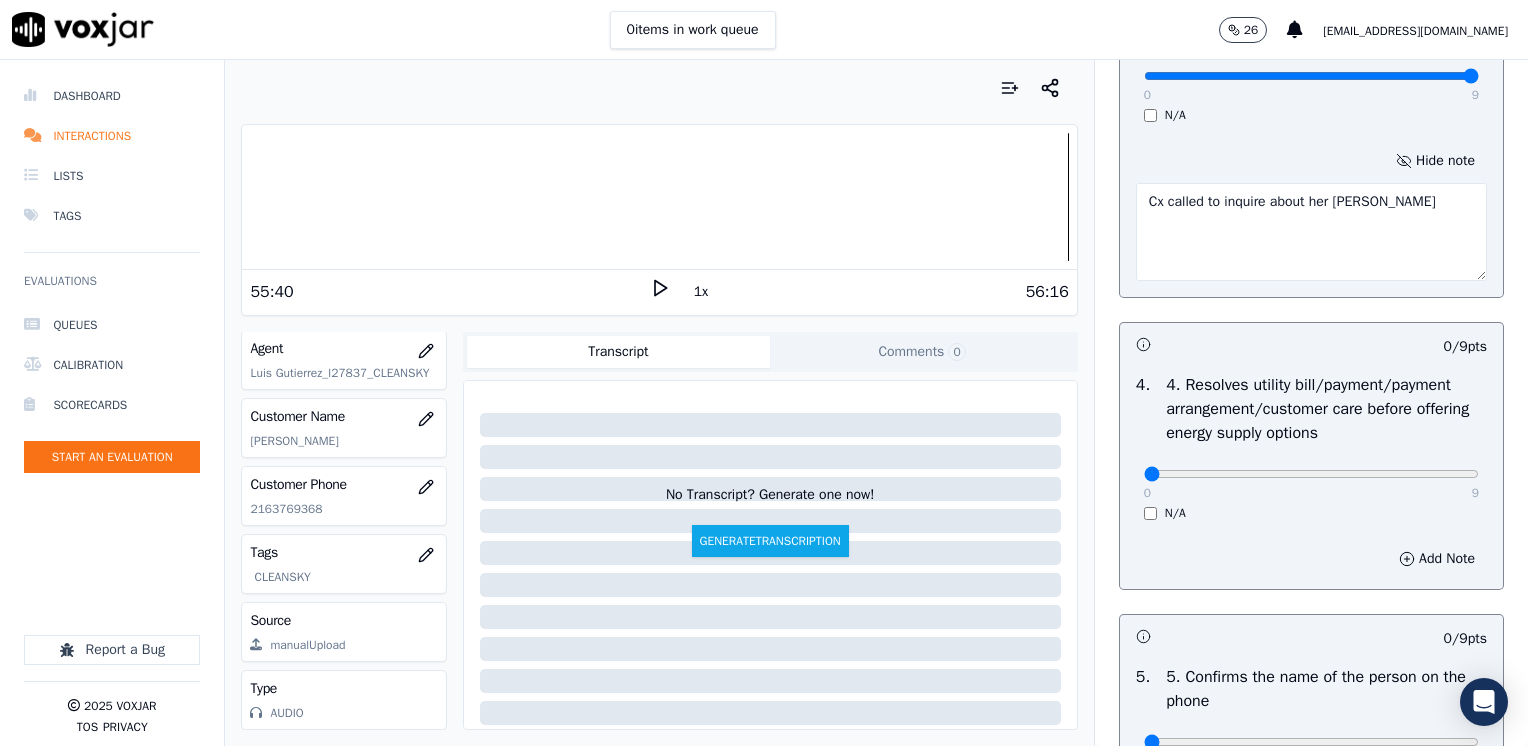 scroll, scrollTop: 1000, scrollLeft: 0, axis: vertical 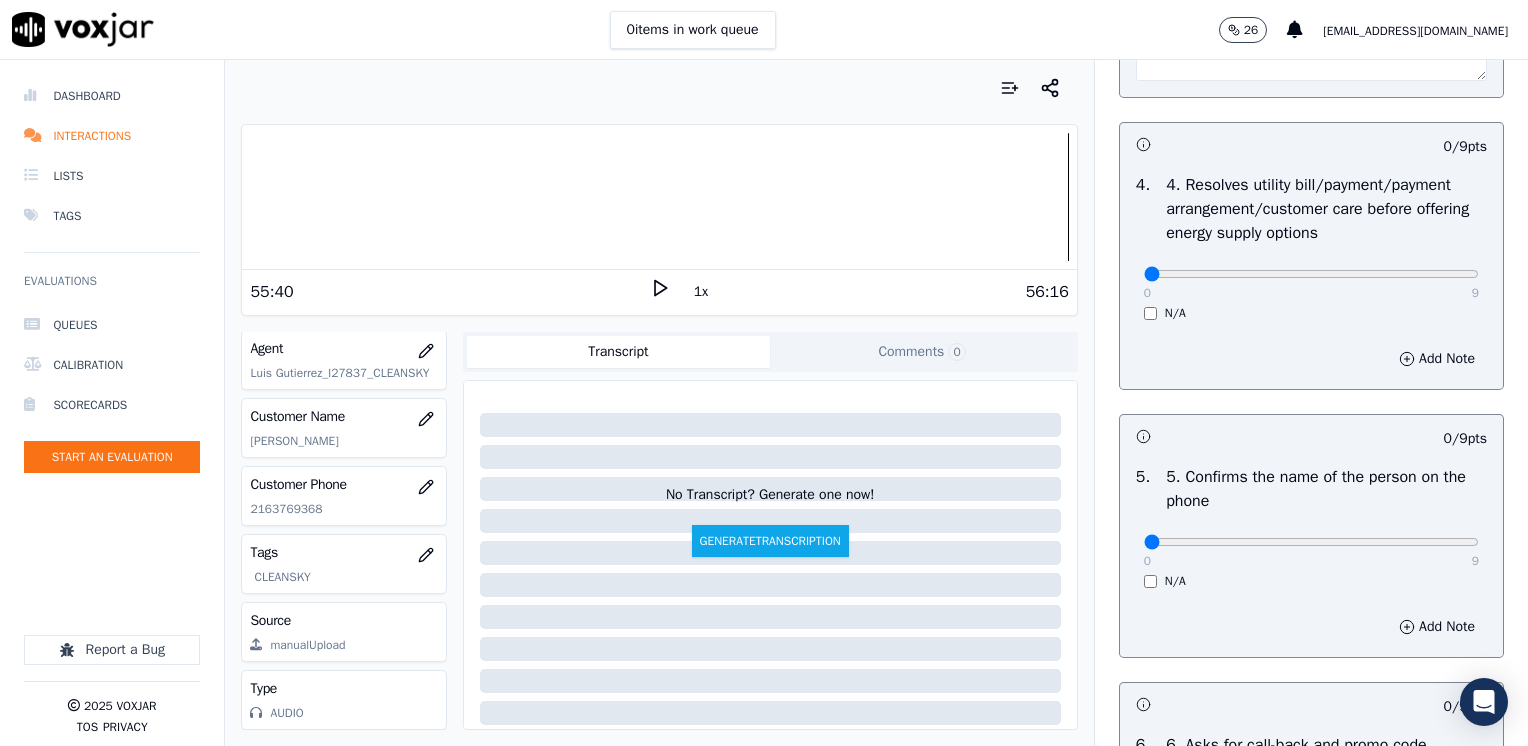 type on "Cx called to inquire about her [PERSON_NAME]" 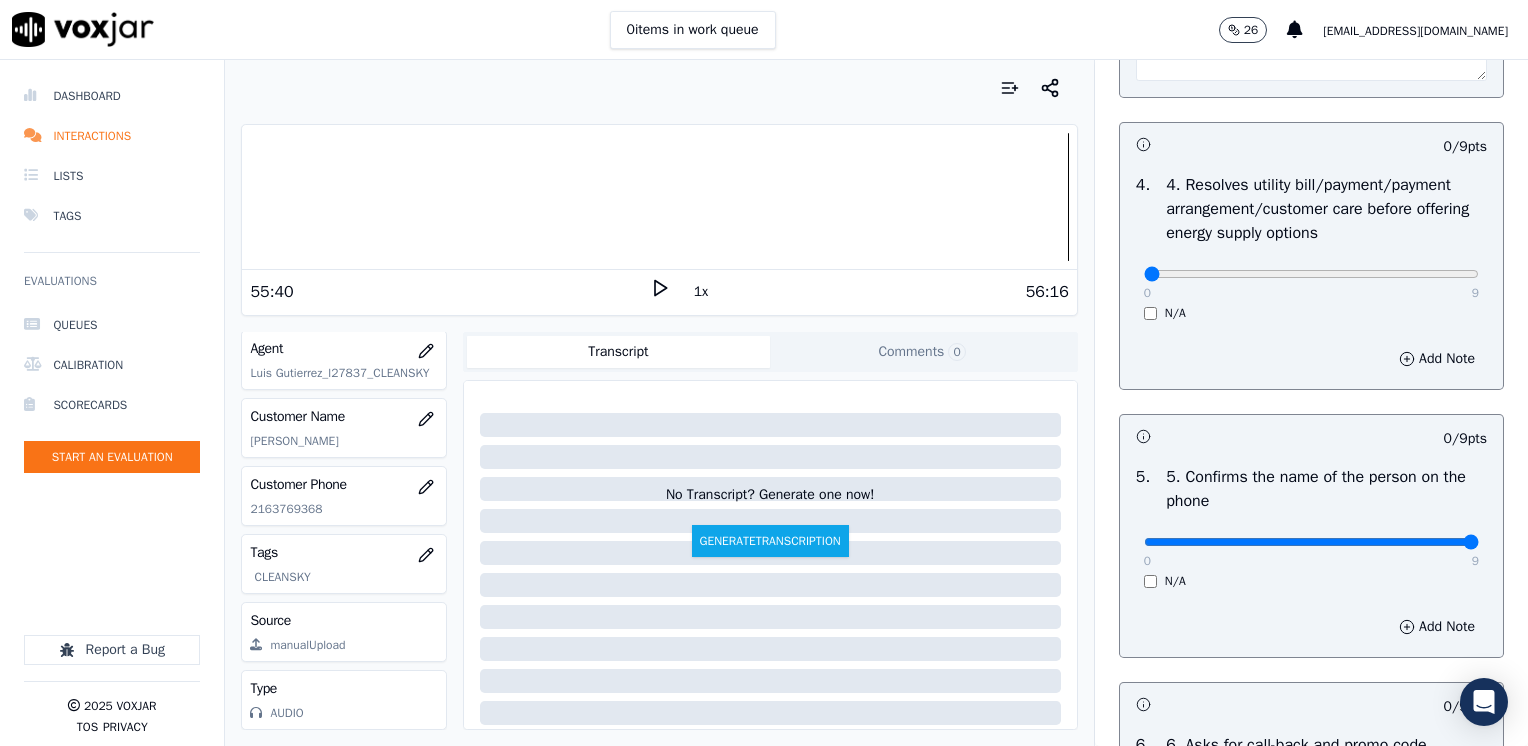 drag, startPoint x: 1123, startPoint y: 538, endPoint x: 1527, endPoint y: 566, distance: 404.96915 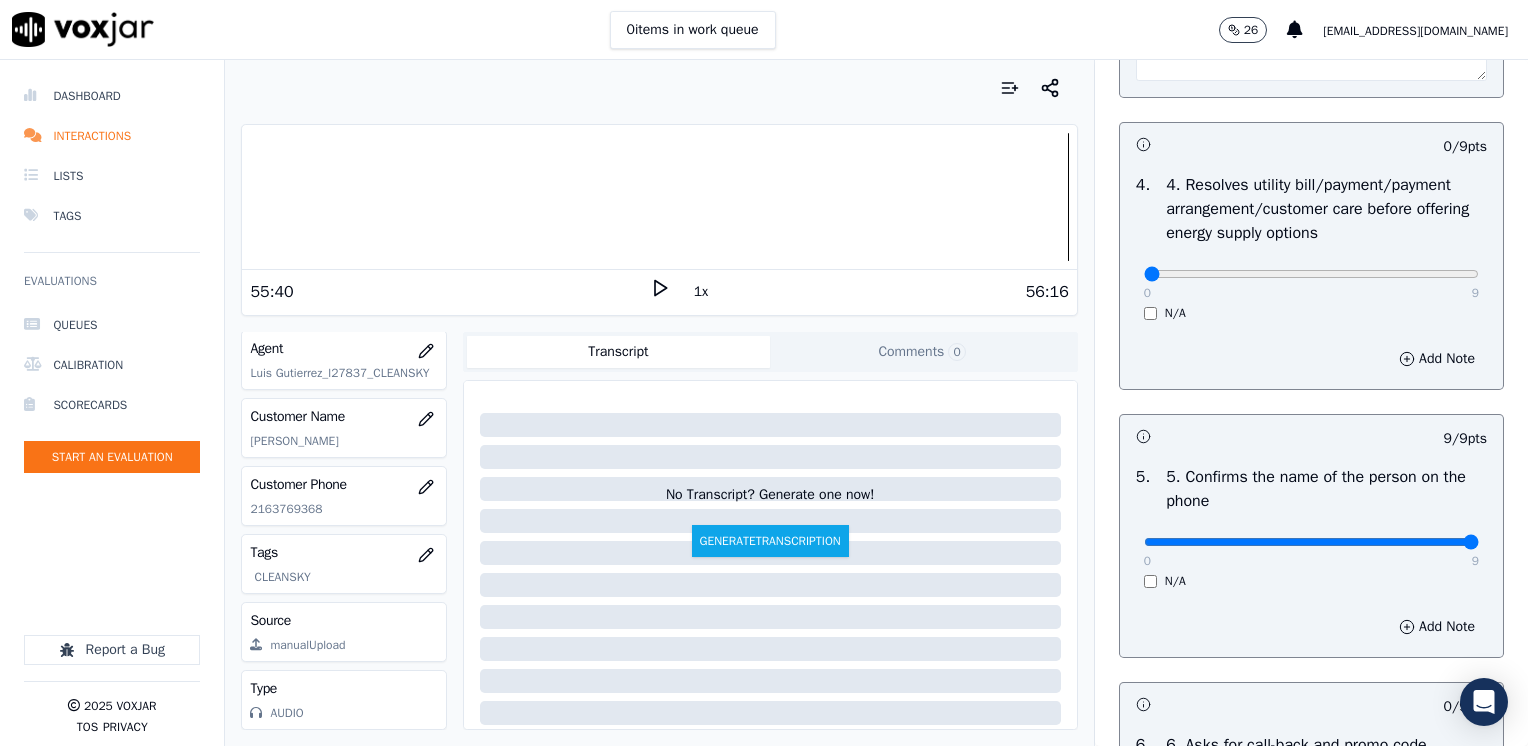 scroll, scrollTop: 1300, scrollLeft: 0, axis: vertical 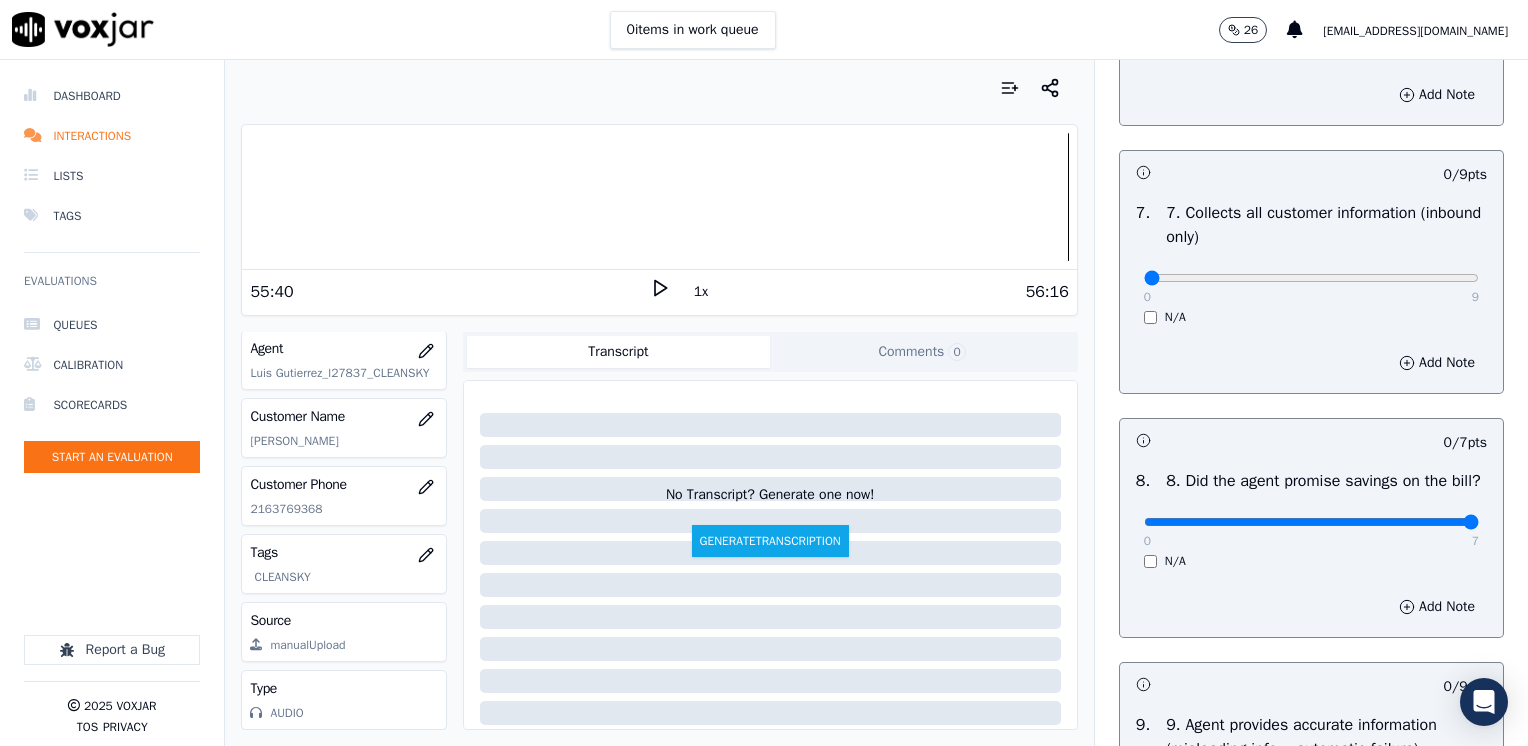 drag, startPoint x: 1127, startPoint y: 542, endPoint x: 1531, endPoint y: 541, distance: 404.00125 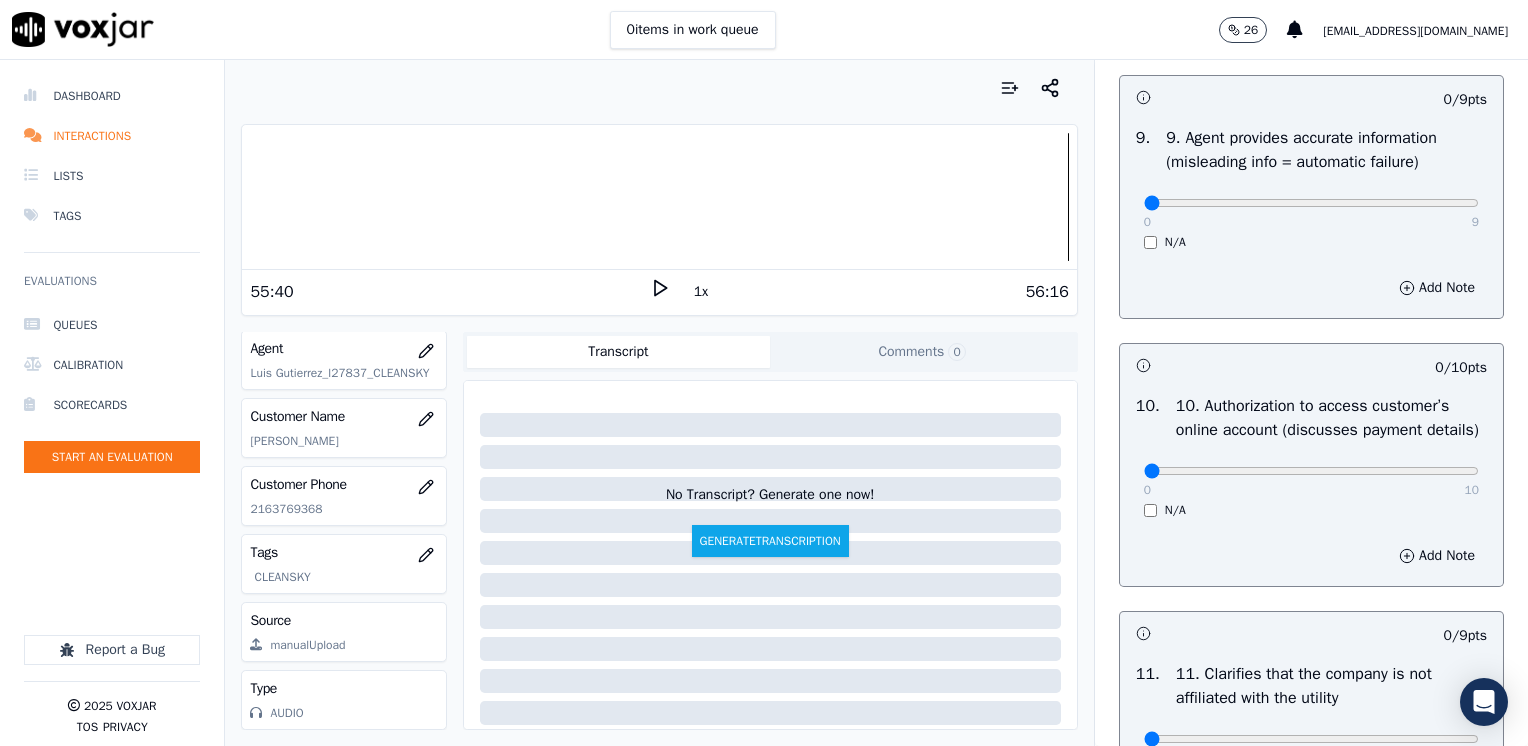scroll, scrollTop: 2400, scrollLeft: 0, axis: vertical 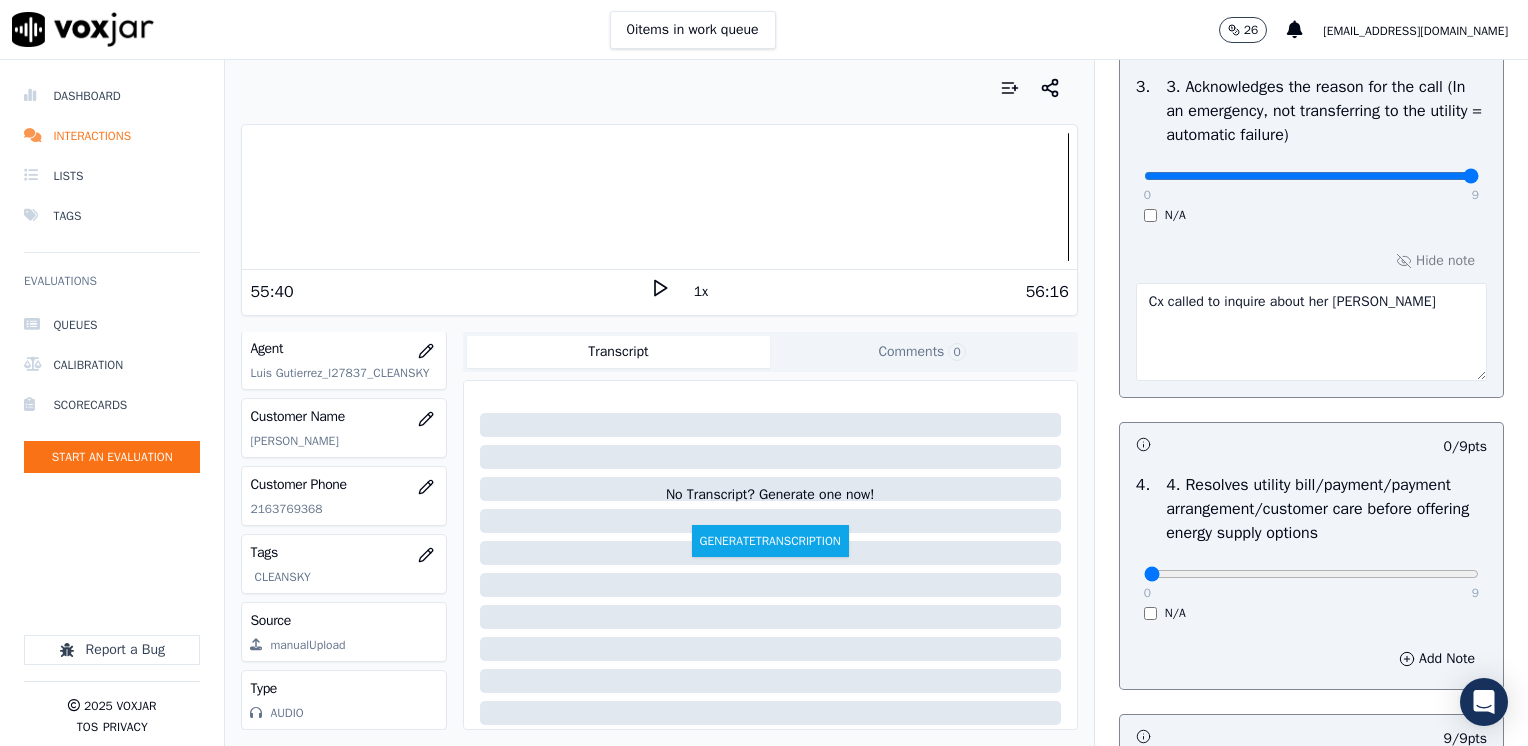click on "Cx called to inquire about her [PERSON_NAME]" at bounding box center [1311, 332] 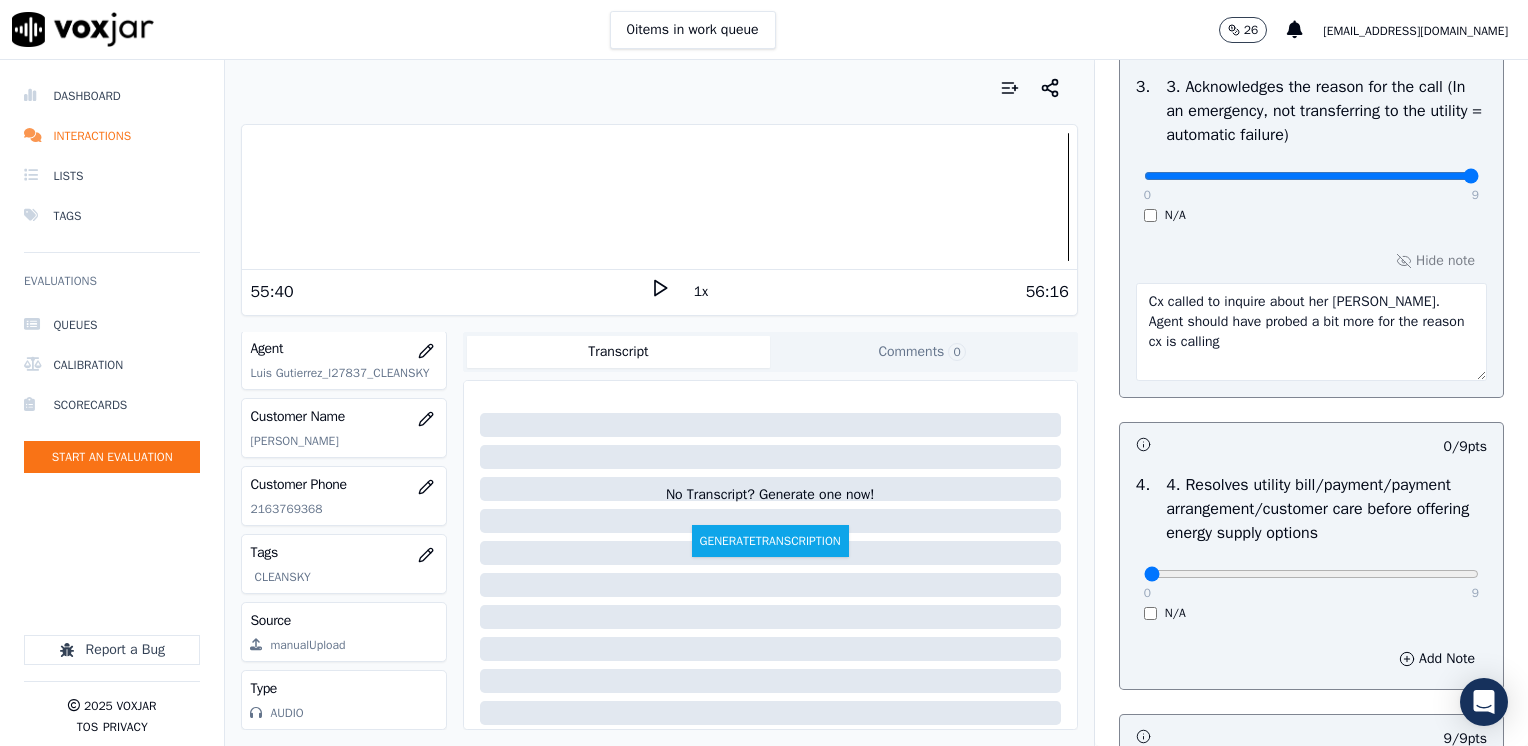 click on "Cx called to inquire about her [PERSON_NAME]. Agent should have probed a bit more for the reason cx is calling" at bounding box center [1311, 332] 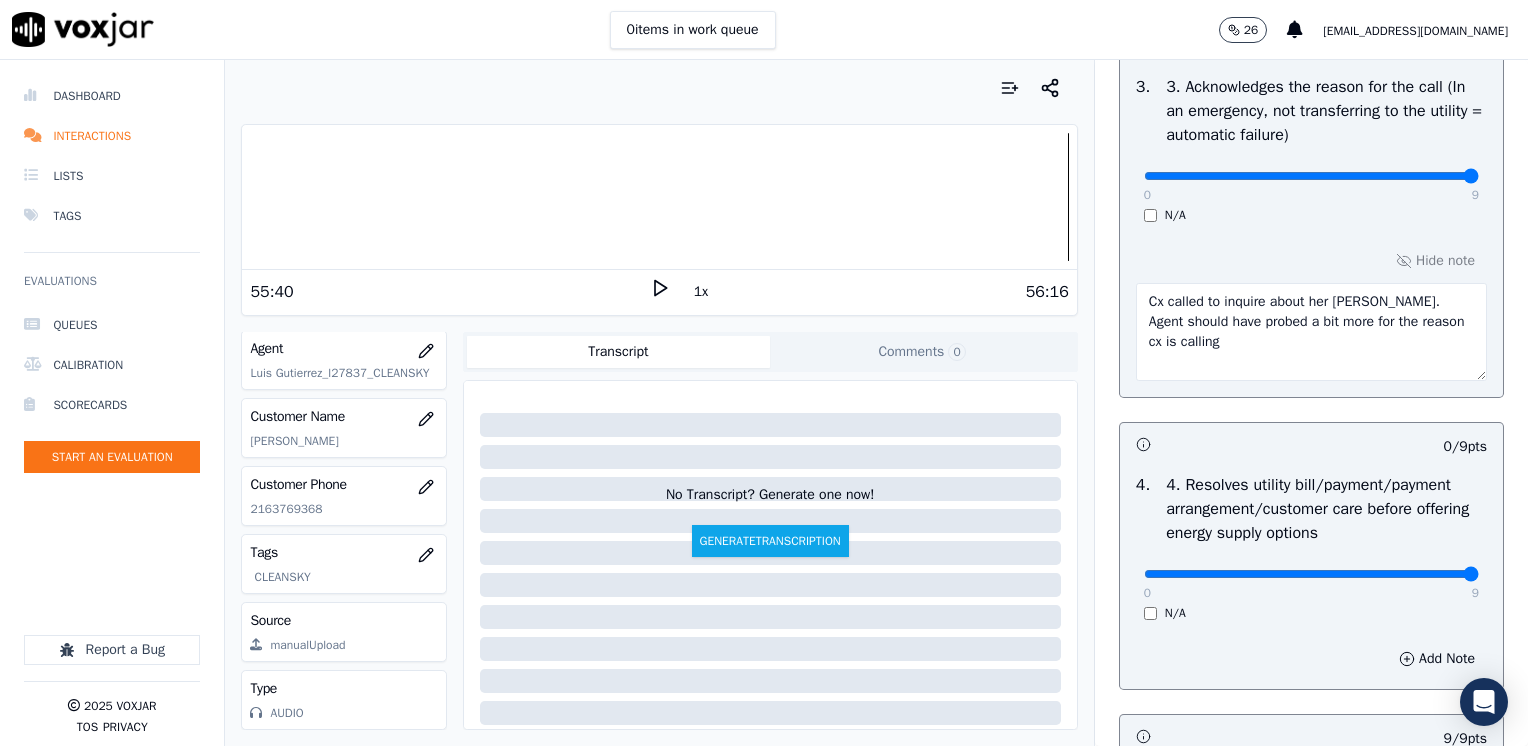 drag, startPoint x: 1137, startPoint y: 567, endPoint x: 1531, endPoint y: 621, distance: 397.6833 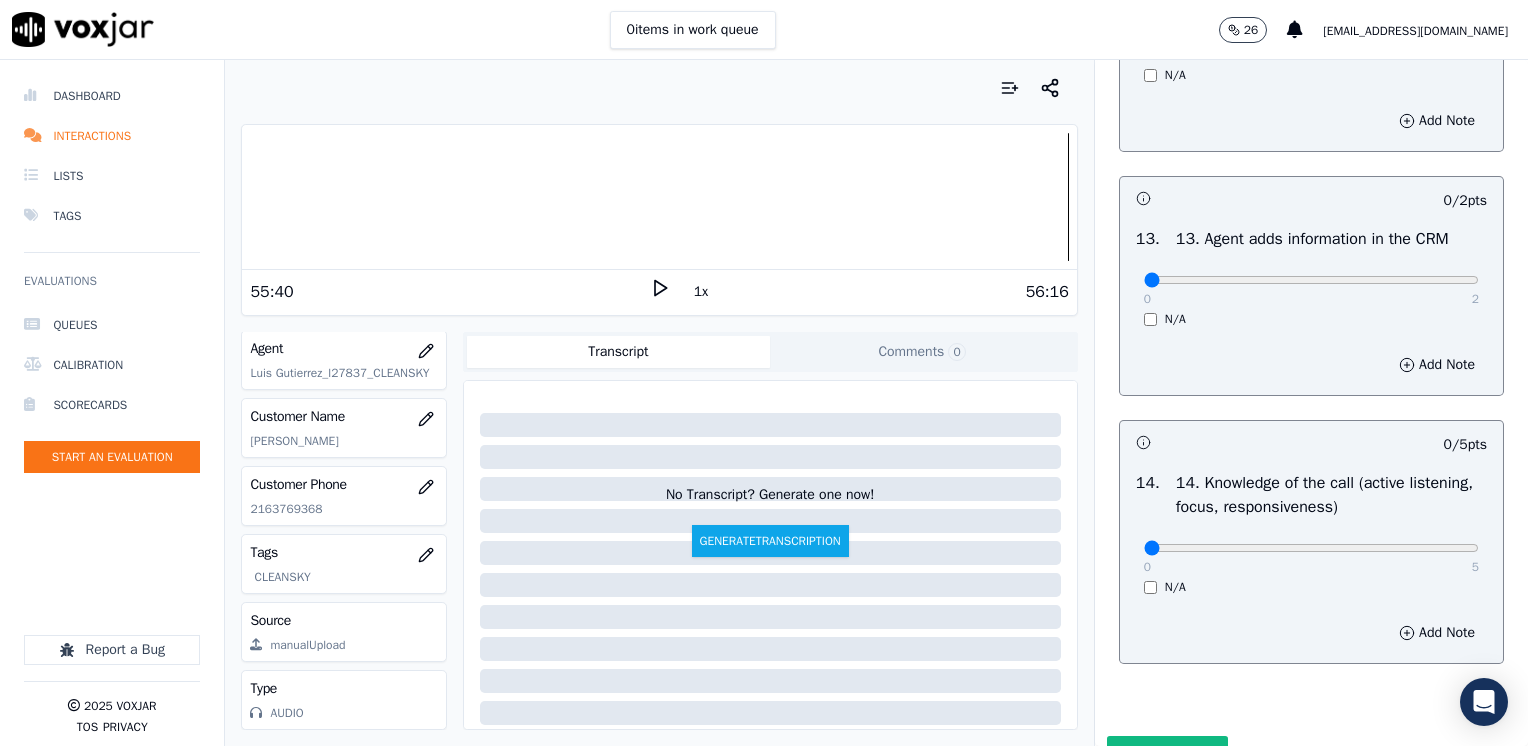 scroll, scrollTop: 3459, scrollLeft: 0, axis: vertical 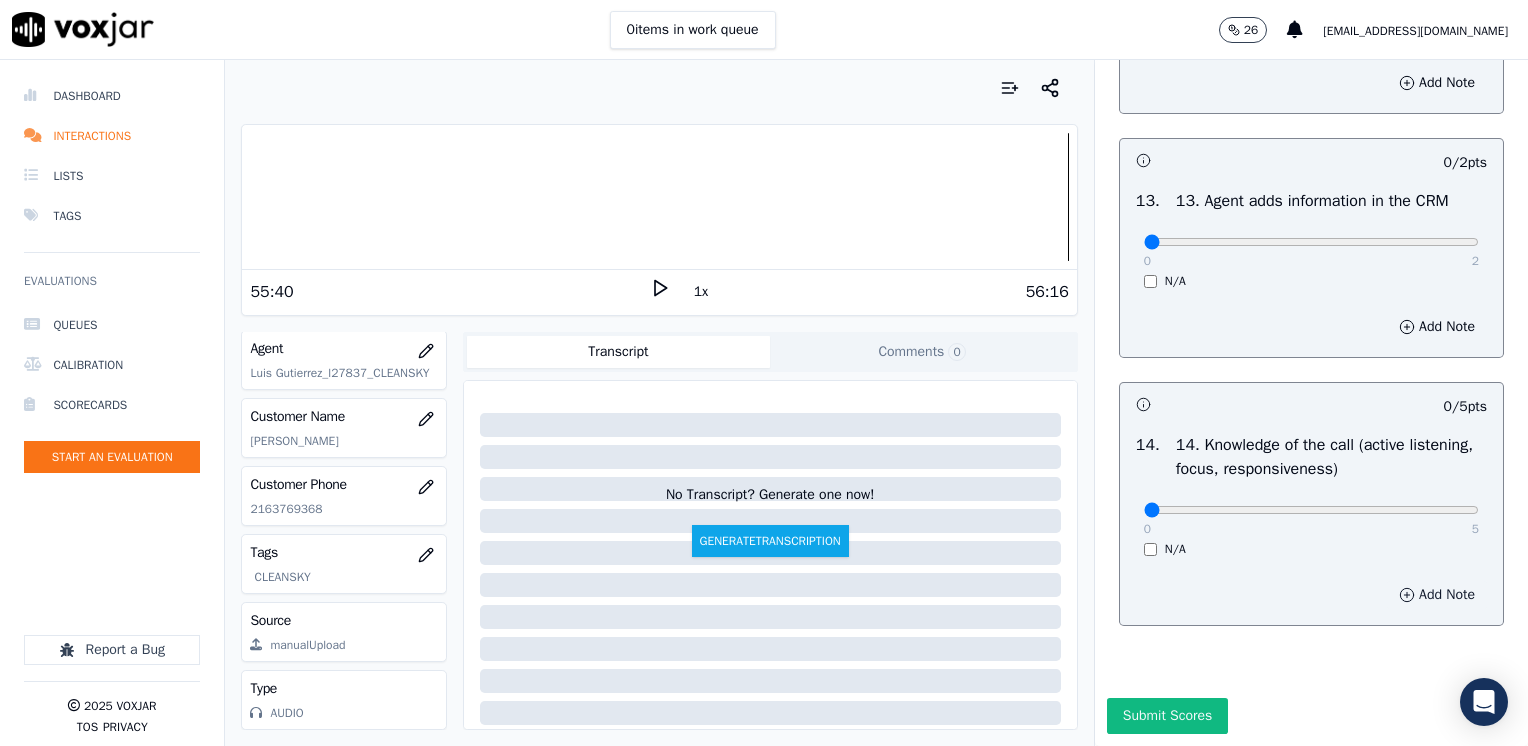 click on "Add Note" at bounding box center (1437, 595) 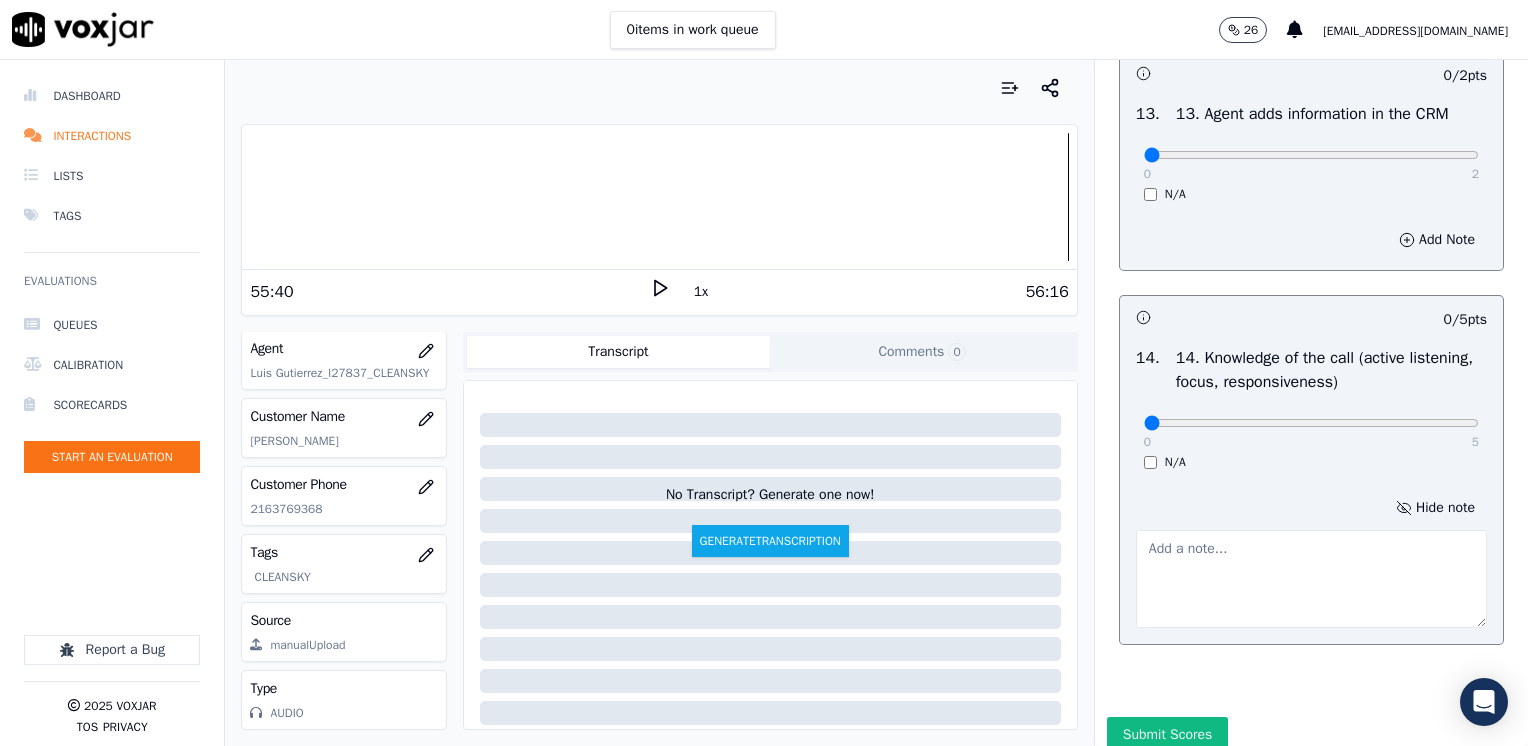 click at bounding box center [1311, 579] 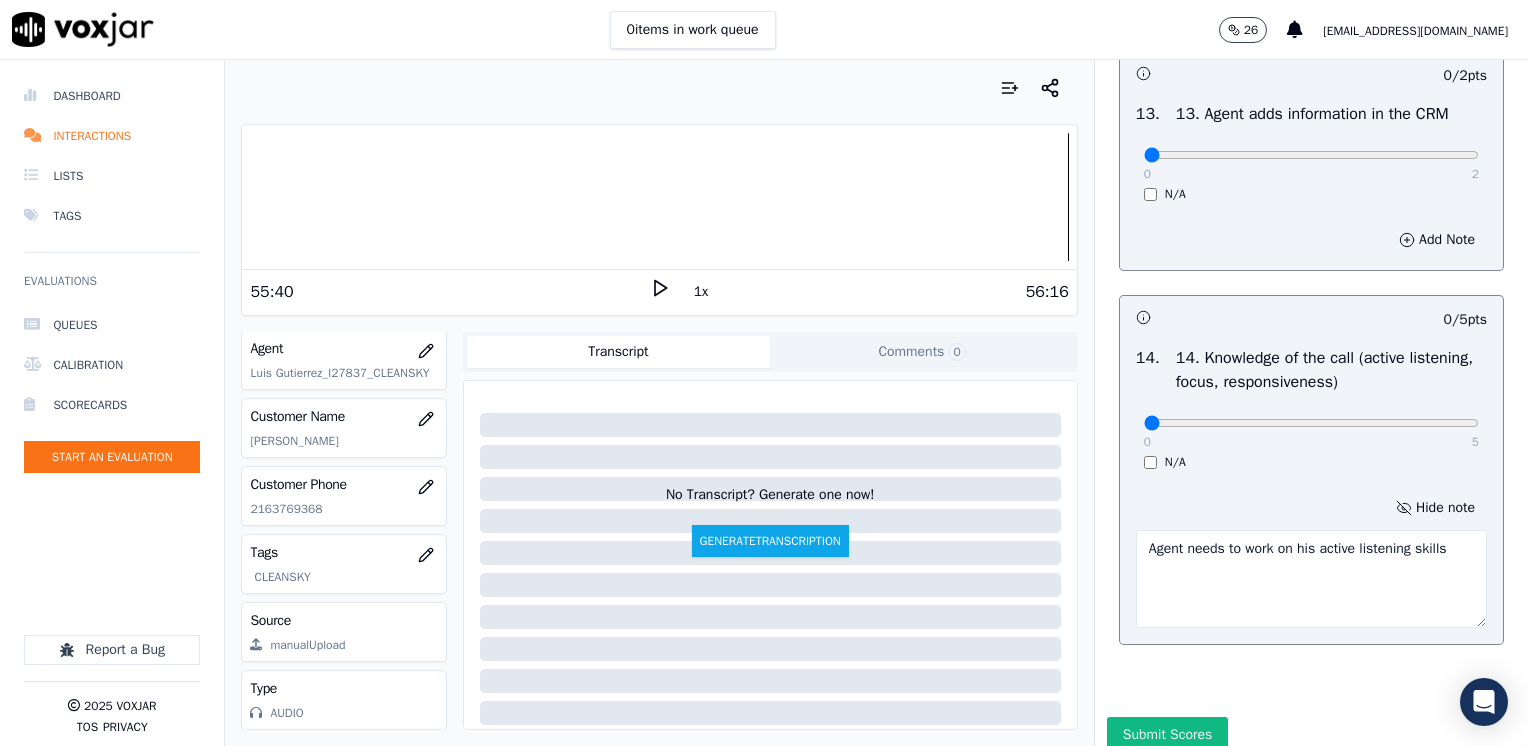 type on "Agent needs to work on his active listening skills" 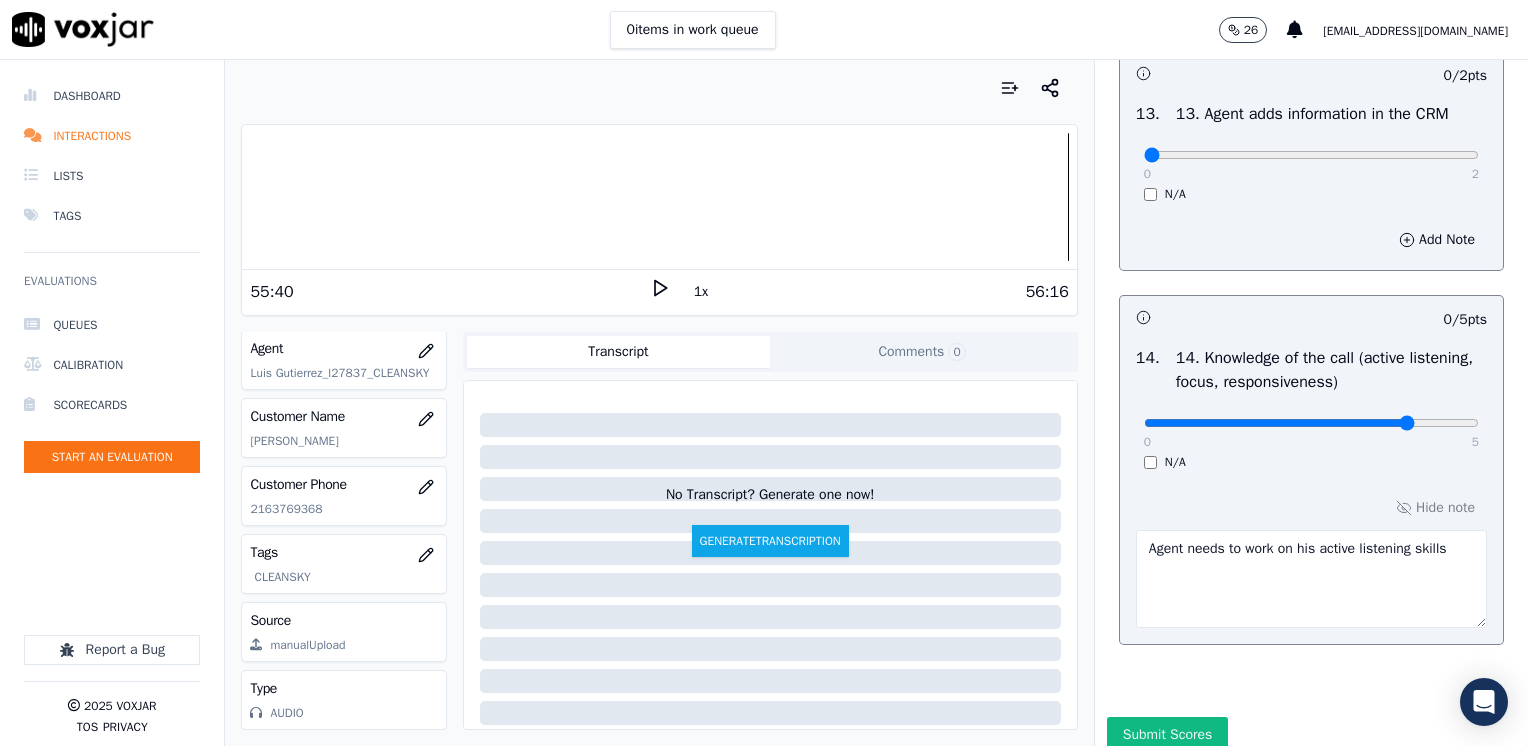 click at bounding box center (1311, -3143) 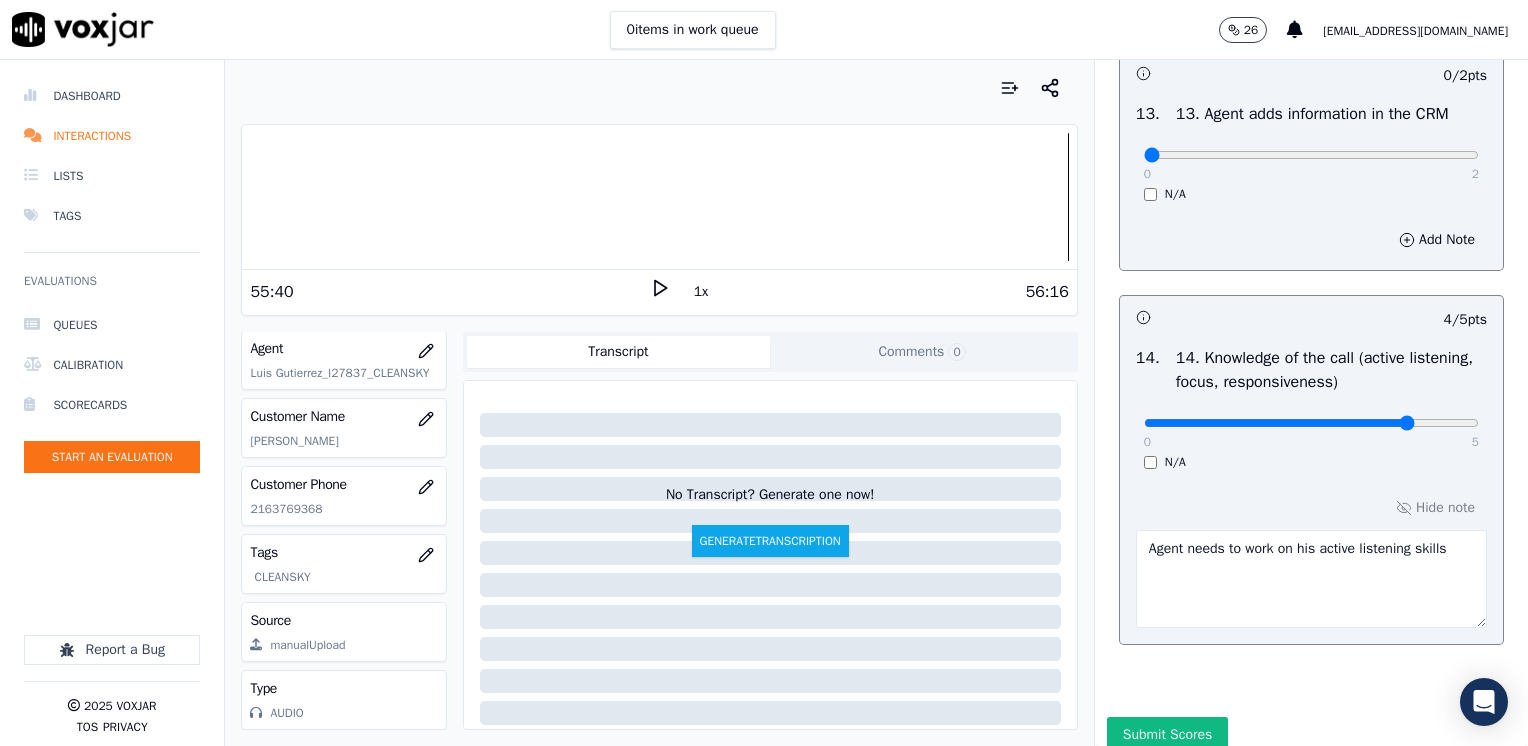 click at bounding box center (1311, -3143) 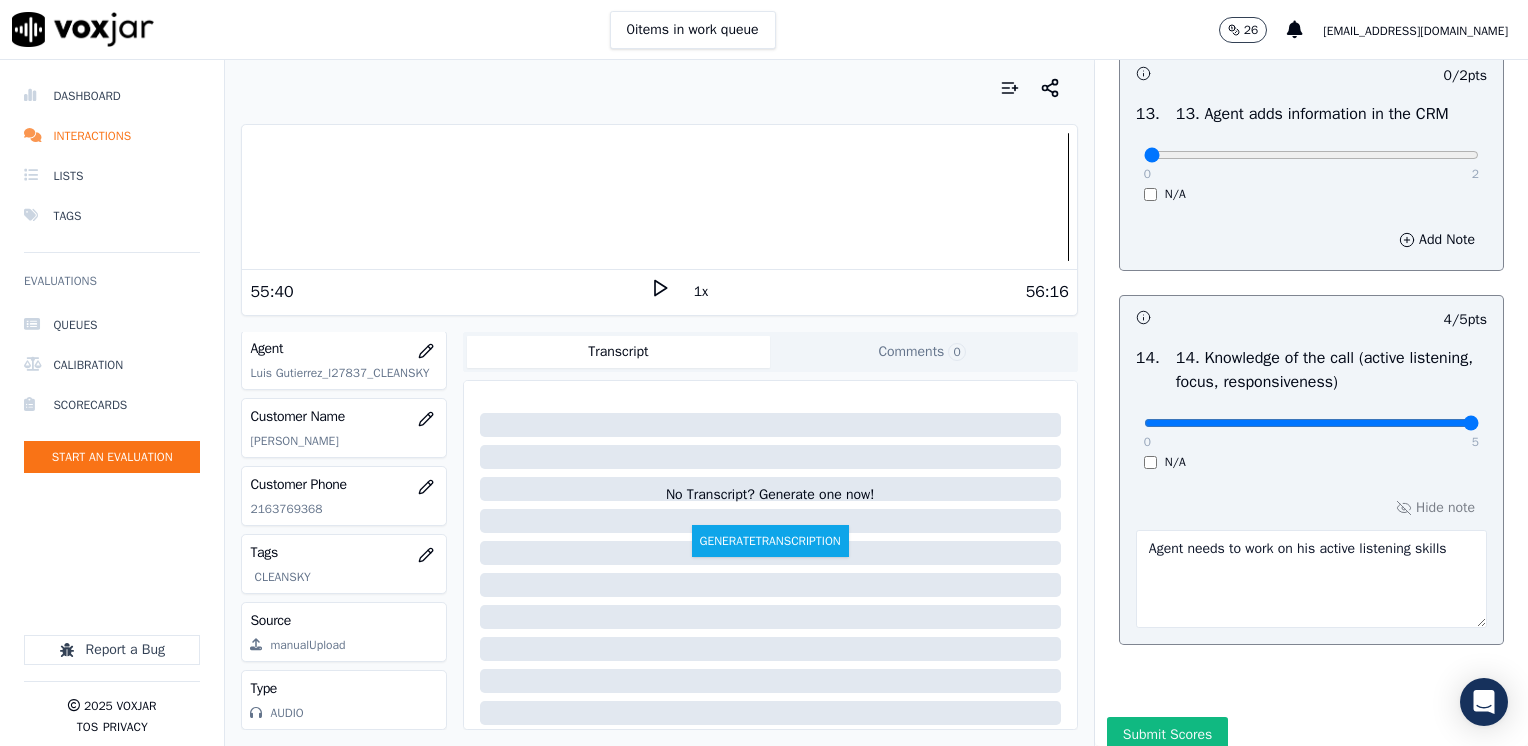 click at bounding box center [1311, -3143] 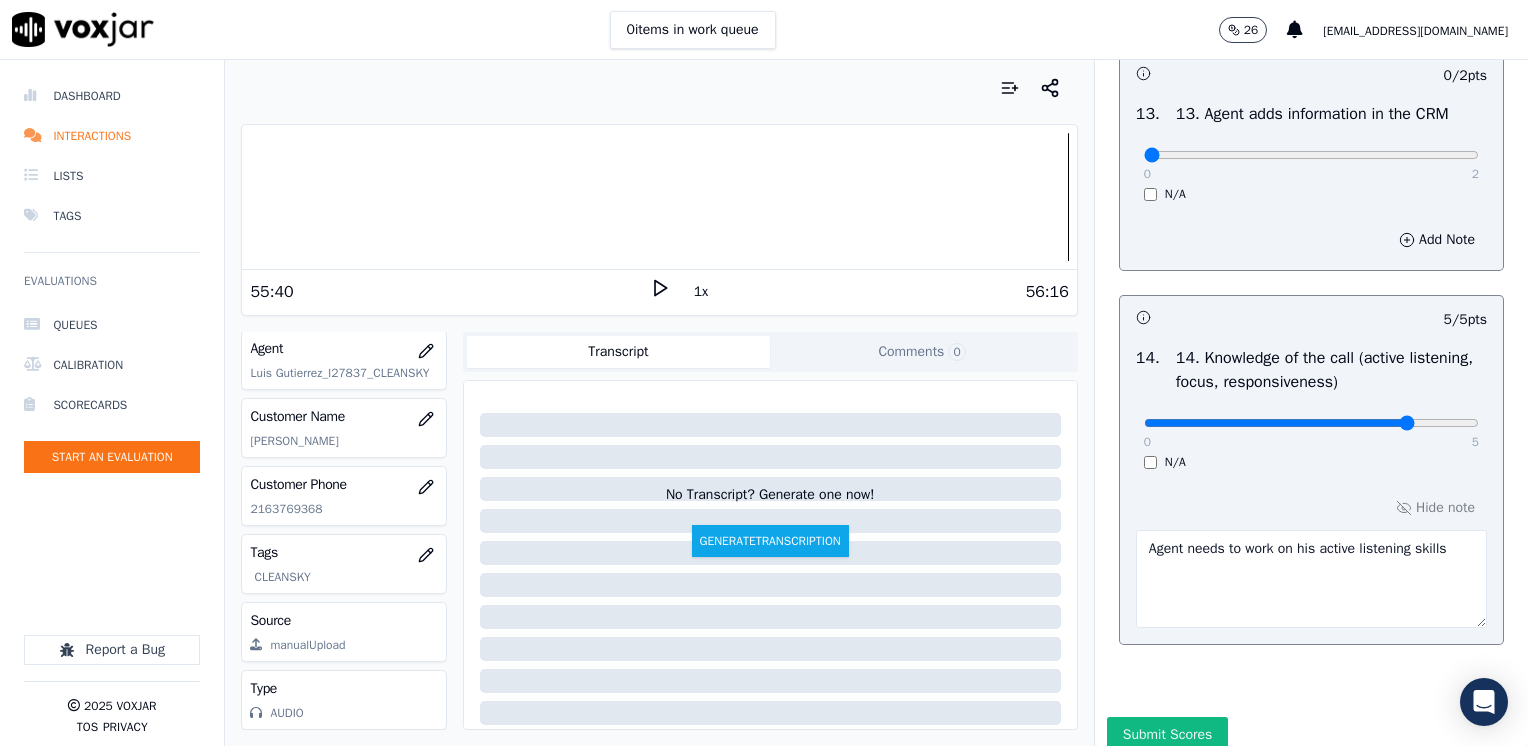 type on "4" 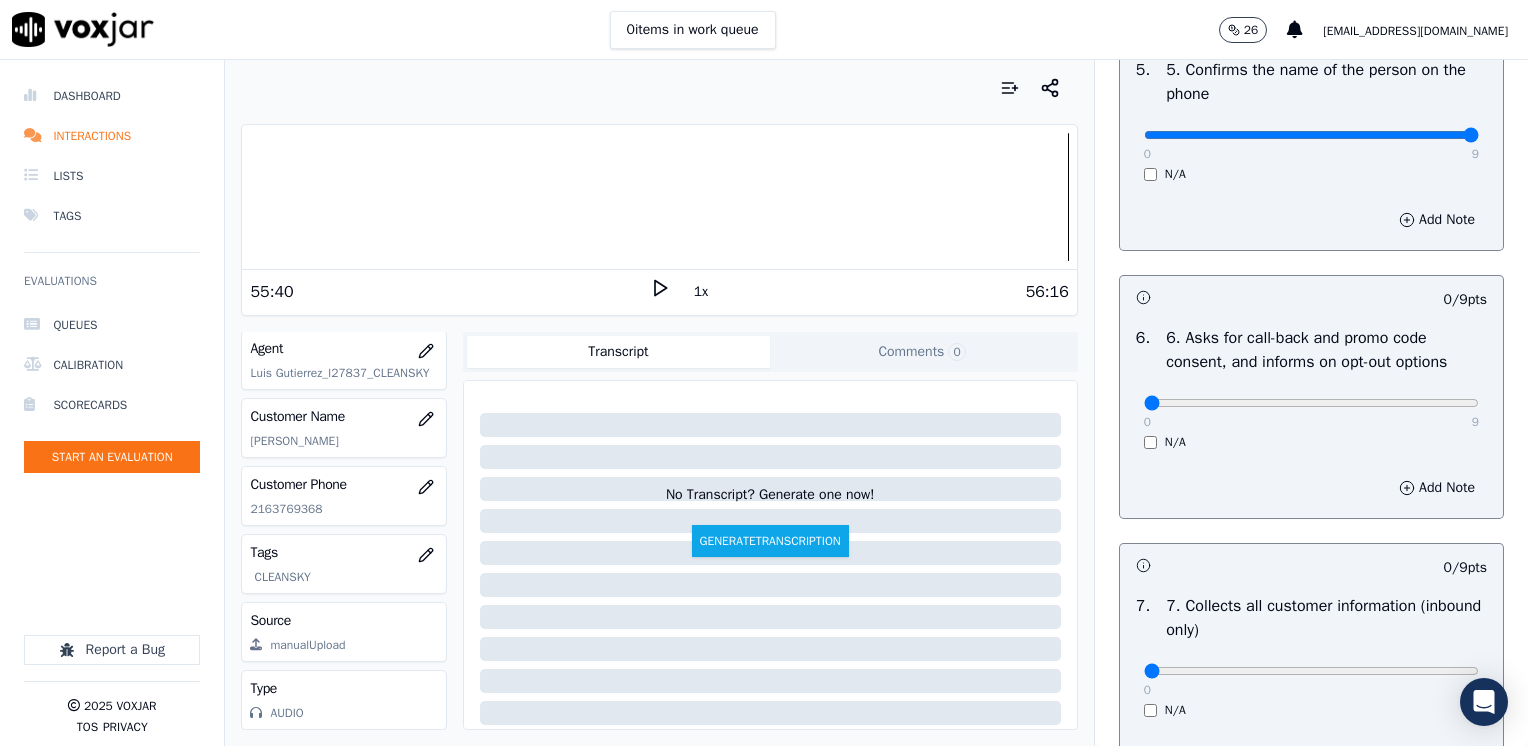scroll, scrollTop: 1059, scrollLeft: 0, axis: vertical 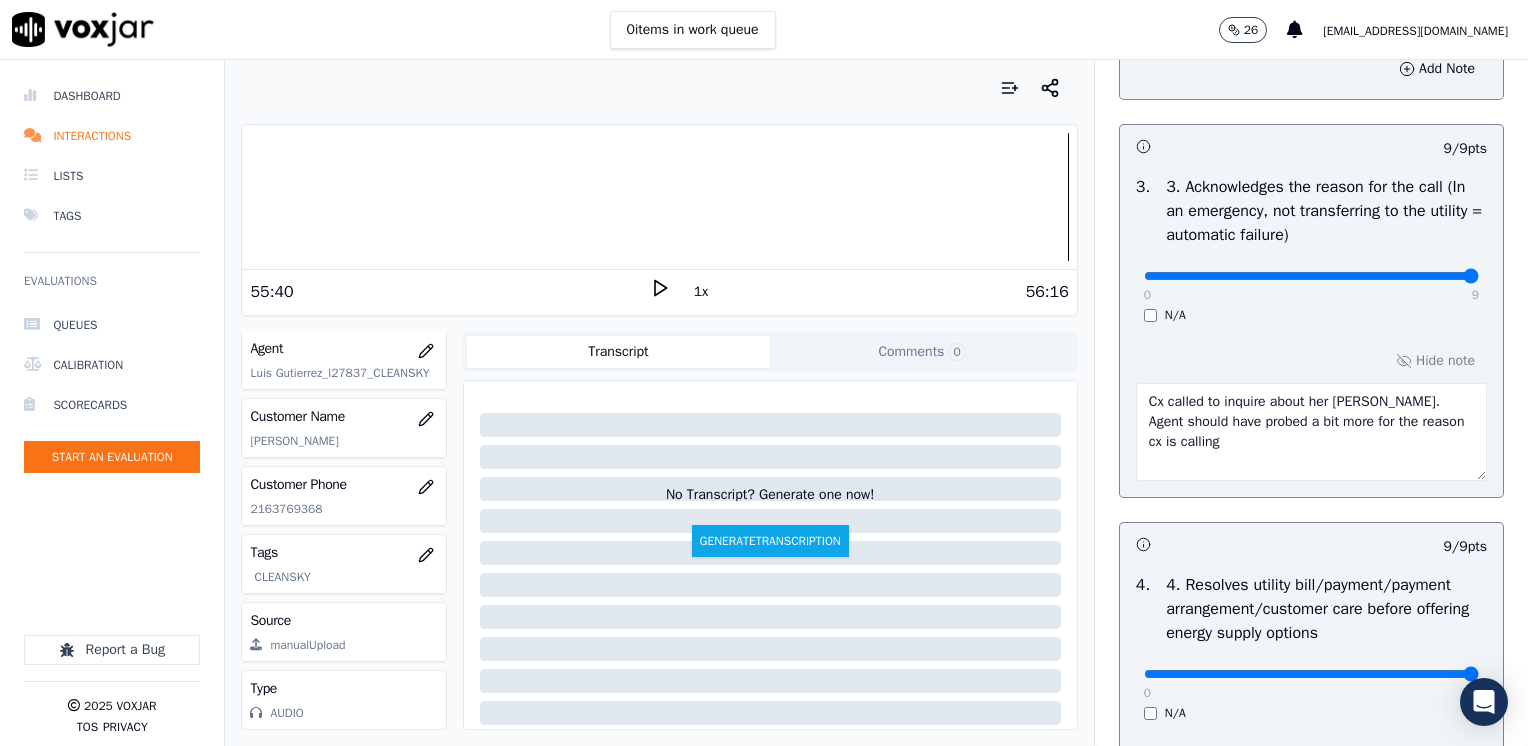 click on "Cx called to inquire about her [PERSON_NAME].
Agent should have probed a bit more for the reason cx is calling" at bounding box center (1311, 432) 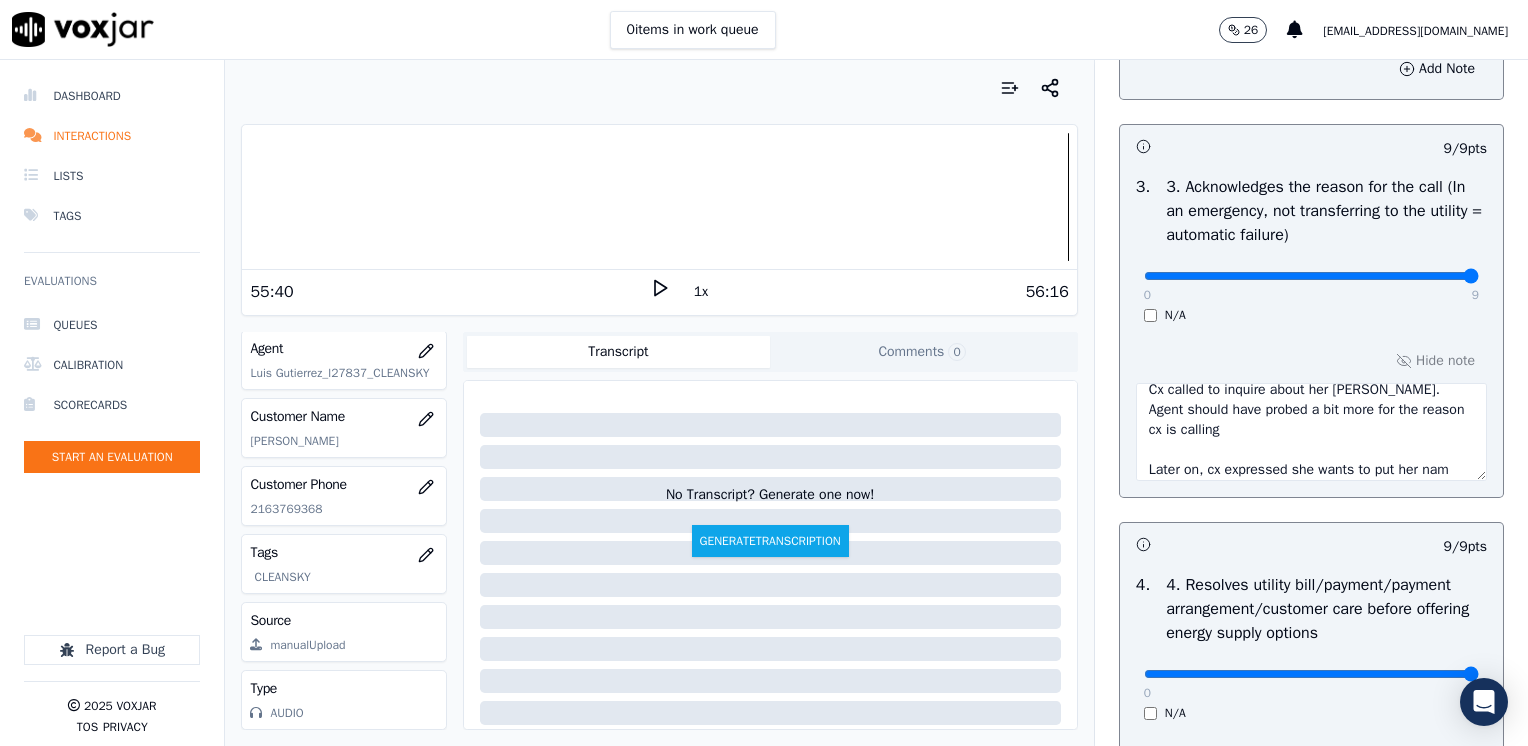 scroll, scrollTop: 32, scrollLeft: 0, axis: vertical 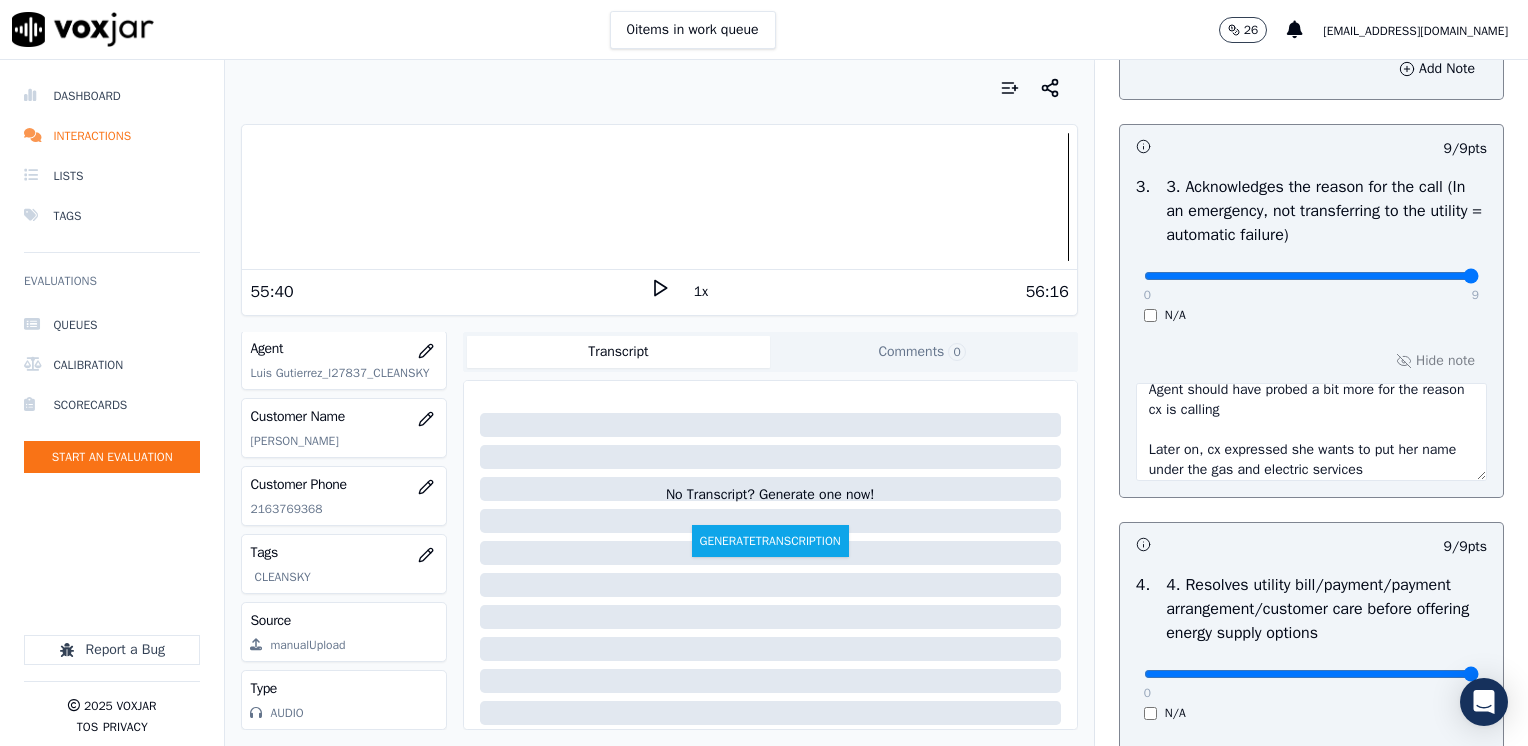 type on "Cx called to inquire about her [PERSON_NAME].
Agent should have probed a bit more for the reason cx is calling
Later on, cx expressed she wants to put her name under the gas and electric services" 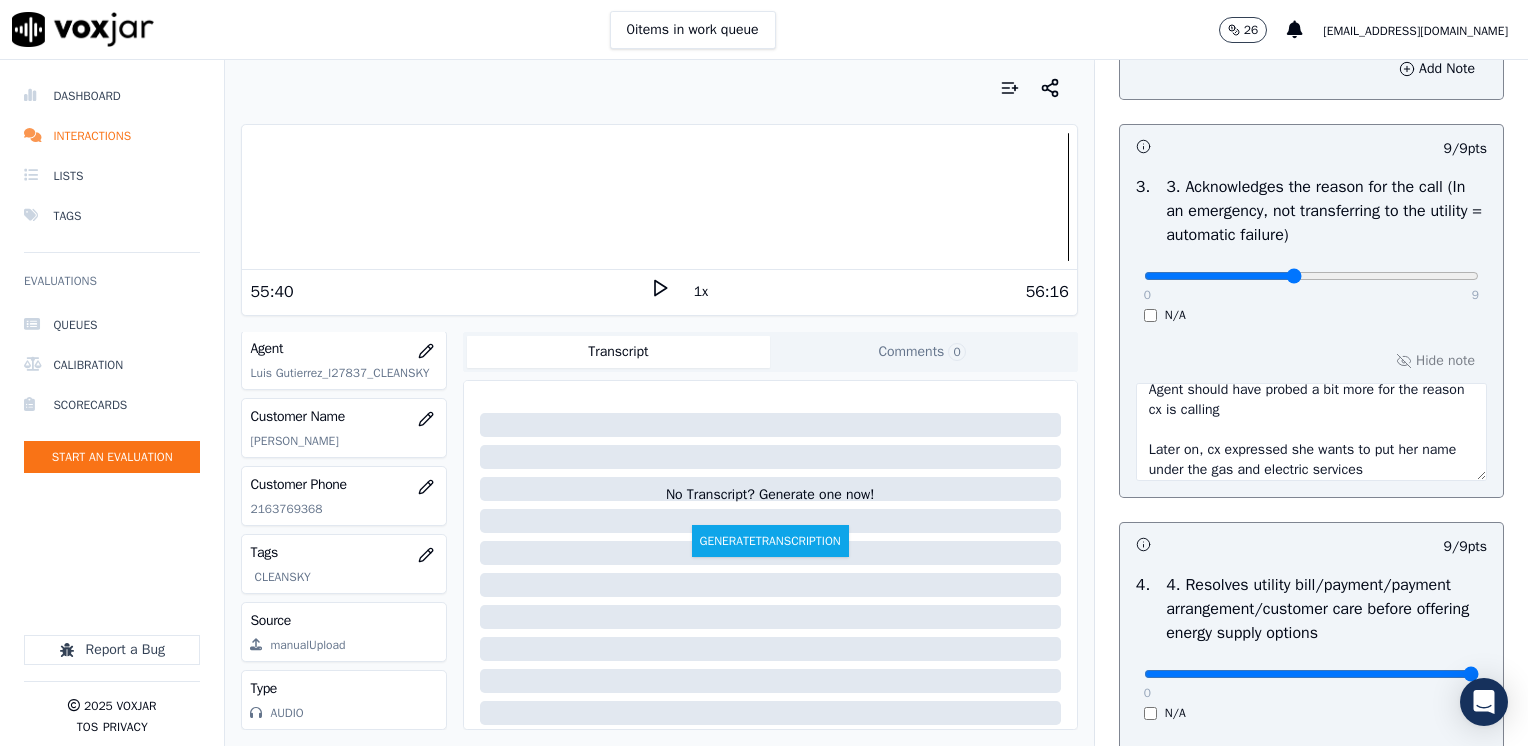 type on "4" 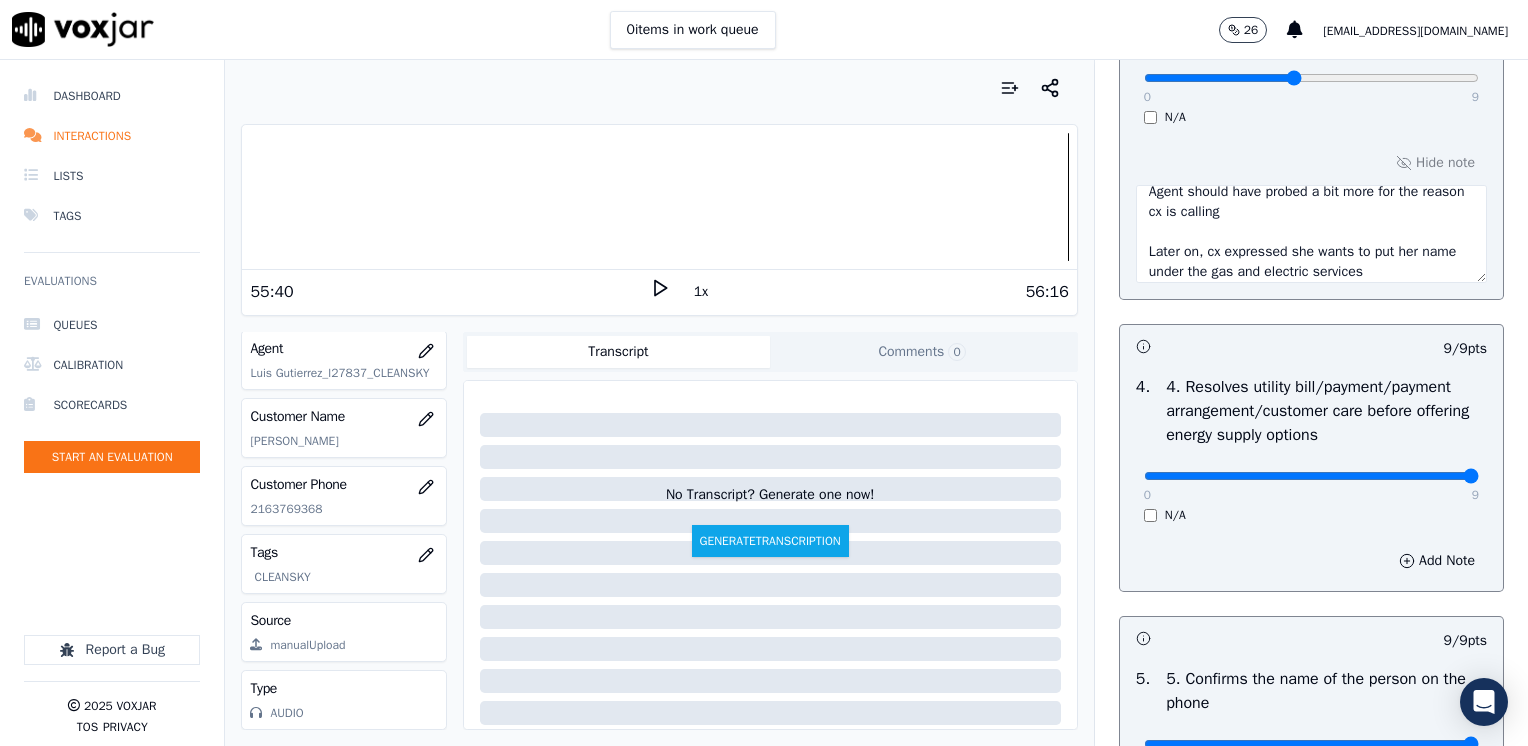 scroll, scrollTop: 800, scrollLeft: 0, axis: vertical 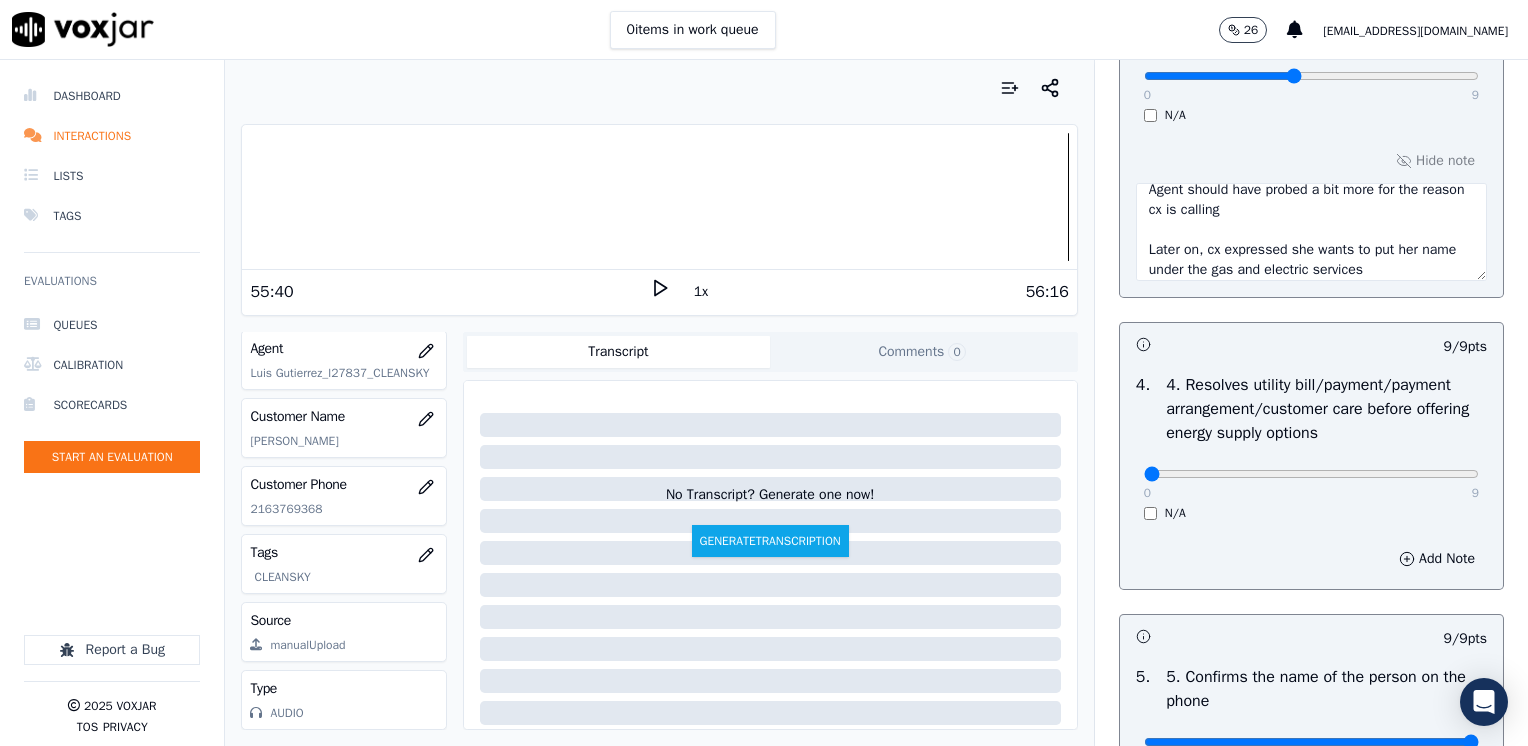 drag, startPoint x: 1424, startPoint y: 476, endPoint x: 1072, endPoint y: 476, distance: 352 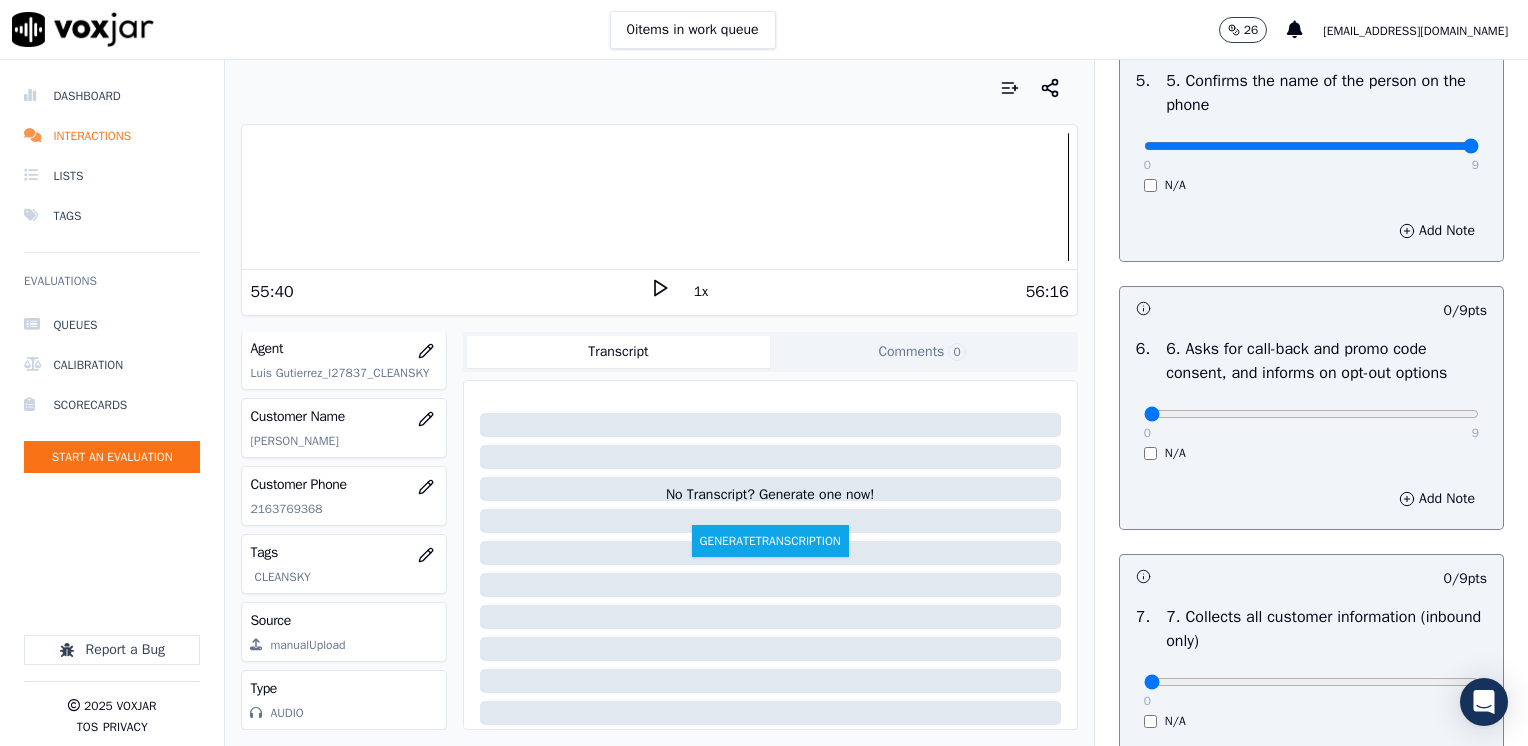 scroll, scrollTop: 1400, scrollLeft: 0, axis: vertical 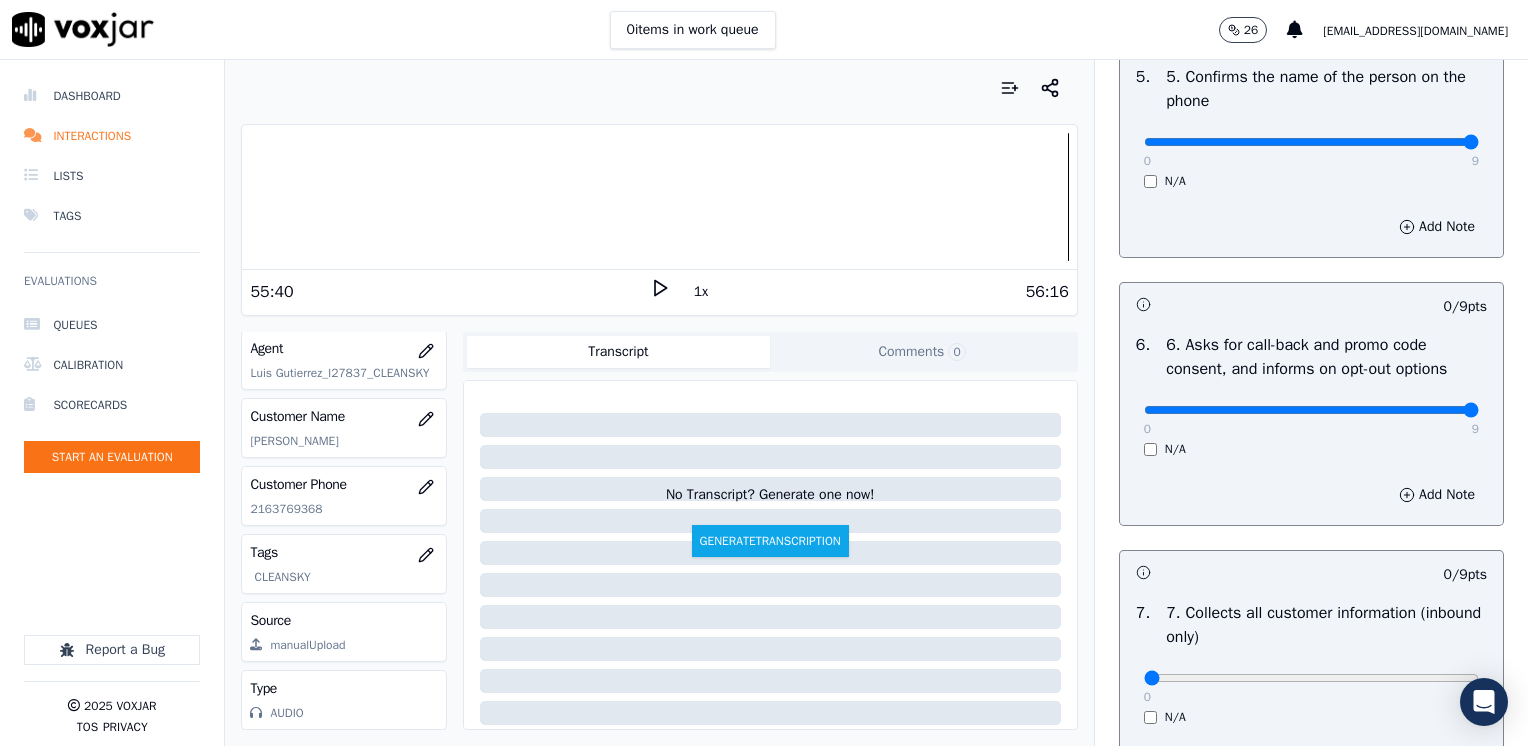 drag, startPoint x: 1128, startPoint y: 408, endPoint x: 1531, endPoint y: 408, distance: 403 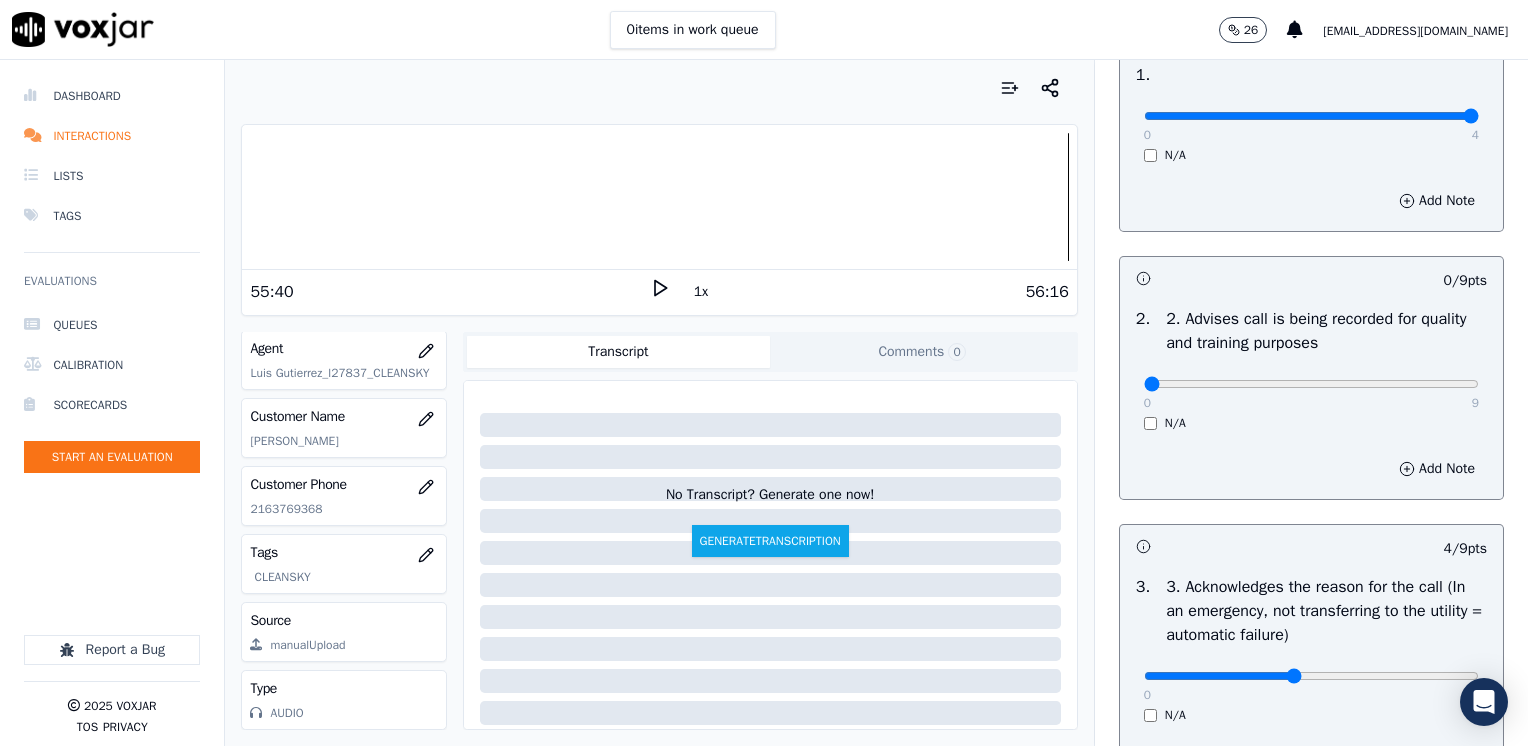 scroll, scrollTop: 600, scrollLeft: 0, axis: vertical 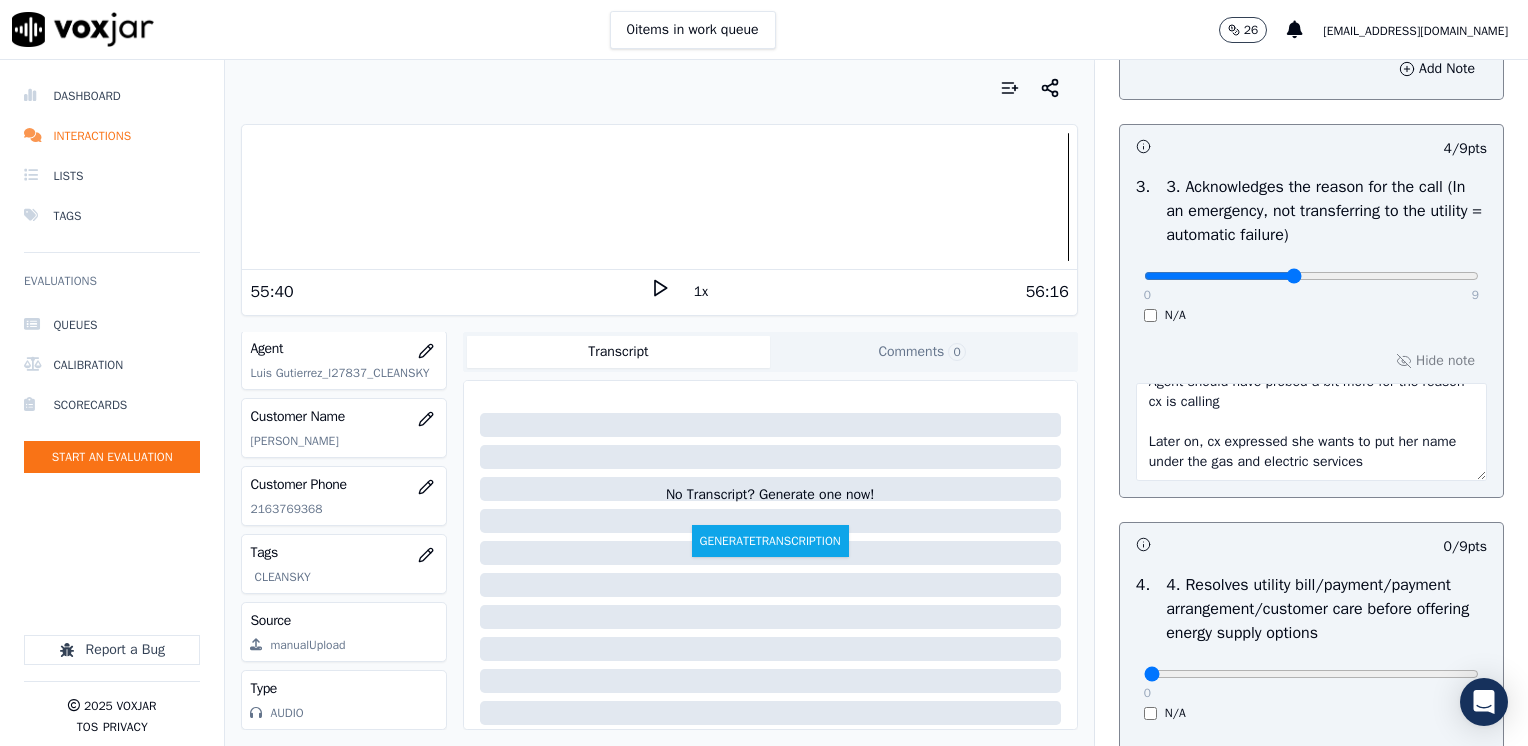 click on "Cx called to inquire about her [PERSON_NAME].
Agent should have probed a bit more for the reason cx is calling
Later on, cx expressed she wants to put her name under the gas and electric services" at bounding box center [1311, 432] 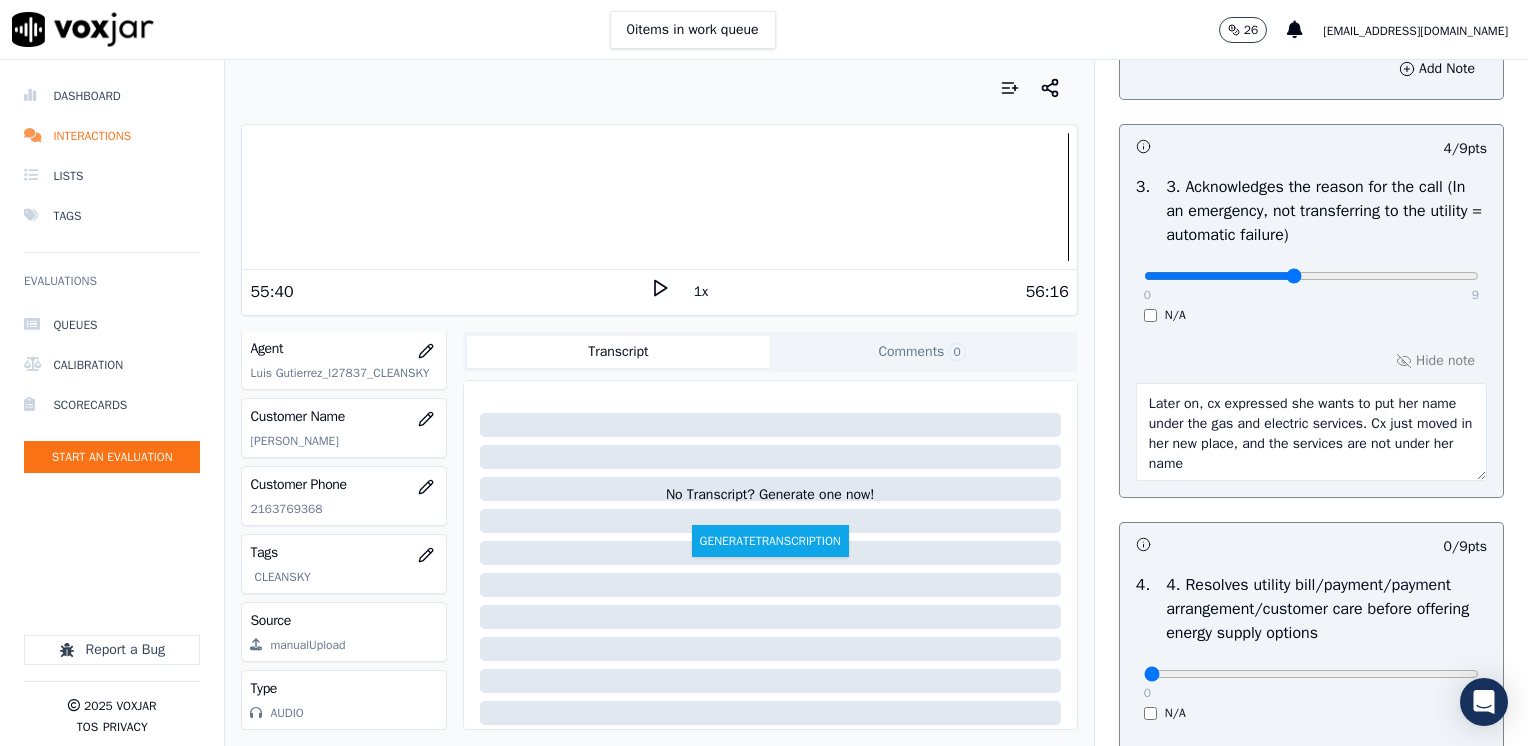scroll, scrollTop: 80, scrollLeft: 0, axis: vertical 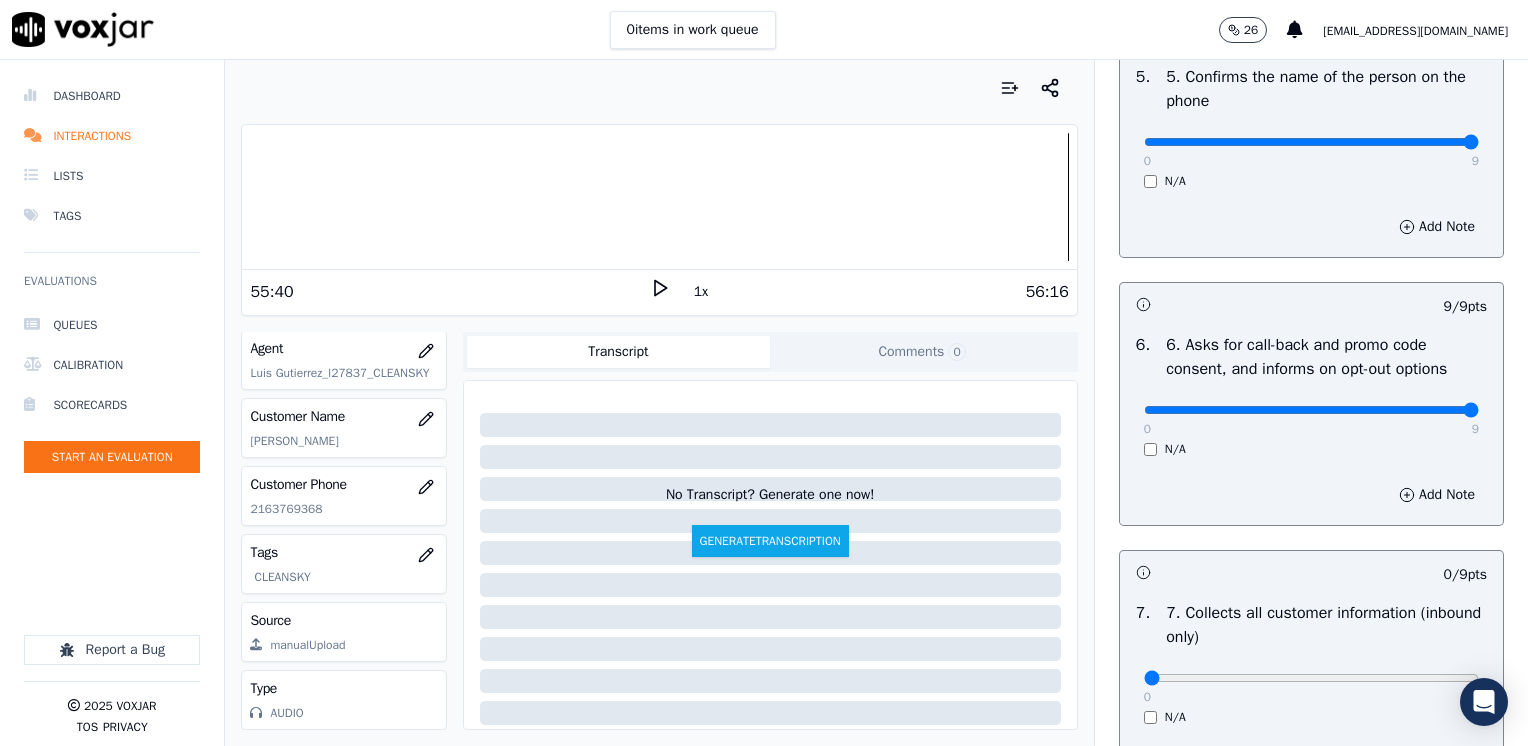 type on "Cx called to inquire about her [PERSON_NAME].
Agent should have probed a bit more for the reason cx is calling
Later on, cx expressed she wants to put her name under the gas and electric services. Cx just moved in her new place, and the services are not under her name" 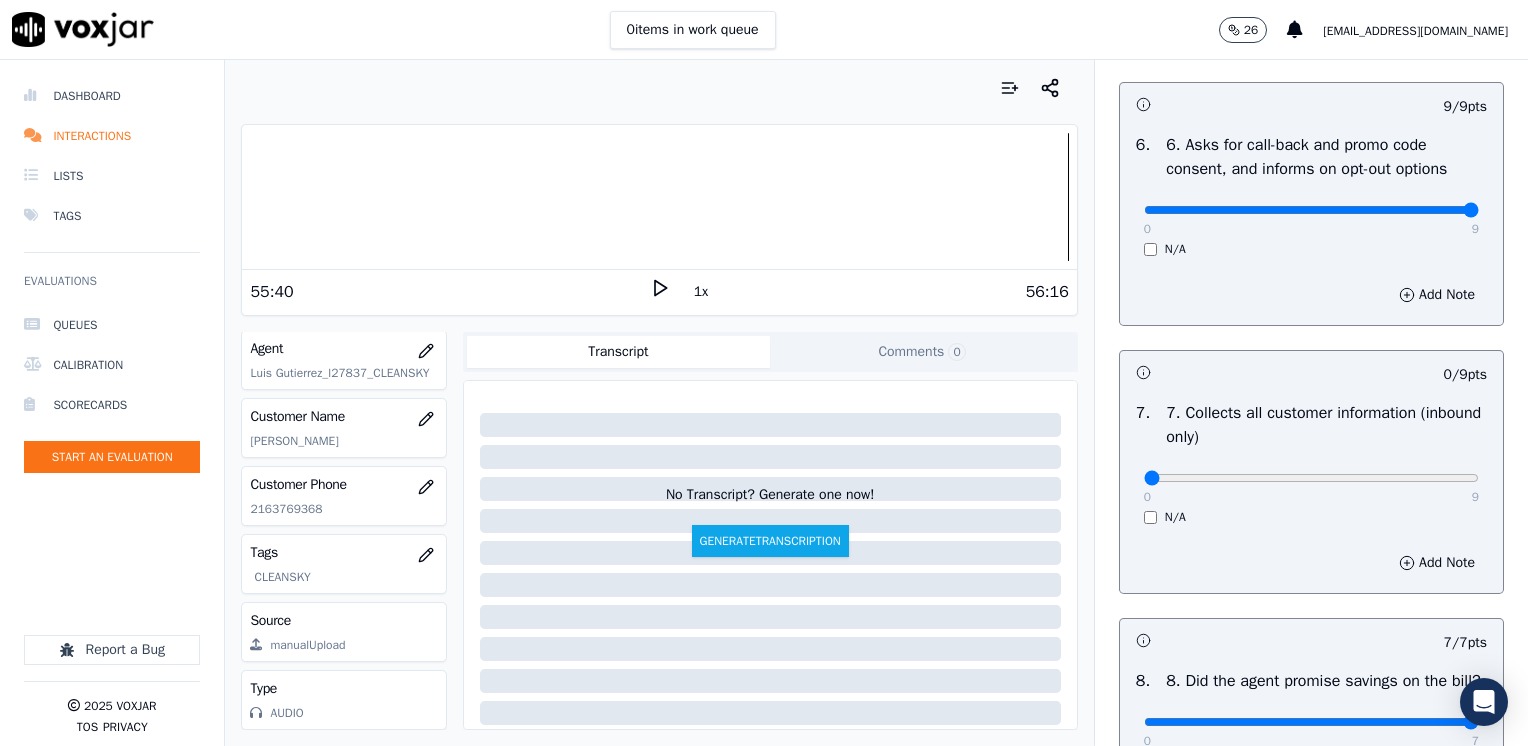 scroll, scrollTop: 1700, scrollLeft: 0, axis: vertical 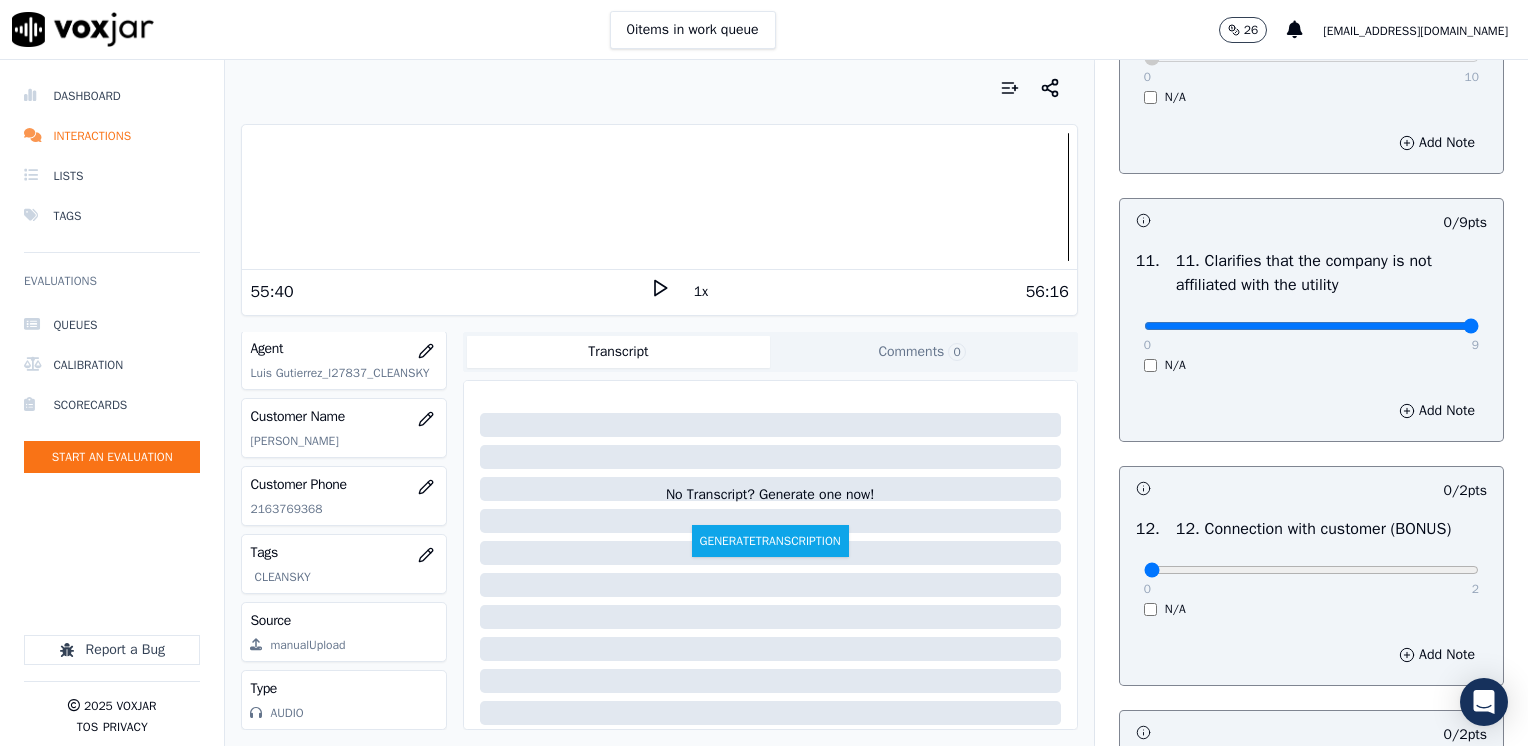 drag, startPoint x: 1136, startPoint y: 370, endPoint x: 1531, endPoint y: 440, distance: 401.15457 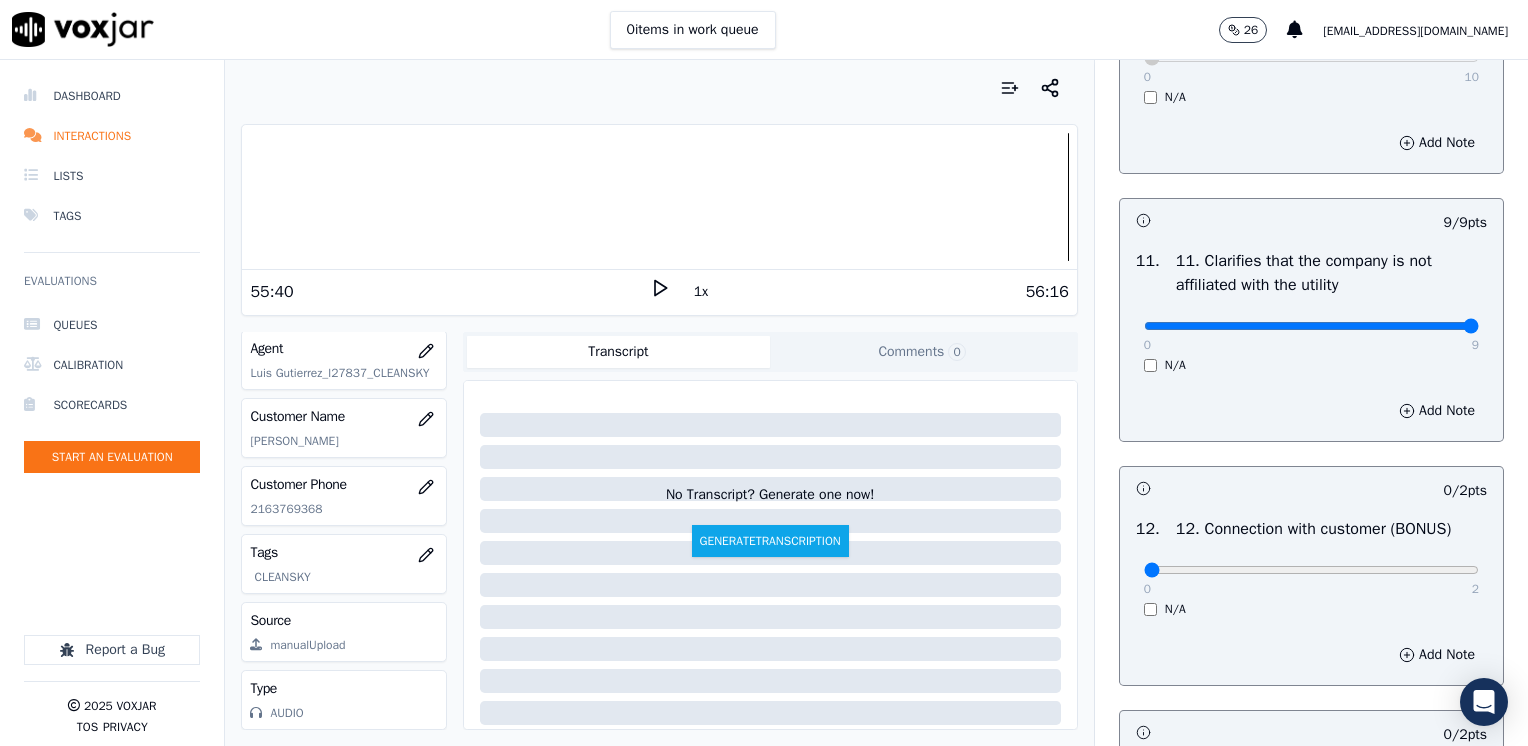 scroll, scrollTop: 3100, scrollLeft: 0, axis: vertical 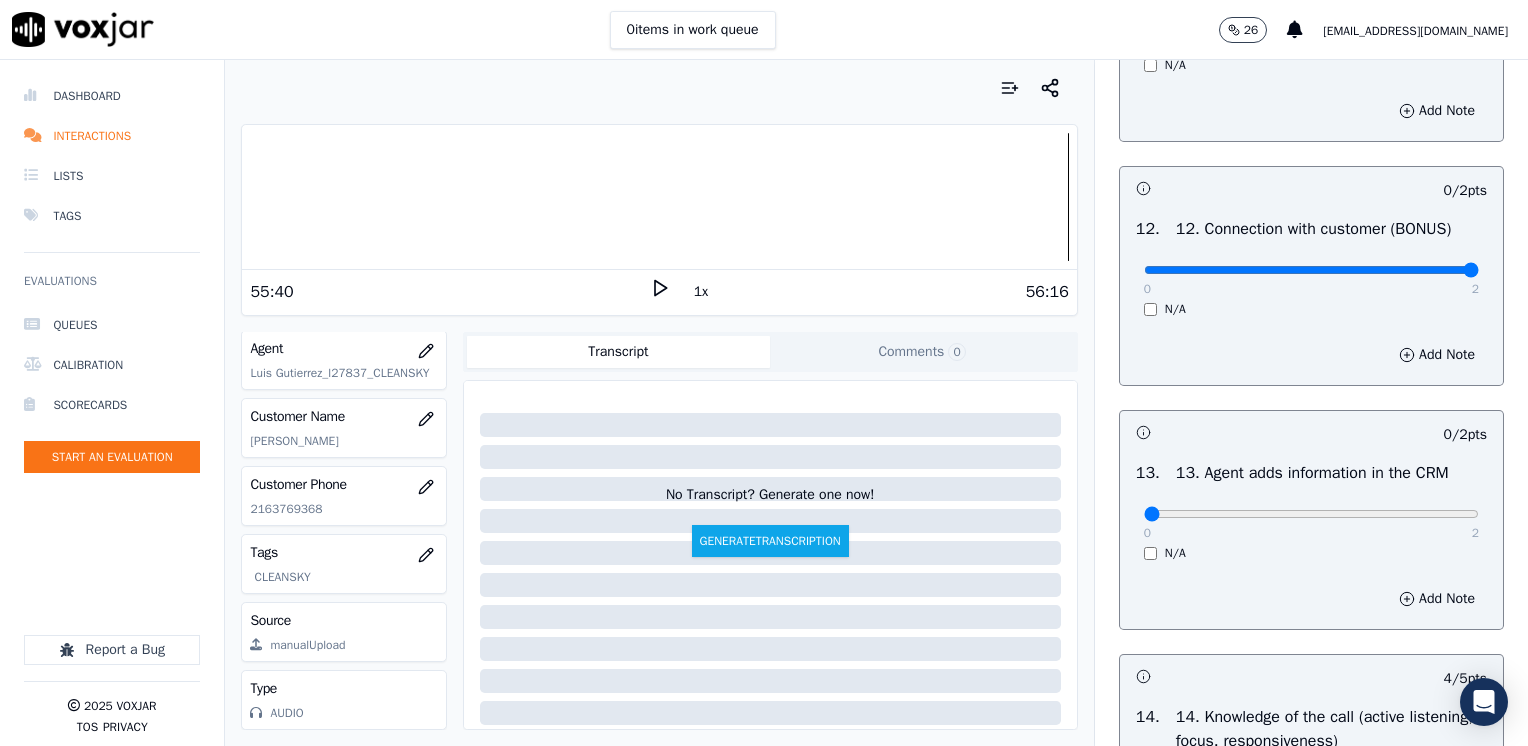 drag, startPoint x: 1137, startPoint y: 314, endPoint x: 1531, endPoint y: 361, distance: 396.7934 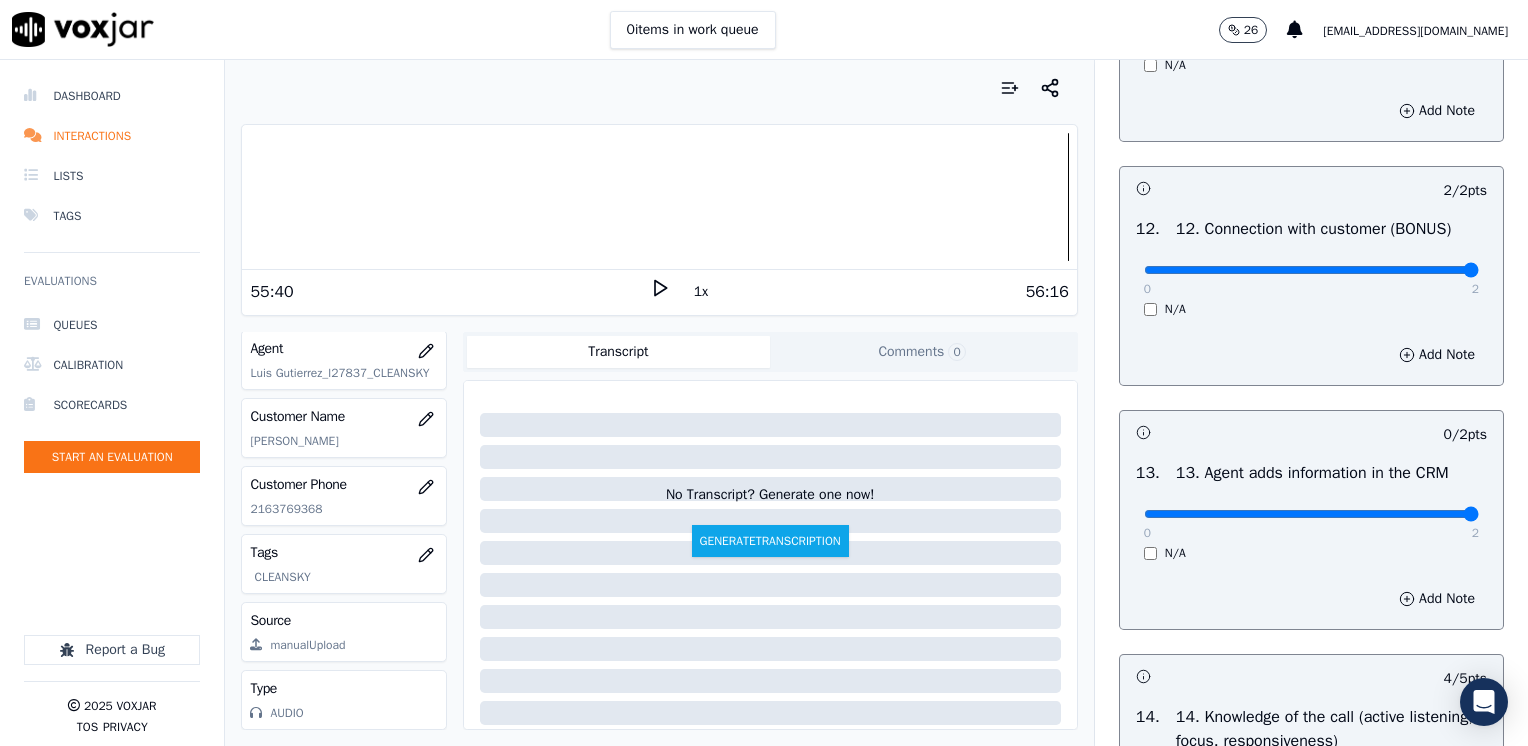 drag, startPoint x: 1130, startPoint y: 558, endPoint x: 1531, endPoint y: 558, distance: 401 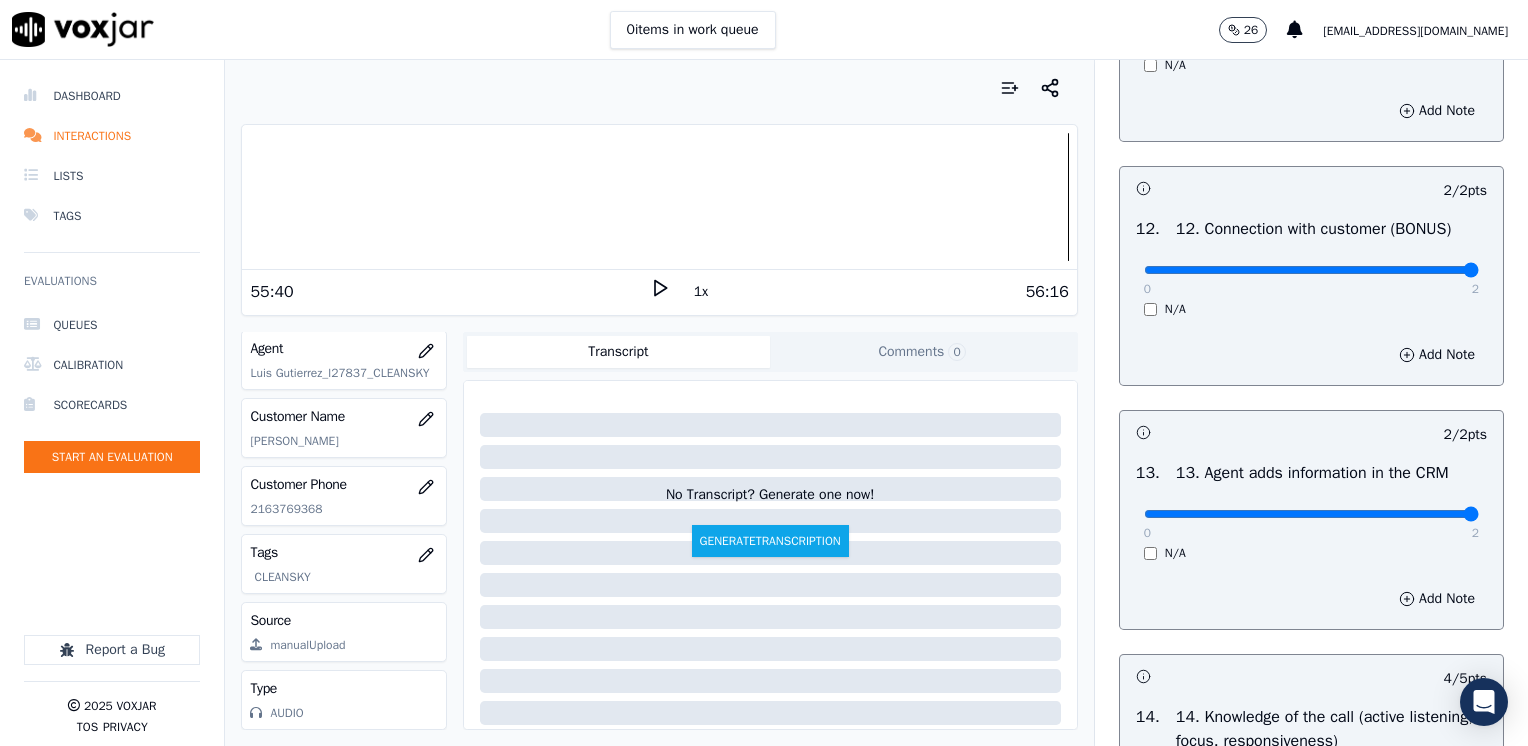 scroll, scrollTop: 3500, scrollLeft: 0, axis: vertical 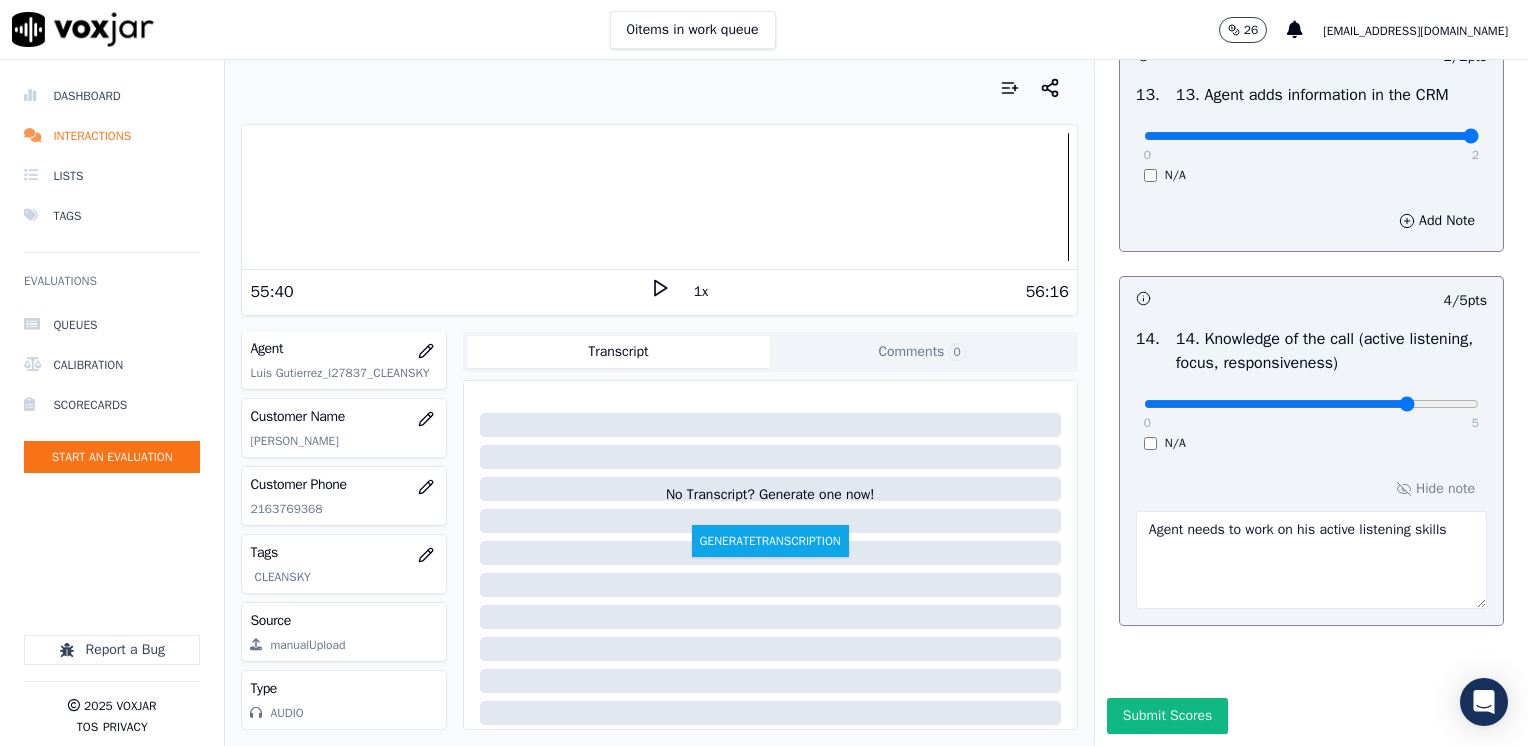 click on "Agent needs to work on his active listening skills" at bounding box center [1311, 560] 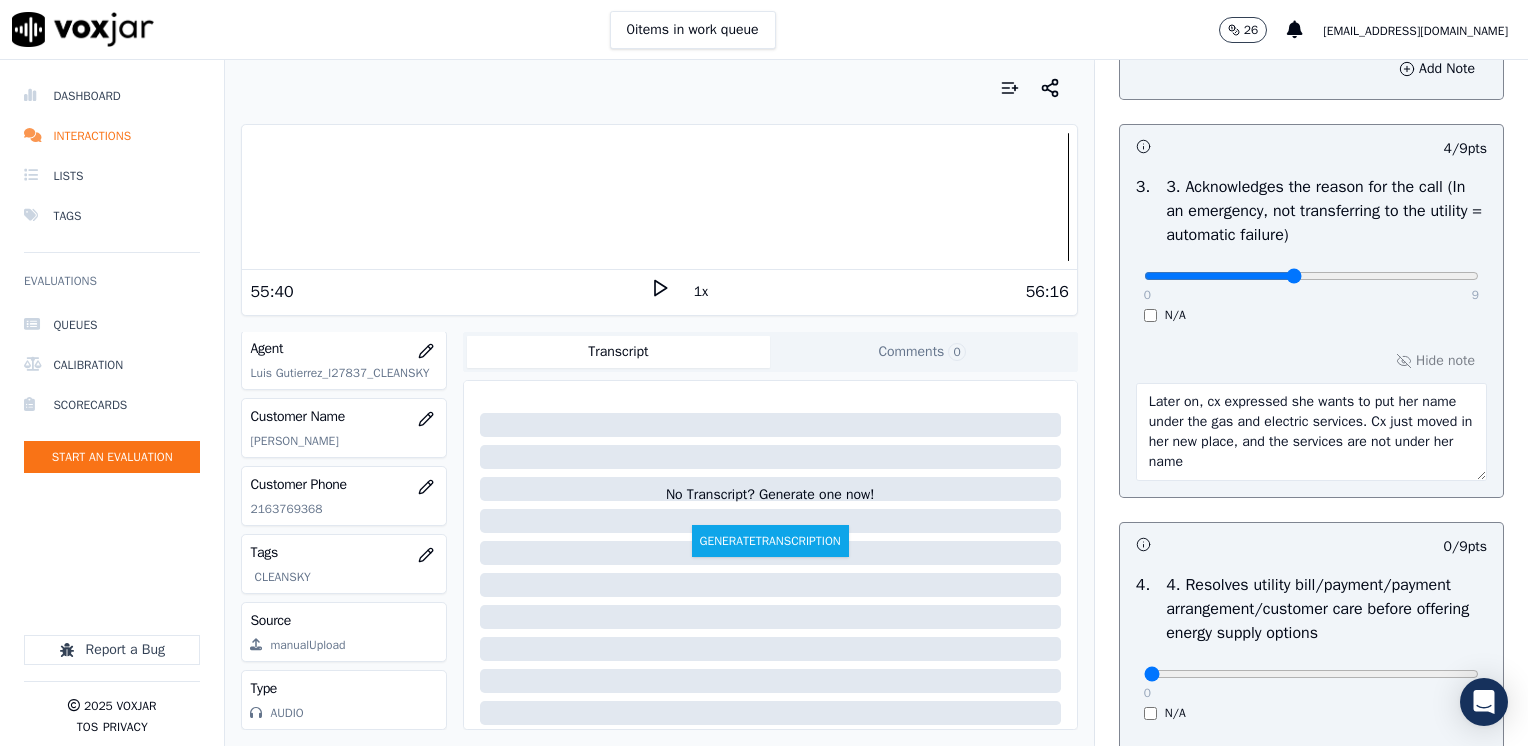 scroll, scrollTop: 900, scrollLeft: 0, axis: vertical 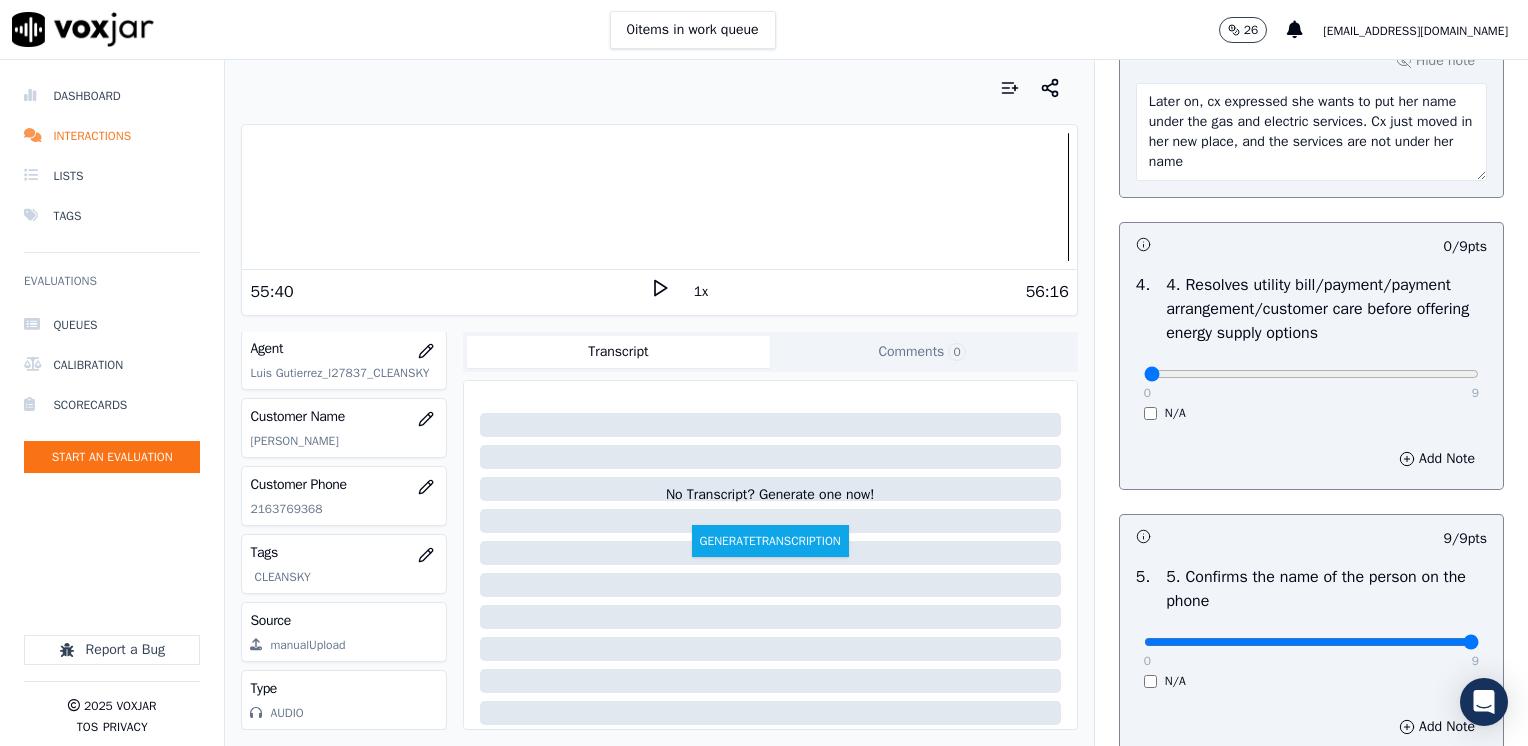 type on "Agent needs to work on his listening skills" 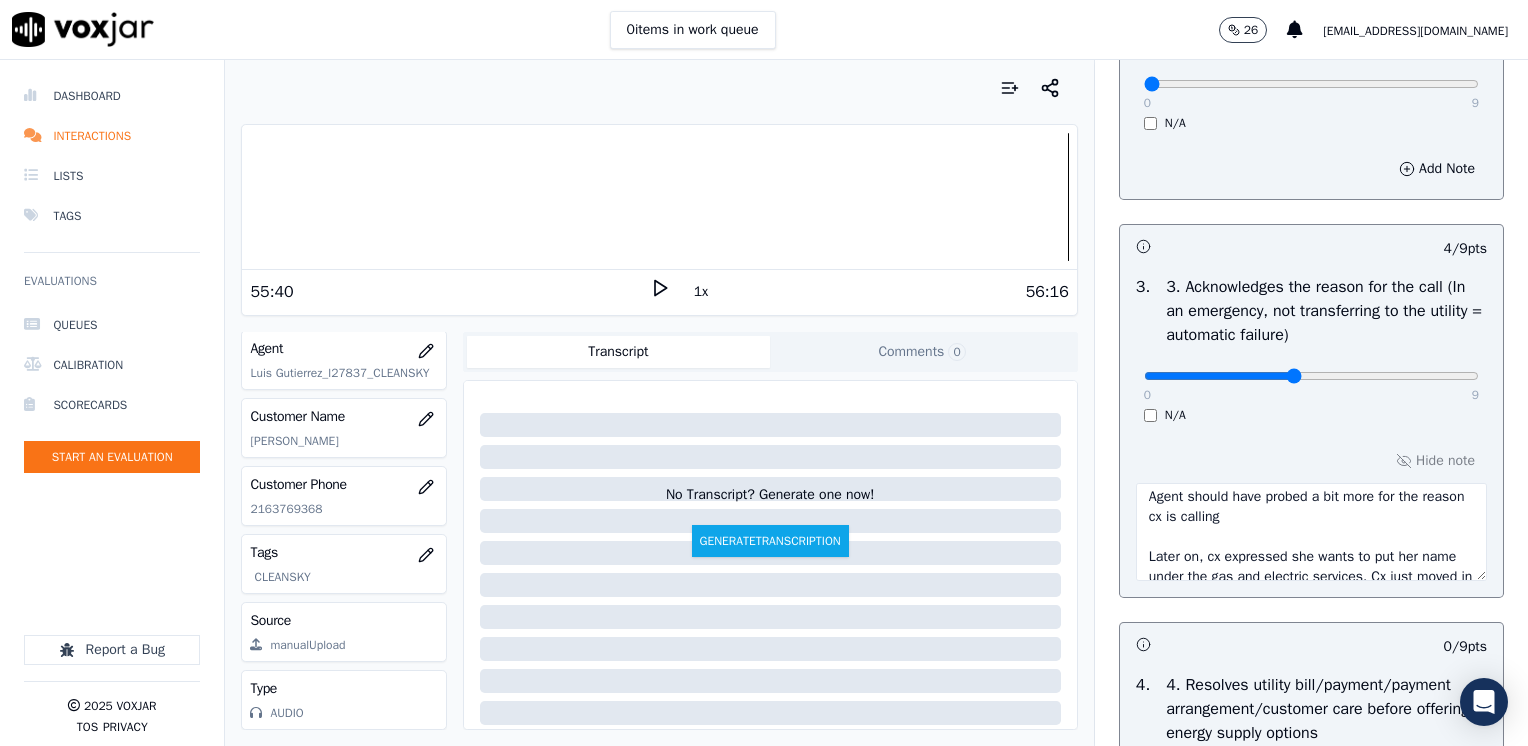 scroll, scrollTop: 0, scrollLeft: 0, axis: both 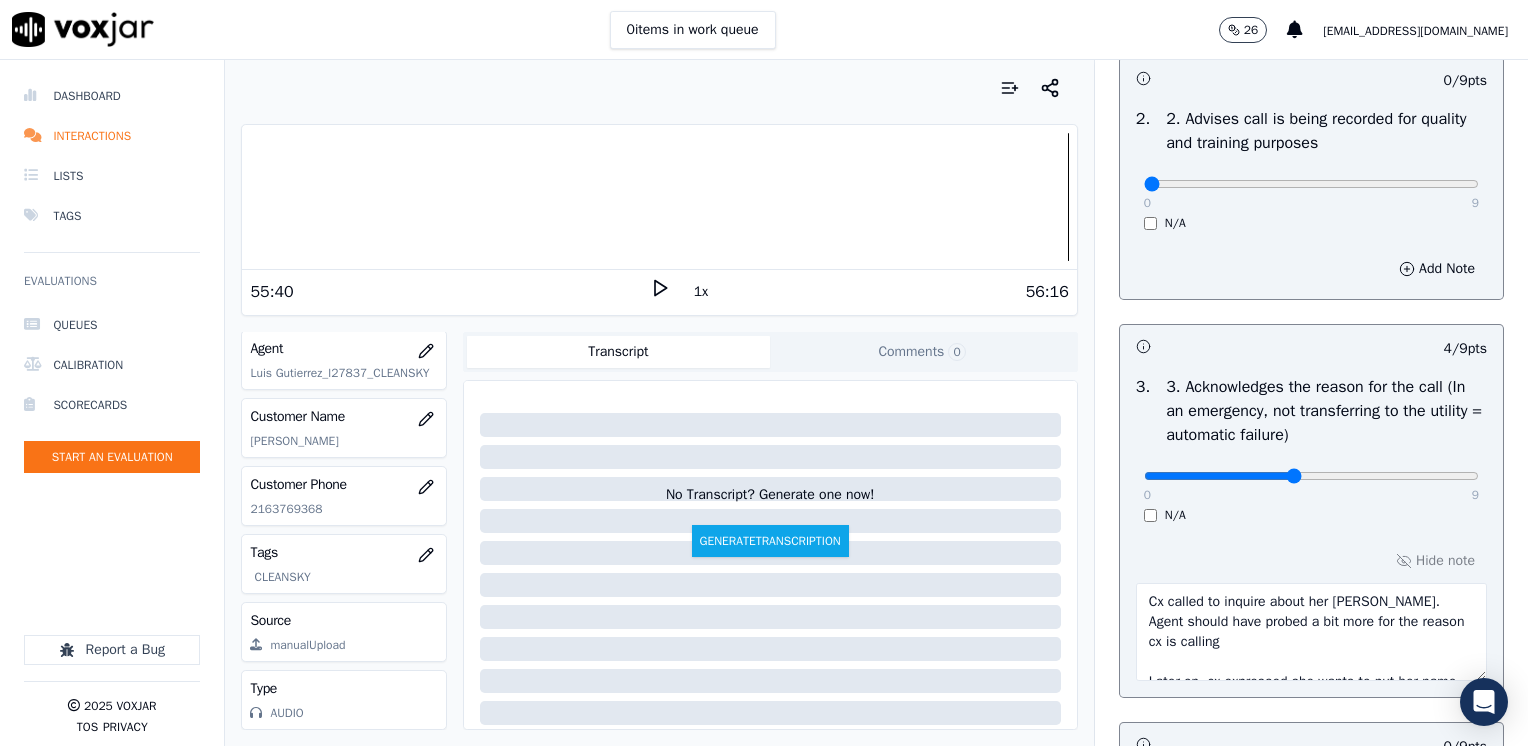 drag, startPoint x: 1360, startPoint y: 615, endPoint x: 1385, endPoint y: 635, distance: 32.01562 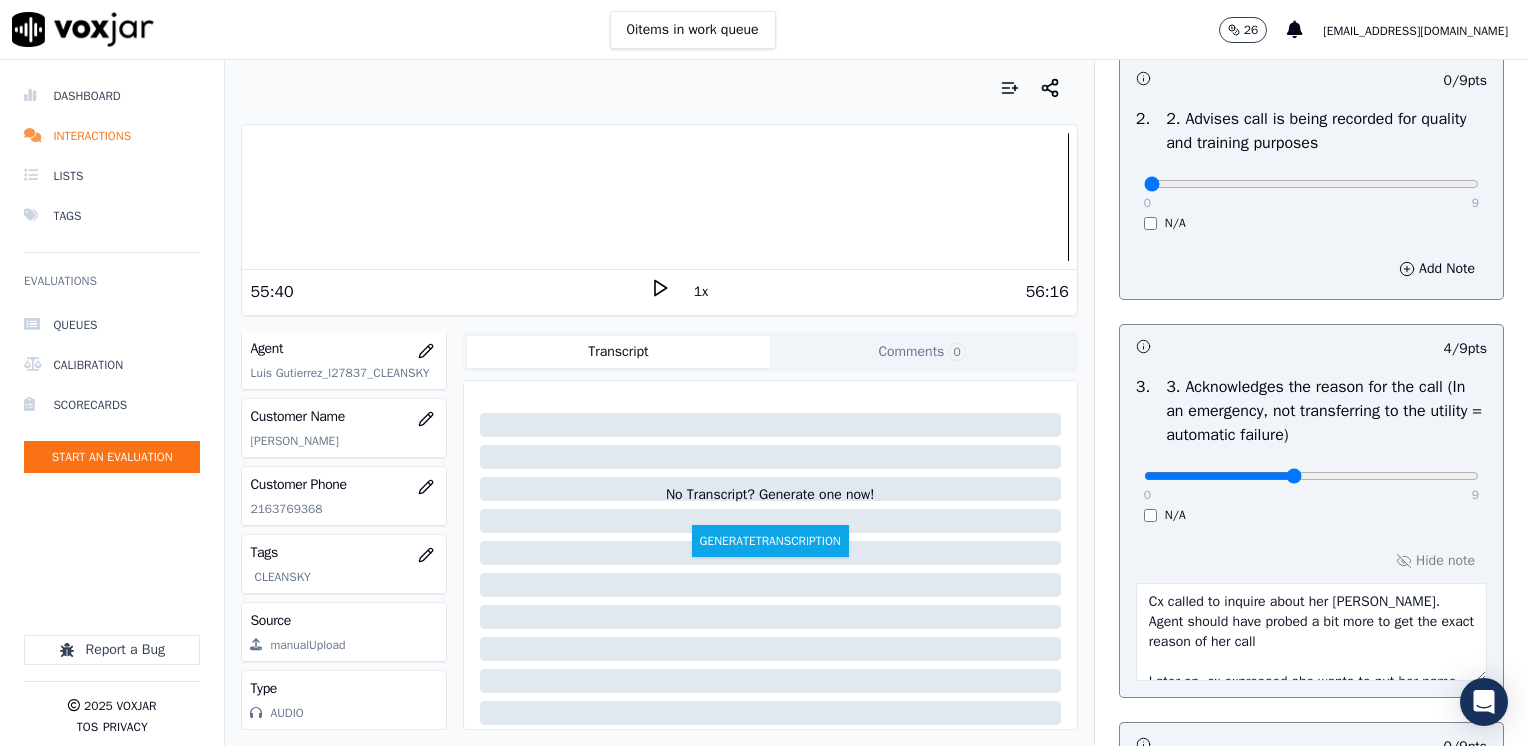 scroll, scrollTop: 500, scrollLeft: 0, axis: vertical 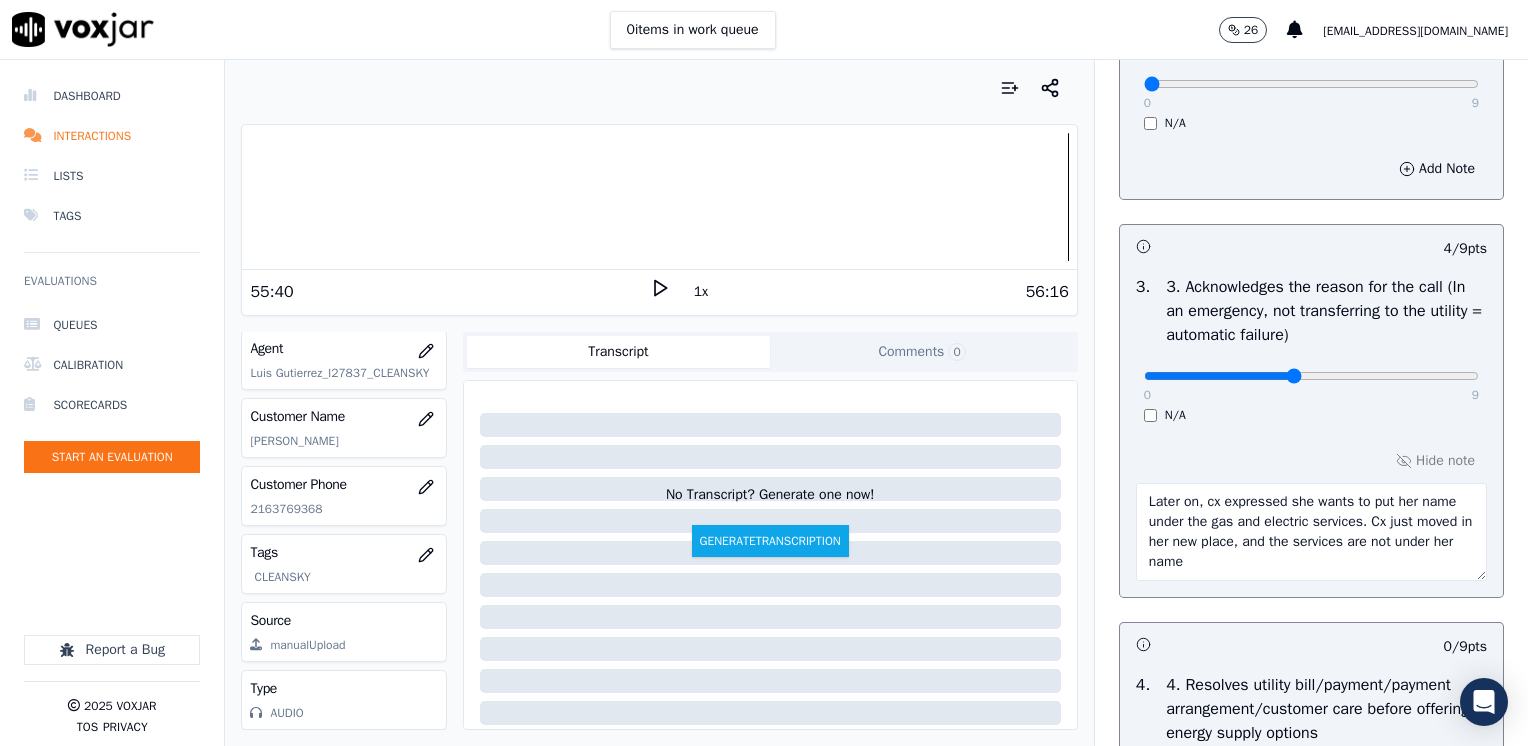 type on "Cx called to inquire about her [PERSON_NAME].
Agent should have probed a bit more to get the exact reason of her call
Later on, cx expressed she wants to put her name under the gas and electric services. Cx just moved in her new place, and the services are not under her name" 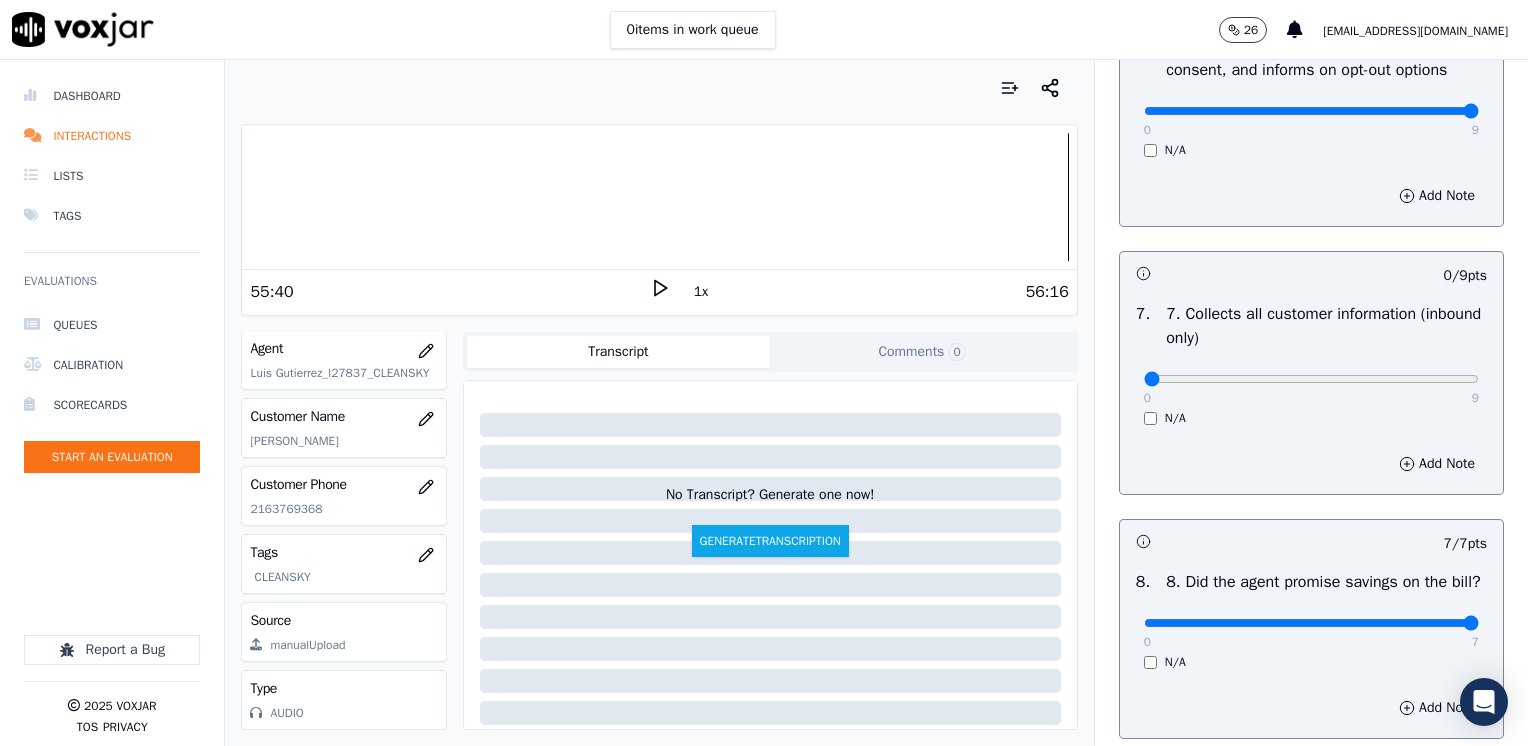 scroll, scrollTop: 1700, scrollLeft: 0, axis: vertical 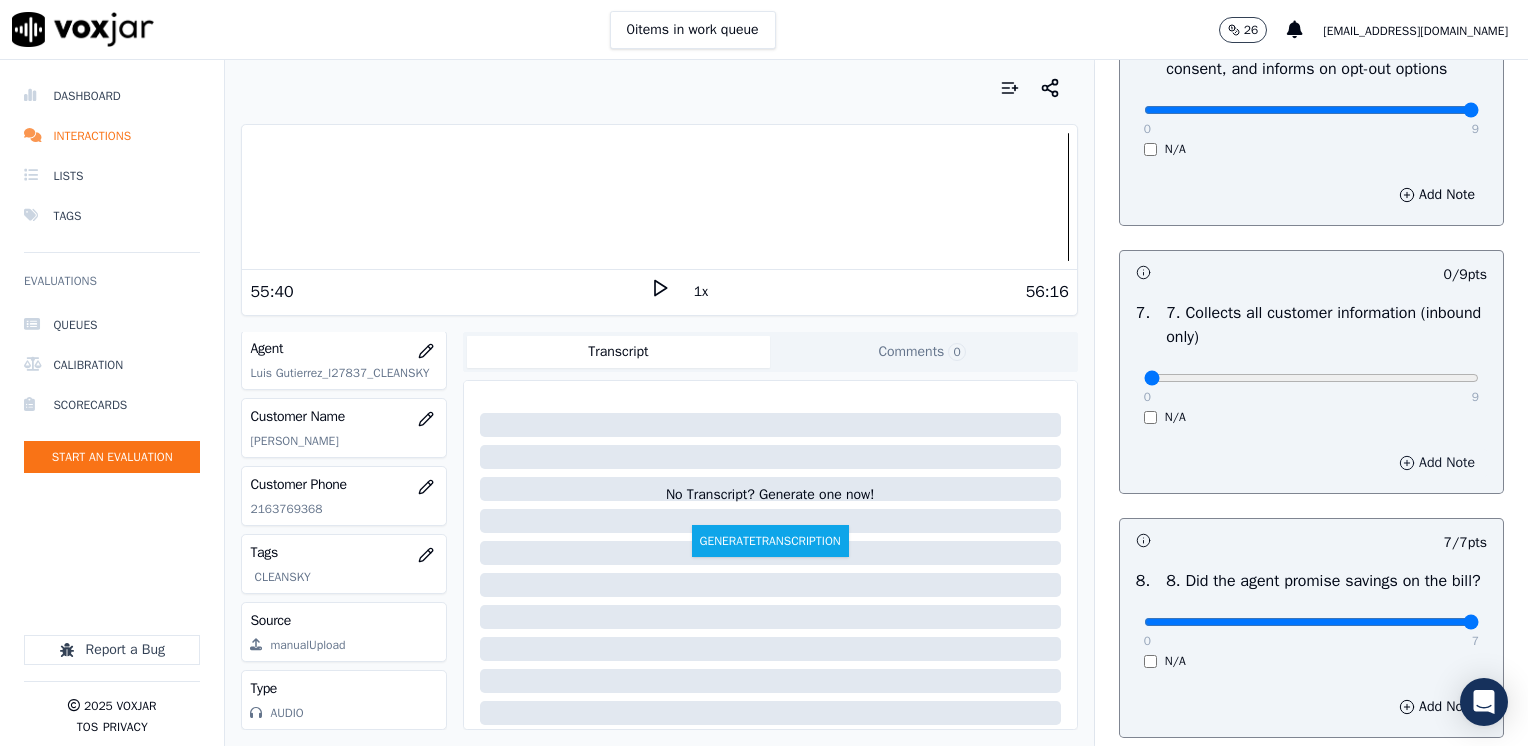 click on "Add Note" at bounding box center (1437, 463) 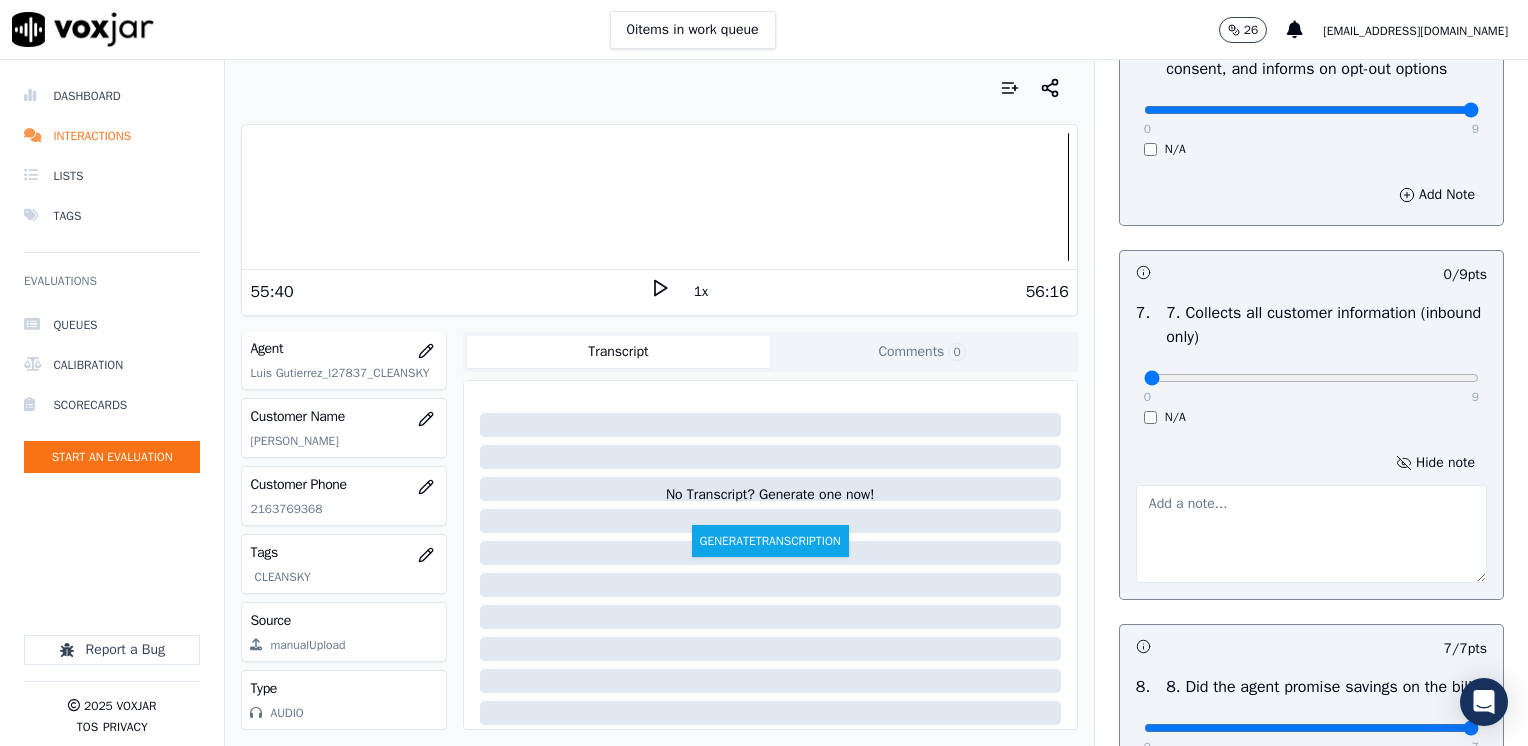 click at bounding box center [1311, 534] 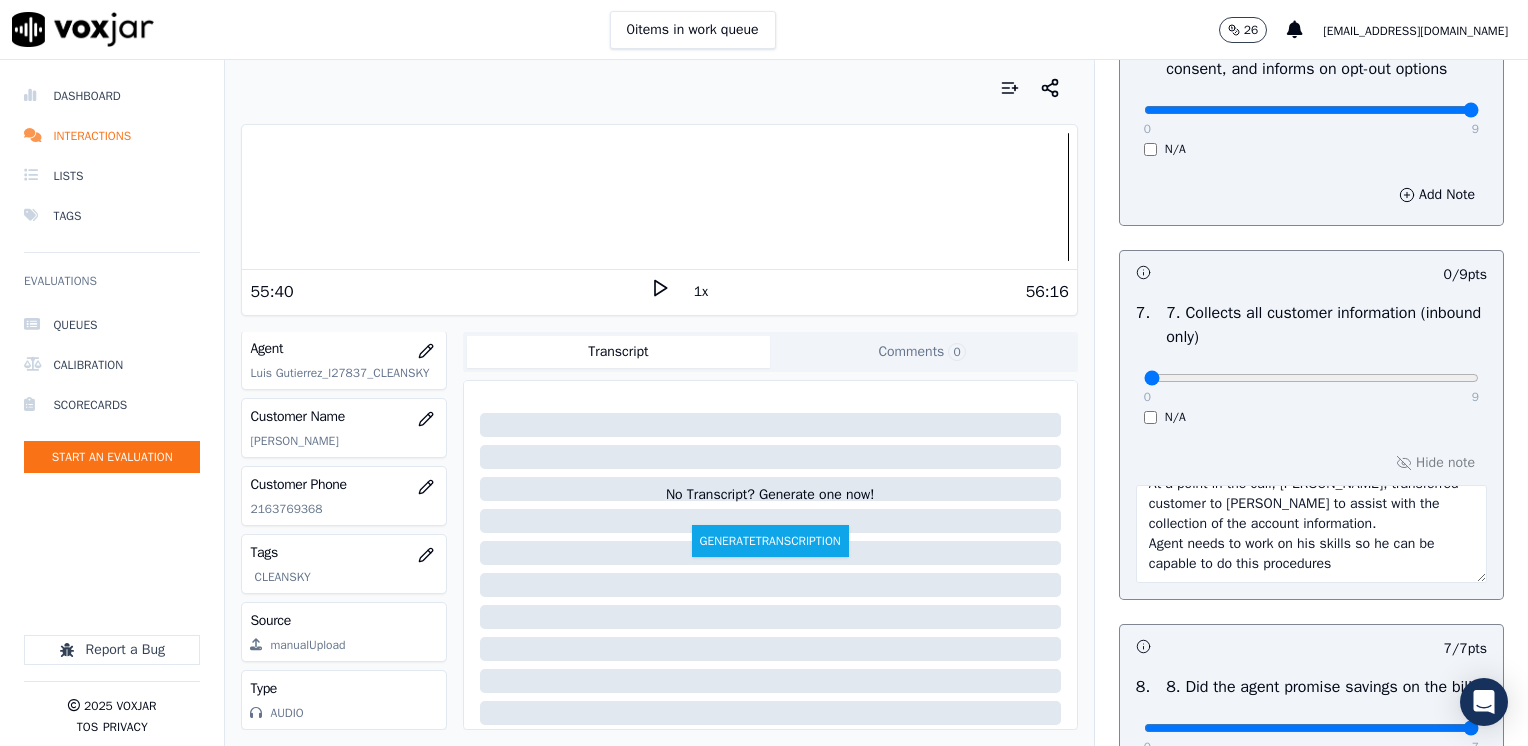 scroll, scrollTop: 40, scrollLeft: 0, axis: vertical 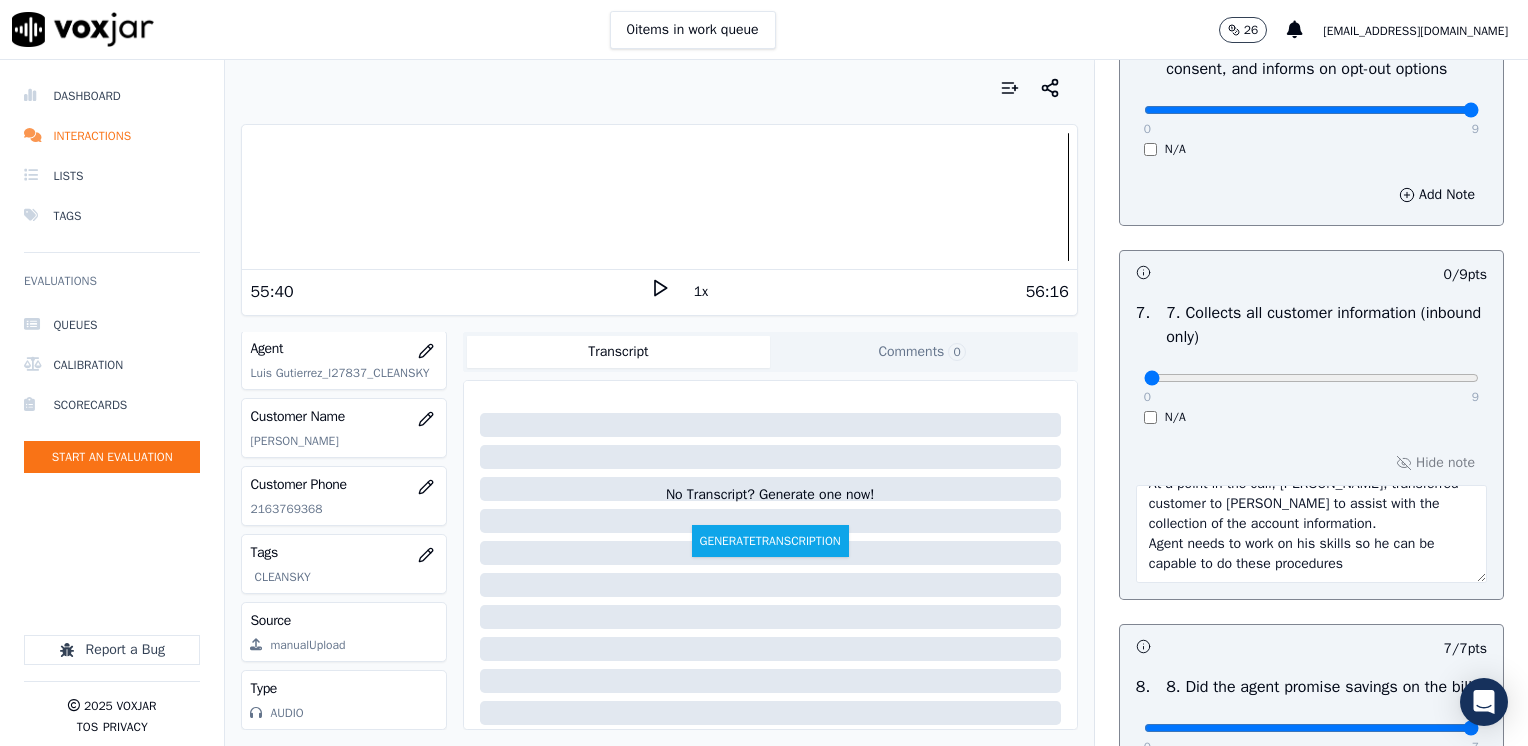 type on "At a point in the call, [PERSON_NAME], transferred customer to [PERSON_NAME] to assist with the collection of the account information.
Agent needs to work on his skills so he can be capable to do these procedures" 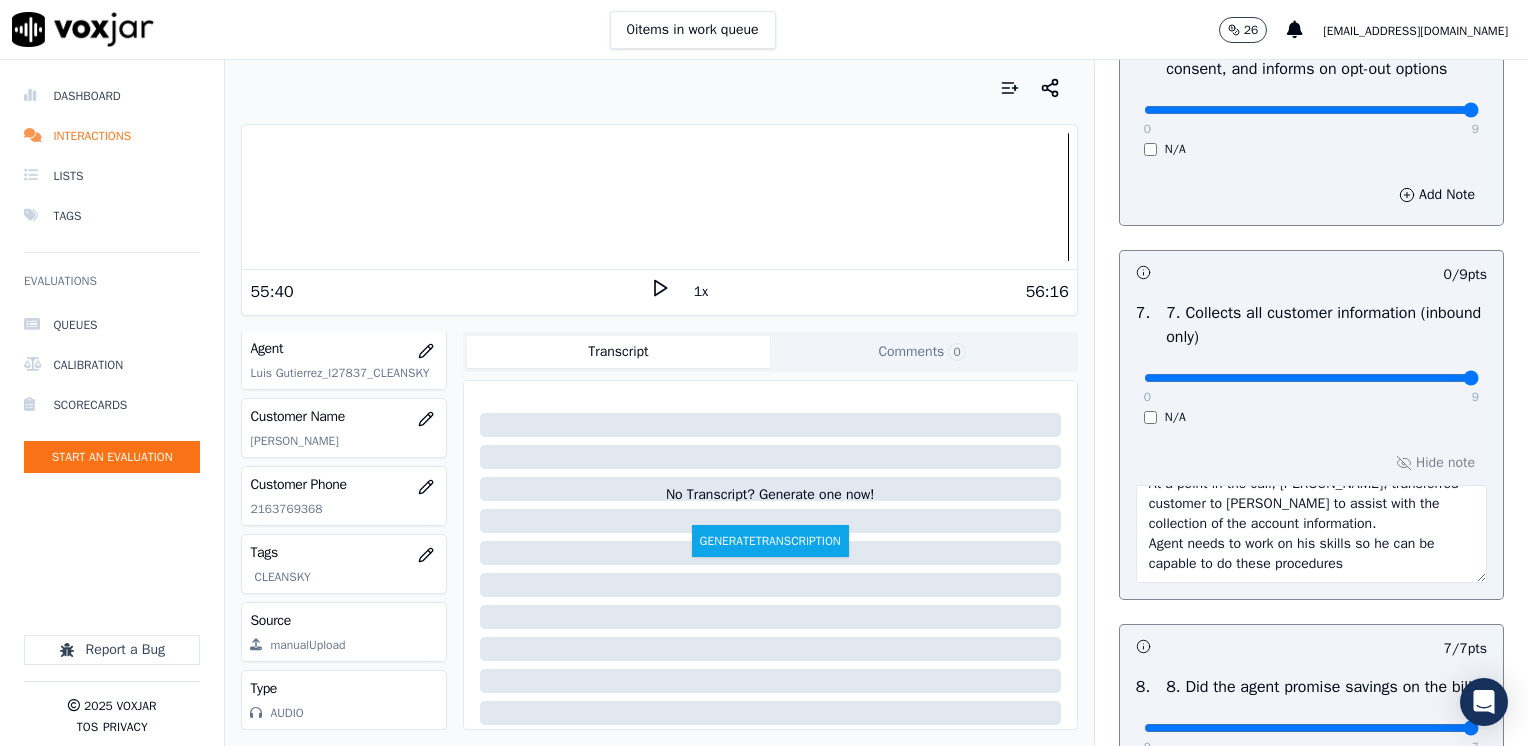 drag, startPoint x: 1133, startPoint y: 377, endPoint x: 1525, endPoint y: 390, distance: 392.2155 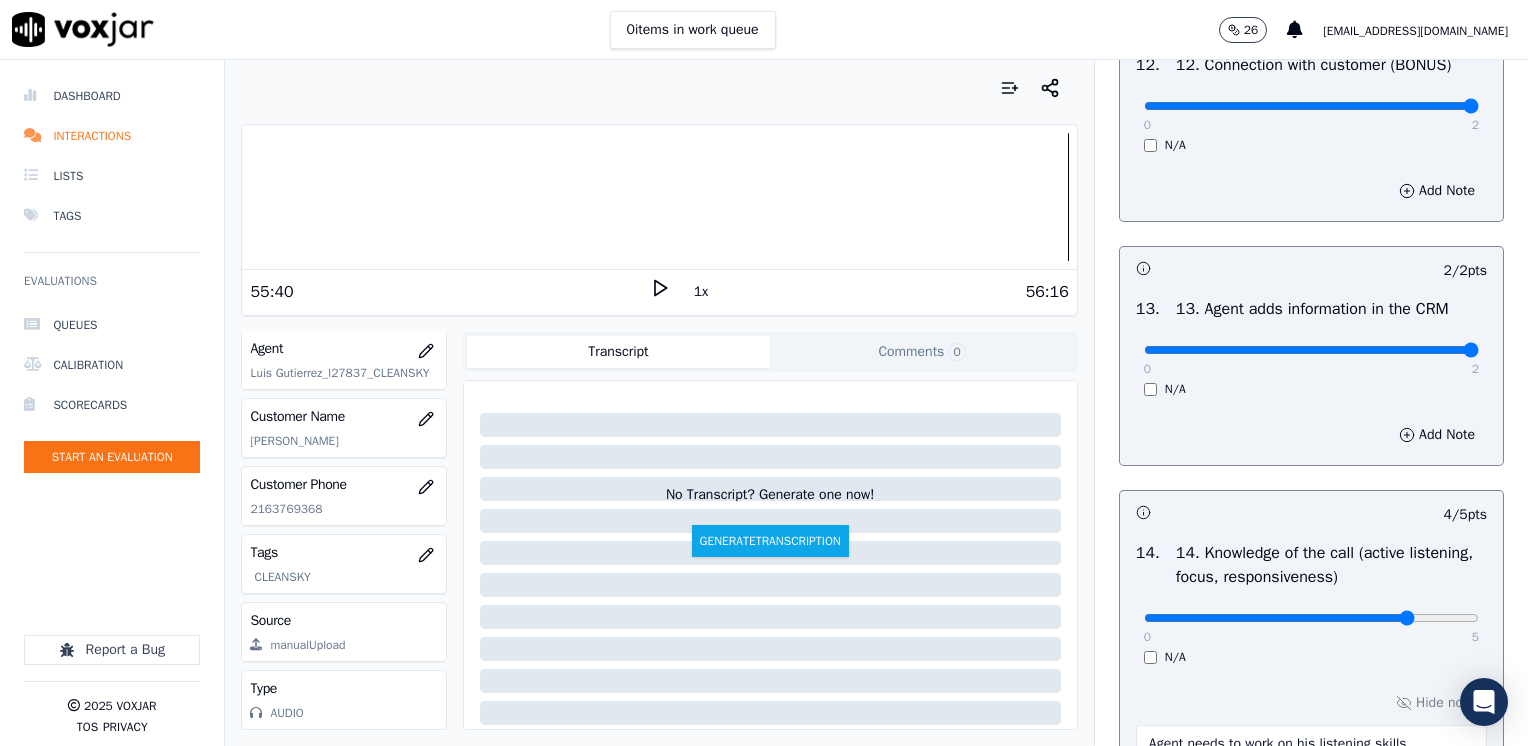 scroll, scrollTop: 3670, scrollLeft: 0, axis: vertical 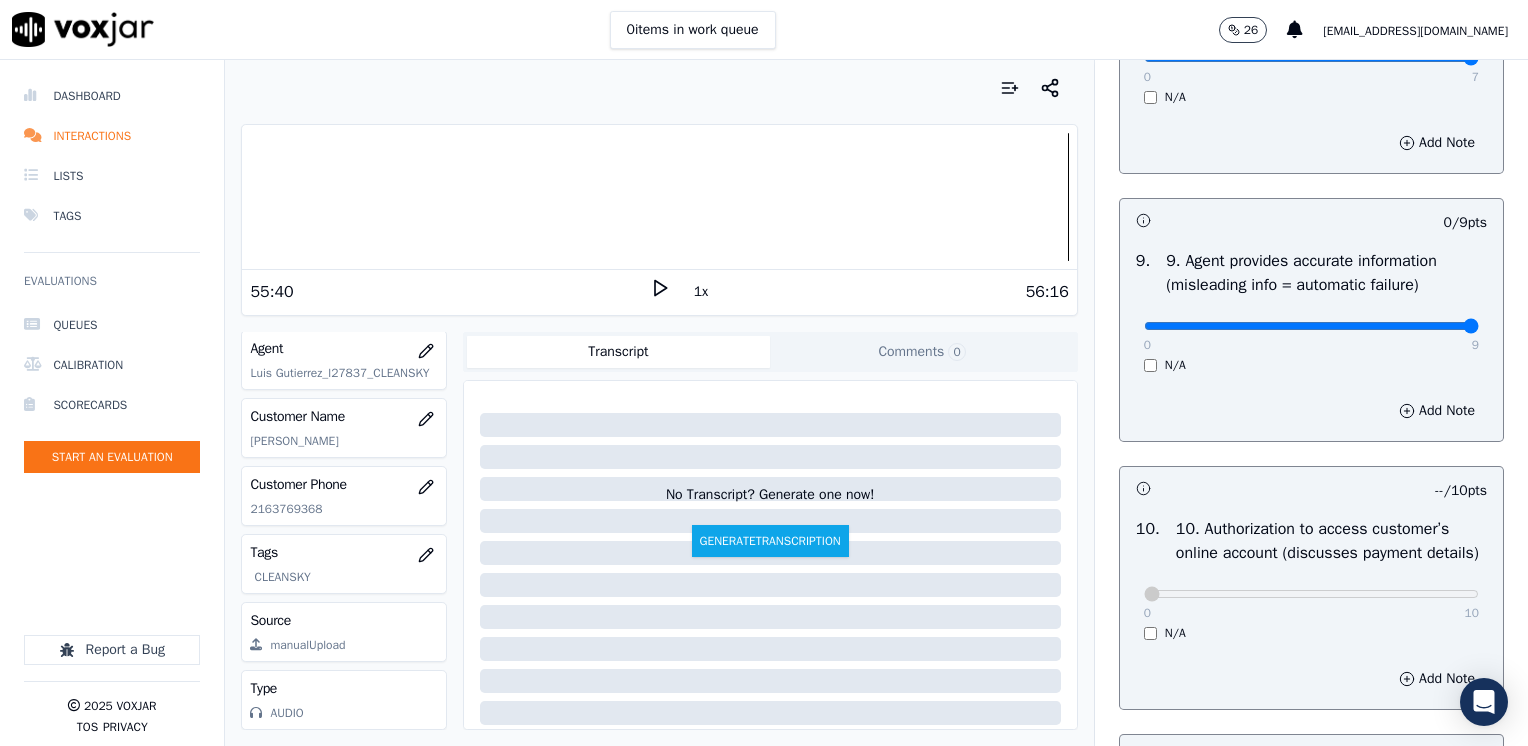 drag, startPoint x: 1131, startPoint y: 345, endPoint x: 1531, endPoint y: 327, distance: 400.4048 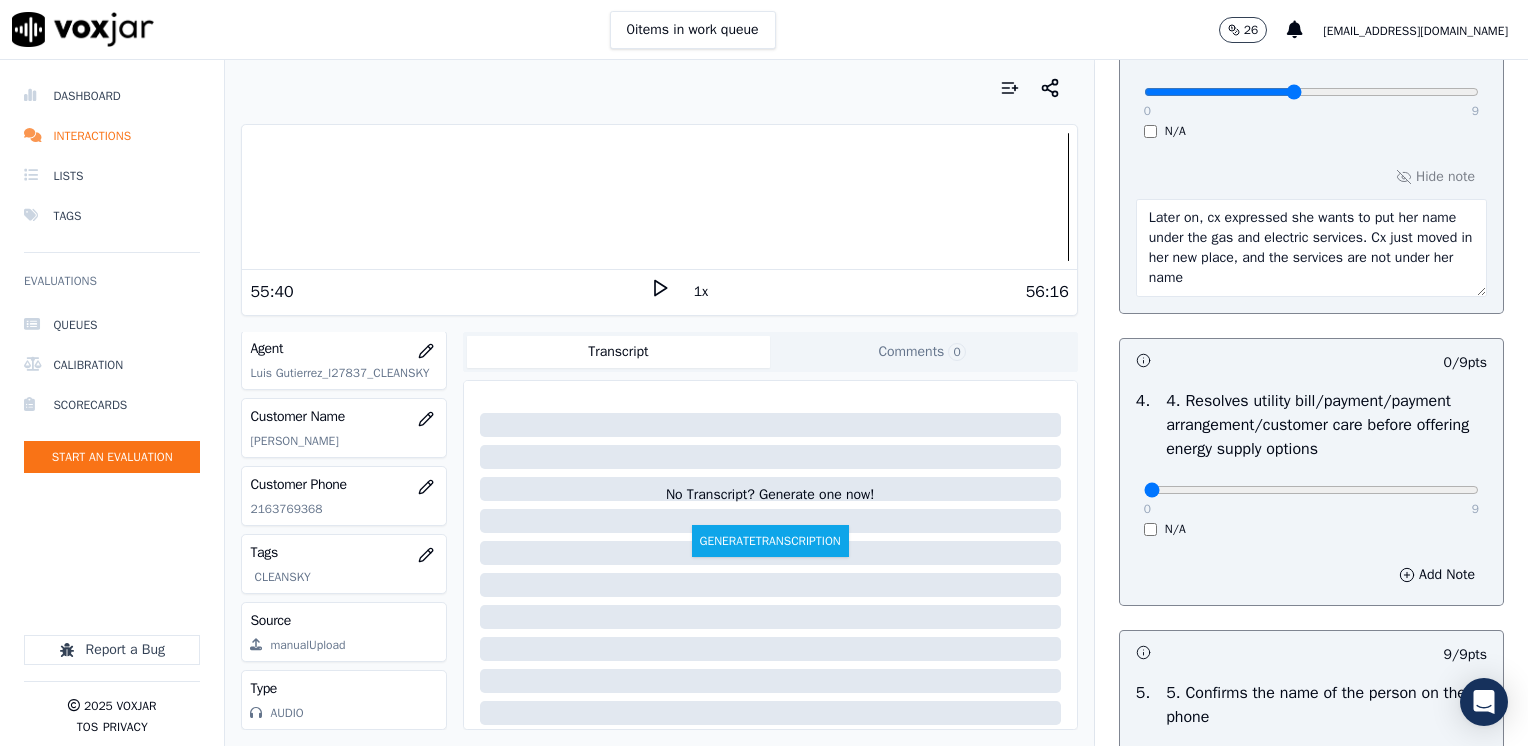 scroll, scrollTop: 870, scrollLeft: 0, axis: vertical 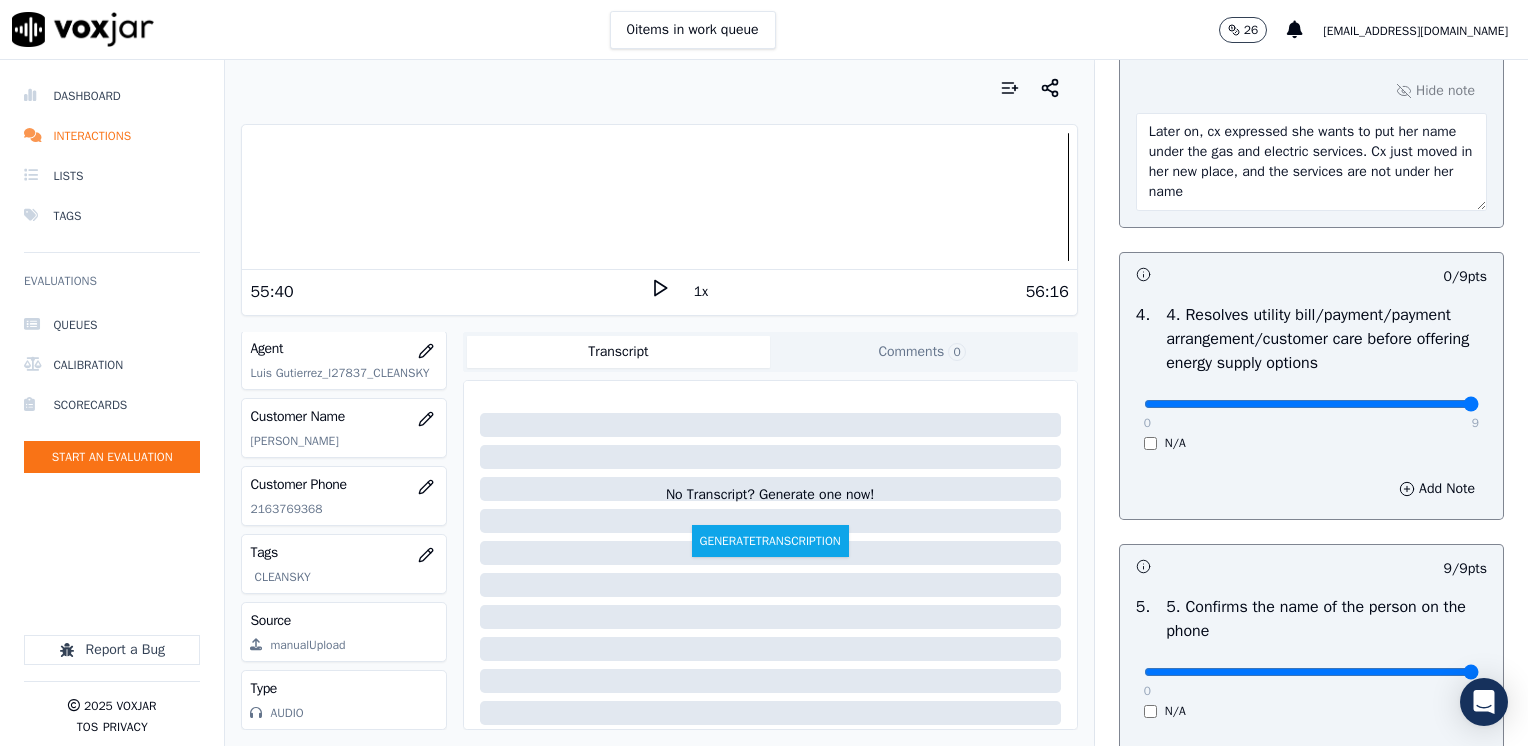 drag, startPoint x: 1132, startPoint y: 402, endPoint x: 1531, endPoint y: 350, distance: 402.3742 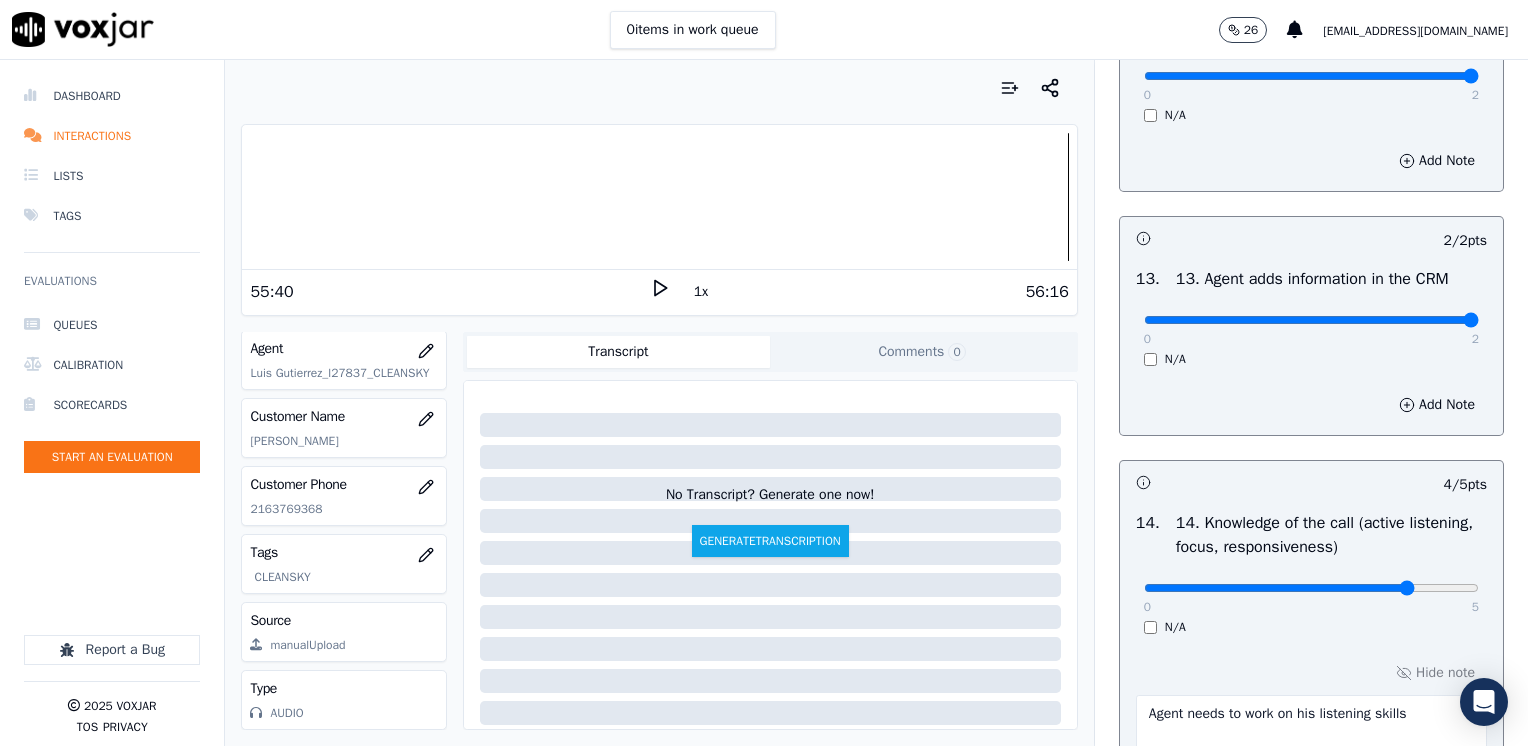 scroll, scrollTop: 3670, scrollLeft: 0, axis: vertical 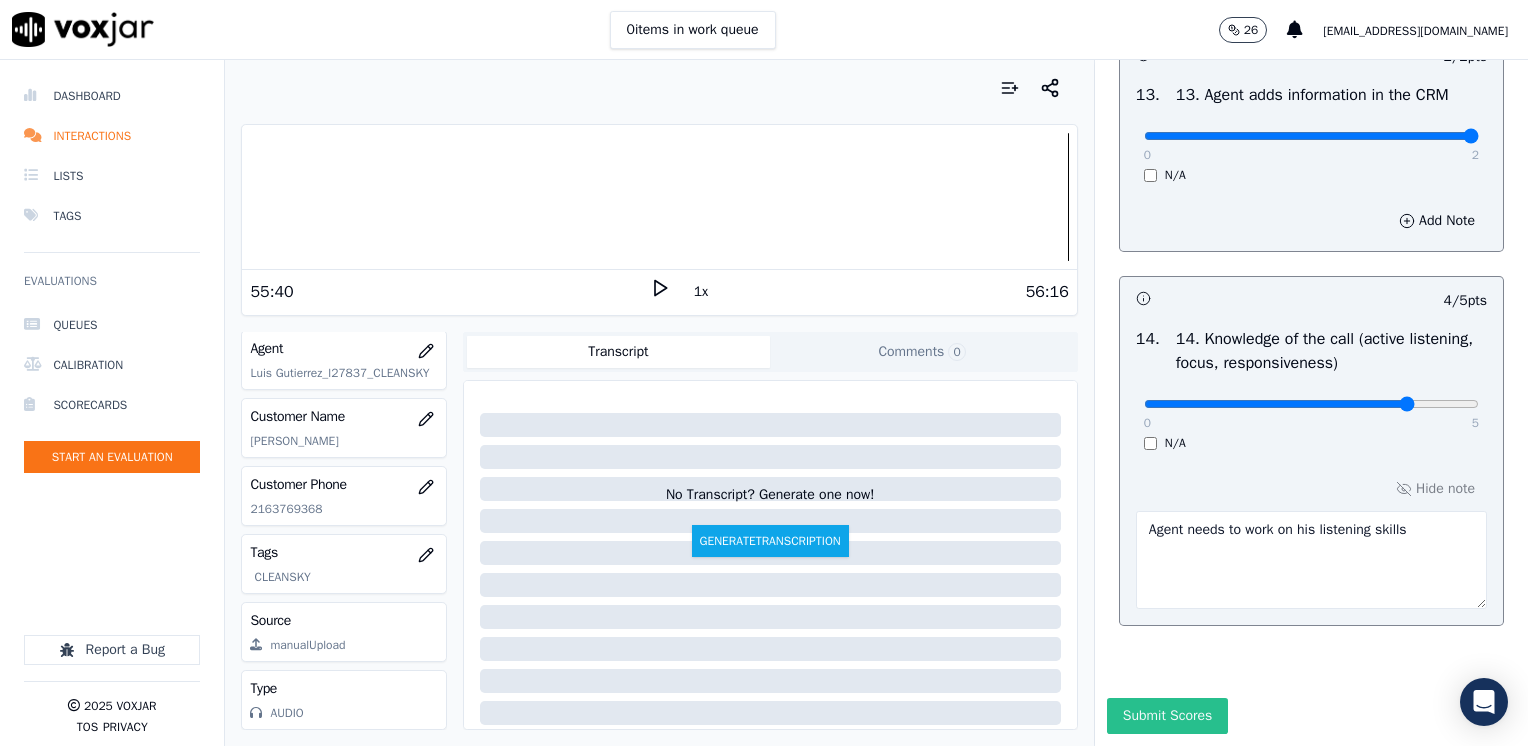 click on "Submit Scores" at bounding box center [1167, 716] 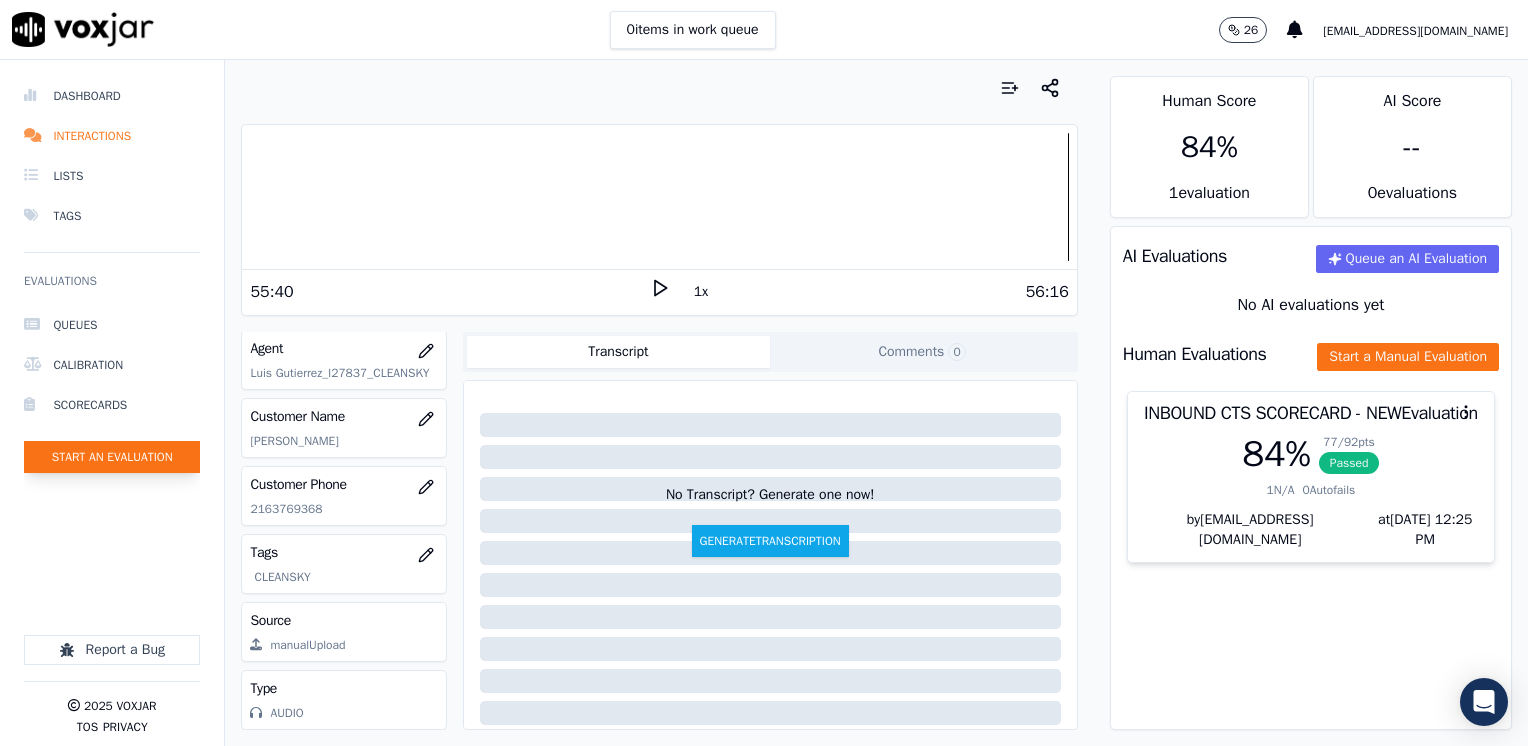 click on "Start an Evaluation" 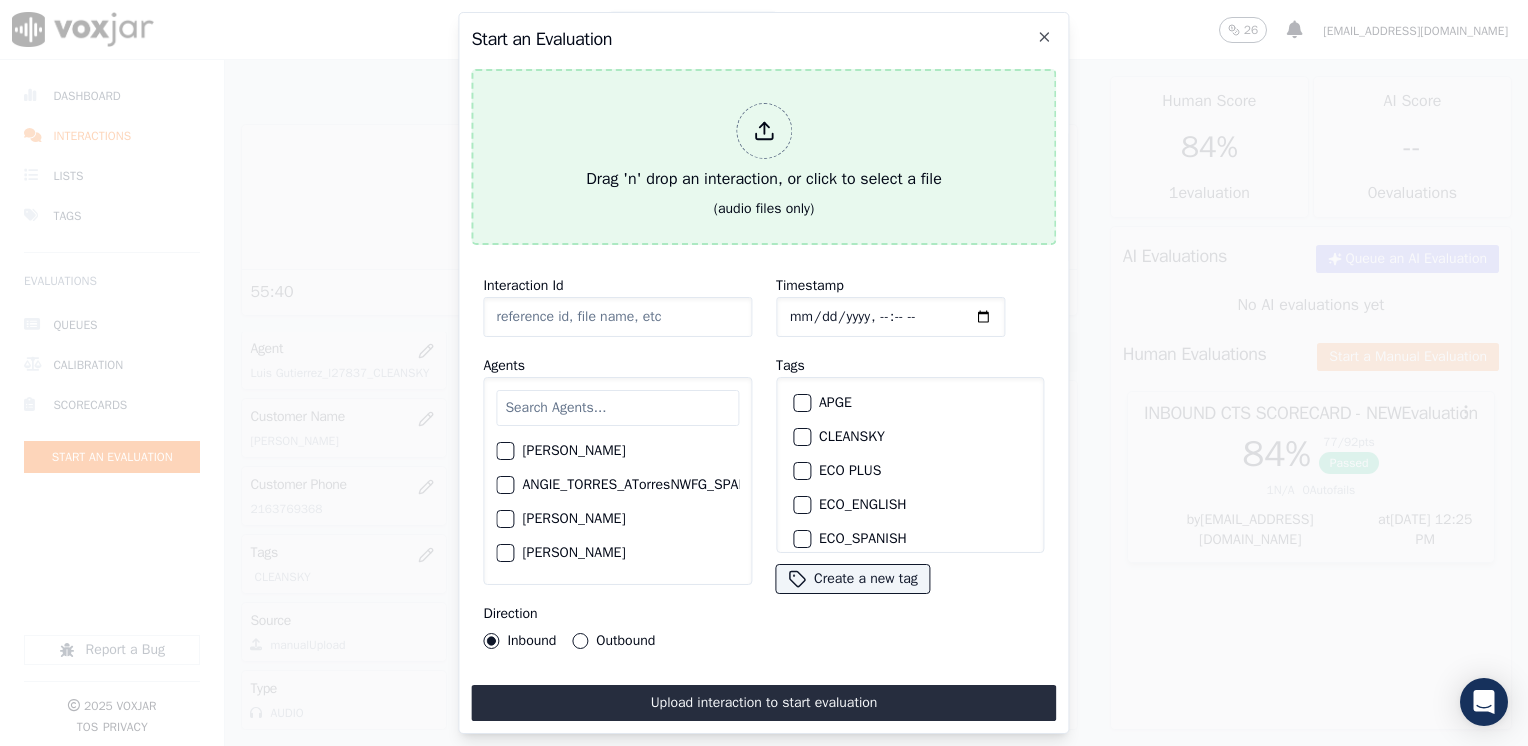 click at bounding box center [764, 131] 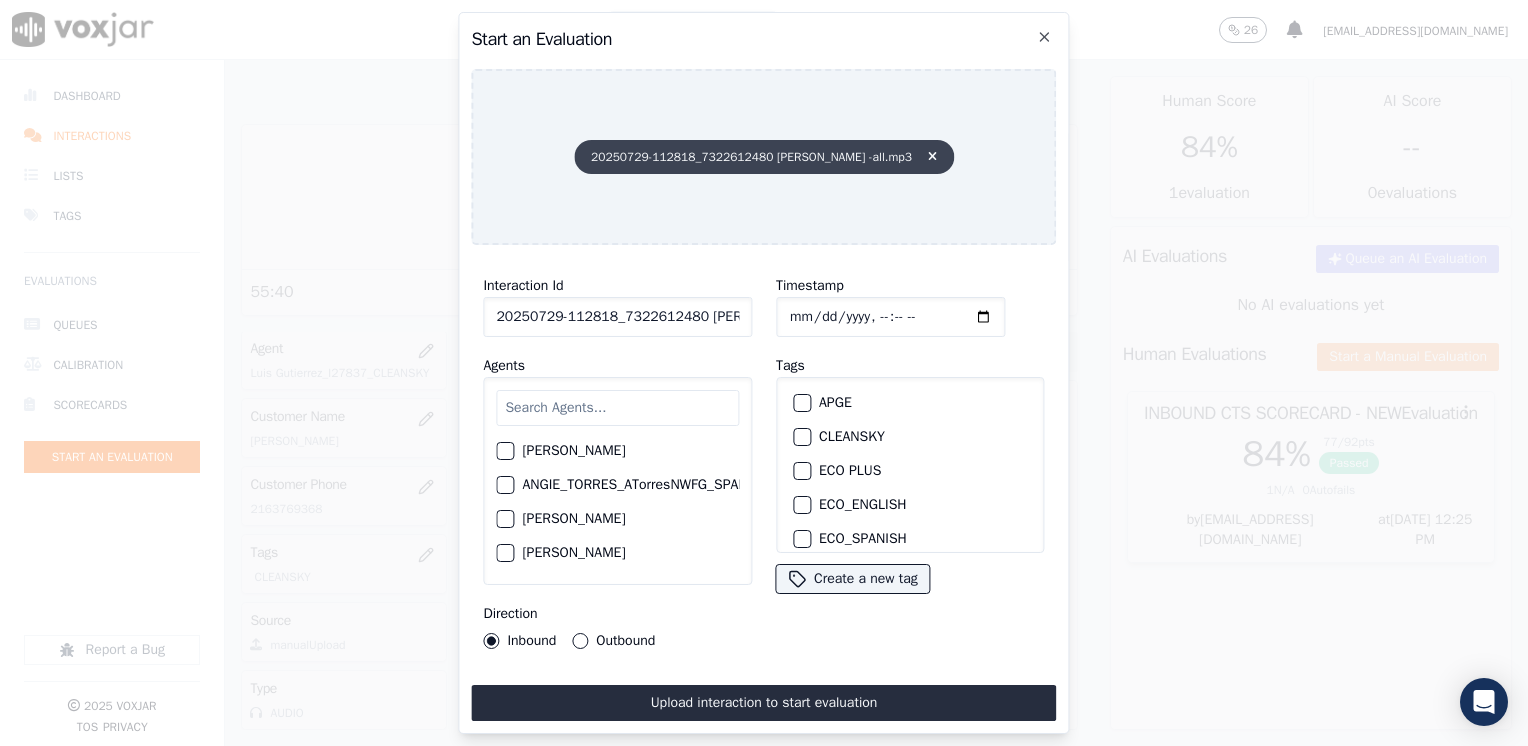 click at bounding box center (932, 157) 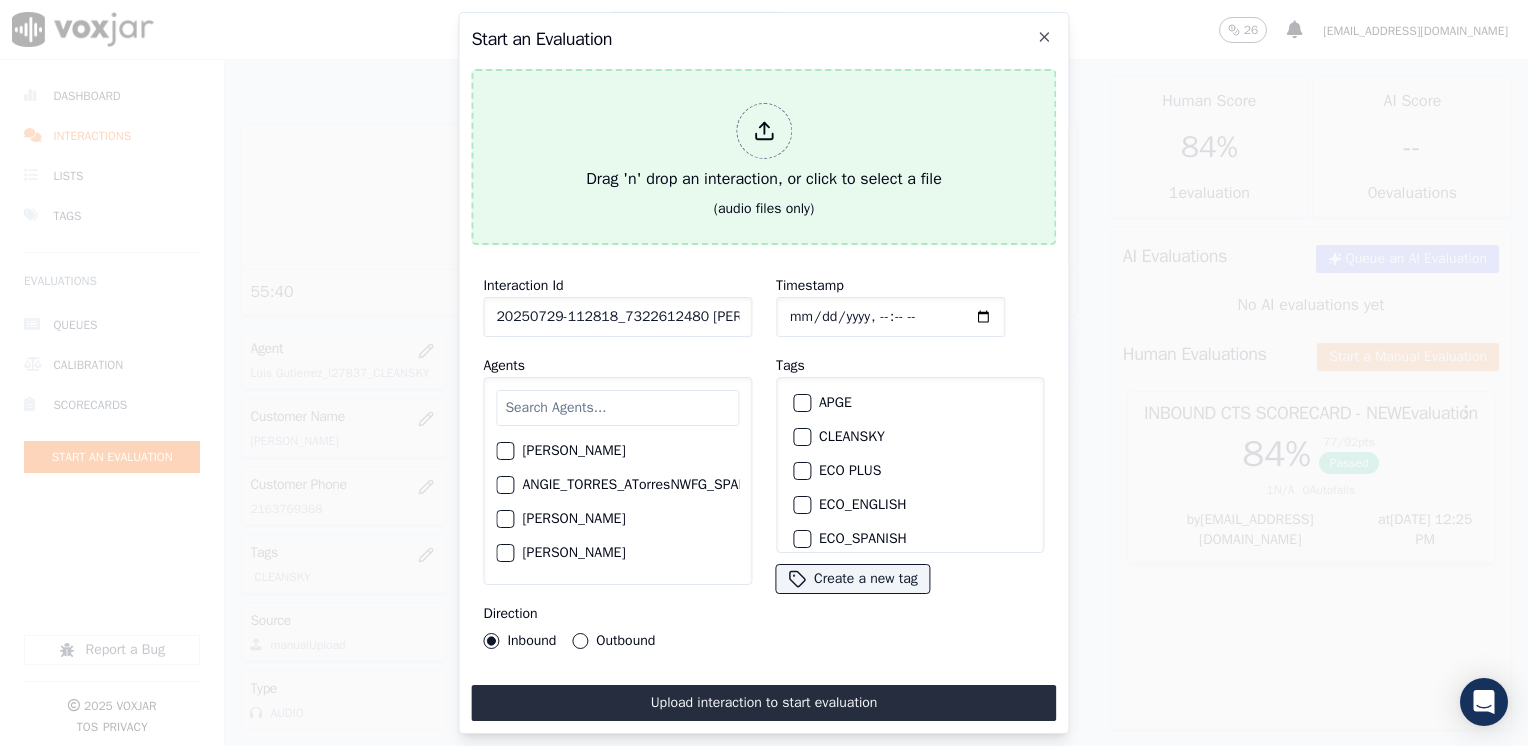 click 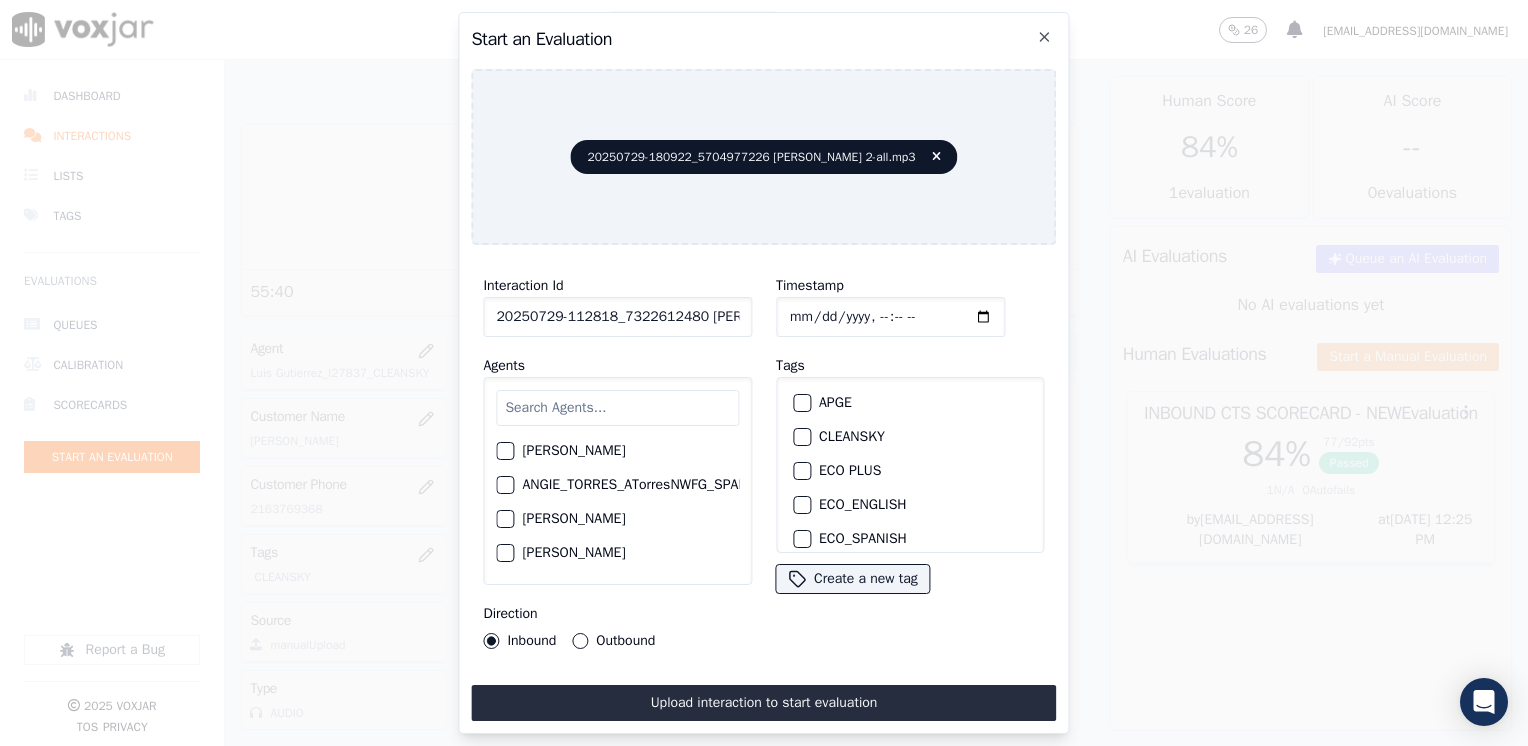 click at bounding box center (617, 408) 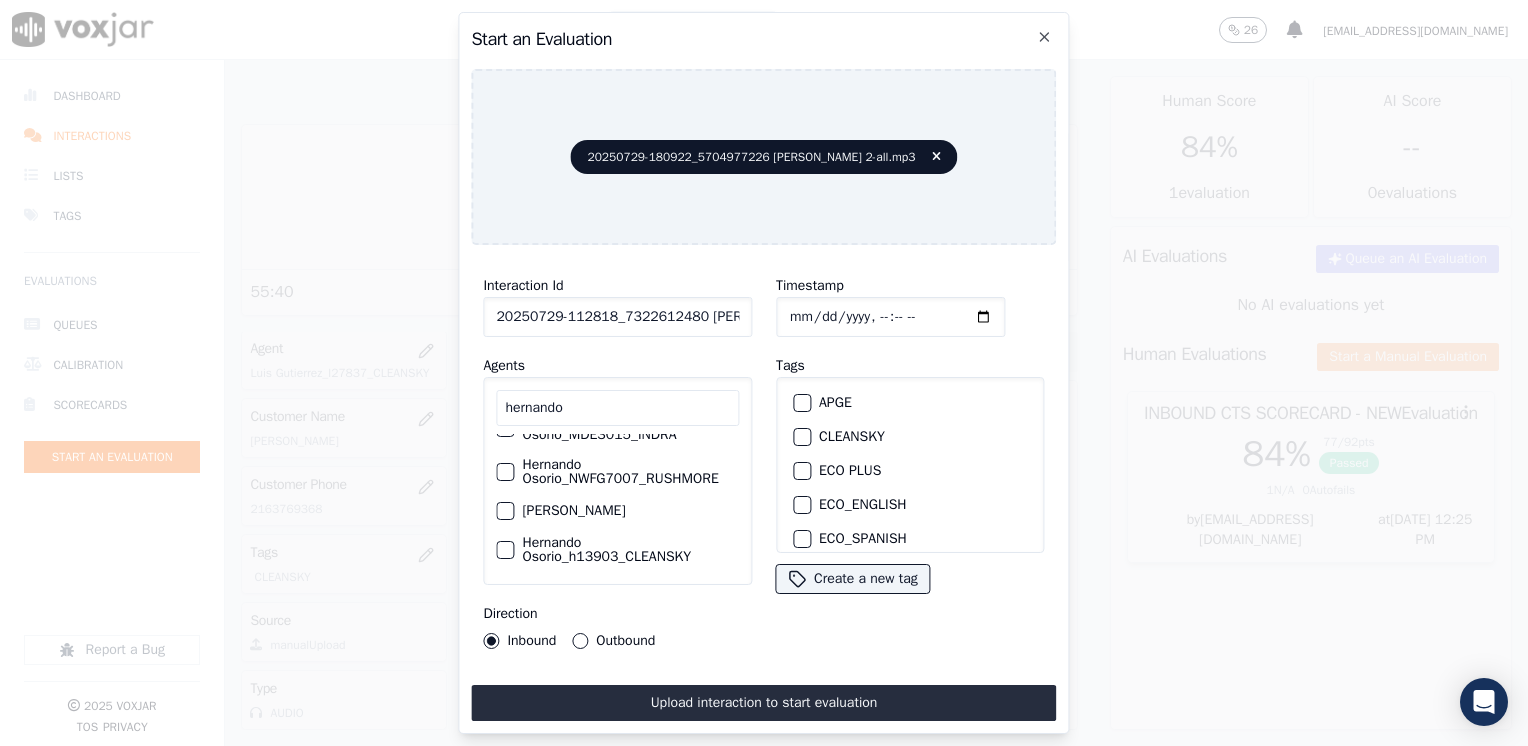 scroll, scrollTop: 130, scrollLeft: 0, axis: vertical 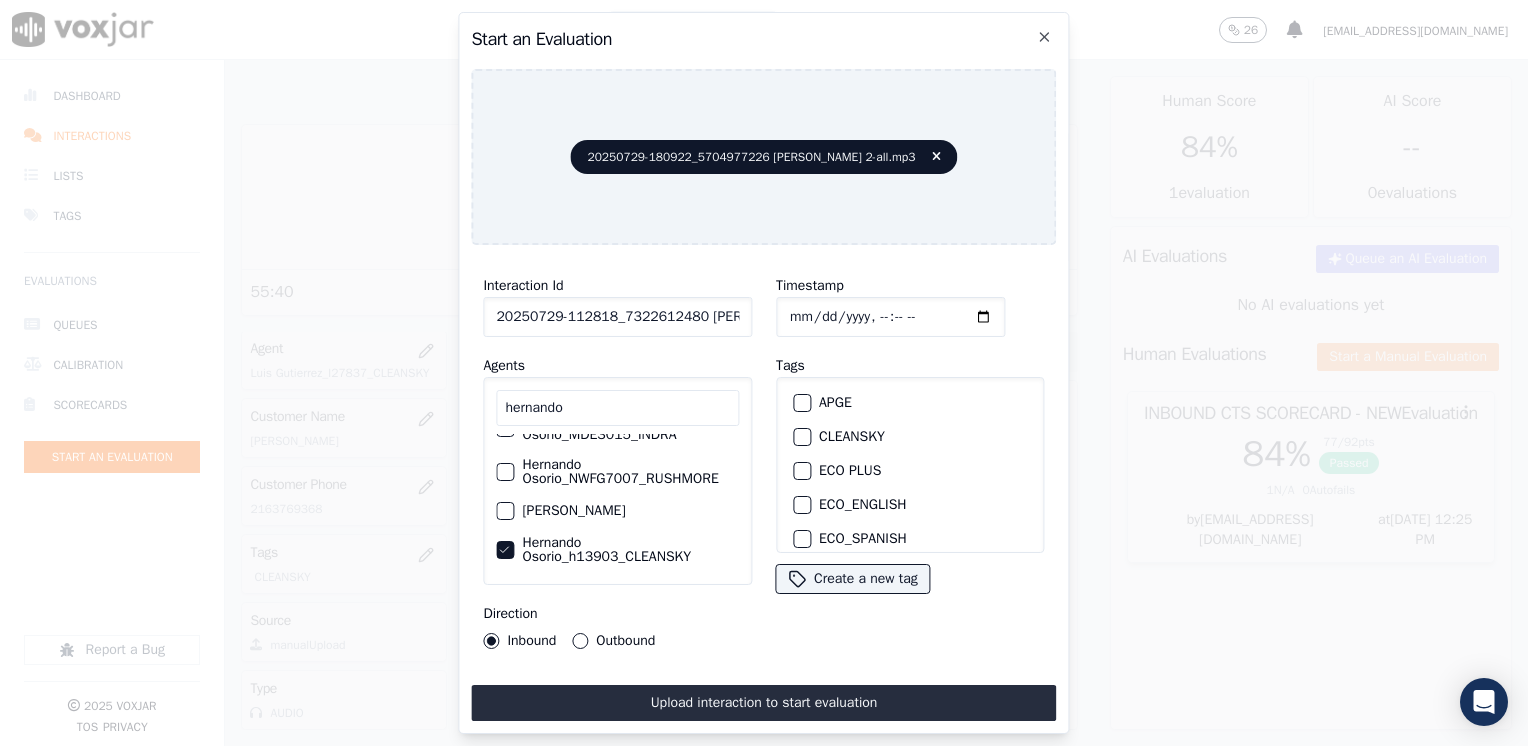 click at bounding box center [801, 437] 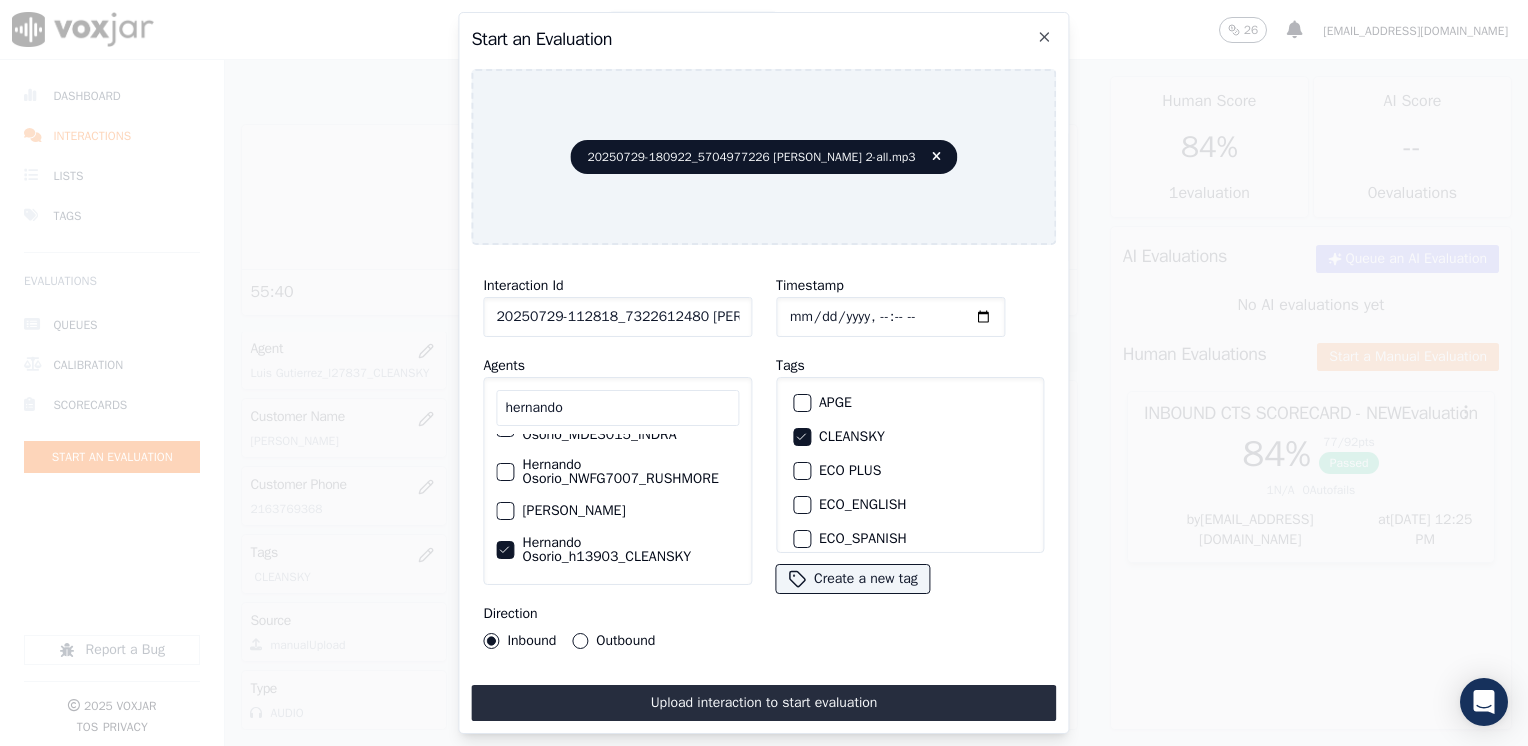 click on "Inbound     Outbound" at bounding box center (569, 641) 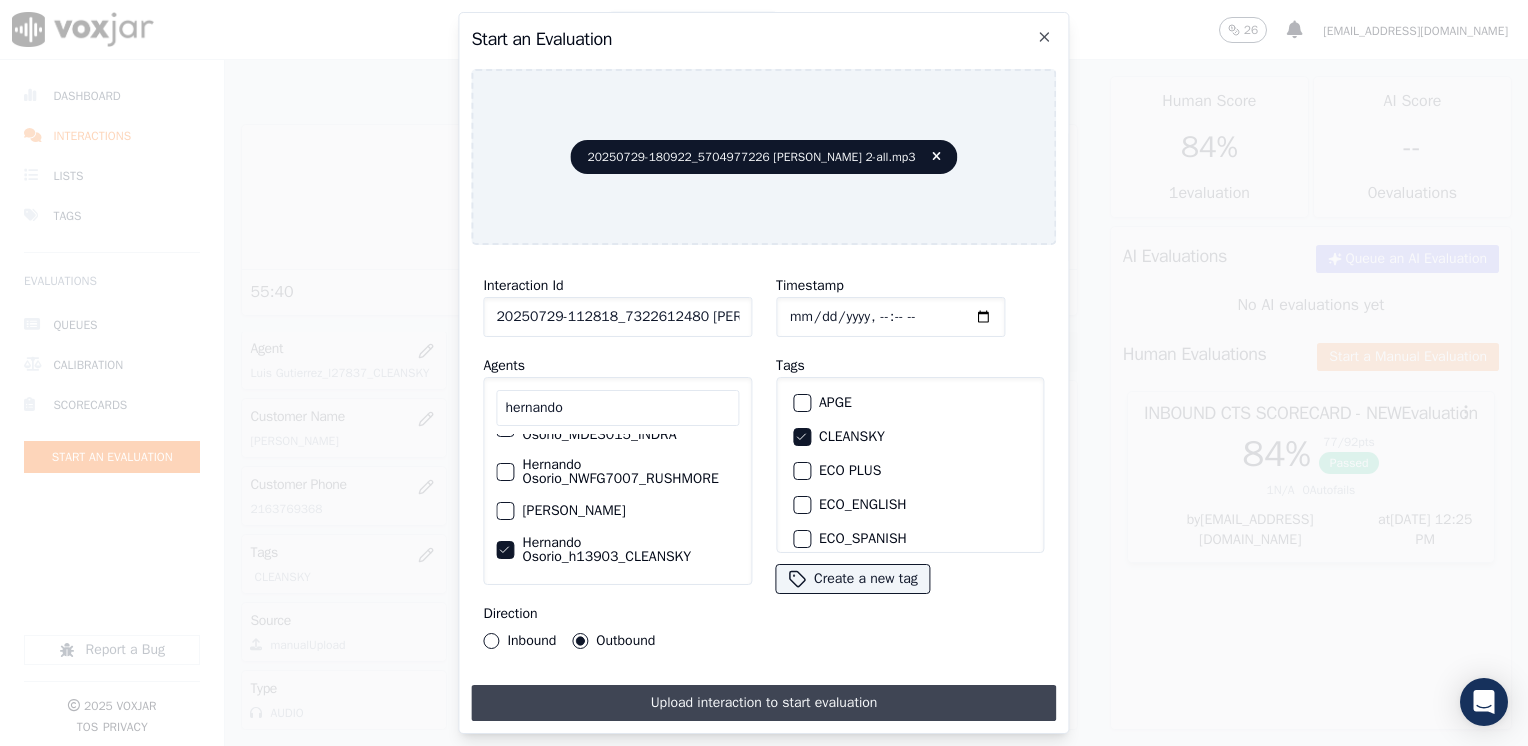 click on "Upload interaction to start evaluation" at bounding box center [763, 703] 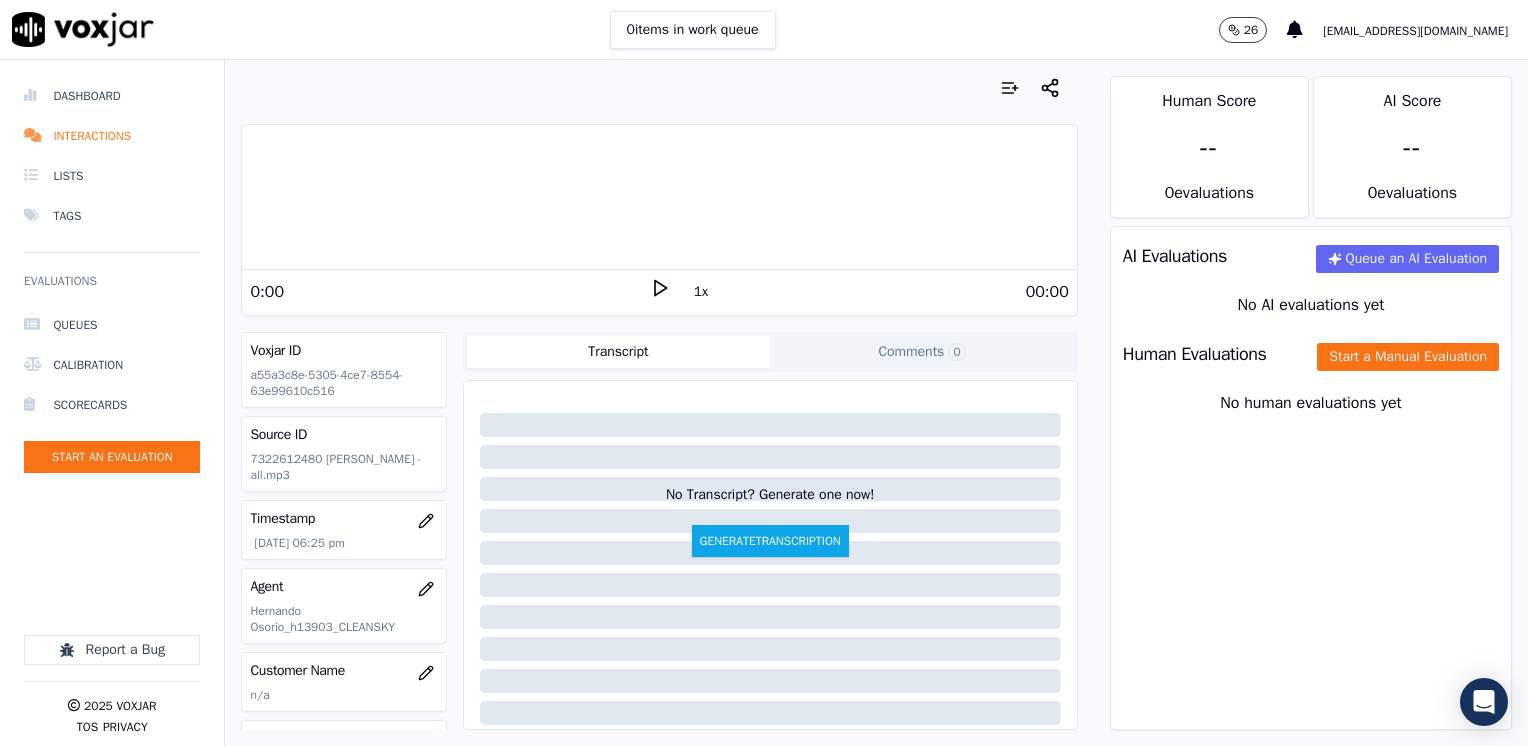 click 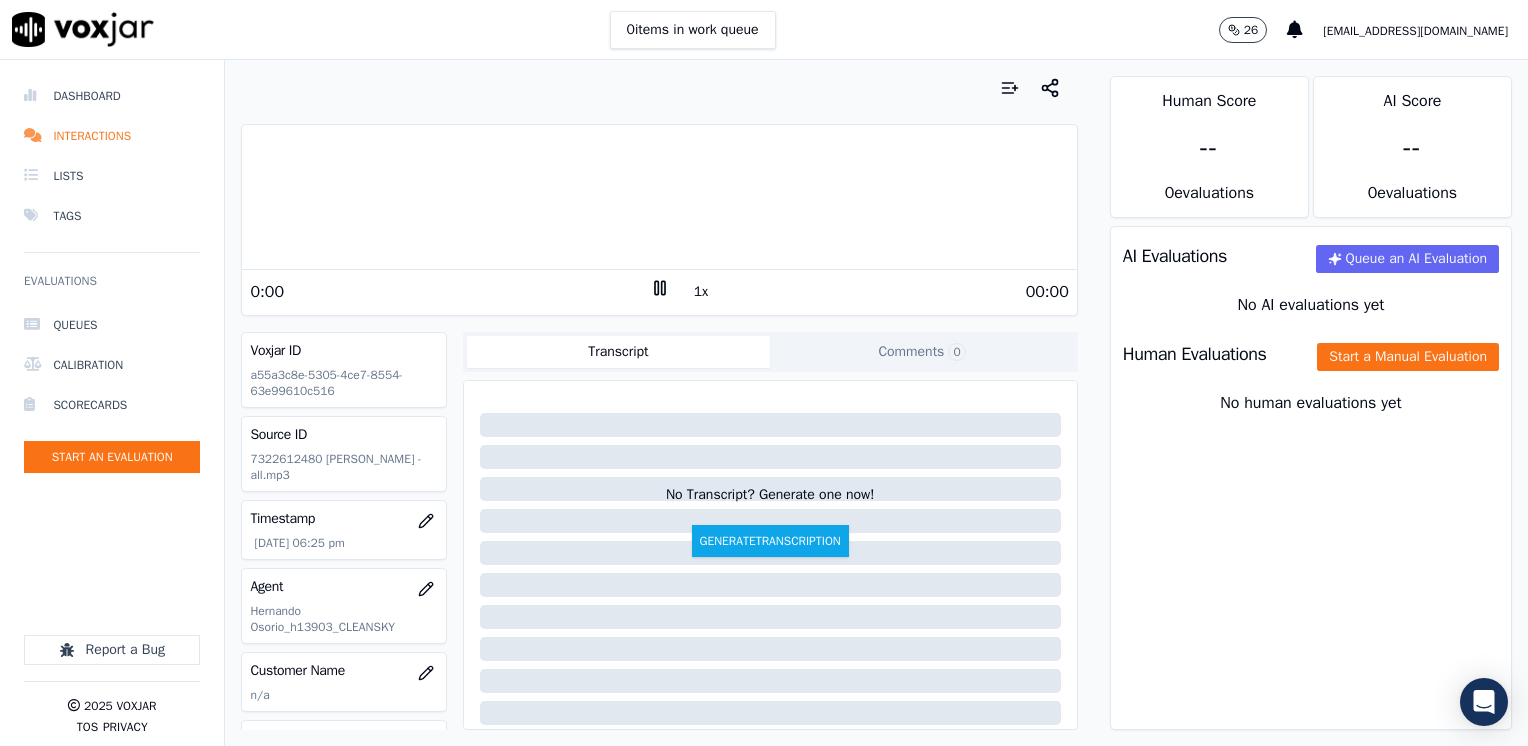 click 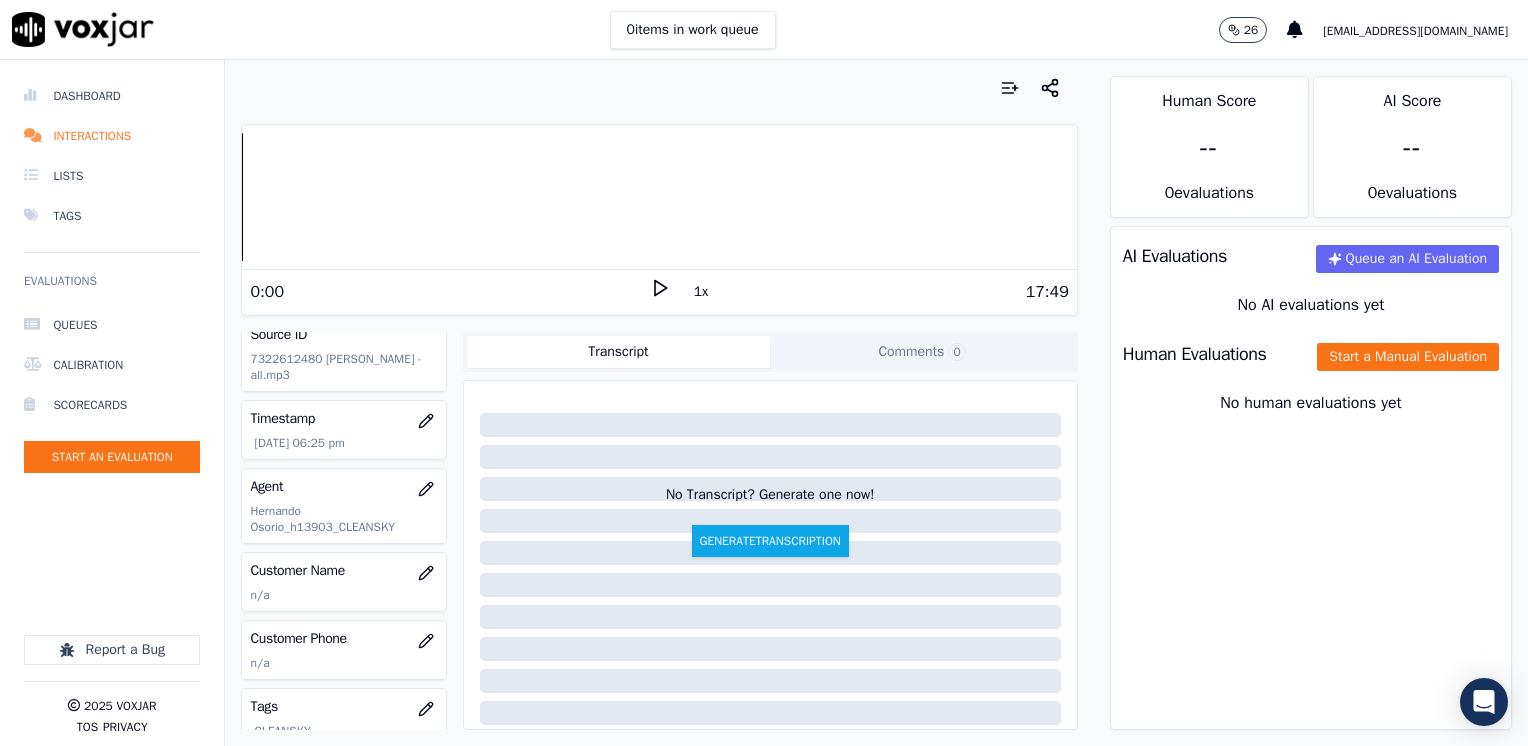 scroll, scrollTop: 0, scrollLeft: 0, axis: both 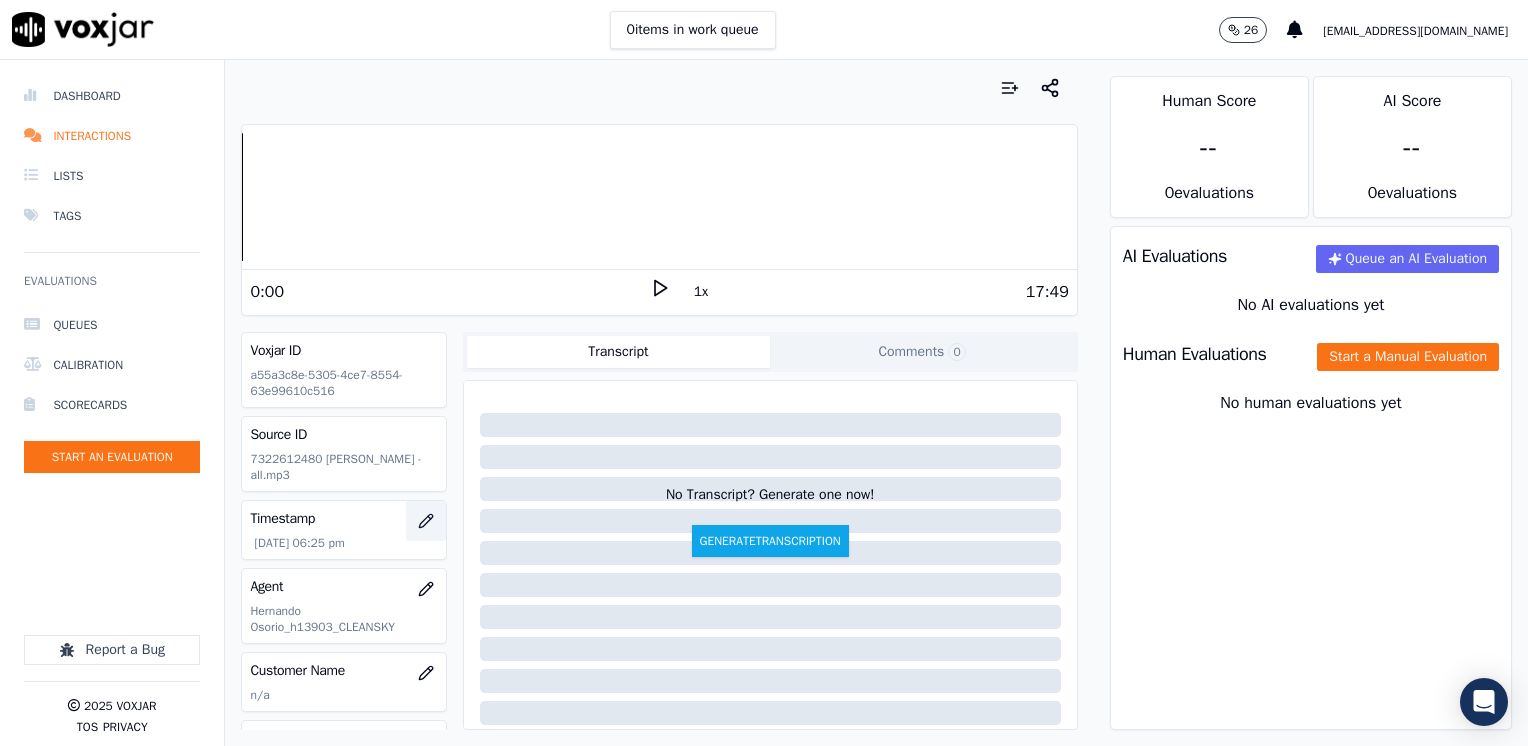click at bounding box center [426, 521] 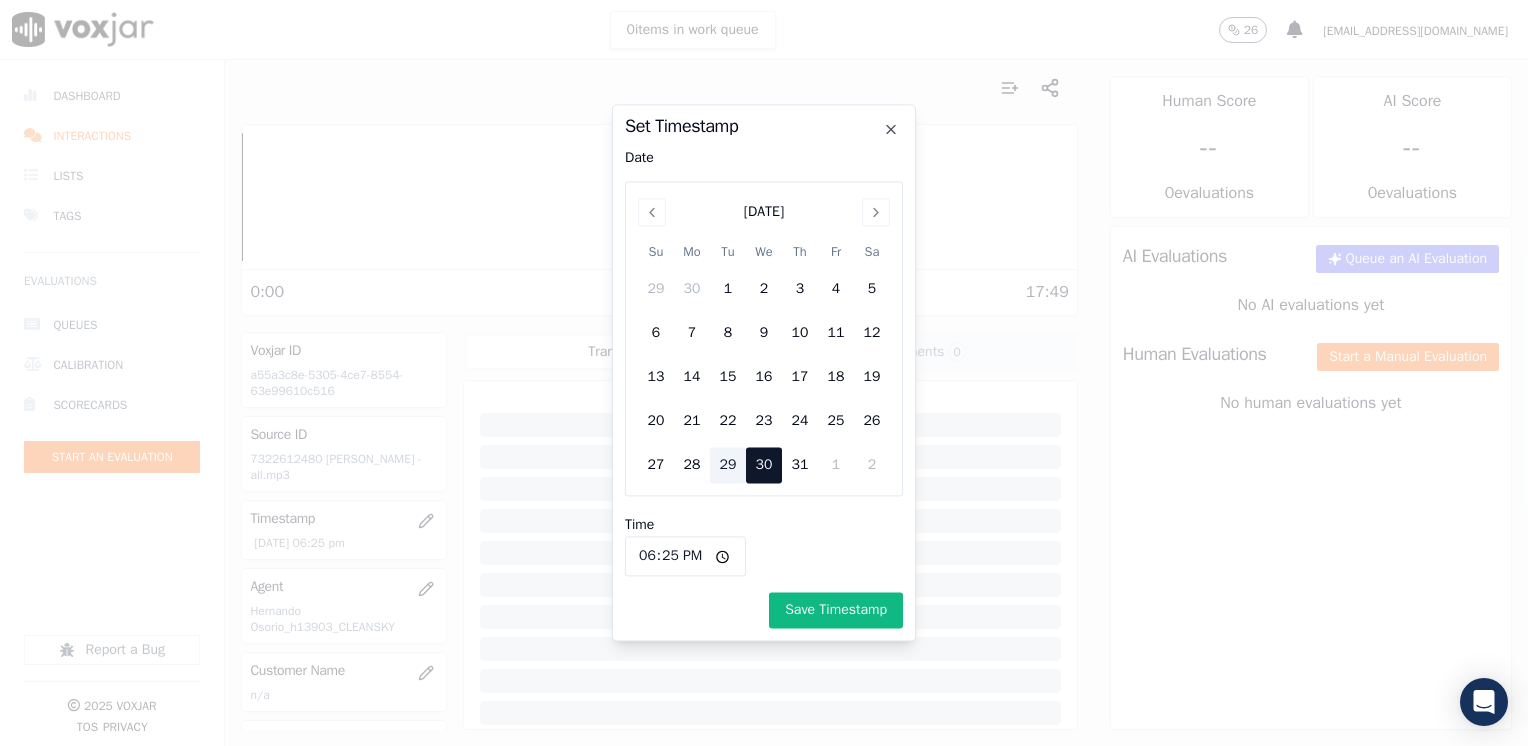 click on "29" at bounding box center [728, 466] 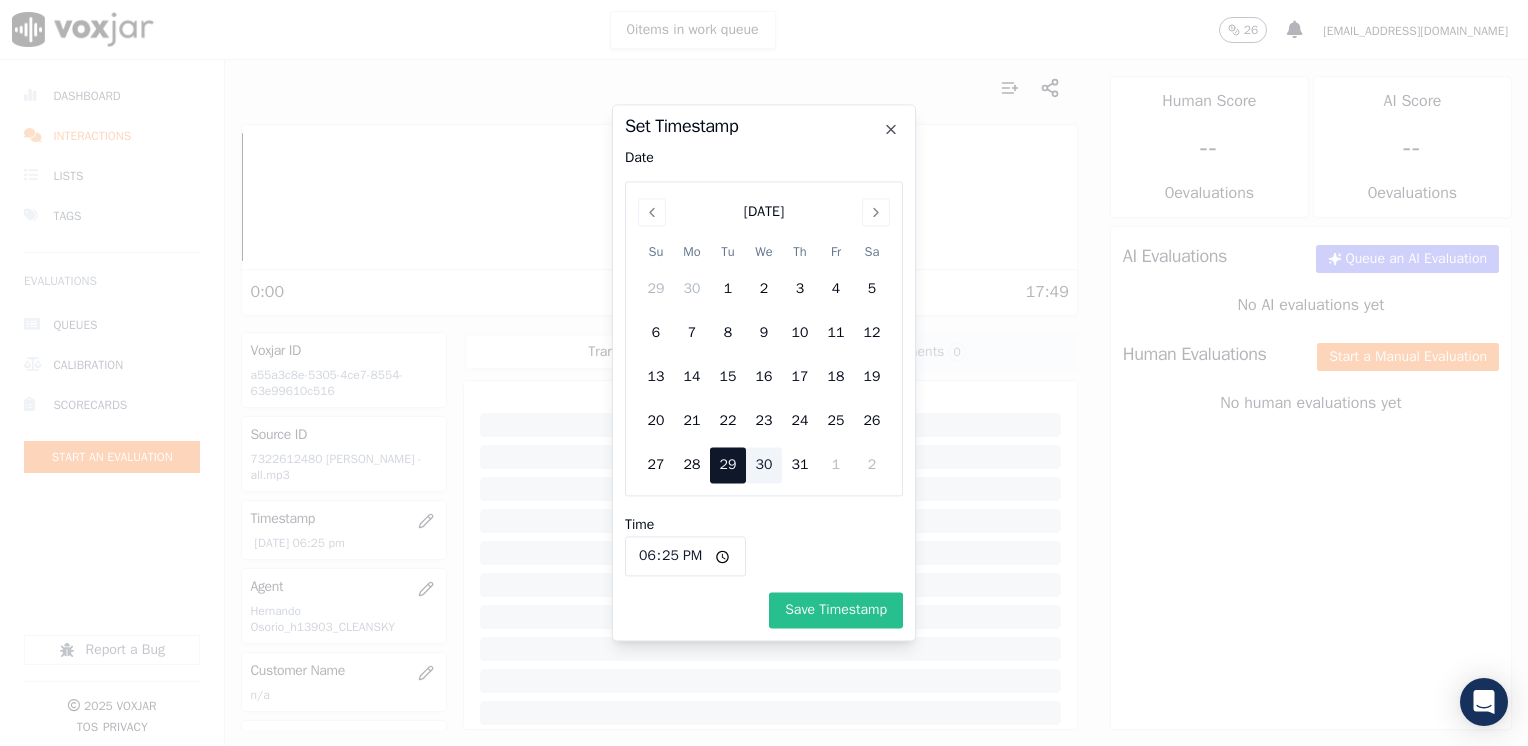 click on "Save Timestamp" at bounding box center (836, 611) 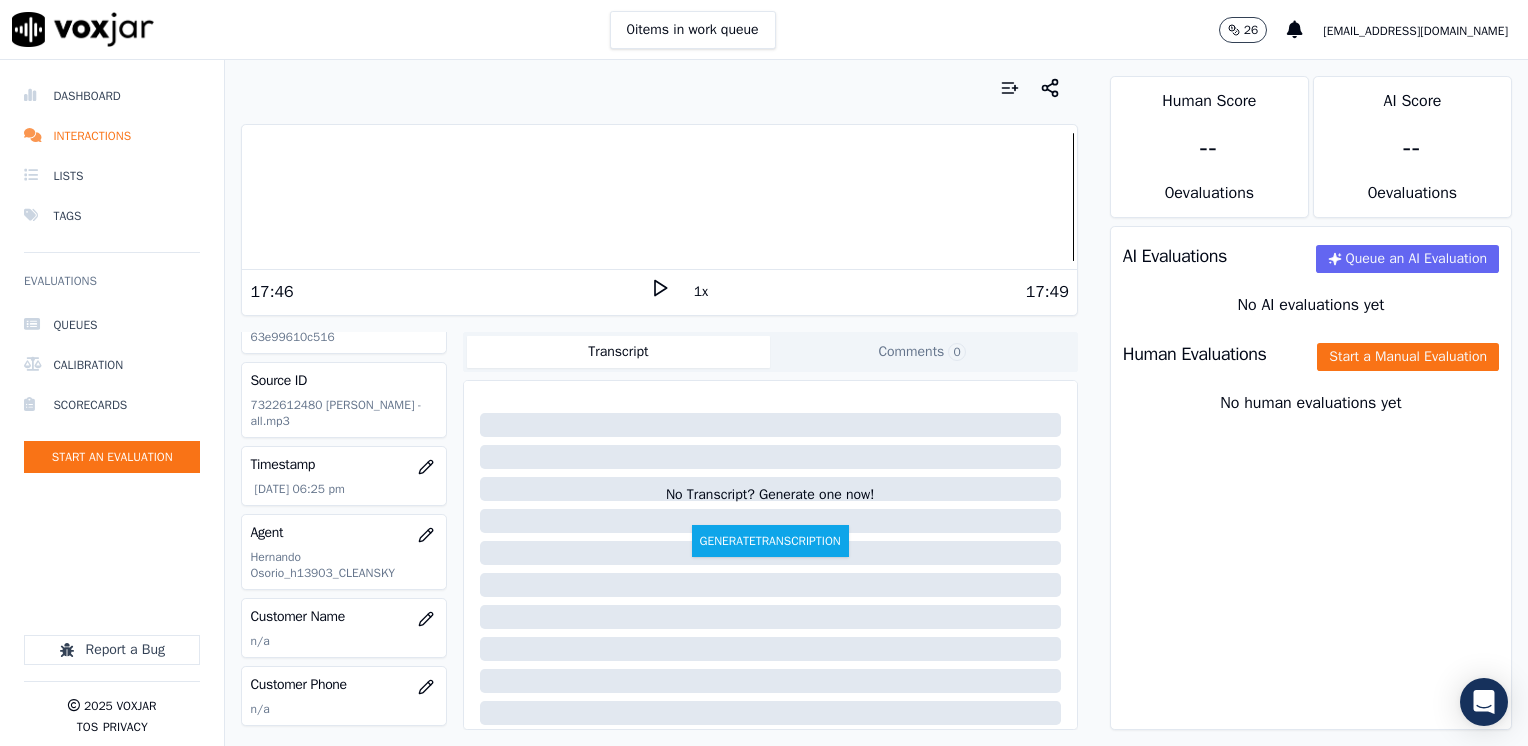scroll, scrollTop: 100, scrollLeft: 0, axis: vertical 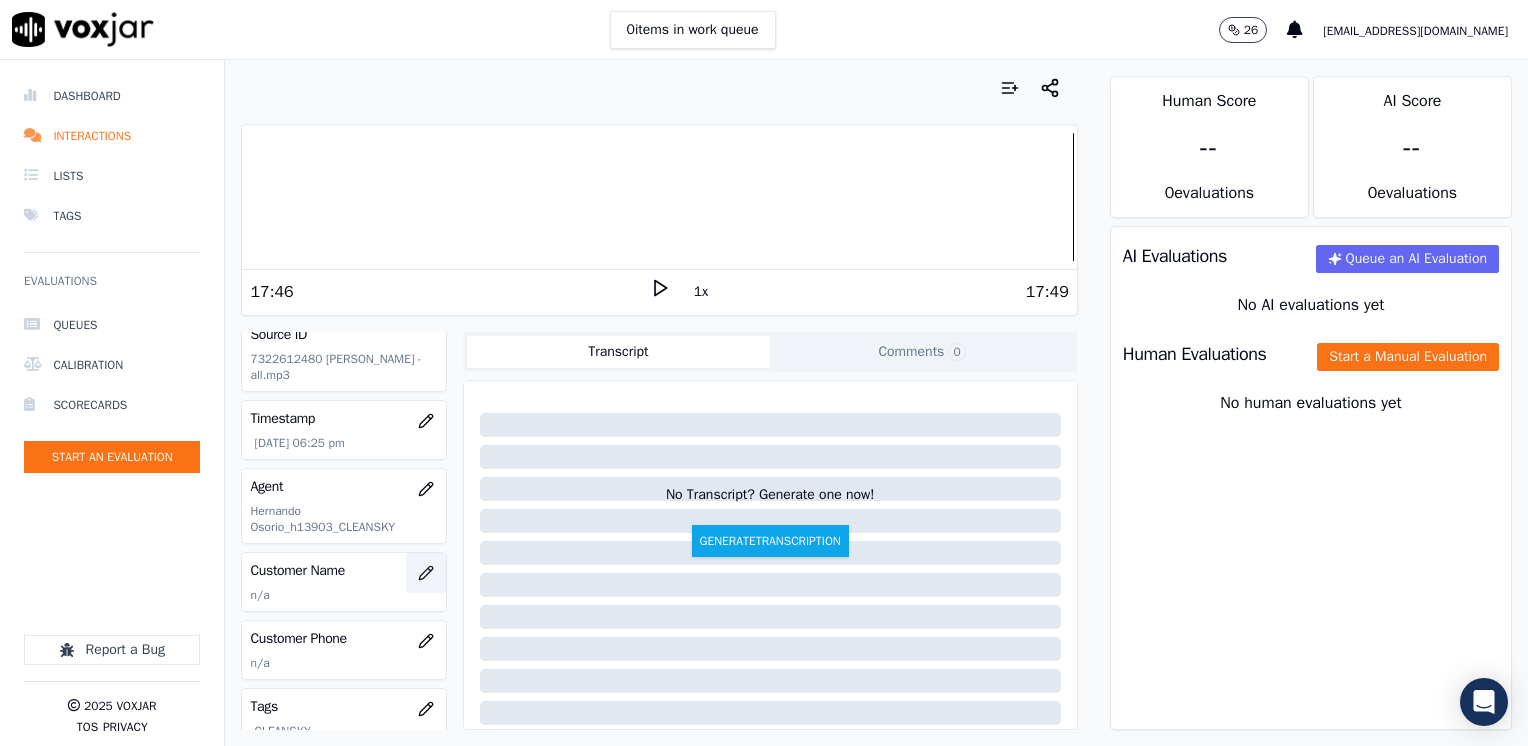 click 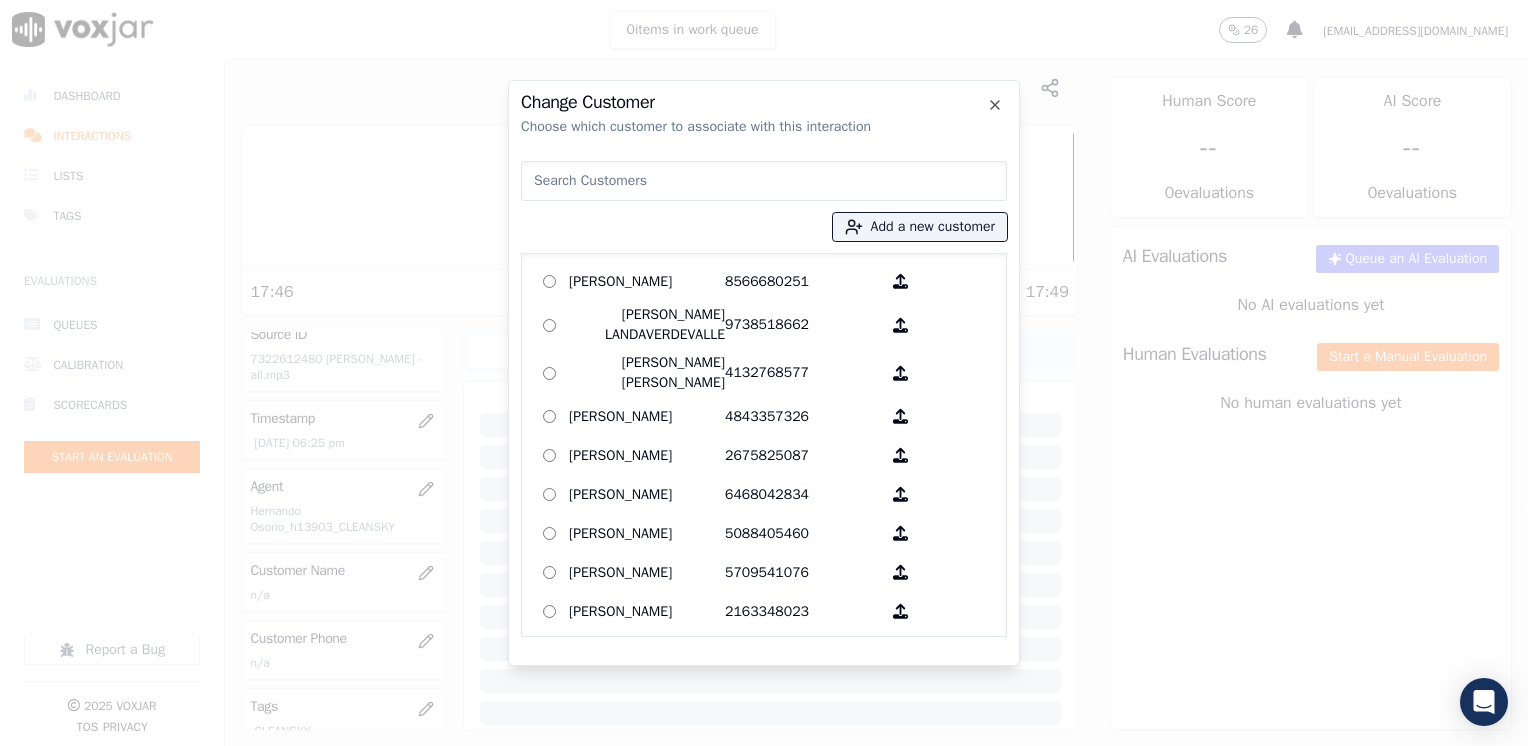click at bounding box center [764, 181] 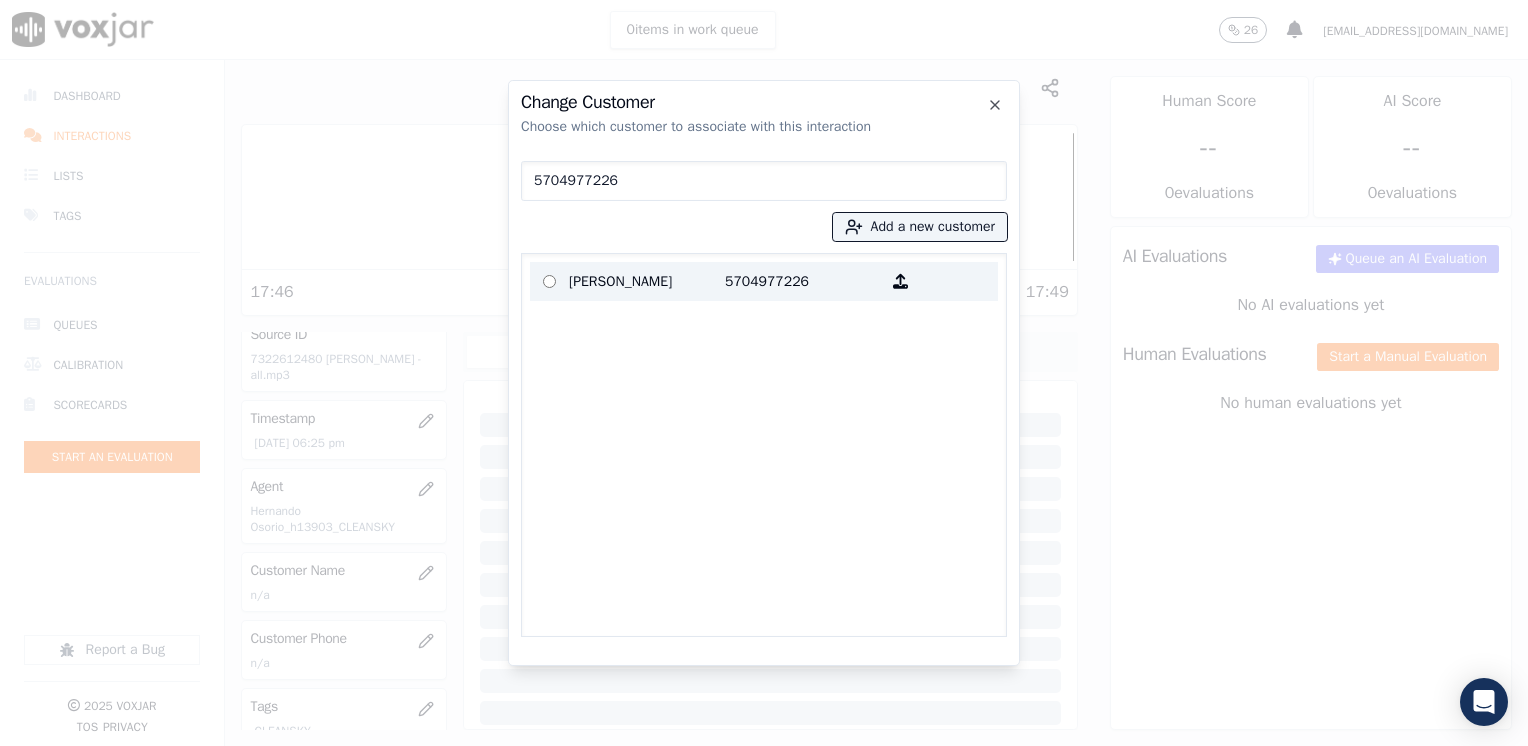 type on "5704977226" 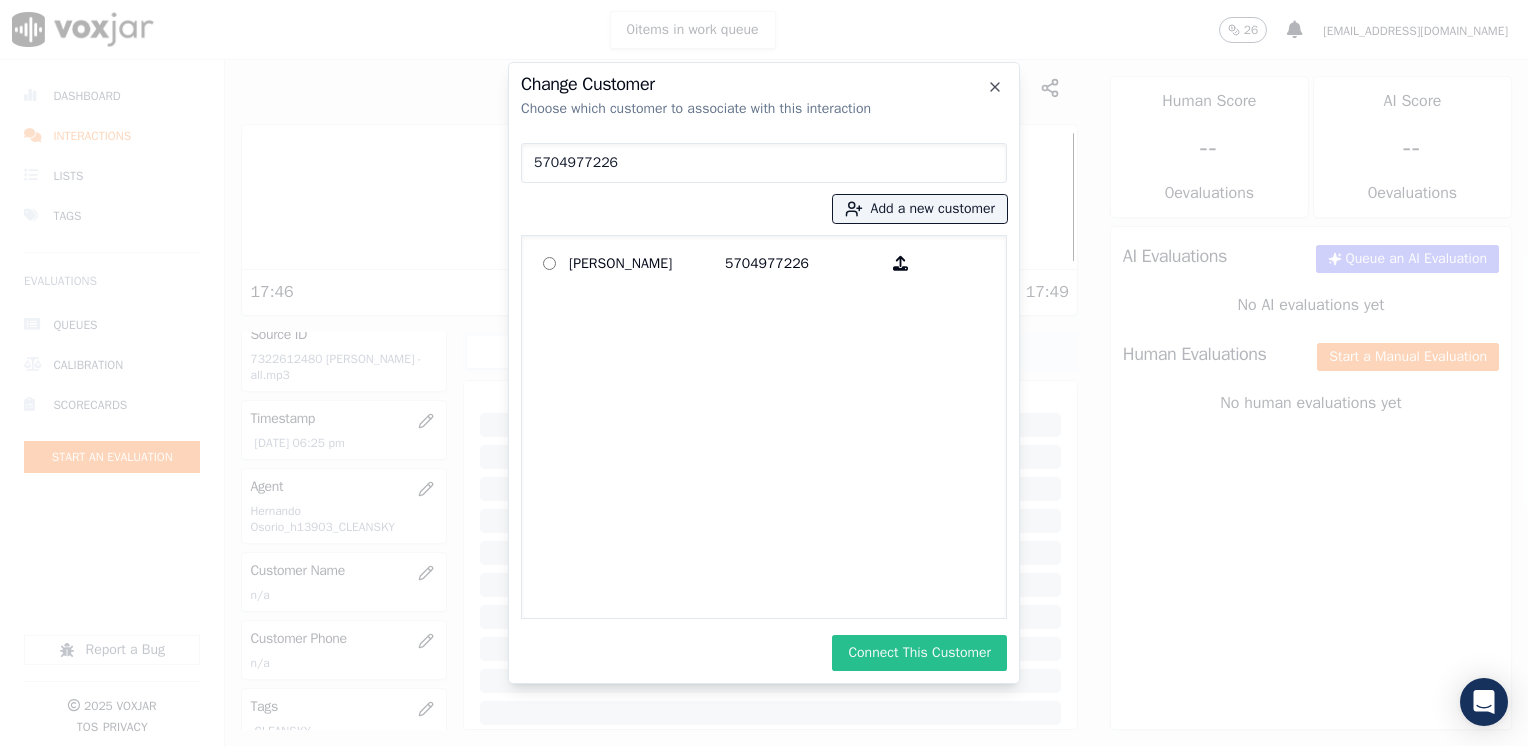 click on "Connect This Customer" at bounding box center (919, 653) 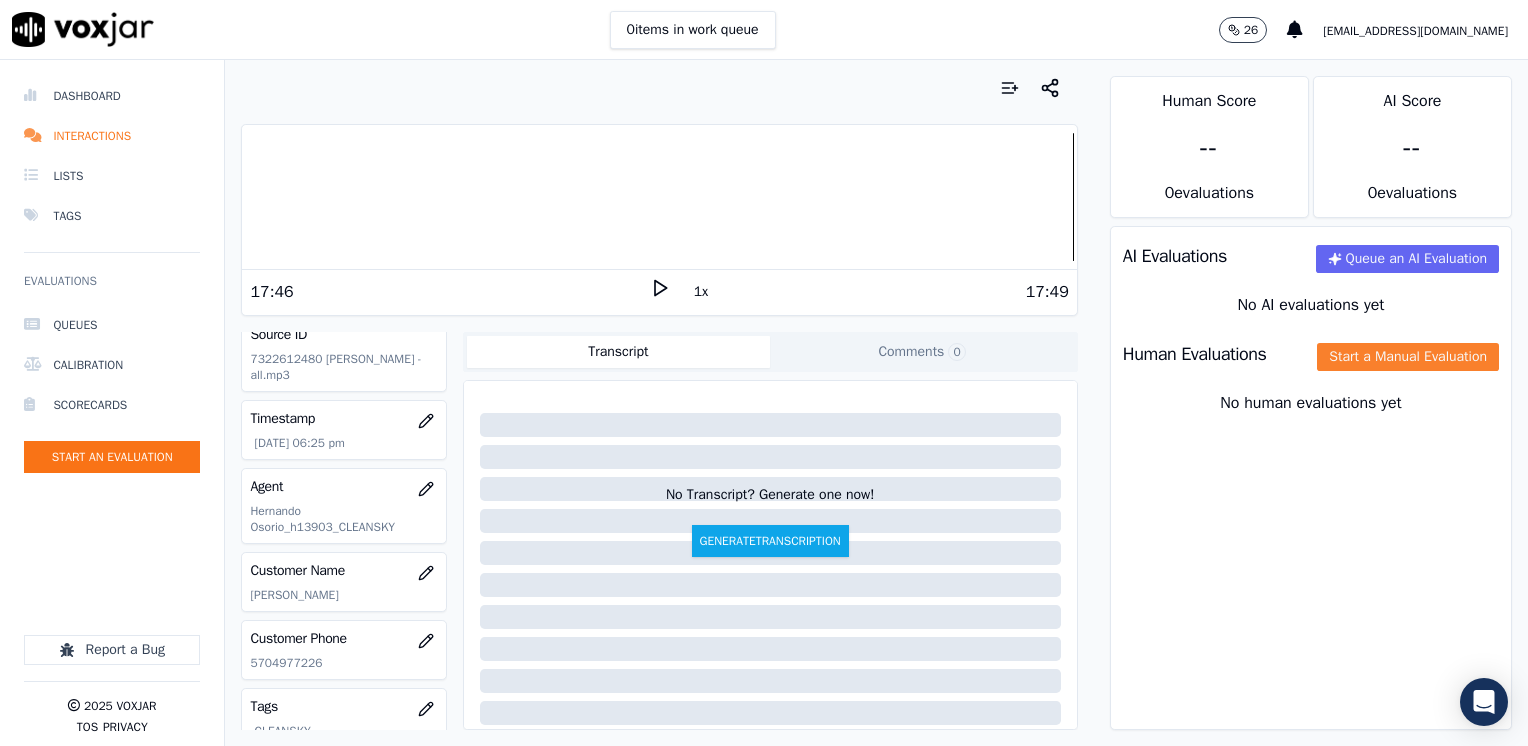 click on "Start a Manual Evaluation" 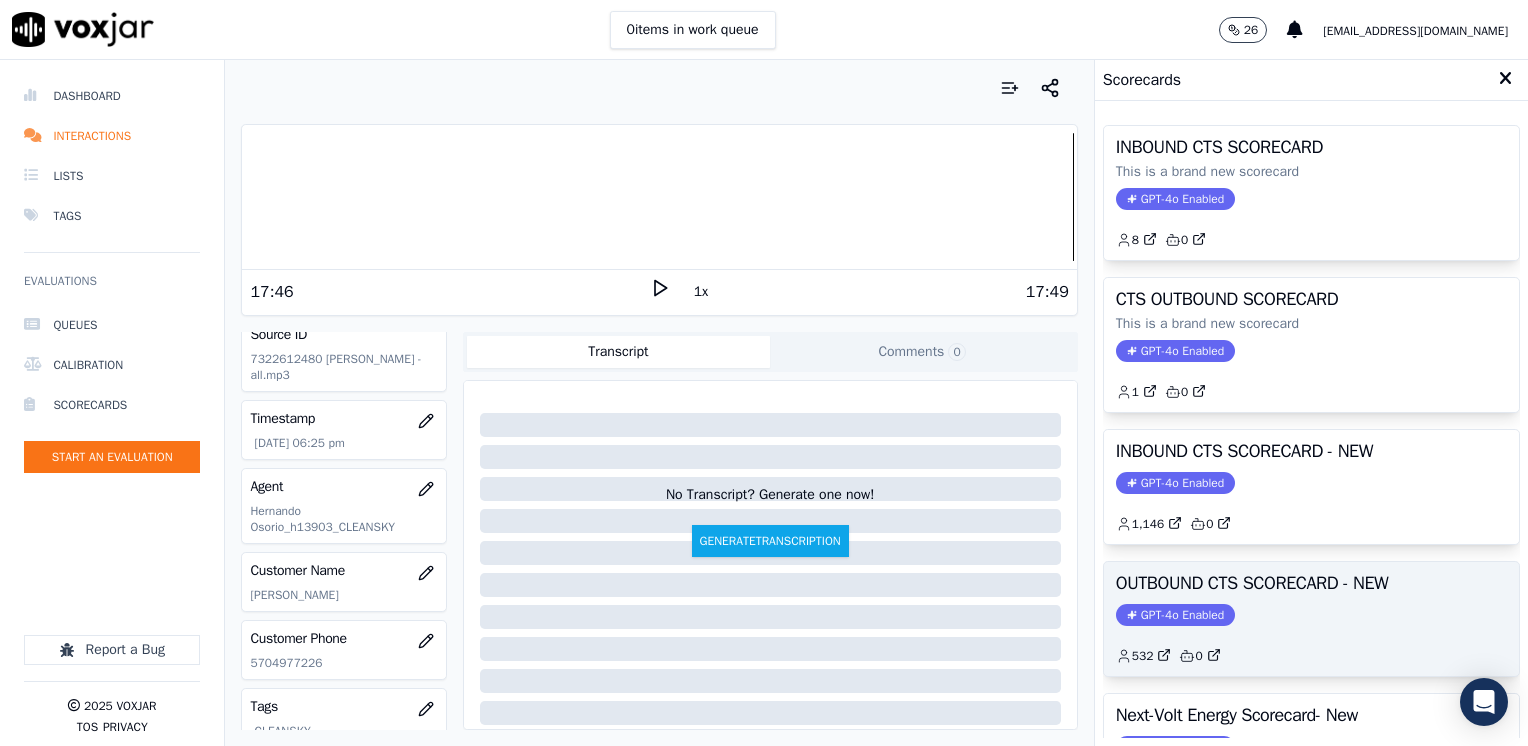 click on "GPT-4o Enabled" at bounding box center [1175, 615] 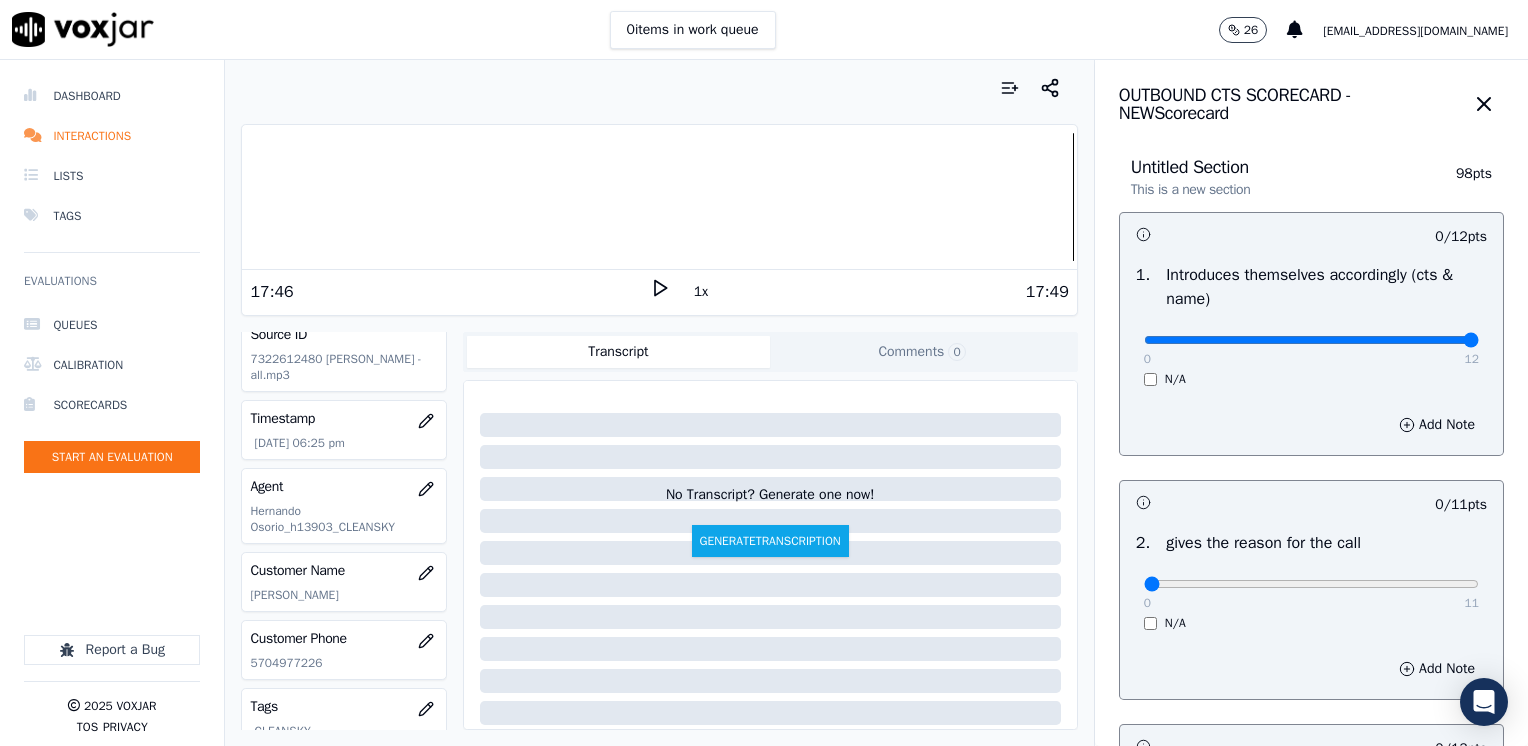 drag, startPoint x: 1132, startPoint y: 346, endPoint x: 1531, endPoint y: 323, distance: 399.66235 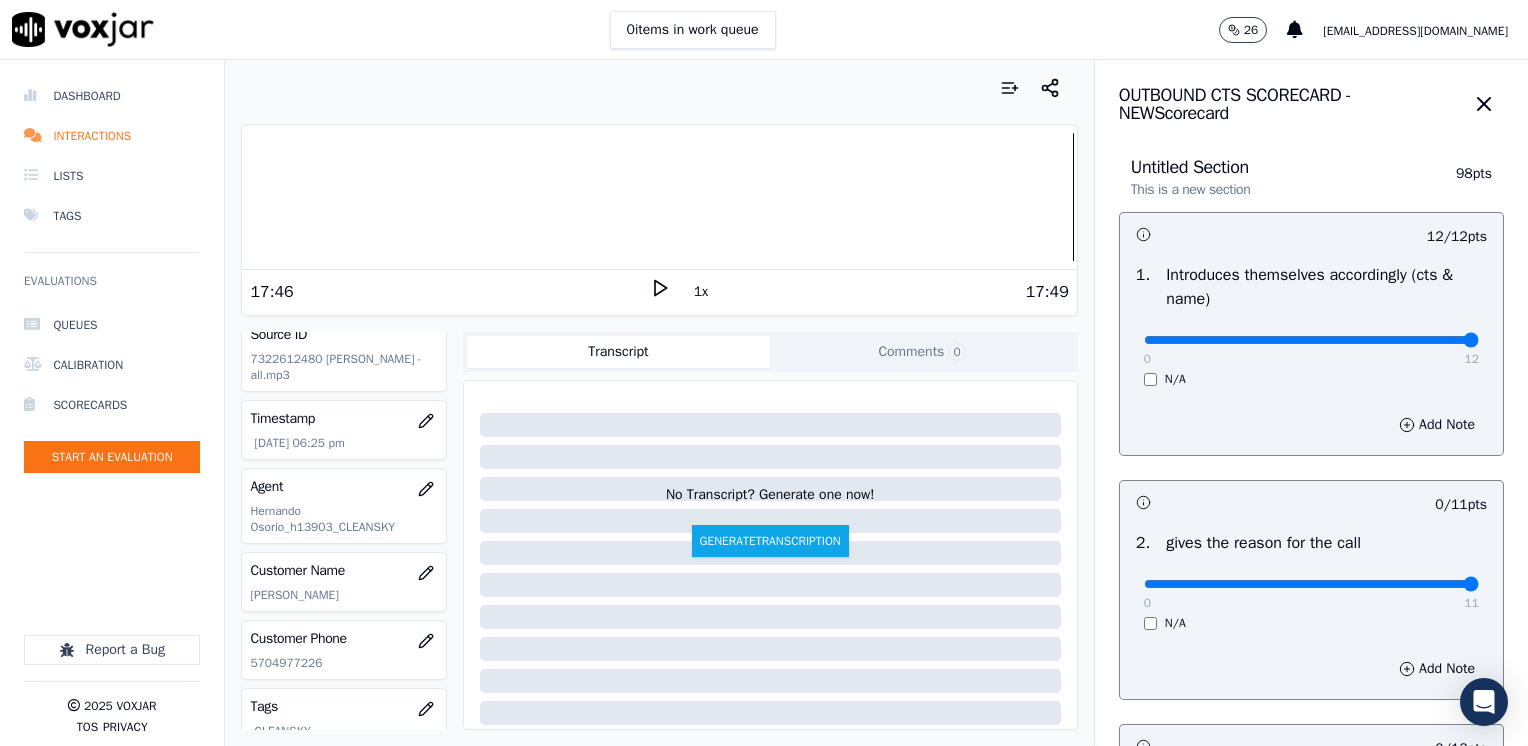 drag, startPoint x: 1138, startPoint y: 582, endPoint x: 1268, endPoint y: 513, distance: 147.17676 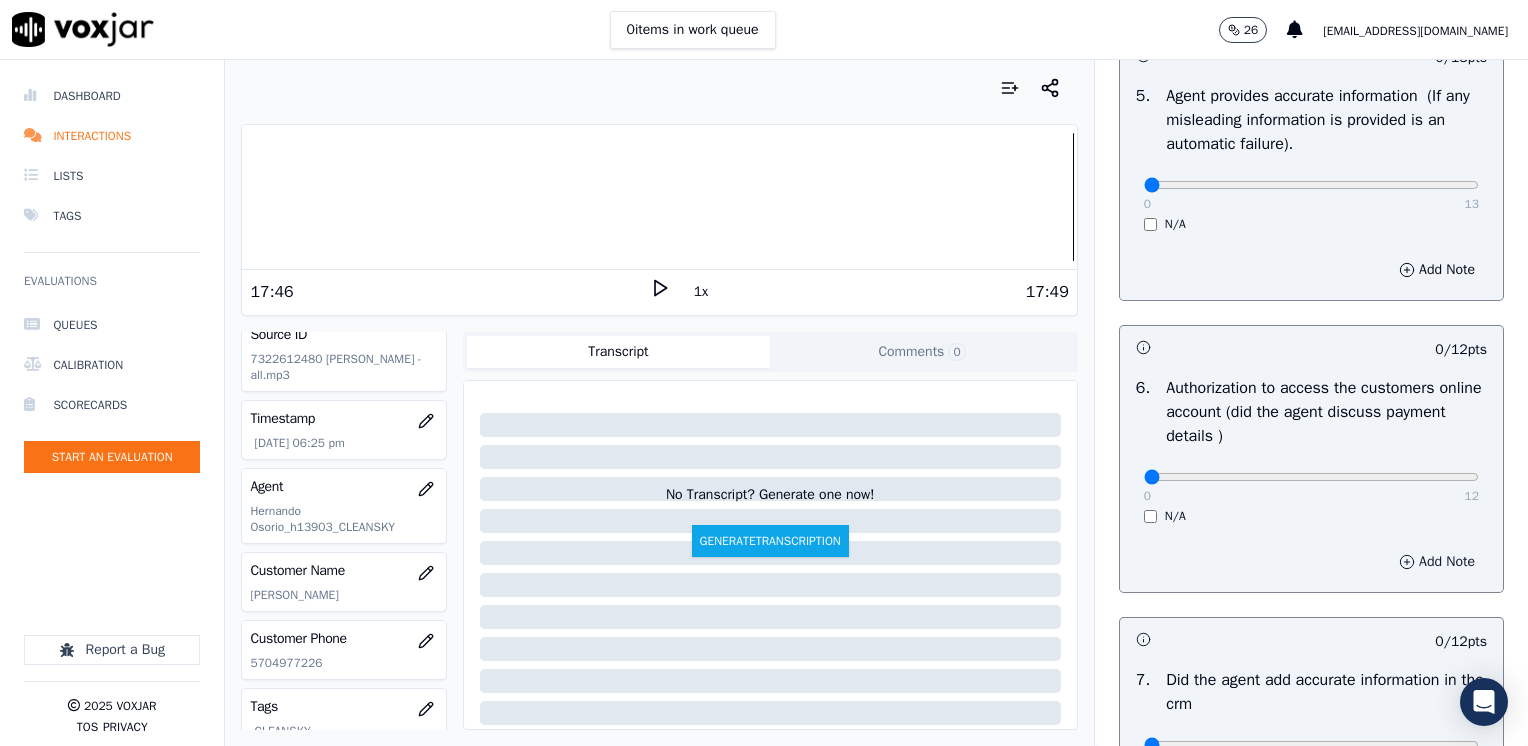 scroll, scrollTop: 1700, scrollLeft: 0, axis: vertical 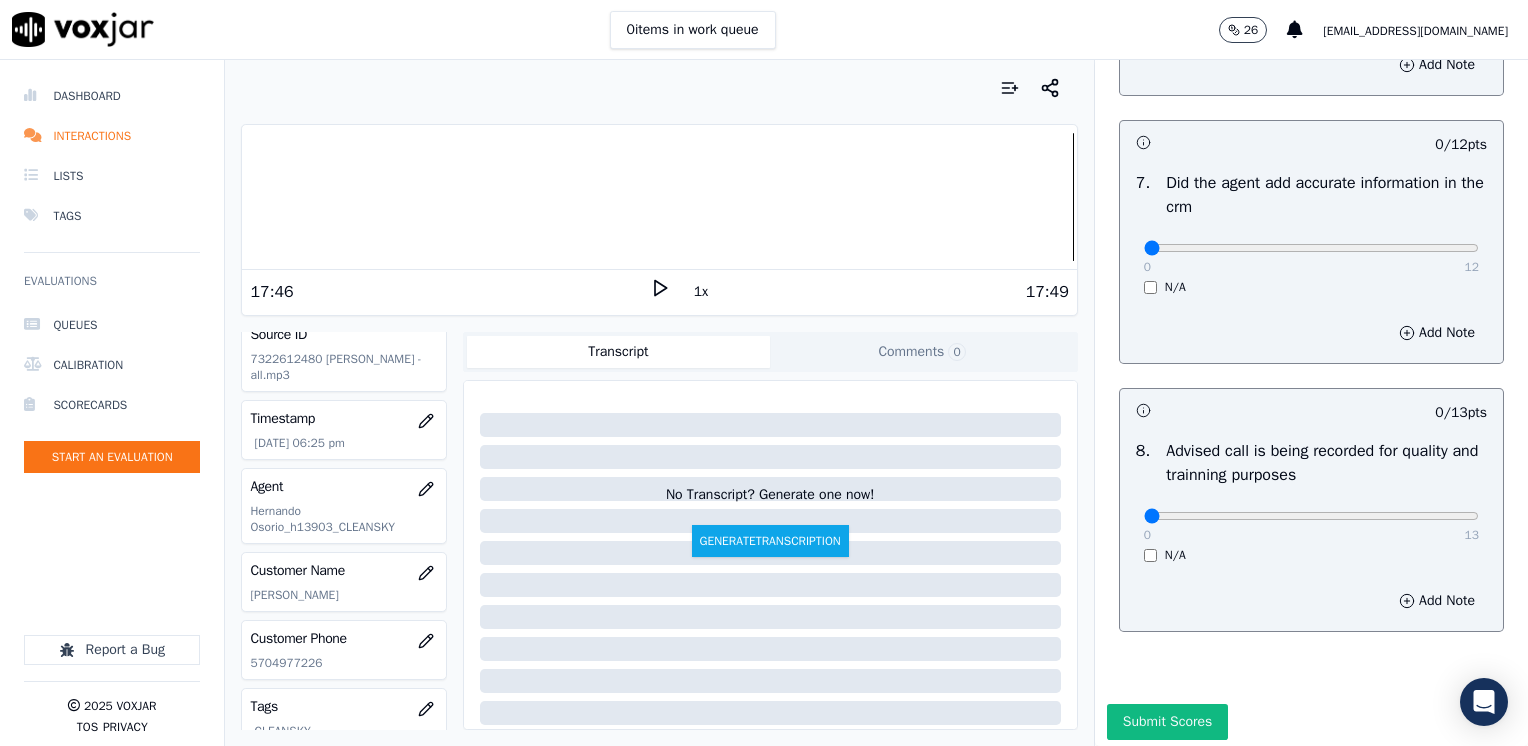 click on "0   13     N/A" at bounding box center [1311, 525] 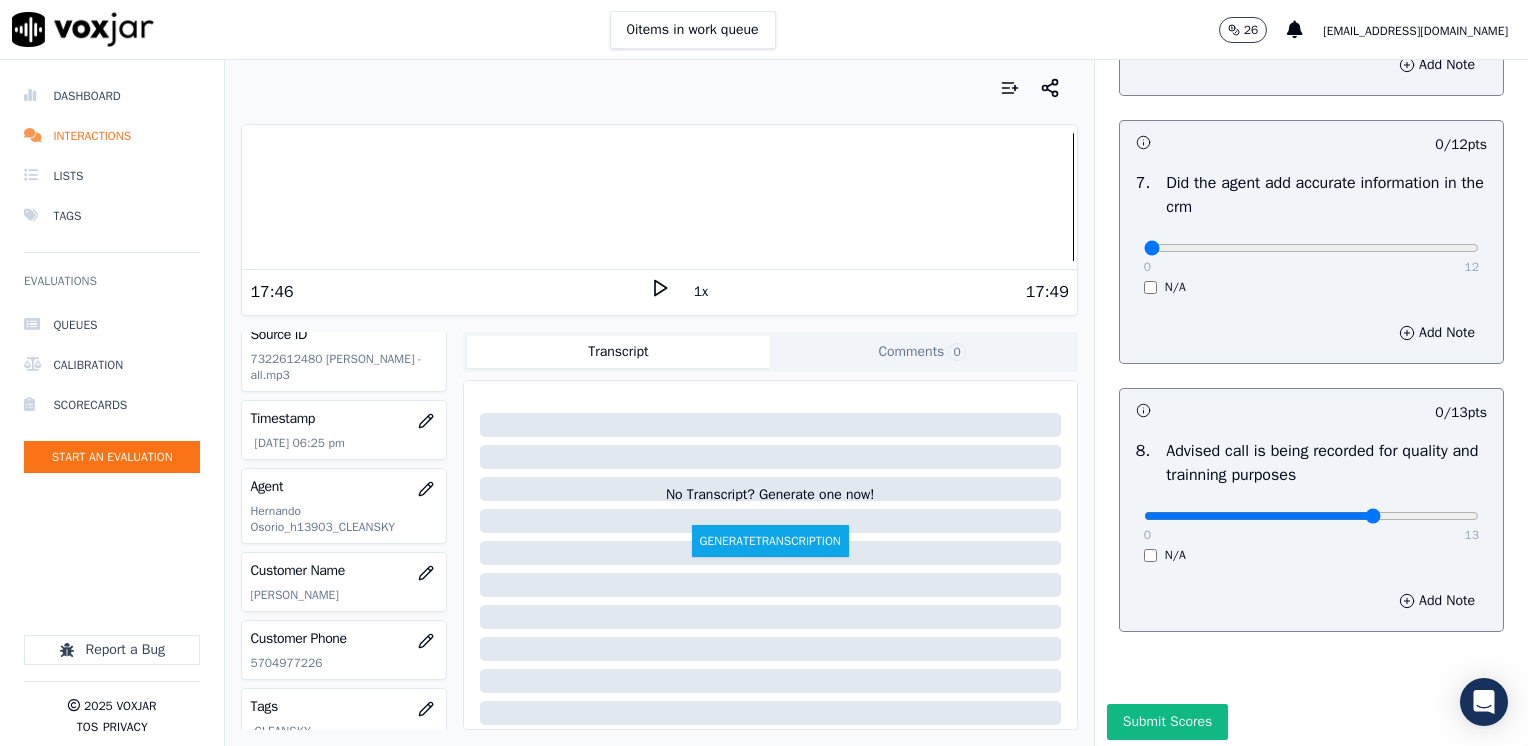 click at bounding box center (1311, -1360) 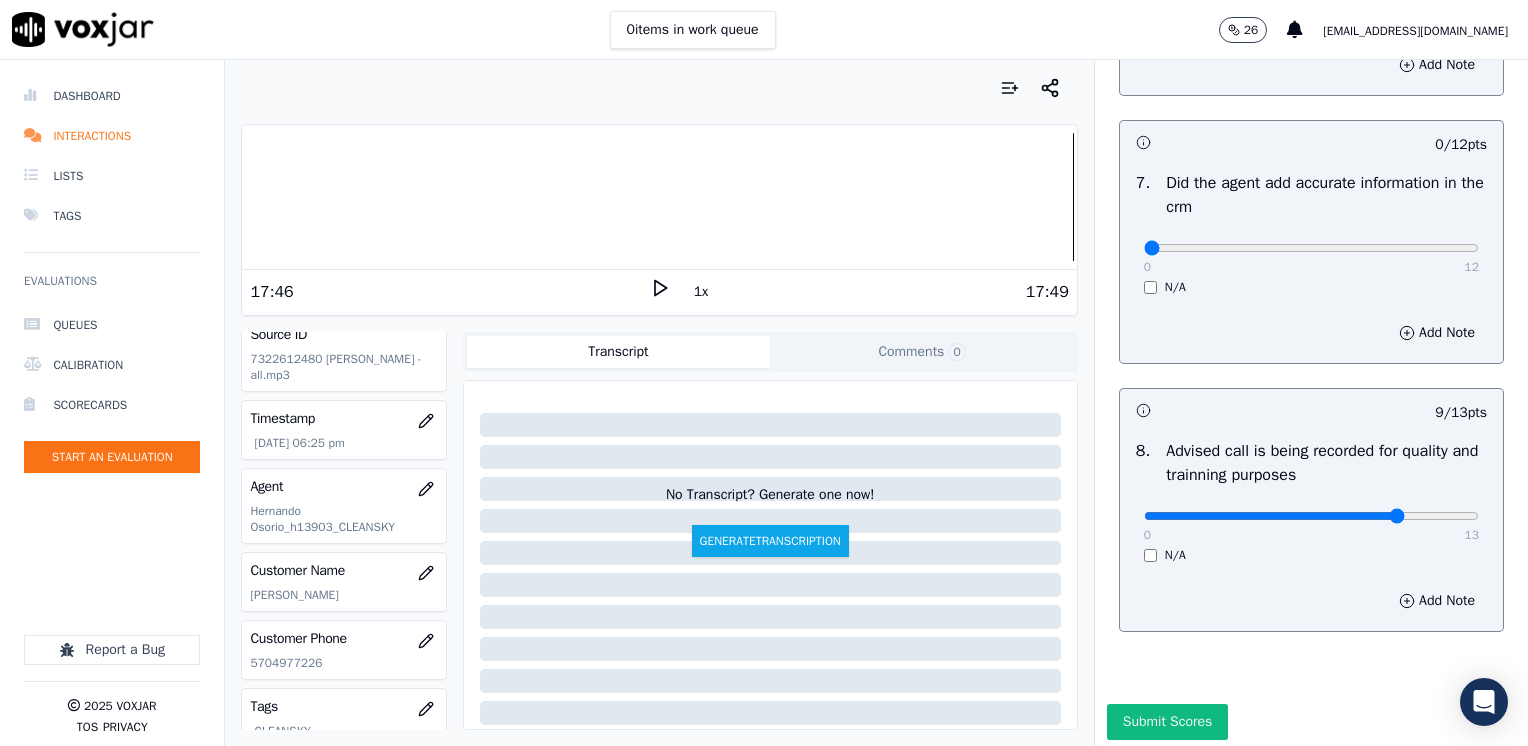 type on "10" 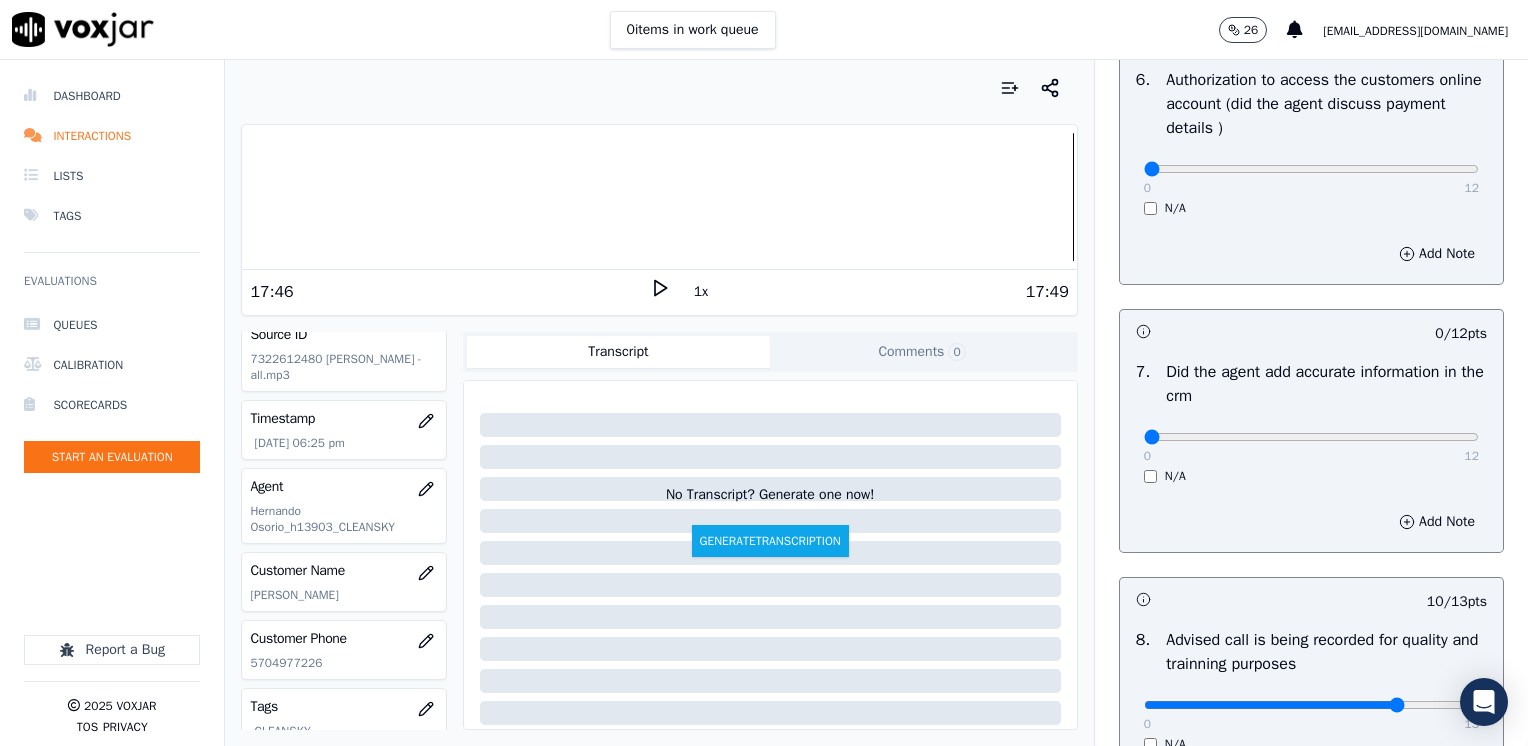 scroll, scrollTop: 1500, scrollLeft: 0, axis: vertical 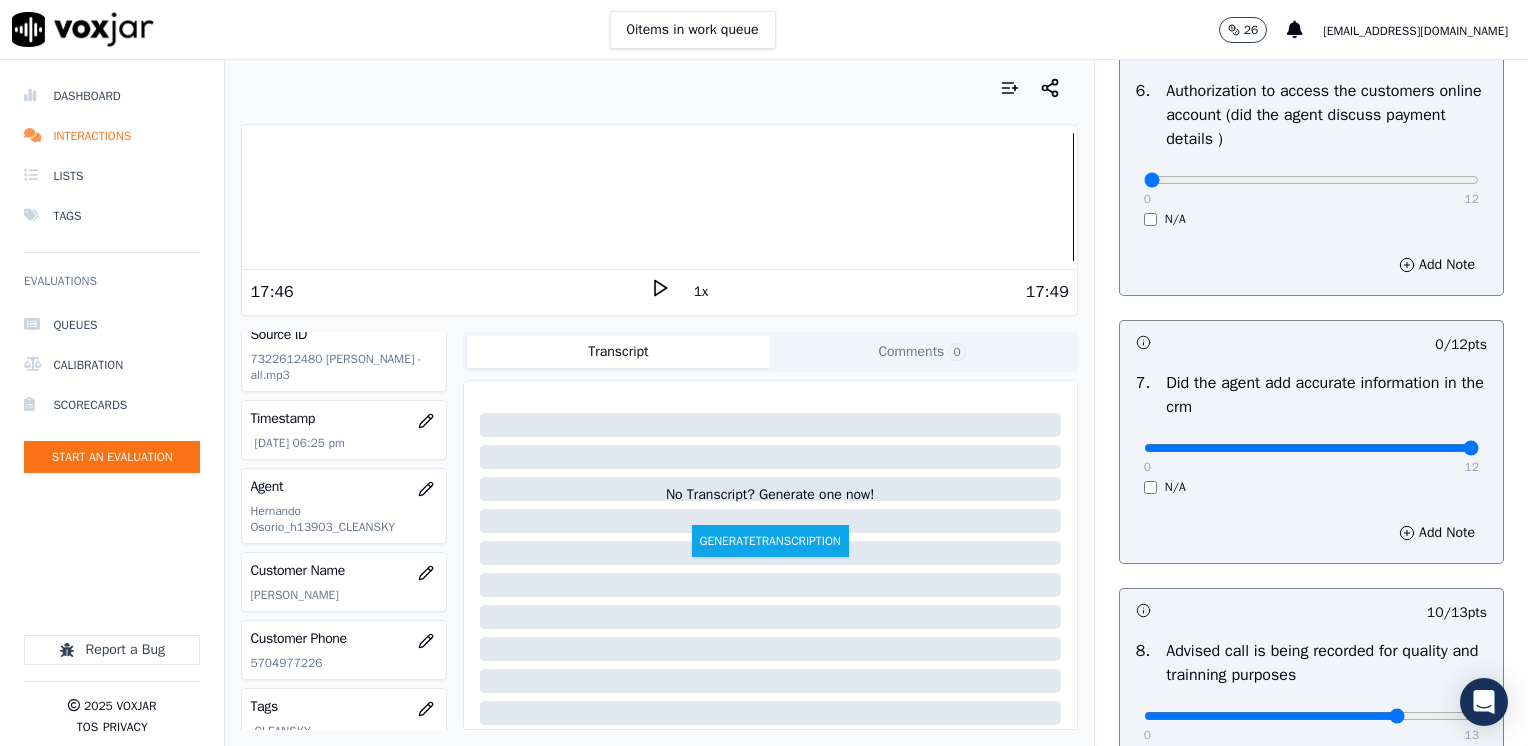 drag, startPoint x: 1133, startPoint y: 448, endPoint x: 1531, endPoint y: 437, distance: 398.15198 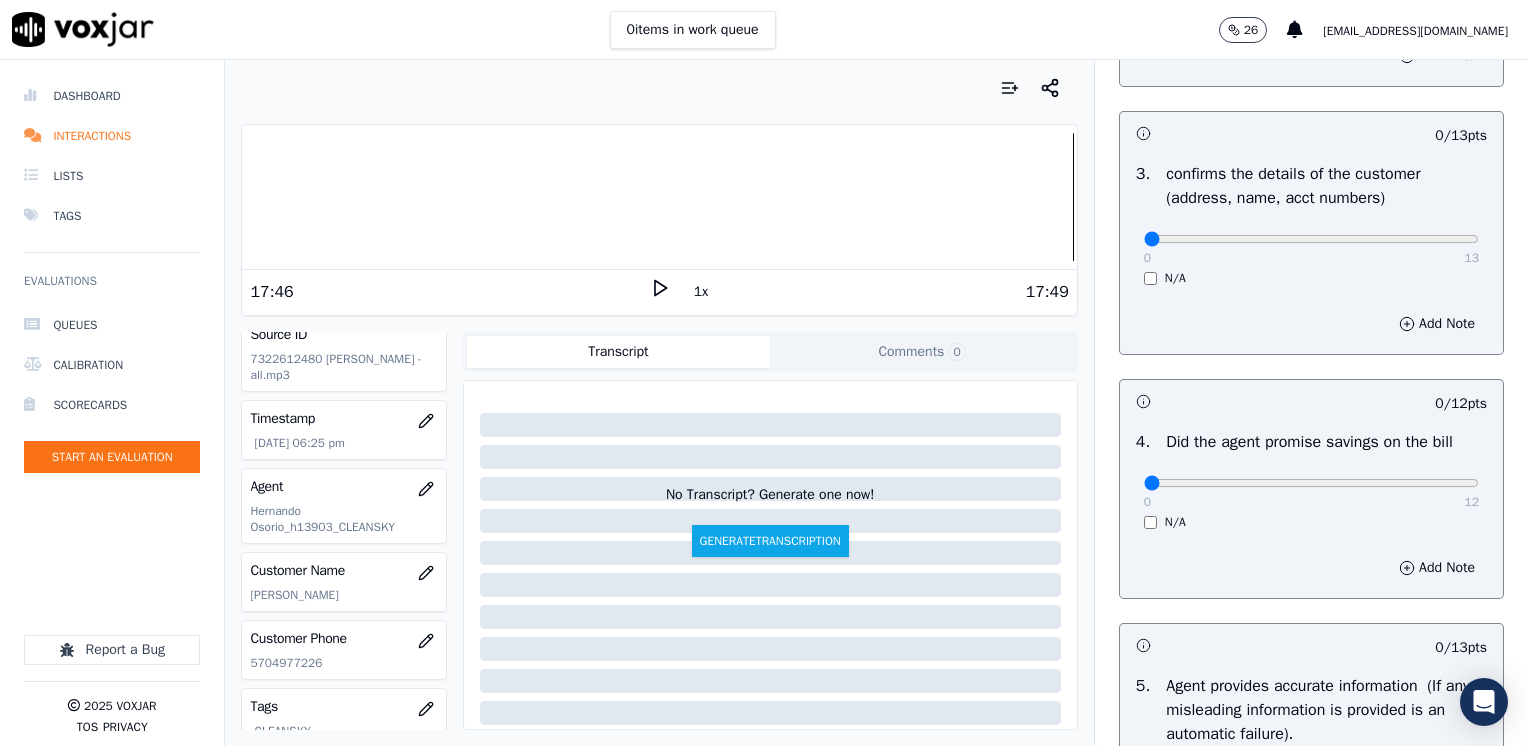 scroll, scrollTop: 600, scrollLeft: 0, axis: vertical 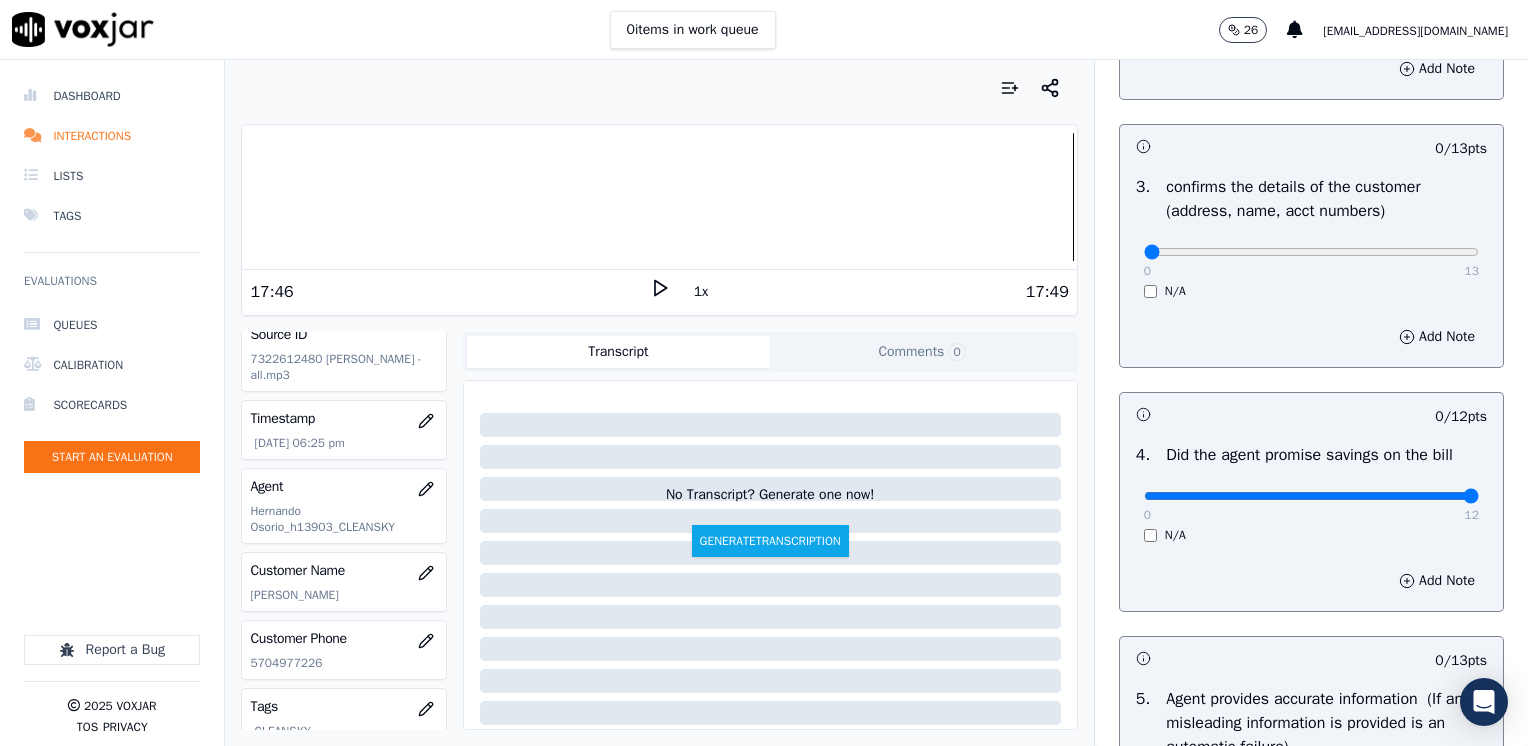 drag, startPoint x: 1134, startPoint y: 502, endPoint x: 1531, endPoint y: 518, distance: 397.3223 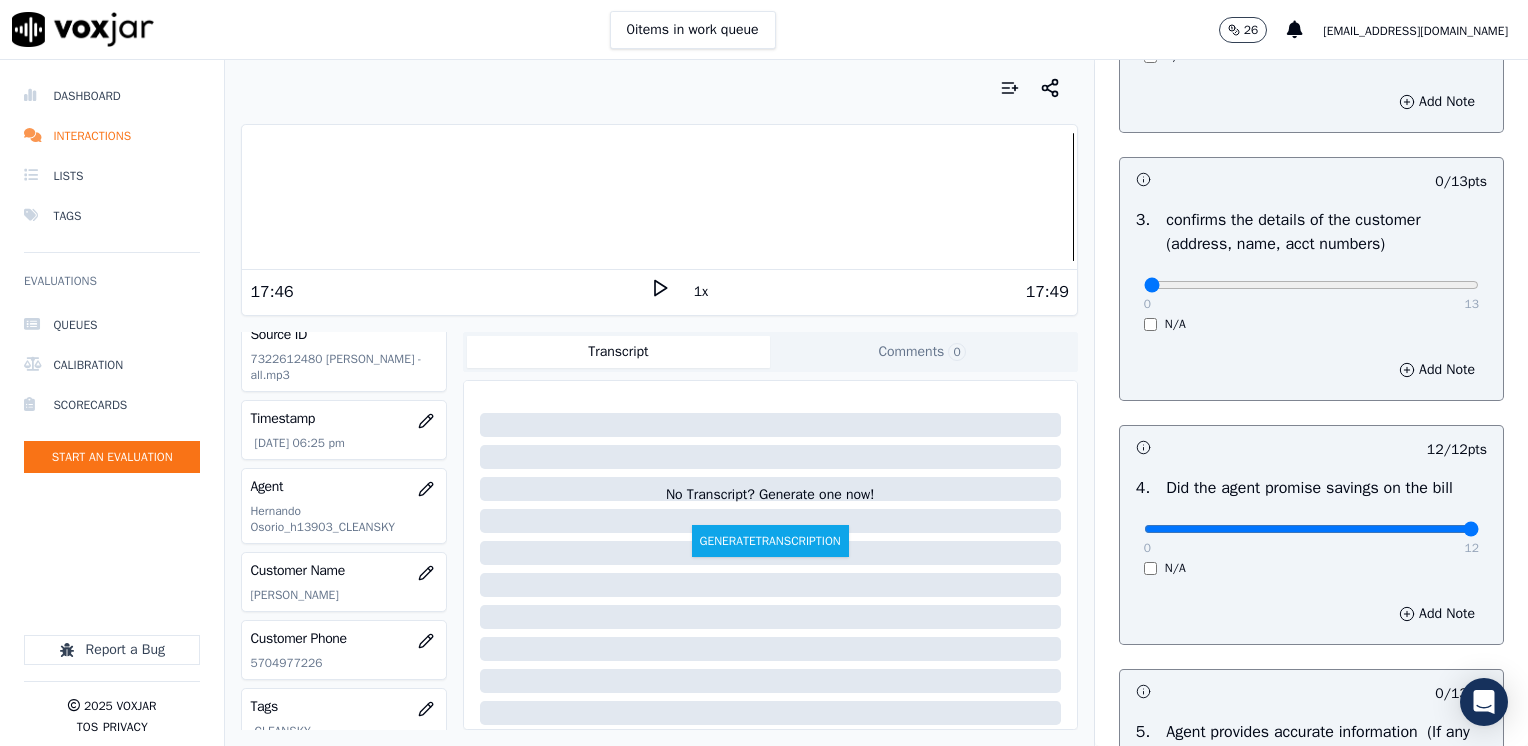 scroll, scrollTop: 700, scrollLeft: 0, axis: vertical 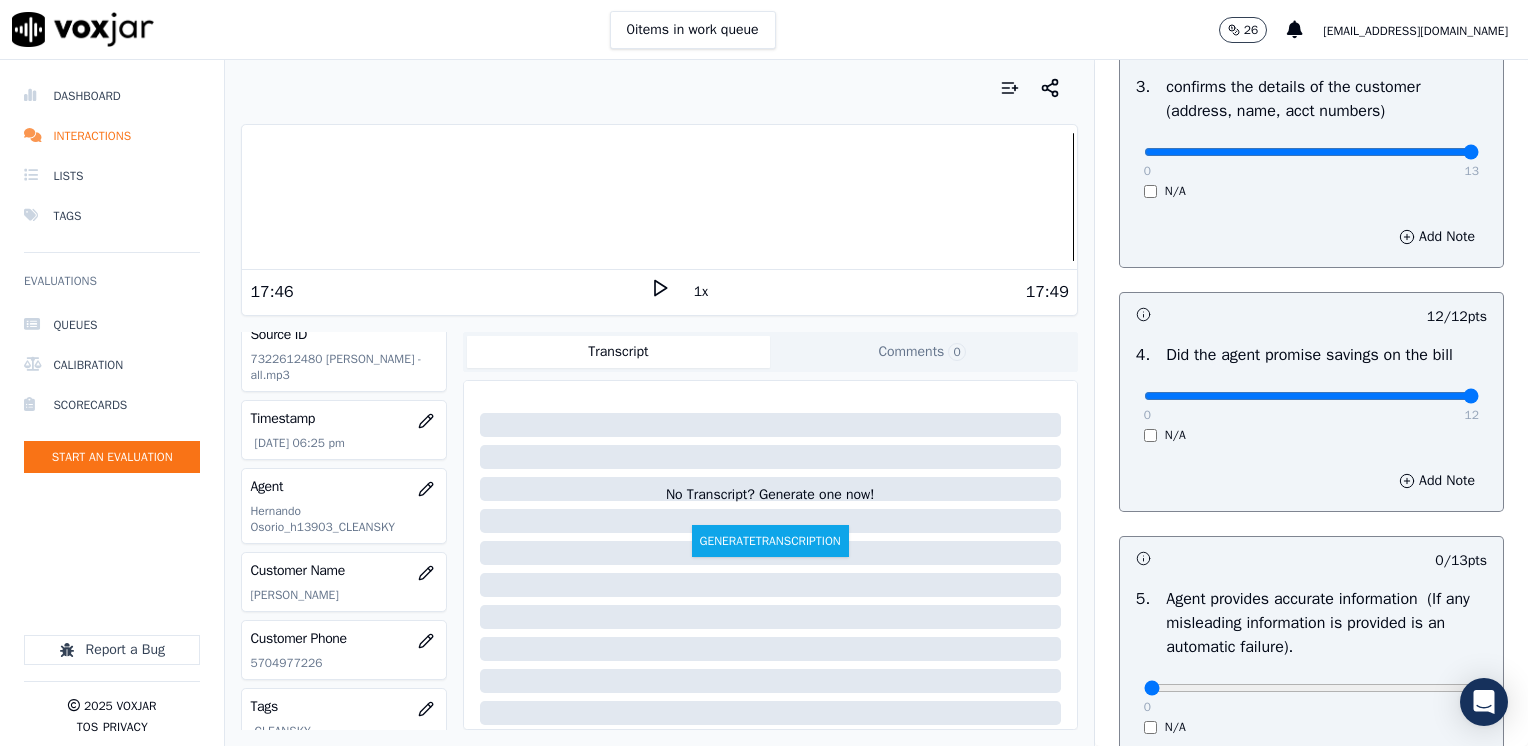 drag, startPoint x: 1131, startPoint y: 154, endPoint x: 1531, endPoint y: 162, distance: 400.08 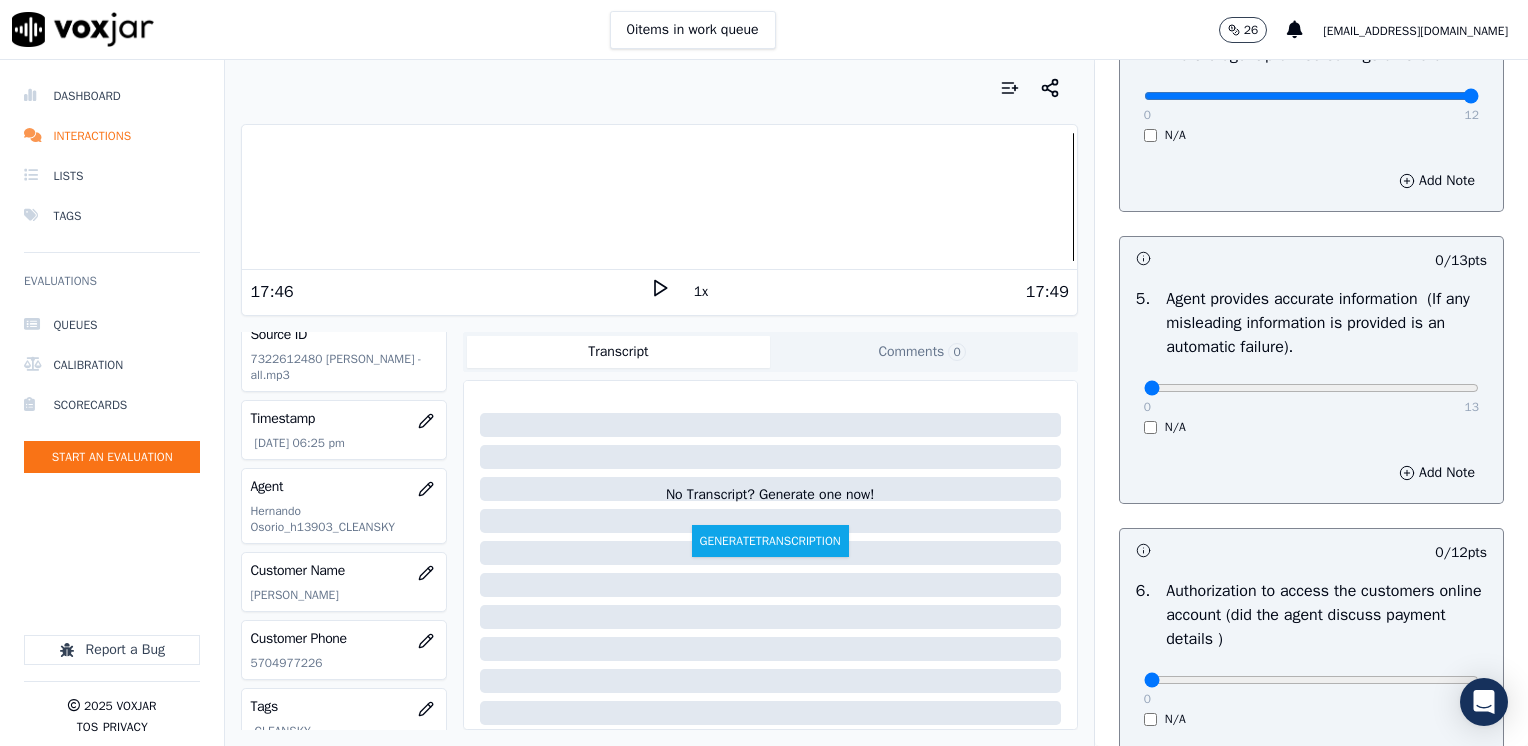 scroll, scrollTop: 1300, scrollLeft: 0, axis: vertical 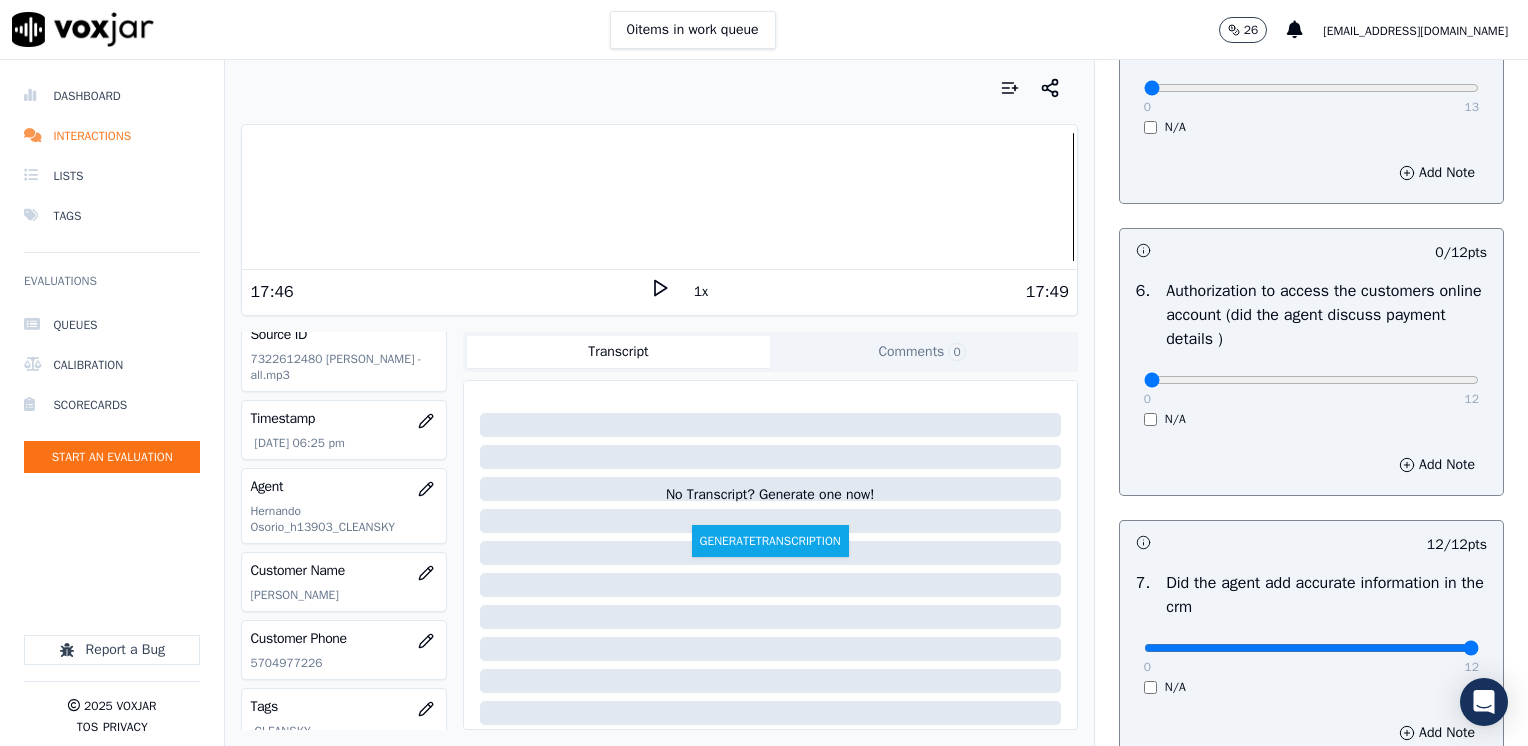 click on "0   12     N/A" at bounding box center [1311, 389] 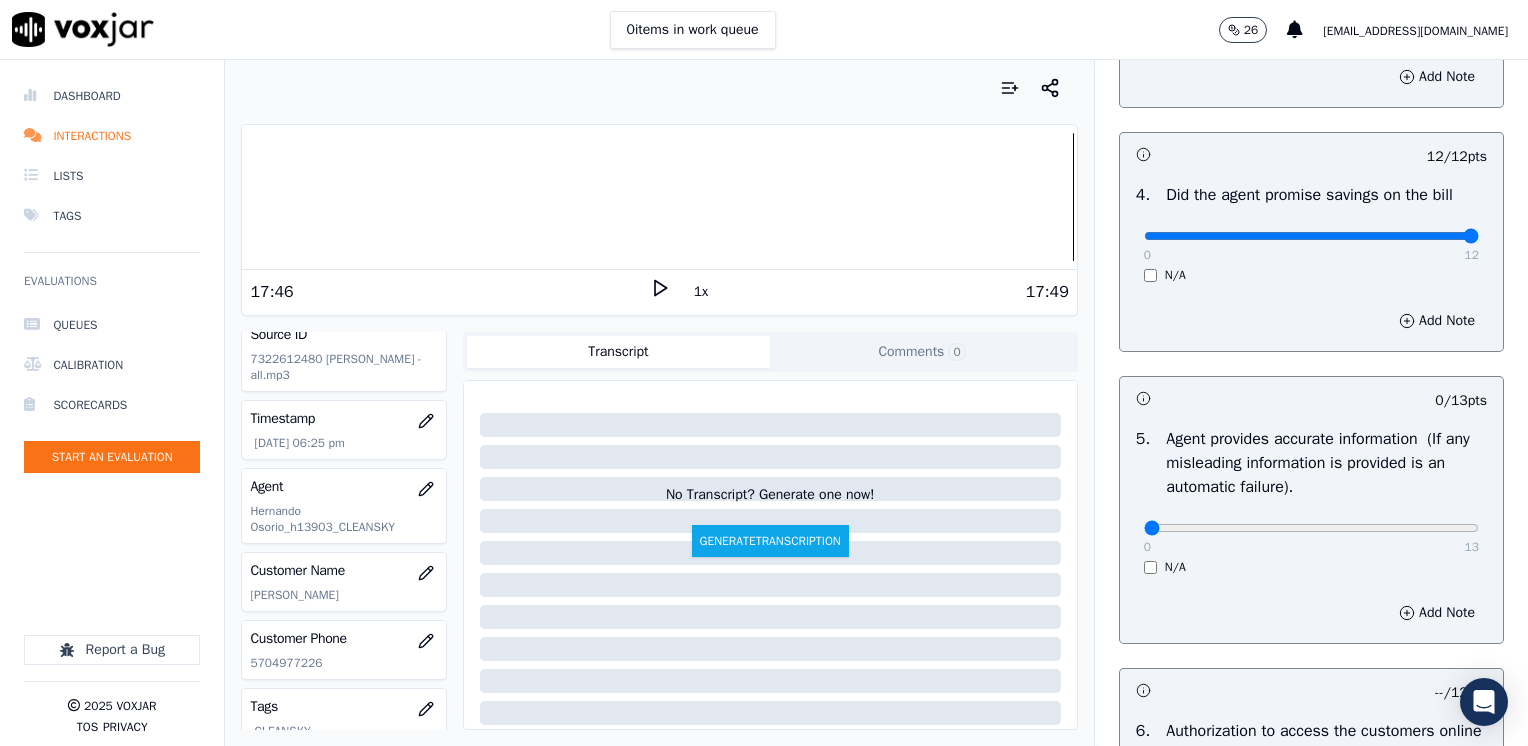 scroll, scrollTop: 1200, scrollLeft: 0, axis: vertical 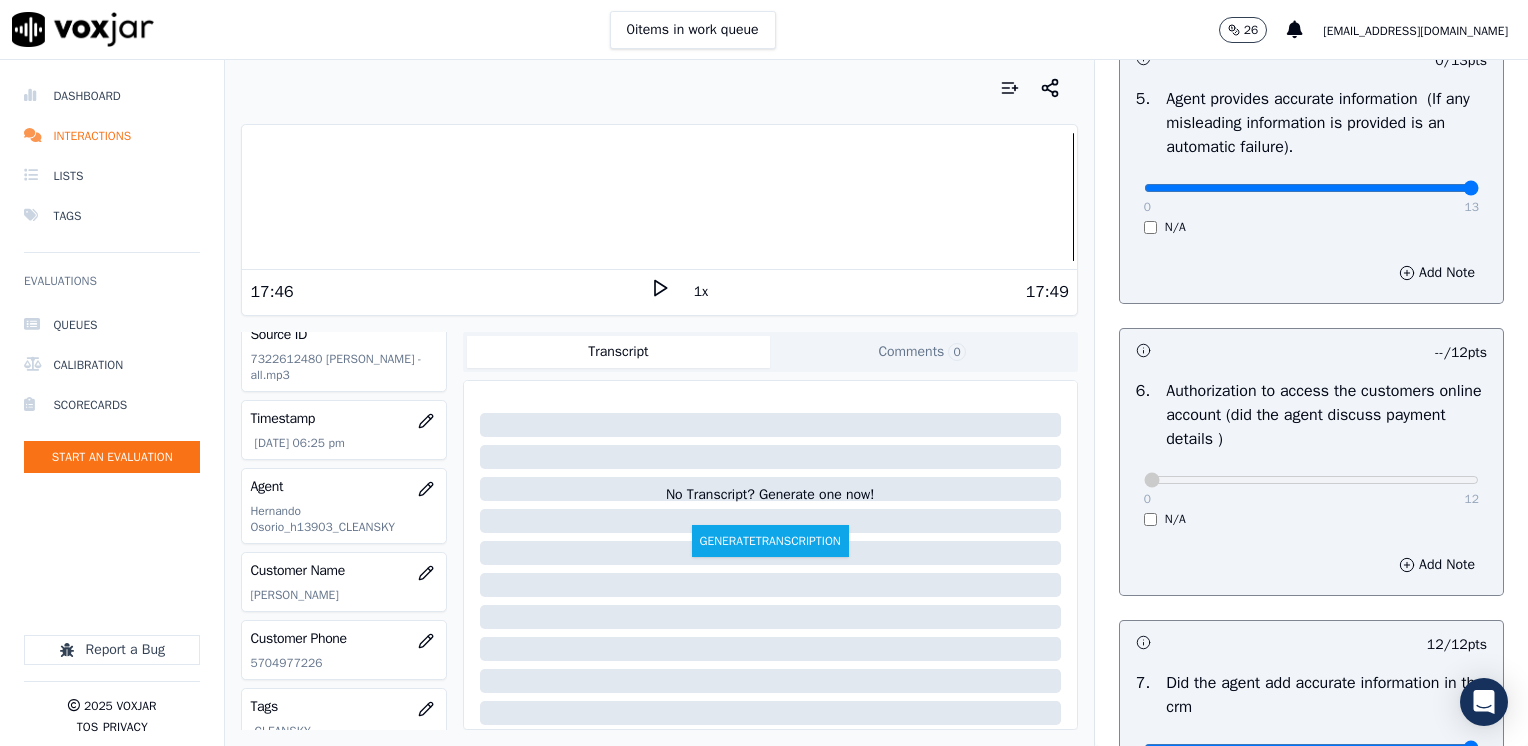 drag, startPoint x: 1136, startPoint y: 187, endPoint x: 1531, endPoint y: 217, distance: 396.1376 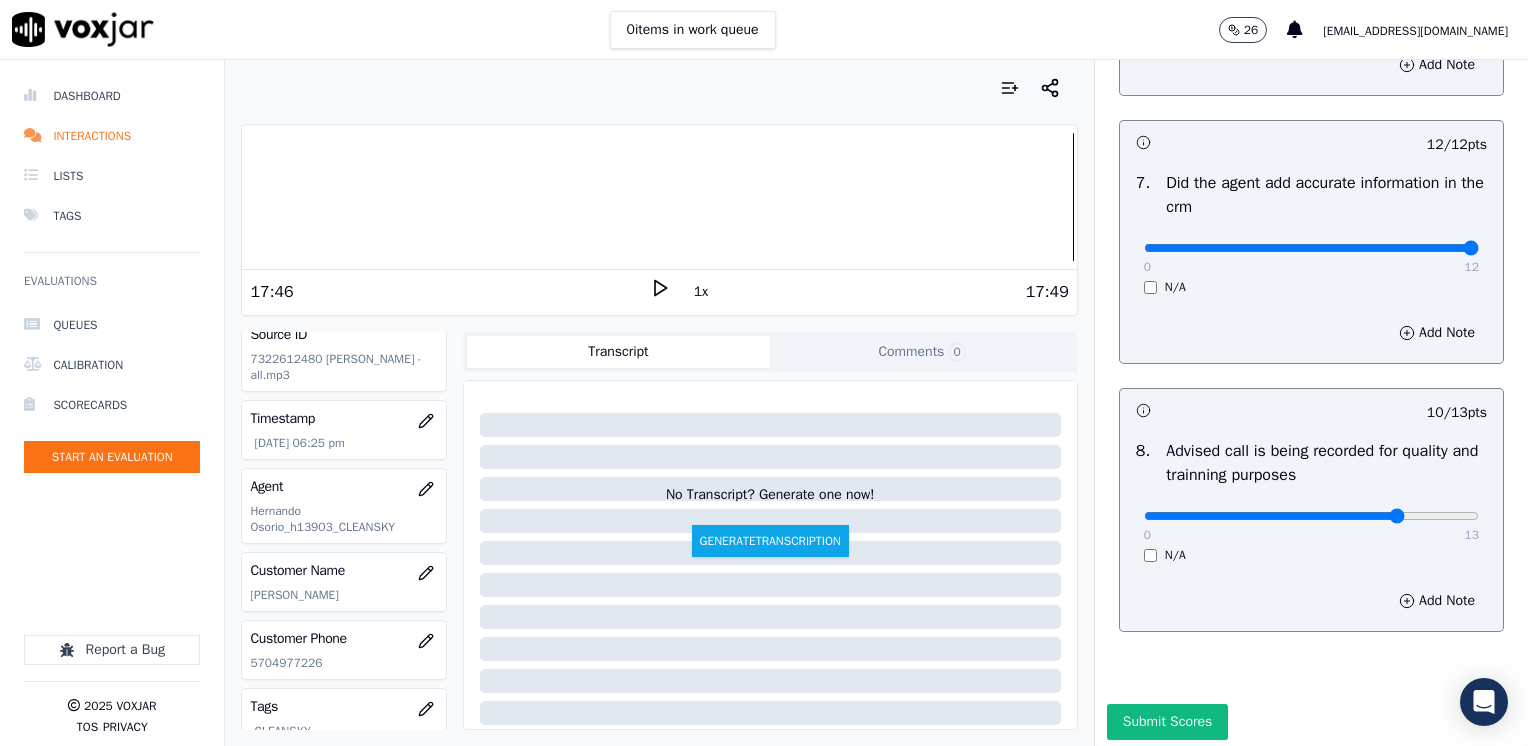 scroll, scrollTop: 1748, scrollLeft: 0, axis: vertical 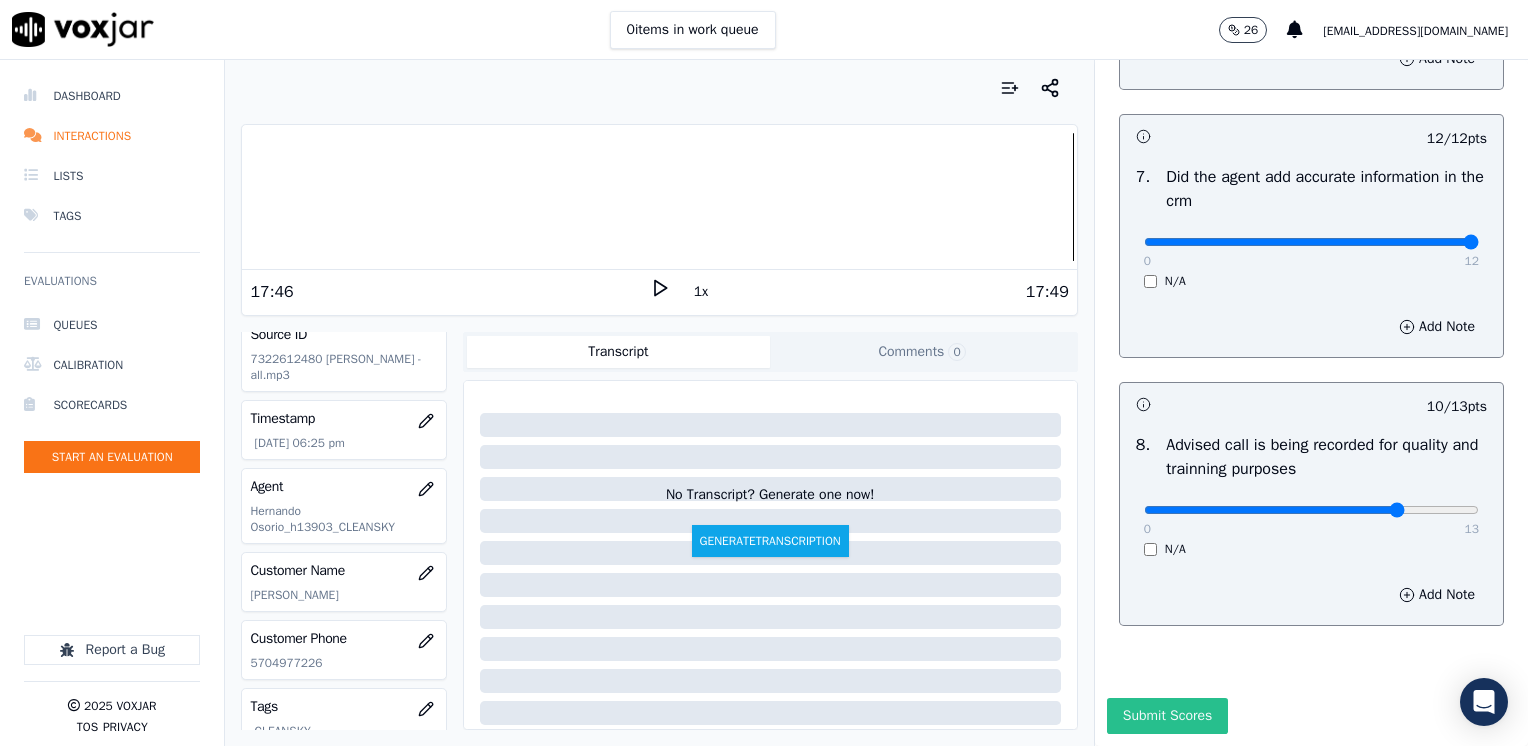 click on "Submit Scores" at bounding box center [1167, 716] 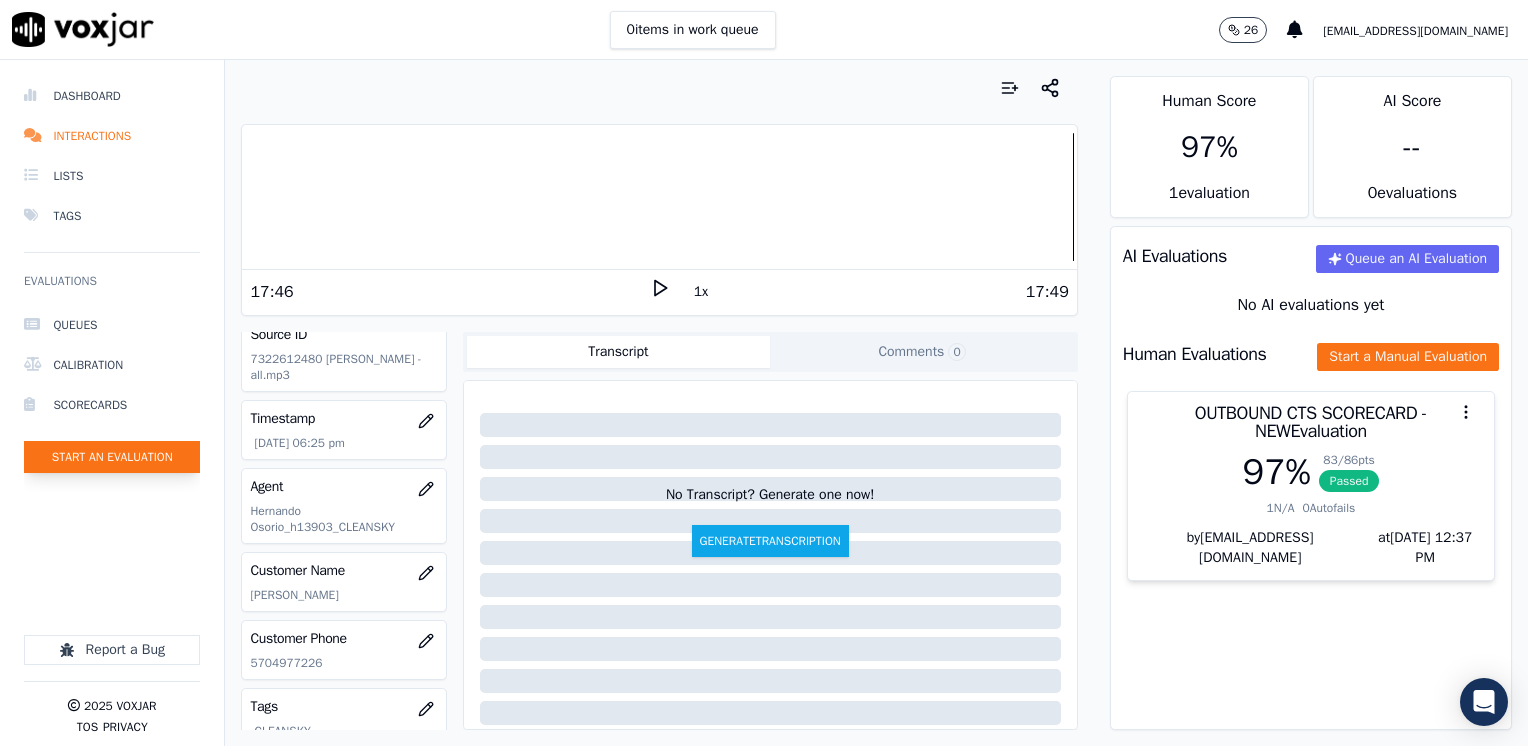 click on "Start an Evaluation" 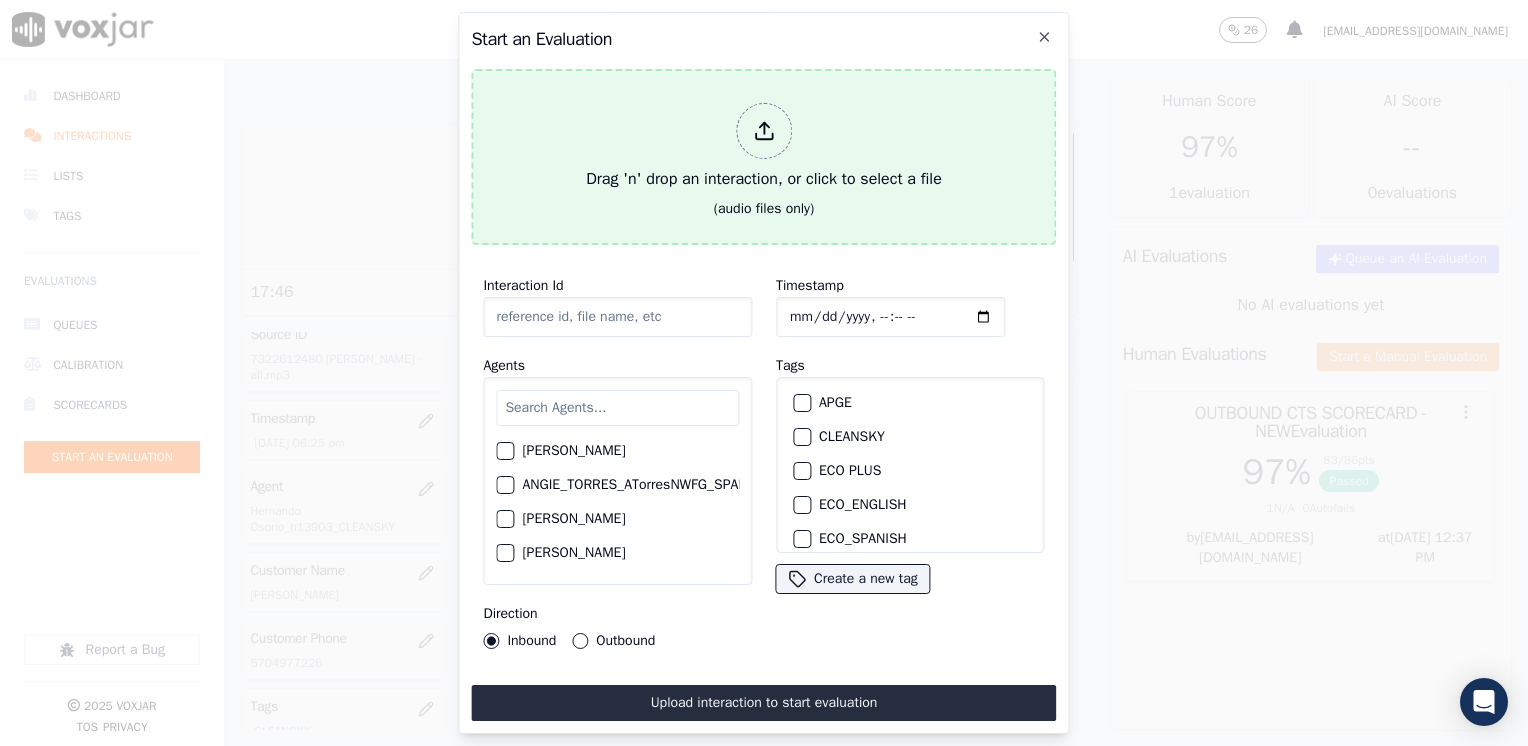 click at bounding box center [764, 131] 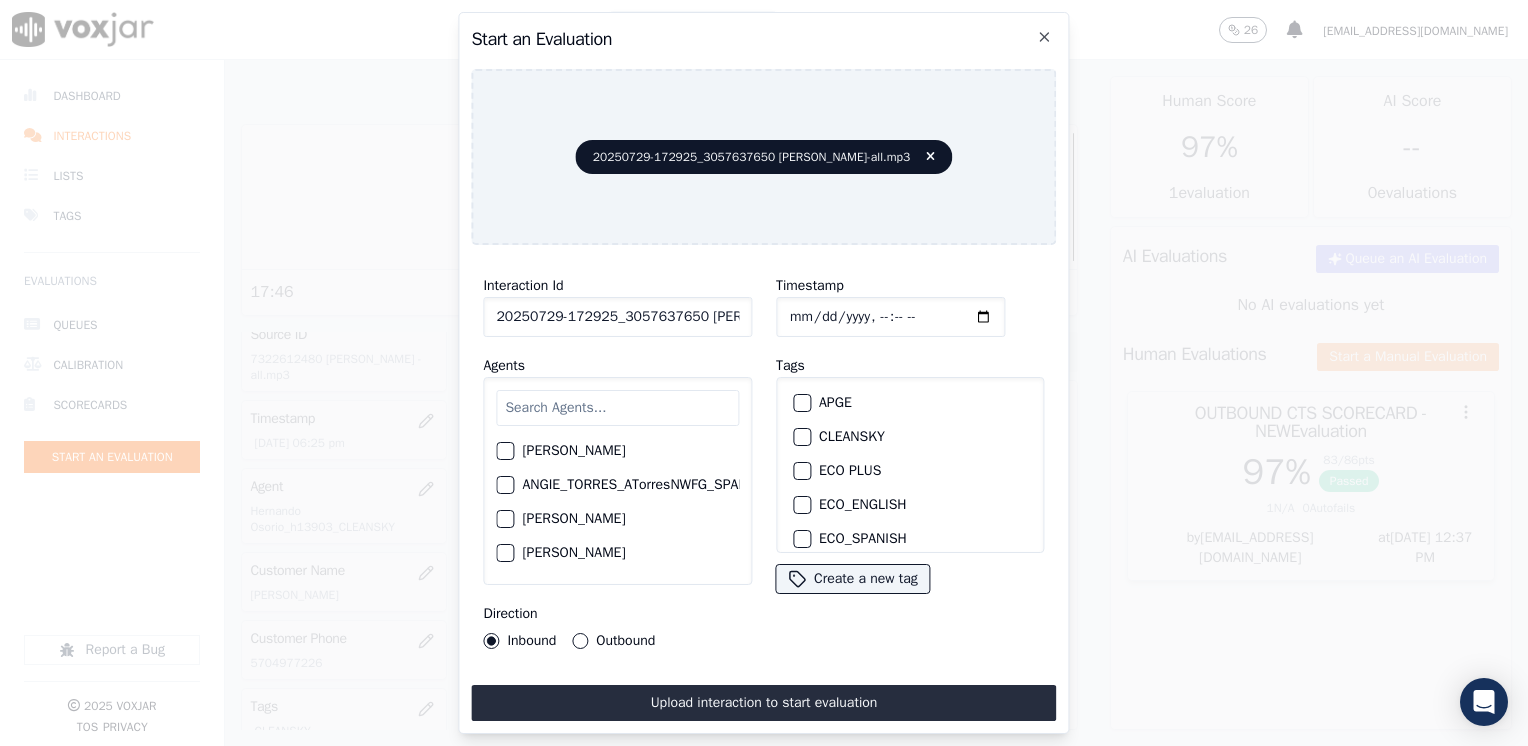 click at bounding box center (617, 408) 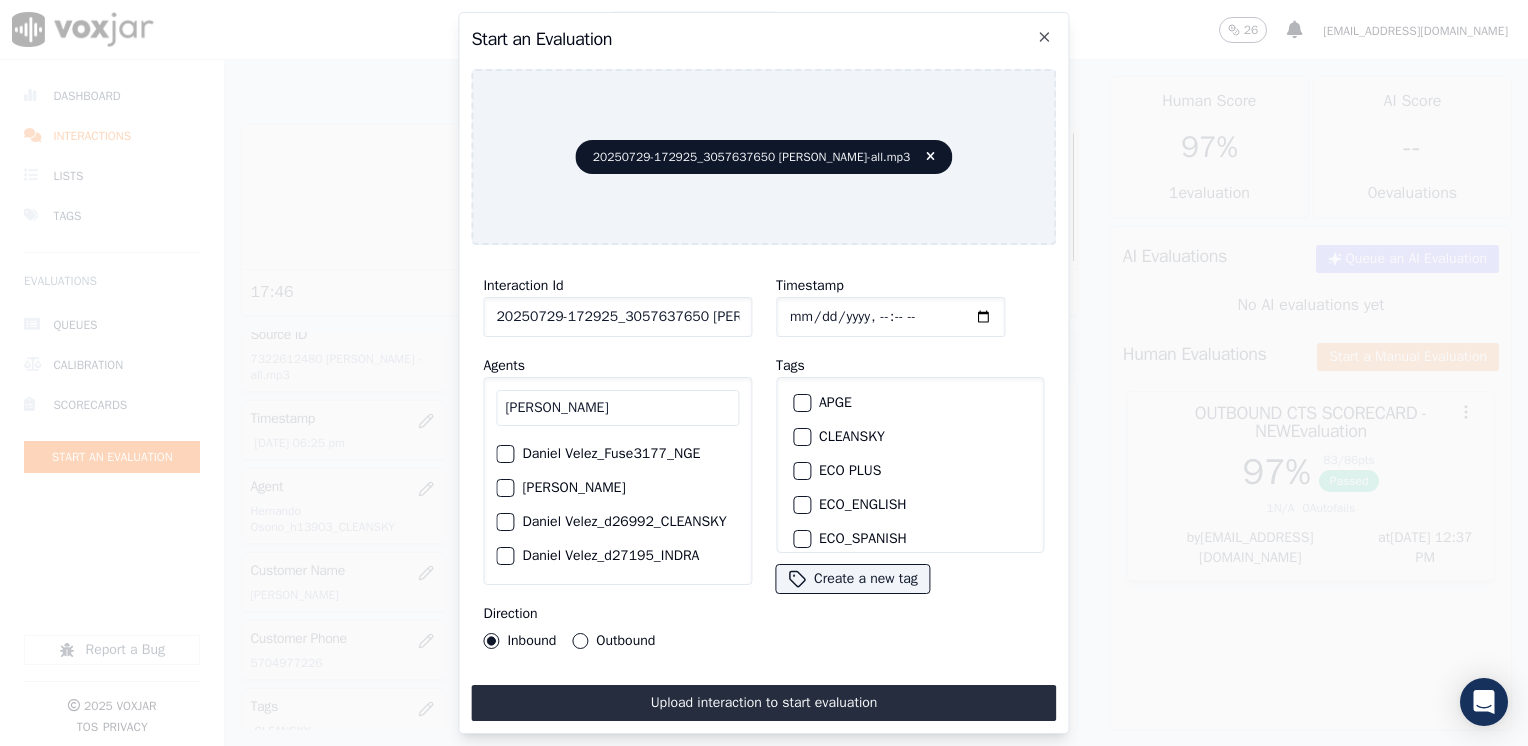 scroll, scrollTop: 100, scrollLeft: 0, axis: vertical 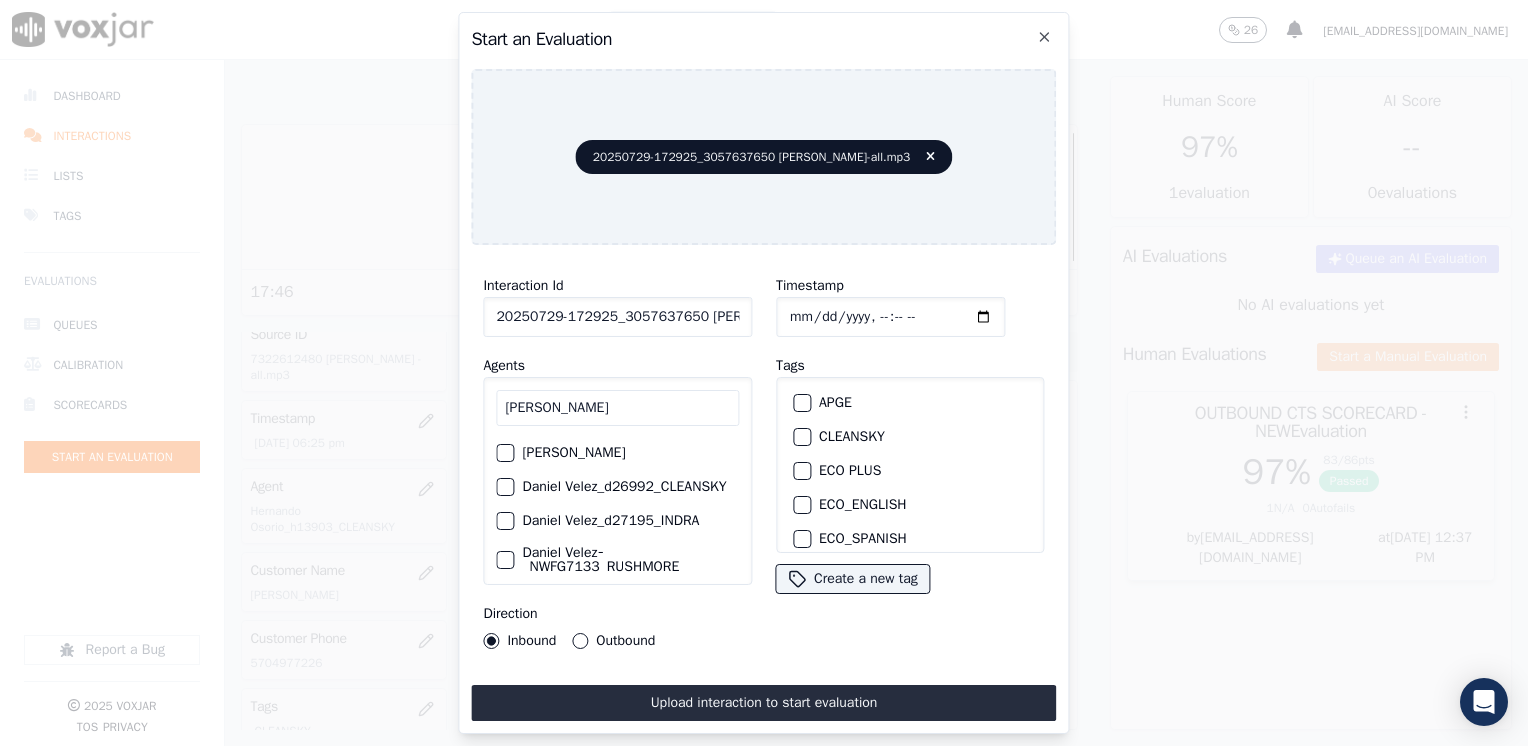 type on "[PERSON_NAME]" 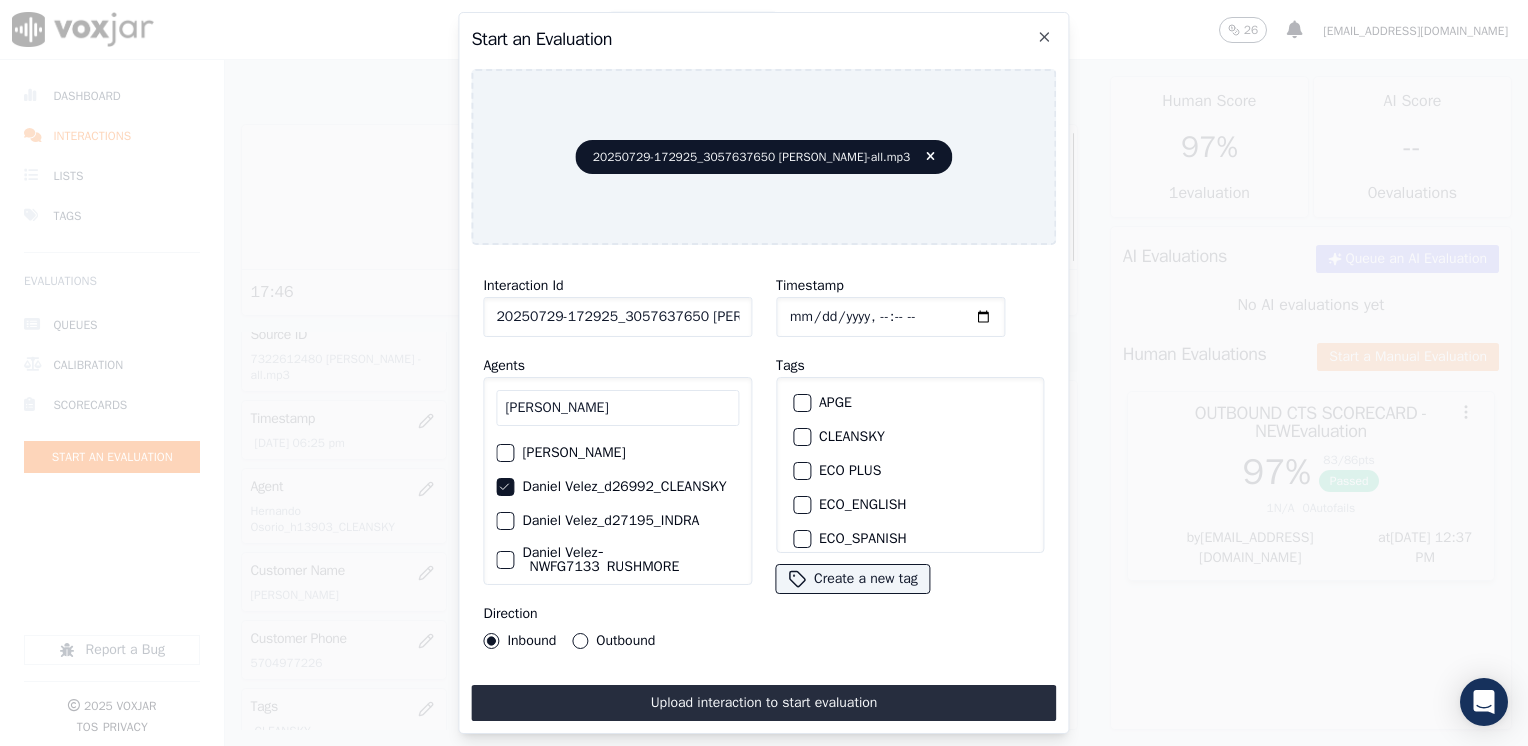 click at bounding box center [801, 437] 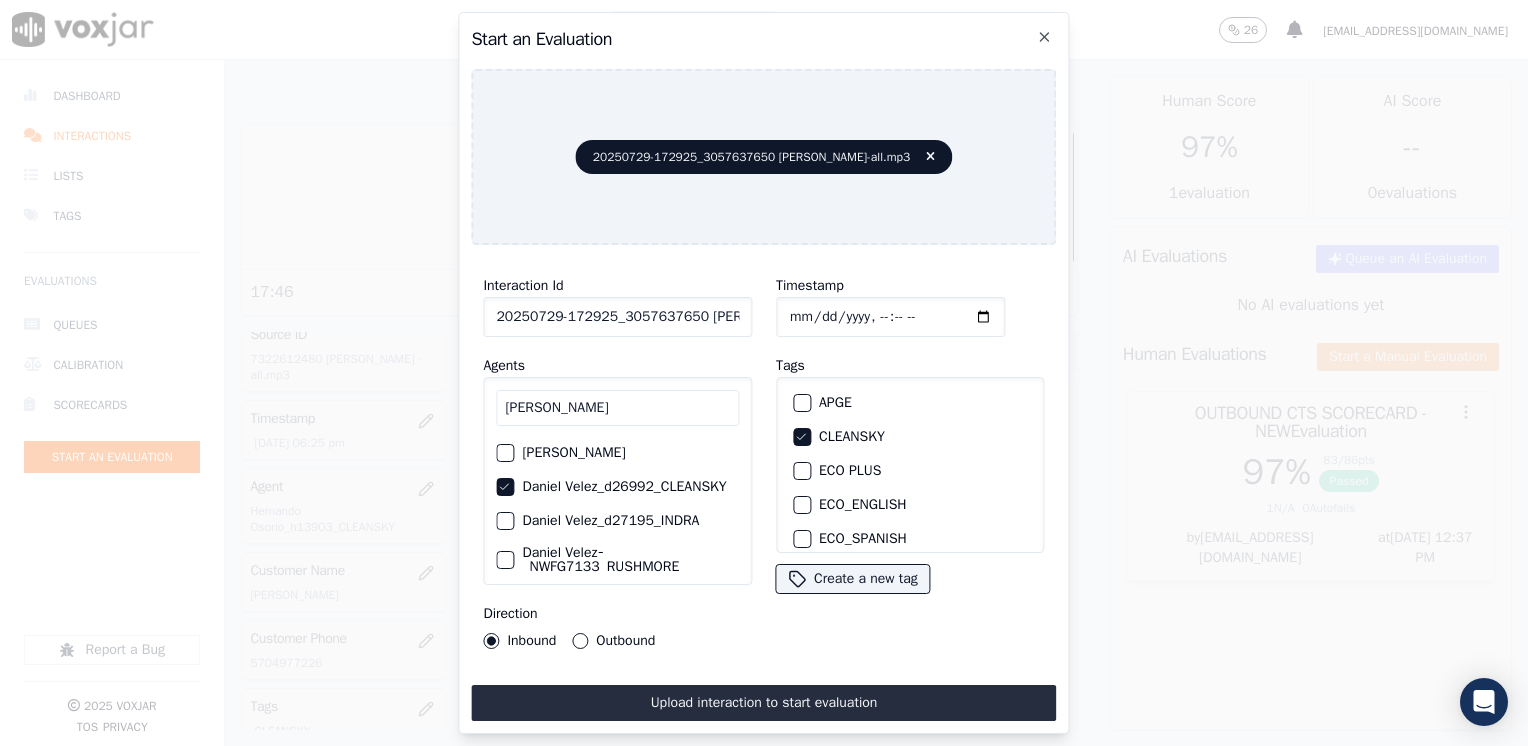 click on "Timestamp" 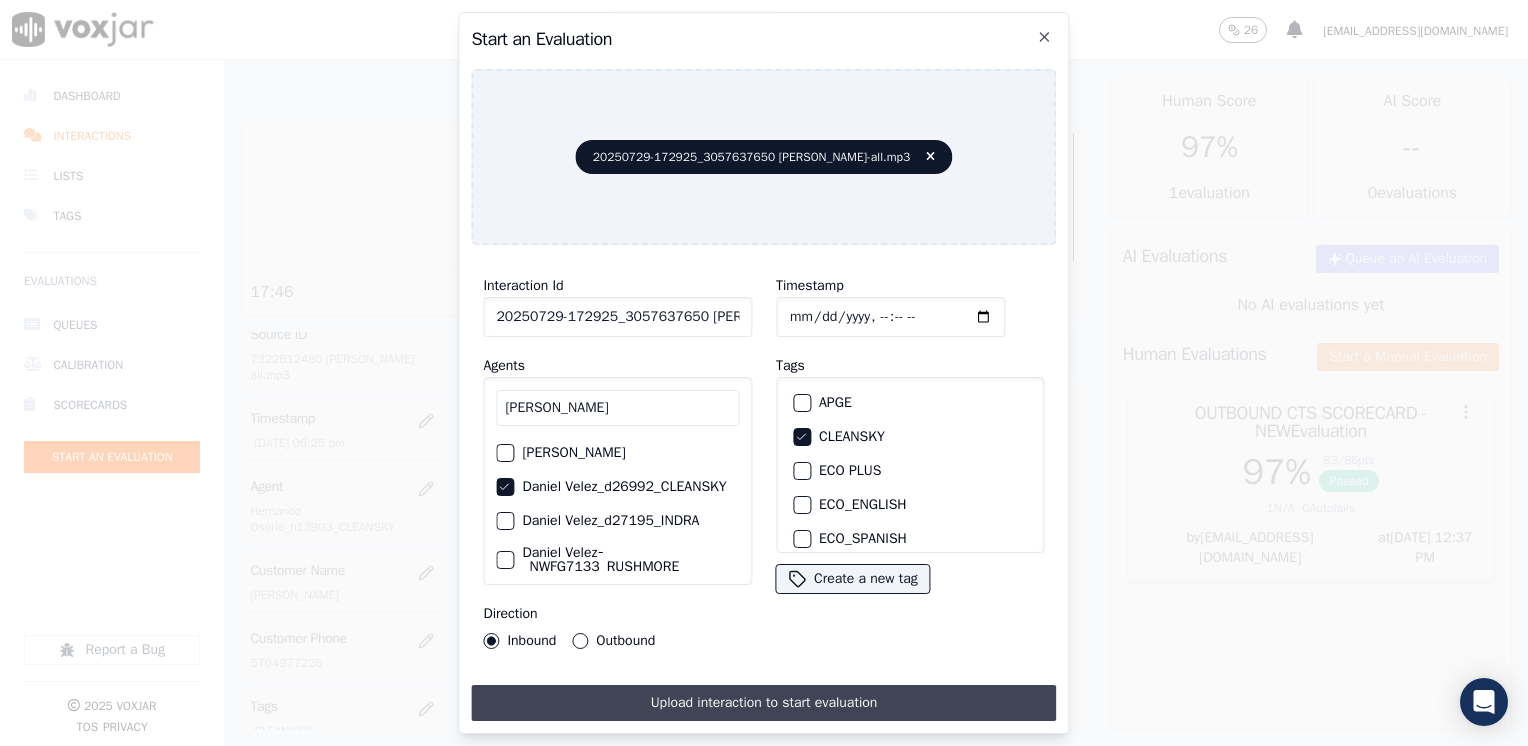 type on "[DATE]T18:37" 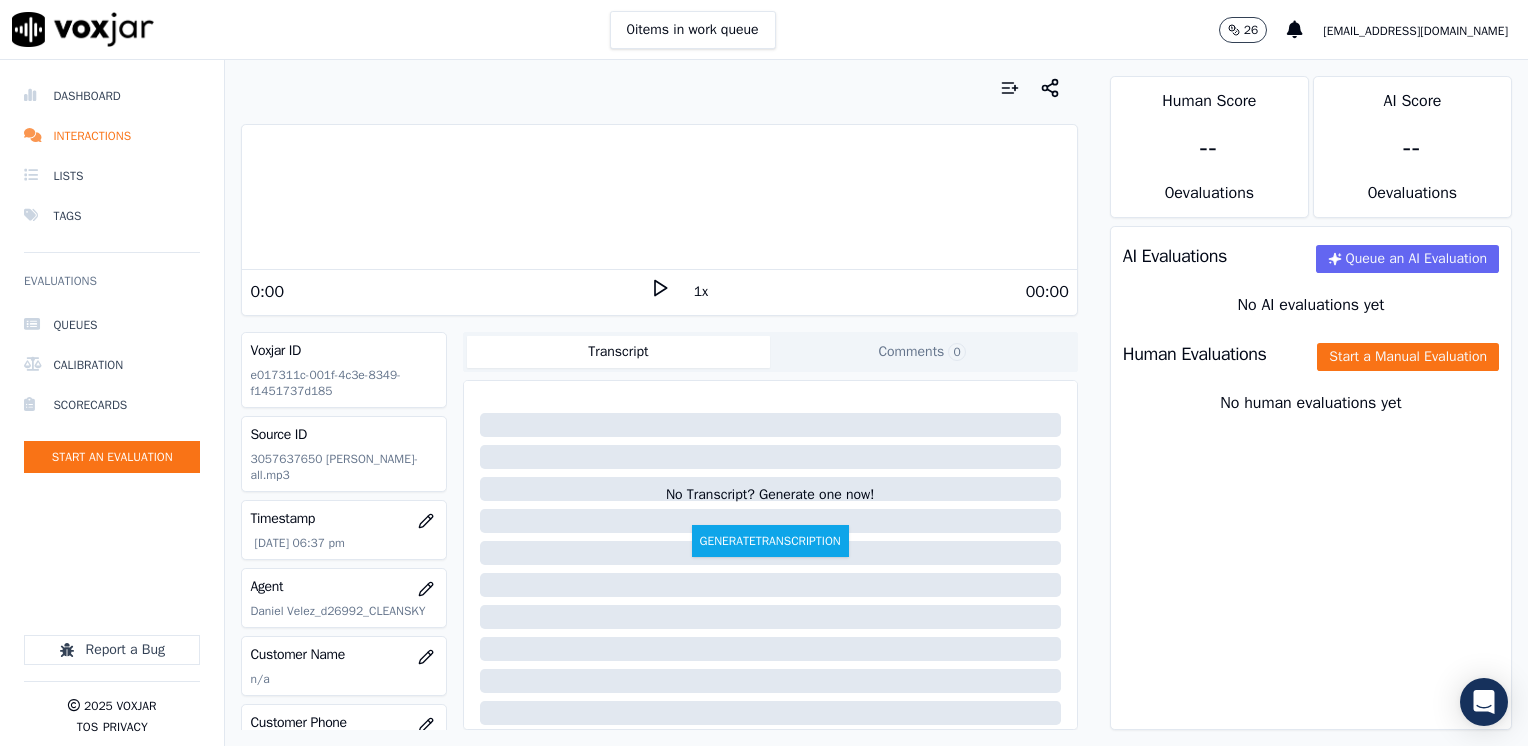 click 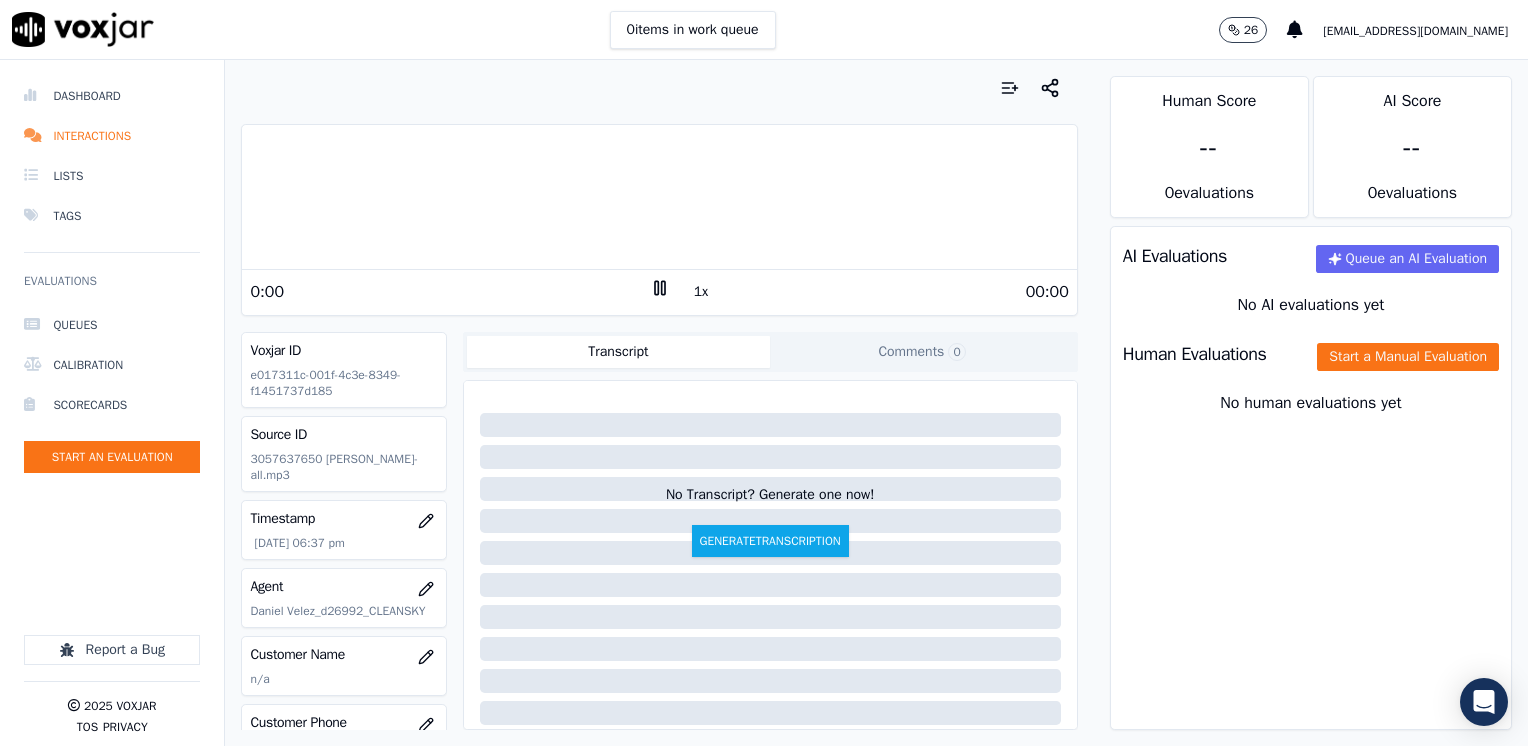 click 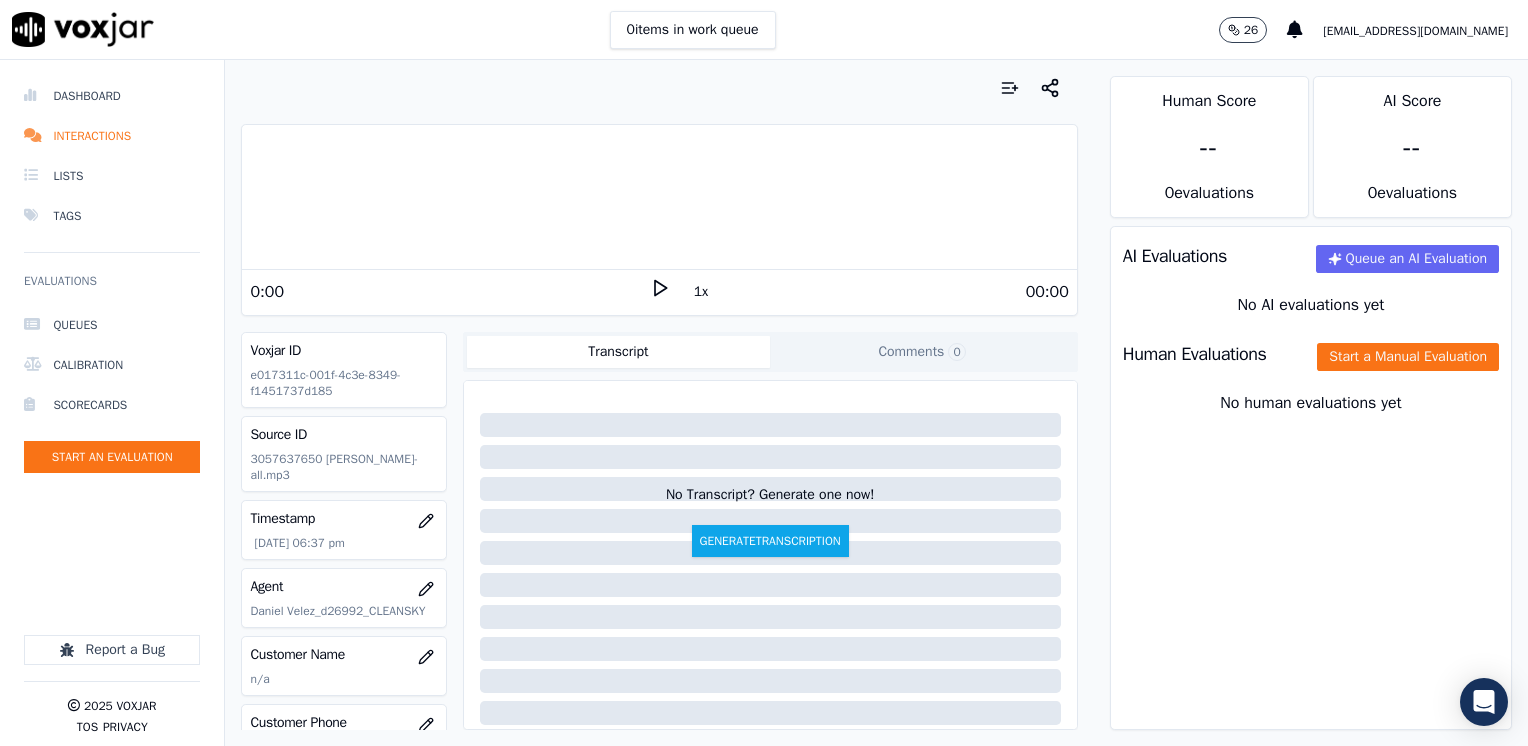click 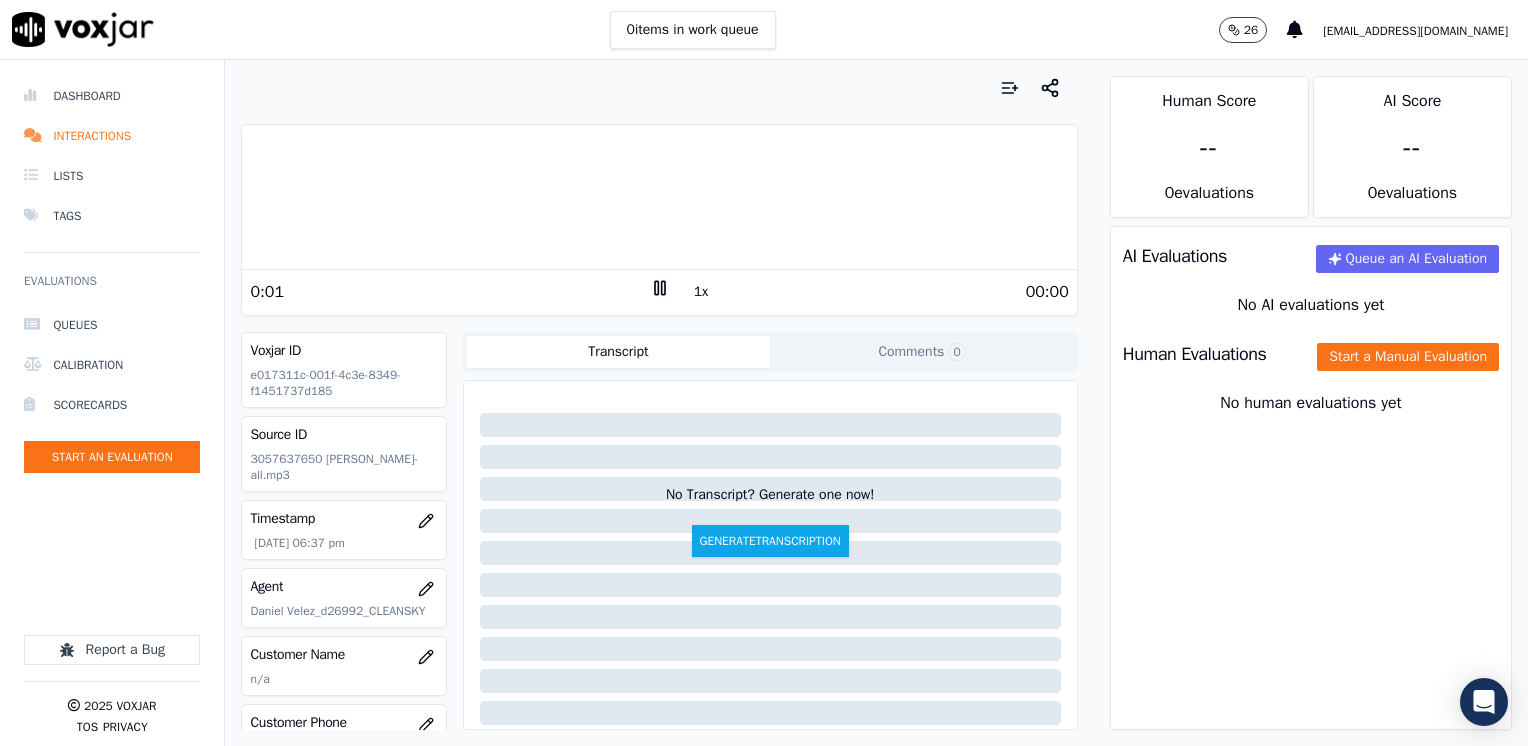 click 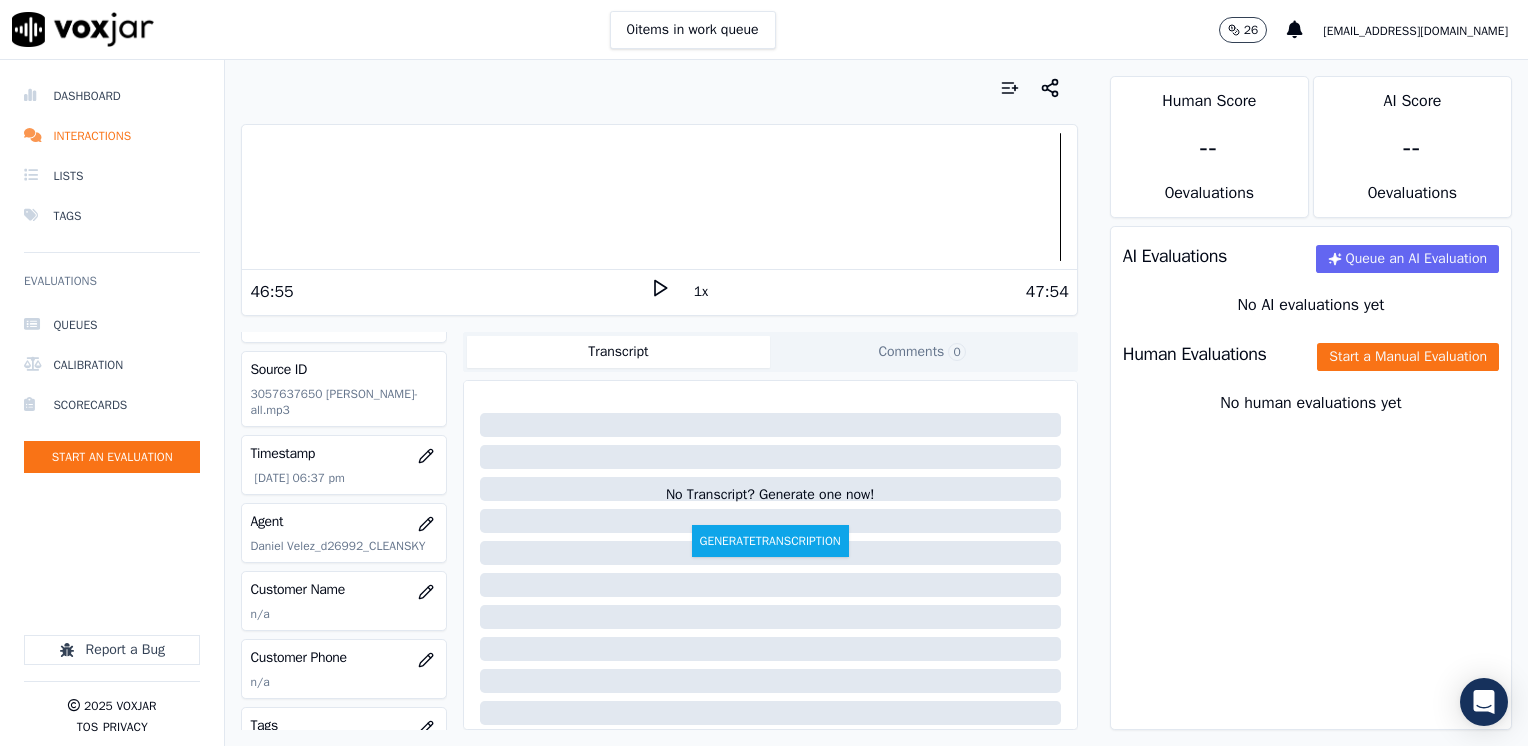 scroll, scrollTop: 100, scrollLeft: 0, axis: vertical 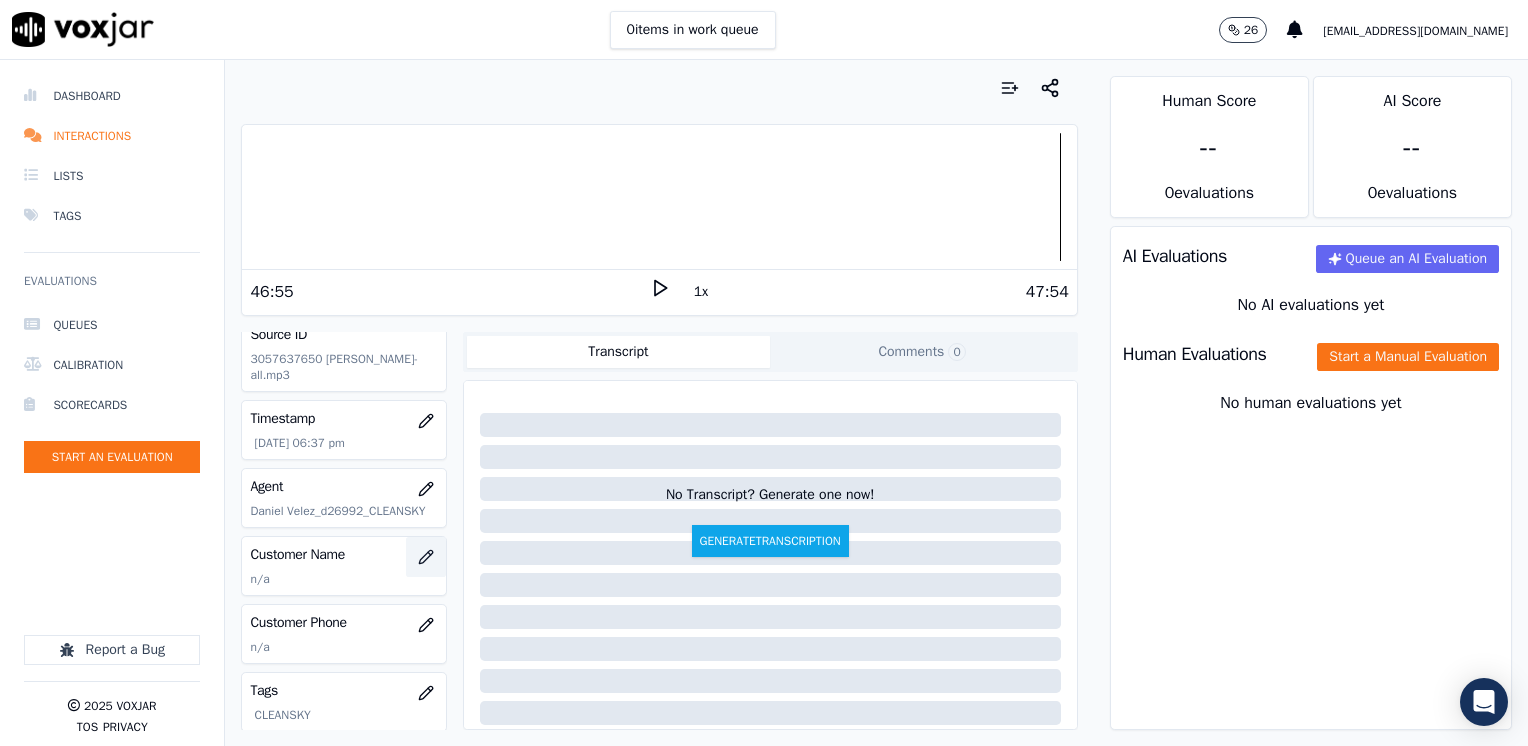 click 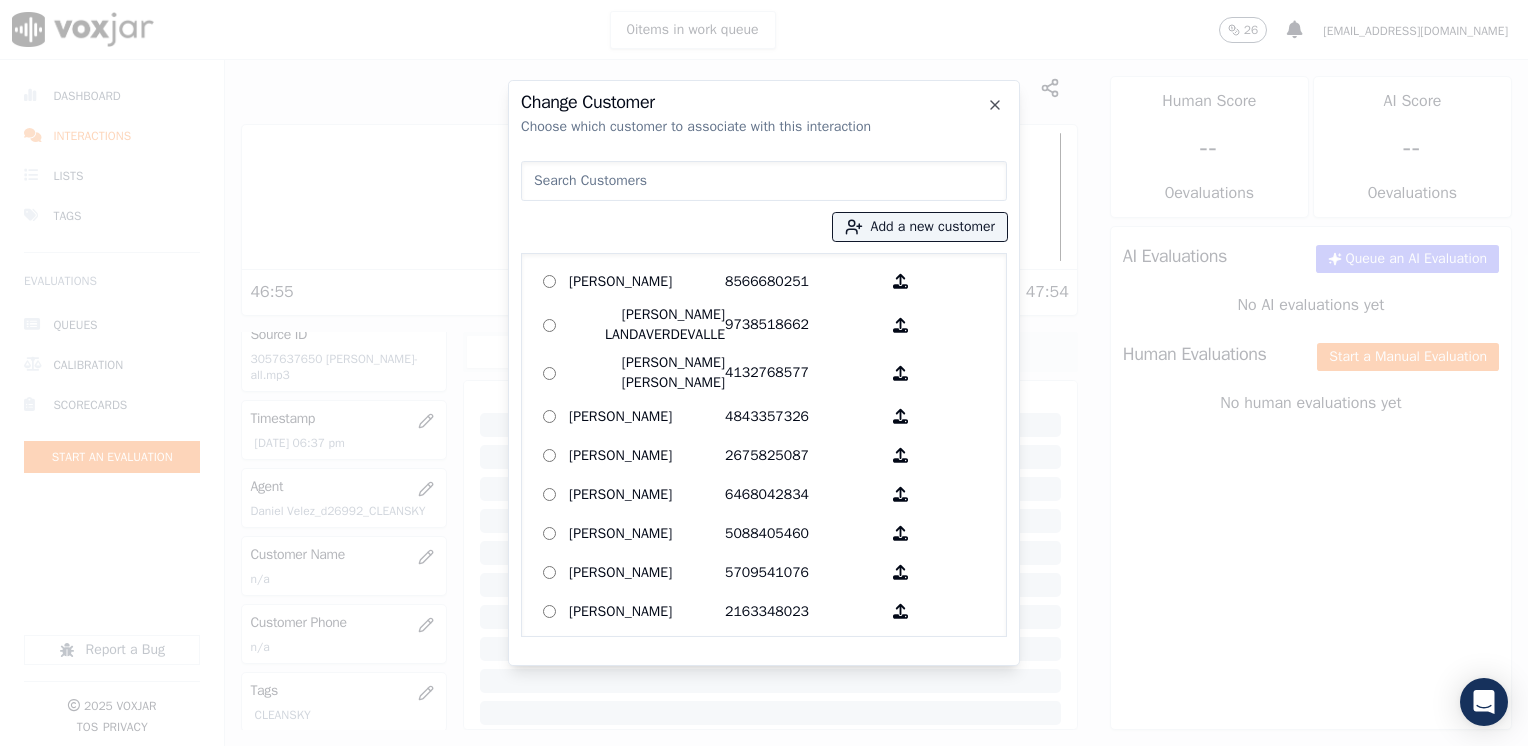 click at bounding box center (764, 181) 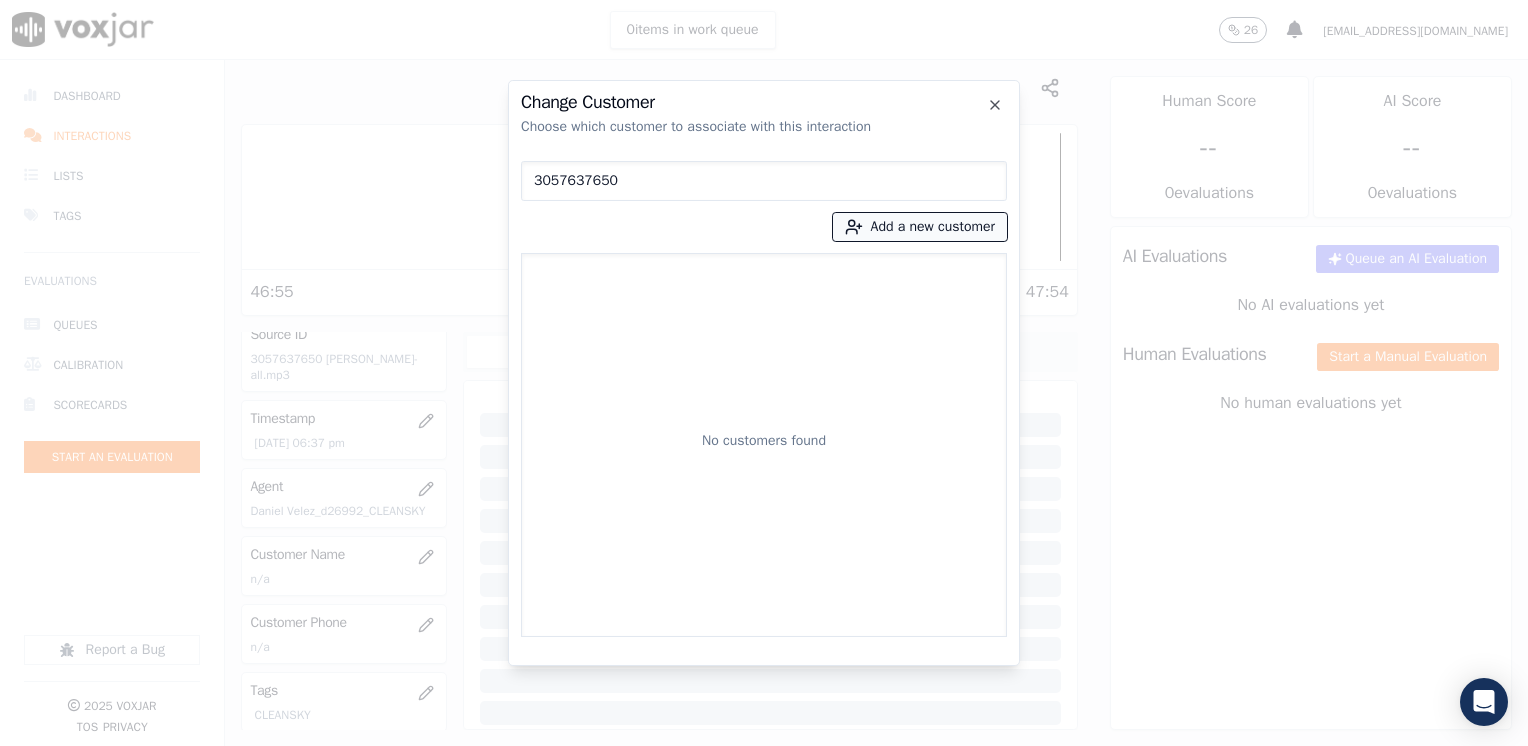 type on "3057637650" 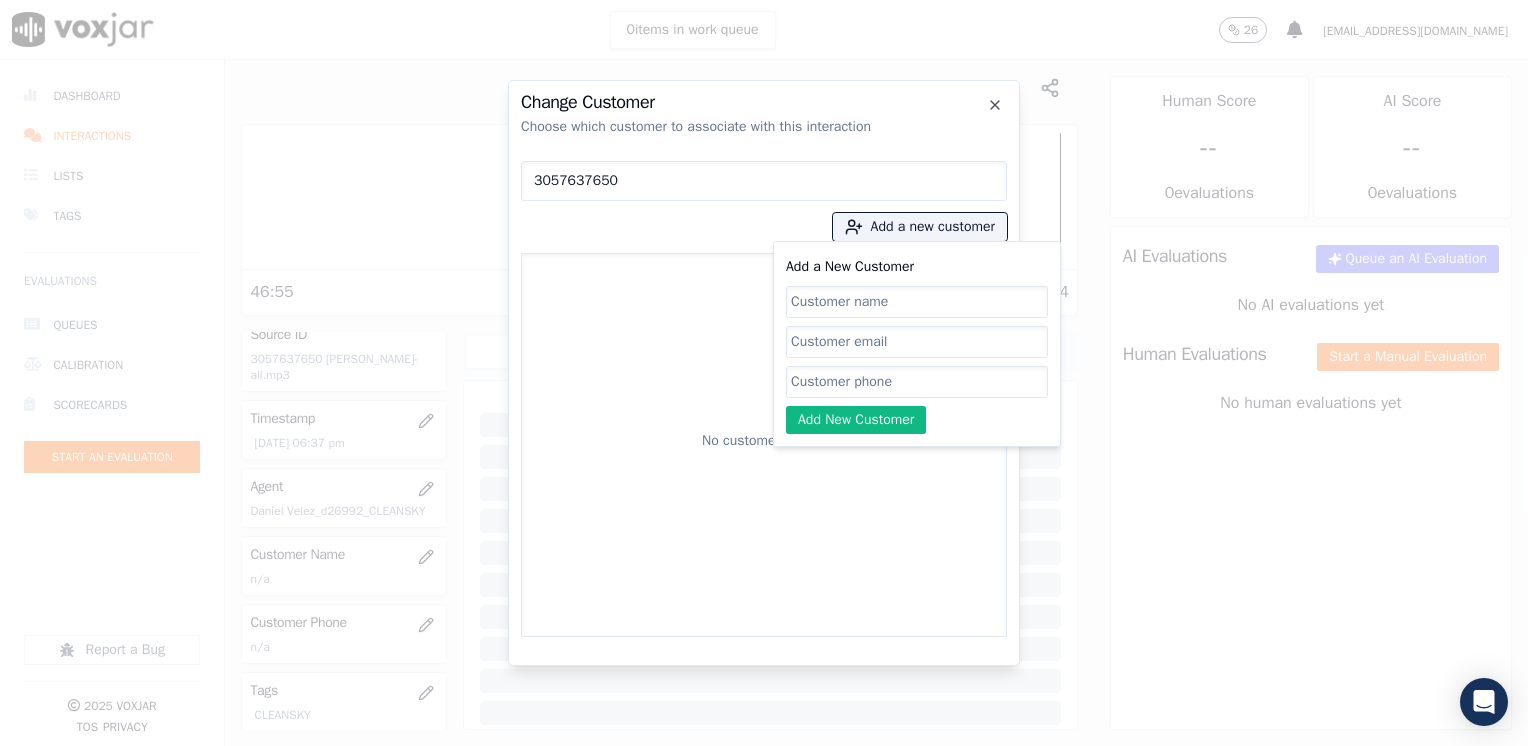 click on "Add a New Customer" 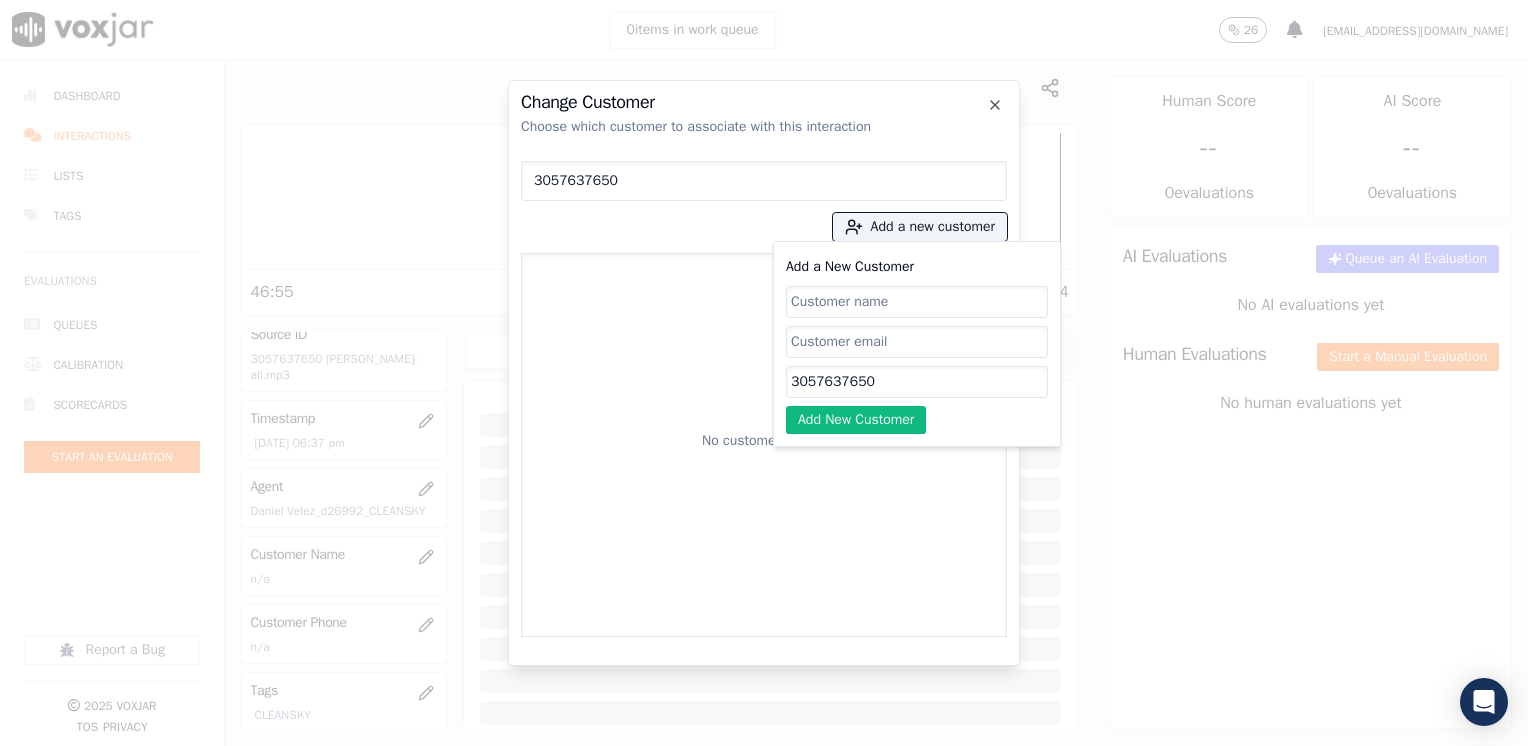 type on "3057637650" 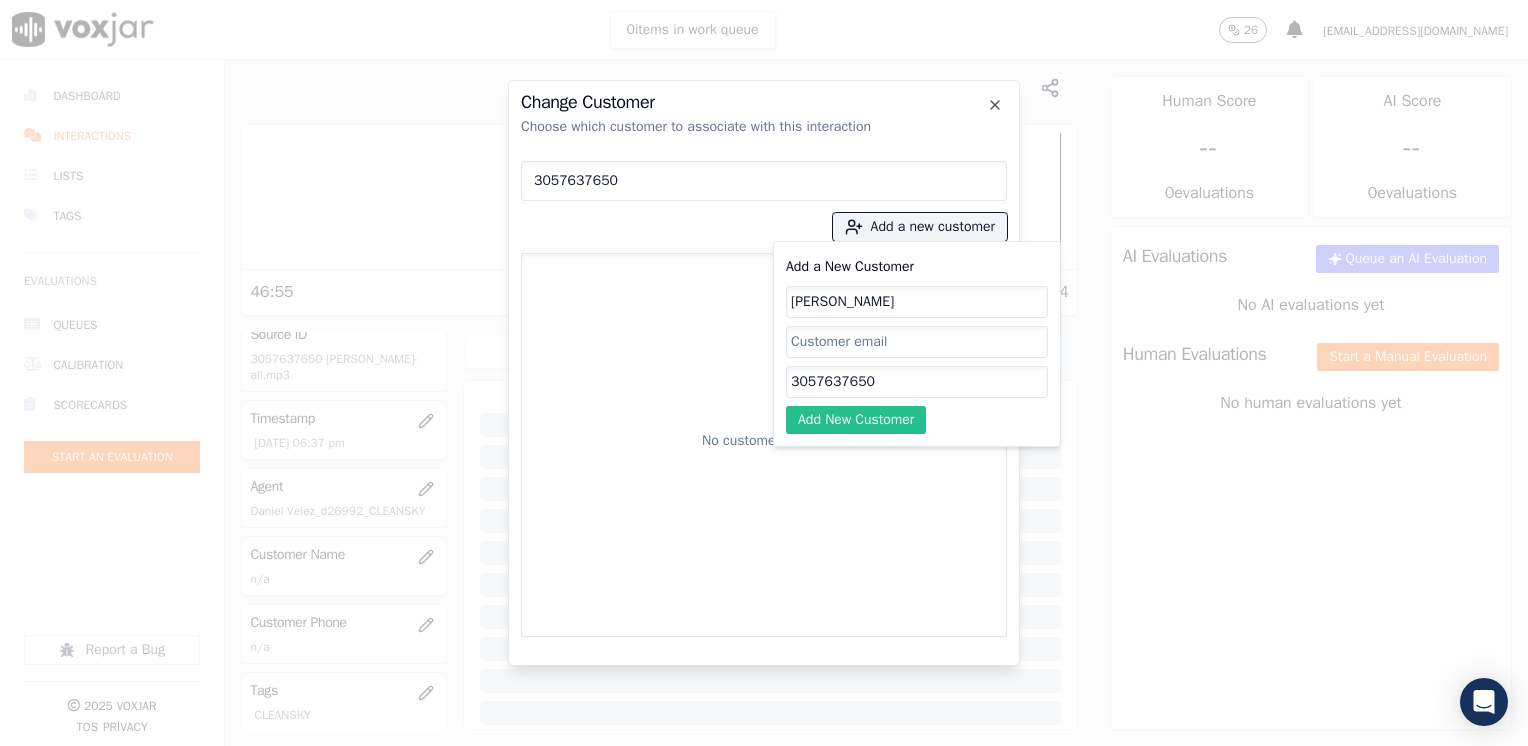 type on "[PERSON_NAME]" 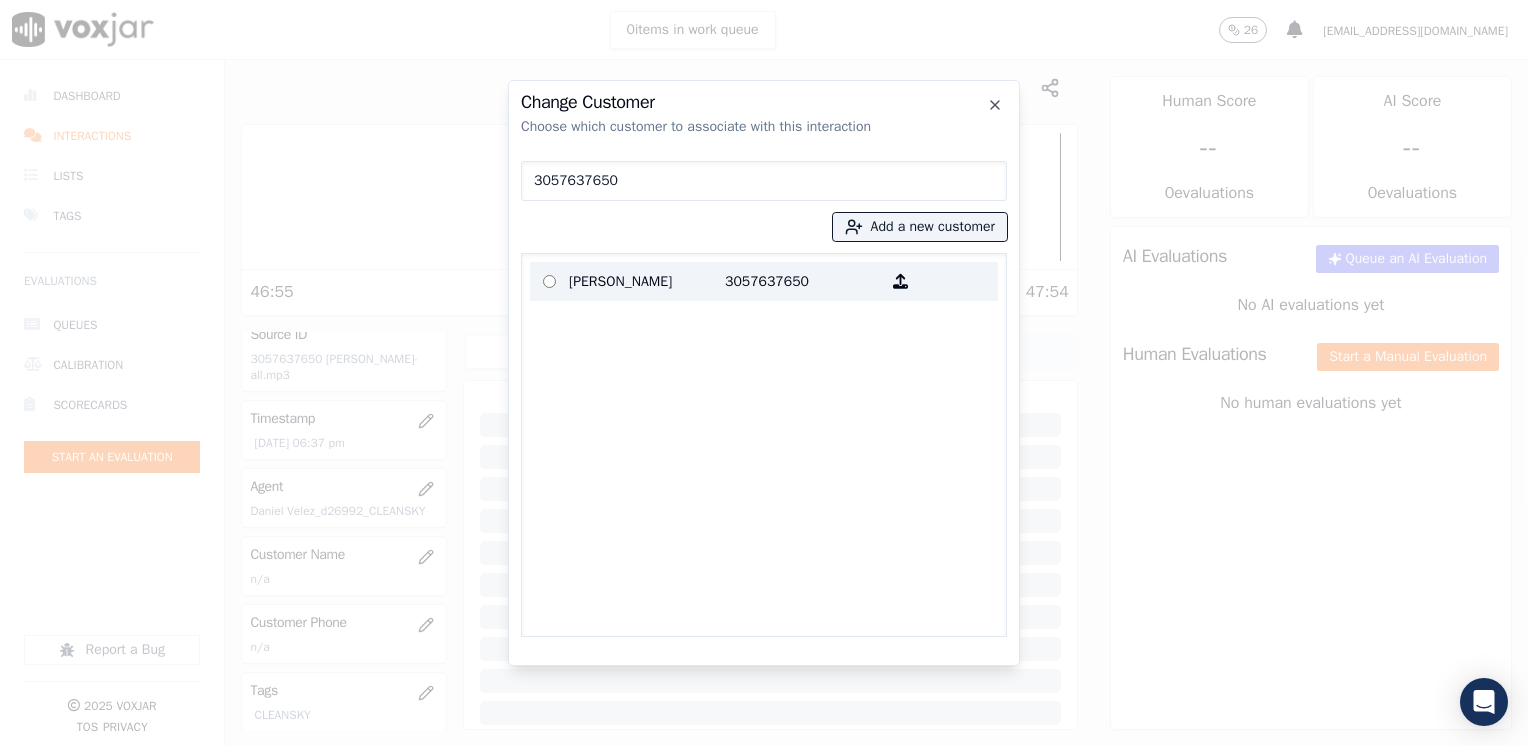 click on "3057637650" at bounding box center [803, 281] 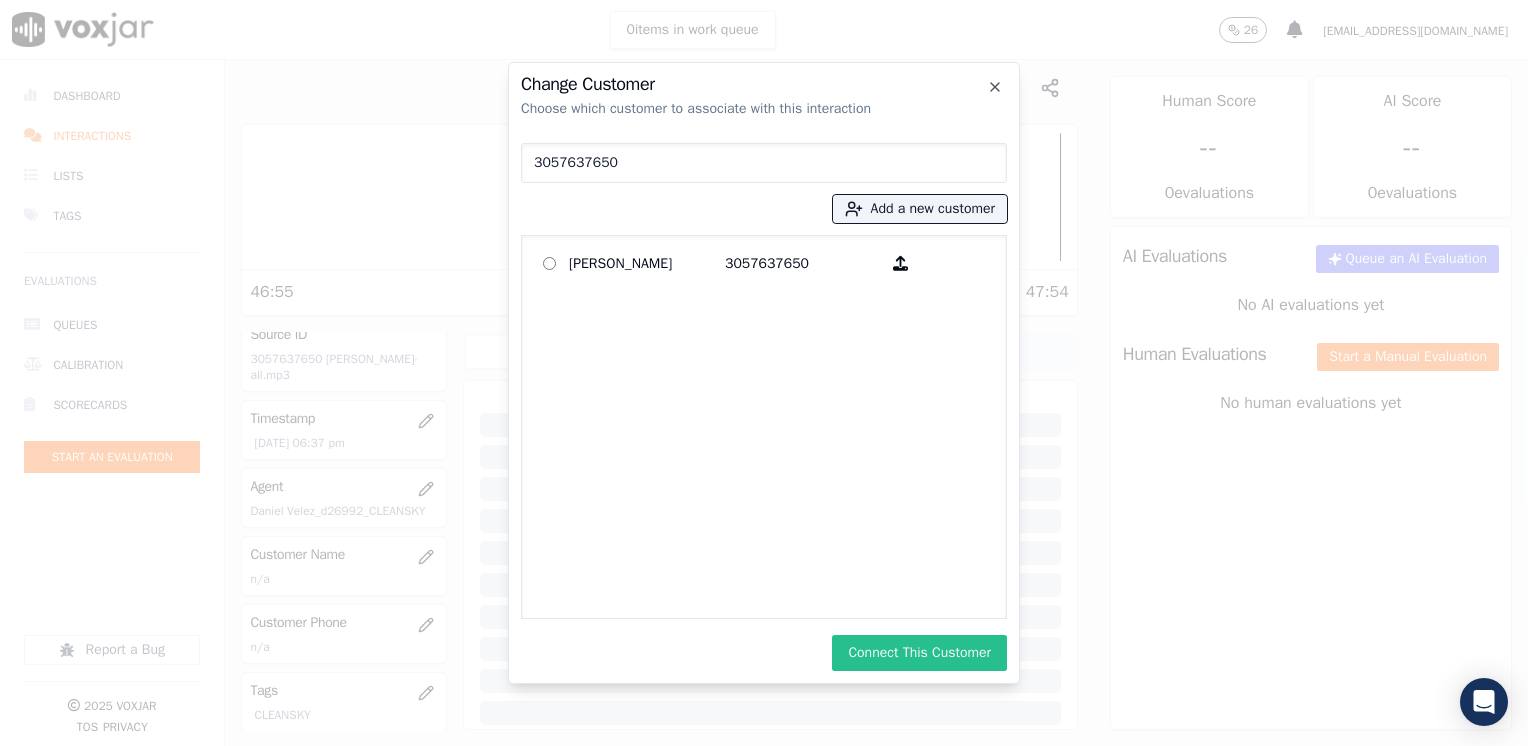click on "Connect This Customer" at bounding box center [919, 653] 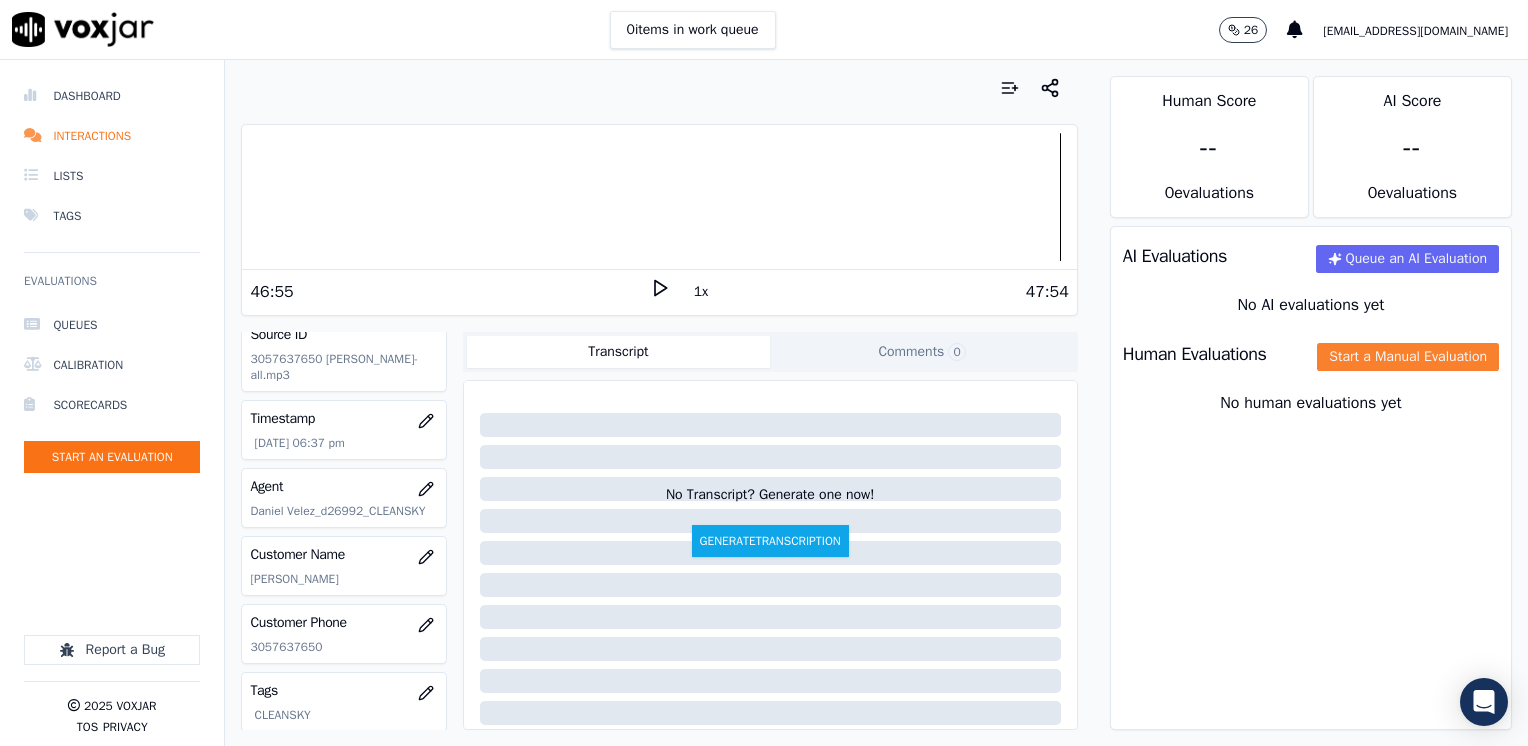 click on "Start a Manual Evaluation" 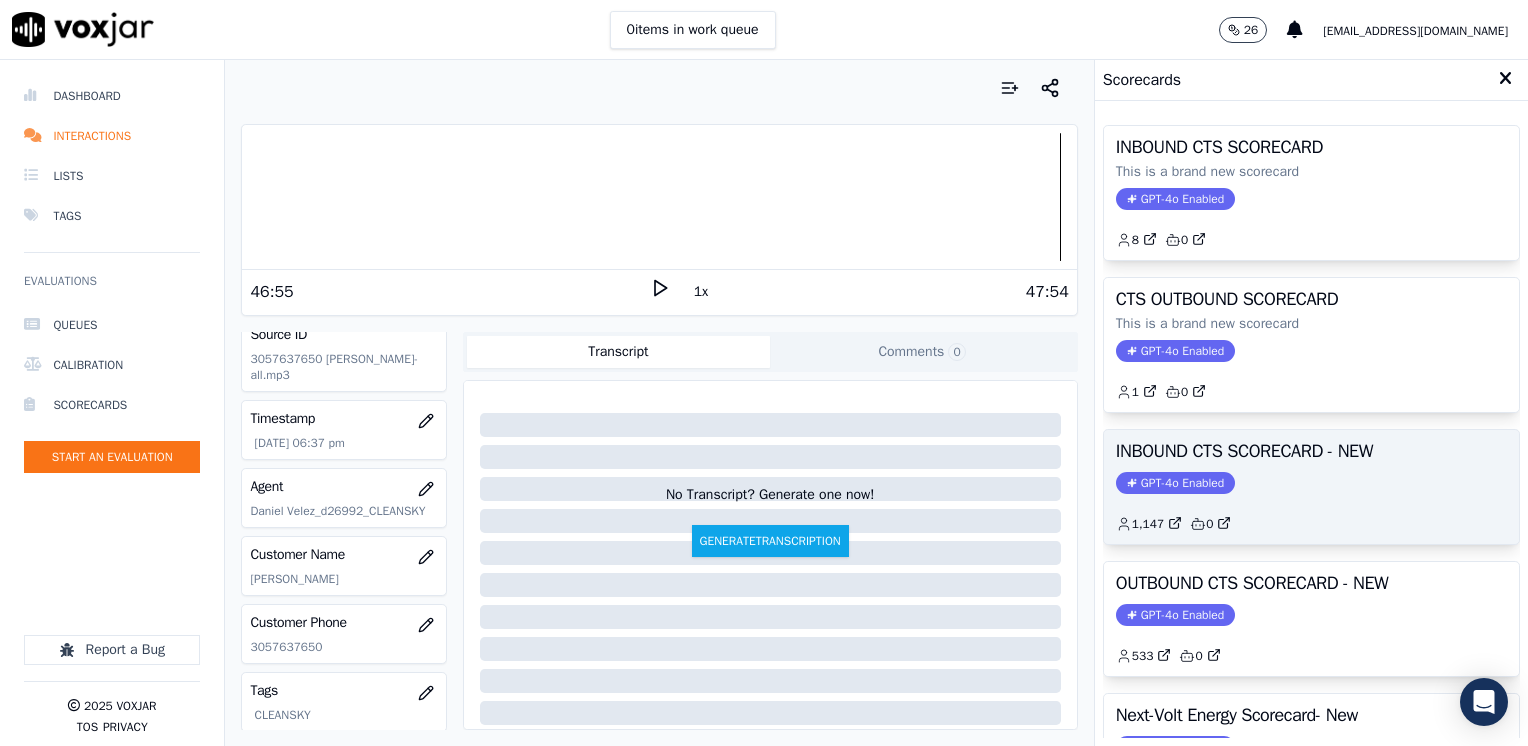click on "INBOUND CTS SCORECARD - NEW" at bounding box center [1311, 451] 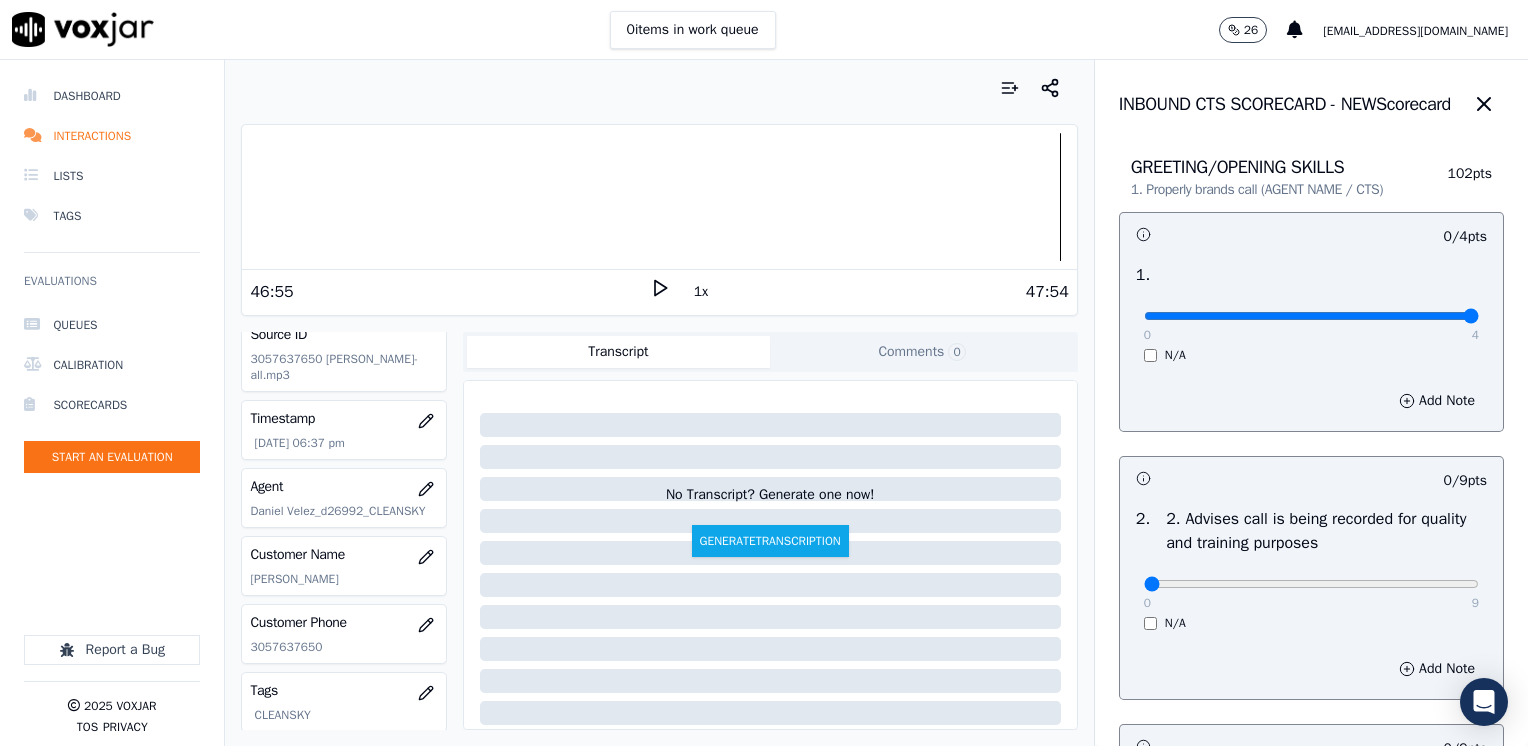 drag, startPoint x: 1132, startPoint y: 320, endPoint x: 1531, endPoint y: 307, distance: 399.21173 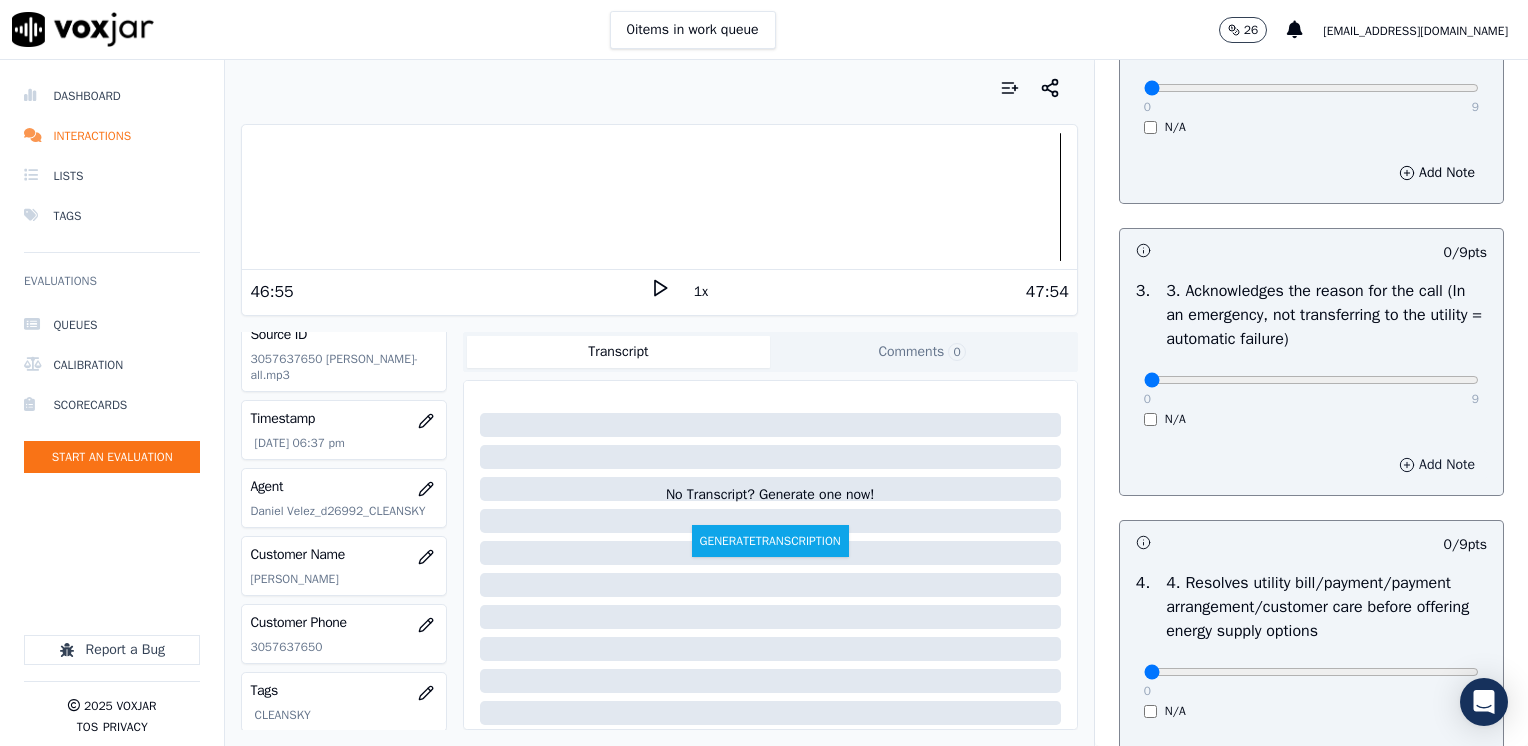 scroll, scrollTop: 500, scrollLeft: 0, axis: vertical 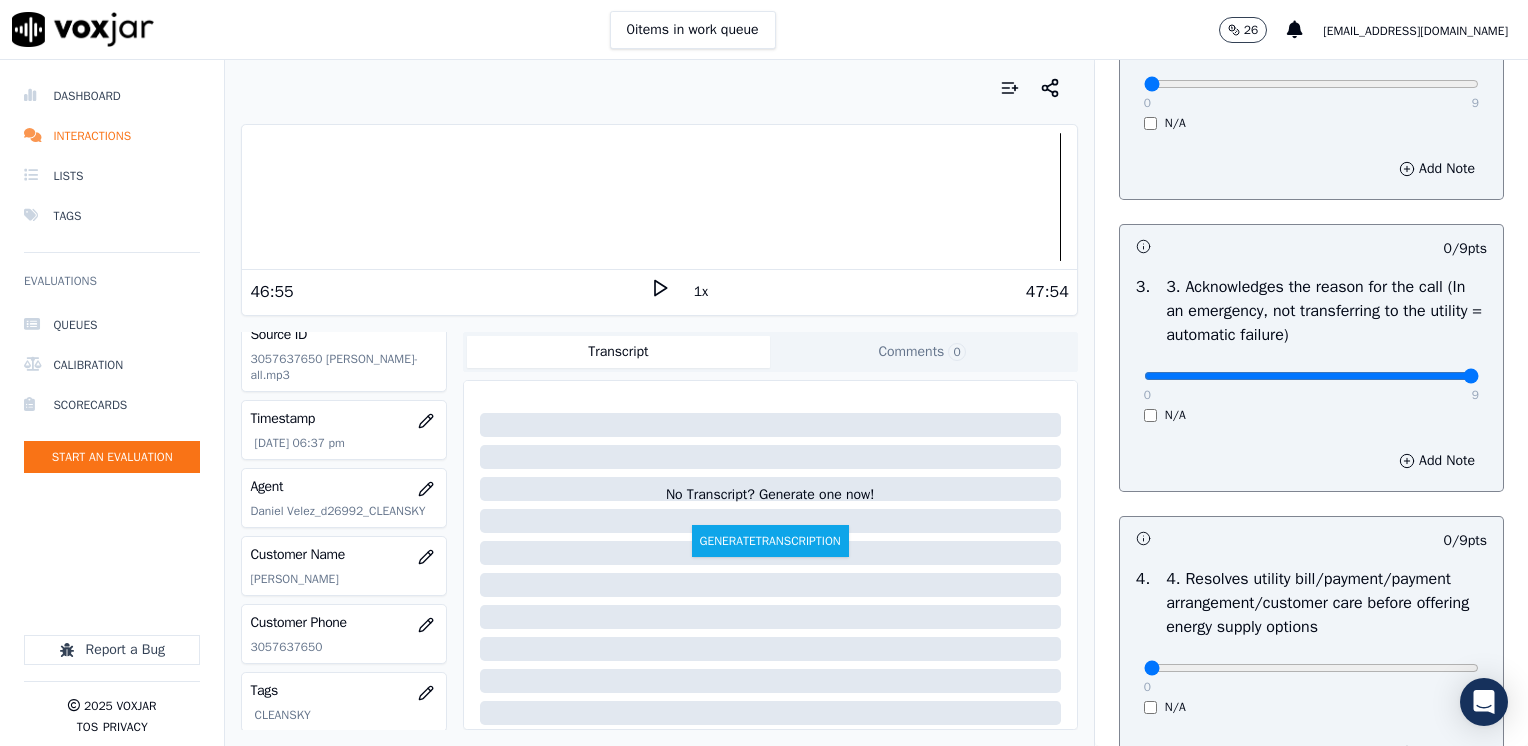 drag, startPoint x: 1128, startPoint y: 376, endPoint x: 1458, endPoint y: 399, distance: 330.80054 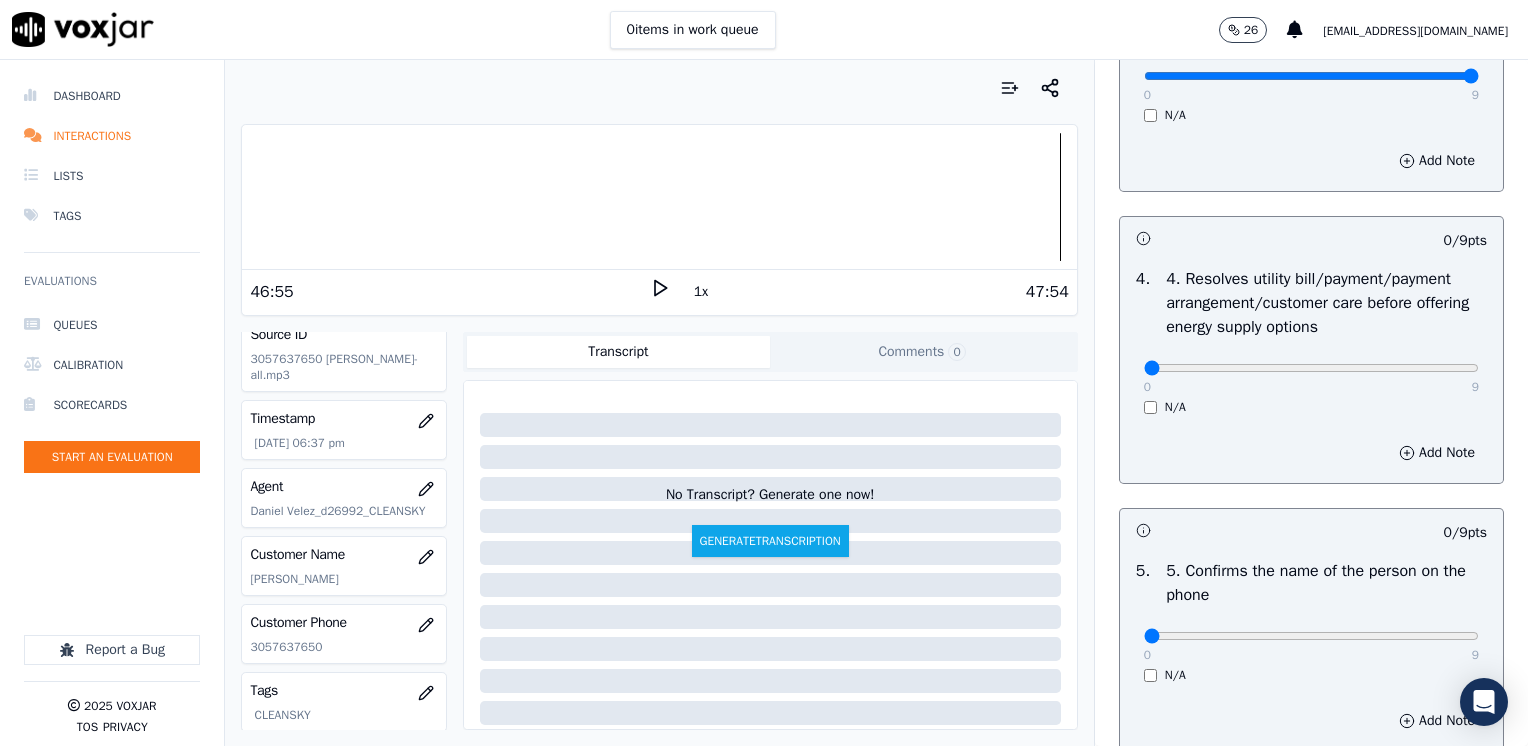 scroll, scrollTop: 1000, scrollLeft: 0, axis: vertical 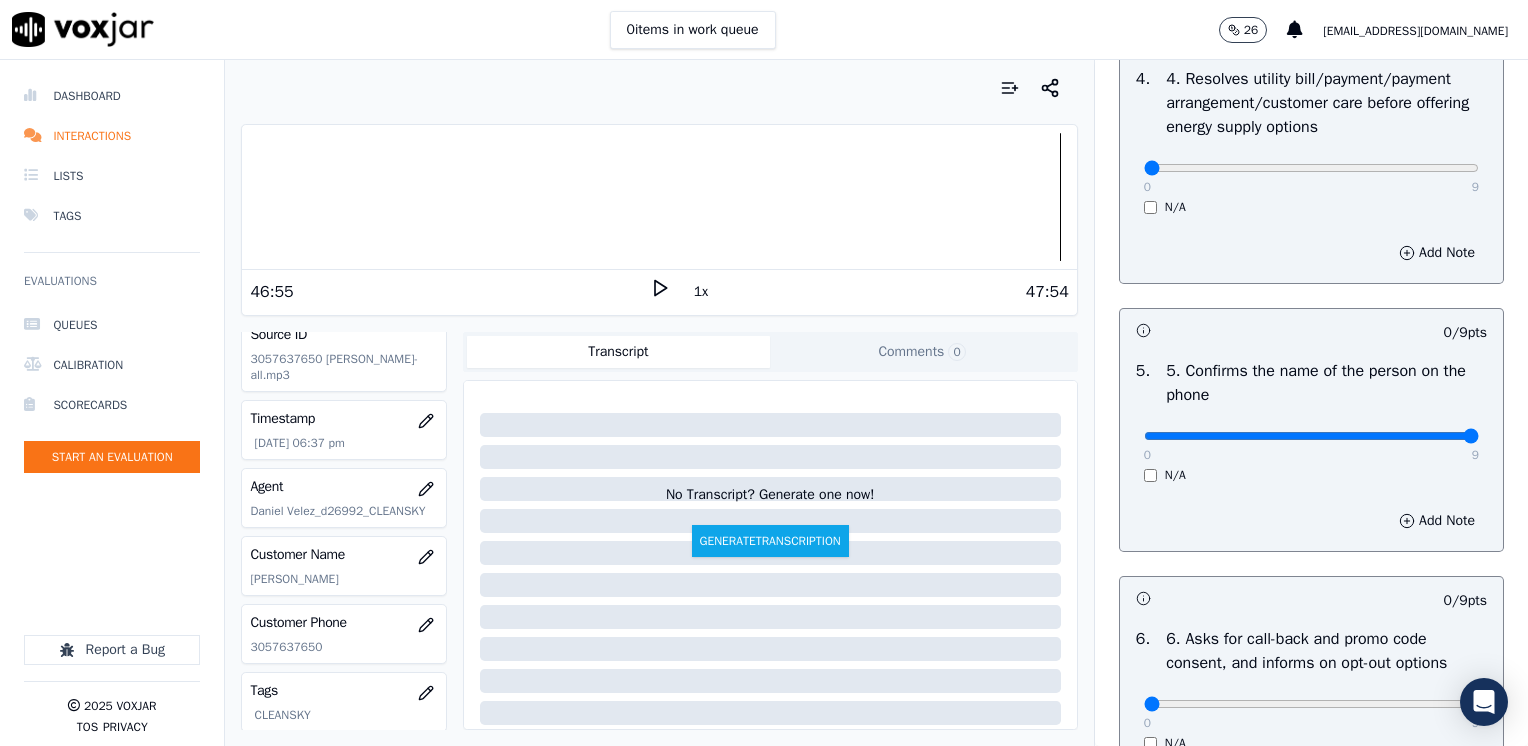 drag, startPoint x: 1130, startPoint y: 435, endPoint x: 1531, endPoint y: 450, distance: 401.28046 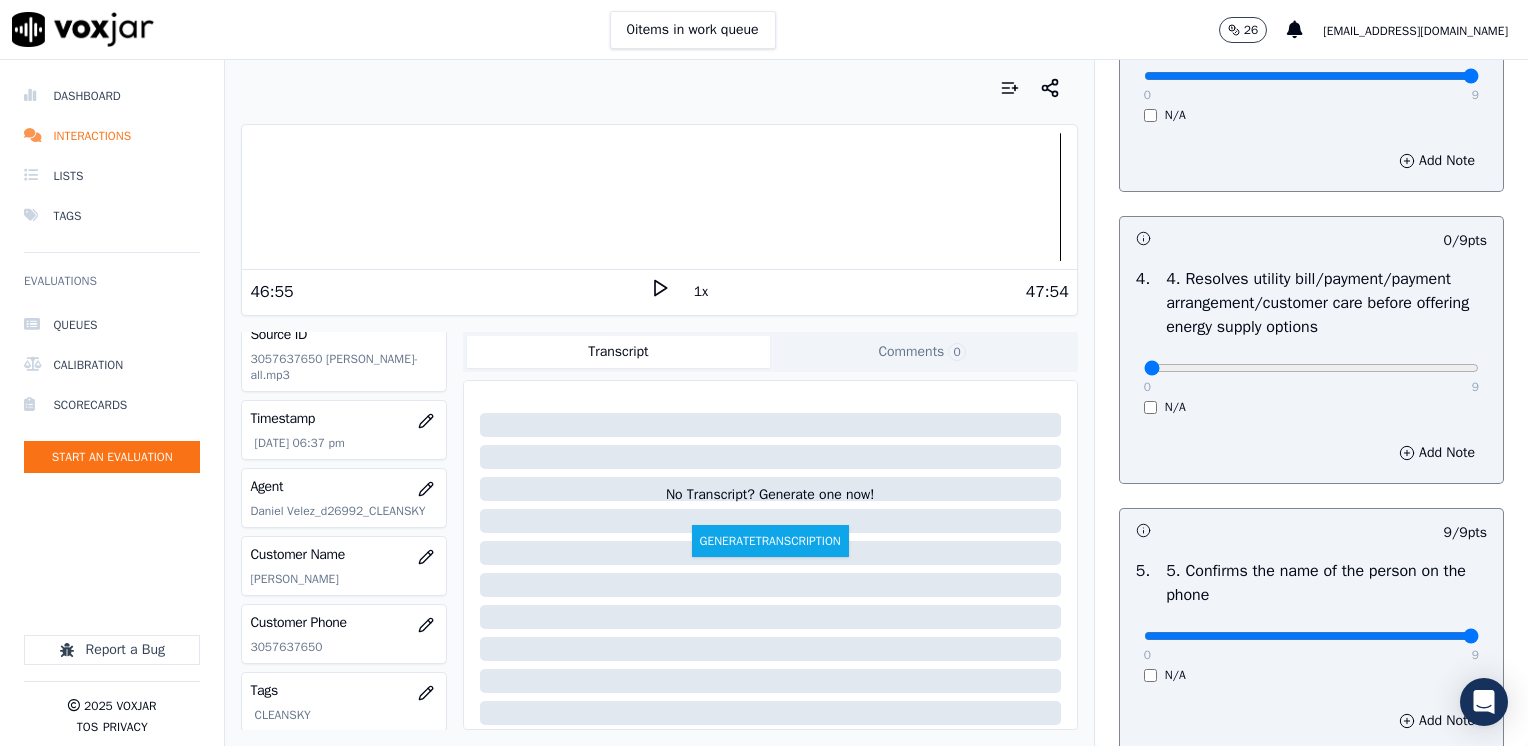 scroll, scrollTop: 500, scrollLeft: 0, axis: vertical 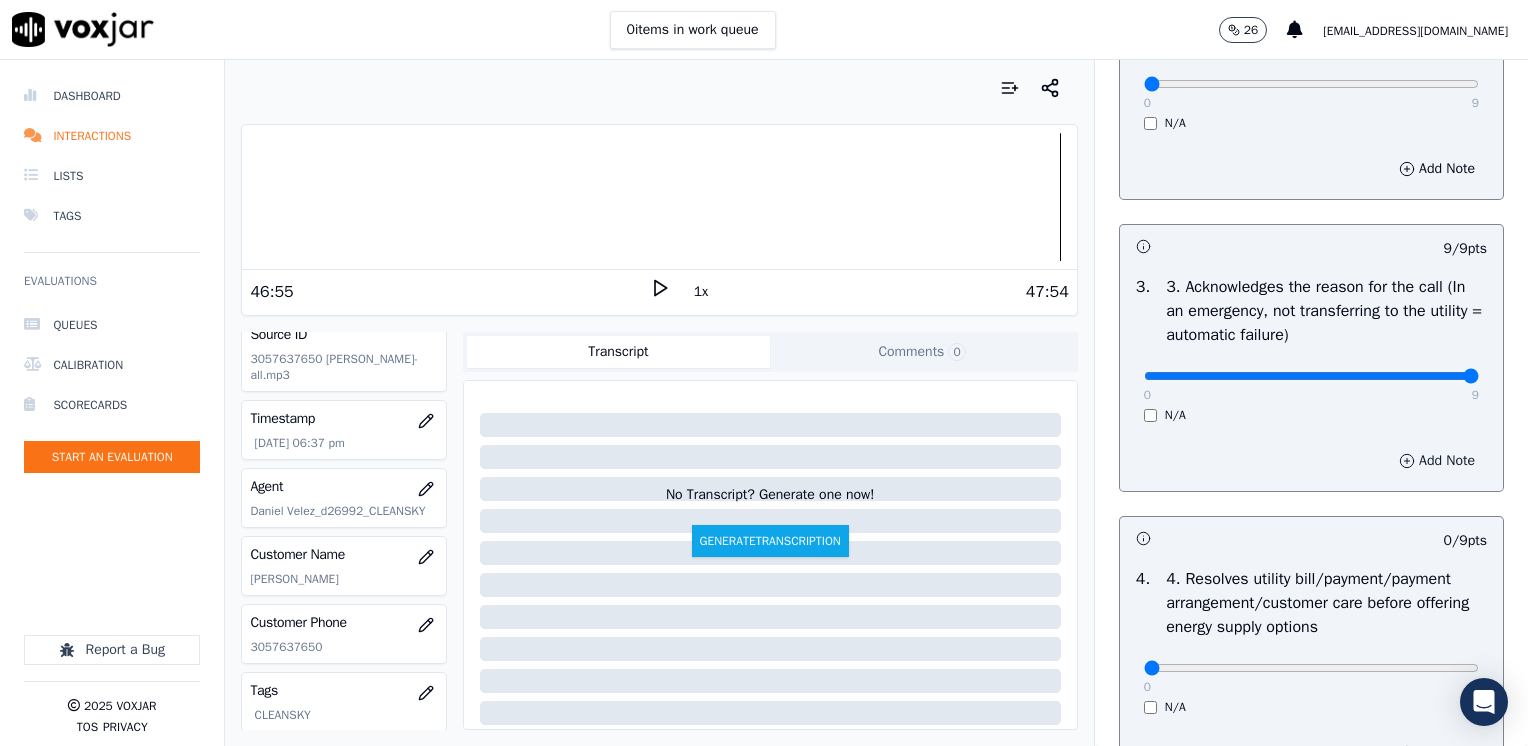 click on "Add Note" at bounding box center [1437, 461] 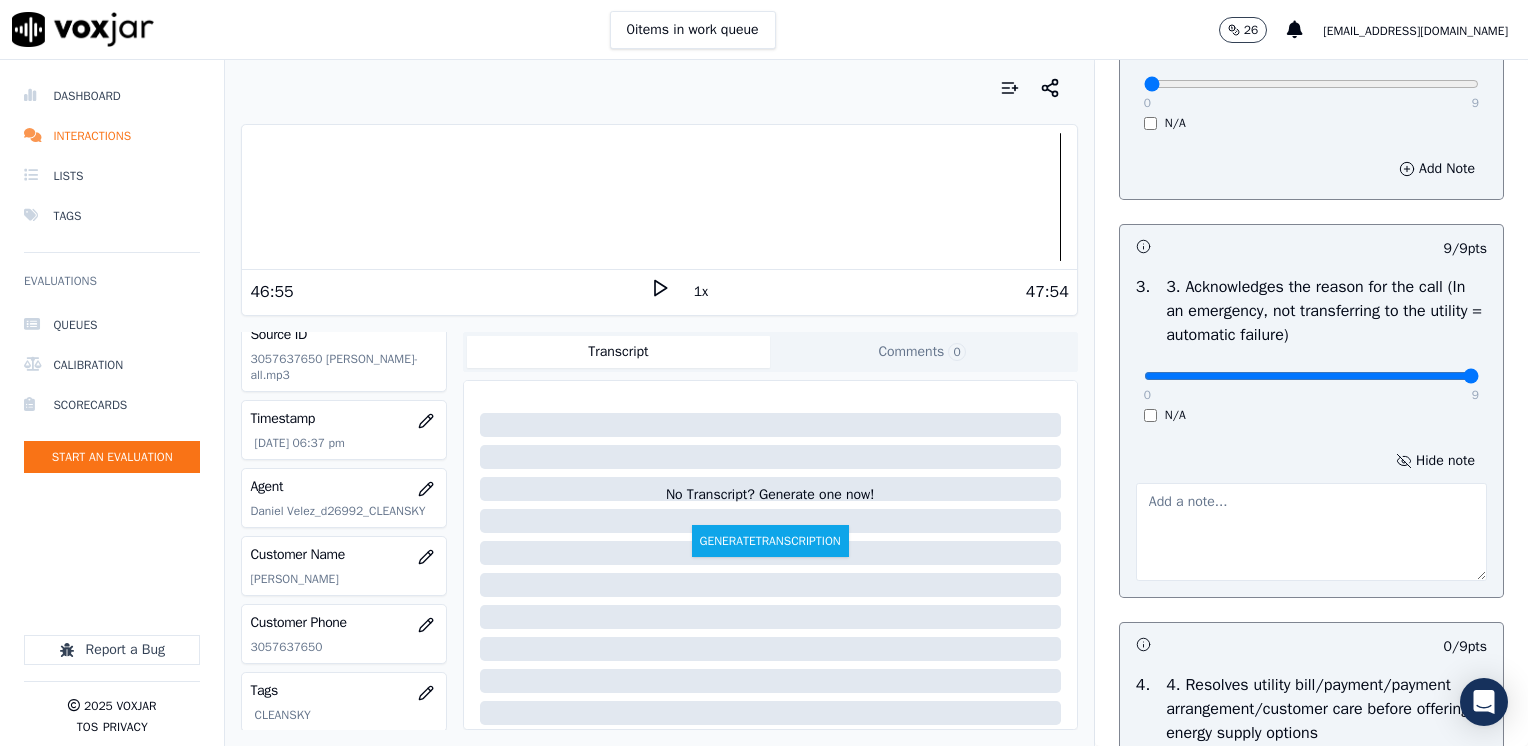 click at bounding box center [1311, 532] 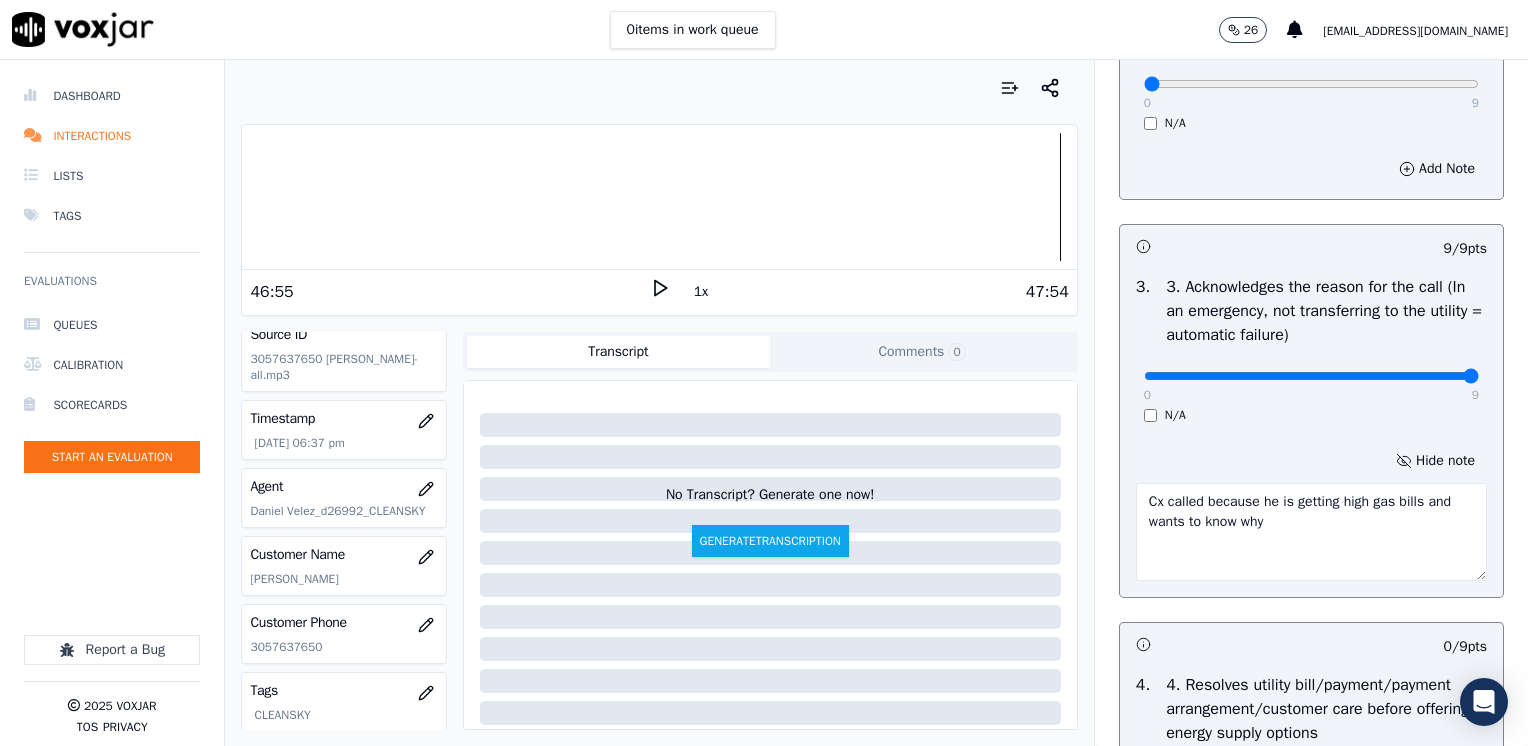 type on "Cx called because he is getting high gas bills and wants to know why" 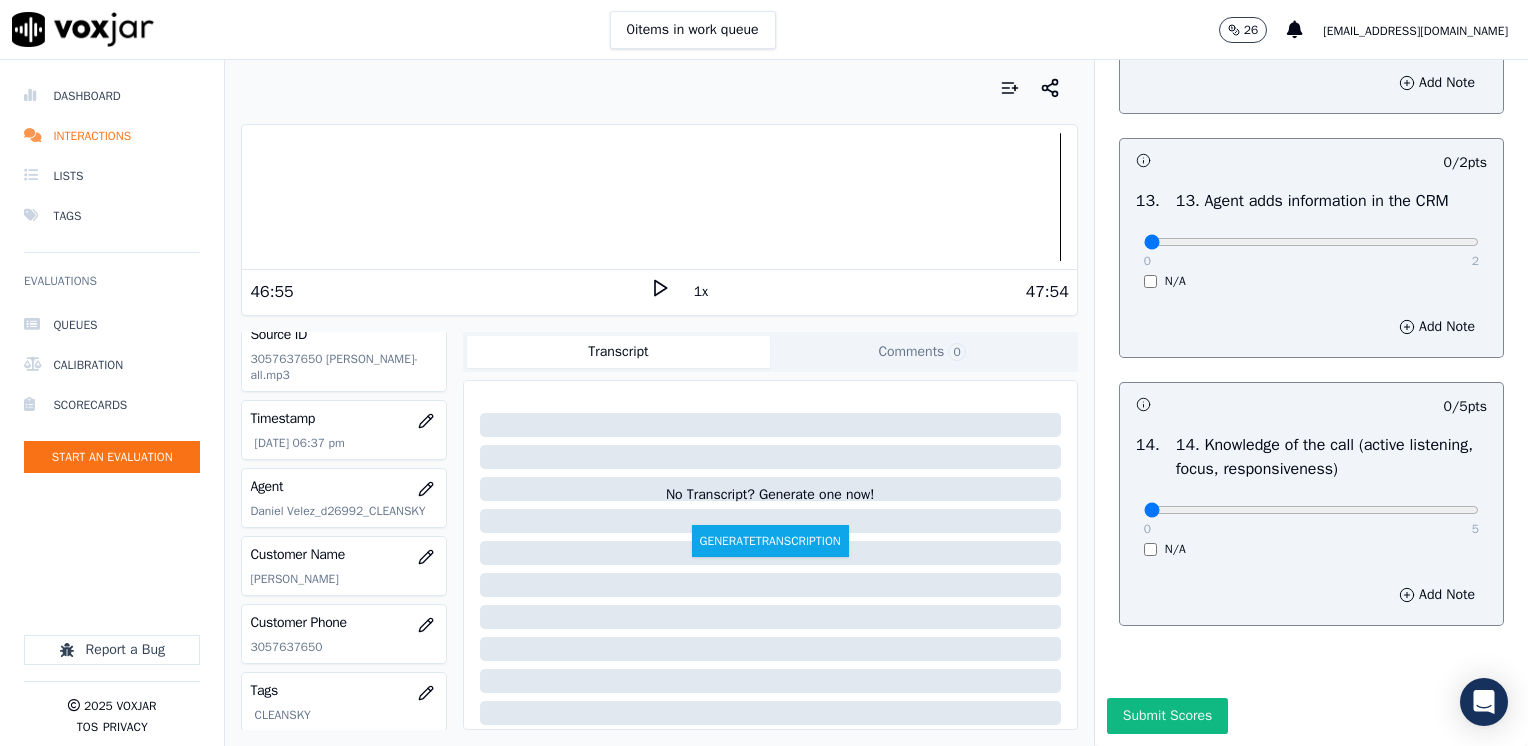 scroll, scrollTop: 3459, scrollLeft: 0, axis: vertical 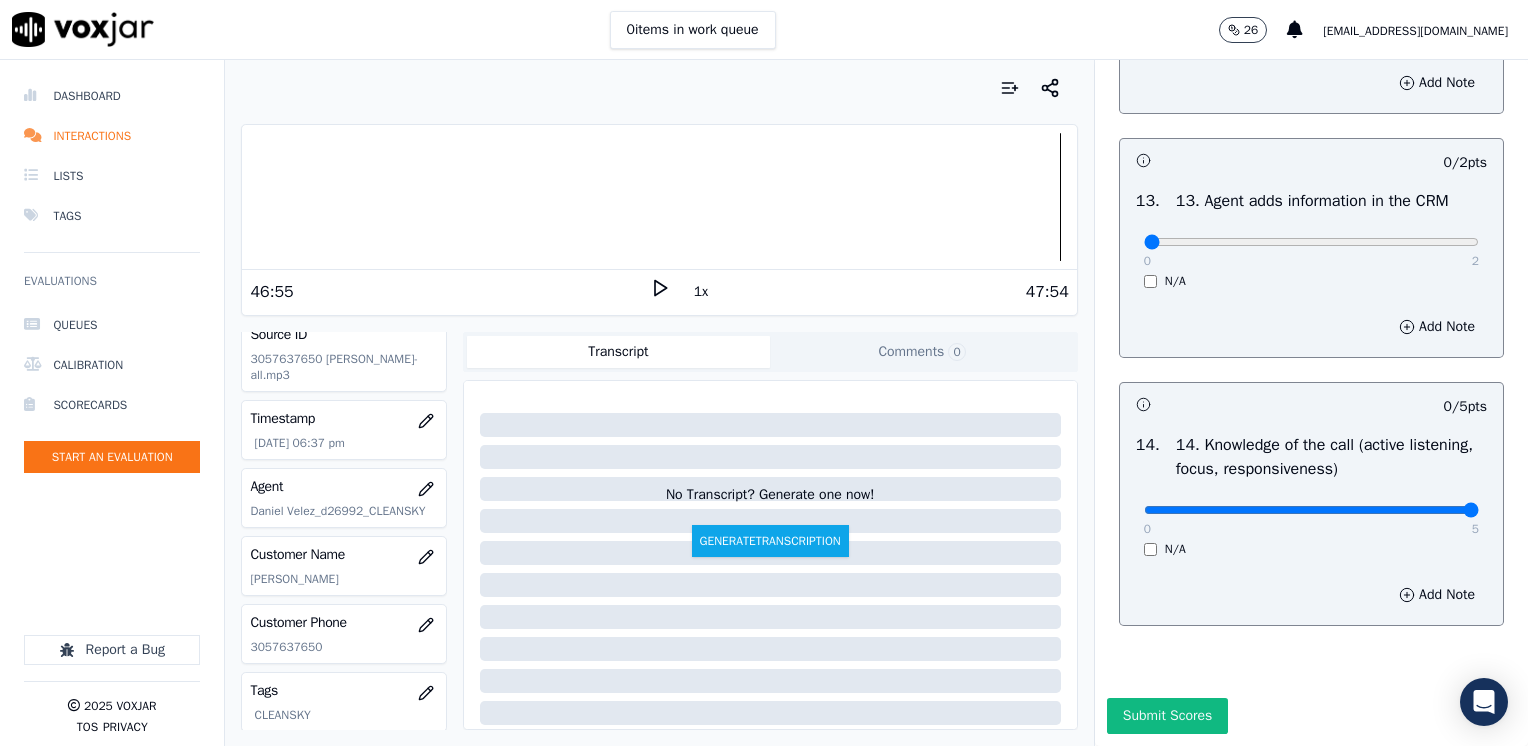 drag, startPoint x: 1134, startPoint y: 464, endPoint x: 1531, endPoint y: 467, distance: 397.01132 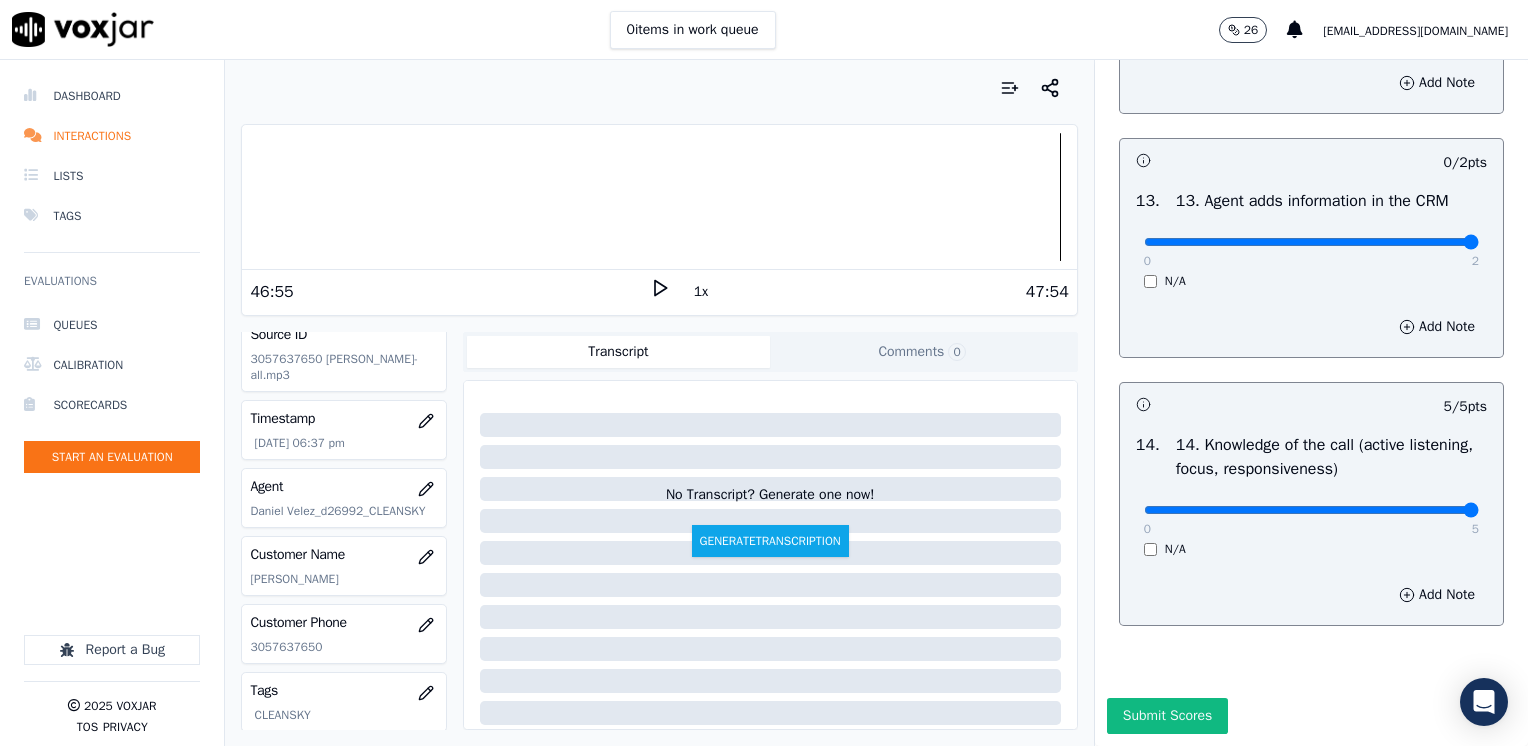drag, startPoint x: 1132, startPoint y: 205, endPoint x: 1527, endPoint y: 237, distance: 396.2941 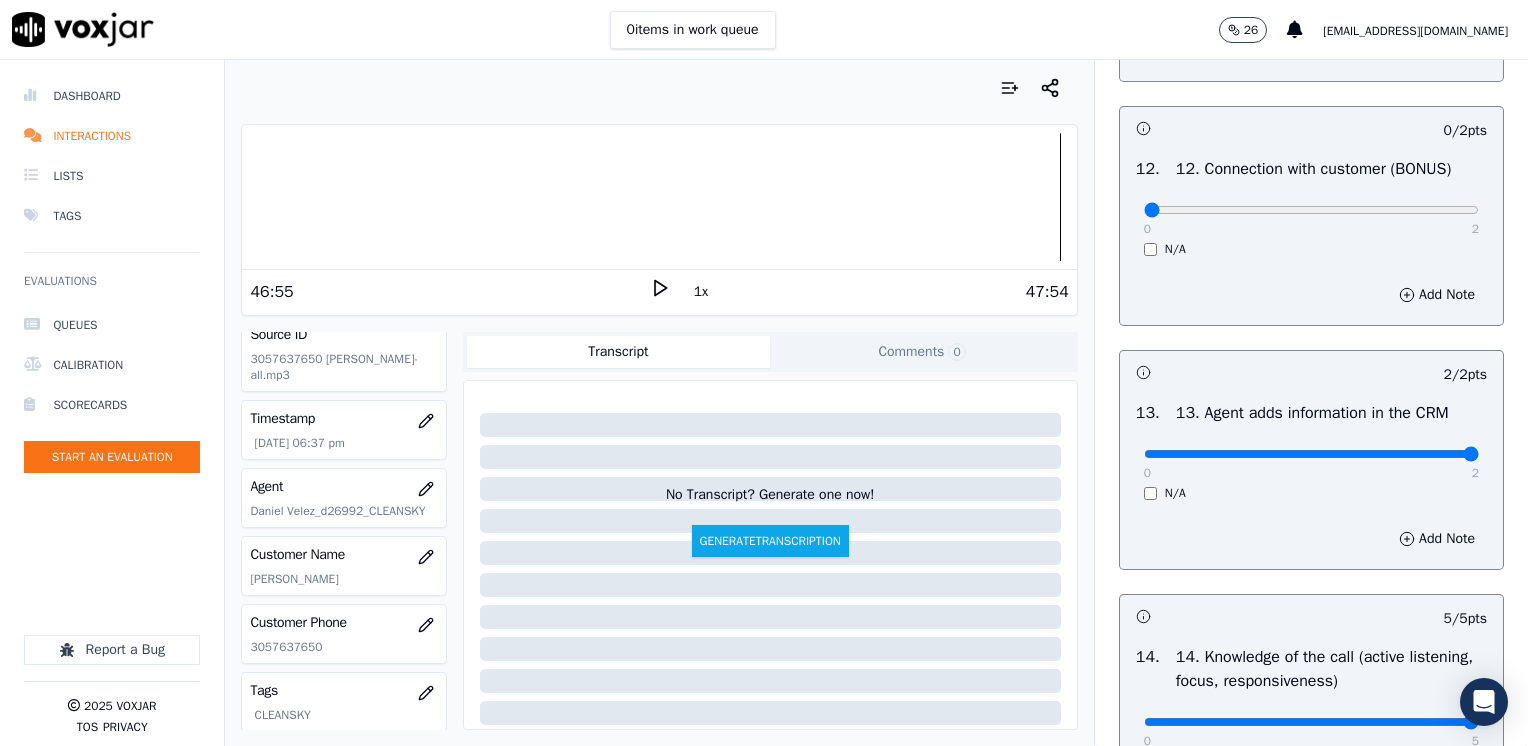 scroll, scrollTop: 3159, scrollLeft: 0, axis: vertical 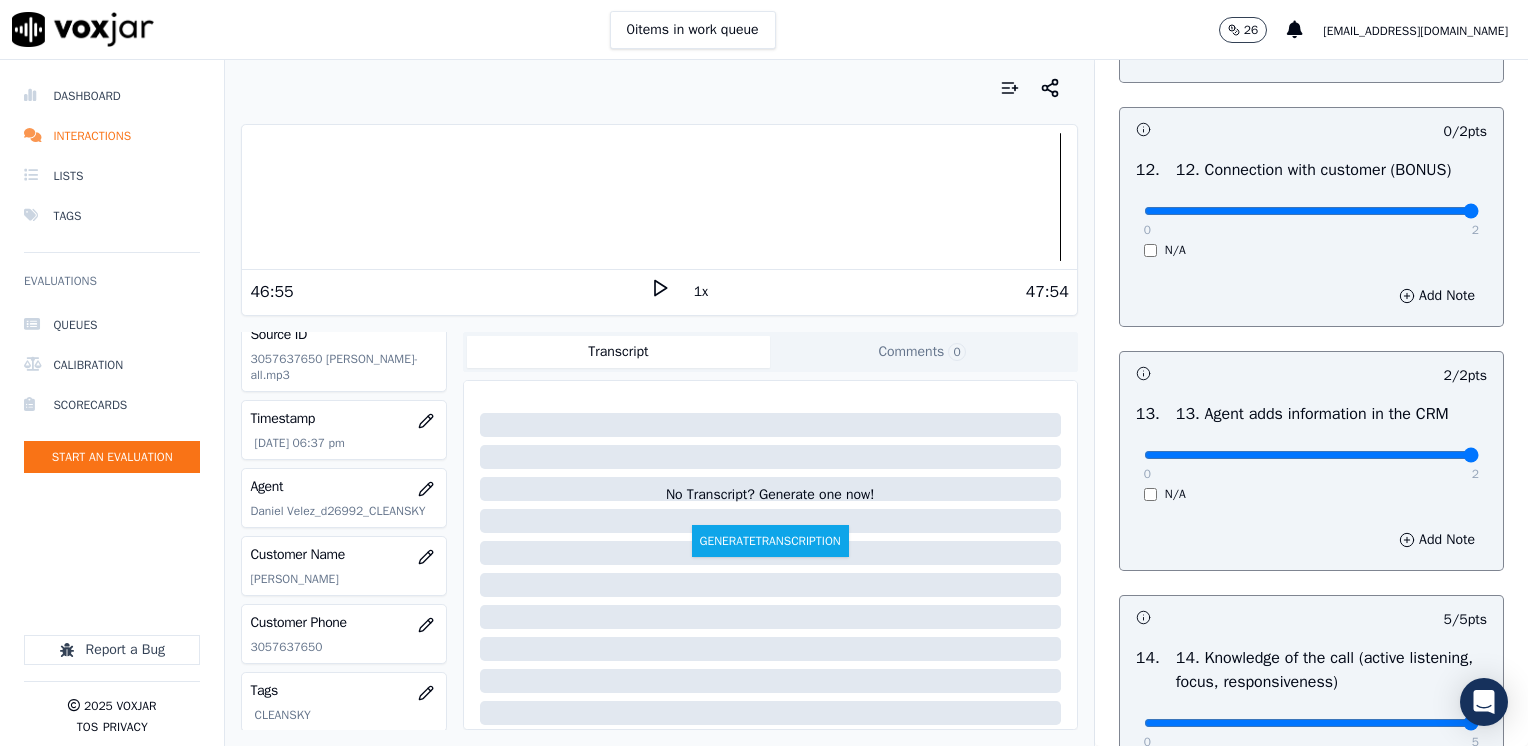 drag, startPoint x: 1132, startPoint y: 254, endPoint x: 1531, endPoint y: 309, distance: 402.7729 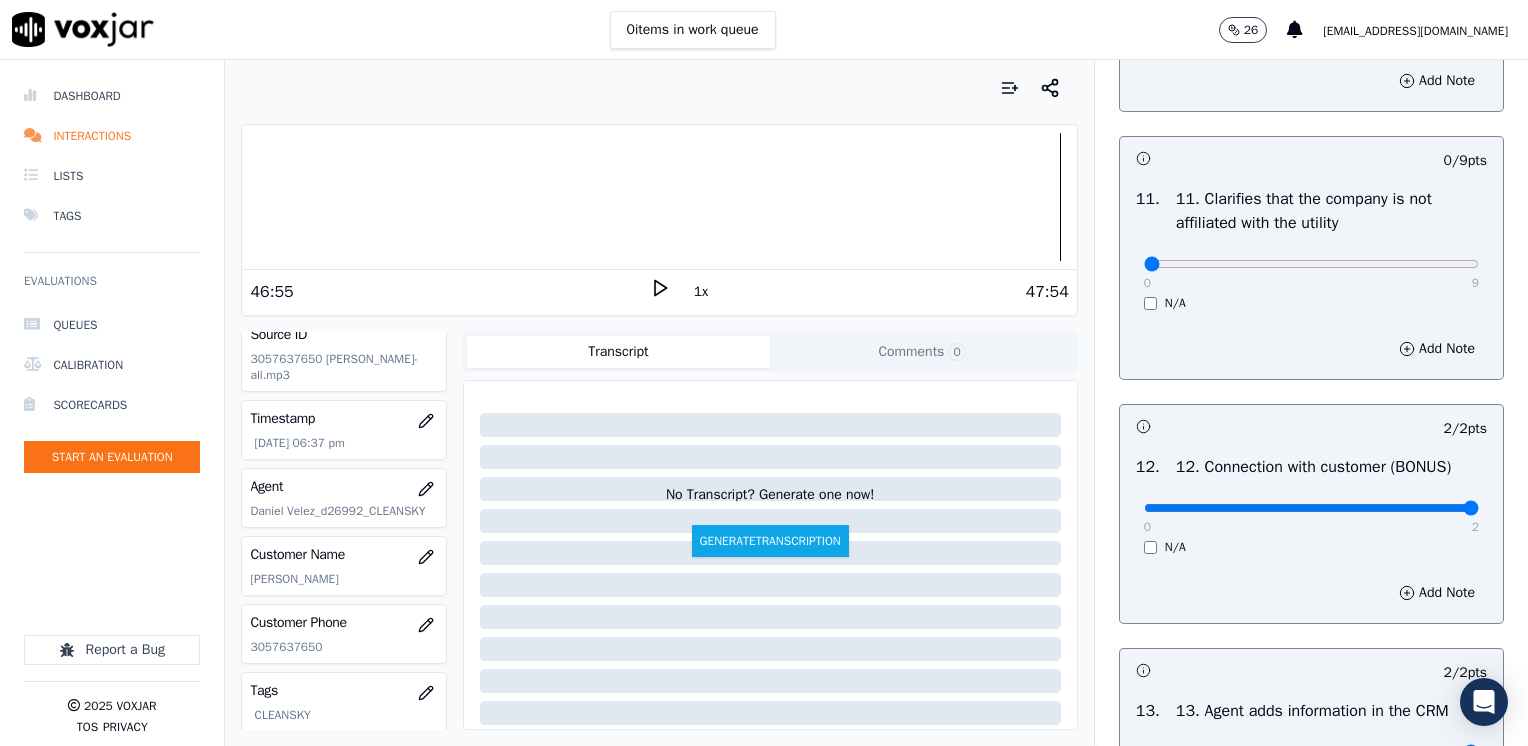 scroll, scrollTop: 2859, scrollLeft: 0, axis: vertical 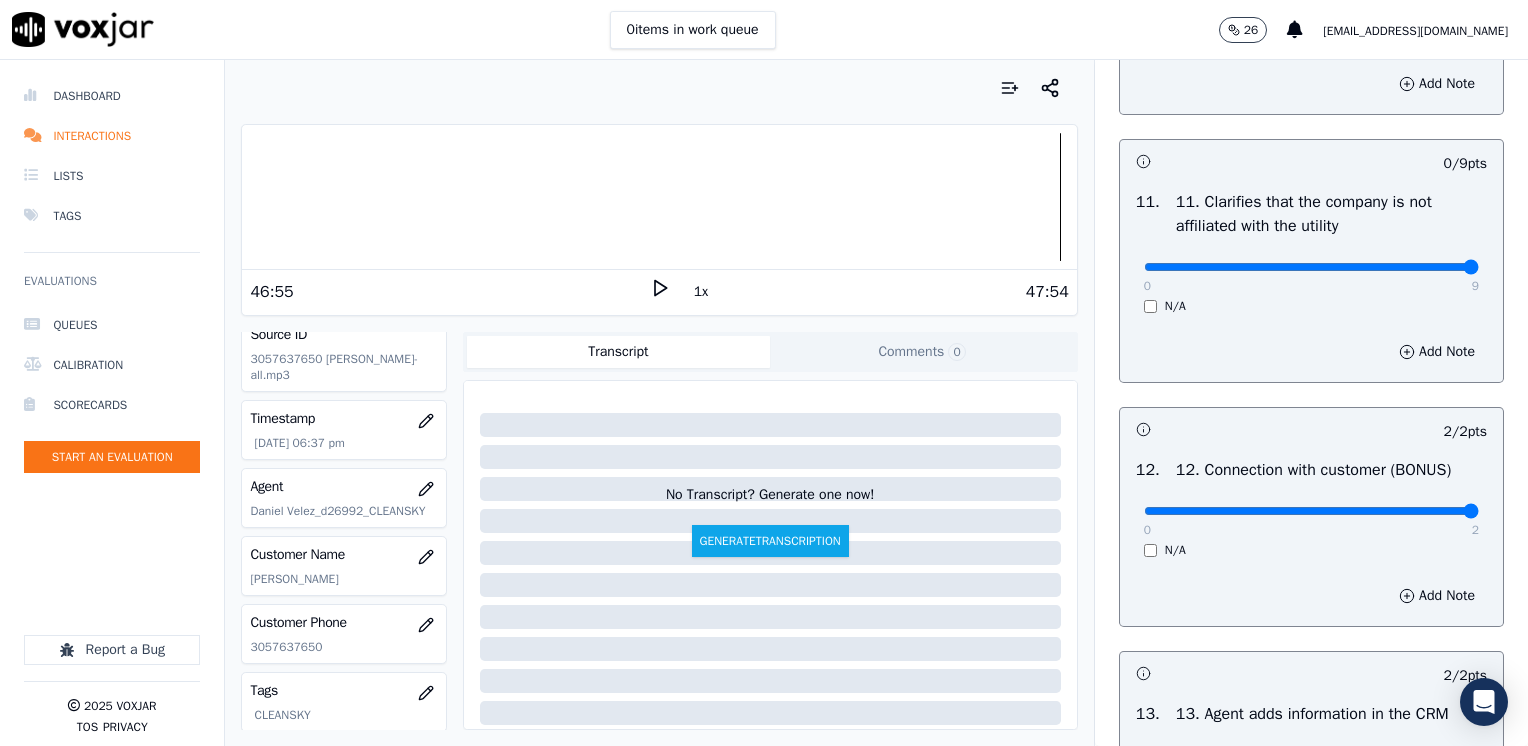 drag, startPoint x: 1132, startPoint y: 308, endPoint x: 1531, endPoint y: 370, distance: 403.7883 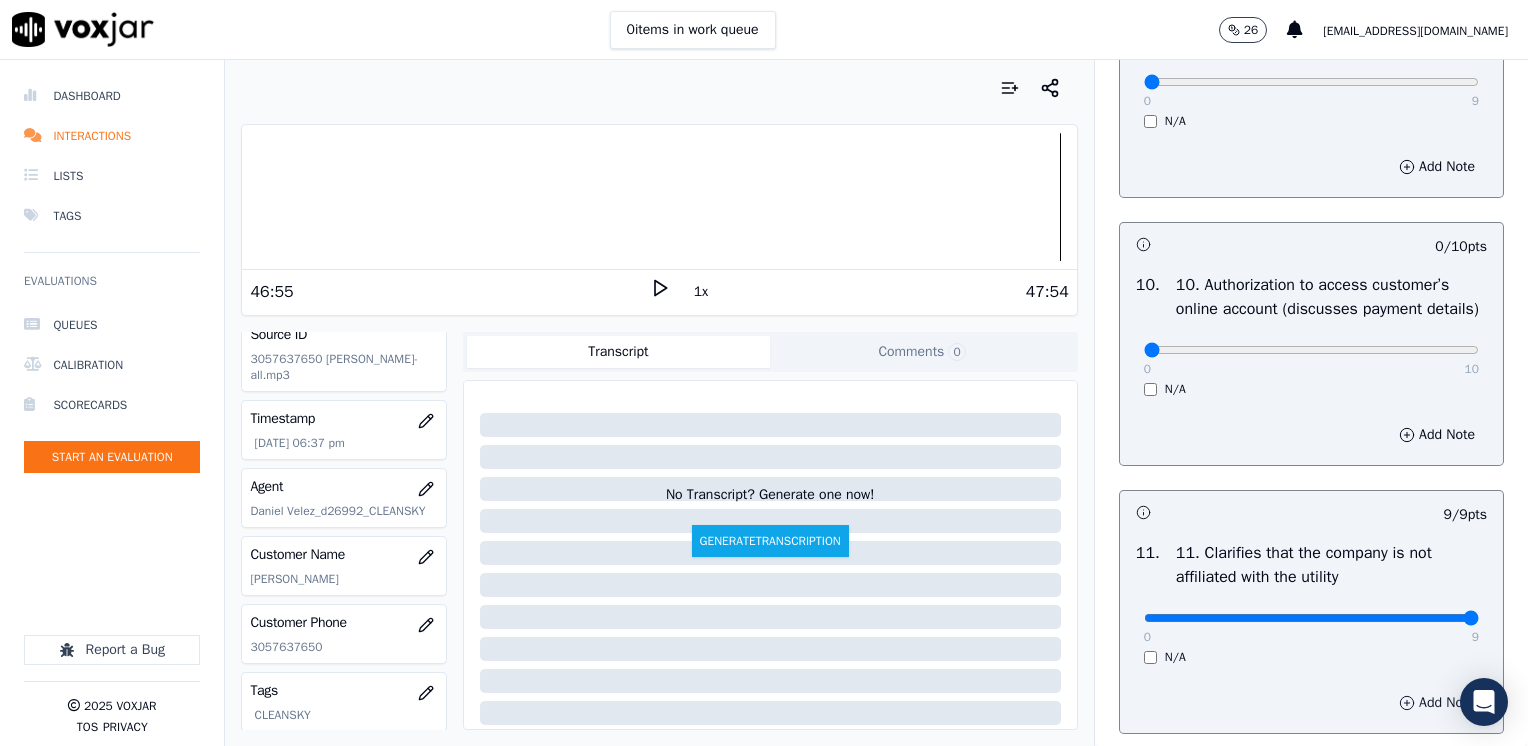 scroll, scrollTop: 2459, scrollLeft: 0, axis: vertical 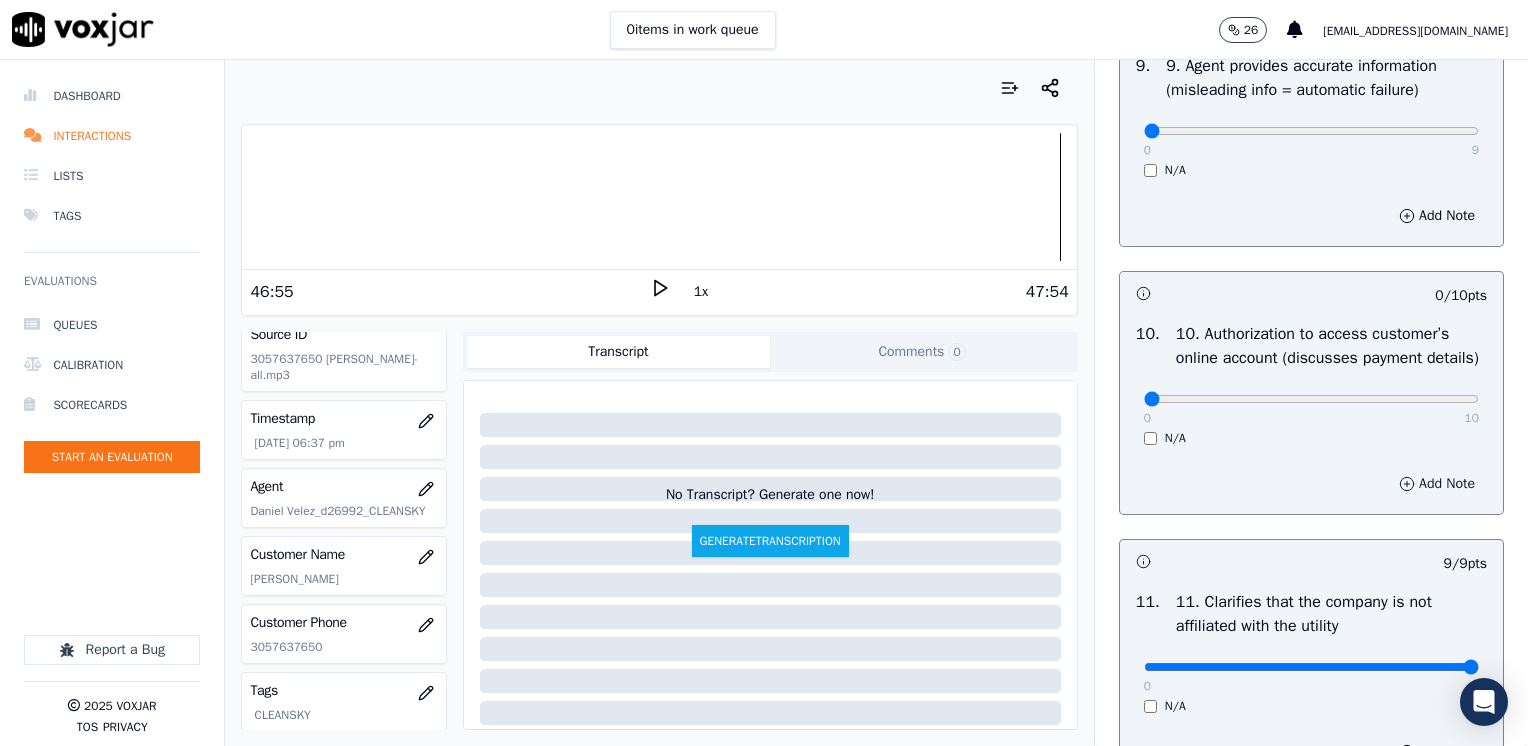click on "Add Note" at bounding box center [1437, 484] 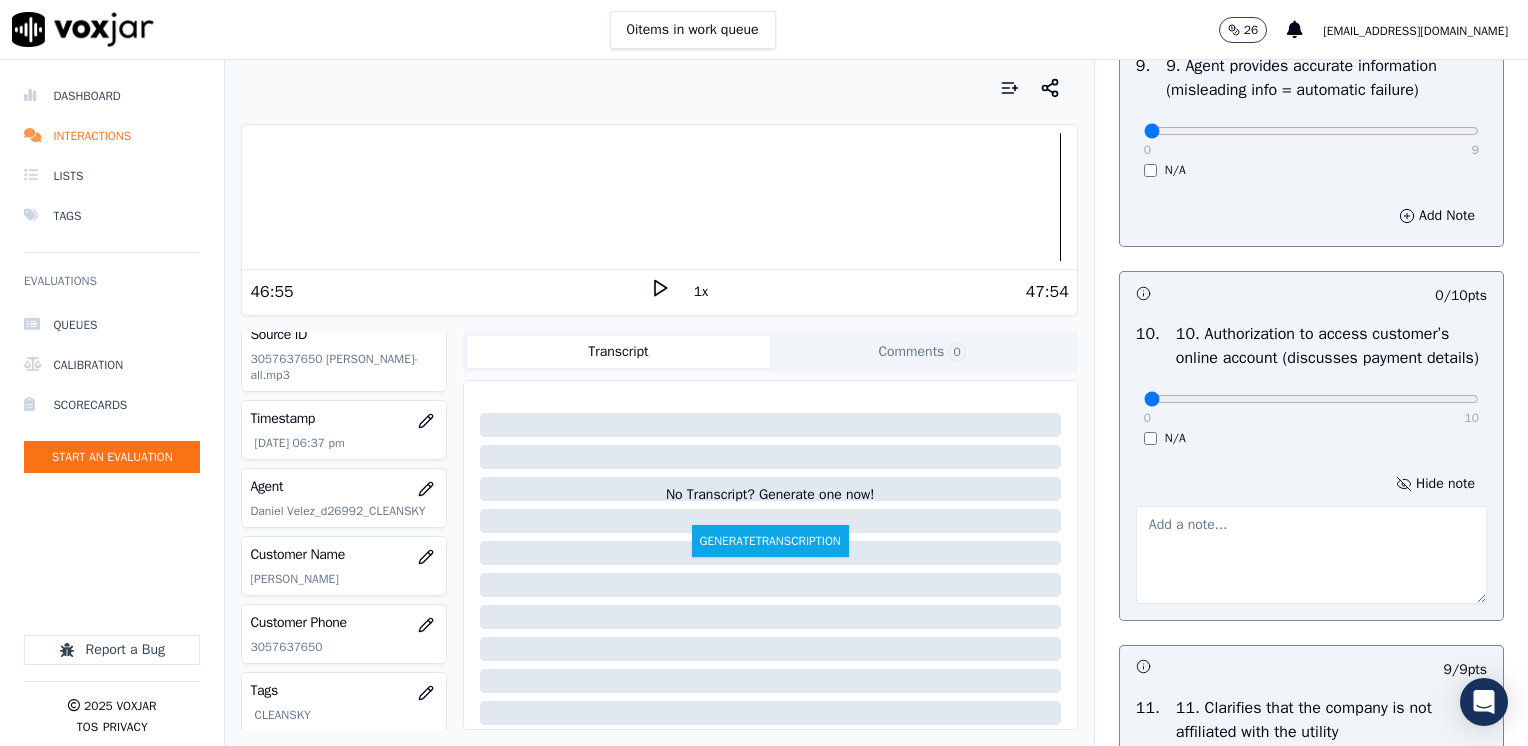 click at bounding box center [1311, 555] 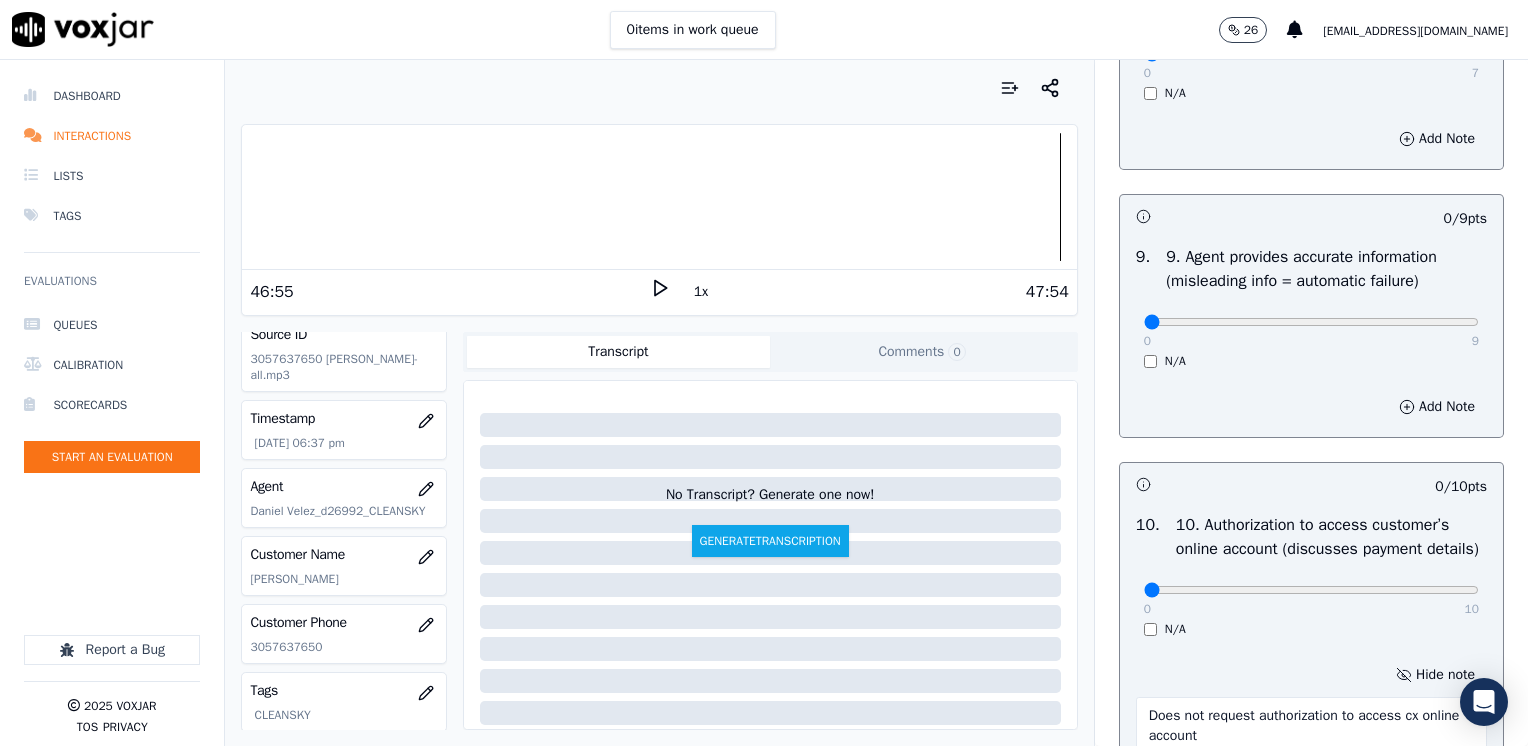 scroll, scrollTop: 2259, scrollLeft: 0, axis: vertical 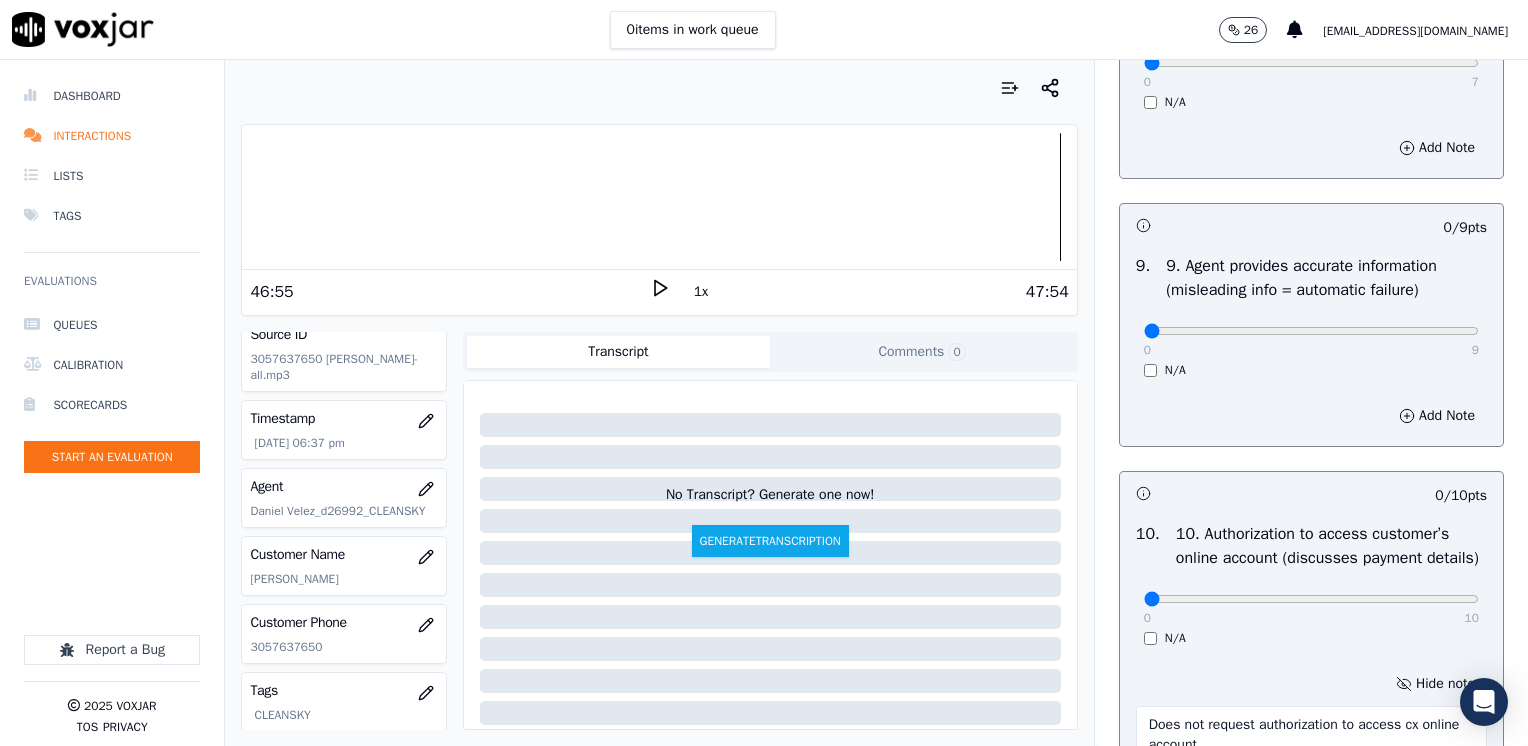 type on "Does not request authorization to access cx online account" 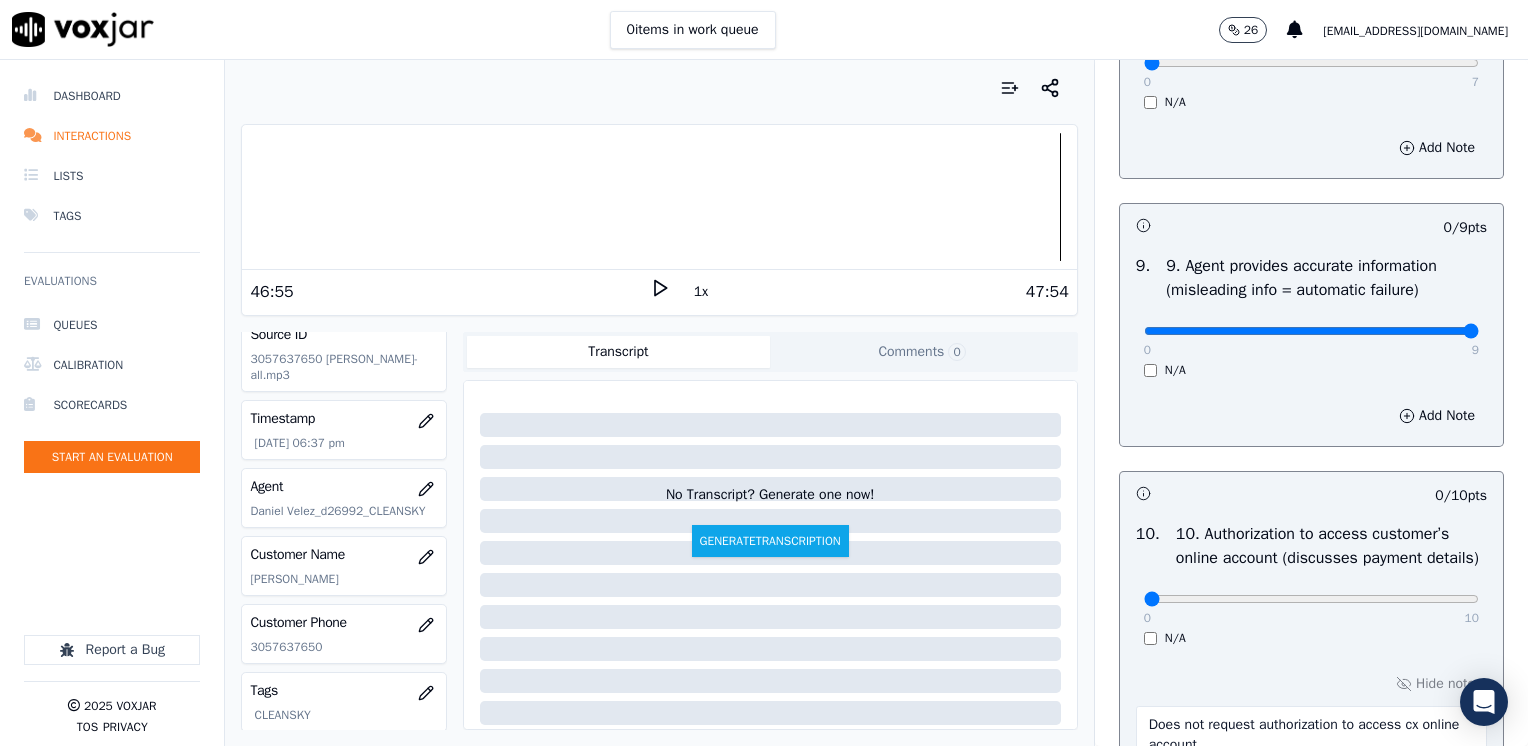 drag, startPoint x: 1131, startPoint y: 346, endPoint x: 1531, endPoint y: 356, distance: 400.12497 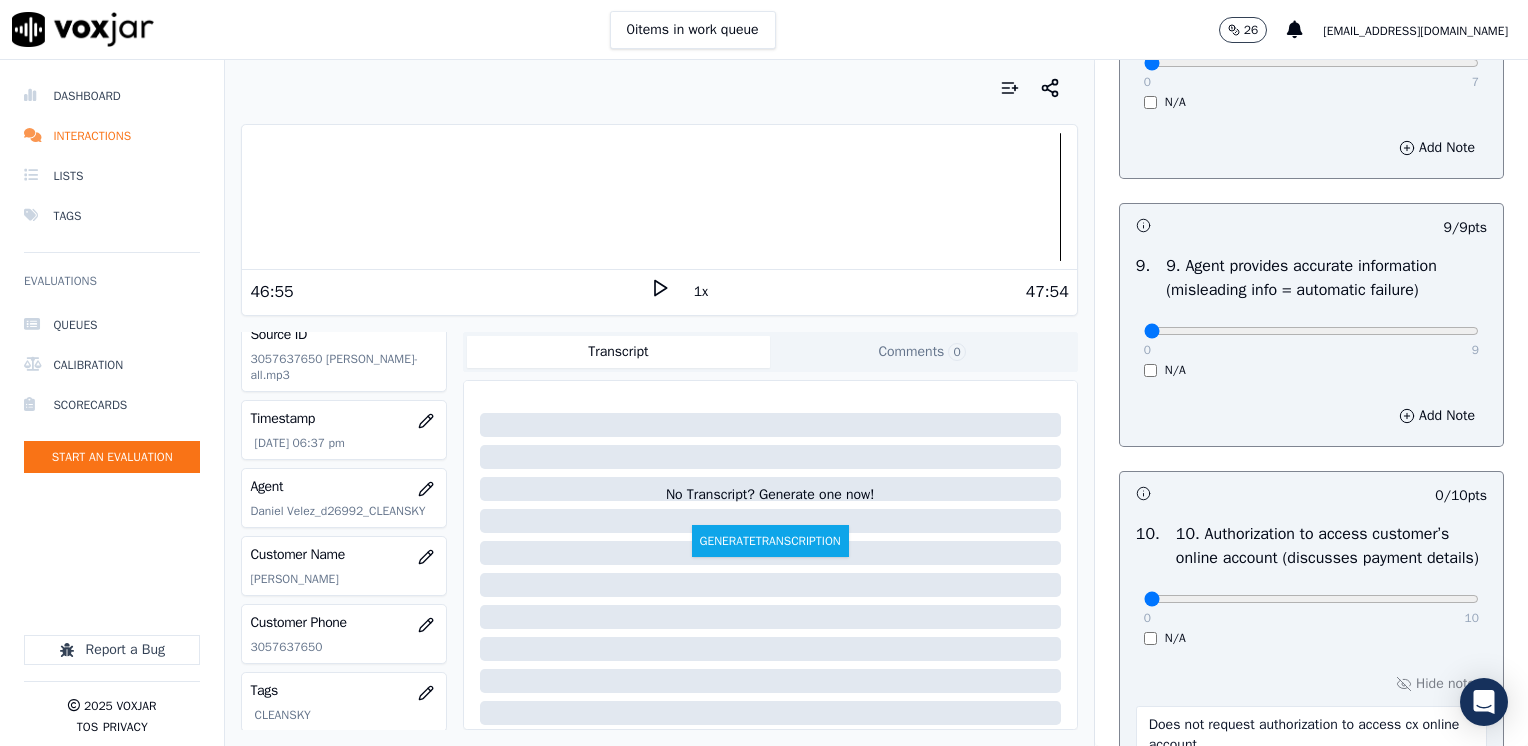 drag, startPoint x: 1423, startPoint y: 354, endPoint x: 918, endPoint y: 381, distance: 505.72125 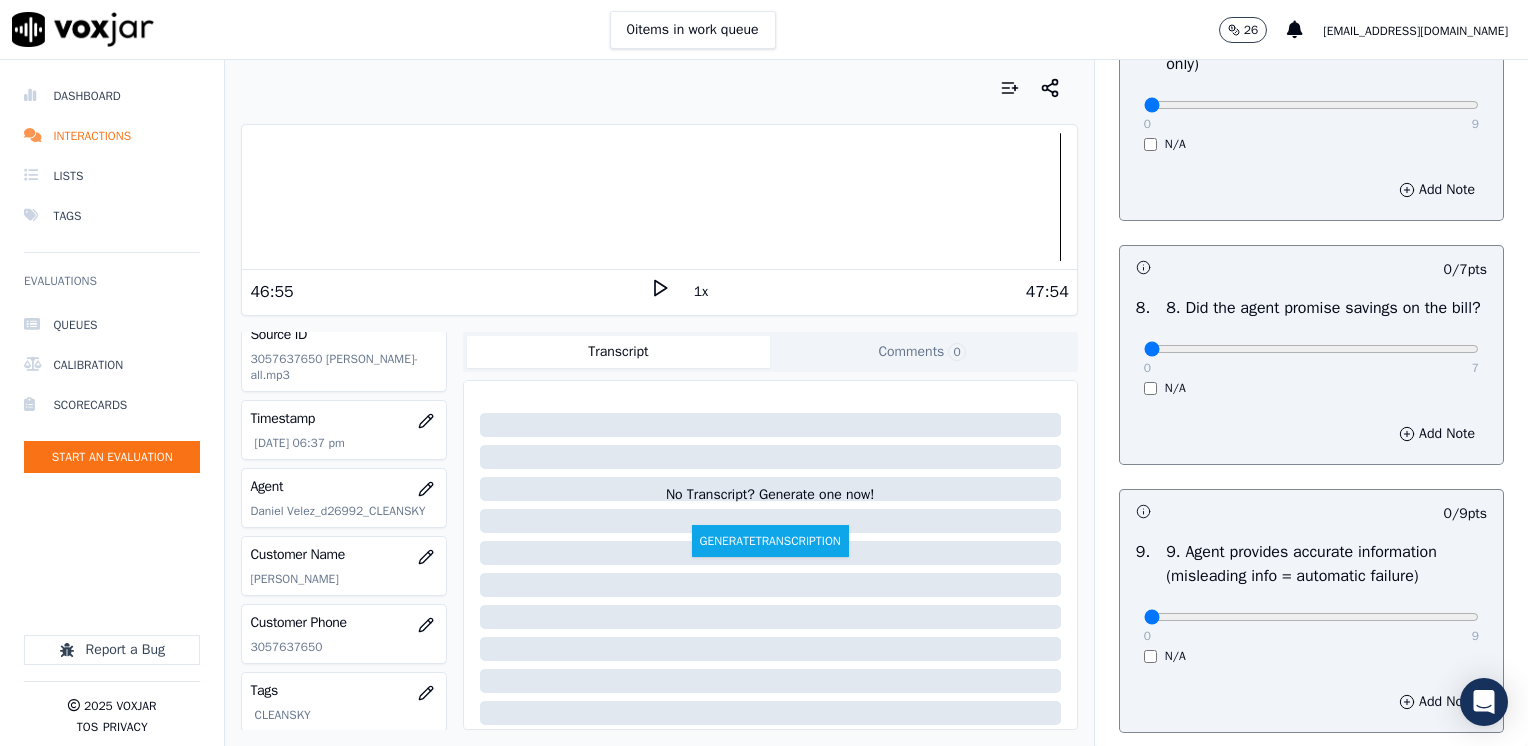 scroll, scrollTop: 1959, scrollLeft: 0, axis: vertical 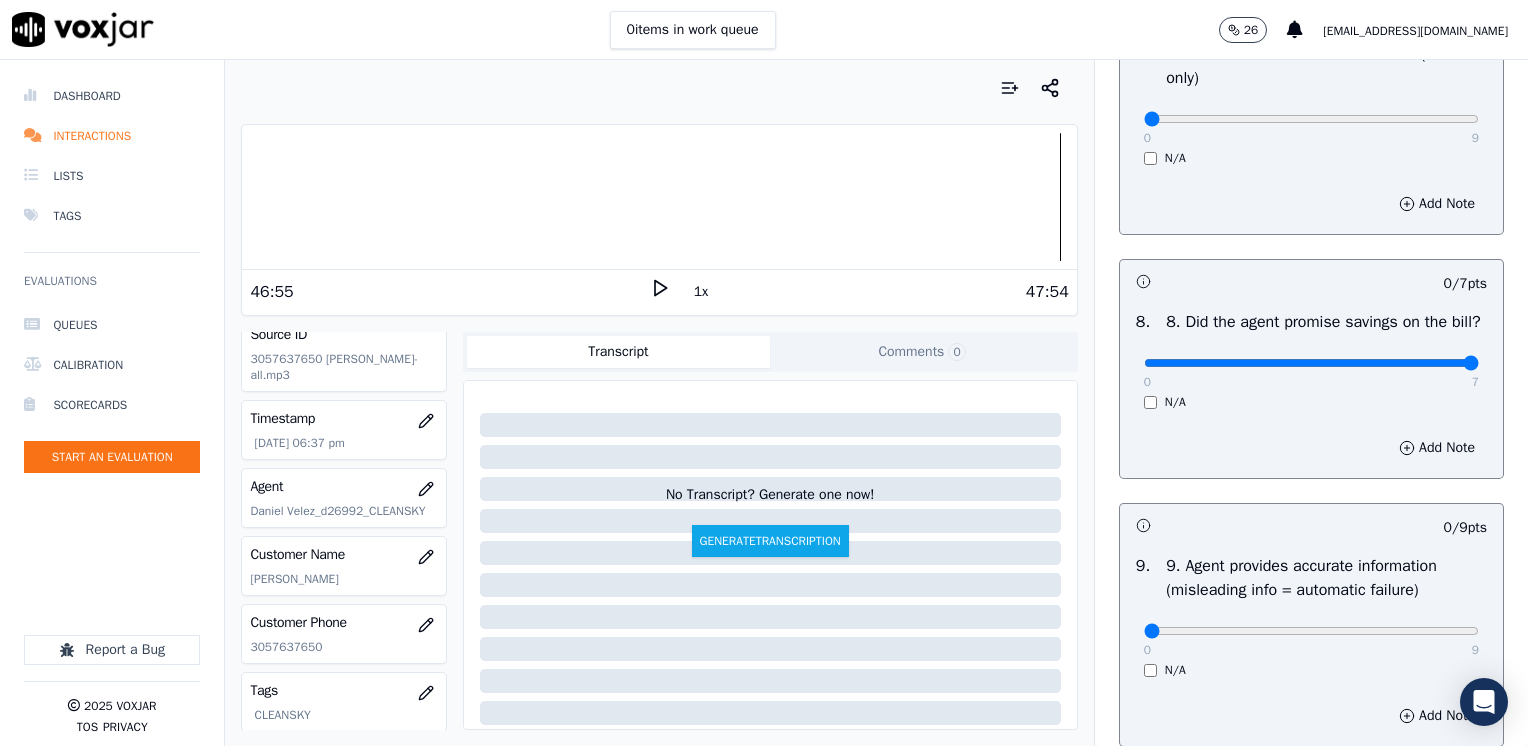 drag, startPoint x: 1128, startPoint y: 387, endPoint x: 1531, endPoint y: 387, distance: 403 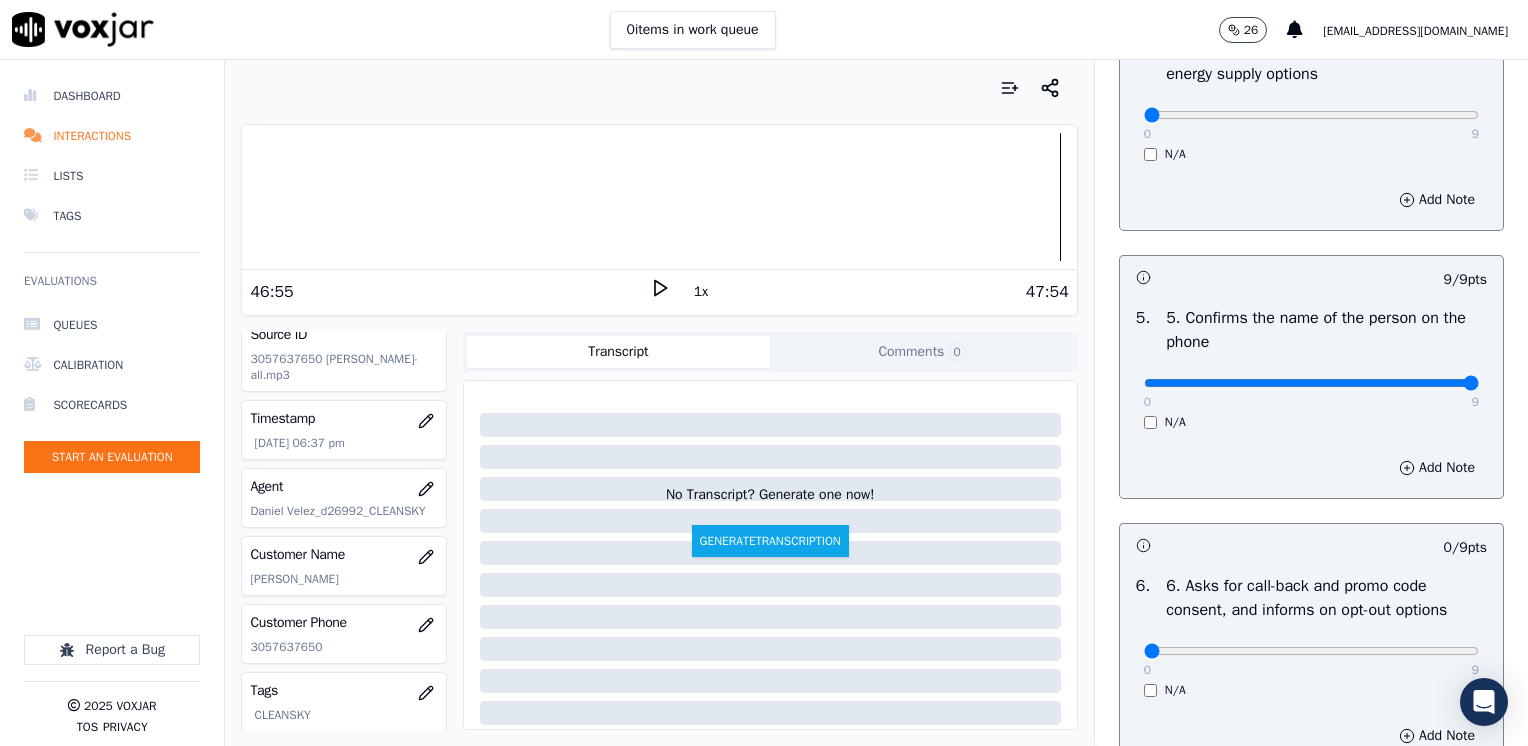 scroll, scrollTop: 1559, scrollLeft: 0, axis: vertical 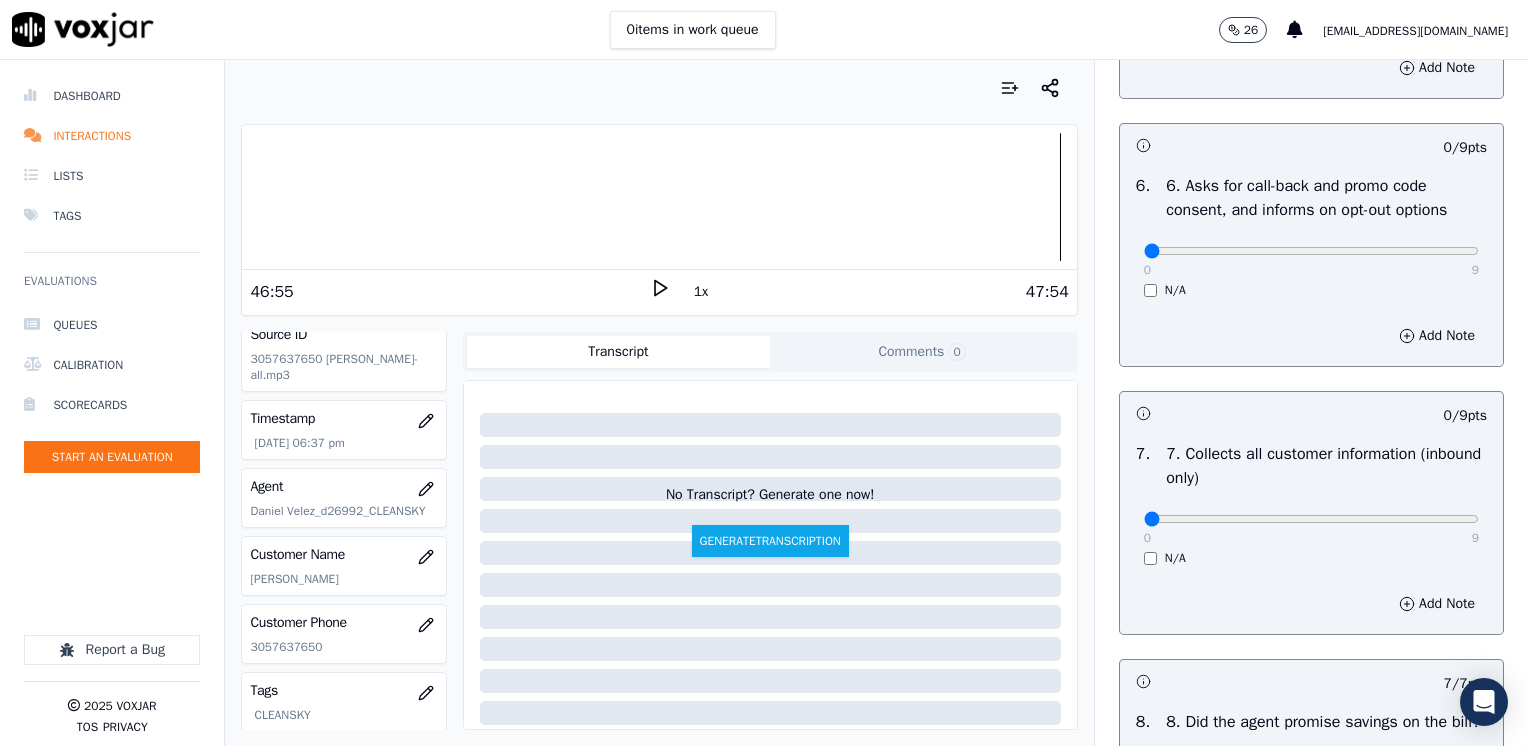 click on "Your browser does not support the audio element.   46:55     1x   47:54   Voxjar ID   e017311c-001f-4c3e-8349-f1451737d185   Source ID   3057637650 [PERSON_NAME]-all.mp3   Timestamp
[DATE] 06:37 pm     Agent
[PERSON_NAME] Velez_d26992_CLEANSKY     Customer Name     [PERSON_NAME]     Customer Phone     [PHONE_NUMBER]     Tags
CLEANSKY     Source     manualUpload   Type     AUDIO       Transcript   Comments  0   No Transcript? Generate one now!   Generate  Transcription         Add Comment" at bounding box center (659, 403) 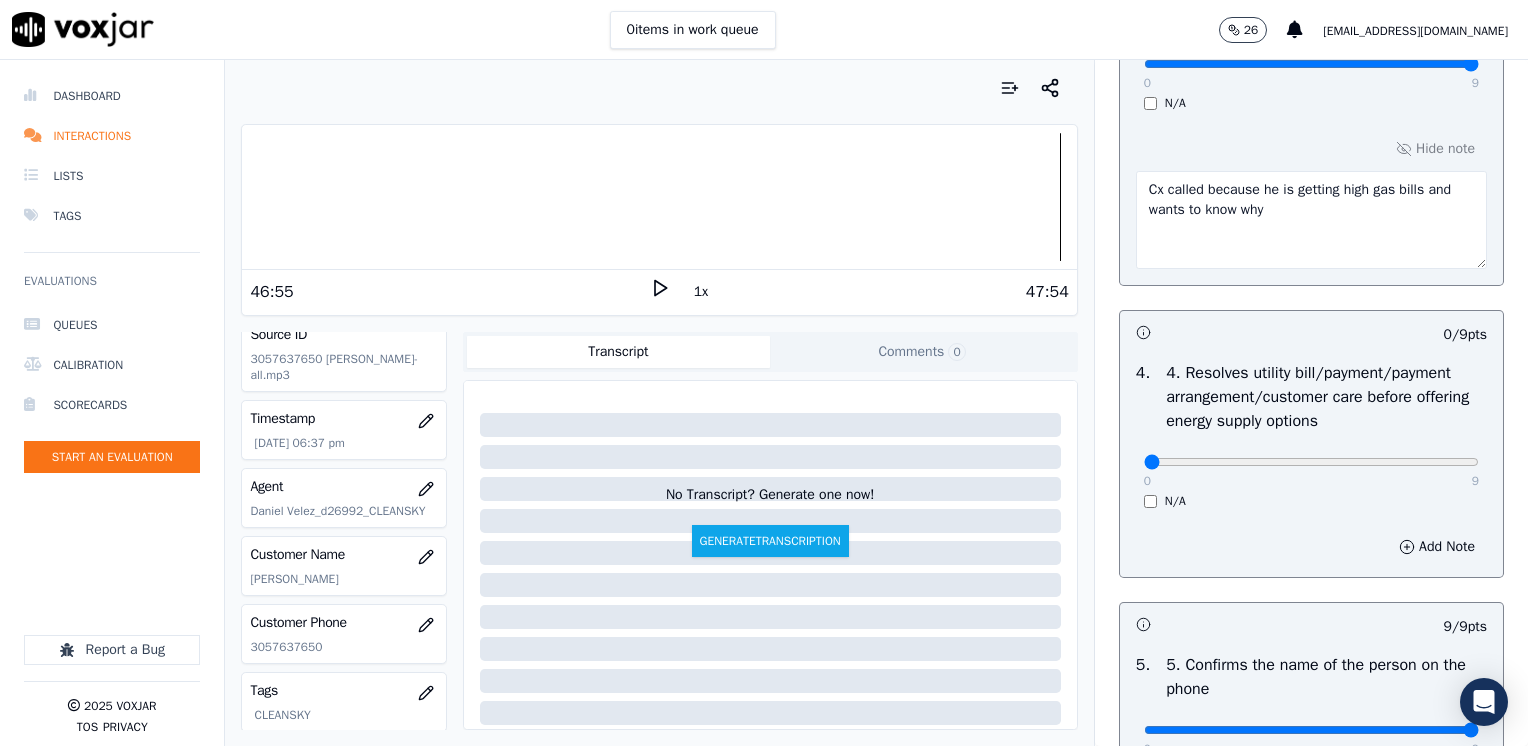 scroll, scrollTop: 759, scrollLeft: 0, axis: vertical 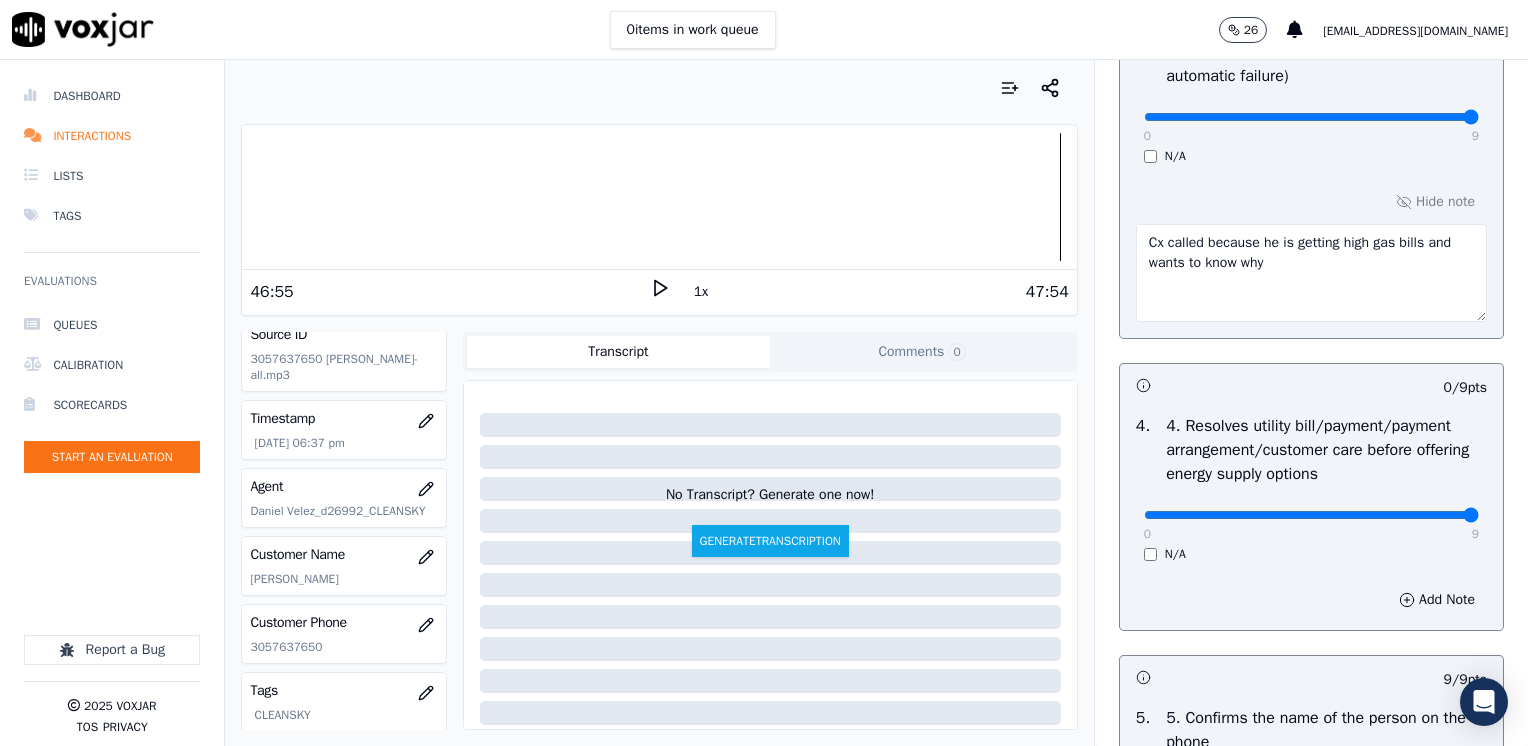 drag, startPoint x: 1132, startPoint y: 518, endPoint x: 1531, endPoint y: 513, distance: 399.03134 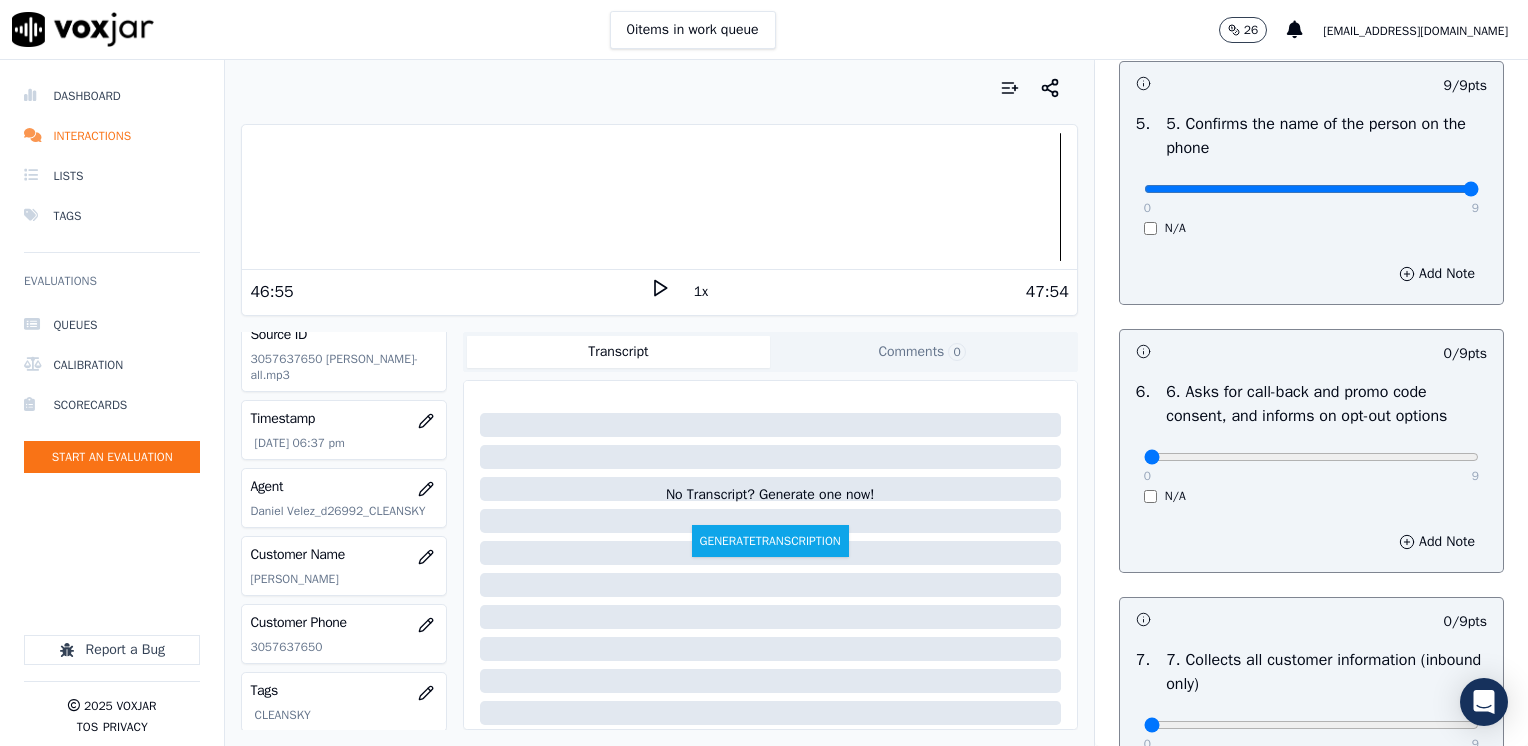 scroll, scrollTop: 1359, scrollLeft: 0, axis: vertical 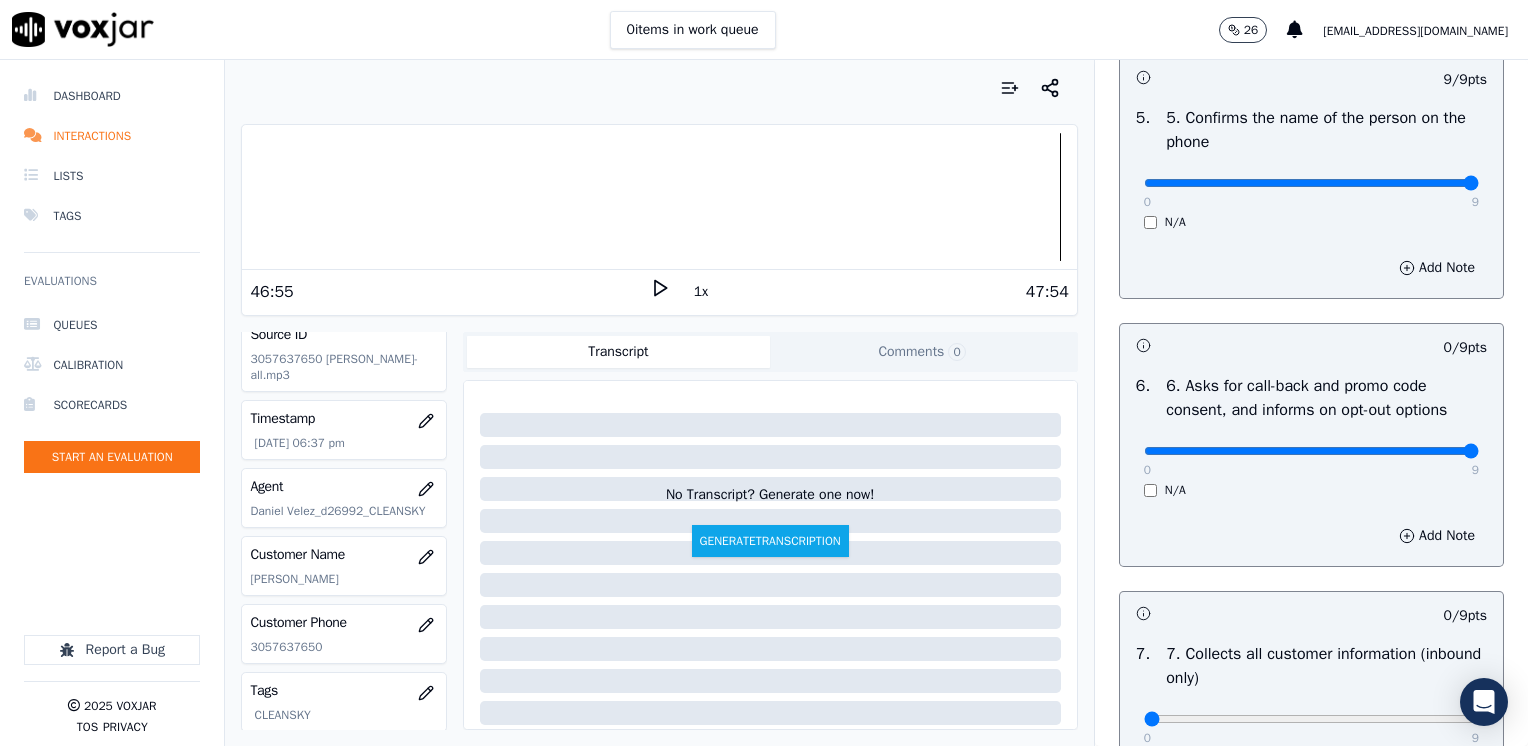 drag, startPoint x: 1141, startPoint y: 444, endPoint x: 1531, endPoint y: 461, distance: 390.37033 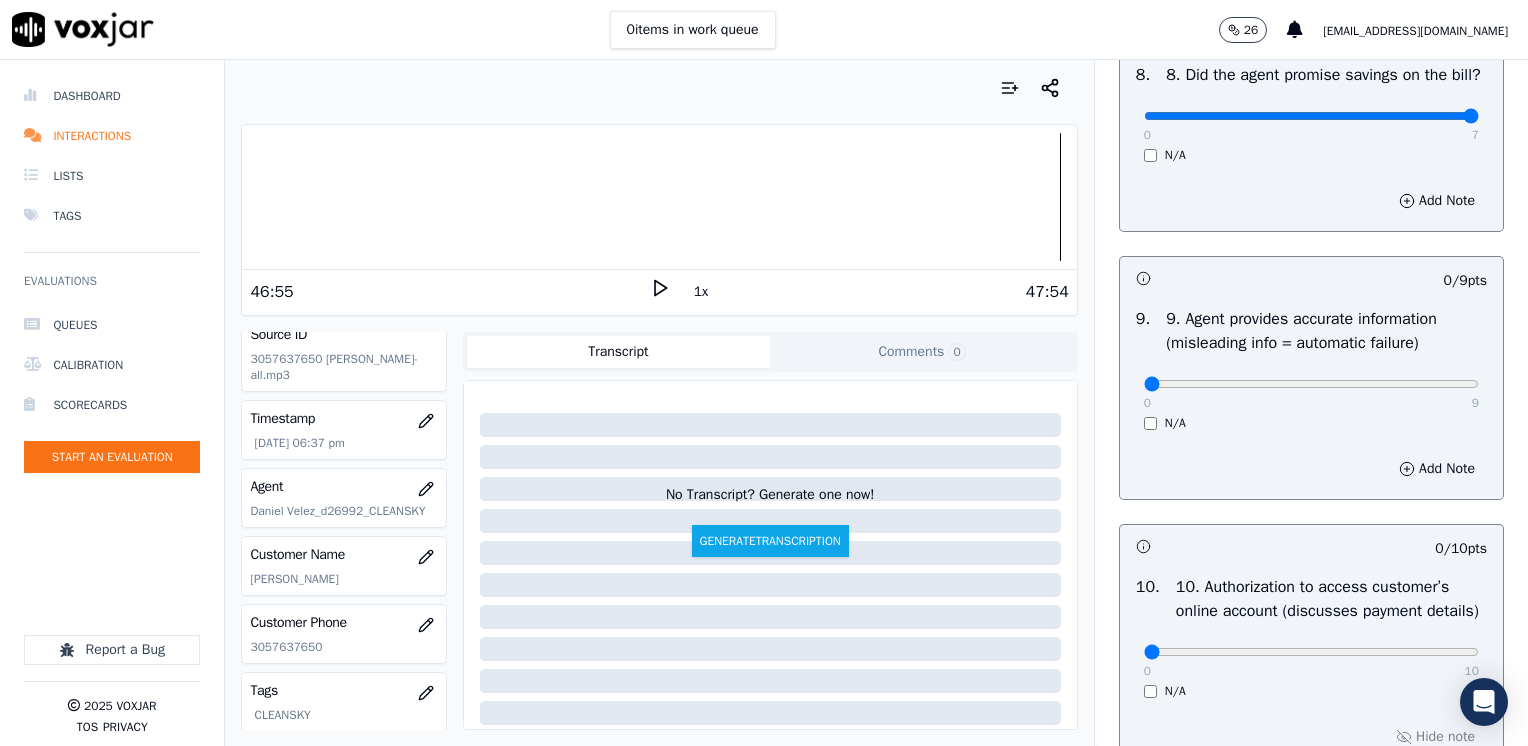 scroll, scrollTop: 2400, scrollLeft: 0, axis: vertical 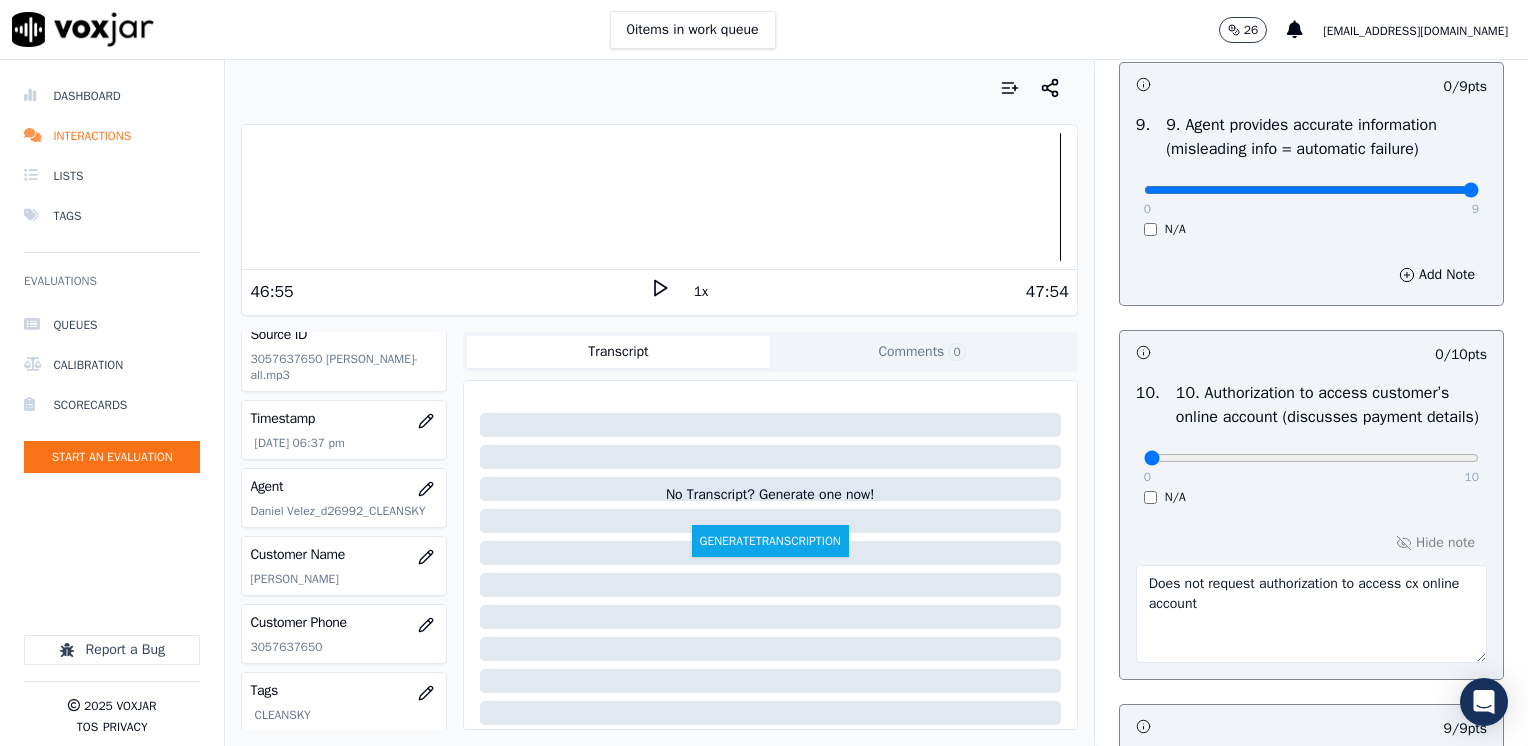 drag, startPoint x: 1129, startPoint y: 210, endPoint x: 1531, endPoint y: 212, distance: 402.00497 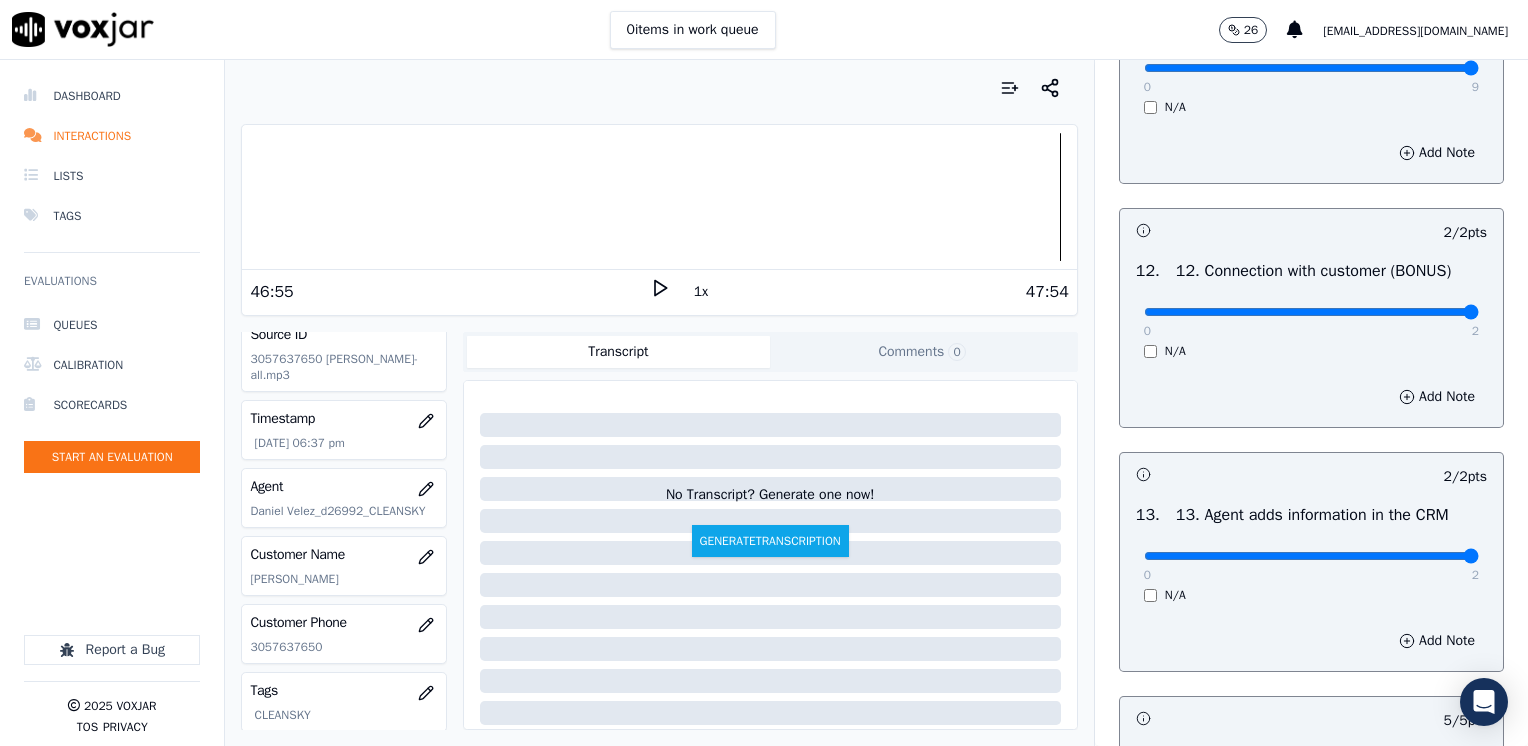 scroll, scrollTop: 2764, scrollLeft: 0, axis: vertical 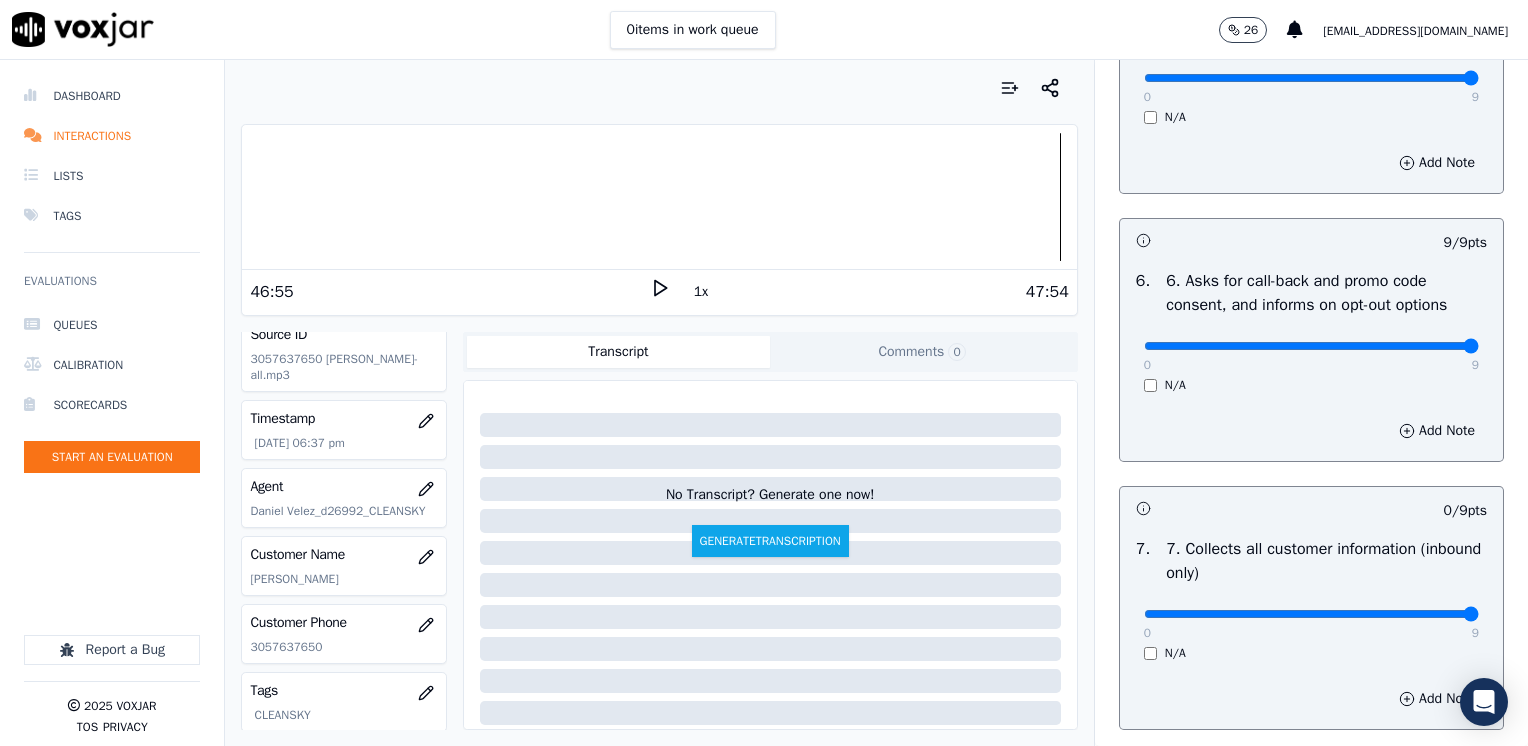 drag, startPoint x: 1134, startPoint y: 606, endPoint x: 1531, endPoint y: 583, distance: 397.66568 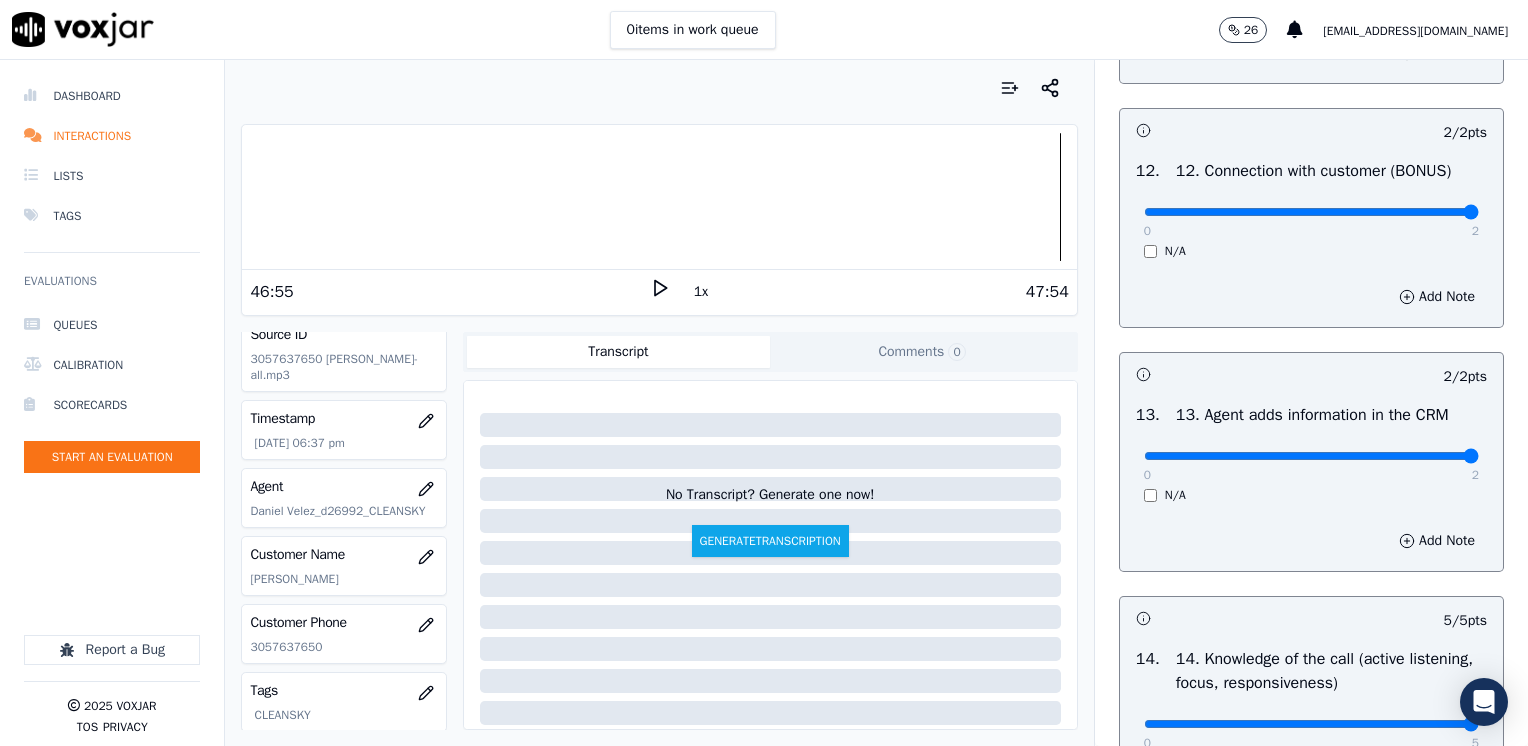 scroll, scrollTop: 3564, scrollLeft: 0, axis: vertical 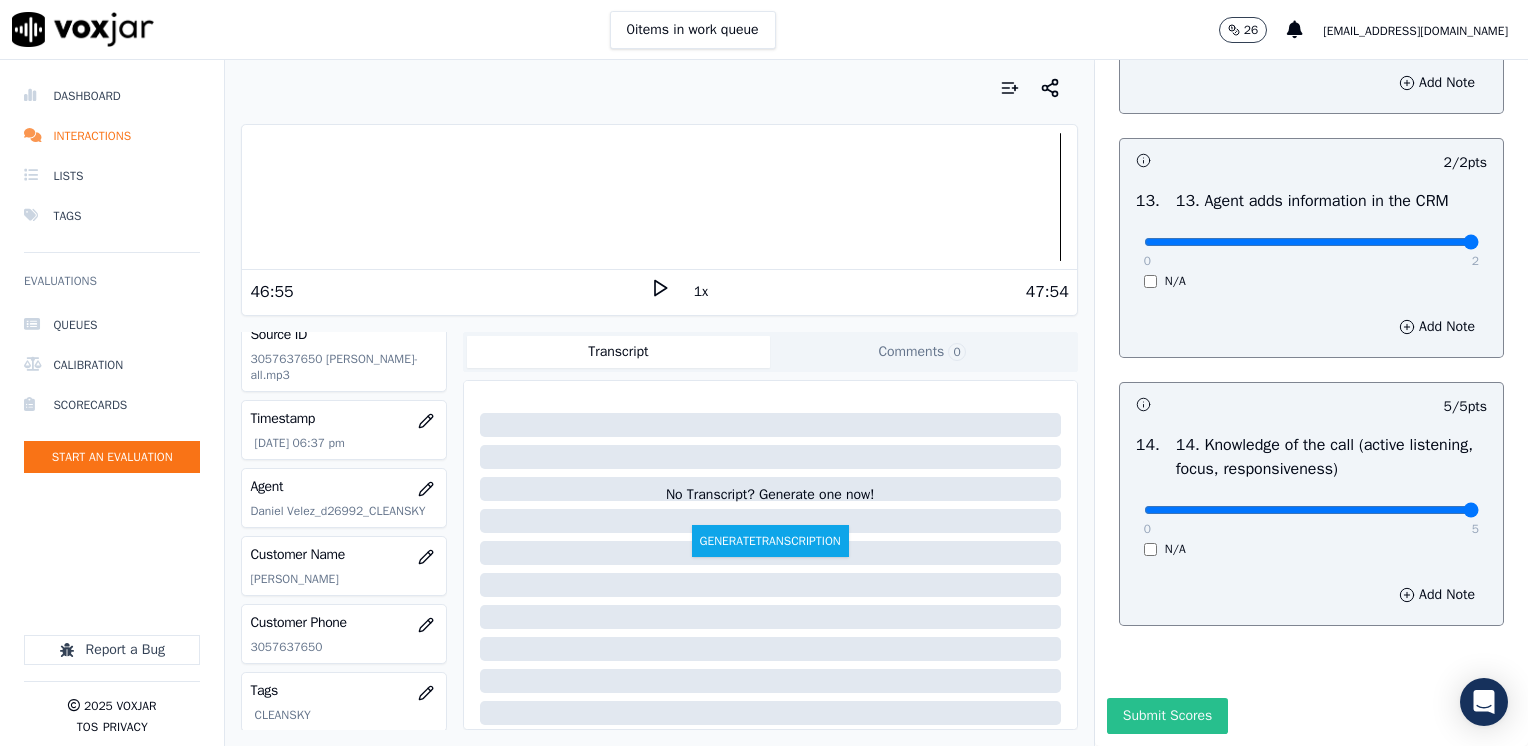 click on "Submit Scores" at bounding box center [1167, 716] 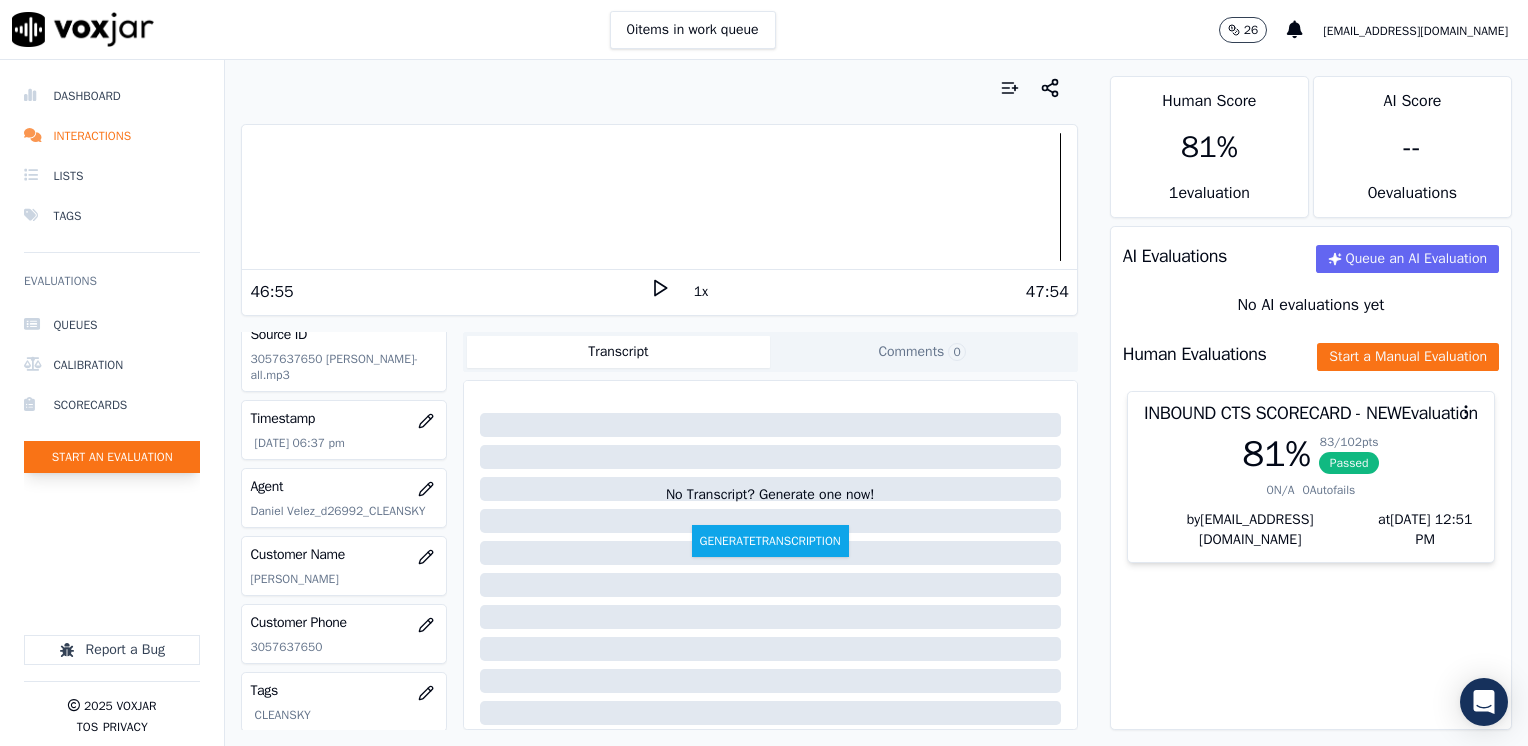click on "Start an Evaluation" 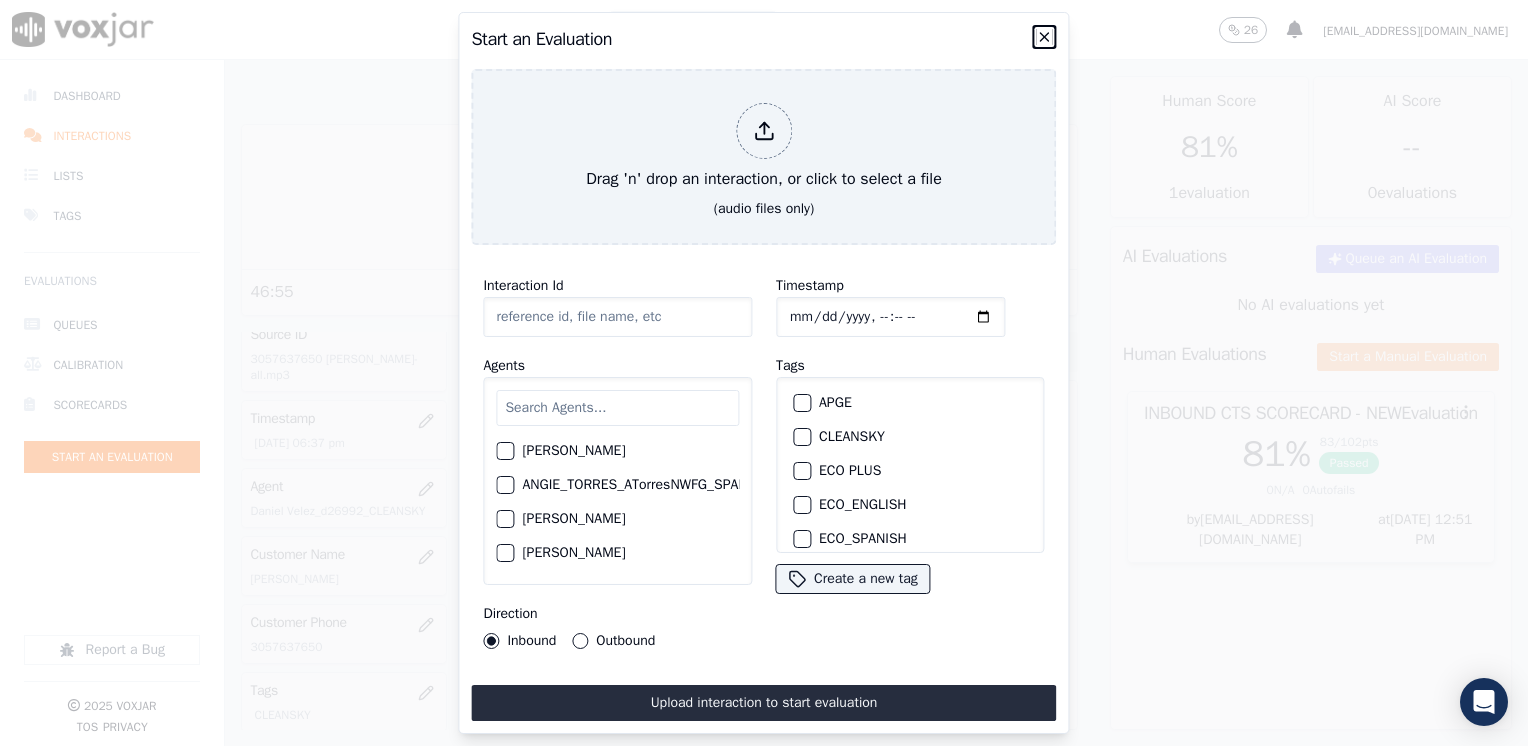 click 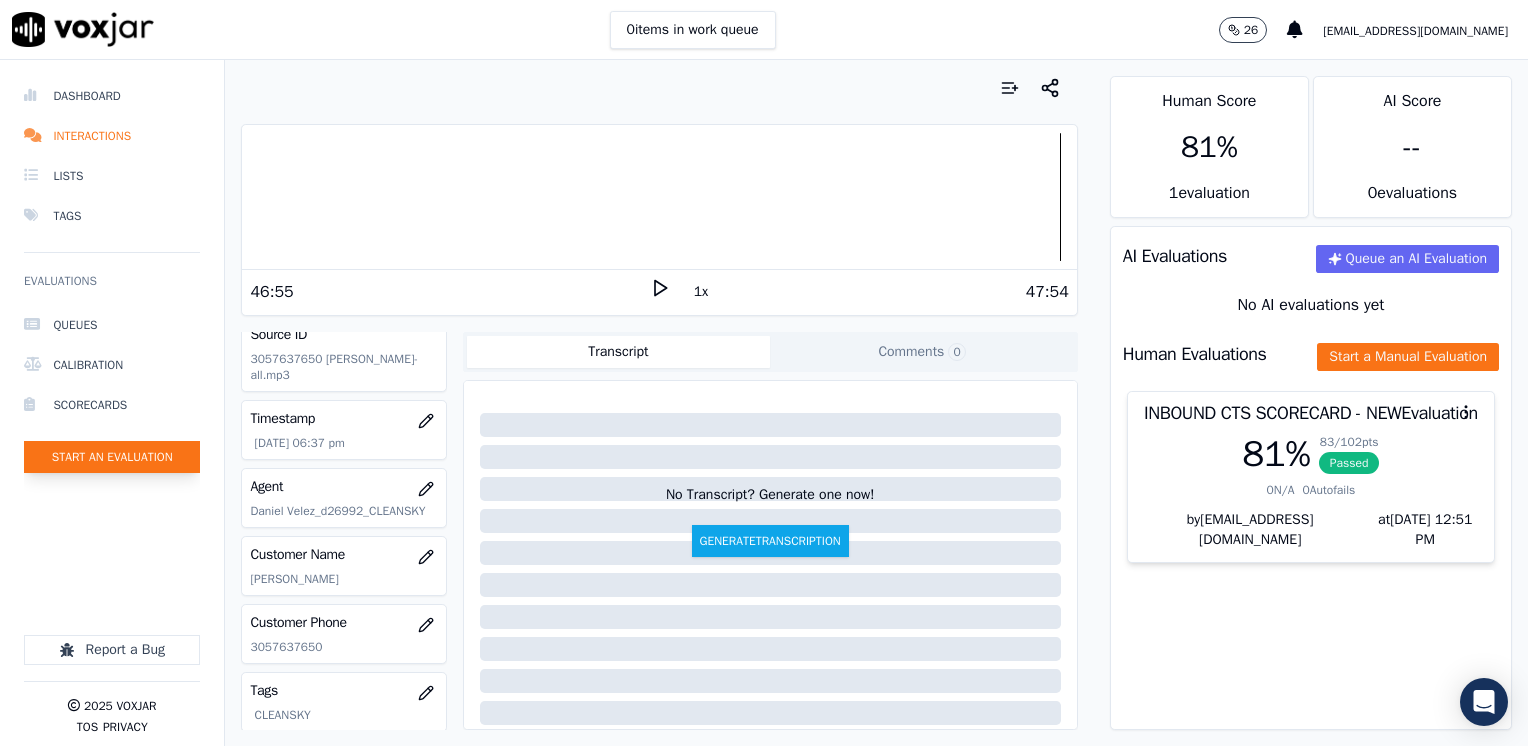 click on "Start an Evaluation" 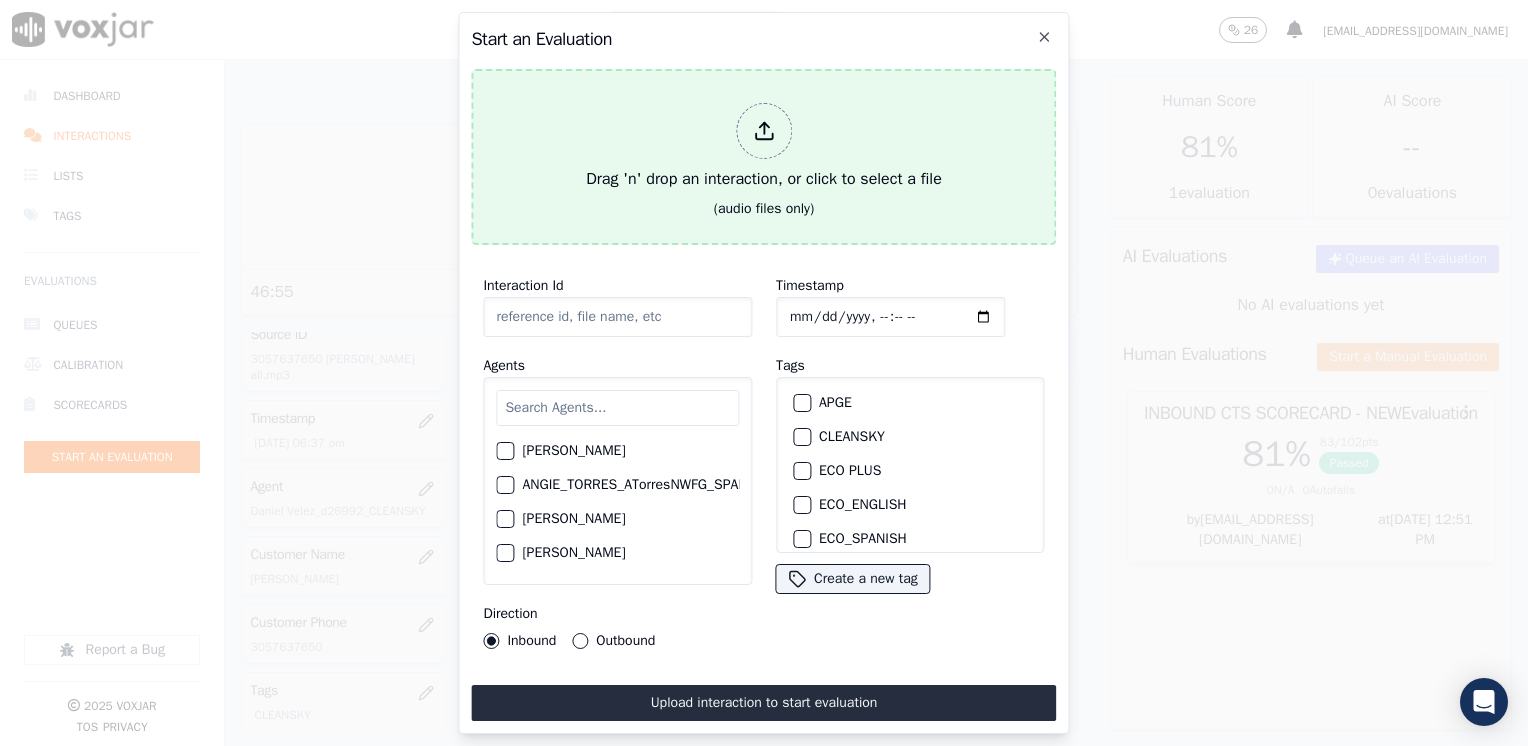 click 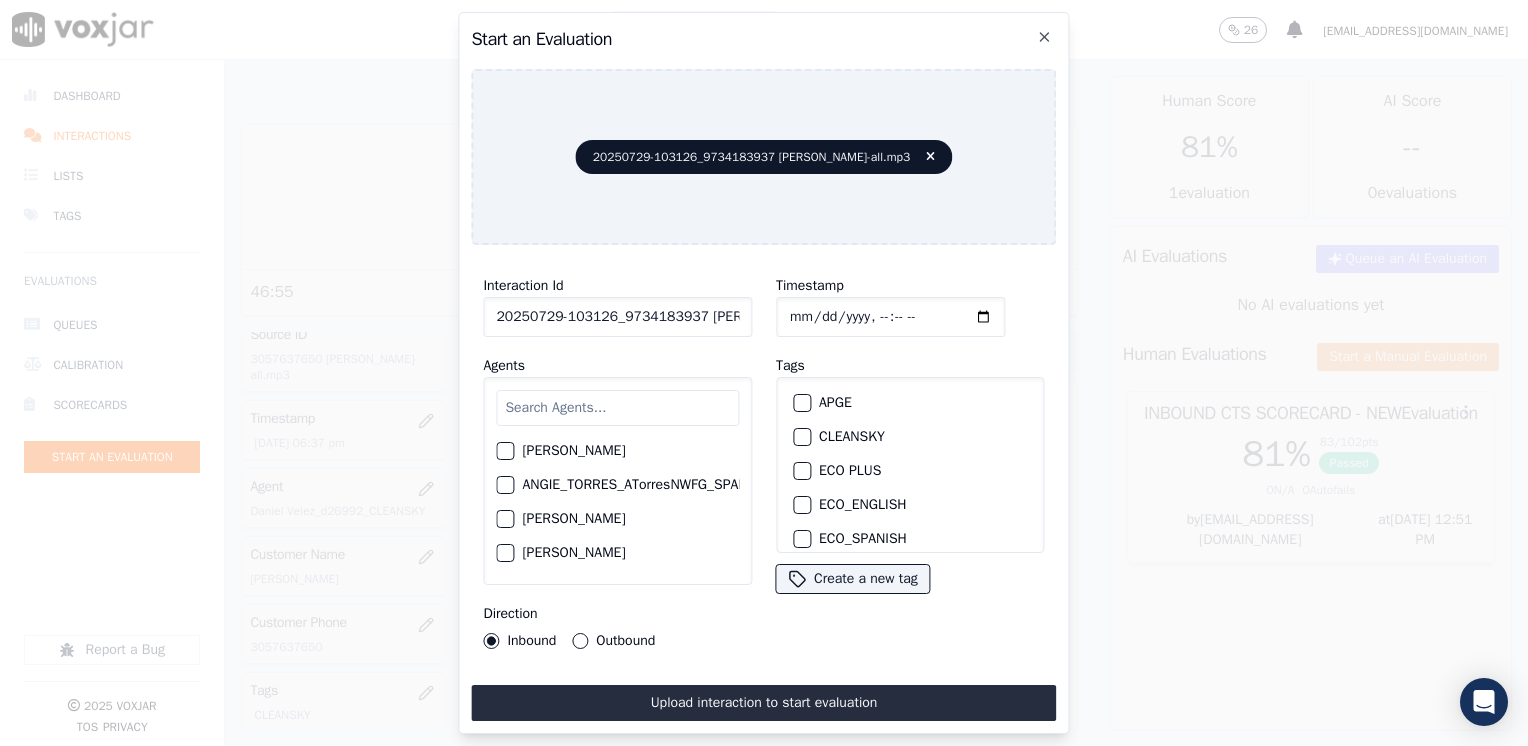 click at bounding box center (617, 408) 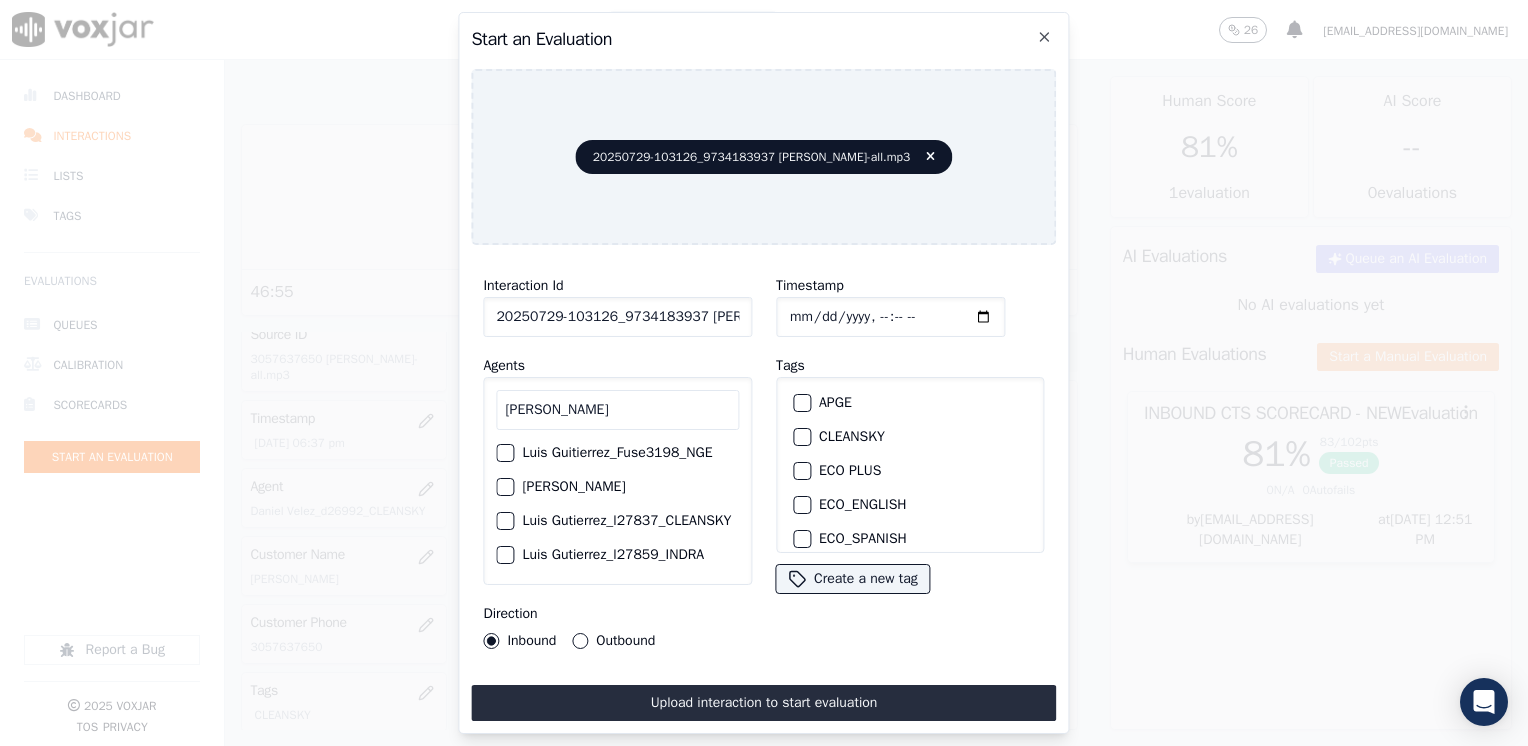 scroll, scrollTop: 32, scrollLeft: 0, axis: vertical 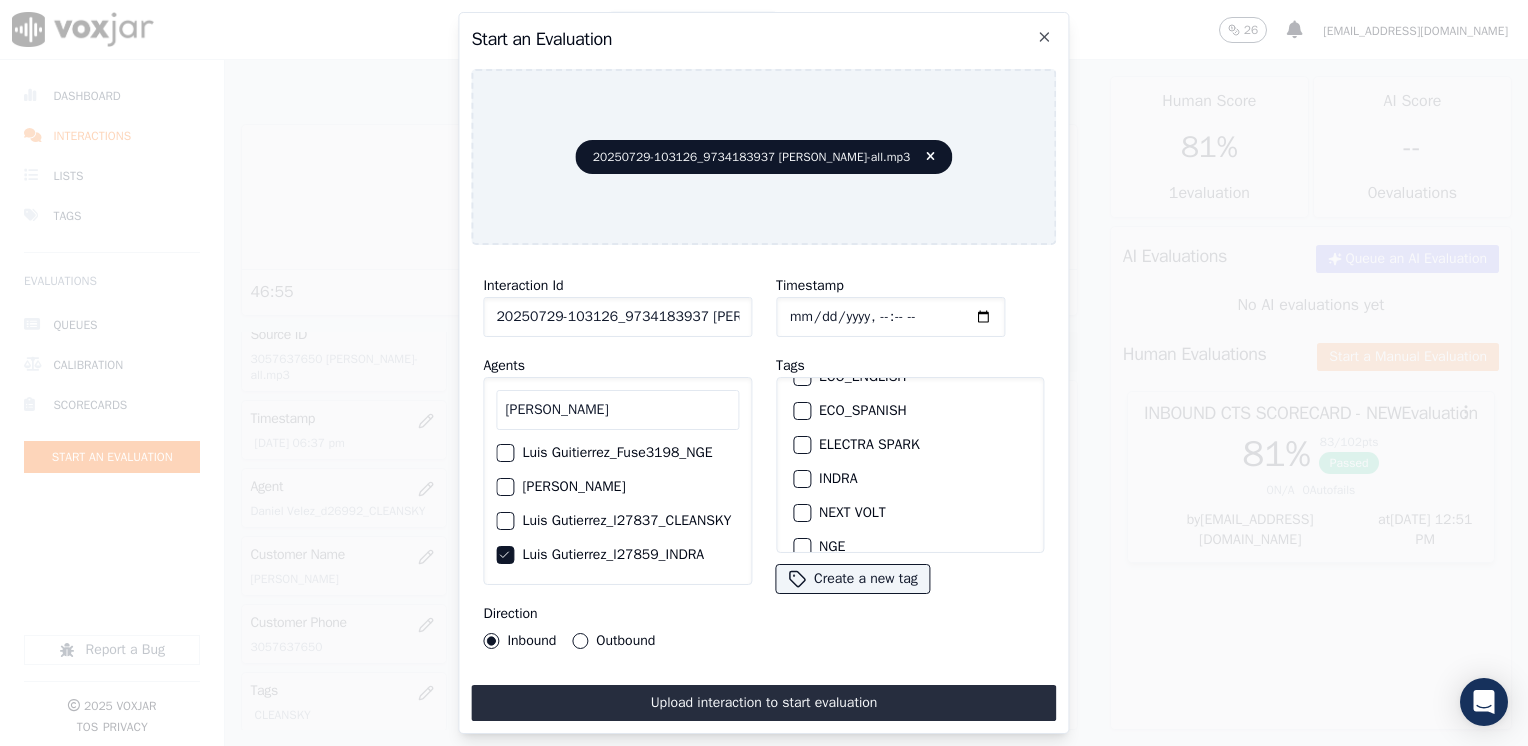 click at bounding box center (801, 479) 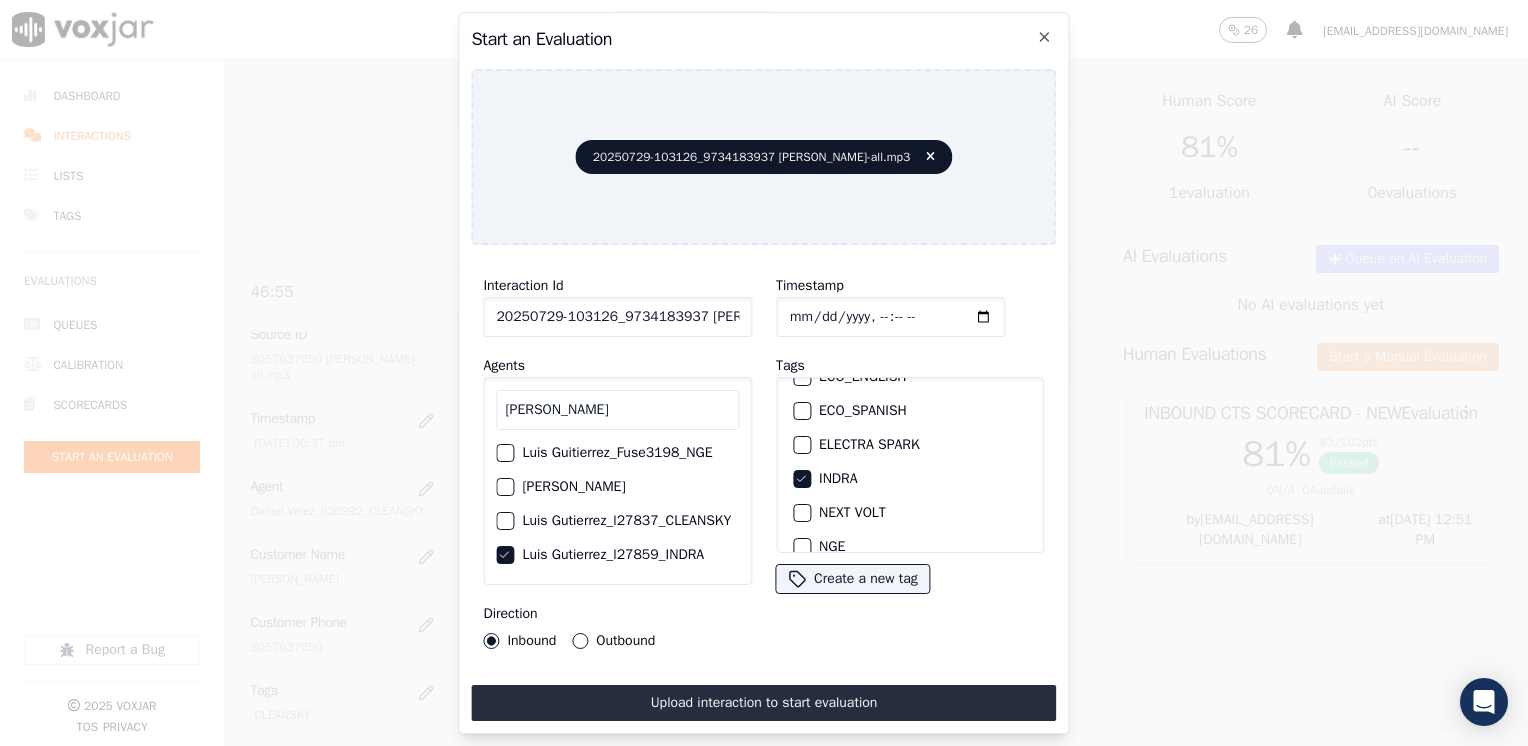 click on "Outbound" at bounding box center (613, 641) 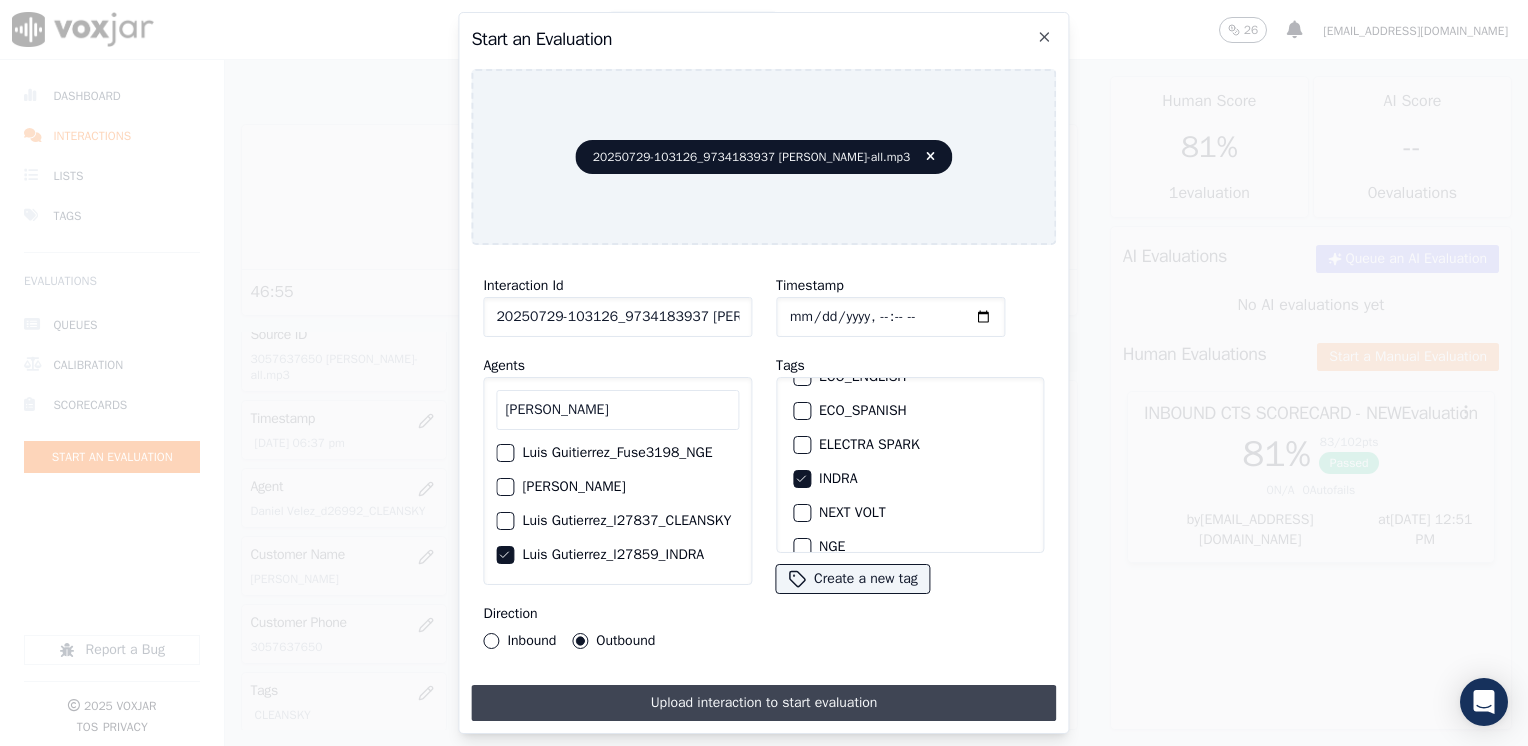 click on "Upload interaction to start evaluation" at bounding box center [763, 703] 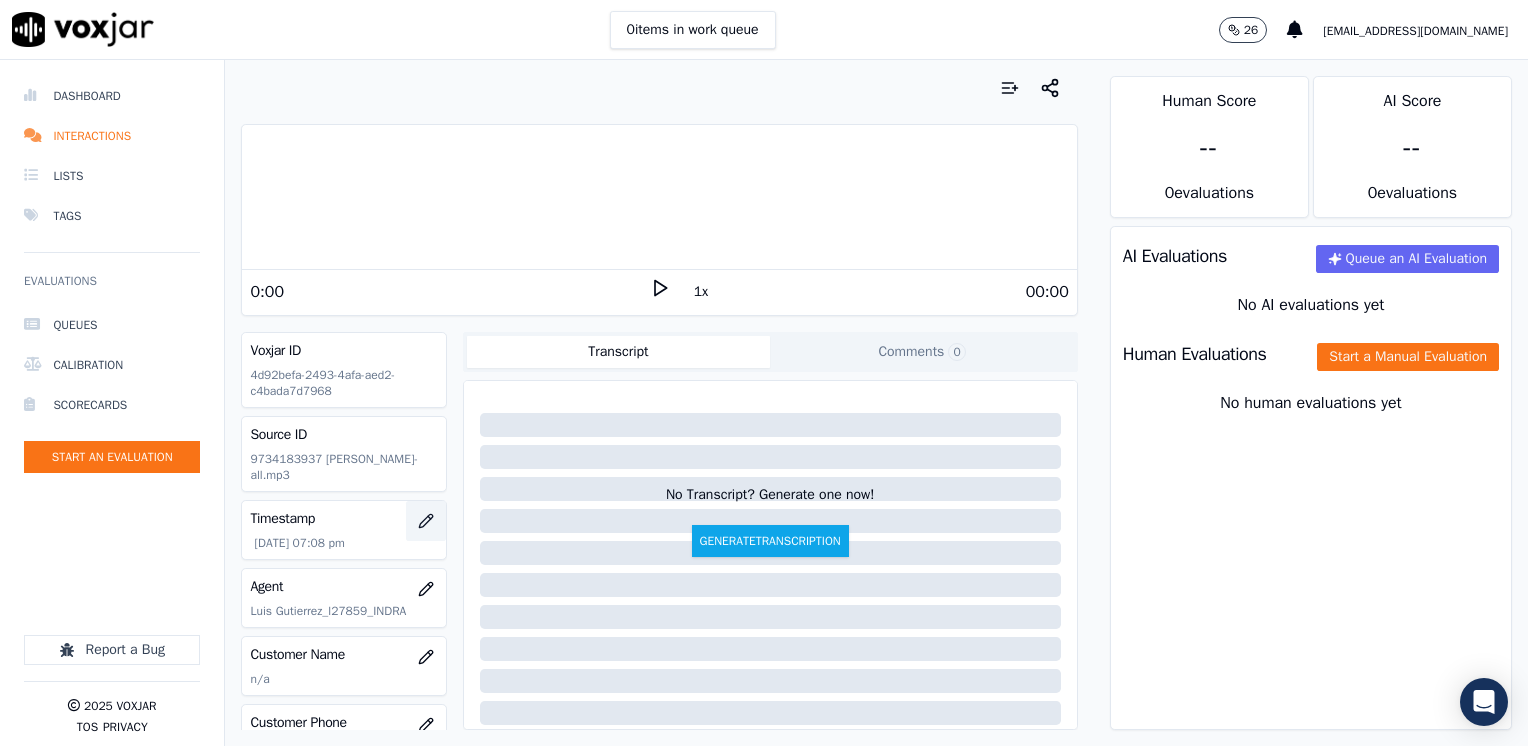 click 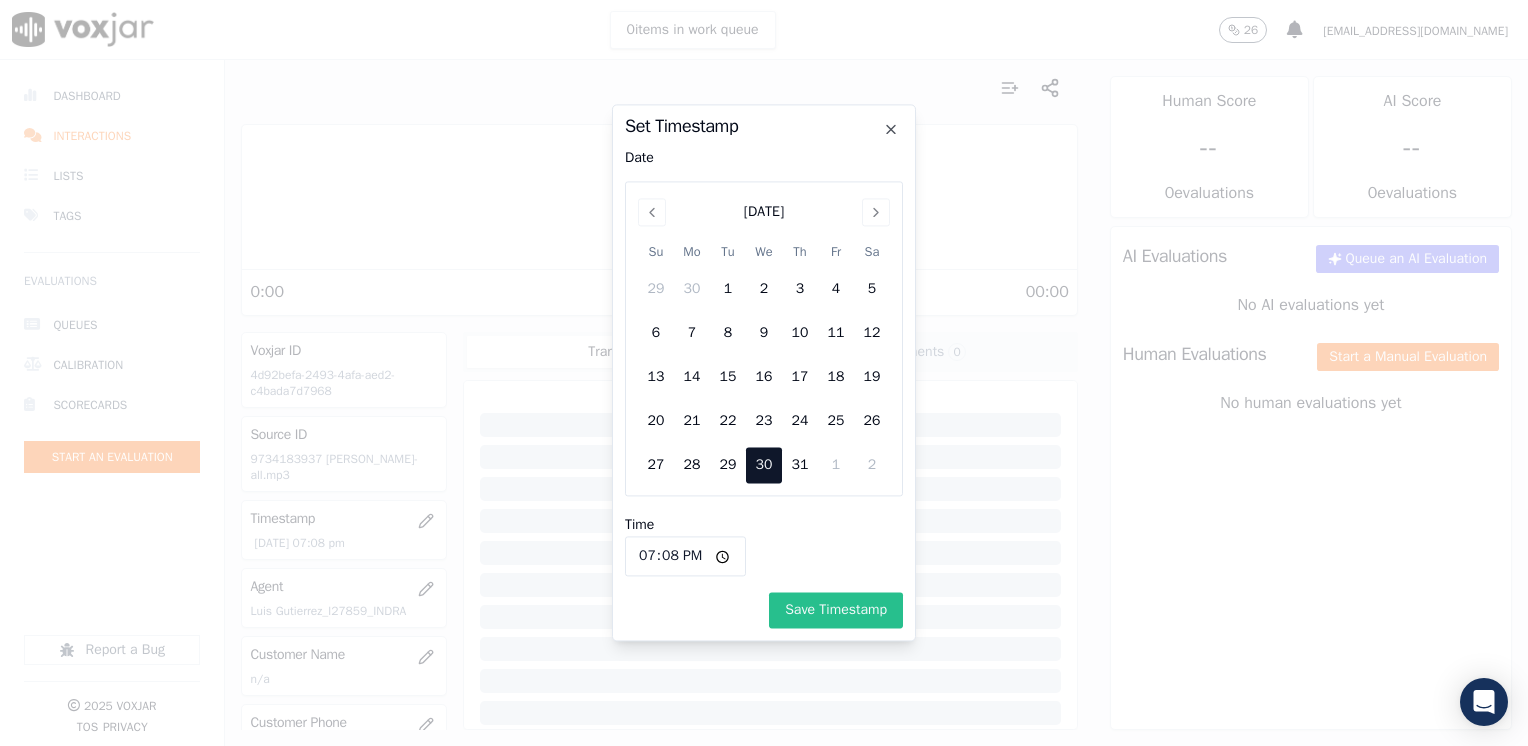 click on "29" at bounding box center (728, 466) 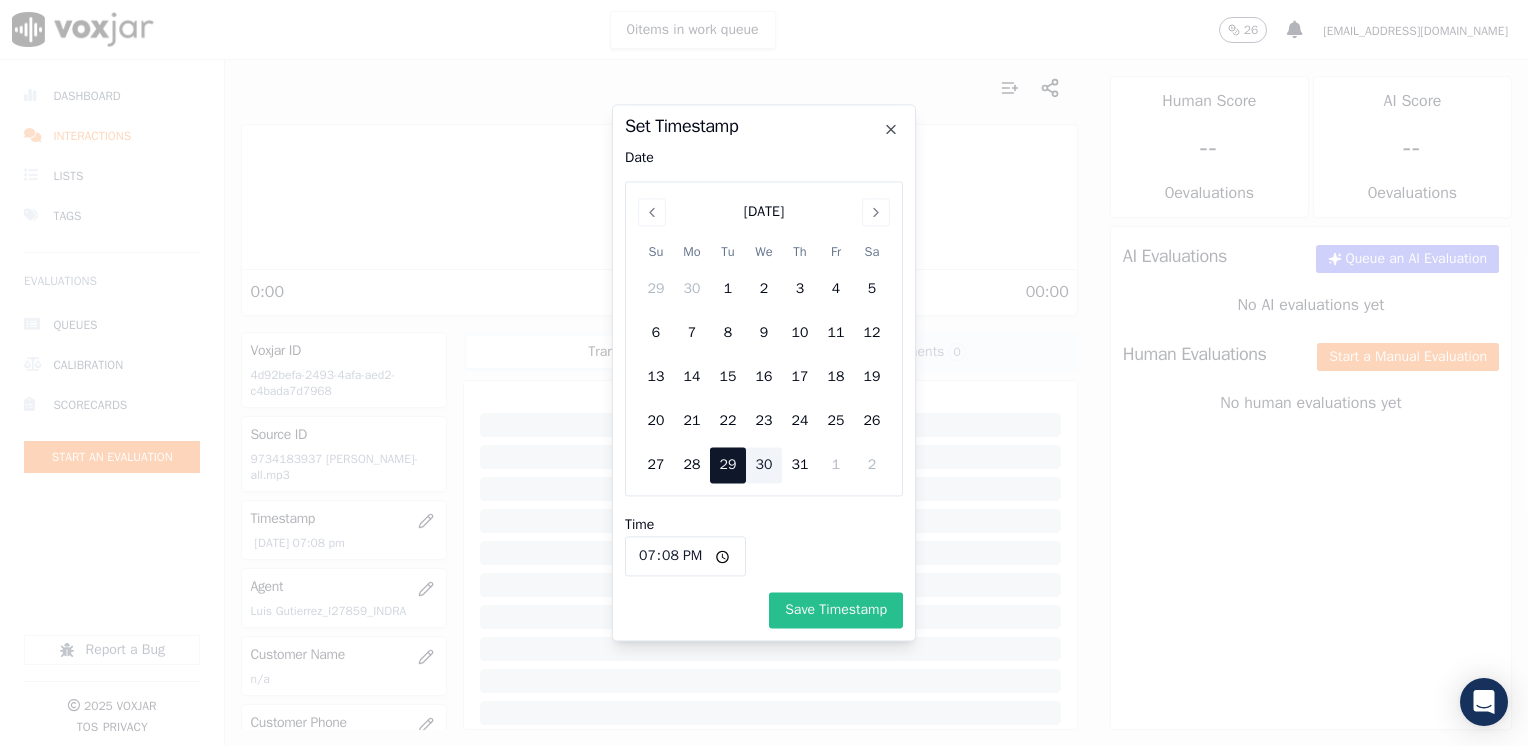 click on "Save Timestamp" at bounding box center (836, 611) 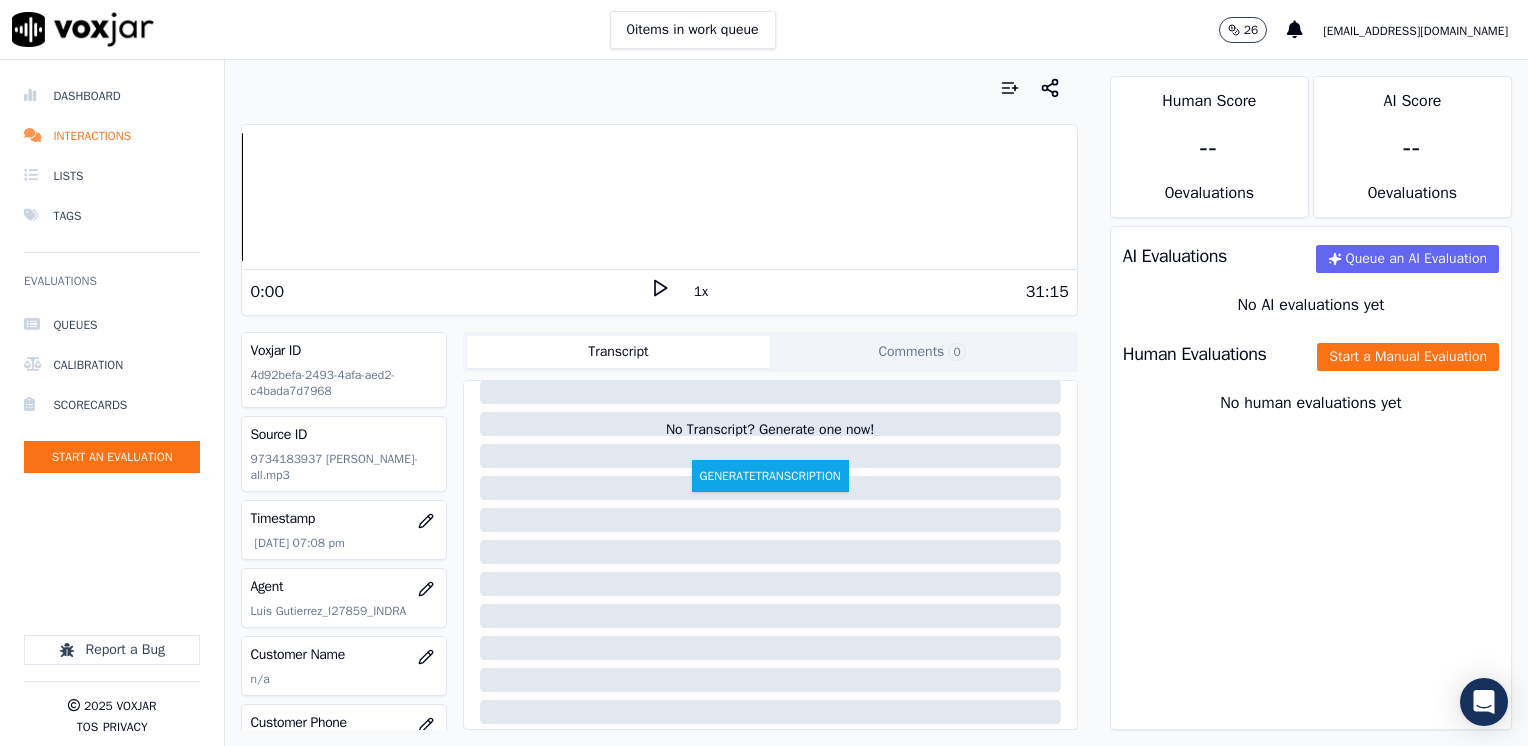 scroll, scrollTop: 100, scrollLeft: 0, axis: vertical 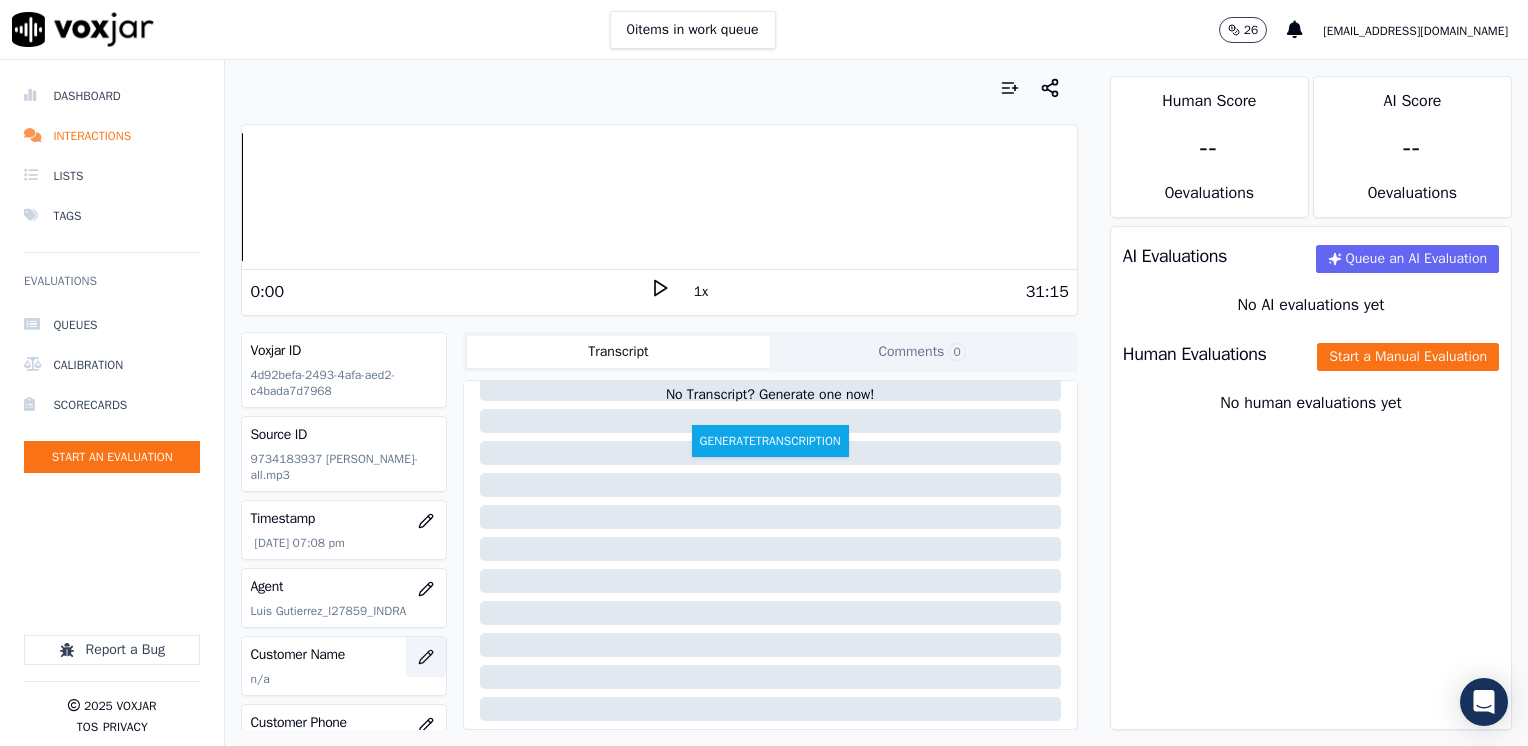 click 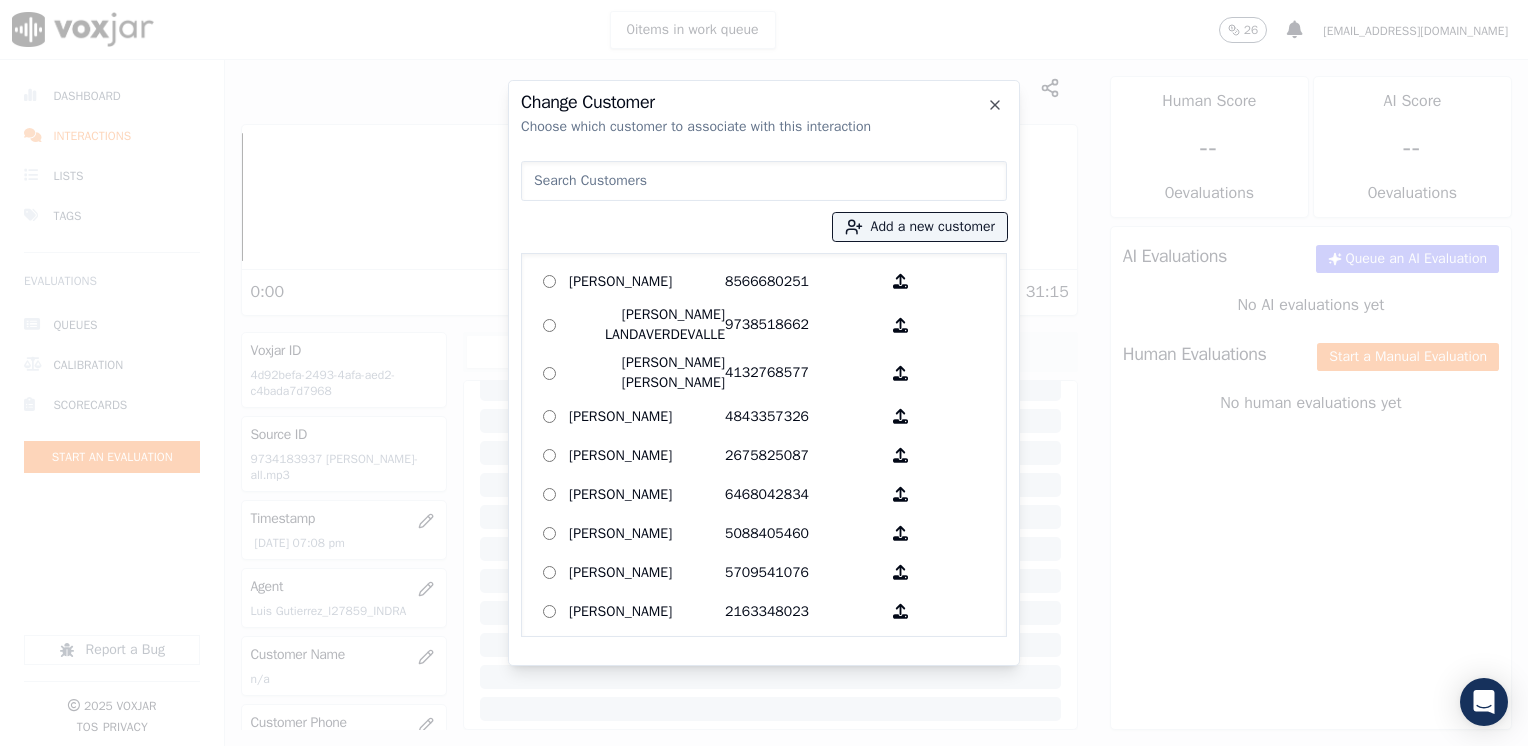 click at bounding box center [764, 181] 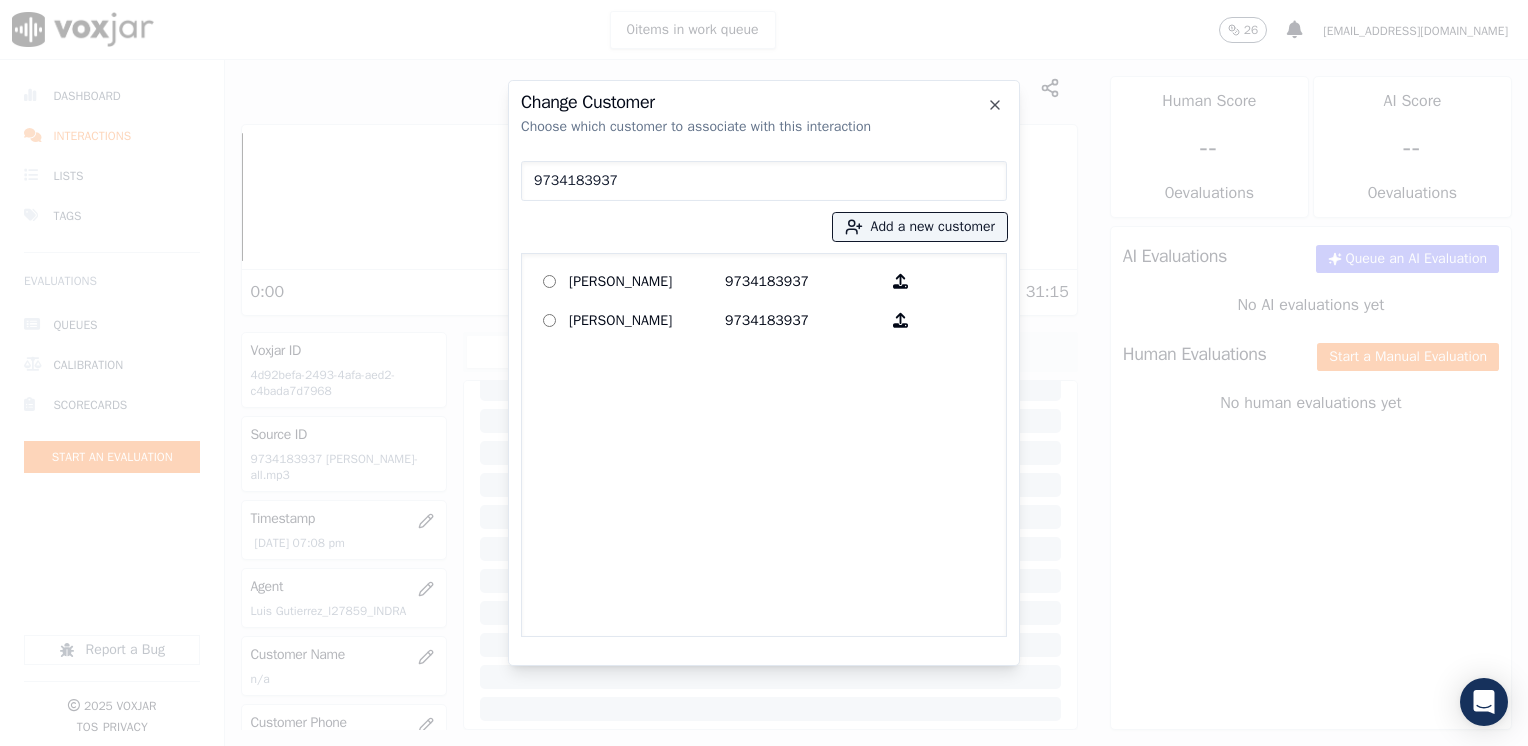 type on "9734183937" 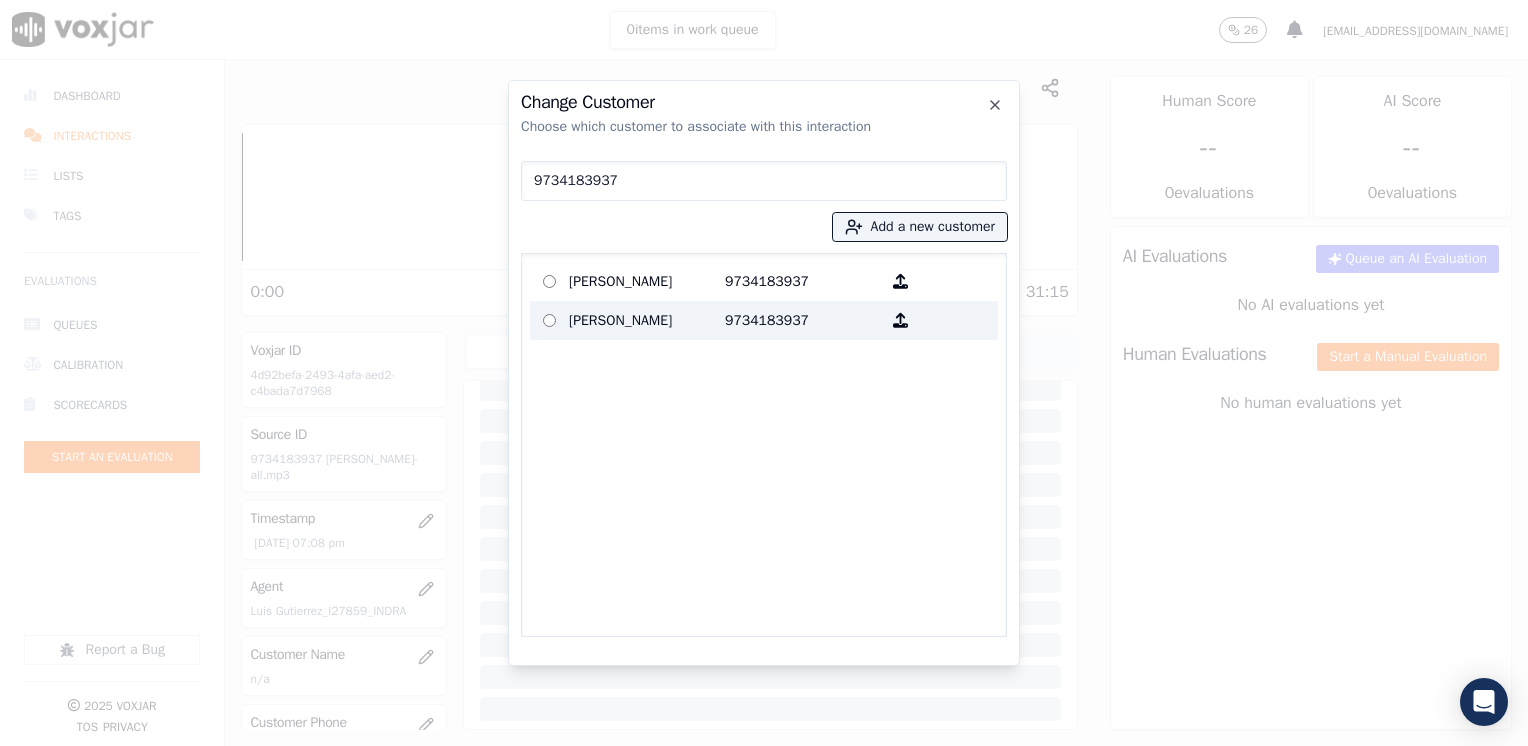 click on "9734183937" at bounding box center [803, 320] 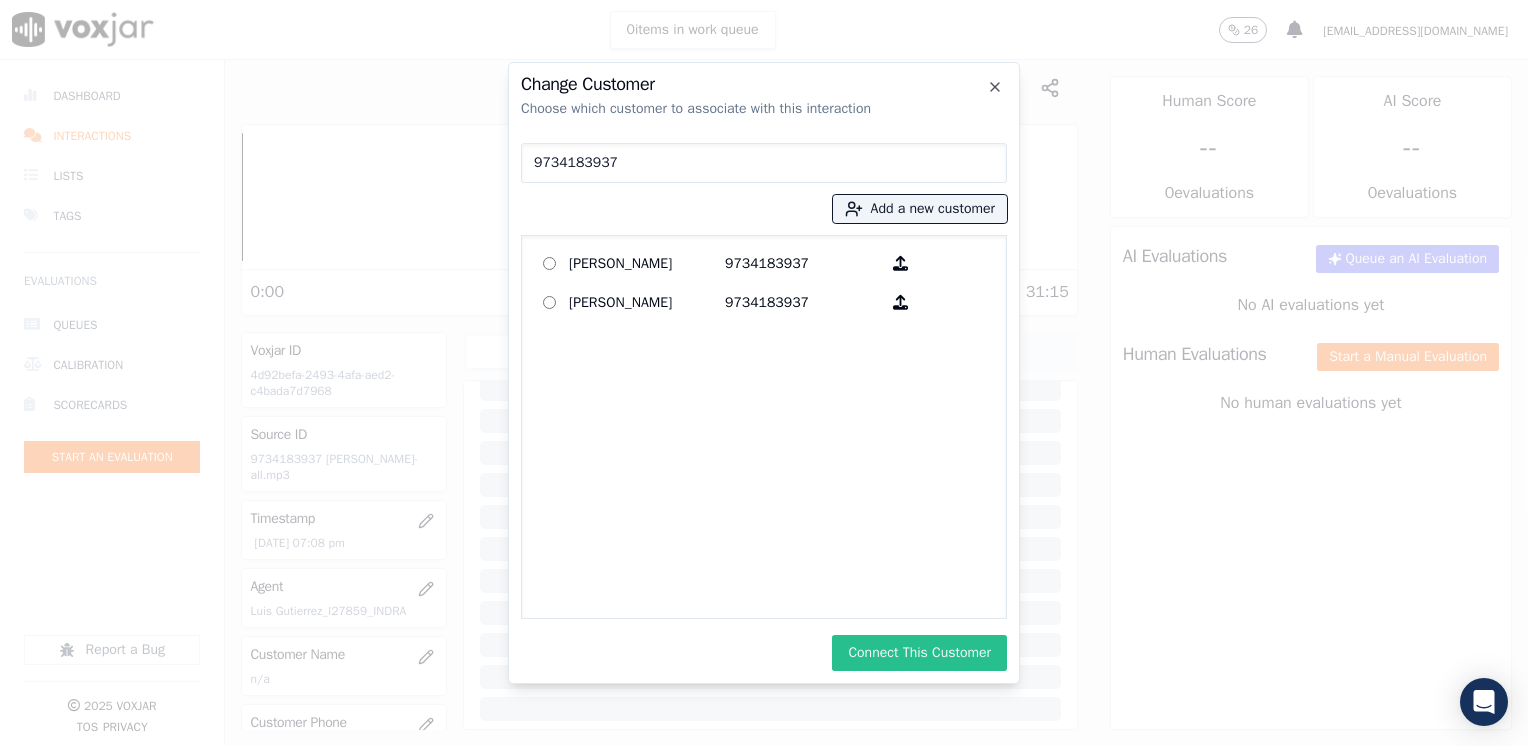 click on "Connect This Customer" at bounding box center [919, 653] 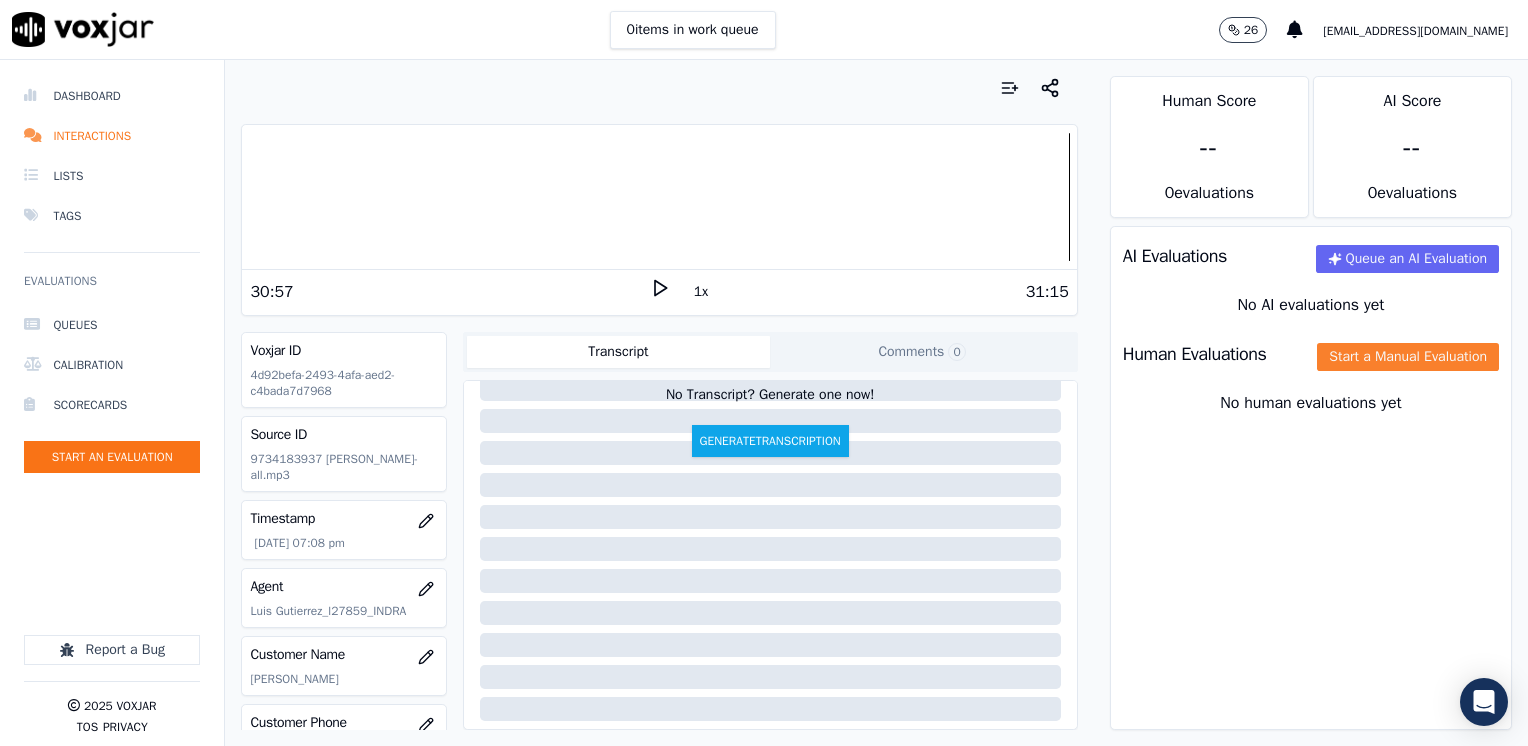 click on "Start a Manual Evaluation" 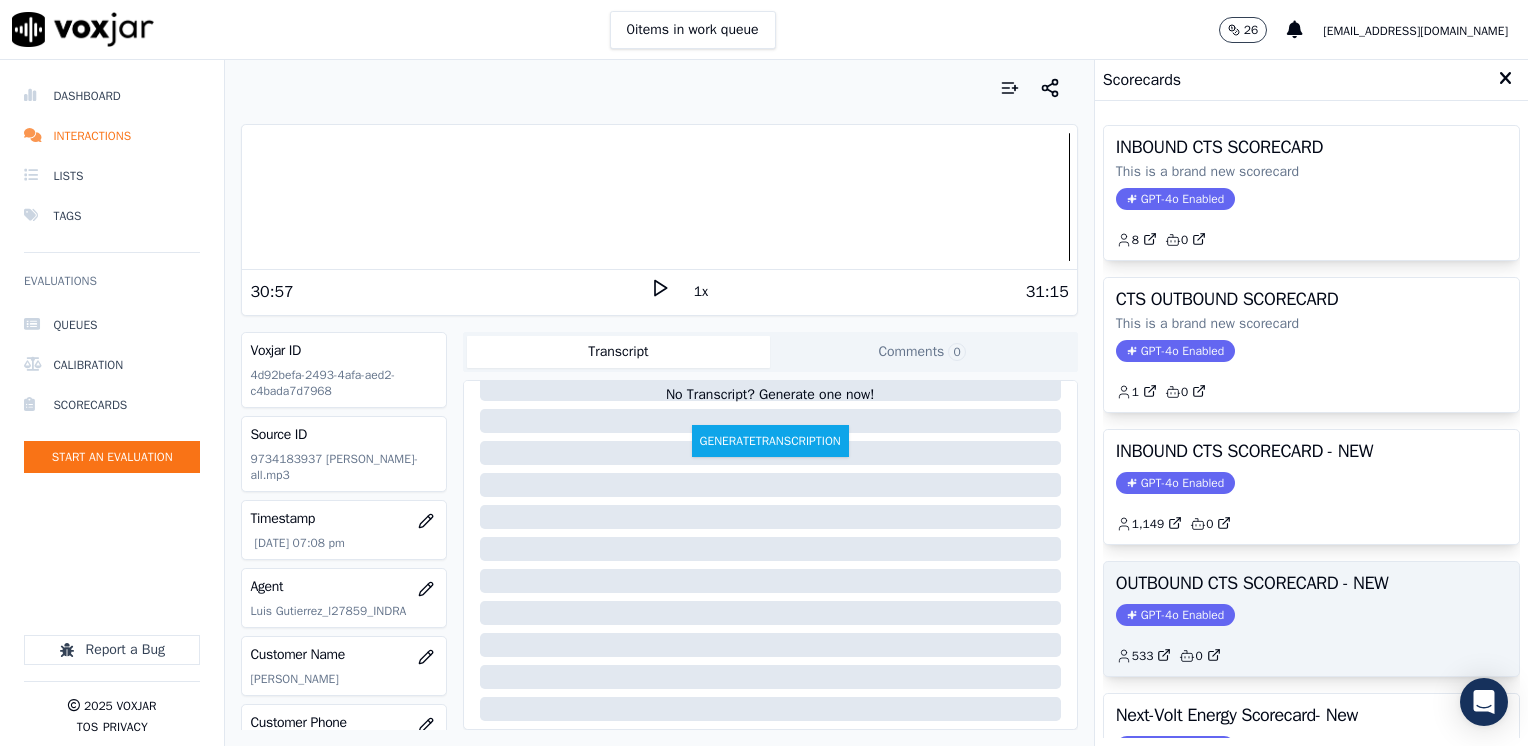 click on "GPT-4o Enabled" at bounding box center (1175, 615) 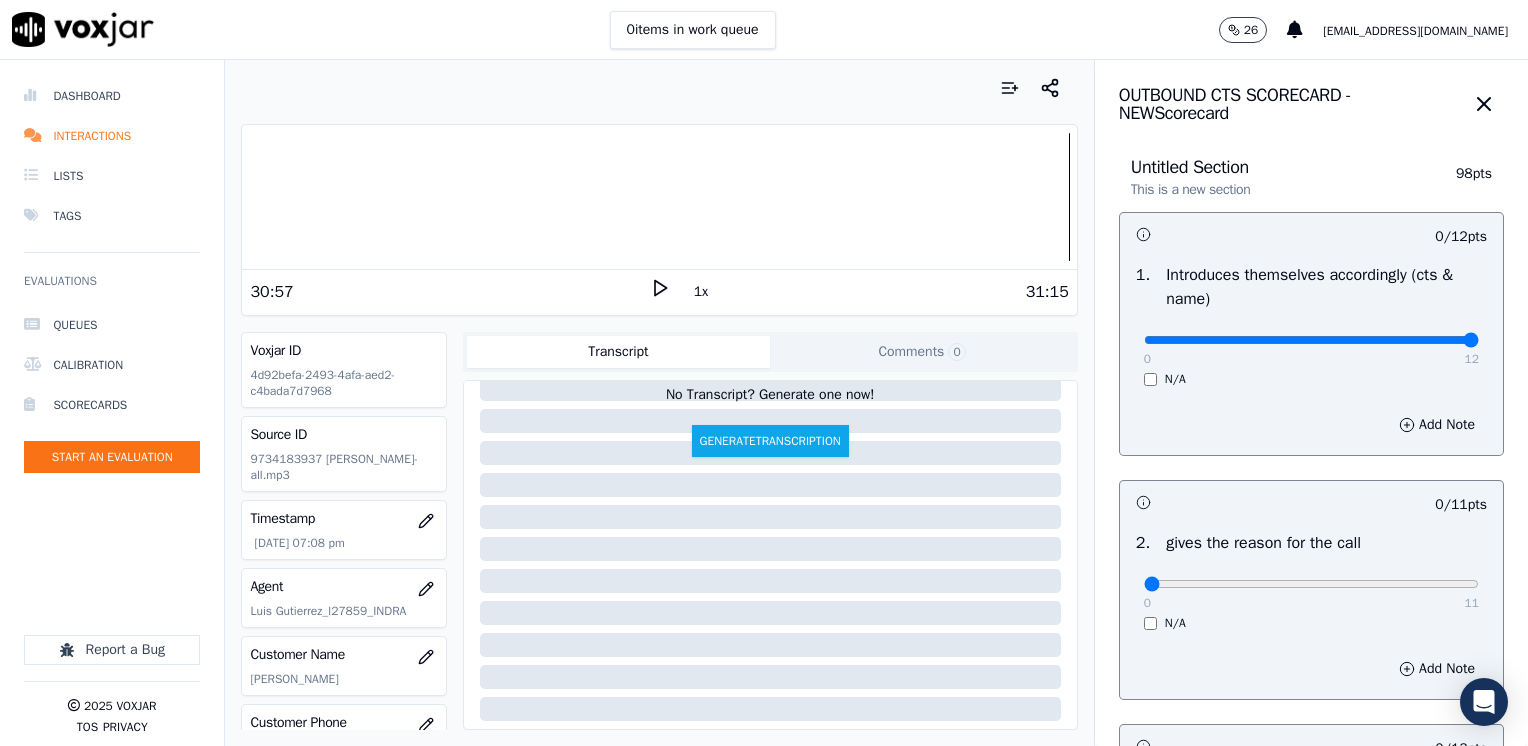 drag, startPoint x: 1132, startPoint y: 338, endPoint x: 1501, endPoint y: 336, distance: 369.00543 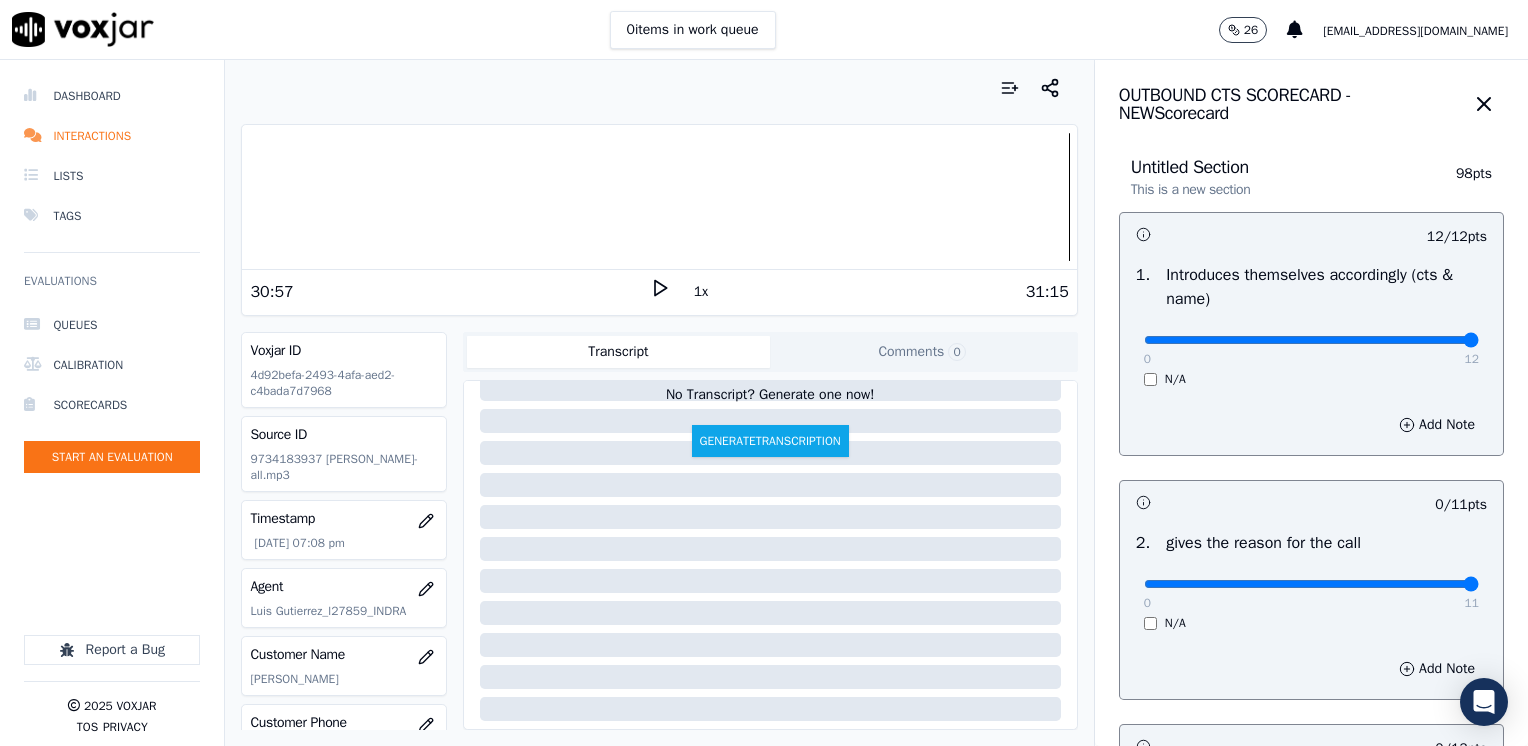 drag, startPoint x: 1129, startPoint y: 591, endPoint x: 1531, endPoint y: 574, distance: 402.35928 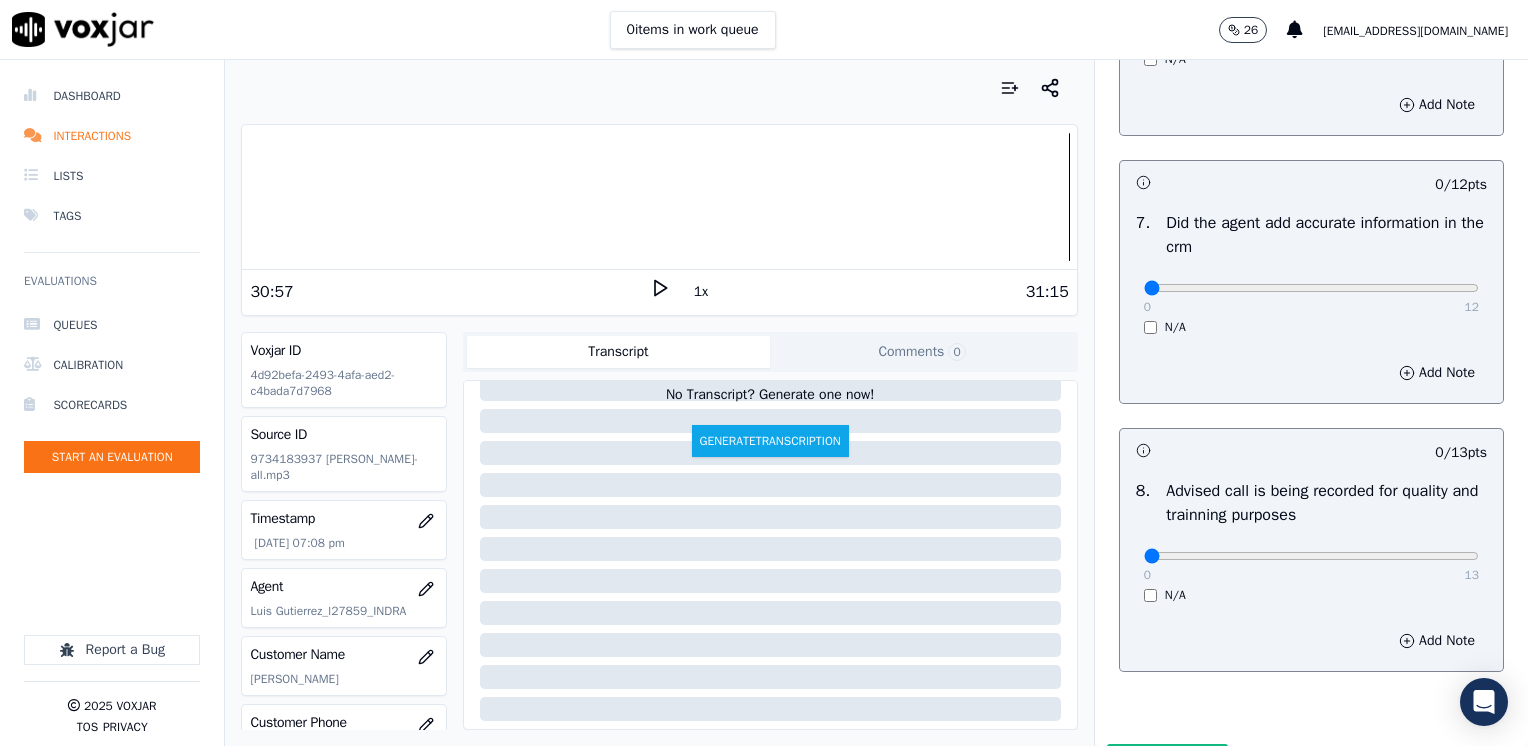 scroll, scrollTop: 1748, scrollLeft: 0, axis: vertical 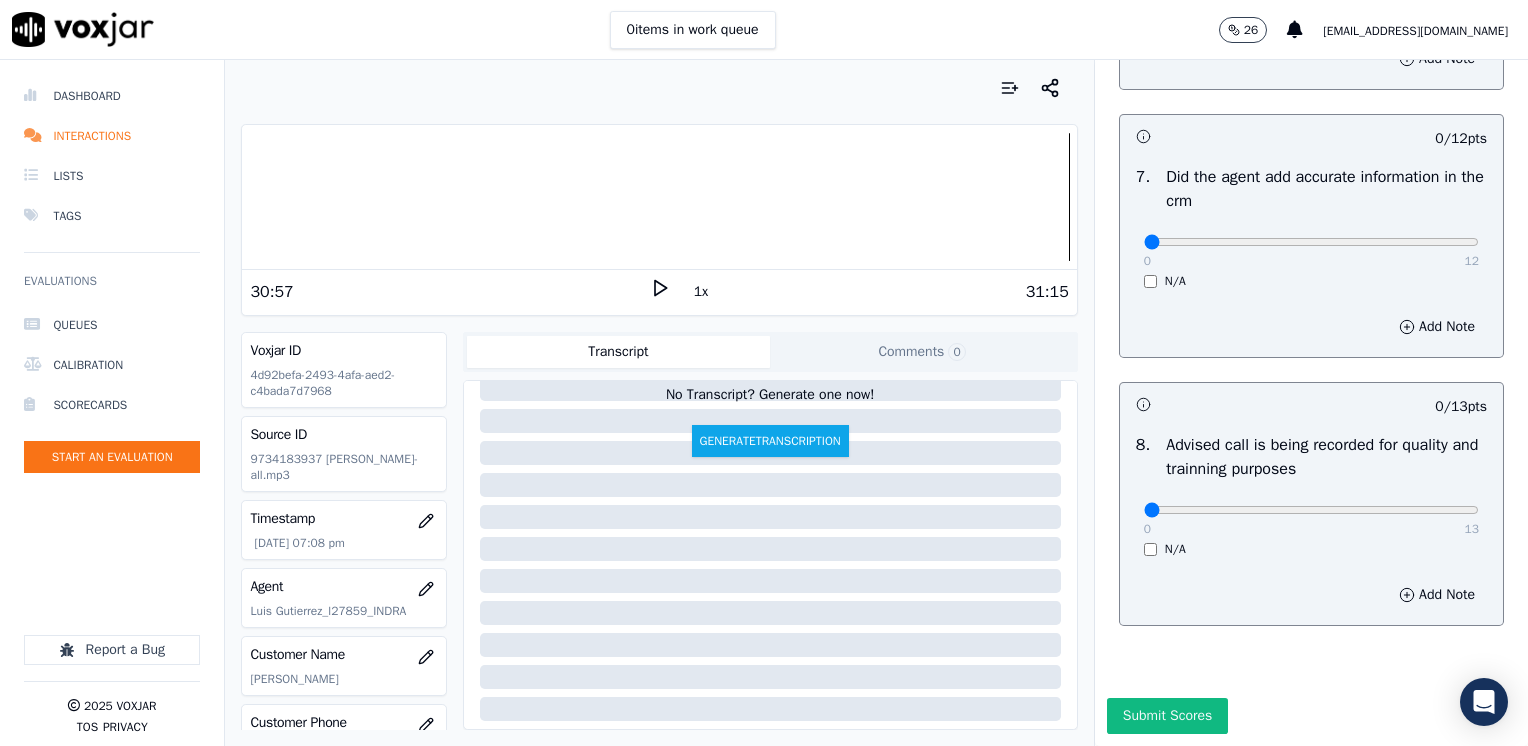 click on "0   13" at bounding box center [1311, 509] 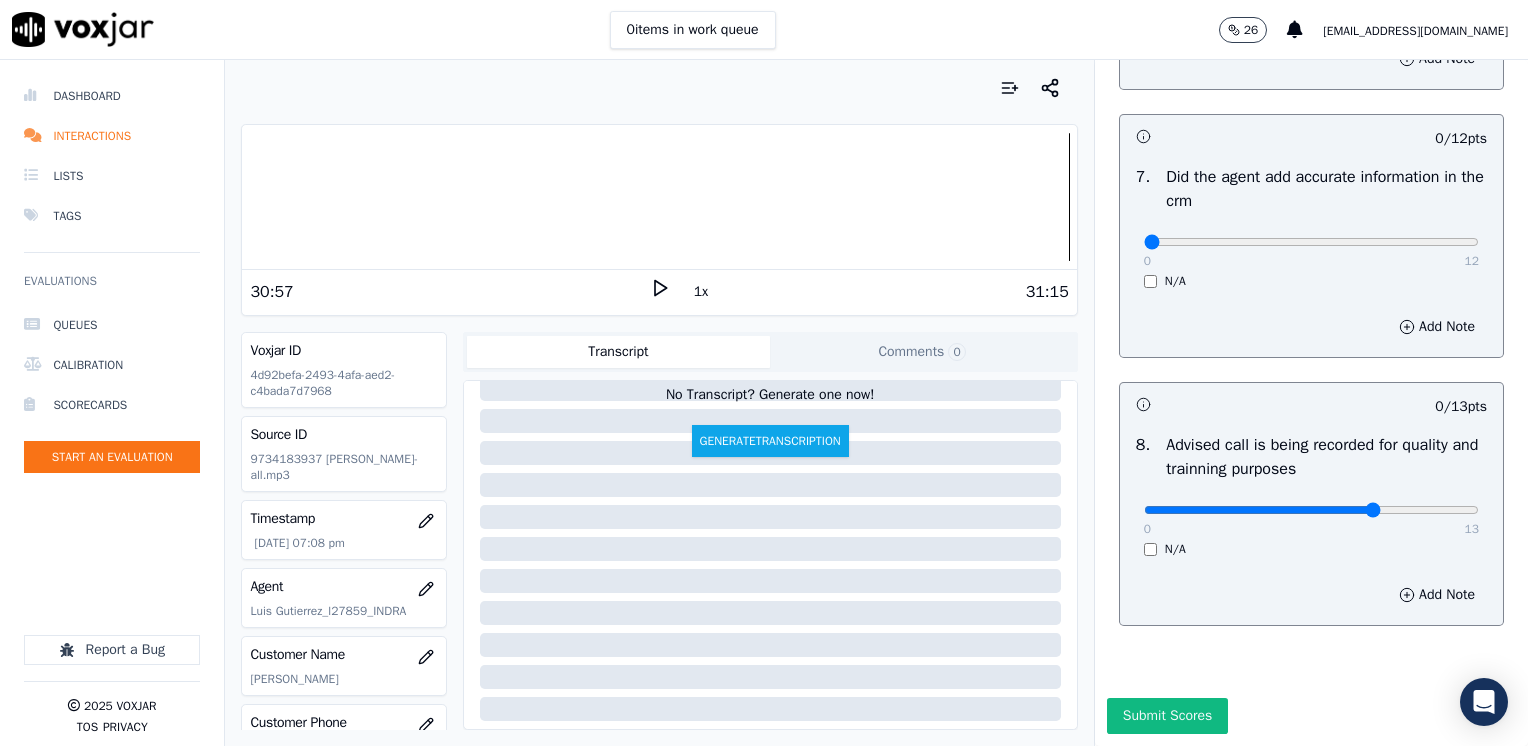 click at bounding box center (1311, -1366) 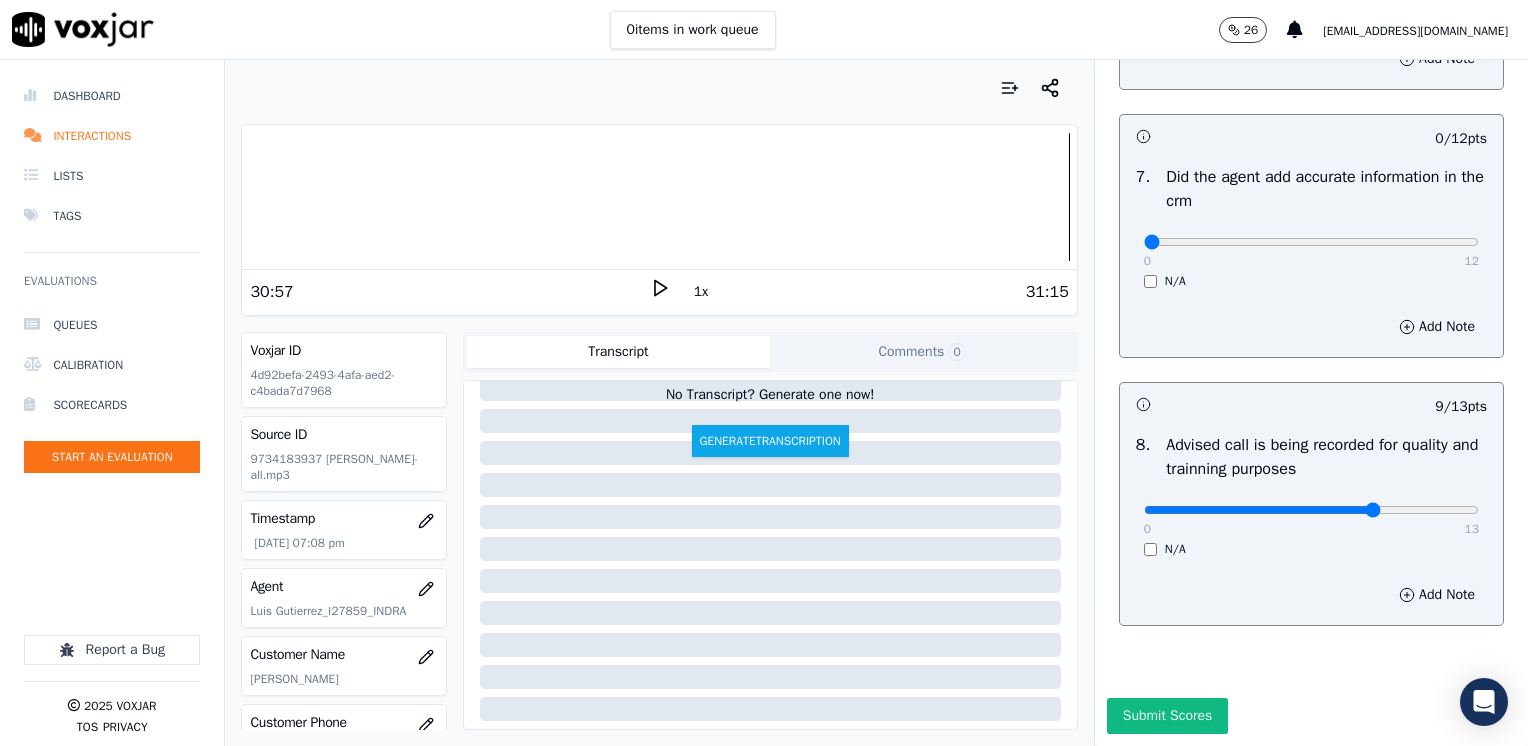 click at bounding box center [1311, -1366] 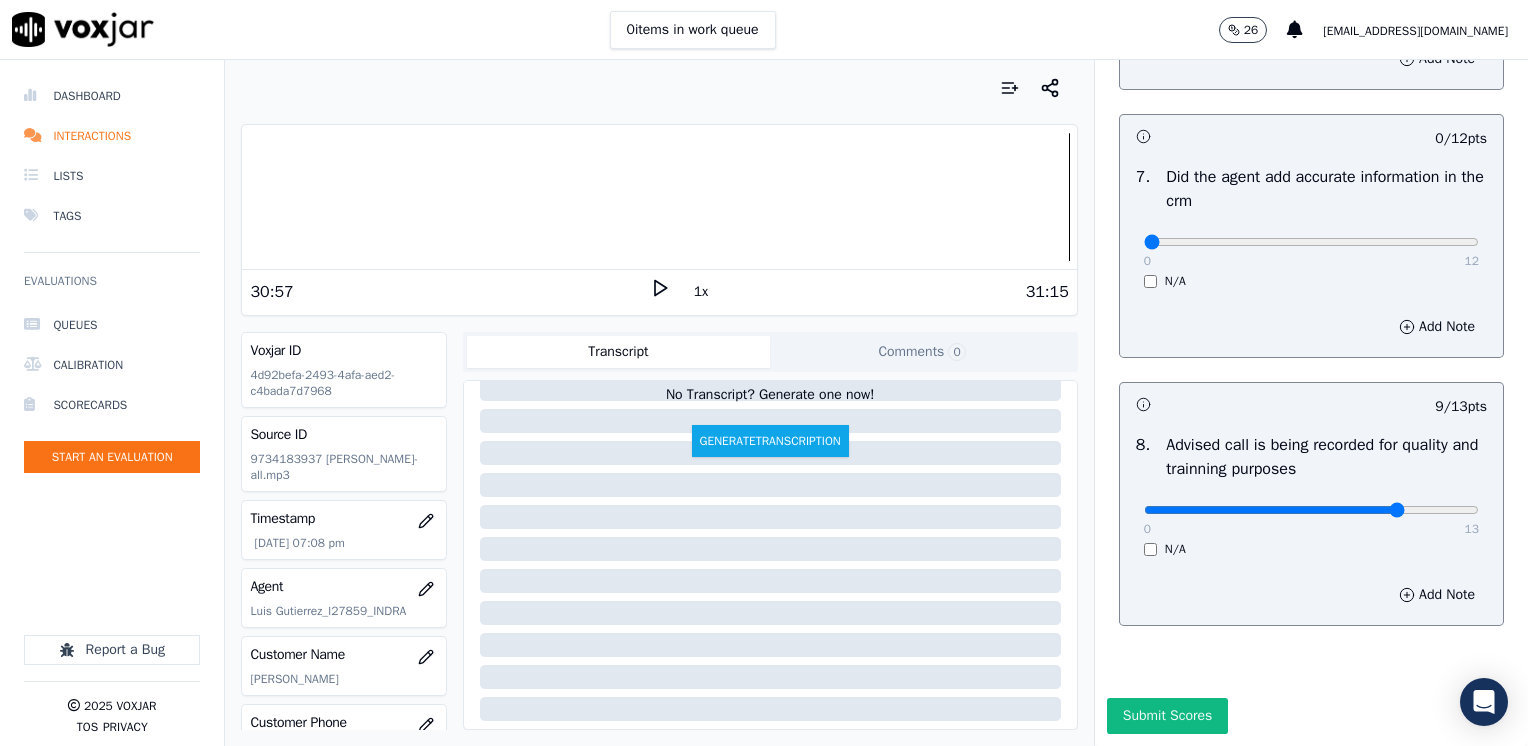 type on "10" 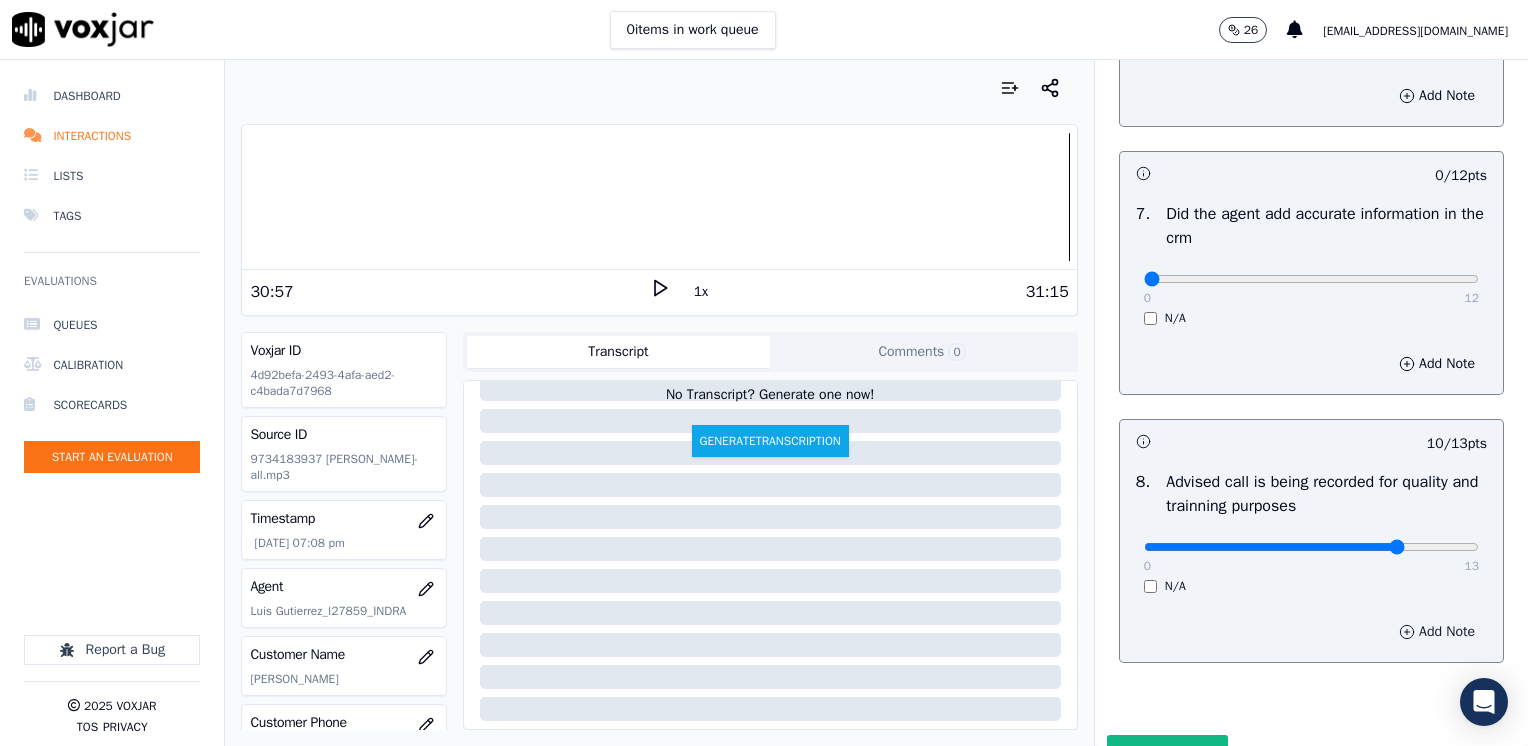scroll, scrollTop: 1448, scrollLeft: 0, axis: vertical 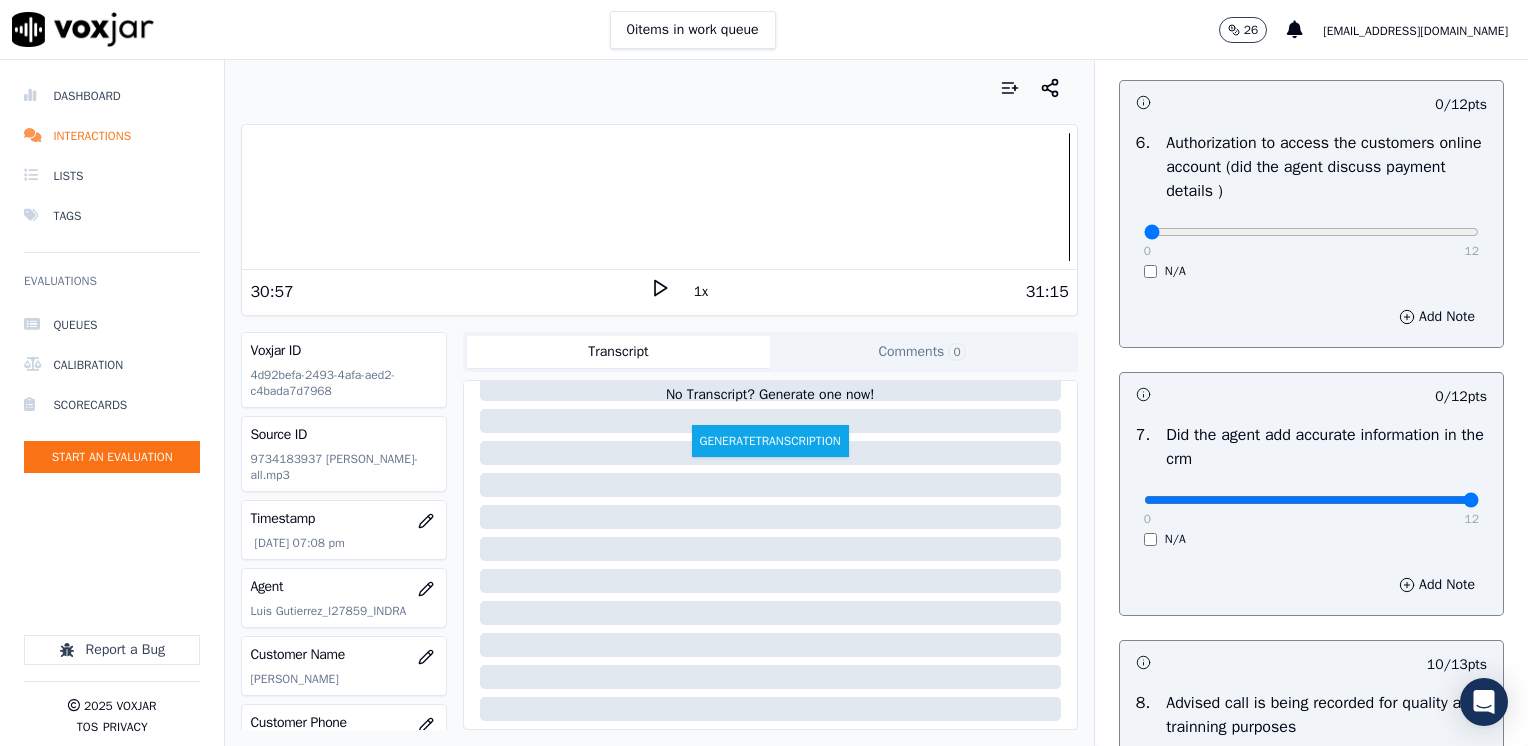 drag, startPoint x: 1136, startPoint y: 498, endPoint x: 1531, endPoint y: 502, distance: 395.02026 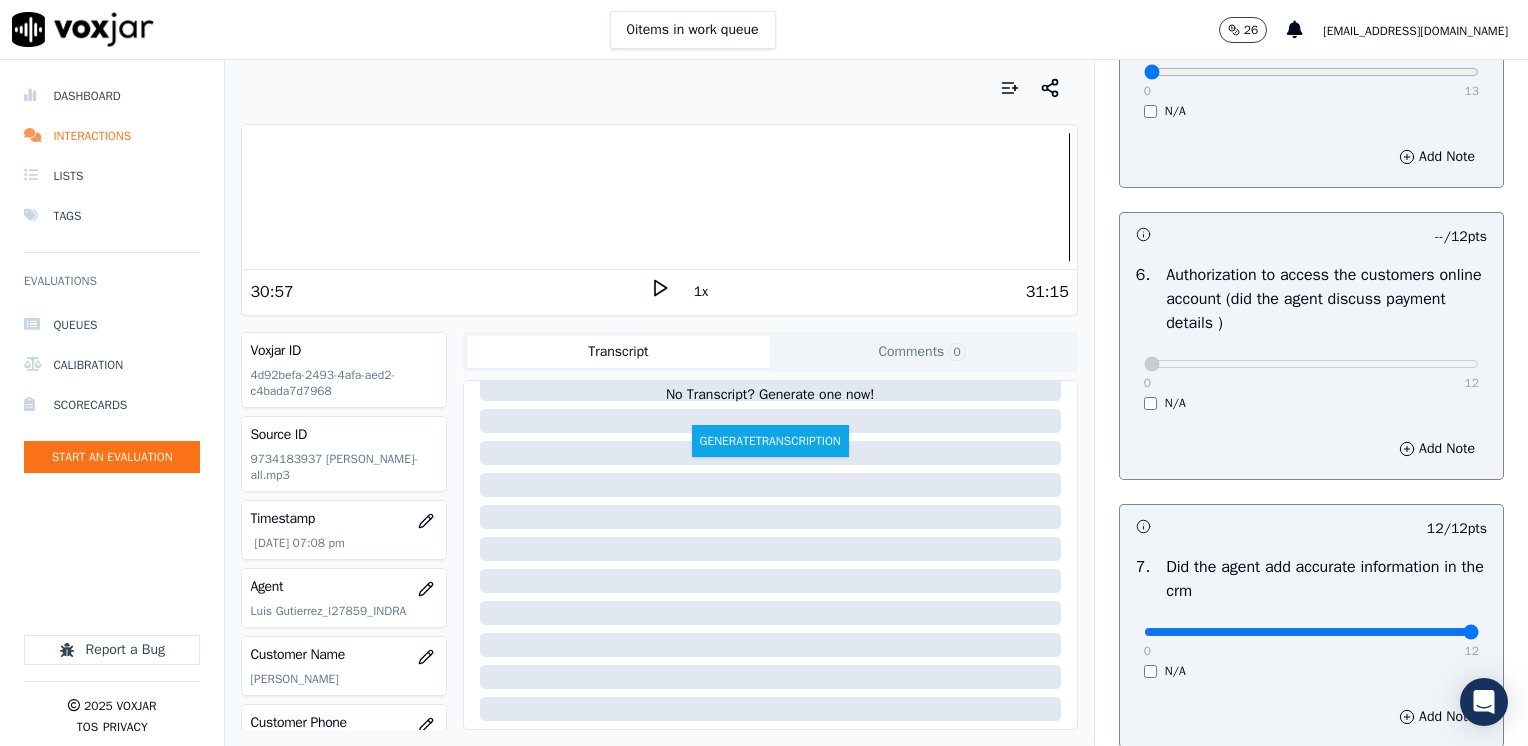 scroll, scrollTop: 1148, scrollLeft: 0, axis: vertical 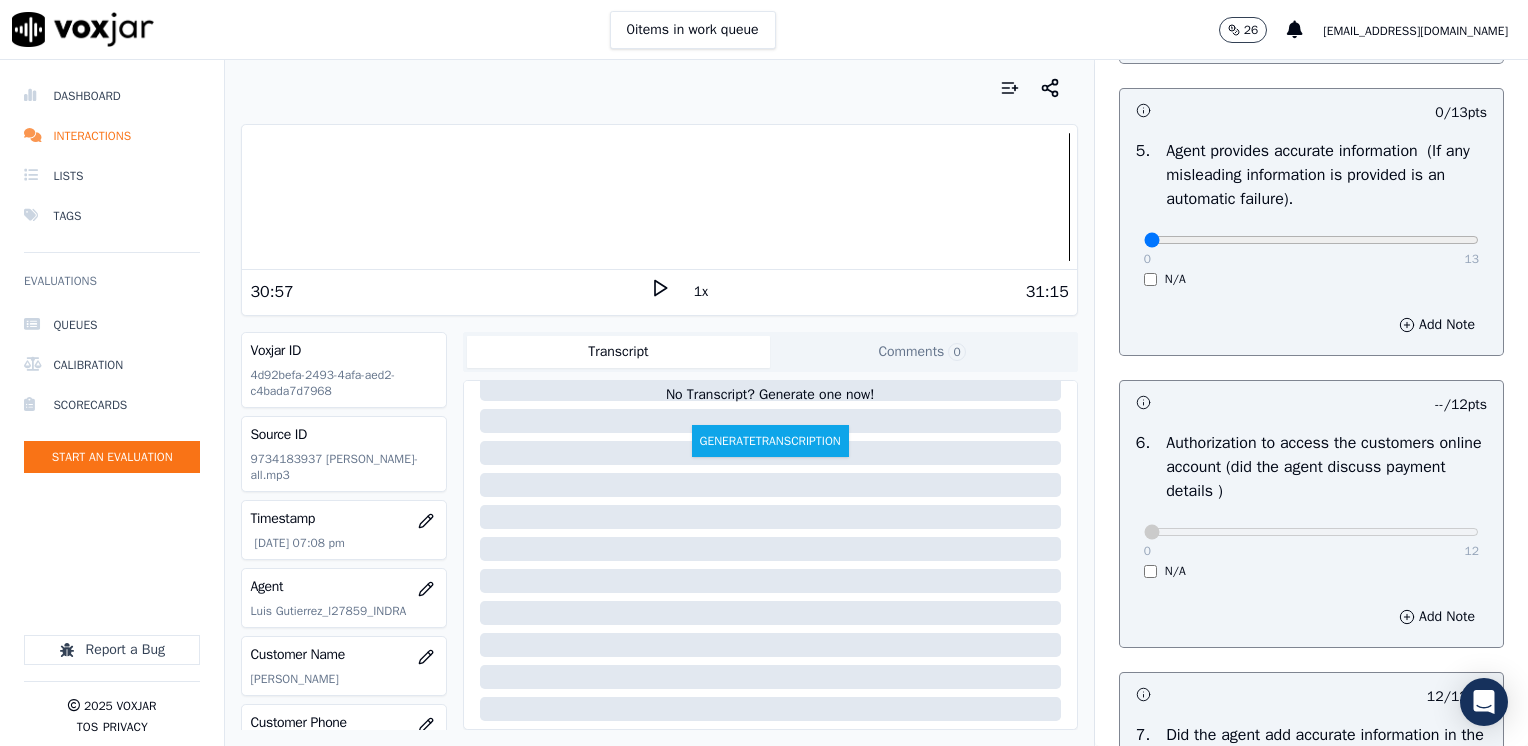 click on "0   12     N/A" at bounding box center [1311, 541] 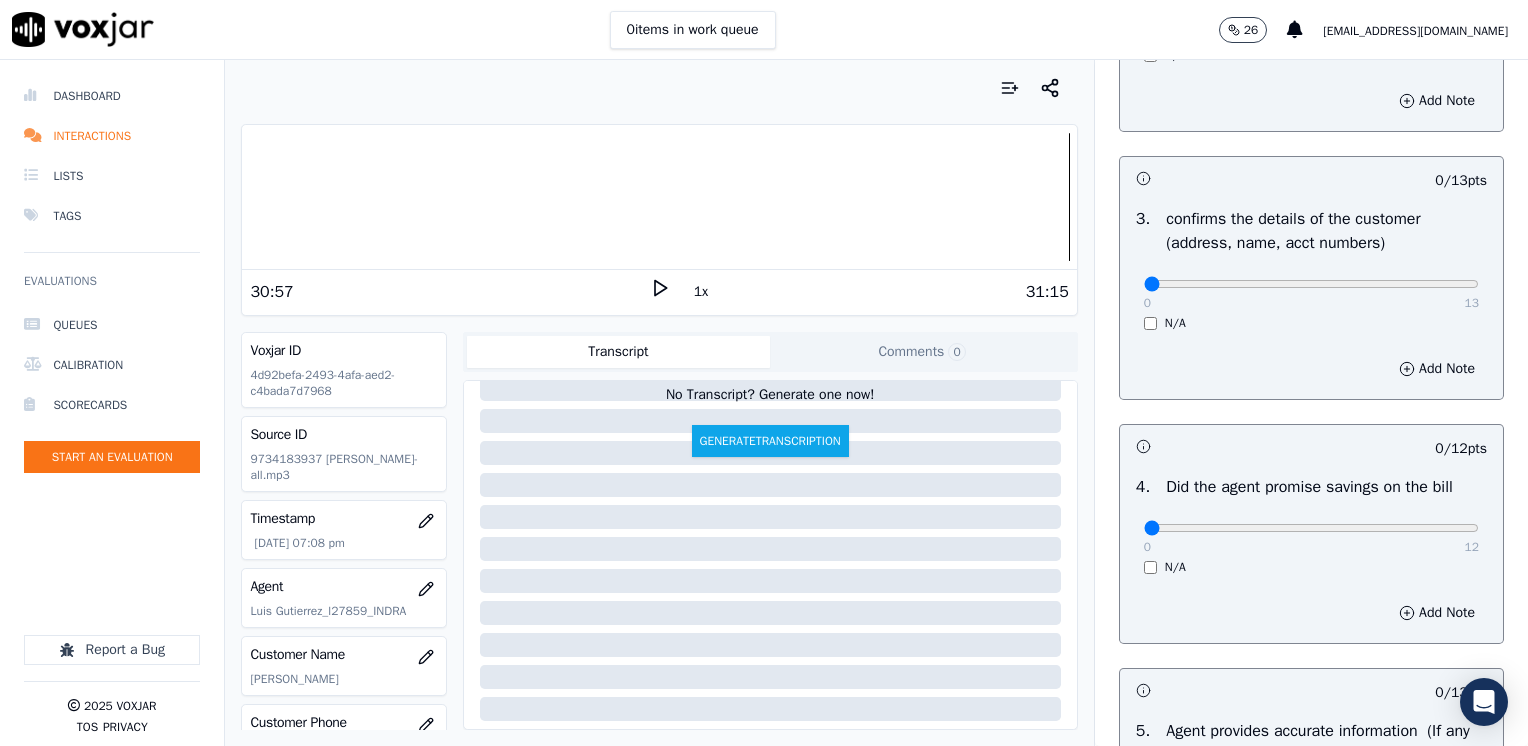 scroll, scrollTop: 548, scrollLeft: 0, axis: vertical 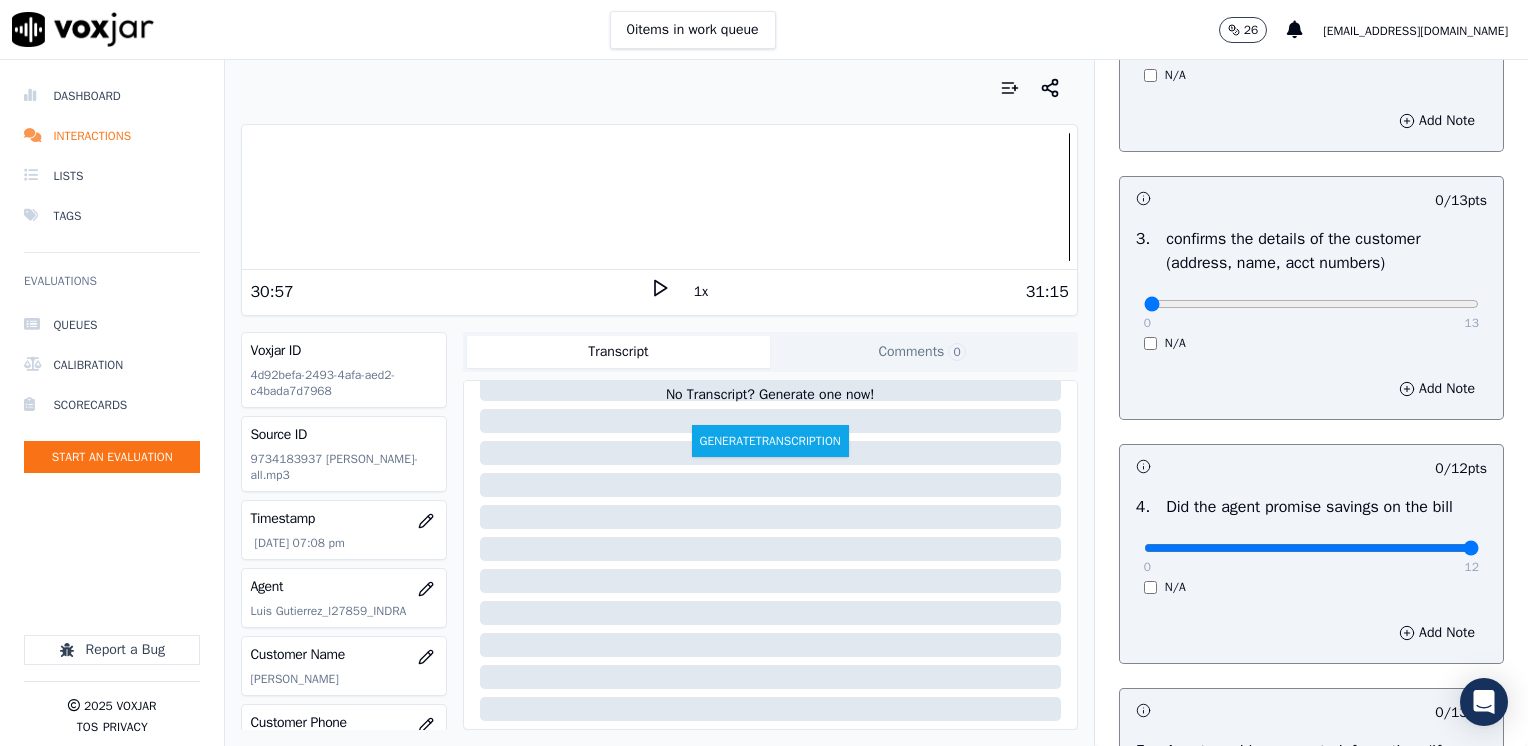 drag, startPoint x: 1126, startPoint y: 551, endPoint x: 1531, endPoint y: 531, distance: 405.49353 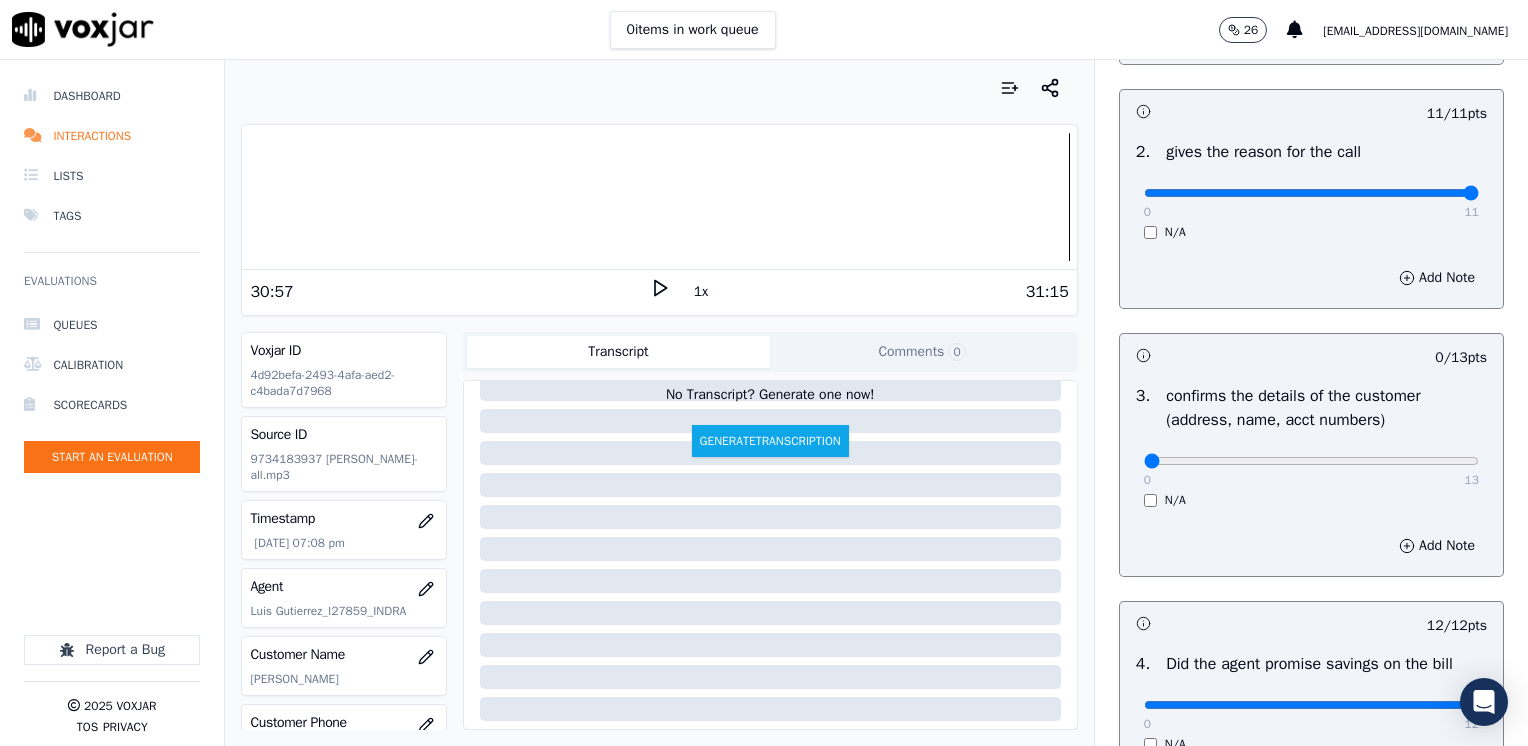 scroll, scrollTop: 248, scrollLeft: 0, axis: vertical 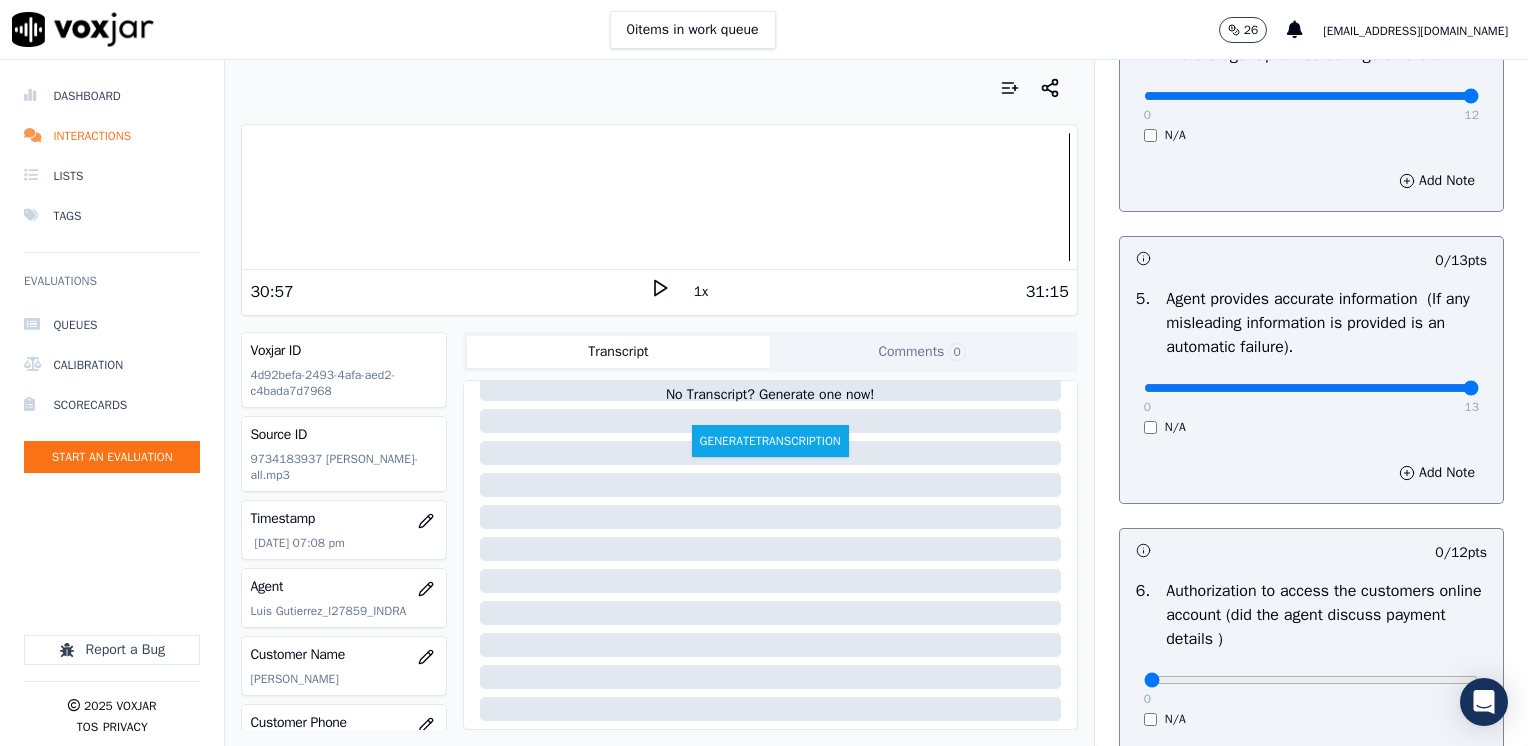 drag, startPoint x: 1135, startPoint y: 386, endPoint x: 1531, endPoint y: 436, distance: 399.14407 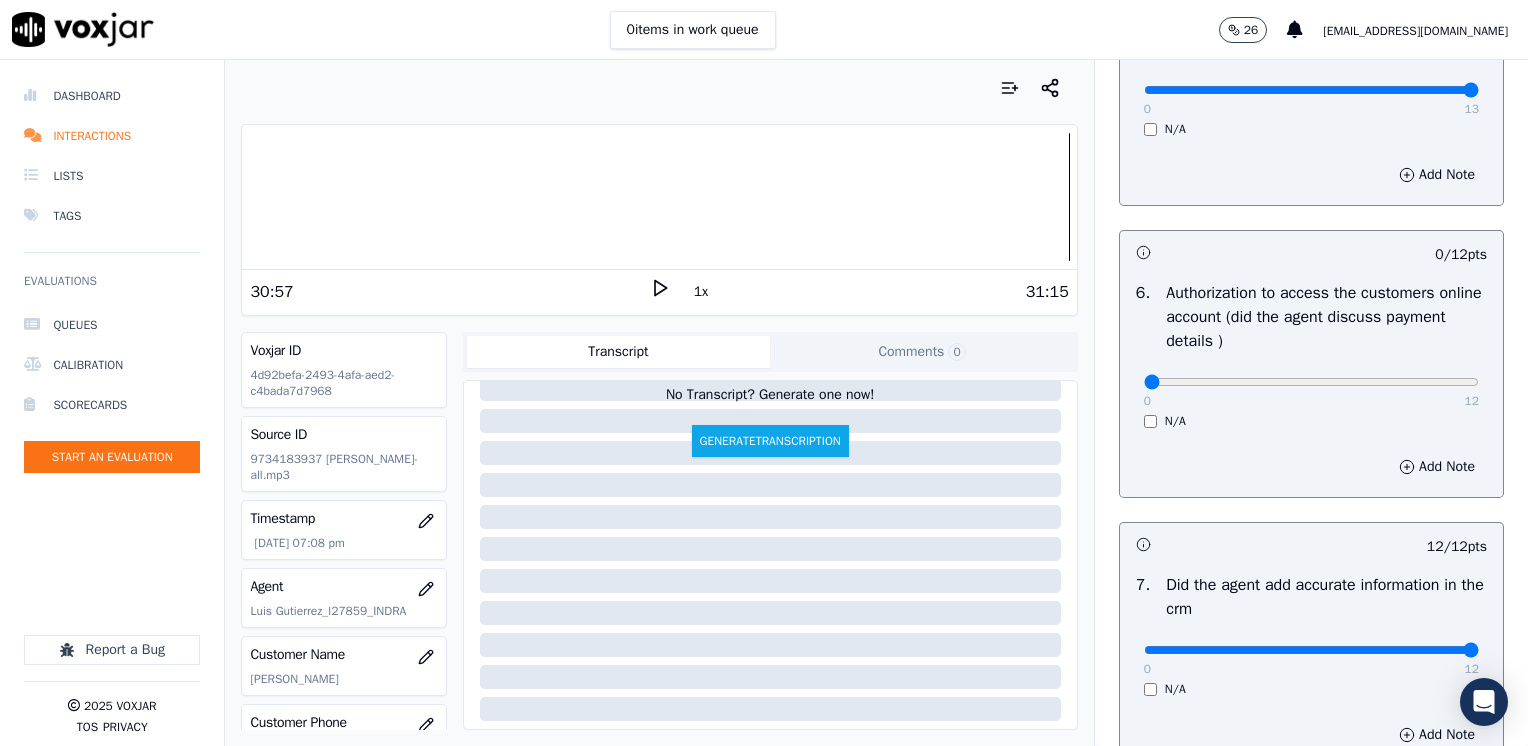 scroll, scrollTop: 1300, scrollLeft: 0, axis: vertical 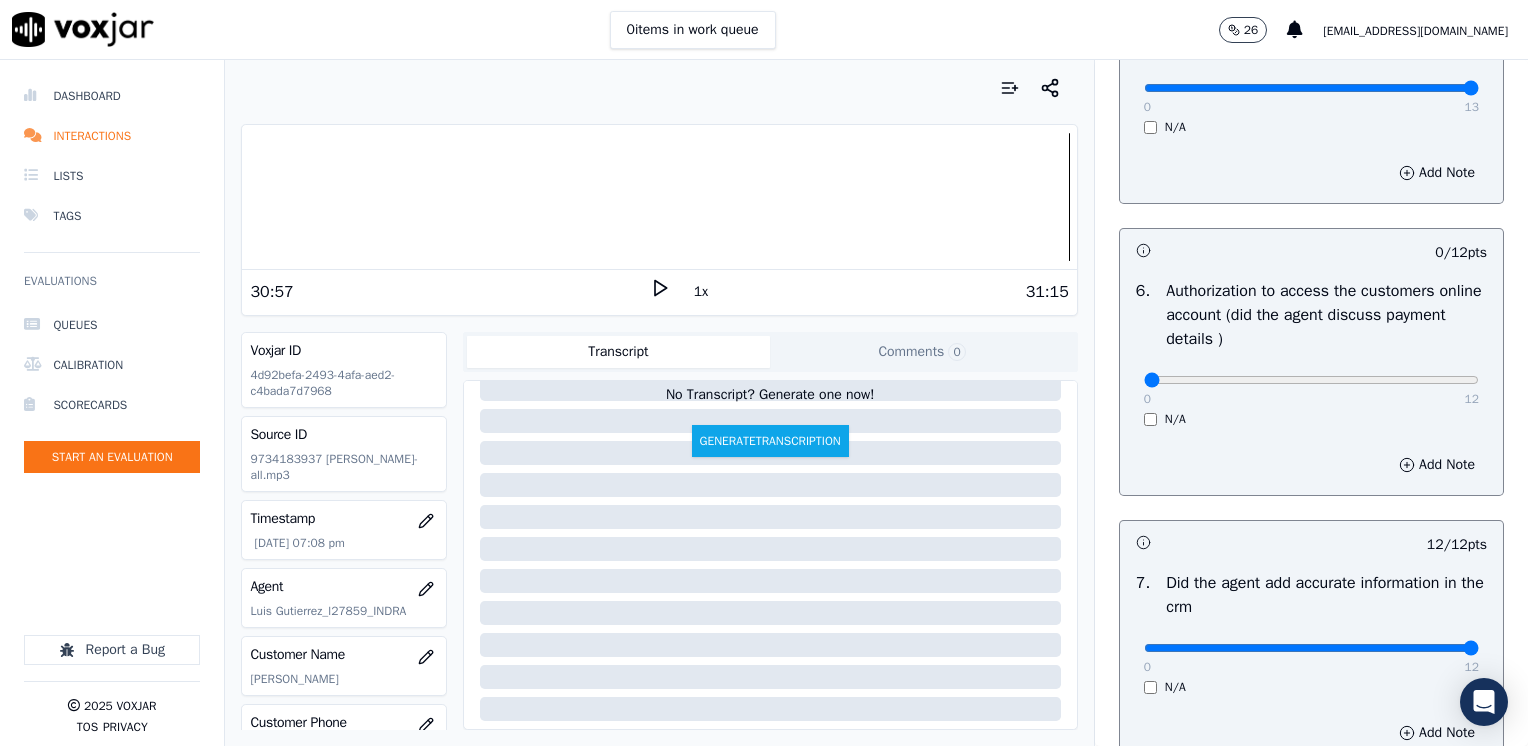 click on "N/A" at bounding box center (1311, 419) 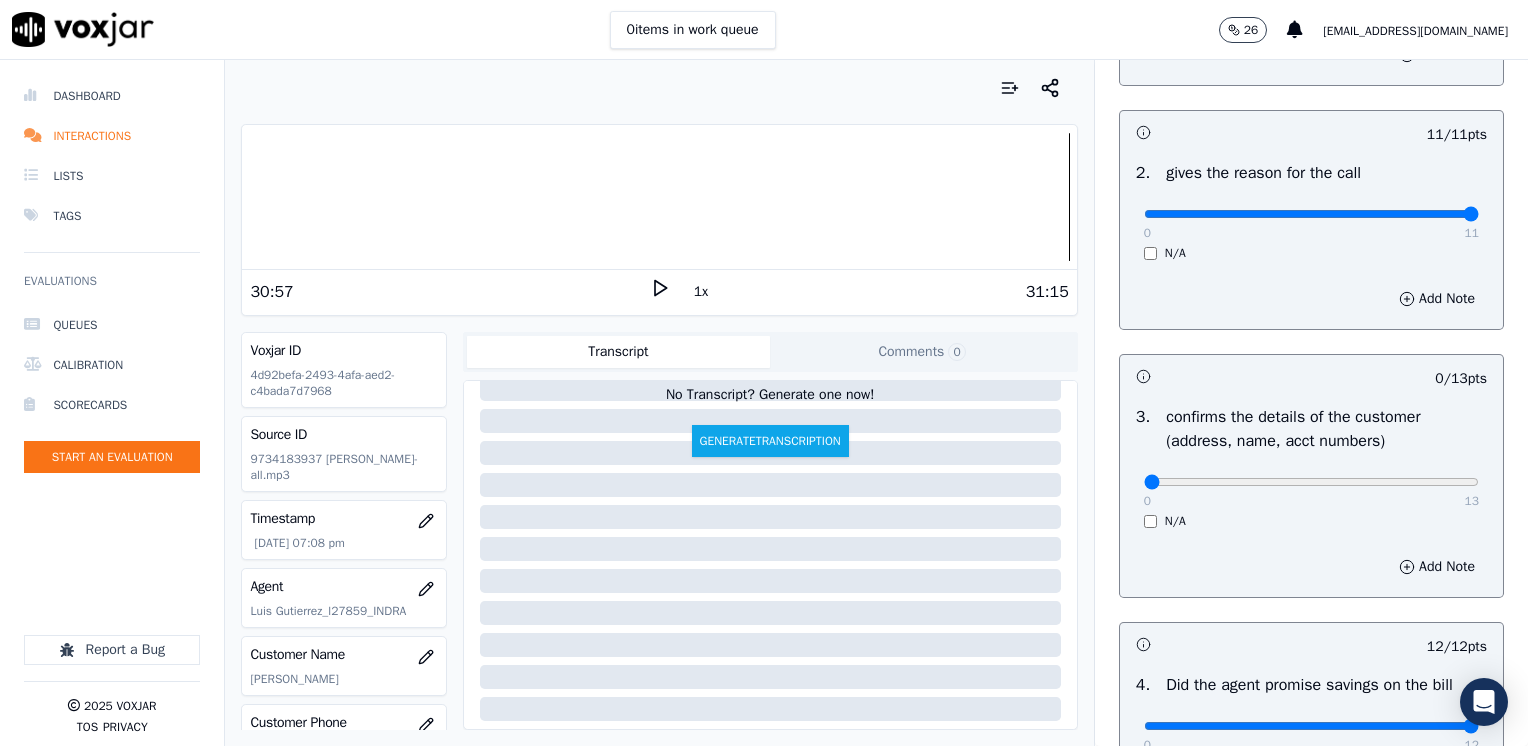 scroll, scrollTop: 348, scrollLeft: 0, axis: vertical 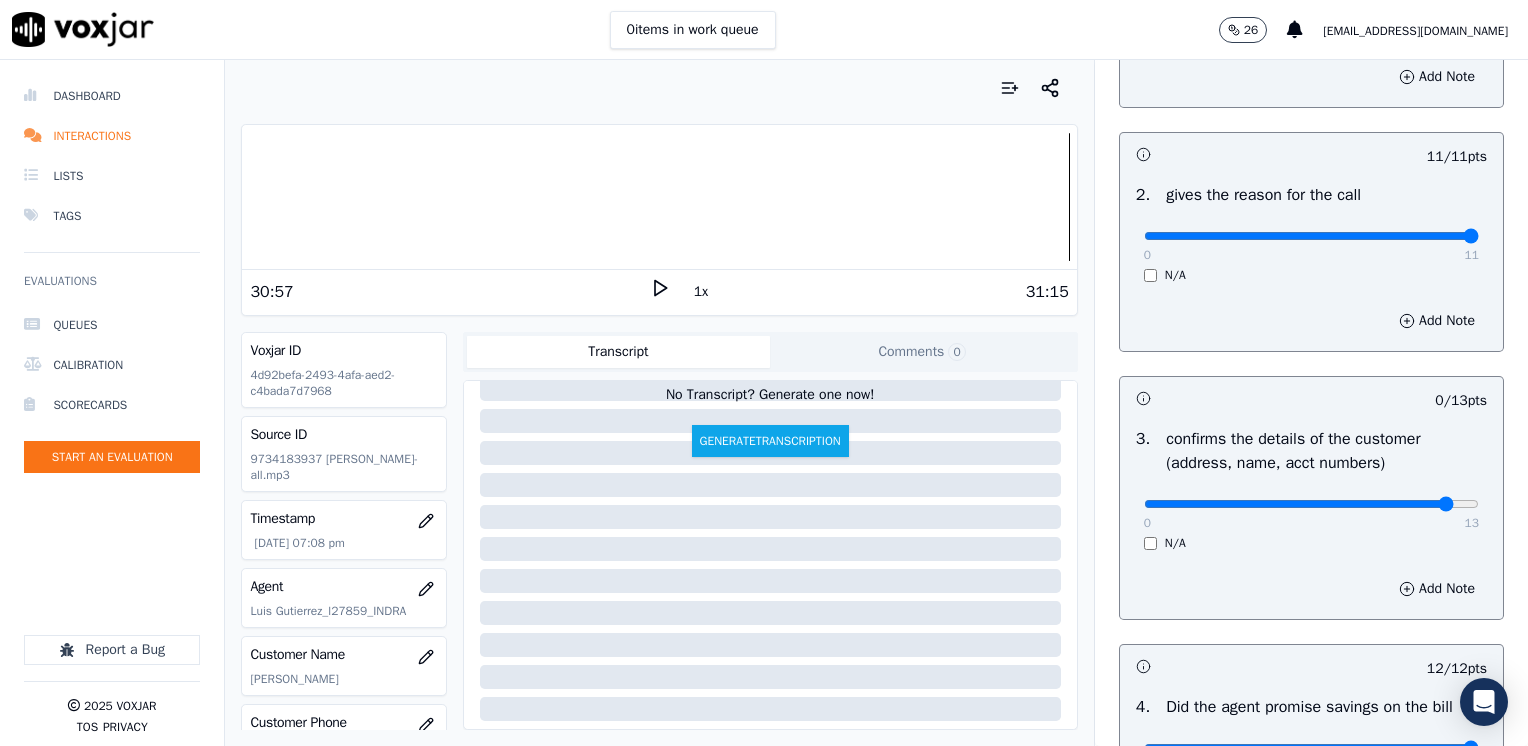drag, startPoint x: 1129, startPoint y: 498, endPoint x: 1409, endPoint y: 490, distance: 280.11426 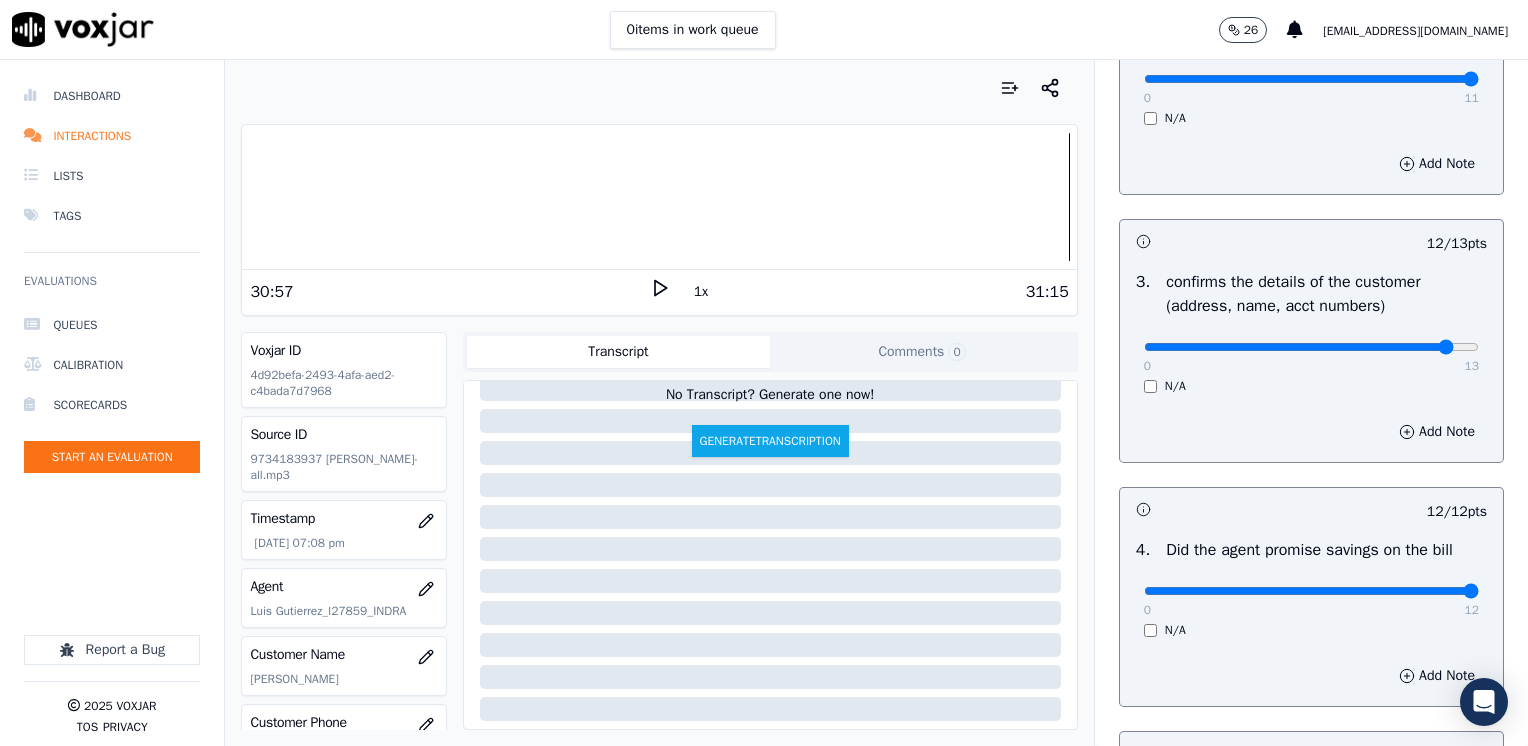 scroll, scrollTop: 500, scrollLeft: 0, axis: vertical 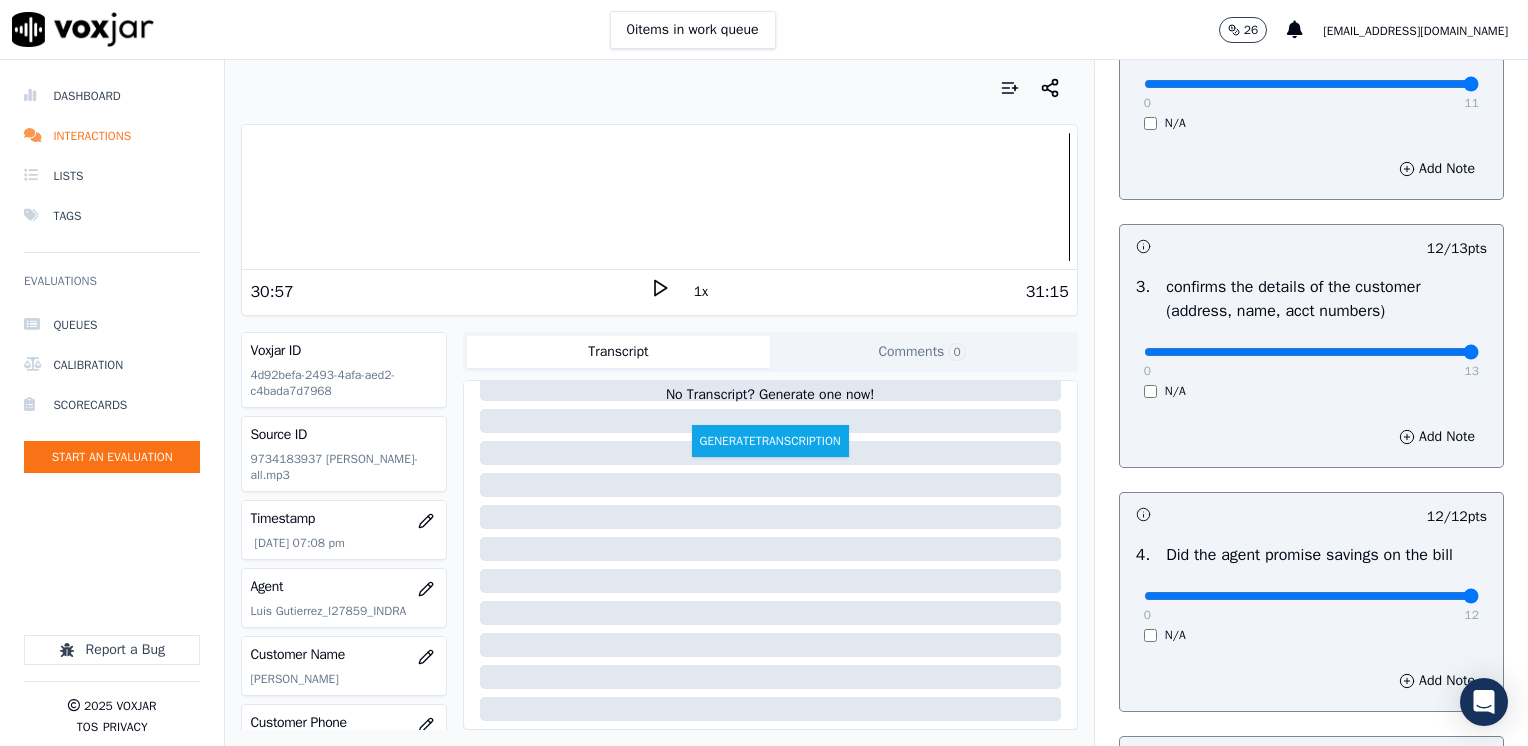 drag, startPoint x: 1404, startPoint y: 350, endPoint x: 1531, endPoint y: 379, distance: 130.26895 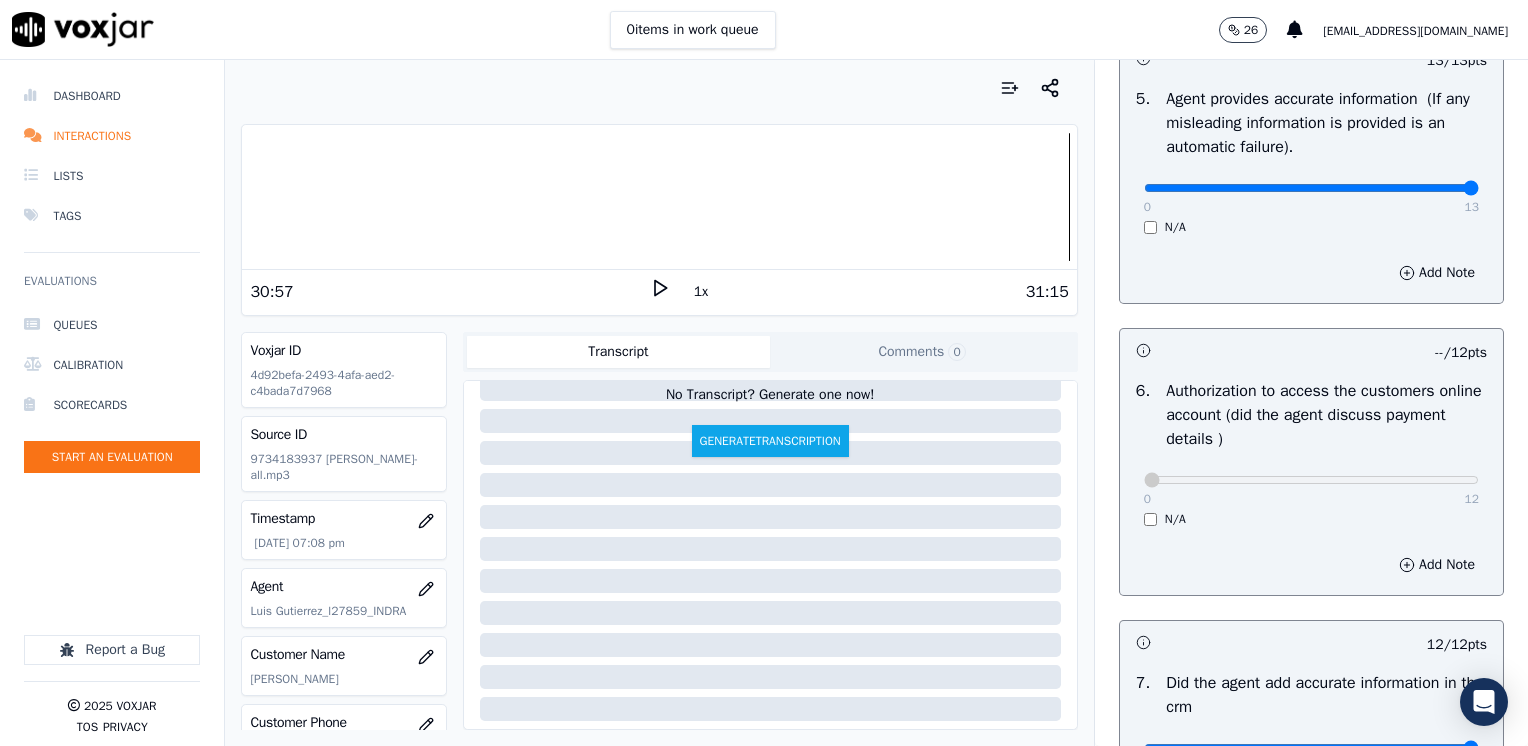 scroll, scrollTop: 1748, scrollLeft: 0, axis: vertical 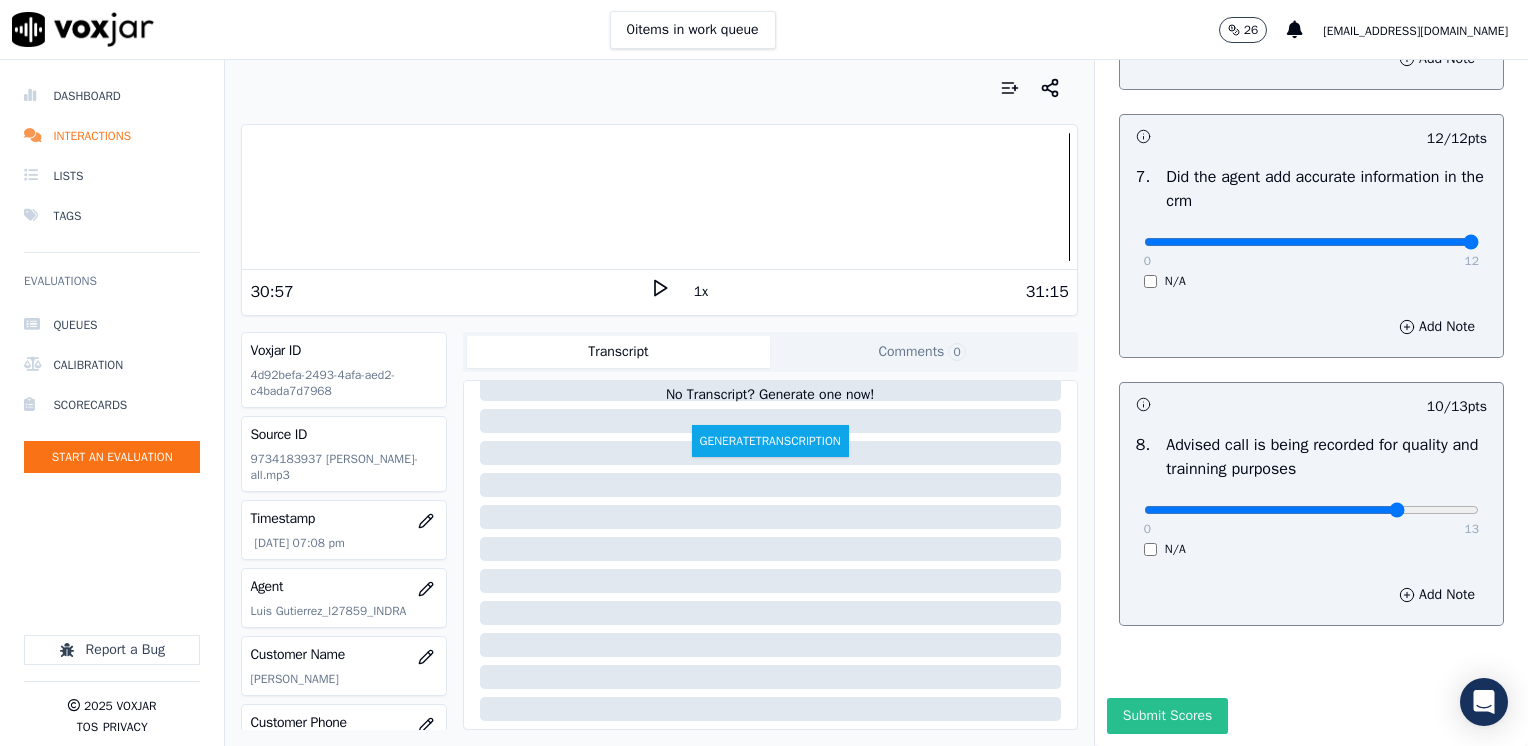 click on "Submit Scores" at bounding box center [1167, 716] 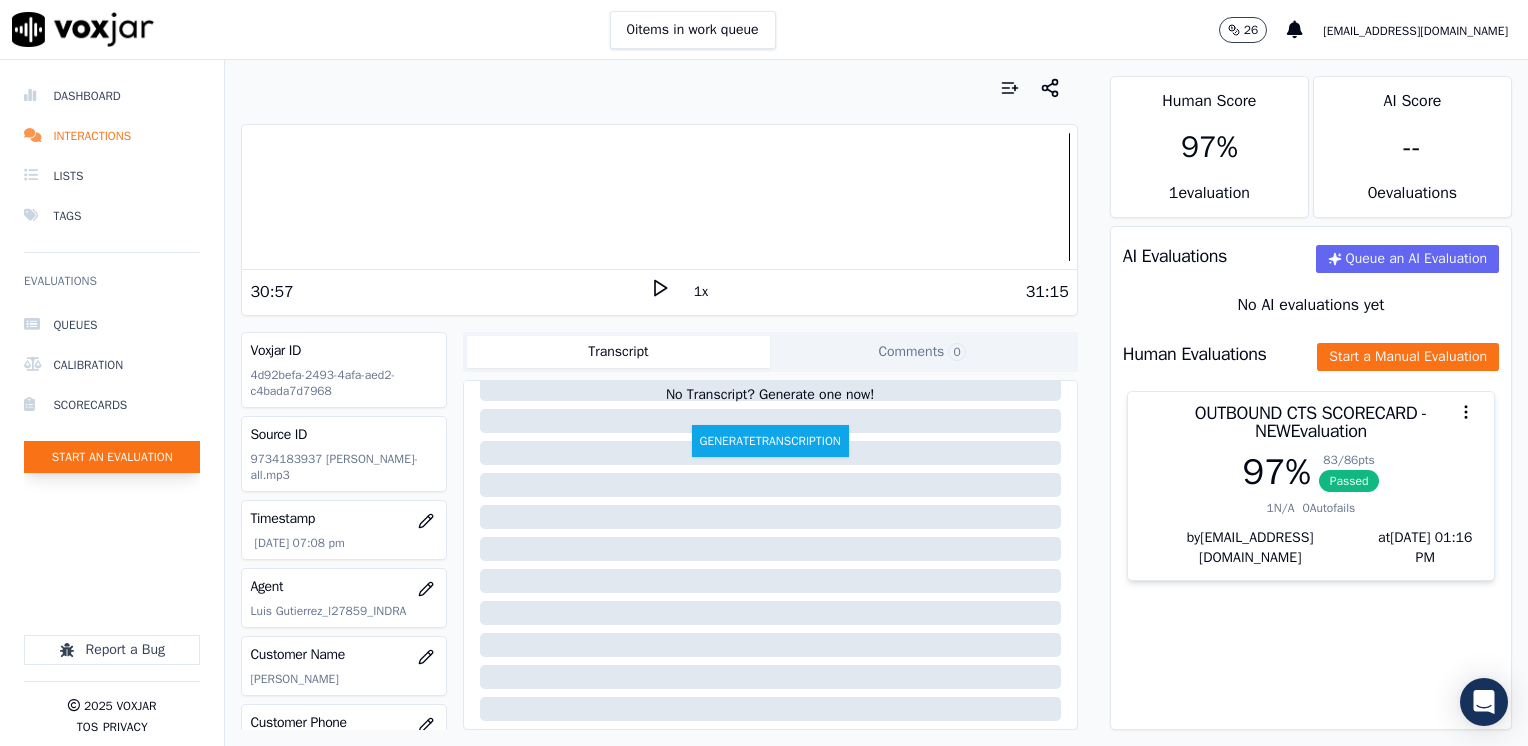 click on "Start an Evaluation" 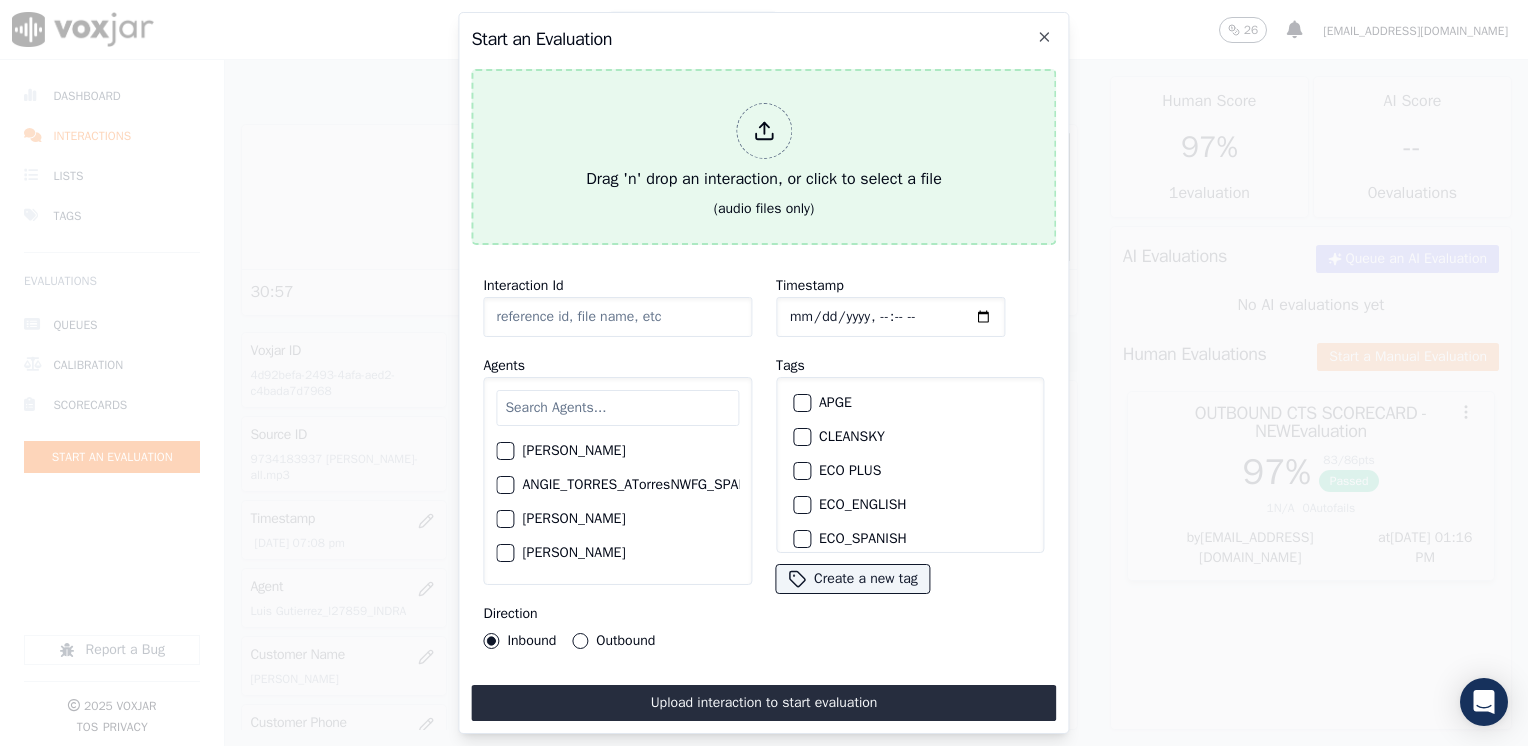 click 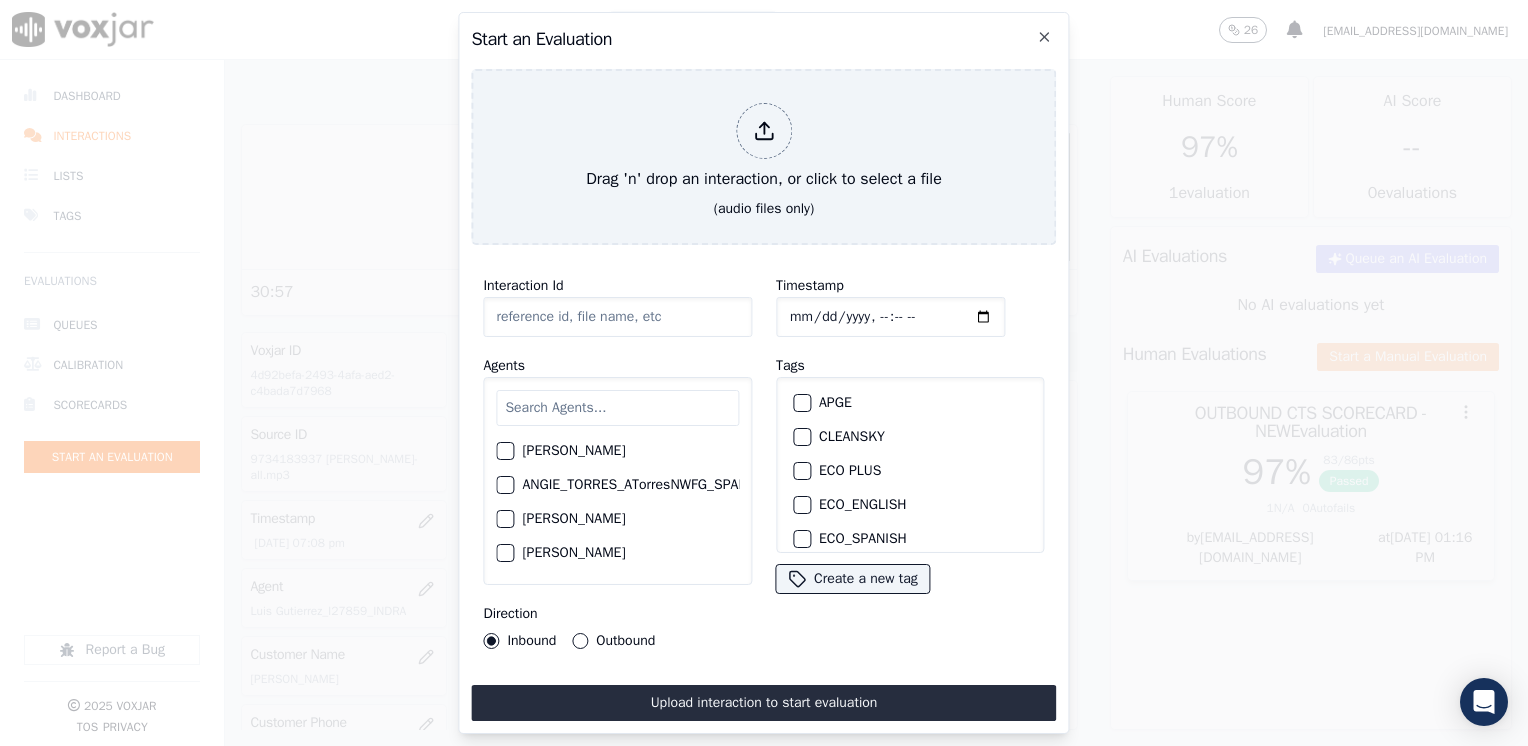 type on "20250729-121236_7177589767 [PERSON_NAME] 2-all.mp3" 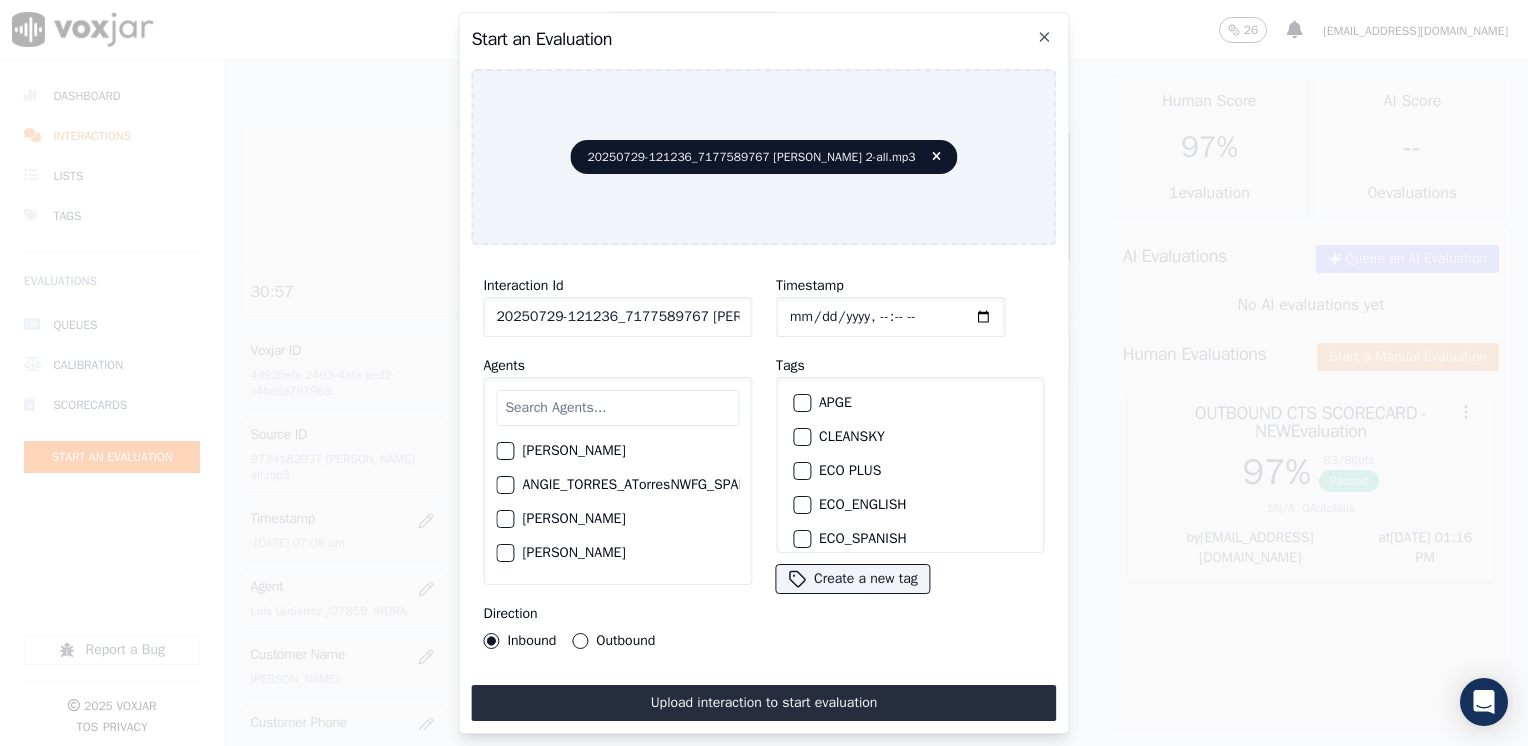 click at bounding box center (617, 408) 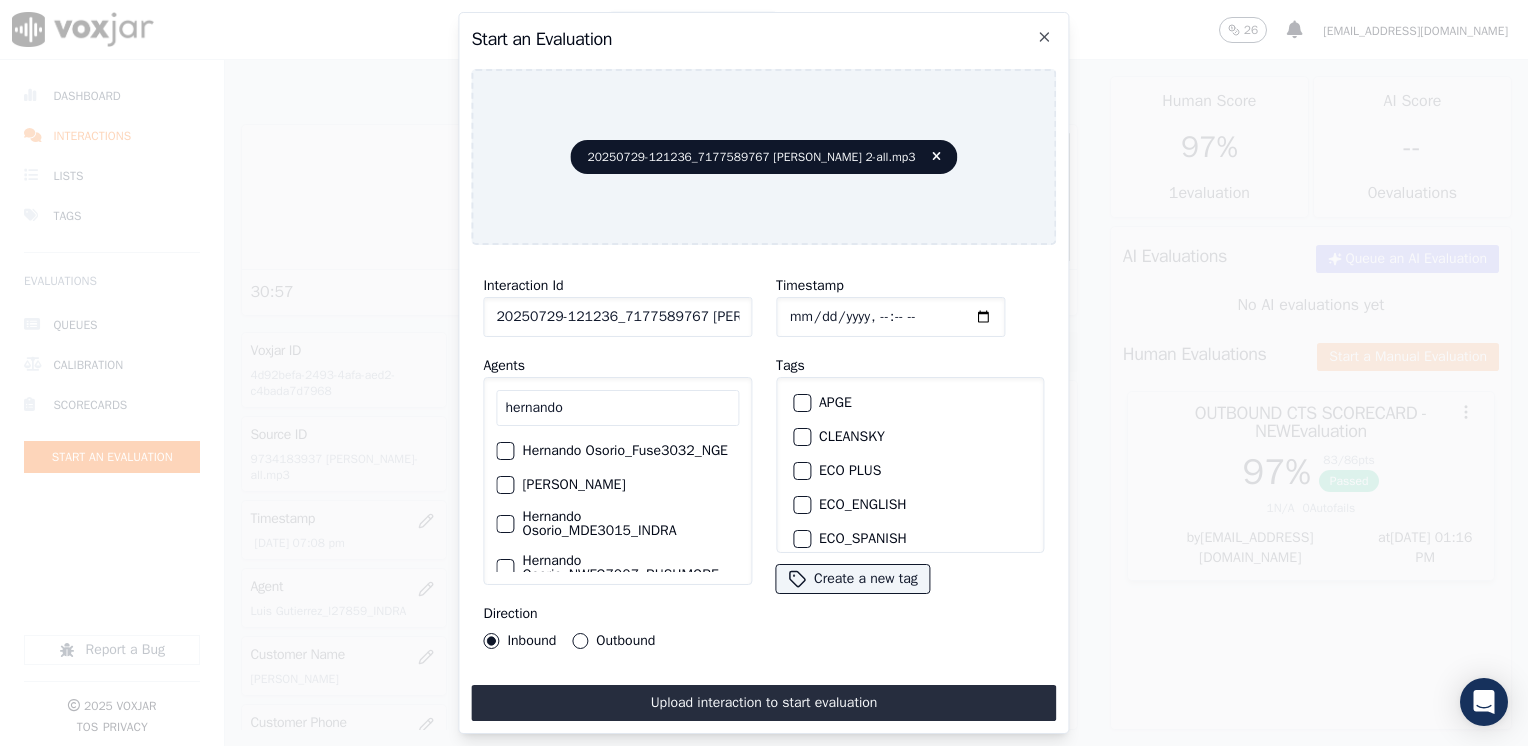 type on "hernando" 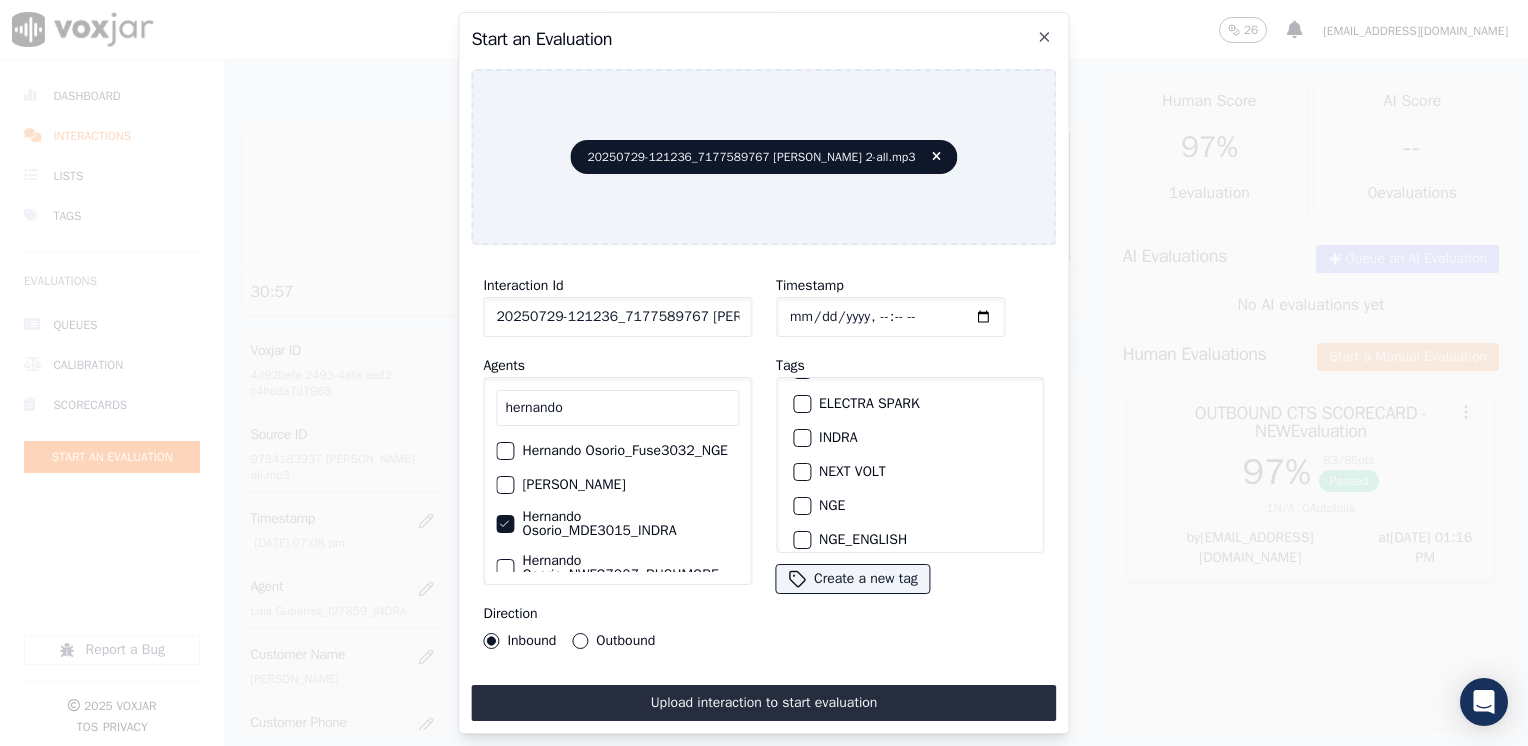 scroll, scrollTop: 128, scrollLeft: 0, axis: vertical 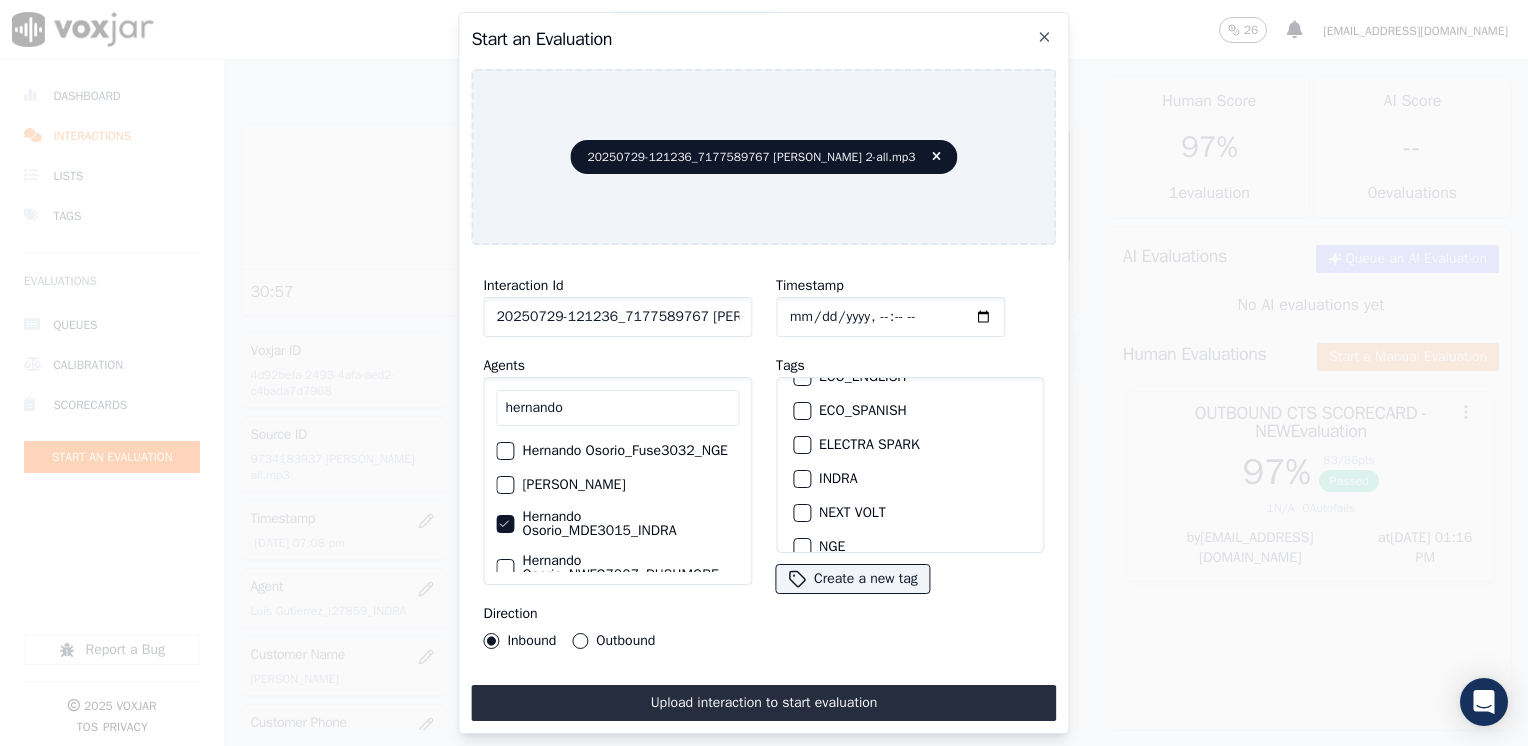click at bounding box center (801, 479) 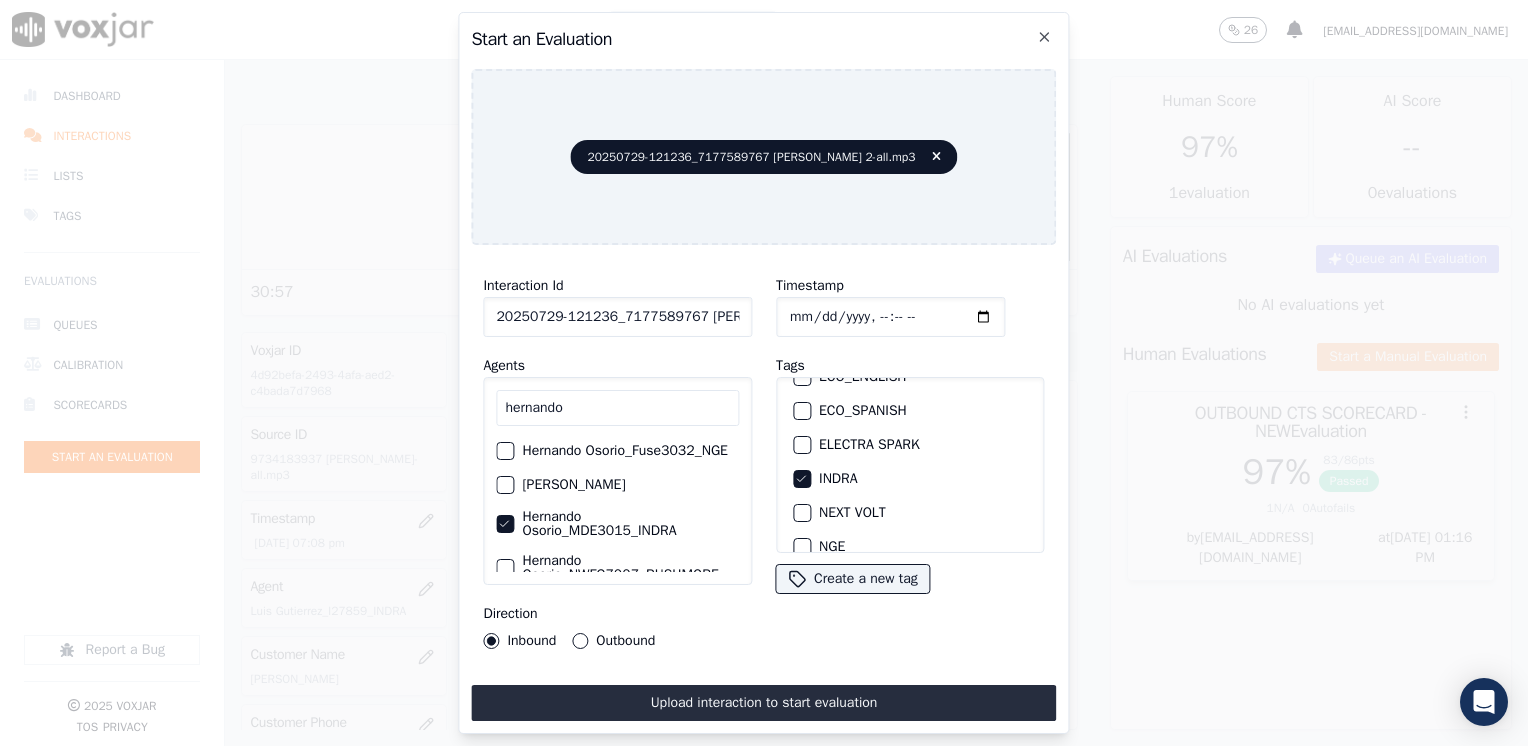 click on "Outbound" at bounding box center [580, 641] 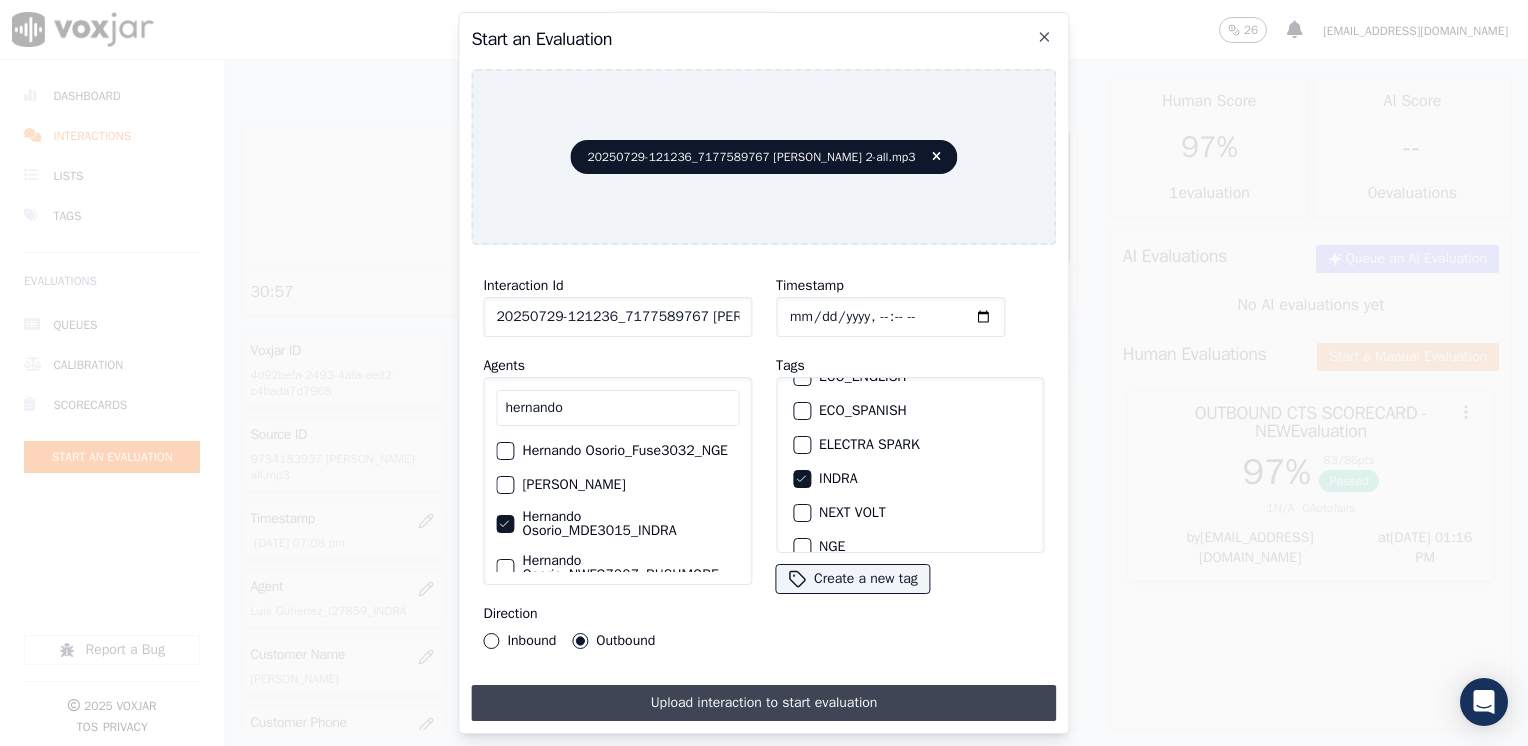 click on "Upload interaction to start evaluation" at bounding box center [763, 703] 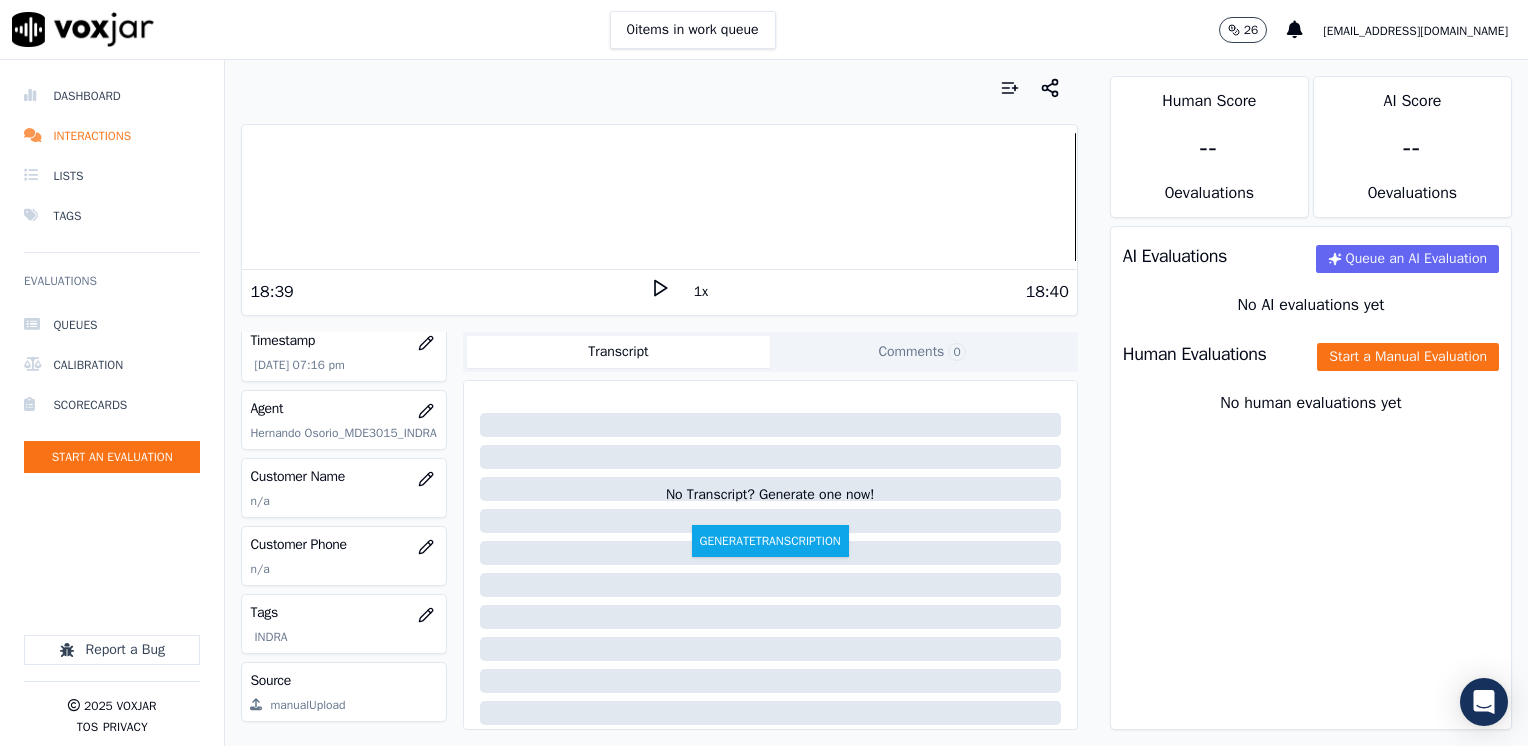 scroll, scrollTop: 200, scrollLeft: 0, axis: vertical 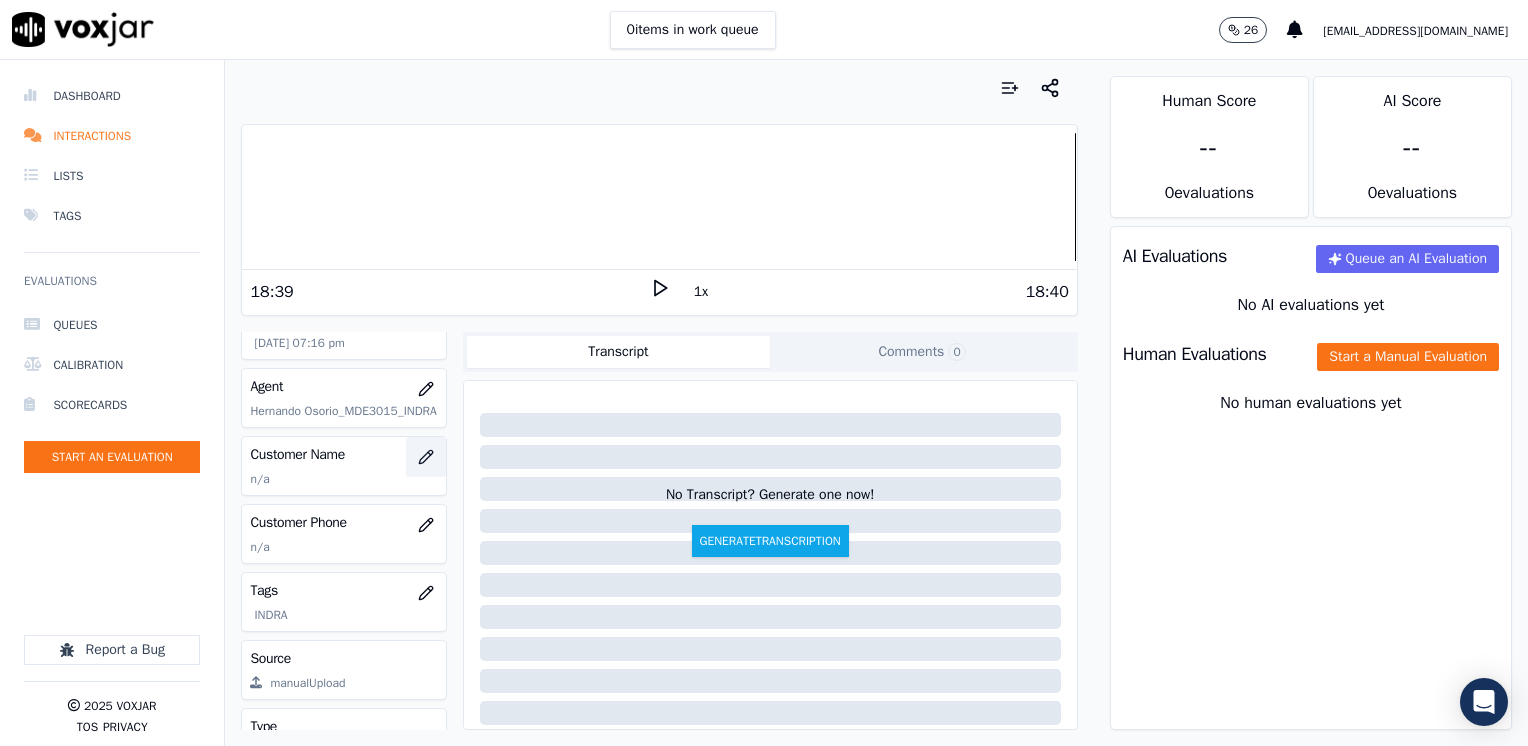 click 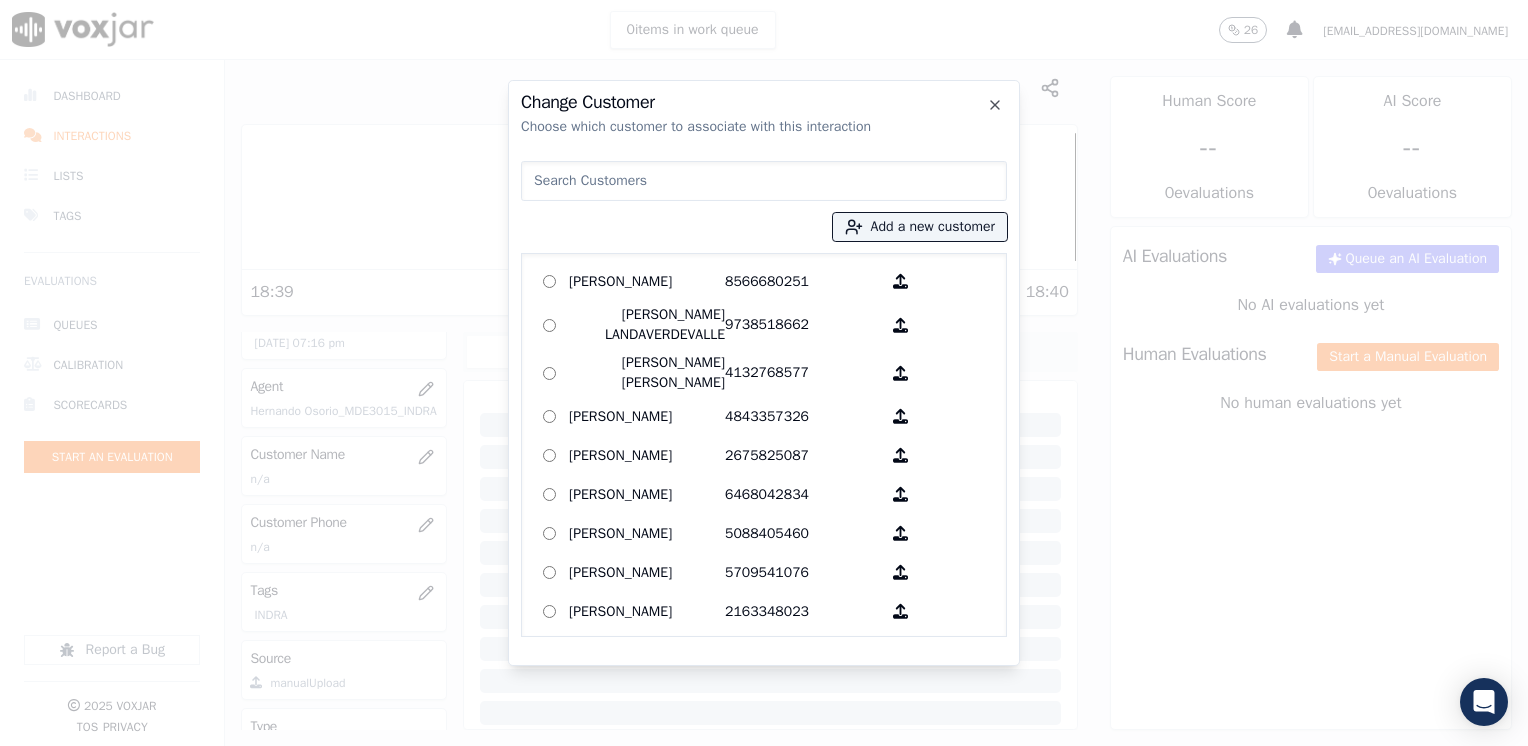 click at bounding box center [764, 181] 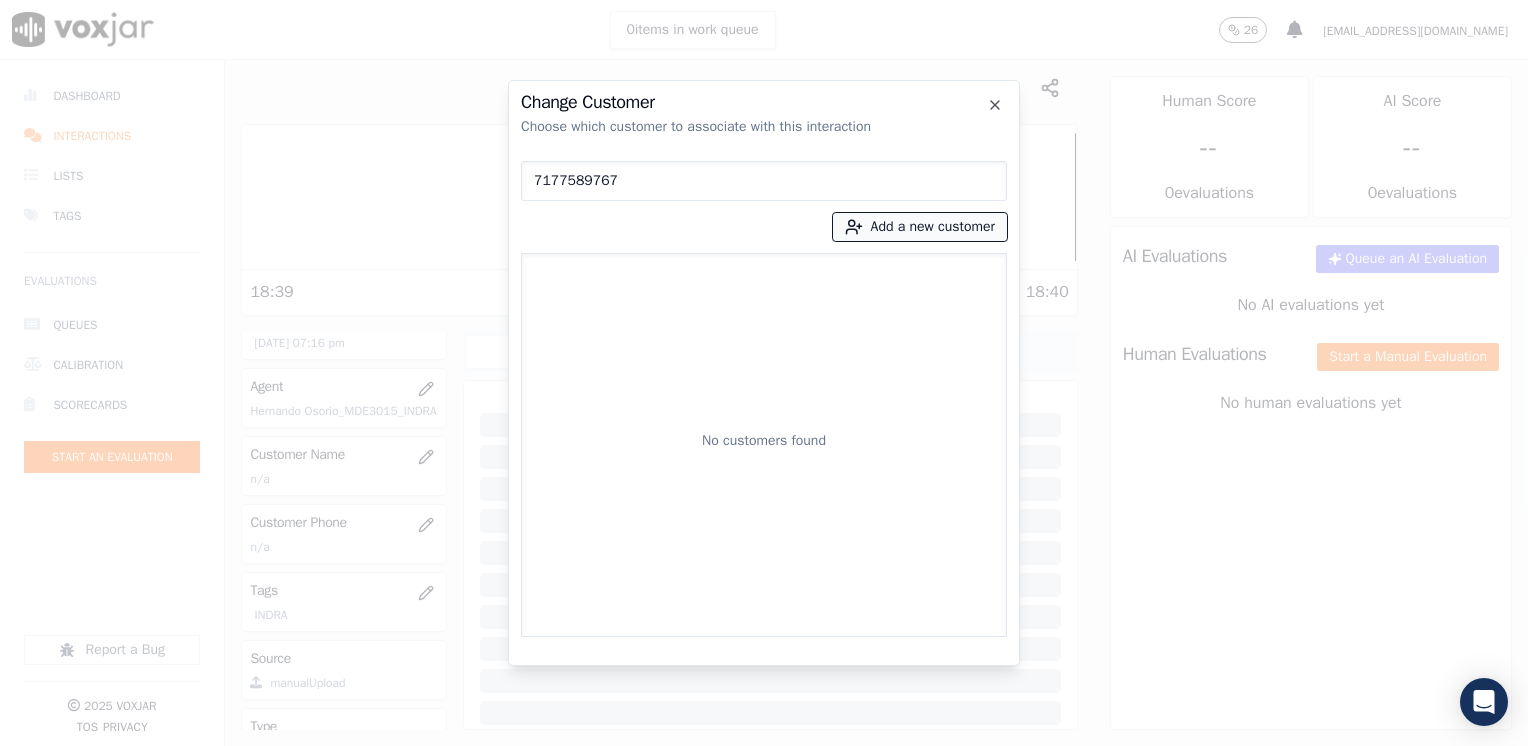 type on "7177589767" 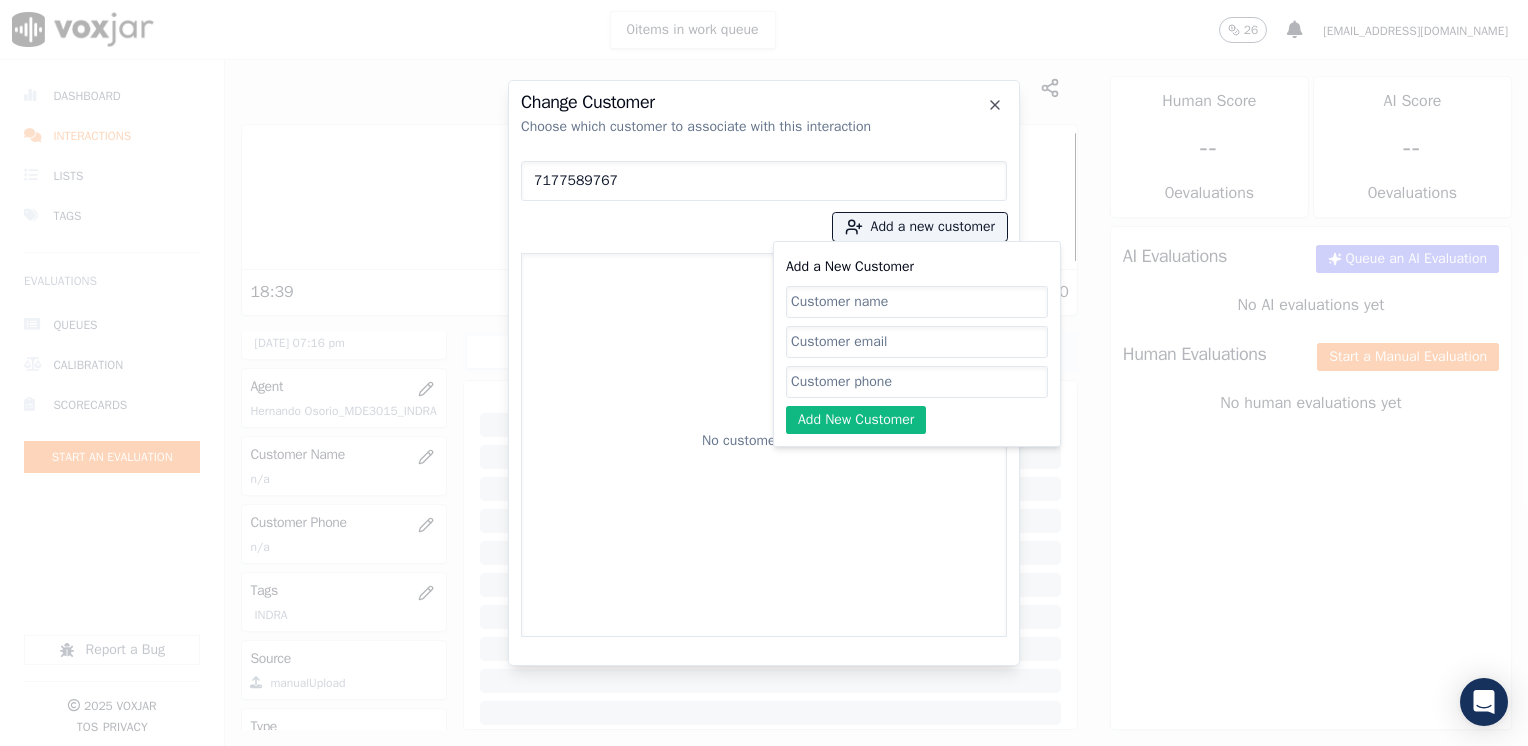 click on "Add a New Customer" 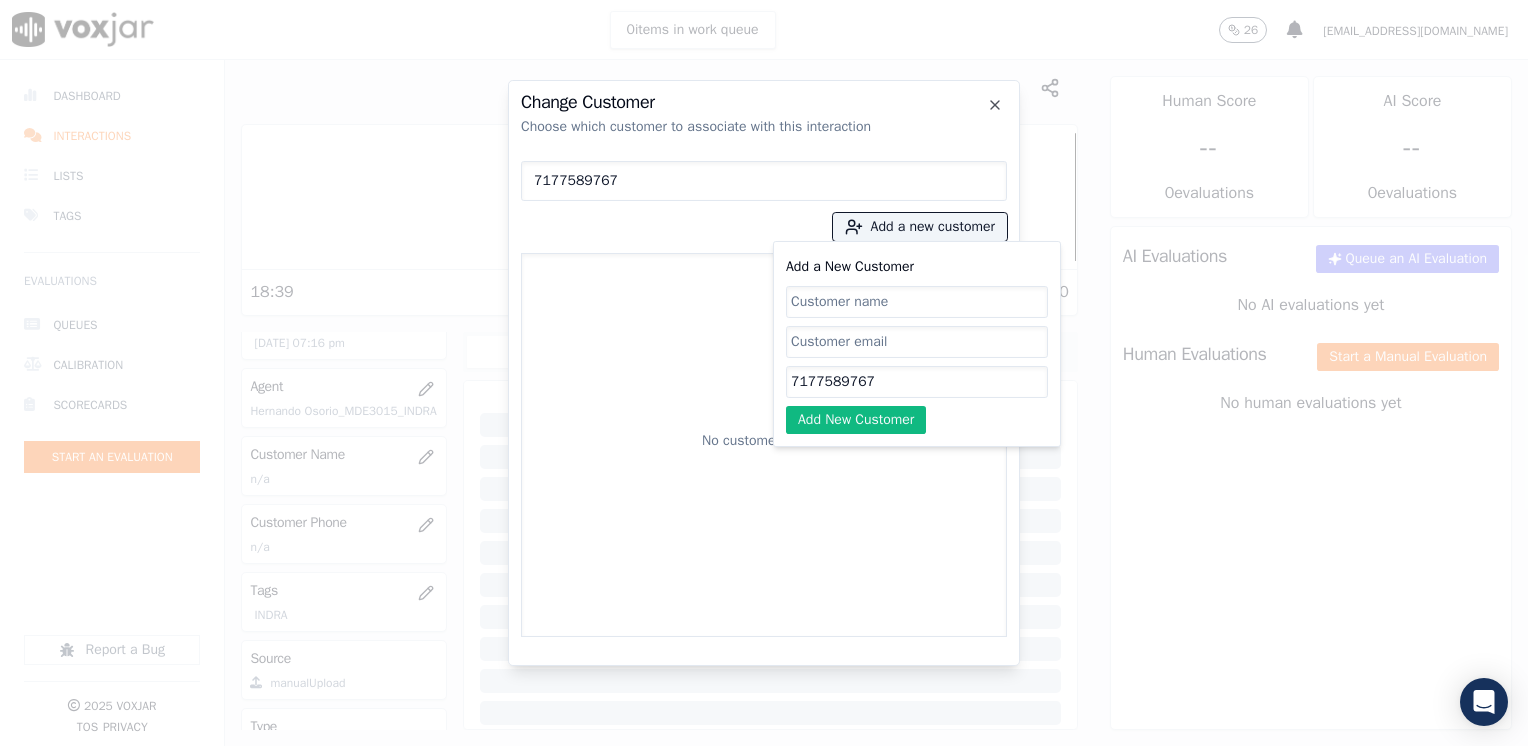 type on "7177589767" 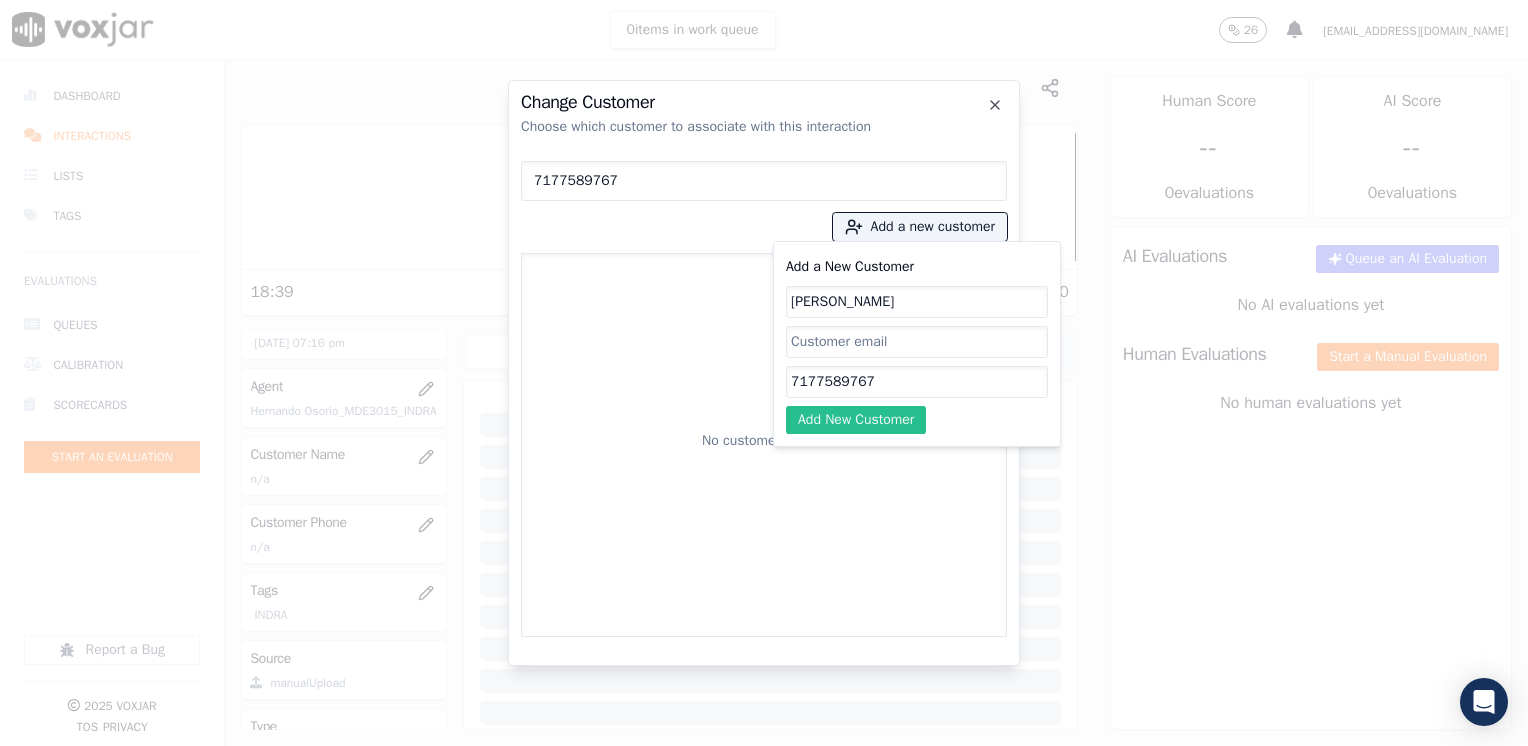 type on "[PERSON_NAME]" 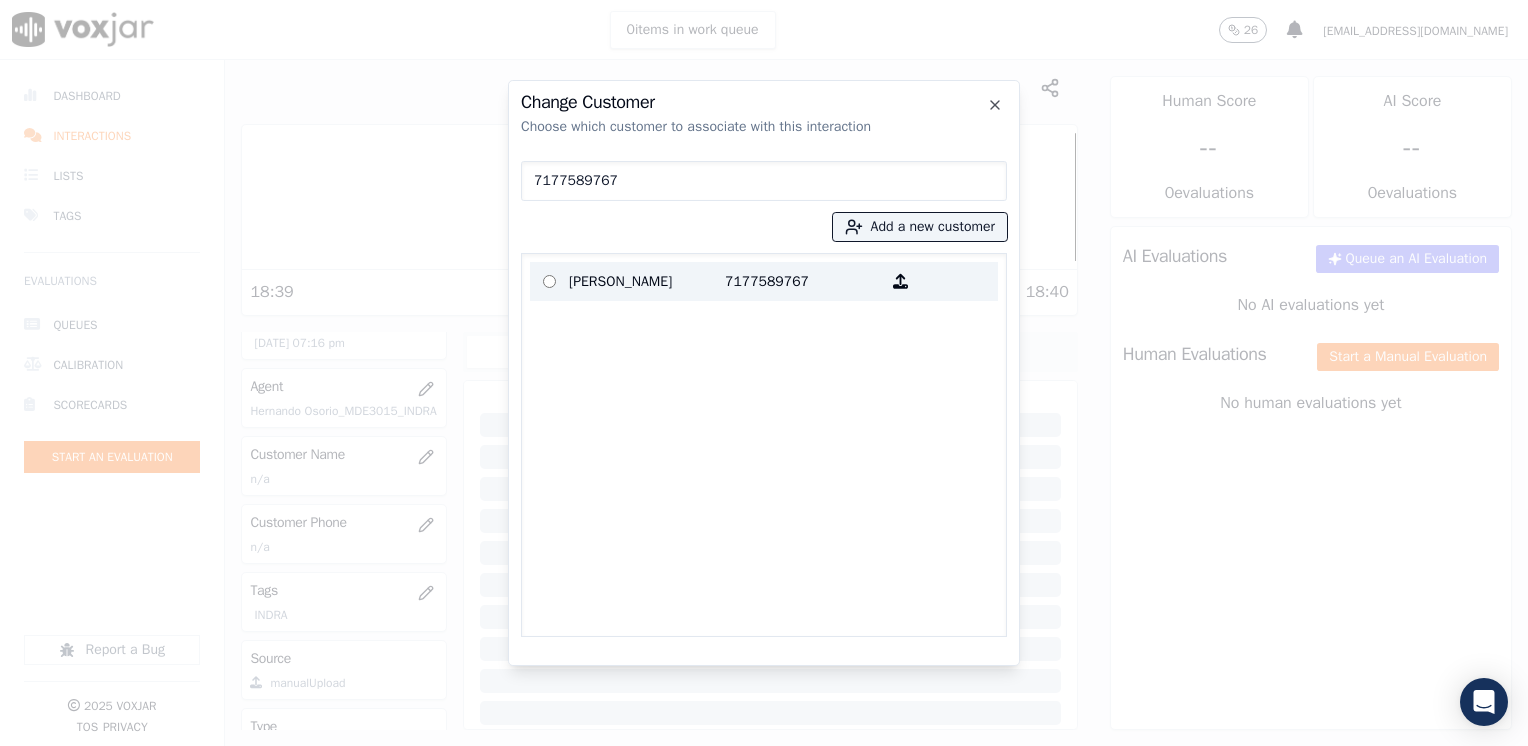 click on "7177589767" at bounding box center (803, 281) 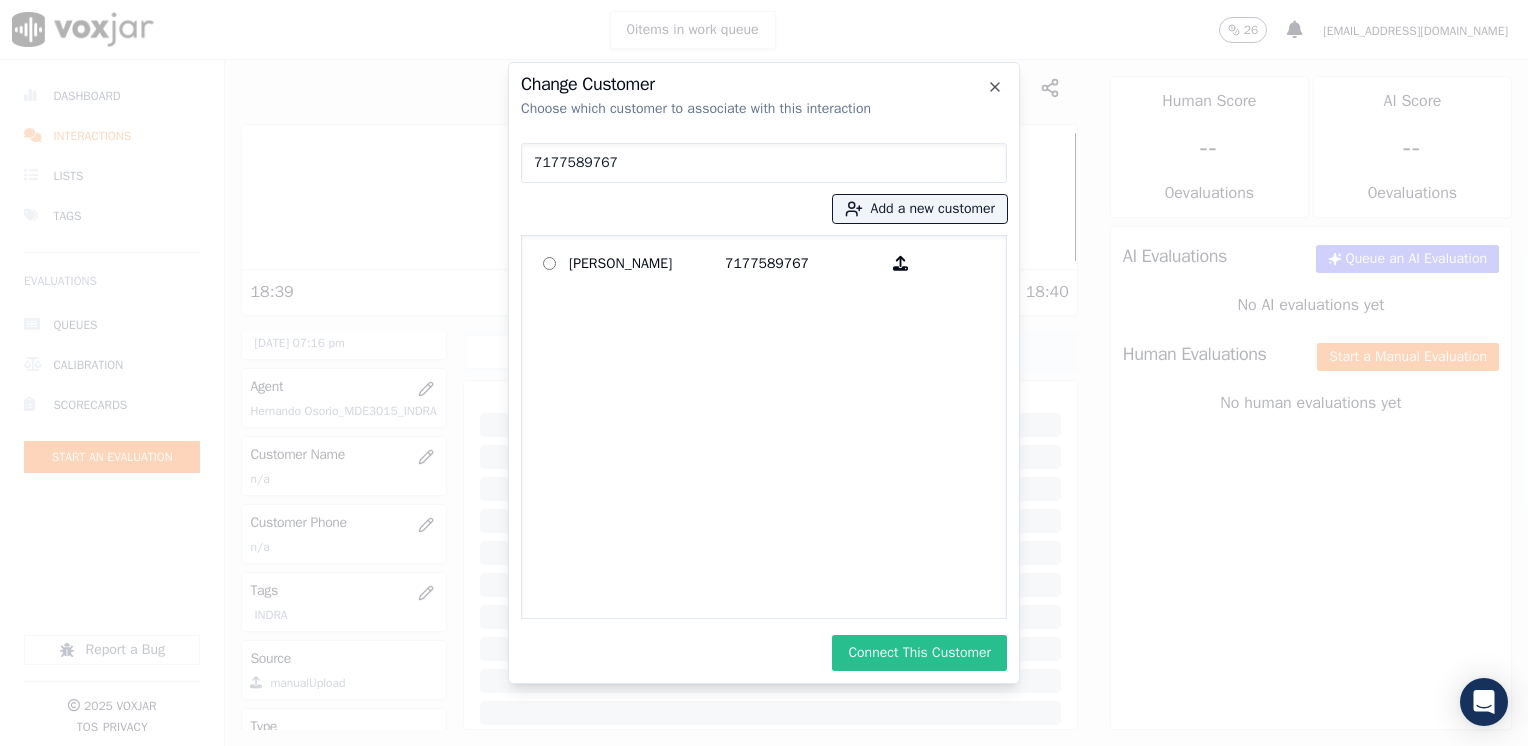 click on "Connect This Customer" at bounding box center [919, 653] 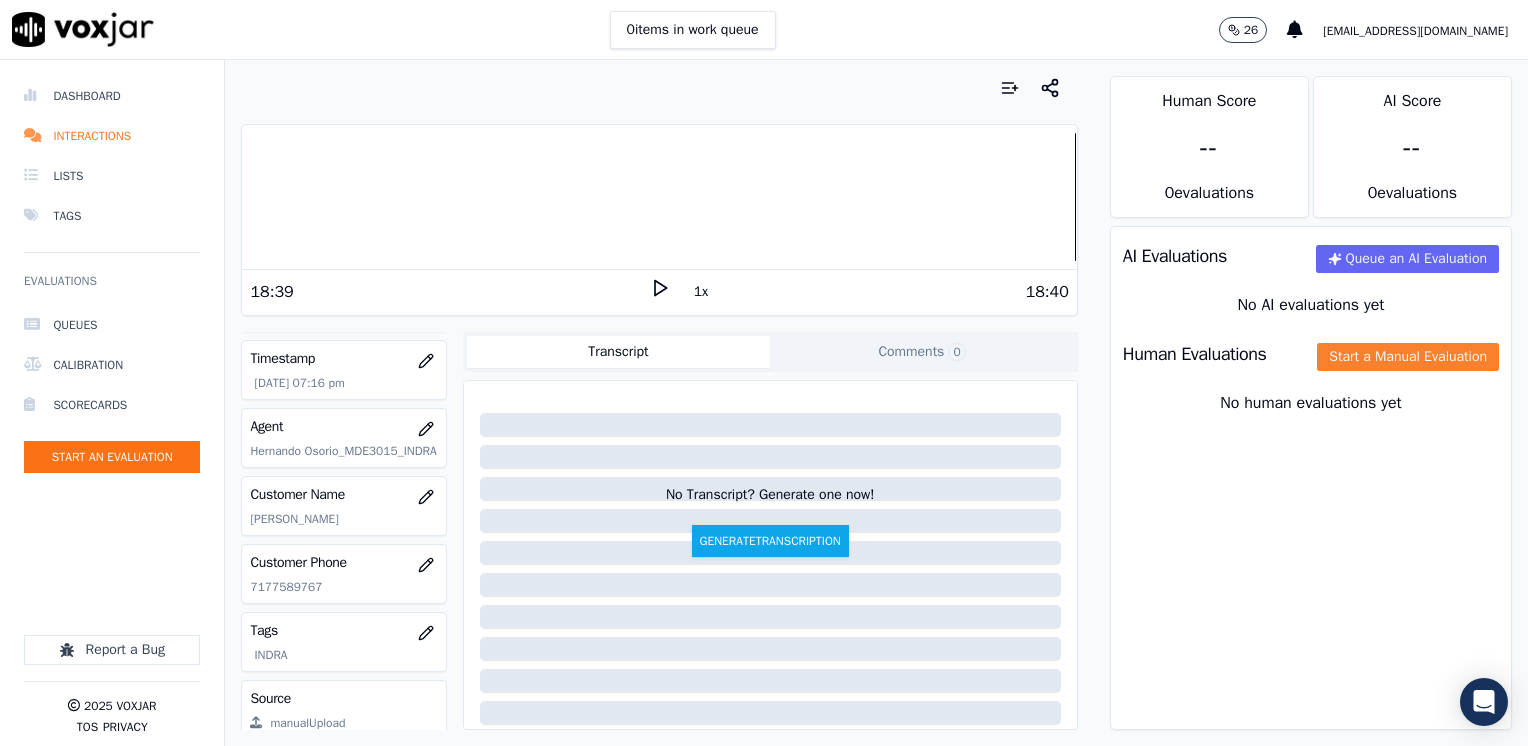scroll, scrollTop: 195, scrollLeft: 0, axis: vertical 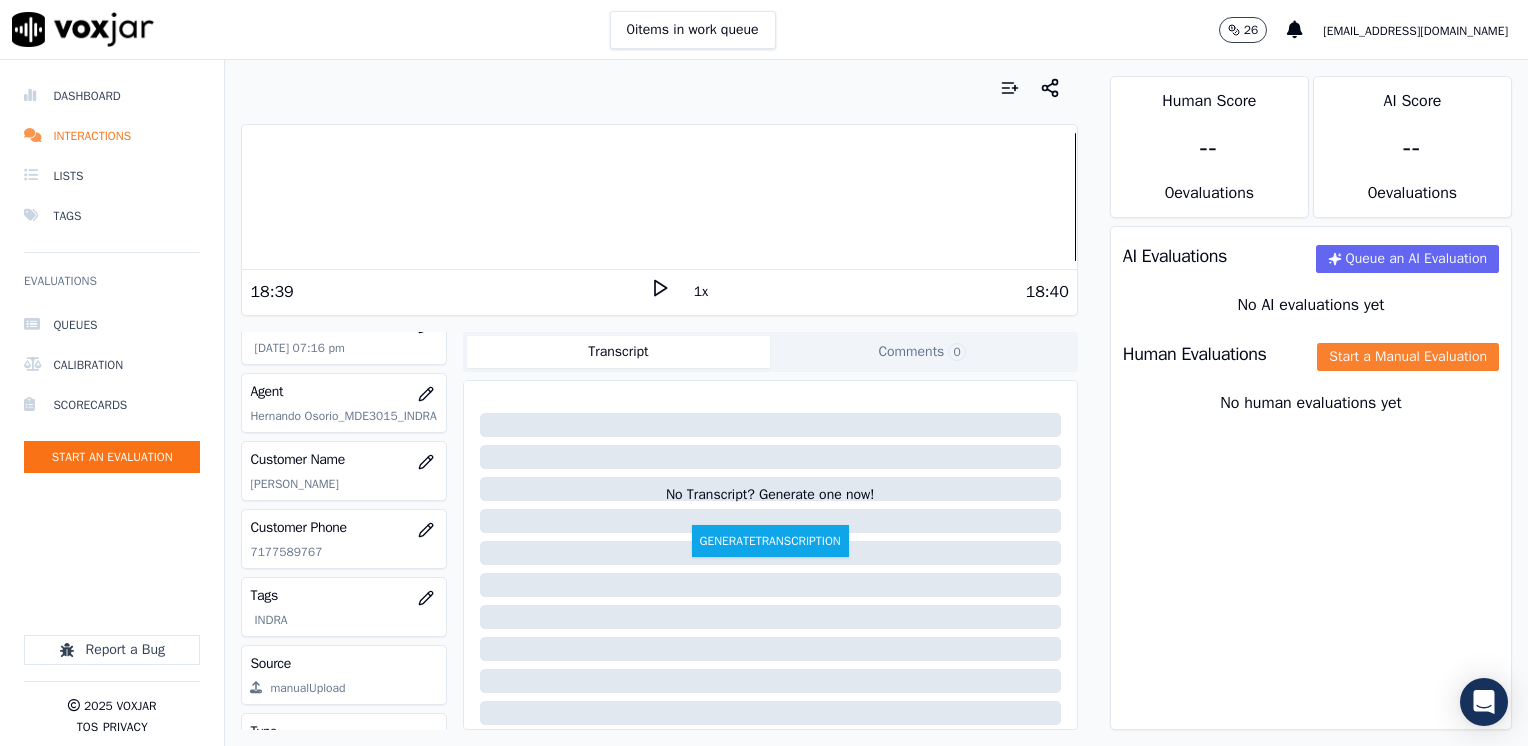 click on "Start a Manual Evaluation" 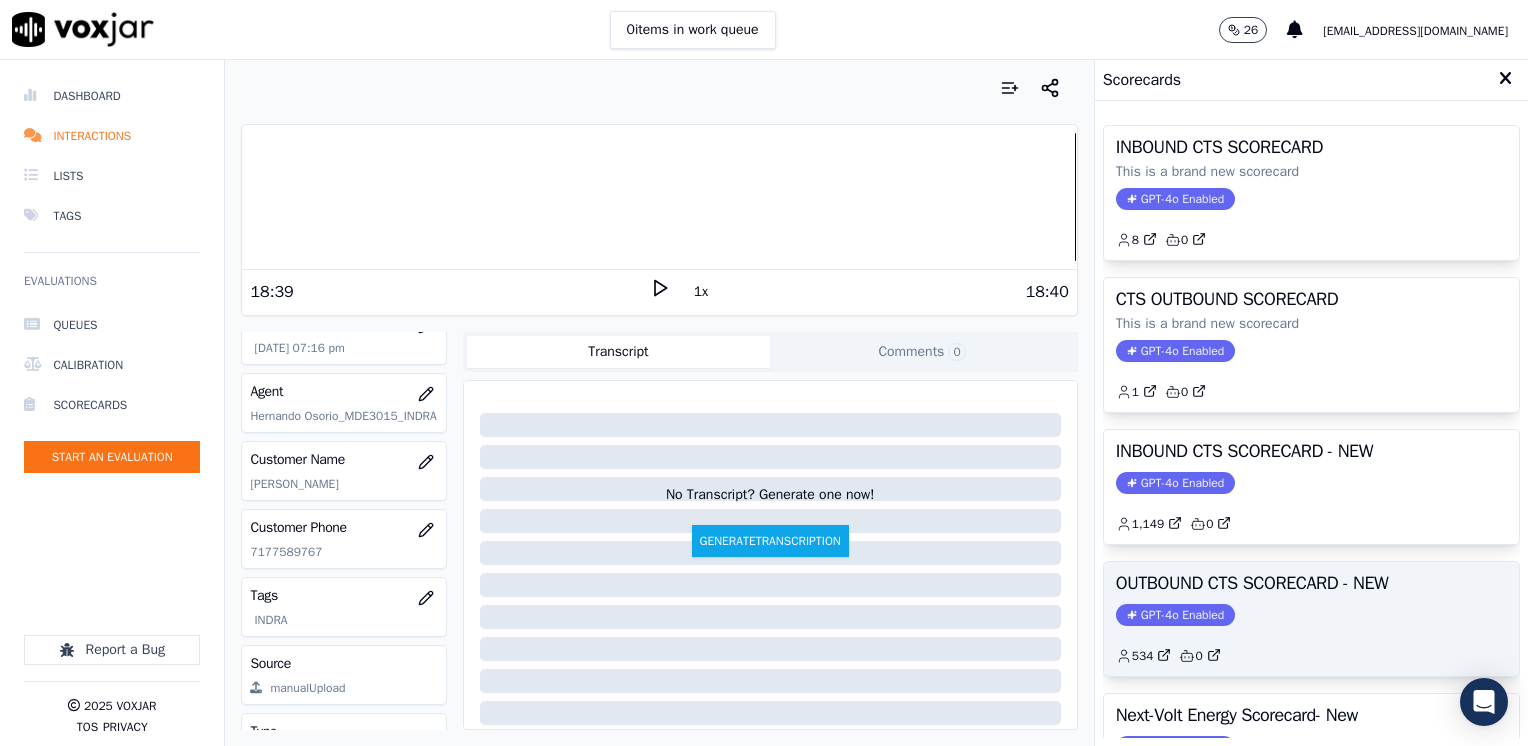 click on "GPT-4o Enabled" at bounding box center (1175, 615) 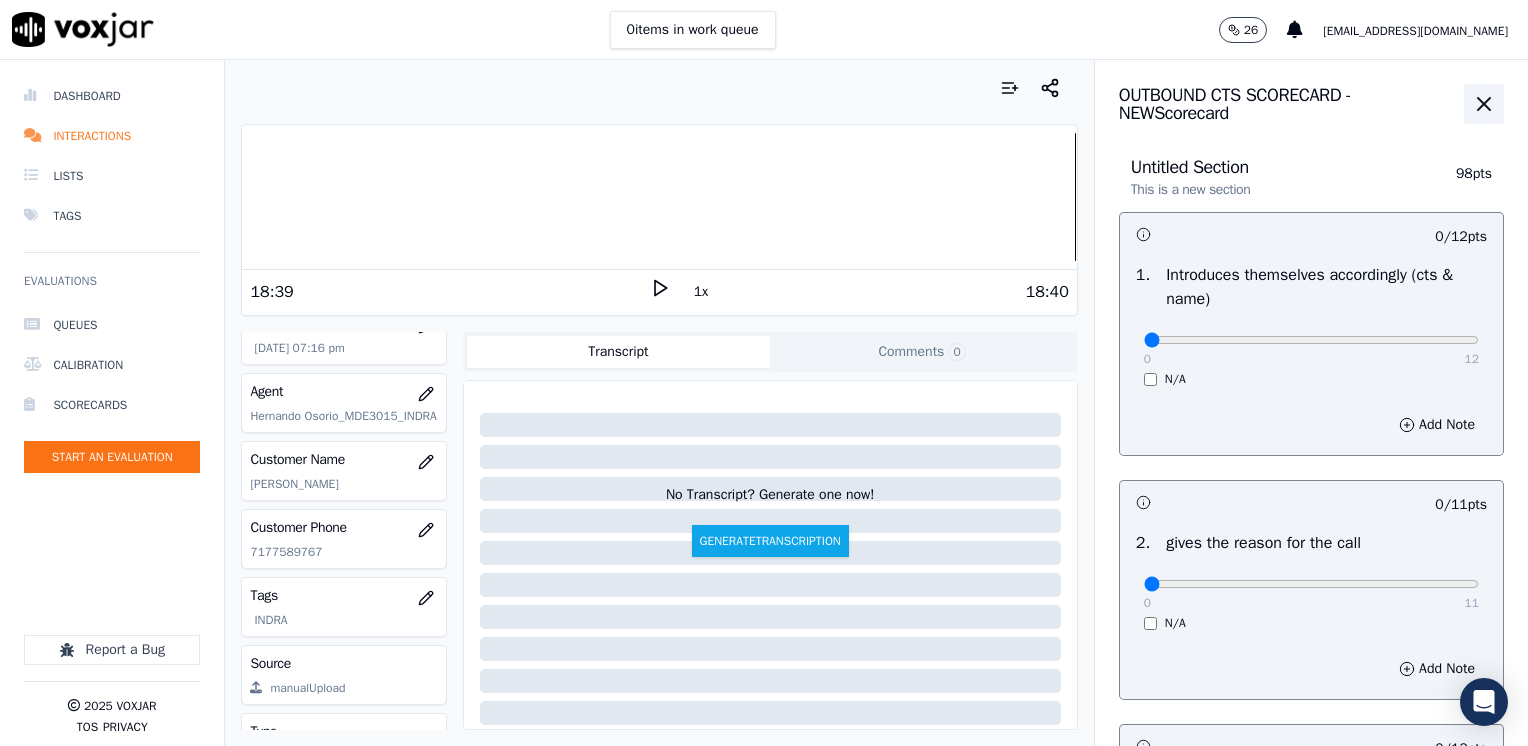 click 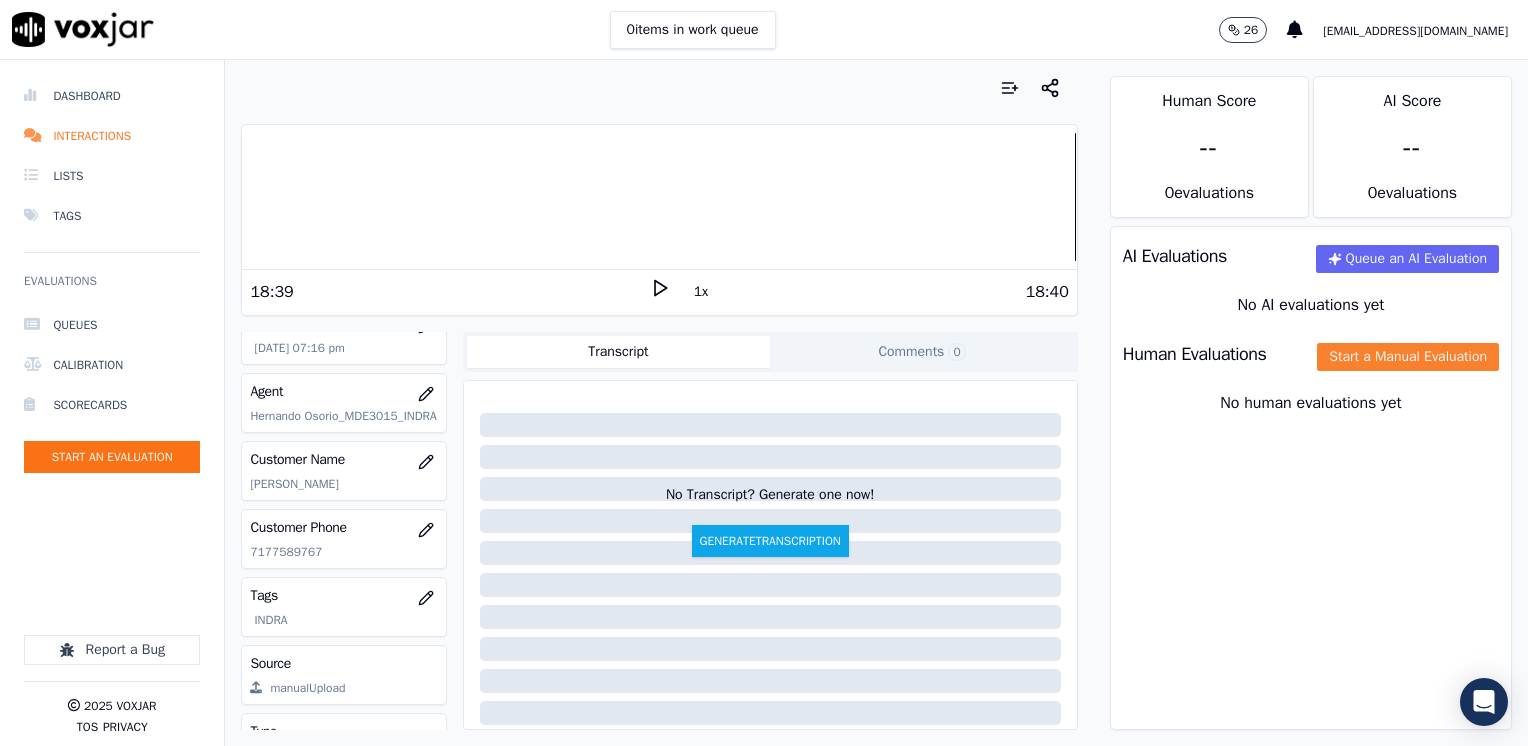 click on "Start a Manual Evaluation" 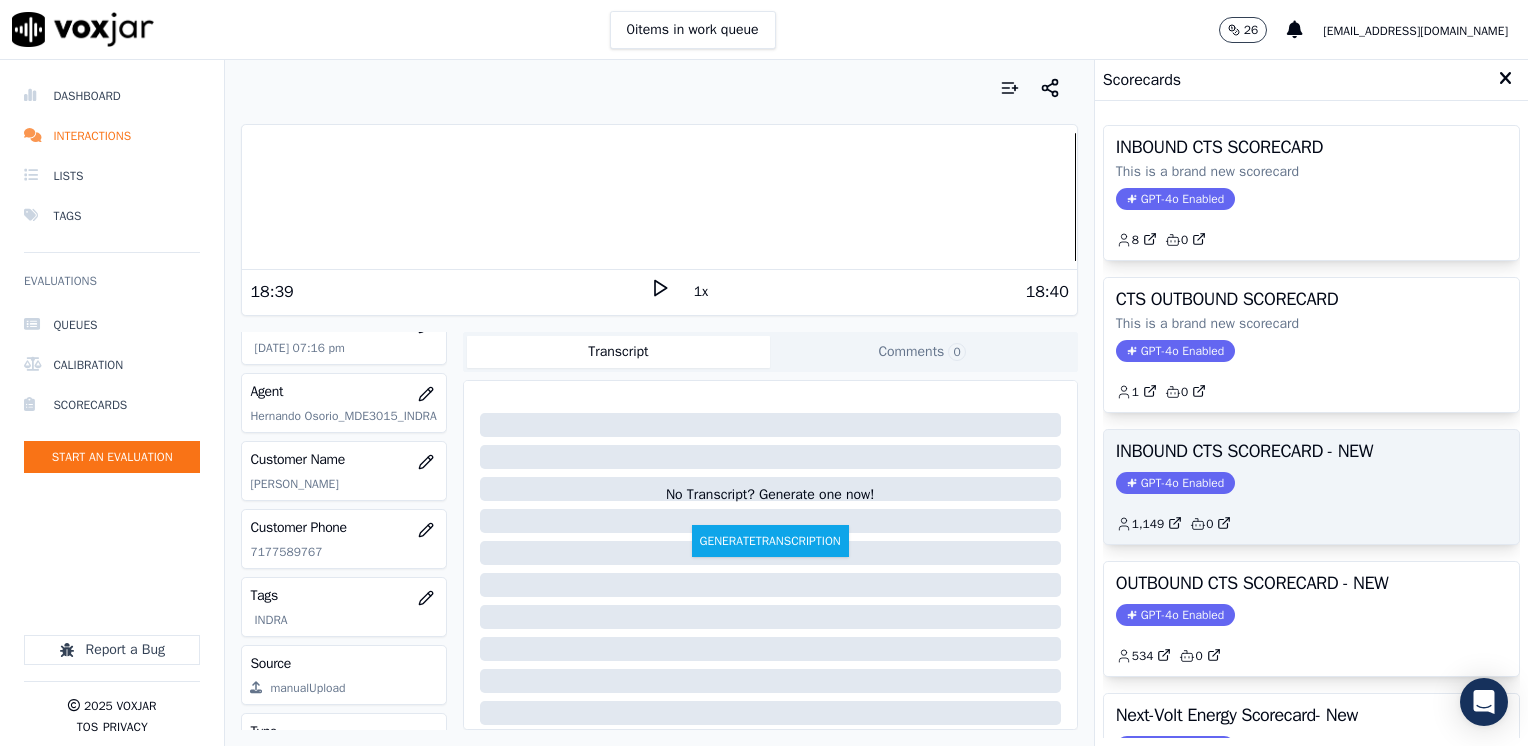 click on "GPT-4o Enabled" at bounding box center [1175, 483] 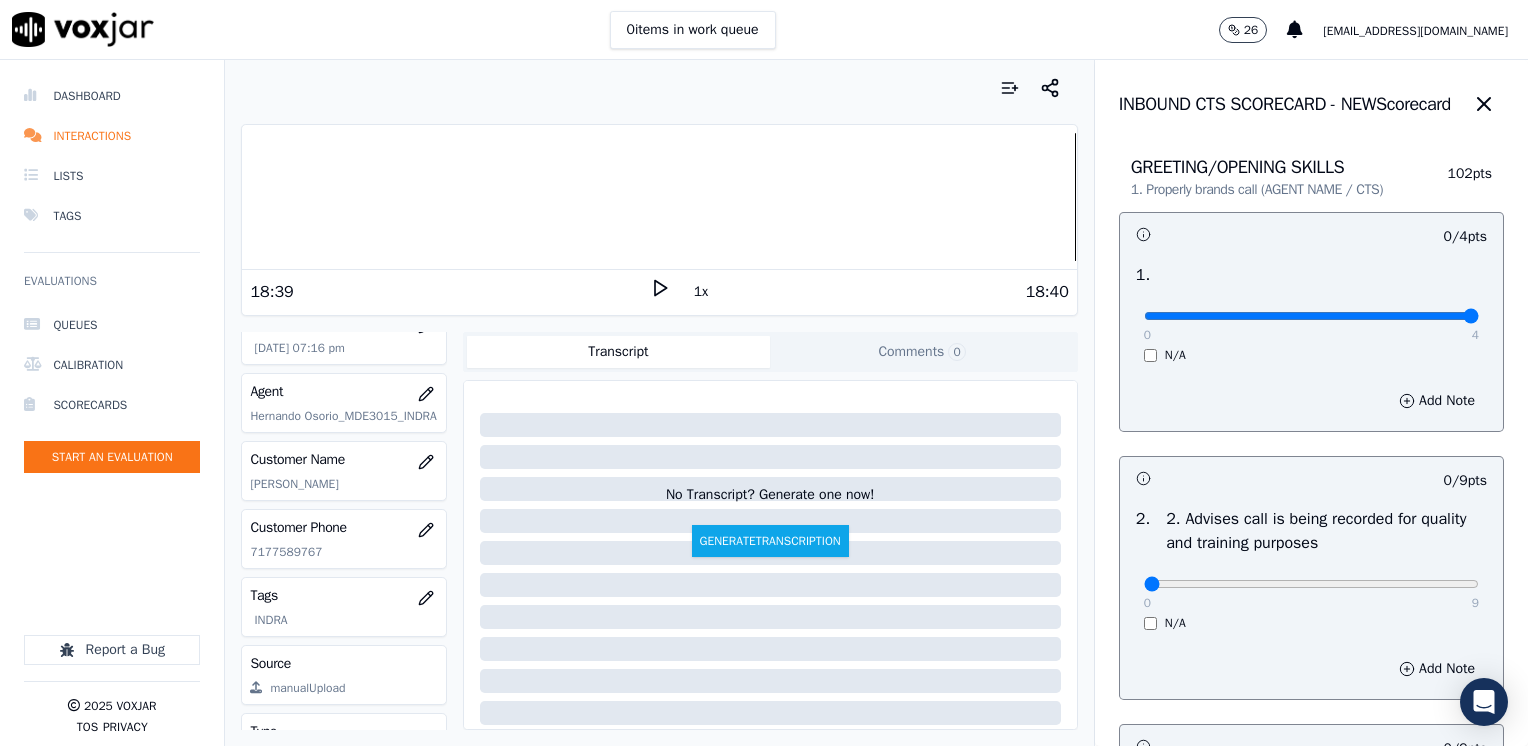 drag, startPoint x: 1135, startPoint y: 315, endPoint x: 1531, endPoint y: 311, distance: 396.0202 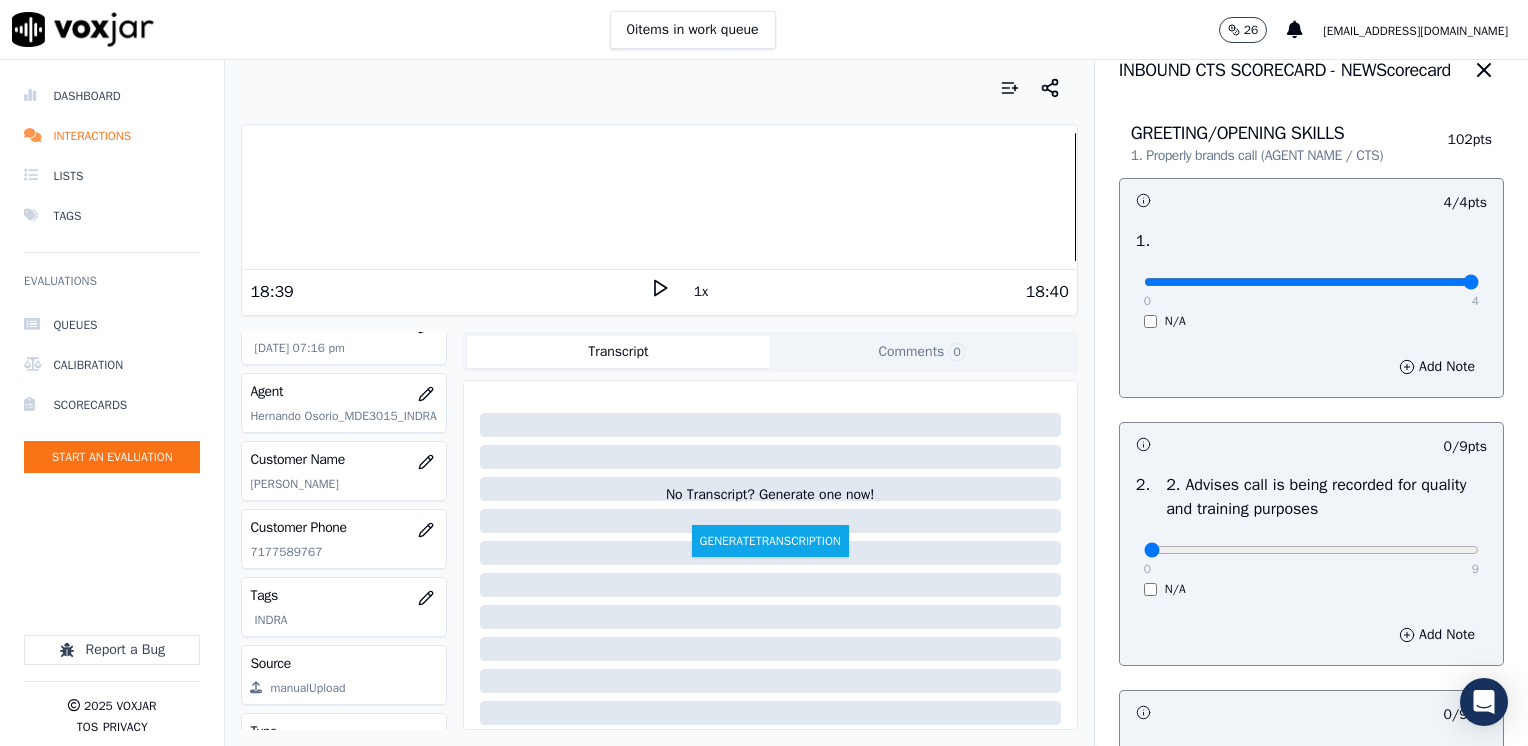 scroll, scrollTop: 0, scrollLeft: 0, axis: both 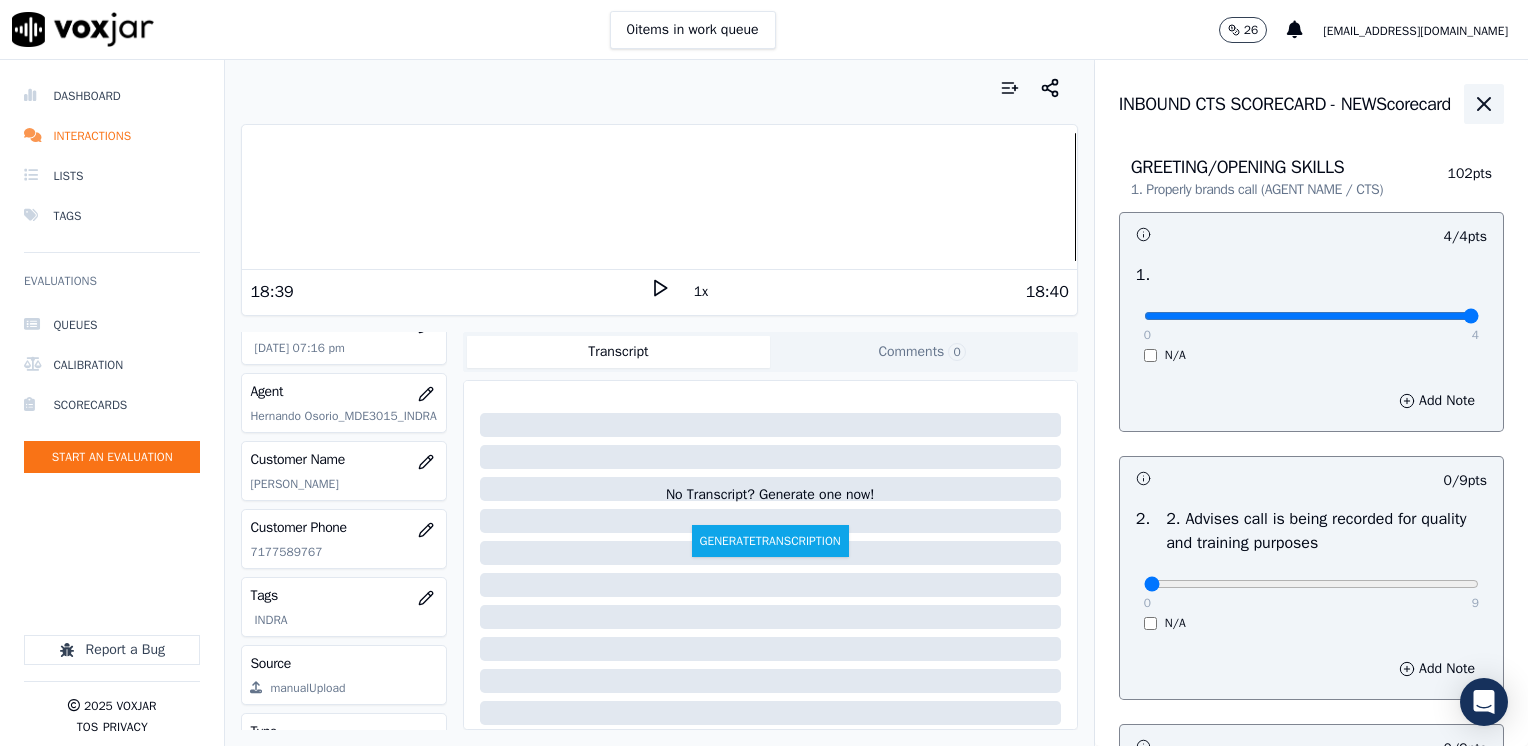 click 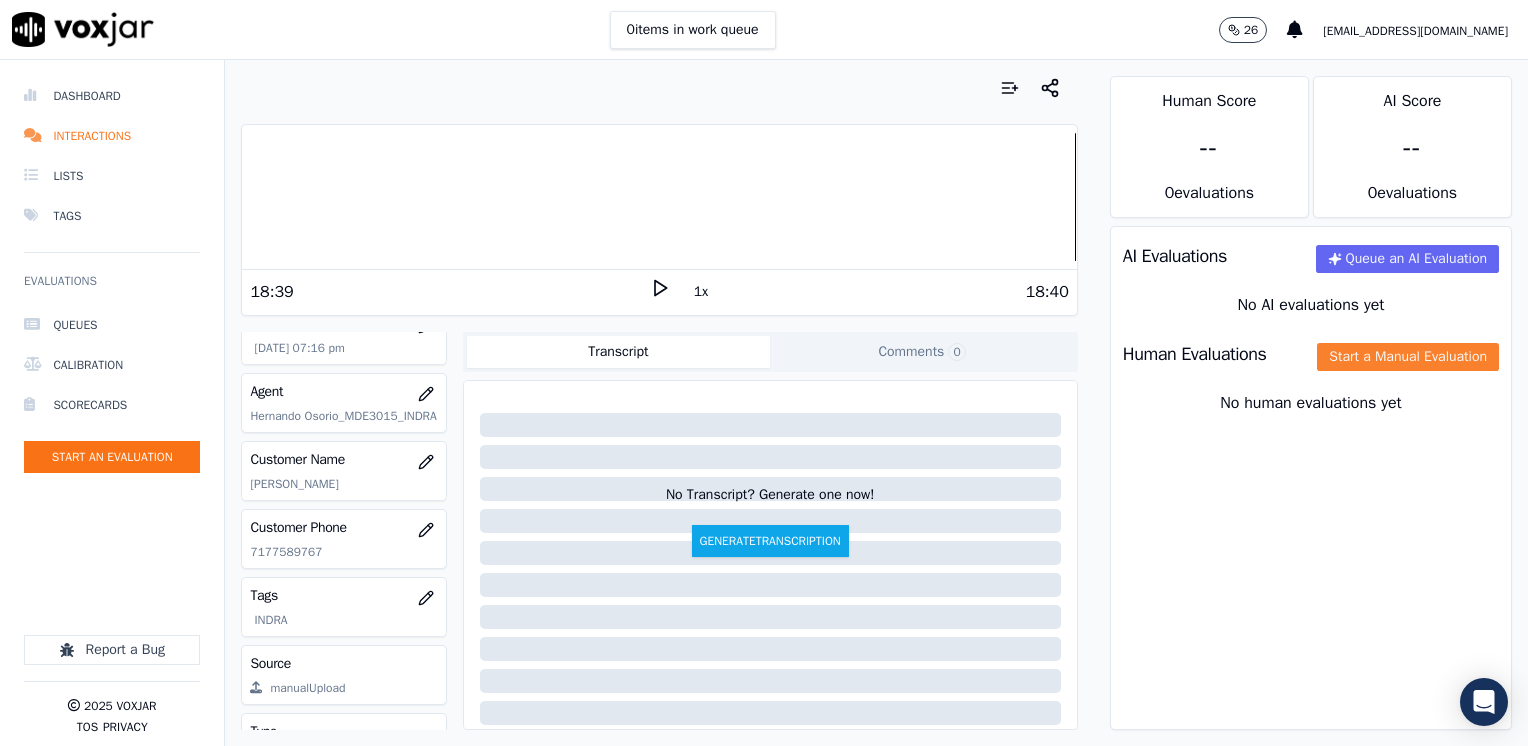 click on "Start a Manual Evaluation" 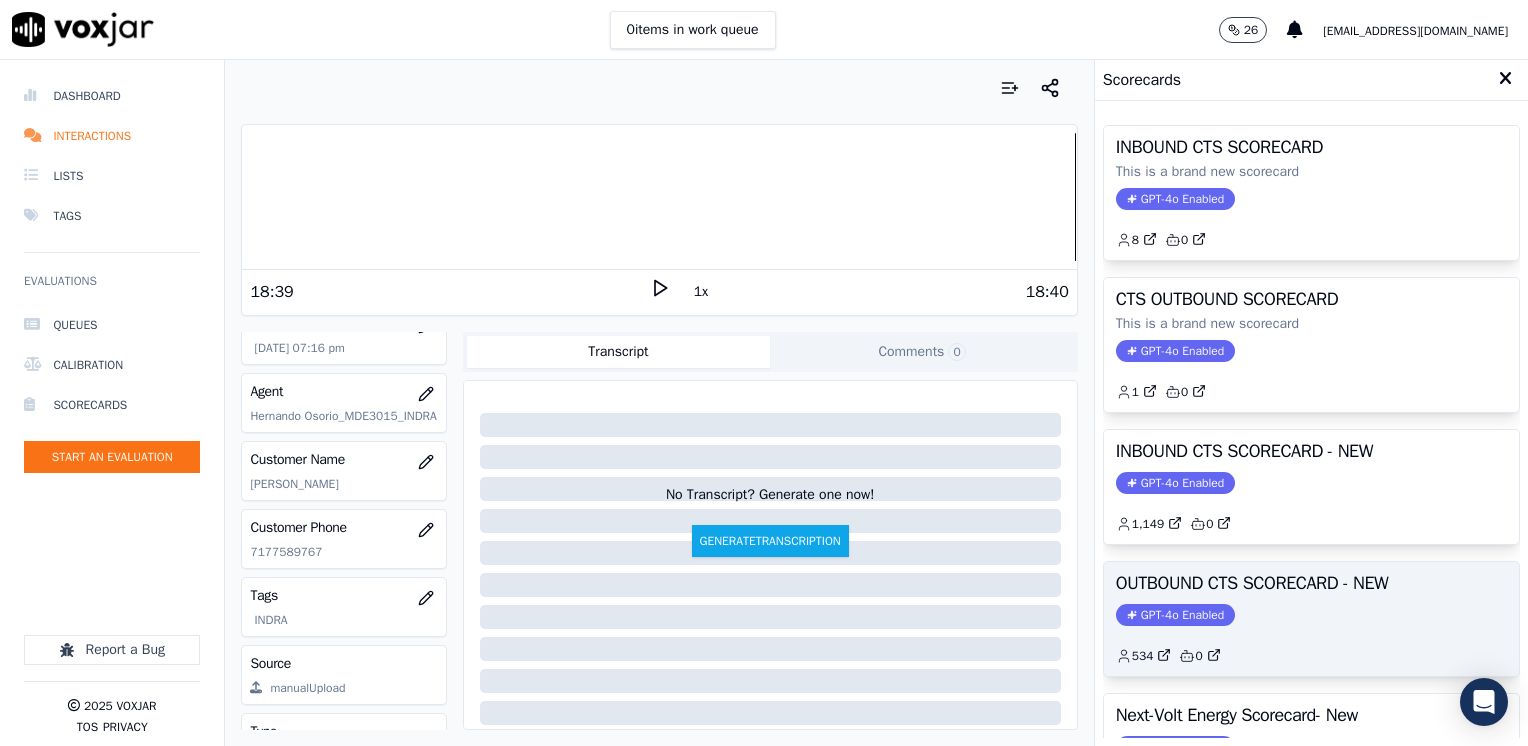 click on "GPT-4o Enabled" at bounding box center [1175, 615] 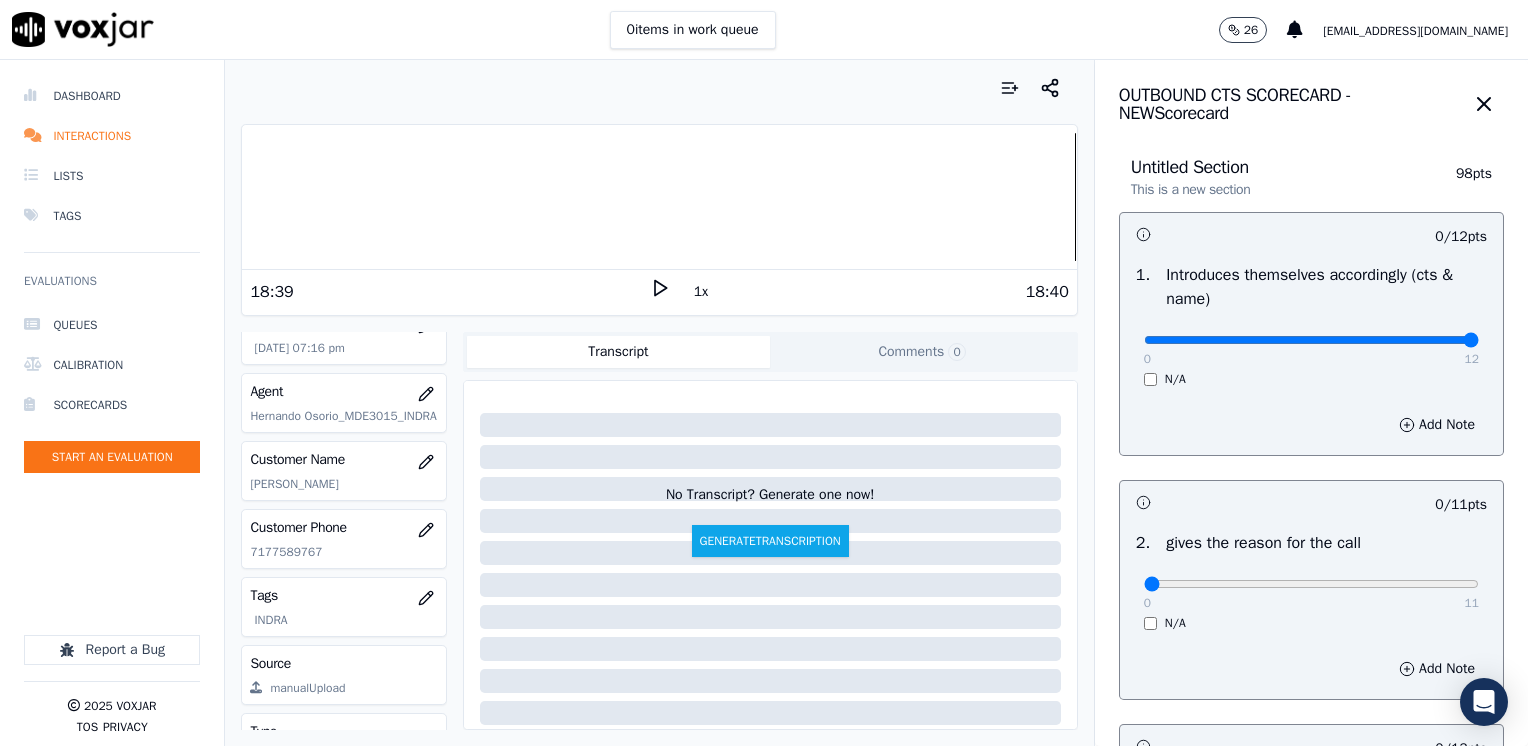 drag, startPoint x: 1364, startPoint y: 371, endPoint x: 1531, endPoint y: 380, distance: 167.24234 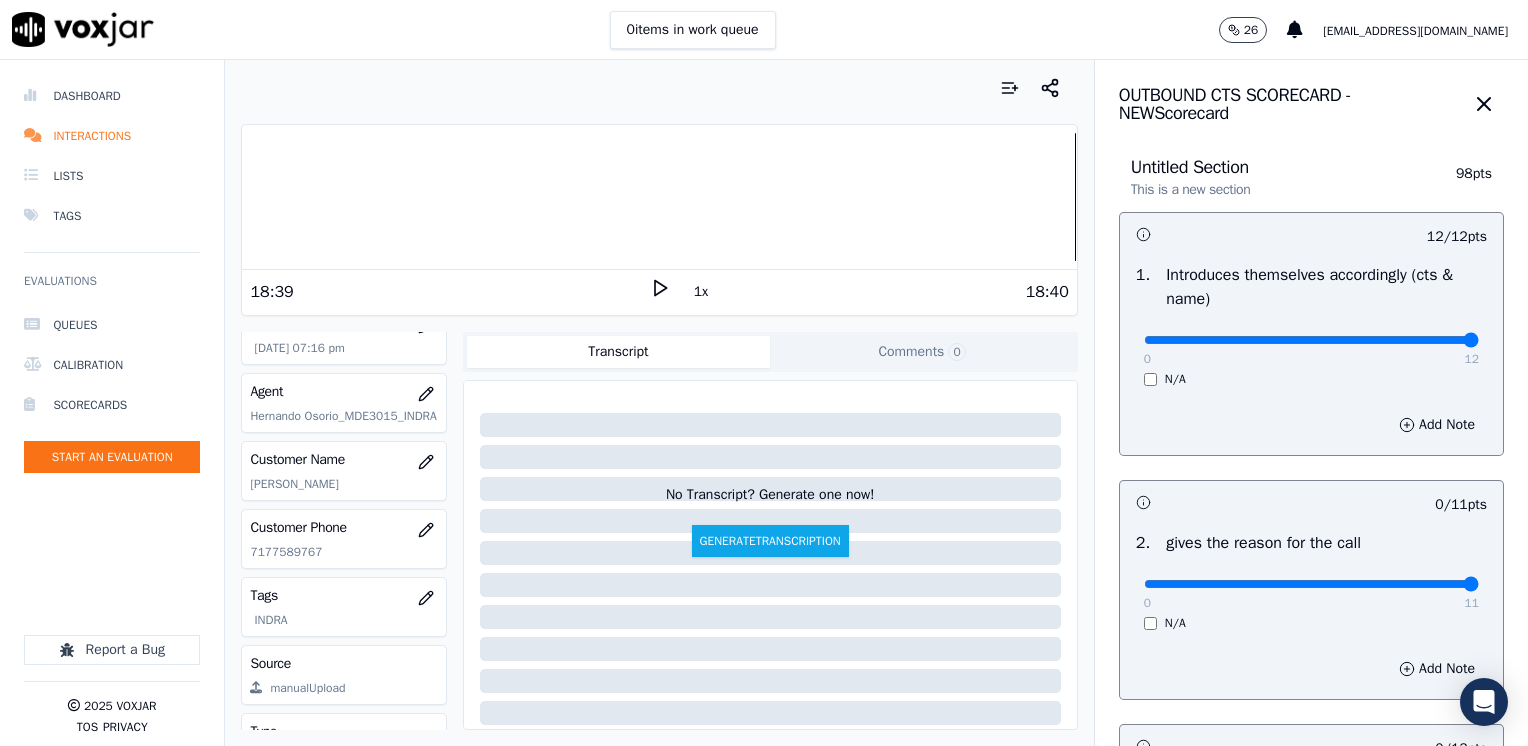 drag, startPoint x: 1133, startPoint y: 585, endPoint x: 1531, endPoint y: 610, distance: 398.7844 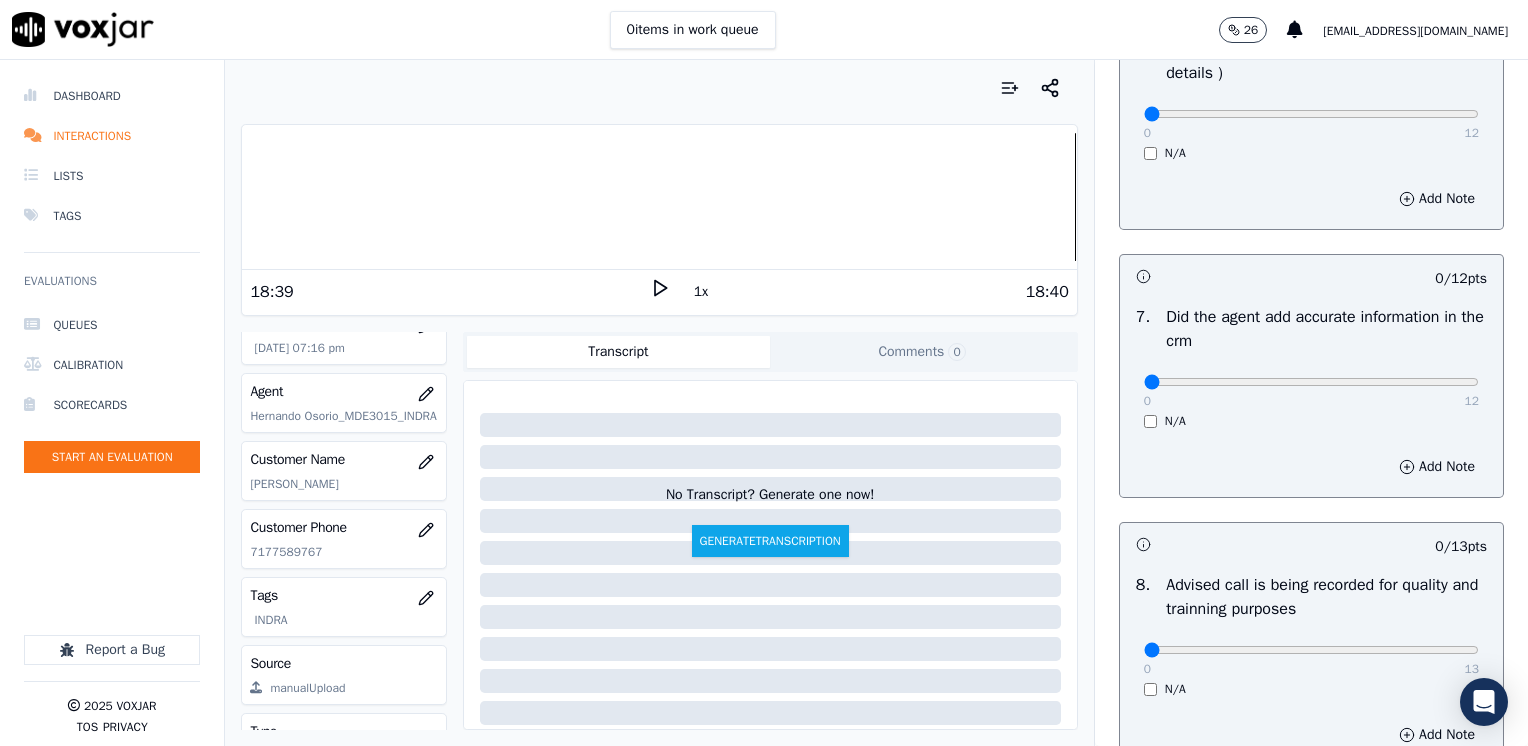 scroll, scrollTop: 1748, scrollLeft: 0, axis: vertical 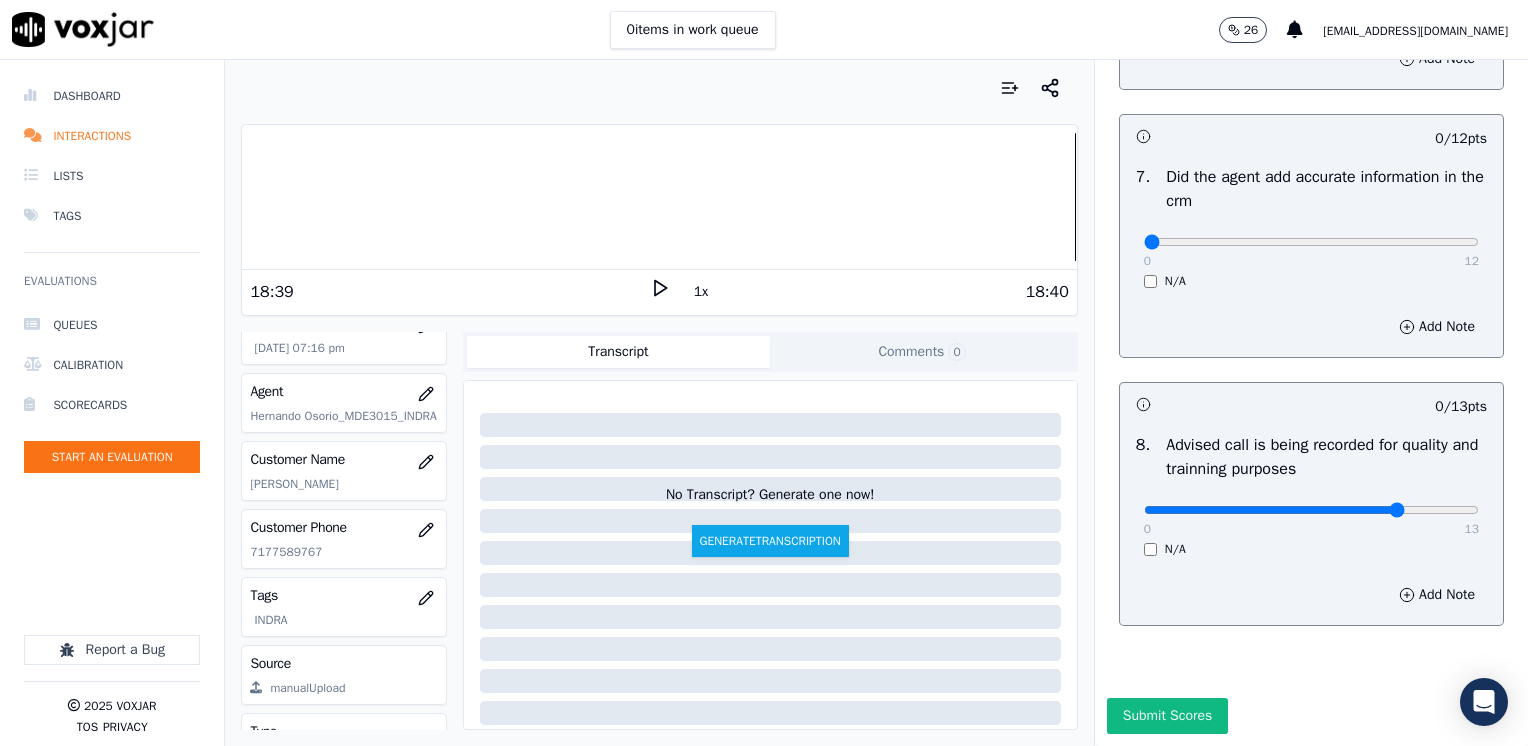 type on "10" 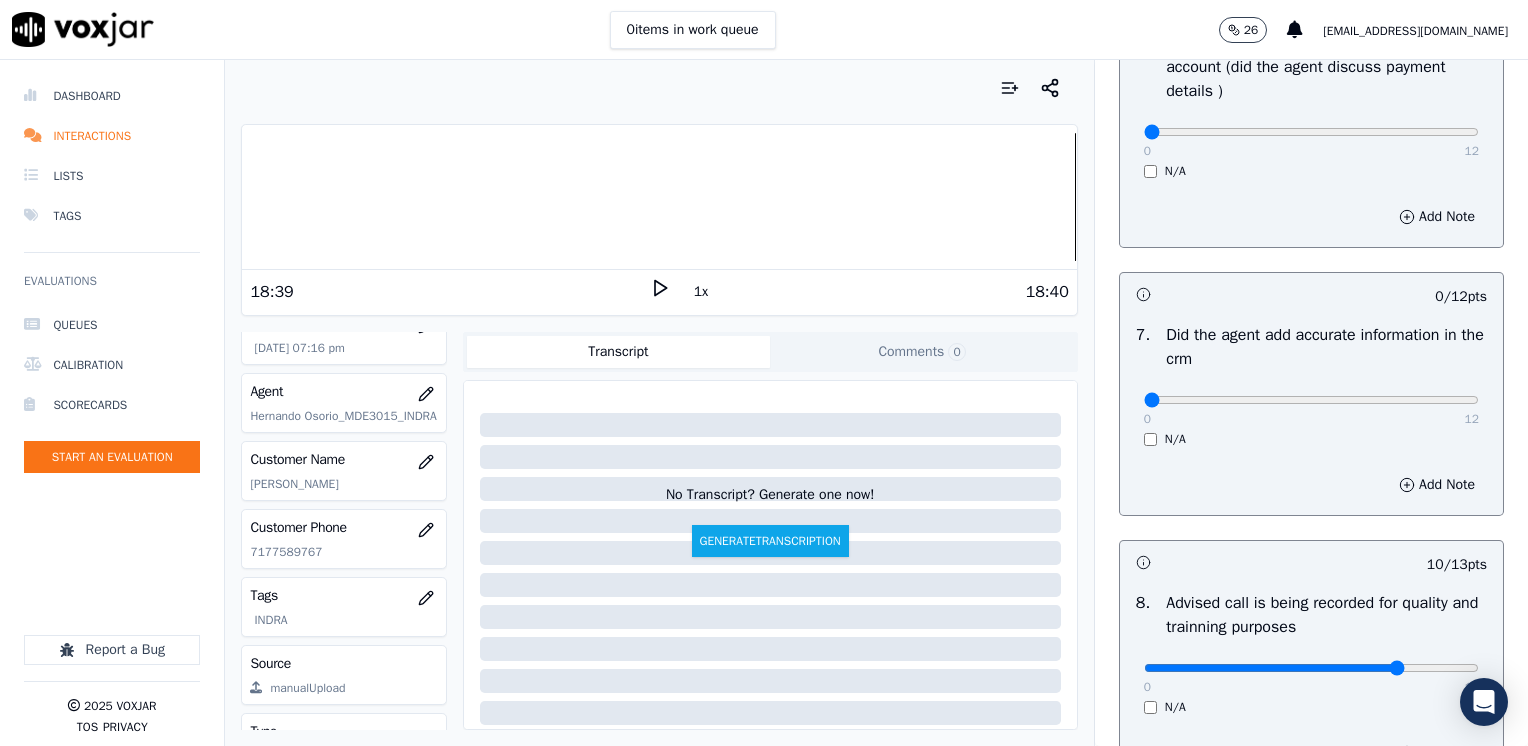 scroll, scrollTop: 1548, scrollLeft: 0, axis: vertical 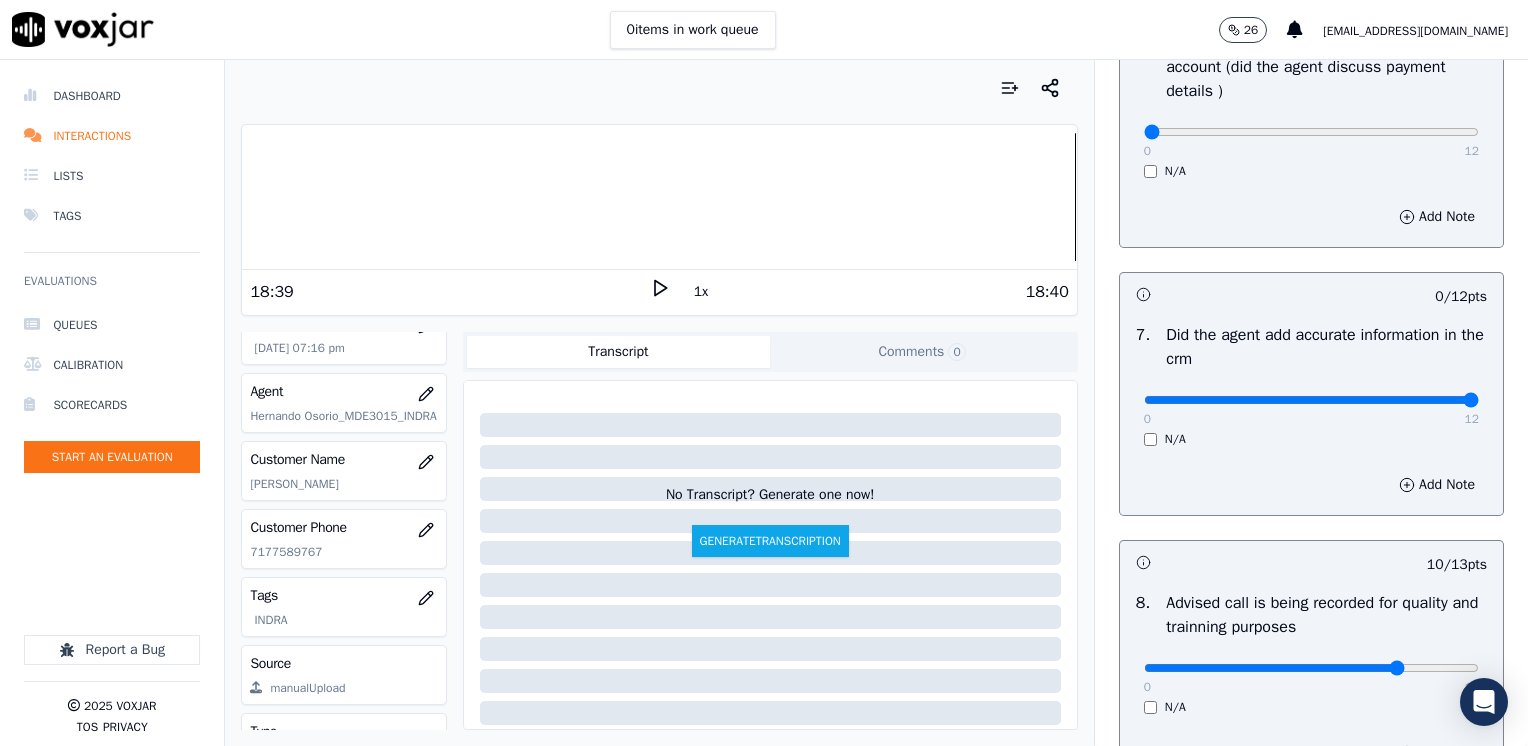 drag, startPoint x: 1137, startPoint y: 396, endPoint x: 1527, endPoint y: 390, distance: 390.04614 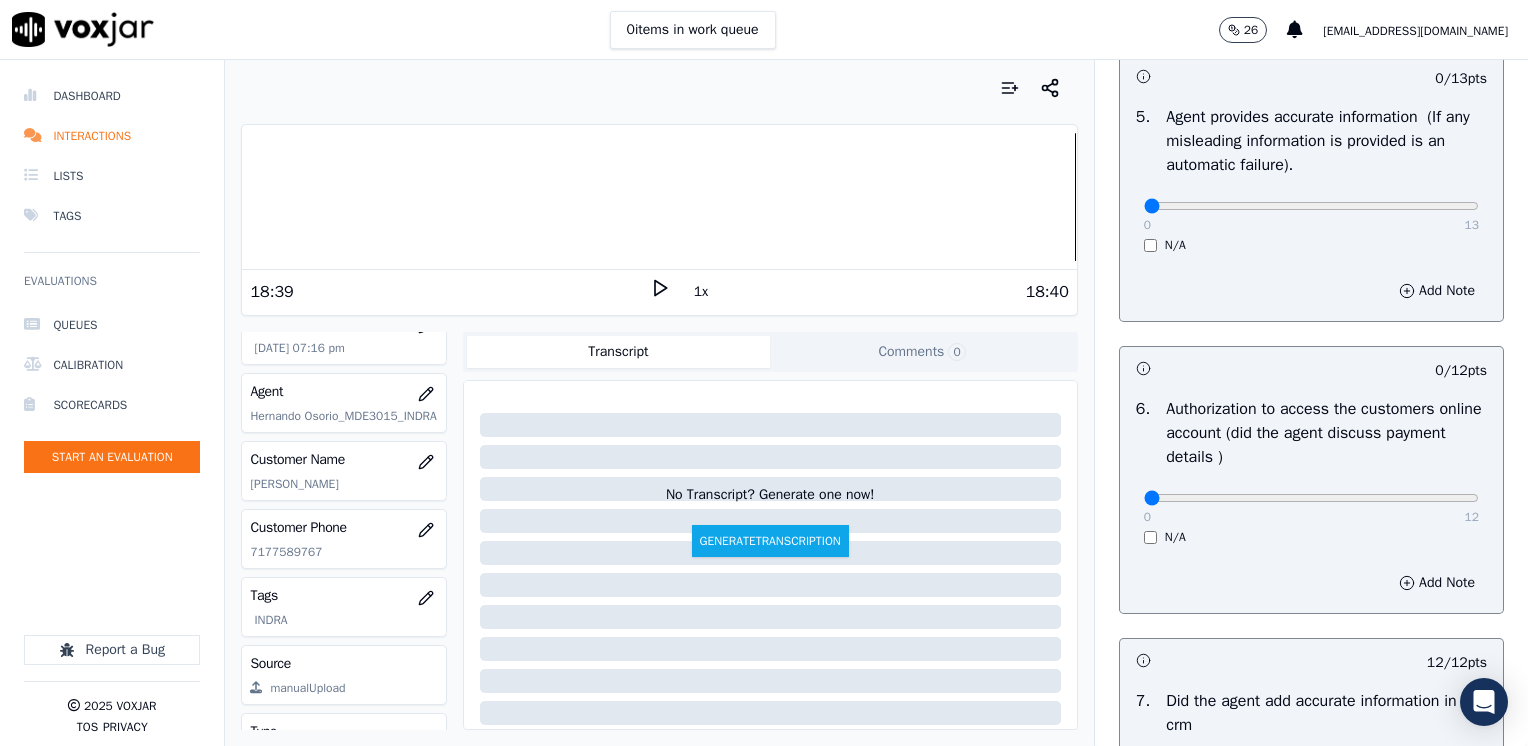 scroll, scrollTop: 1048, scrollLeft: 0, axis: vertical 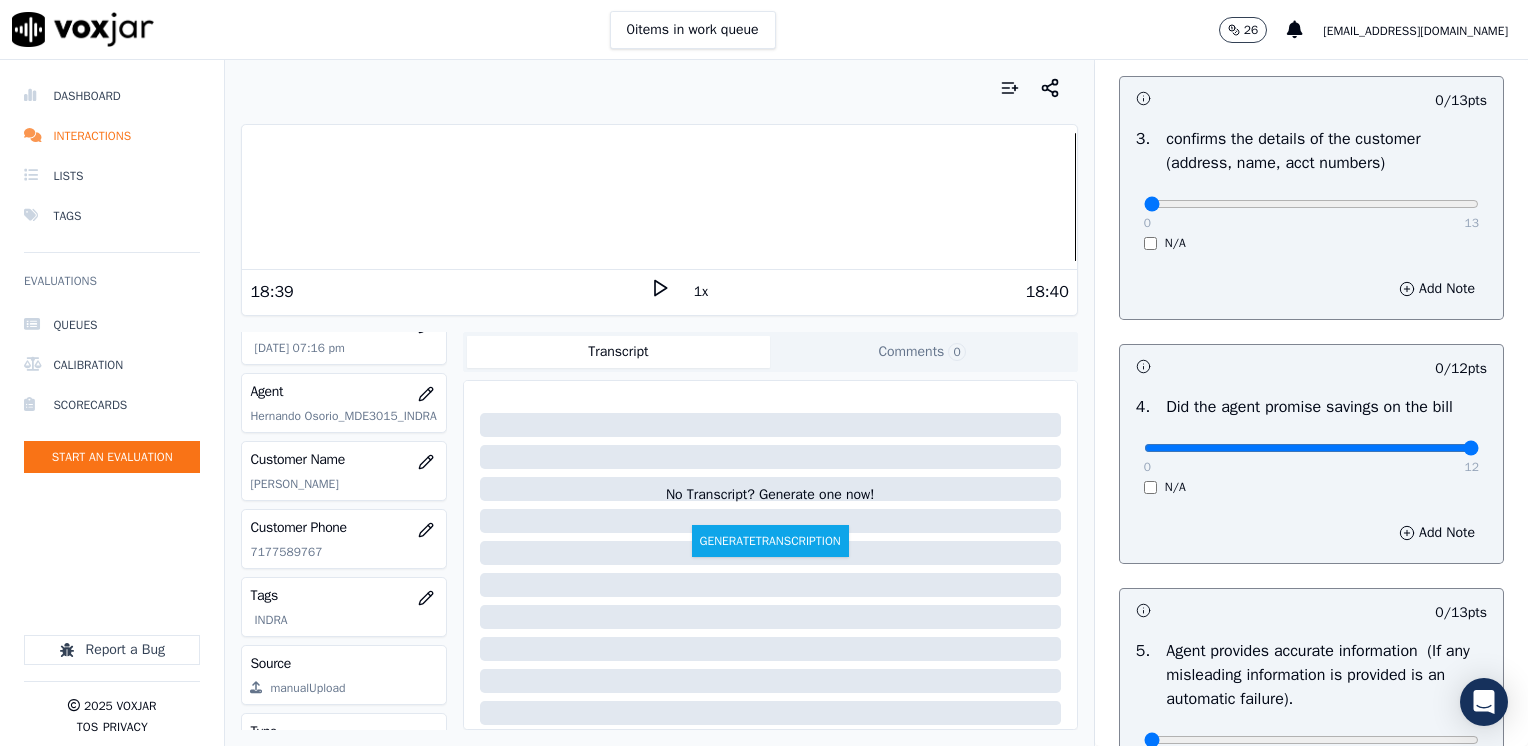 drag, startPoint x: 1132, startPoint y: 450, endPoint x: 1531, endPoint y: 464, distance: 399.24554 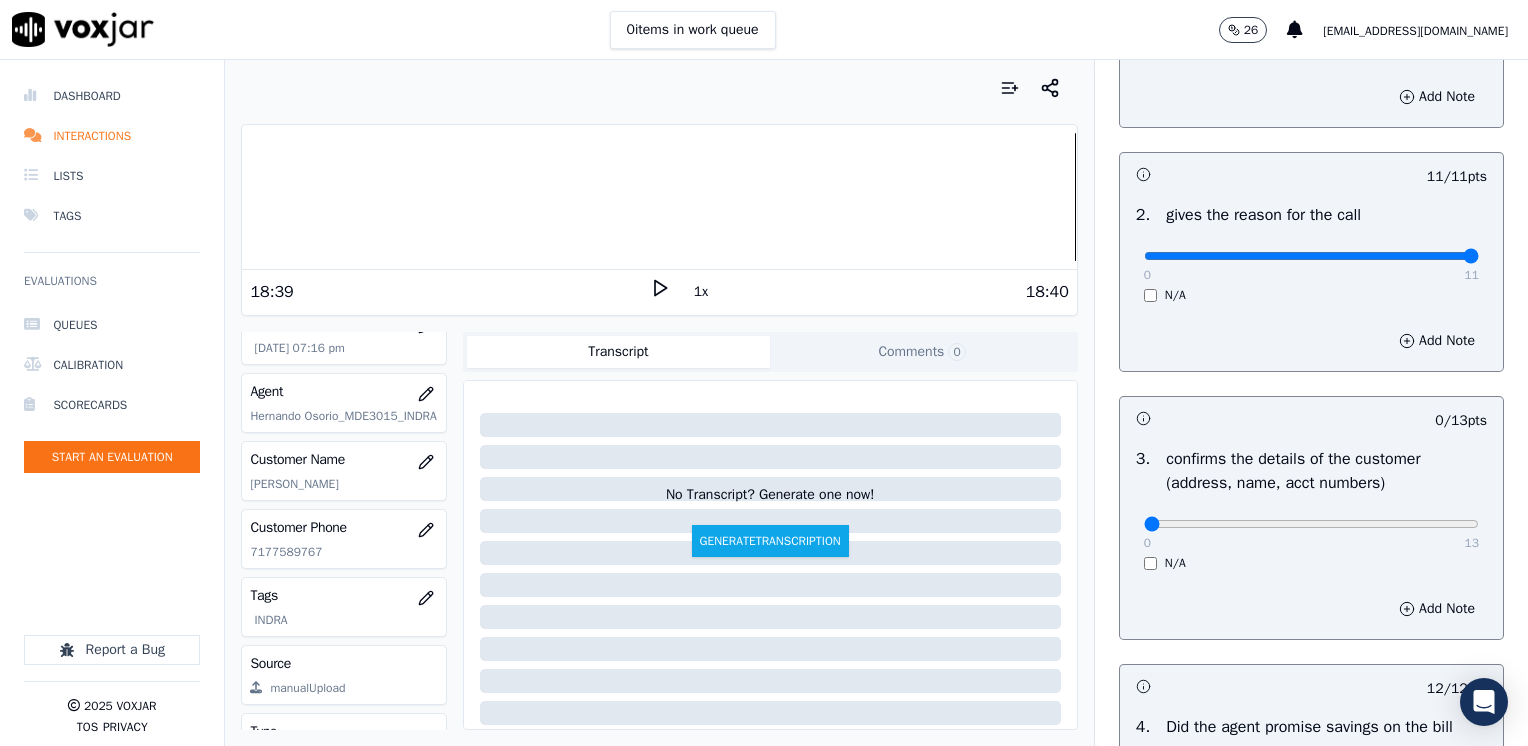 scroll, scrollTop: 448, scrollLeft: 0, axis: vertical 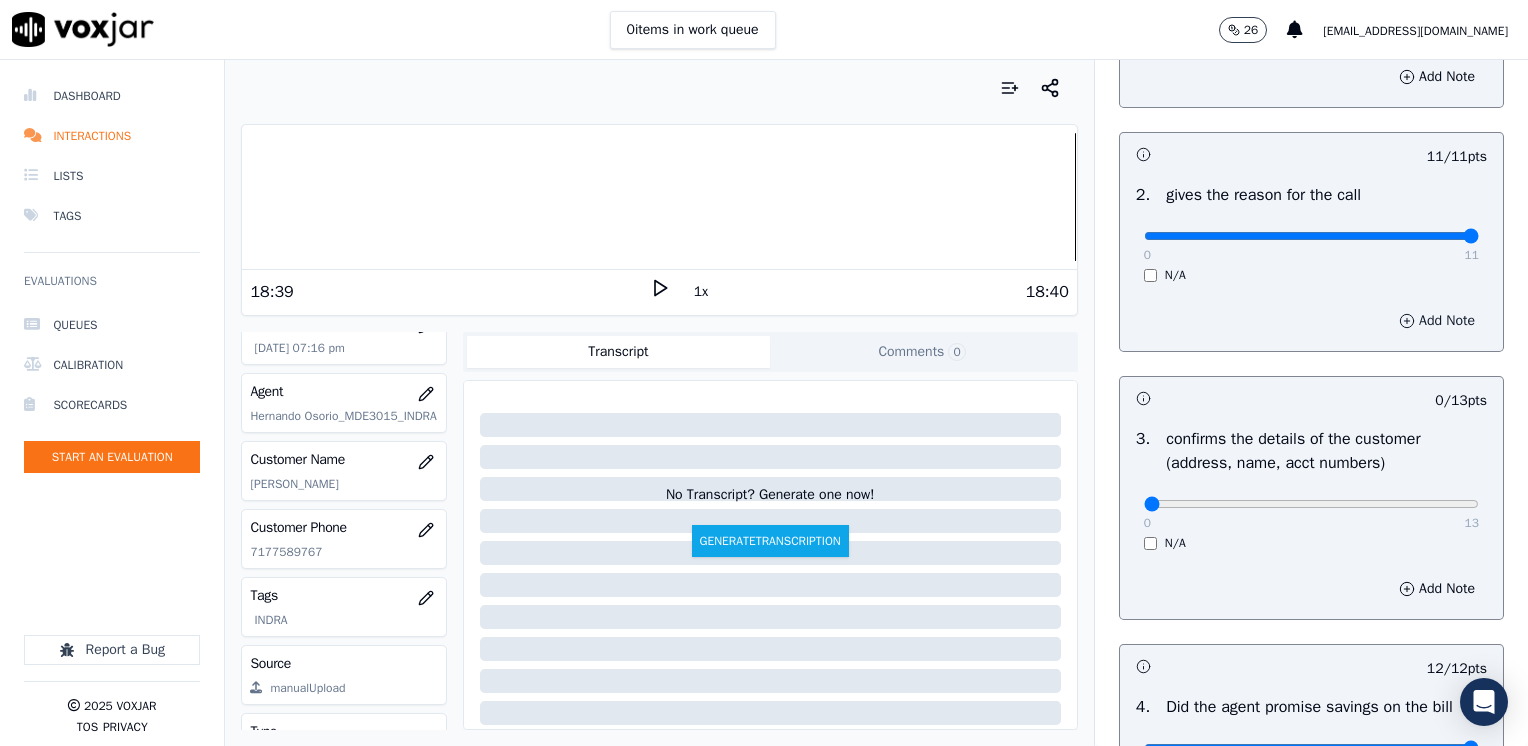 click on "Add Note" at bounding box center (1437, 321) 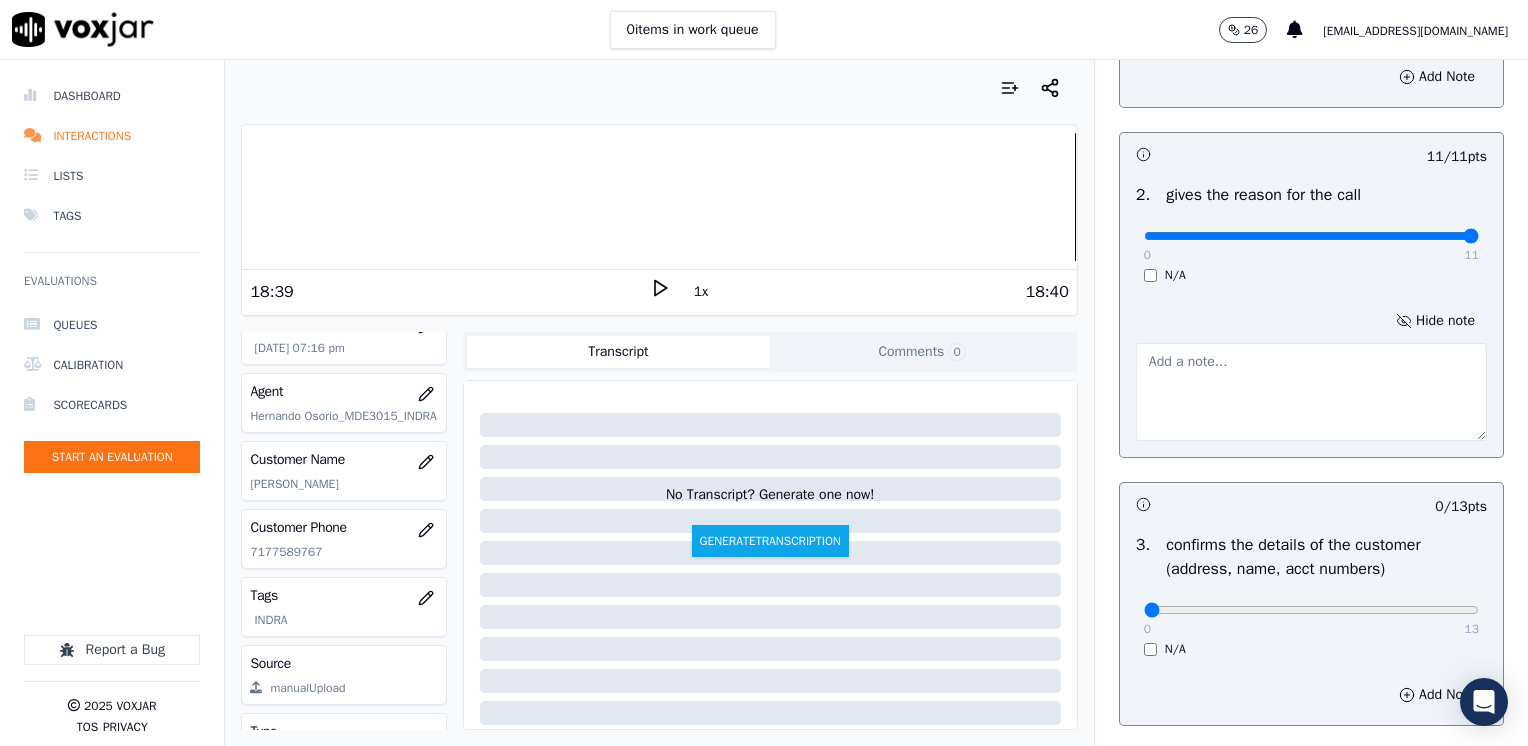 click at bounding box center (1311, 392) 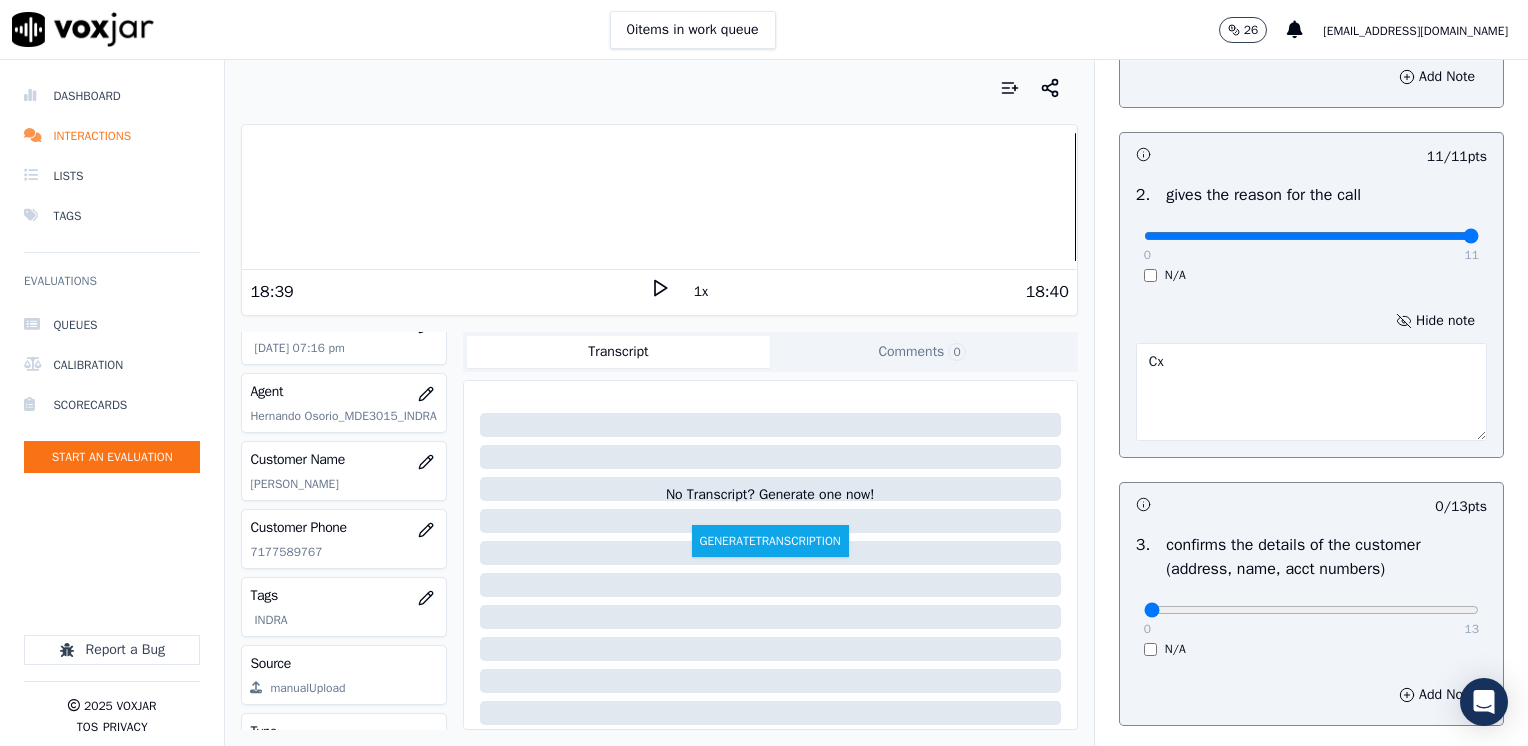 type on "C" 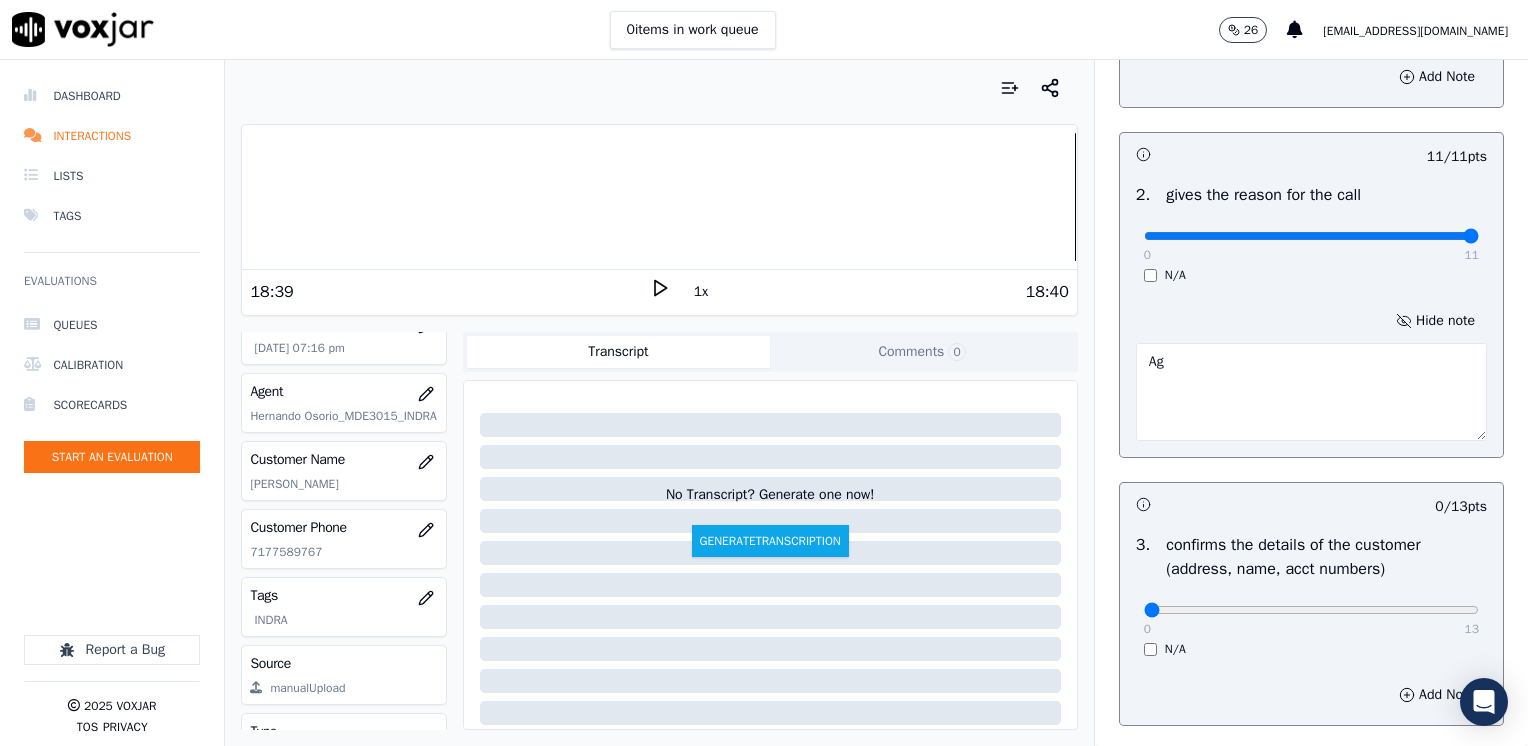 type on "A" 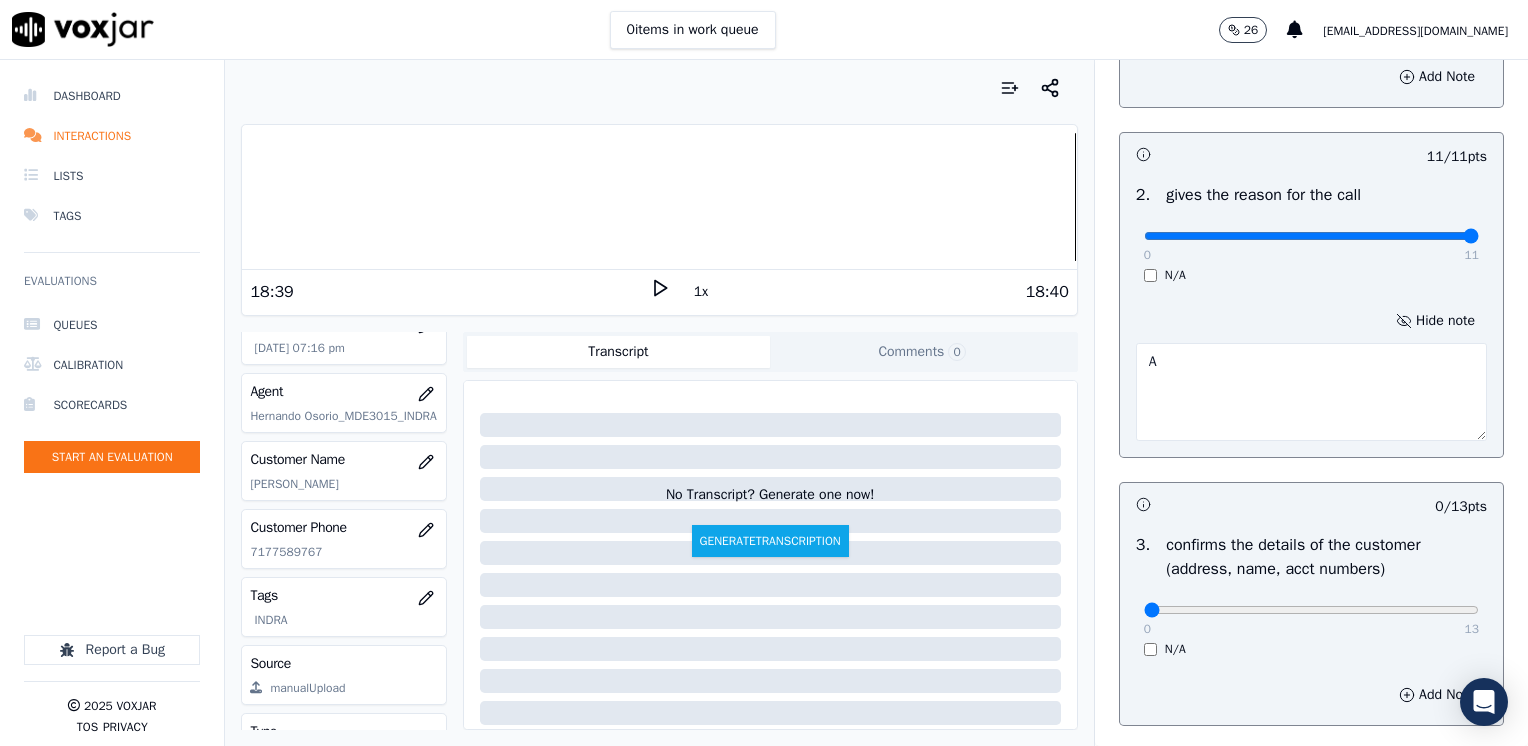 type 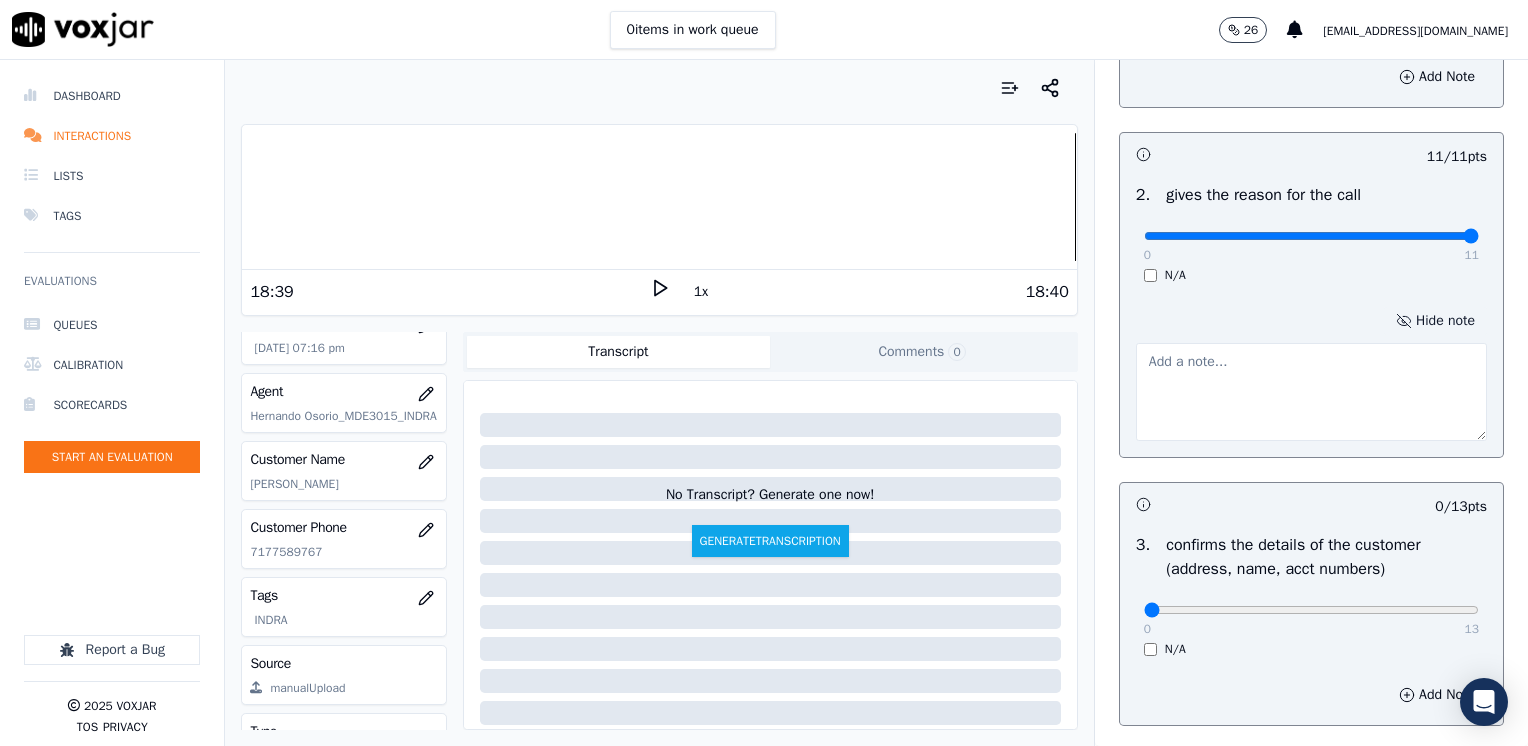click on "Hide note" at bounding box center (1435, 321) 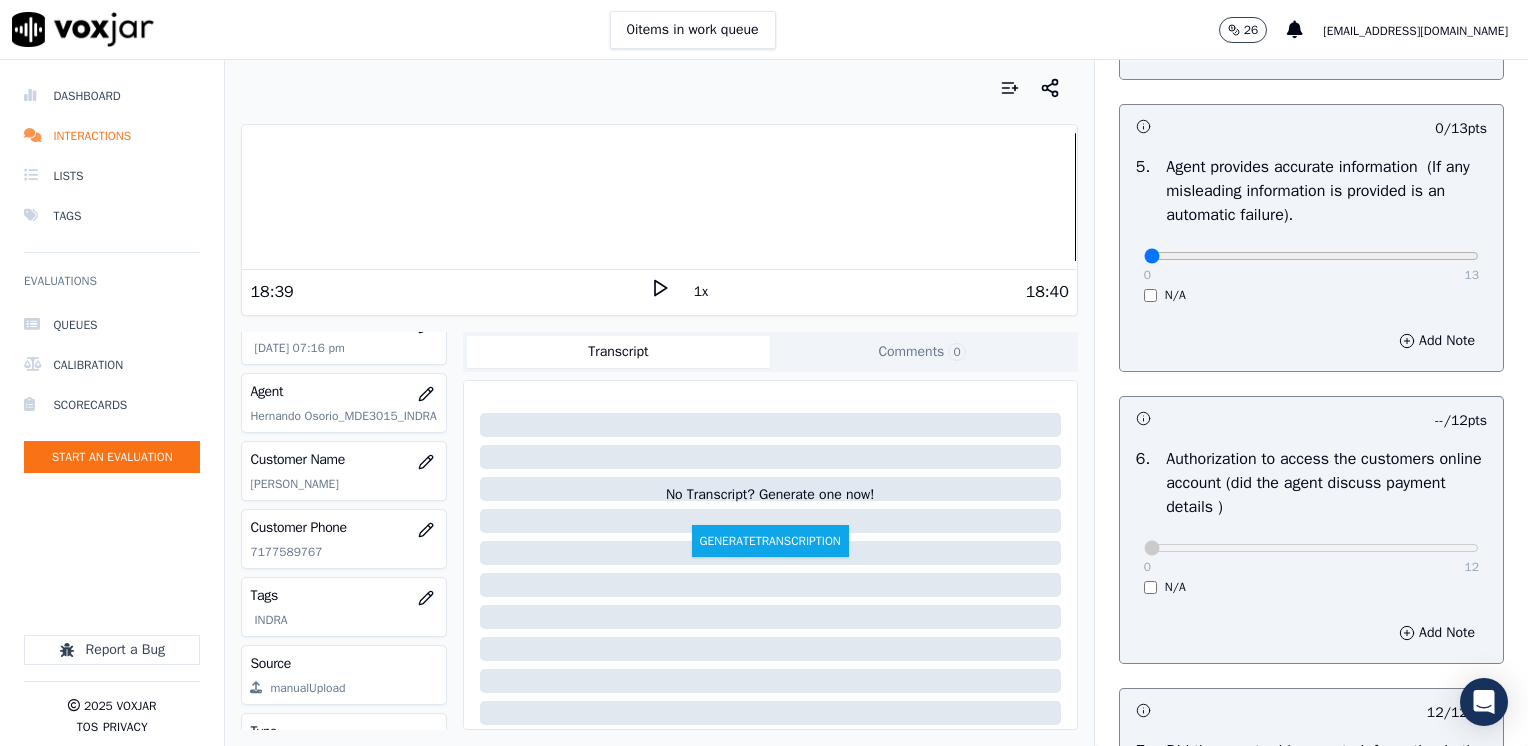 scroll, scrollTop: 1348, scrollLeft: 0, axis: vertical 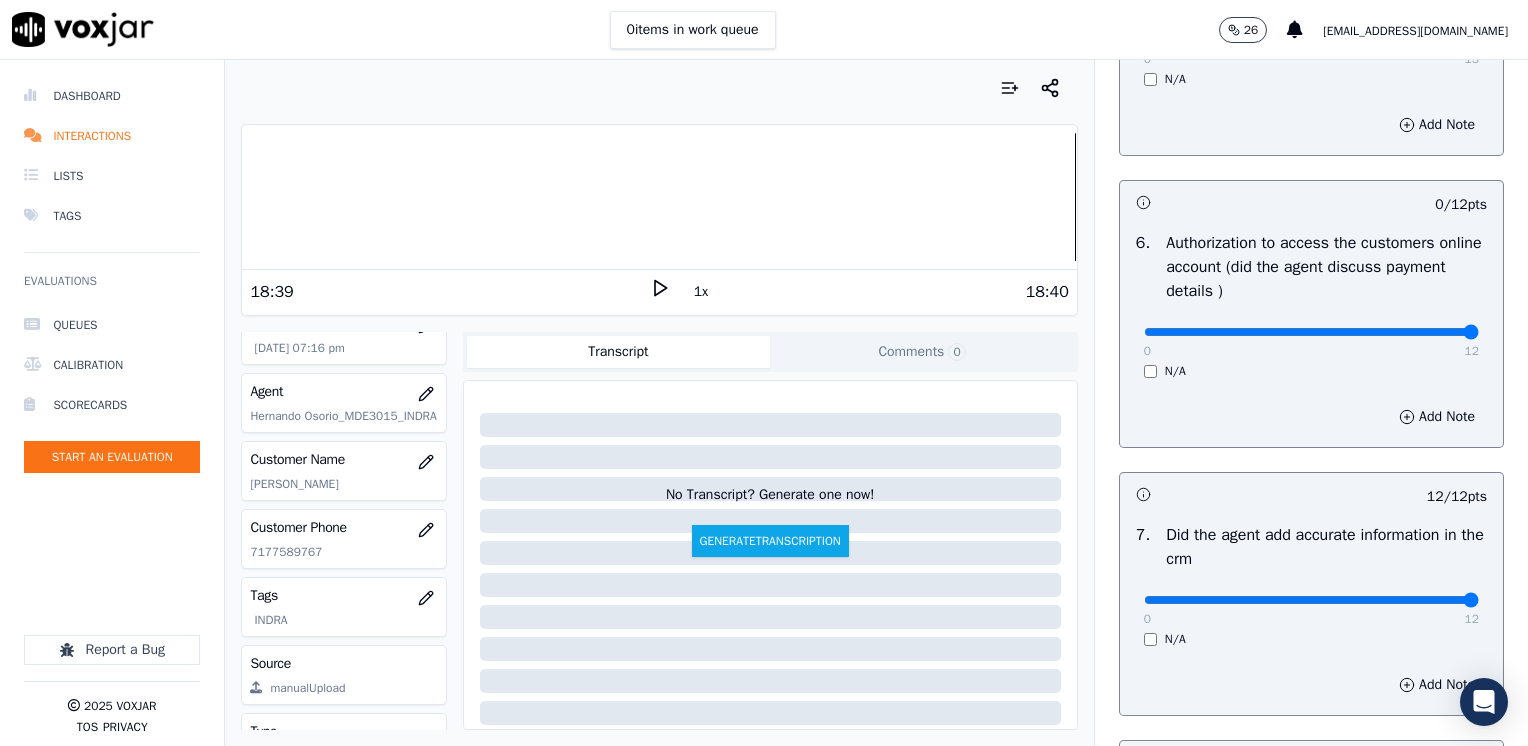 drag, startPoint x: 1133, startPoint y: 328, endPoint x: 1531, endPoint y: 318, distance: 398.1256 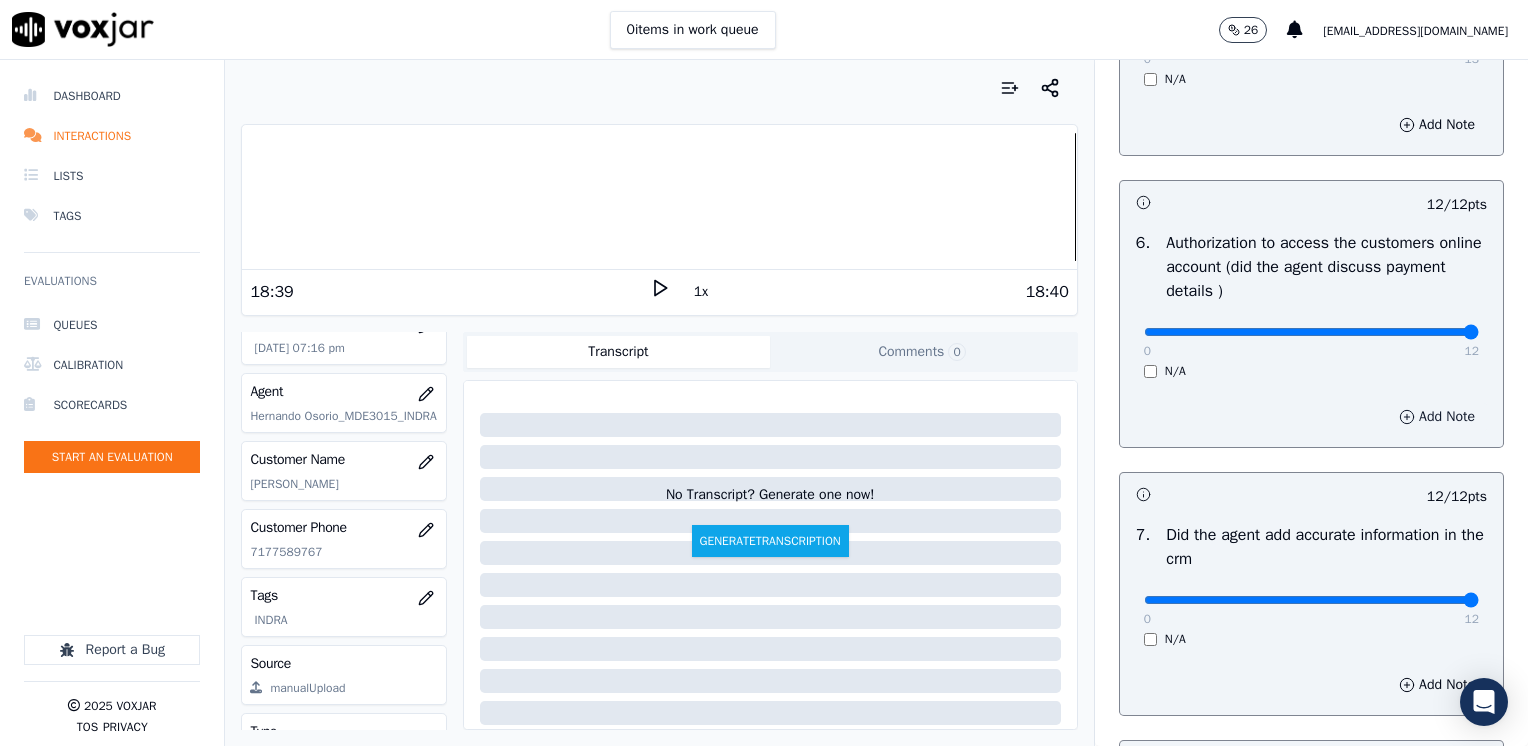 click on "Add Note" at bounding box center (1437, 417) 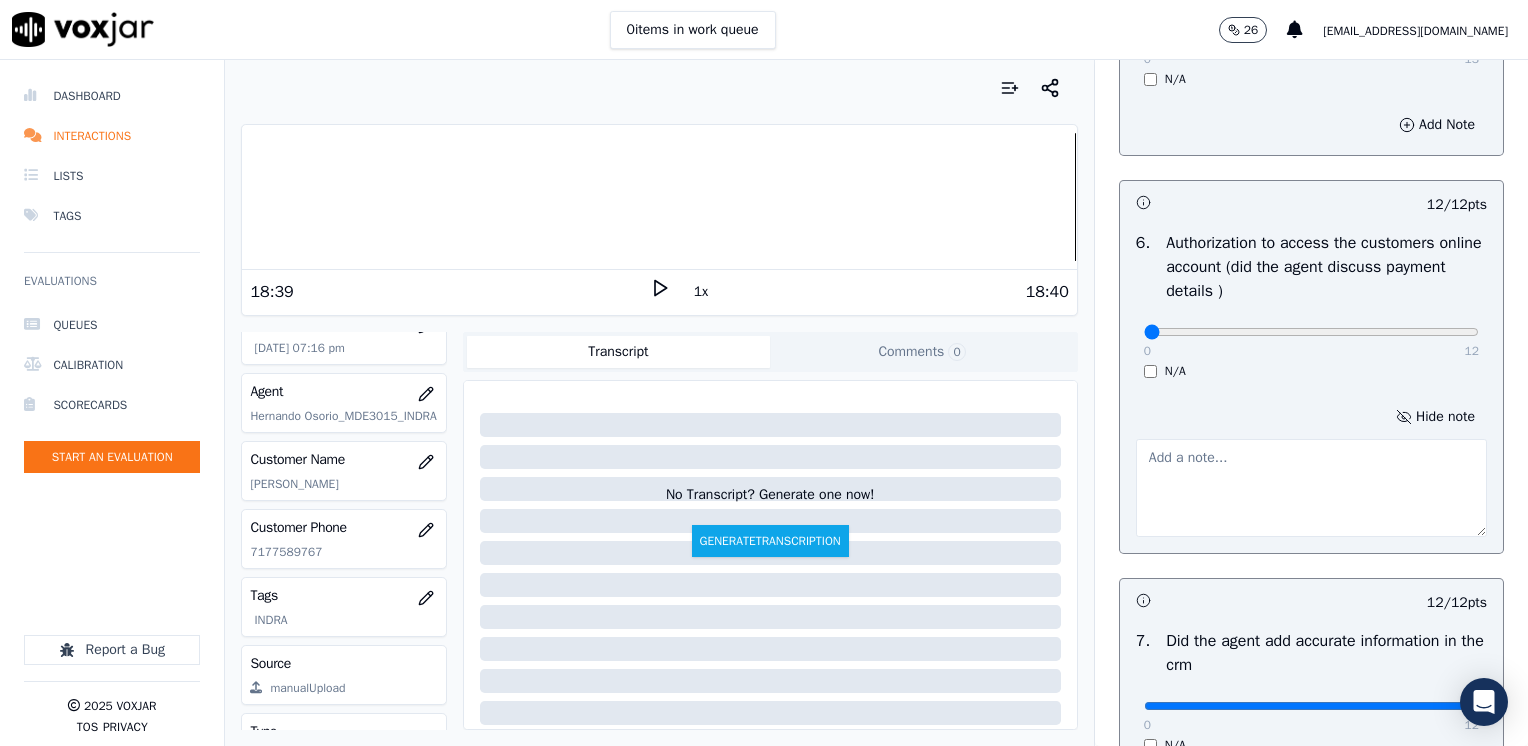 type 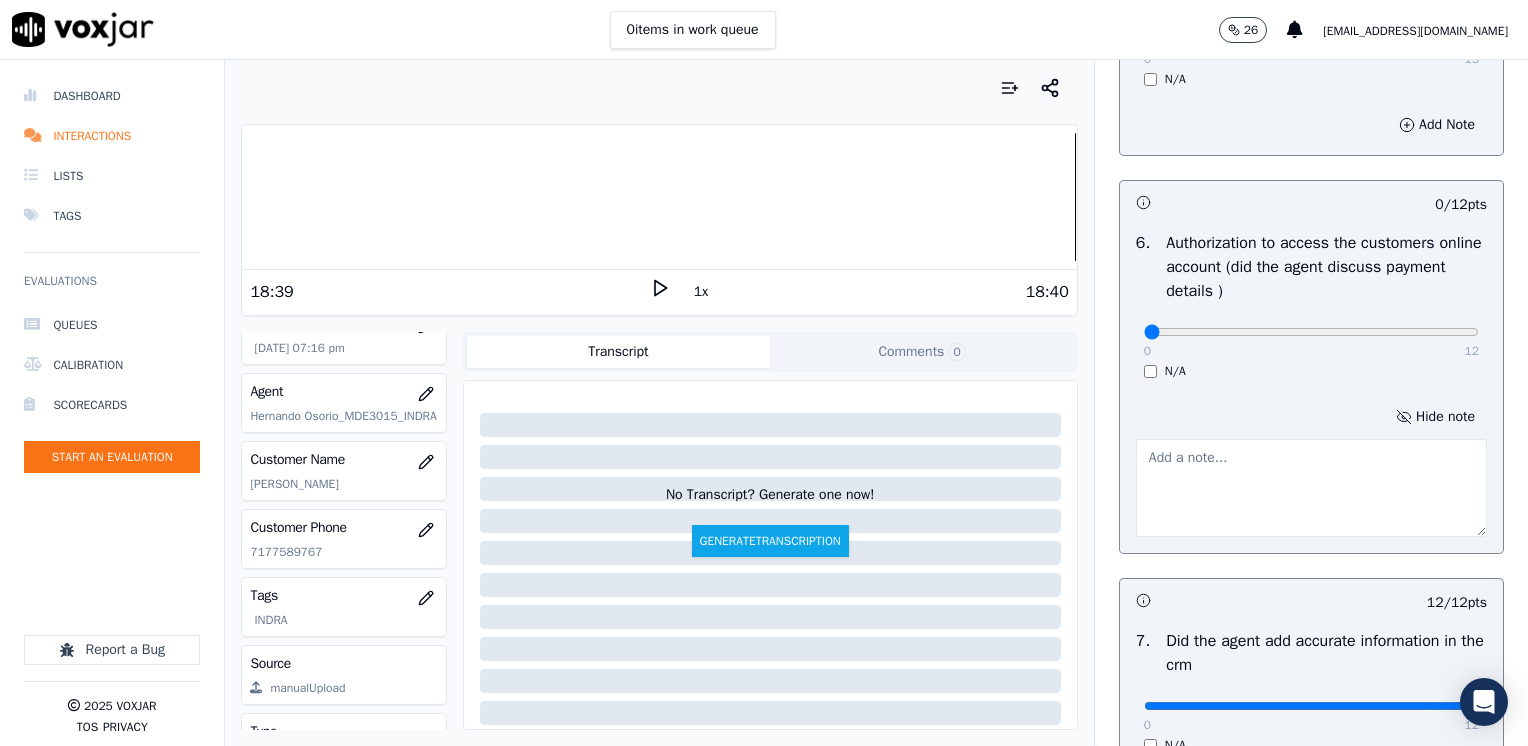 click at bounding box center [1311, 488] 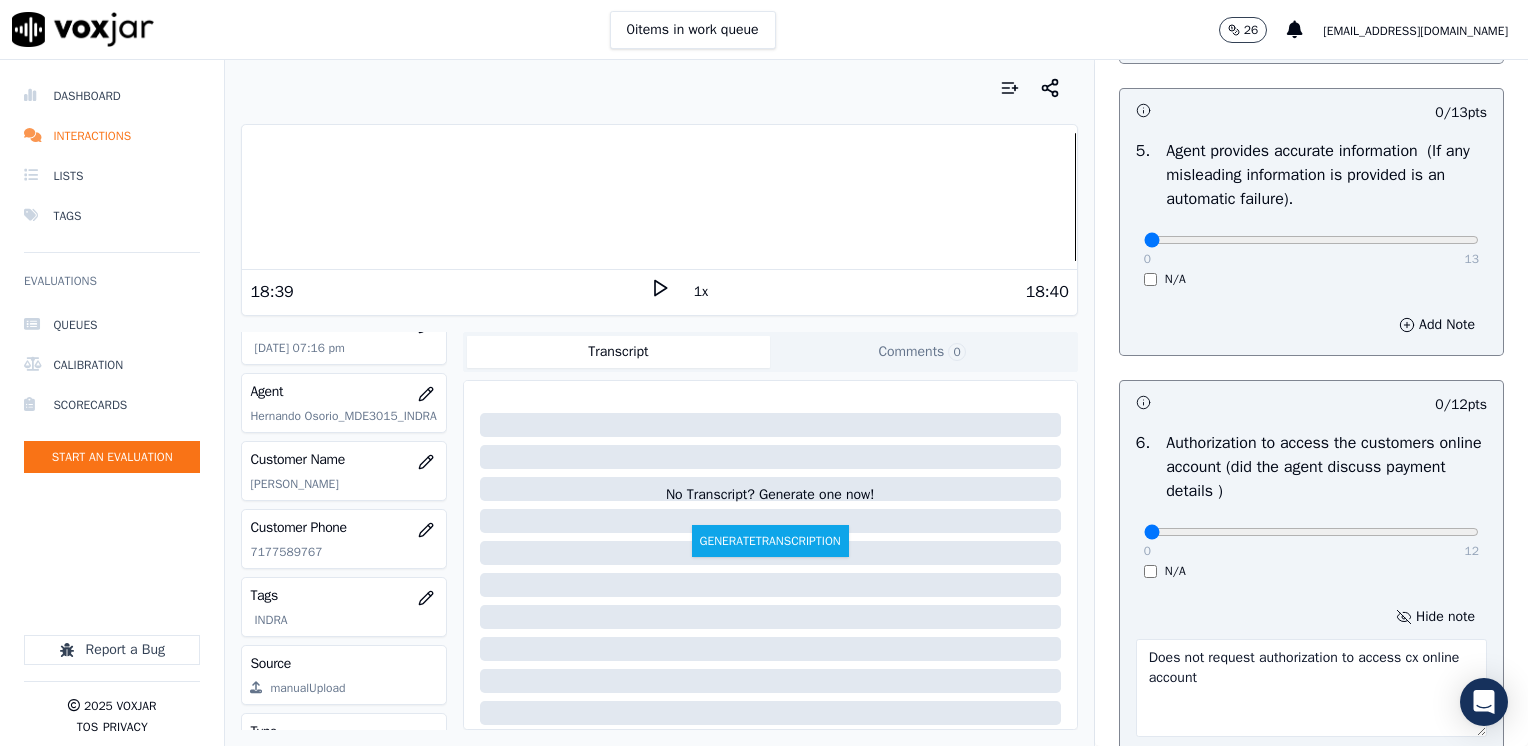 scroll, scrollTop: 1048, scrollLeft: 0, axis: vertical 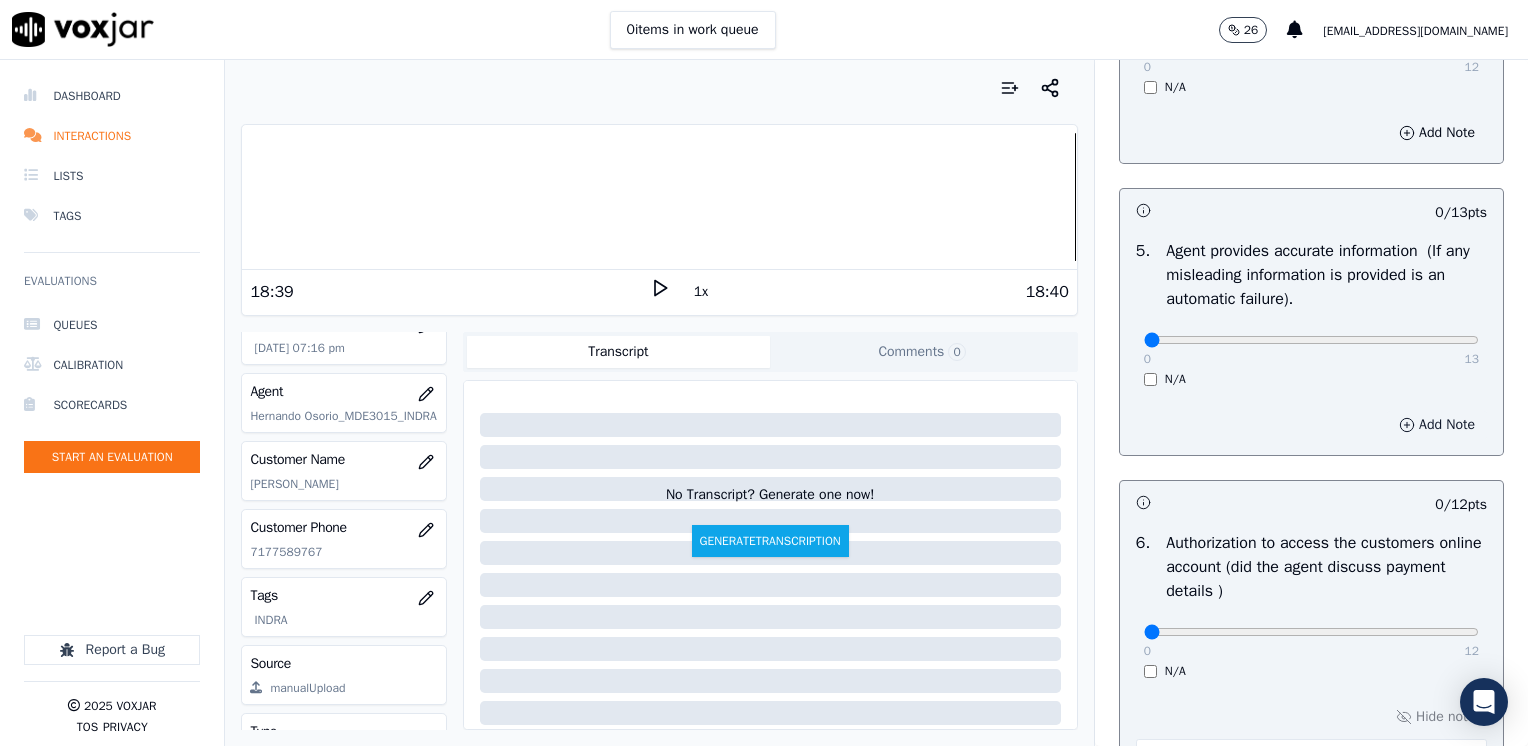 click on "Add Note" at bounding box center (1437, 425) 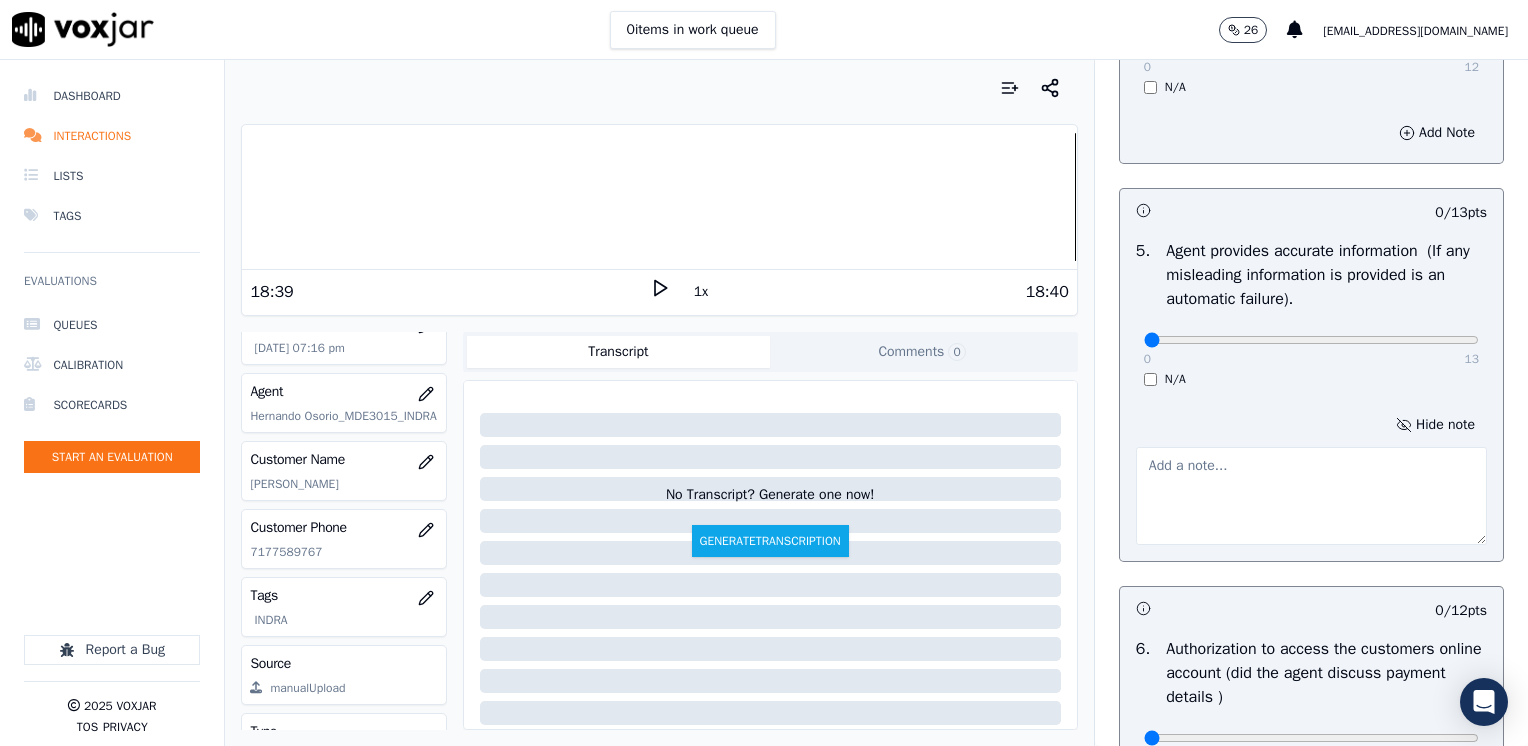 click at bounding box center [1311, 496] 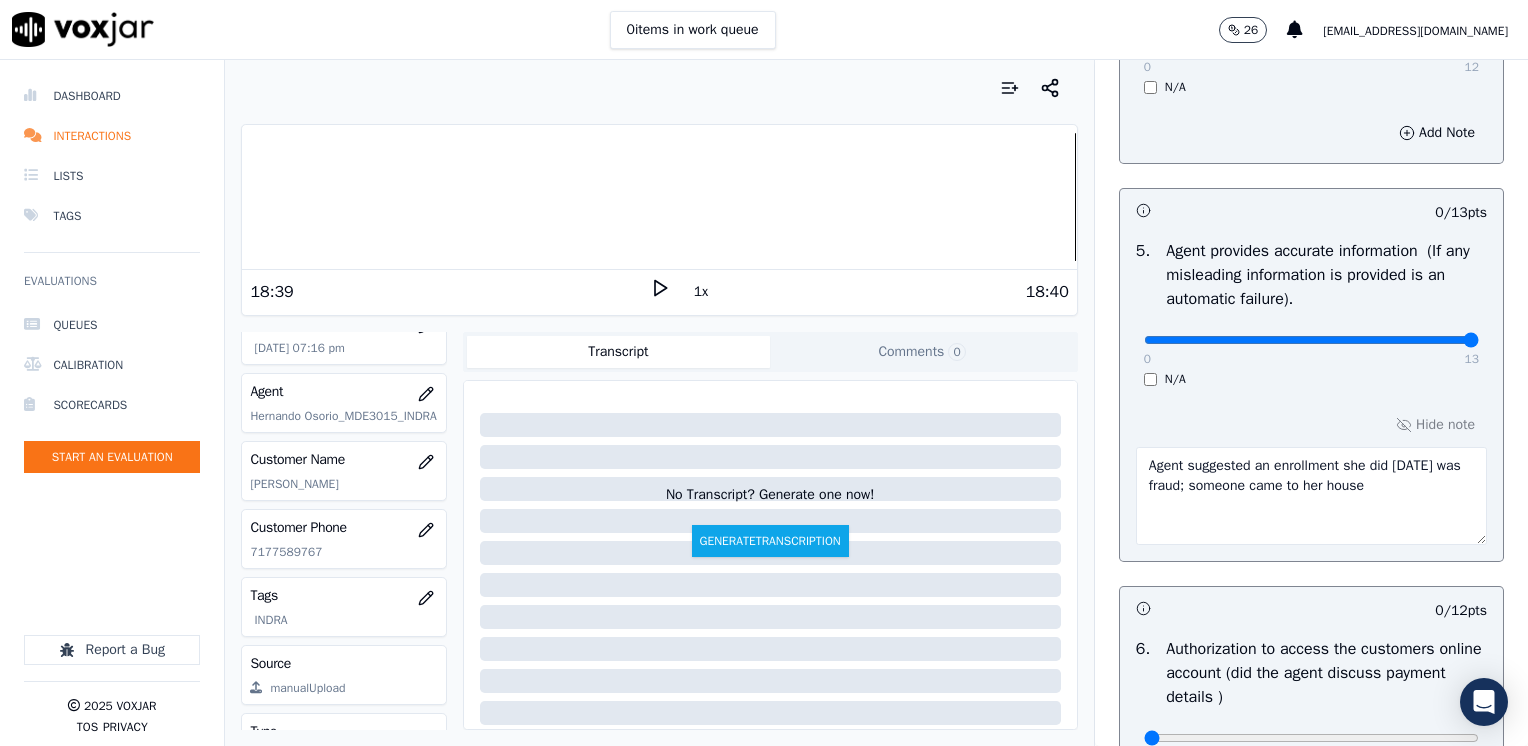 drag, startPoint x: 1129, startPoint y: 340, endPoint x: 1462, endPoint y: 382, distance: 335.63818 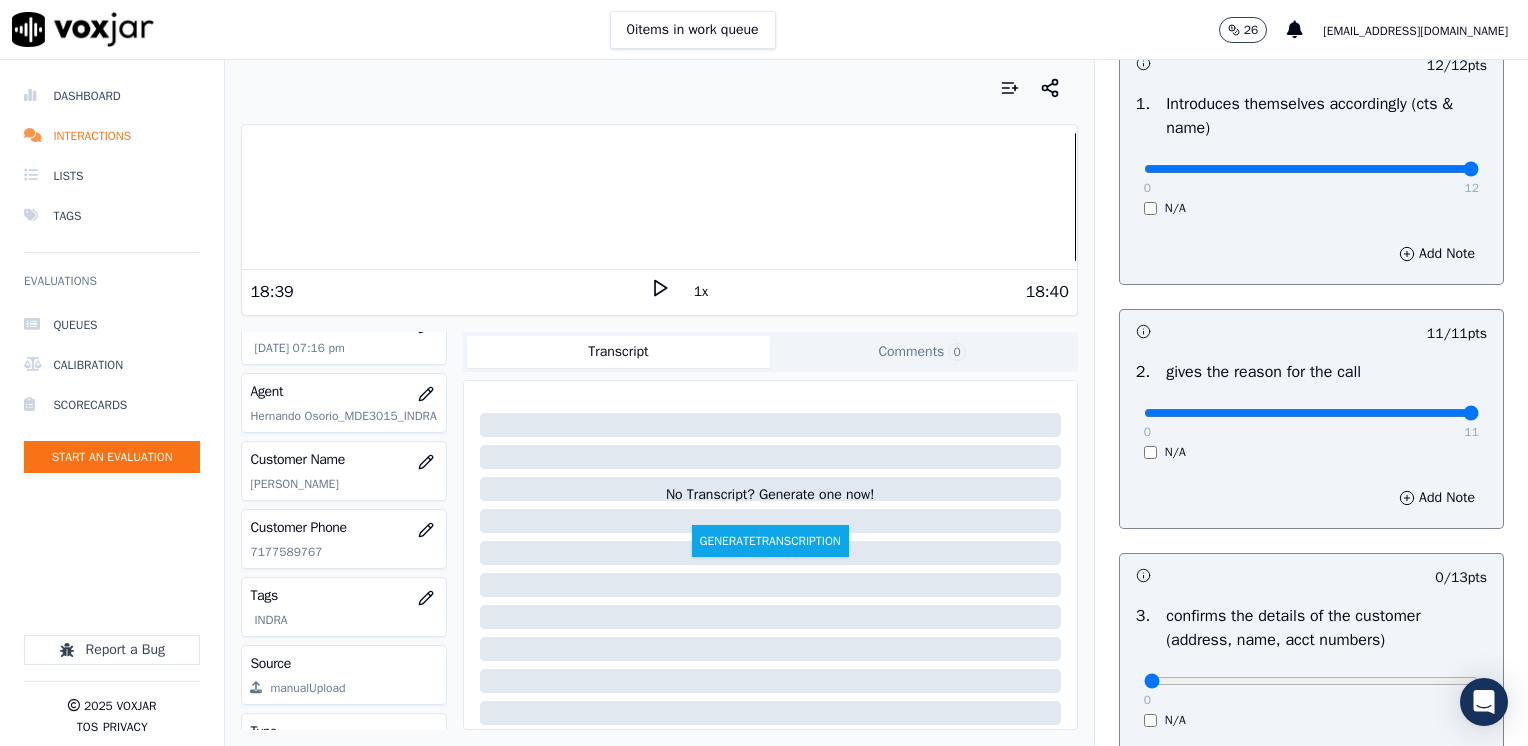 scroll, scrollTop: 159, scrollLeft: 0, axis: vertical 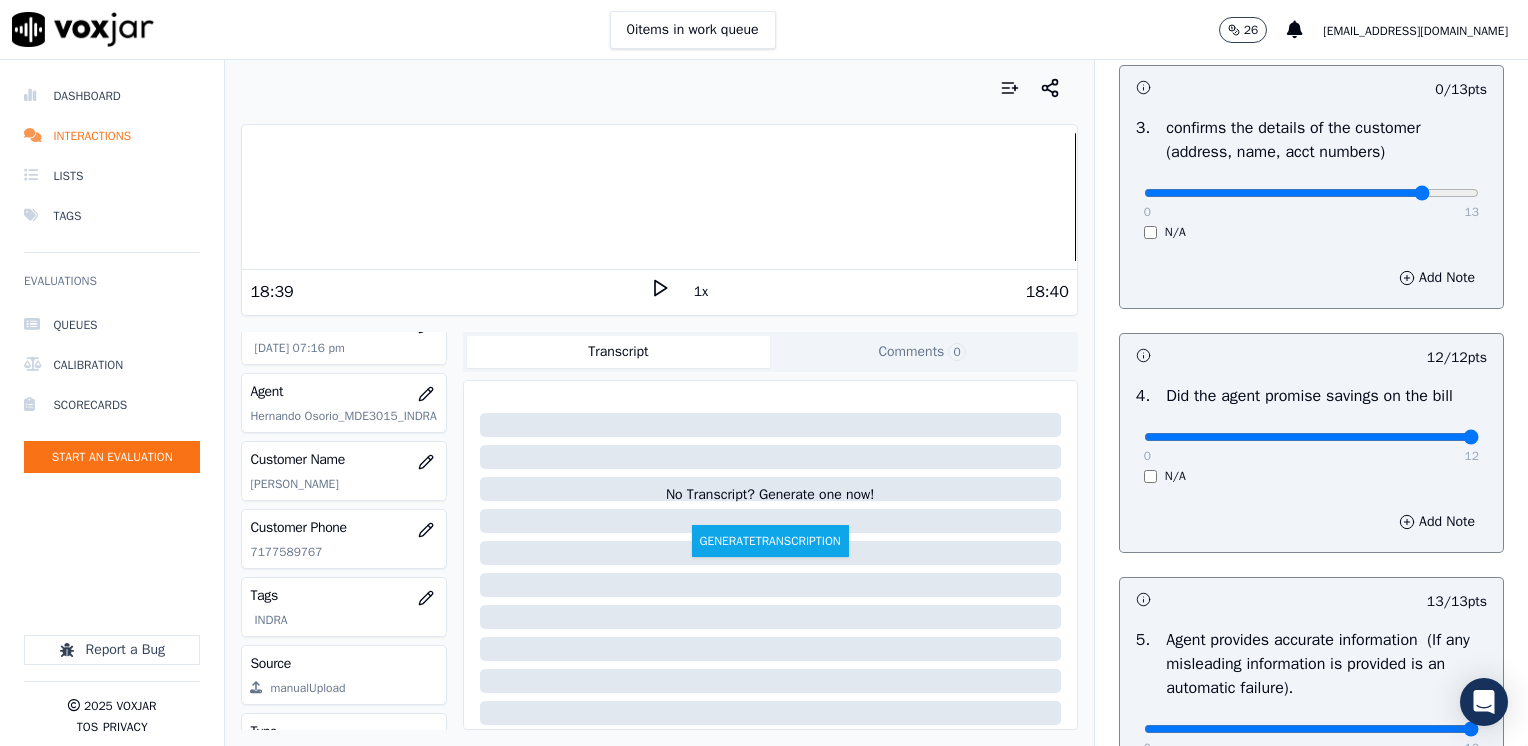 click at bounding box center [1311, -319] 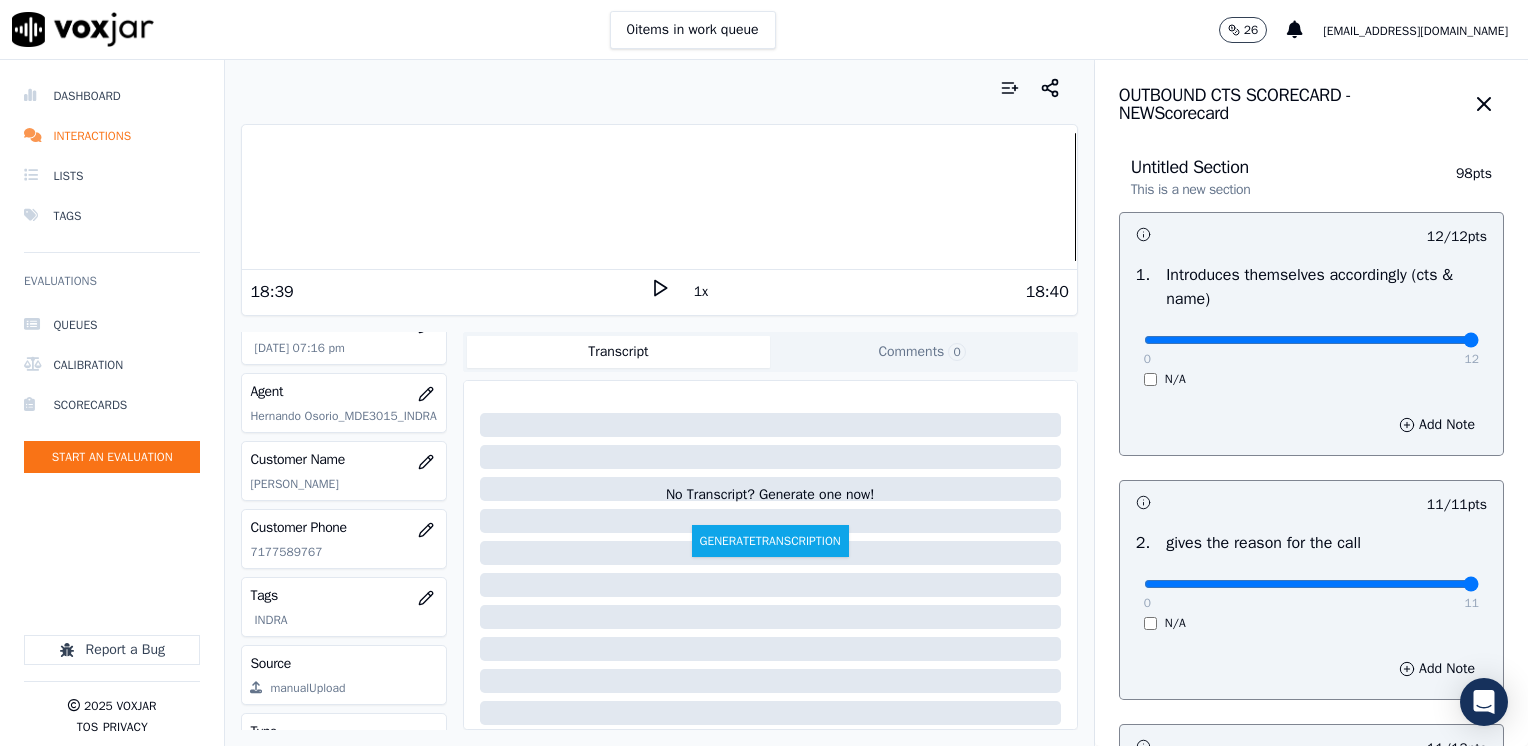 scroll, scrollTop: 500, scrollLeft: 0, axis: vertical 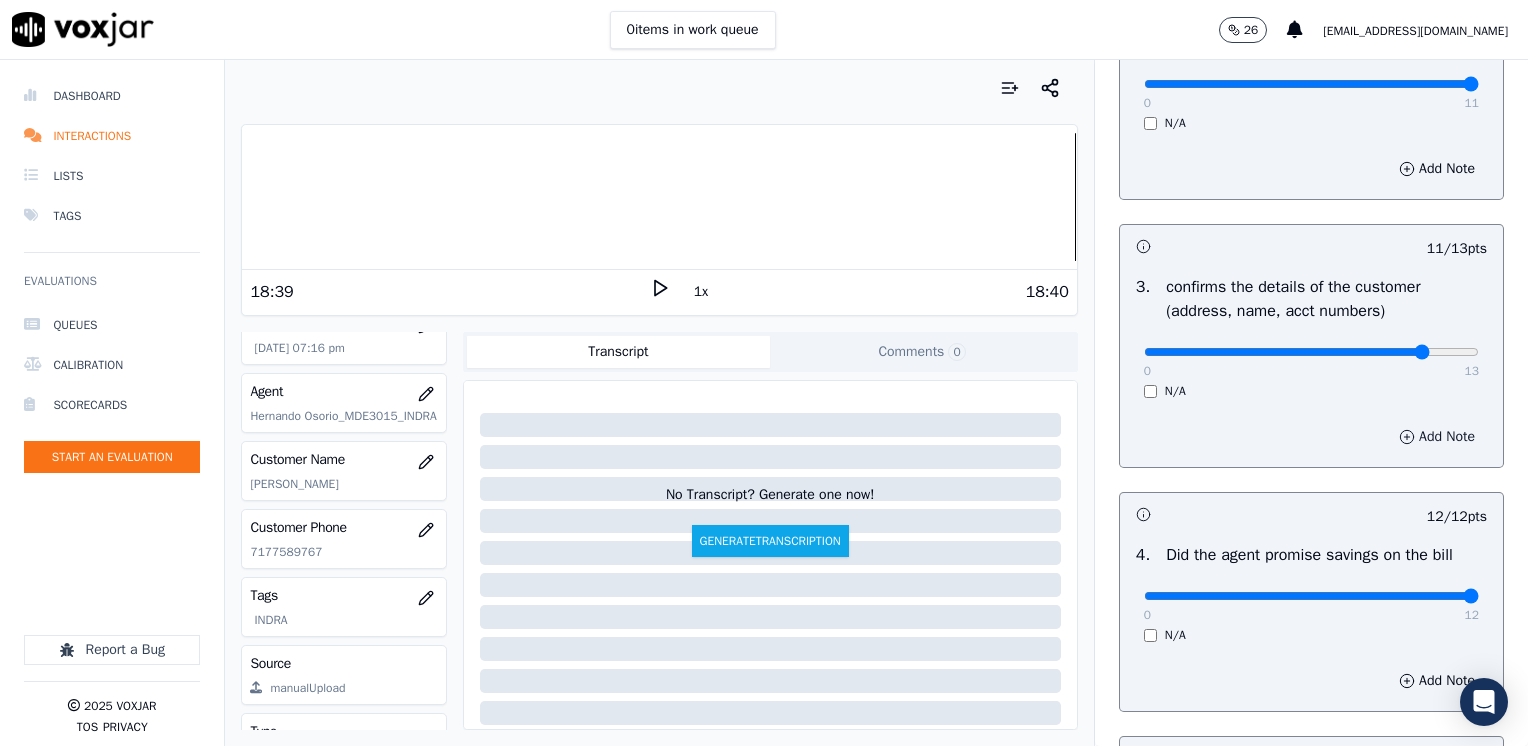 click on "Add Note" at bounding box center (1437, 437) 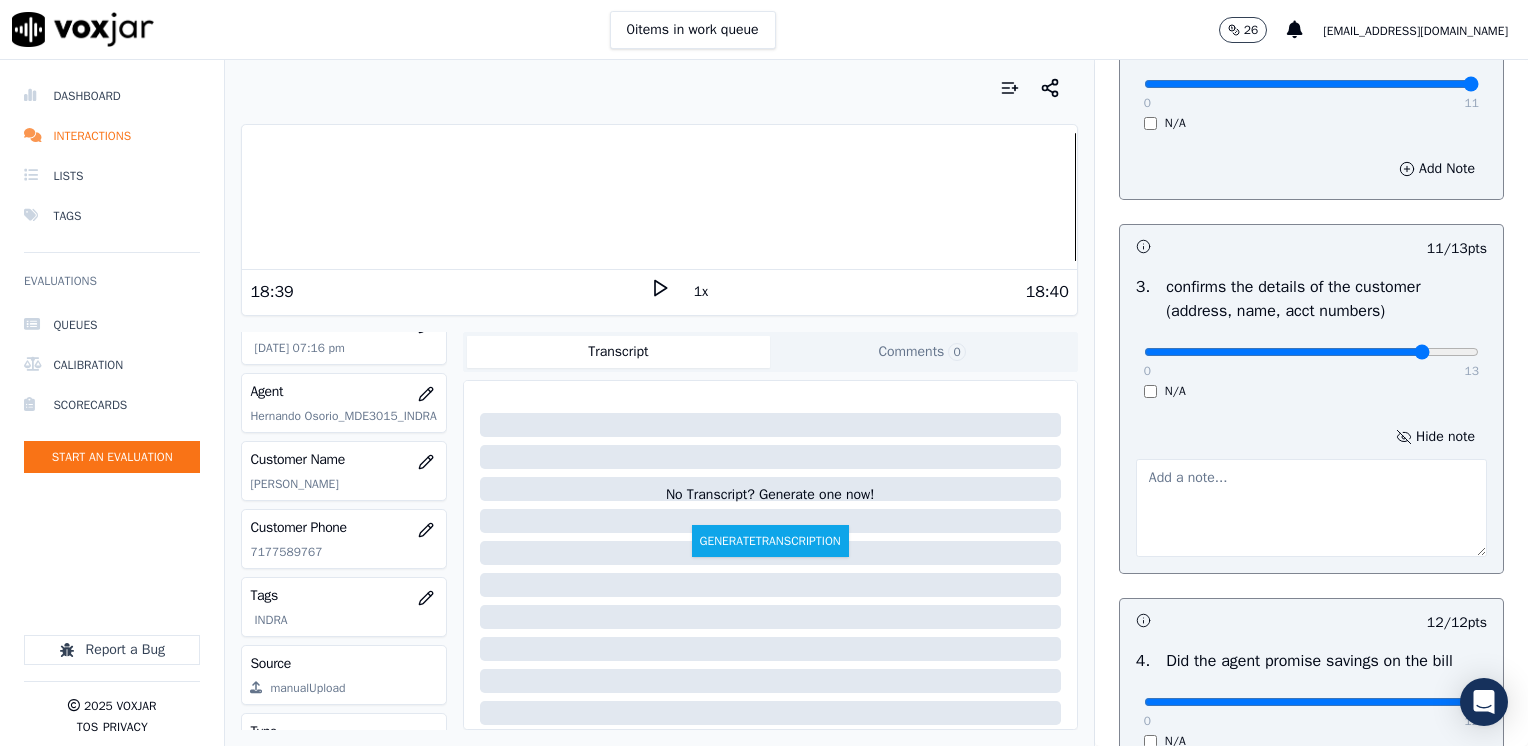 click at bounding box center (1311, 508) 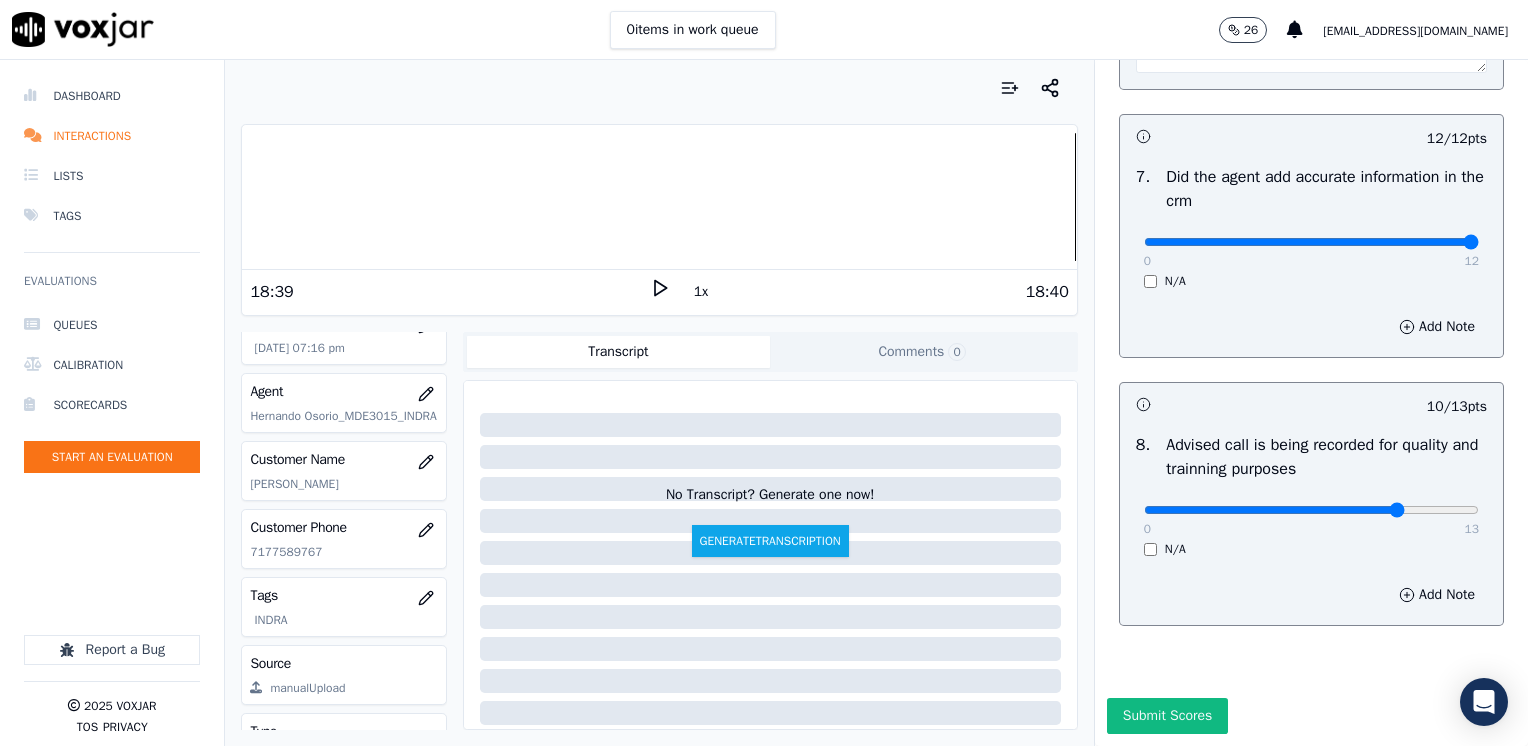 scroll, scrollTop: 2064, scrollLeft: 0, axis: vertical 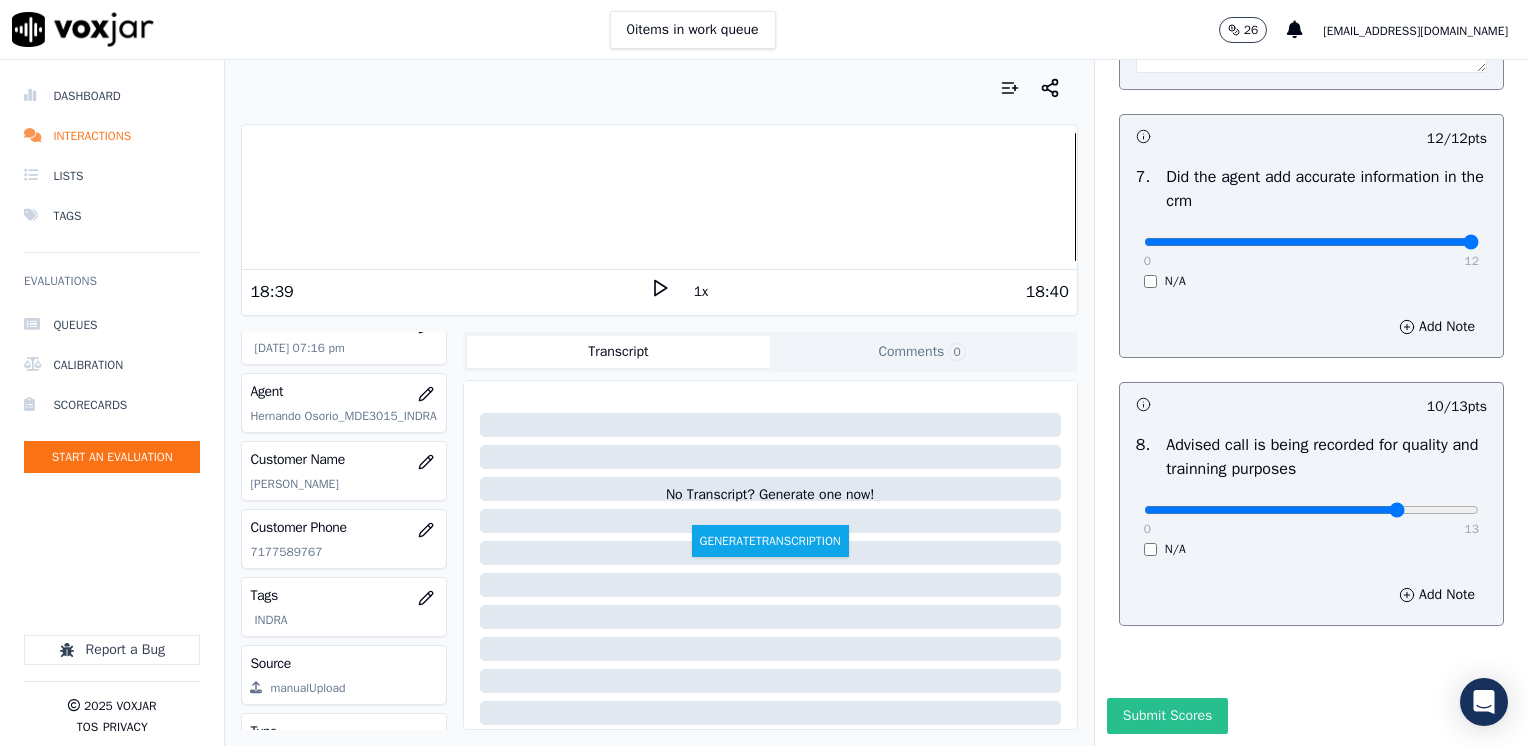 click on "Submit Scores" at bounding box center [1167, 716] 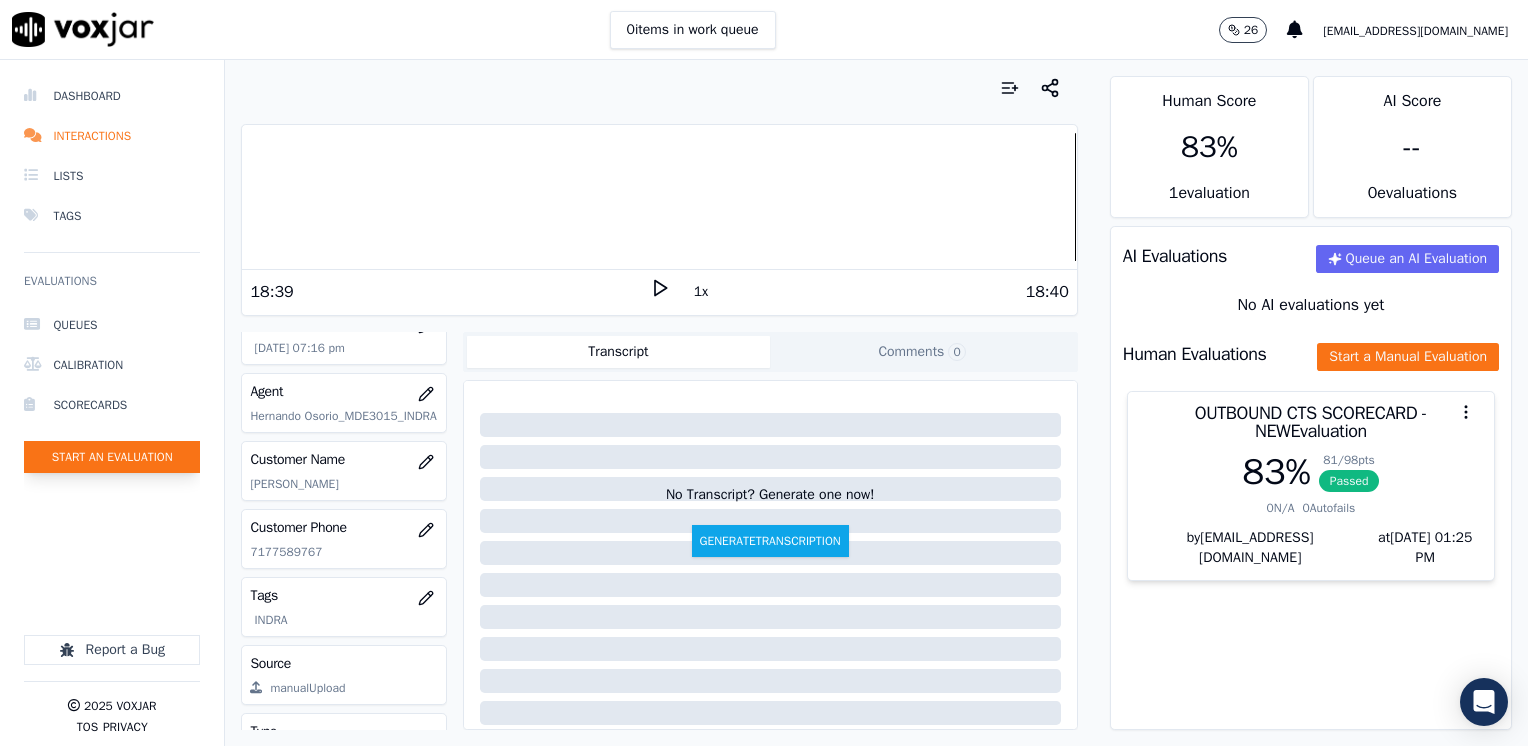 click on "Start an Evaluation" 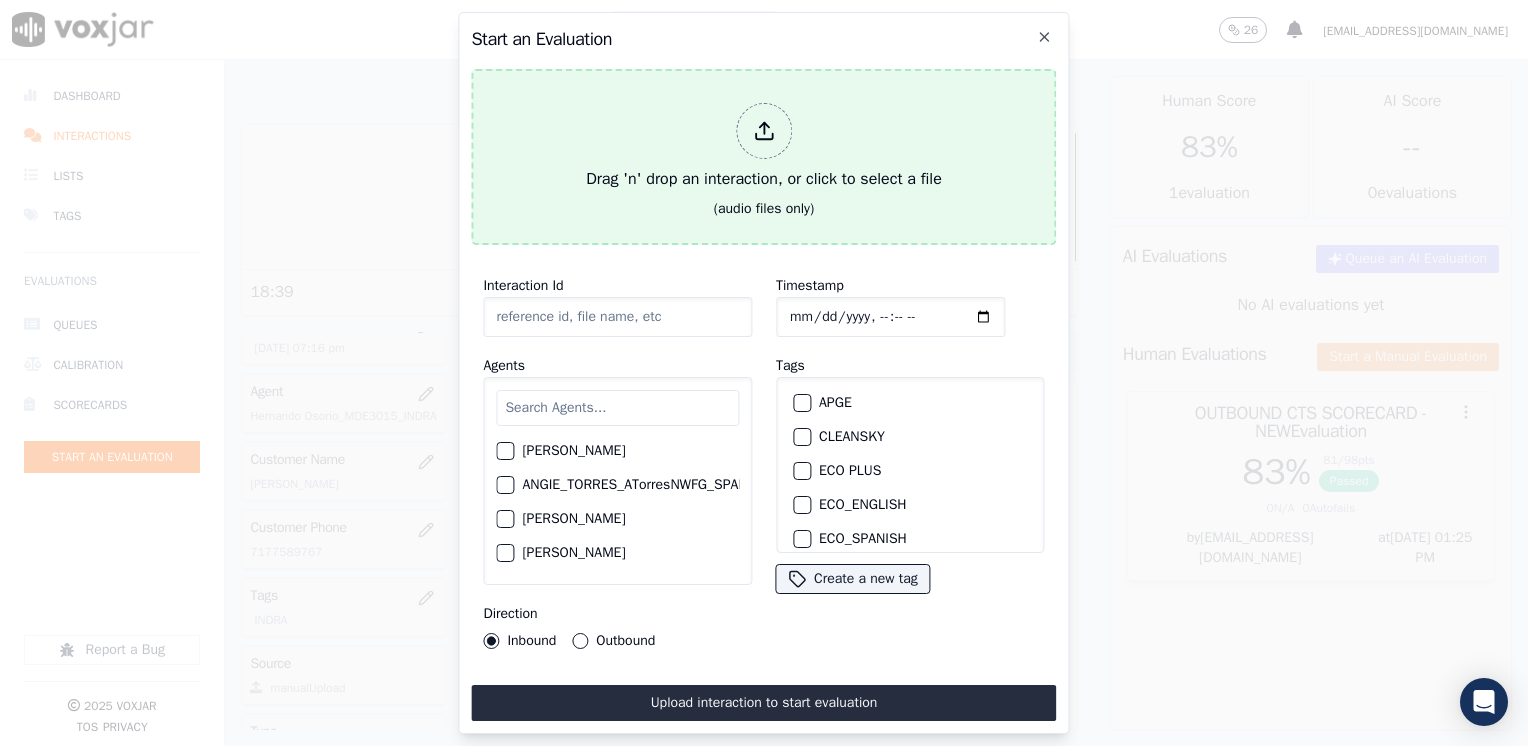 click at bounding box center [764, 131] 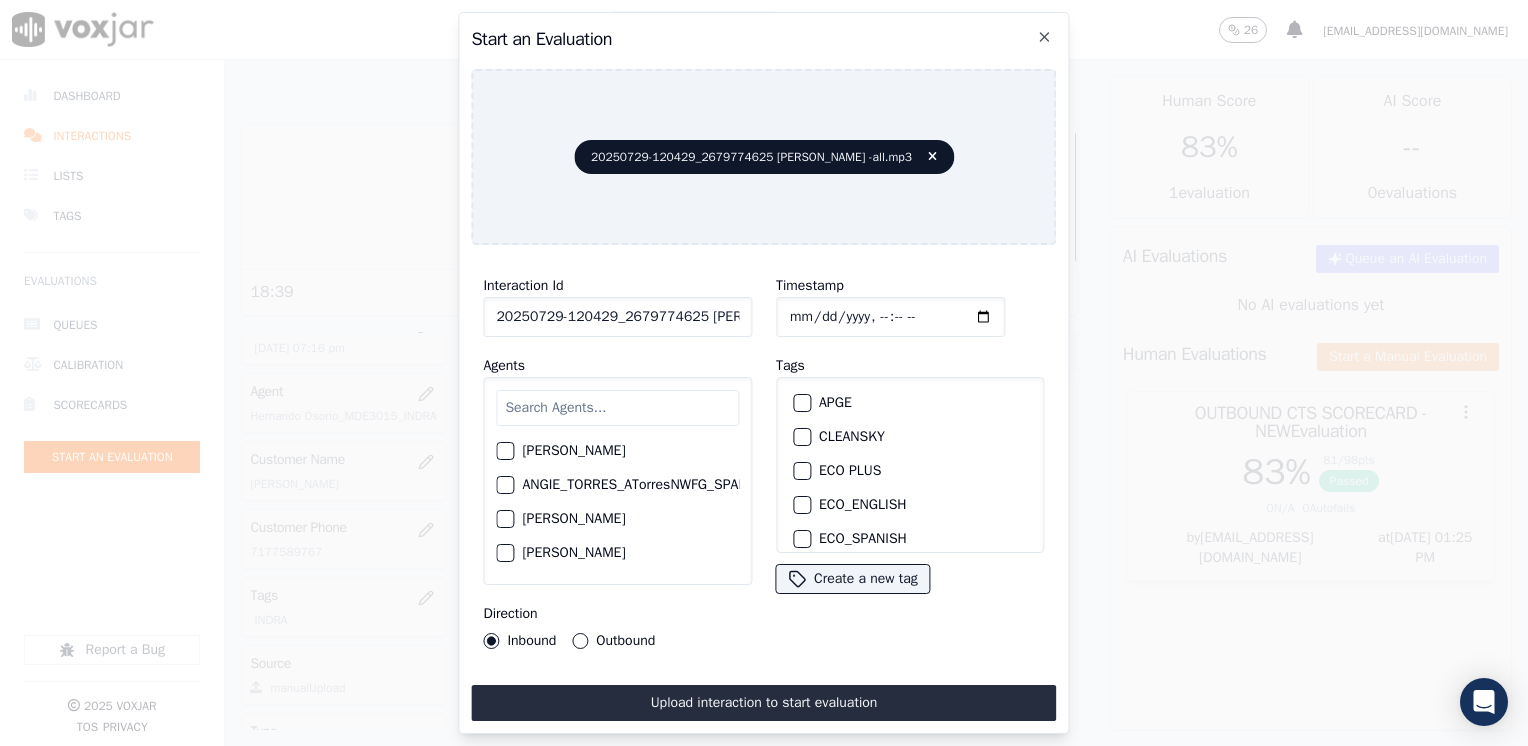 click at bounding box center [617, 408] 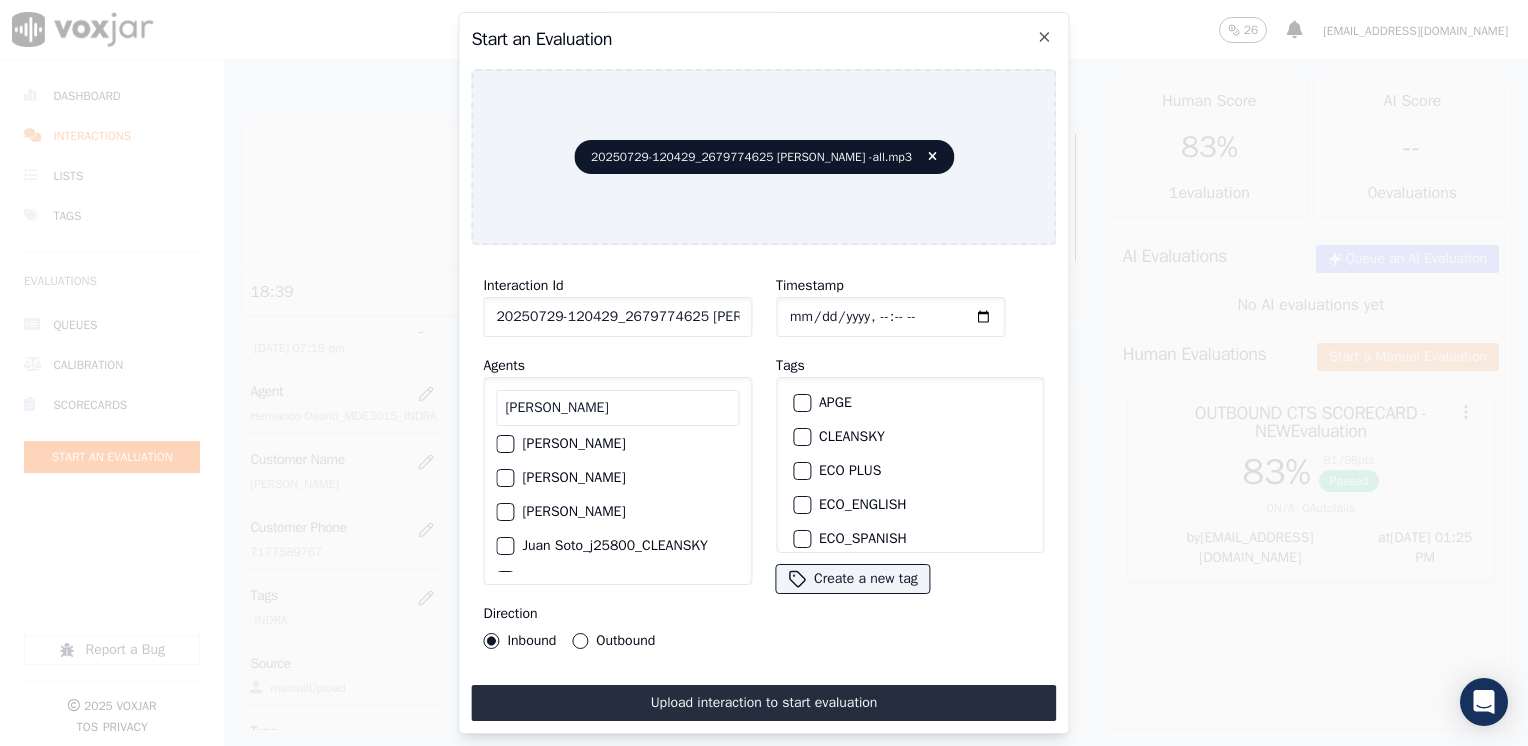 scroll, scrollTop: 63, scrollLeft: 0, axis: vertical 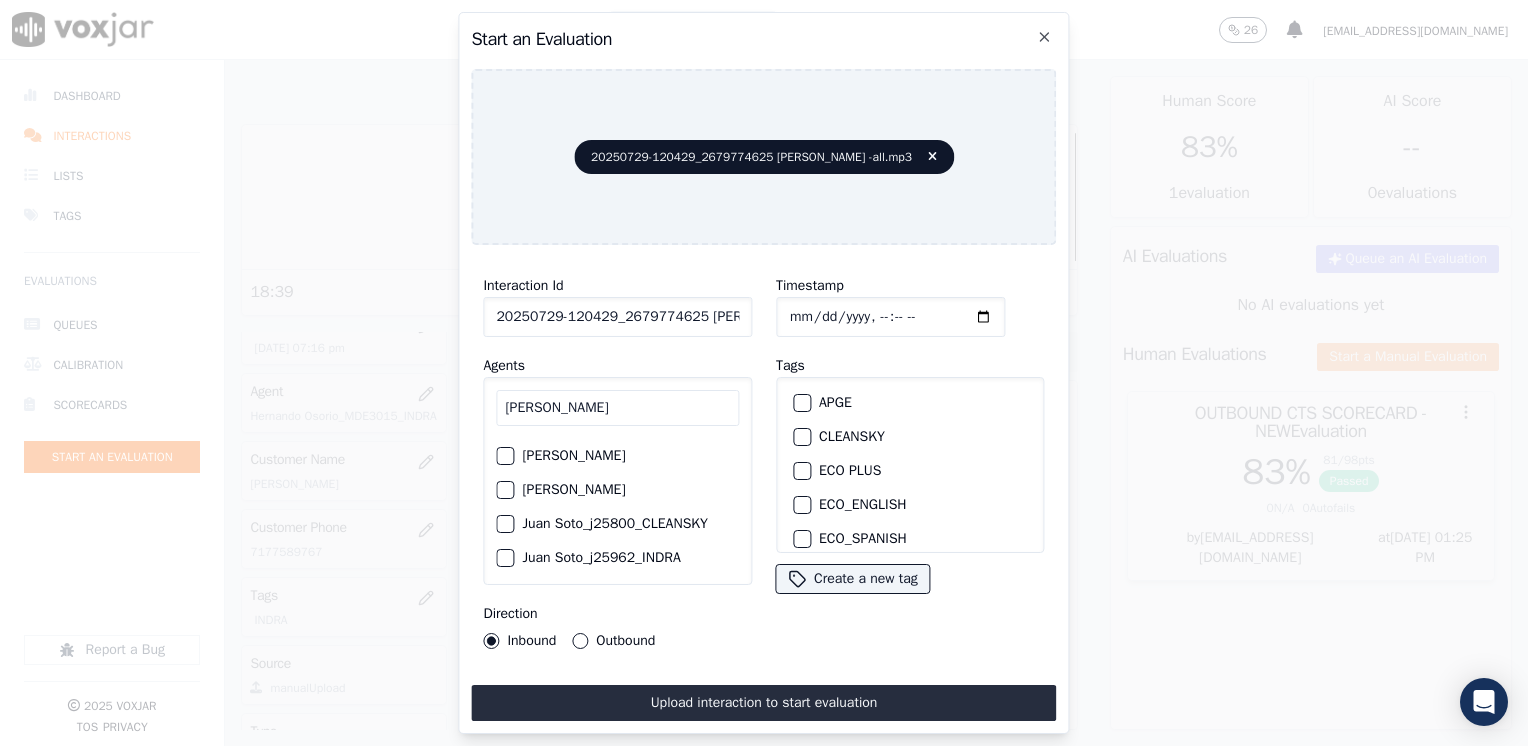 click at bounding box center [504, 558] 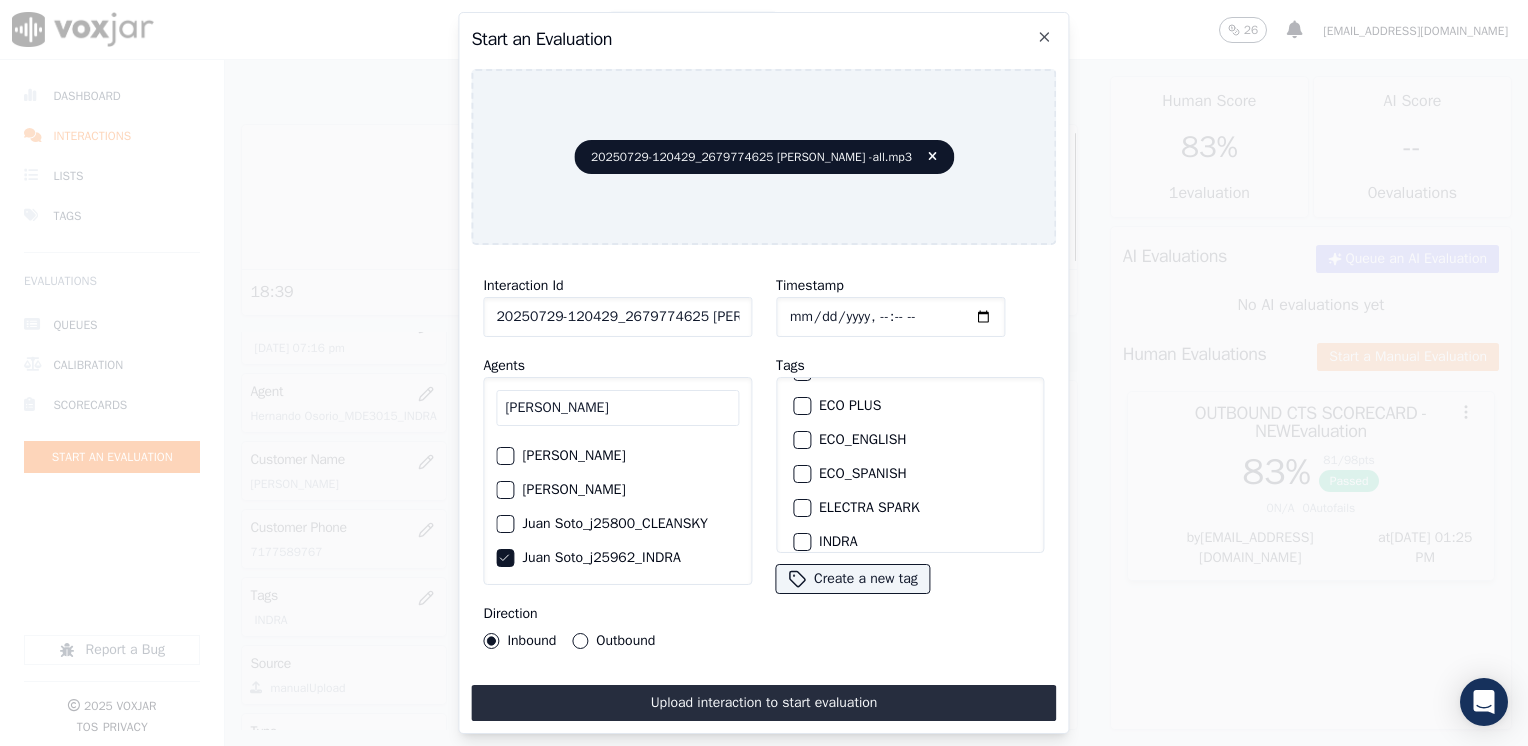 scroll, scrollTop: 100, scrollLeft: 0, axis: vertical 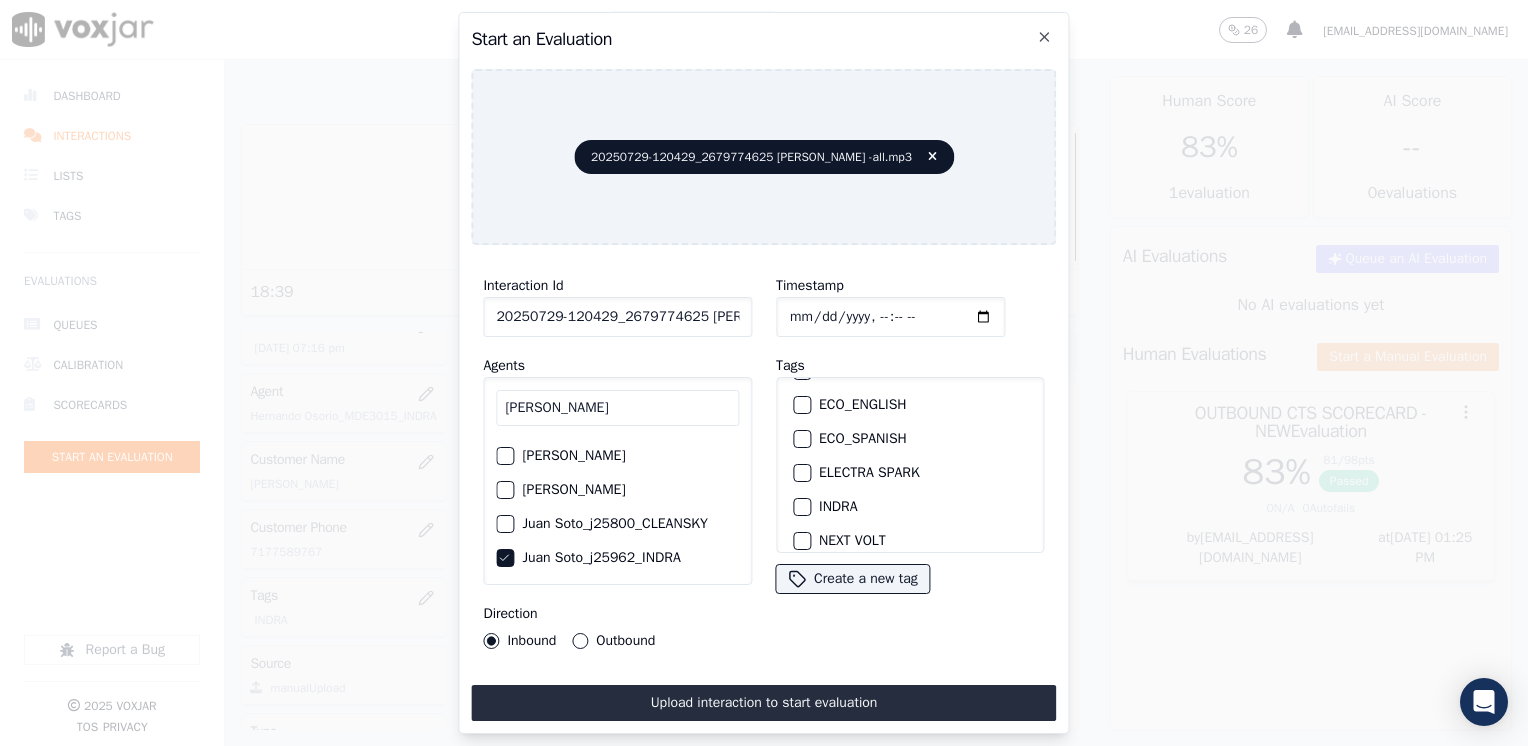 click at bounding box center [801, 507] 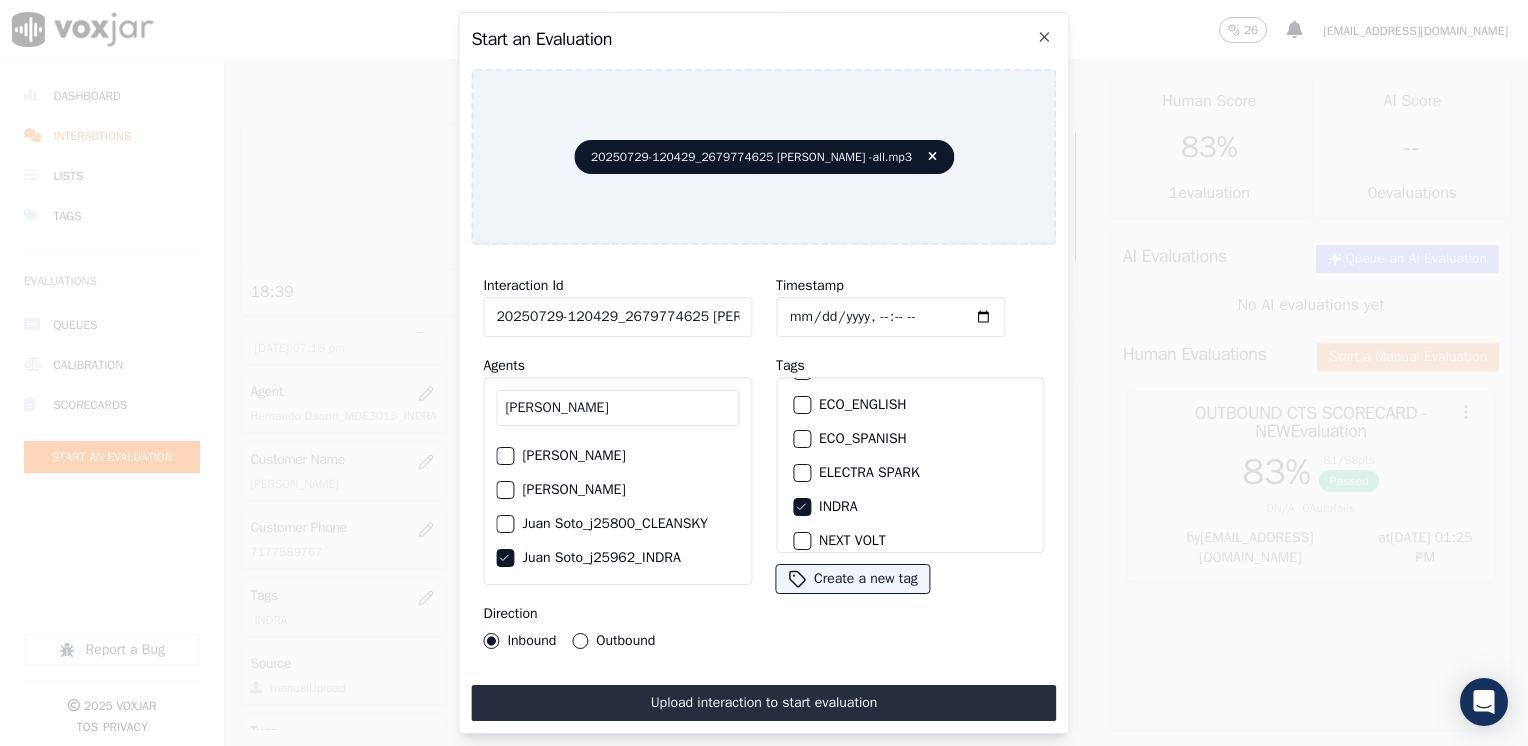 click on "Outbound" at bounding box center (580, 641) 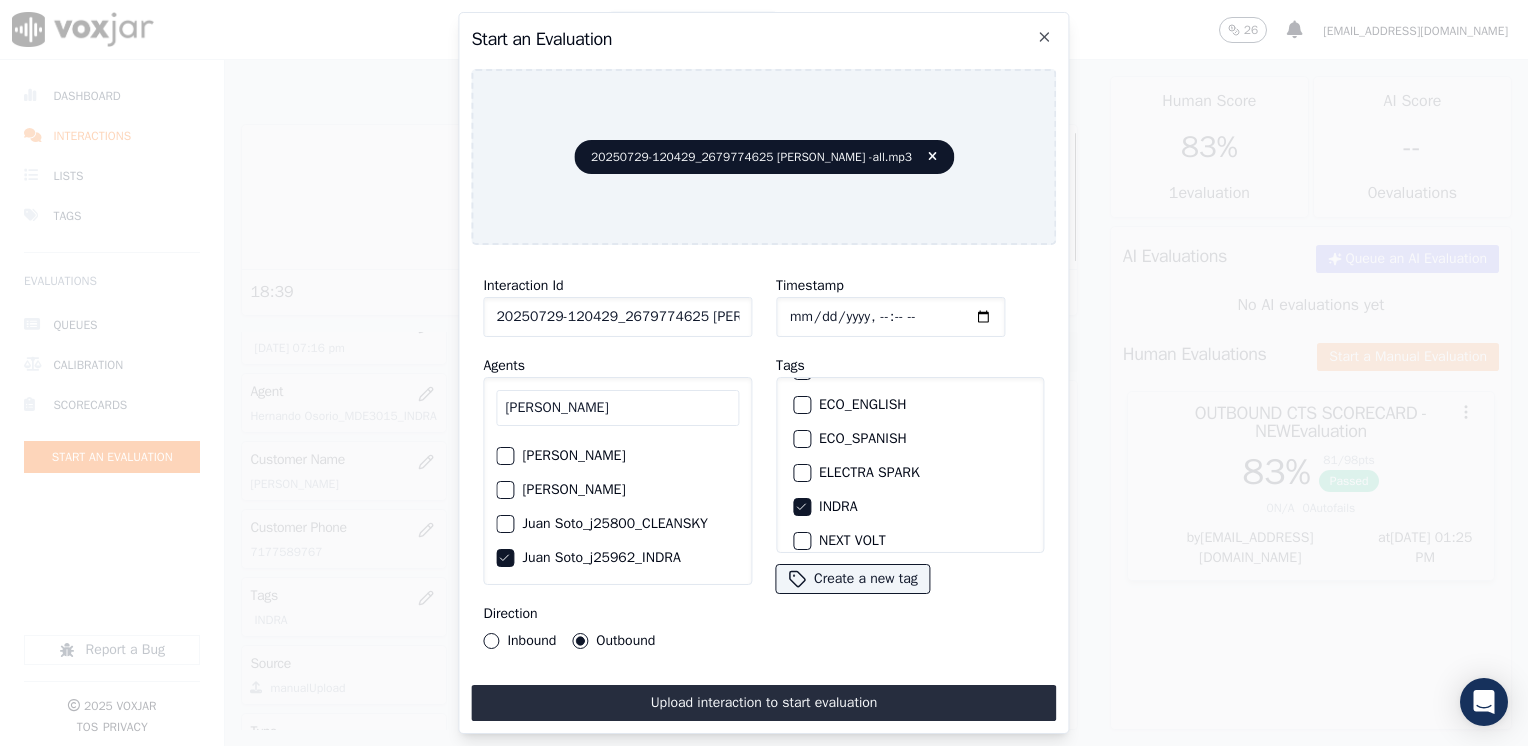 click on "Timestamp" 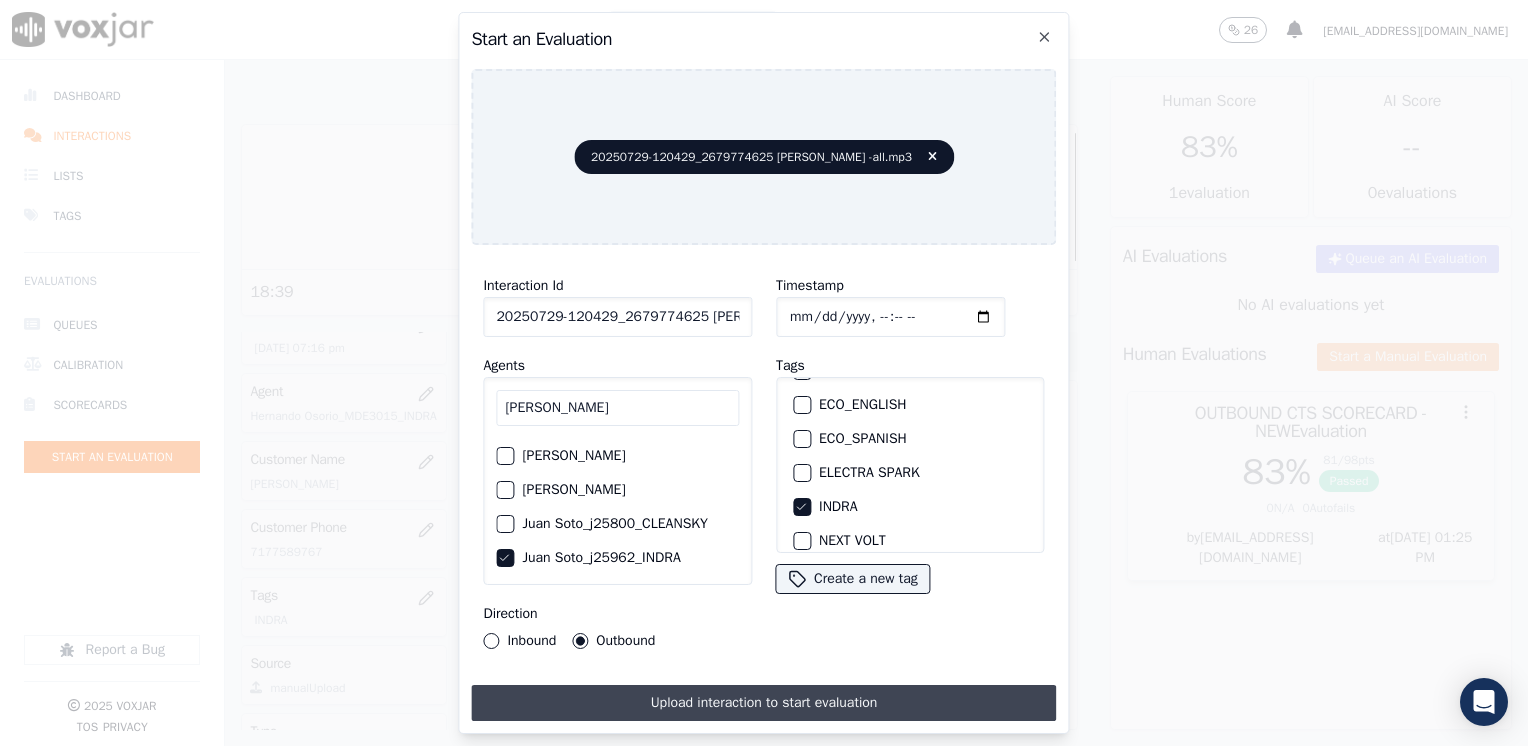 click on "Upload interaction to start evaluation" at bounding box center [763, 703] 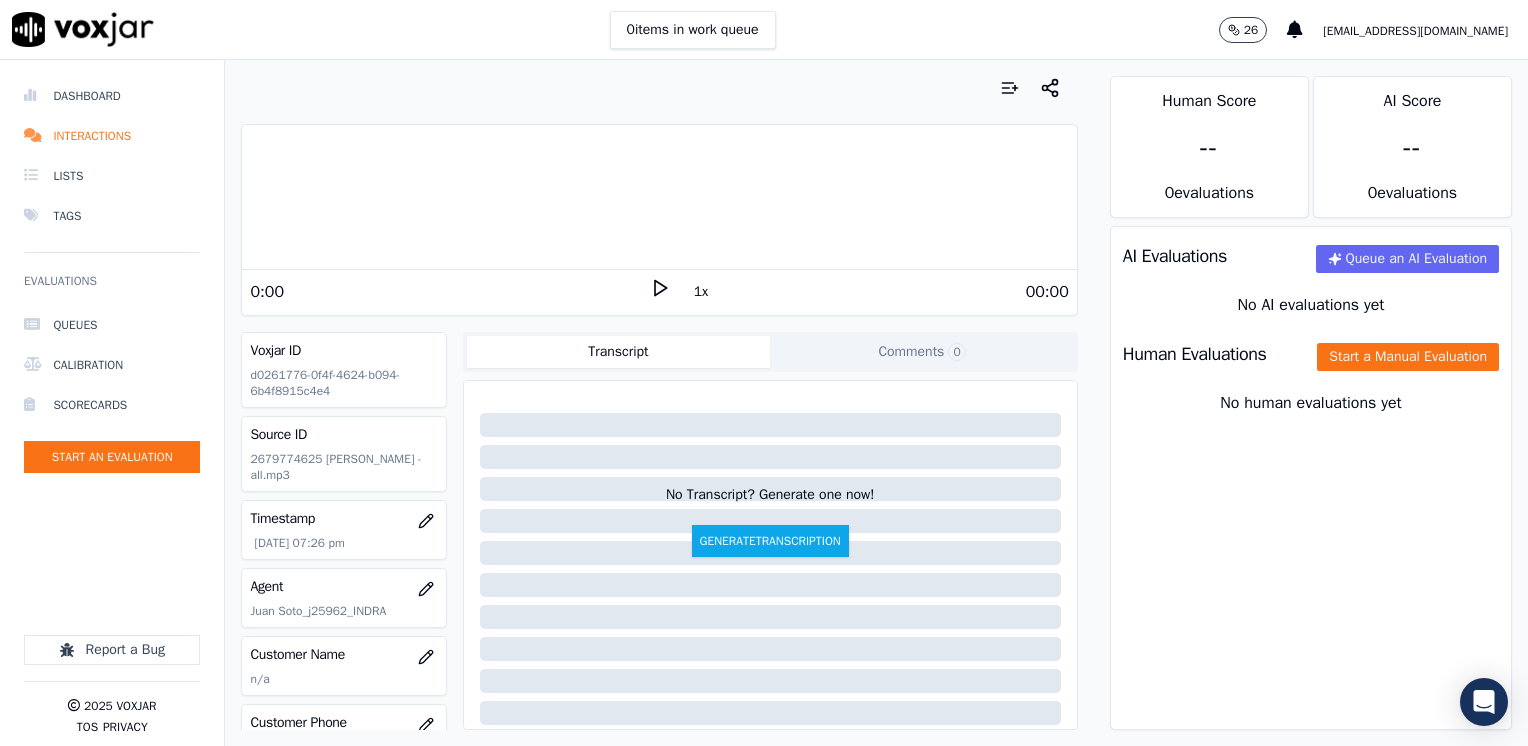 click on "1x" at bounding box center [660, 291] 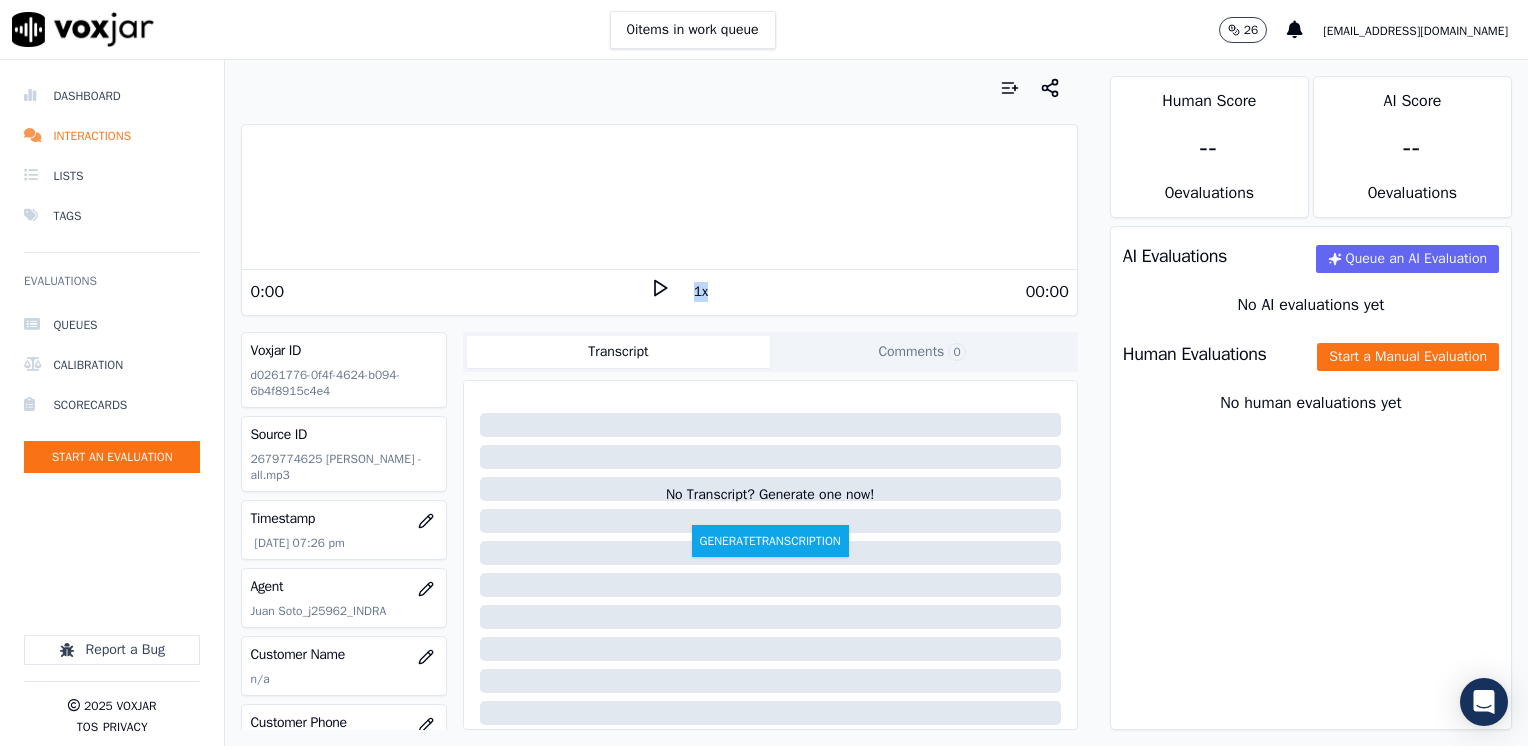 click on "1x" at bounding box center (660, 291) 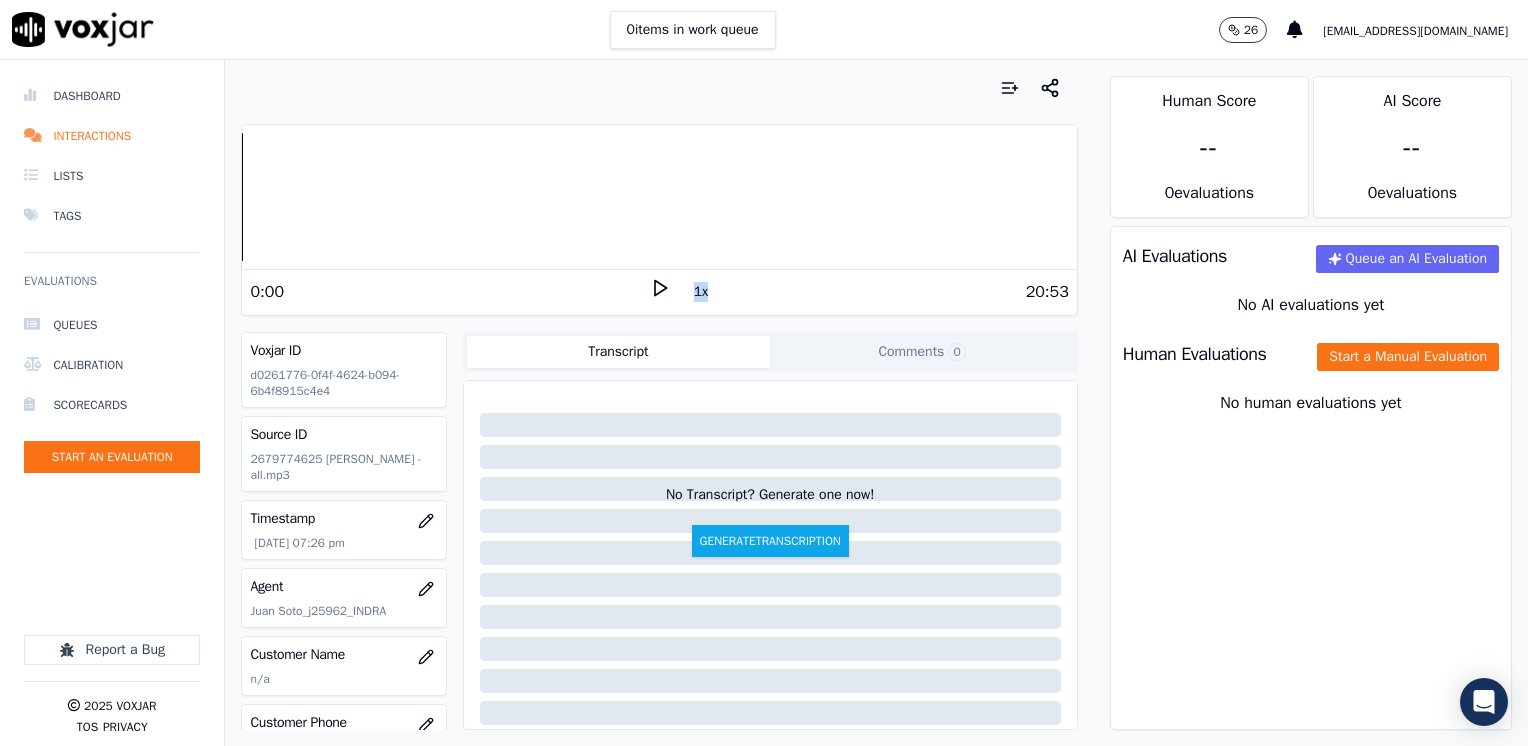 click 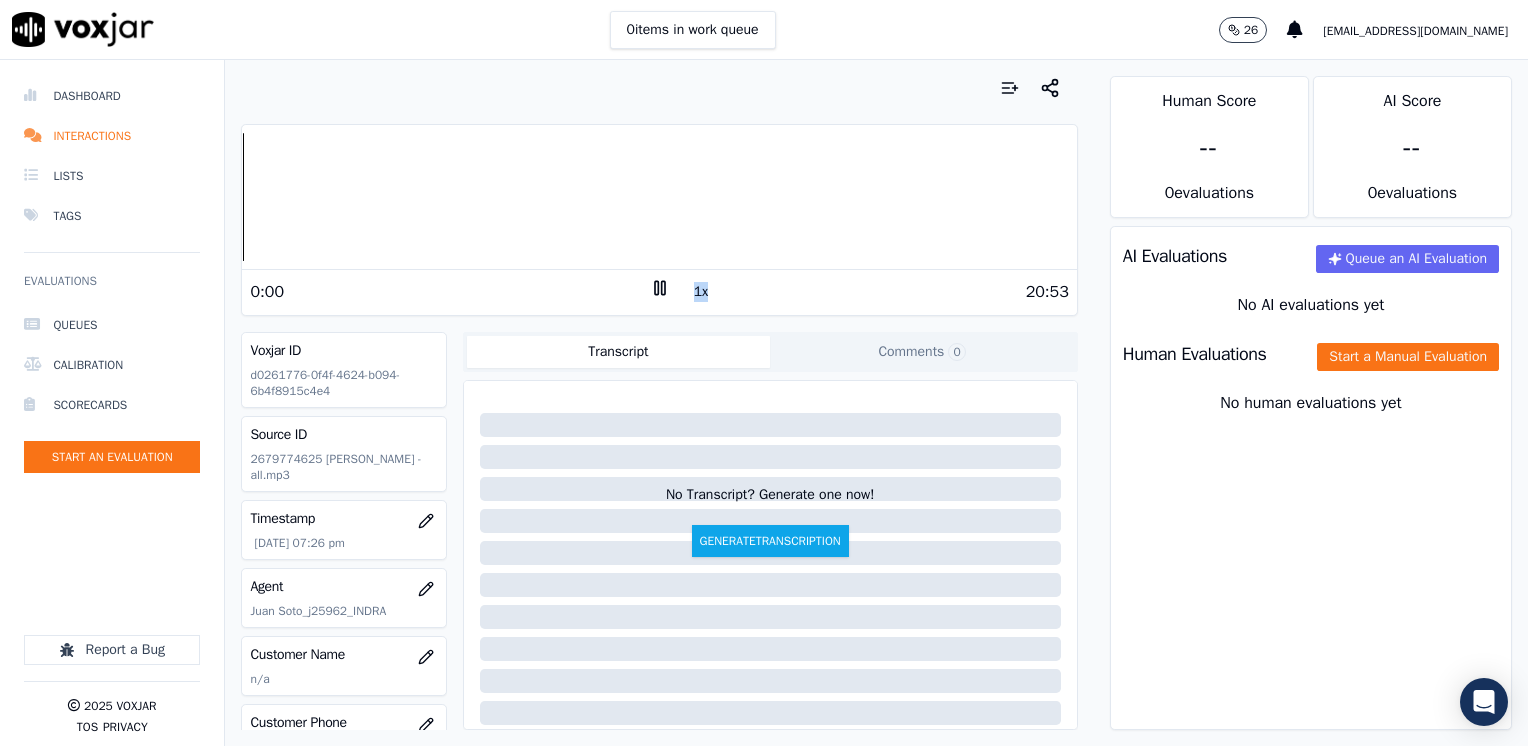click 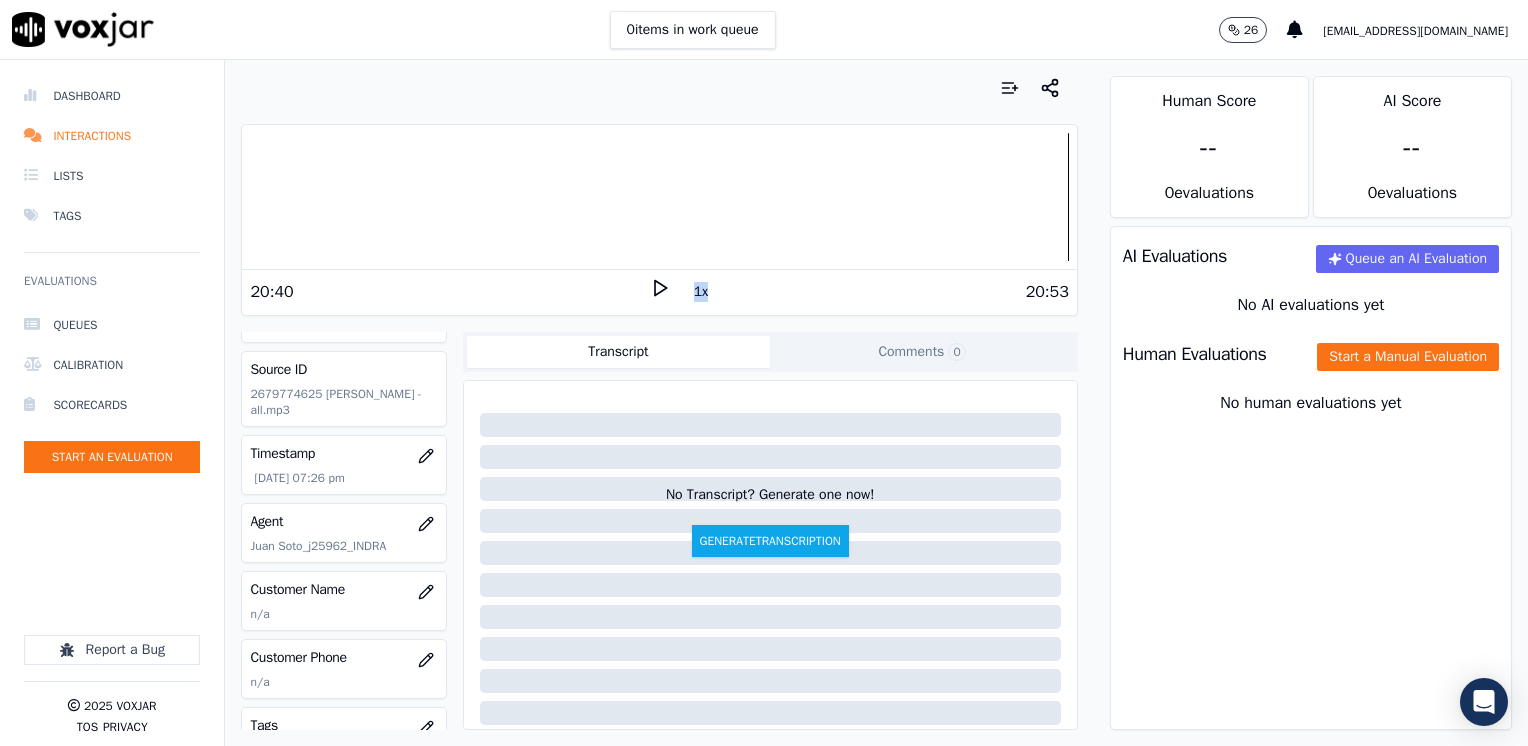 scroll, scrollTop: 100, scrollLeft: 0, axis: vertical 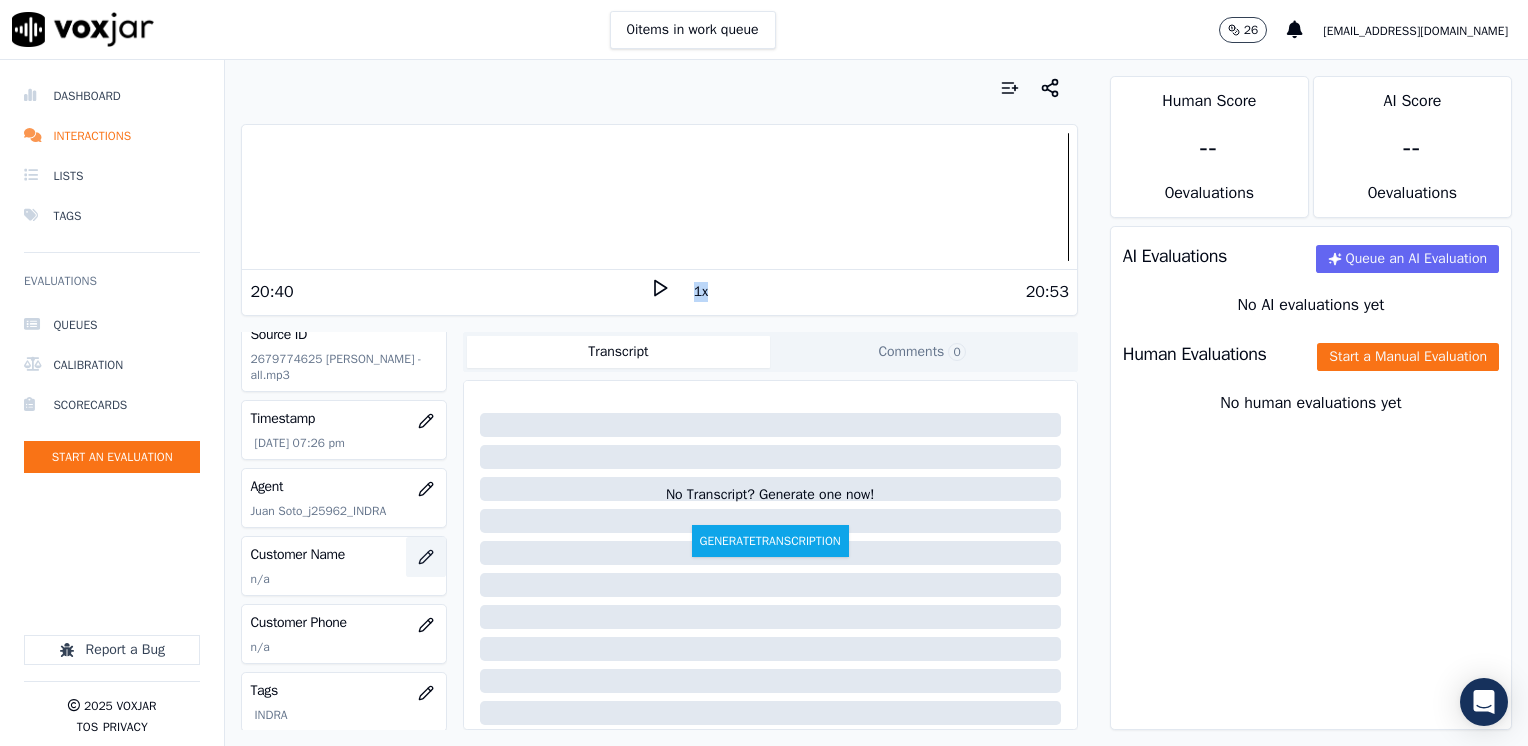 click 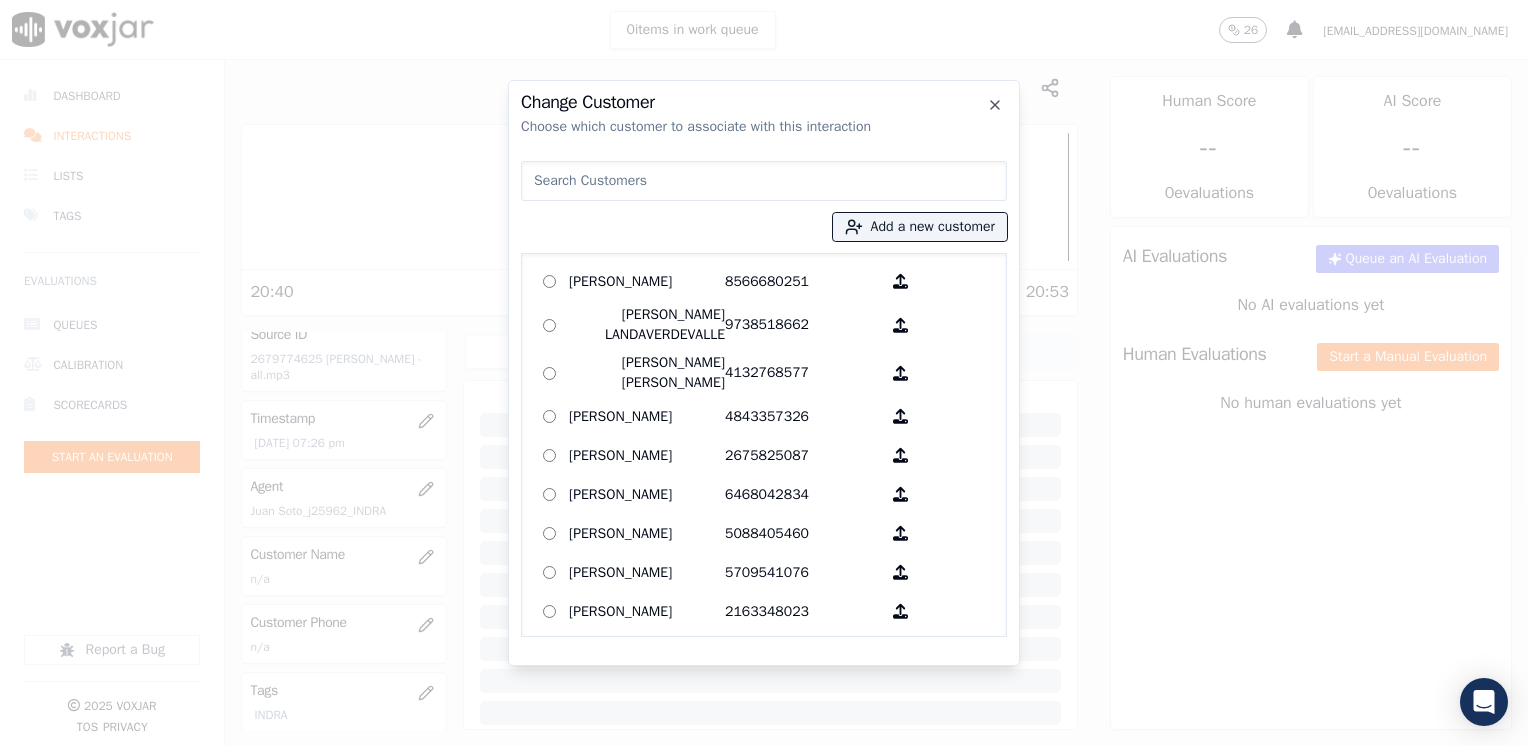 click on "Add a new customer            [PERSON_NAME]   8566680251        [PERSON_NAME] LANDAVERDEVALLE   9738518662        [PERSON_NAME] [PERSON_NAME]   4132768577        [PERSON_NAME]   4843357326        [PERSON_NAME]   2675825087        [PERSON_NAME]   6468042834        [PERSON_NAME]   5088405460        [PERSON_NAME]   5709541076        [PERSON_NAME]   2163348023        [PERSON_NAME]   2673238263        [PERSON_NAME]   2679775361        [PERSON_NAME]   2407271171        [PERSON_NAME]    8623043903        [PERSON_NAME]   9732165412        [PERSON_NAME]   7576049732        [PERSON_NAME] CHORLANGO   7323932099        [PERSON_NAME] [PERSON_NAME]   8563981973        [PERSON_NAME] [PERSON_NAME]    9784950405        [PERSON_NAME]   6146794851        [PERSON_NAME]   7744373928        [PERSON_NAME]    9787917701        [PERSON_NAME]   2679688337        [PERSON_NAME]   8573919367        [PERSON_NAME]   2672318981        [PERSON_NAME]   7742368074" at bounding box center (764, 395) 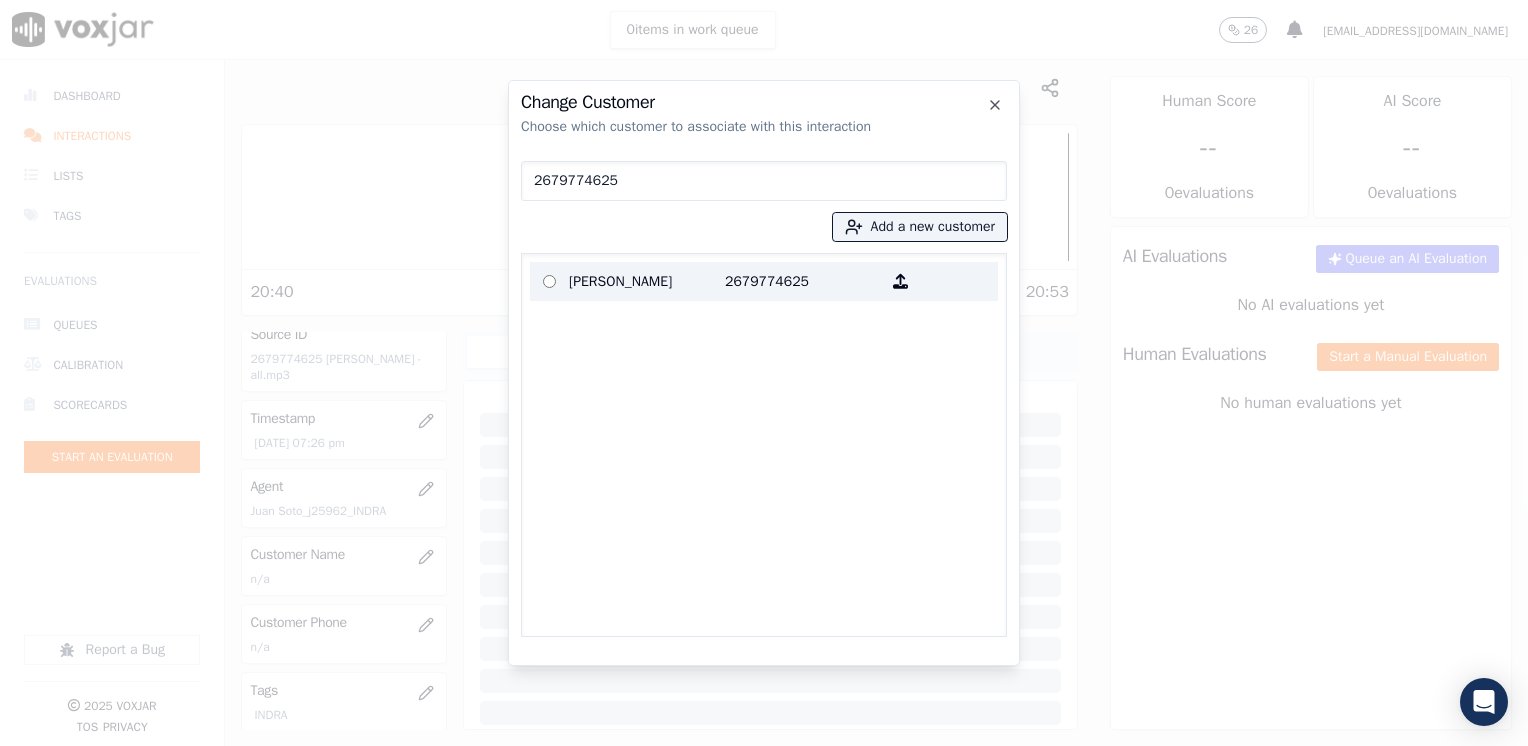 click on "[PERSON_NAME]" at bounding box center [647, 281] 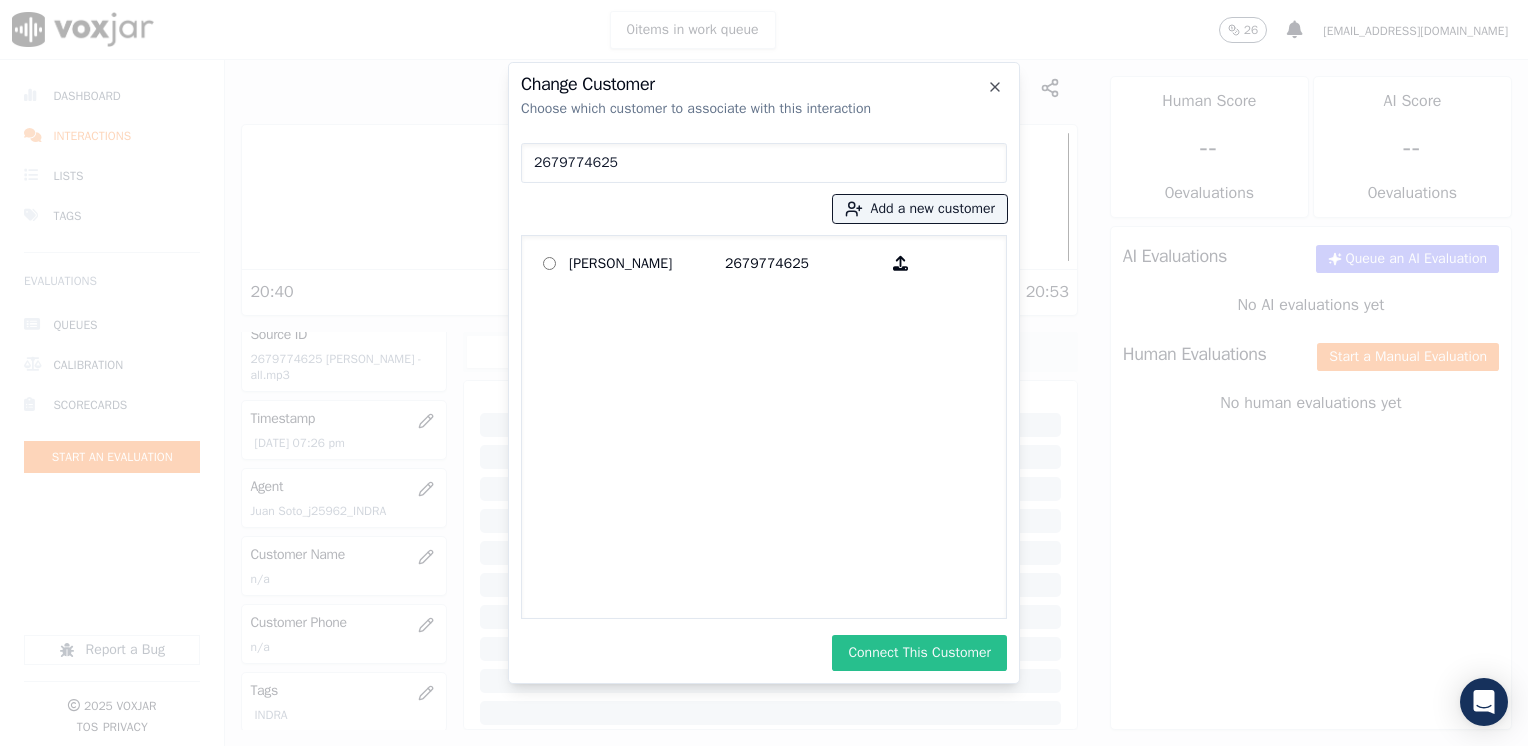 click on "Connect This Customer" at bounding box center (919, 653) 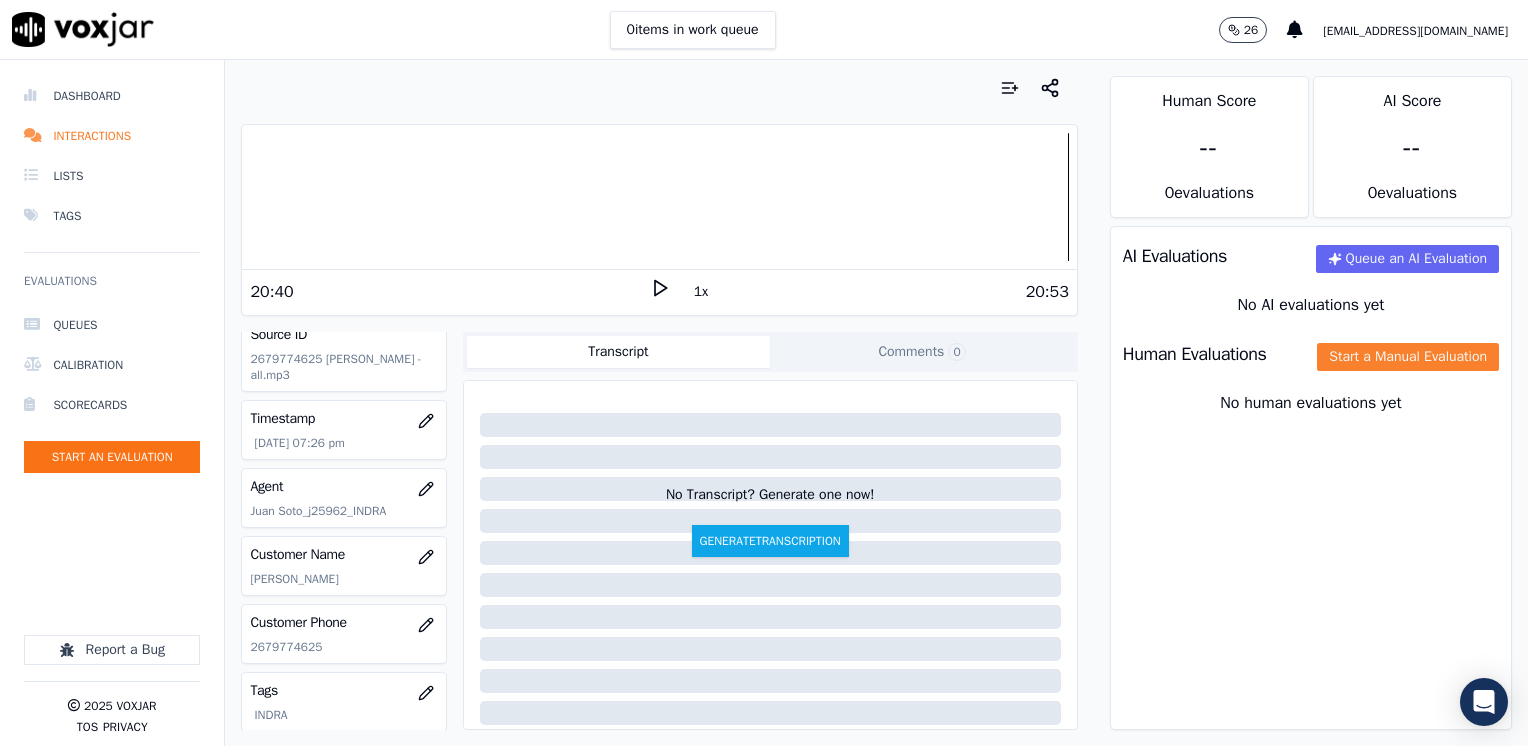 click on "Start a Manual Evaluation" 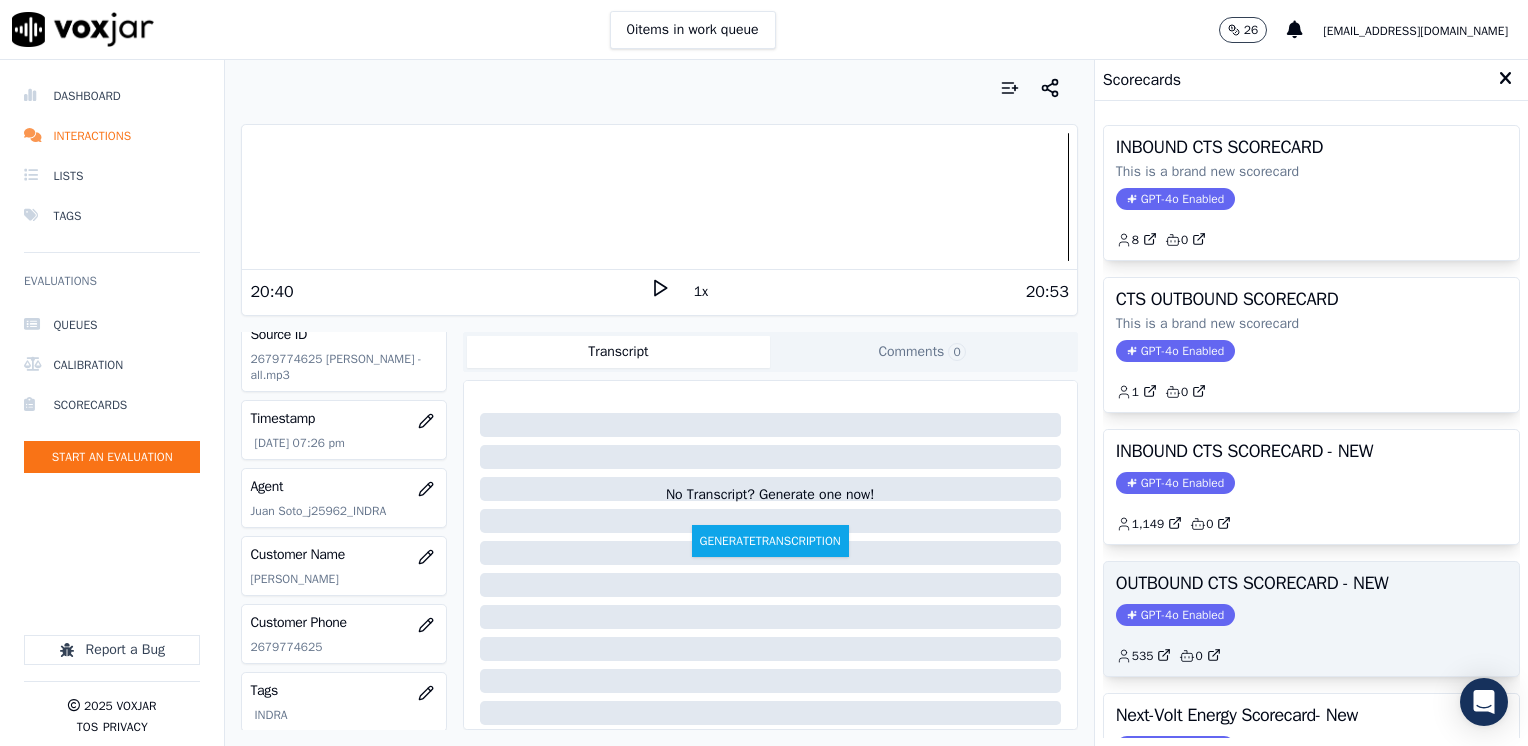 click on "GPT-4o Enabled" at bounding box center [1175, 615] 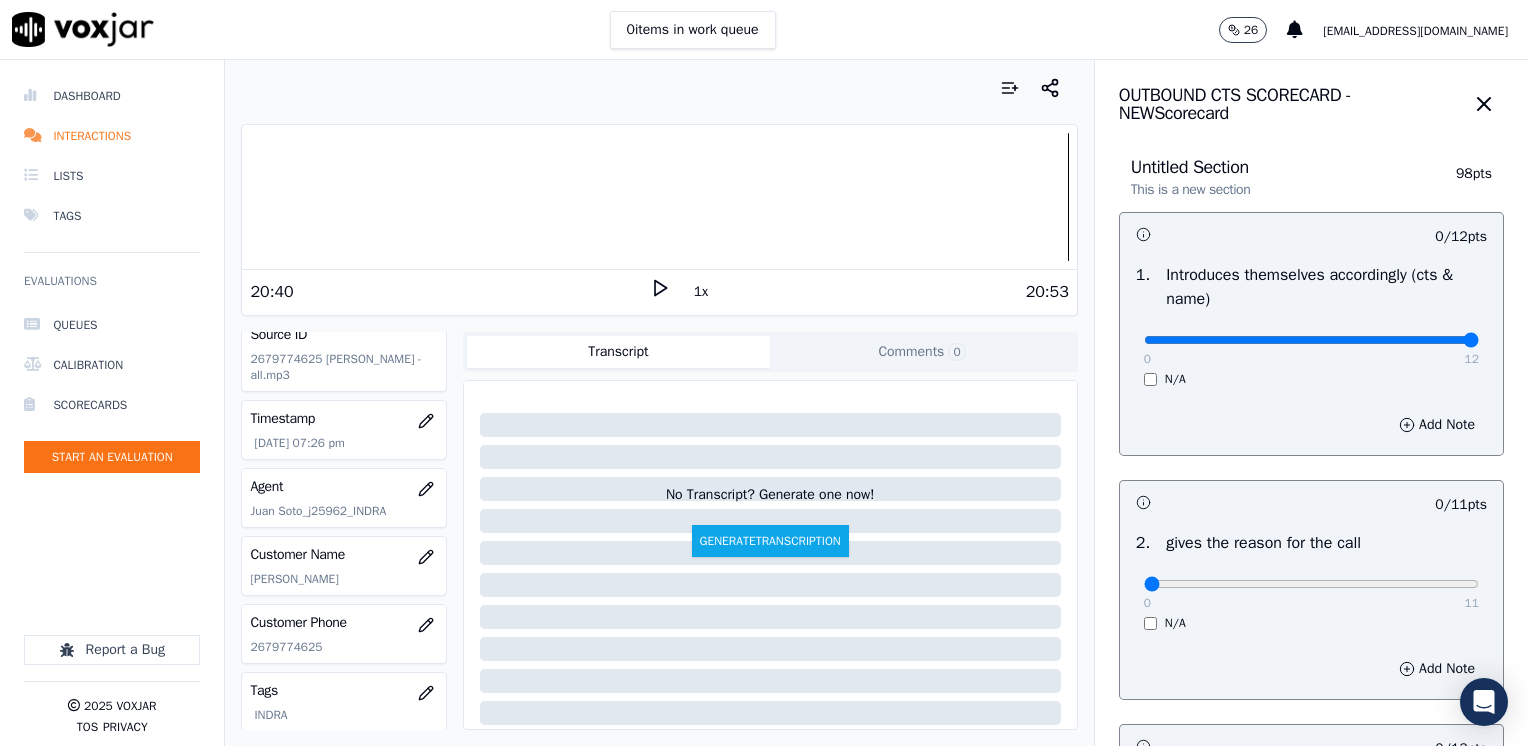 drag, startPoint x: 1133, startPoint y: 342, endPoint x: 1455, endPoint y: 304, distance: 324.2345 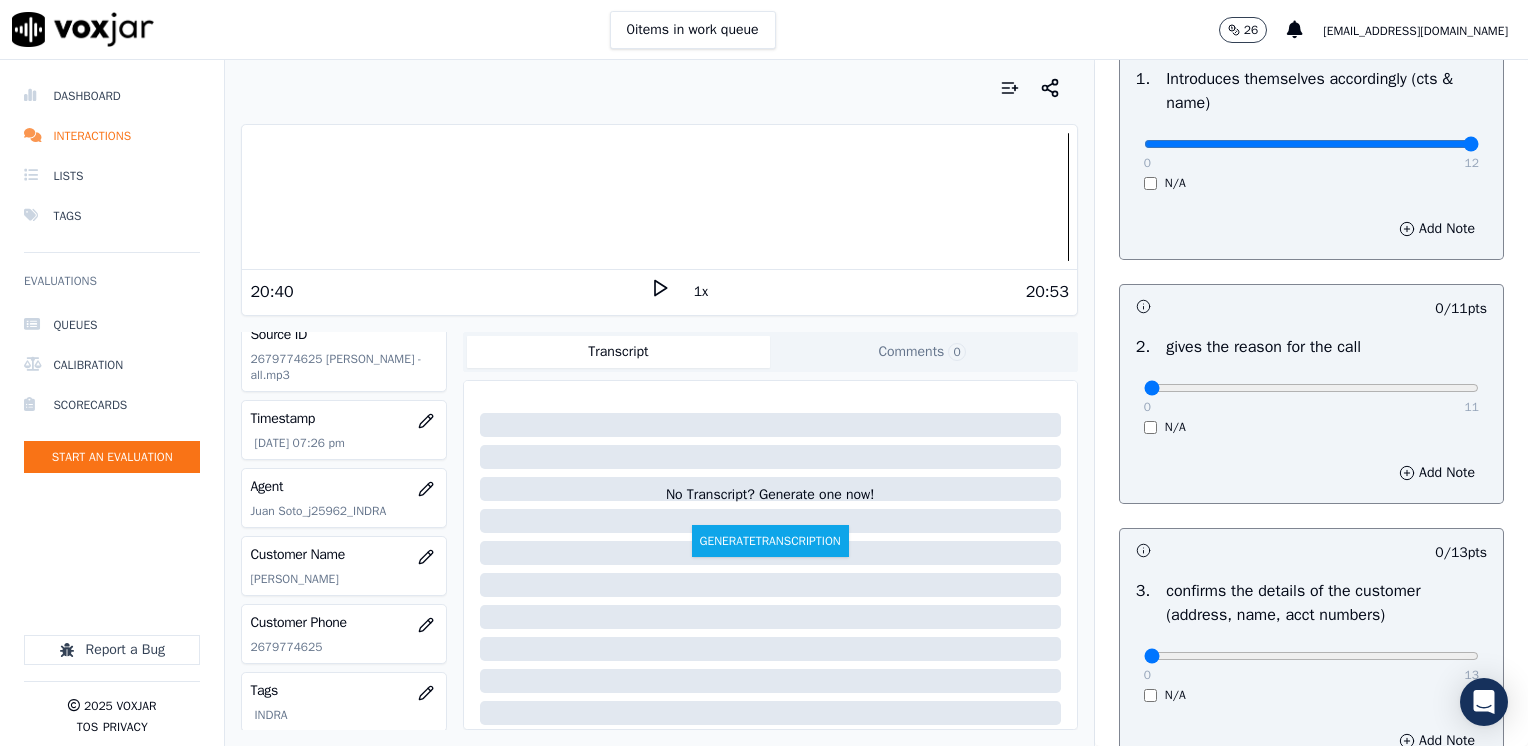 scroll, scrollTop: 200, scrollLeft: 0, axis: vertical 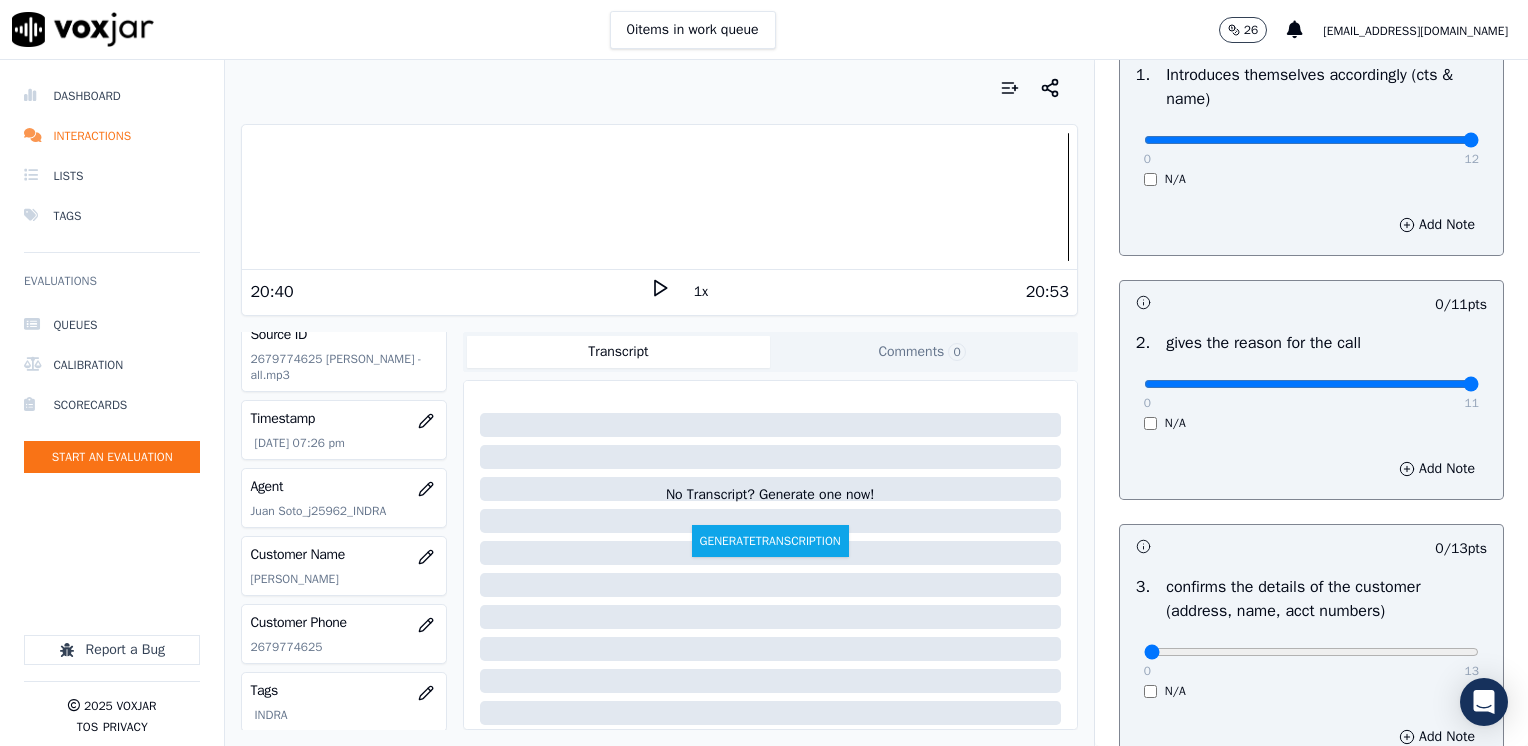 drag, startPoint x: 1136, startPoint y: 384, endPoint x: 1524, endPoint y: 353, distance: 389.23642 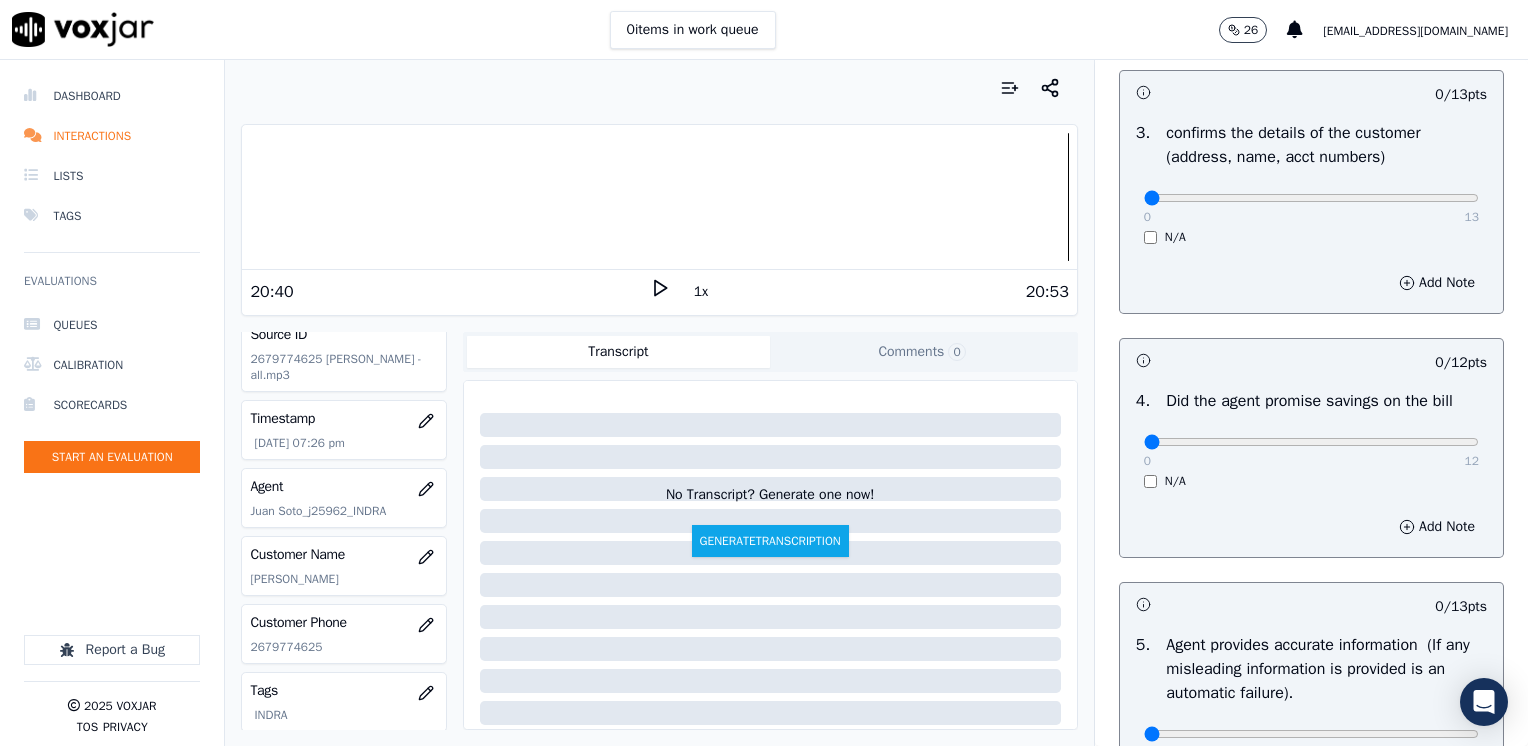 scroll, scrollTop: 700, scrollLeft: 0, axis: vertical 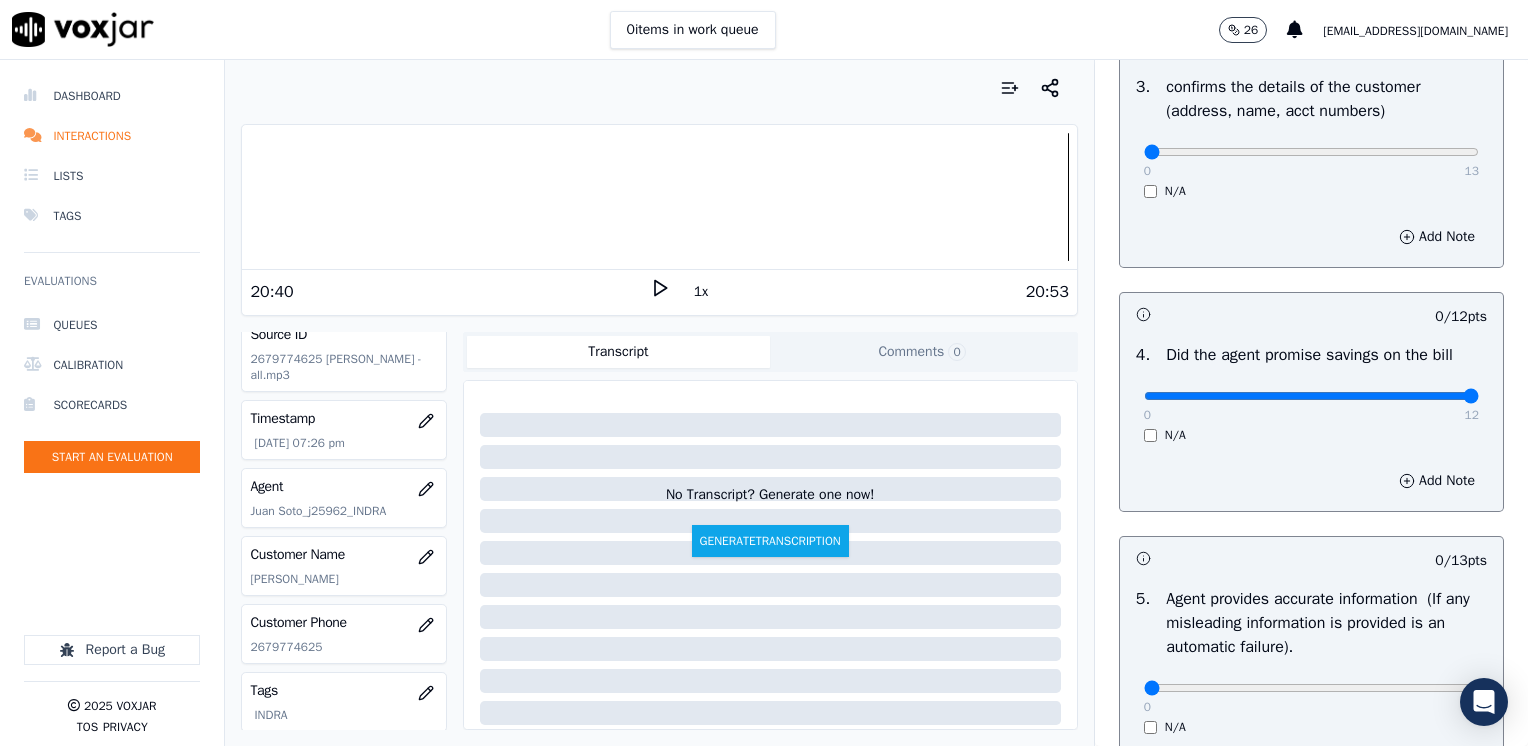 drag, startPoint x: 1136, startPoint y: 394, endPoint x: 1531, endPoint y: 385, distance: 395.1025 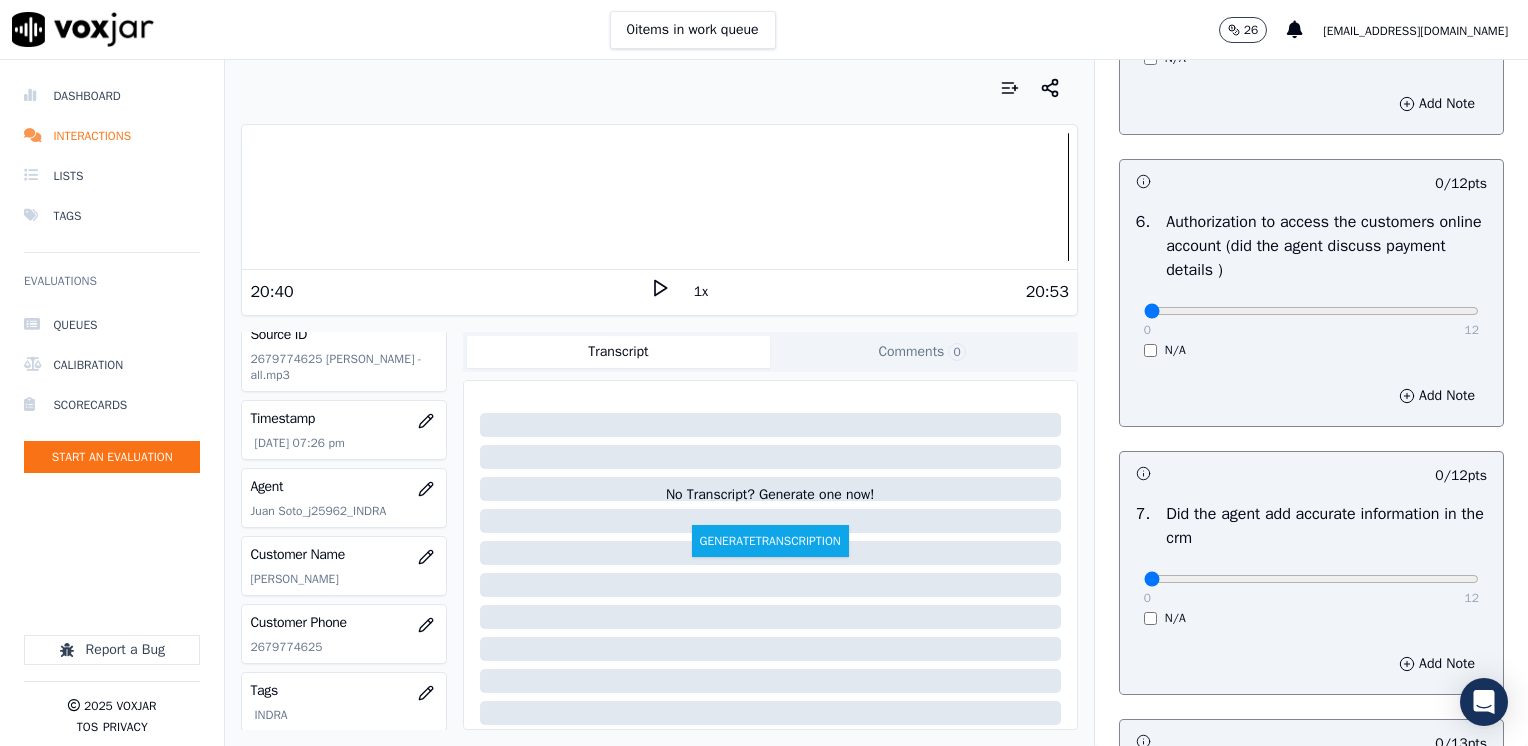 scroll, scrollTop: 1500, scrollLeft: 0, axis: vertical 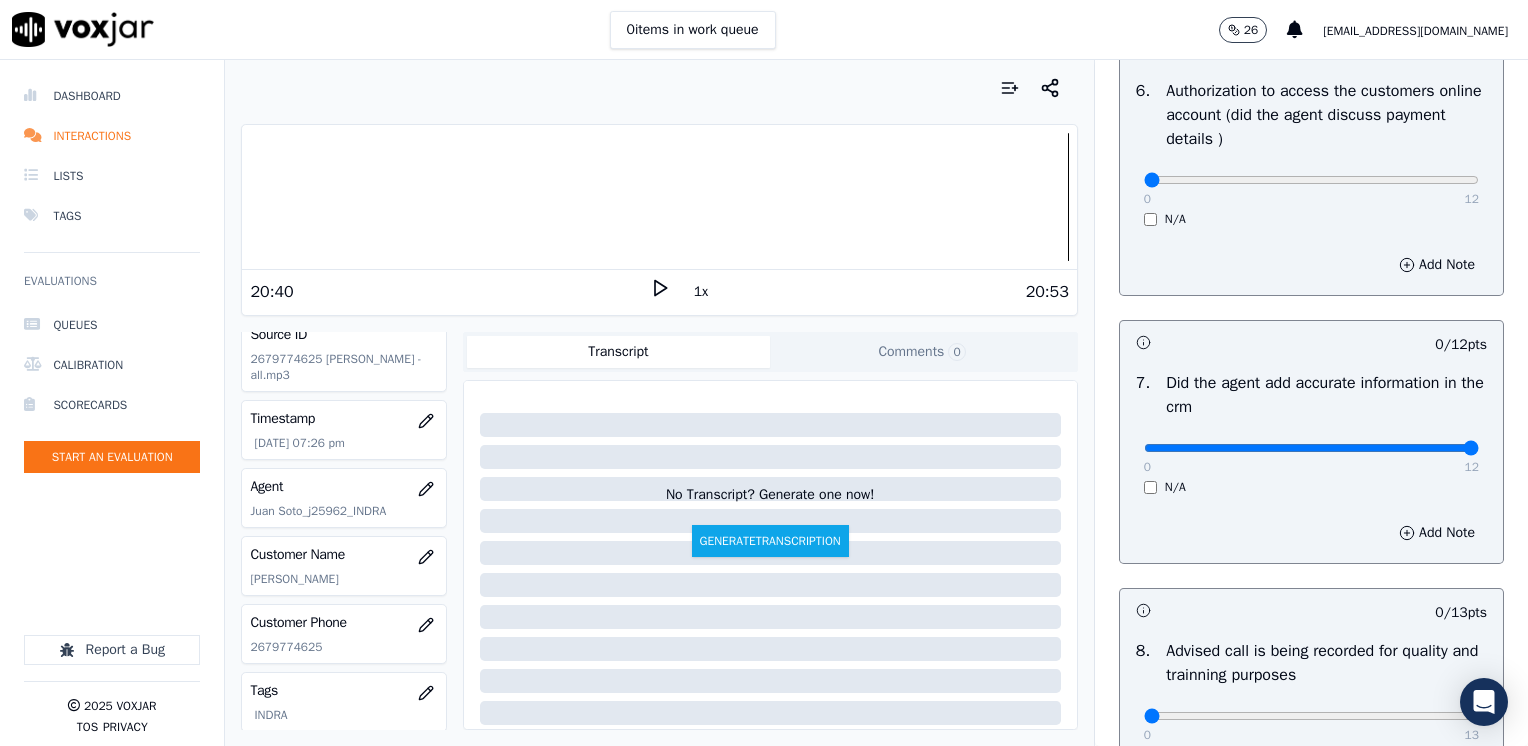 drag, startPoint x: 1128, startPoint y: 454, endPoint x: 1511, endPoint y: 459, distance: 383.03262 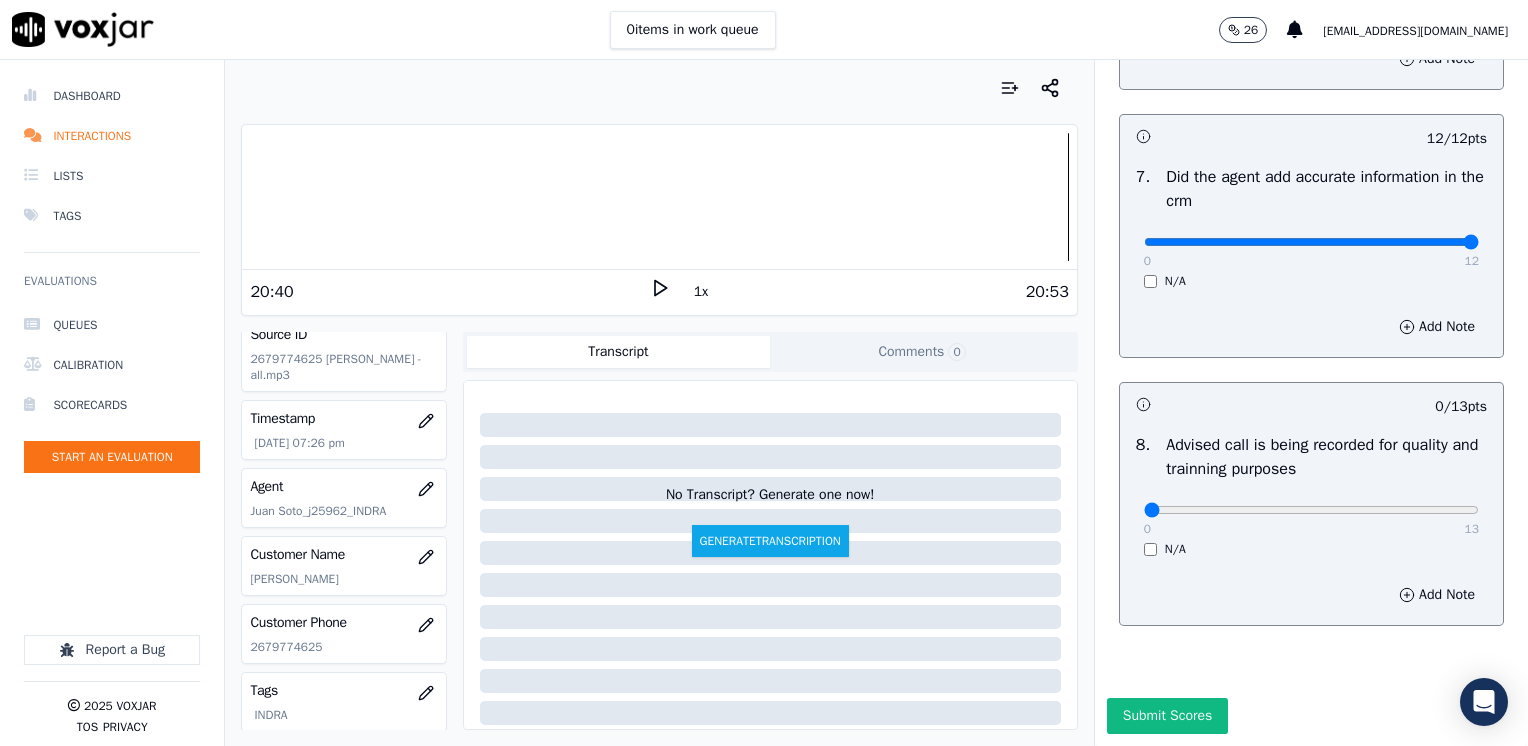 scroll, scrollTop: 1748, scrollLeft: 0, axis: vertical 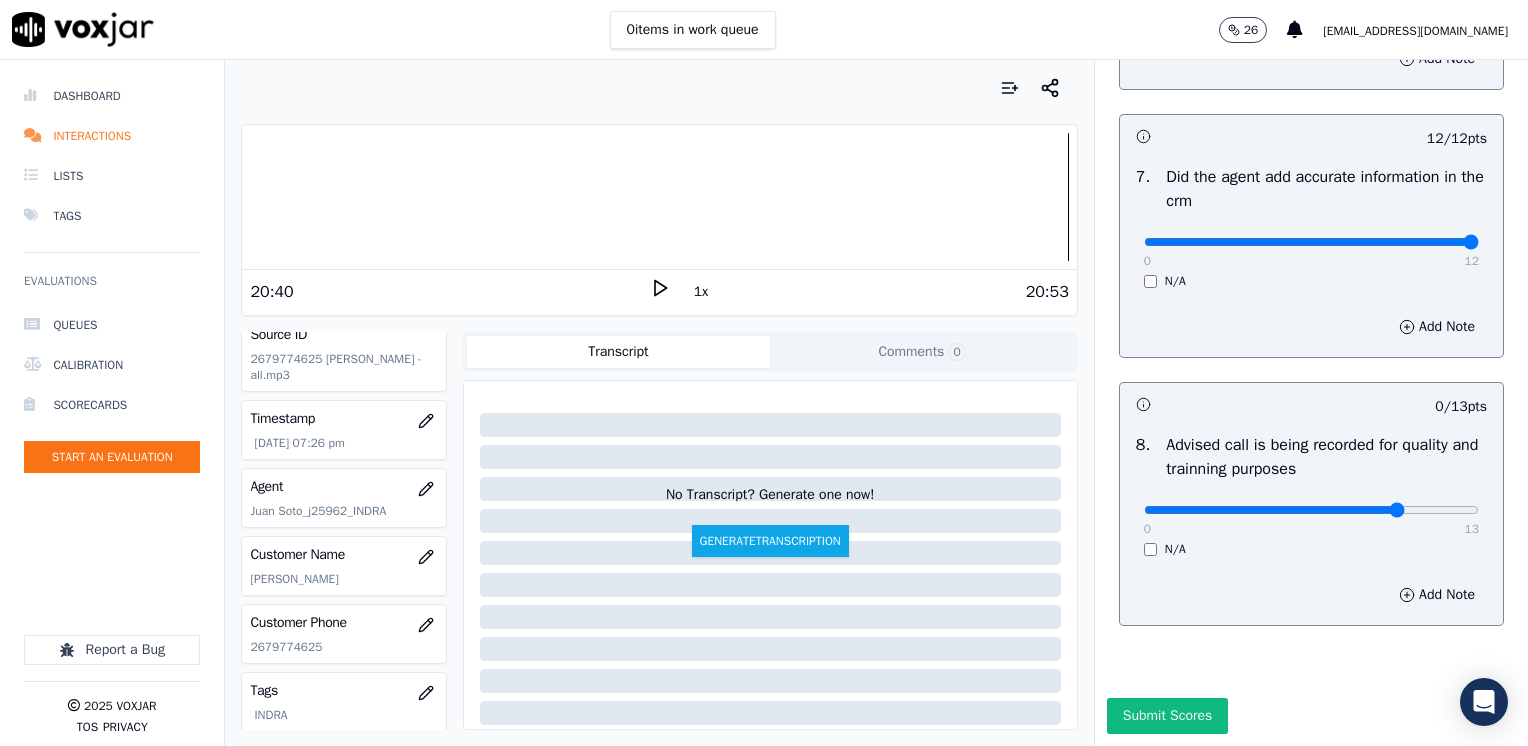 drag, startPoint x: 1263, startPoint y: 480, endPoint x: 1357, endPoint y: 489, distance: 94.42987 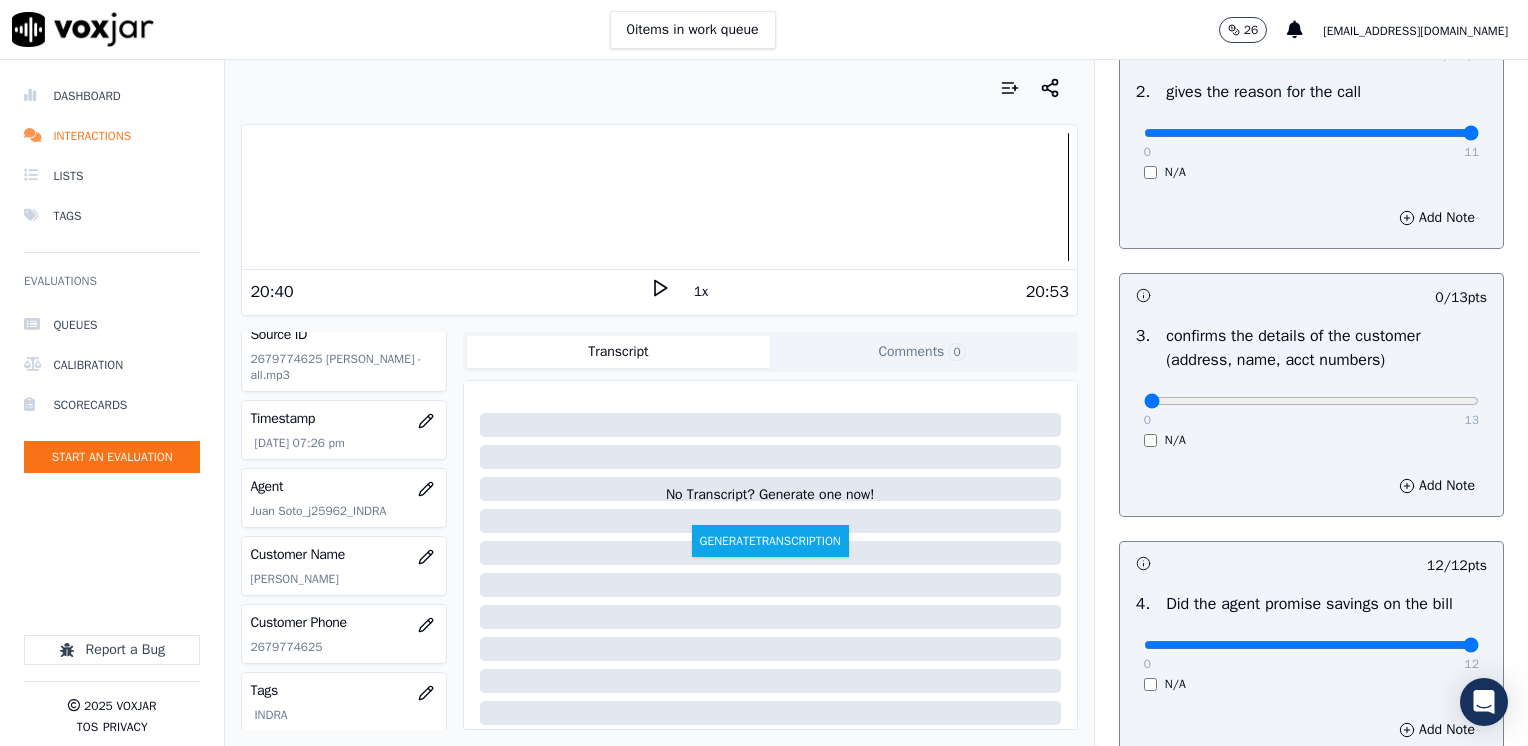 scroll, scrollTop: 448, scrollLeft: 0, axis: vertical 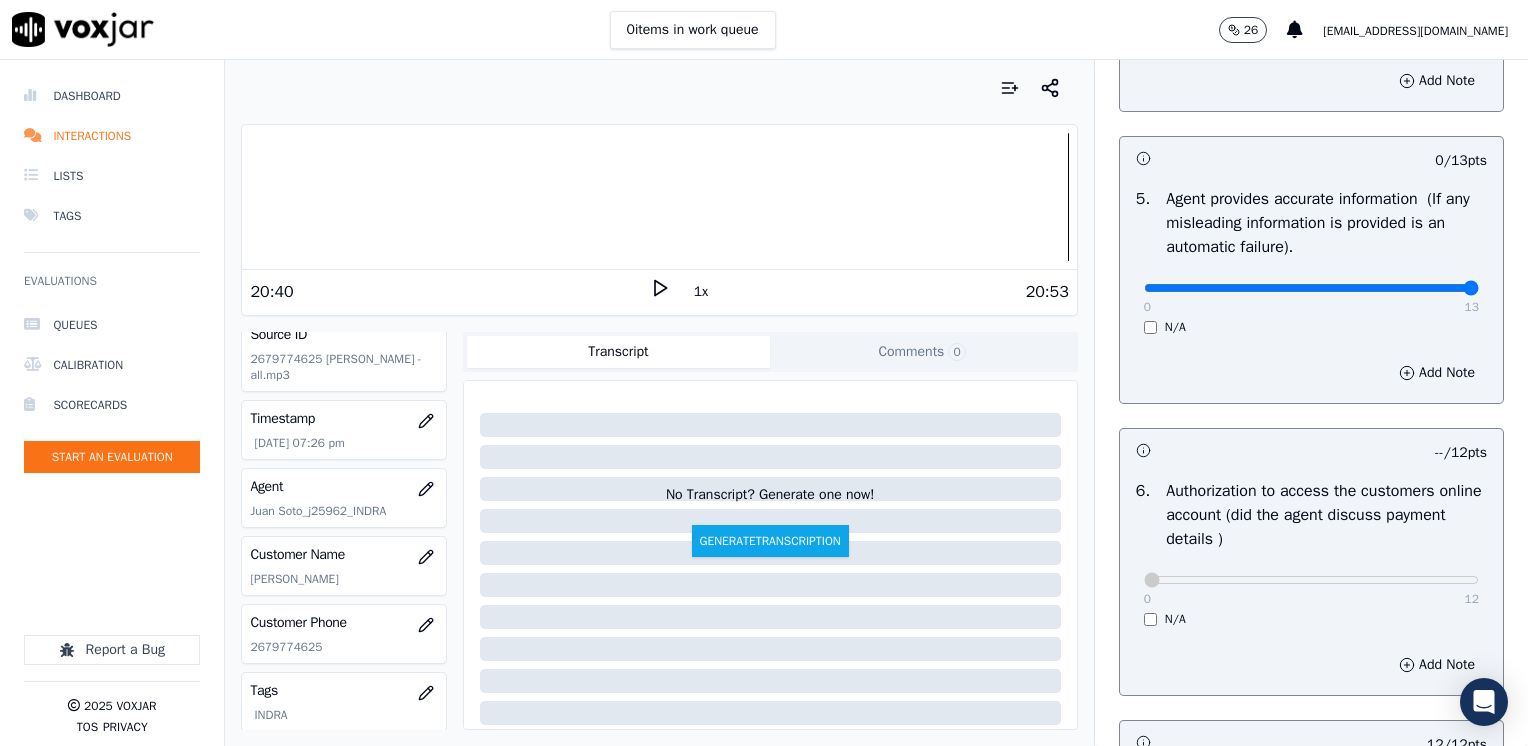 drag, startPoint x: 1134, startPoint y: 286, endPoint x: 1531, endPoint y: 274, distance: 397.1813 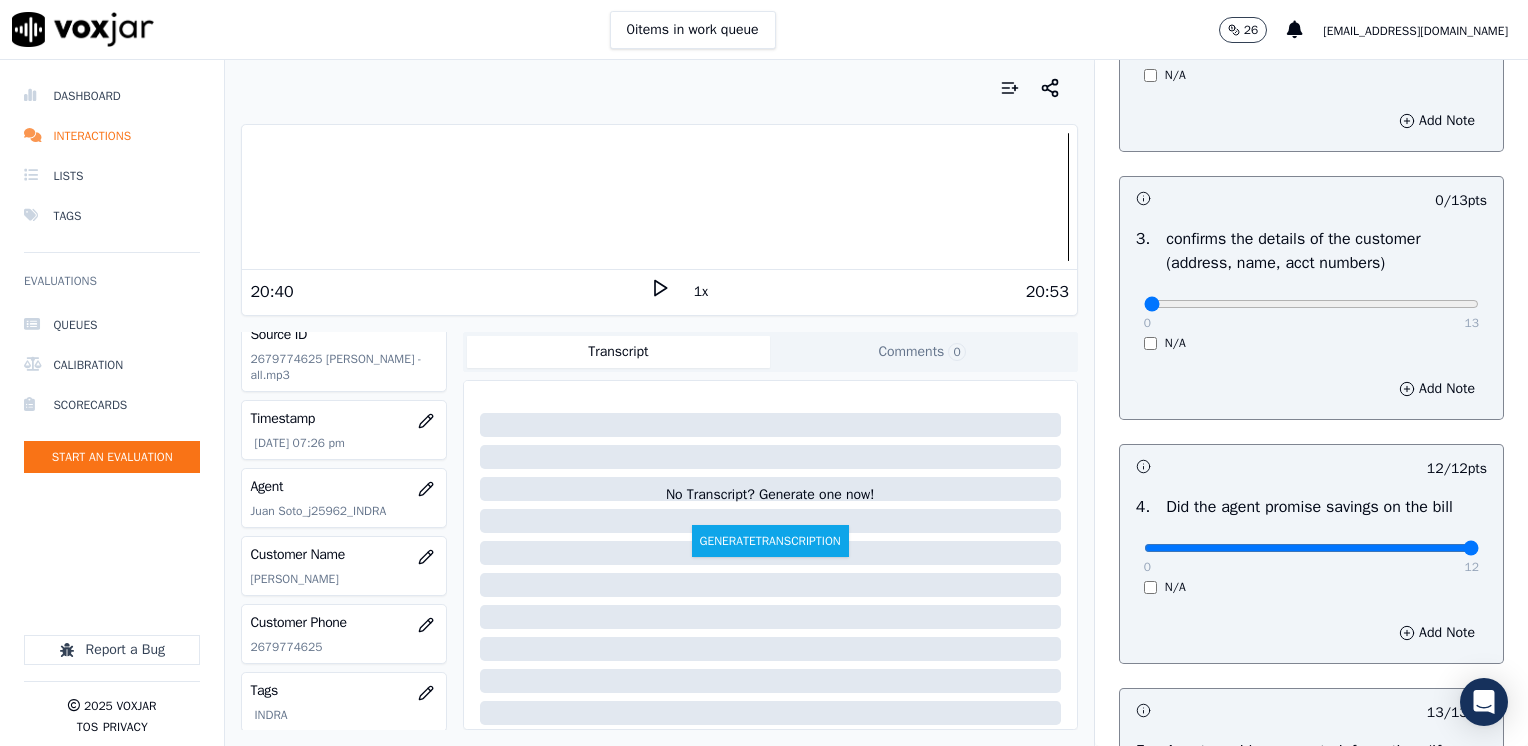 scroll, scrollTop: 348, scrollLeft: 0, axis: vertical 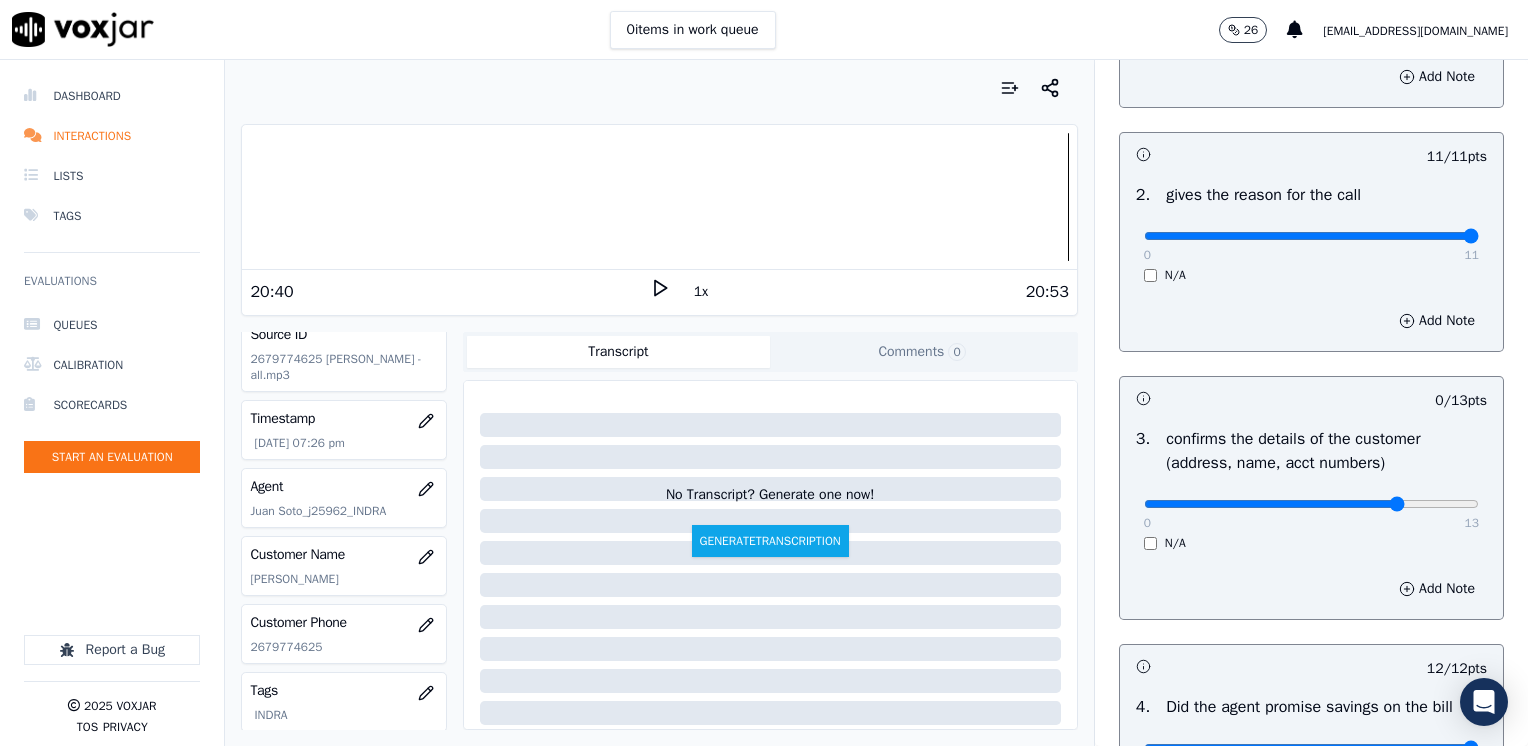 click at bounding box center [1311, -8] 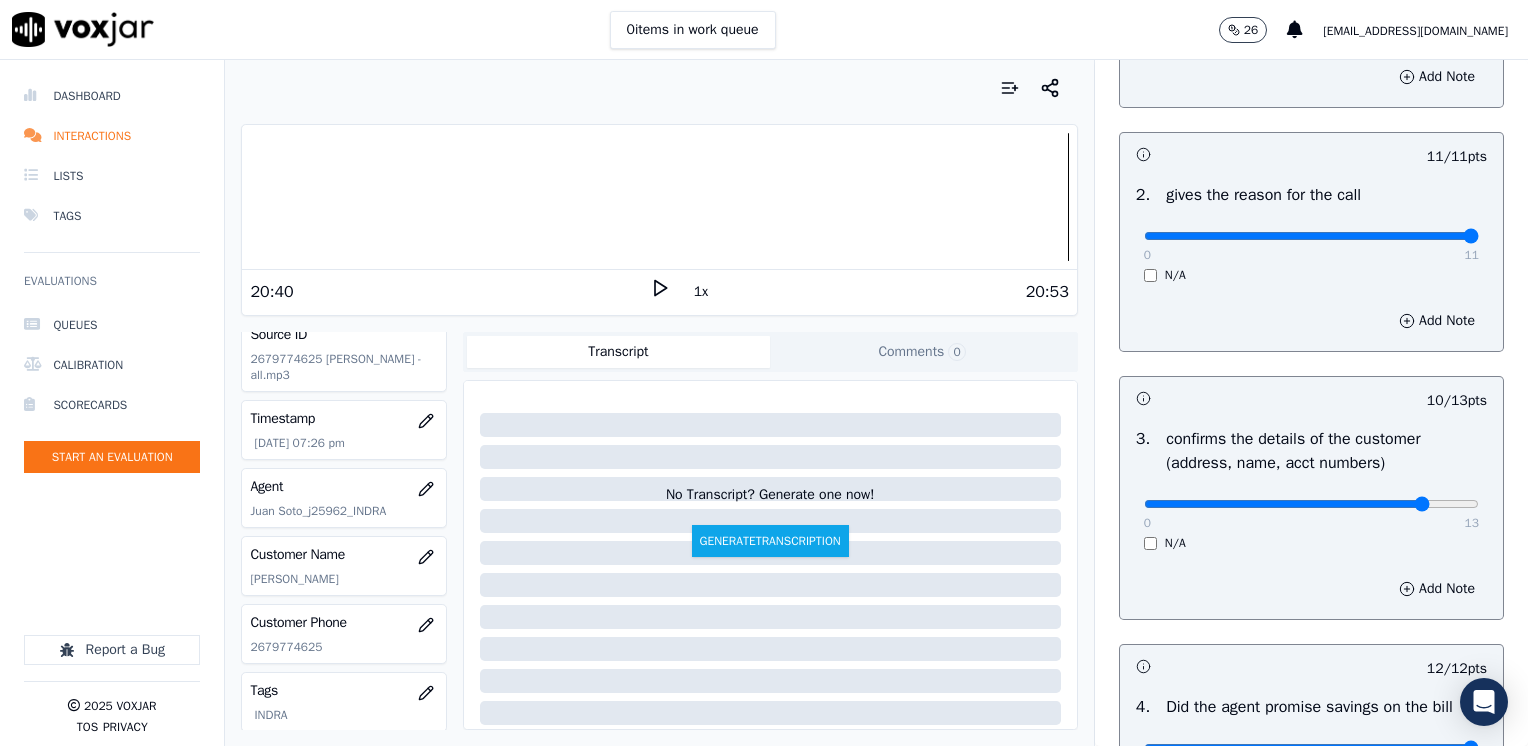 click at bounding box center (1311, -8) 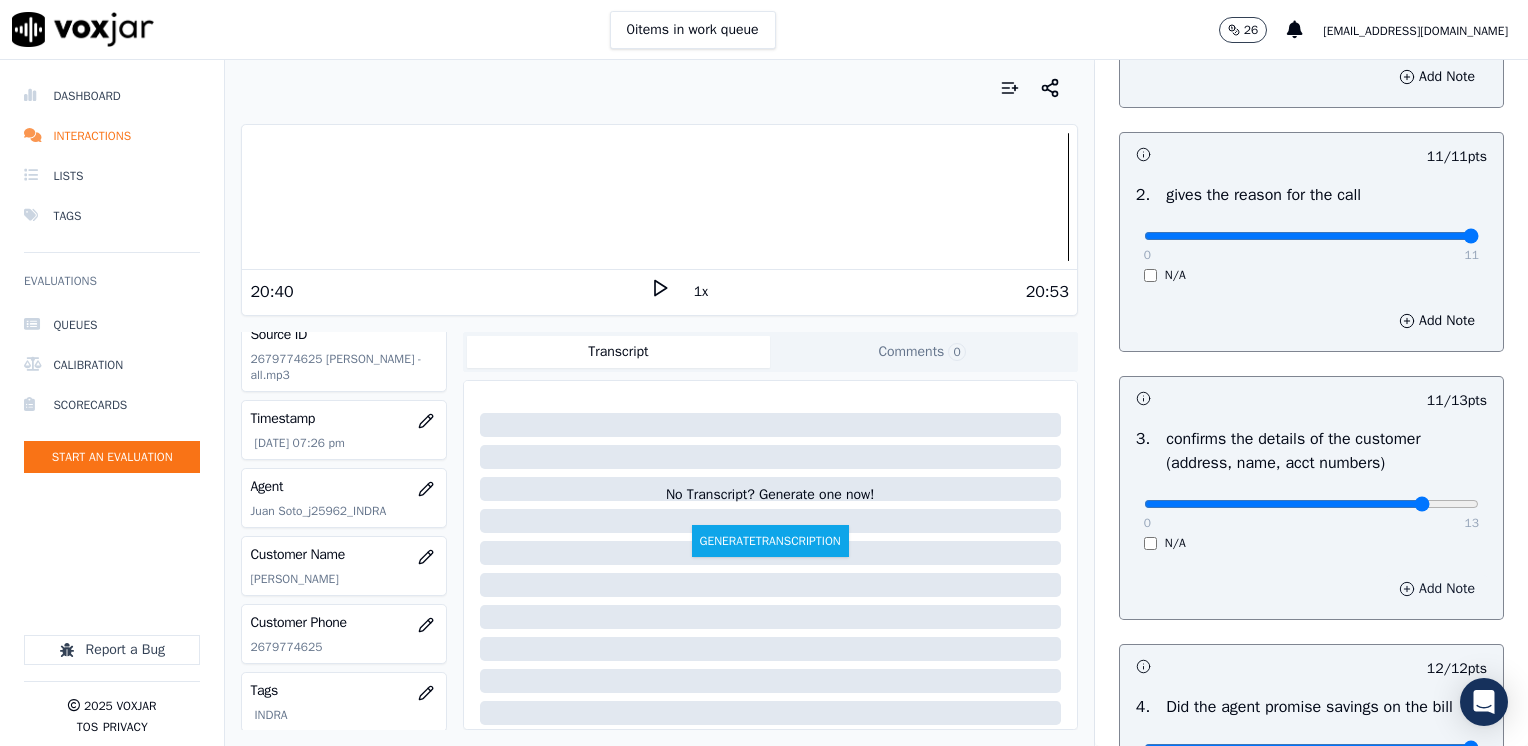 click on "Add Note" at bounding box center (1437, 589) 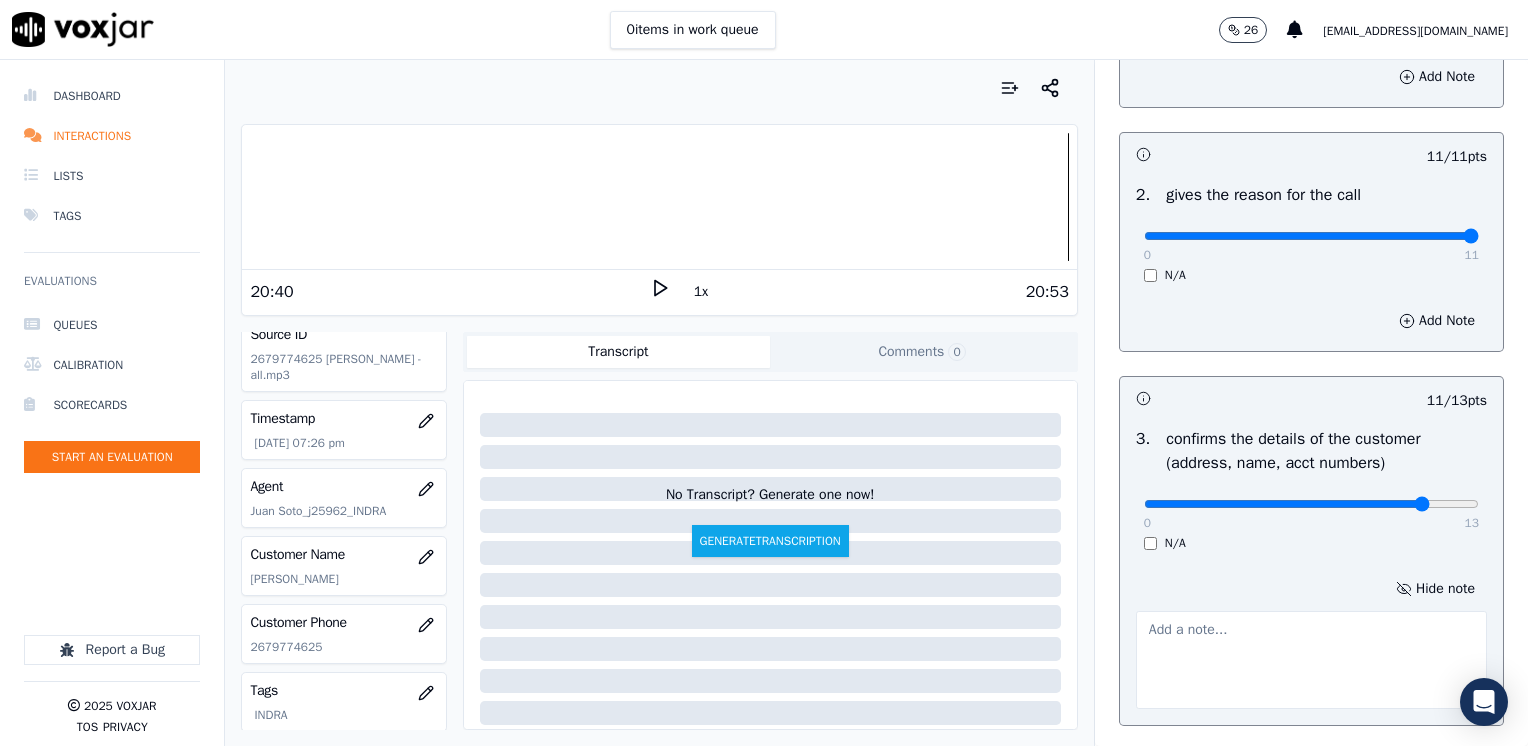 click at bounding box center (1311, 660) 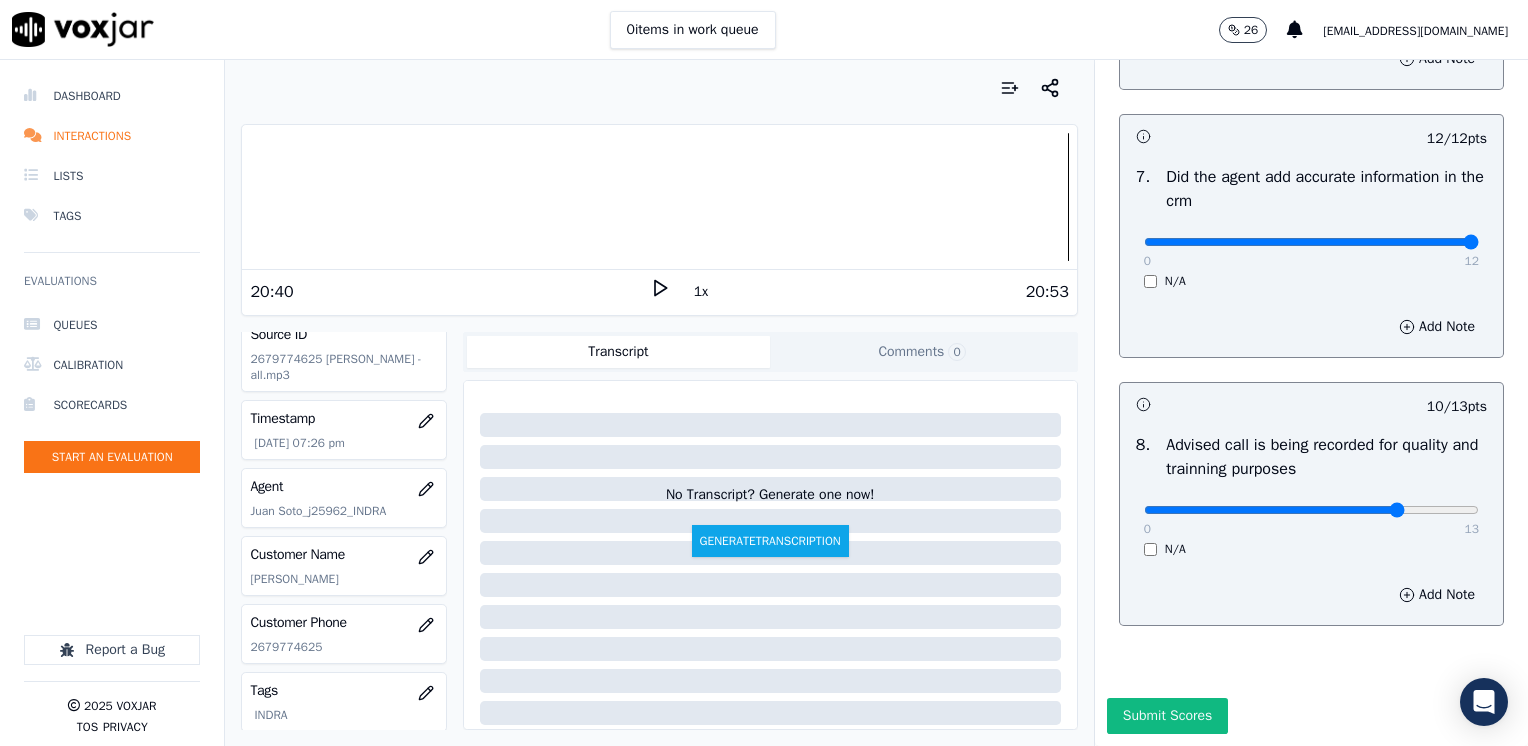 scroll, scrollTop: 1853, scrollLeft: 0, axis: vertical 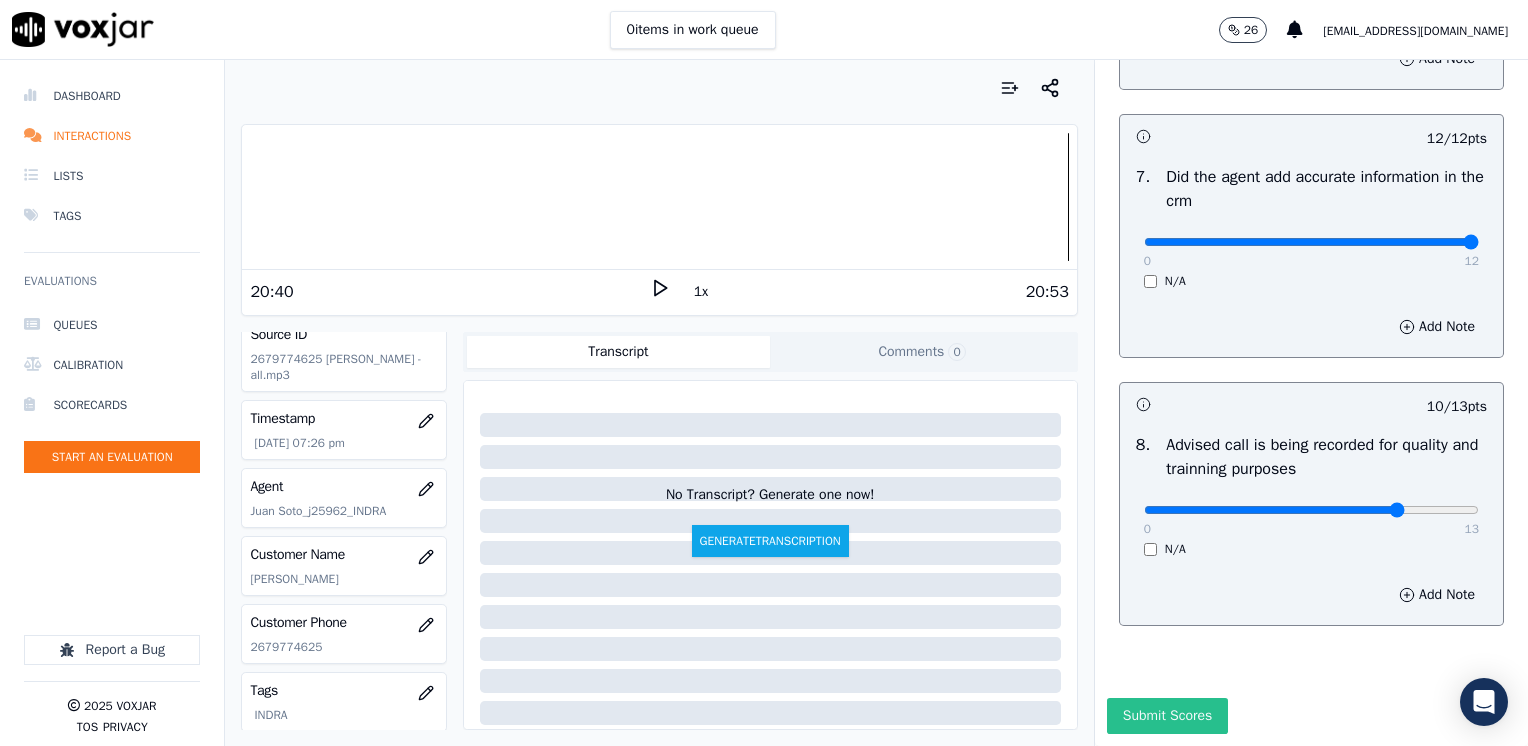click on "Submit Scores" at bounding box center (1167, 716) 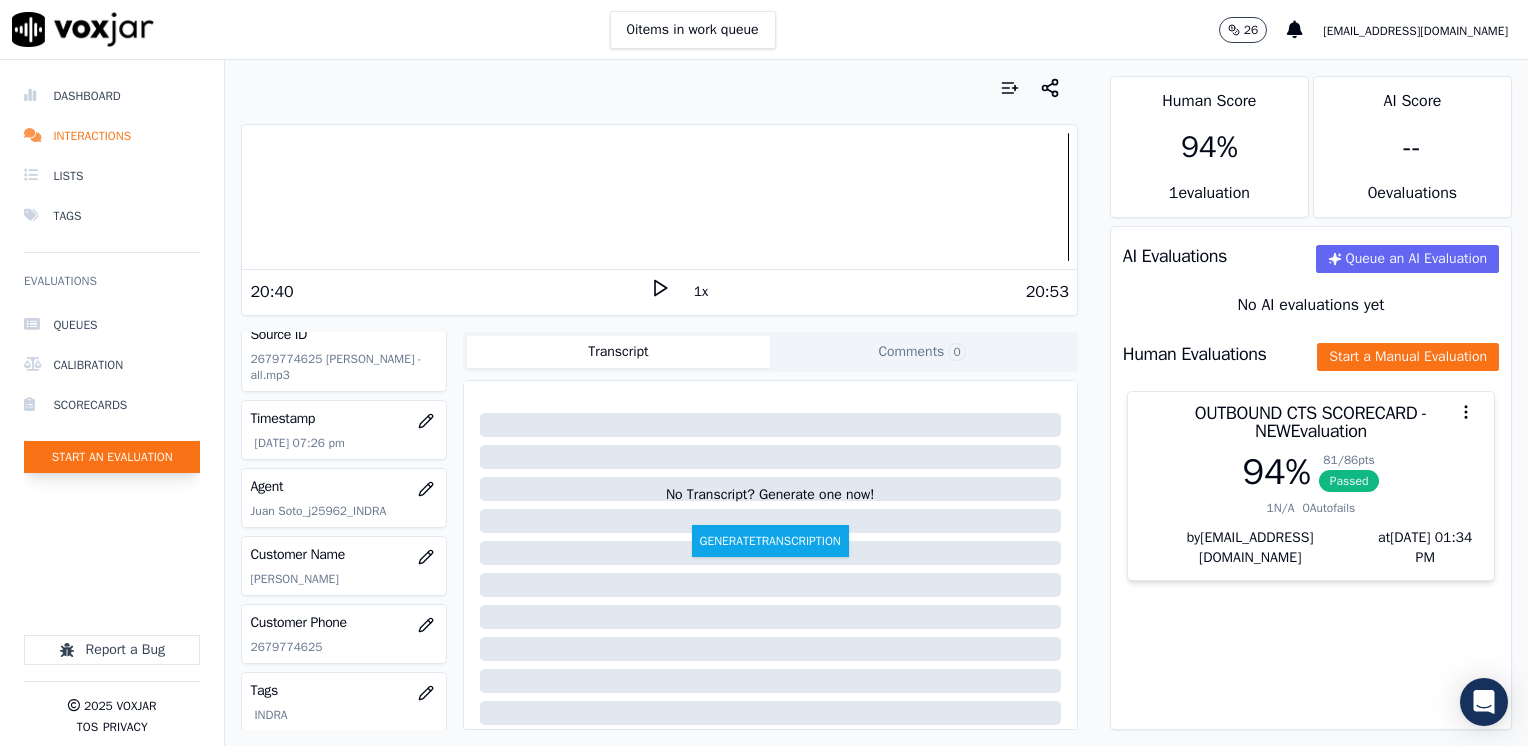 click on "Start an Evaluation" 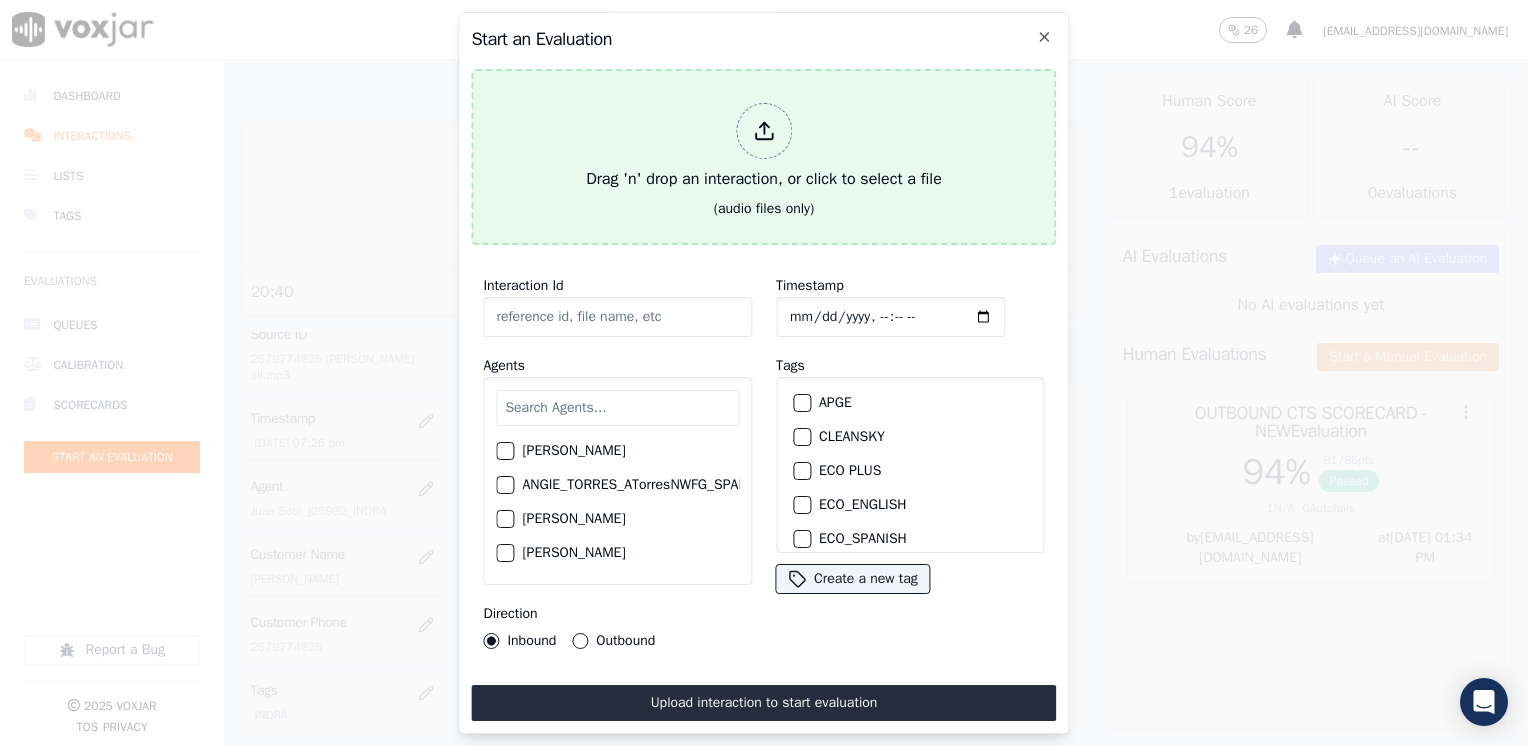click 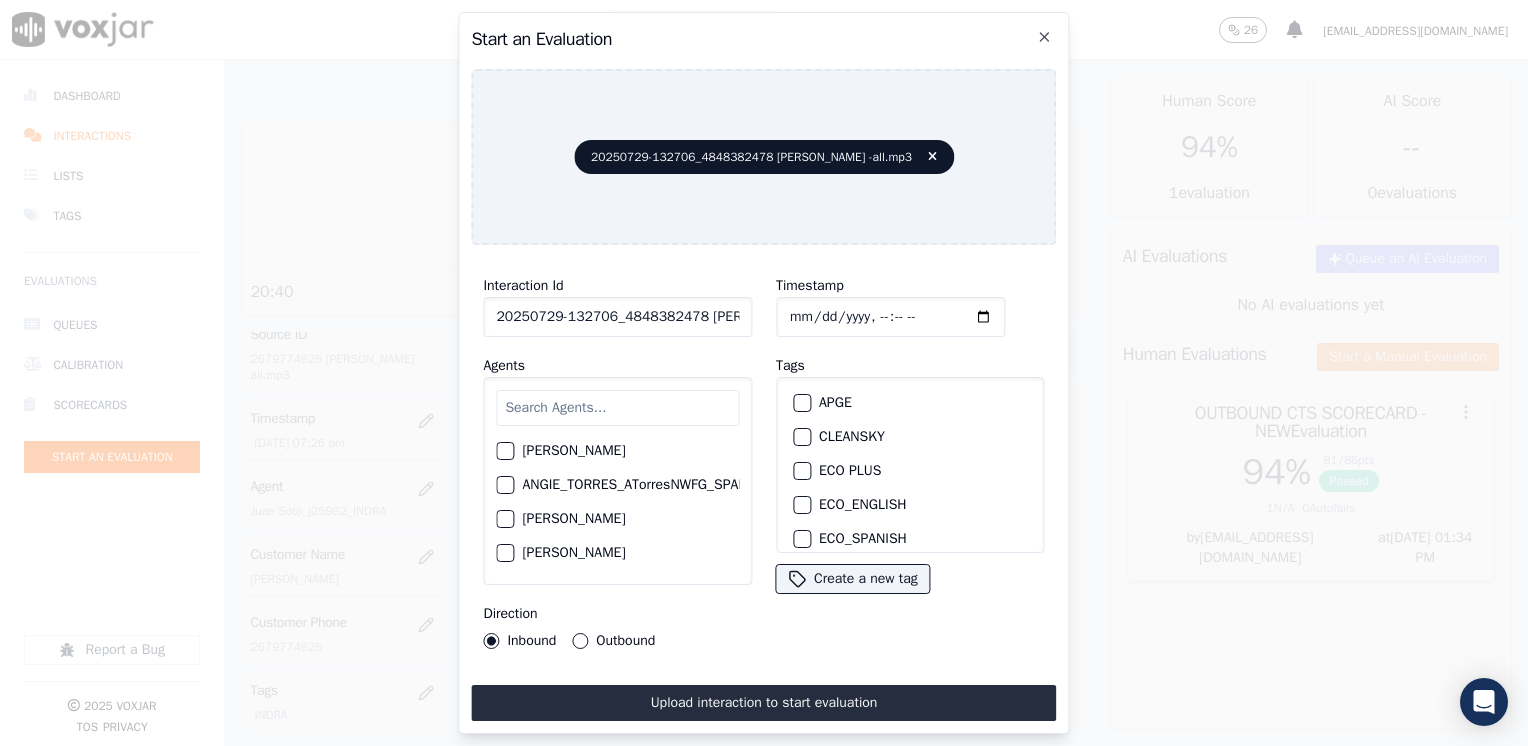 click at bounding box center (617, 408) 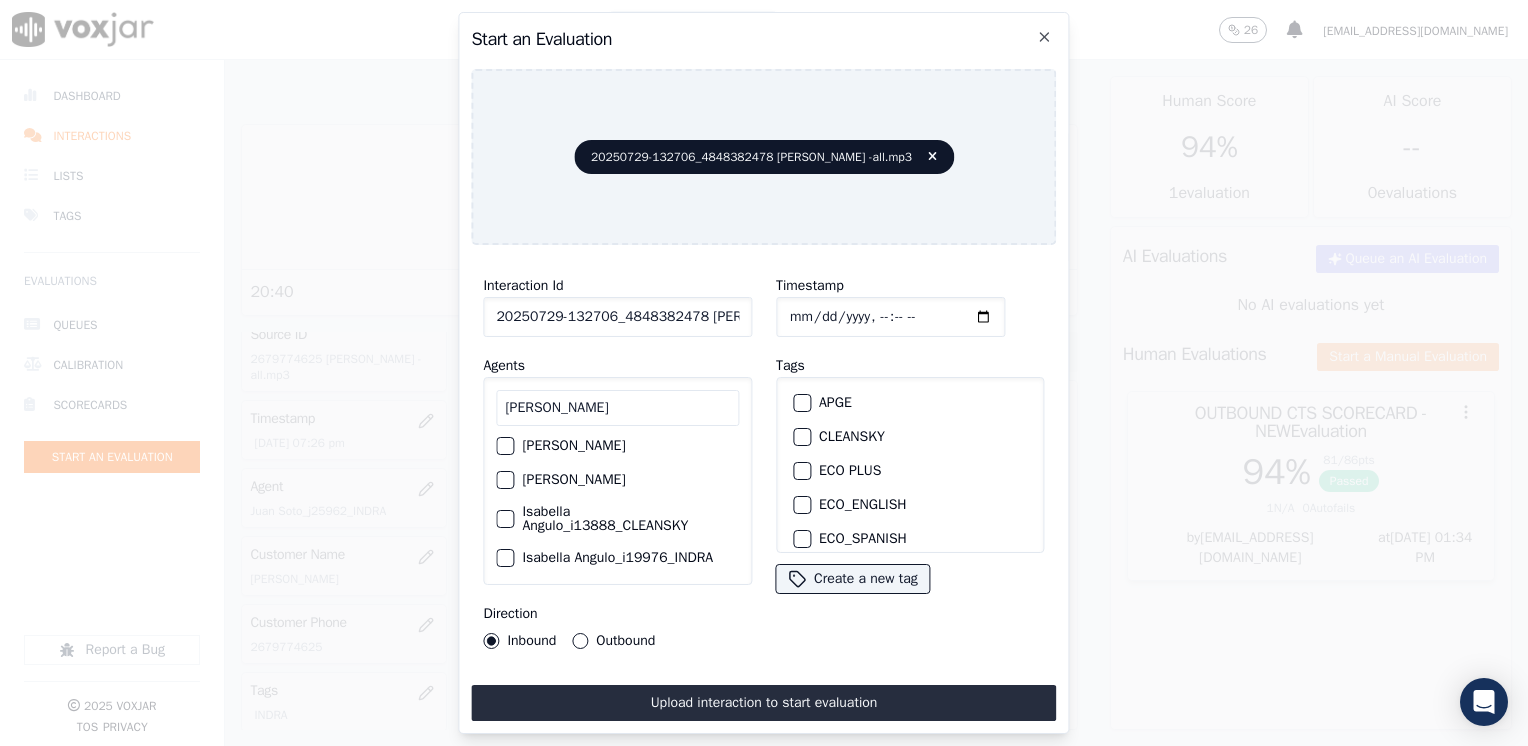scroll, scrollTop: 60, scrollLeft: 0, axis: vertical 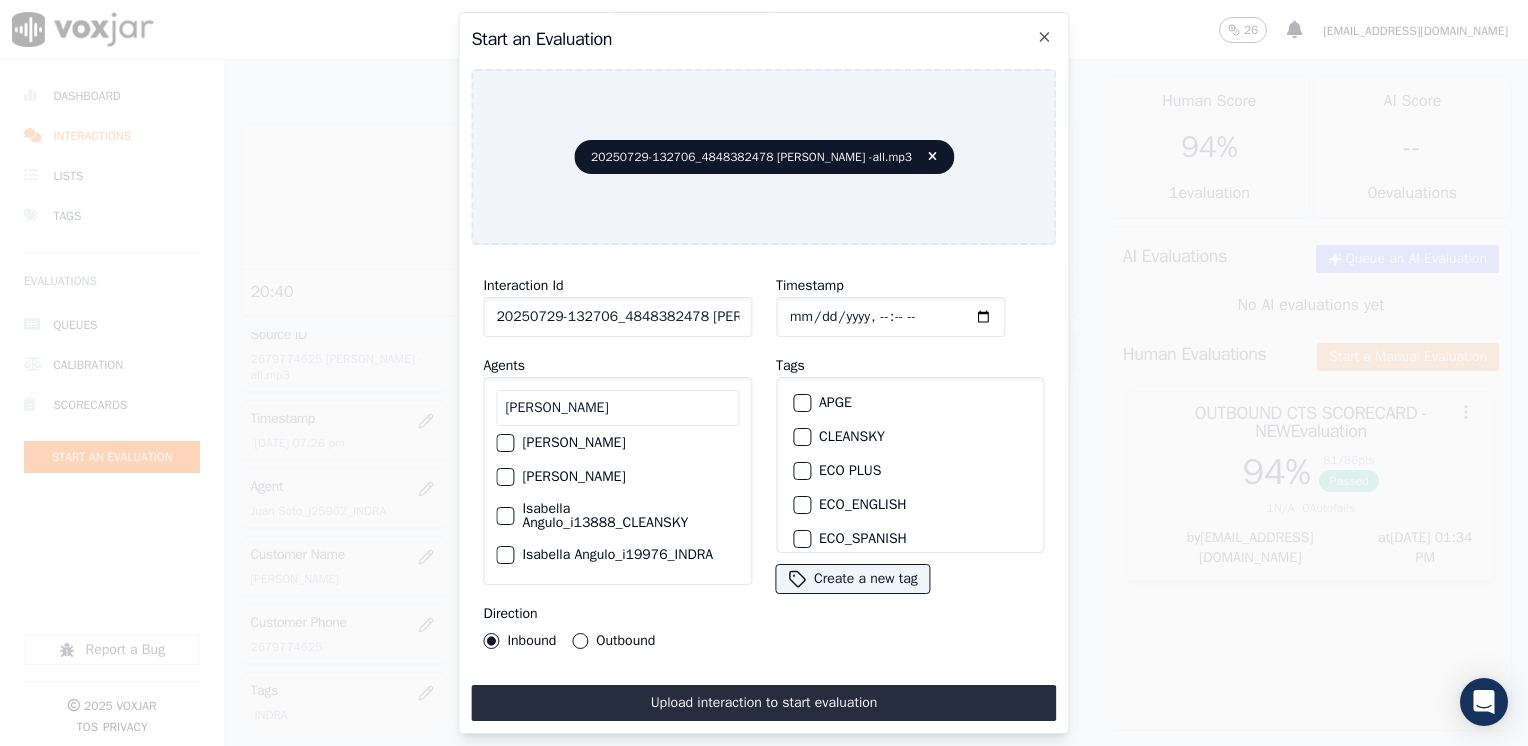 click at bounding box center (504, 555) 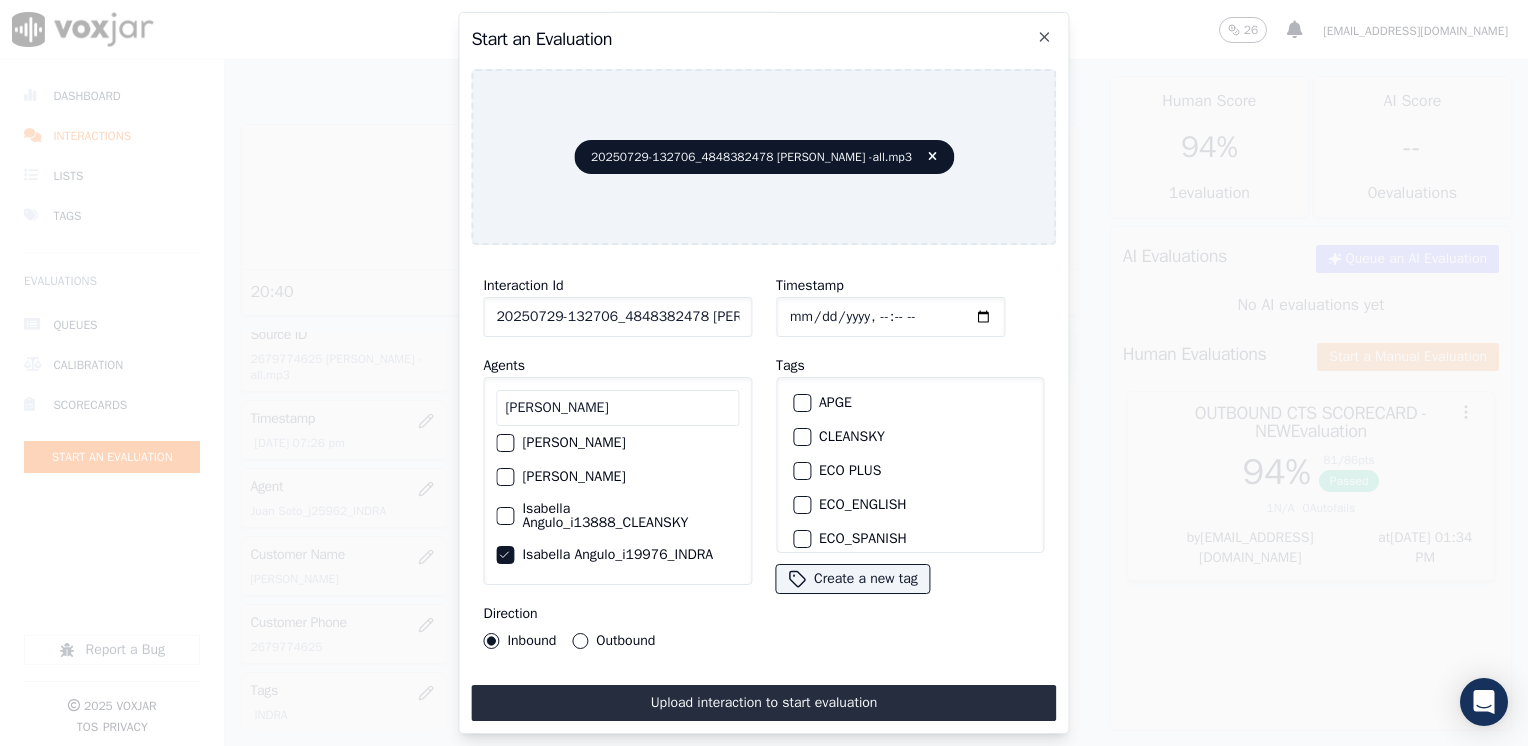 scroll, scrollTop: 100, scrollLeft: 0, axis: vertical 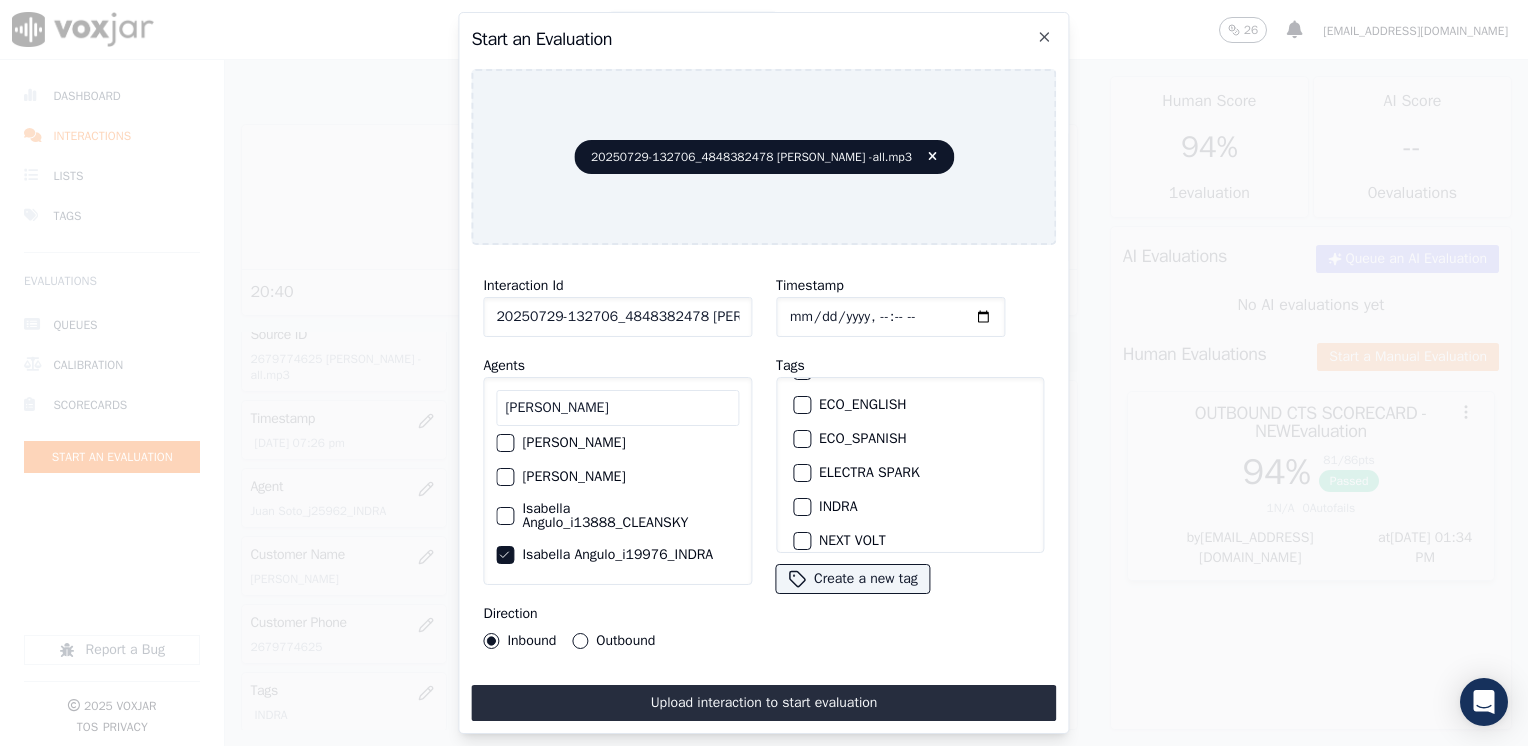 click at bounding box center (801, 507) 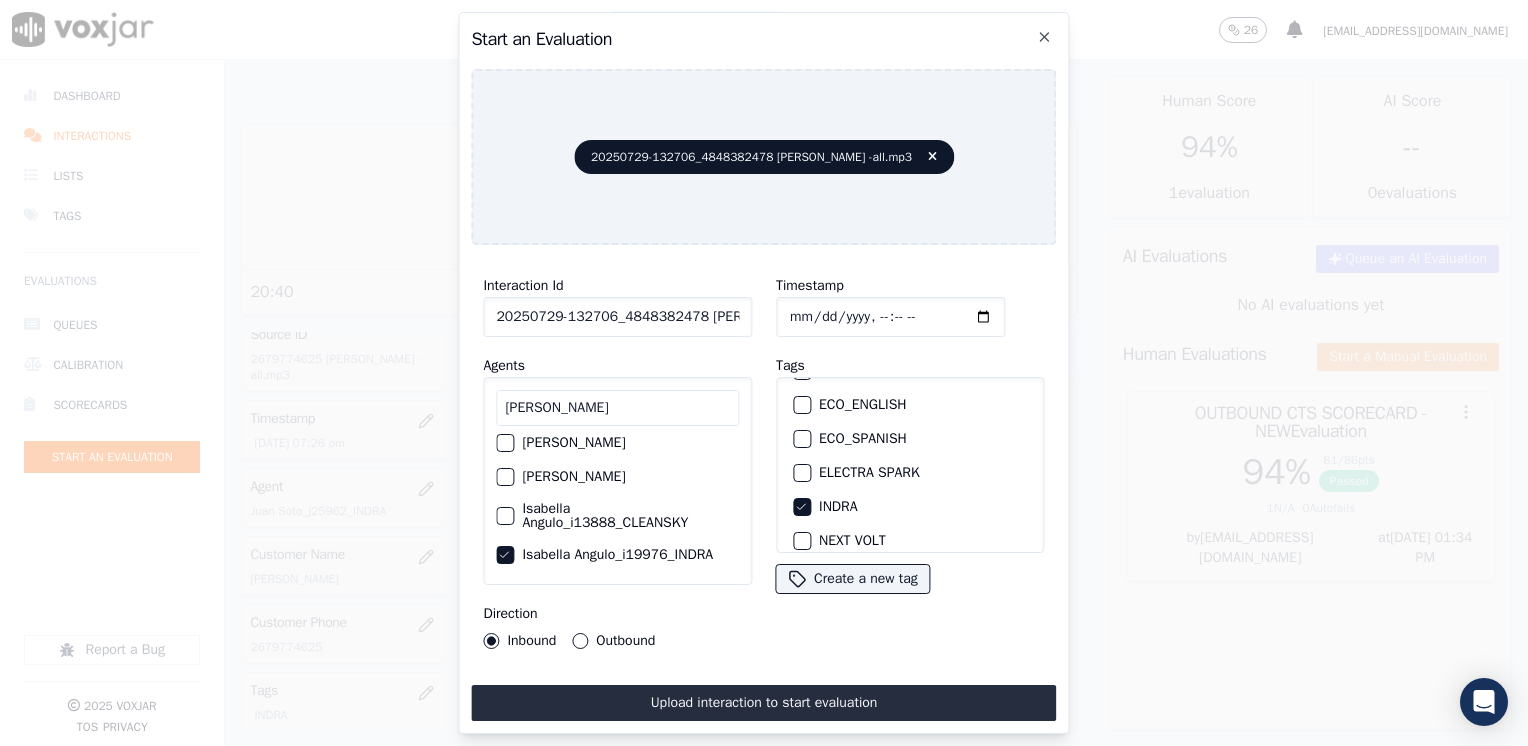 click on "Outbound" at bounding box center [580, 641] 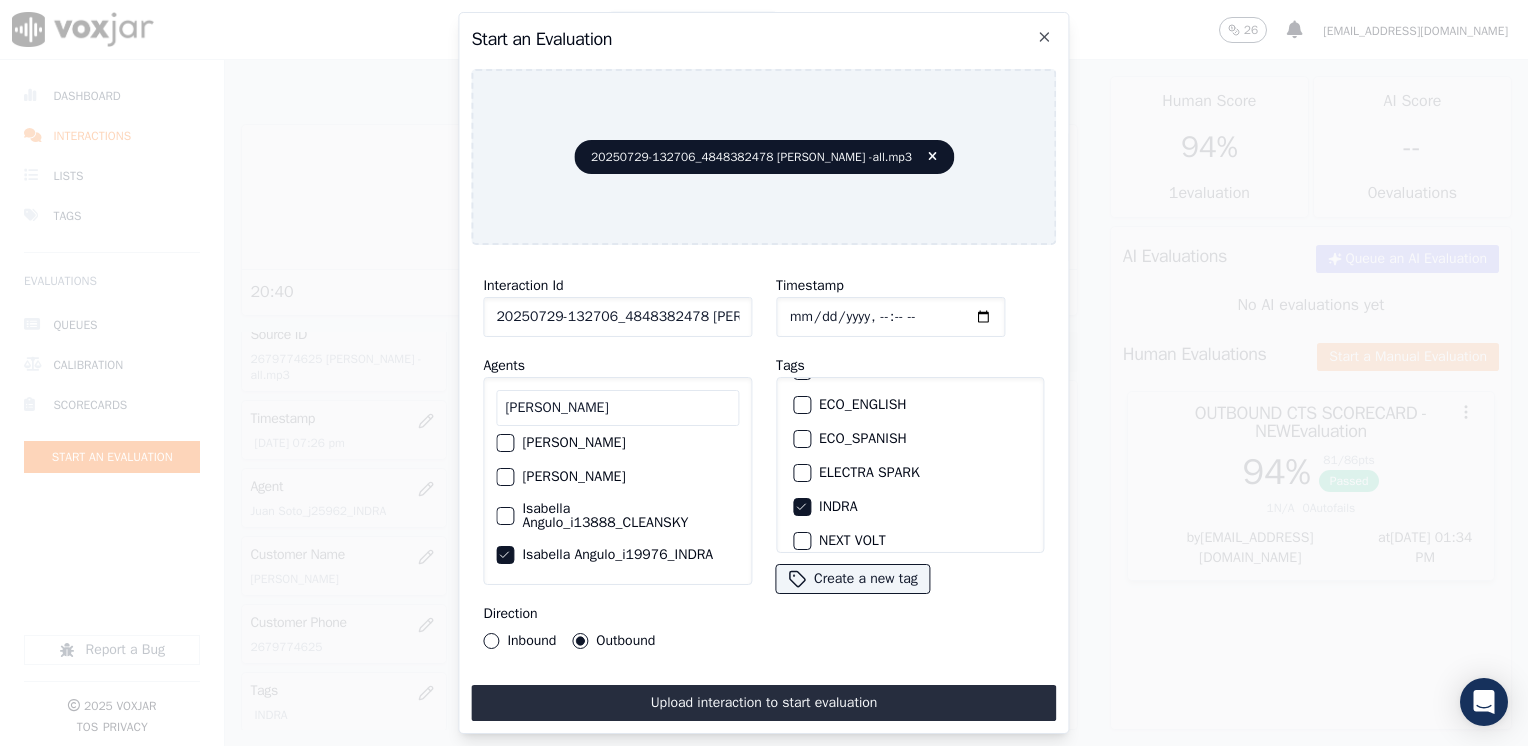 click on "Timestamp" 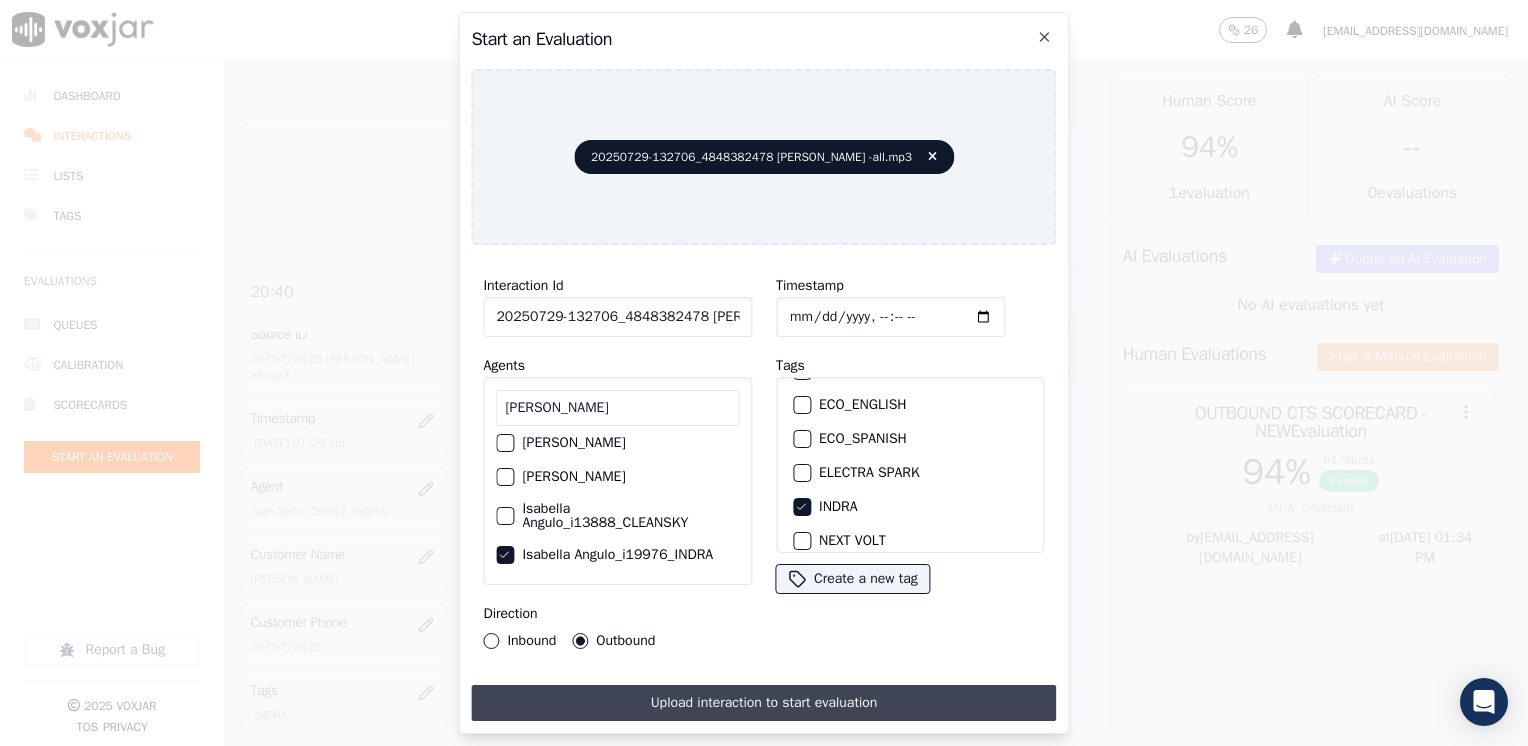 click on "Upload interaction to start evaluation" at bounding box center (763, 703) 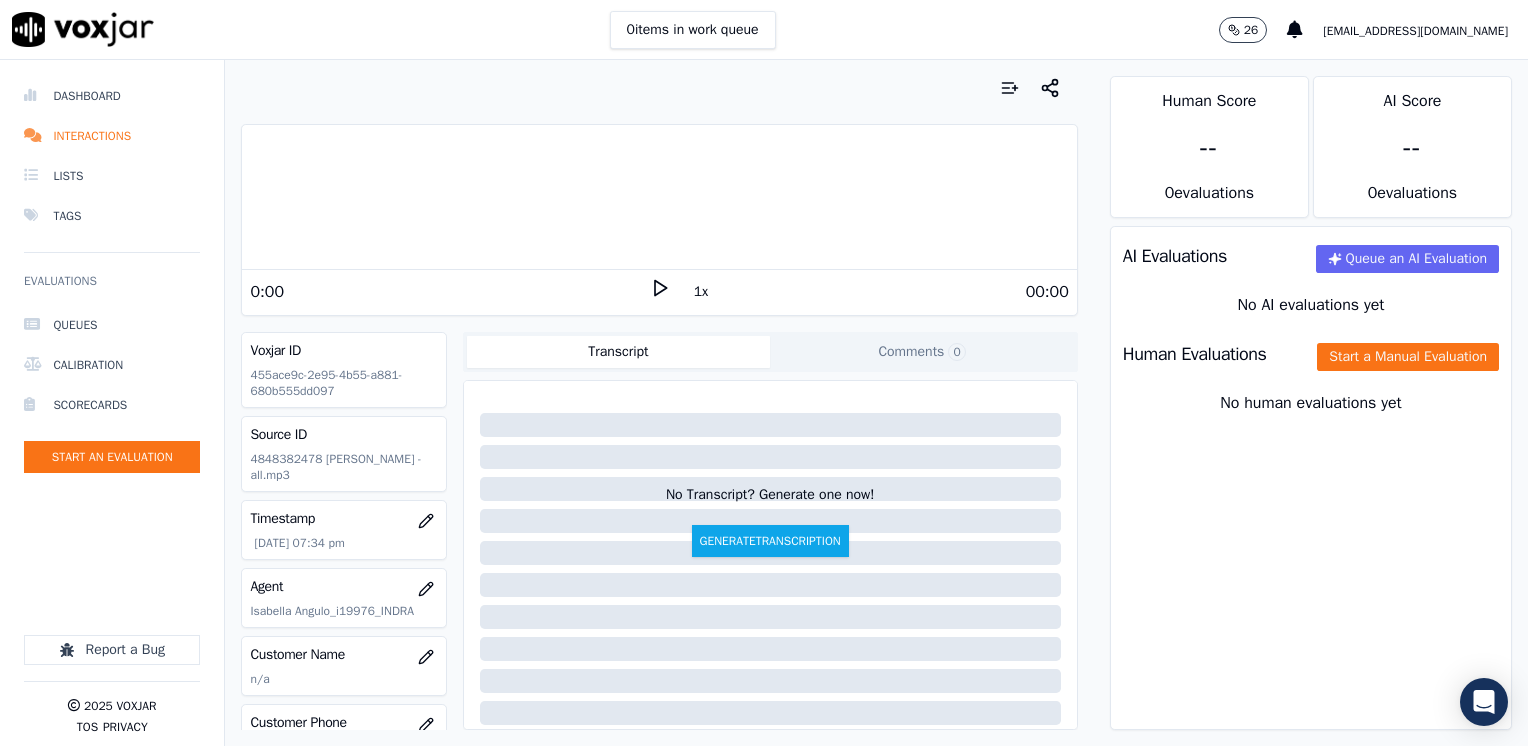 click 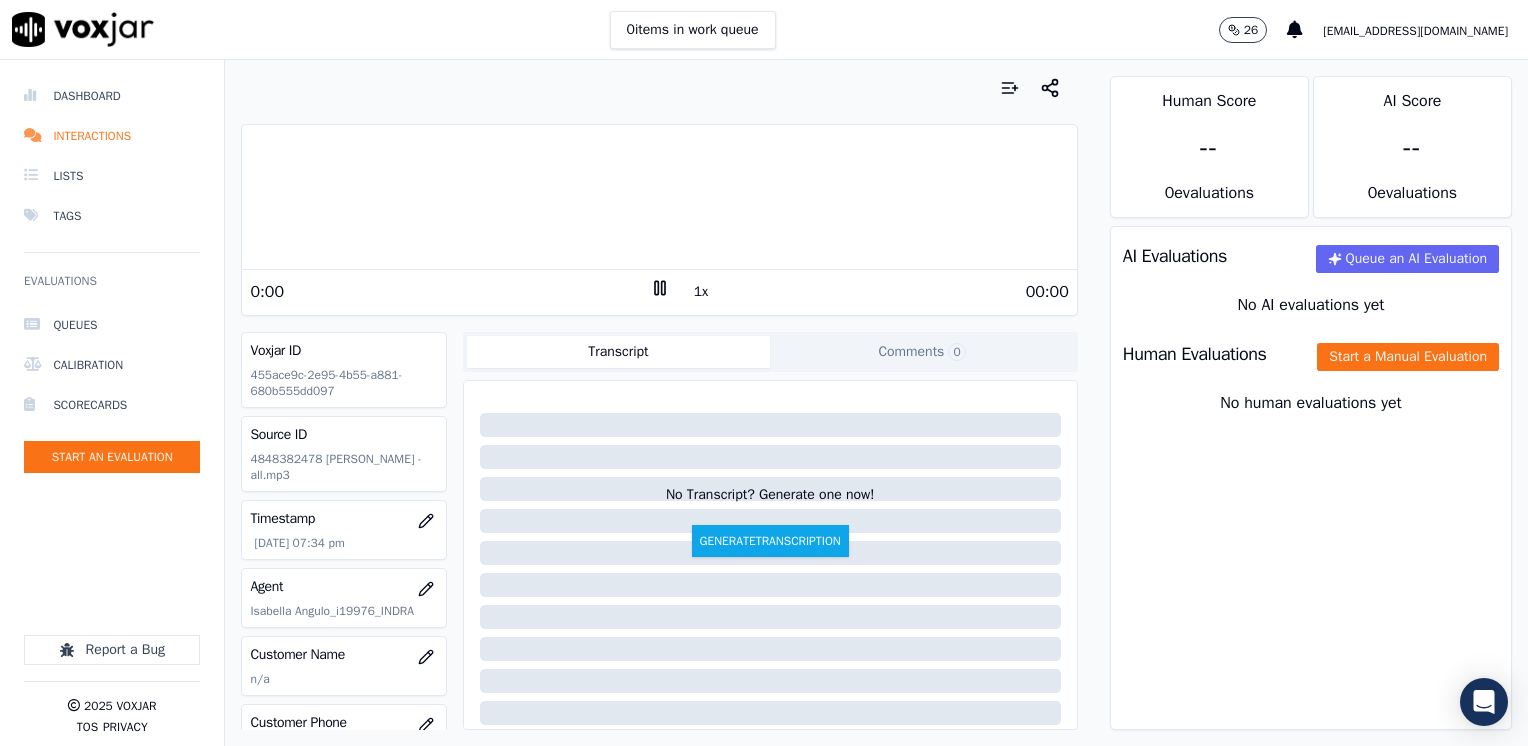 click 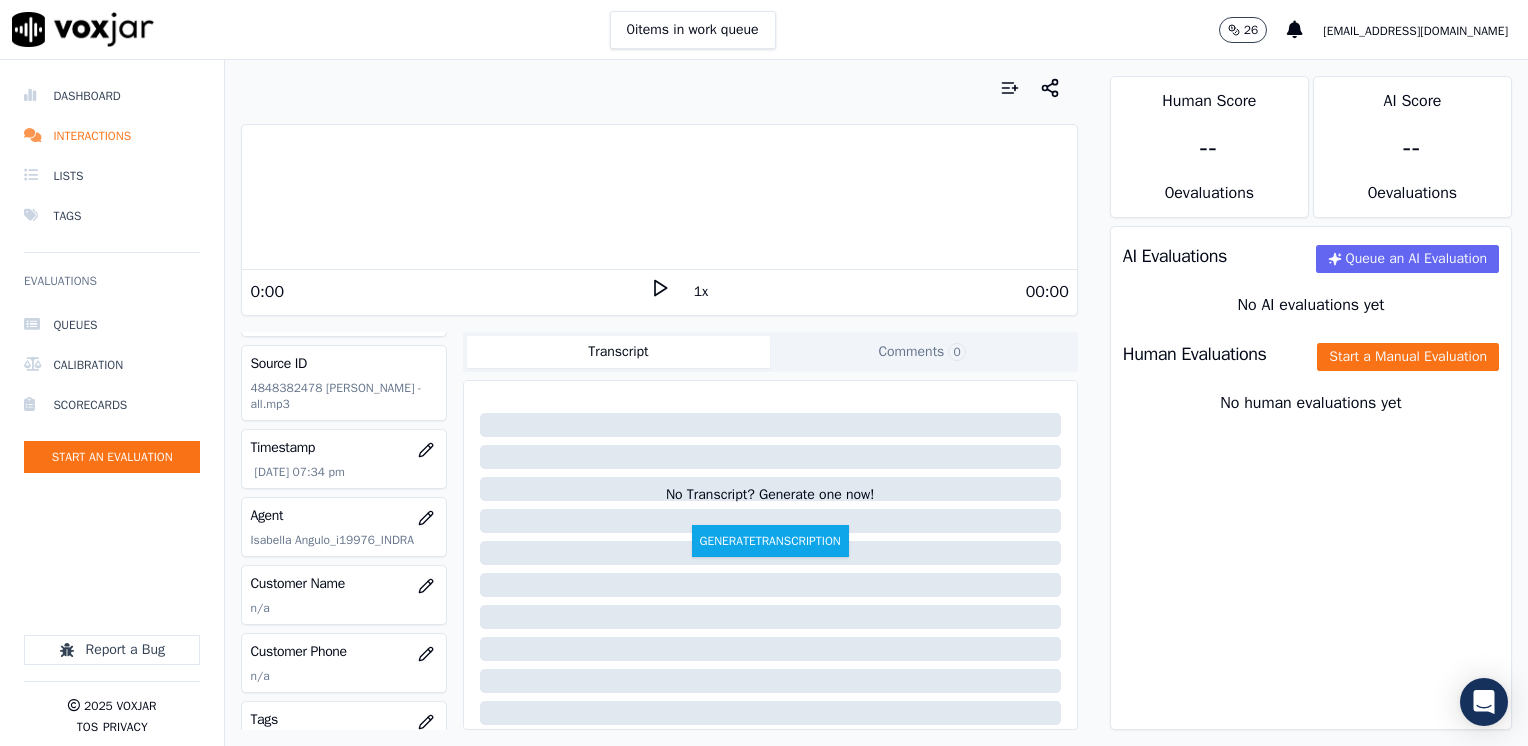 scroll, scrollTop: 279, scrollLeft: 0, axis: vertical 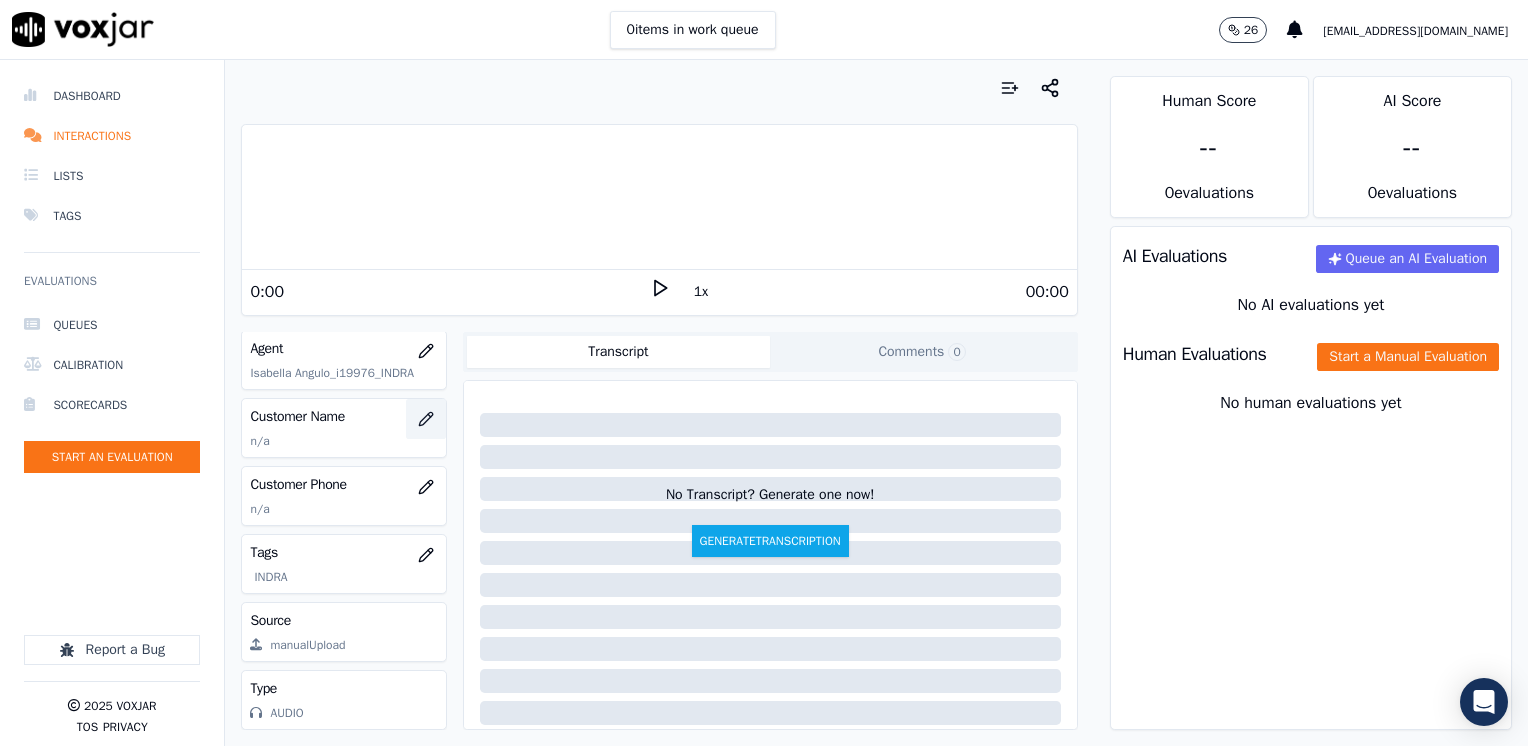 click 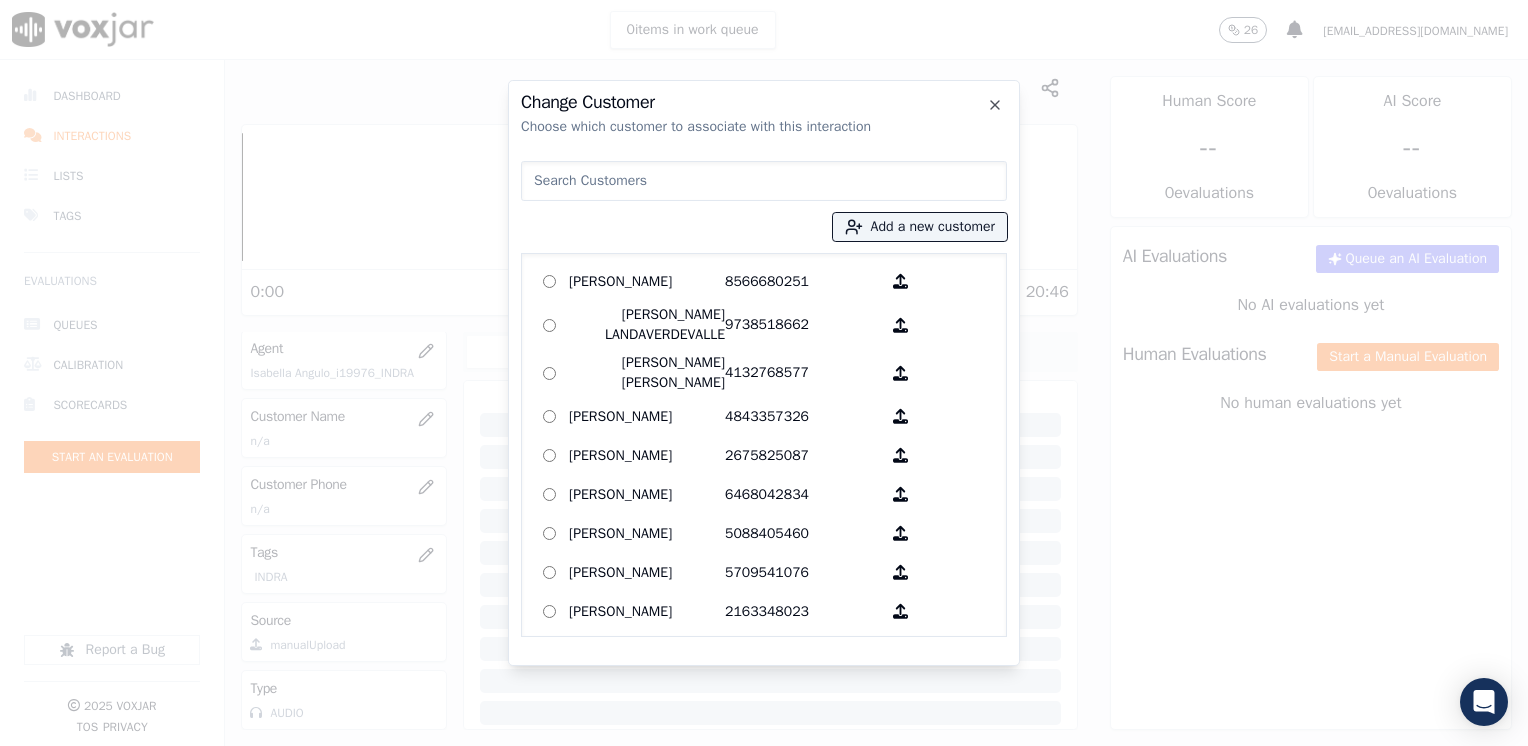 click at bounding box center (764, 181) 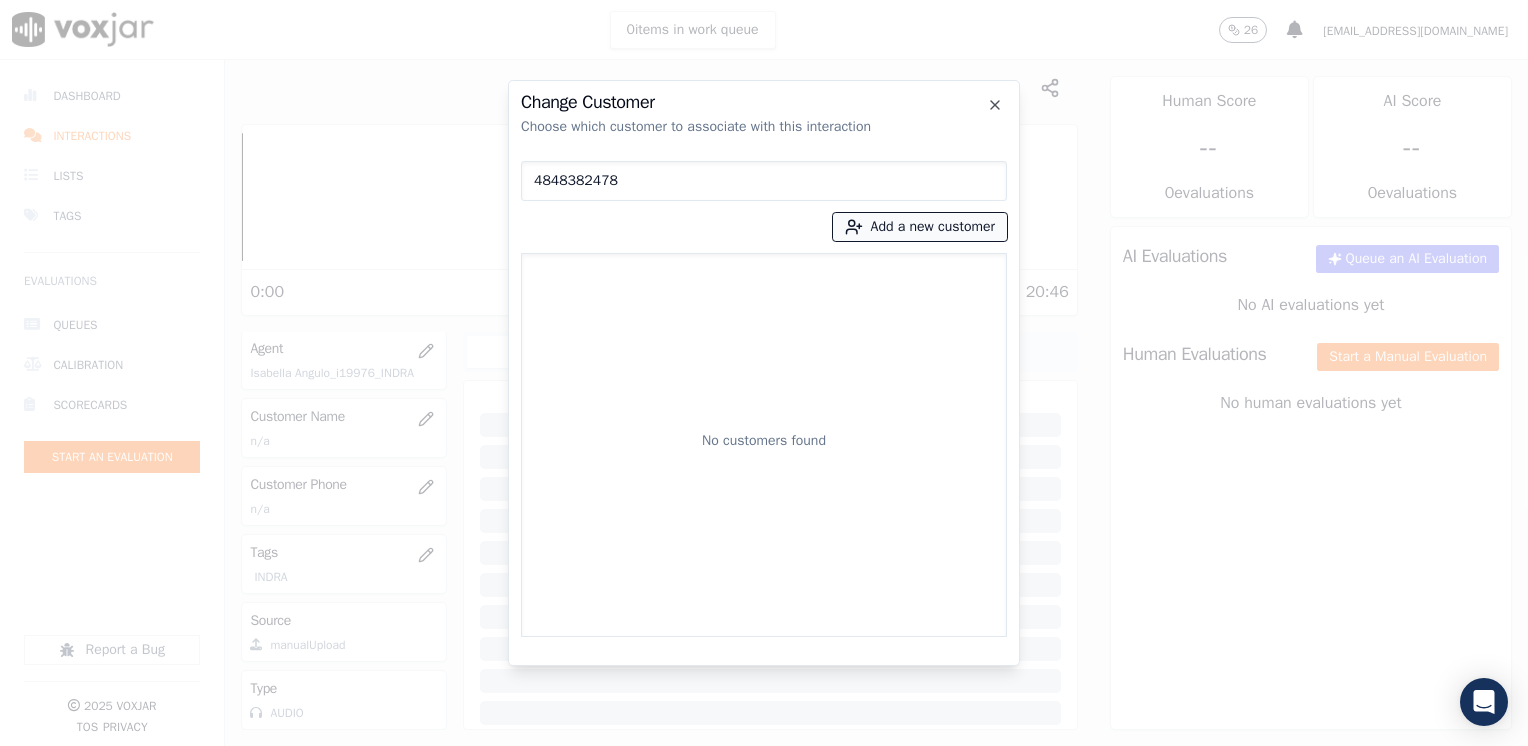 click on "Add a new customer" at bounding box center (920, 227) 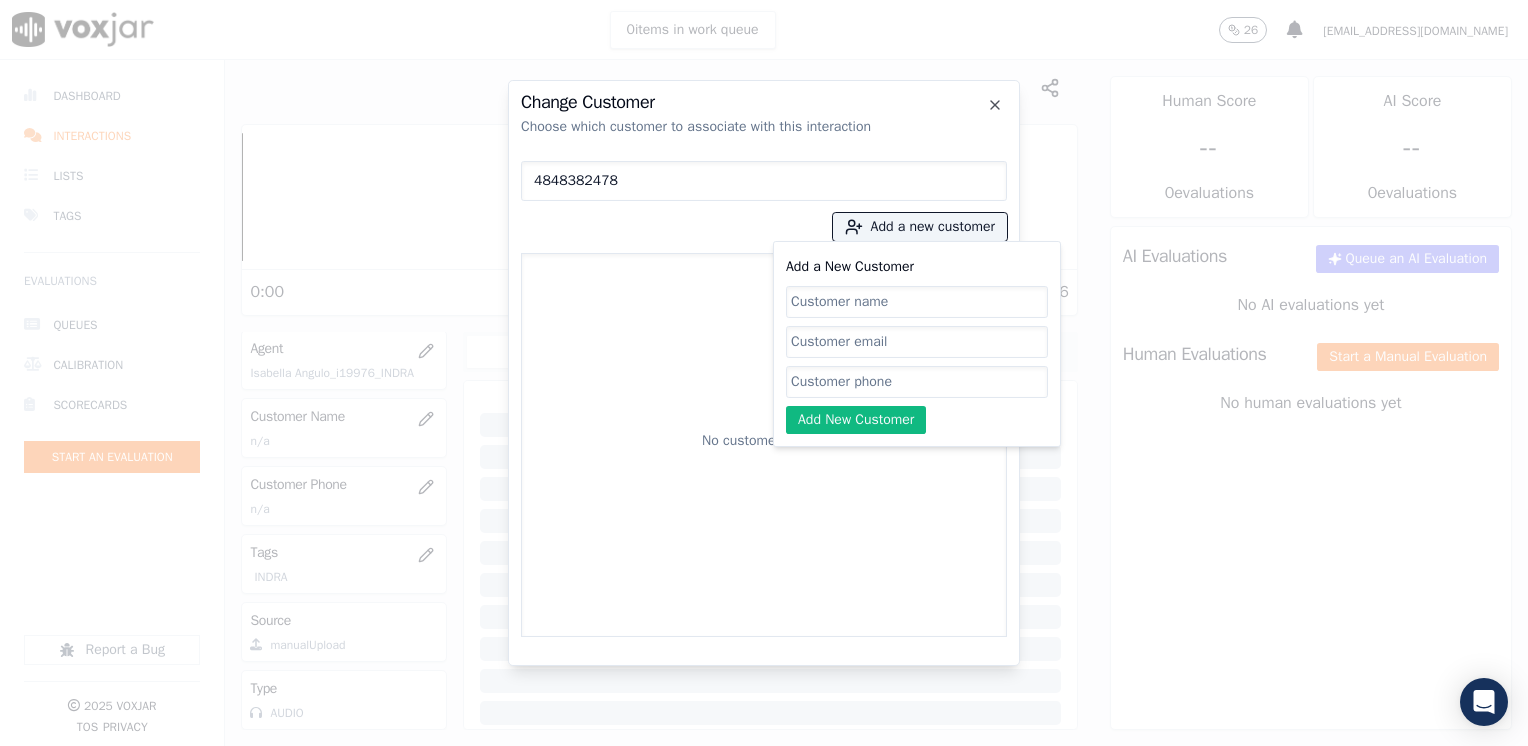 click on "Add a New Customer" 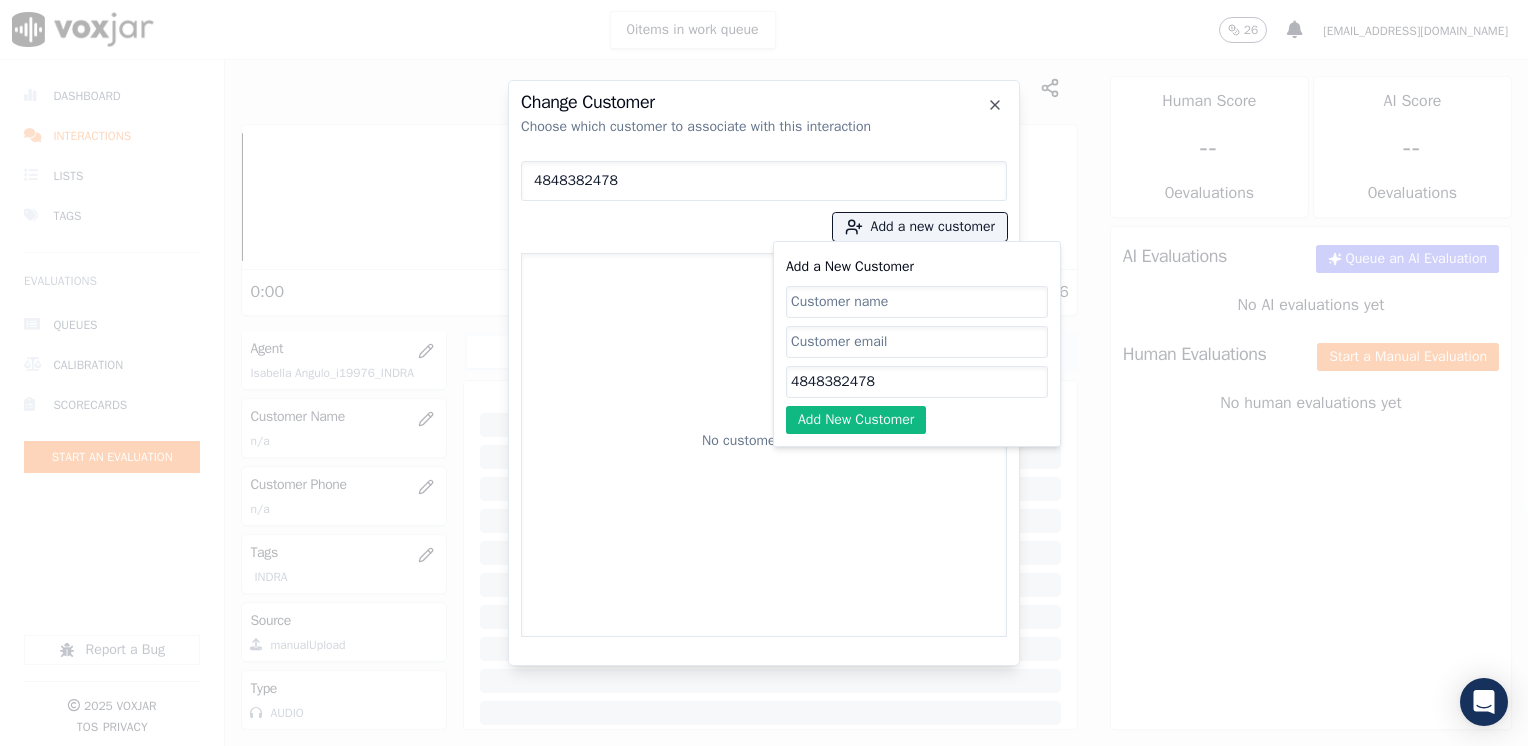 drag, startPoint x: 763, startPoint y: 379, endPoint x: 617, endPoint y: 417, distance: 150.86418 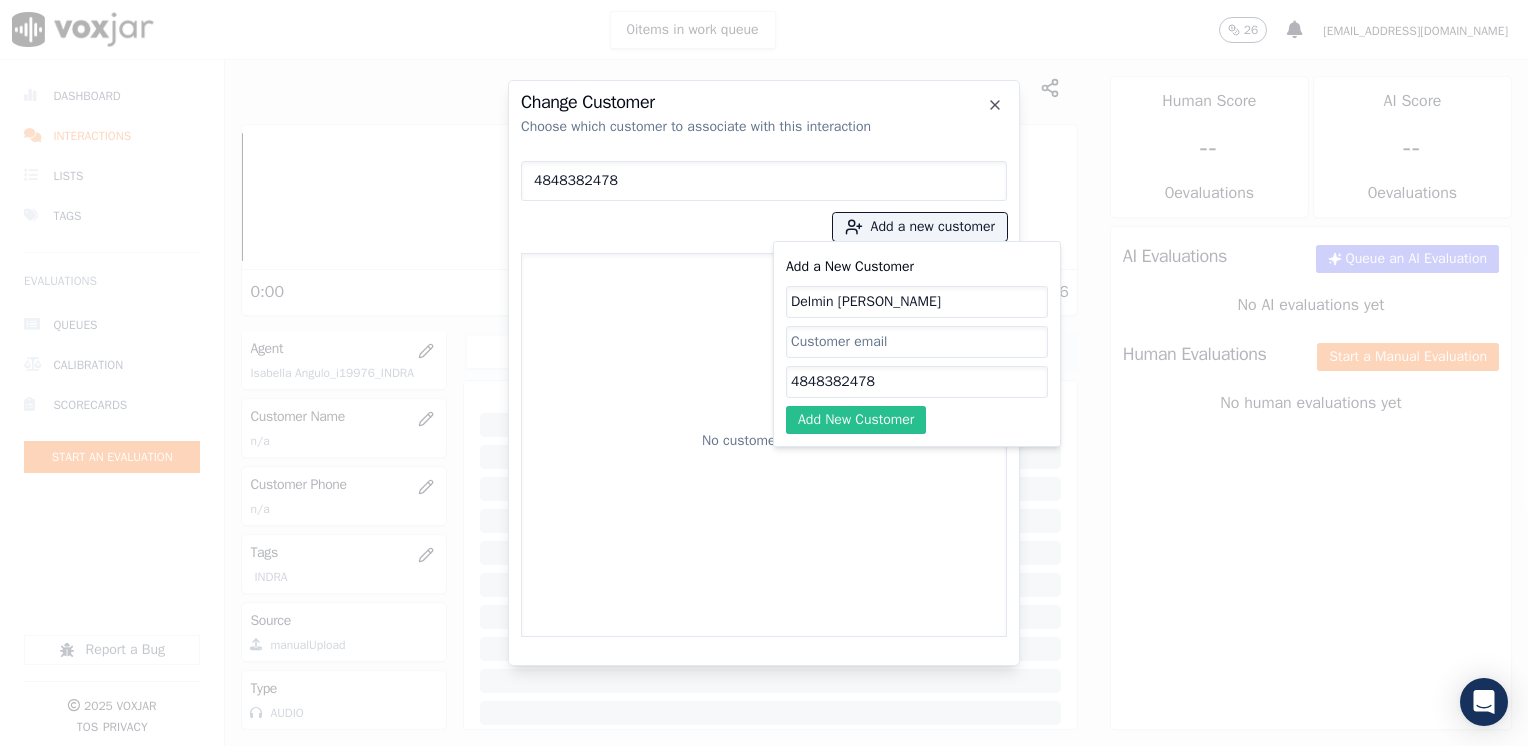 click on "Add New Customer" 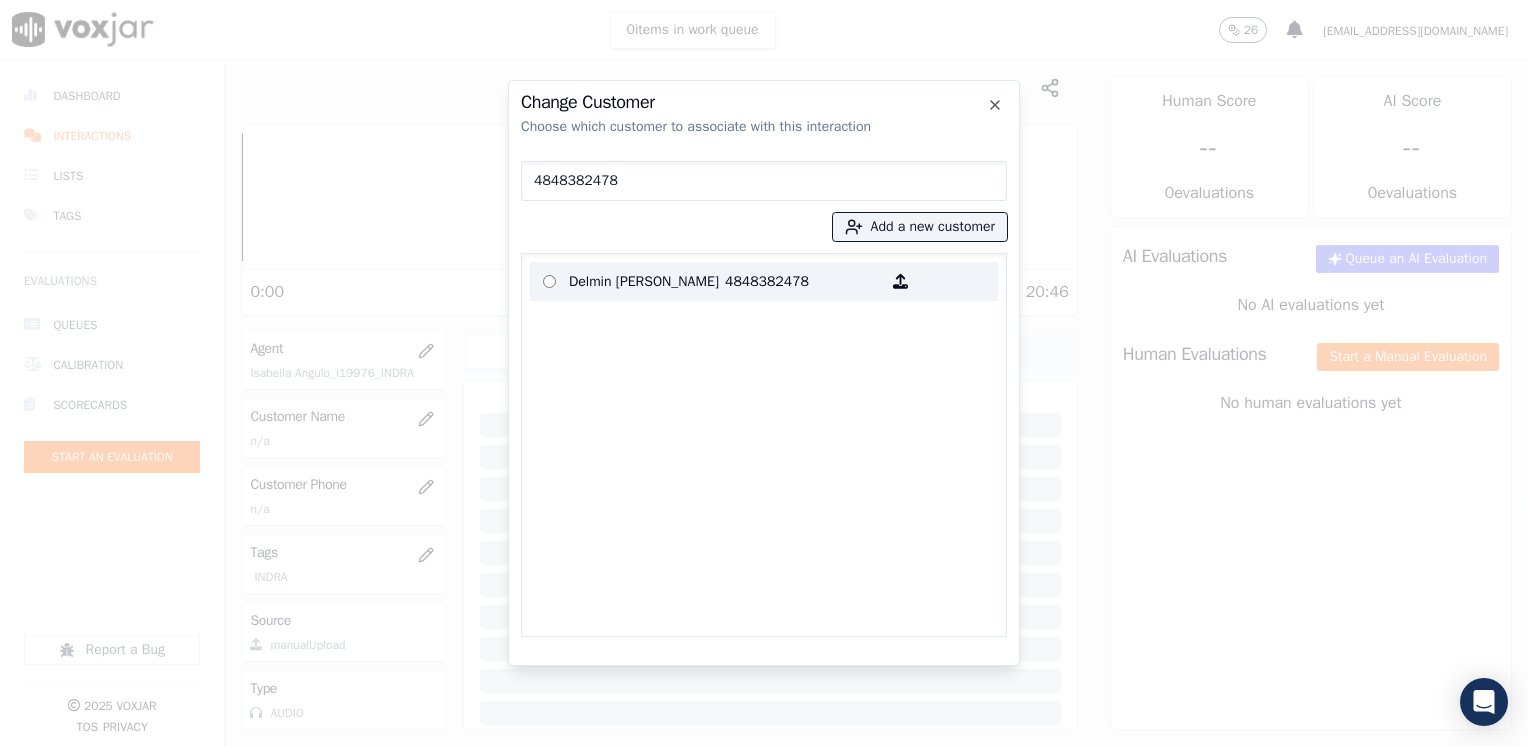 click on "Delmin [PERSON_NAME]" at bounding box center (647, 281) 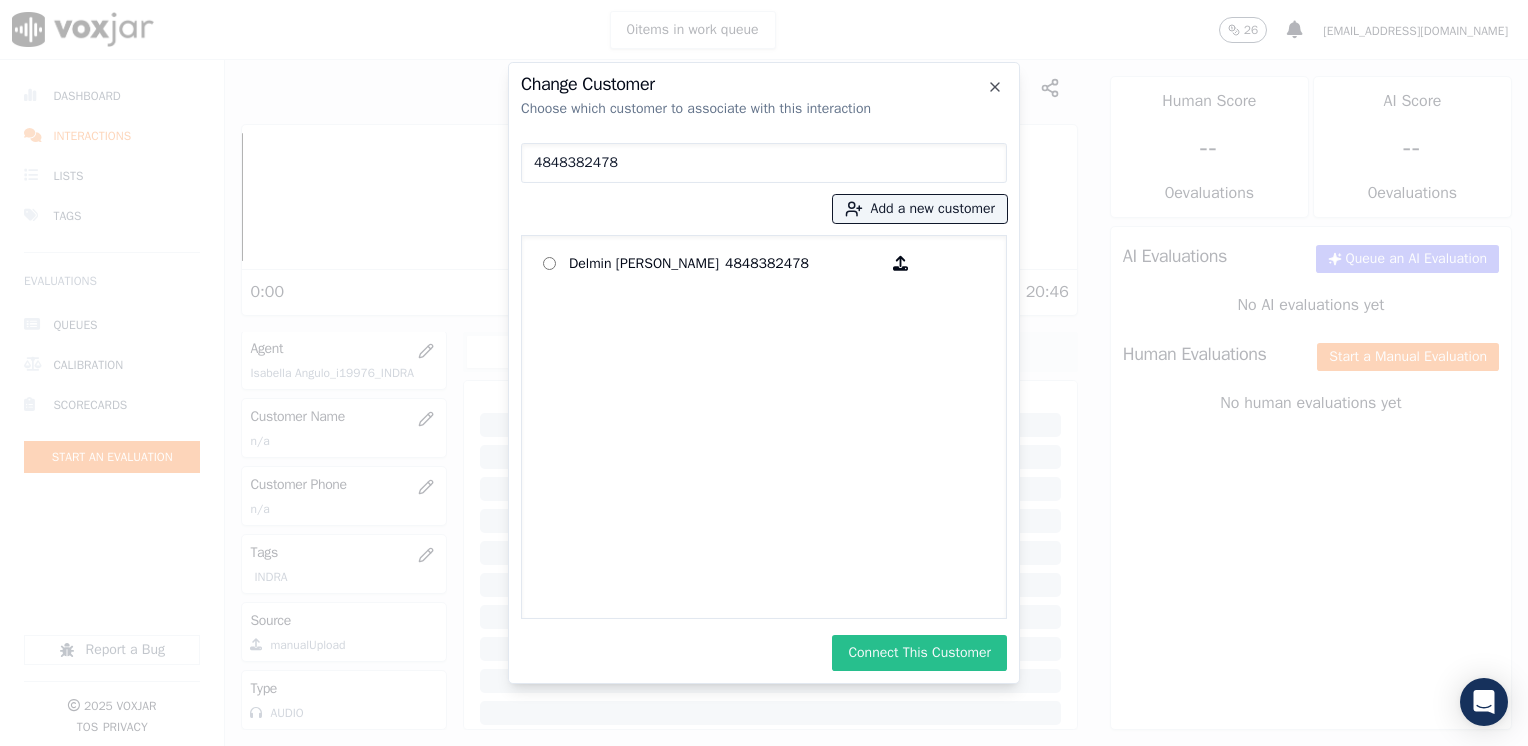 click on "Connect This Customer" at bounding box center [919, 653] 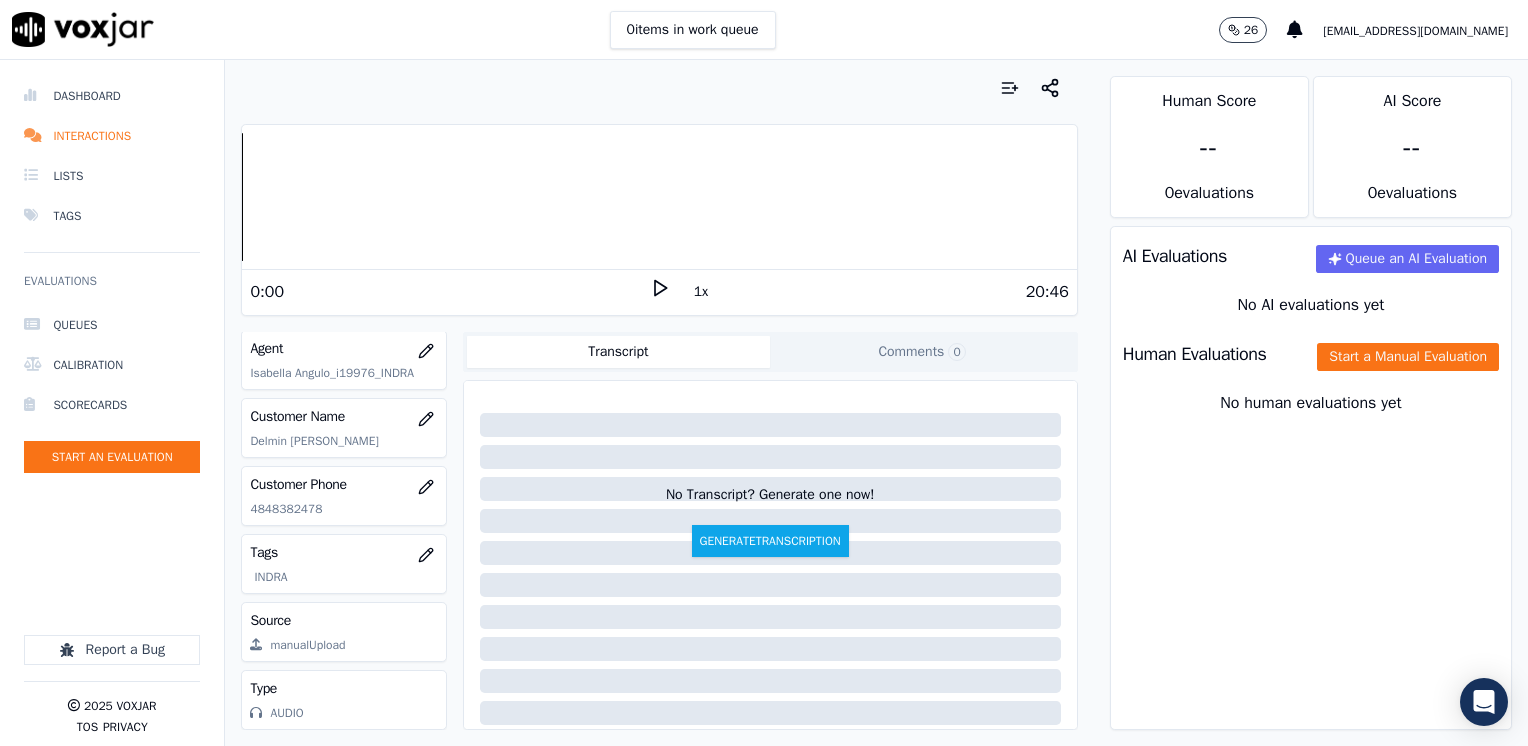 click on "Your browser does not support the audio element.   0:00     1x   20:46" at bounding box center (659, 220) 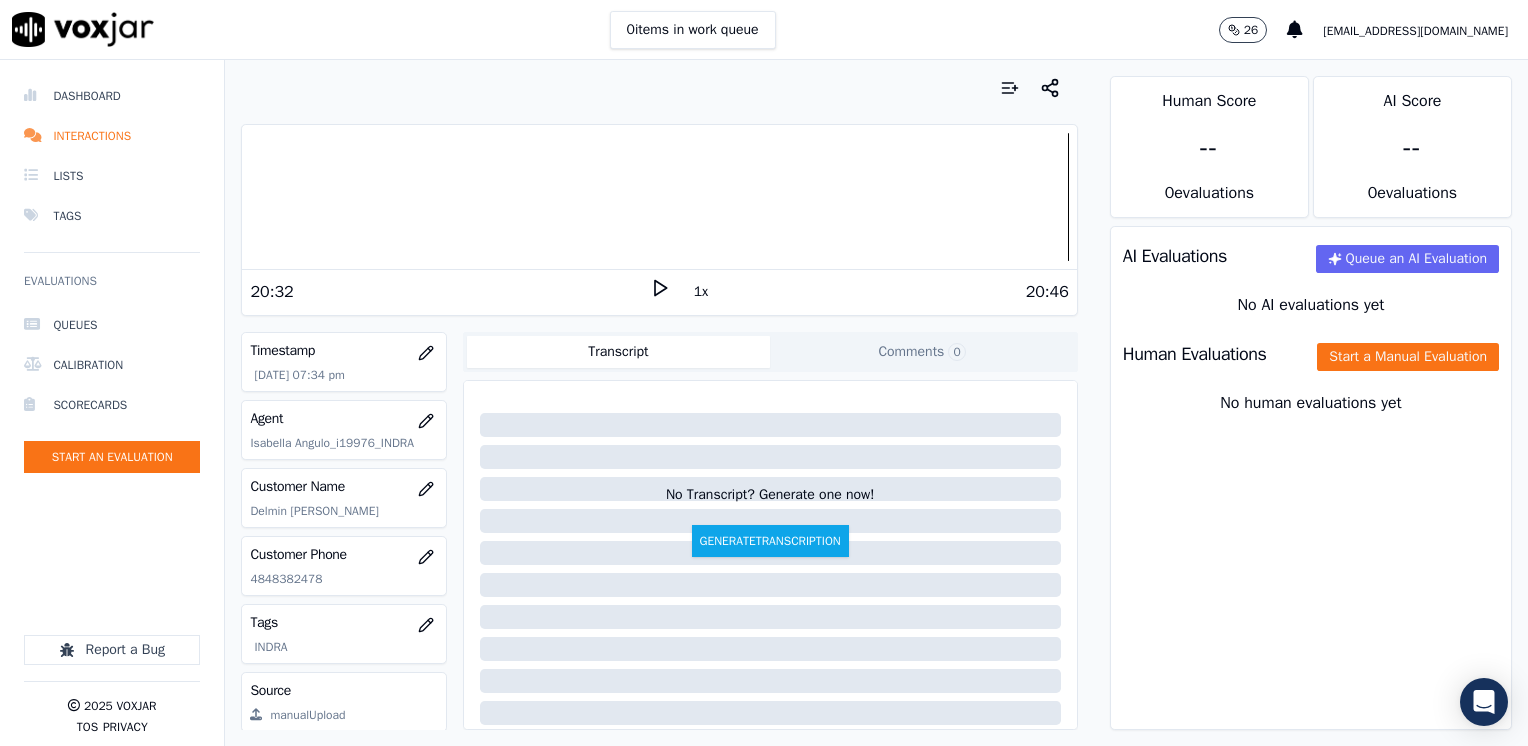 scroll, scrollTop: 79, scrollLeft: 0, axis: vertical 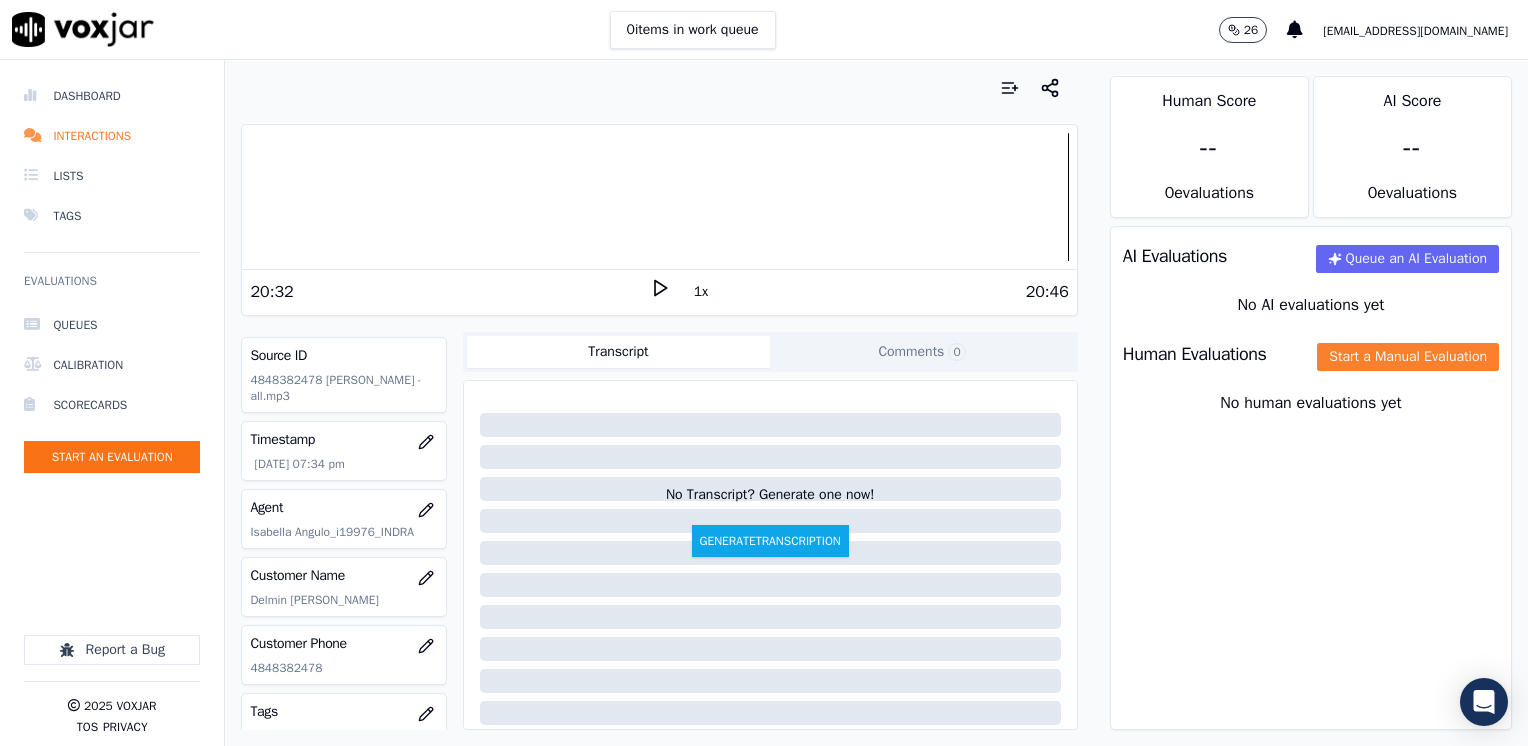 click on "Start a Manual Evaluation" 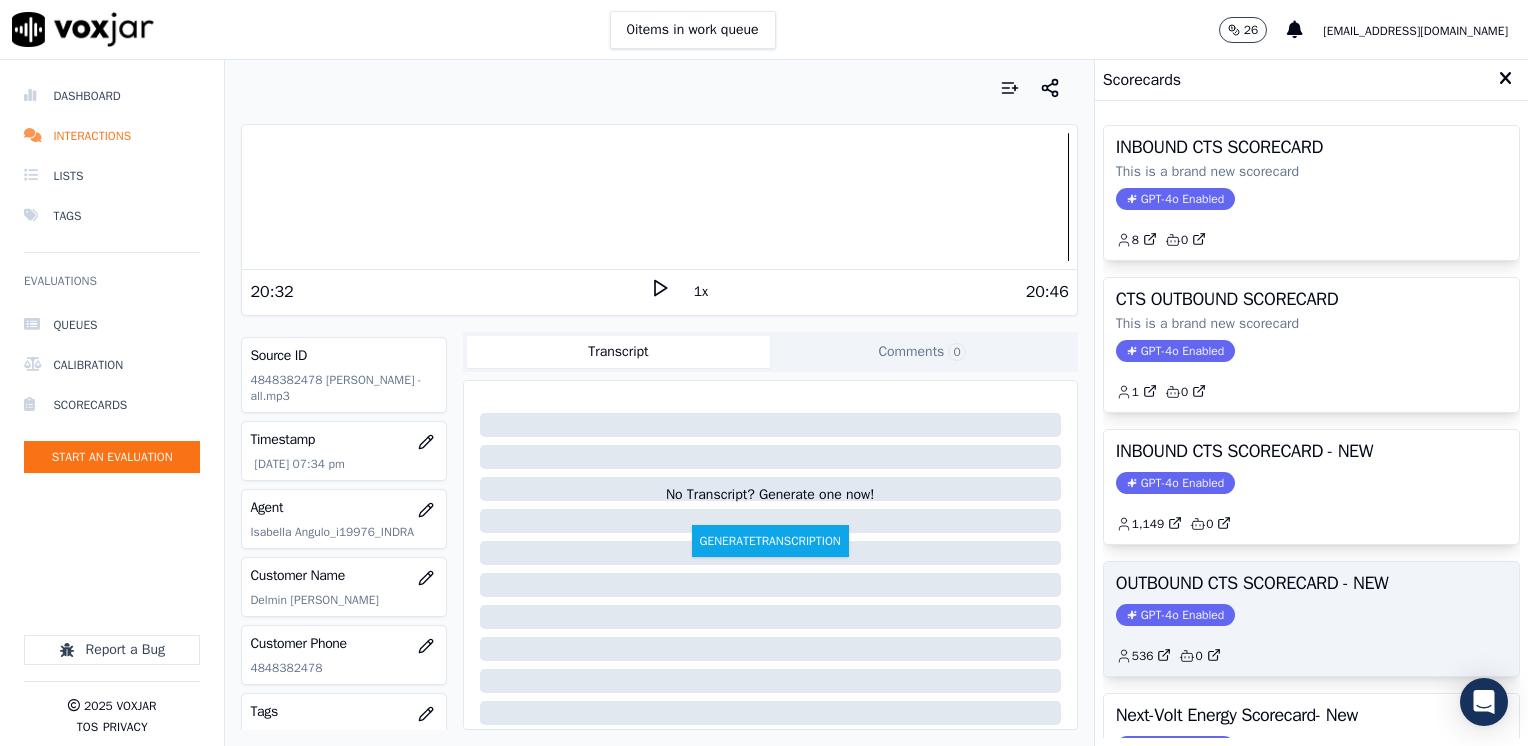 click on "GPT-4o Enabled" at bounding box center [1175, 615] 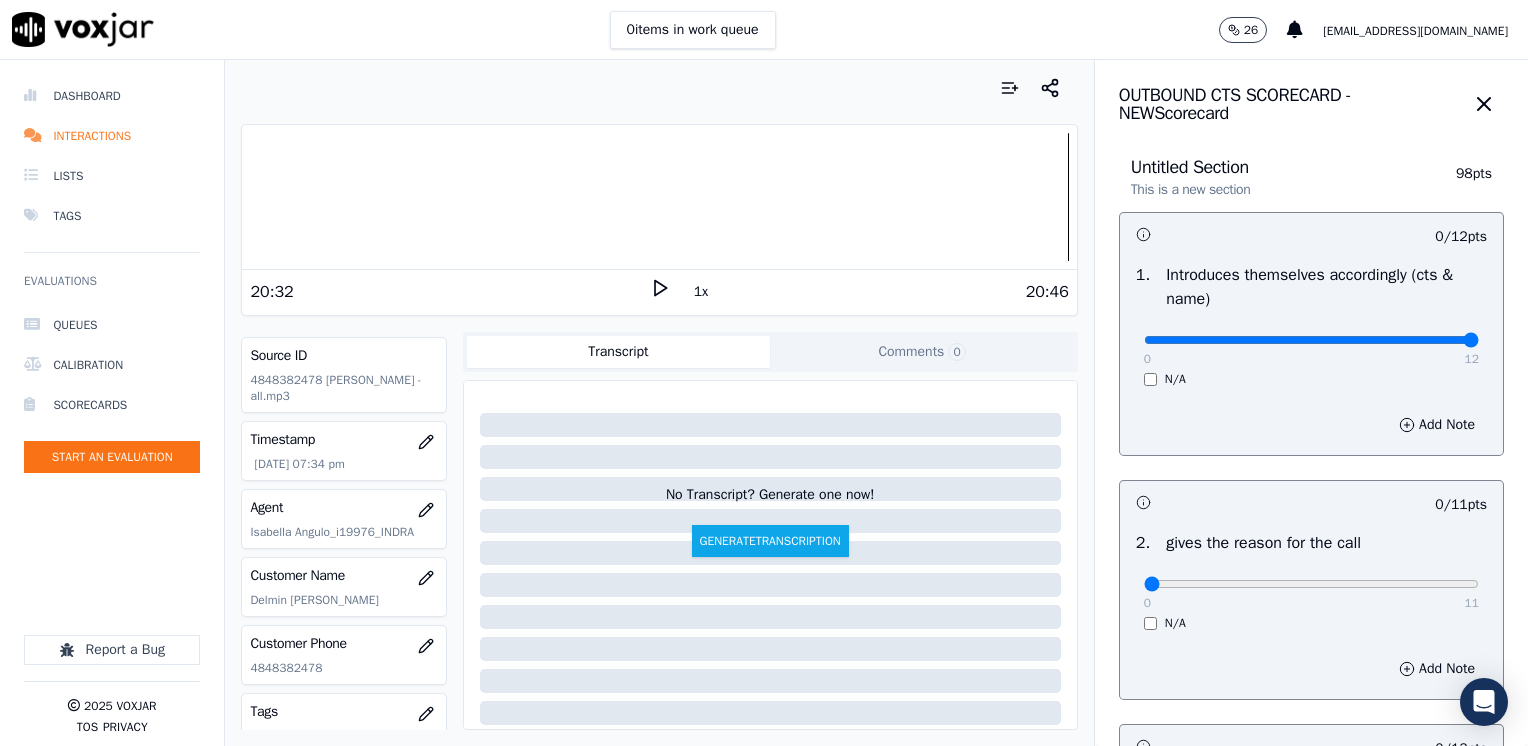 drag, startPoint x: 1129, startPoint y: 346, endPoint x: 1531, endPoint y: 344, distance: 402.00497 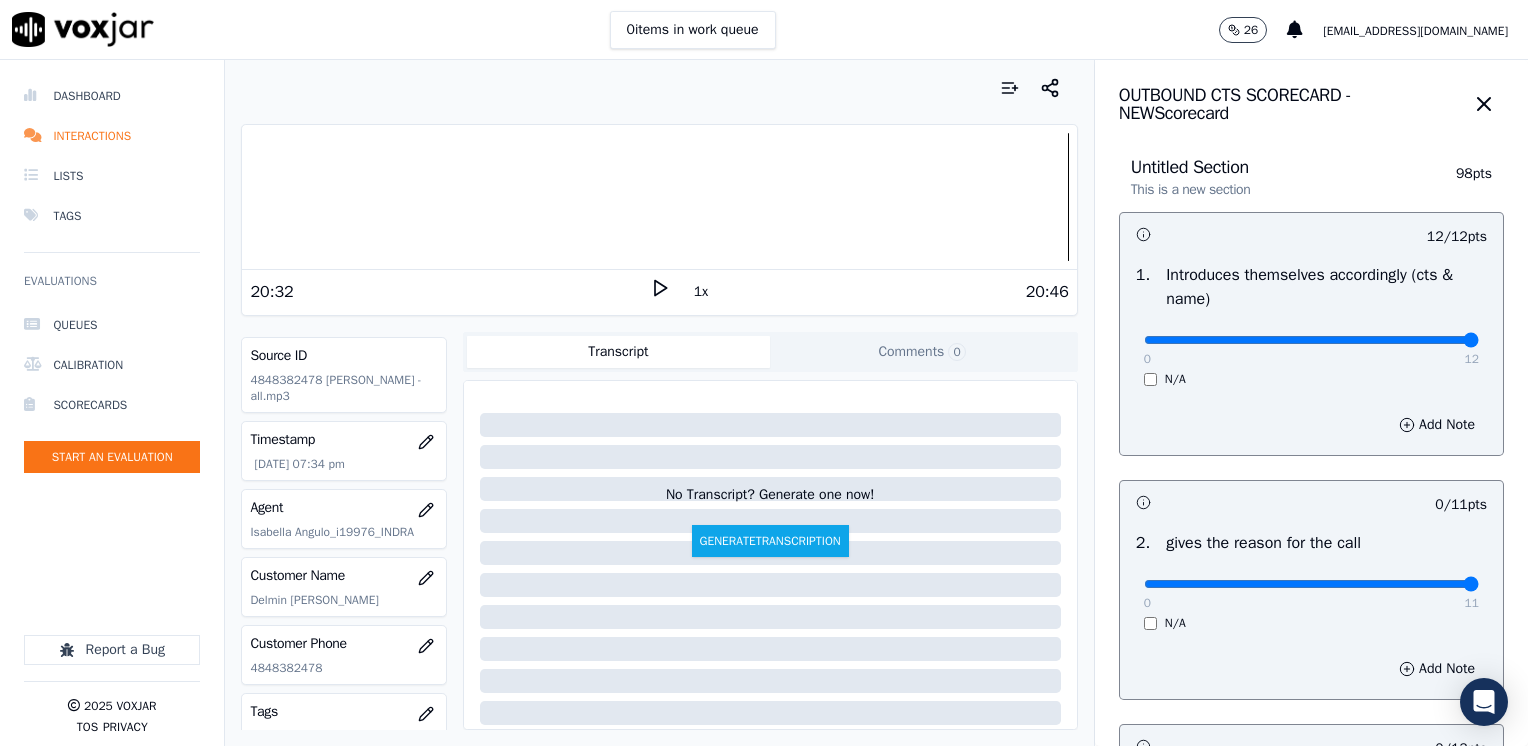 drag, startPoint x: 1132, startPoint y: 586, endPoint x: 1531, endPoint y: 554, distance: 400.28116 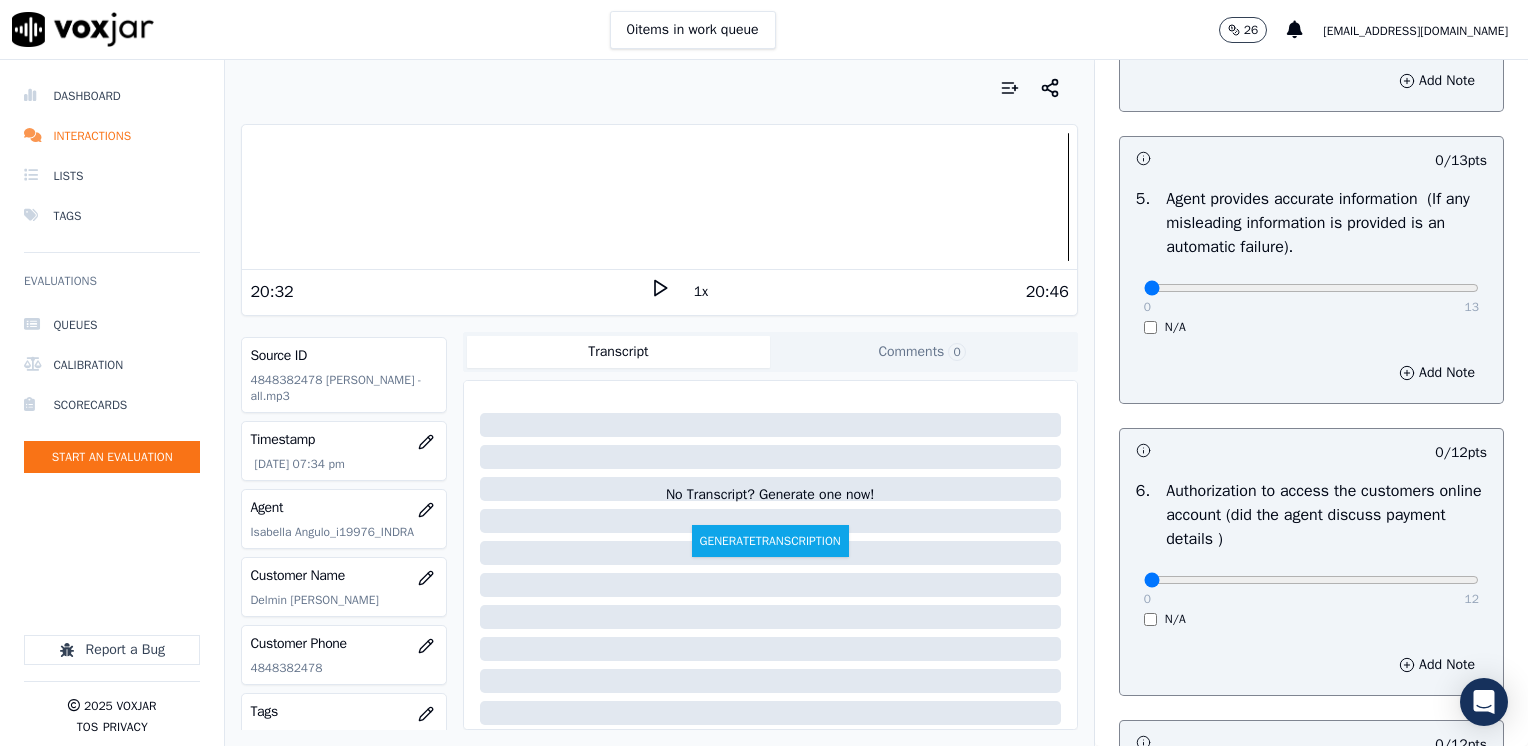 scroll, scrollTop: 1600, scrollLeft: 0, axis: vertical 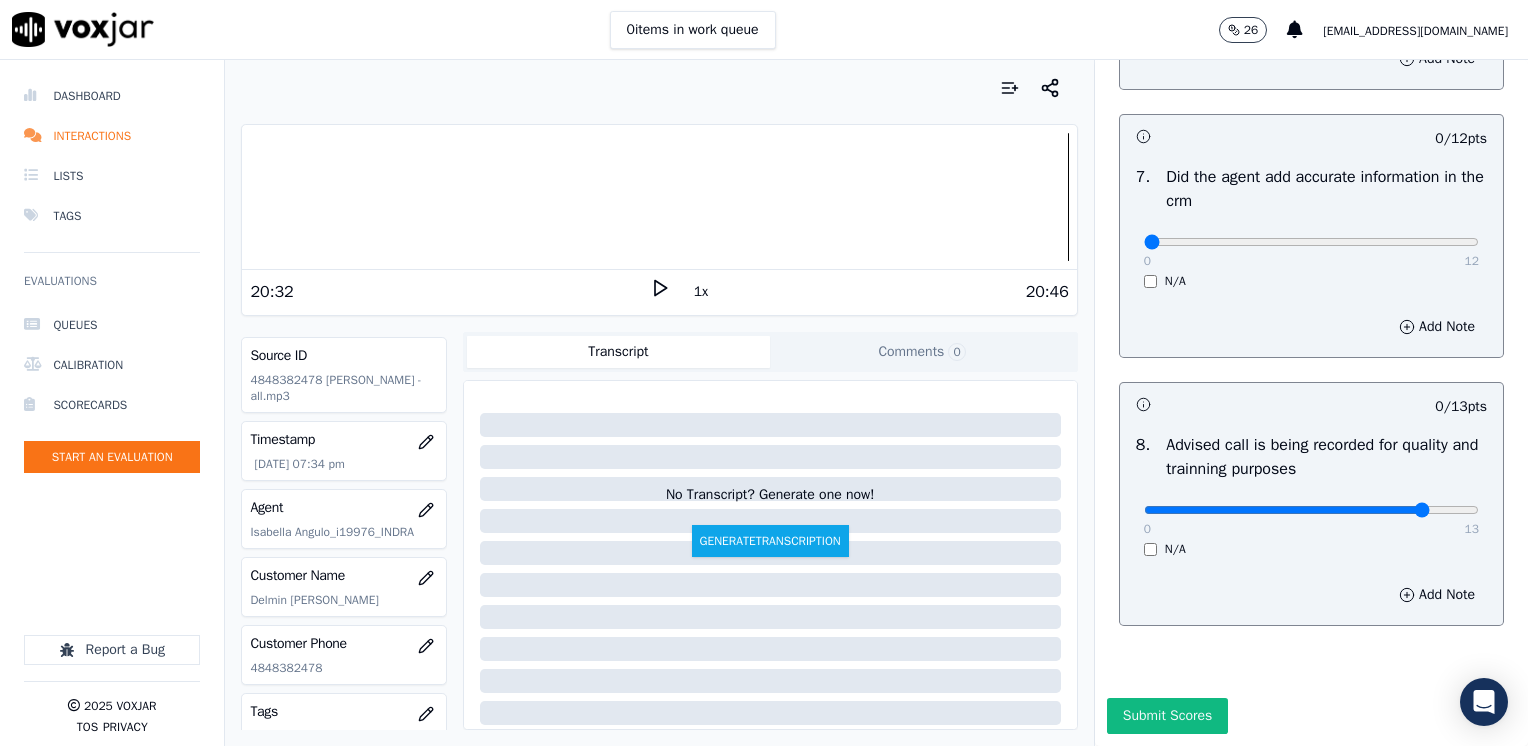click at bounding box center (1311, -1366) 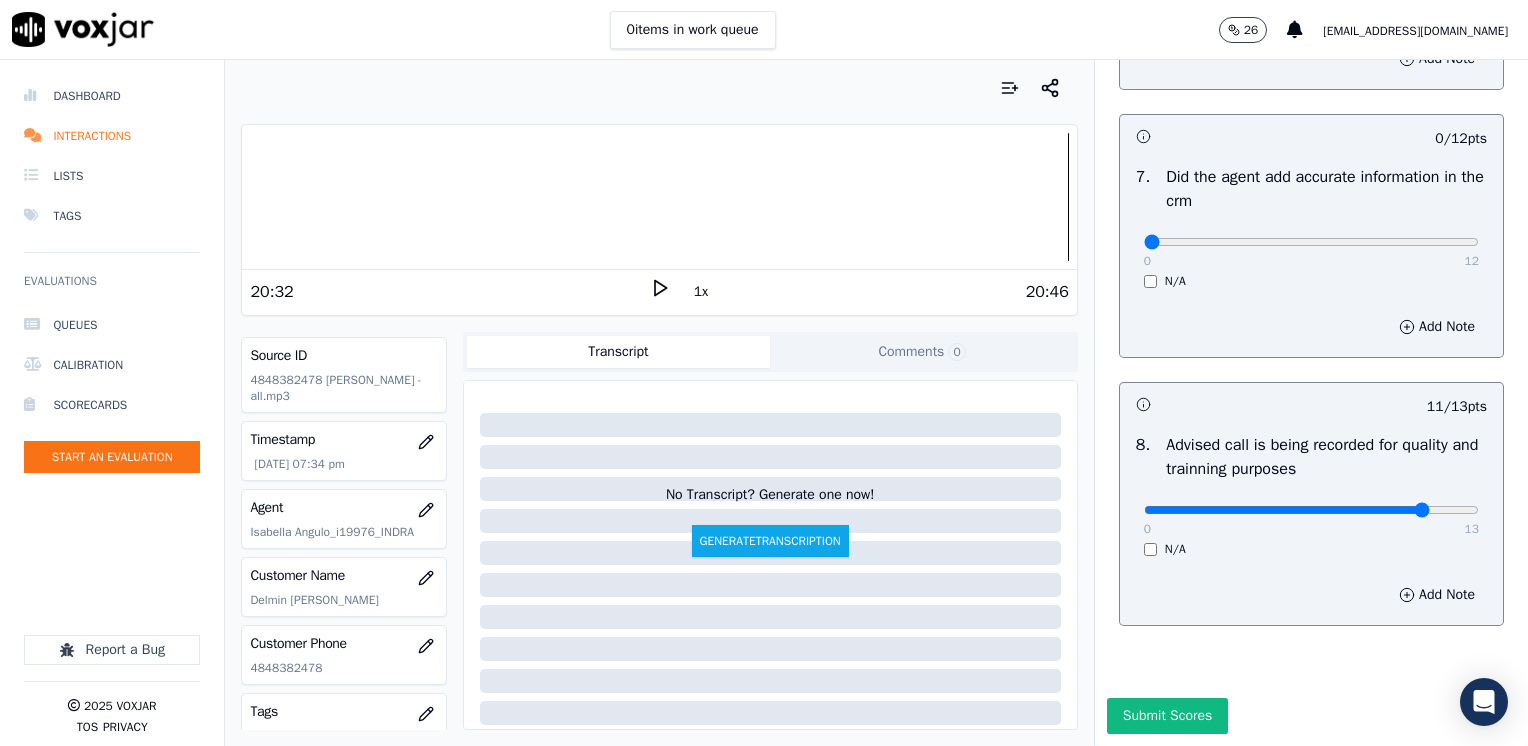 click at bounding box center (1311, -1366) 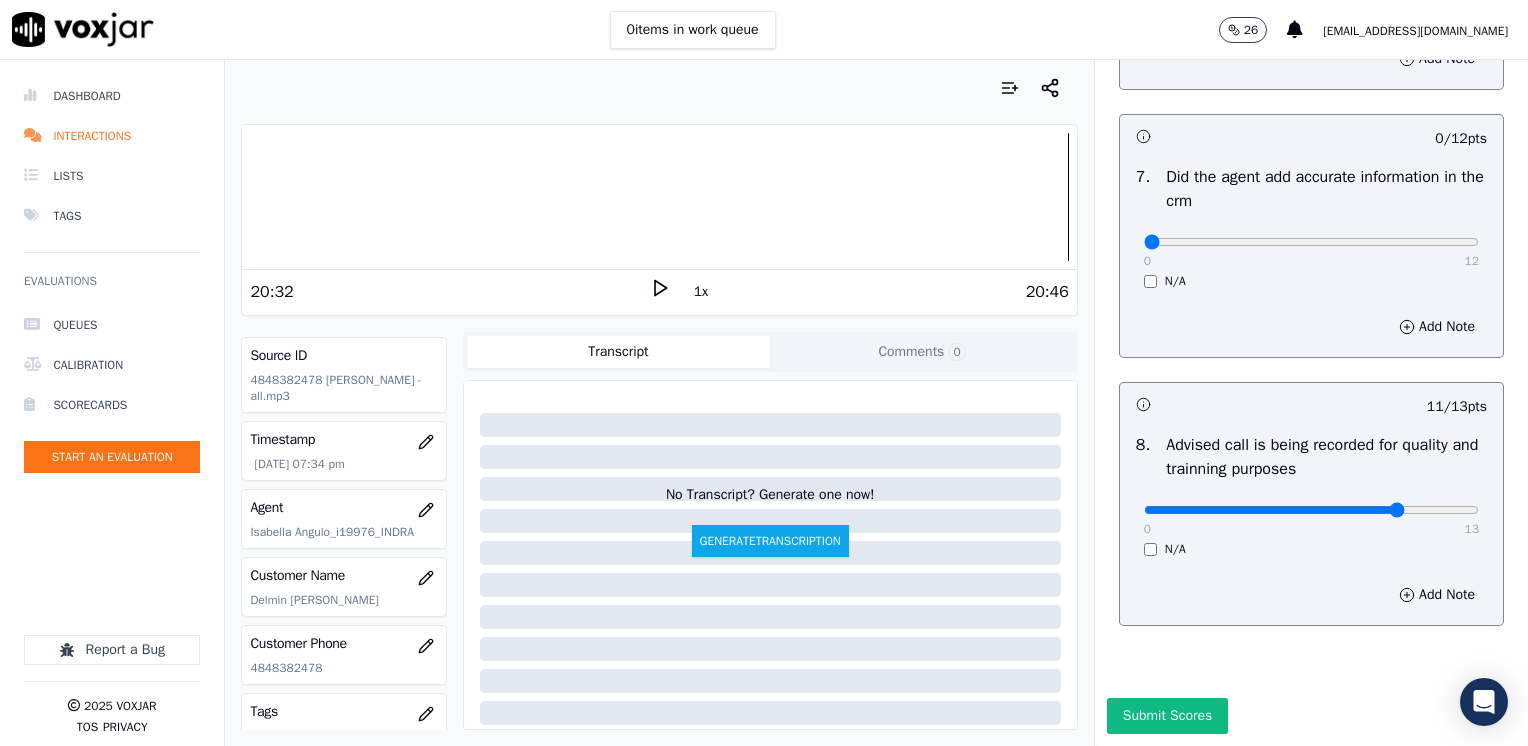 click at bounding box center [1311, -1366] 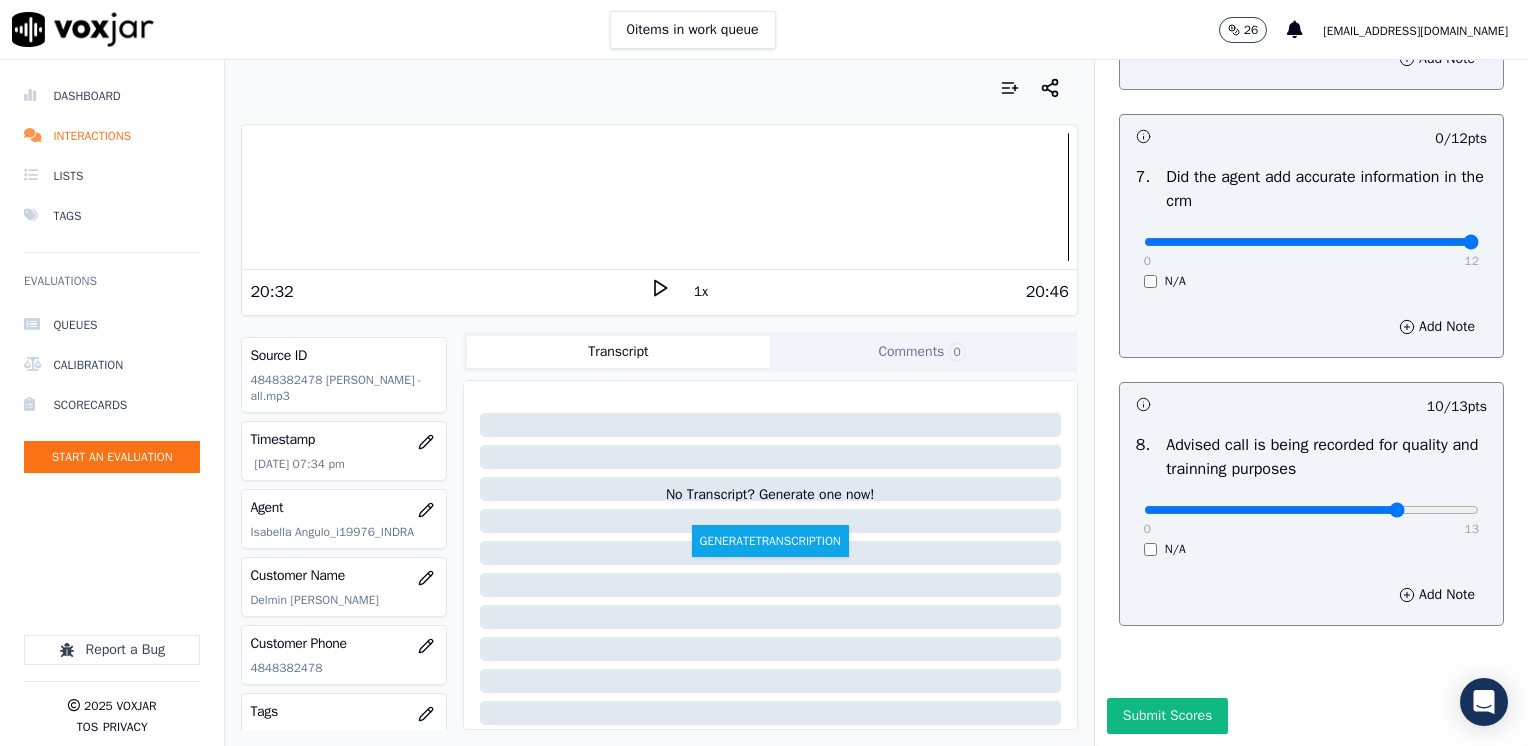 drag, startPoint x: 1126, startPoint y: 203, endPoint x: 1531, endPoint y: 235, distance: 406.26224 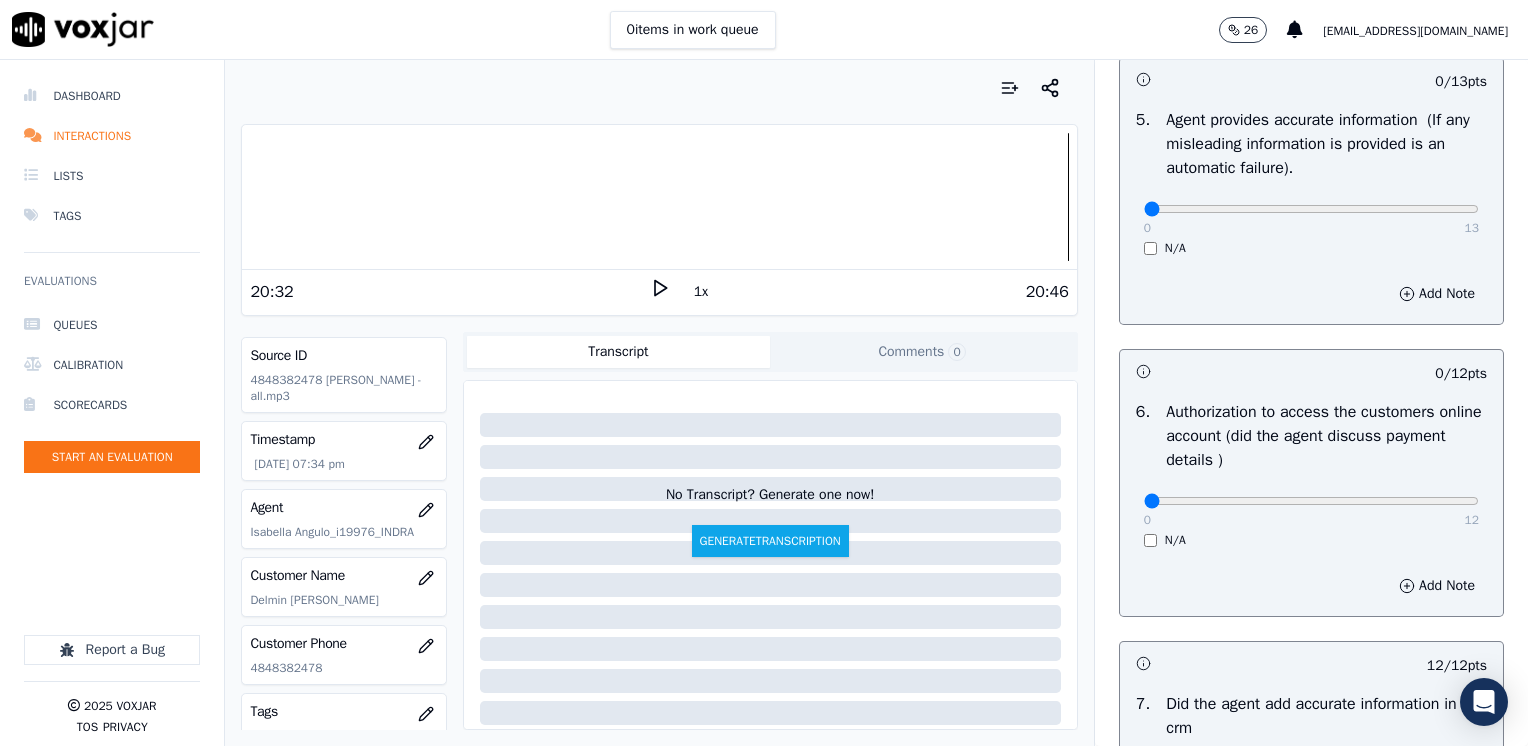 scroll, scrollTop: 1048, scrollLeft: 0, axis: vertical 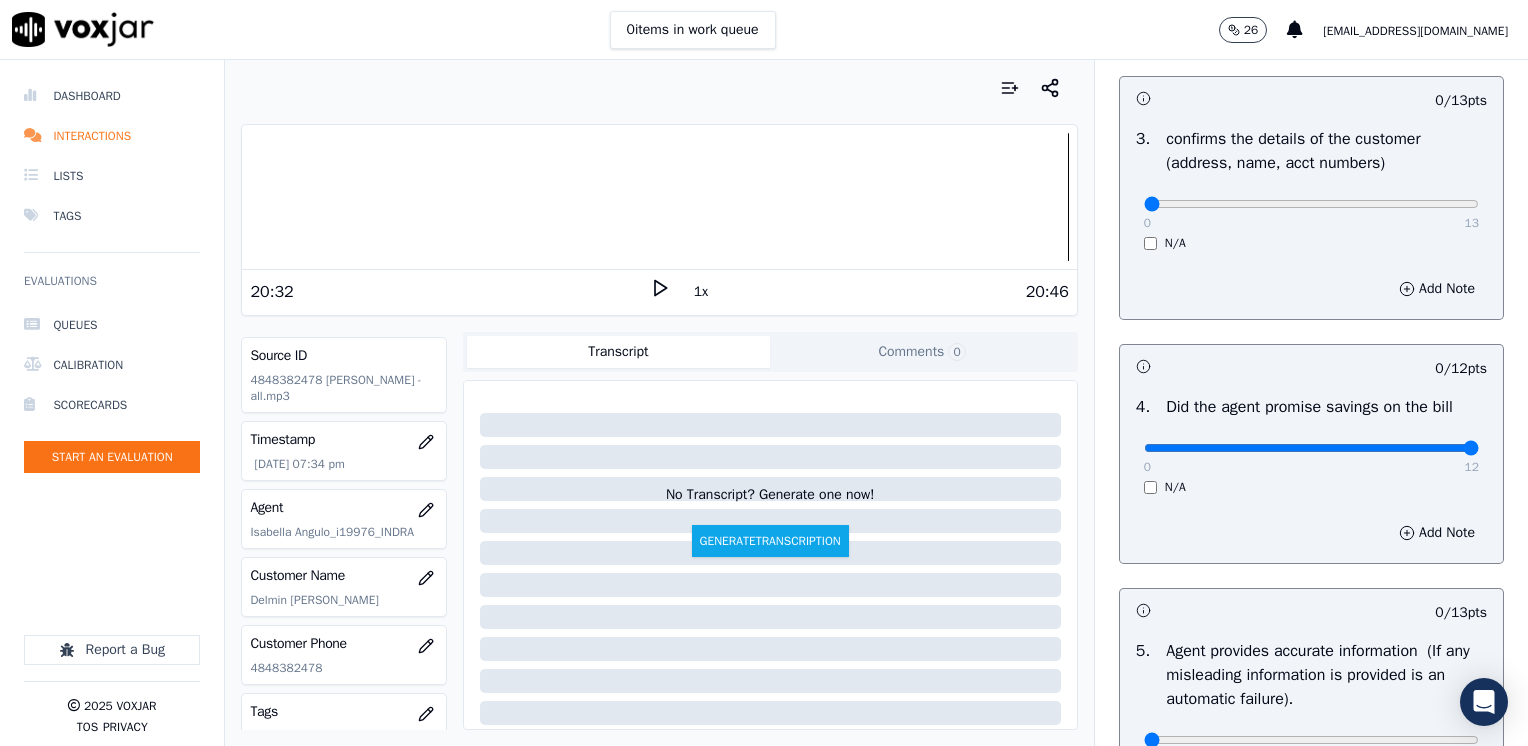 drag, startPoint x: 1132, startPoint y: 445, endPoint x: 1531, endPoint y: 466, distance: 399.55225 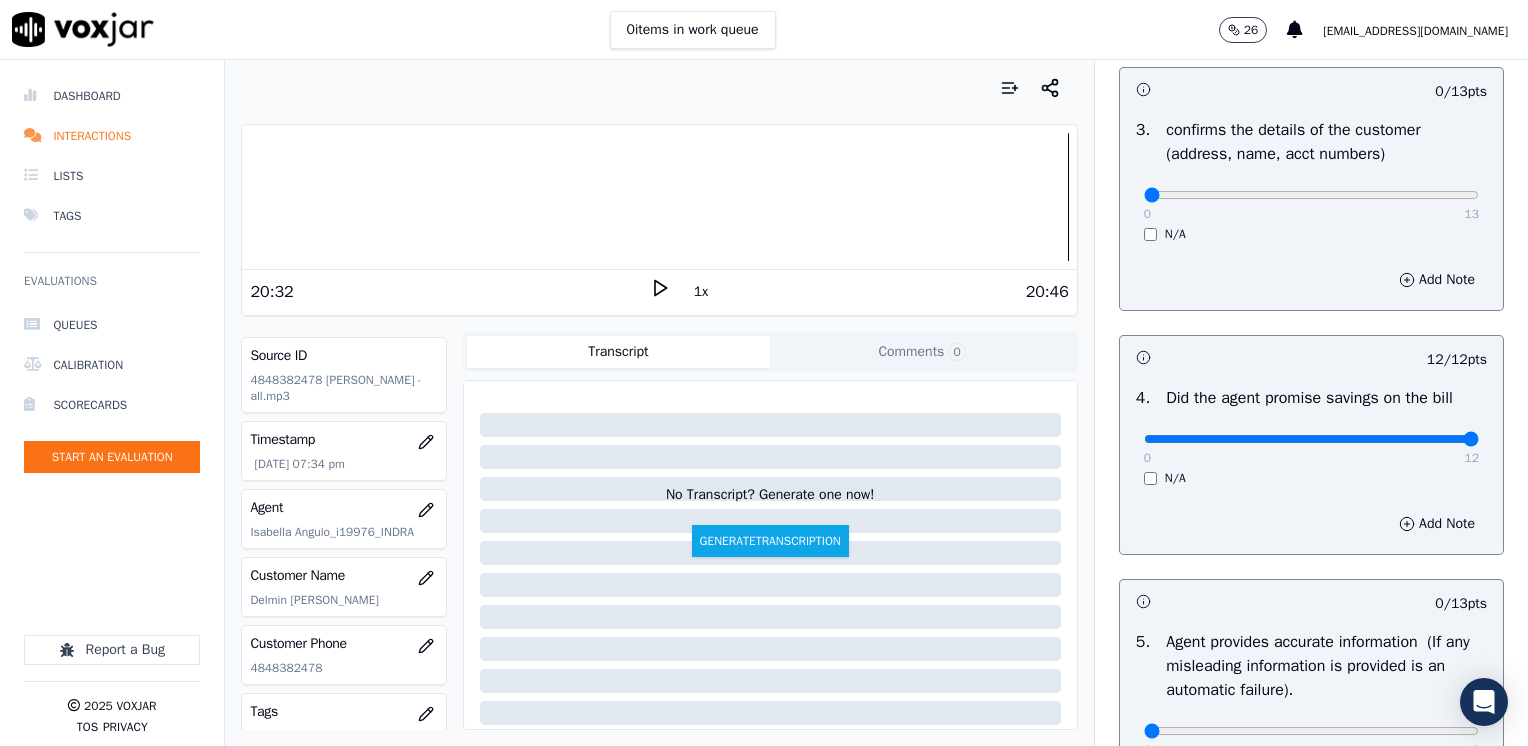 scroll, scrollTop: 448, scrollLeft: 0, axis: vertical 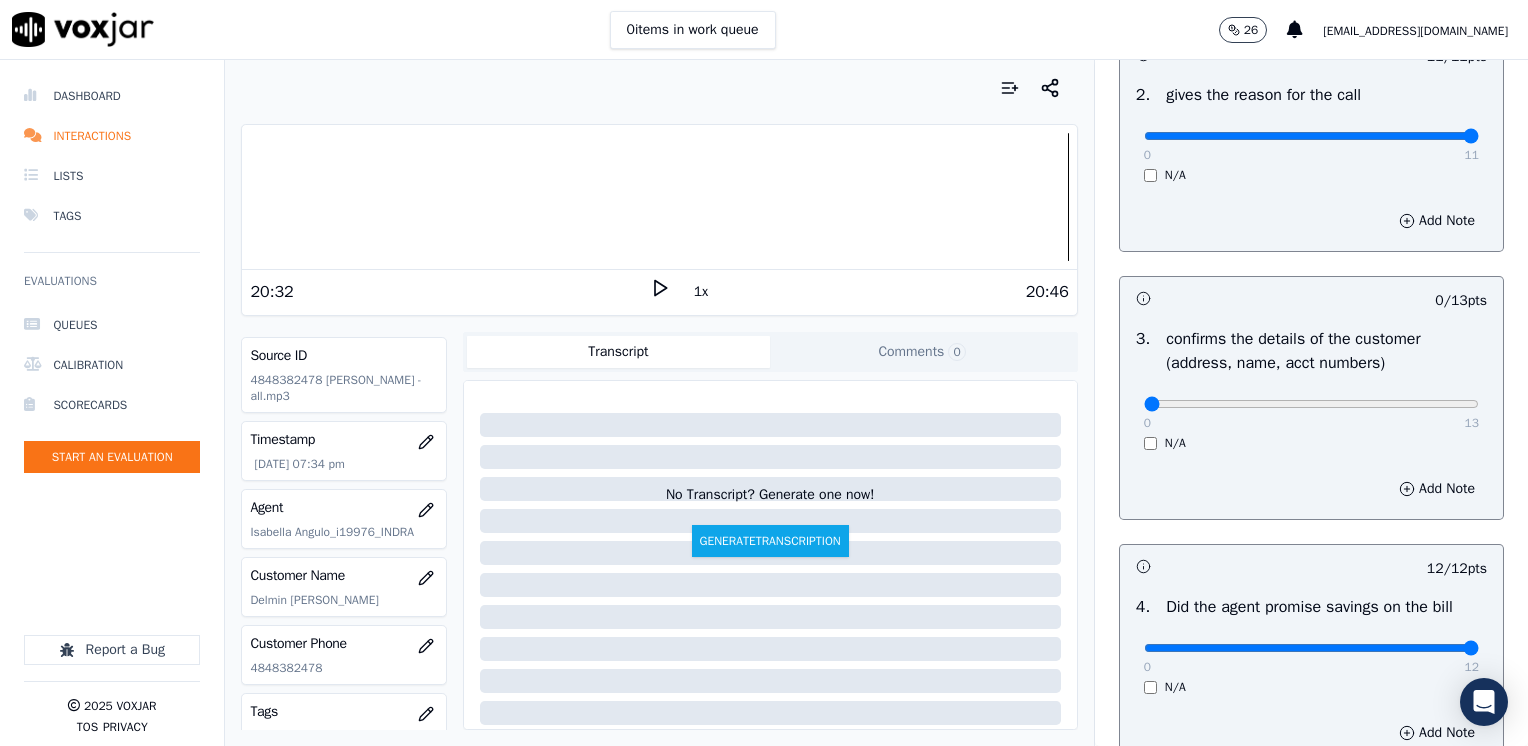 click on "0   13" at bounding box center [1311, 403] 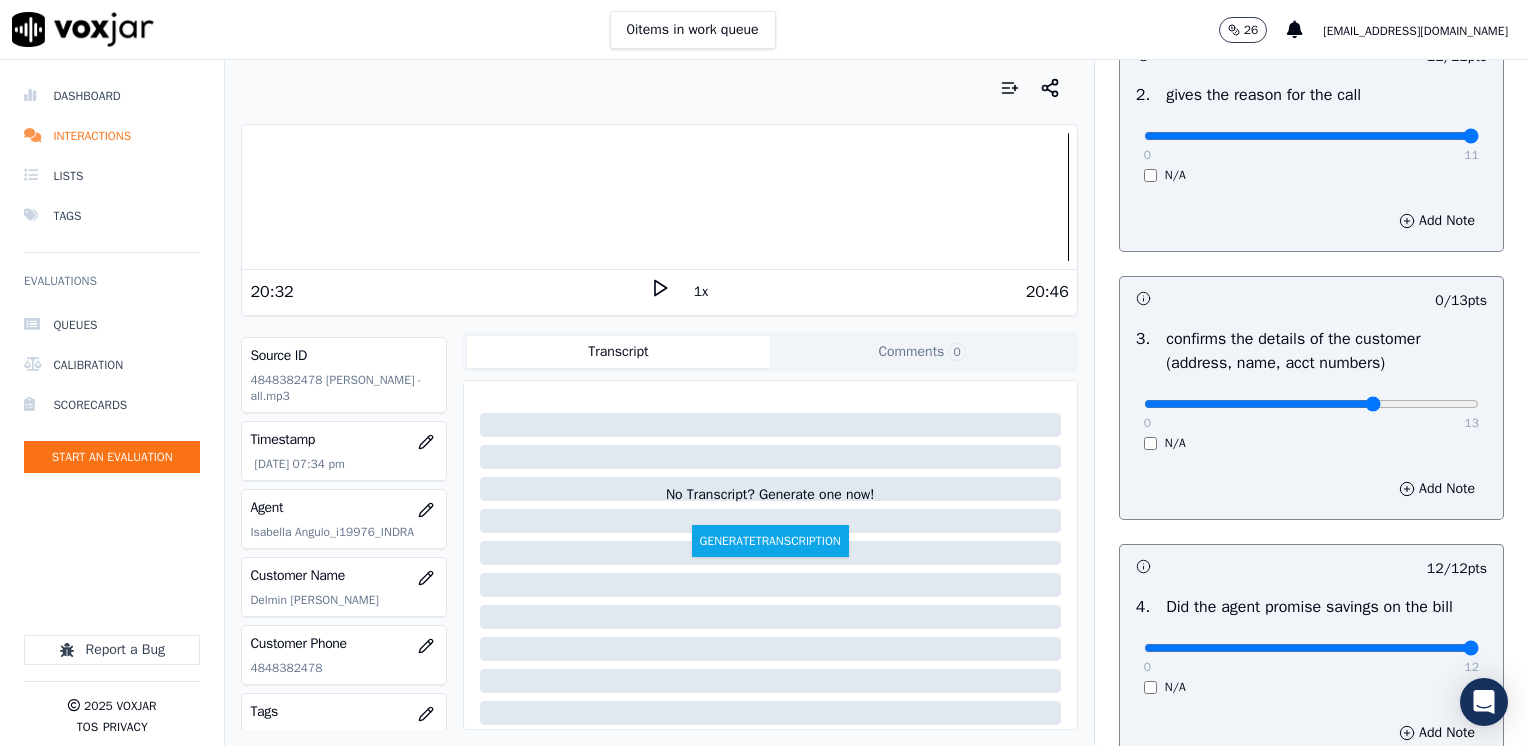 click at bounding box center [1311, -108] 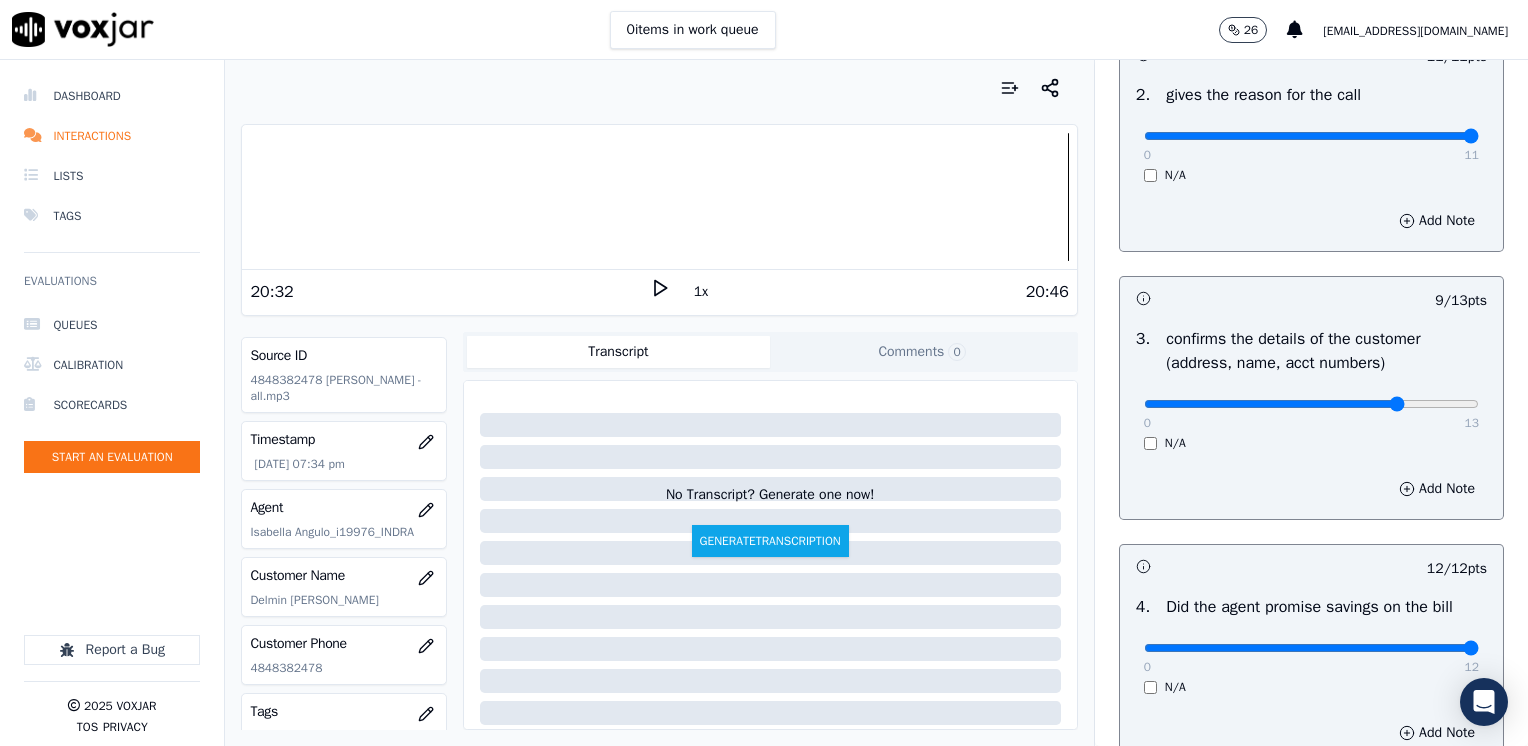 click at bounding box center [1311, -108] 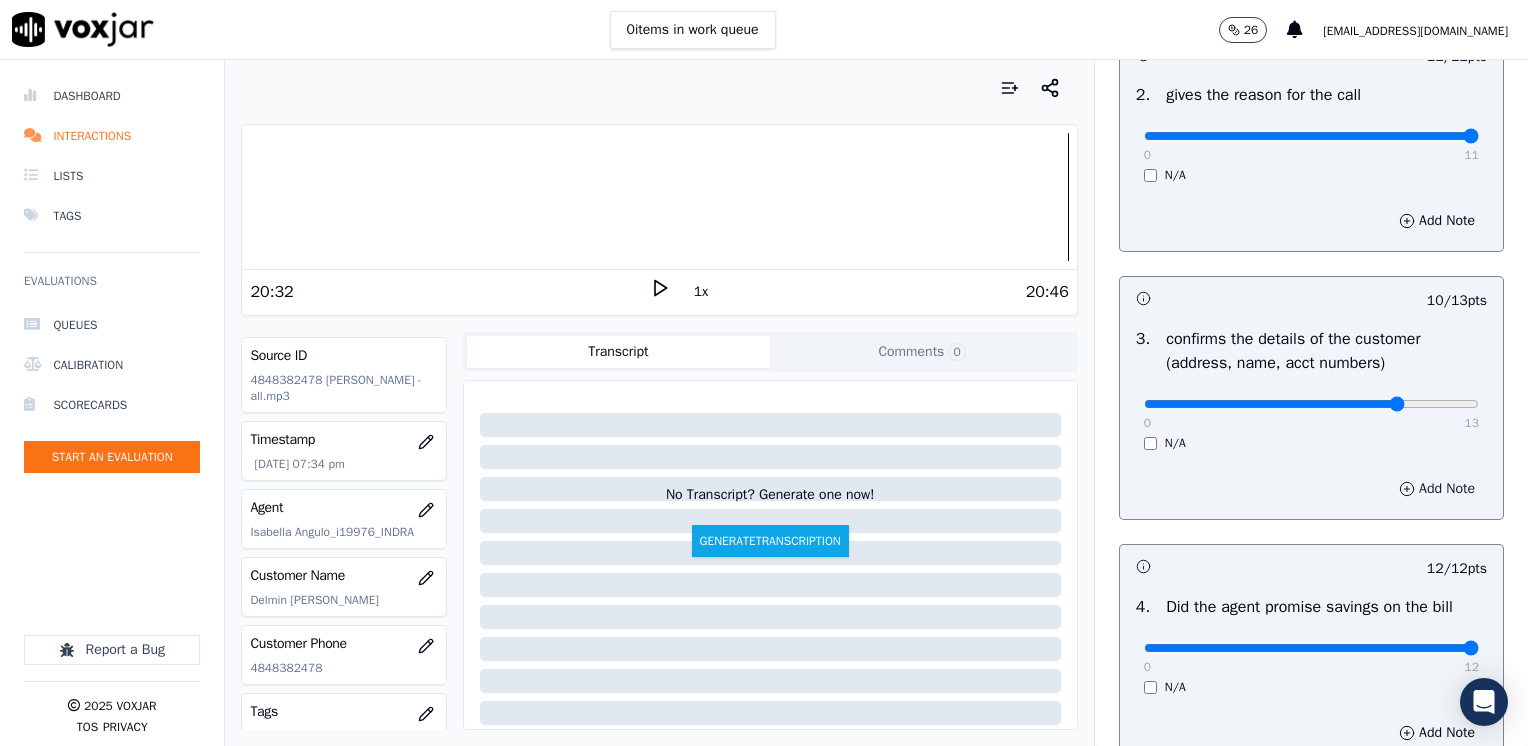 click on "Add Note" at bounding box center (1437, 489) 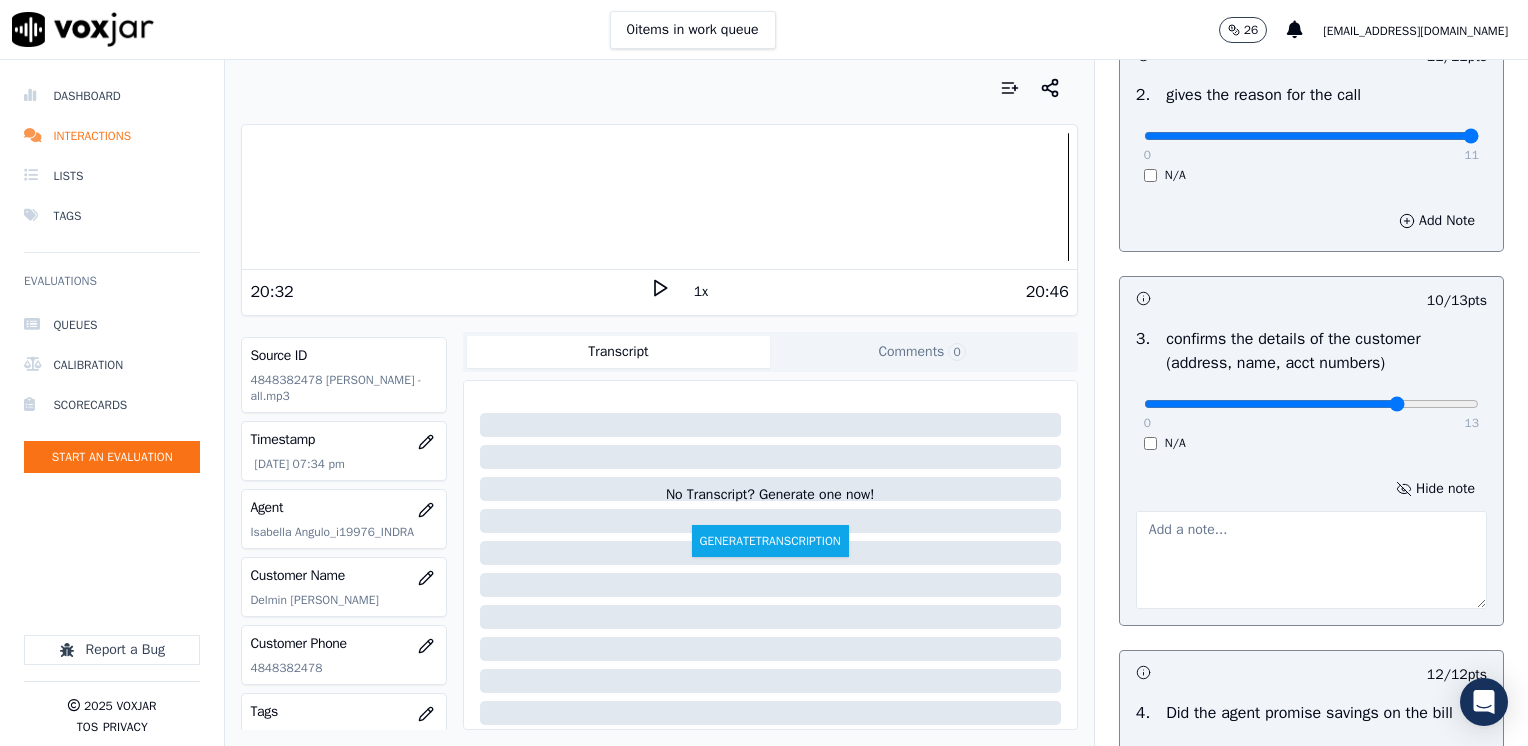 click at bounding box center (1311, 560) 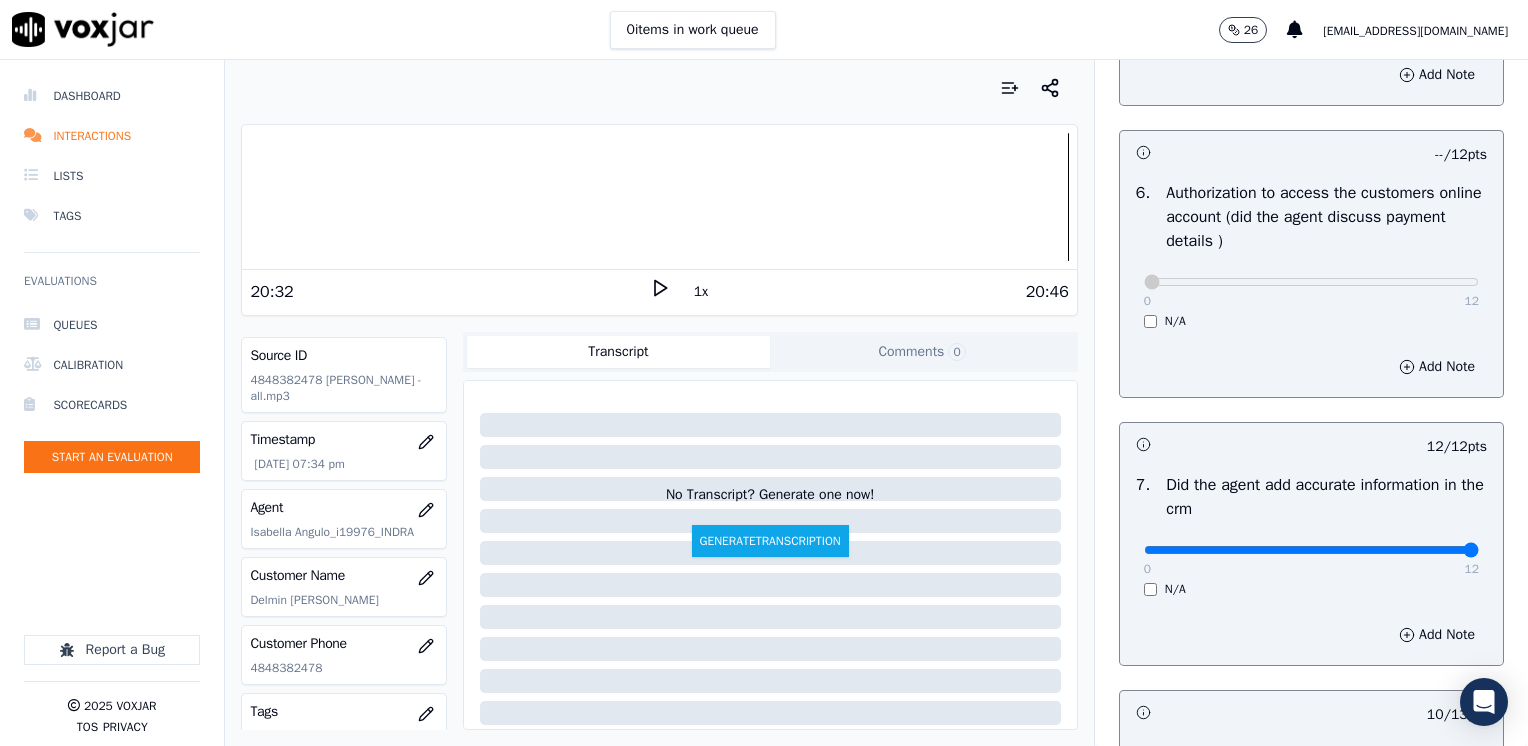 scroll, scrollTop: 1248, scrollLeft: 0, axis: vertical 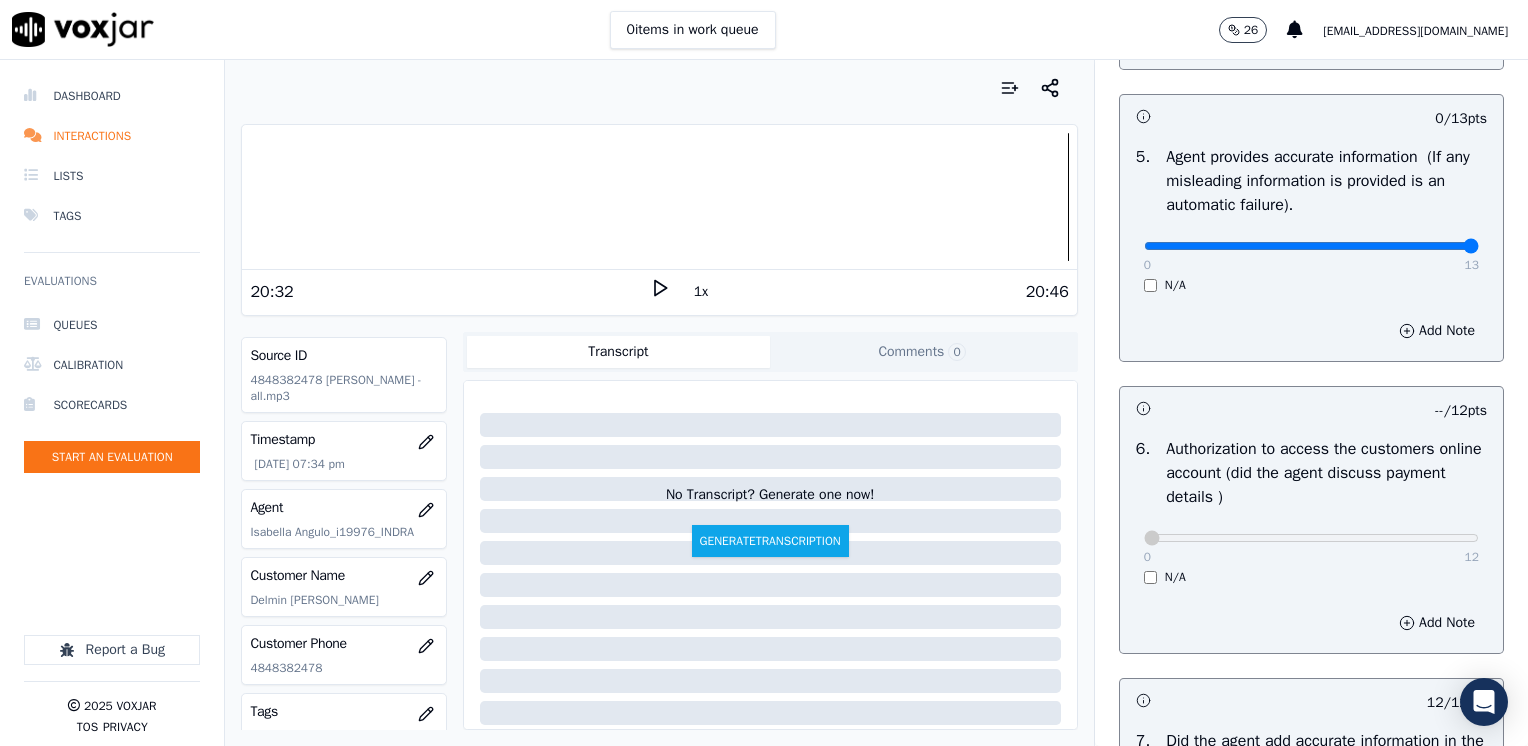 drag, startPoint x: 1134, startPoint y: 245, endPoint x: 1531, endPoint y: 275, distance: 398.1319 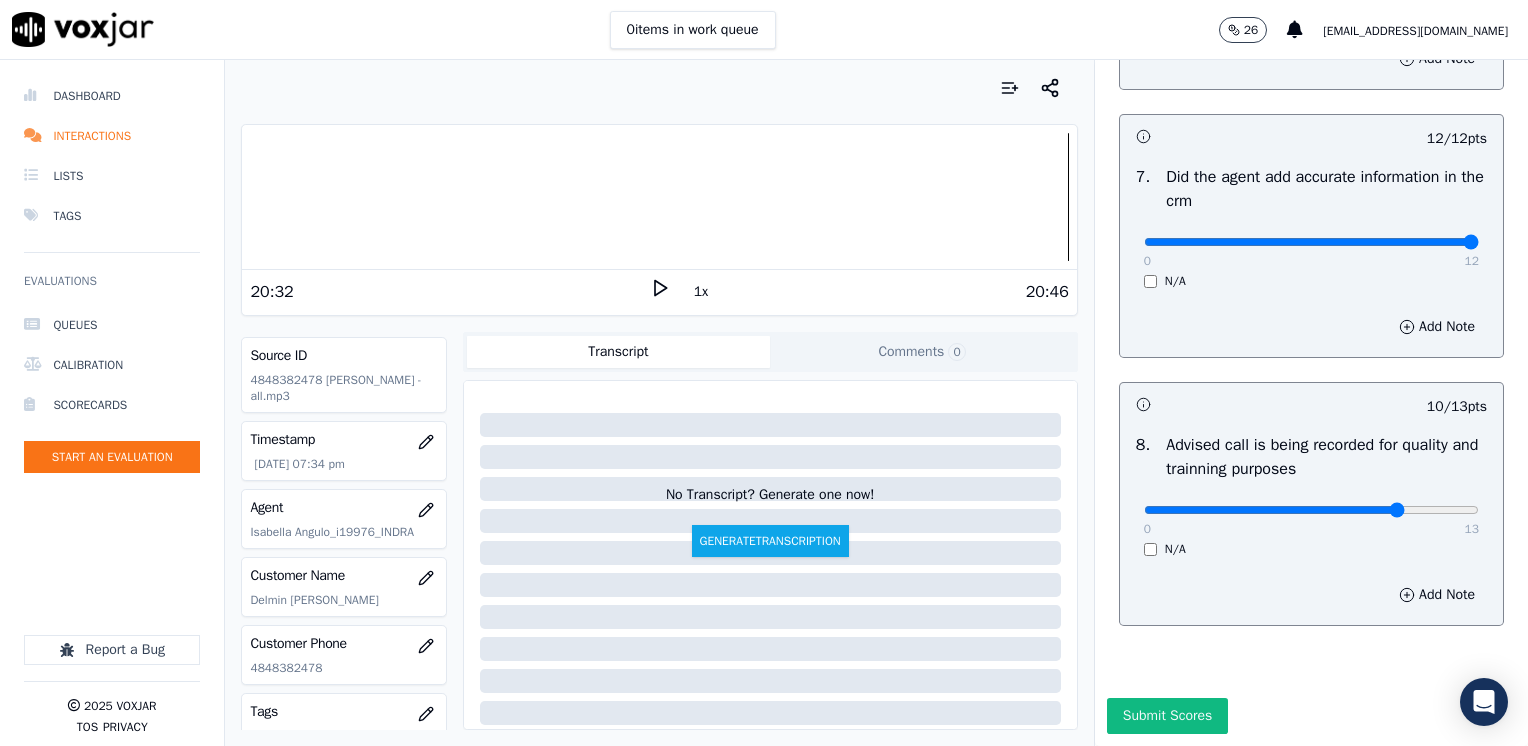 scroll, scrollTop: 1853, scrollLeft: 0, axis: vertical 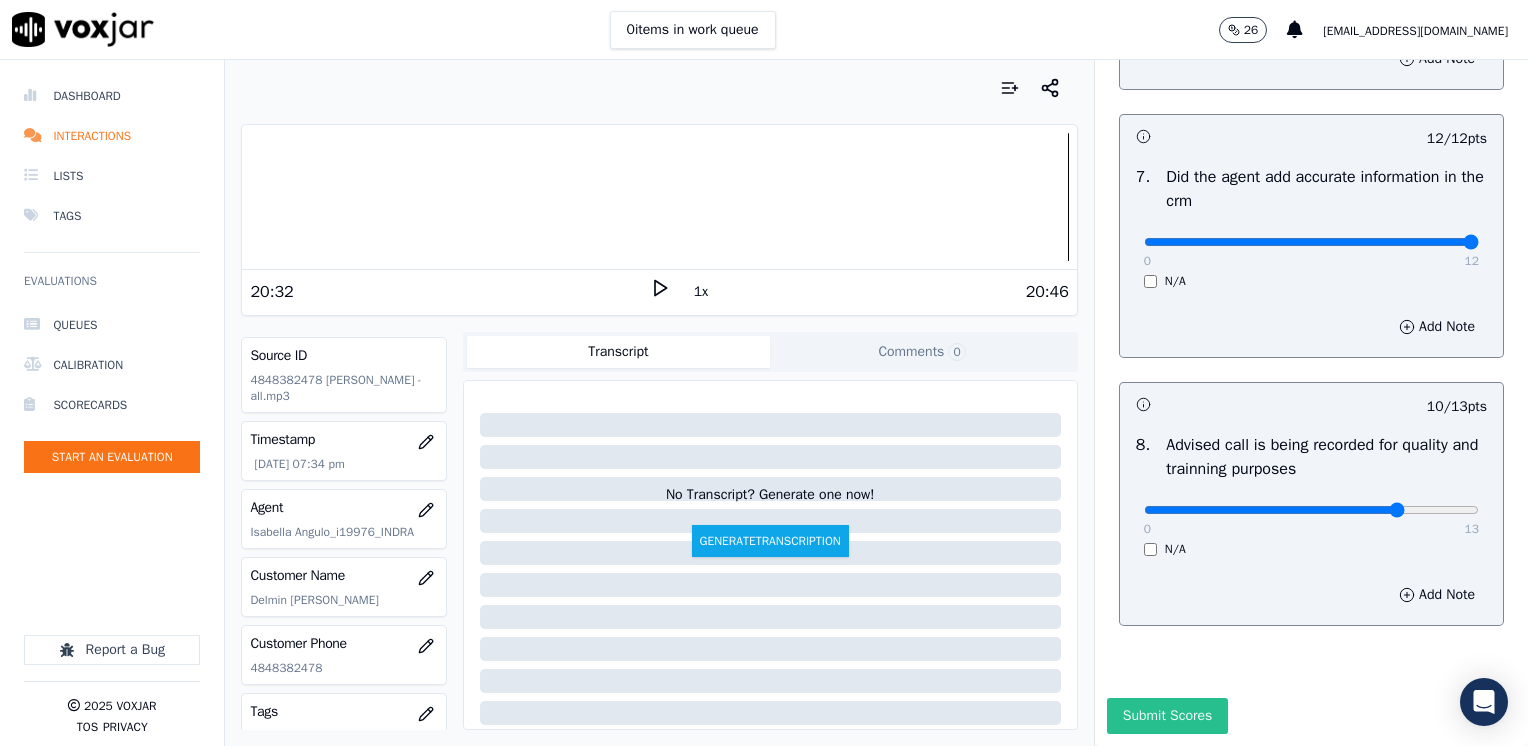 click on "Submit Scores" at bounding box center [1167, 716] 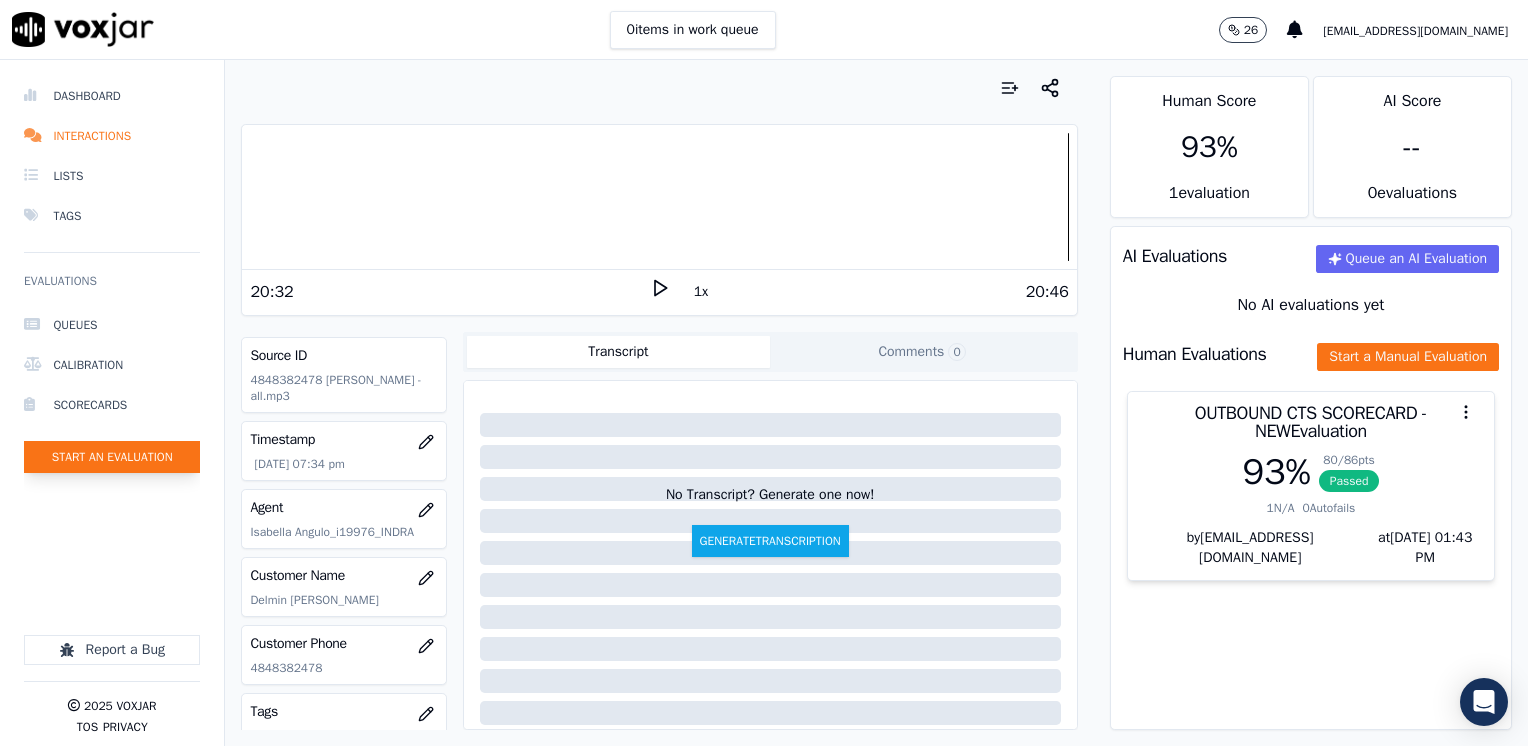 click on "Start an Evaluation" 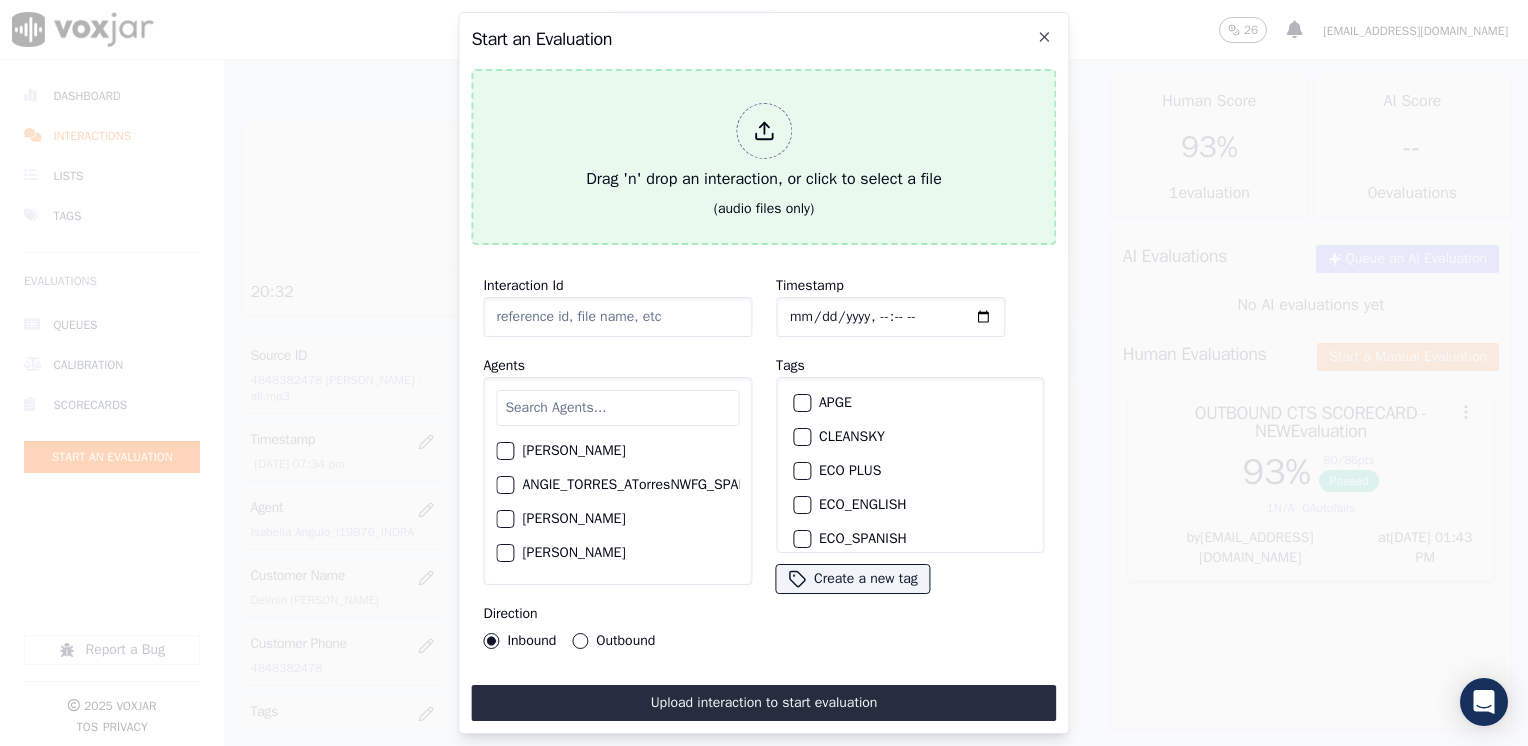 click at bounding box center (764, 131) 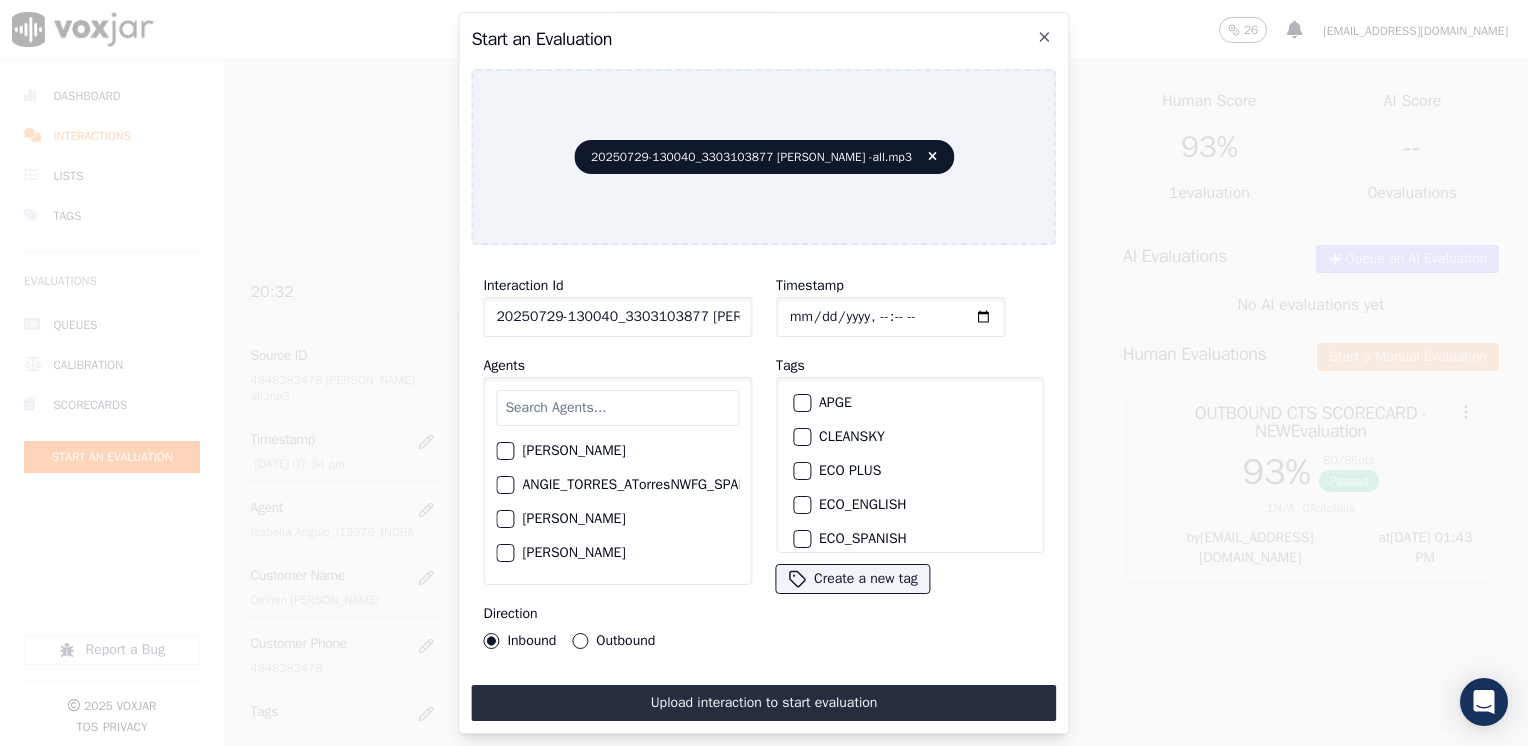 click at bounding box center (617, 408) 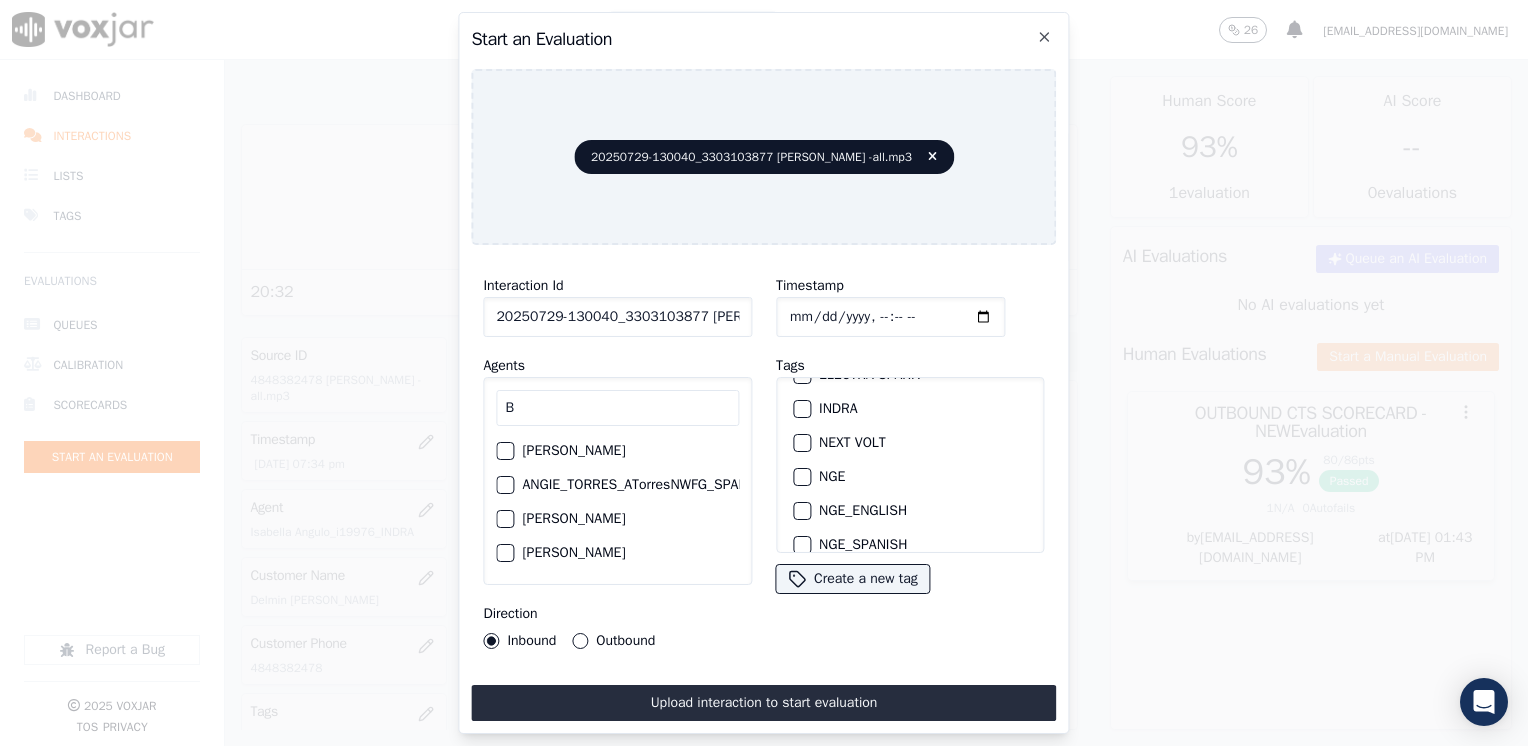 scroll, scrollTop: 200, scrollLeft: 0, axis: vertical 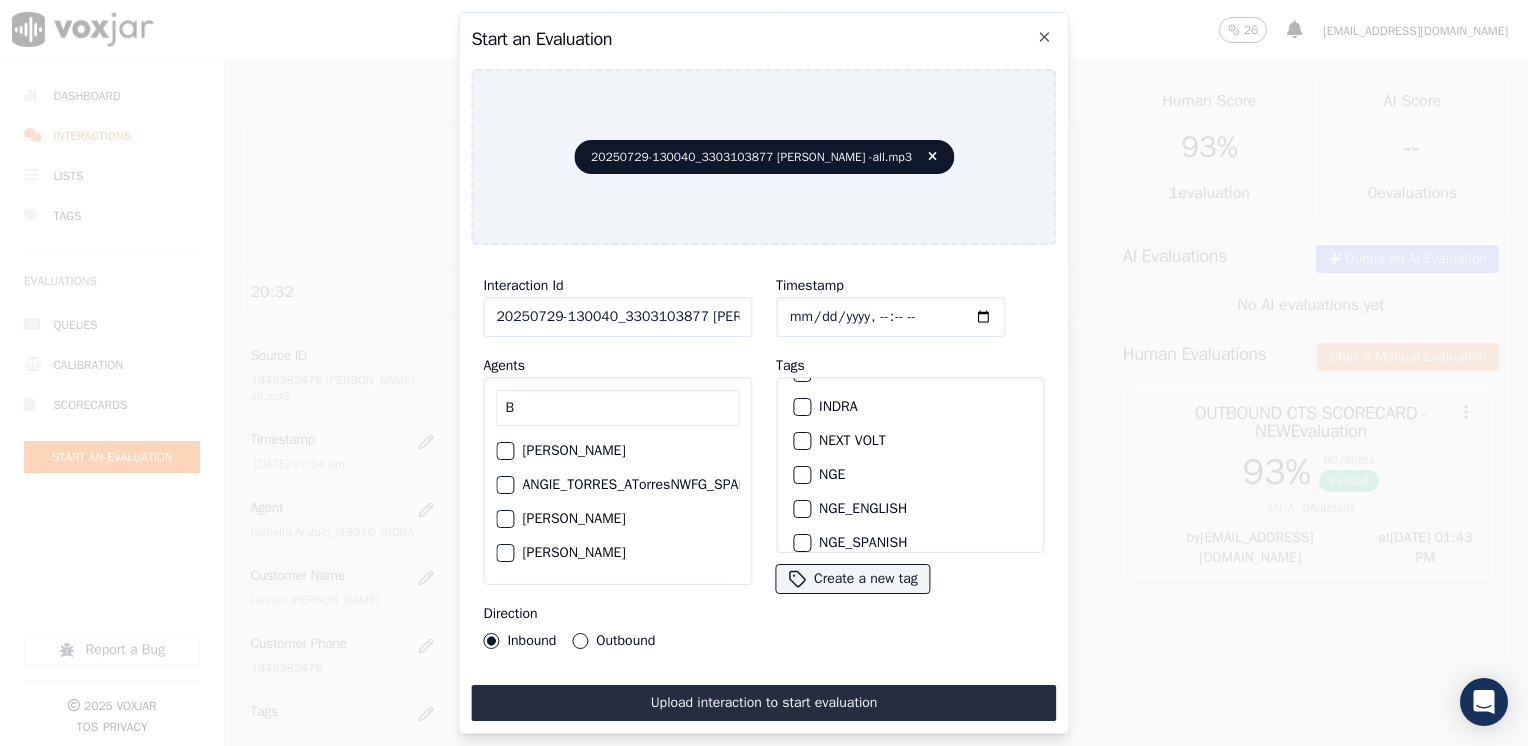 click on "NEXT VOLT" at bounding box center [802, 441] 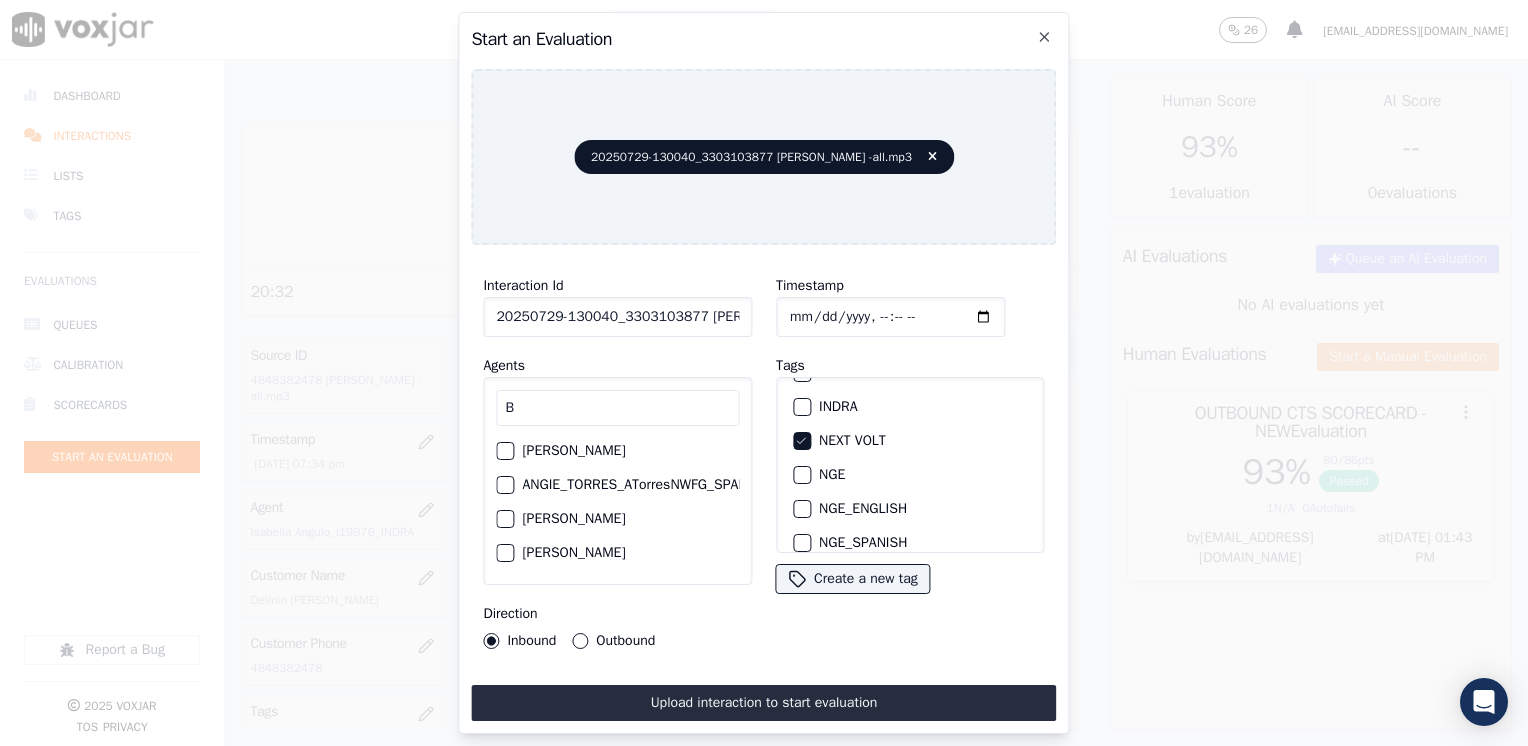 click on "Timestamp" 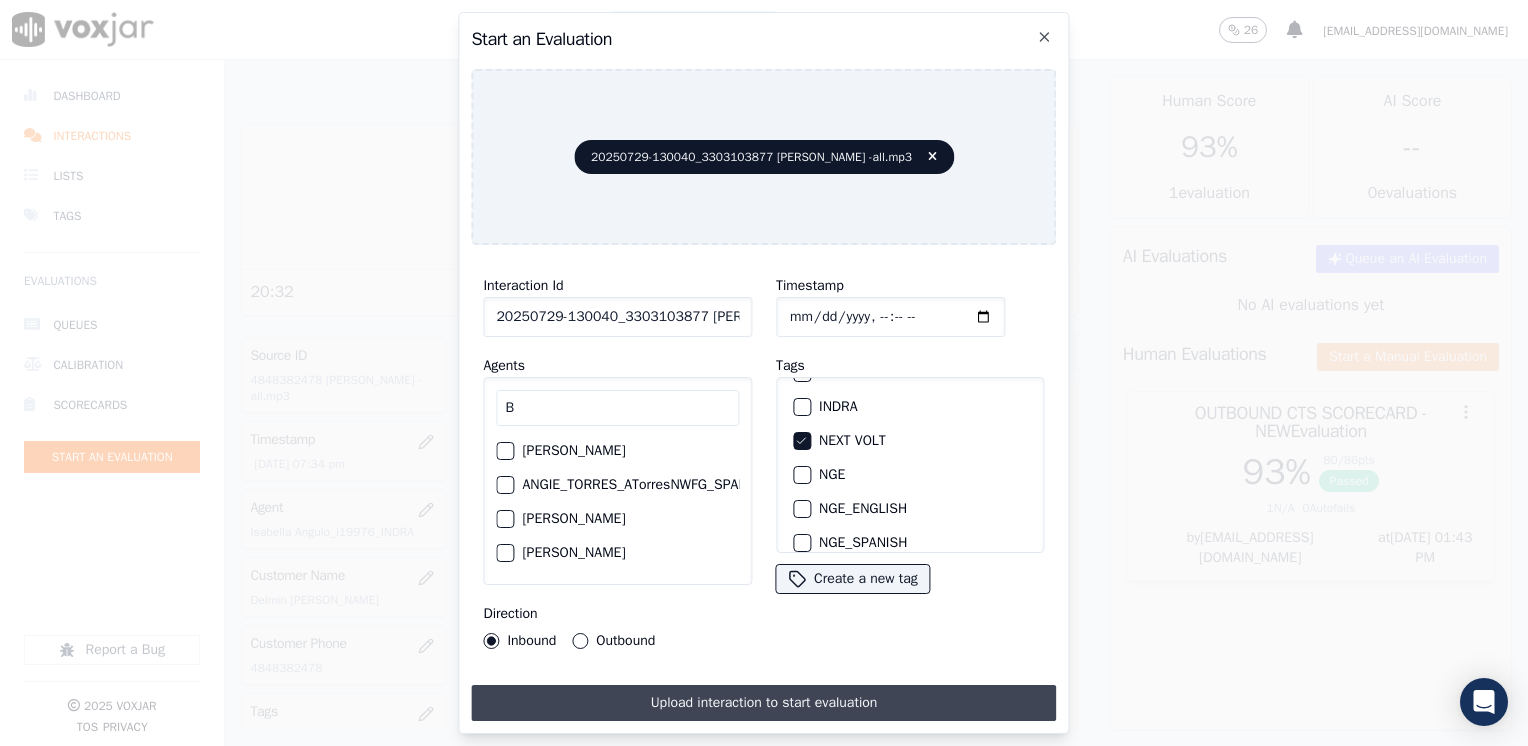 click on "Upload interaction to start evaluation" at bounding box center (763, 703) 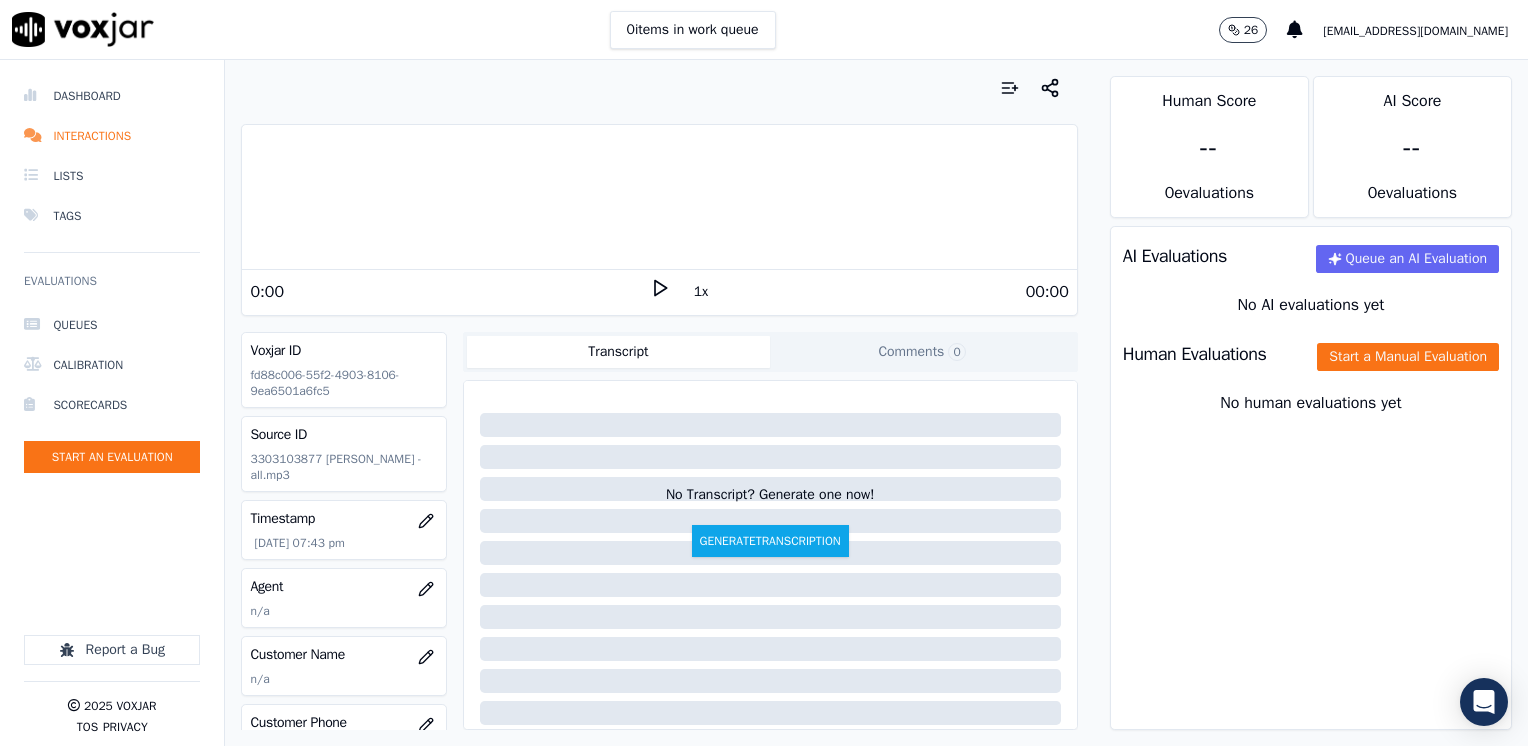 click 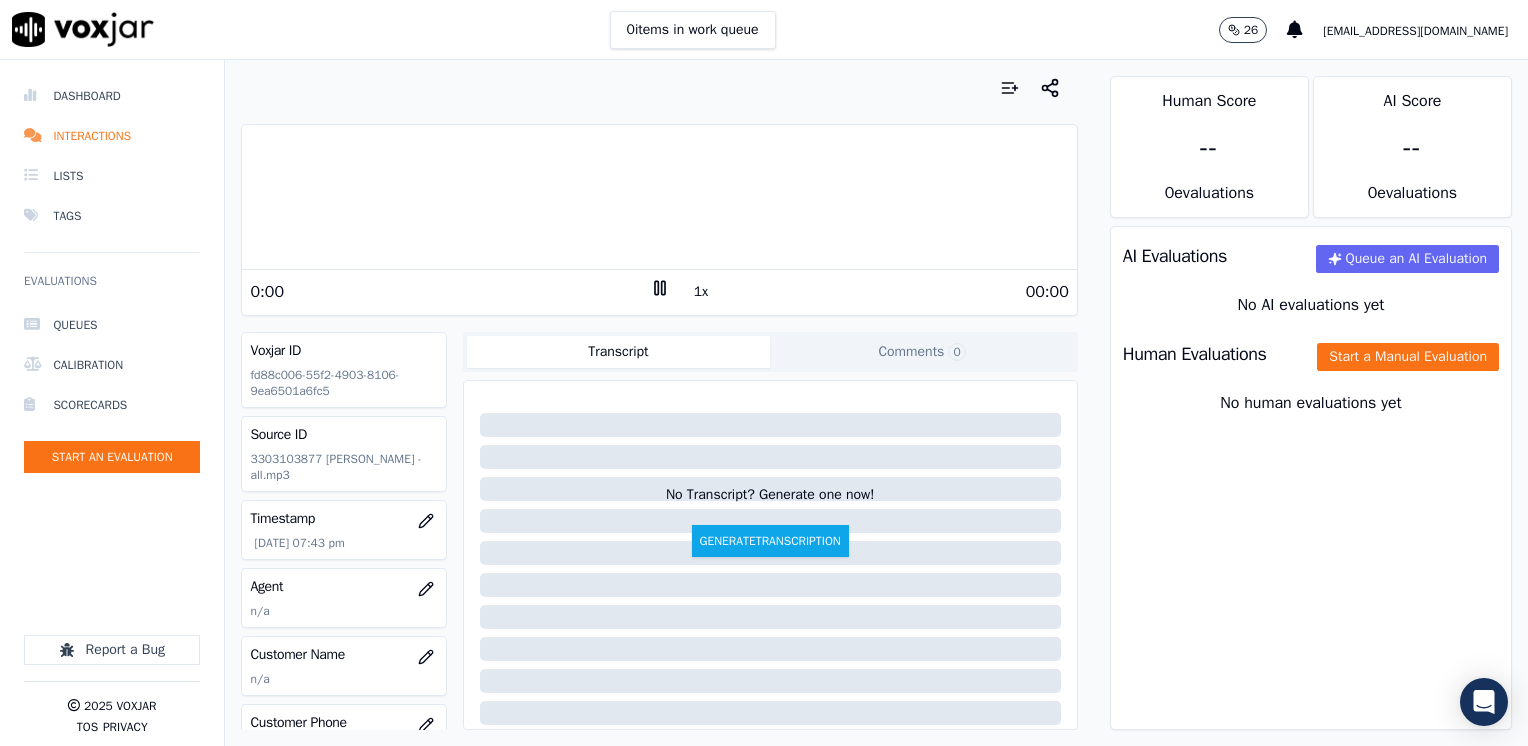 click 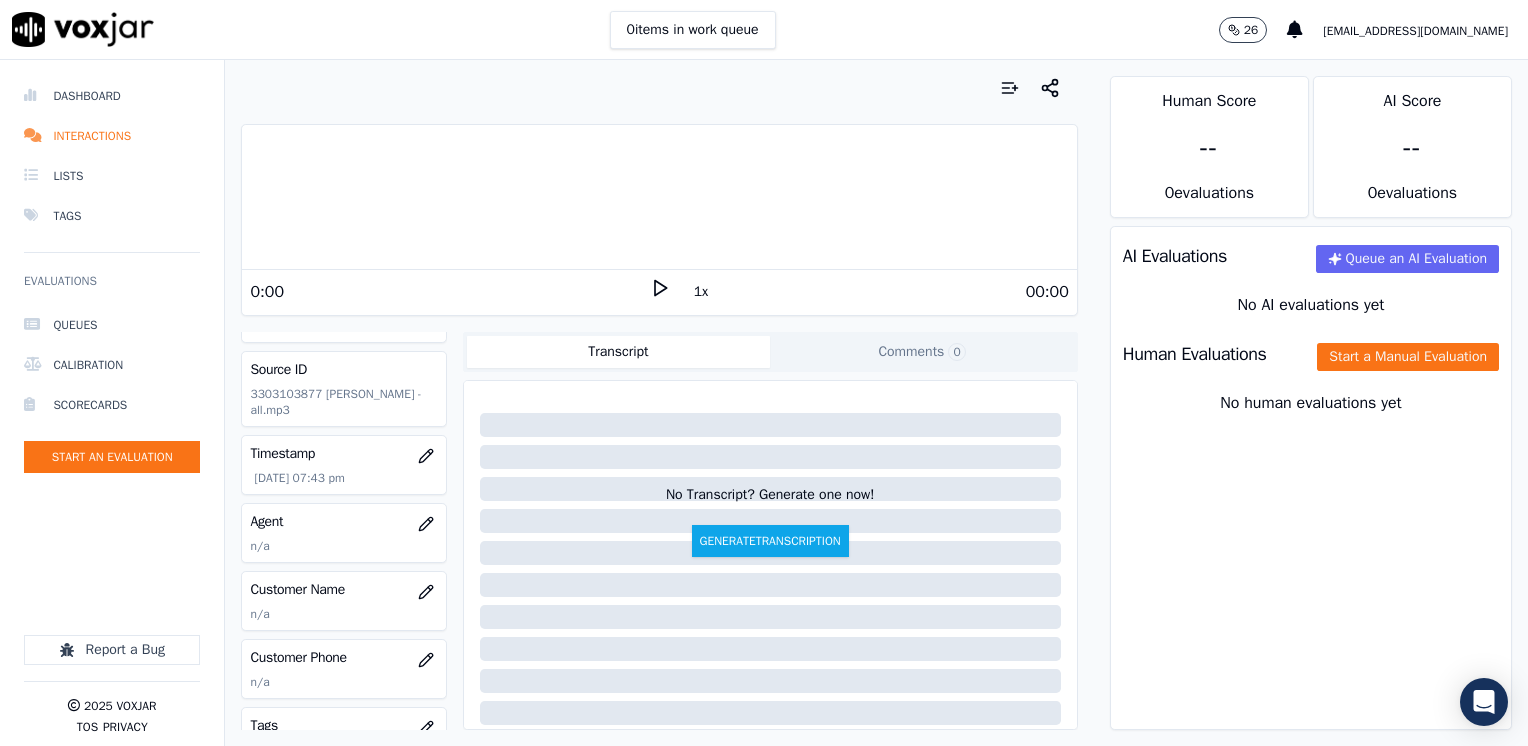 scroll, scrollTop: 100, scrollLeft: 0, axis: vertical 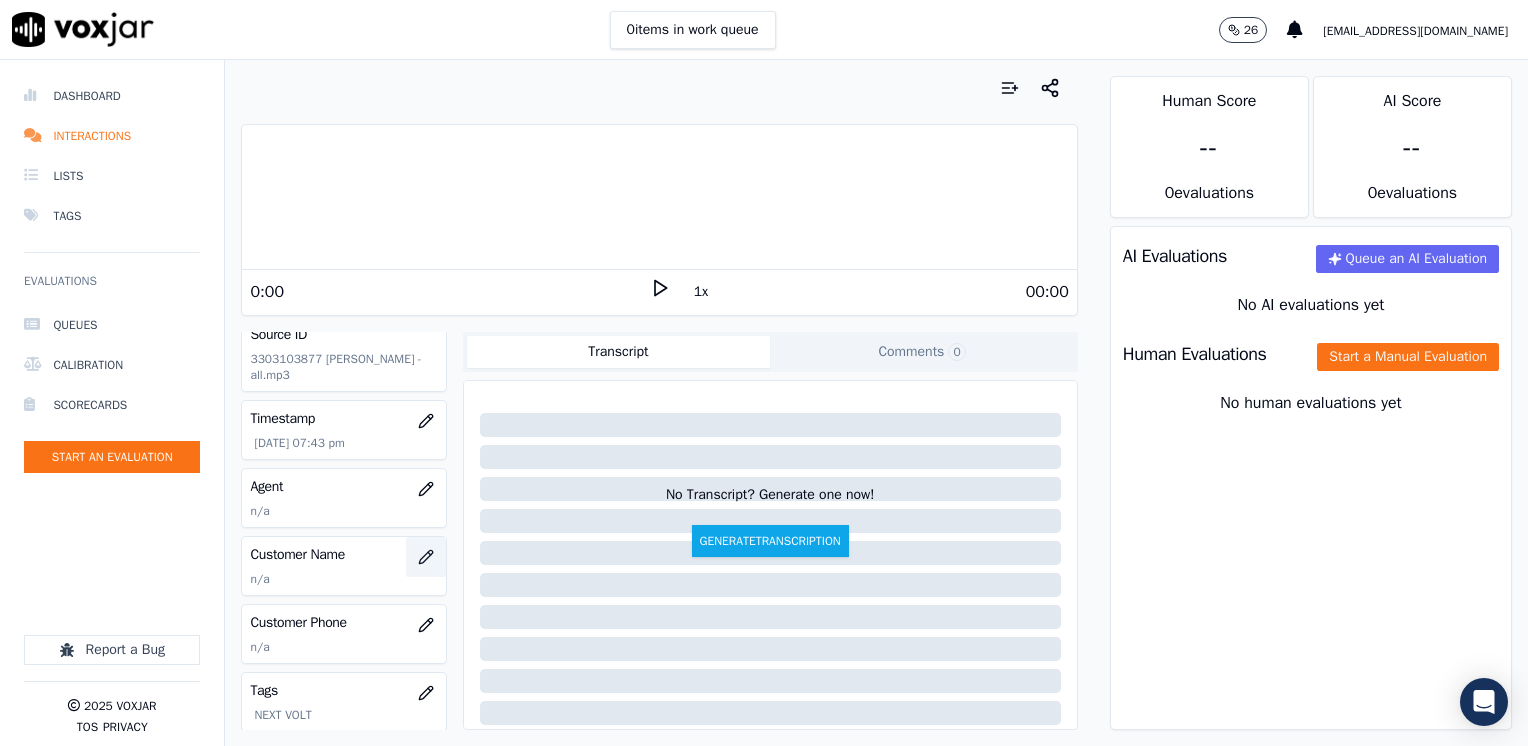 click at bounding box center (426, 557) 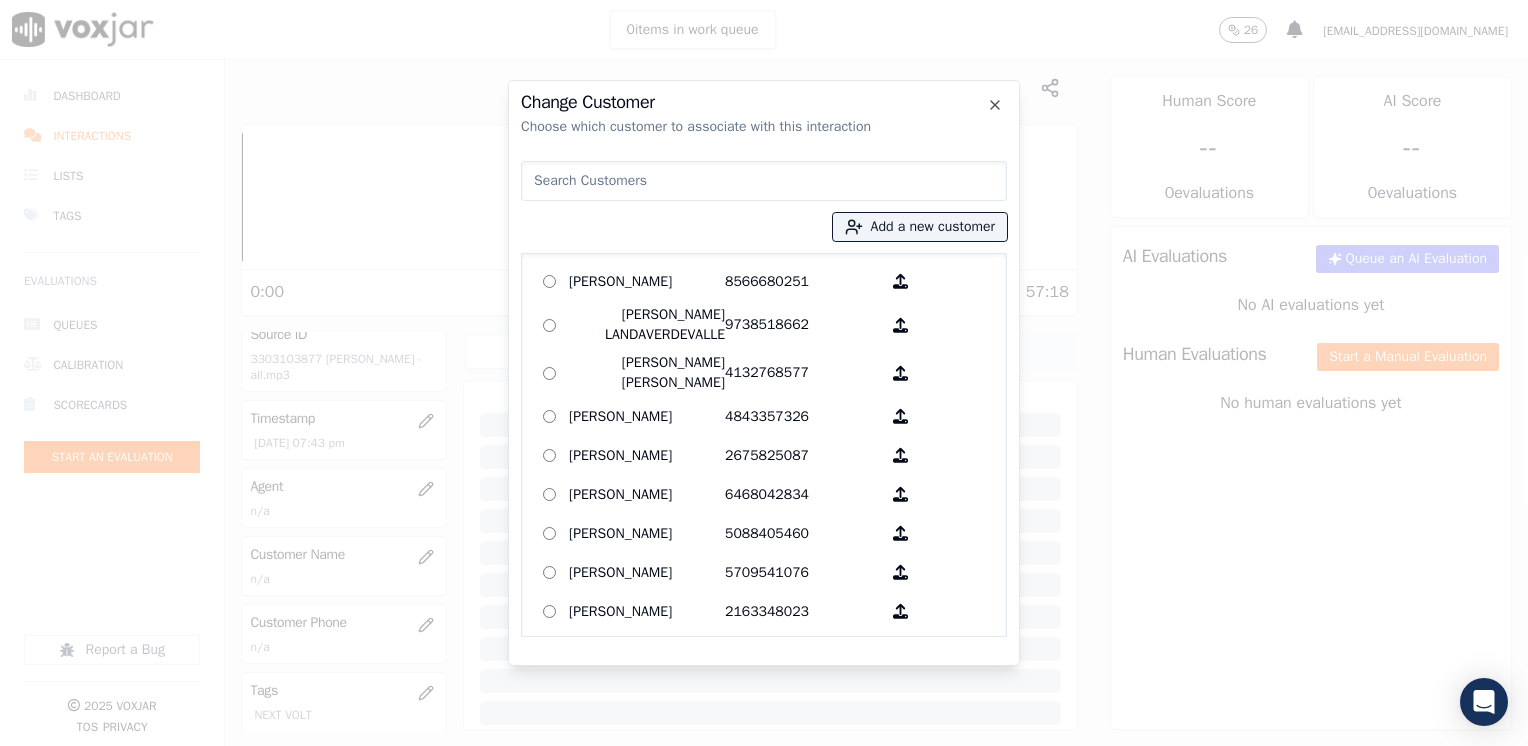 click at bounding box center (764, 181) 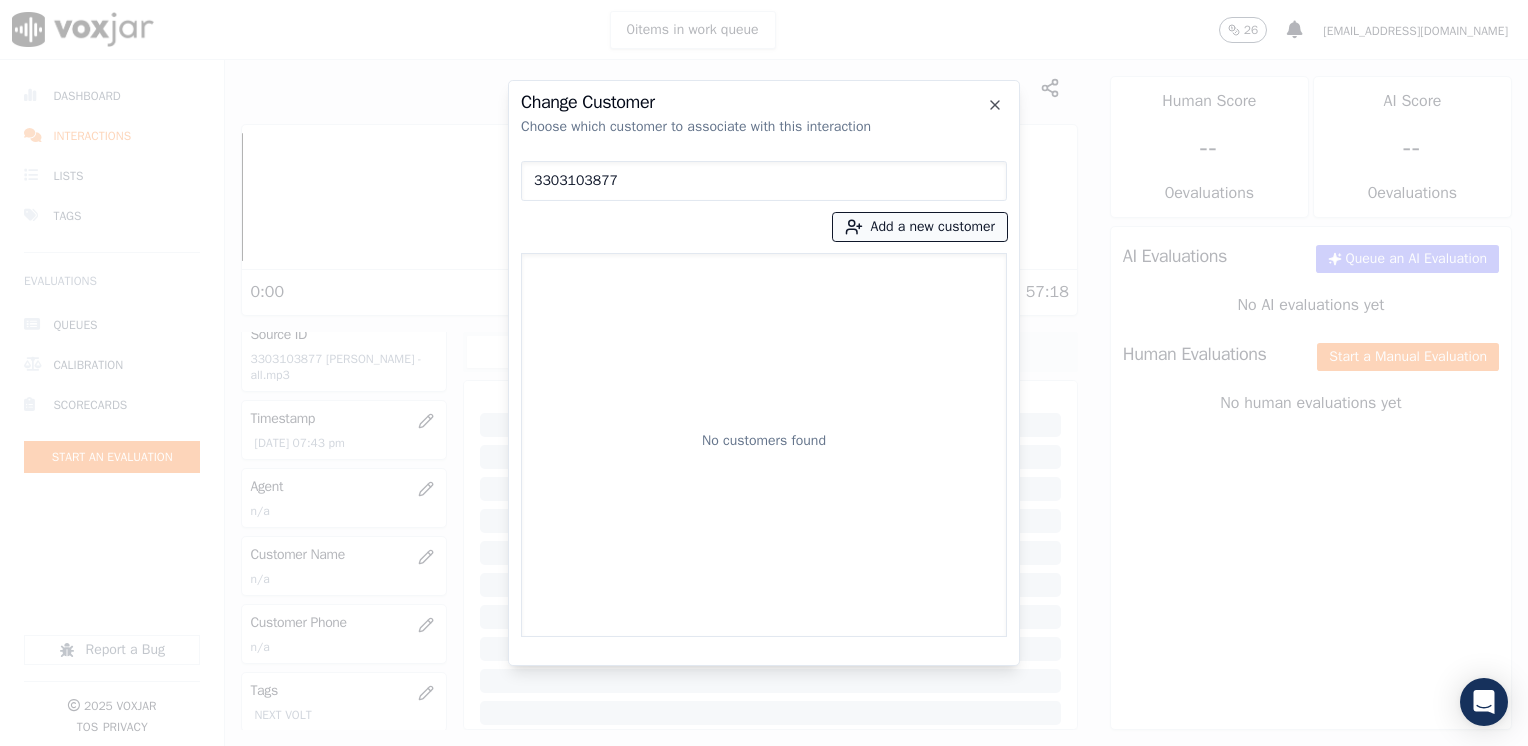 click on "Add a new customer" at bounding box center (920, 227) 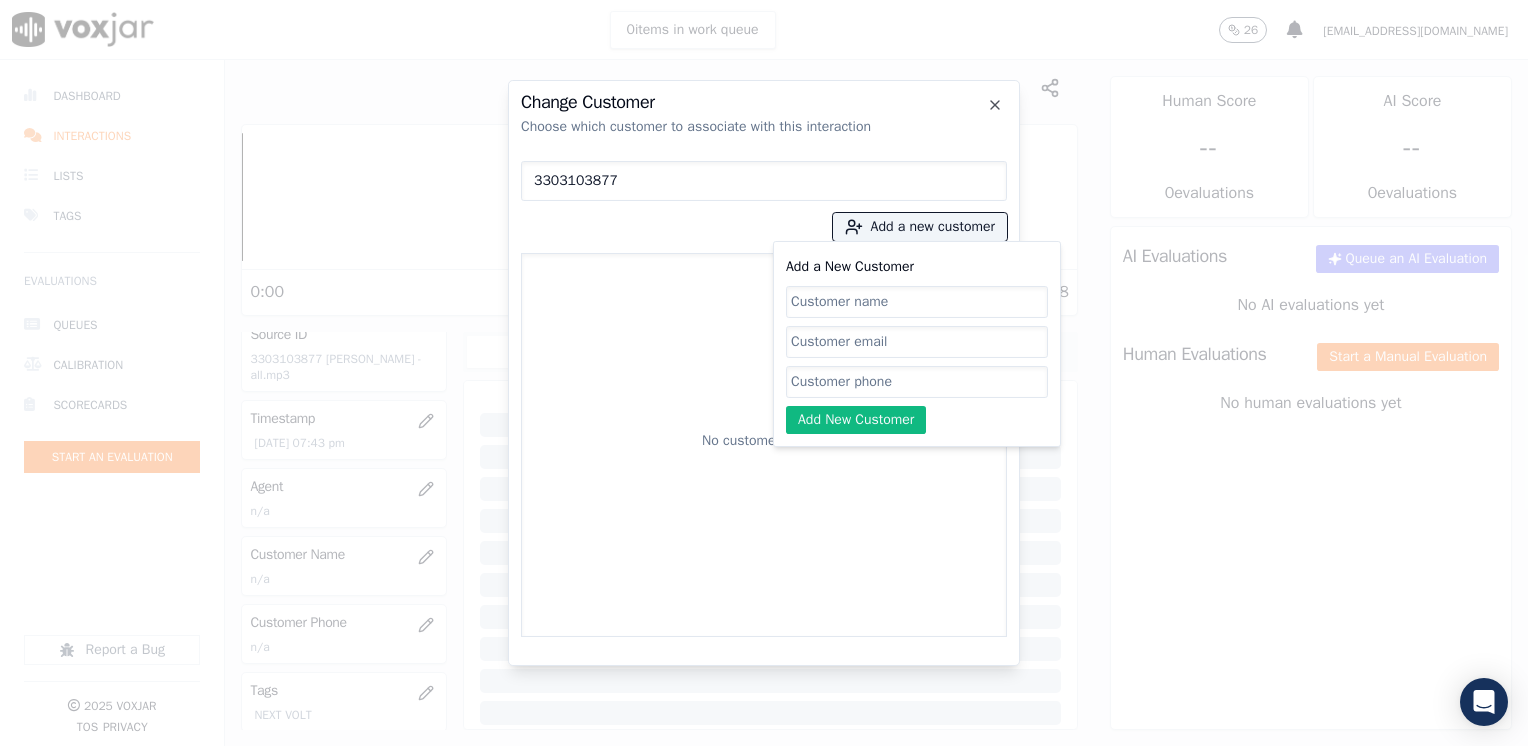 click on "Add a New Customer" 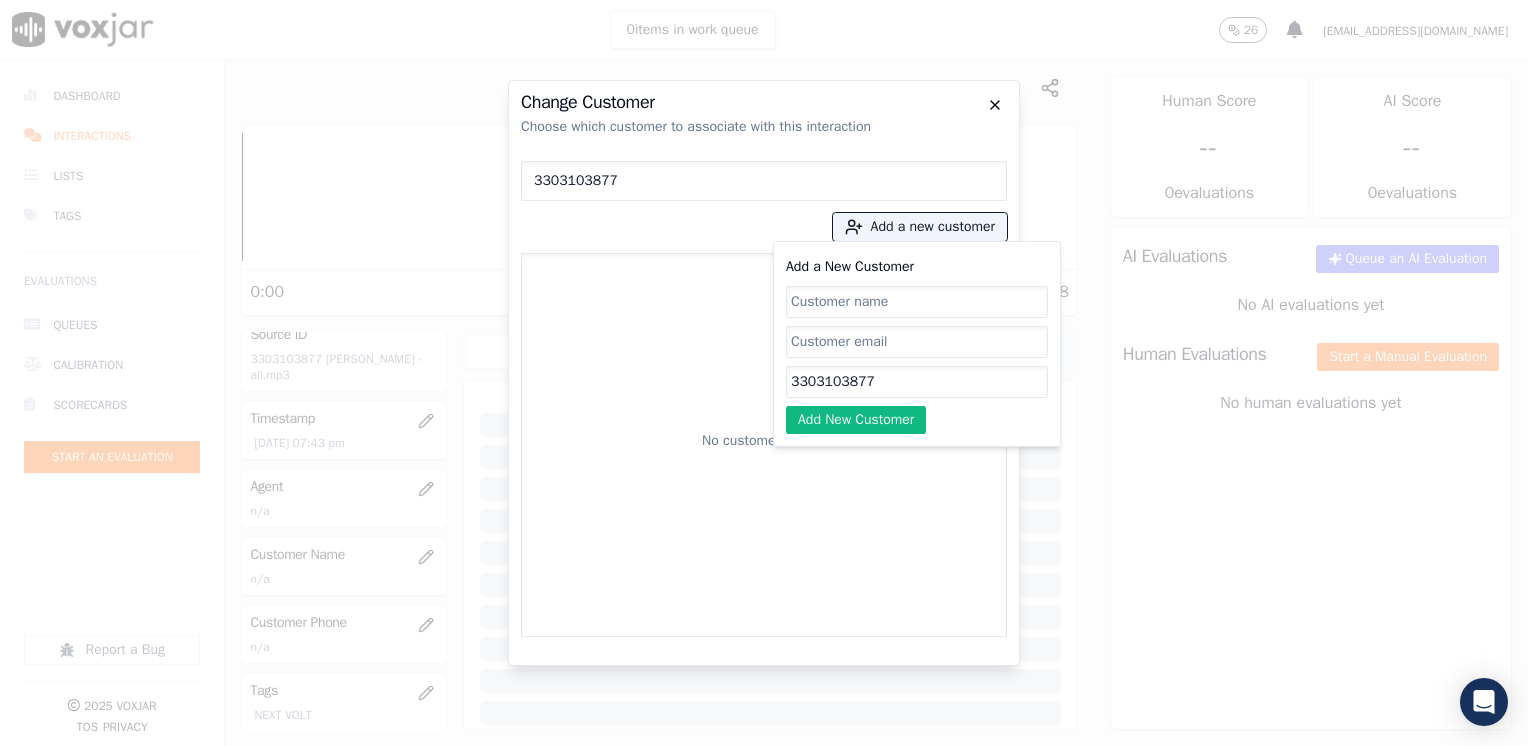 click 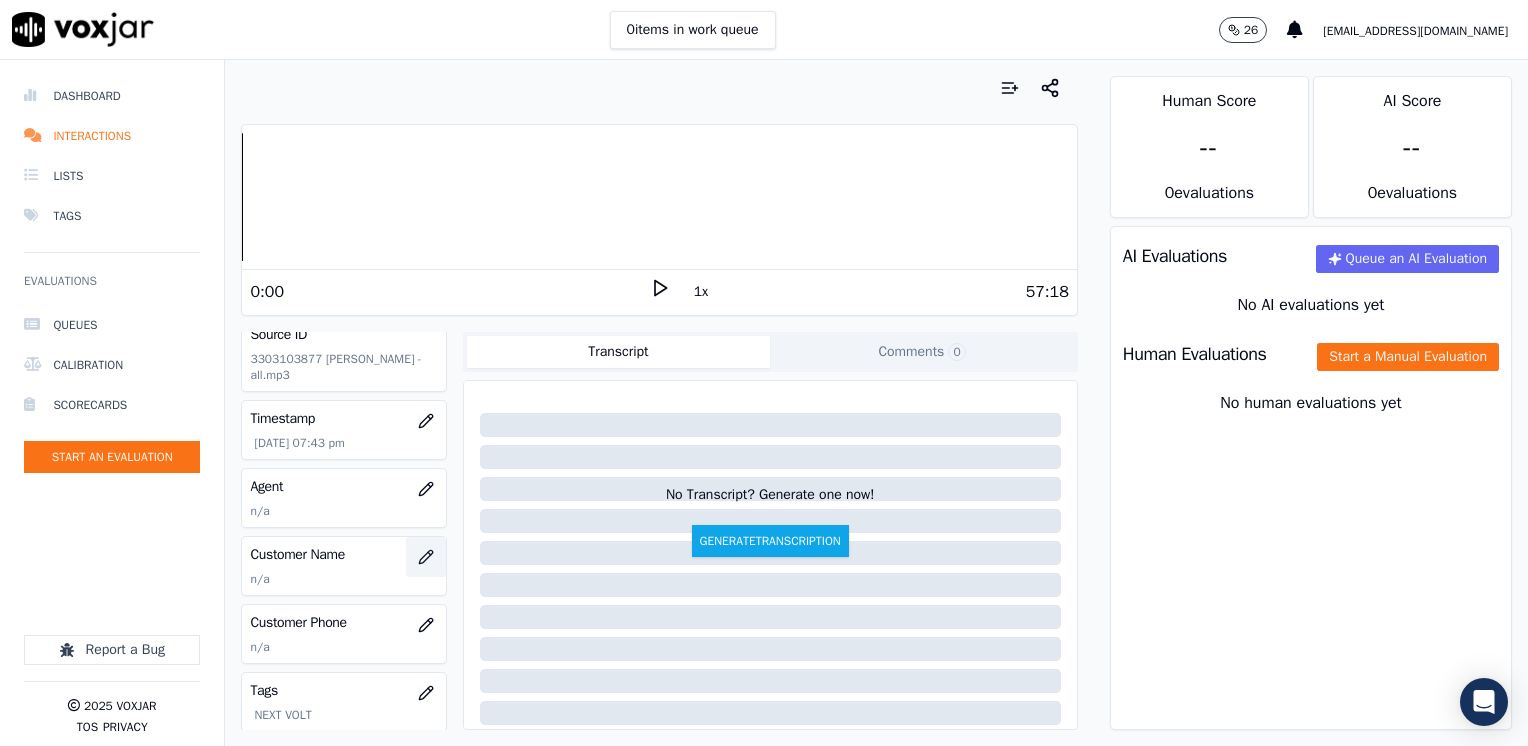 click 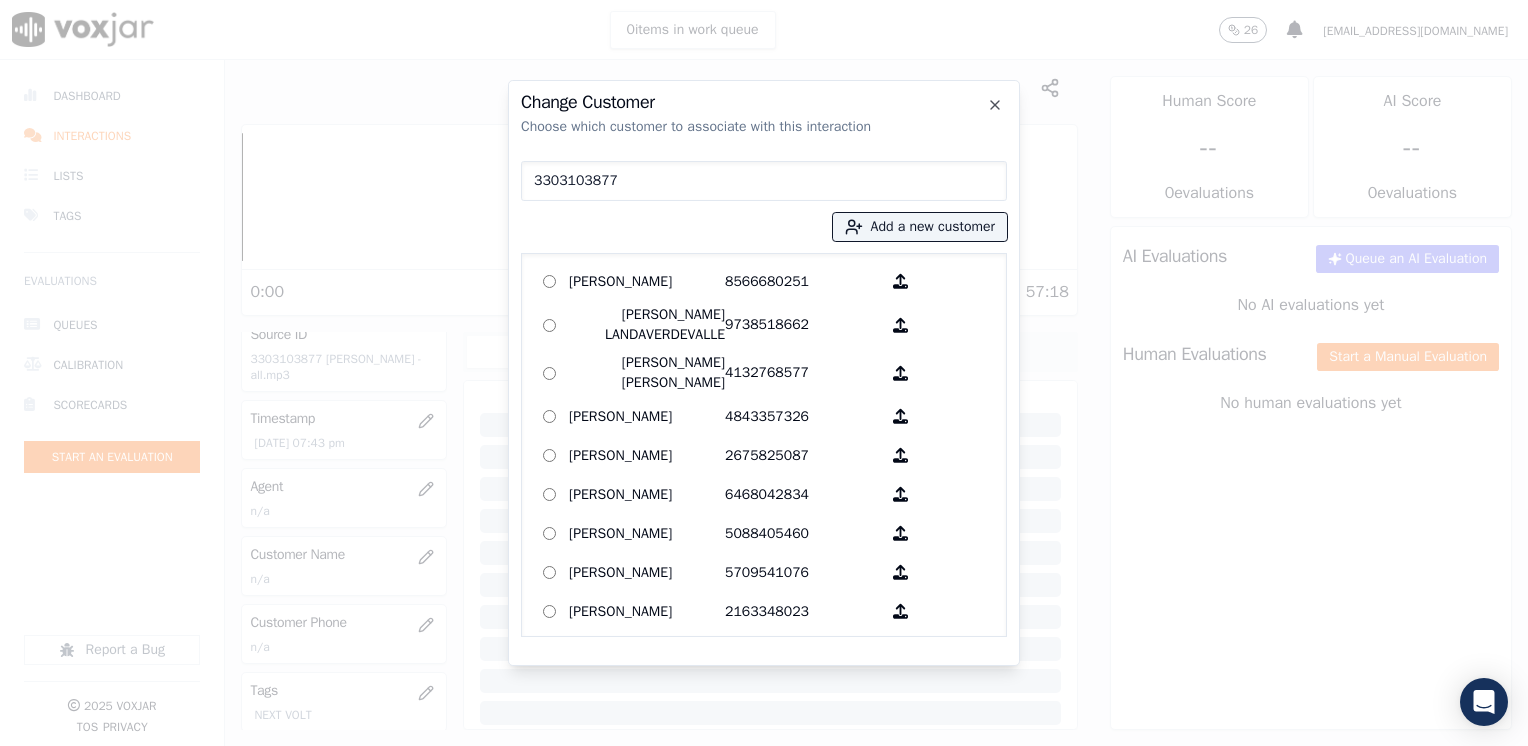 click on "3303103877" at bounding box center [764, 181] 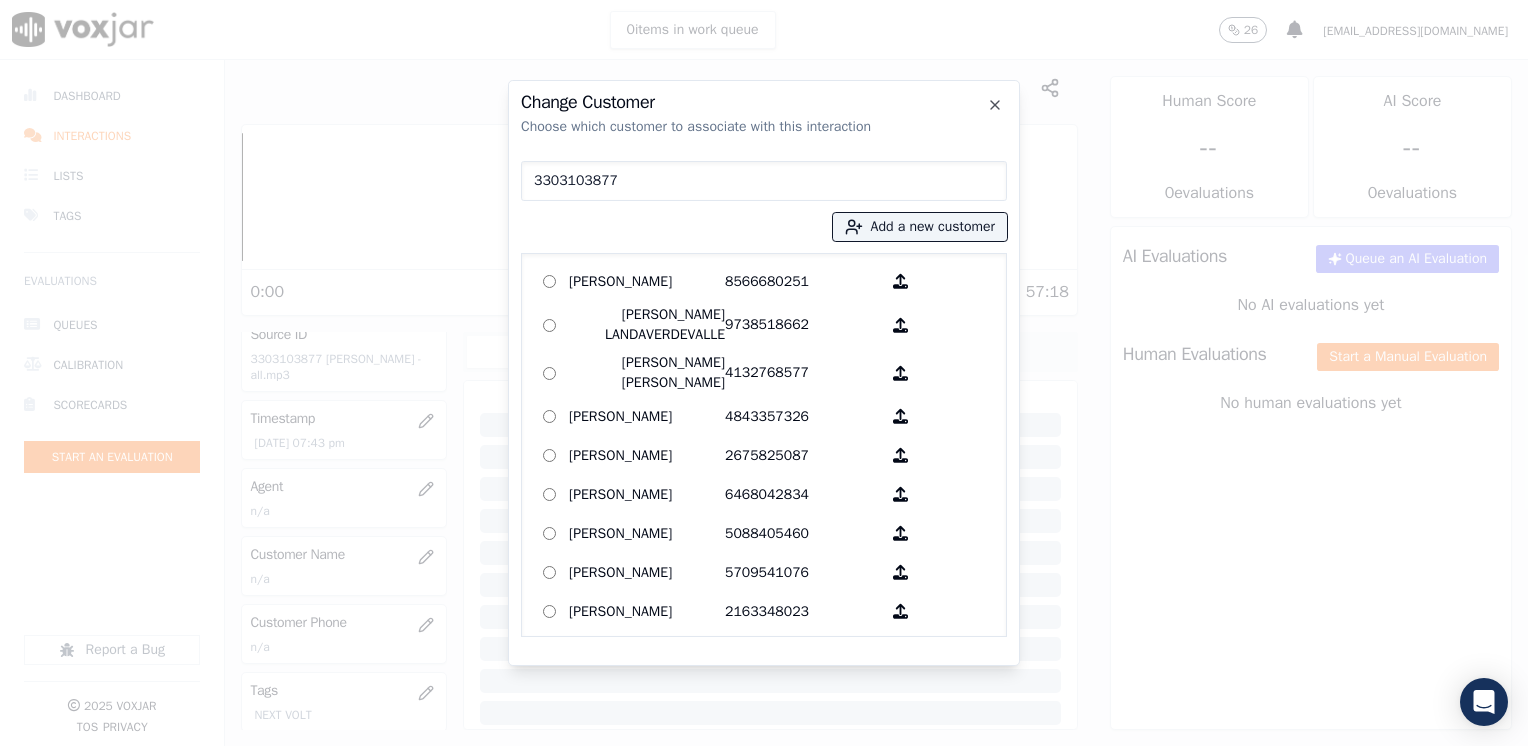 click at bounding box center [764, 373] 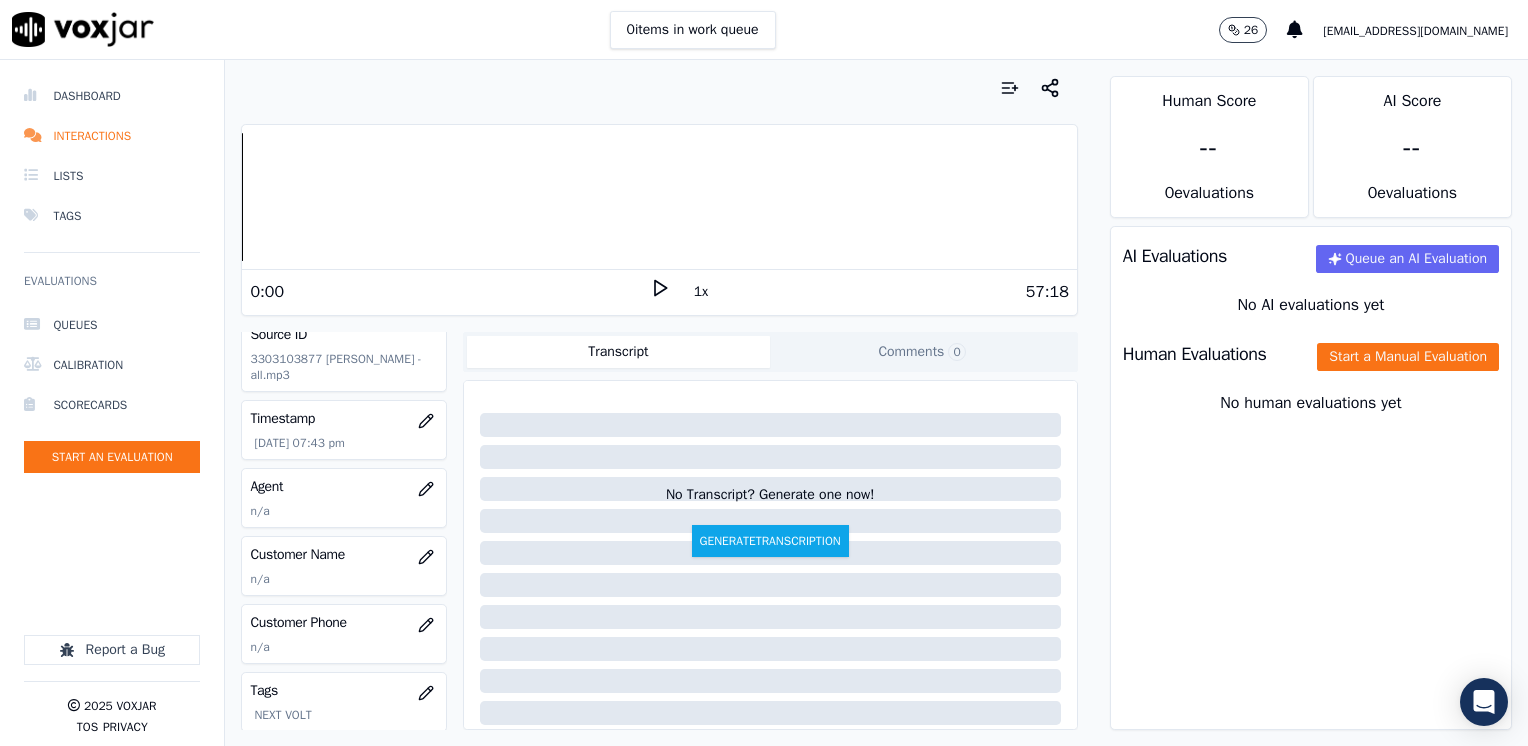 click on "AI Evaluations
Queue an AI Evaluation   No AI evaluations yet   Human Evaluations   Start a Manual Evaluation   No human evaluations yet" at bounding box center (1311, 478) 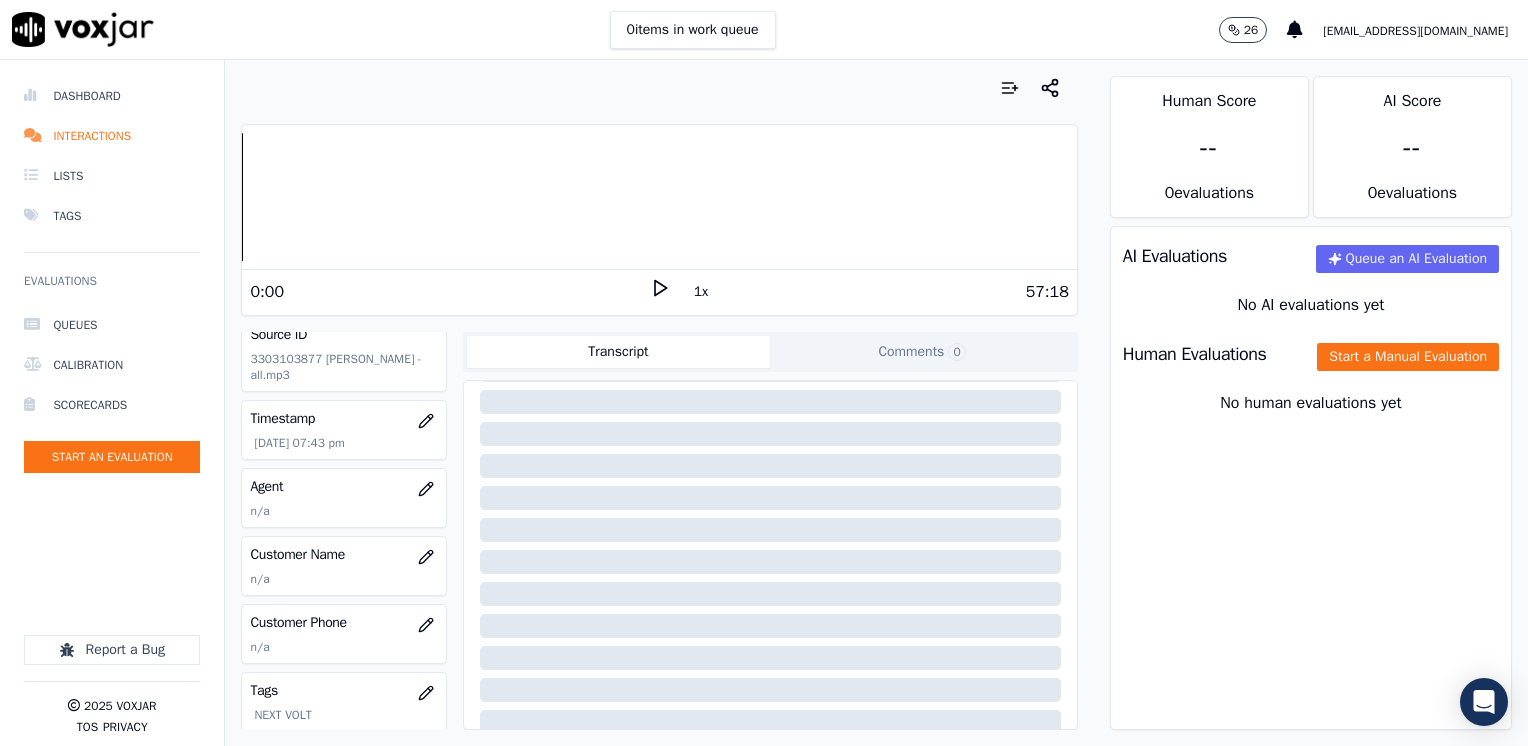 scroll, scrollTop: 200, scrollLeft: 0, axis: vertical 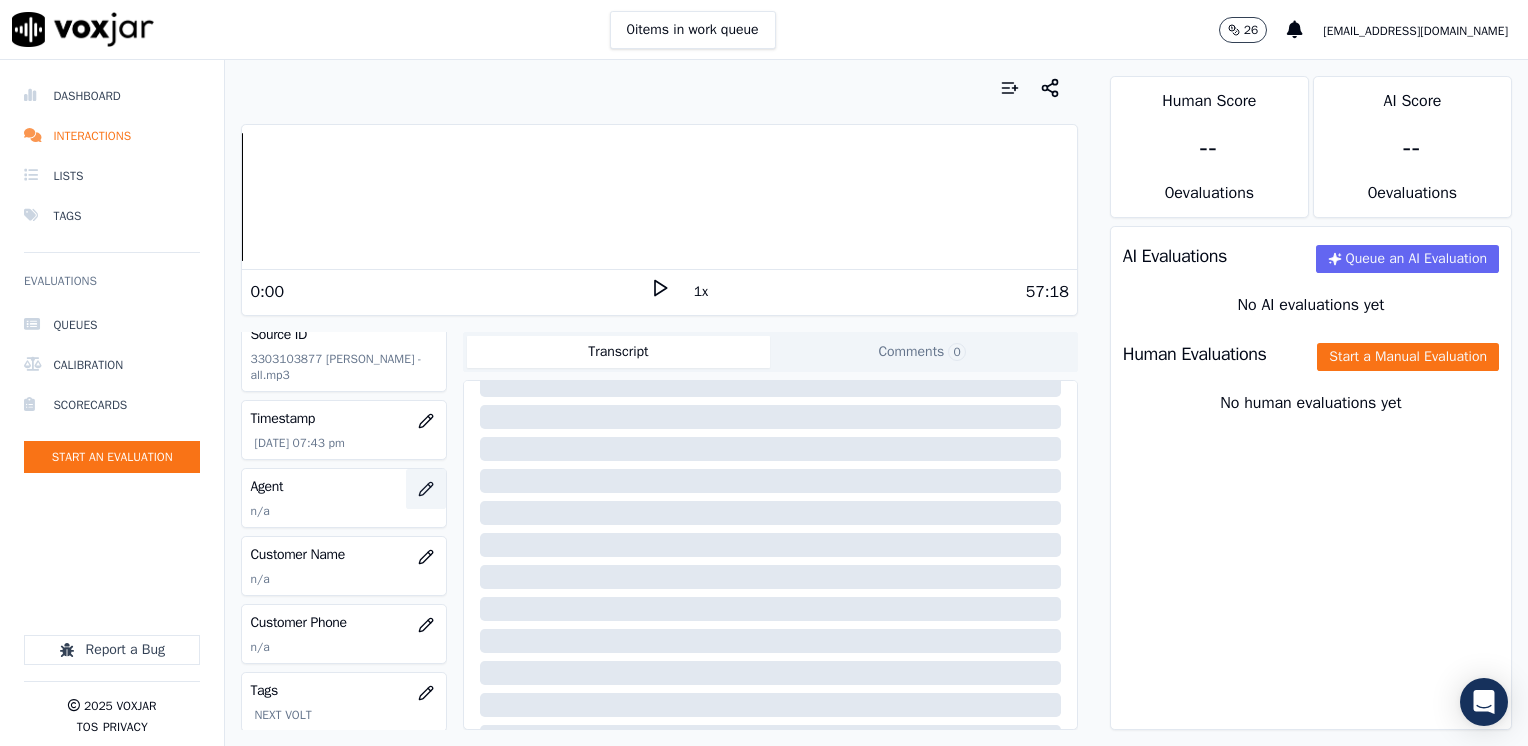 click at bounding box center (426, 489) 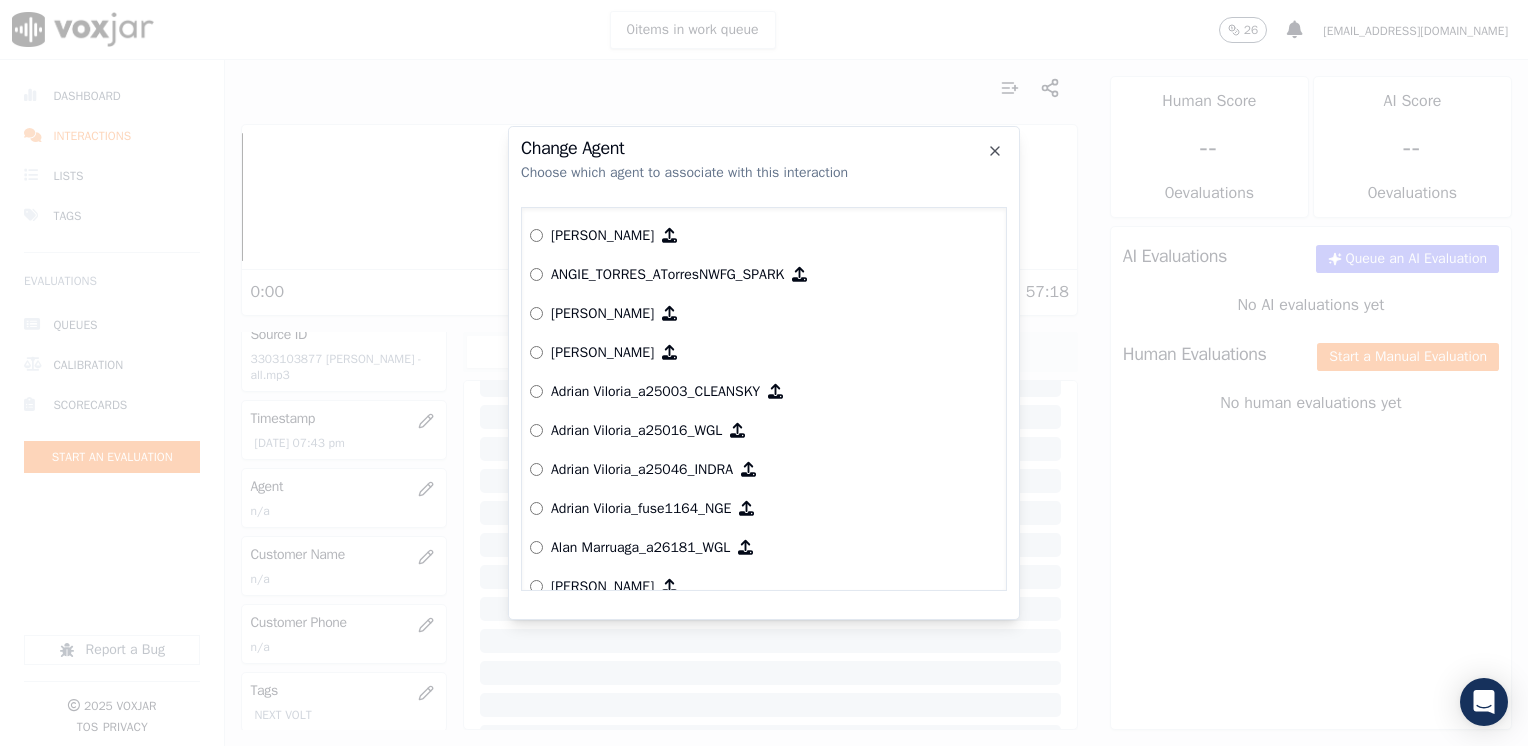 click on "Change Agent" at bounding box center (764, 148) 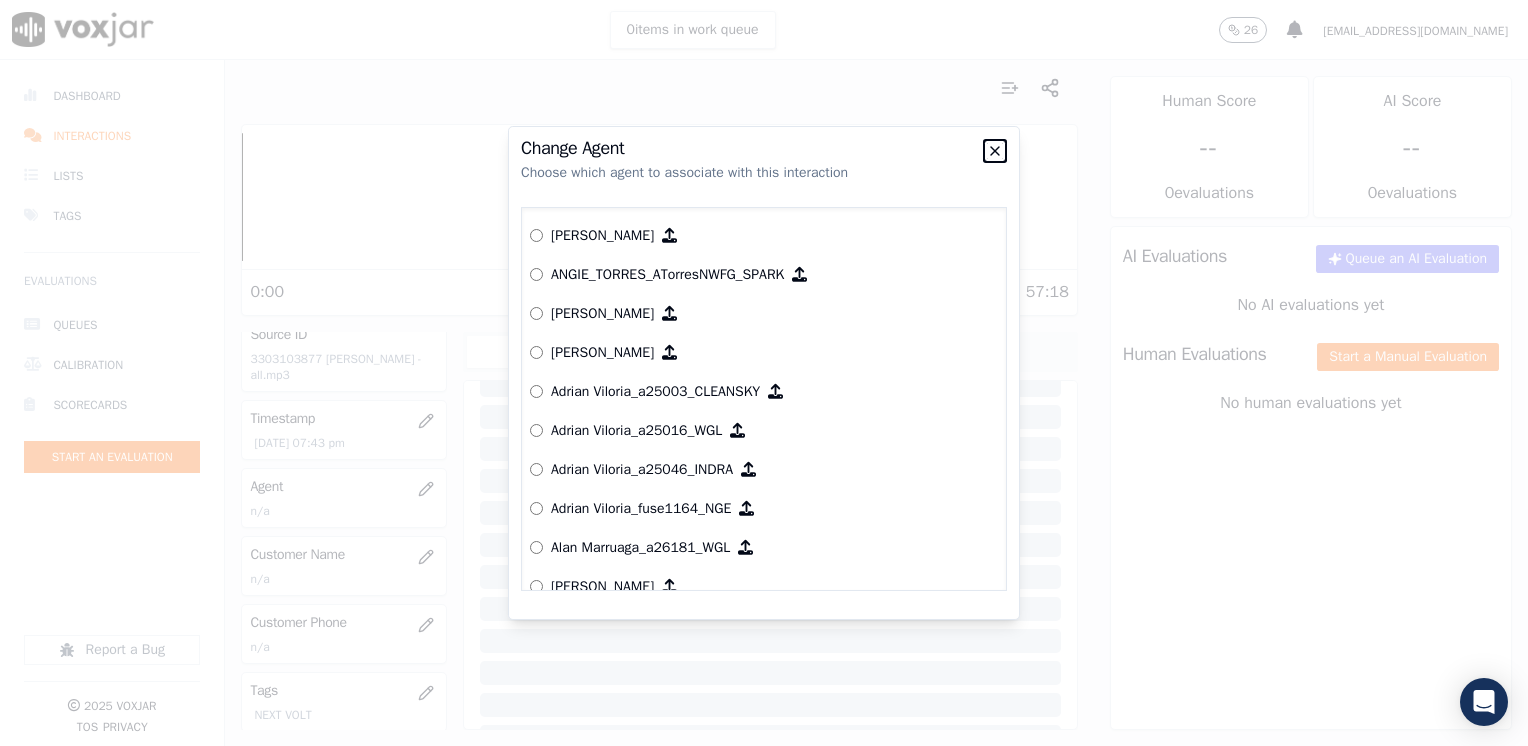 click 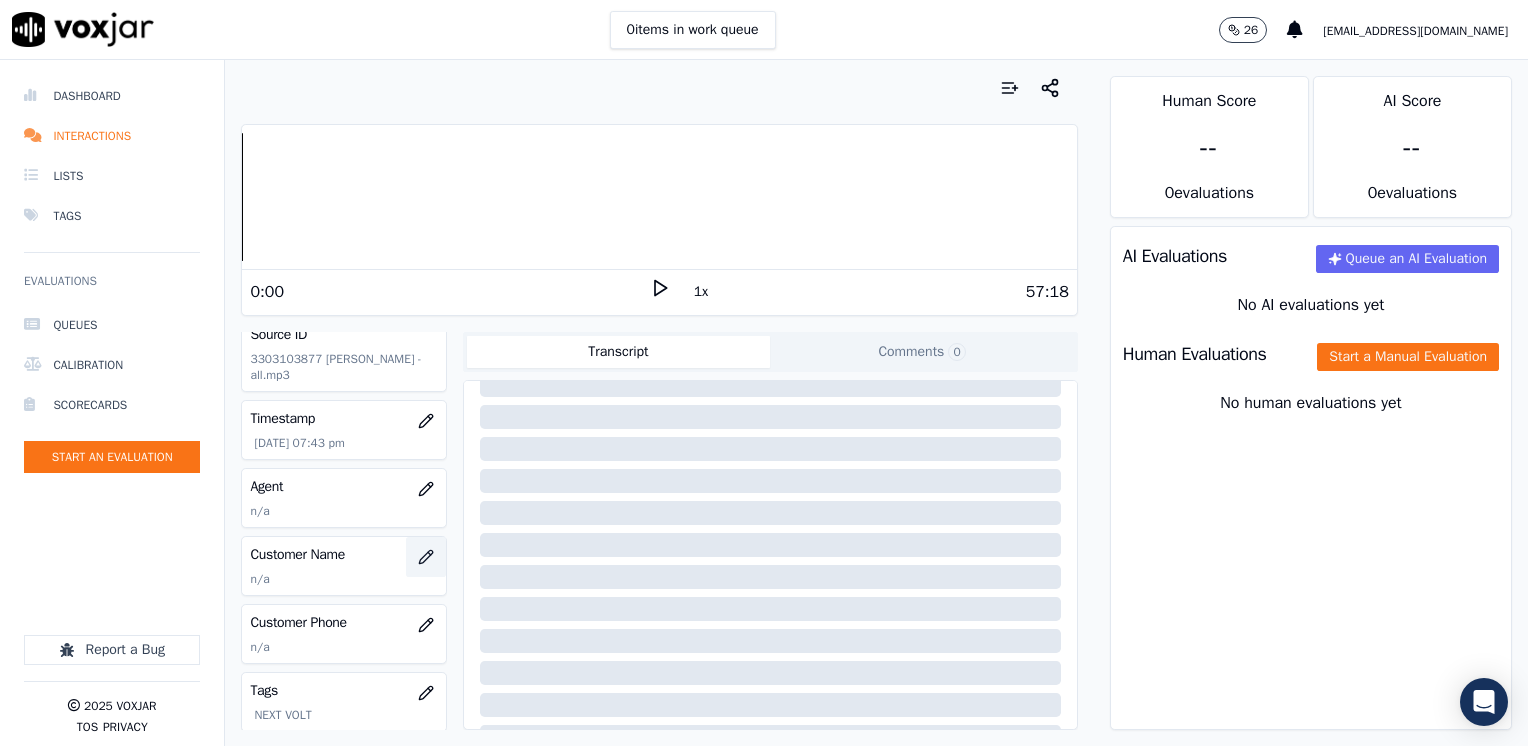 click 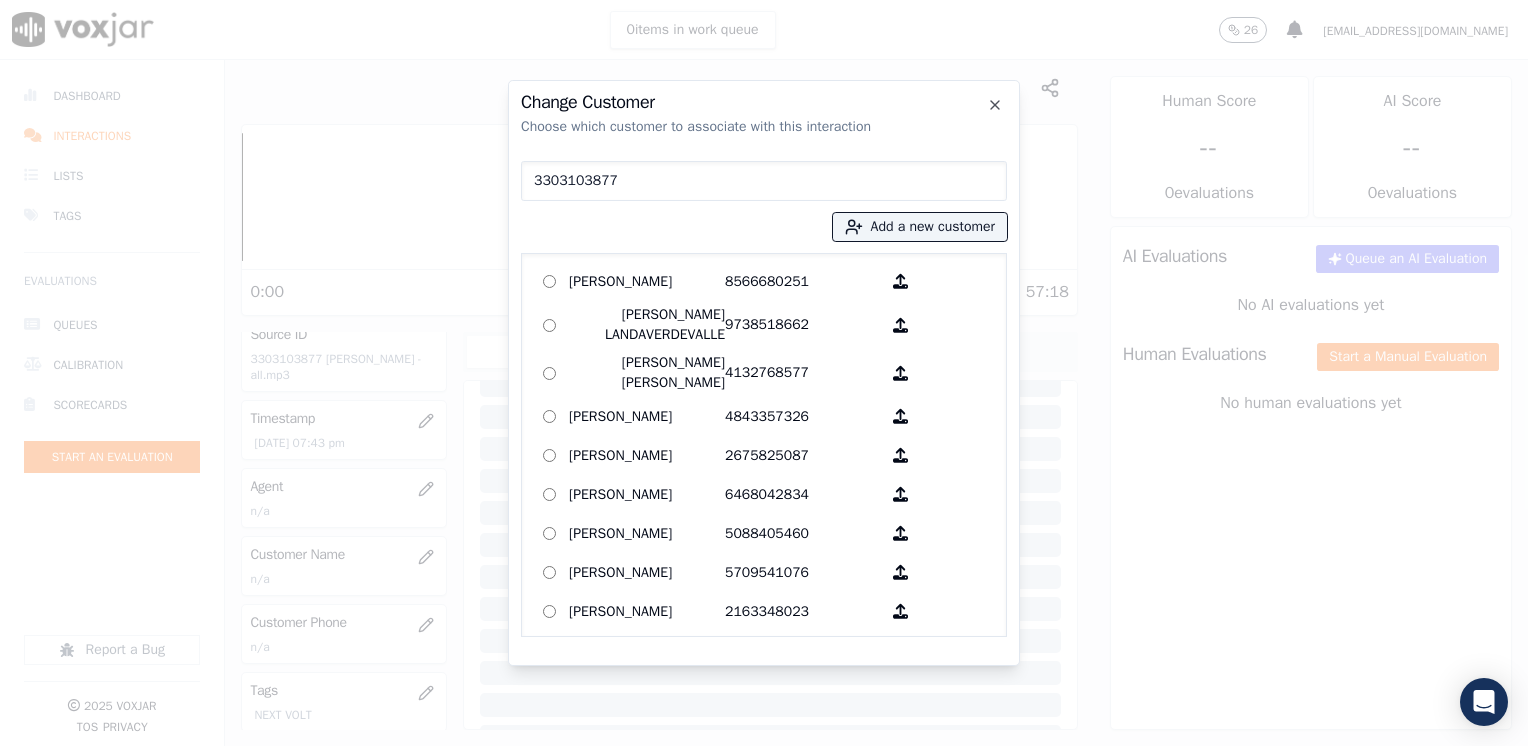 click on "3303103877" at bounding box center [764, 181] 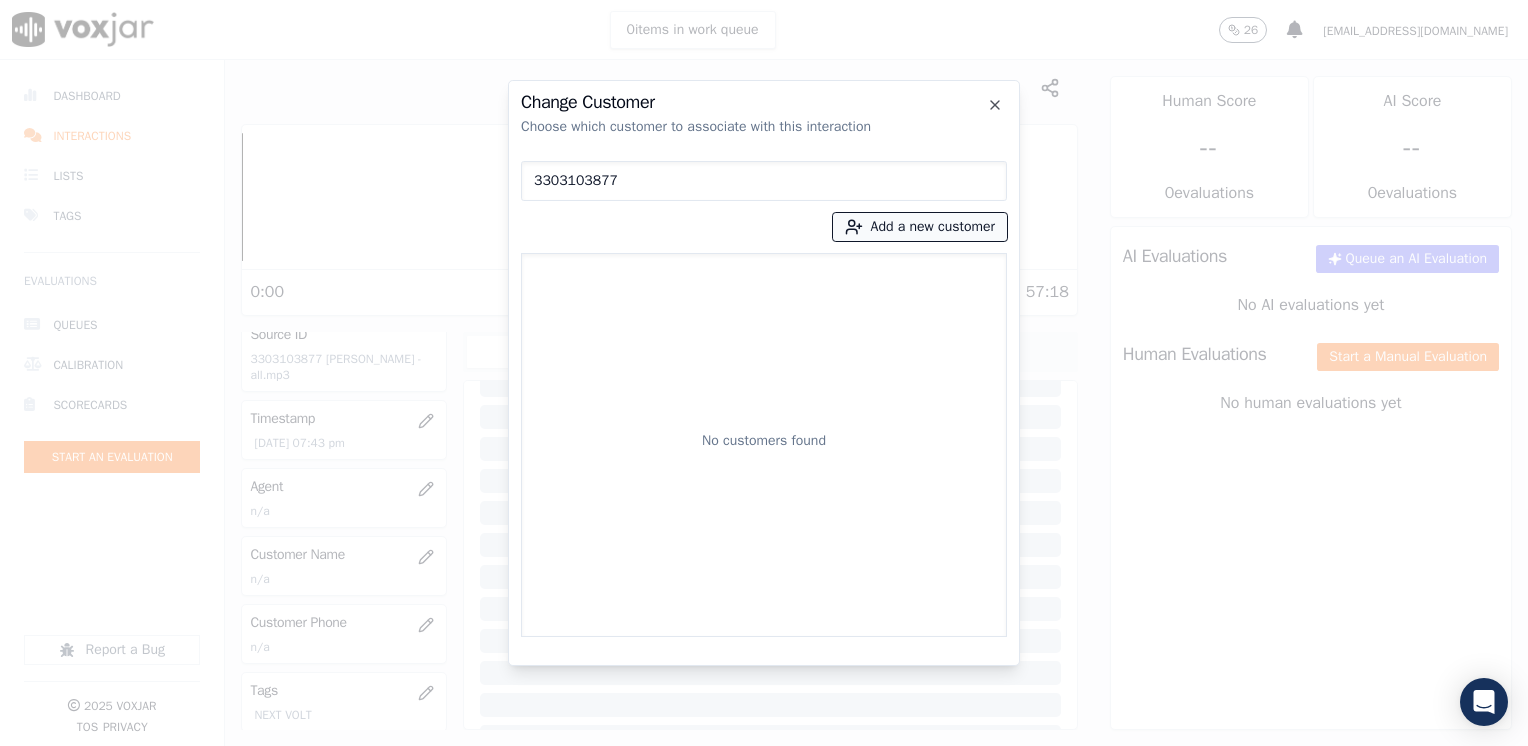 click on "Add a new customer" at bounding box center [920, 227] 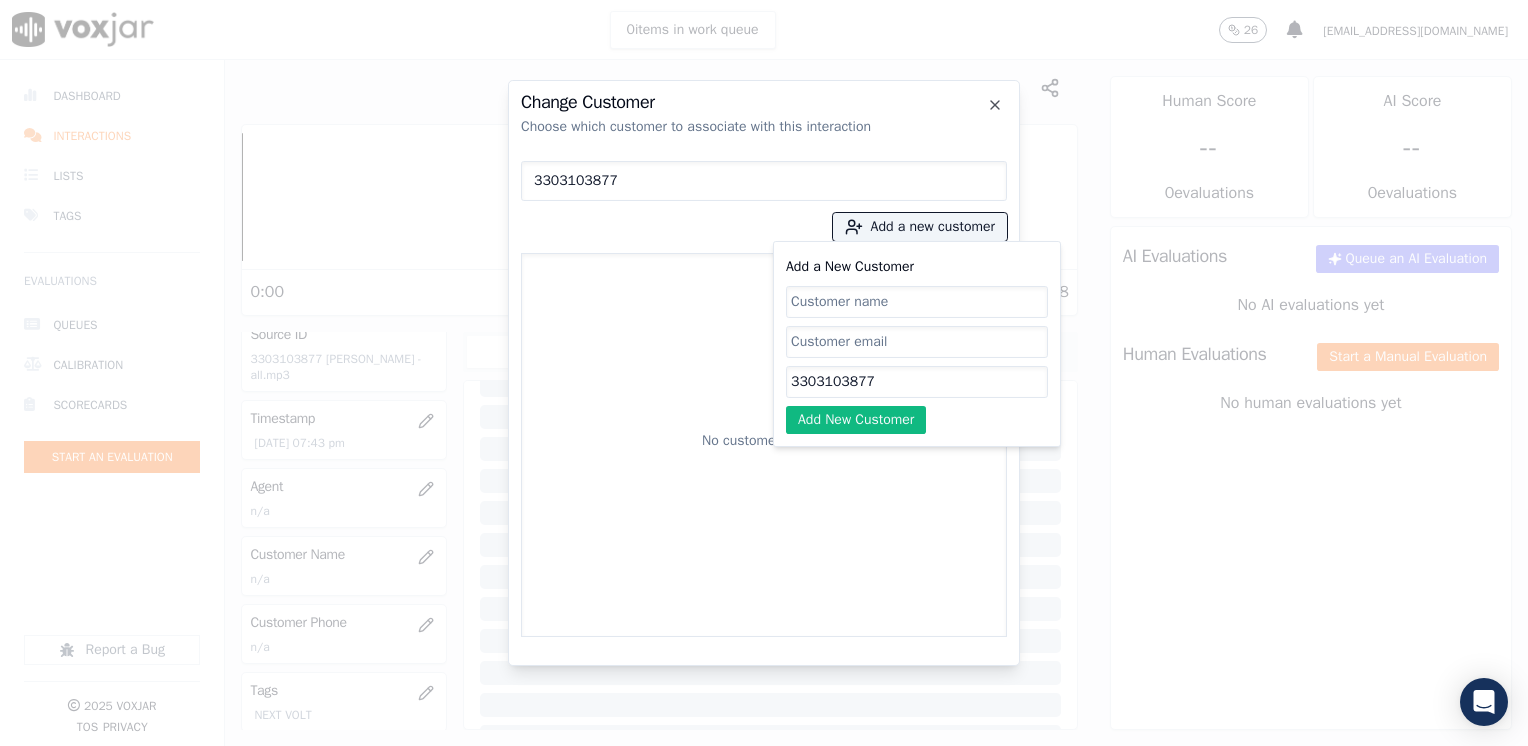 drag, startPoint x: 805, startPoint y: 374, endPoint x: 455, endPoint y: 367, distance: 350.07 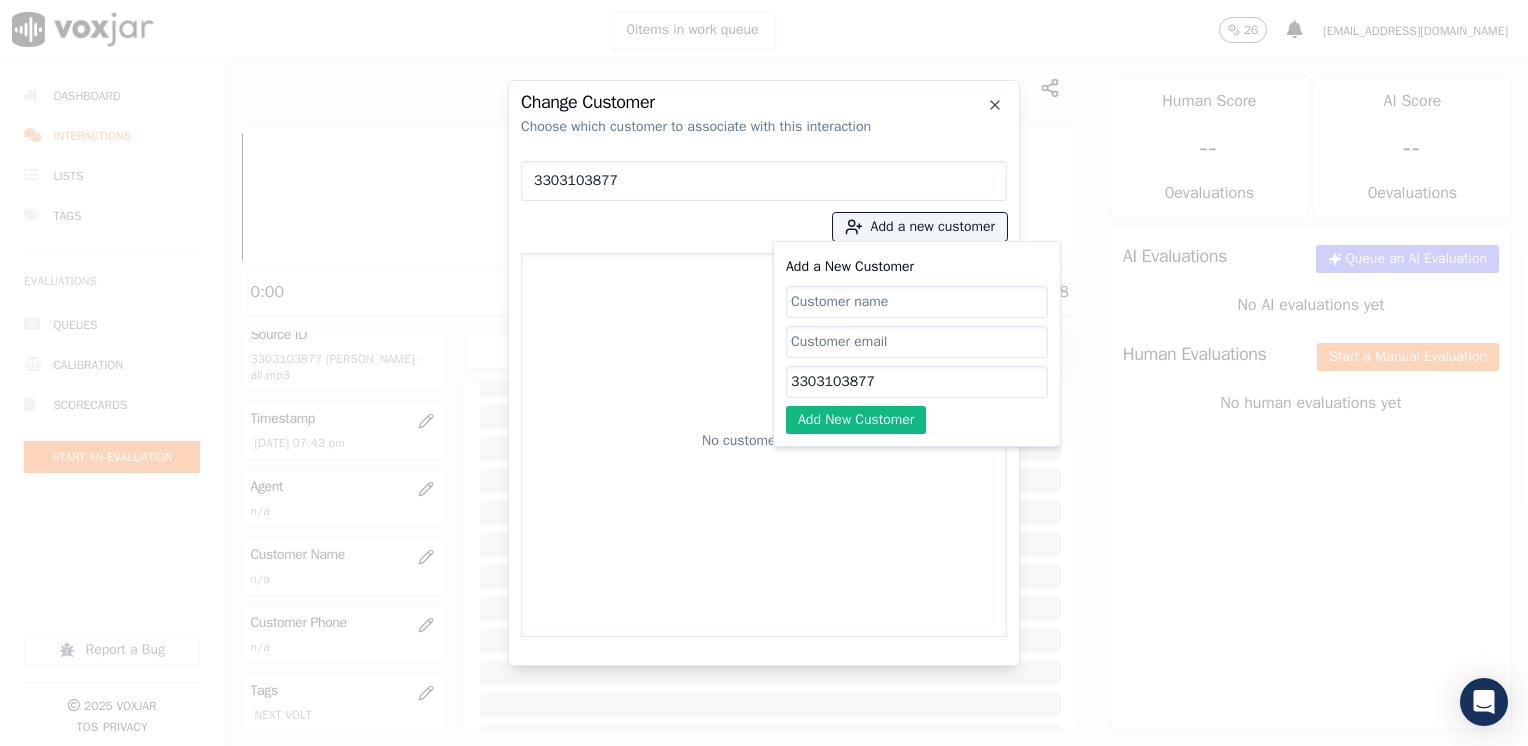 click on "No customers found" at bounding box center (764, 445) 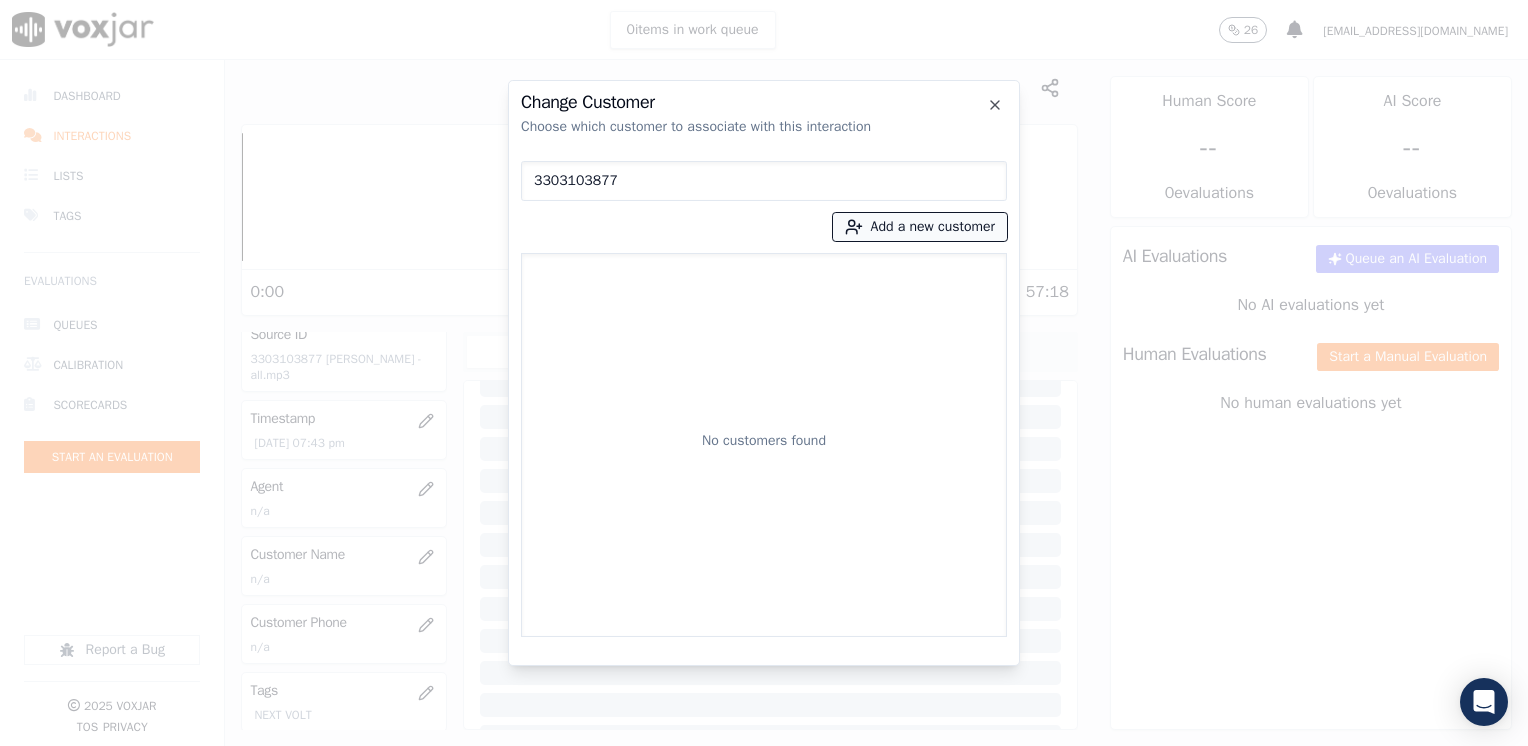 click on "Add a new customer" at bounding box center (920, 227) 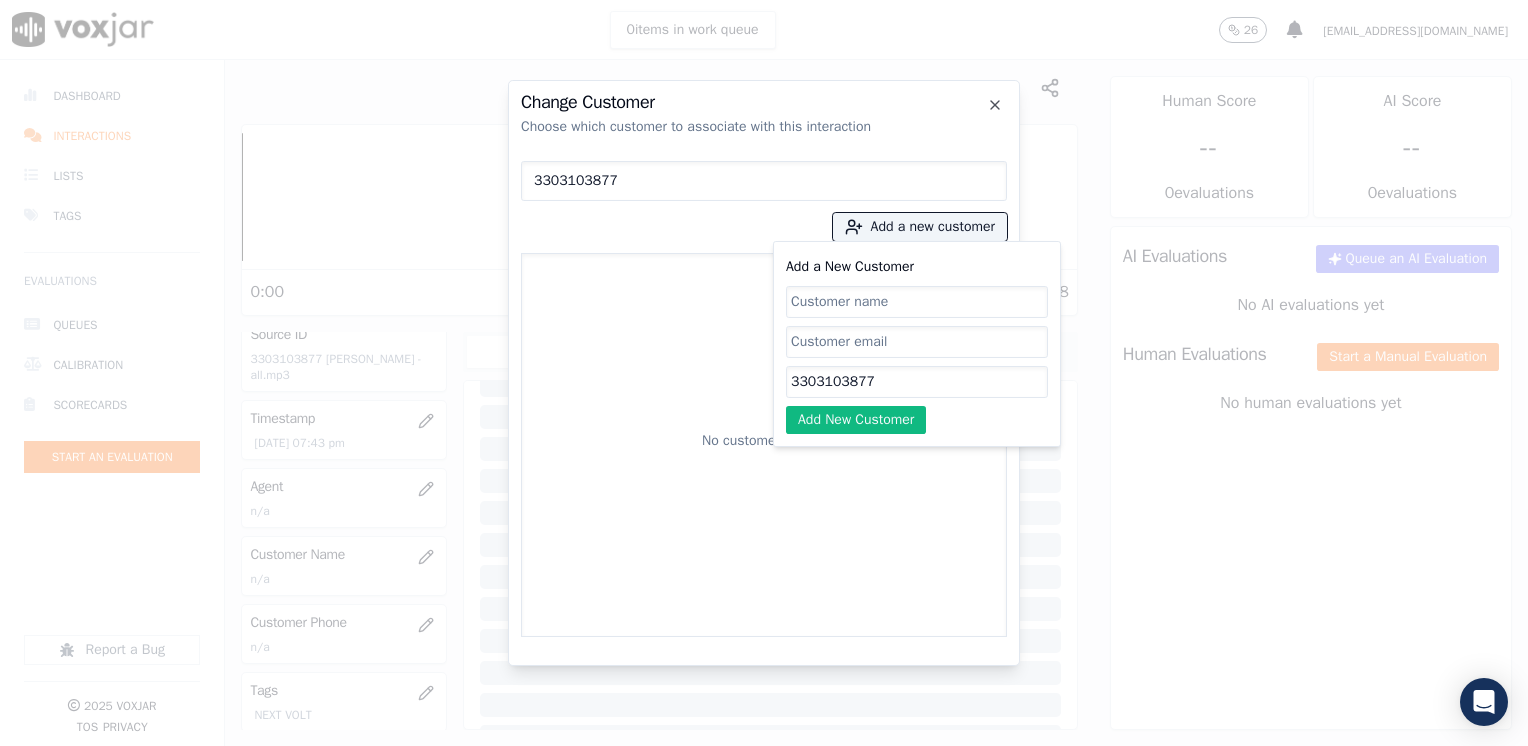 click on "Add a New Customer" 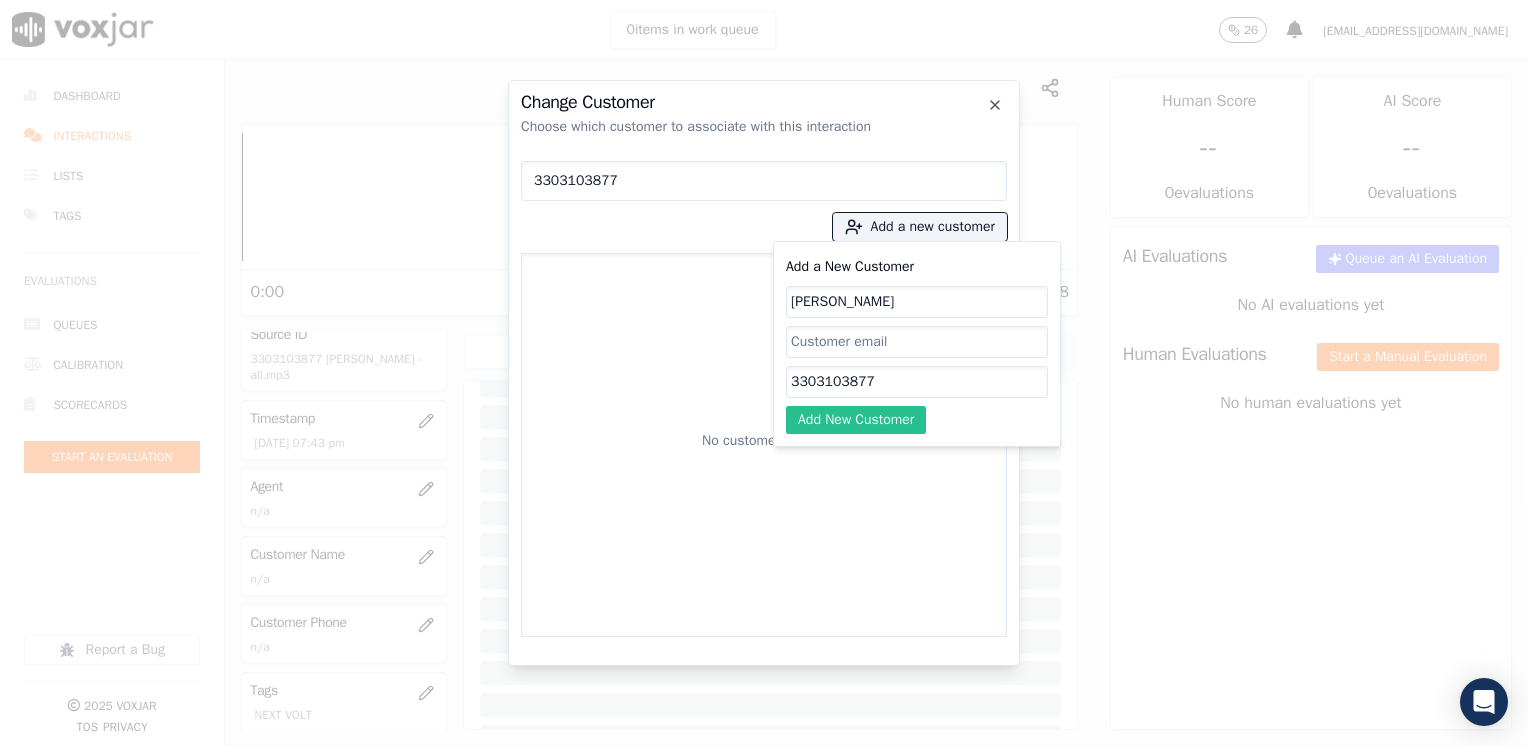 click on "Add New Customer" 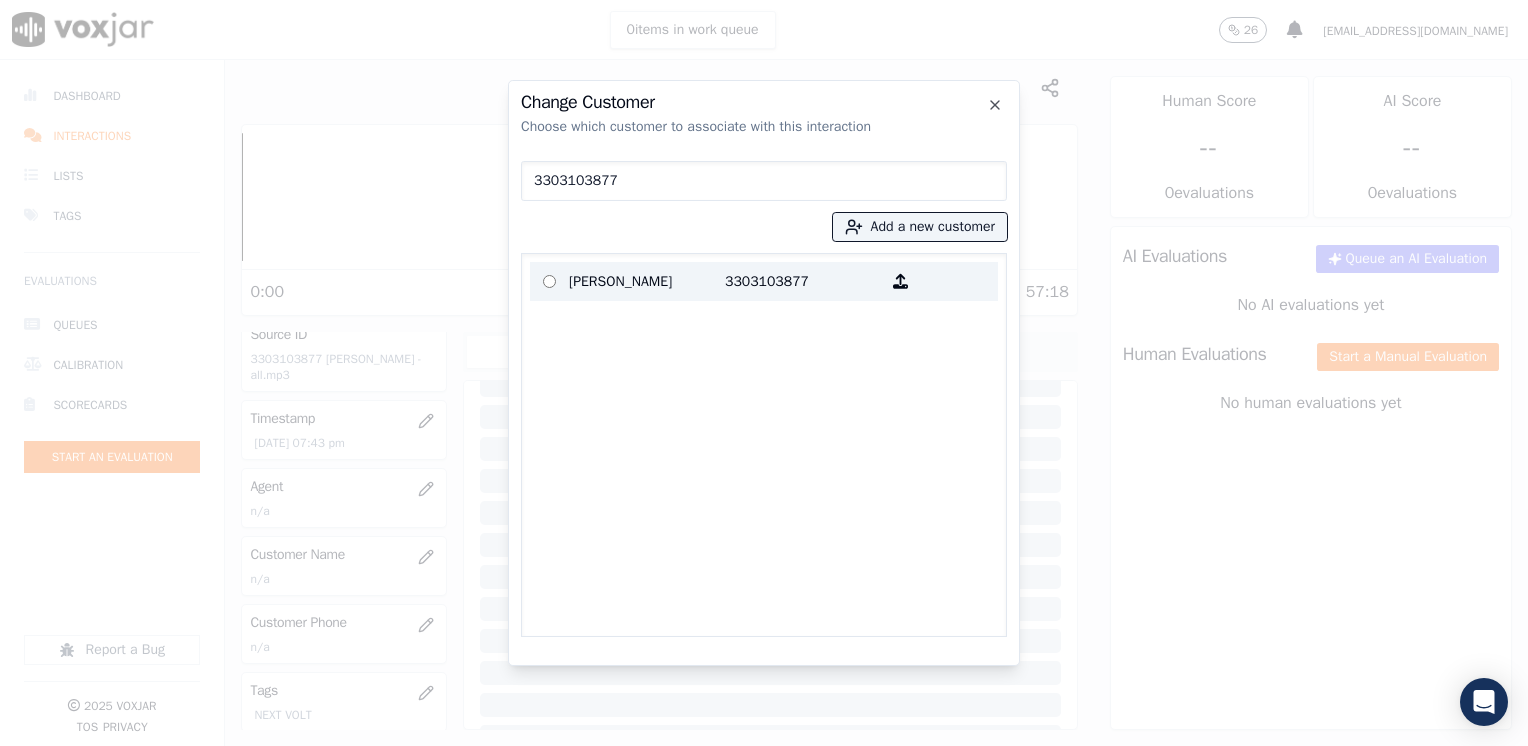 click on "[PERSON_NAME]" at bounding box center [647, 281] 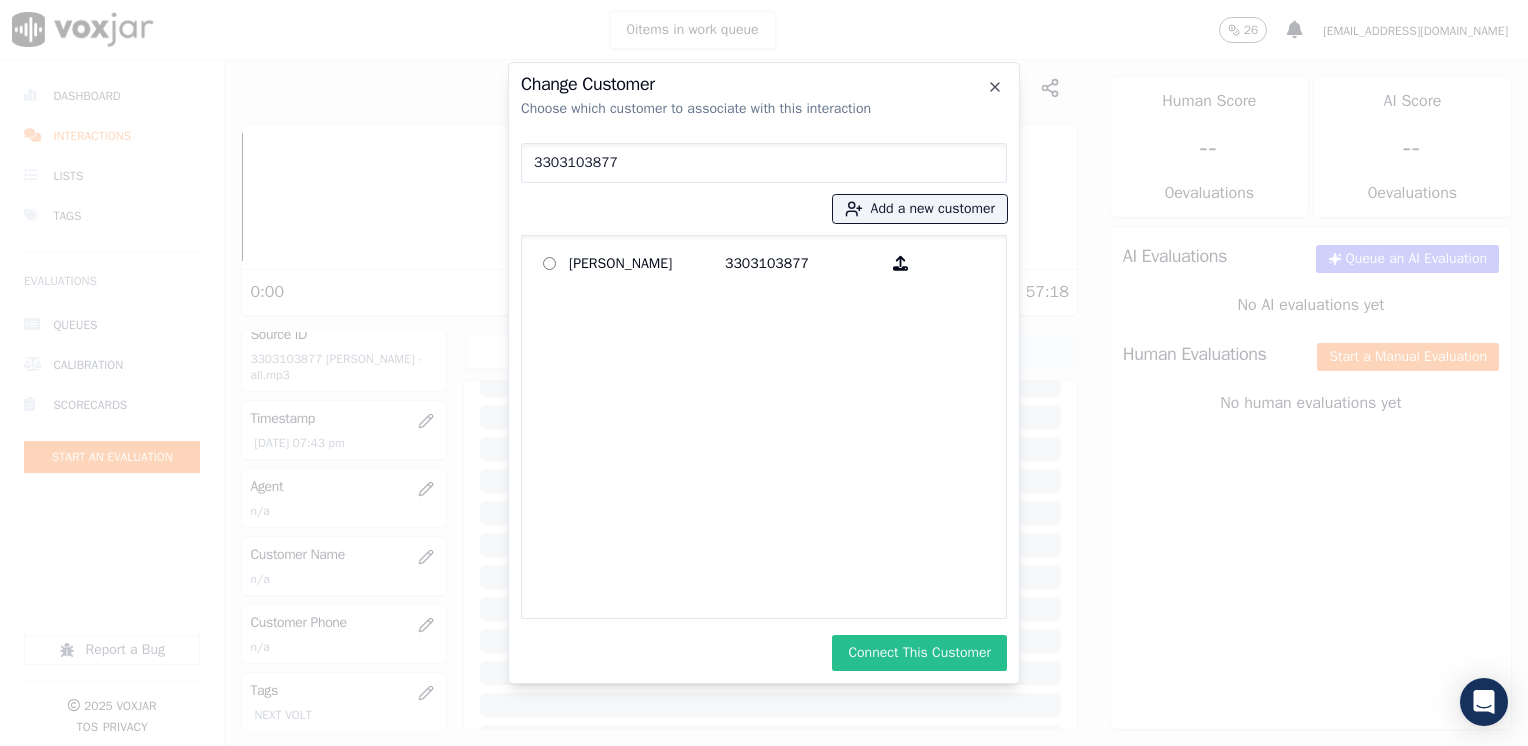 click on "Connect This Customer" at bounding box center (919, 653) 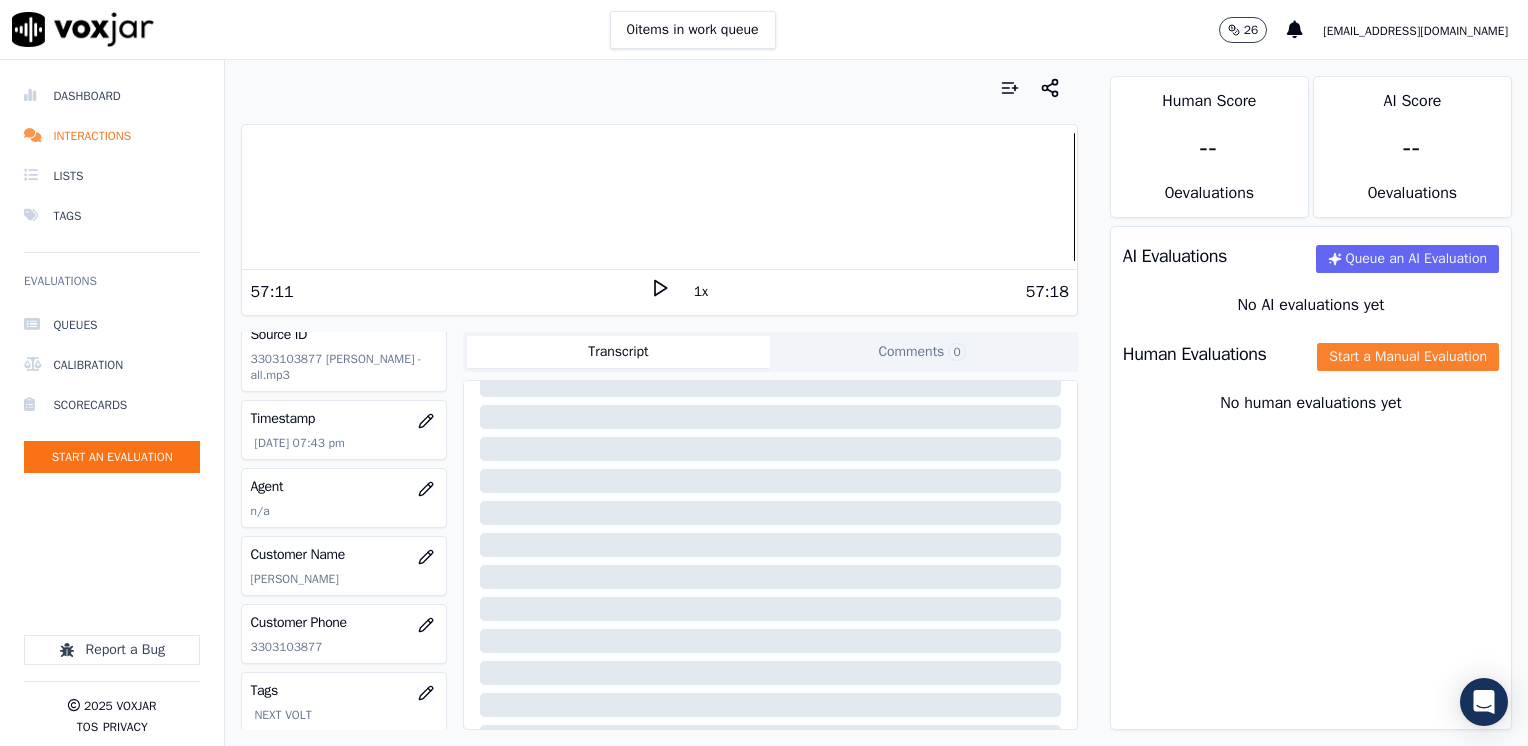 click on "Start a Manual Evaluation" 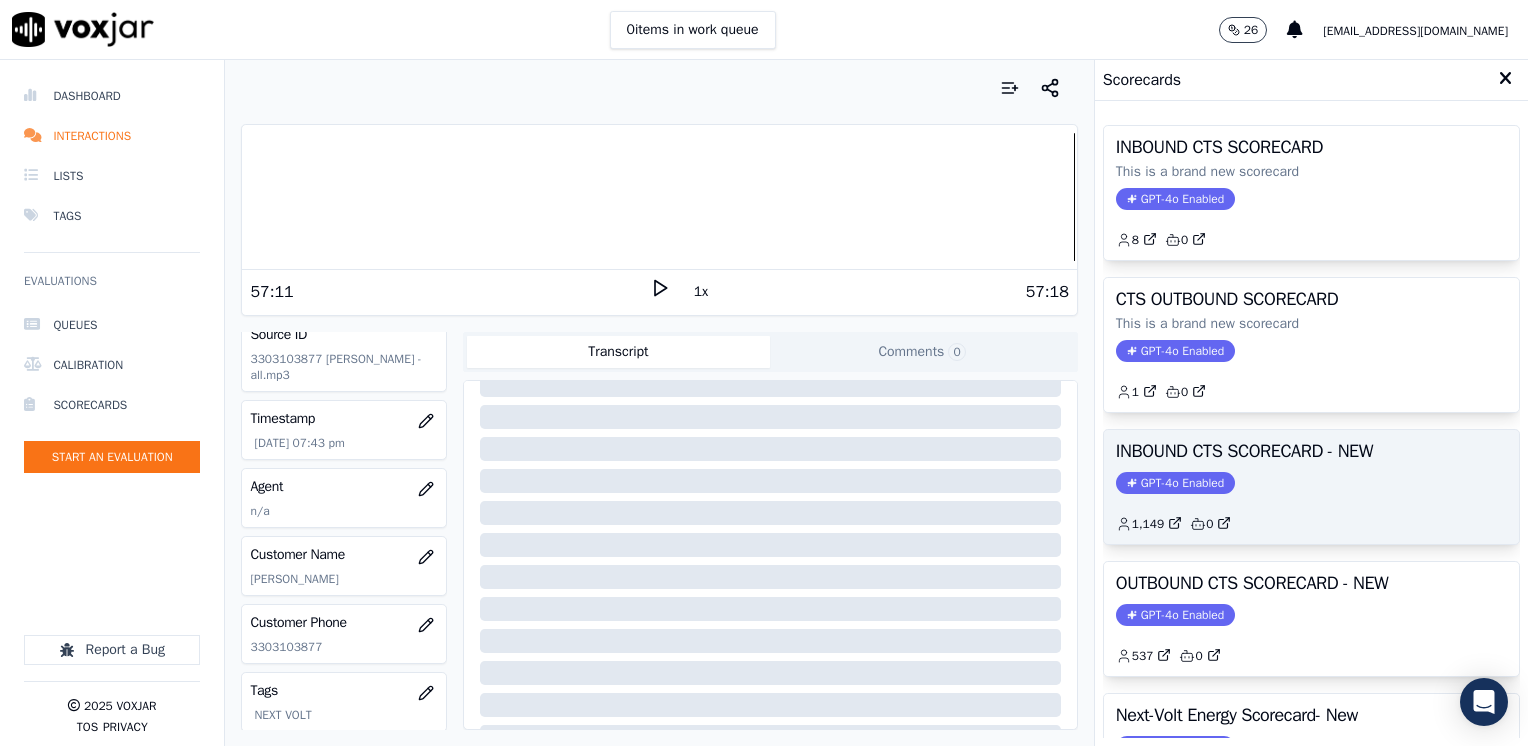 click on "INBOUND CTS SCORECARD - NEW        GPT-4o Enabled       1,149         0" at bounding box center (1311, 487) 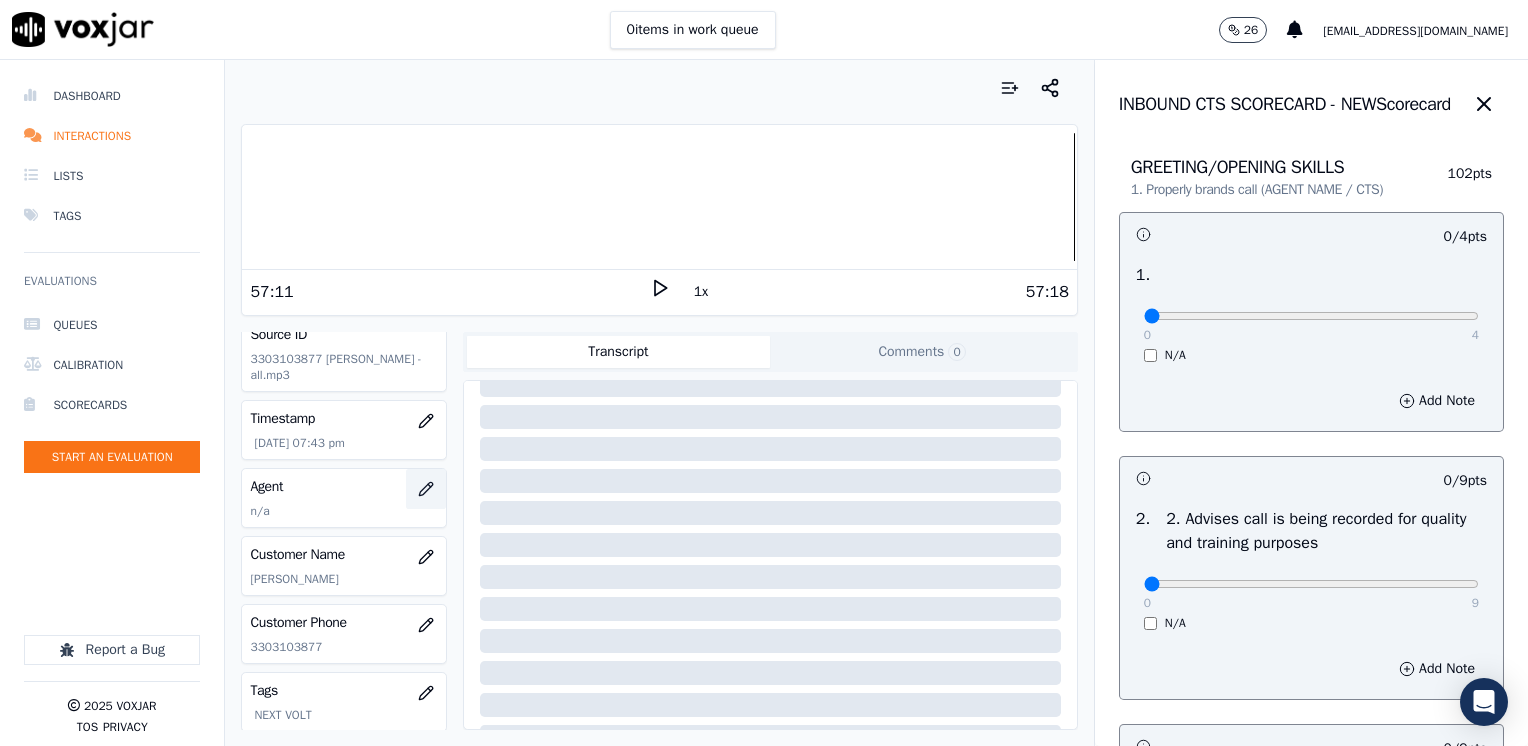 click 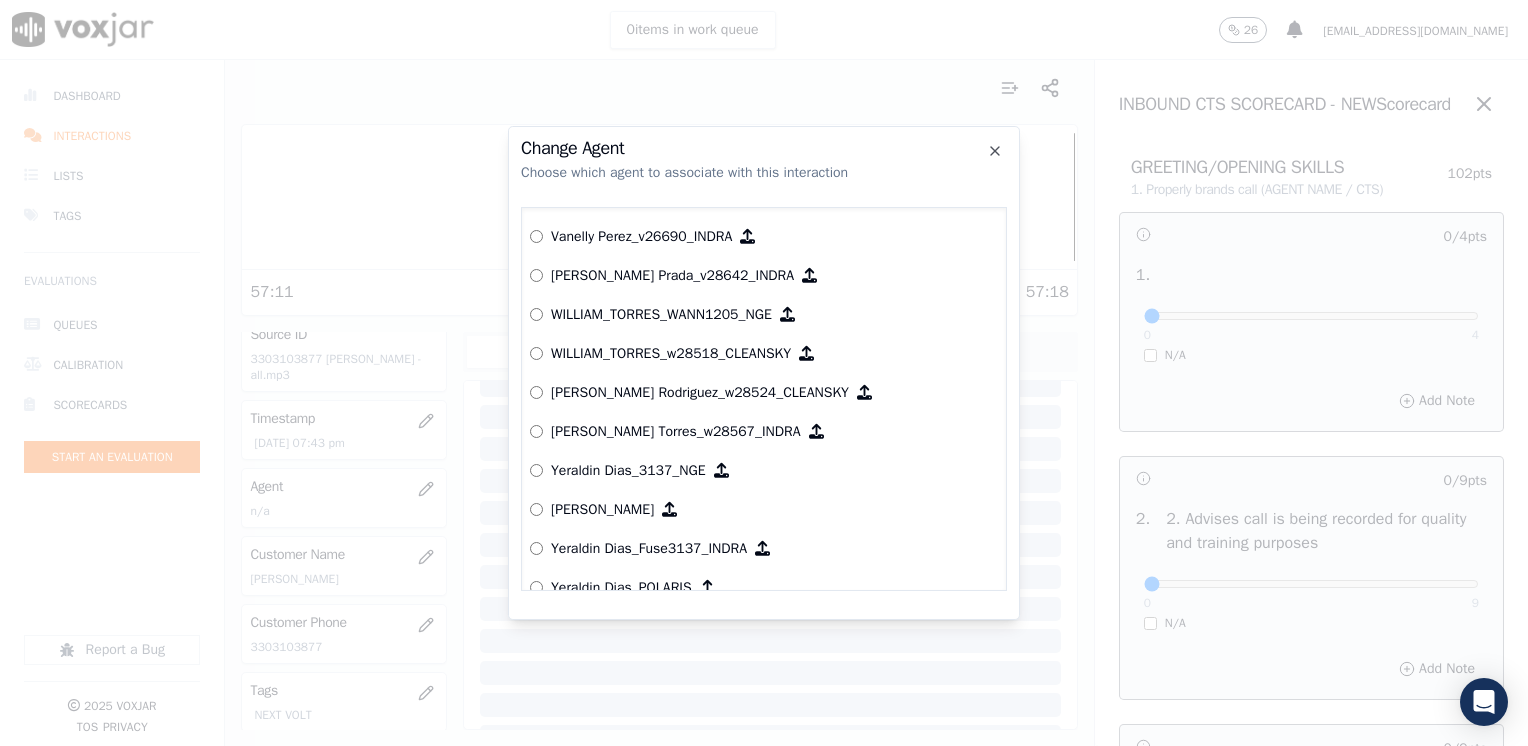 scroll, scrollTop: 9593, scrollLeft: 0, axis: vertical 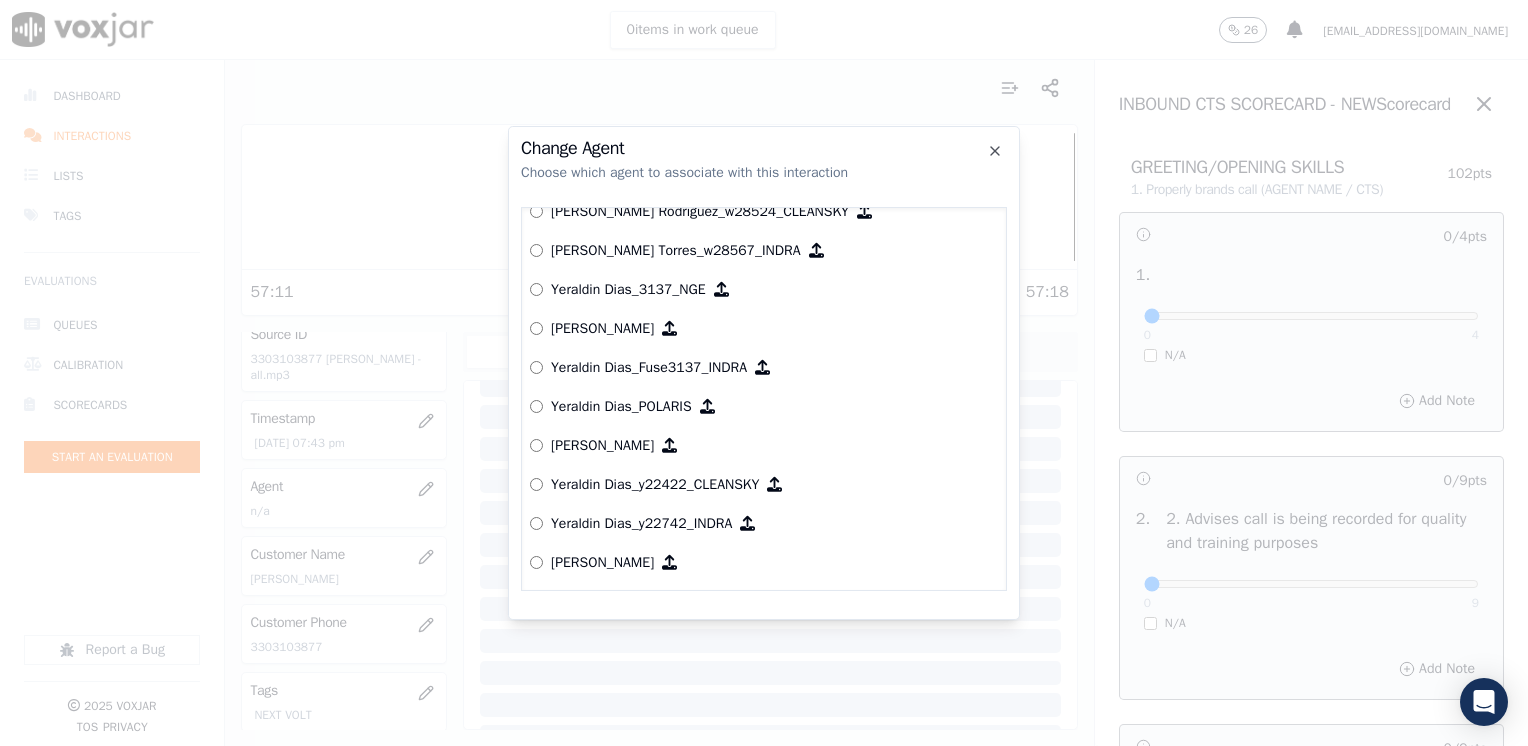 click on "Choose which agent to associate with this interaction" 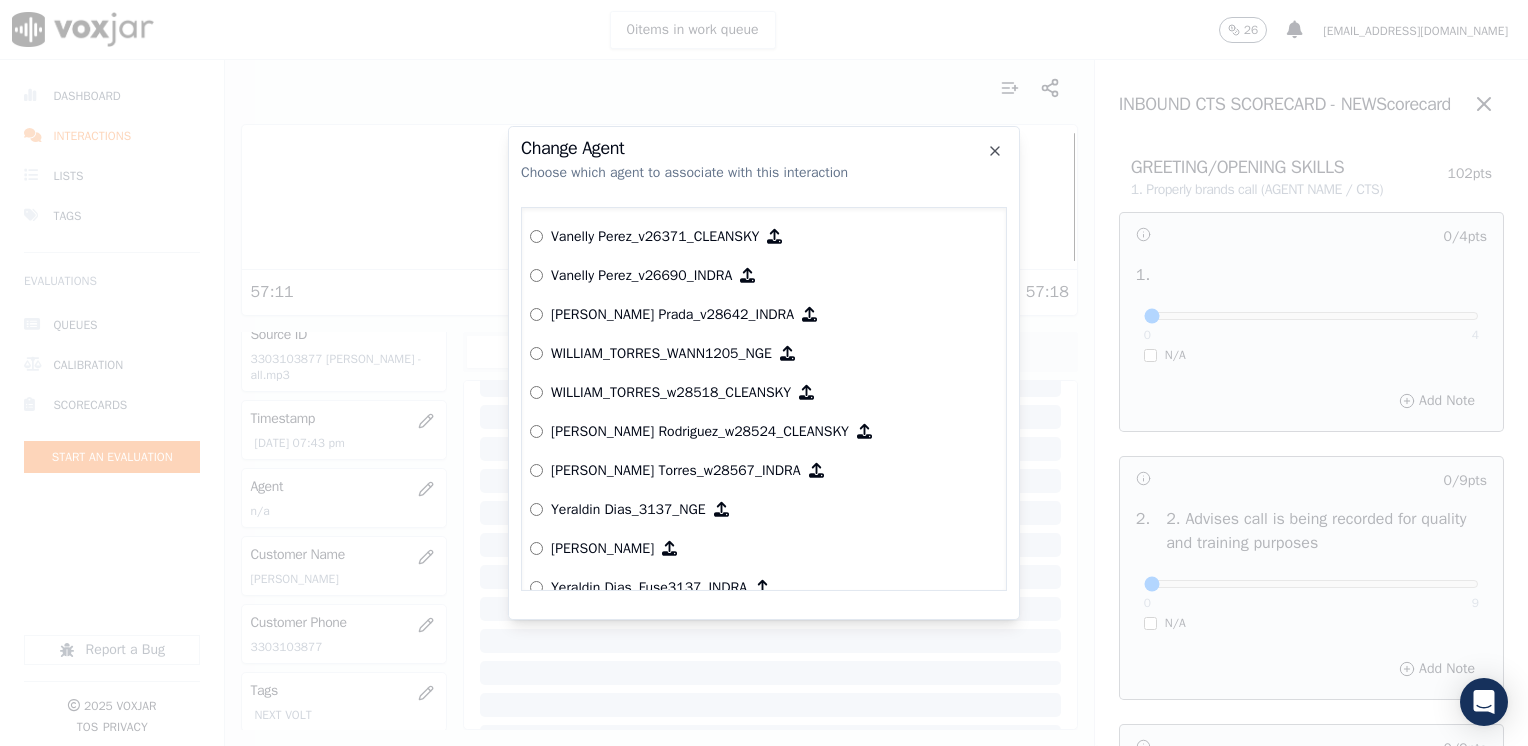 scroll, scrollTop: 9393, scrollLeft: 0, axis: vertical 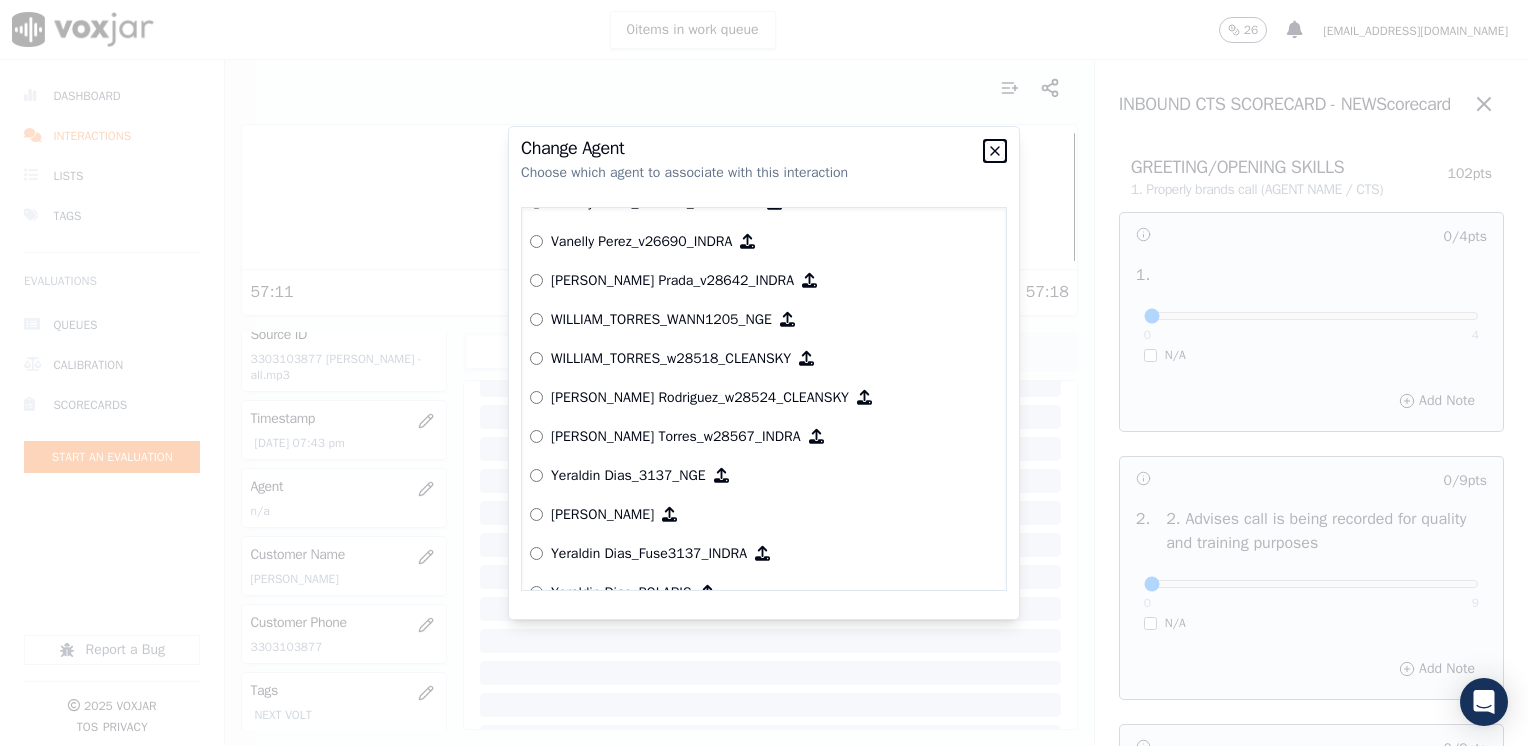 click 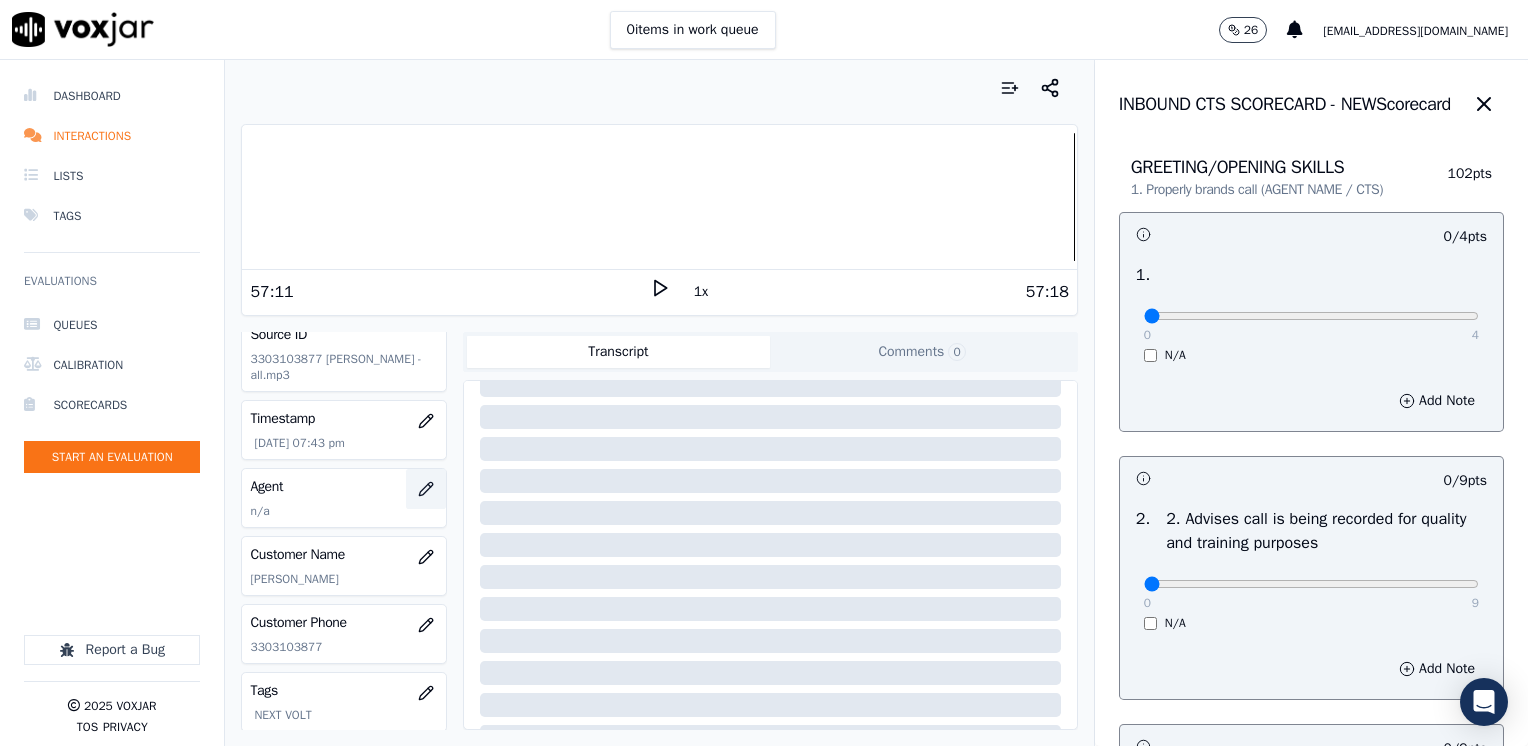 click 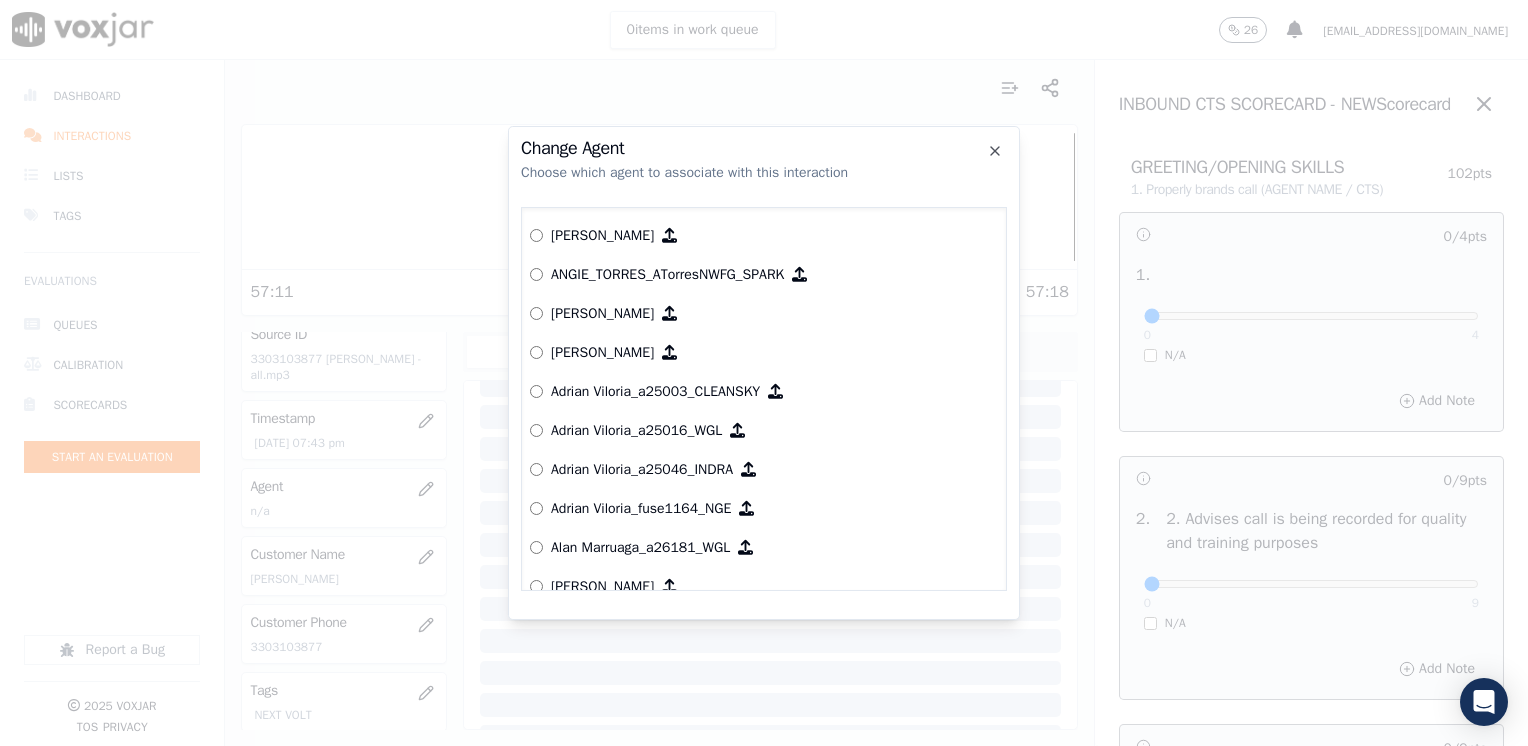 click on "Choose which agent to associate with this interaction" 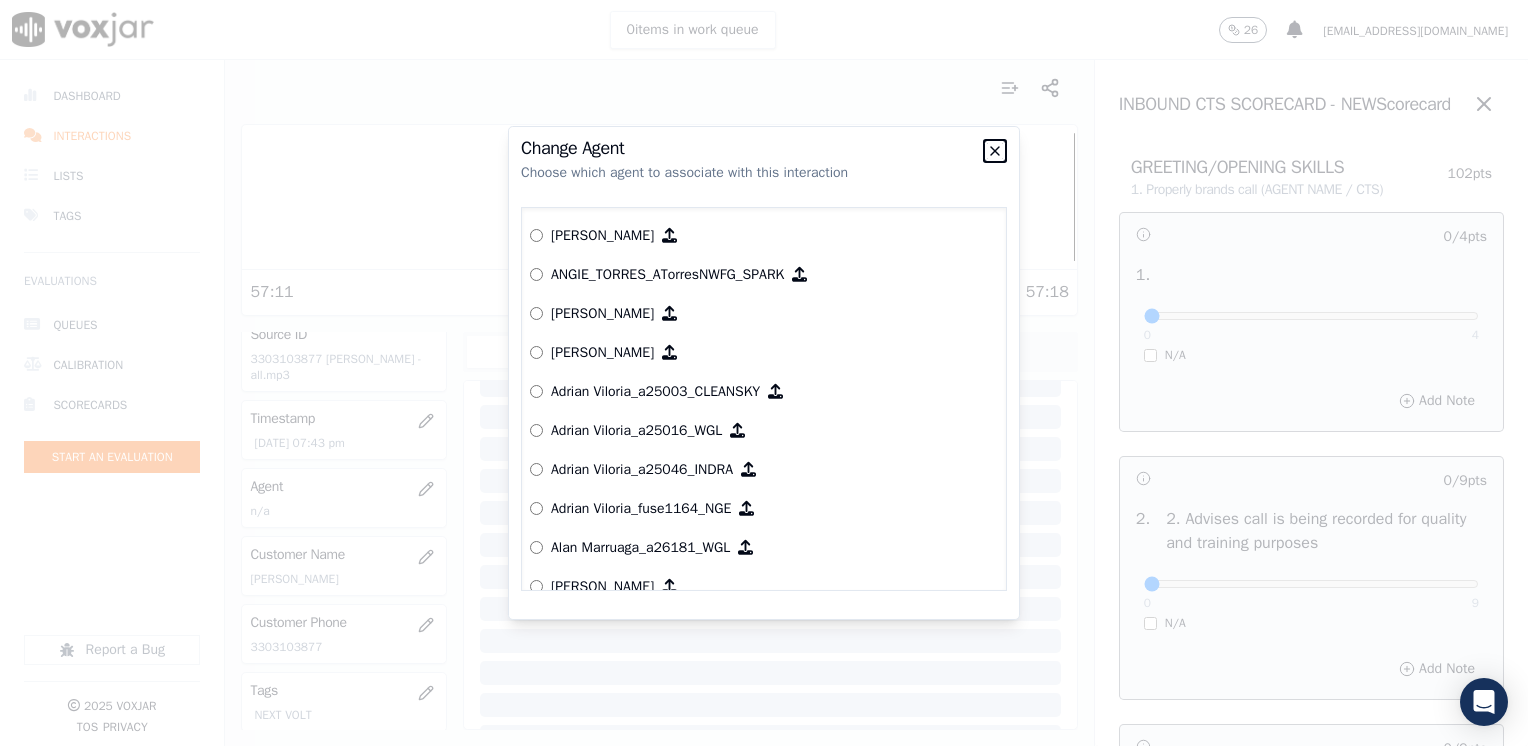 click 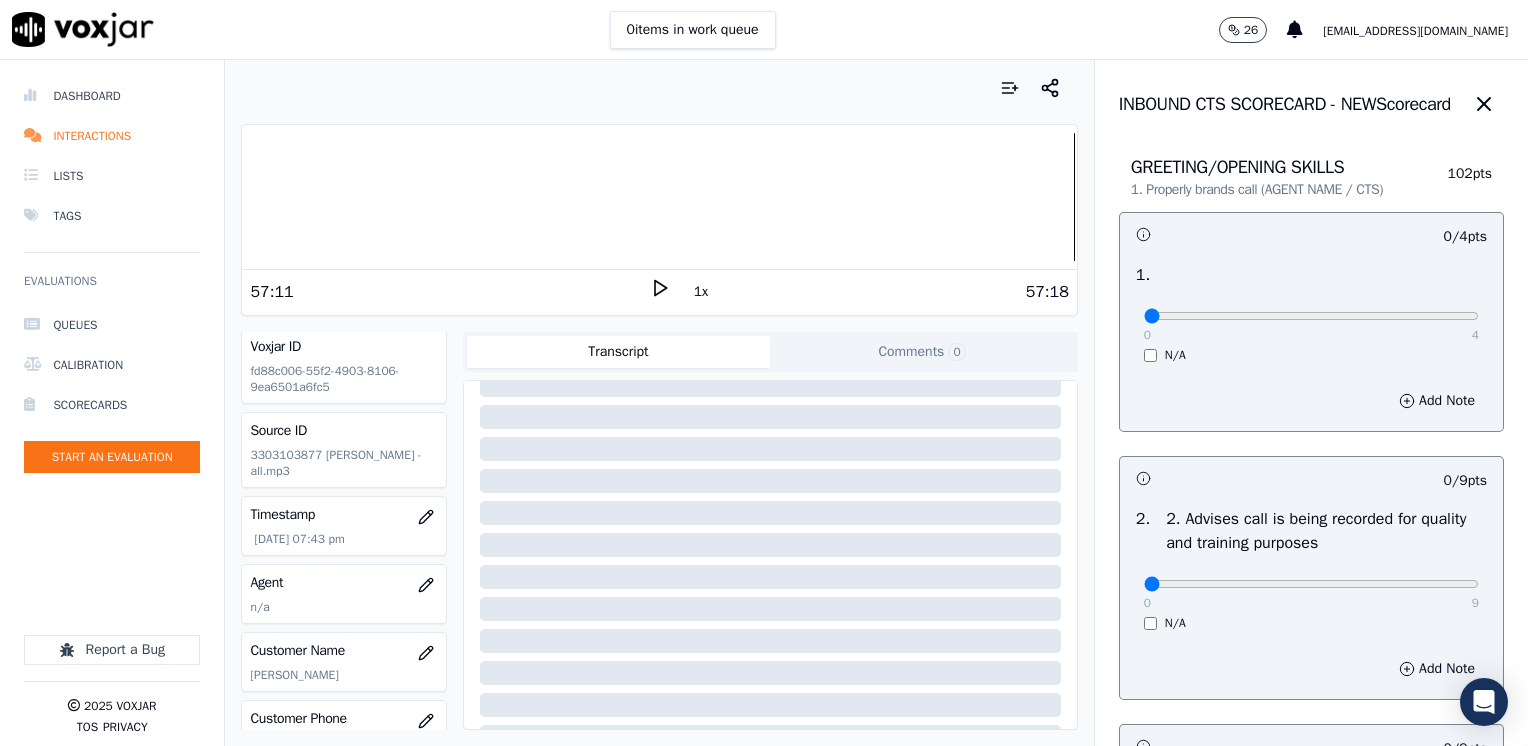 scroll, scrollTop: 0, scrollLeft: 0, axis: both 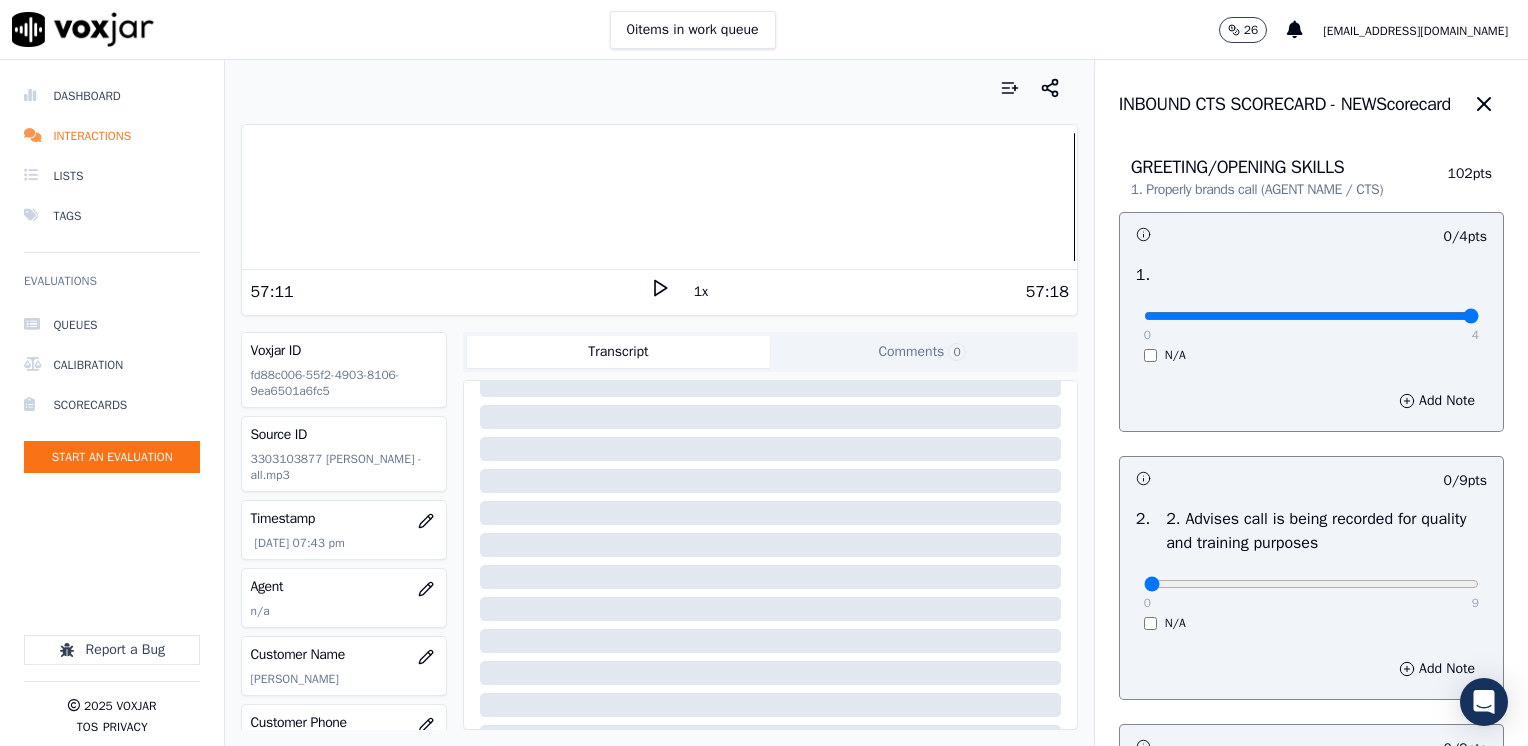 drag, startPoint x: 1132, startPoint y: 322, endPoint x: 1527, endPoint y: 291, distance: 396.2146 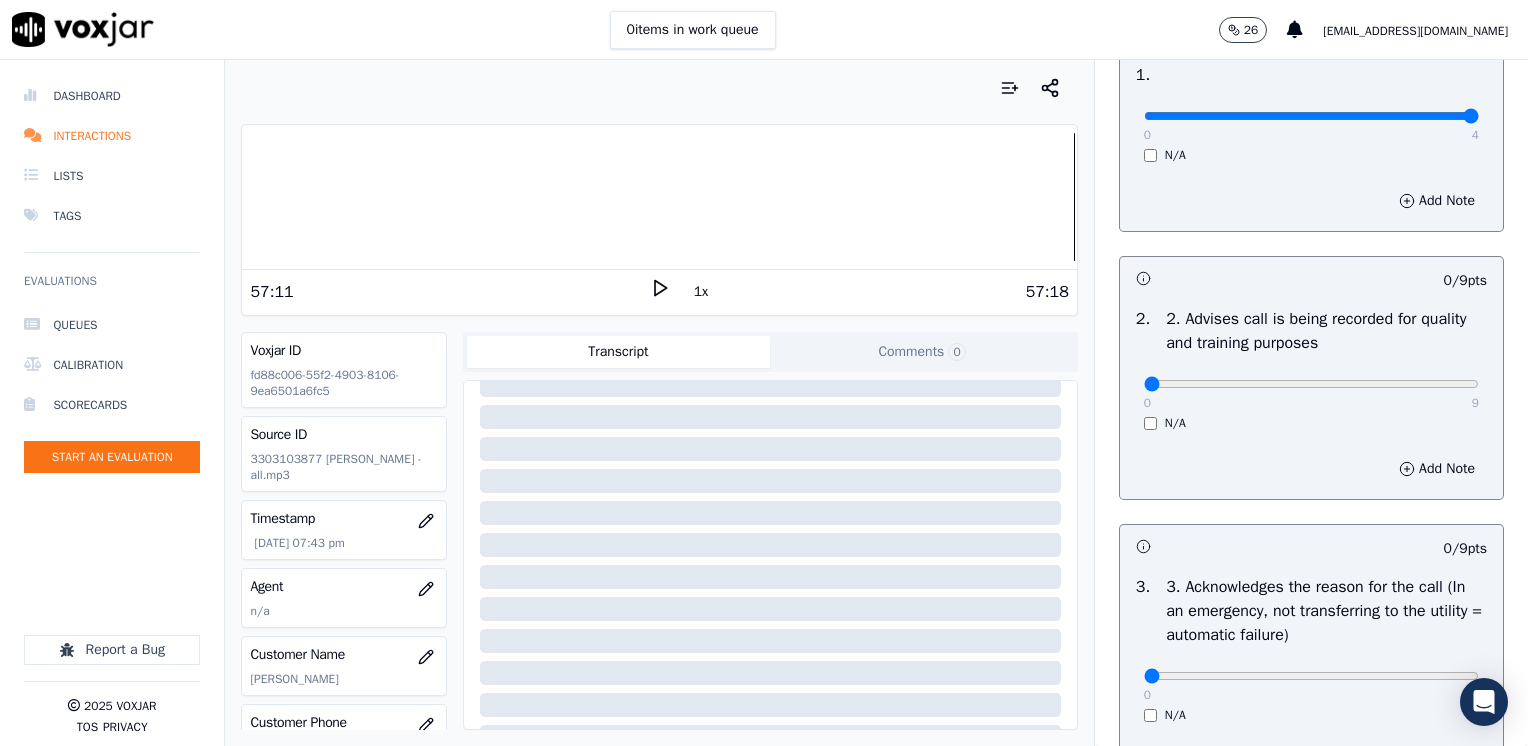 scroll, scrollTop: 400, scrollLeft: 0, axis: vertical 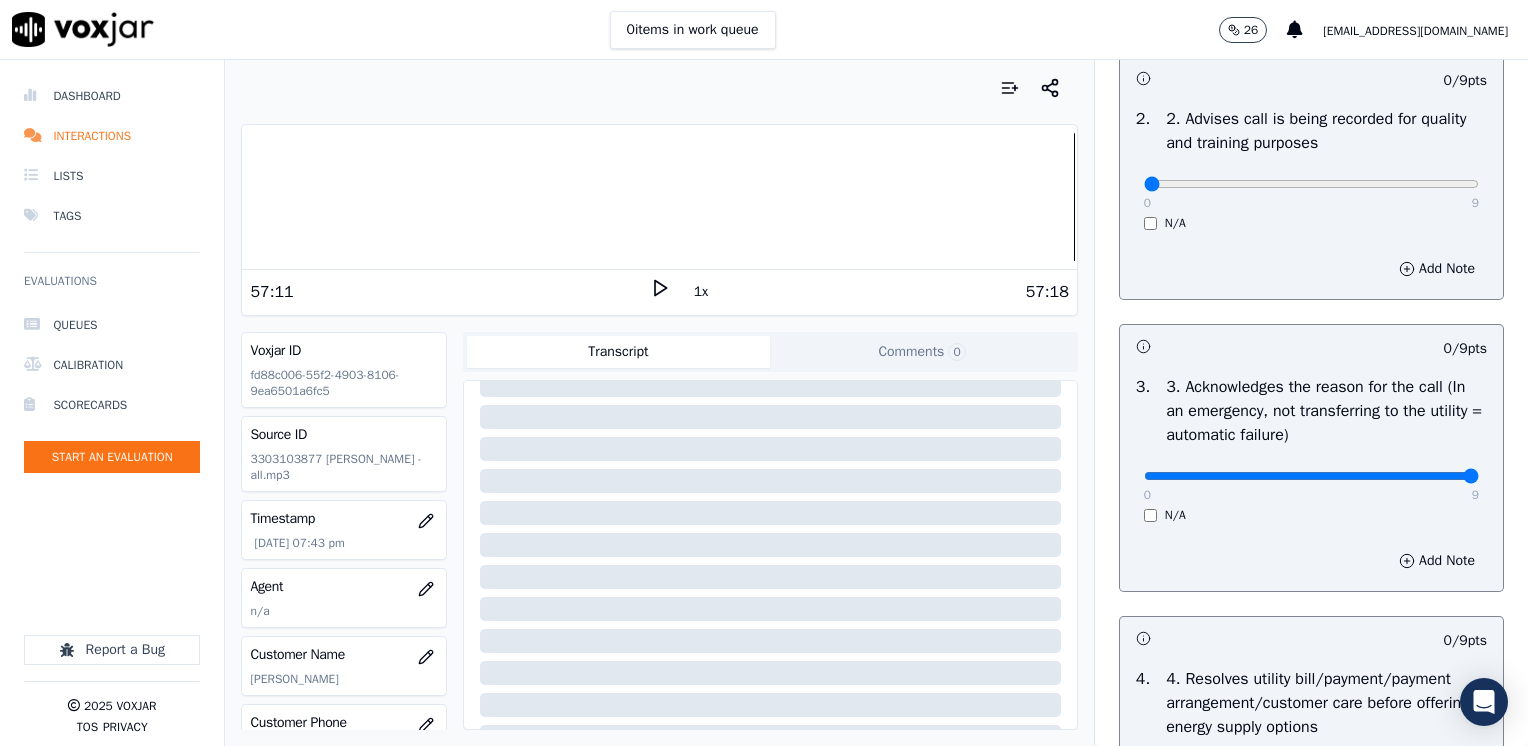 drag, startPoint x: 1131, startPoint y: 468, endPoint x: 1531, endPoint y: 495, distance: 400.91022 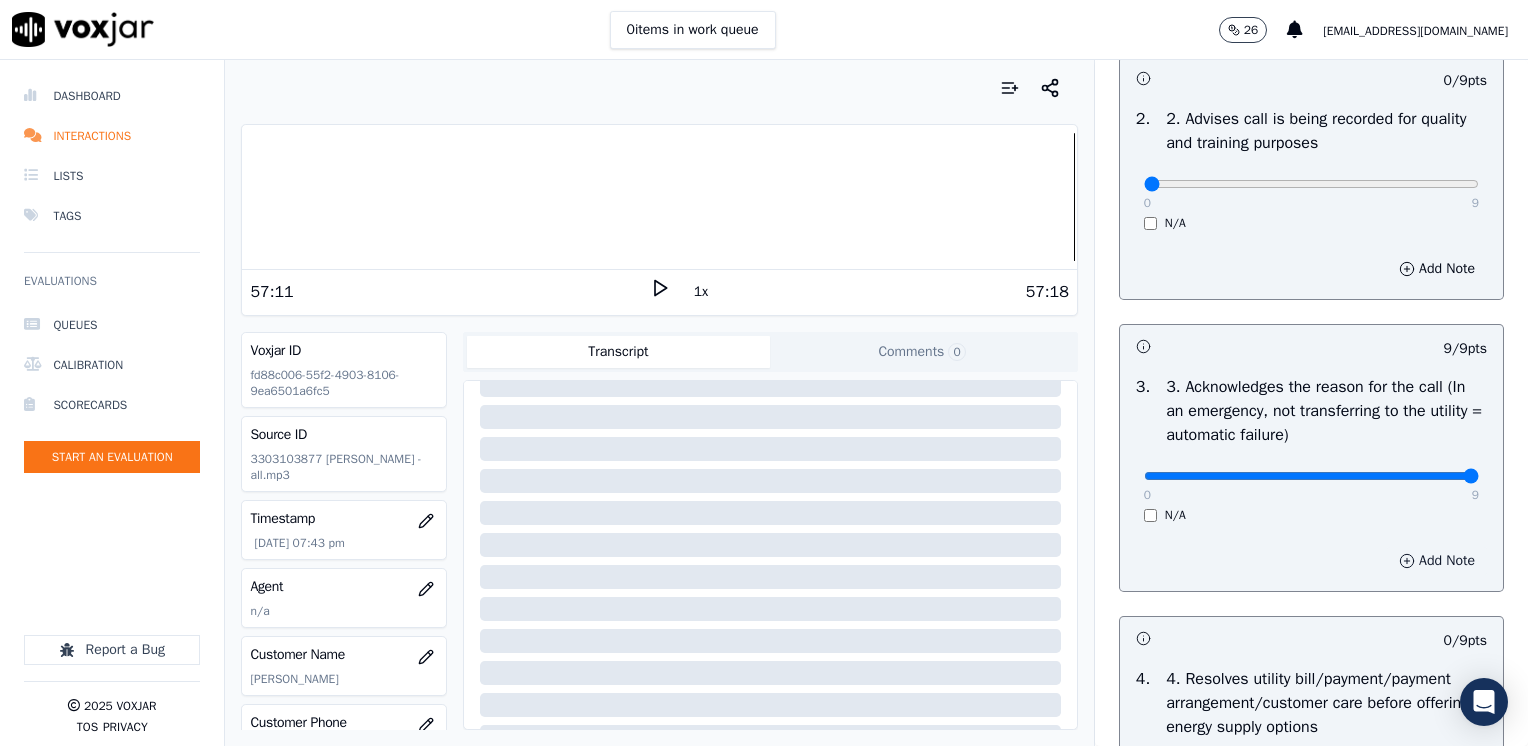 click on "Add Note" at bounding box center [1437, 561] 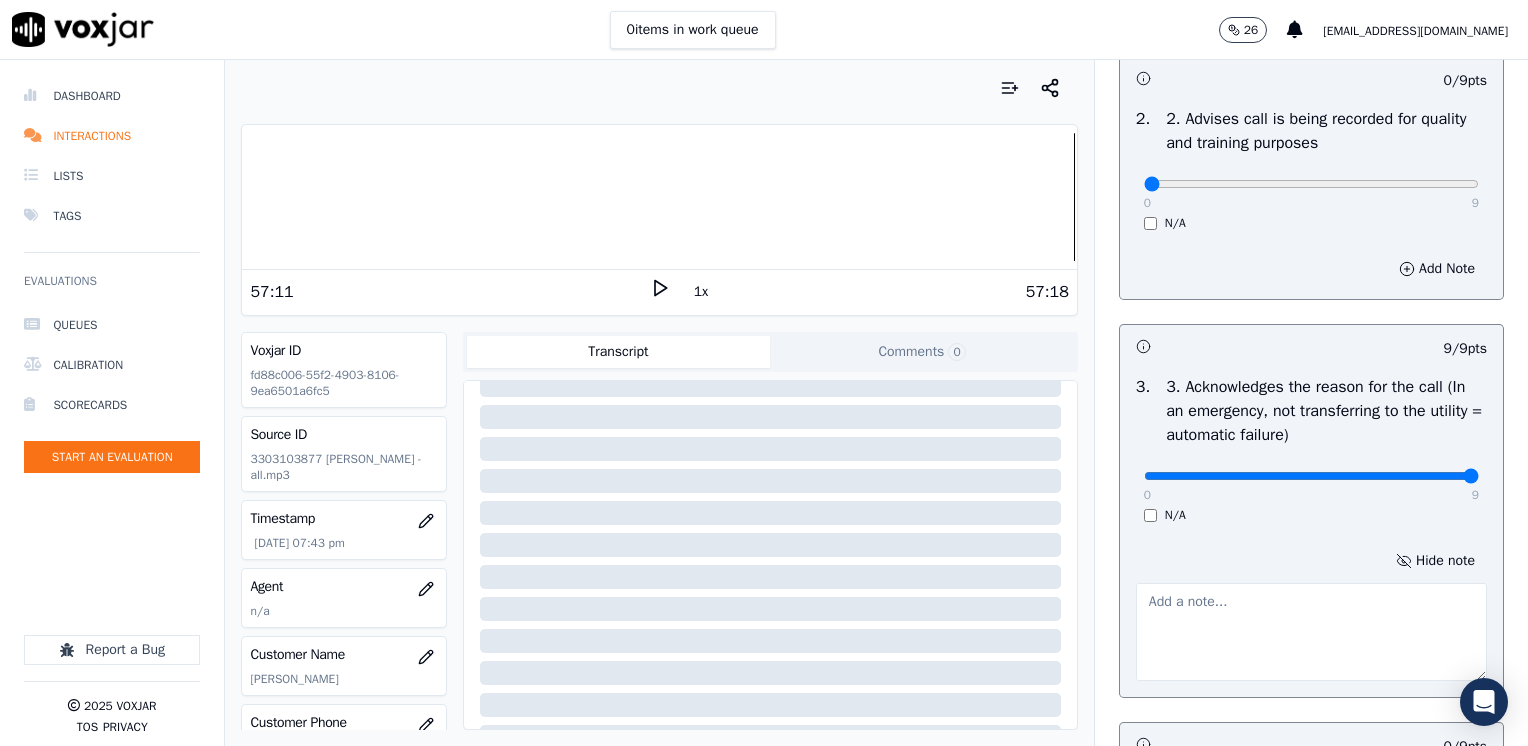 click at bounding box center (1311, 632) 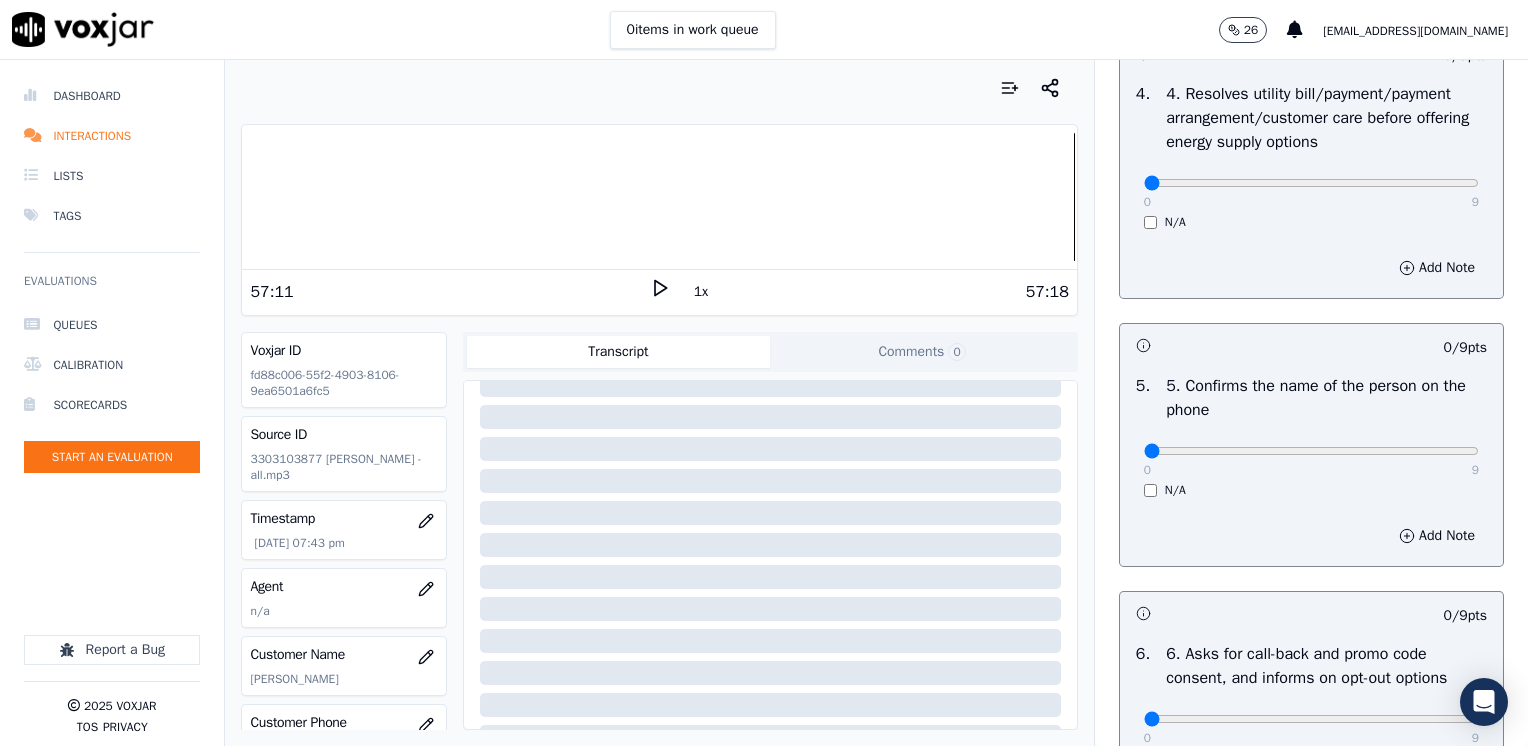 scroll, scrollTop: 1100, scrollLeft: 0, axis: vertical 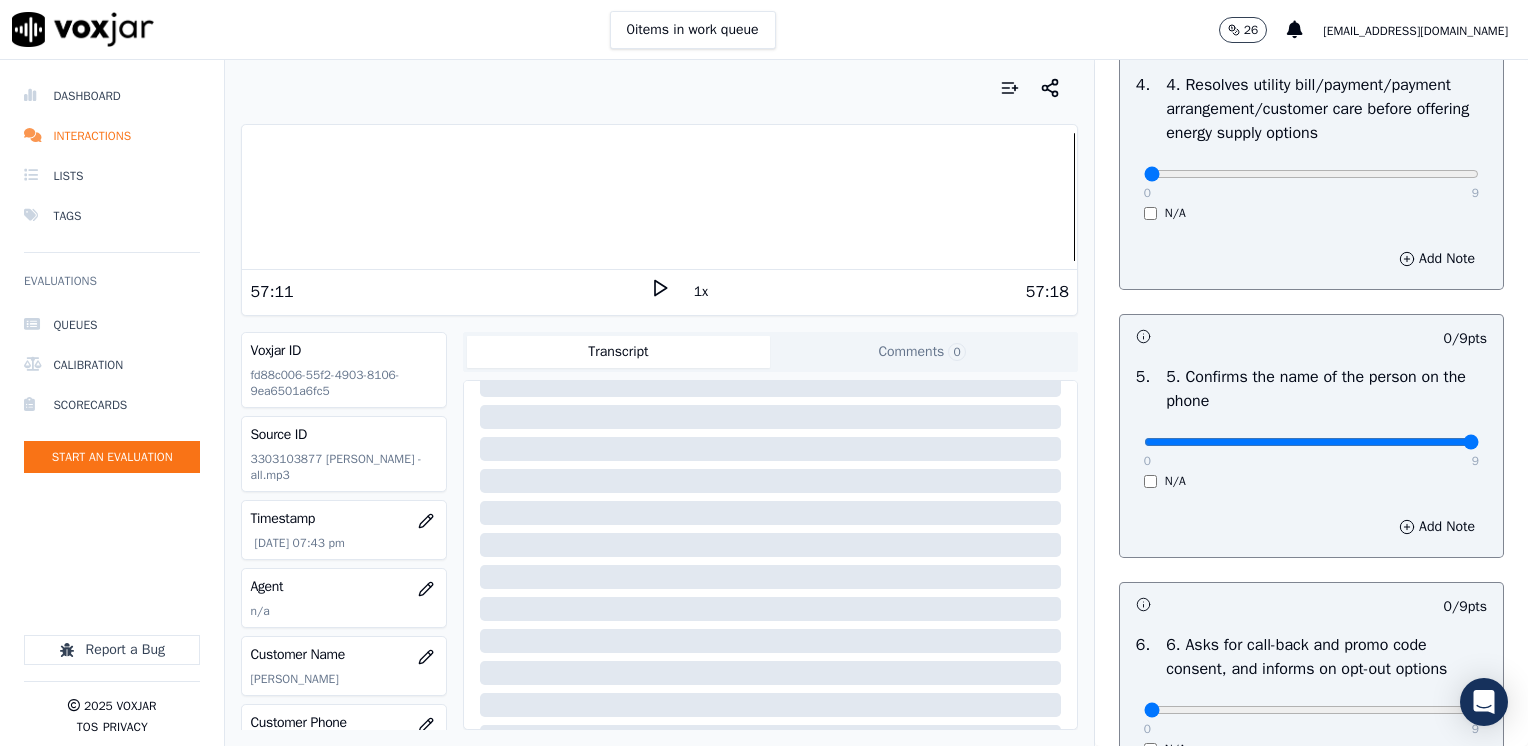 drag, startPoint x: 1130, startPoint y: 436, endPoint x: 1464, endPoint y: 450, distance: 334.29327 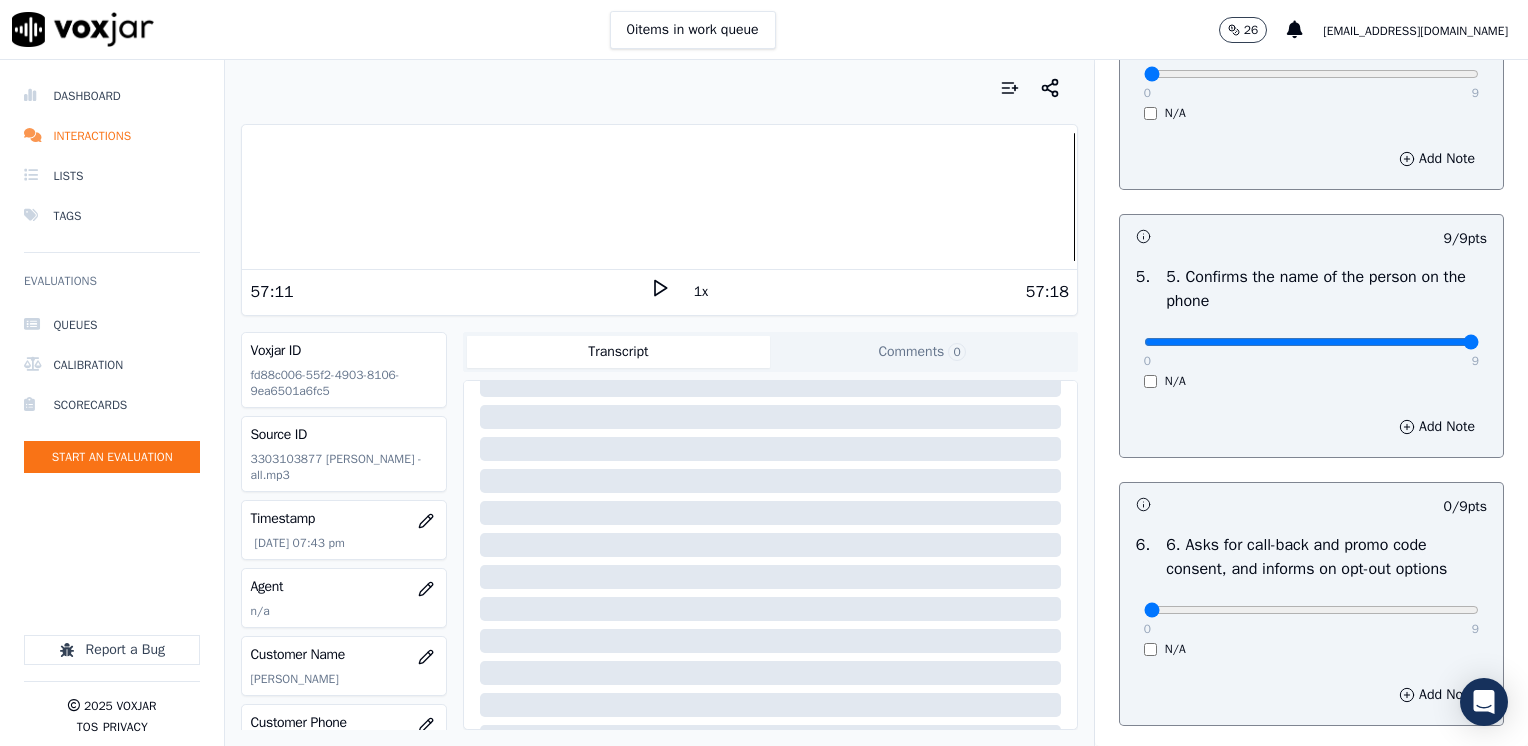 scroll, scrollTop: 500, scrollLeft: 0, axis: vertical 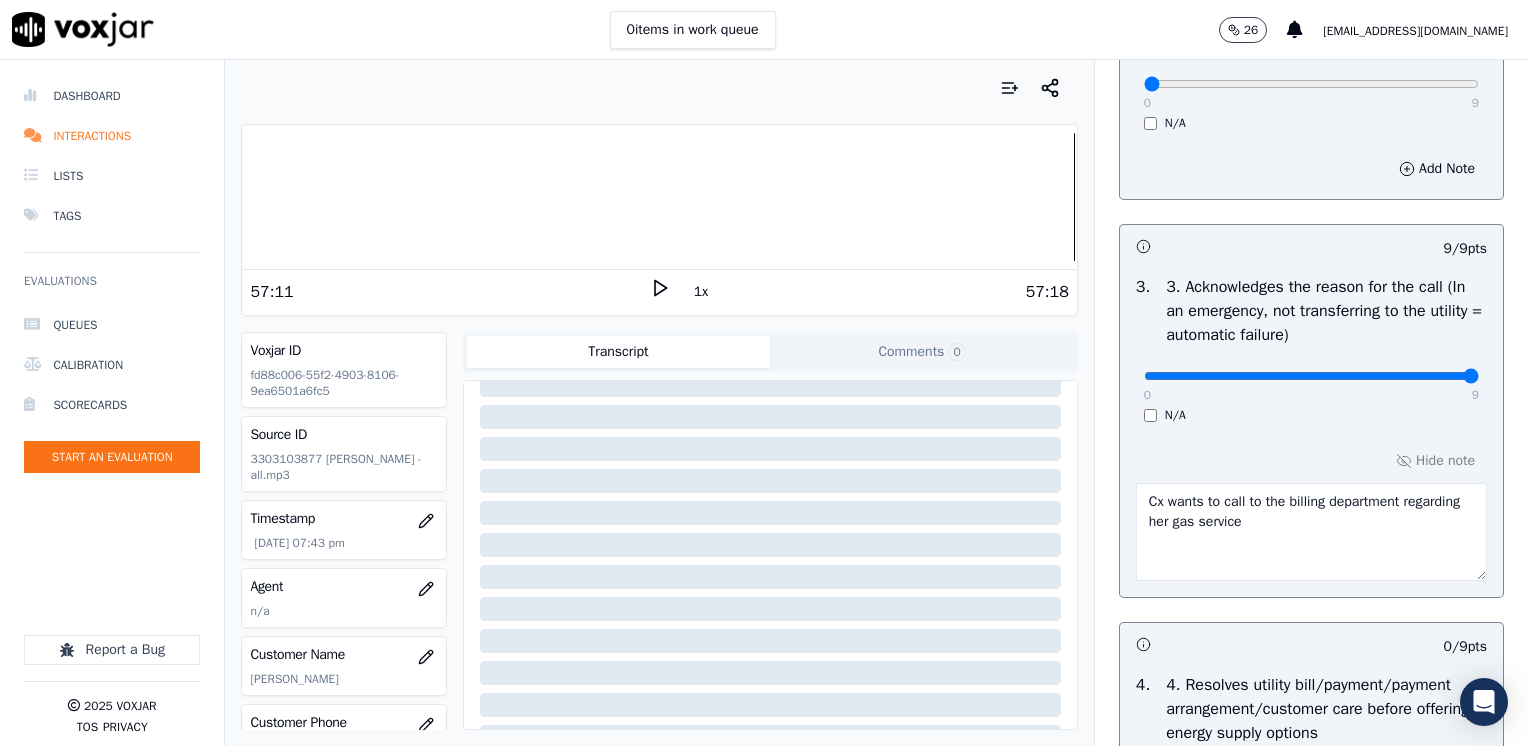 click on "Cx wants to call to the billing department regarding her gas service" at bounding box center (1311, 532) 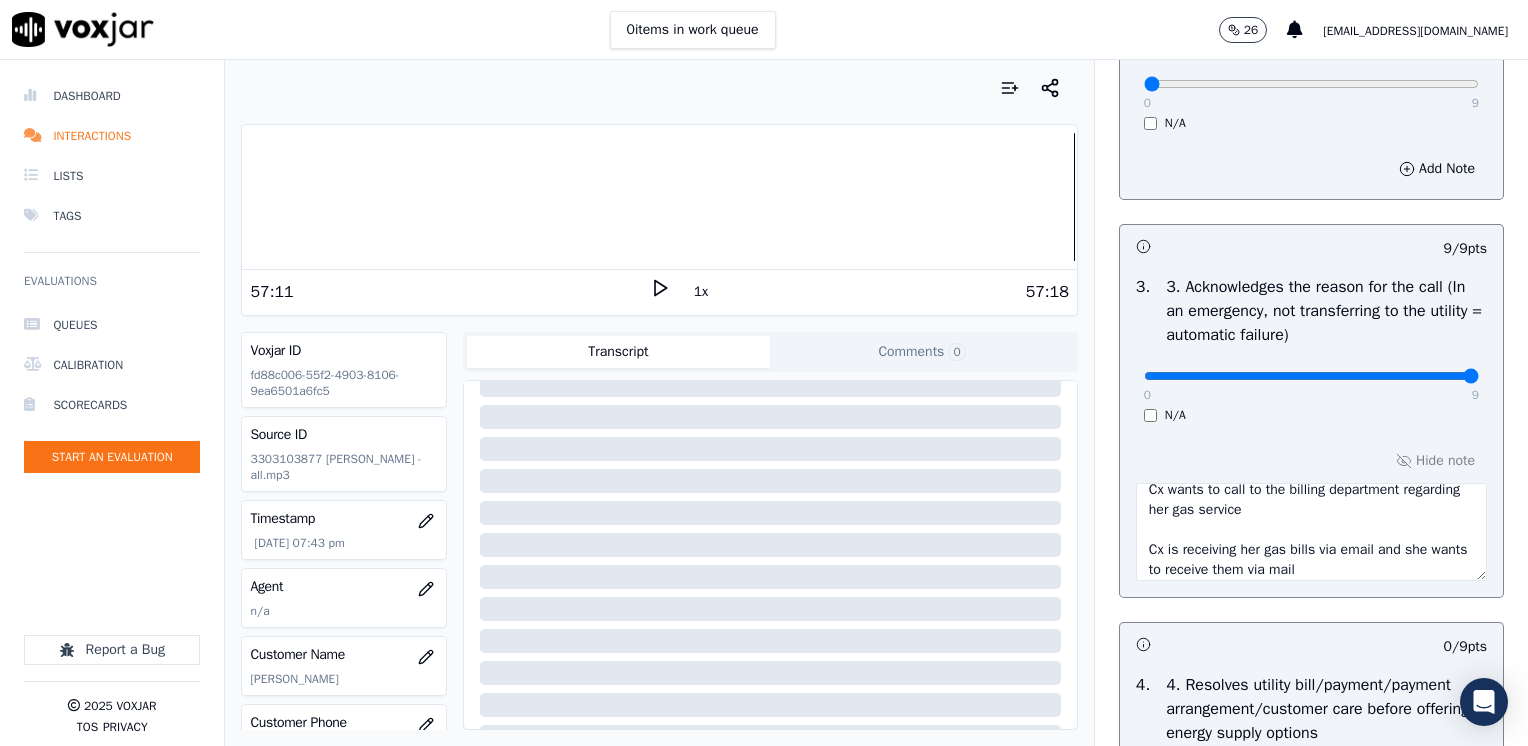 scroll, scrollTop: 0, scrollLeft: 0, axis: both 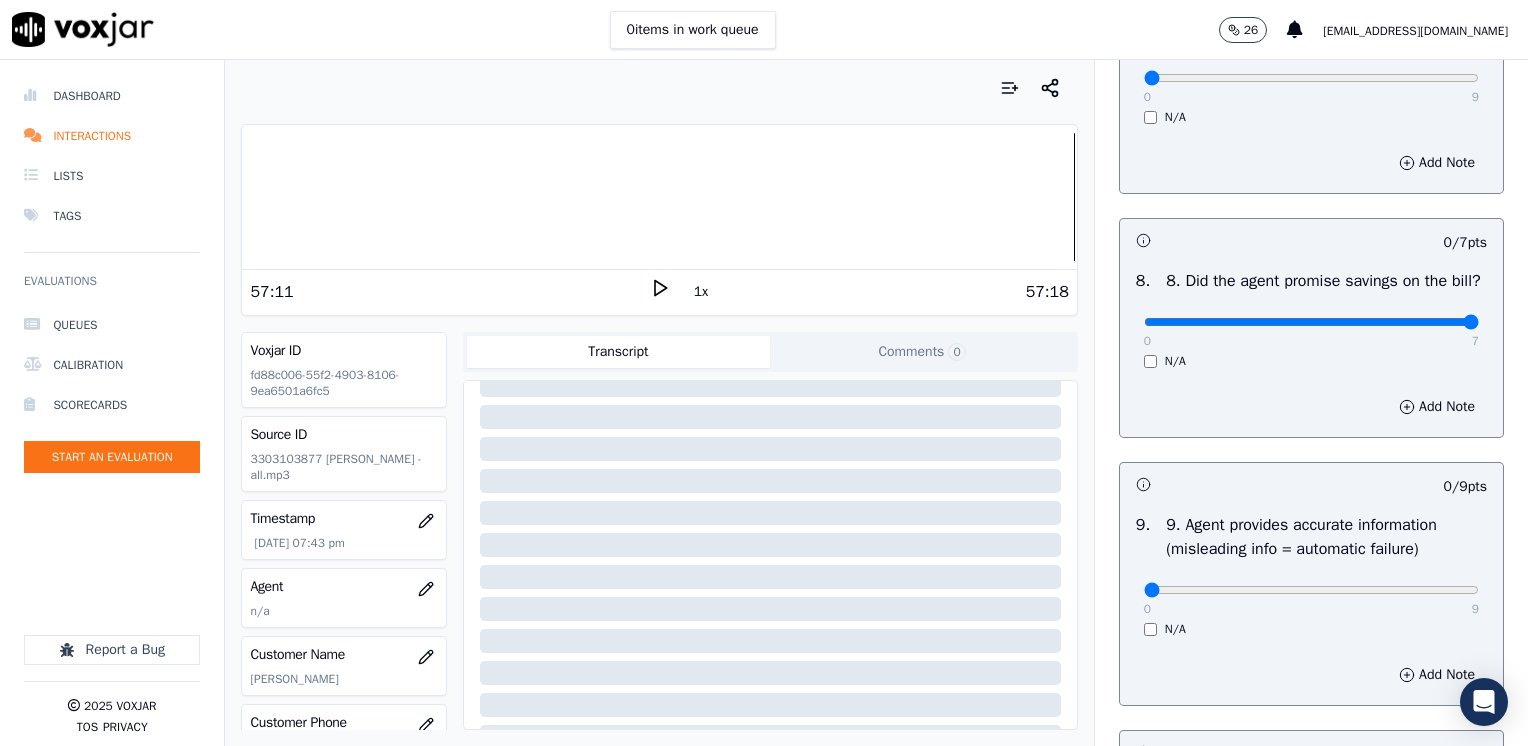 drag, startPoint x: 1131, startPoint y: 339, endPoint x: 1531, endPoint y: 334, distance: 400.03125 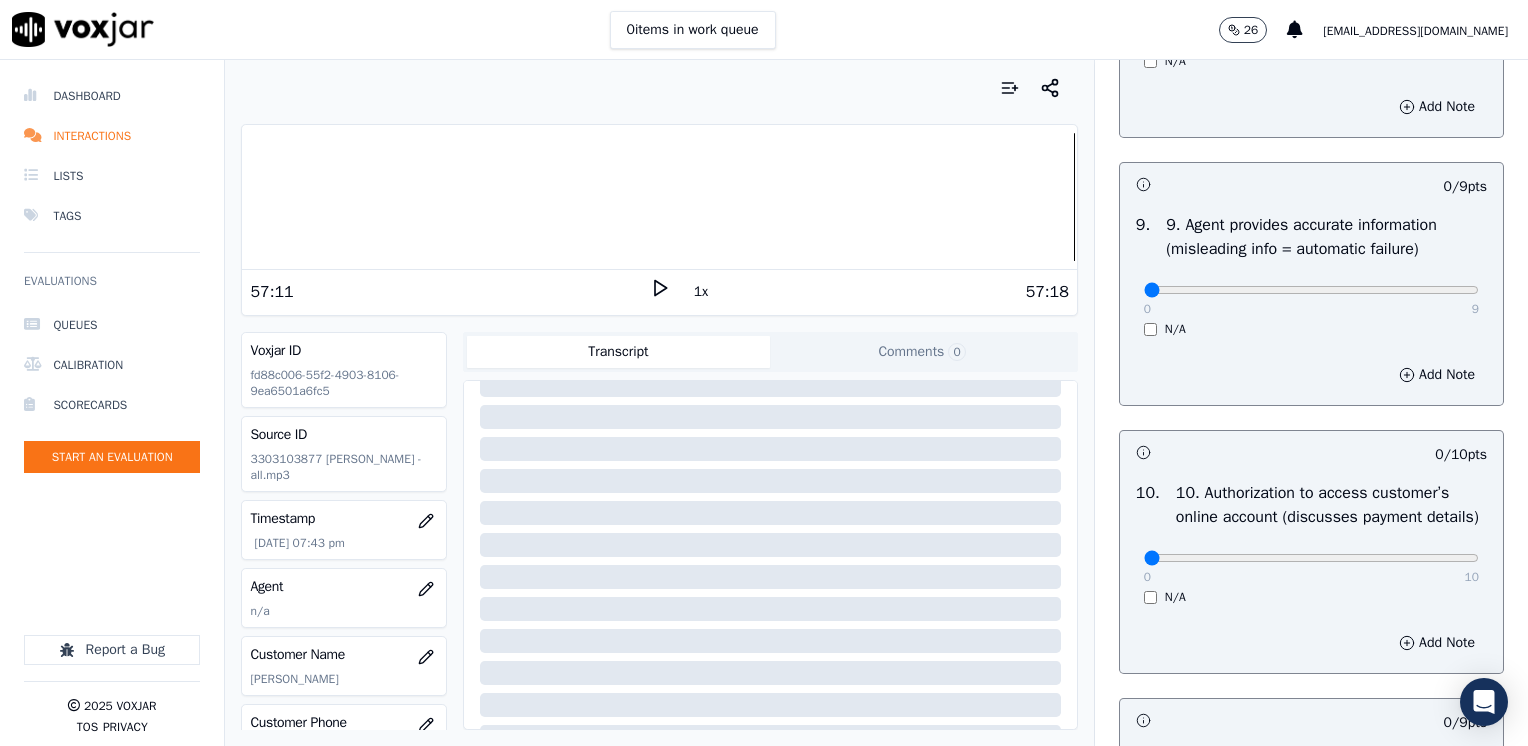 scroll, scrollTop: 2400, scrollLeft: 0, axis: vertical 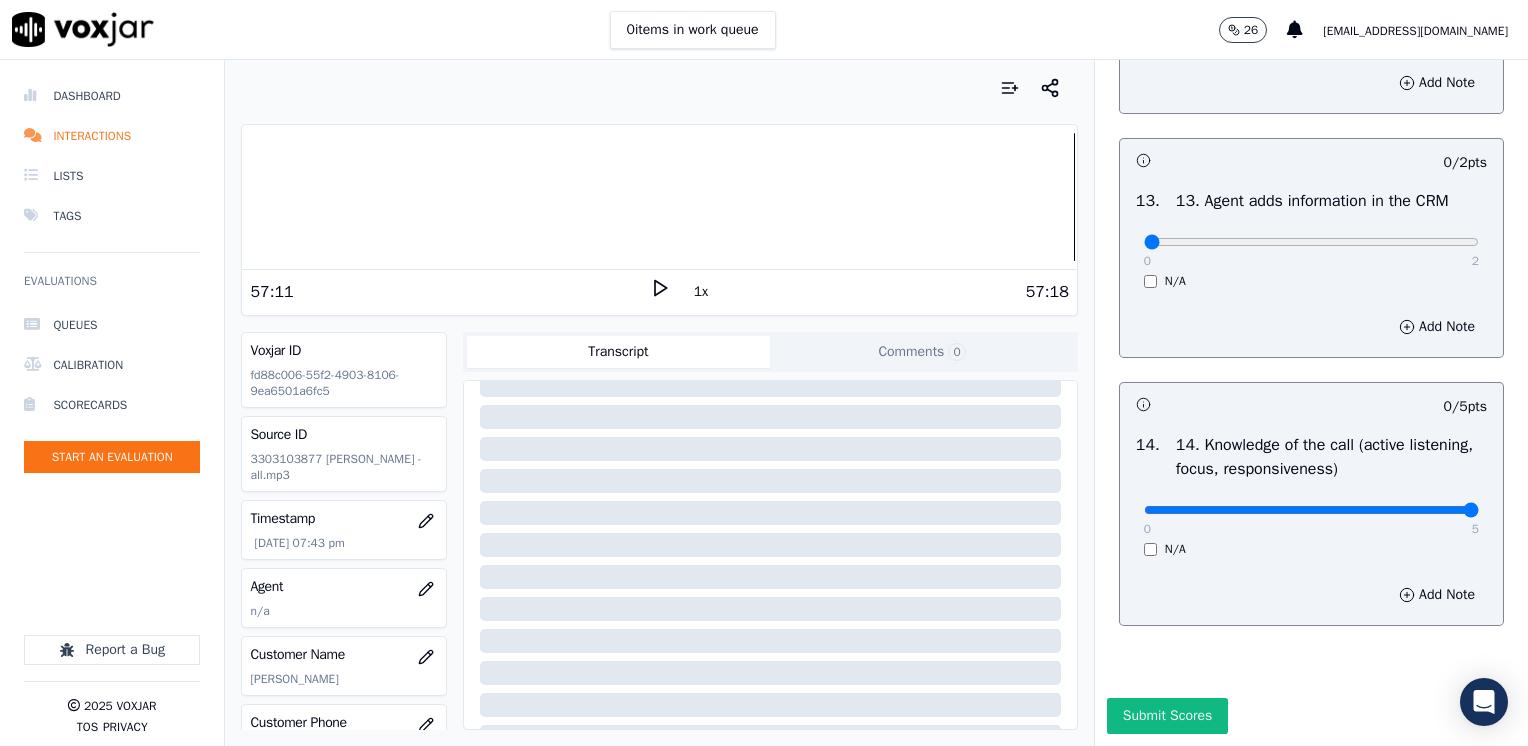drag, startPoint x: 1132, startPoint y: 463, endPoint x: 1531, endPoint y: 458, distance: 399.03134 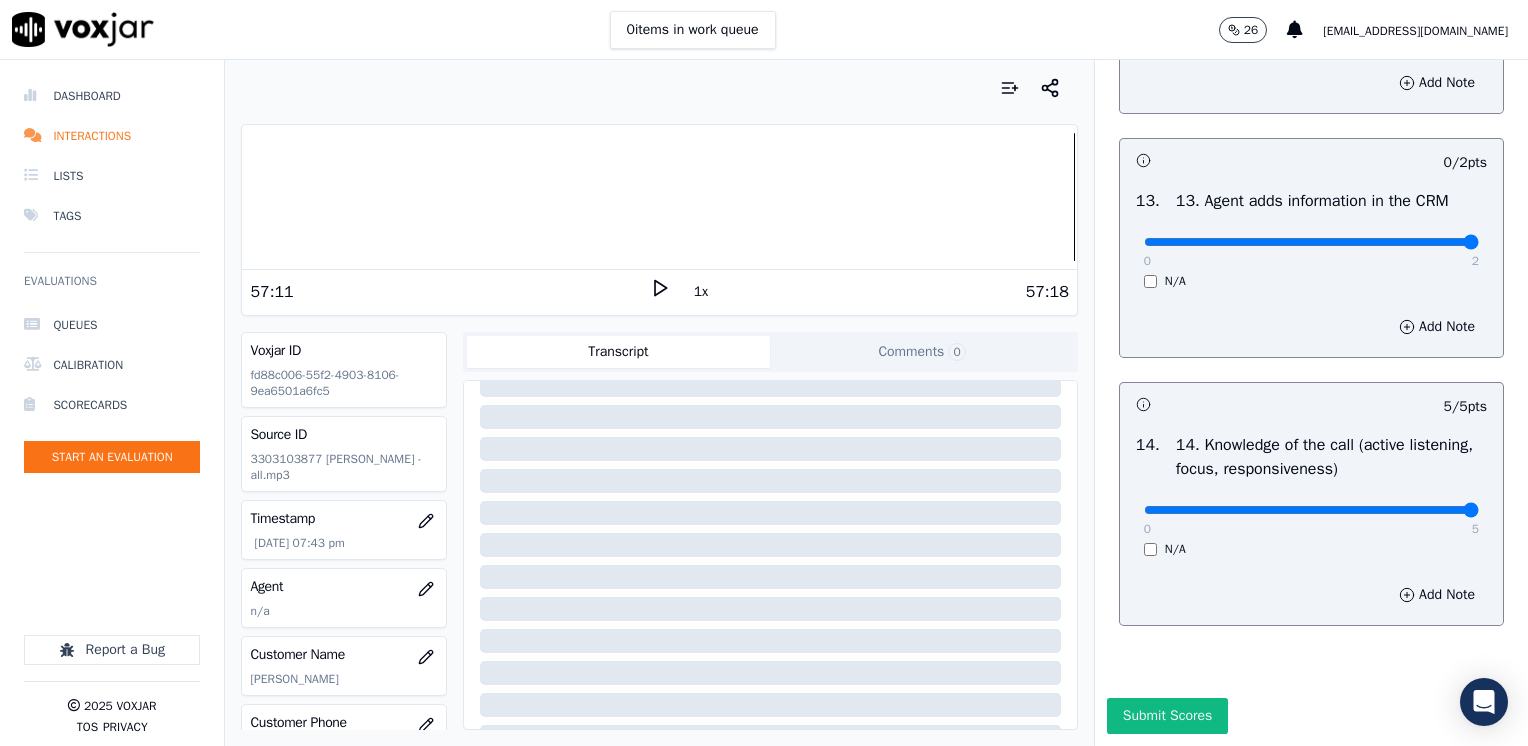 drag, startPoint x: 1132, startPoint y: 203, endPoint x: 1531, endPoint y: 199, distance: 399.02005 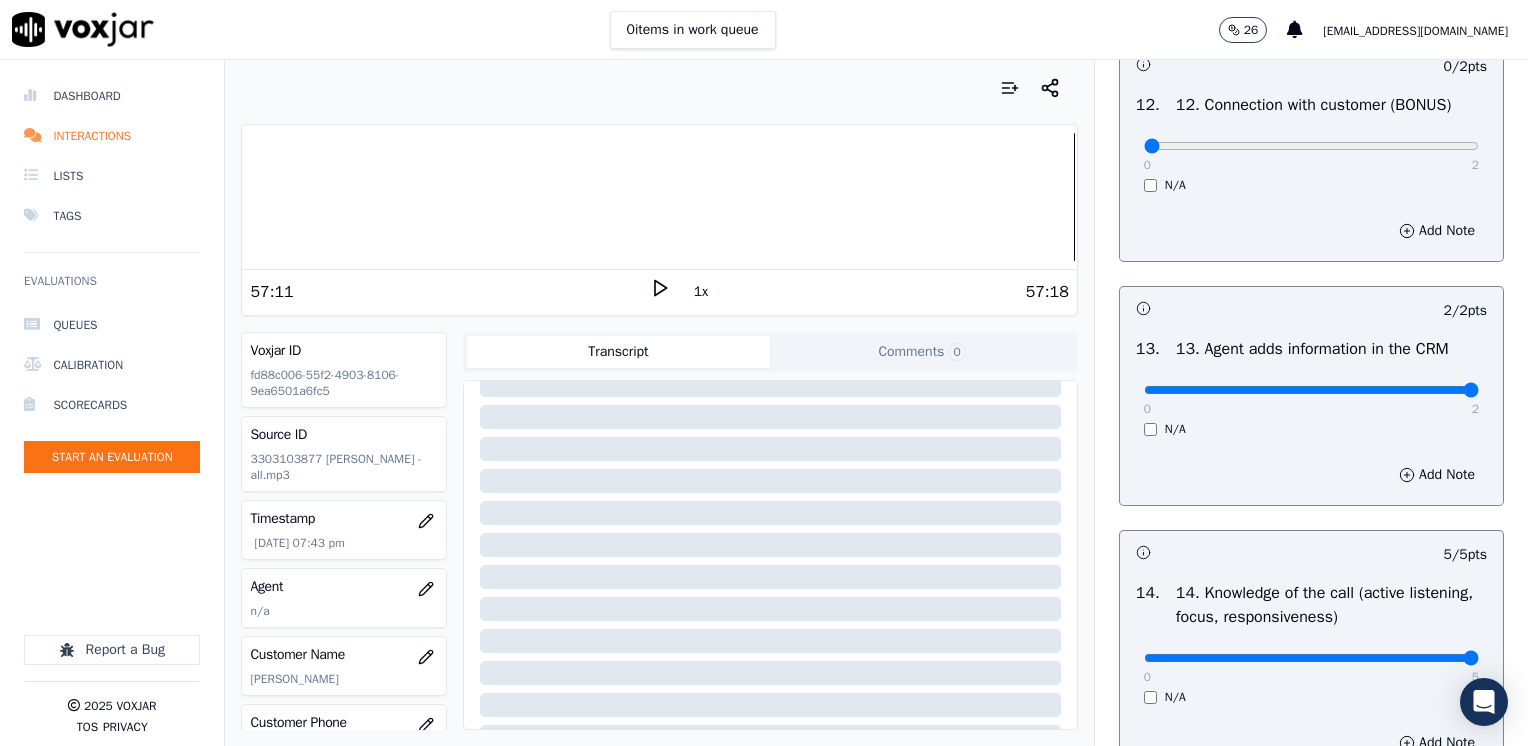 scroll, scrollTop: 3059, scrollLeft: 0, axis: vertical 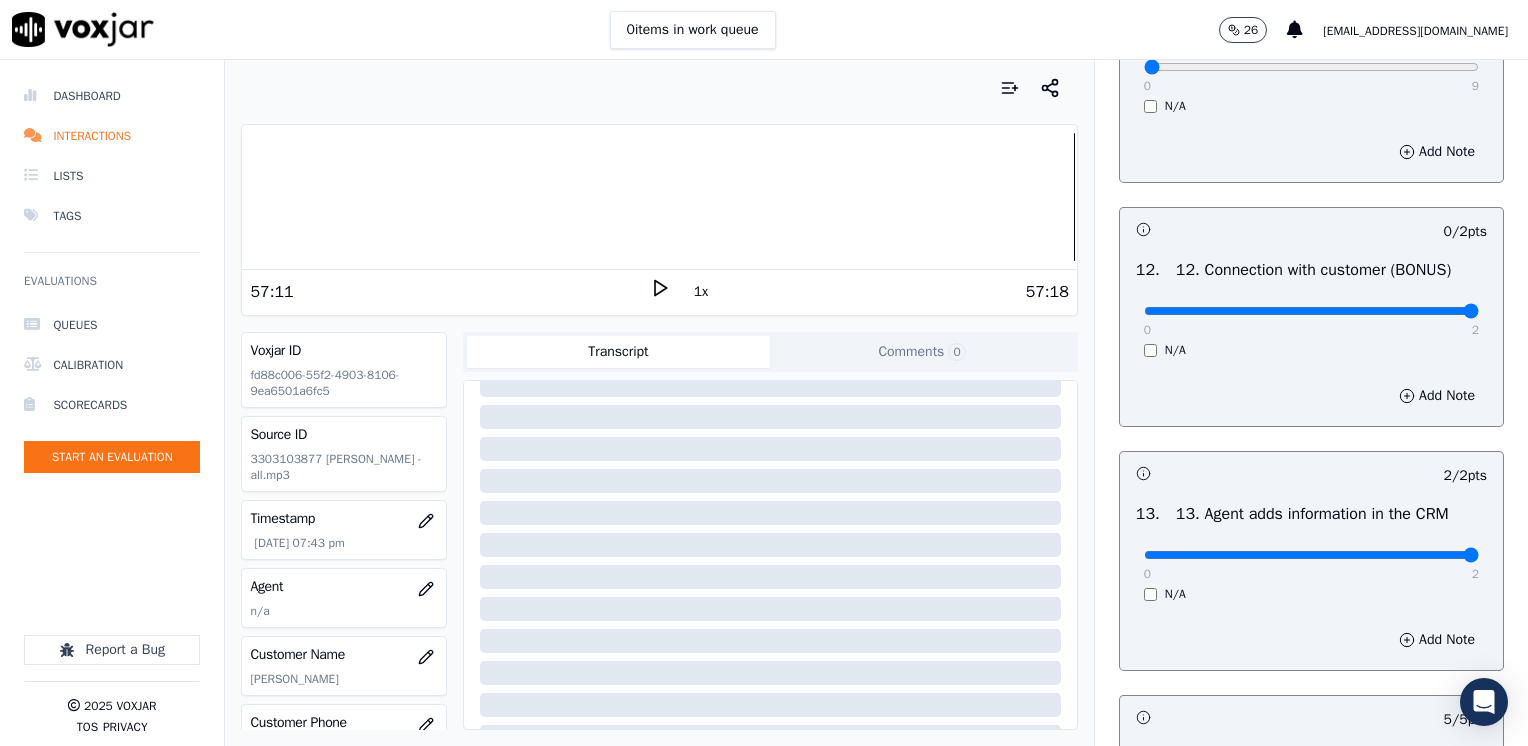 drag, startPoint x: 1140, startPoint y: 355, endPoint x: 1531, endPoint y: 377, distance: 391.61844 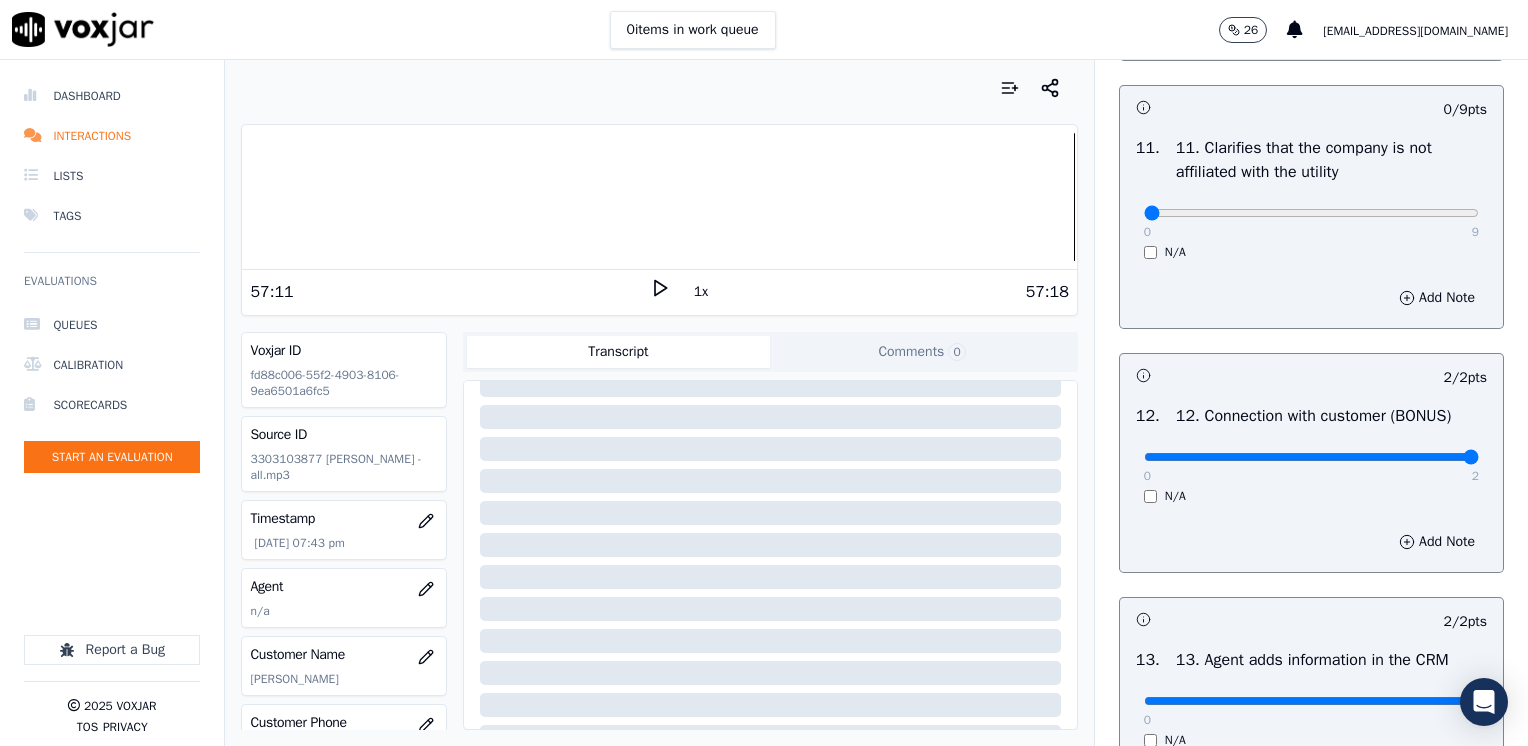 scroll, scrollTop: 2759, scrollLeft: 0, axis: vertical 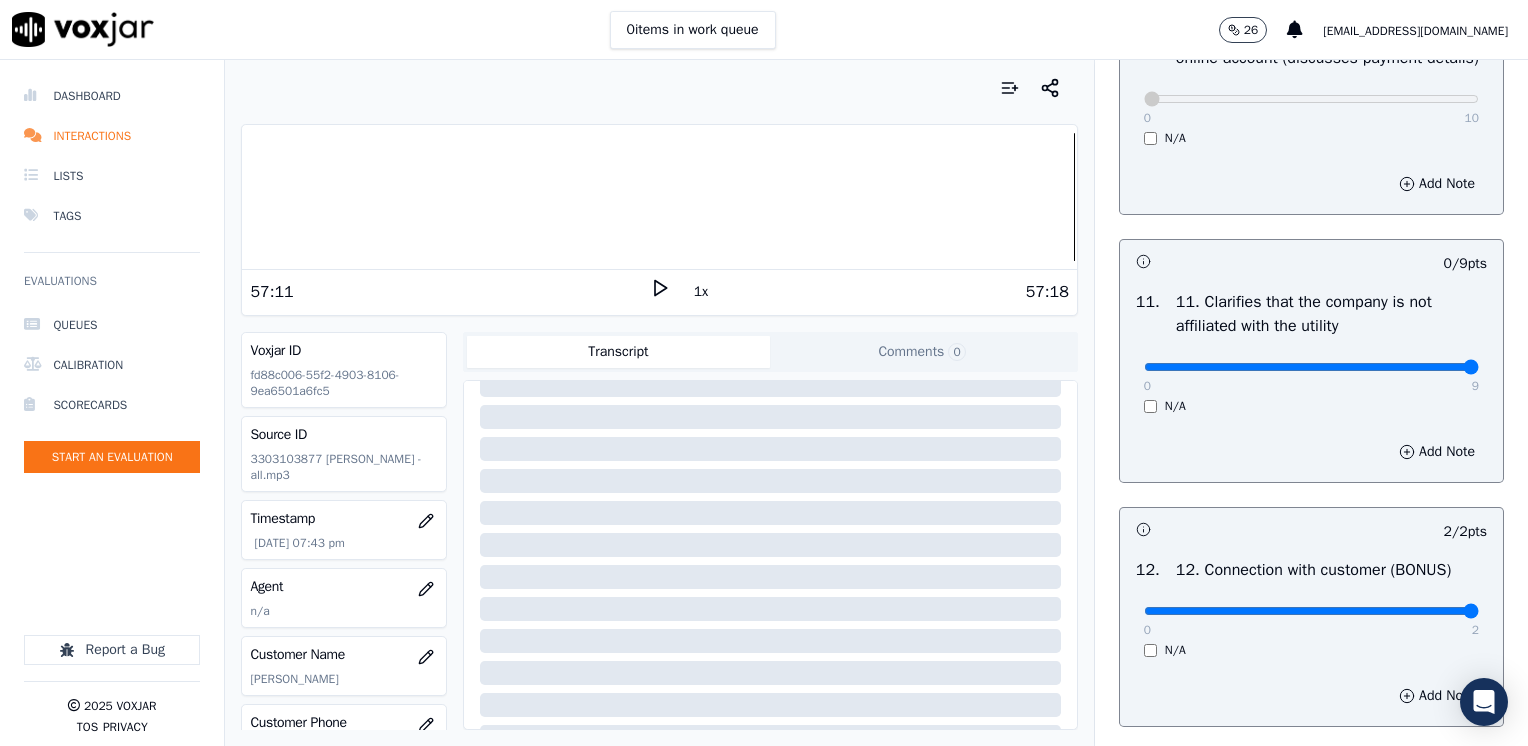 drag, startPoint x: 1136, startPoint y: 413, endPoint x: 1531, endPoint y: 410, distance: 395.01138 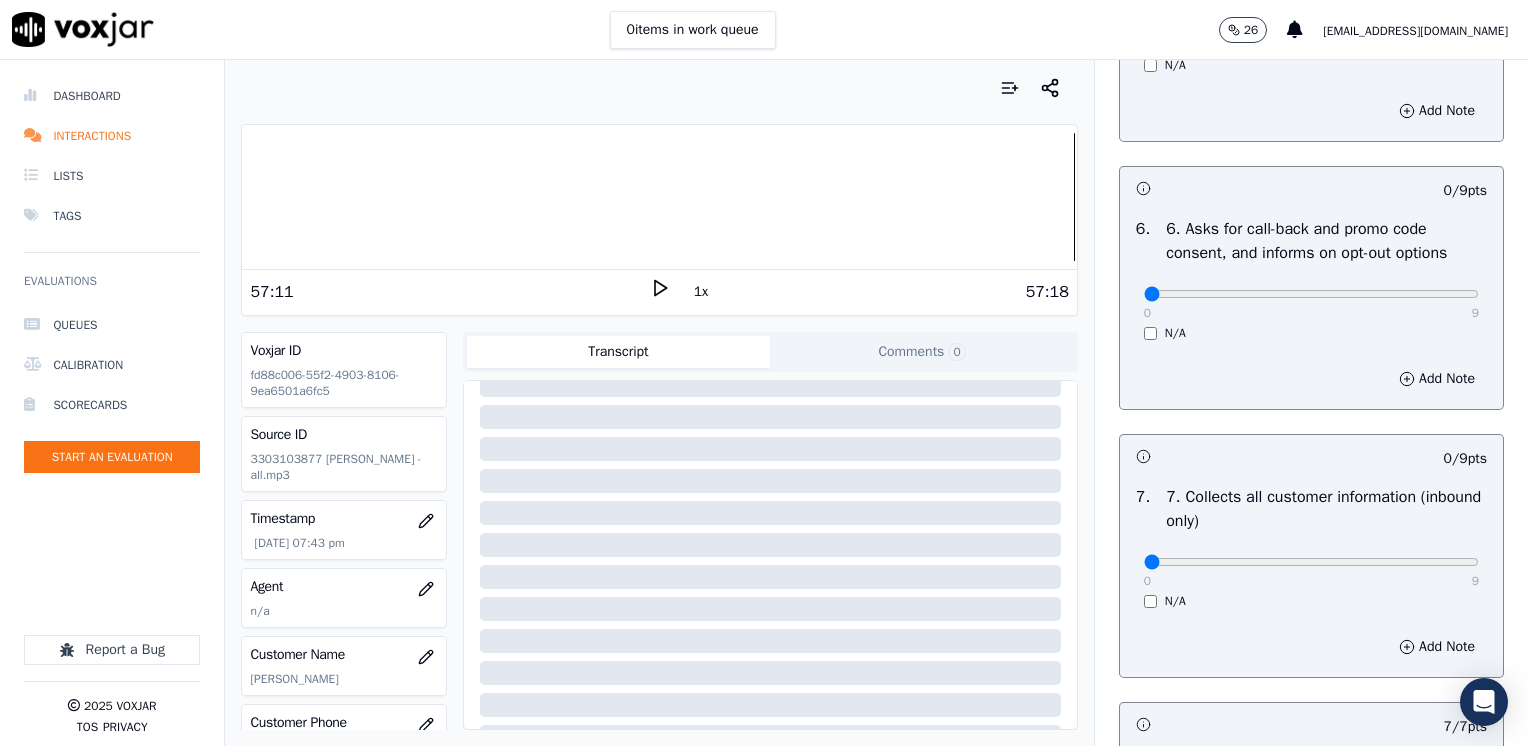 scroll, scrollTop: 1259, scrollLeft: 0, axis: vertical 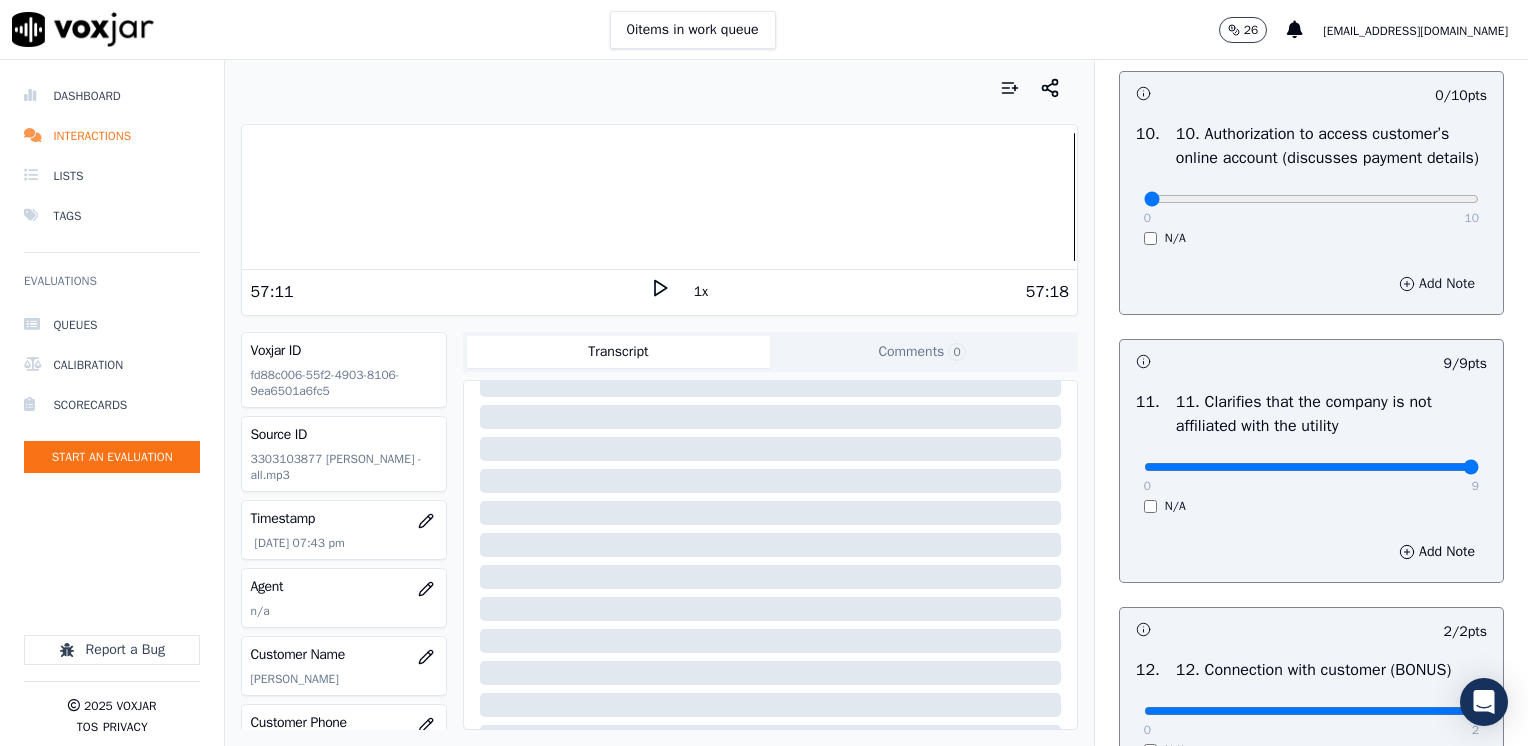 click on "Add Note" at bounding box center (1437, 284) 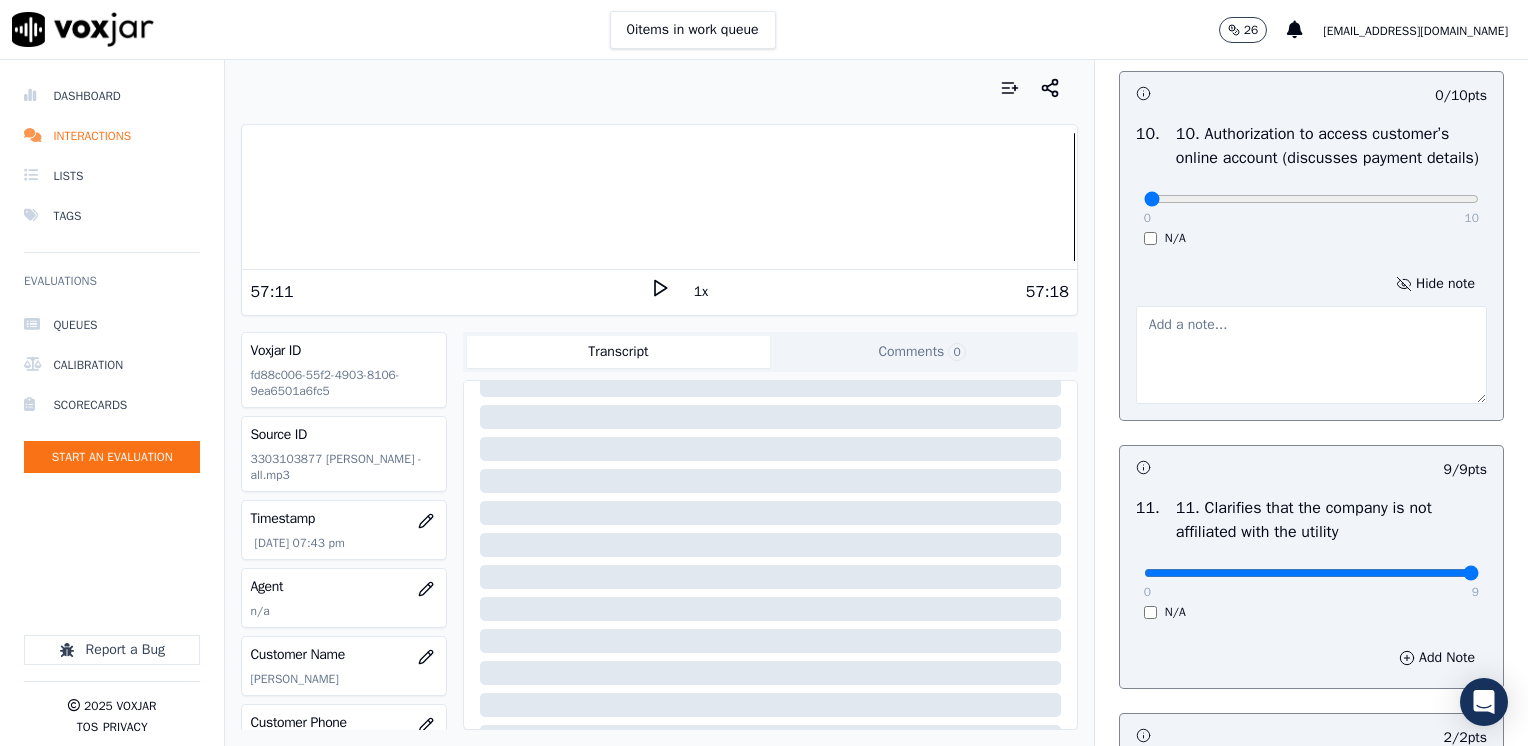 click at bounding box center (1311, 355) 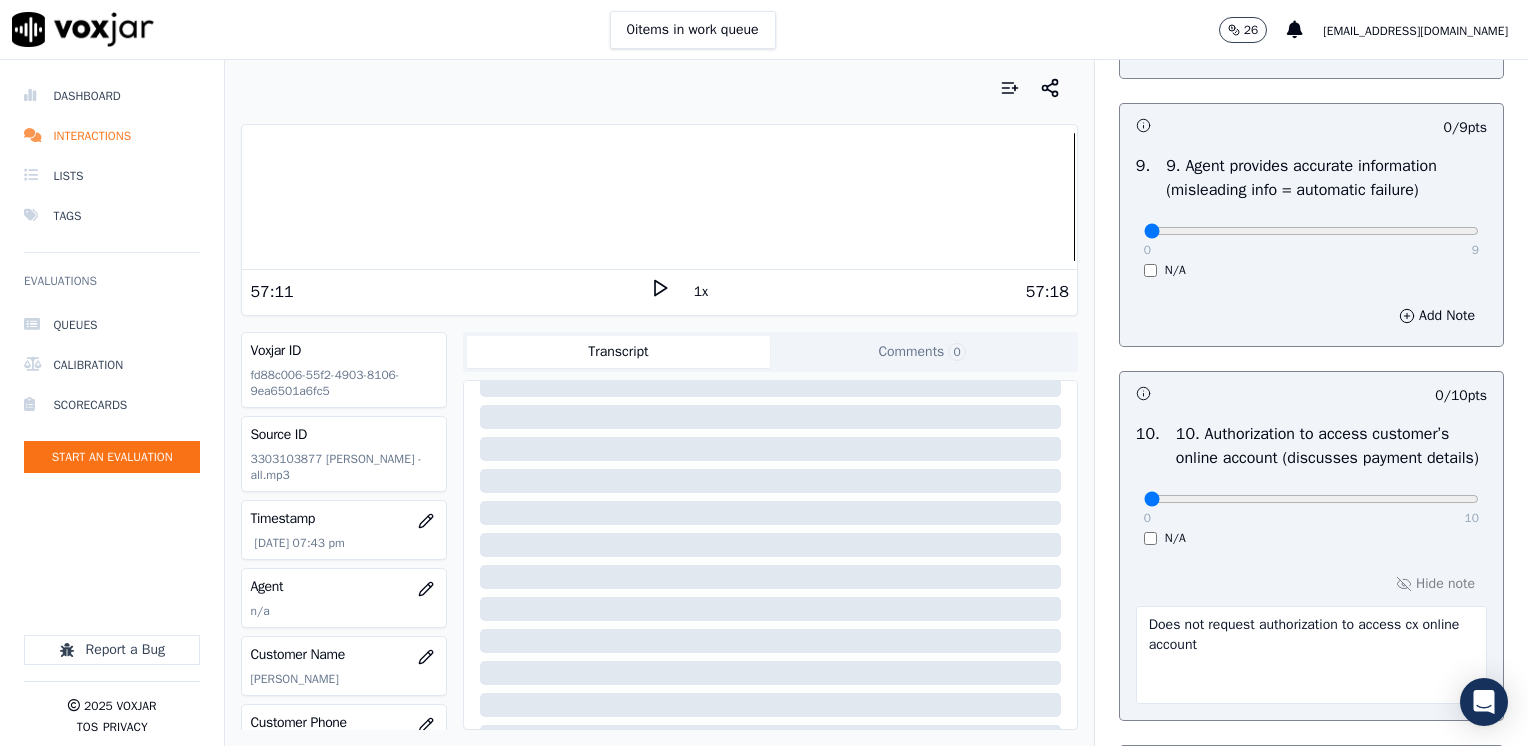 scroll, scrollTop: 2259, scrollLeft: 0, axis: vertical 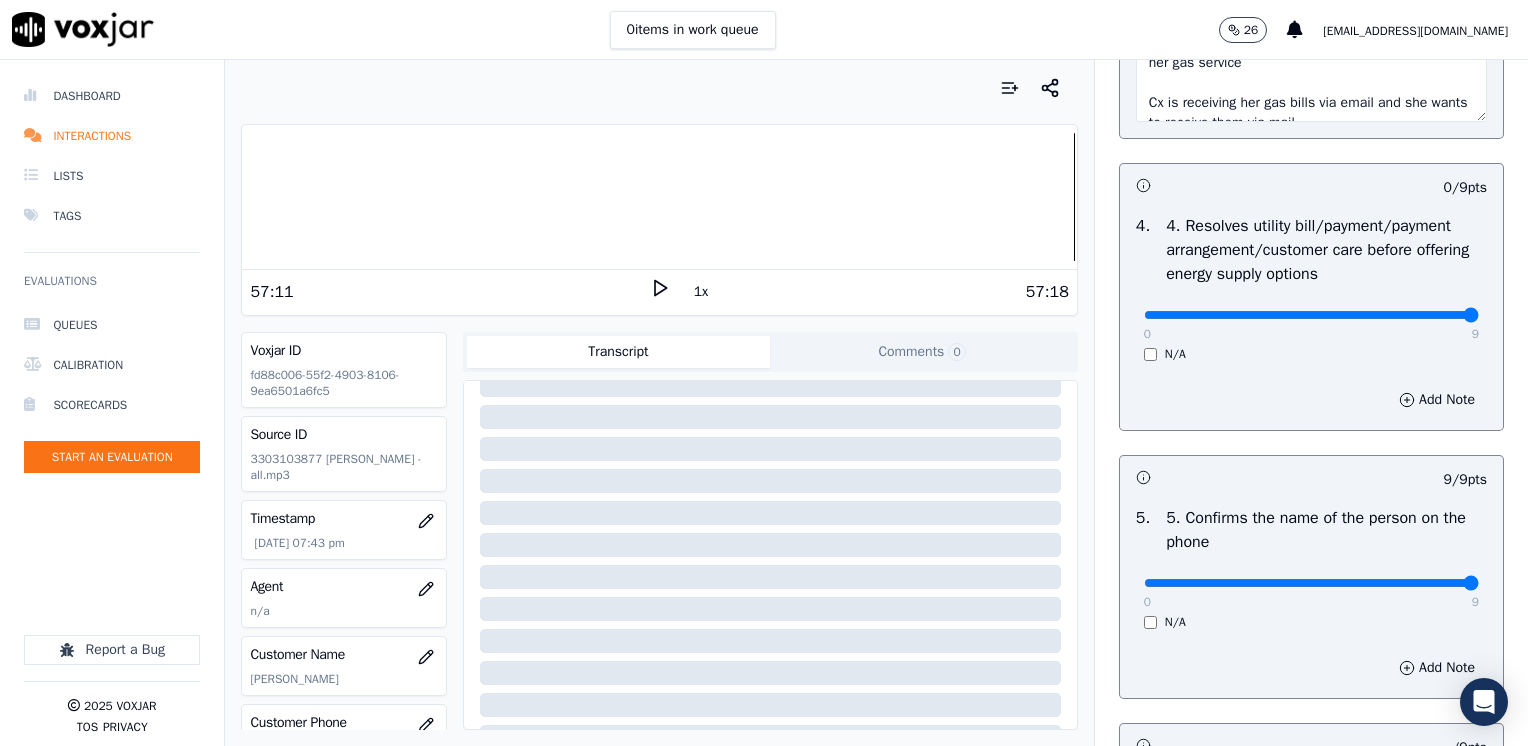 drag, startPoint x: 1136, startPoint y: 310, endPoint x: 1531, endPoint y: 346, distance: 396.63712 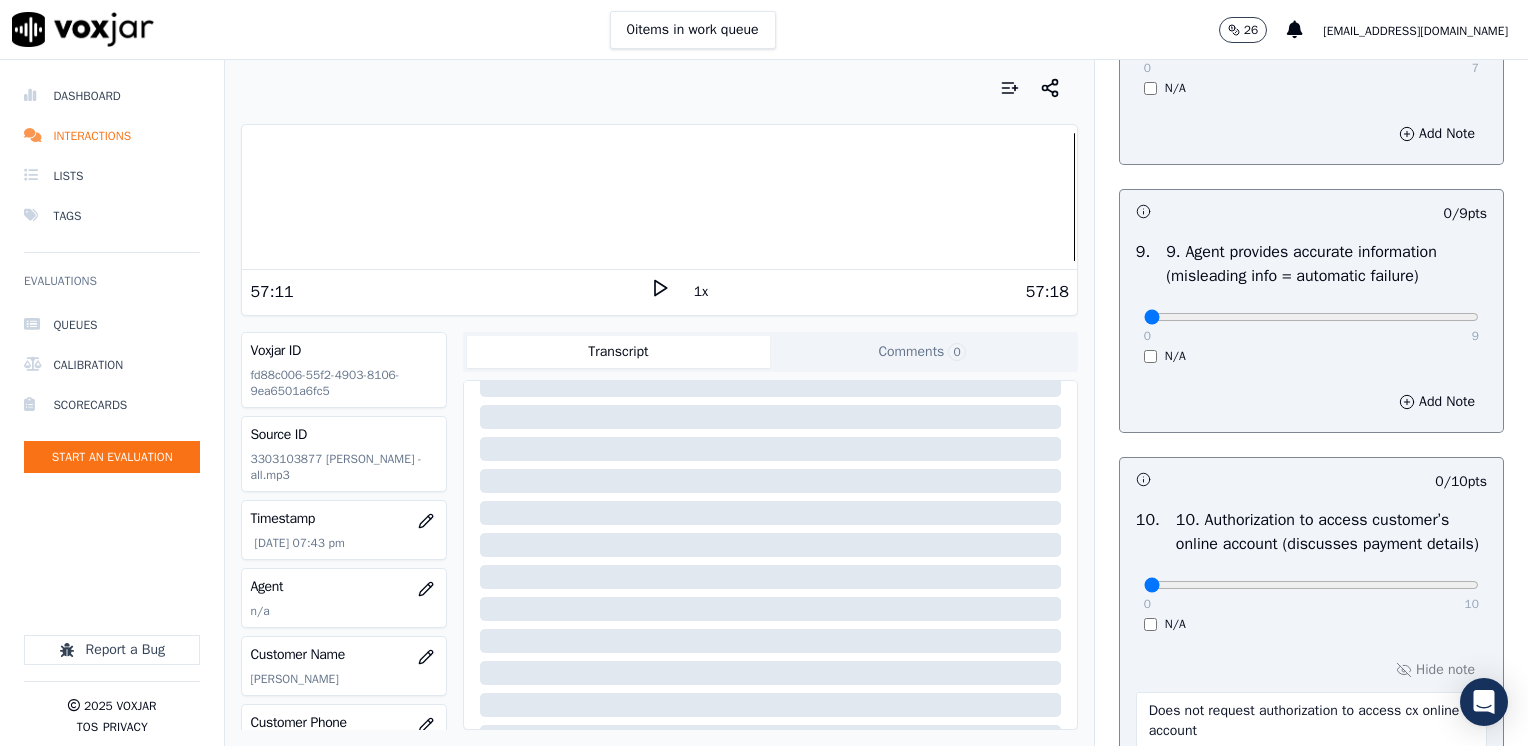 scroll, scrollTop: 2264, scrollLeft: 0, axis: vertical 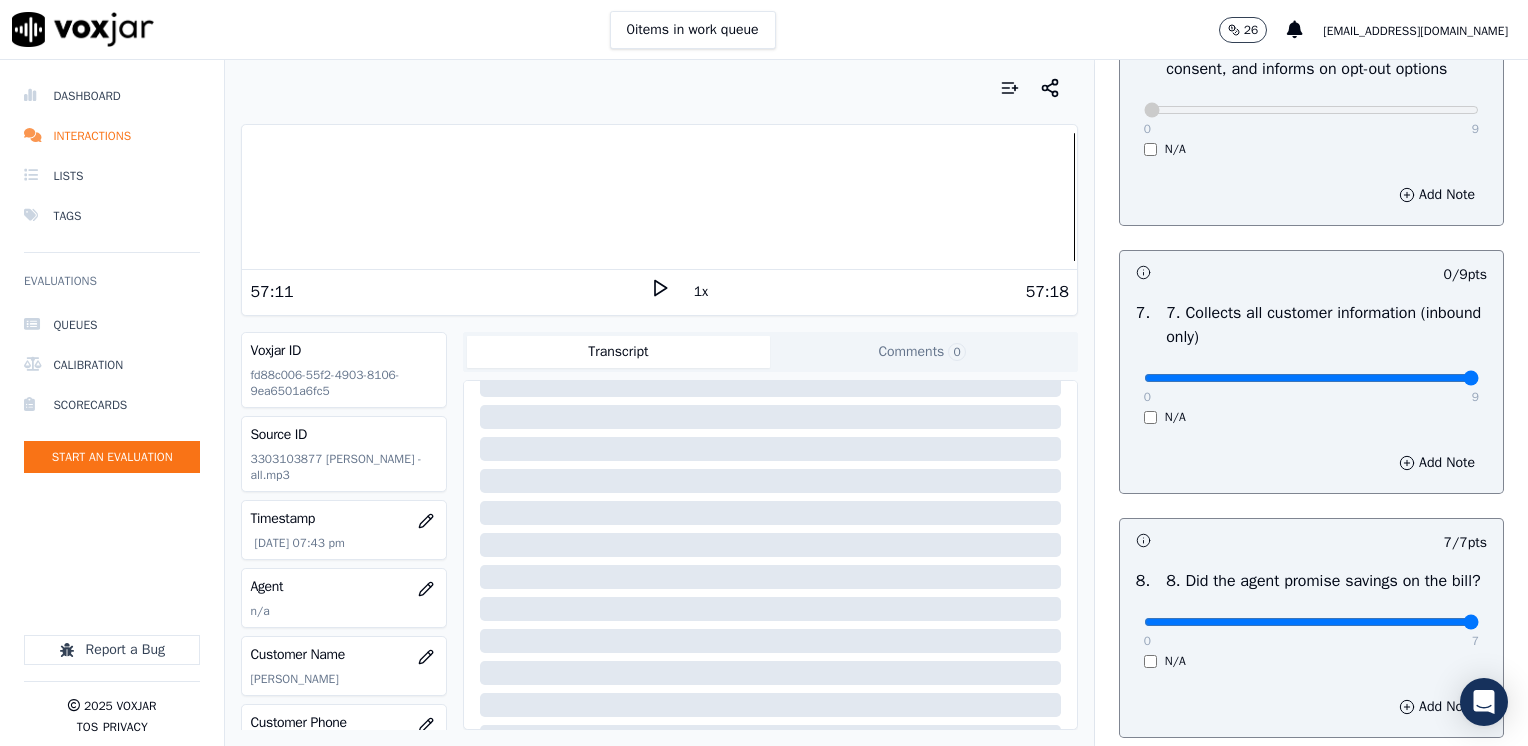 drag, startPoint x: 1132, startPoint y: 370, endPoint x: 1527, endPoint y: 370, distance: 395 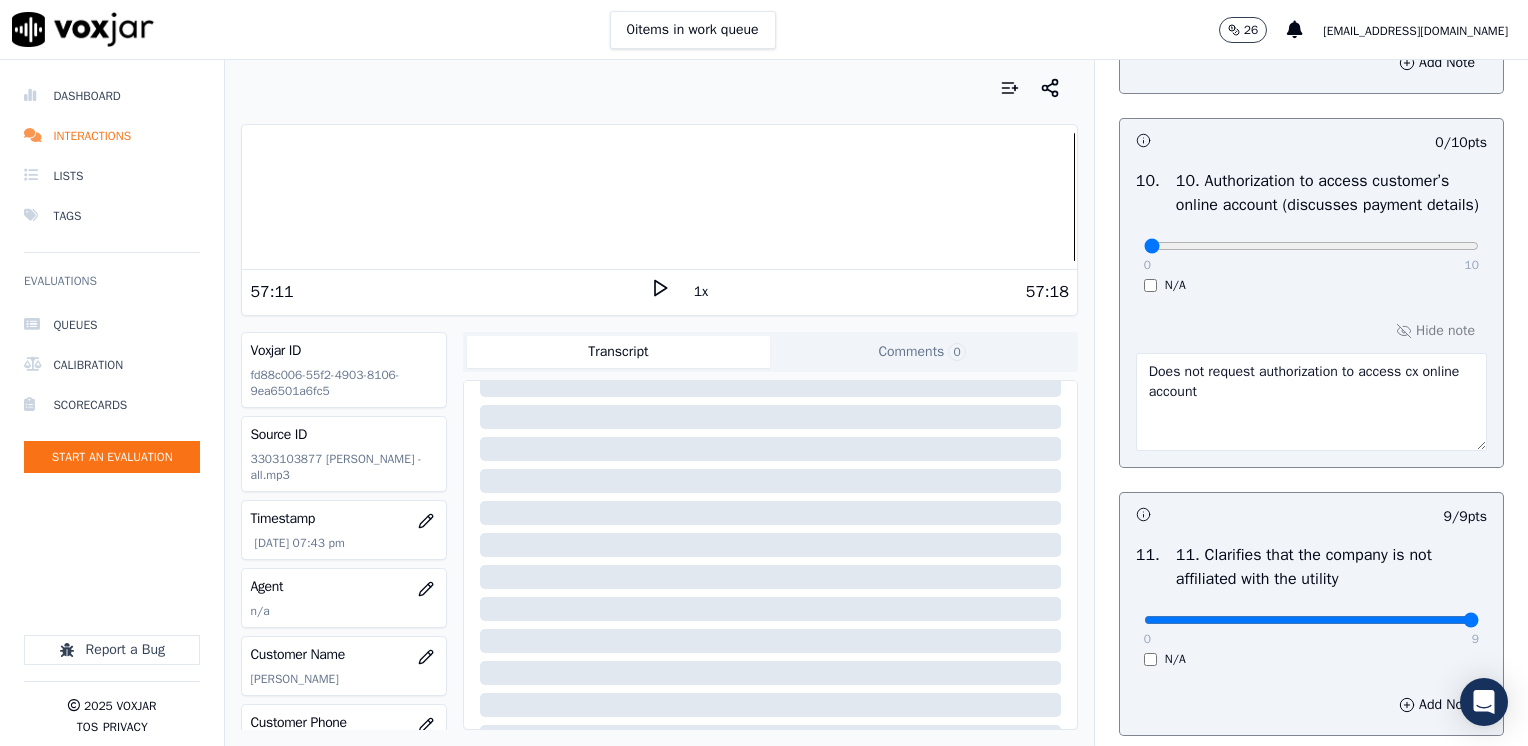 scroll, scrollTop: 2264, scrollLeft: 0, axis: vertical 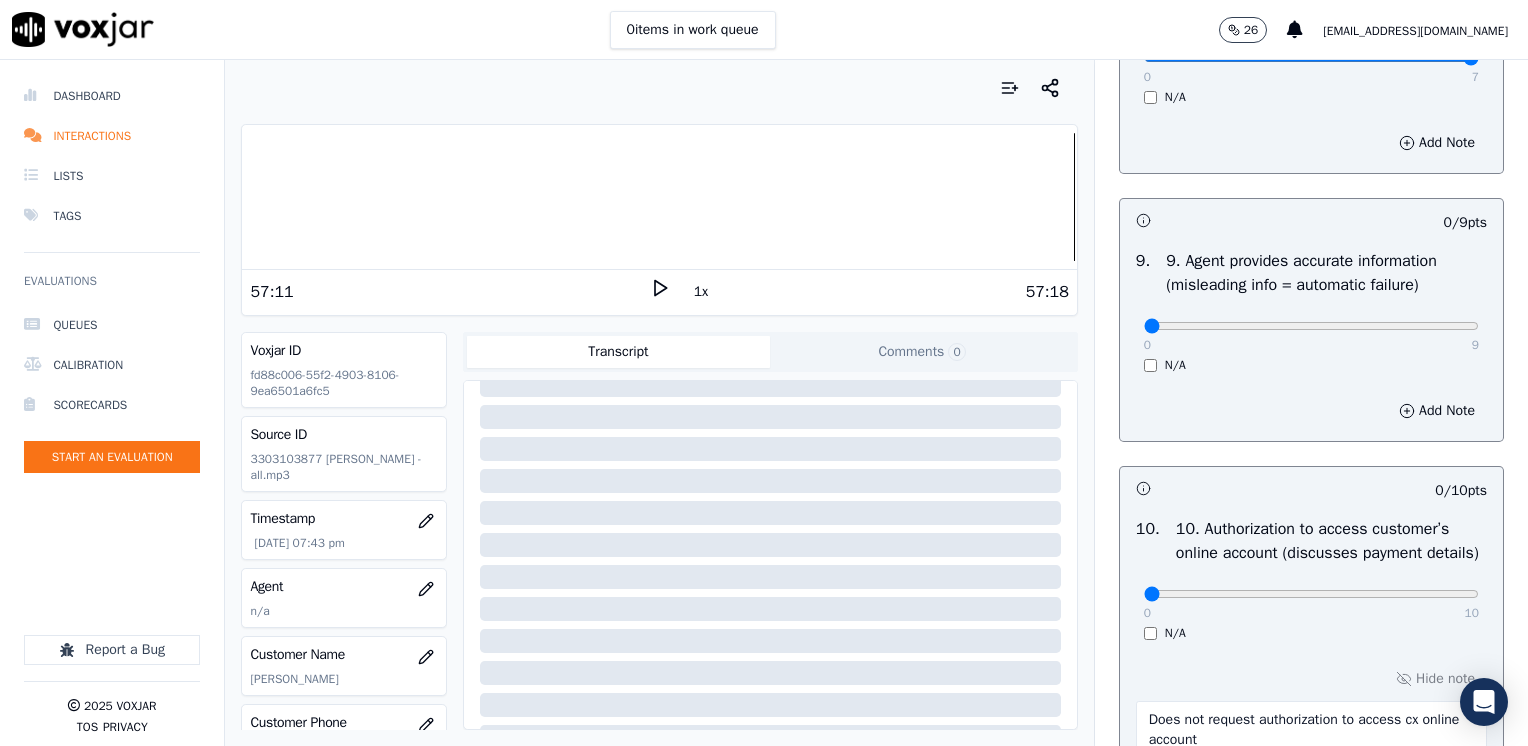 drag, startPoint x: 1129, startPoint y: 342, endPoint x: 899, endPoint y: 322, distance: 230.86794 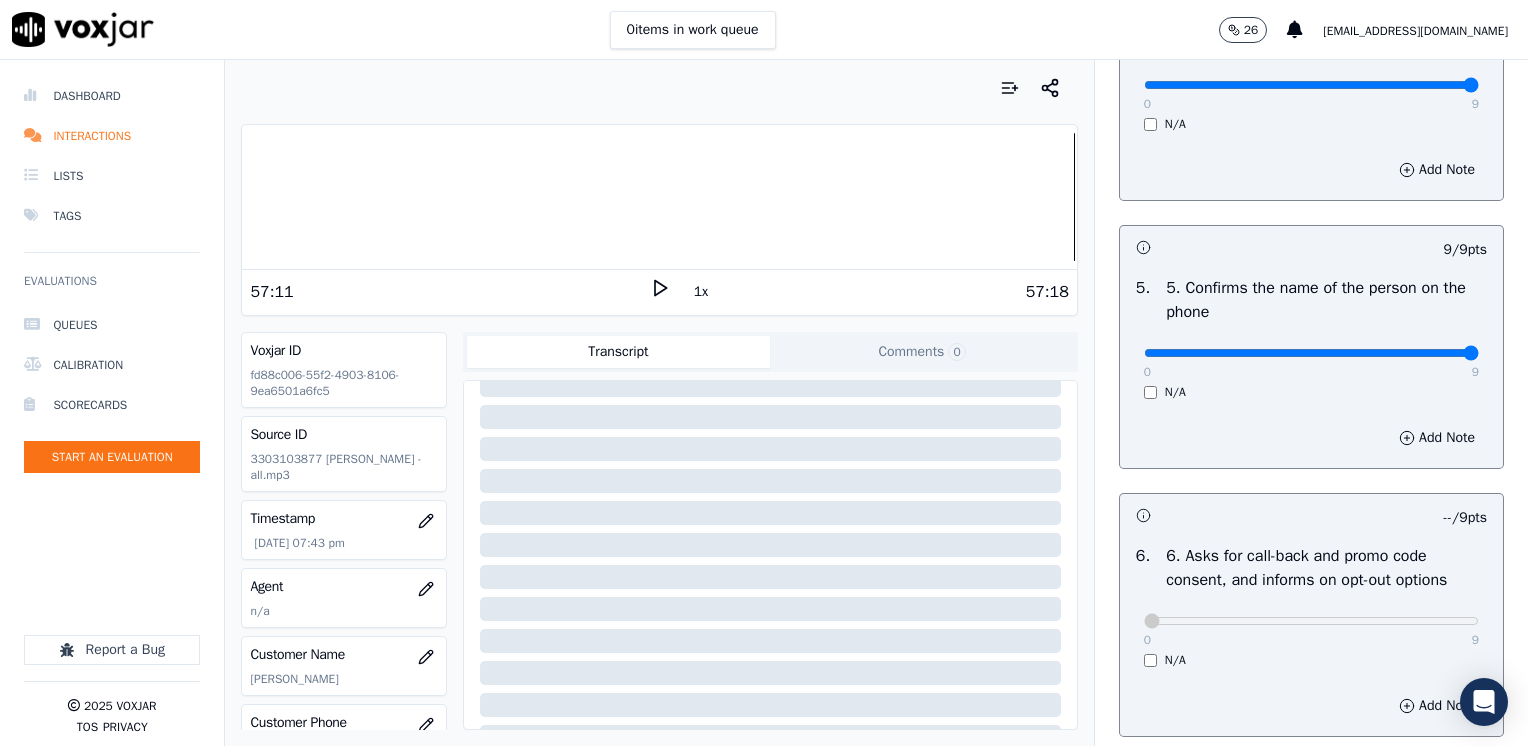 scroll, scrollTop: 1264, scrollLeft: 0, axis: vertical 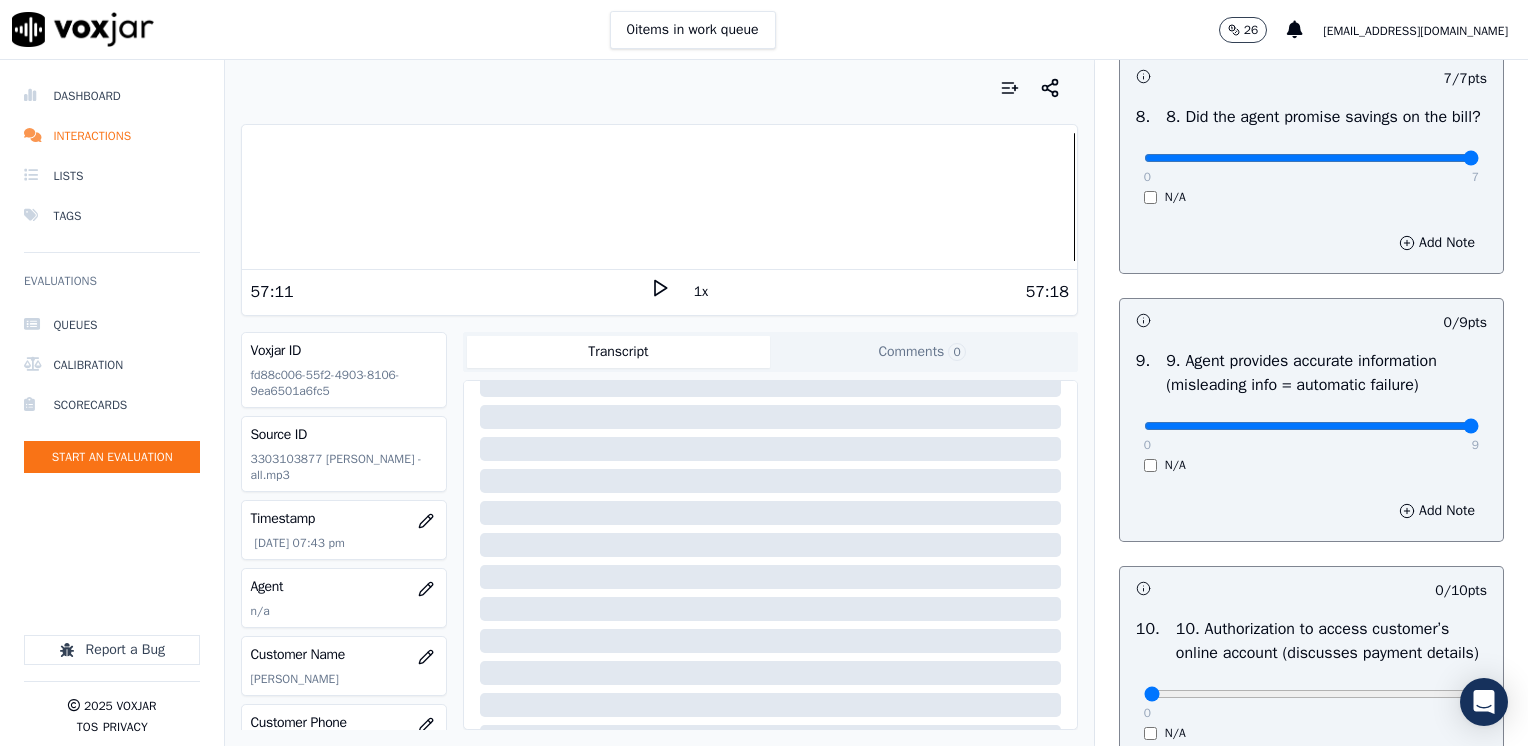 drag, startPoint x: 1126, startPoint y: 449, endPoint x: 1527, endPoint y: 448, distance: 401.00125 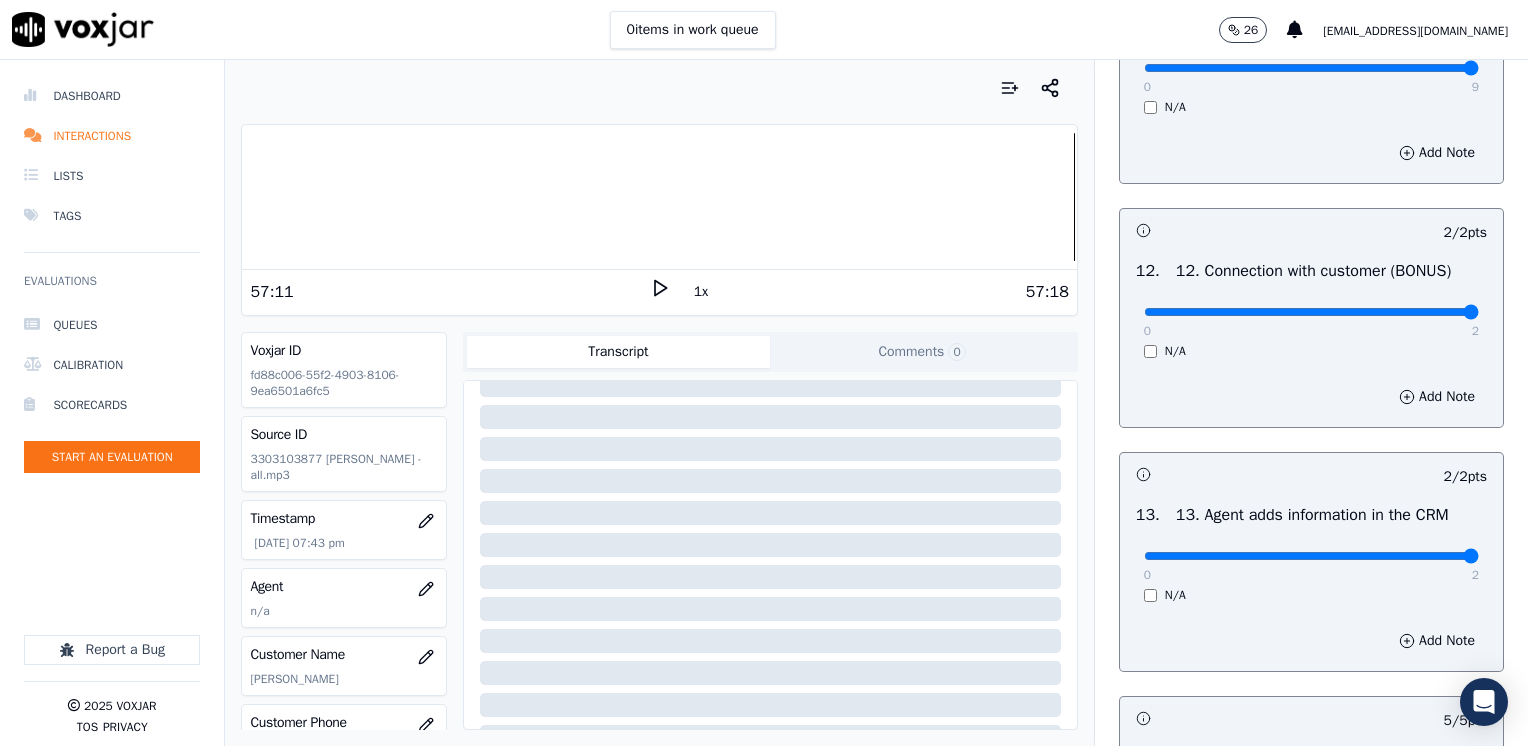 scroll, scrollTop: 3564, scrollLeft: 0, axis: vertical 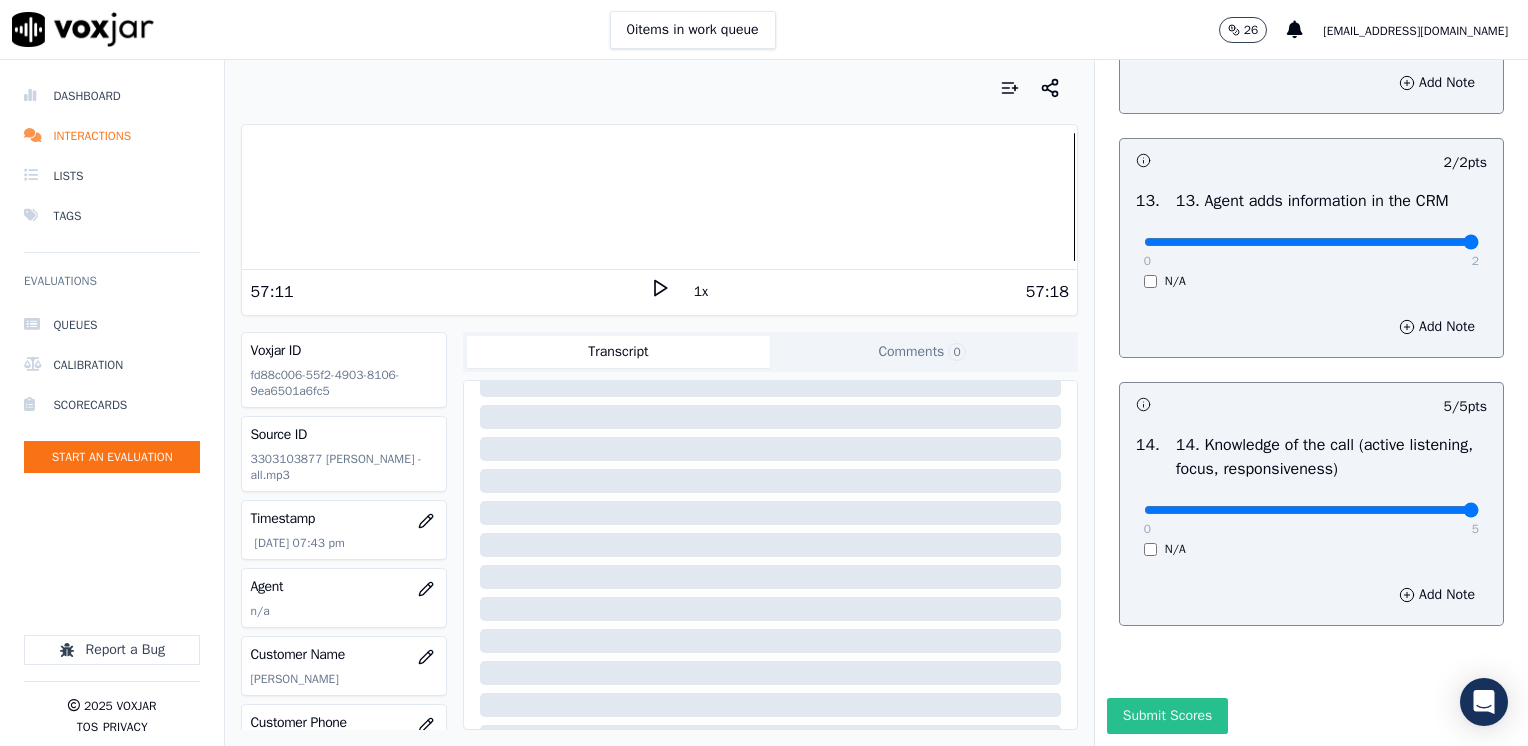 click on "Submit Scores" at bounding box center (1167, 716) 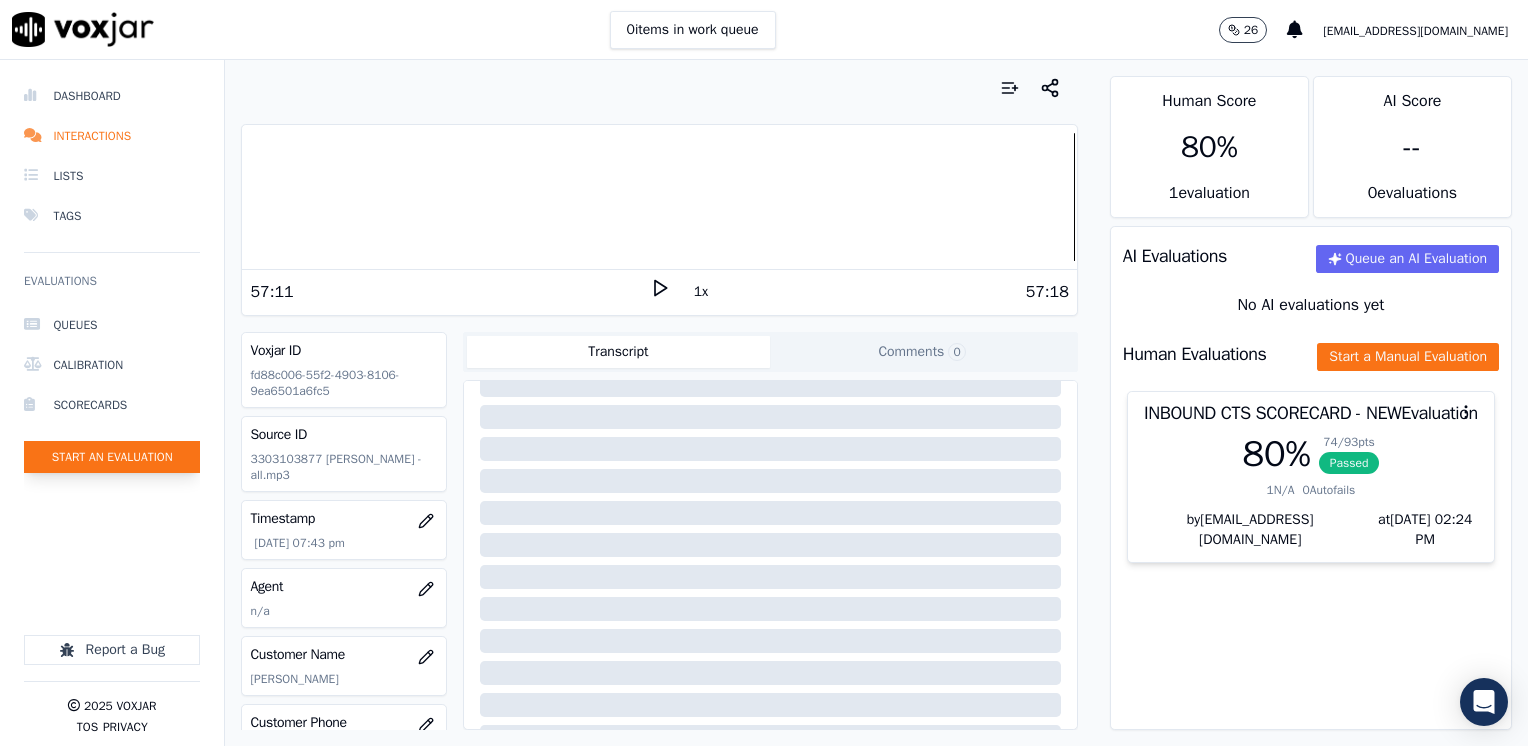 click on "Start an Evaluation" 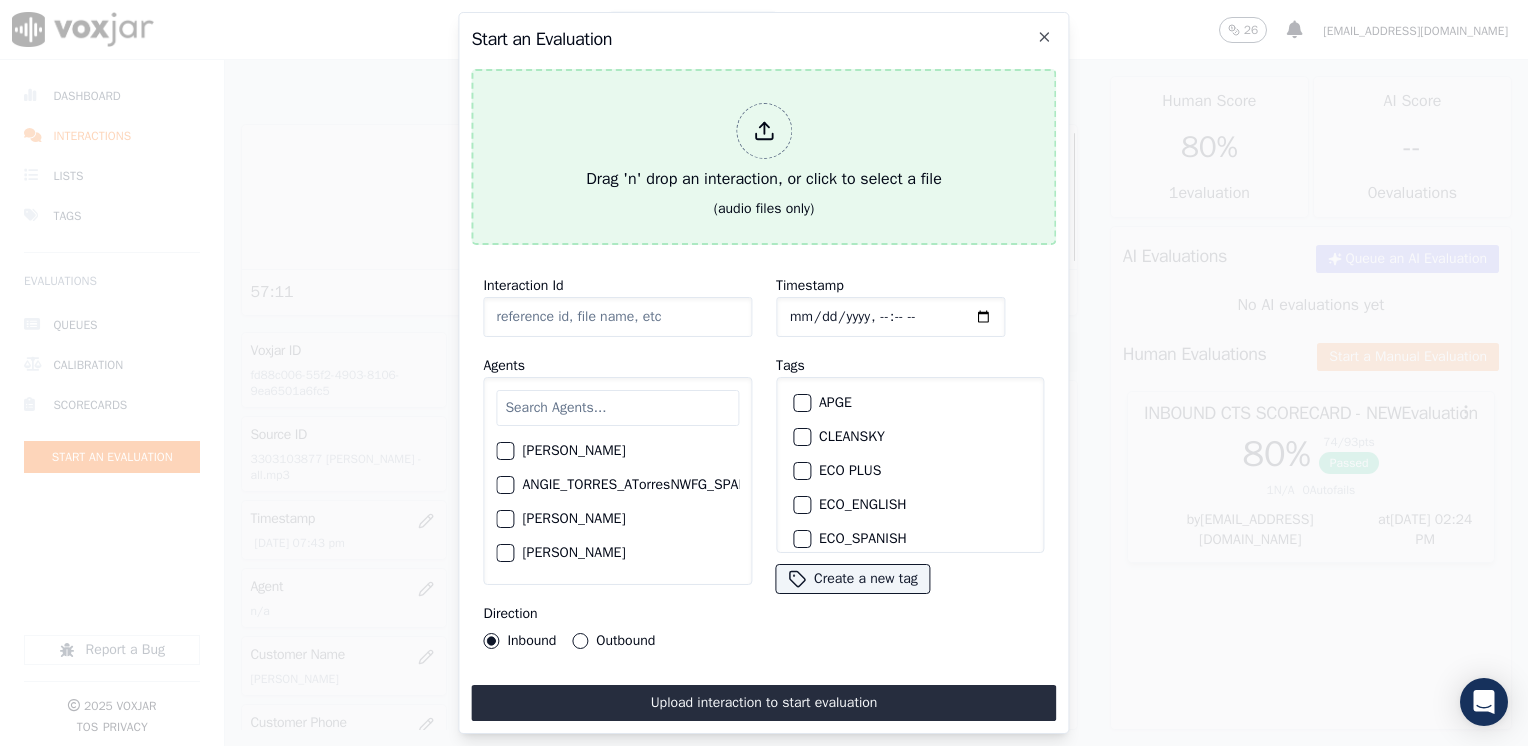 click 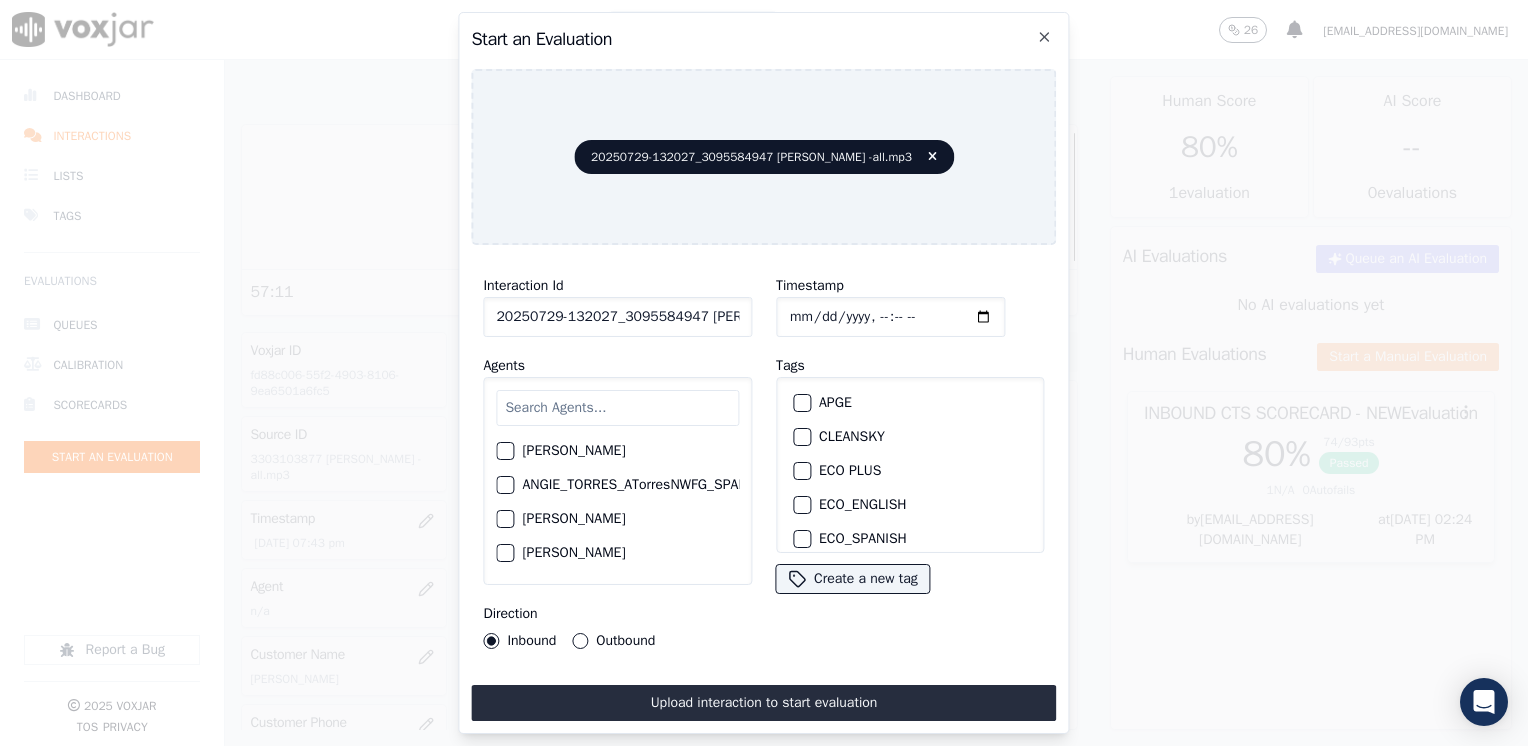 click at bounding box center (617, 408) 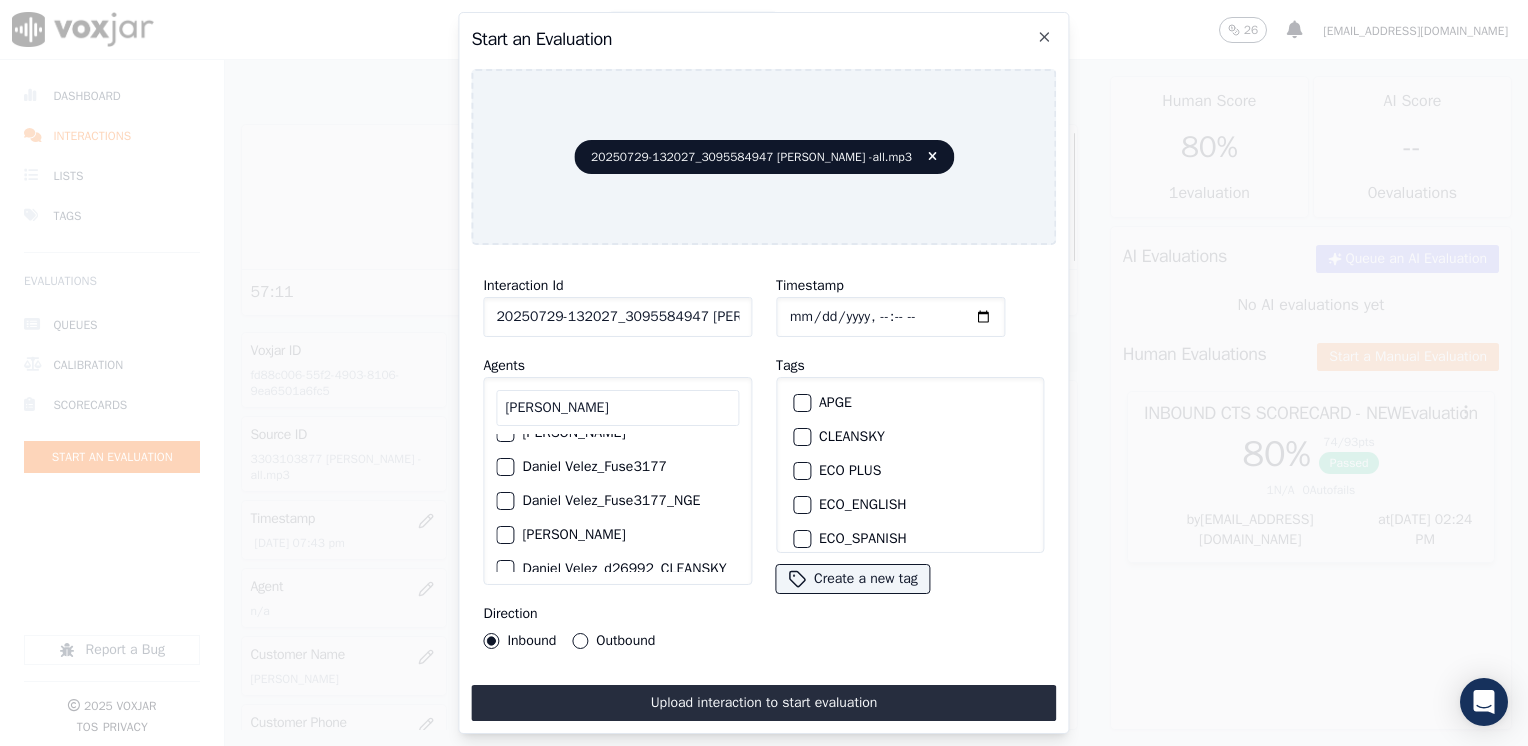 scroll, scrollTop: 0, scrollLeft: 0, axis: both 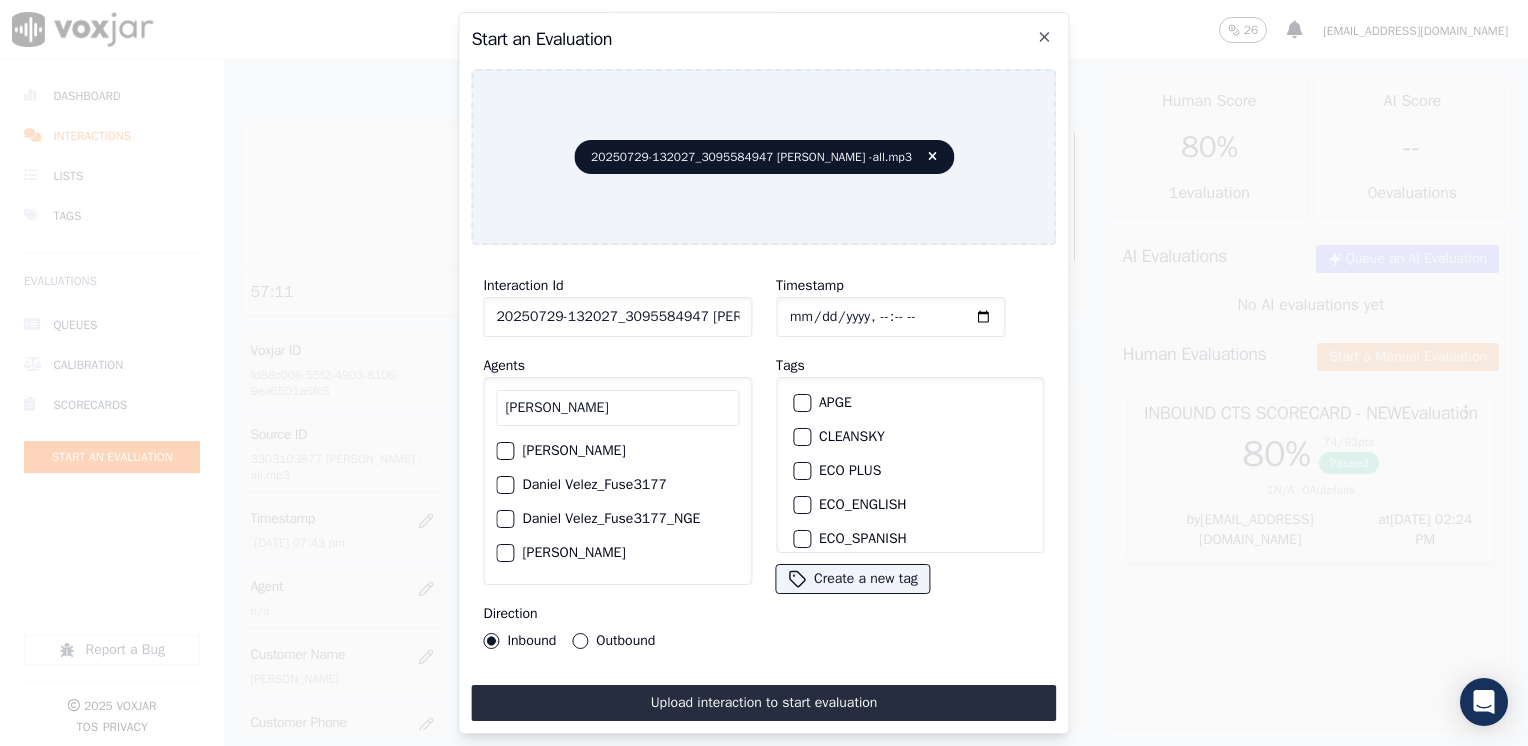 click at bounding box center [504, 485] 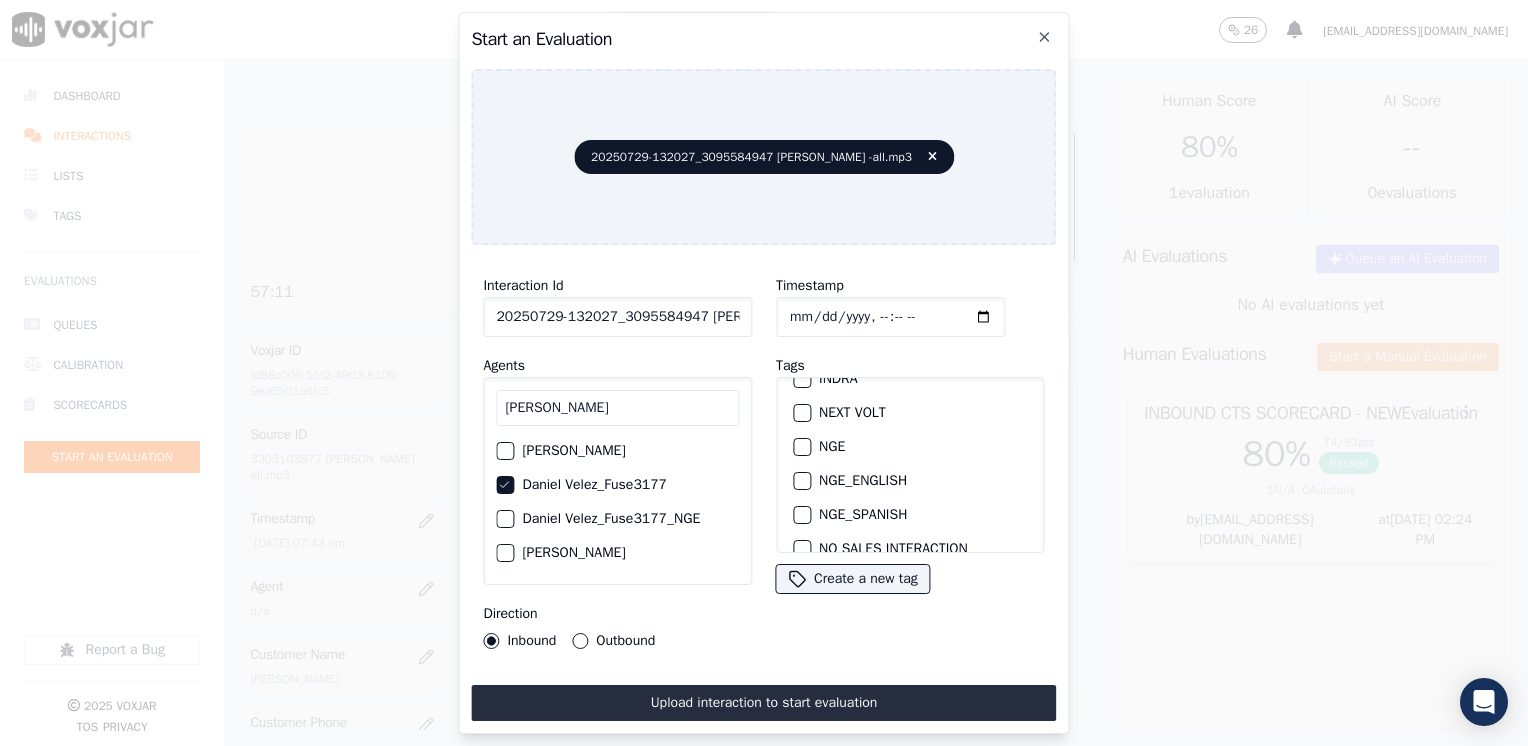 scroll, scrollTop: 128, scrollLeft: 0, axis: vertical 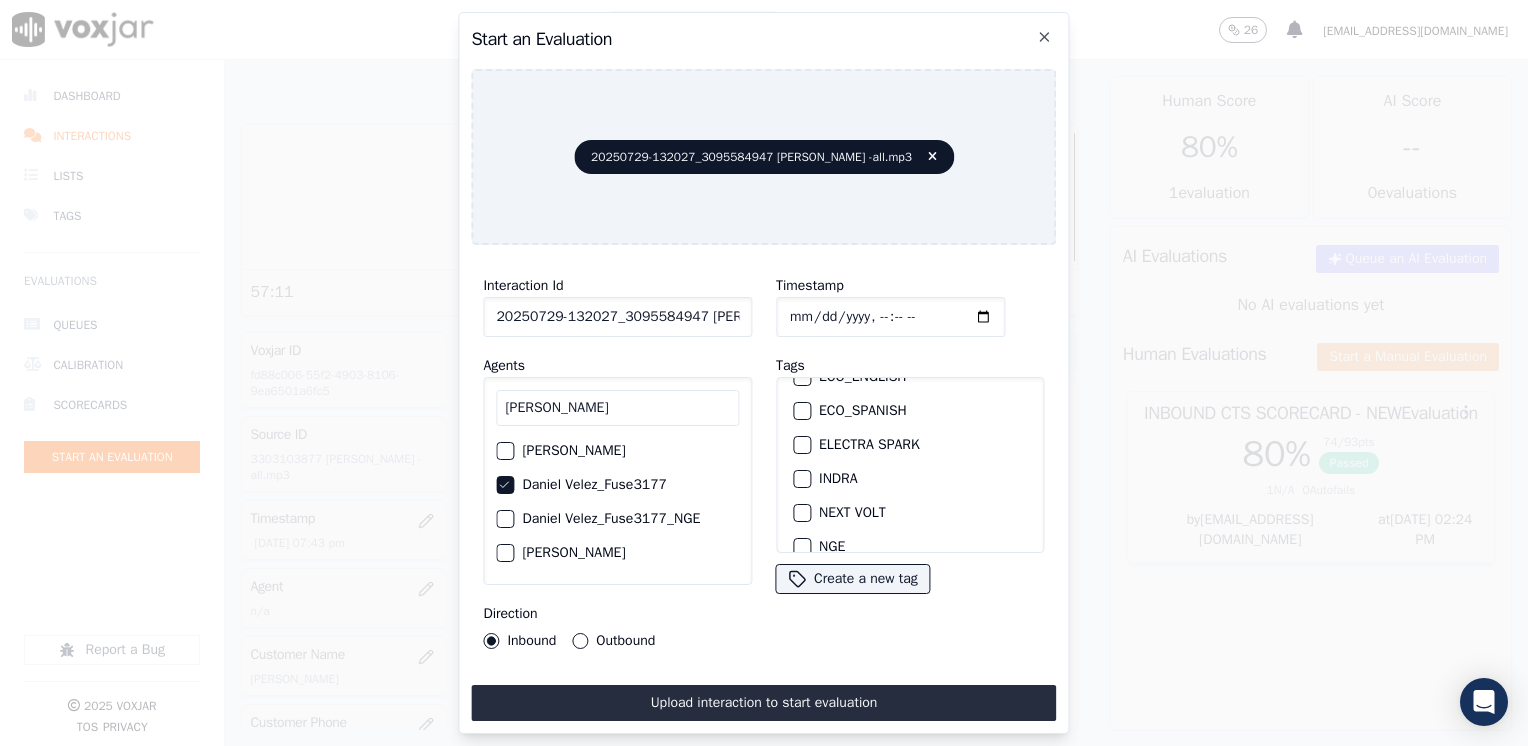 click on "NEXT VOLT" at bounding box center (802, 513) 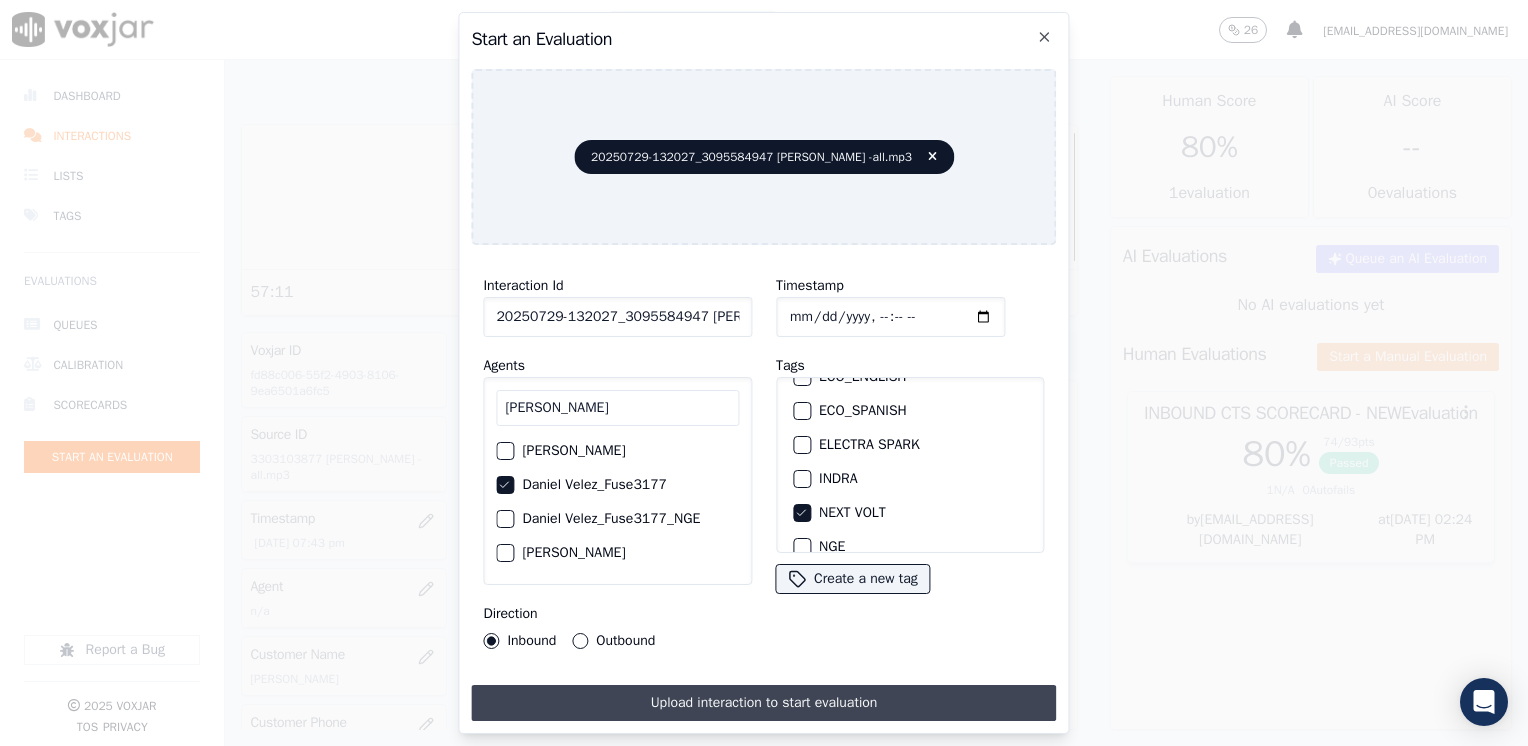 click on "Upload interaction to start evaluation" at bounding box center (763, 703) 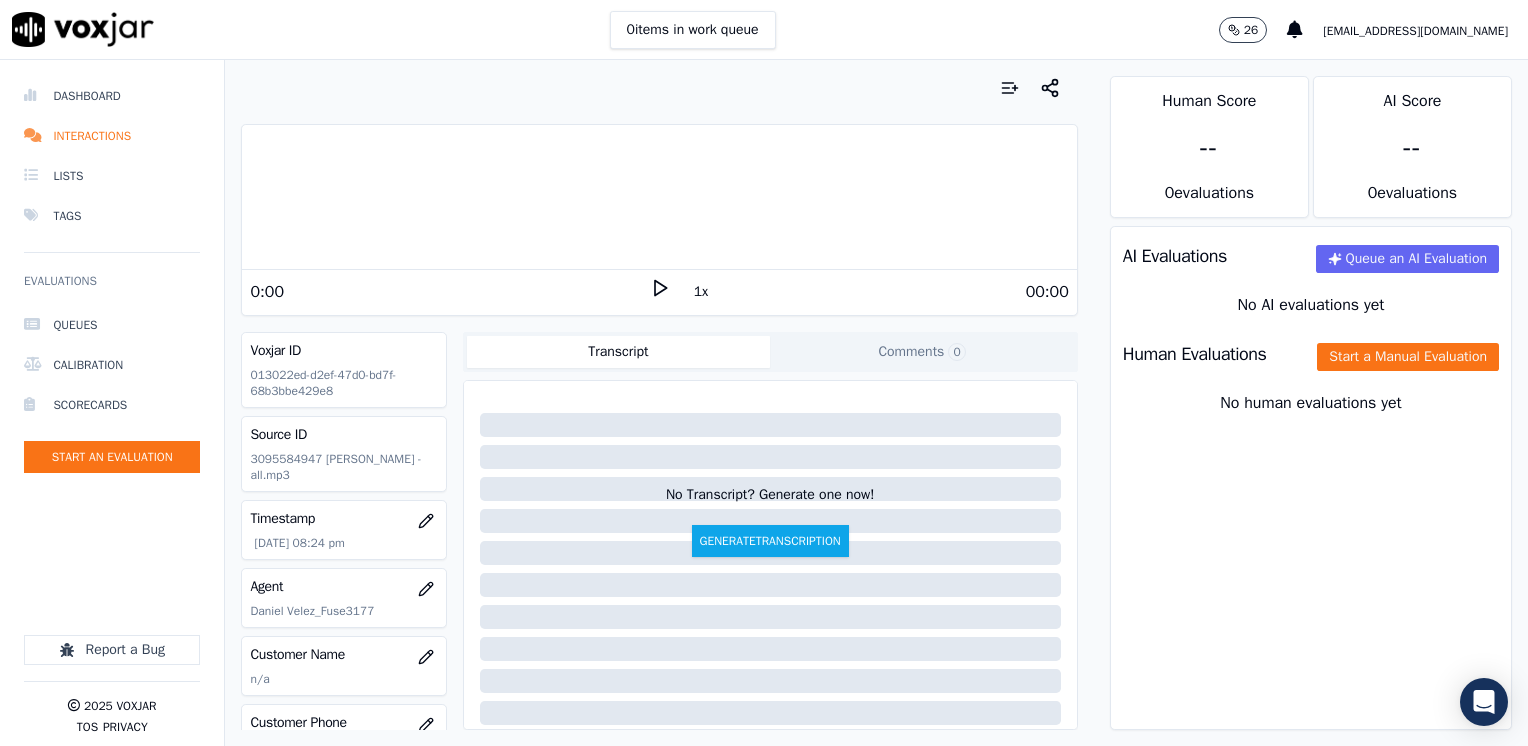 click 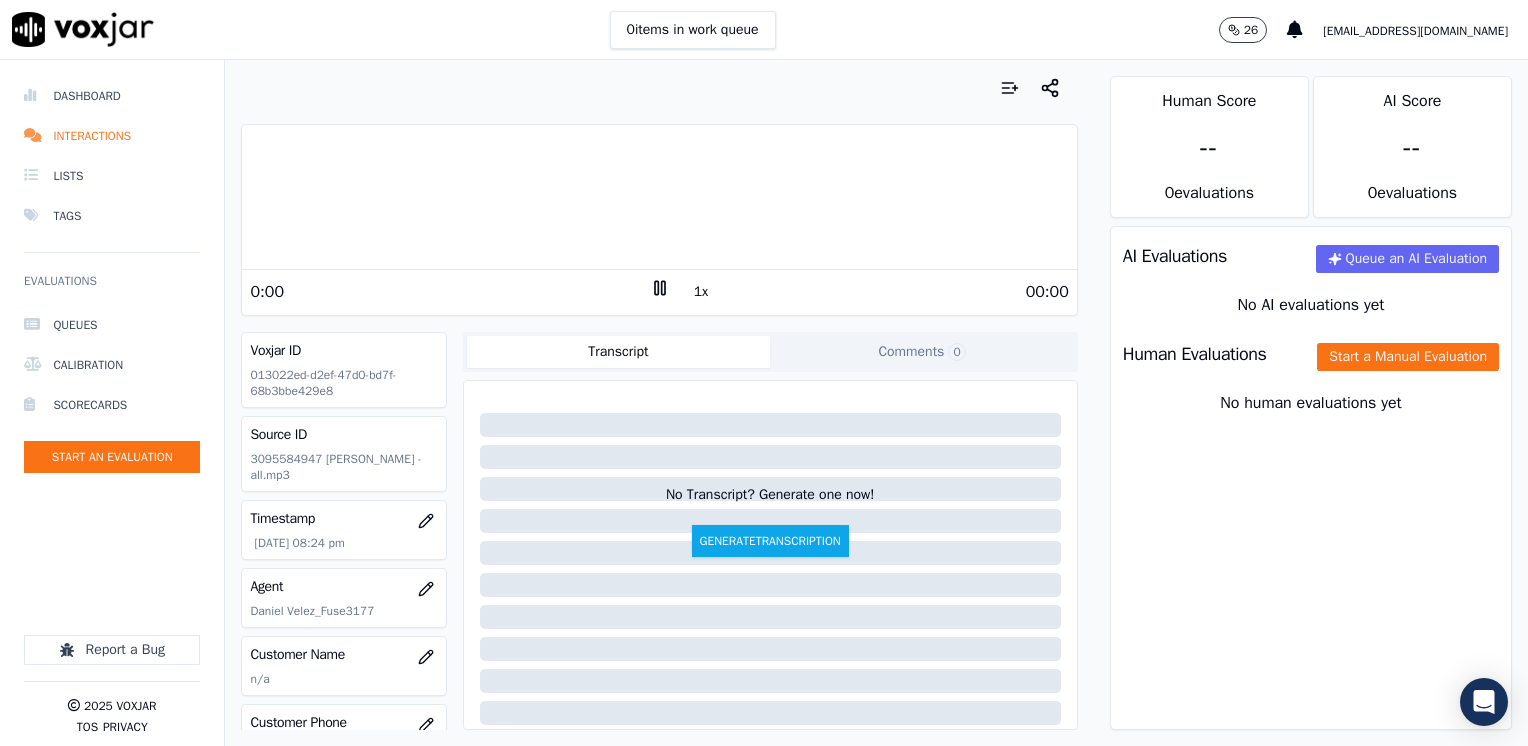 click 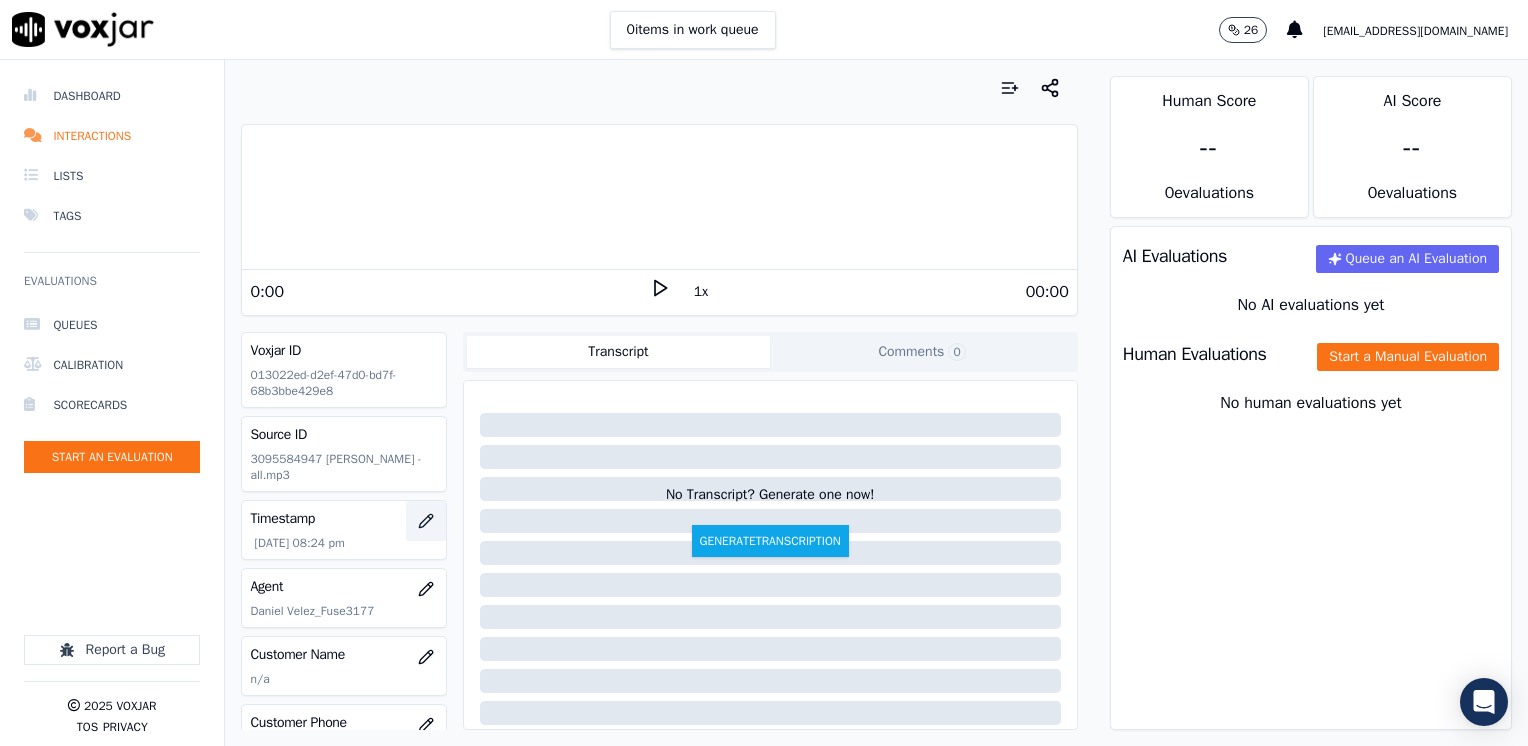 click 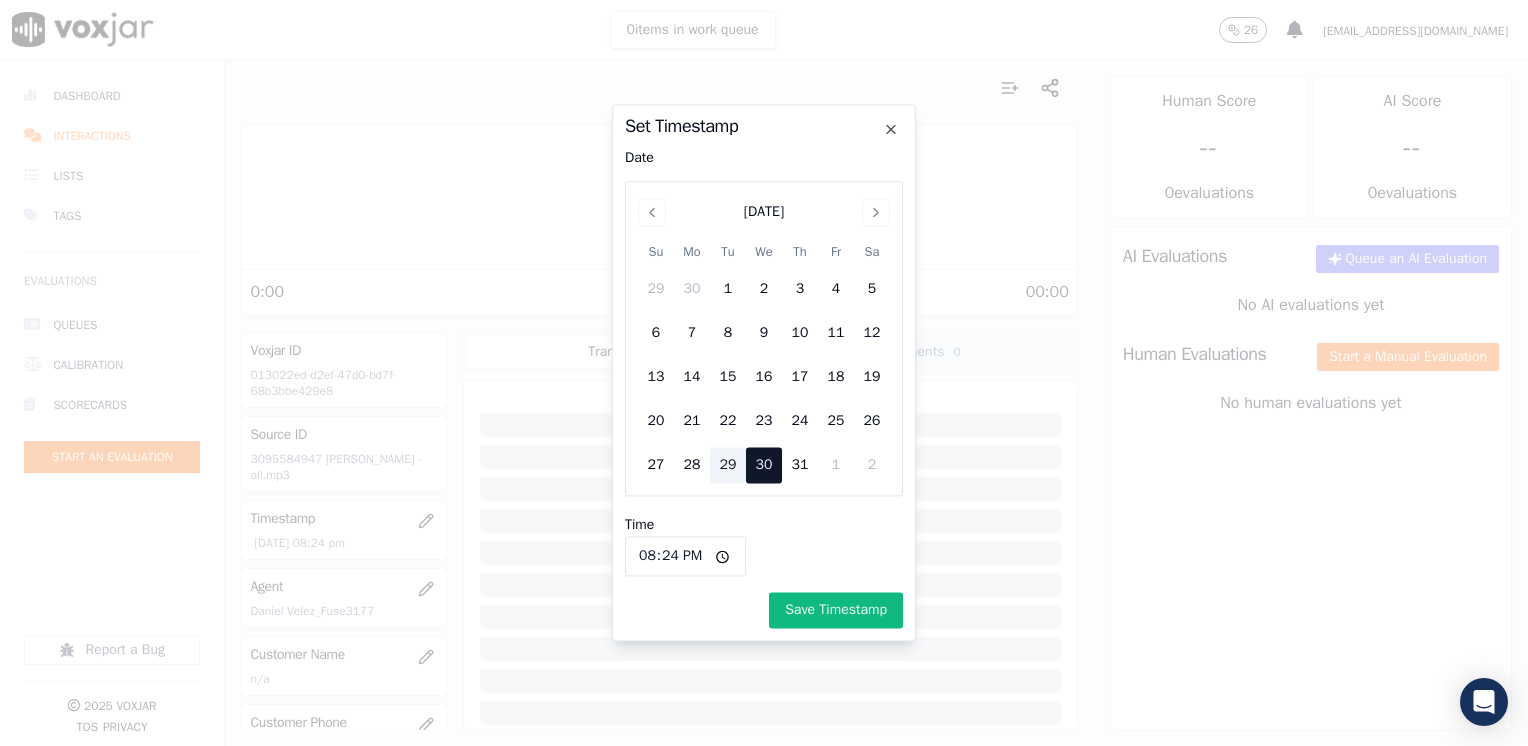 click on "29" at bounding box center (728, 466) 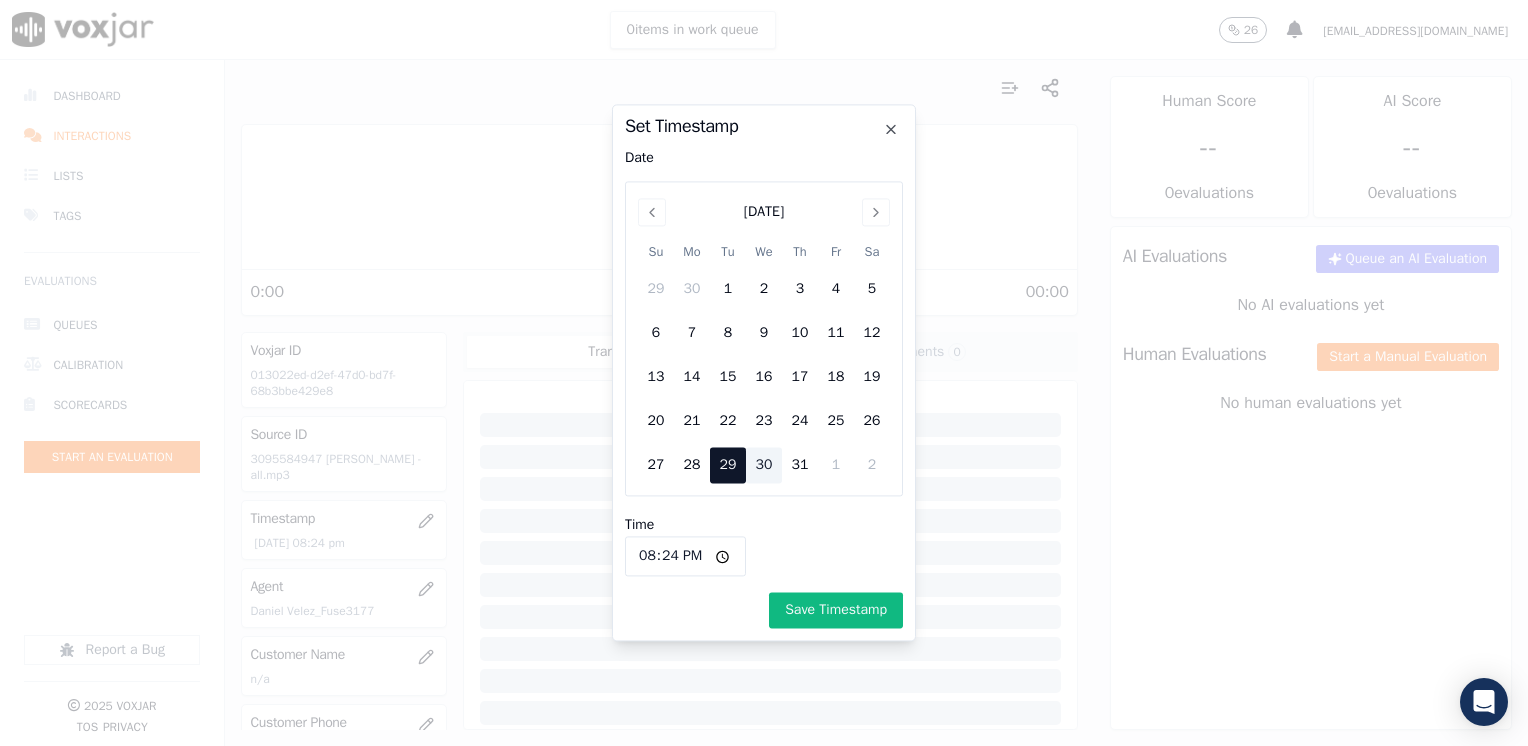 click on "Set Timestamp   Date   Event Date, [DATE]   [DATE]     Su   Mo   Tu   We   Th   Fr   Sa     29 30 1 2 3 4 5   6 7 8 9 10 11 12   13 14 15 16 17 18 19   20 21 22 23 24 25 26   27 28 29 30 31 1 2       Time   20:24   Save Timestamp     Close" 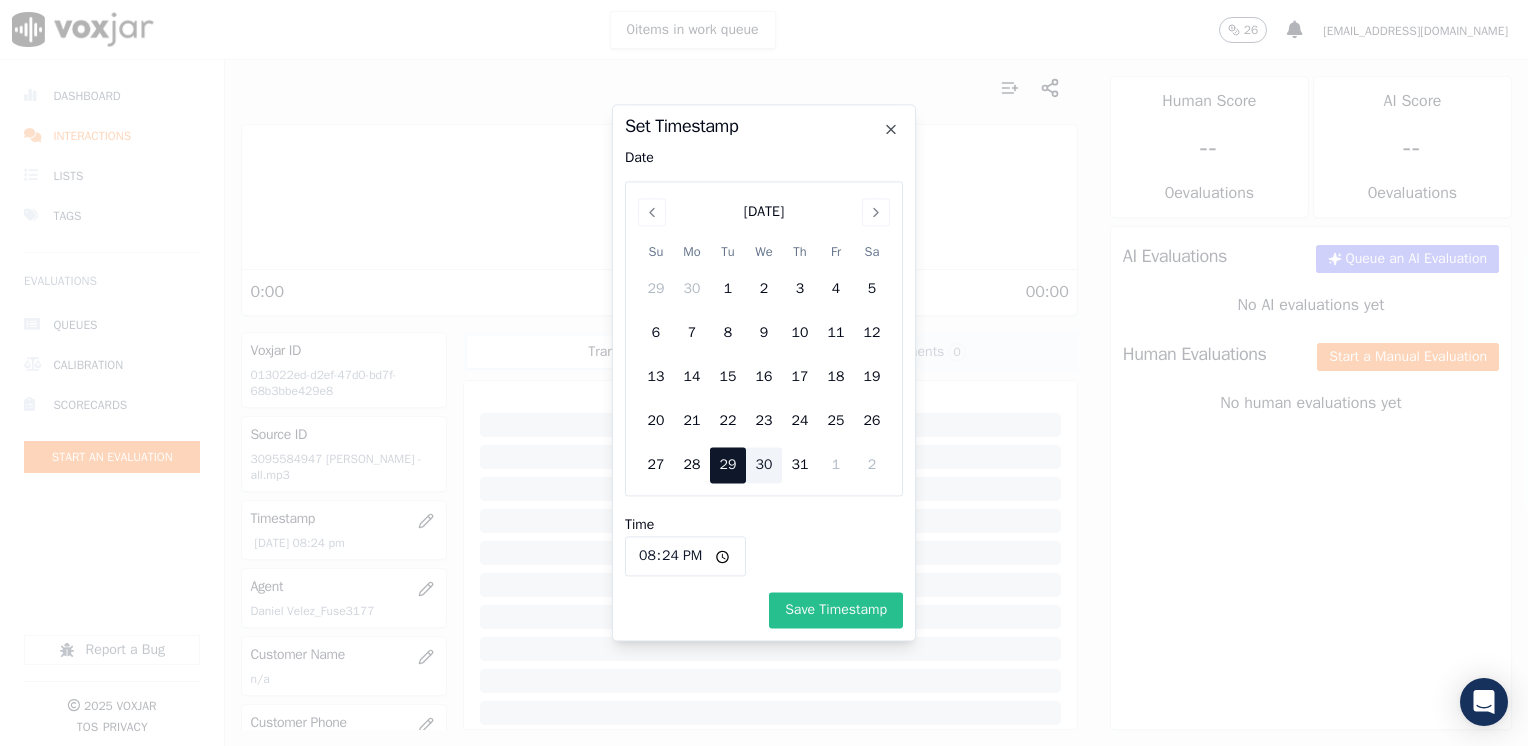 click on "Save Timestamp" at bounding box center [836, 611] 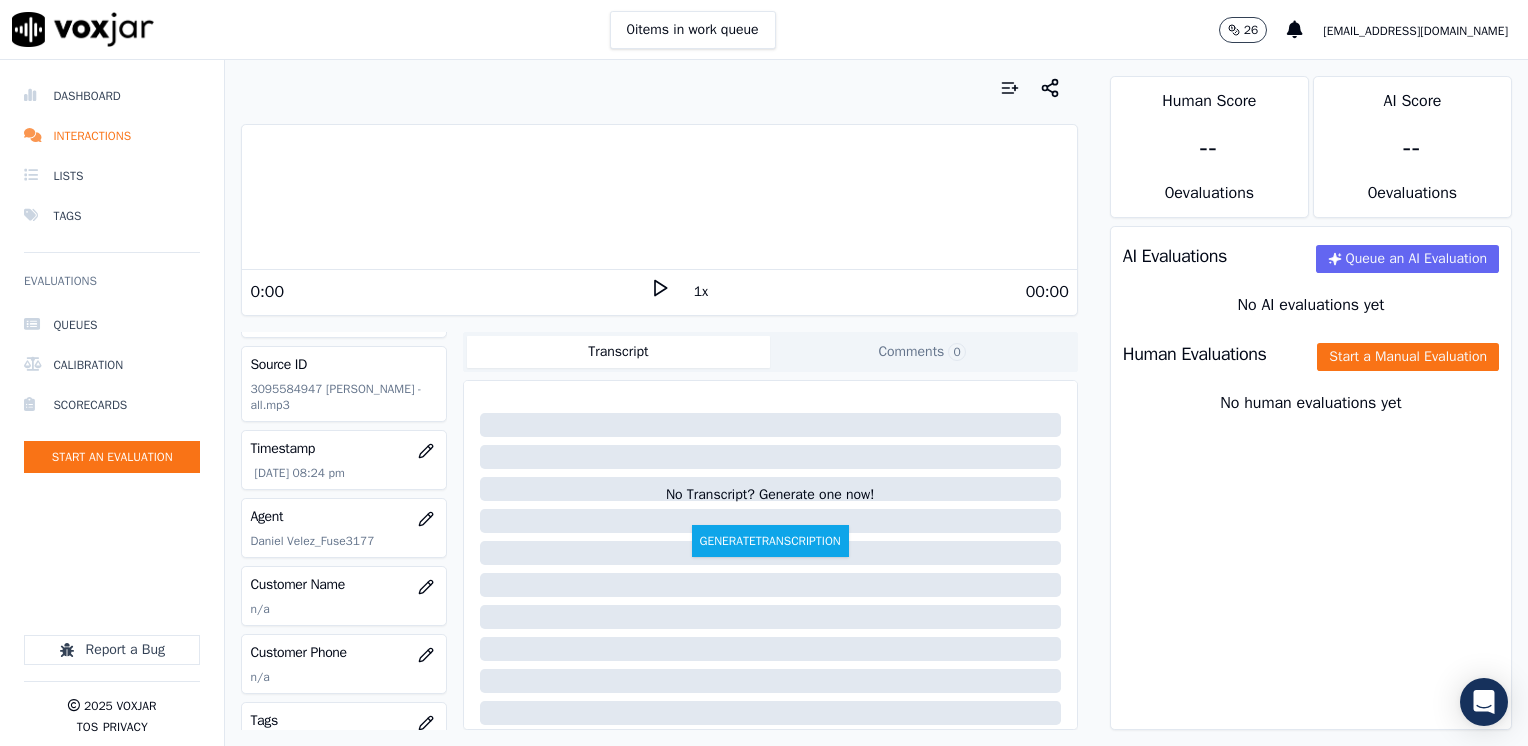 scroll, scrollTop: 100, scrollLeft: 0, axis: vertical 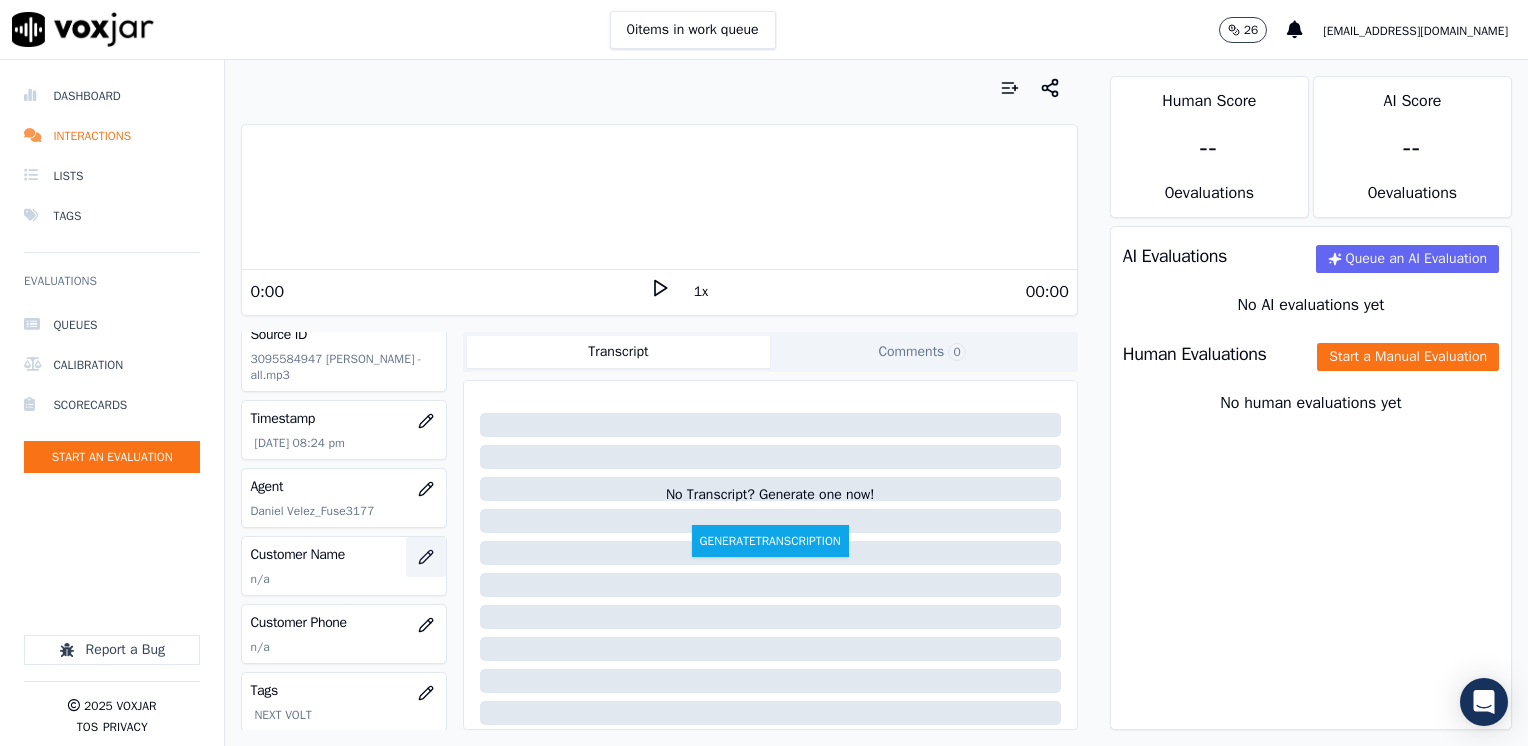 click 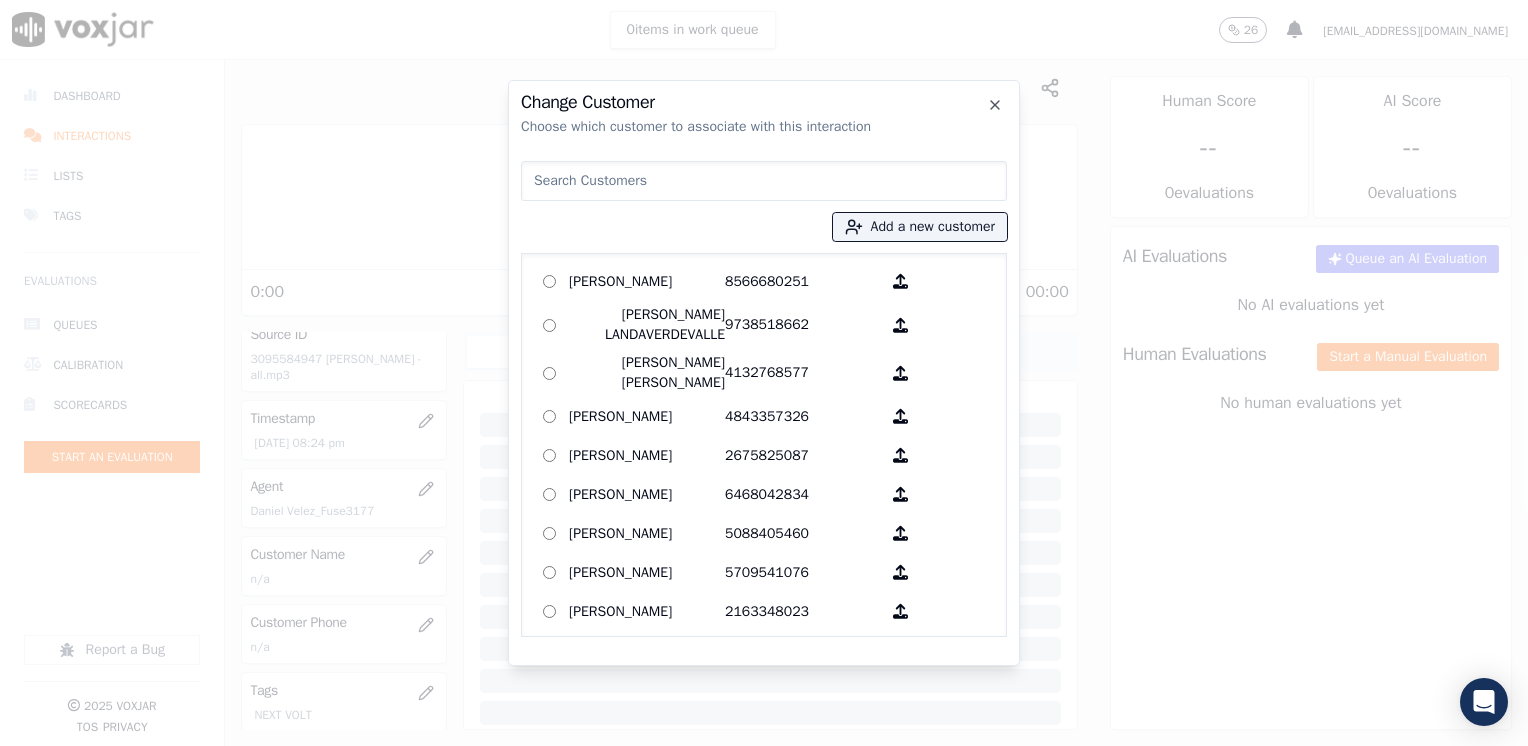click at bounding box center [764, 181] 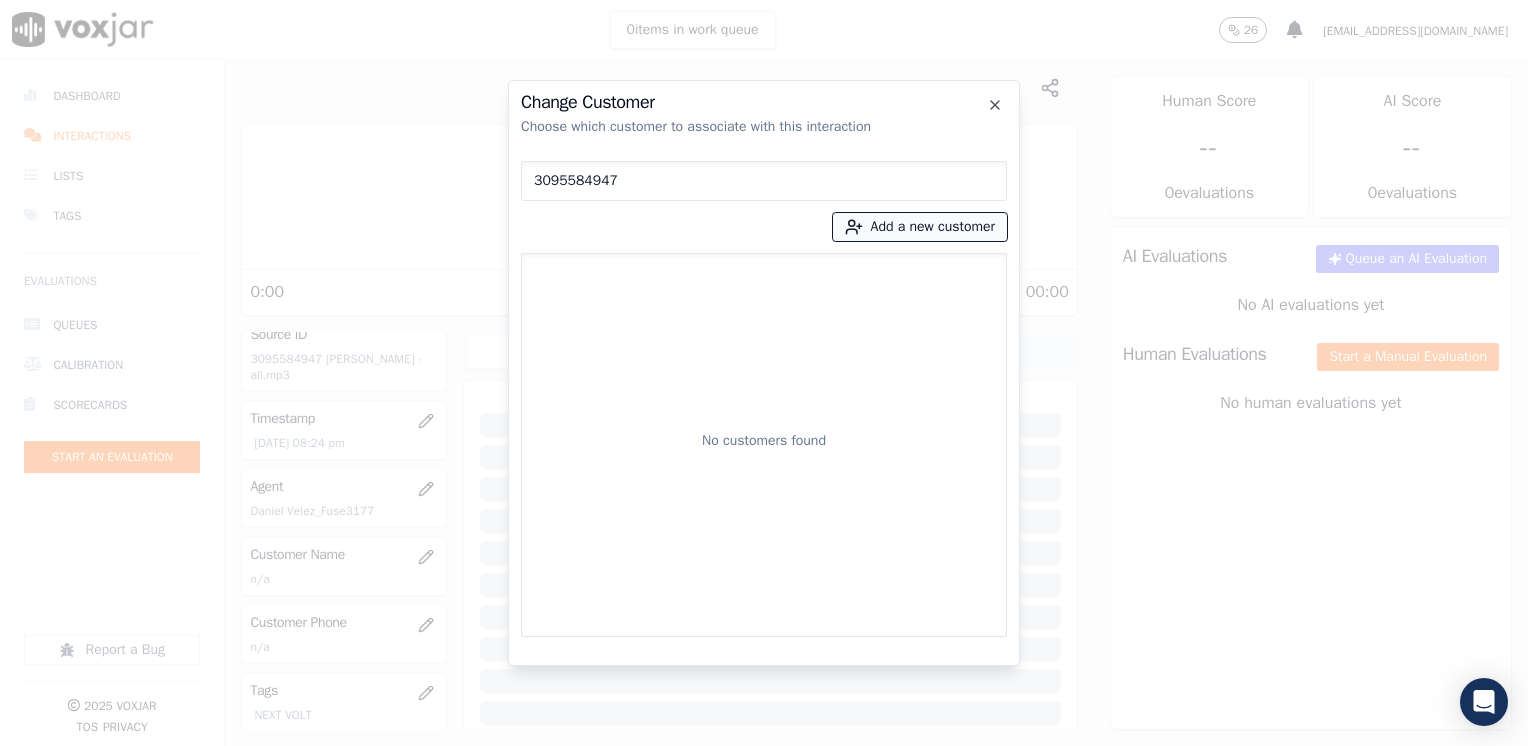 click on "Add a new customer" at bounding box center (920, 227) 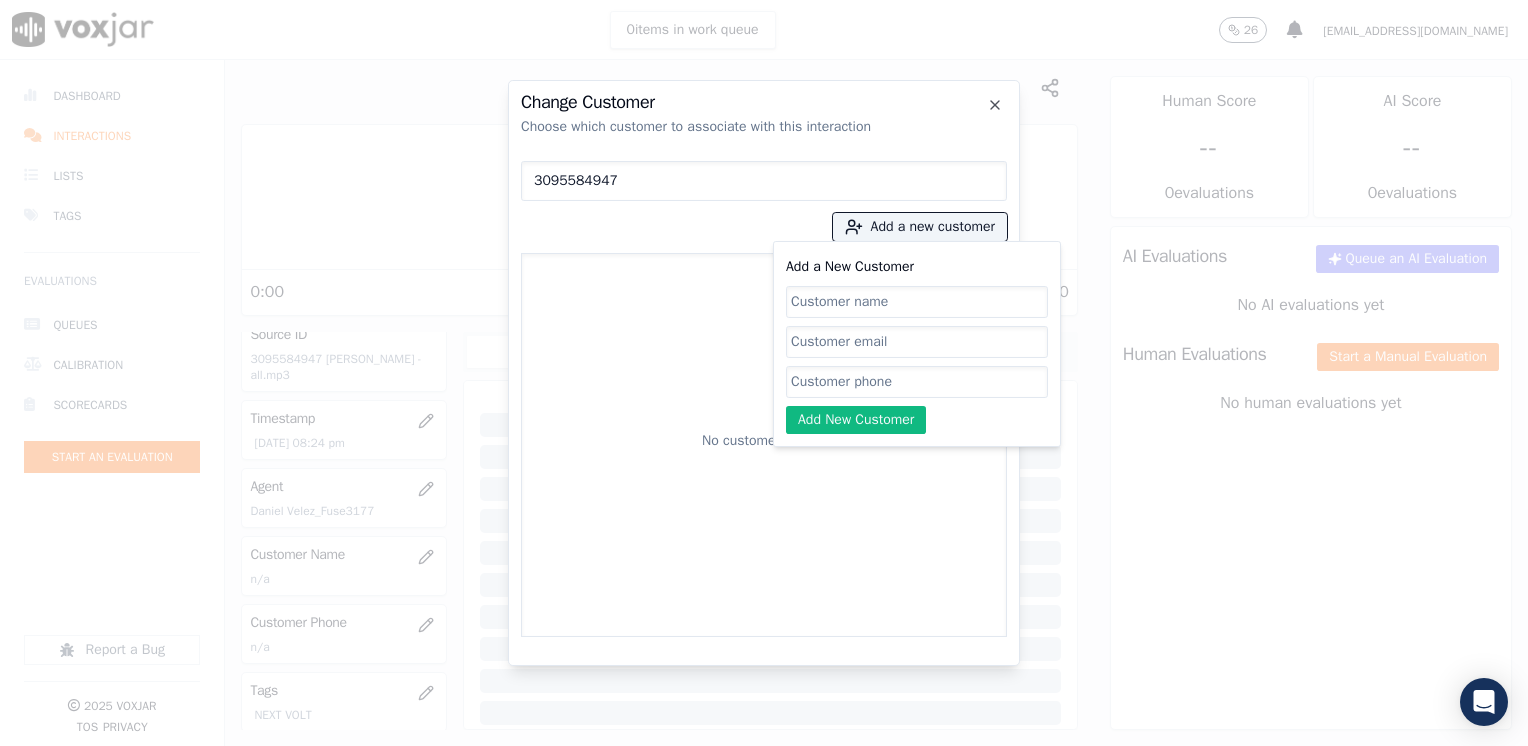 click on "Add a New Customer" 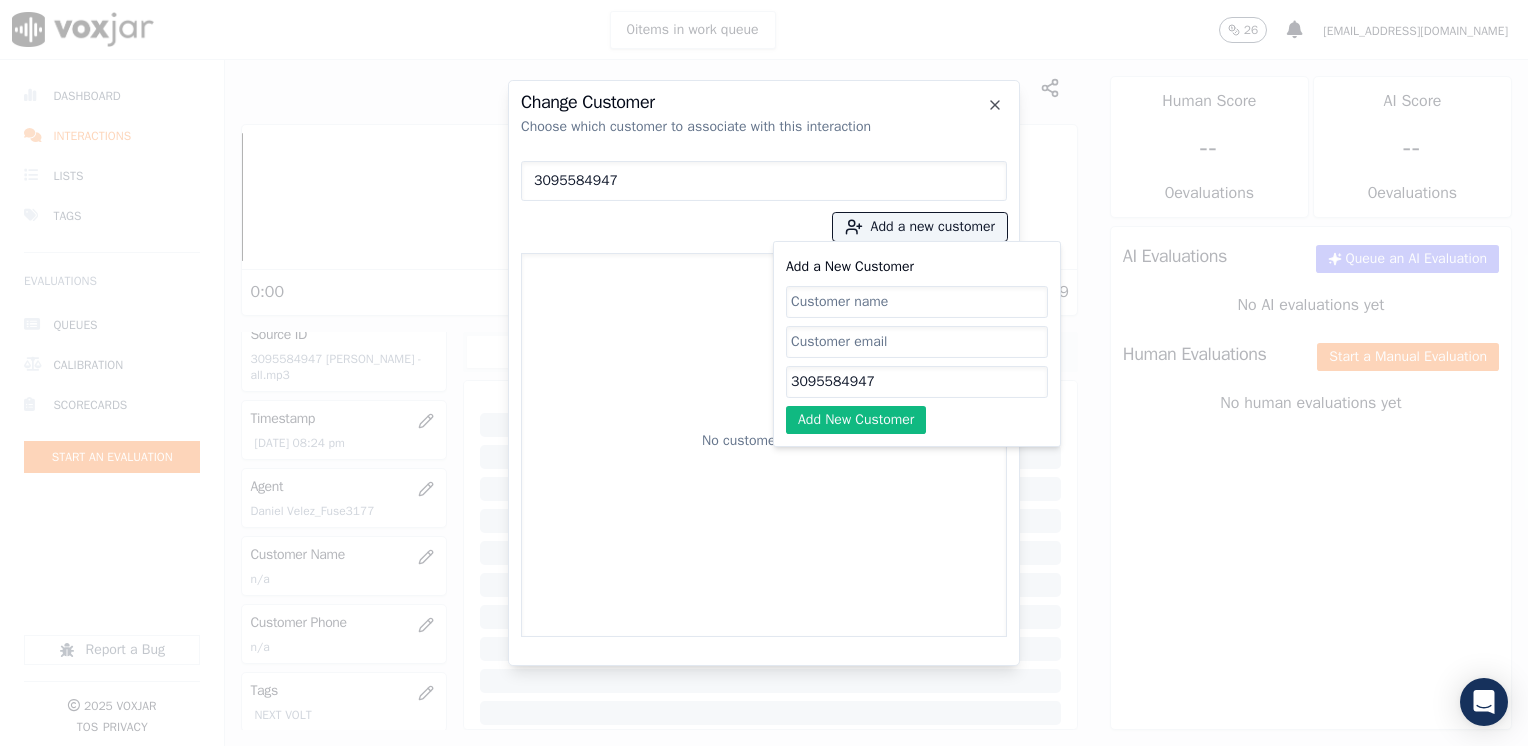 click on "Add a New Customer" 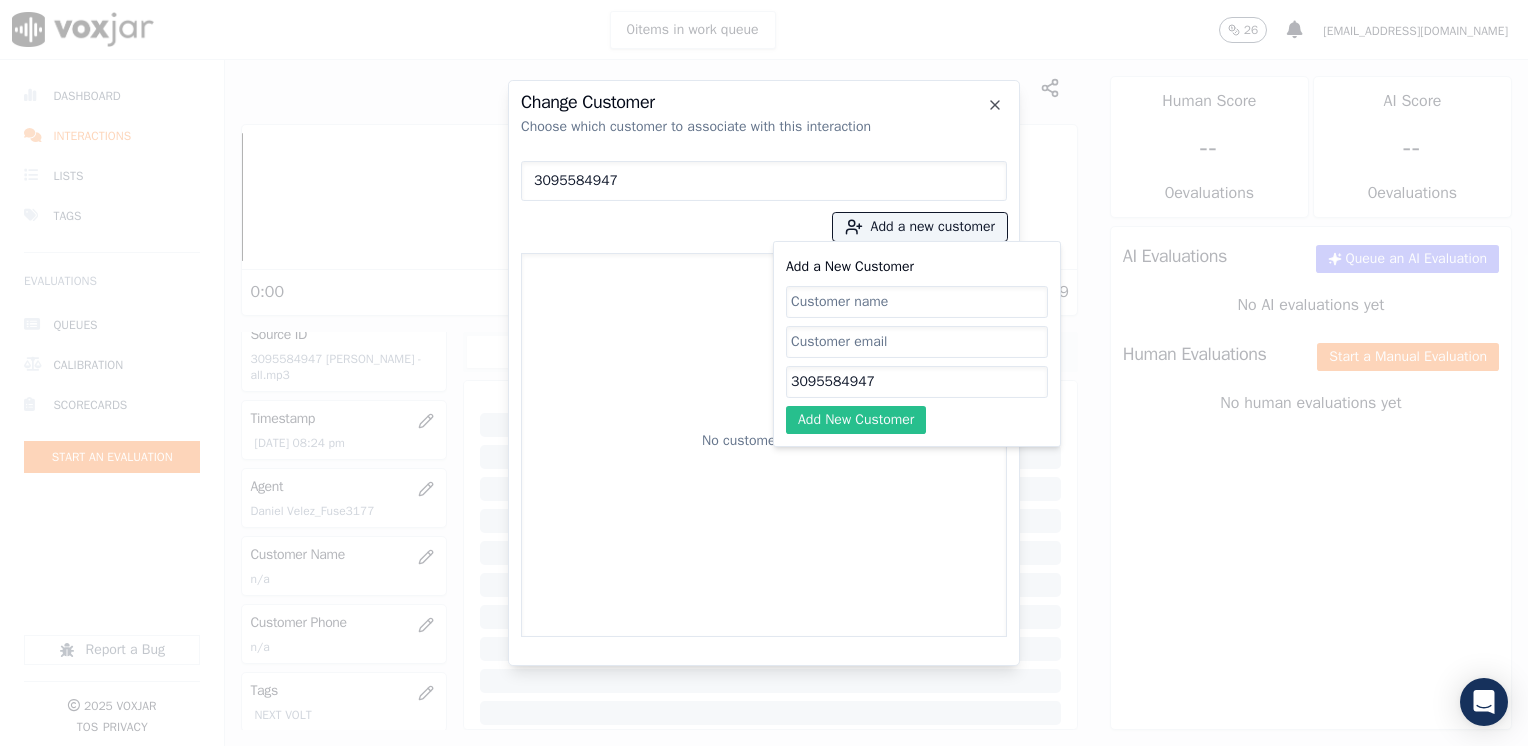 paste on "[PERSON_NAME]" 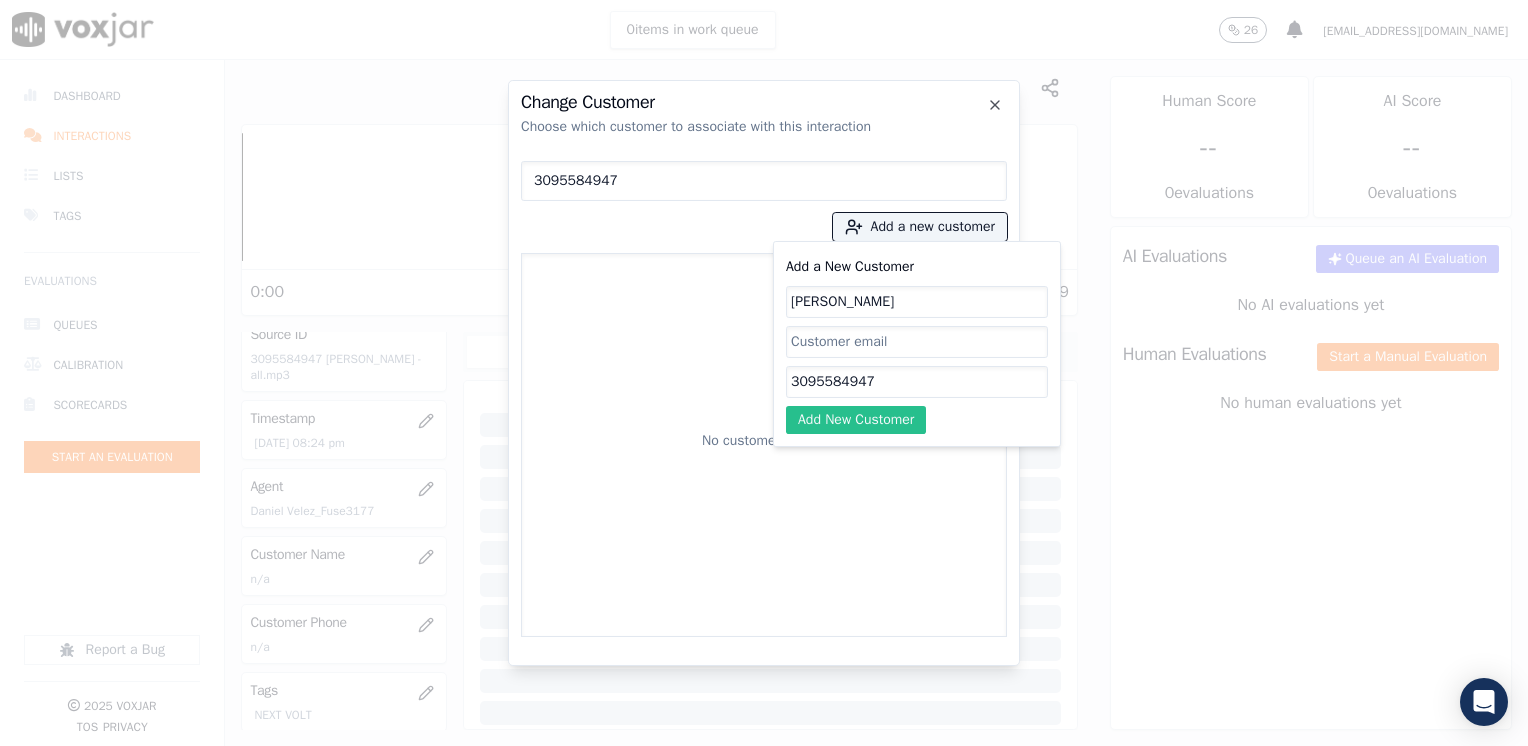 click on "Add New Customer" 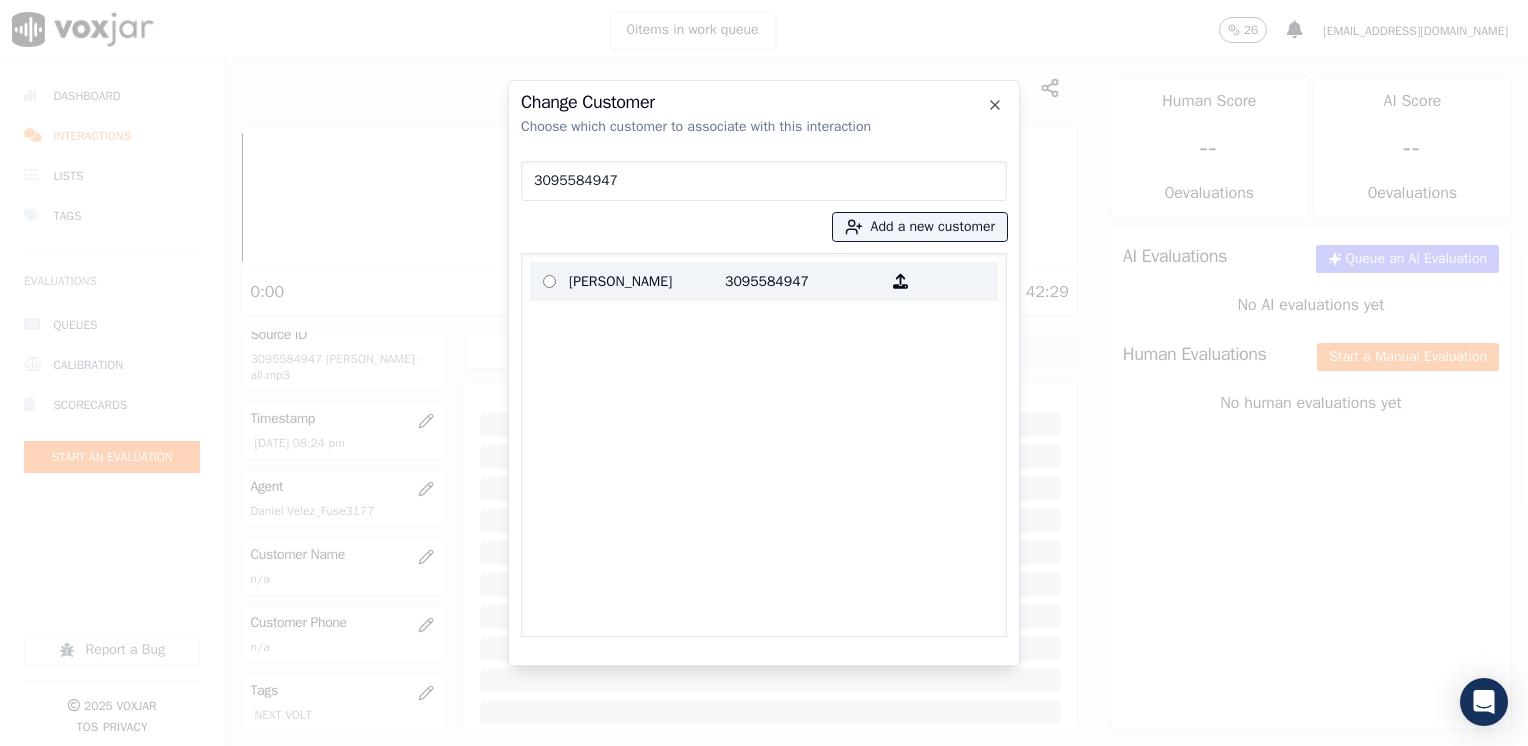 click on "3095584947" at bounding box center (803, 281) 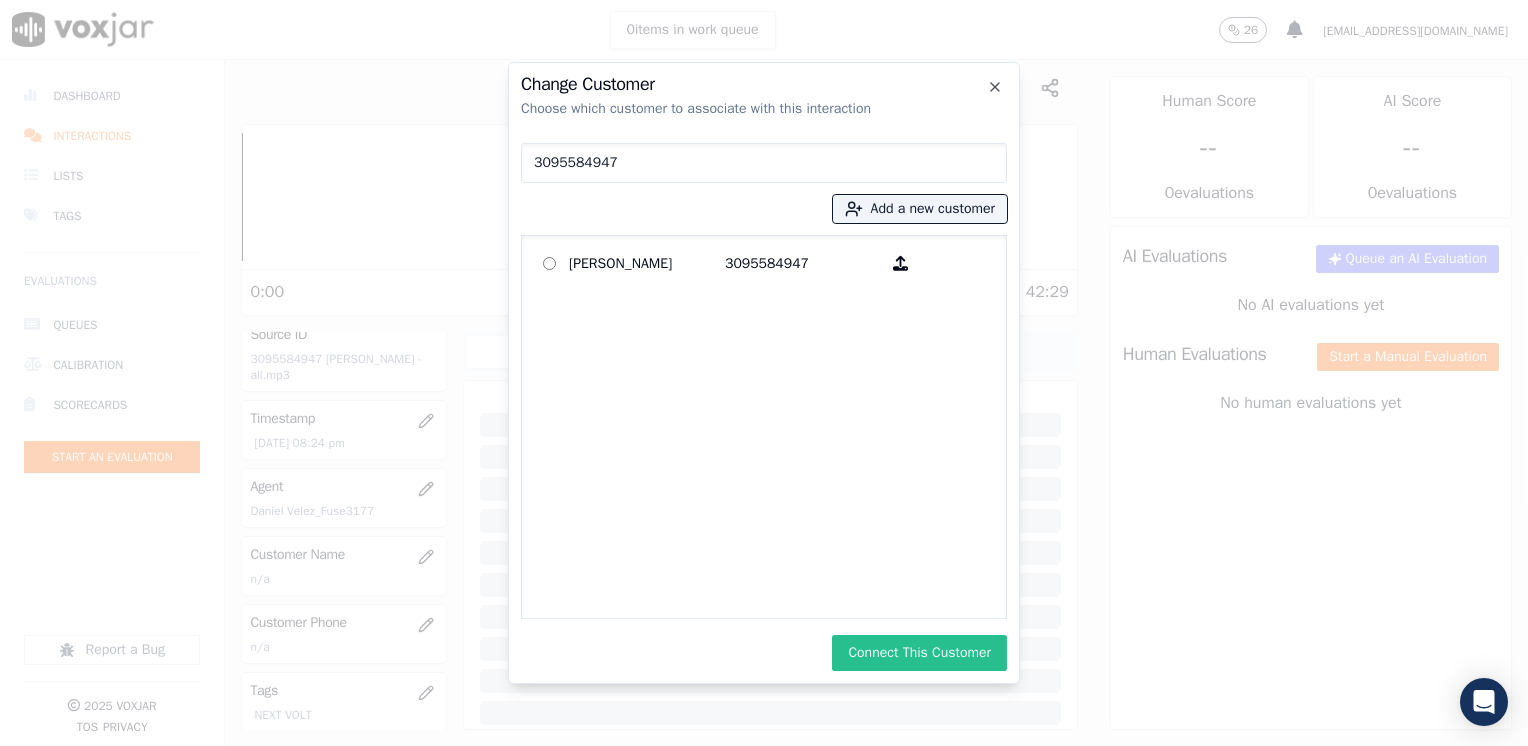 click on "Connect This Customer" at bounding box center (919, 653) 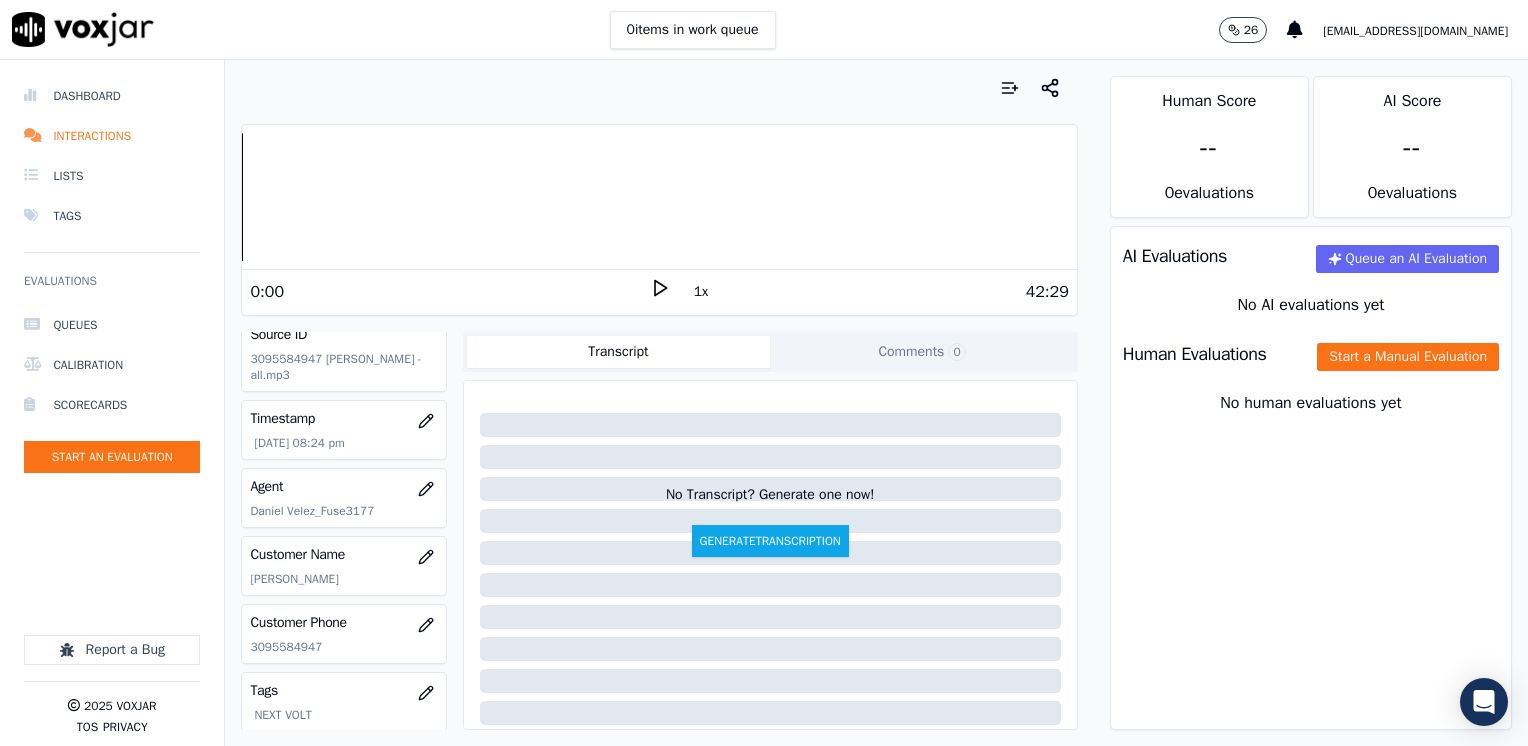 click on "Your browser does not support the audio element.   0:00     1x   42:29   Voxjar ID   013022ed-d2ef-47d0-bd7f-68b3bbe429e8   Source ID   3095584947 [PERSON_NAME] -all.mp3   Timestamp
[DATE] 08:24 pm     Agent
[PERSON_NAME] Velez_Fuse3177     Customer Name     [PERSON_NAME]     Customer Phone     [PHONE_NUMBER]     Tags
NEXT VOLT     Source     manualUpload   Type     AUDIO       Transcript   Comments  0   No Transcript? Generate one now!   Generate  Transcription         Add Comment" at bounding box center (659, 403) 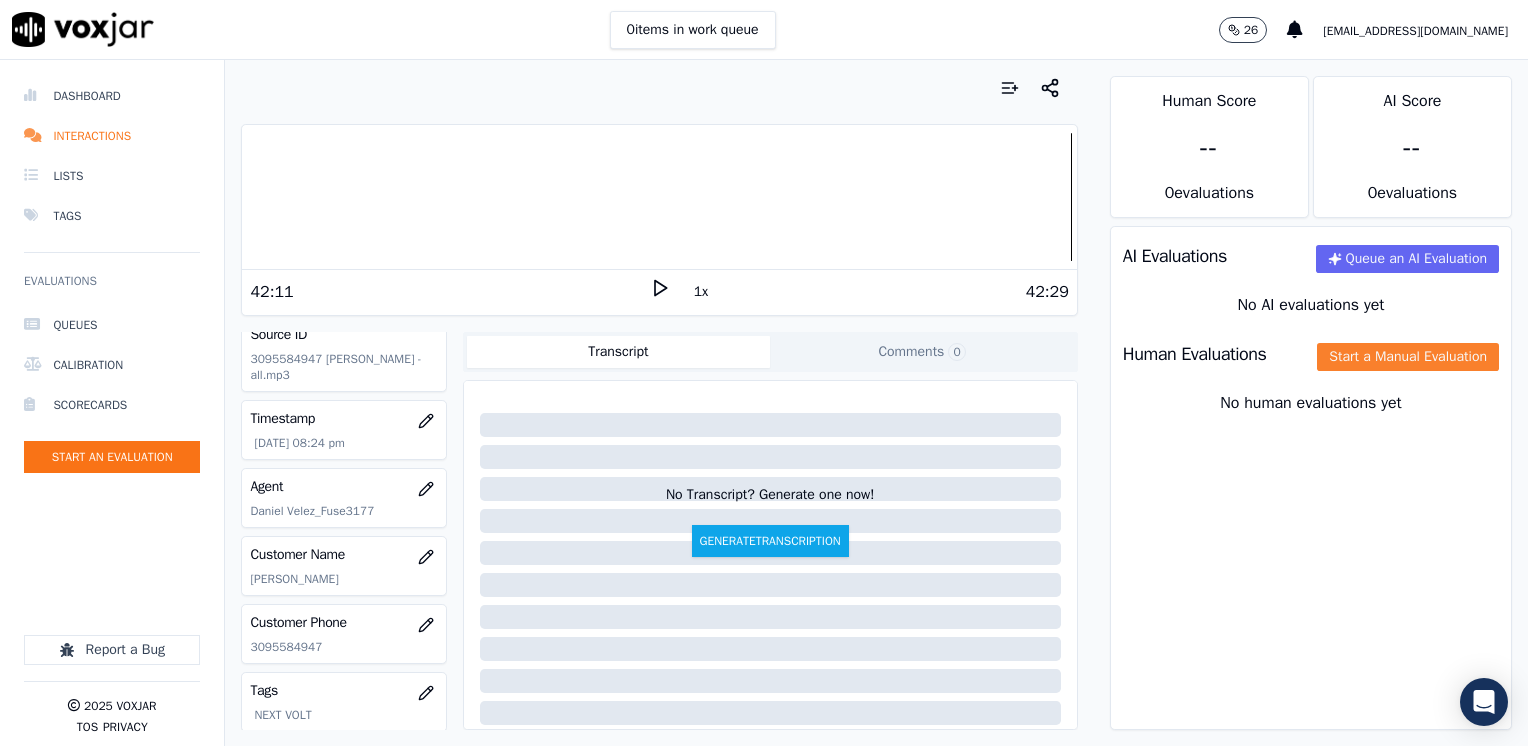click on "Start a Manual Evaluation" 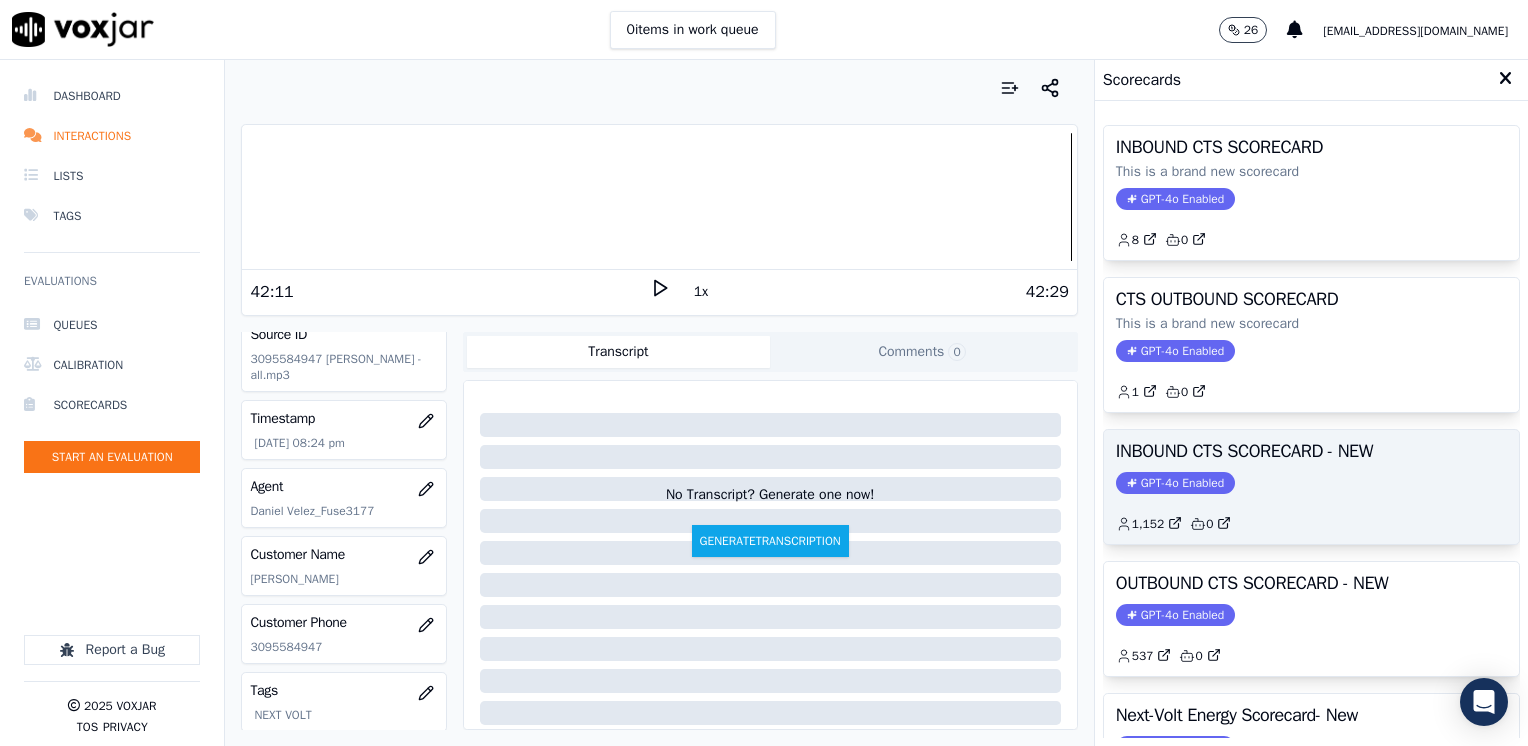 click on "GPT-4o Enabled" at bounding box center (1175, 483) 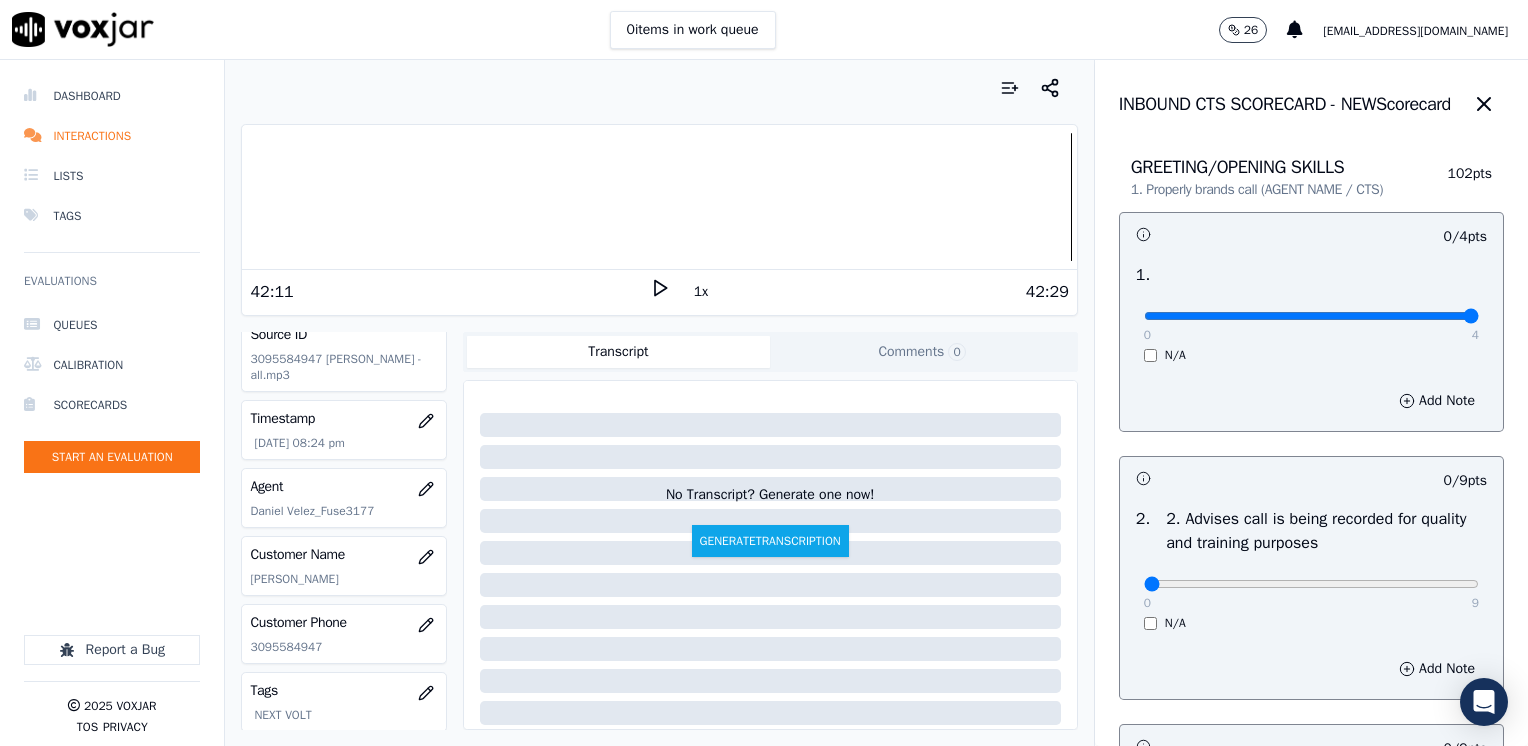 drag, startPoint x: 1123, startPoint y: 315, endPoint x: 1527, endPoint y: 297, distance: 404.4008 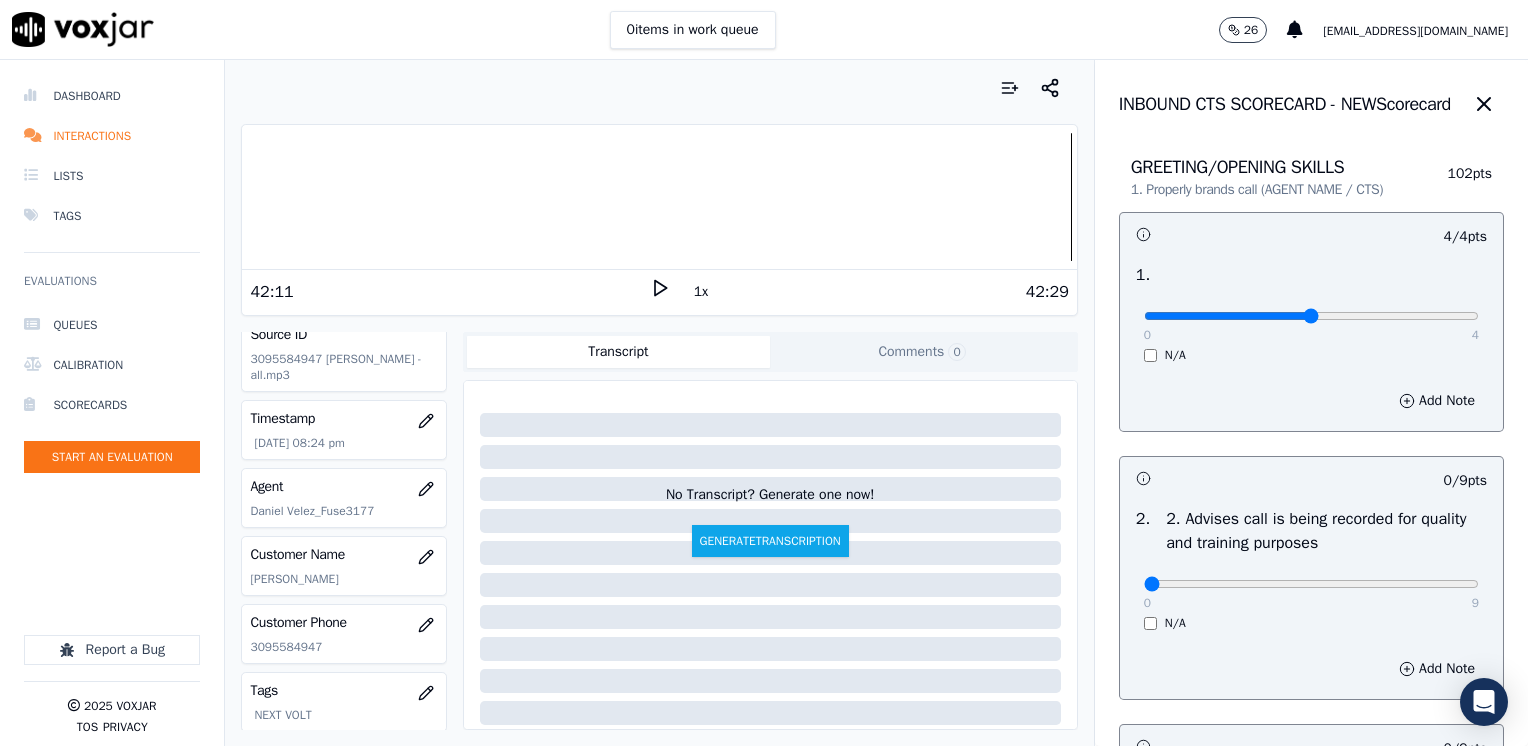 click at bounding box center [1311, 316] 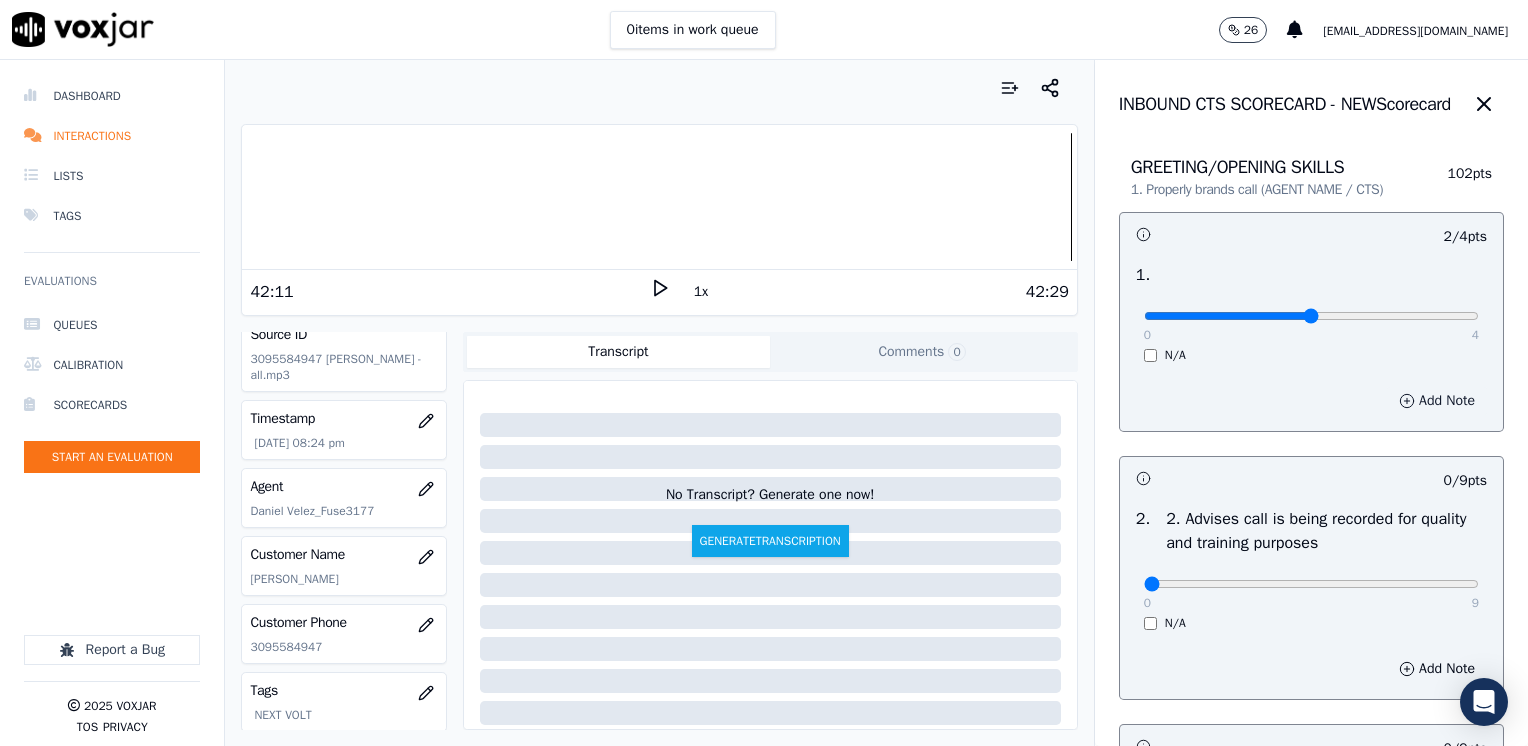 click on "Add Note" at bounding box center [1437, 401] 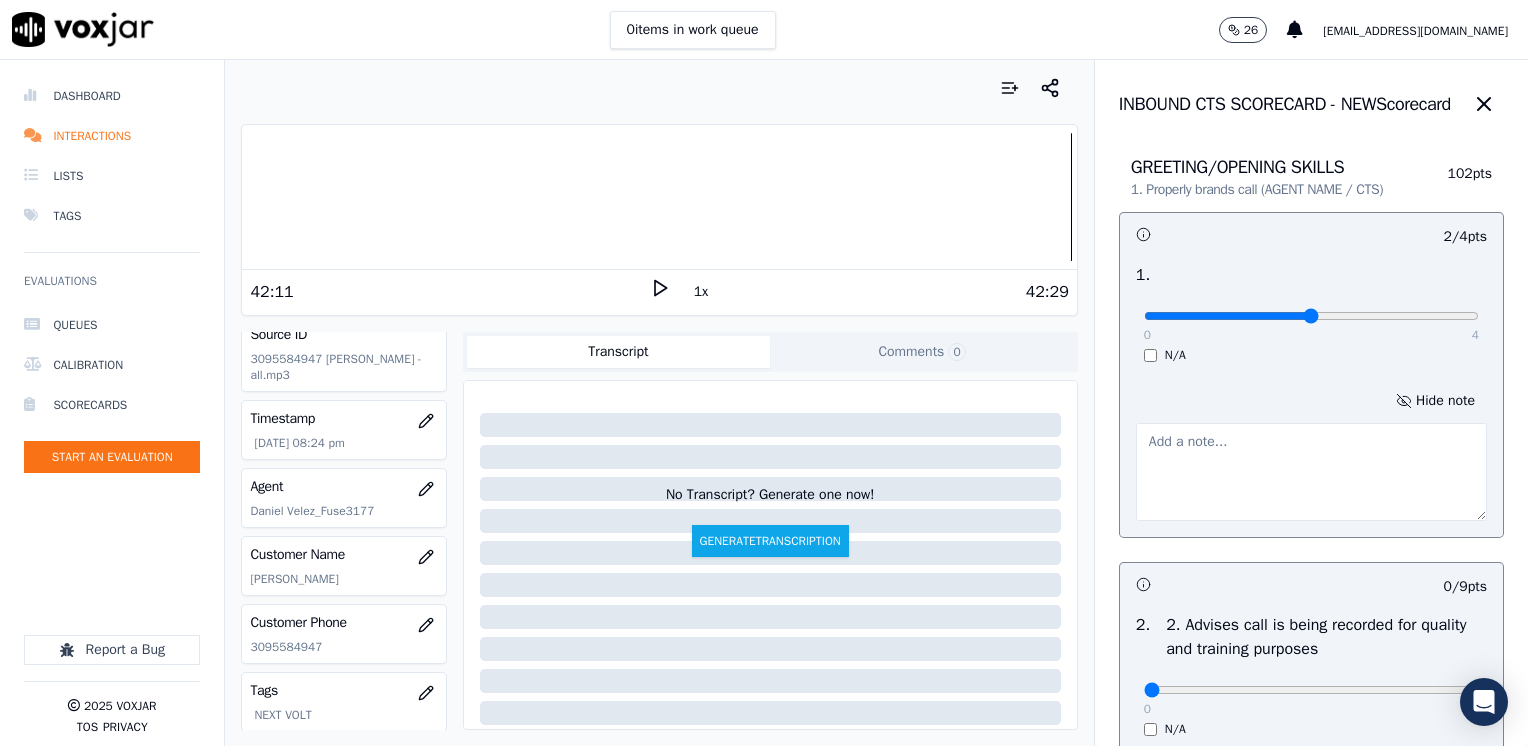 click at bounding box center [1311, 472] 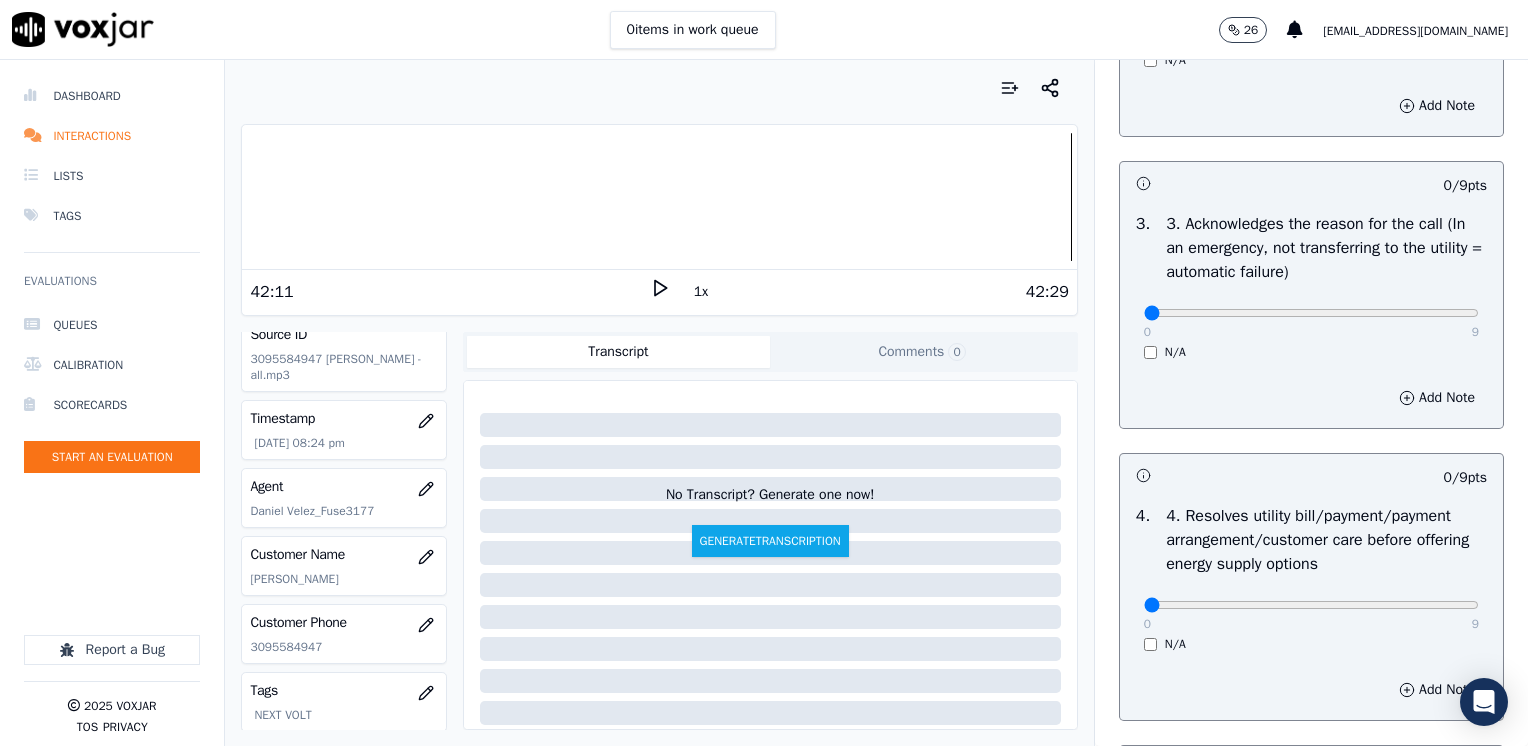 scroll, scrollTop: 700, scrollLeft: 0, axis: vertical 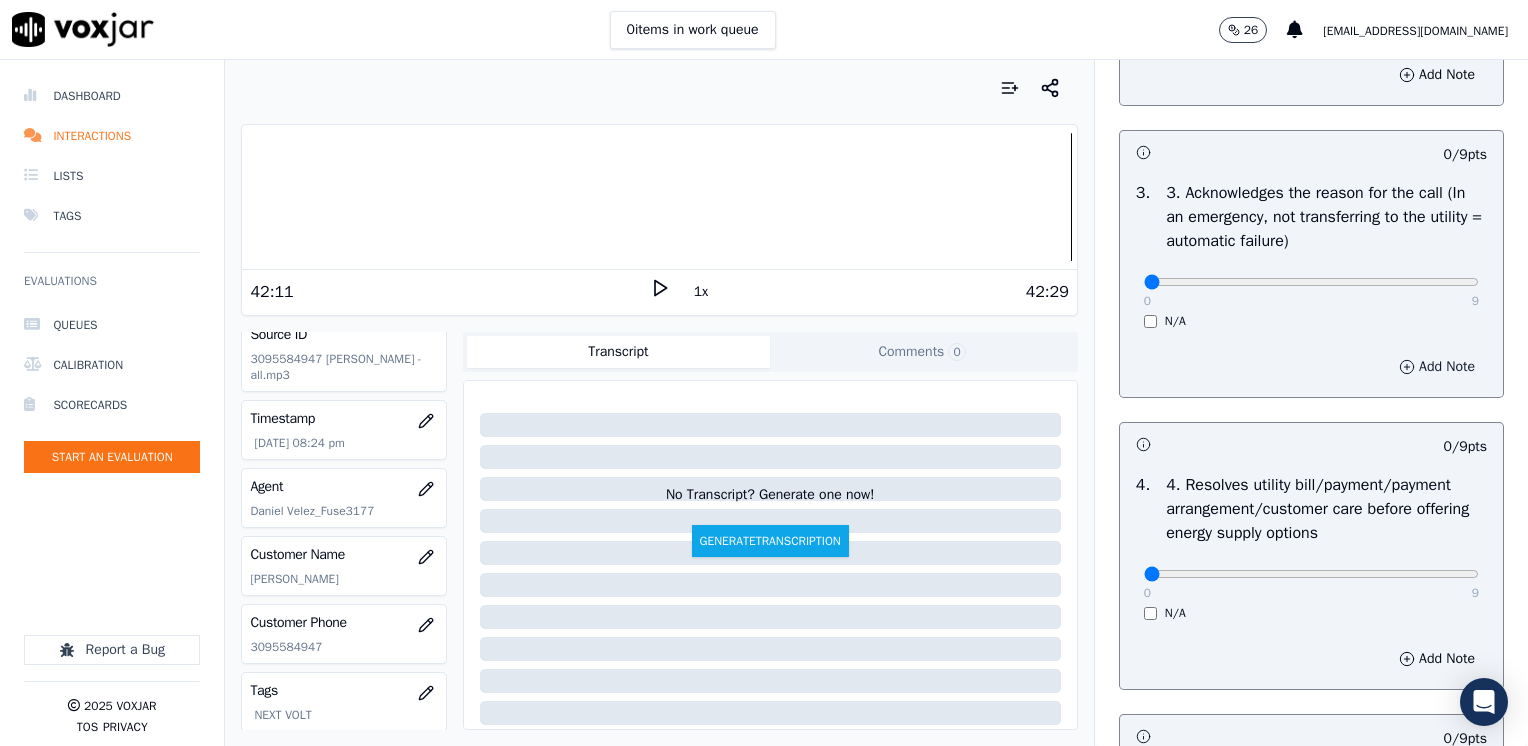 click on "Add Note" at bounding box center (1437, 367) 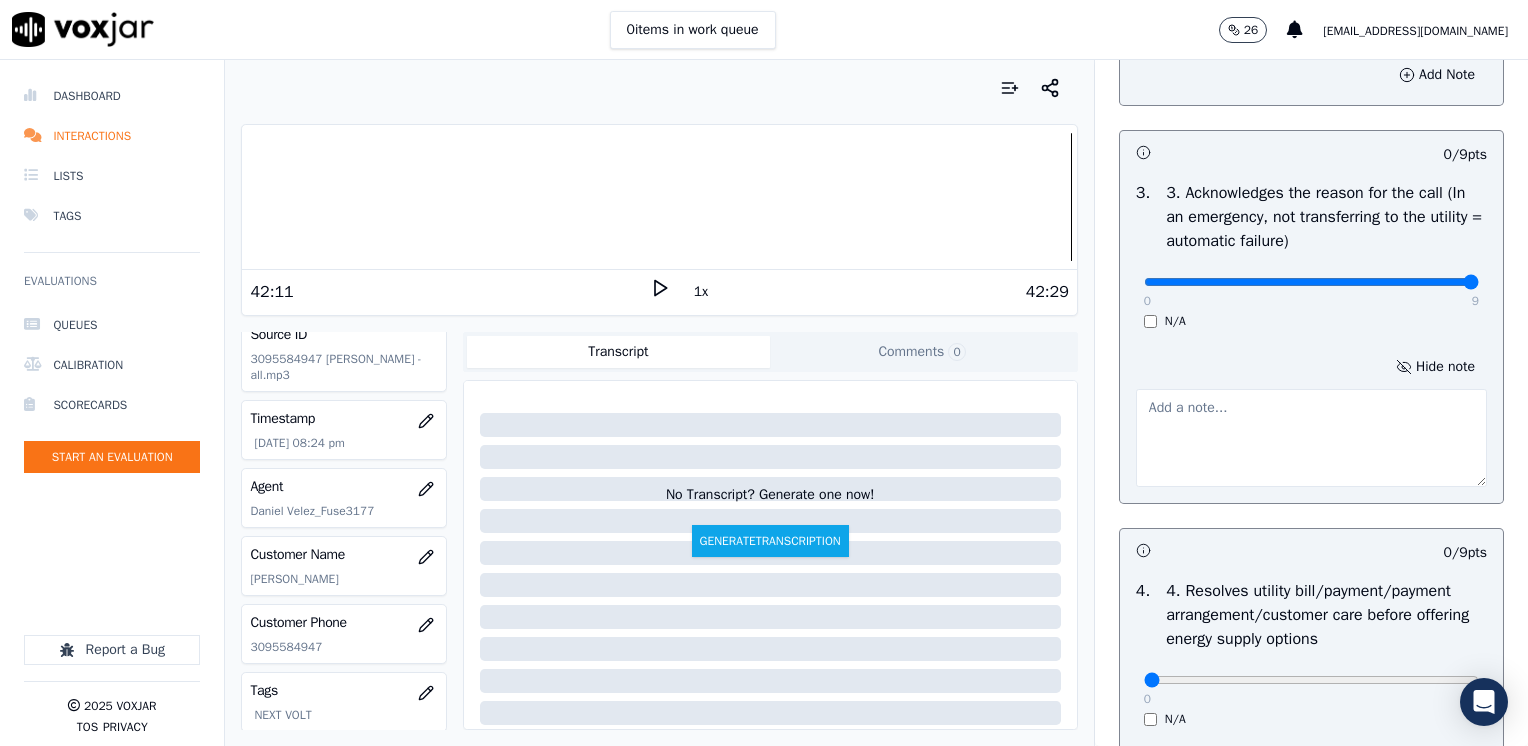 drag, startPoint x: 1132, startPoint y: 282, endPoint x: 1531, endPoint y: 351, distance: 404.9222 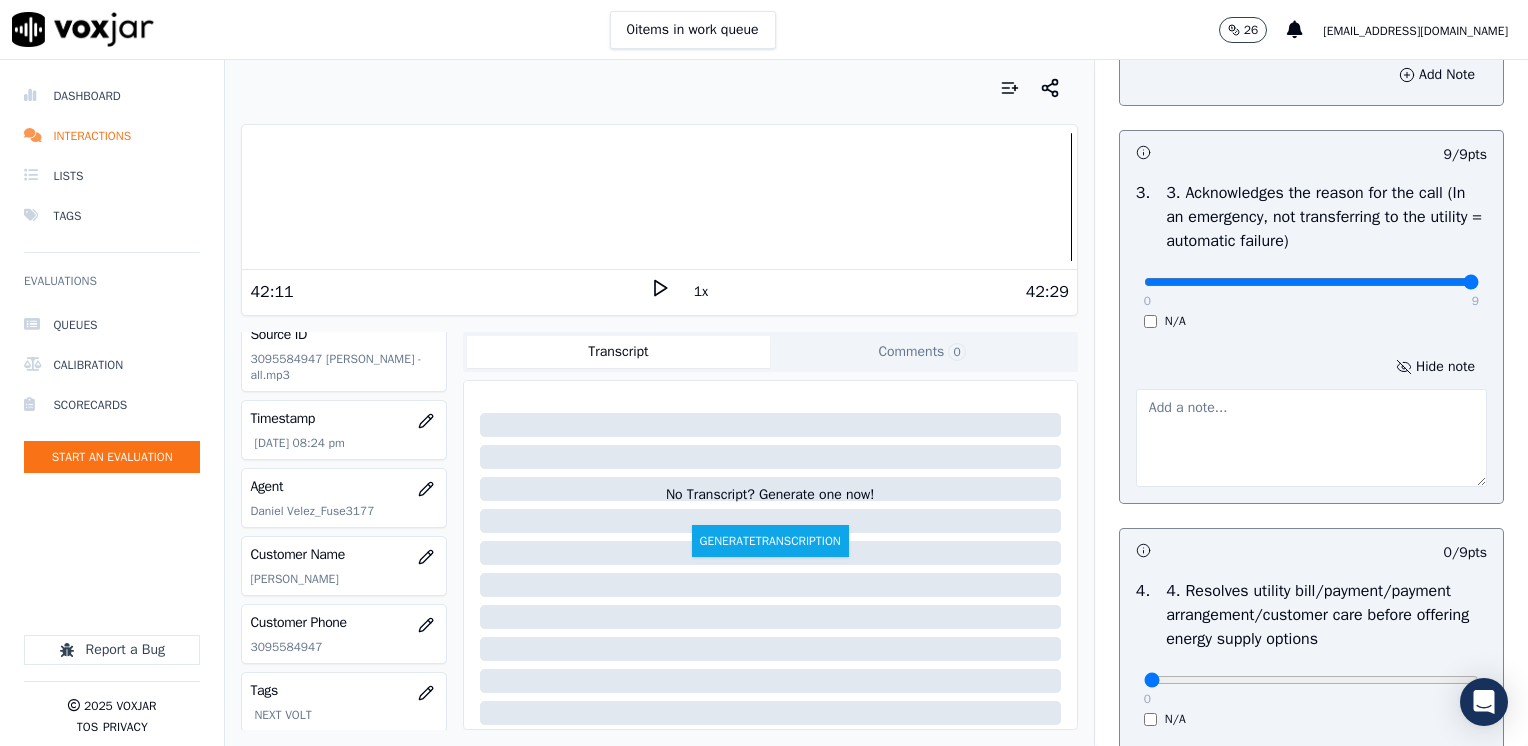 click on "Hide note" at bounding box center (1311, 420) 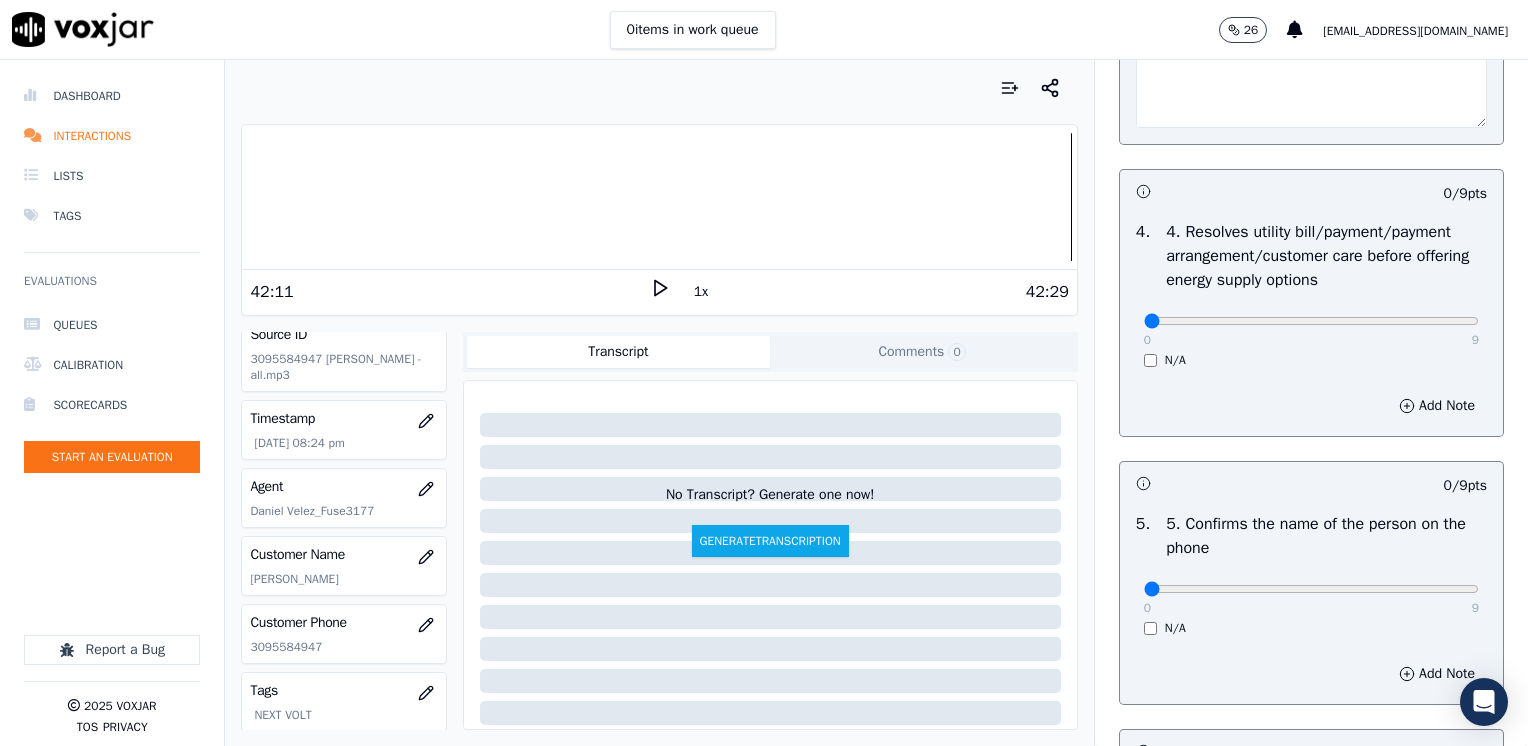 scroll, scrollTop: 1300, scrollLeft: 0, axis: vertical 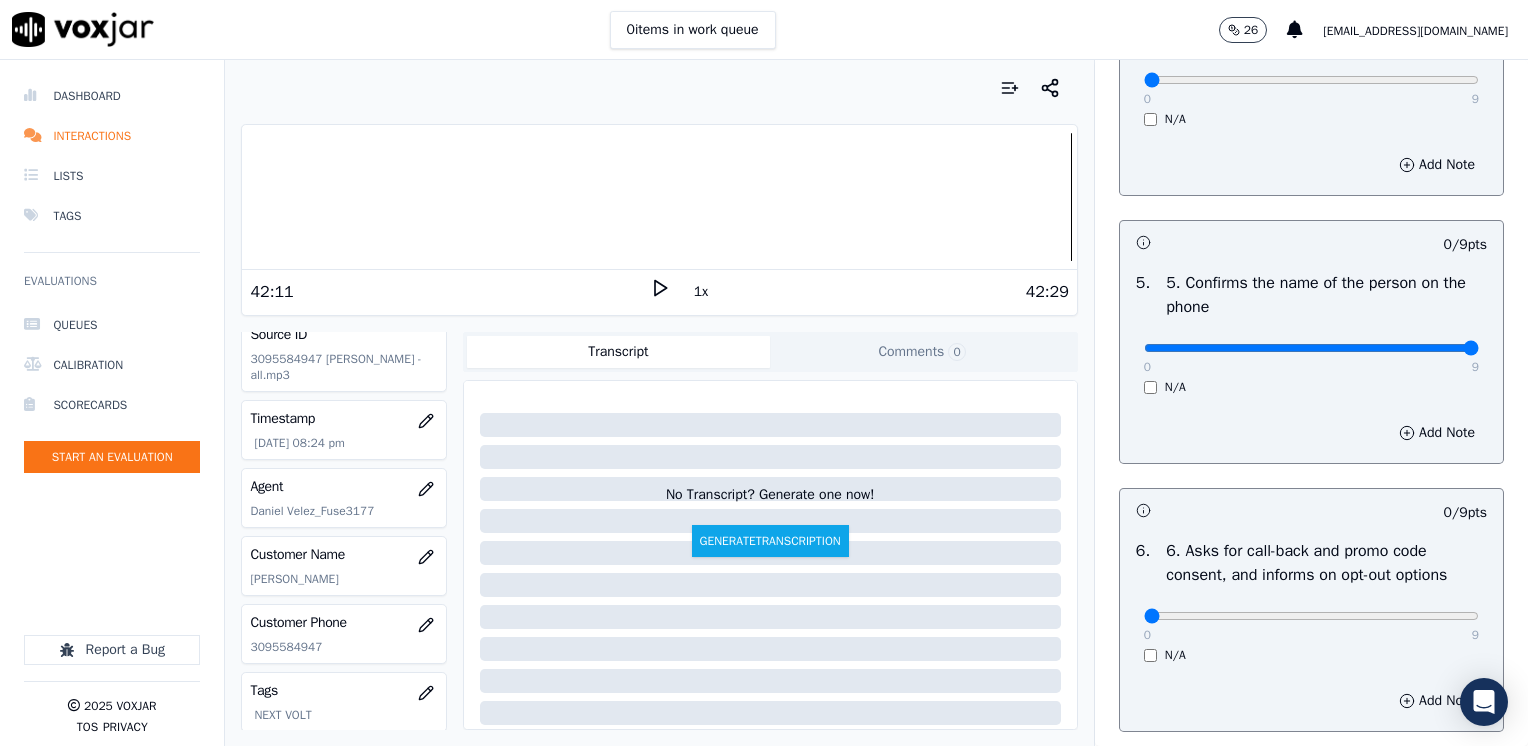 drag, startPoint x: 1132, startPoint y: 344, endPoint x: 1531, endPoint y: 342, distance: 399.005 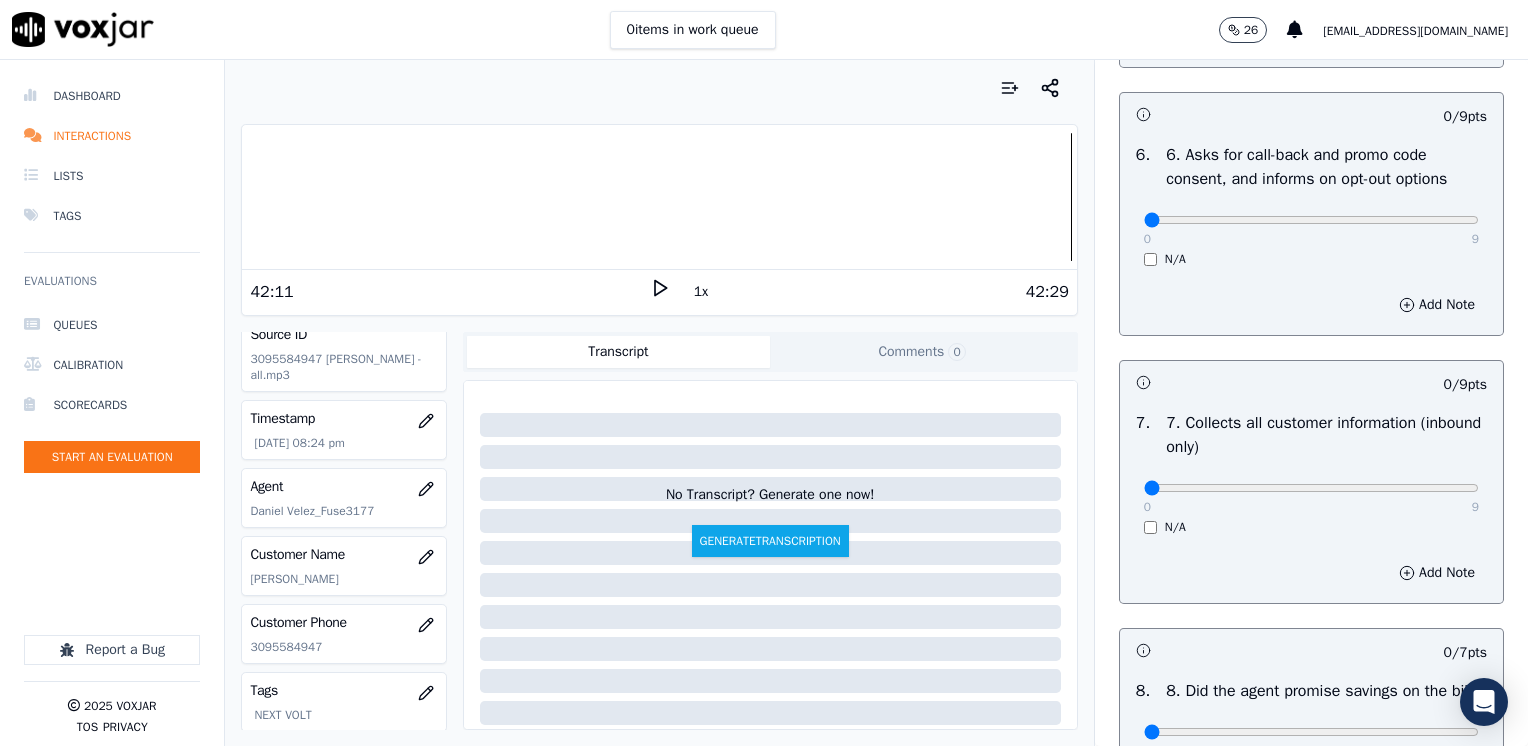 scroll, scrollTop: 1700, scrollLeft: 0, axis: vertical 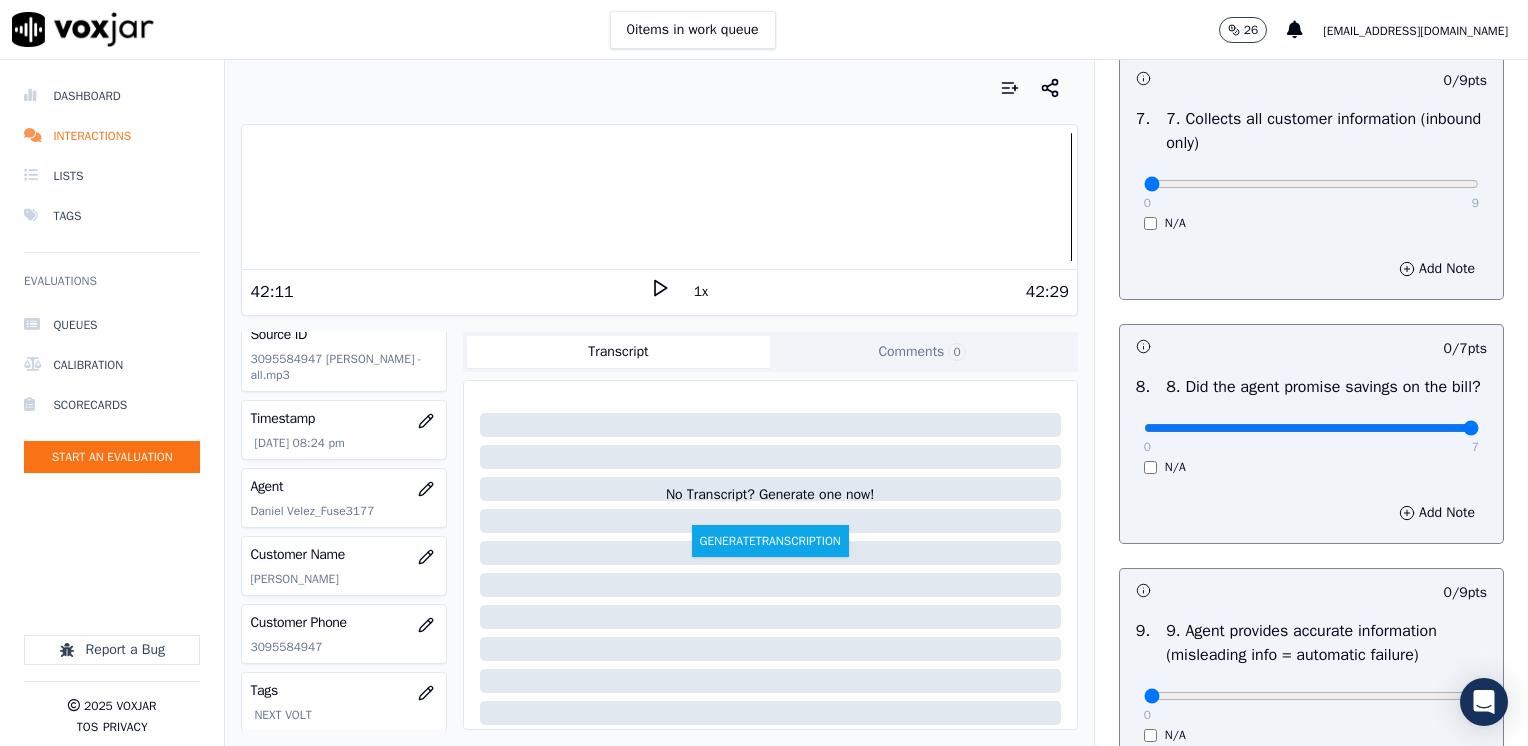 drag, startPoint x: 1127, startPoint y: 446, endPoint x: 1531, endPoint y: 462, distance: 404.3167 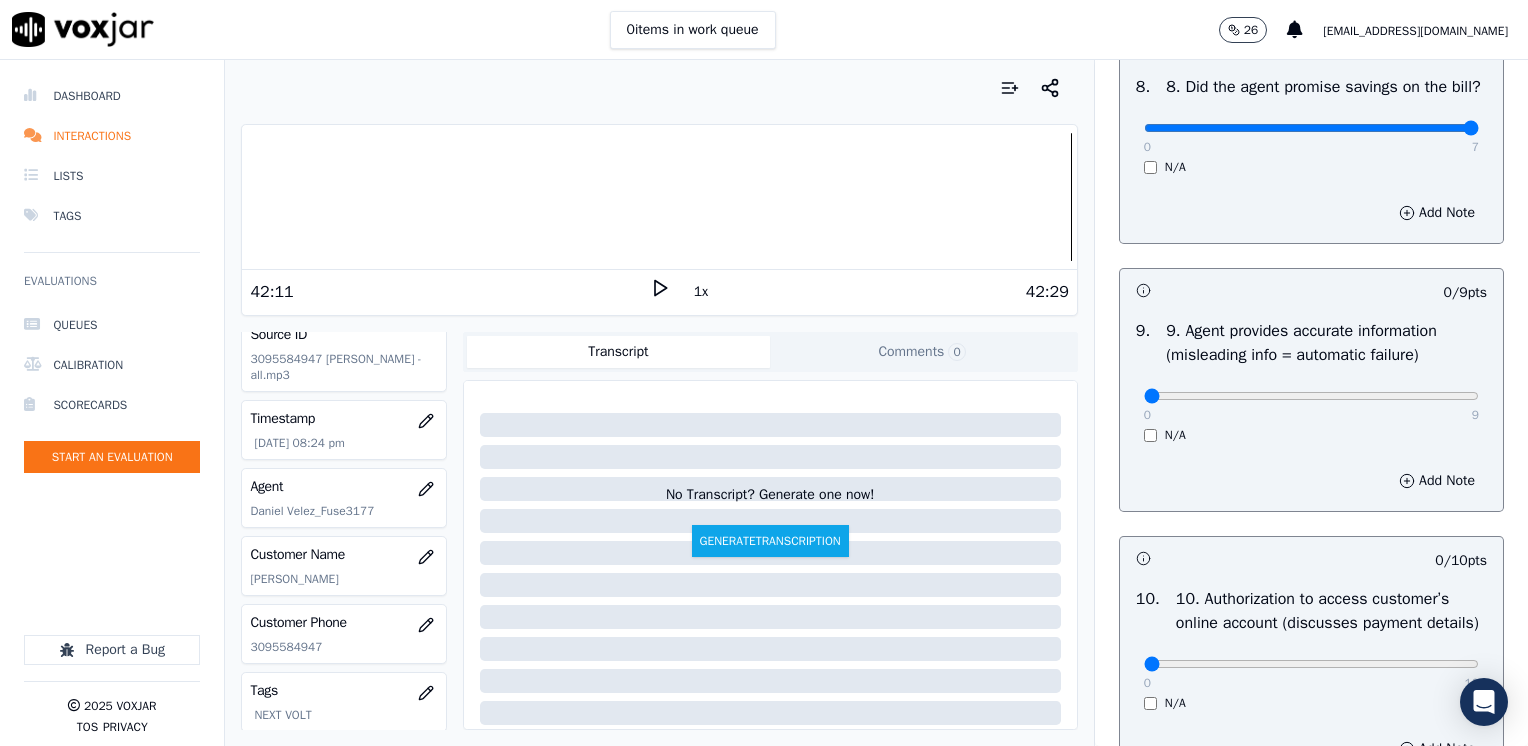 scroll, scrollTop: 2500, scrollLeft: 0, axis: vertical 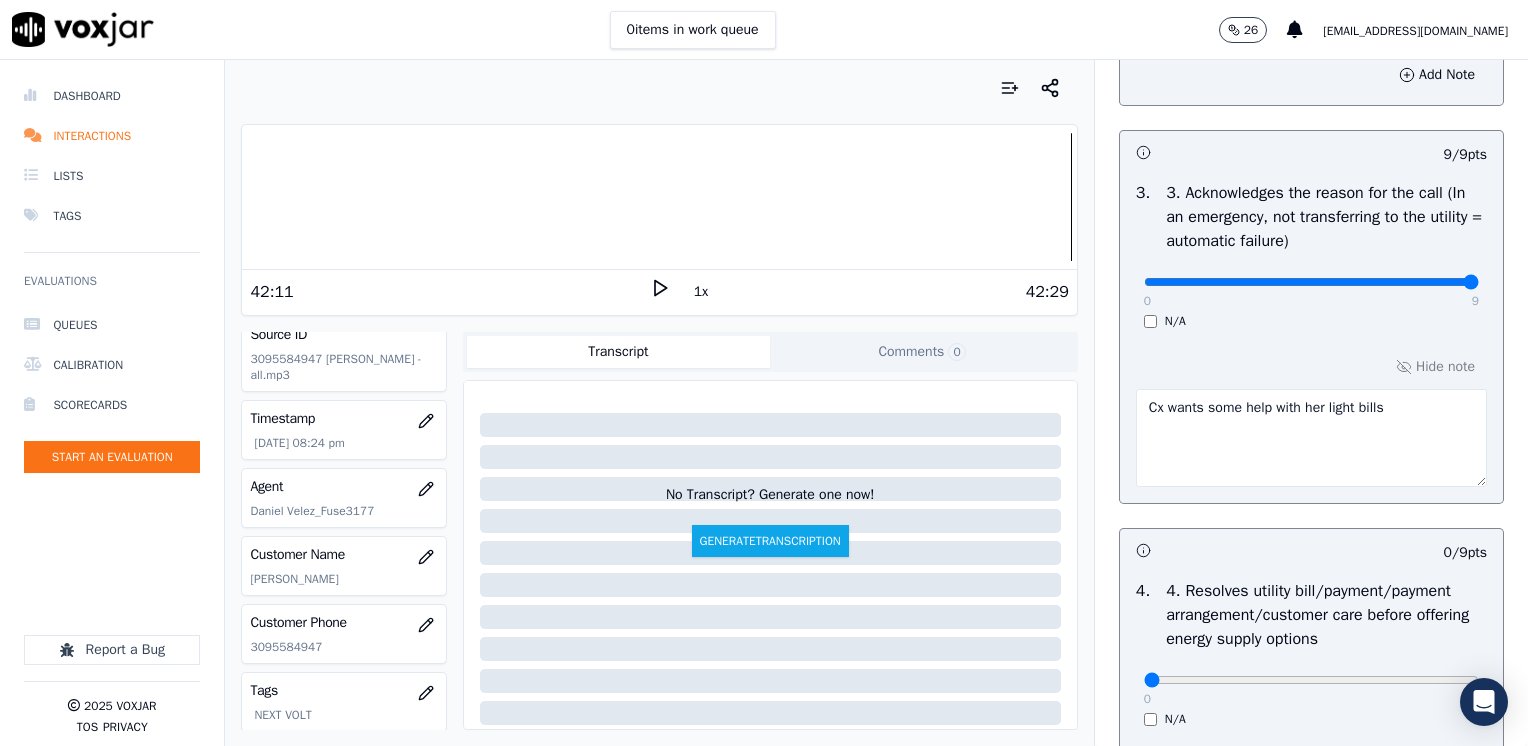 click on "Cx wants some help with her light bills" at bounding box center (1311, 438) 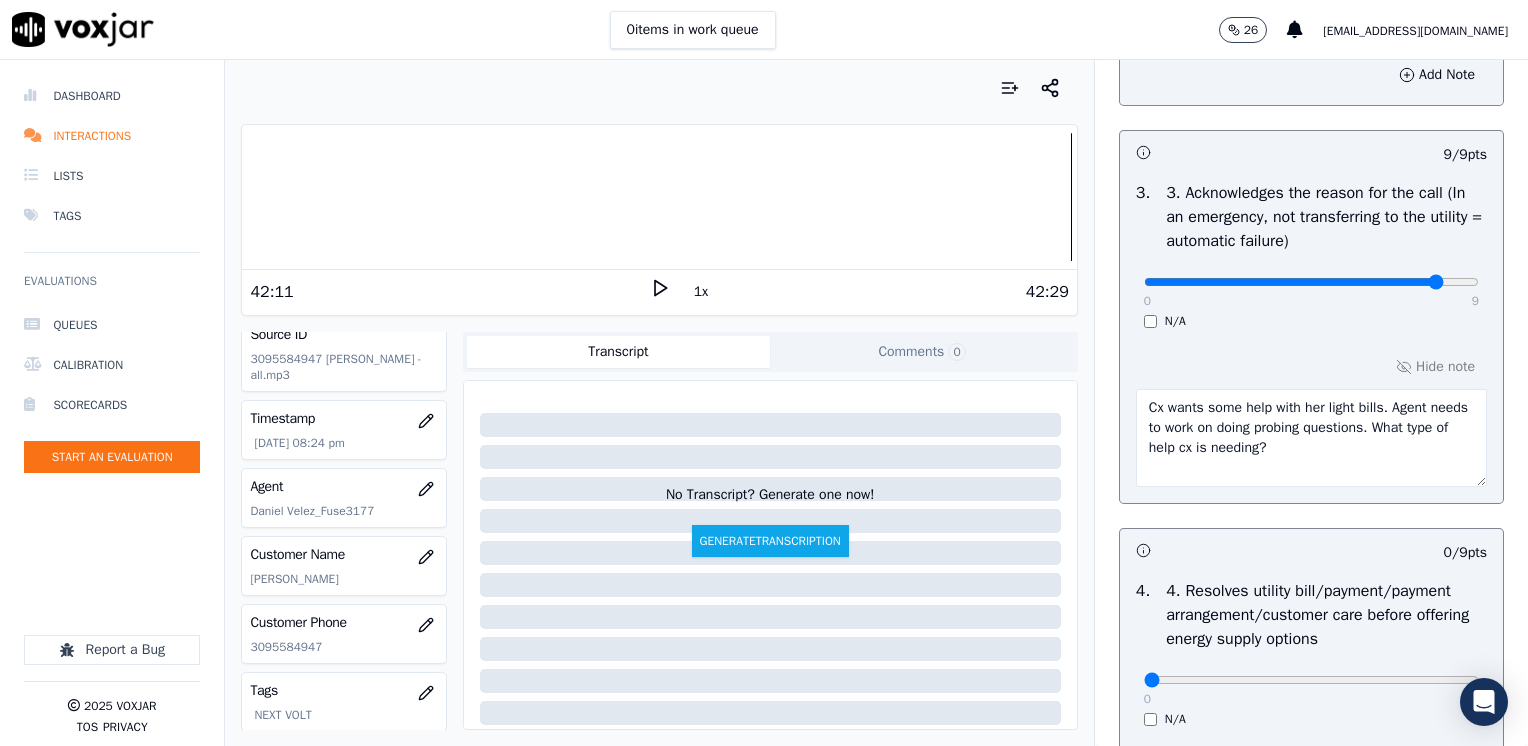 click at bounding box center (1311, -384) 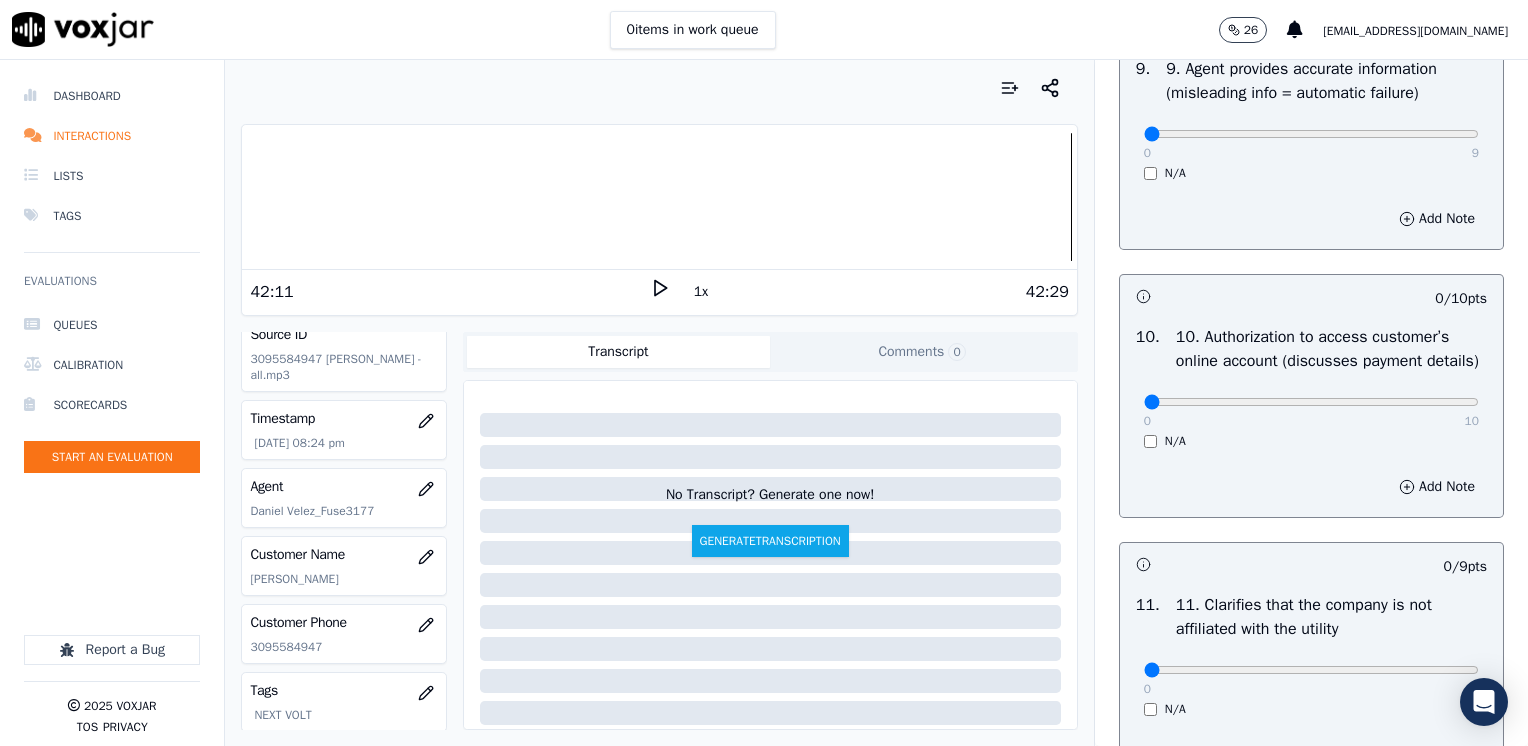 scroll, scrollTop: 2600, scrollLeft: 0, axis: vertical 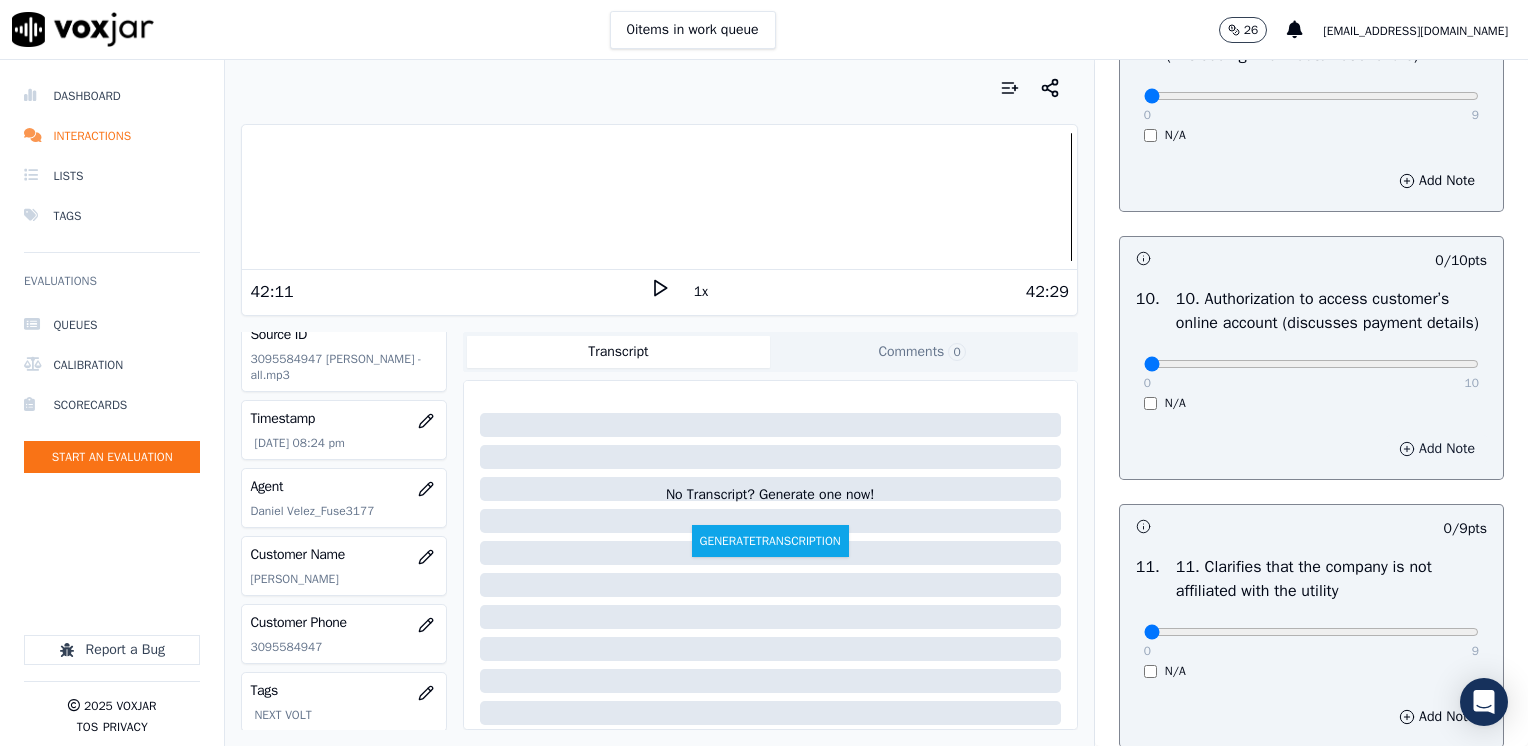 click on "Add Note" at bounding box center [1437, 449] 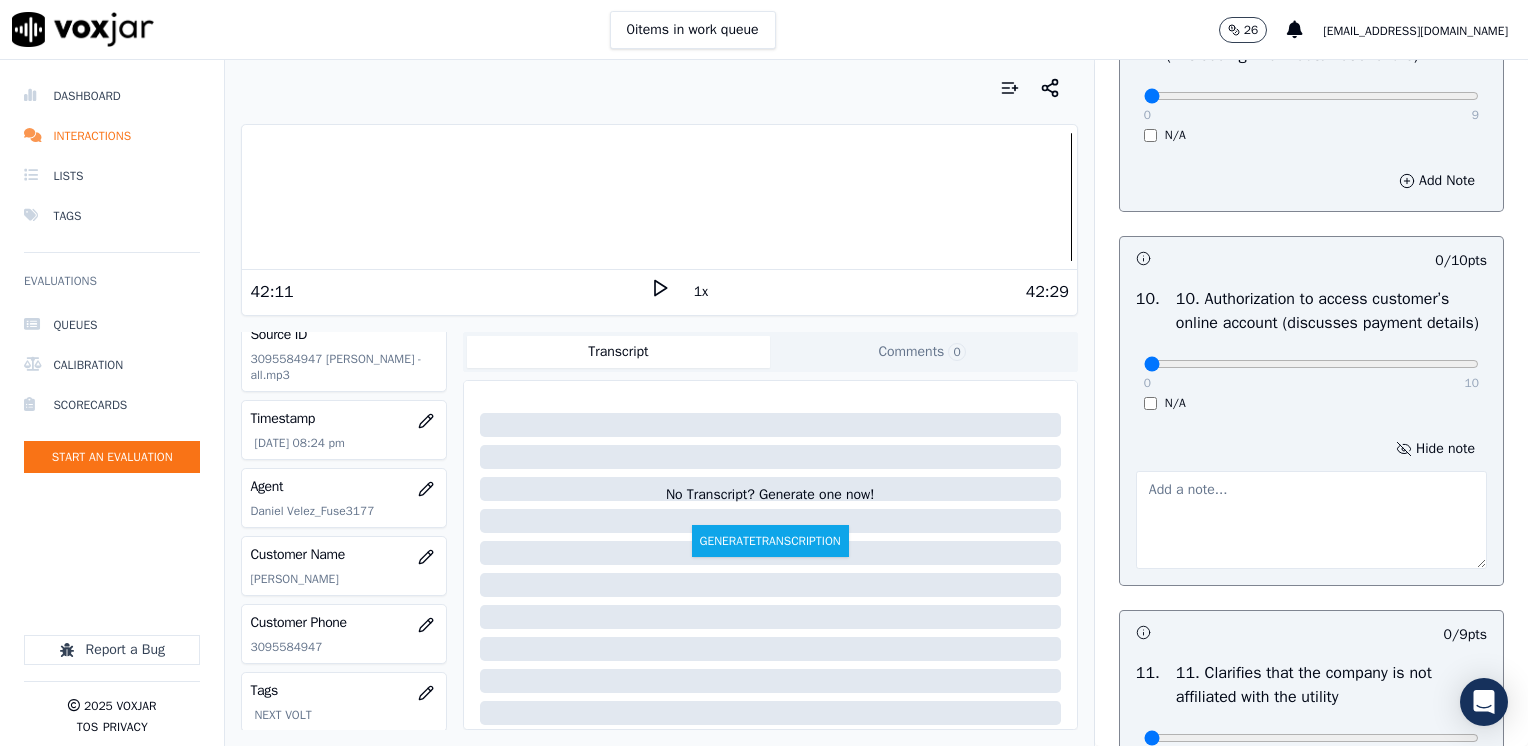 click at bounding box center [1311, 520] 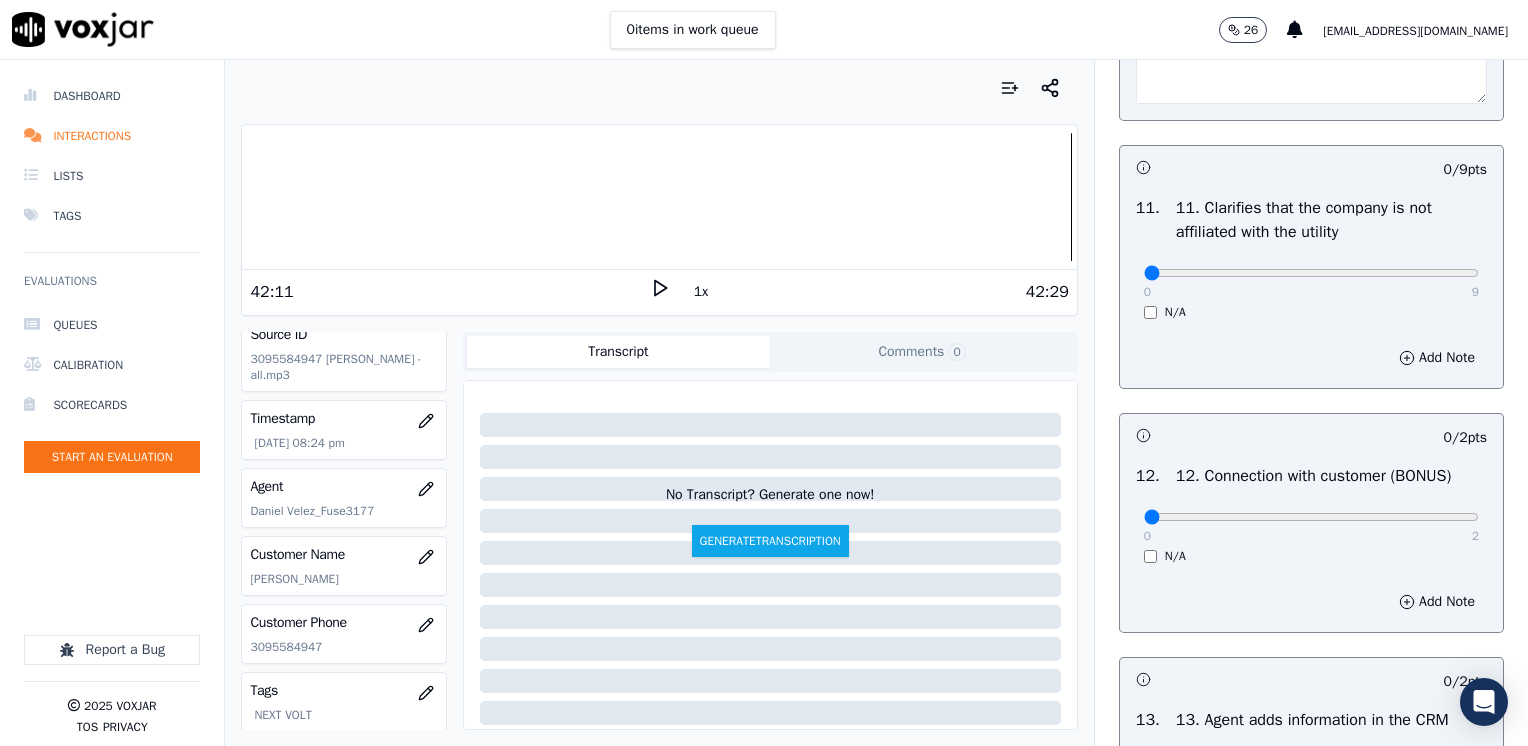 scroll, scrollTop: 3100, scrollLeft: 0, axis: vertical 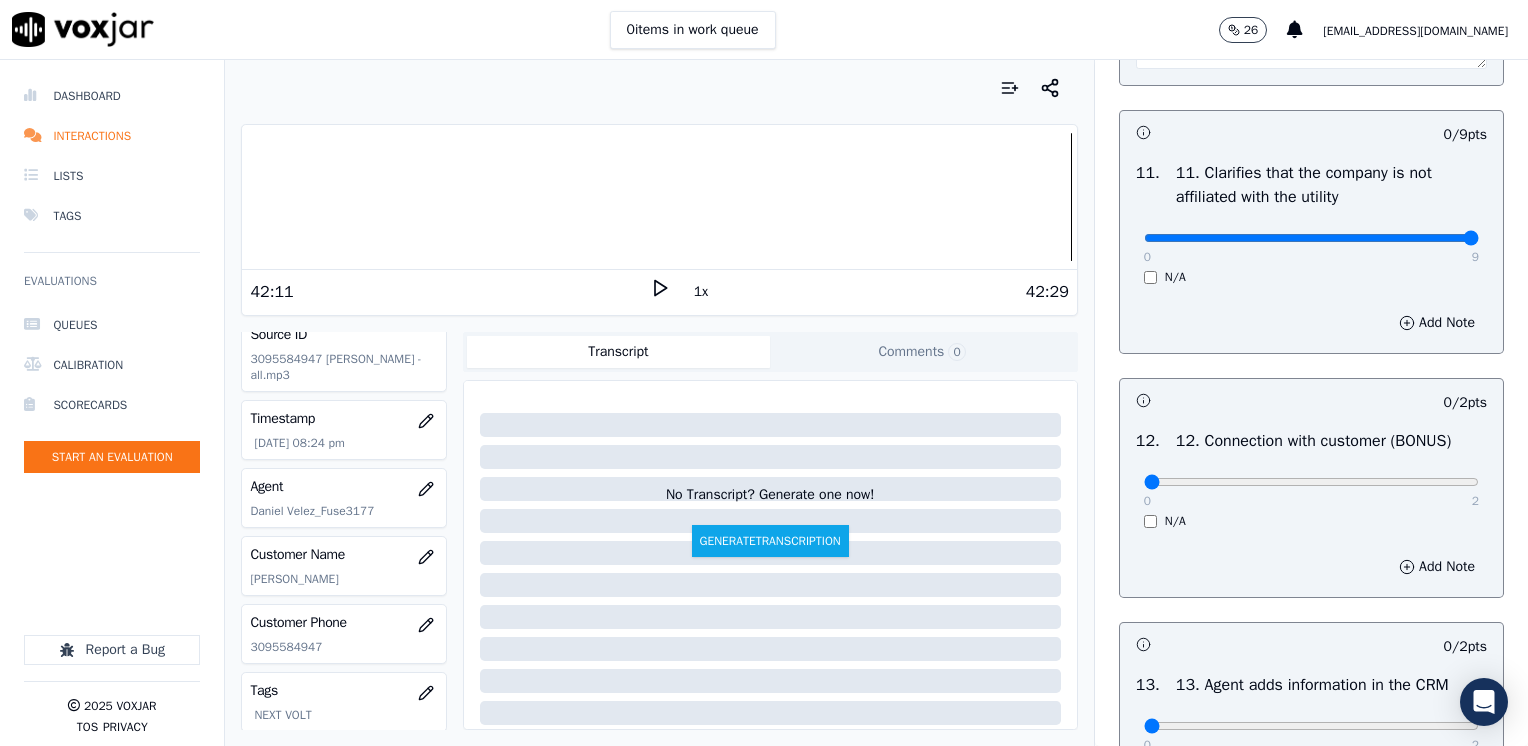 drag, startPoint x: 1129, startPoint y: 282, endPoint x: 1531, endPoint y: 306, distance: 402.7158 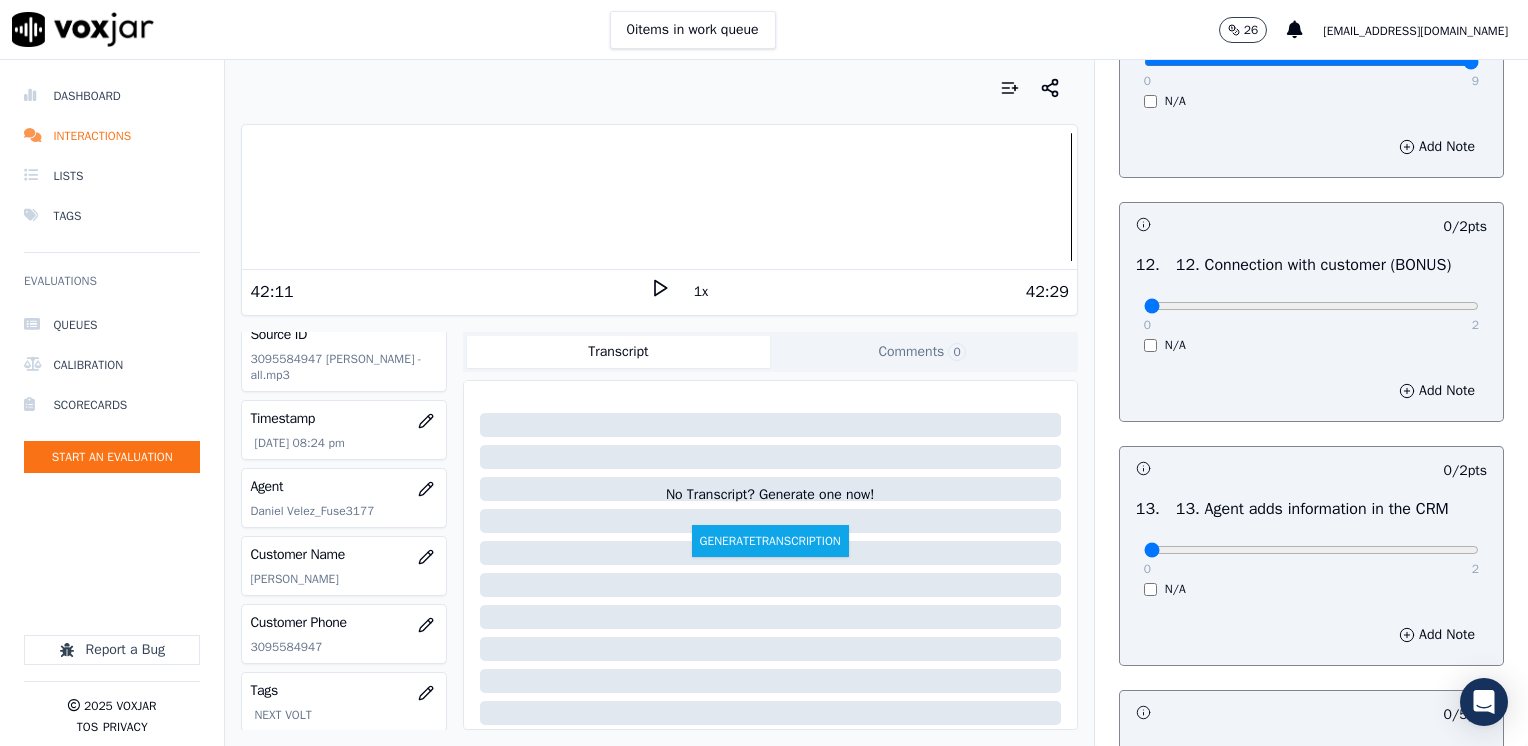 scroll, scrollTop: 3300, scrollLeft: 0, axis: vertical 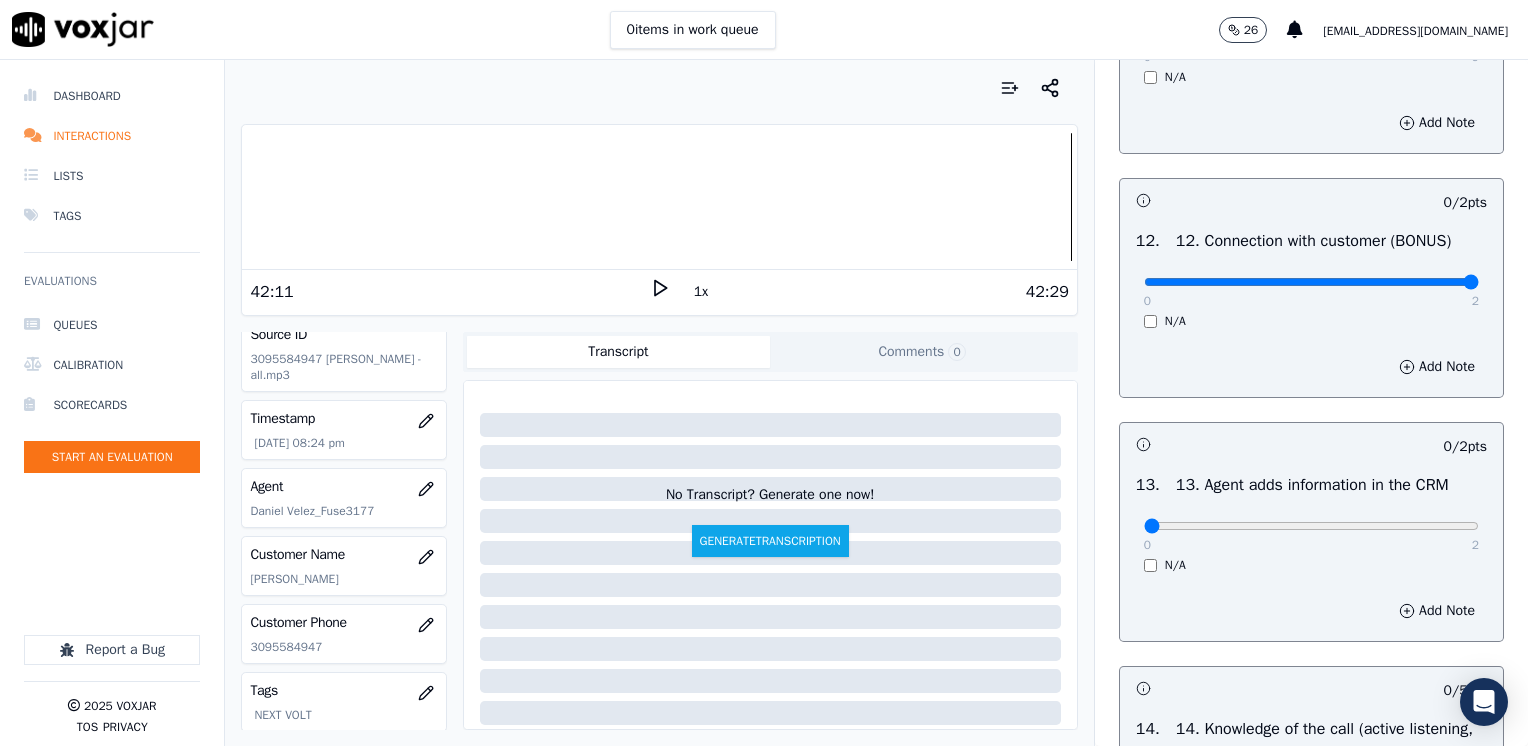 drag, startPoint x: 1126, startPoint y: 325, endPoint x: 1527, endPoint y: 369, distance: 403.40674 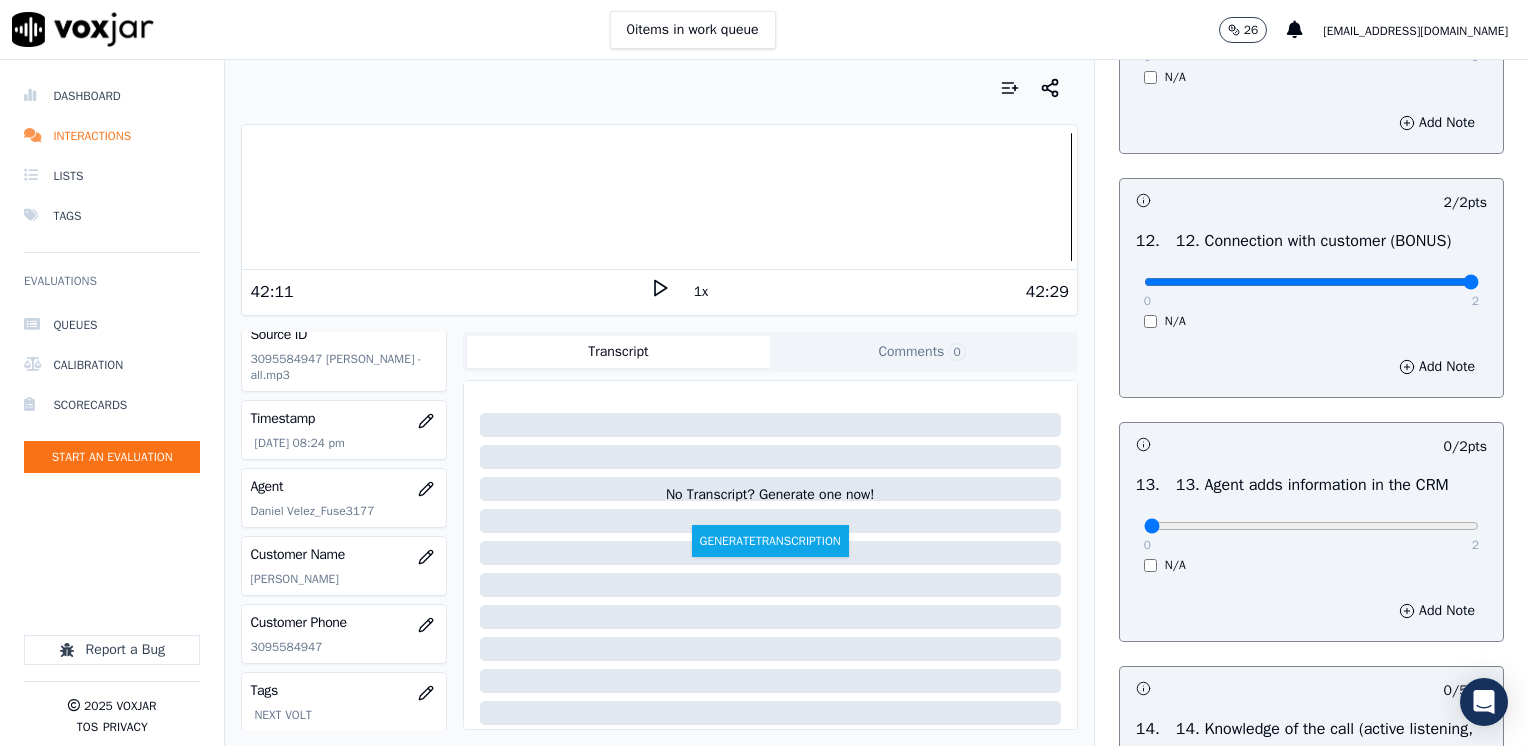 scroll, scrollTop: 3500, scrollLeft: 0, axis: vertical 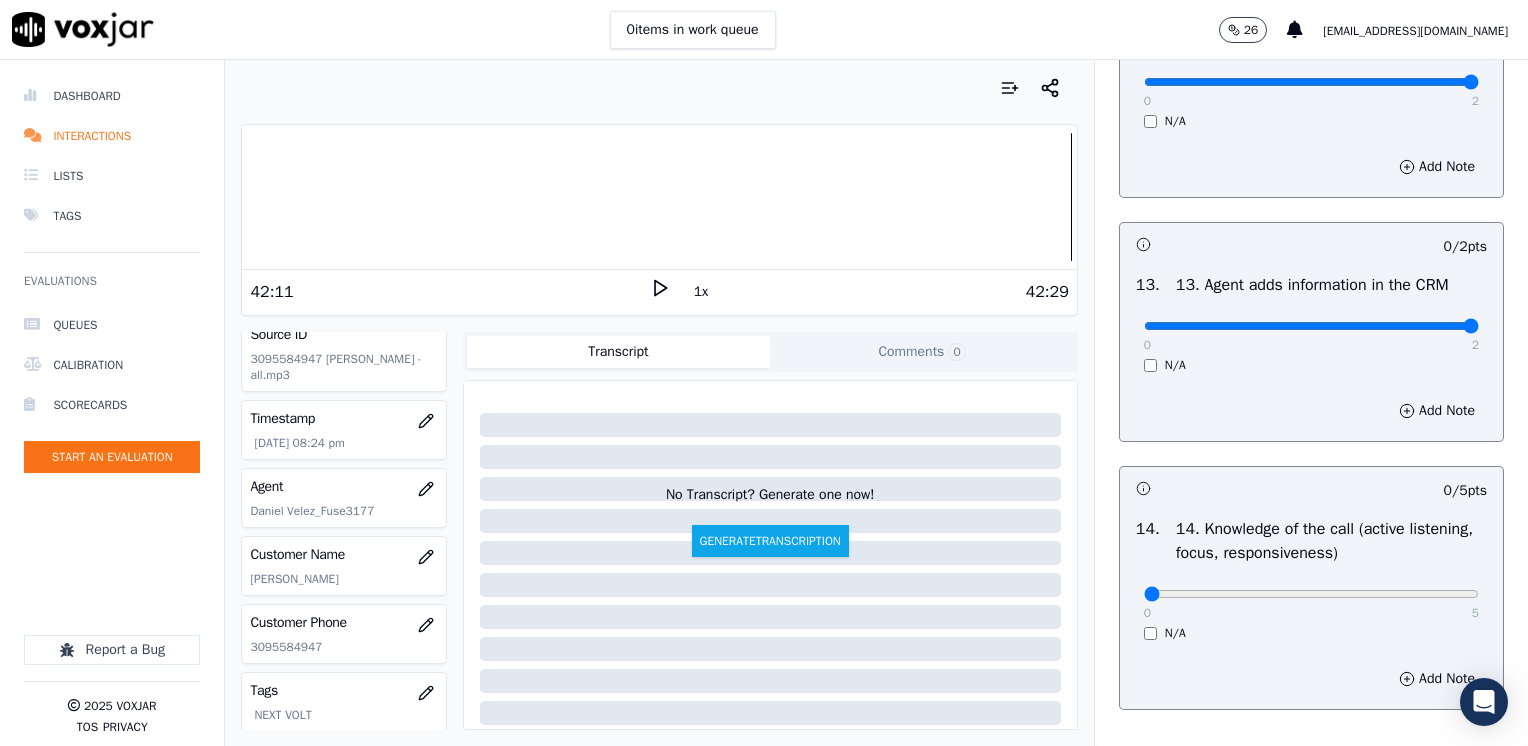 drag, startPoint x: 1139, startPoint y: 363, endPoint x: 1531, endPoint y: 461, distance: 404.06436 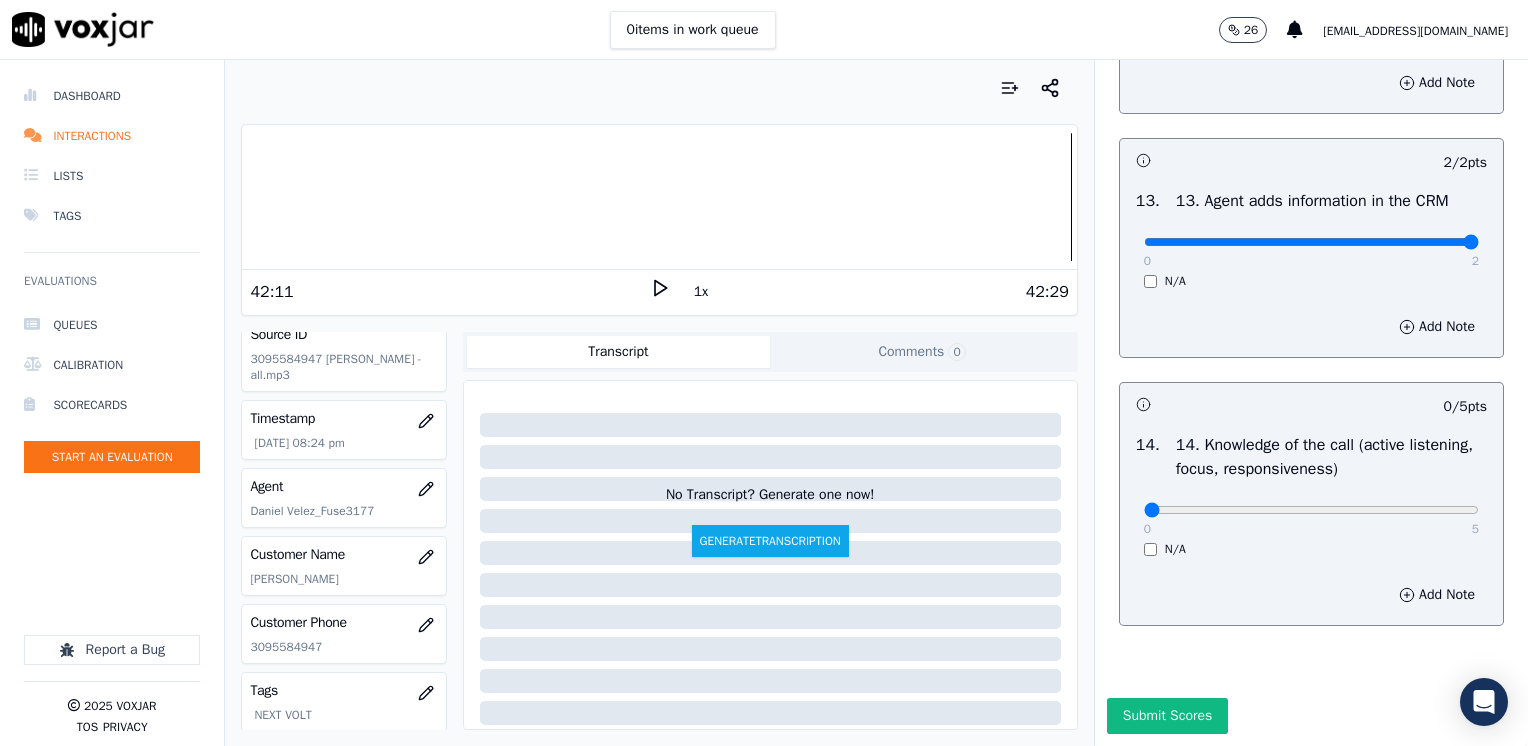scroll, scrollTop: 3670, scrollLeft: 0, axis: vertical 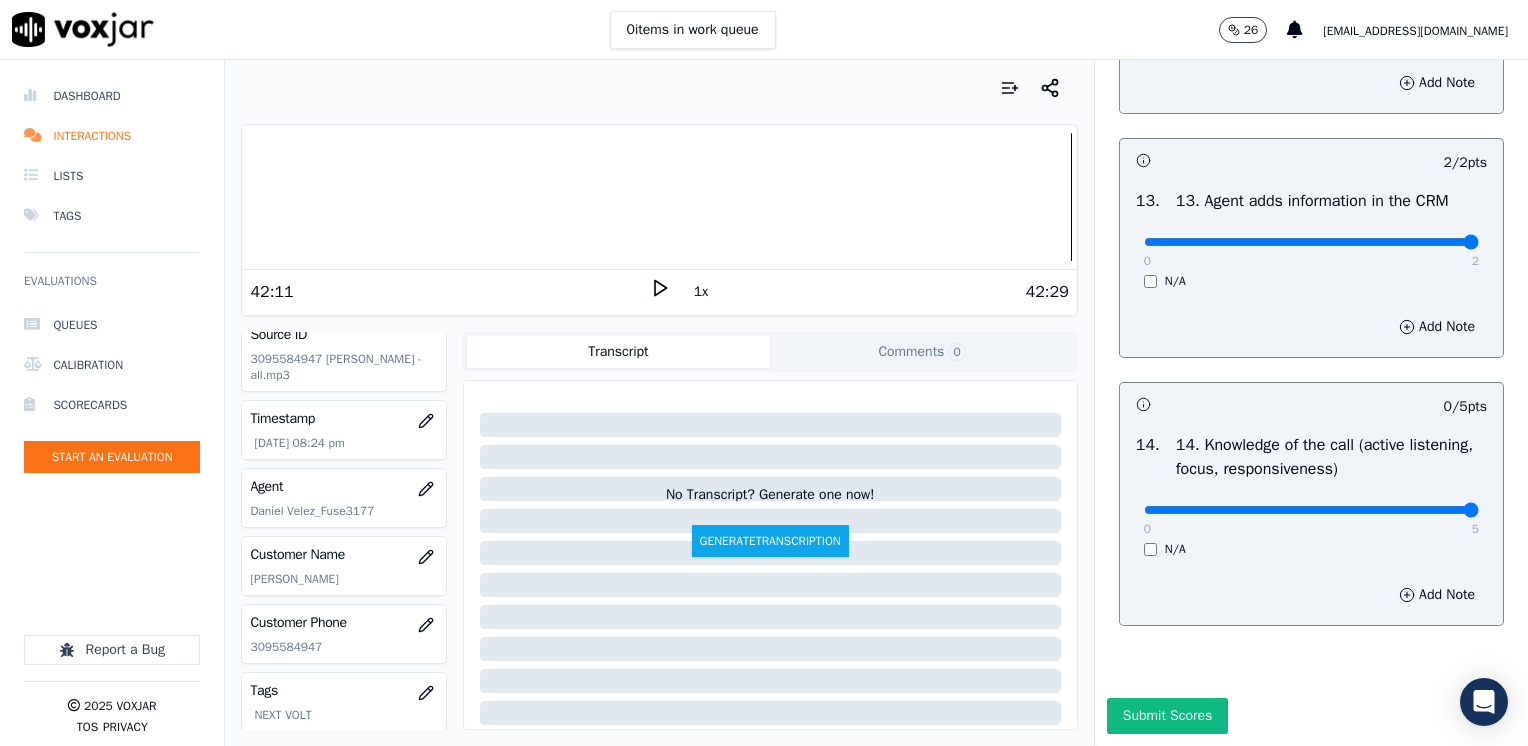 drag, startPoint x: 1130, startPoint y: 466, endPoint x: 1531, endPoint y: 559, distance: 411.64304 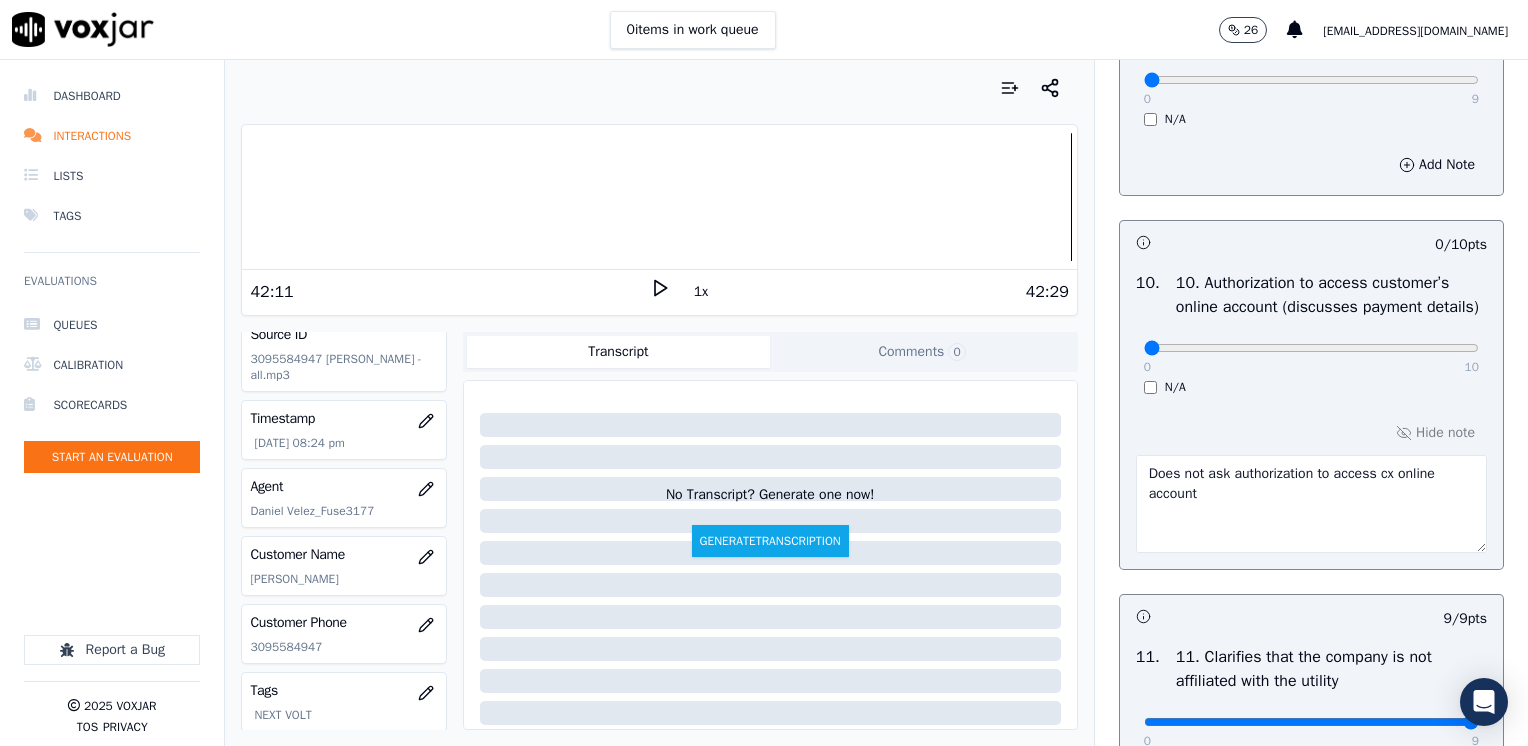 scroll, scrollTop: 2570, scrollLeft: 0, axis: vertical 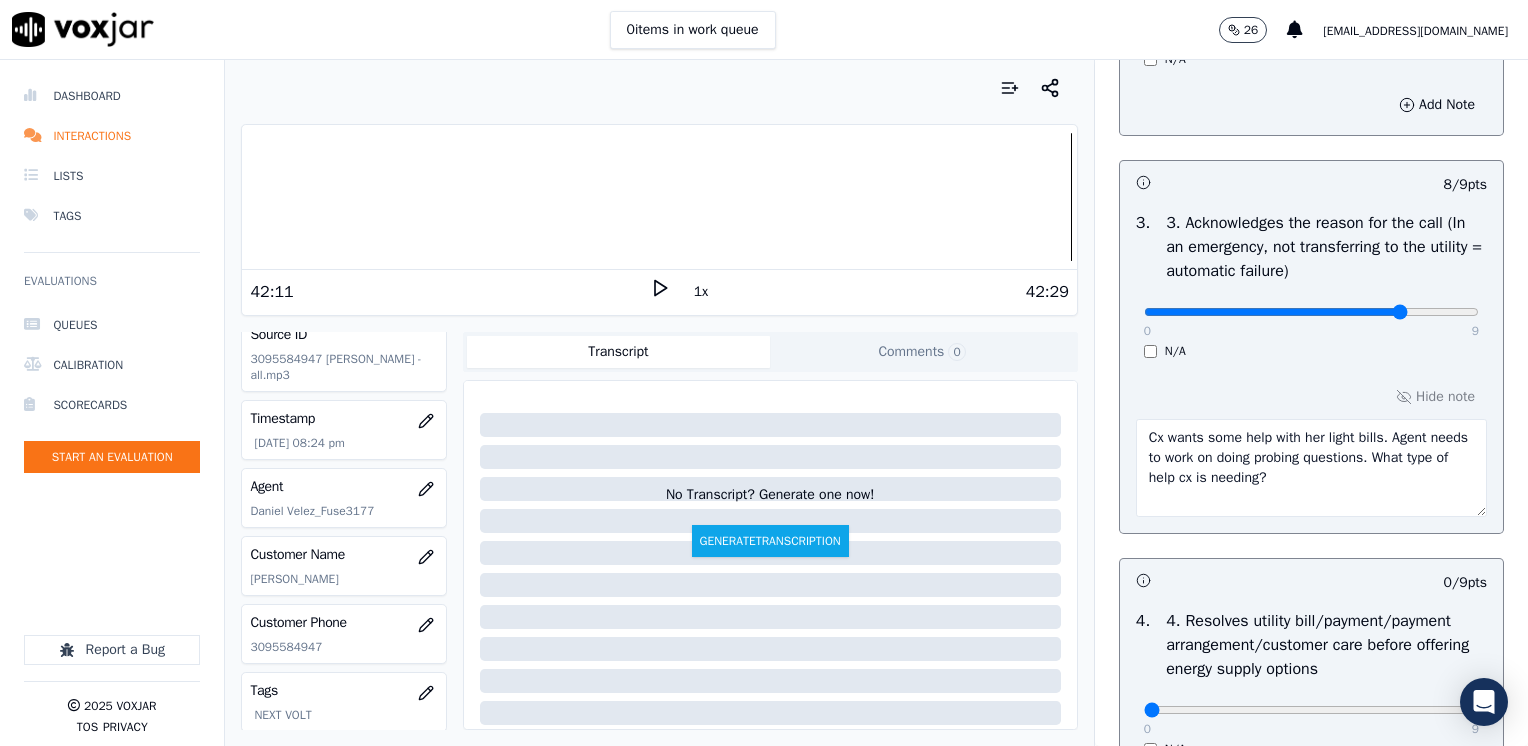 click at bounding box center (1311, -354) 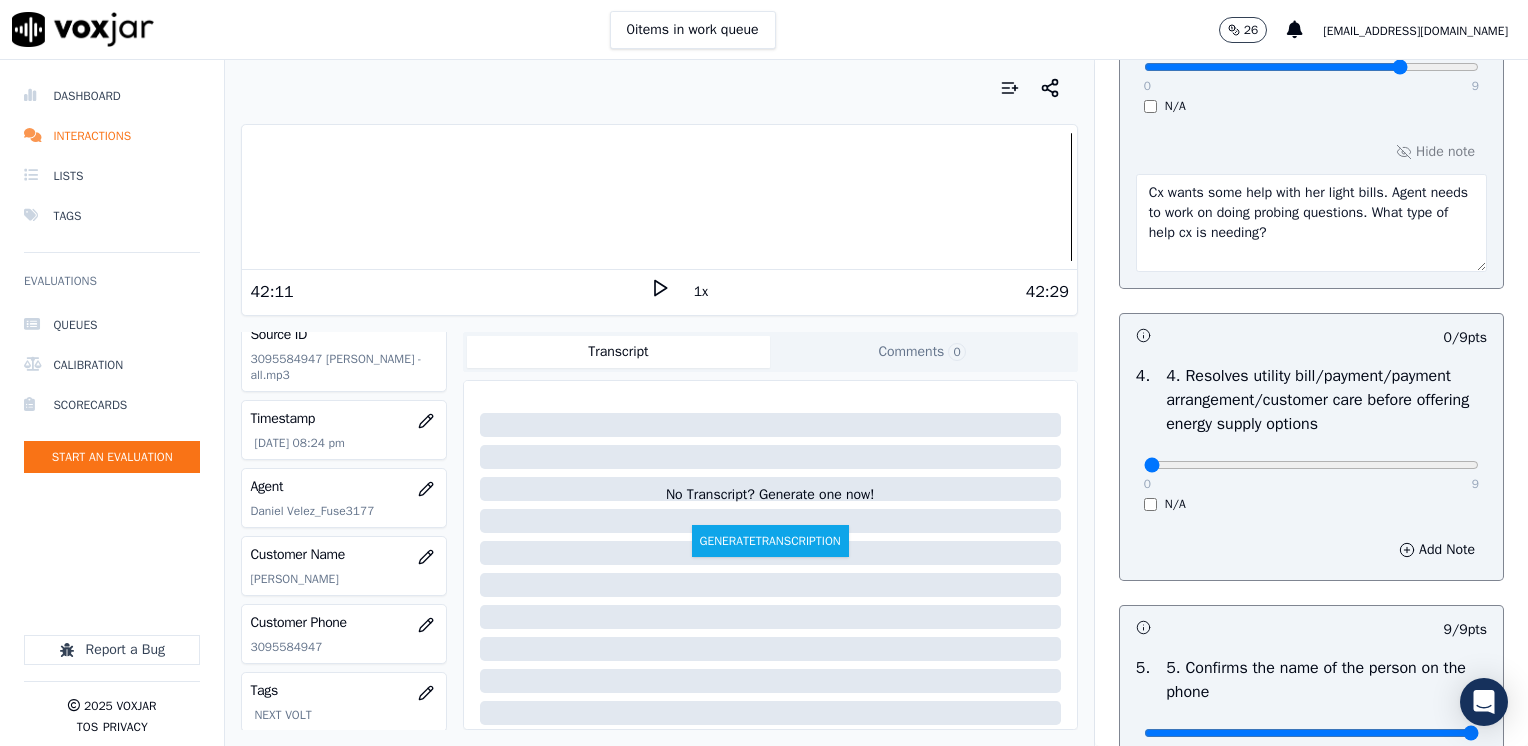 scroll, scrollTop: 800, scrollLeft: 0, axis: vertical 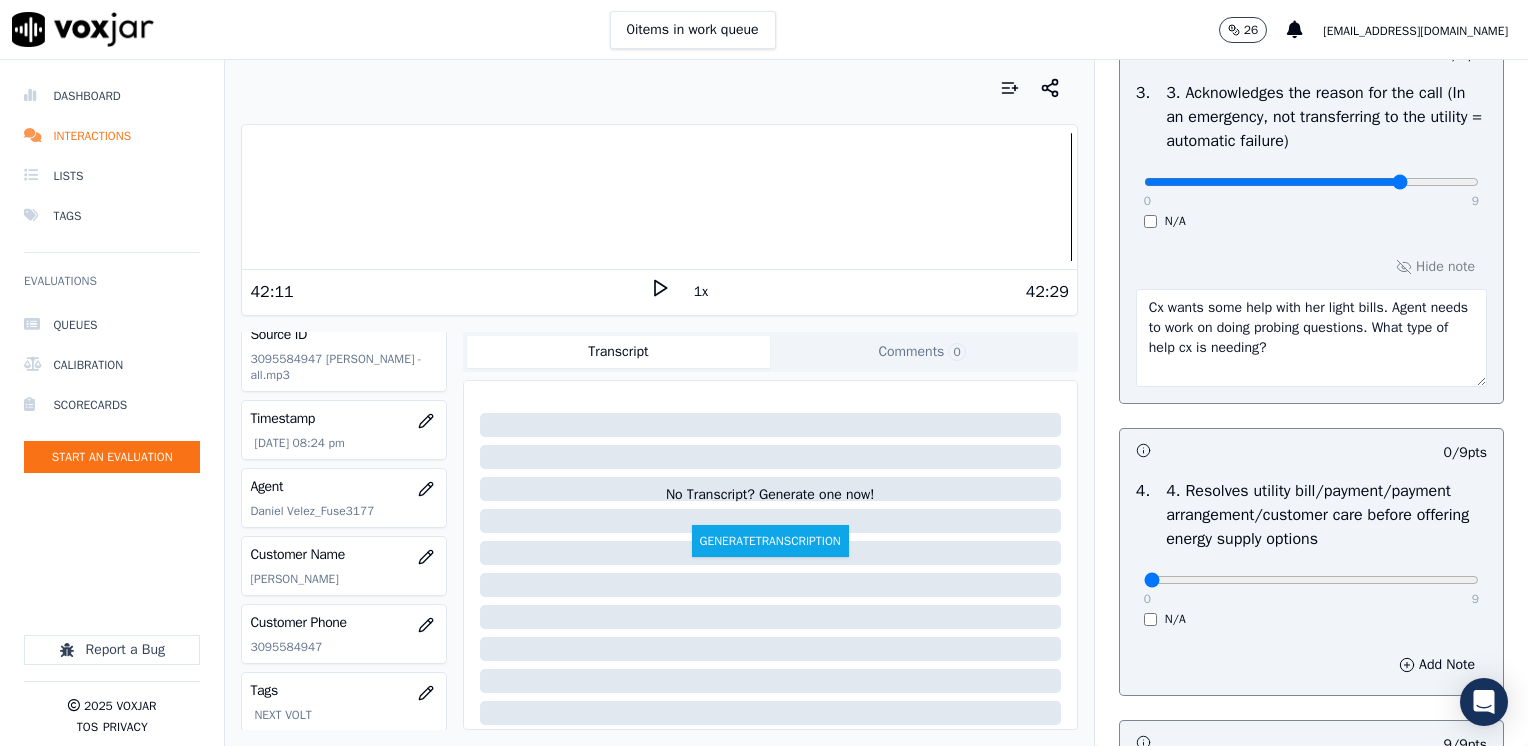click on "Cx wants some help with her light bills. Agent needs to work on doing probing questions. What type of help cx is needing?" at bounding box center (1311, 338) 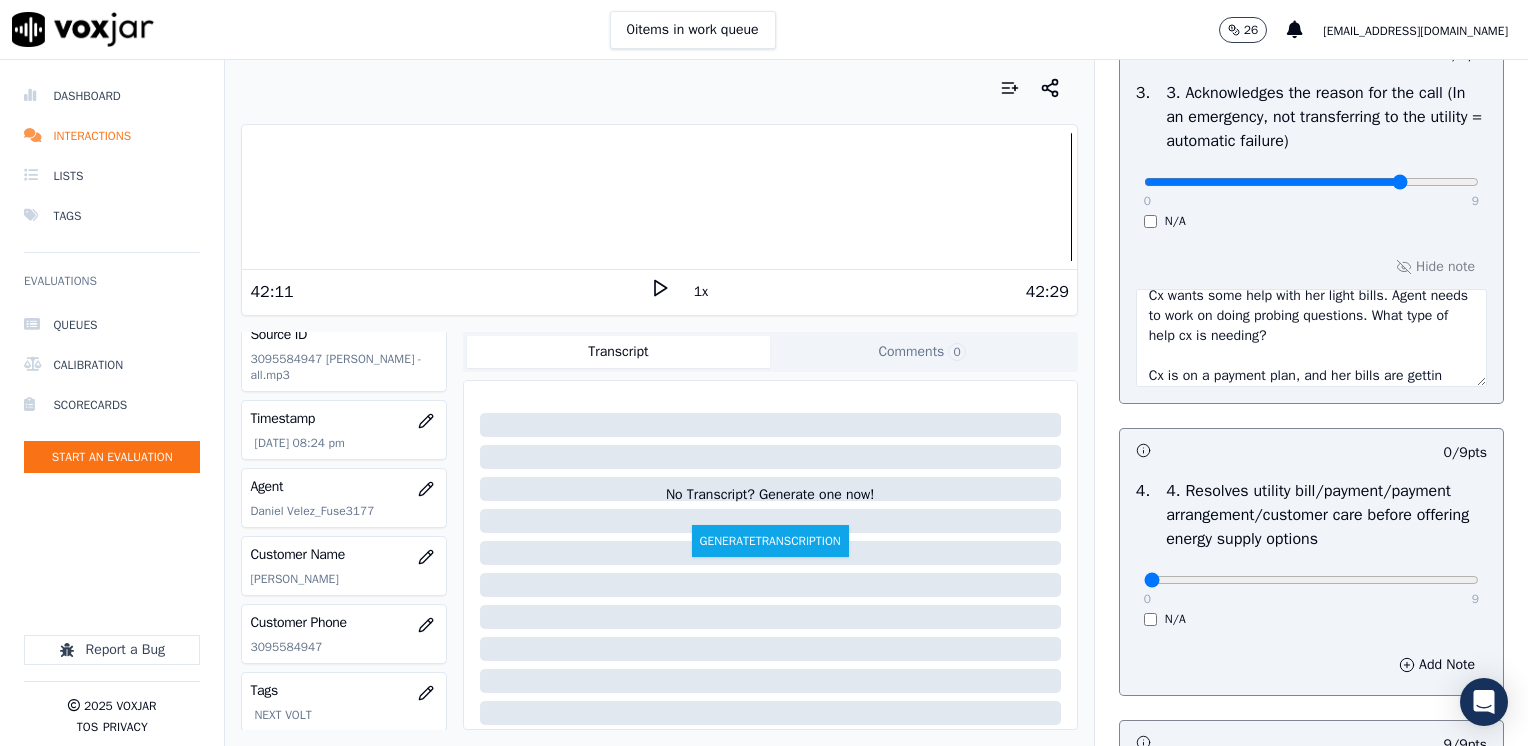 scroll, scrollTop: 32, scrollLeft: 0, axis: vertical 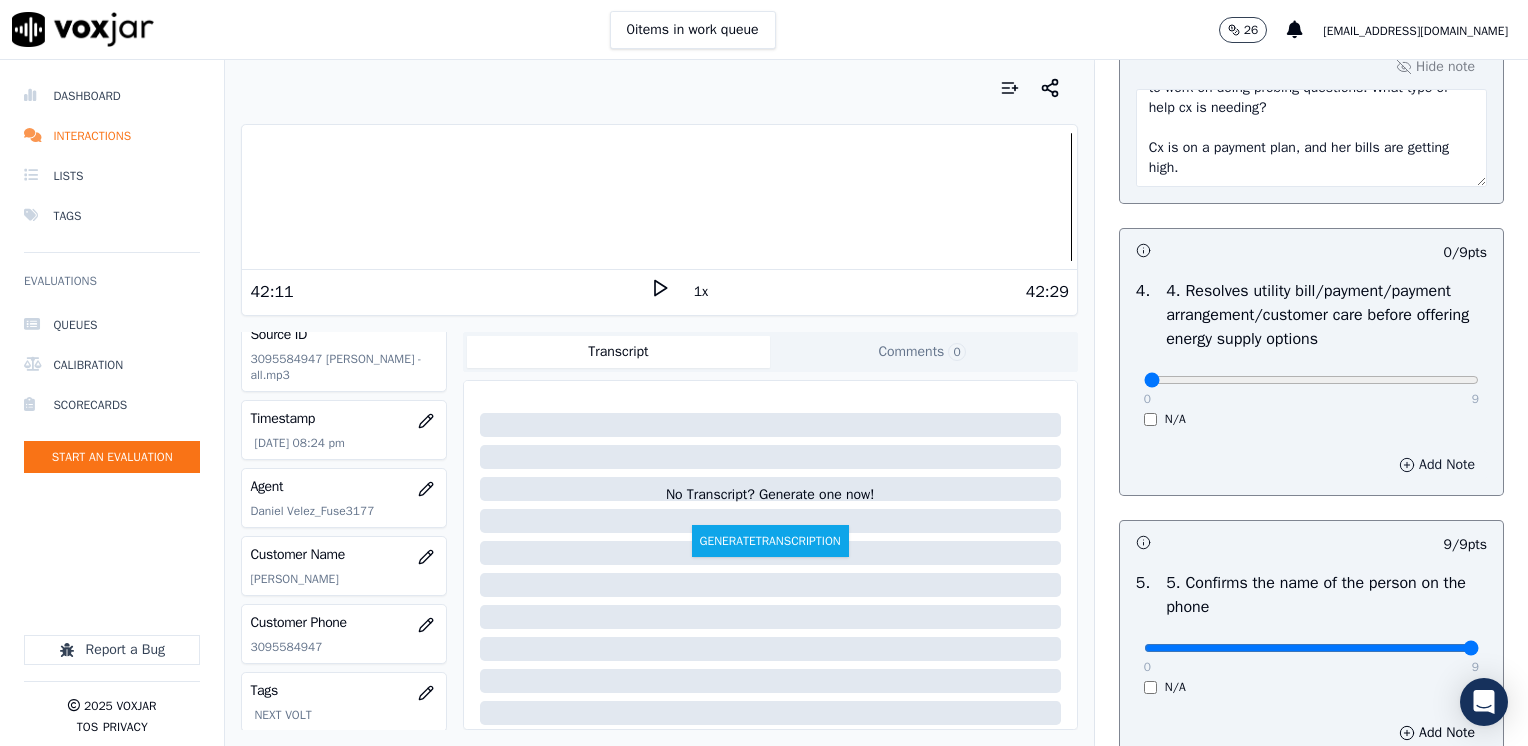 click on "Add Note" at bounding box center [1437, 465] 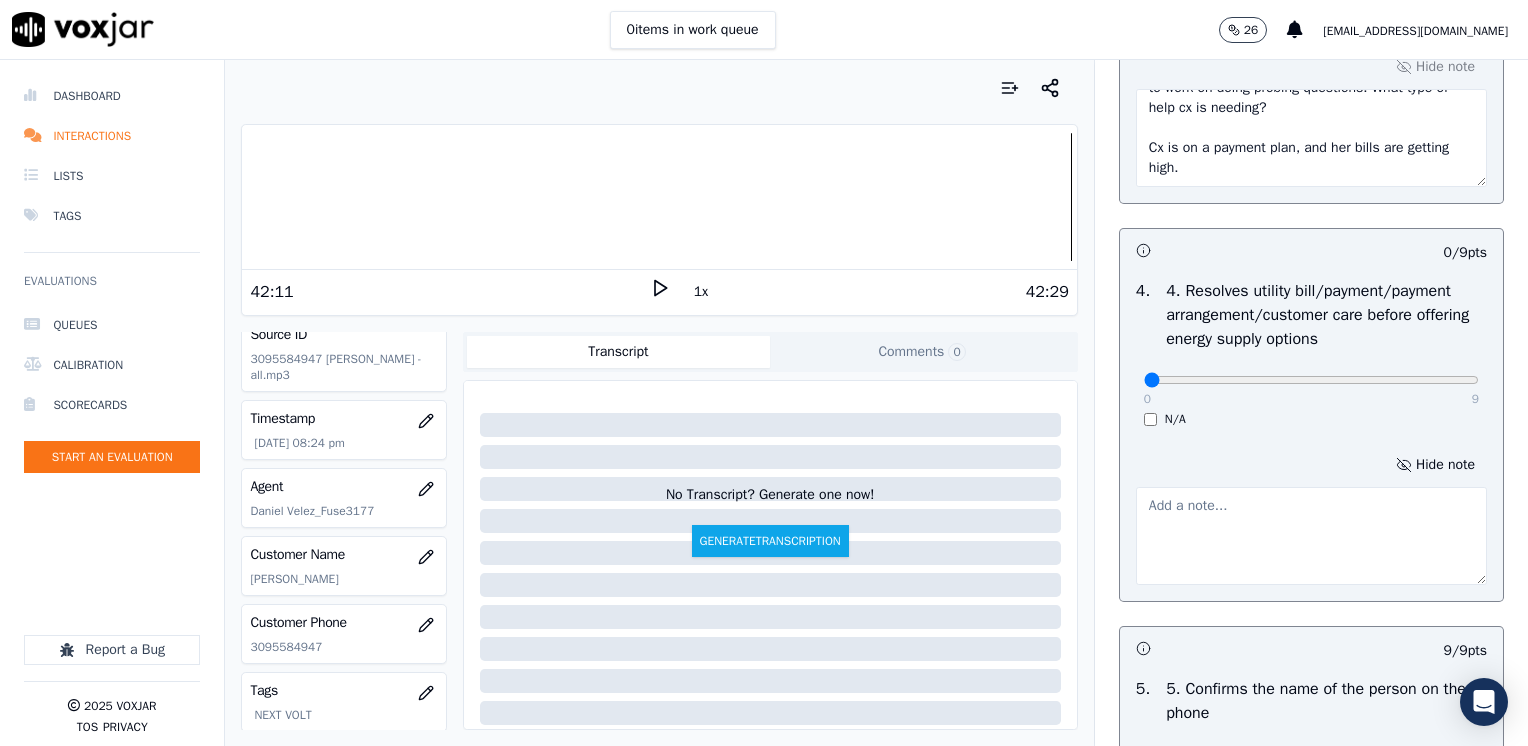 click at bounding box center [1311, 536] 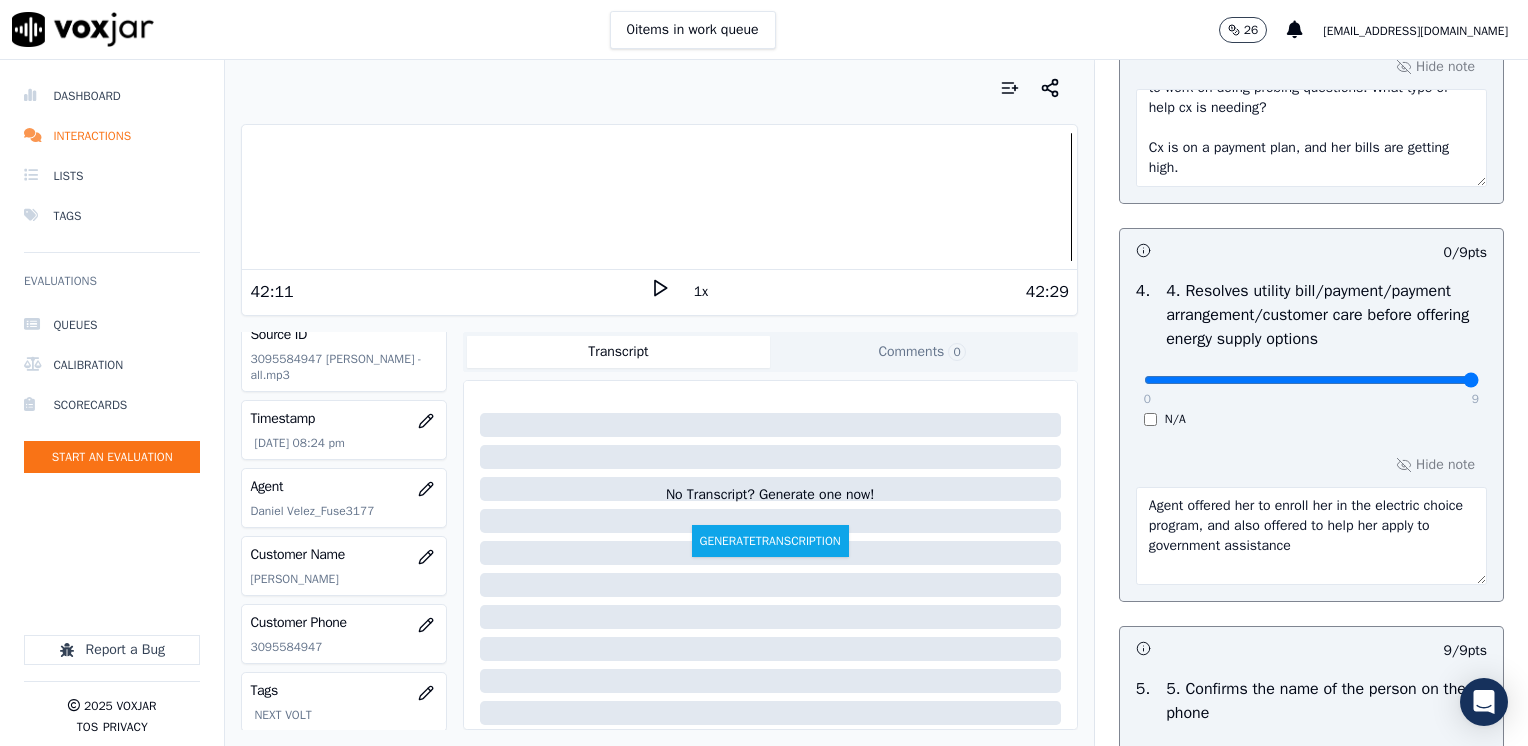 drag, startPoint x: 1133, startPoint y: 381, endPoint x: 1531, endPoint y: 449, distance: 403.76727 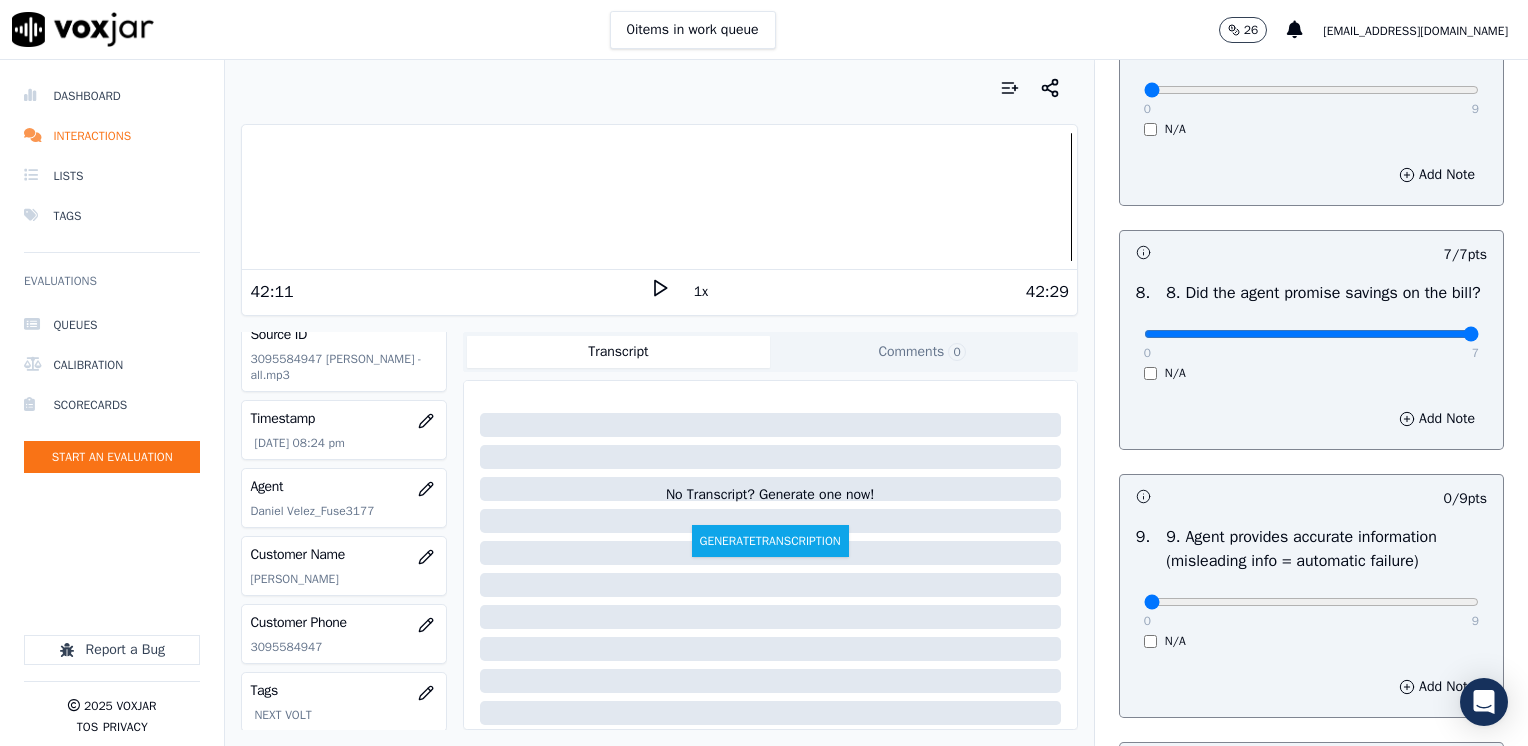 scroll, scrollTop: 1800, scrollLeft: 0, axis: vertical 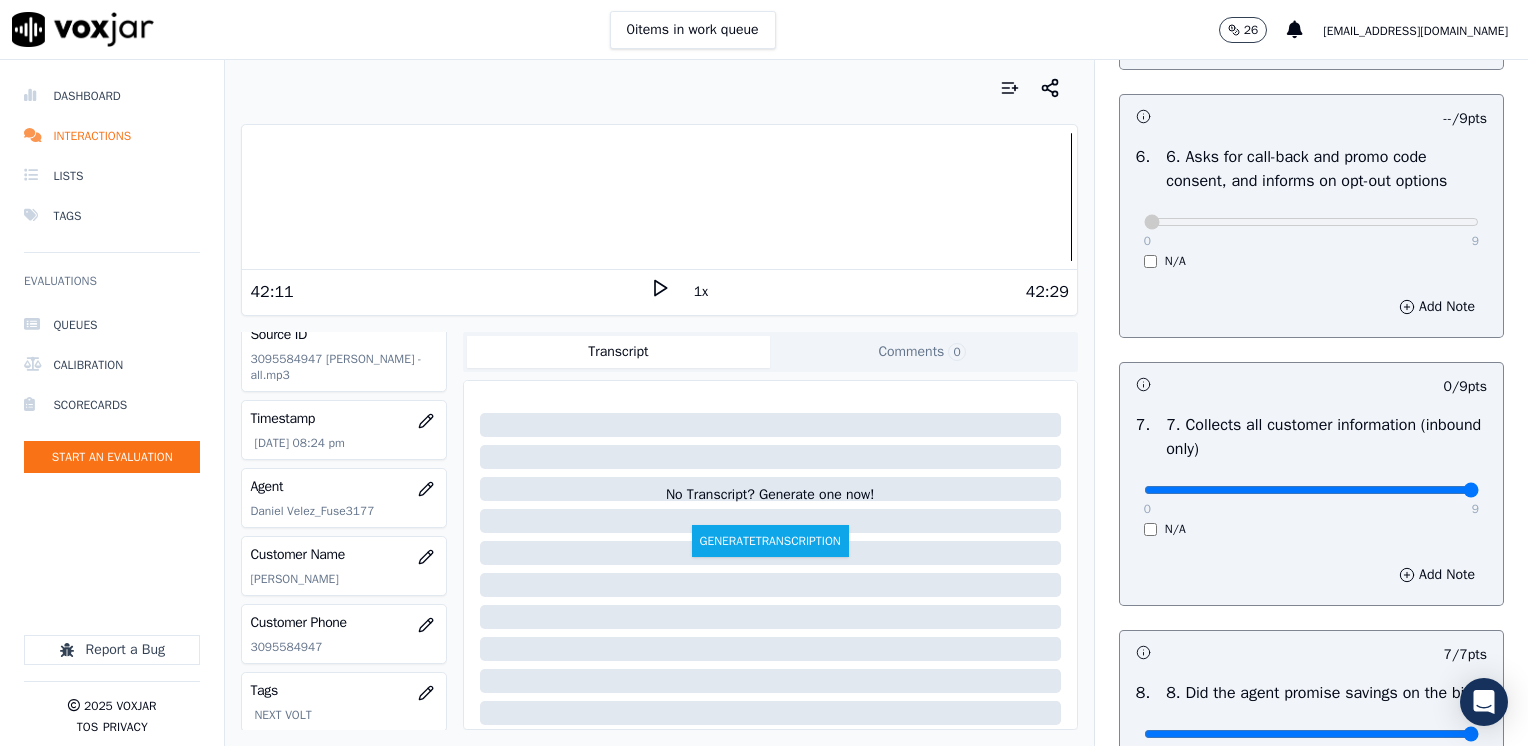 drag, startPoint x: 1131, startPoint y: 487, endPoint x: 1531, endPoint y: 480, distance: 400.06125 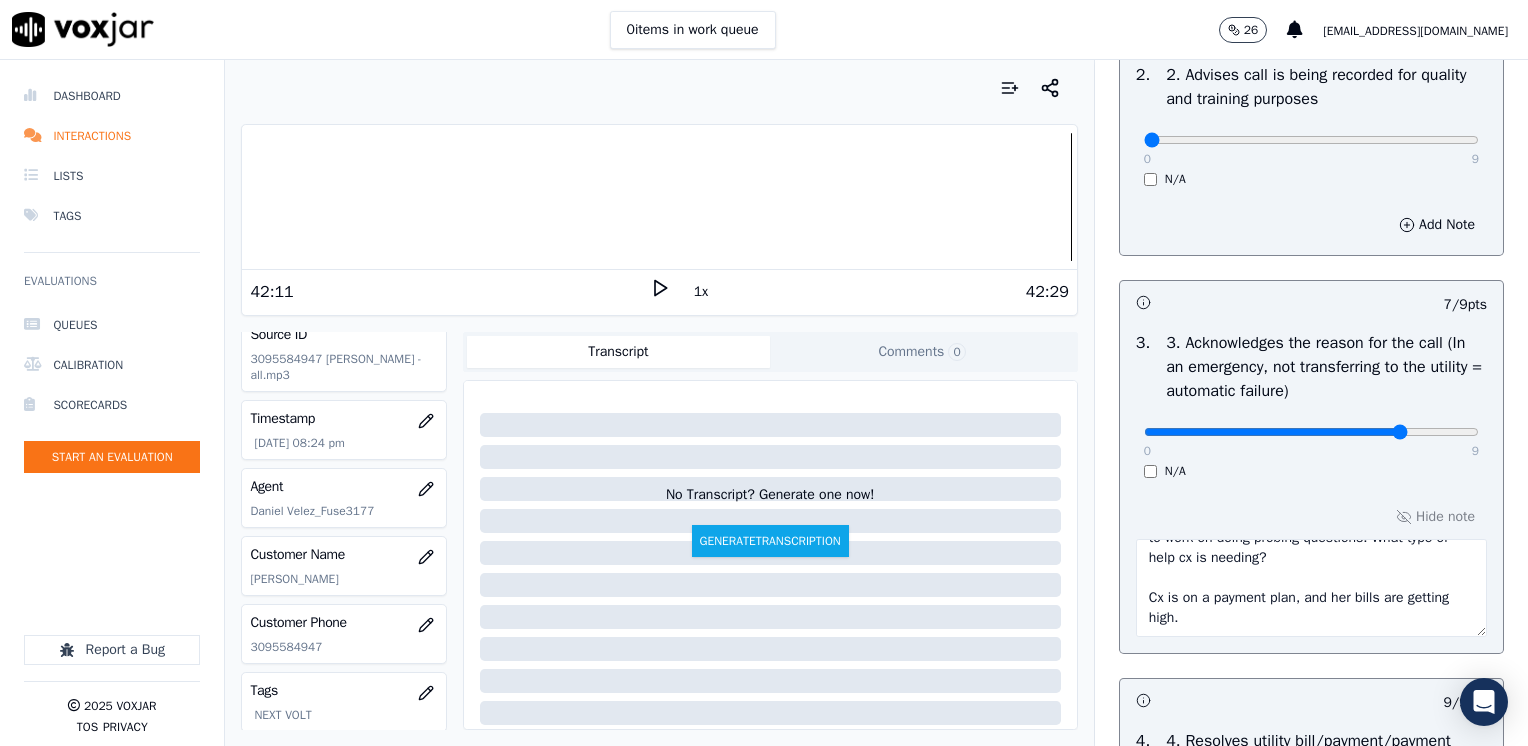 scroll, scrollTop: 500, scrollLeft: 0, axis: vertical 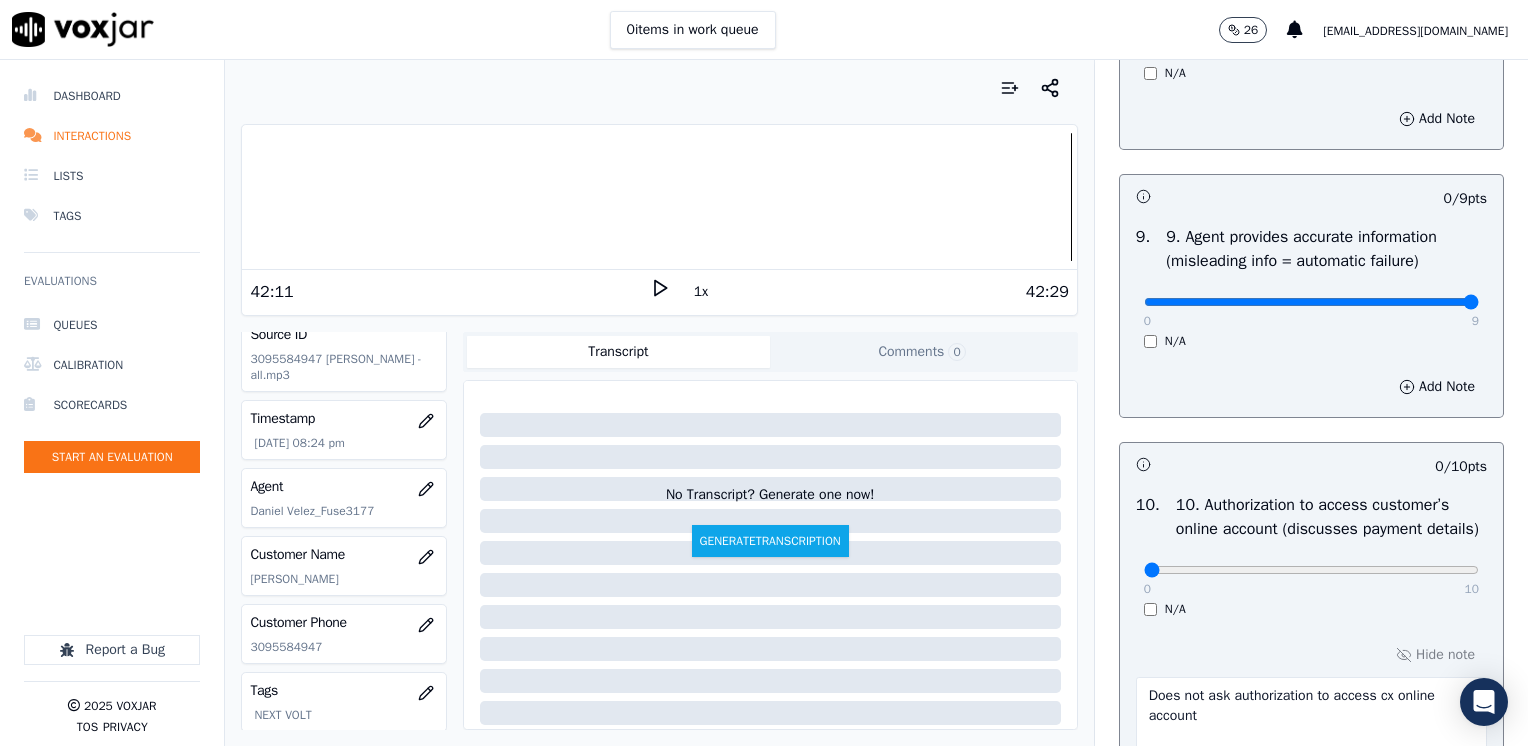 click at bounding box center (1311, -2184) 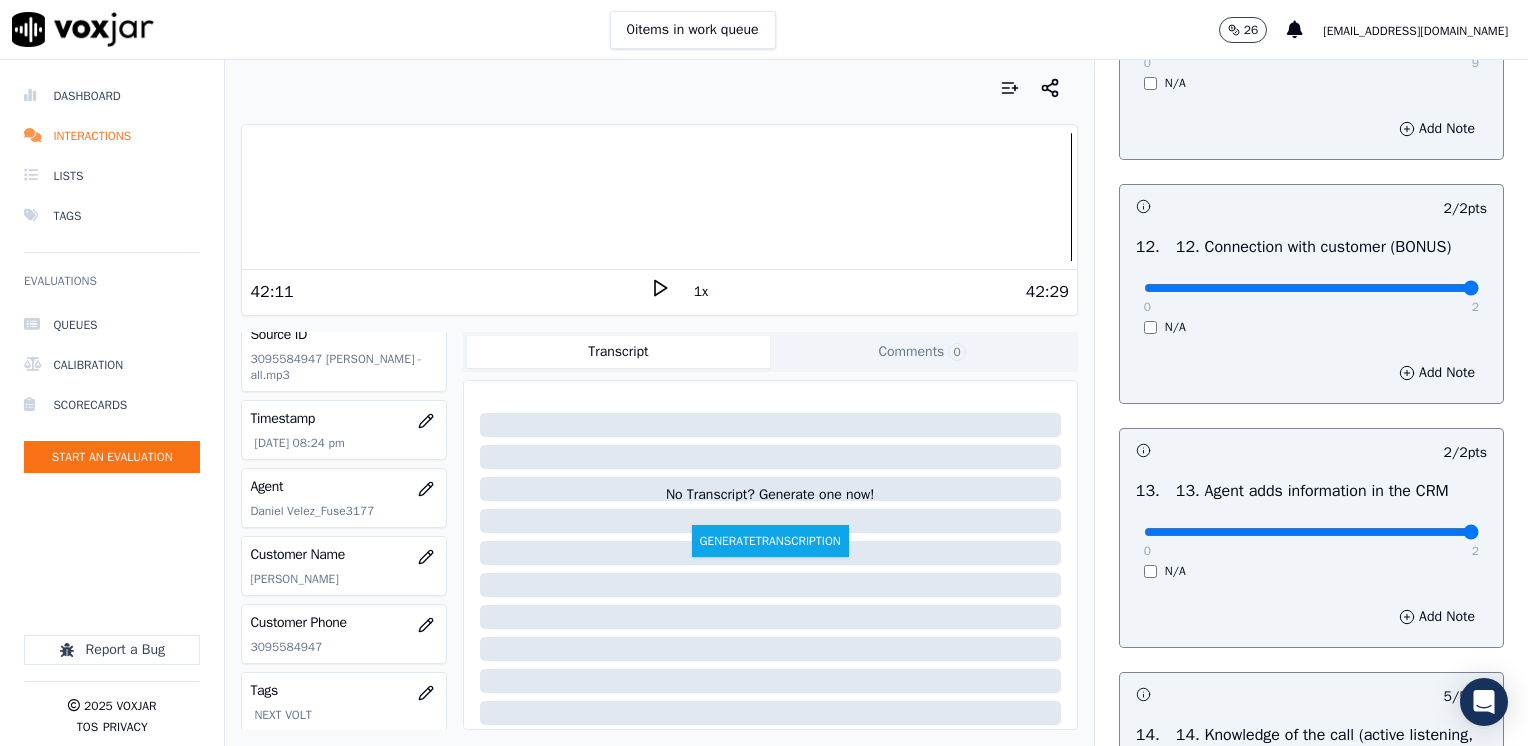 scroll, scrollTop: 3776, scrollLeft: 0, axis: vertical 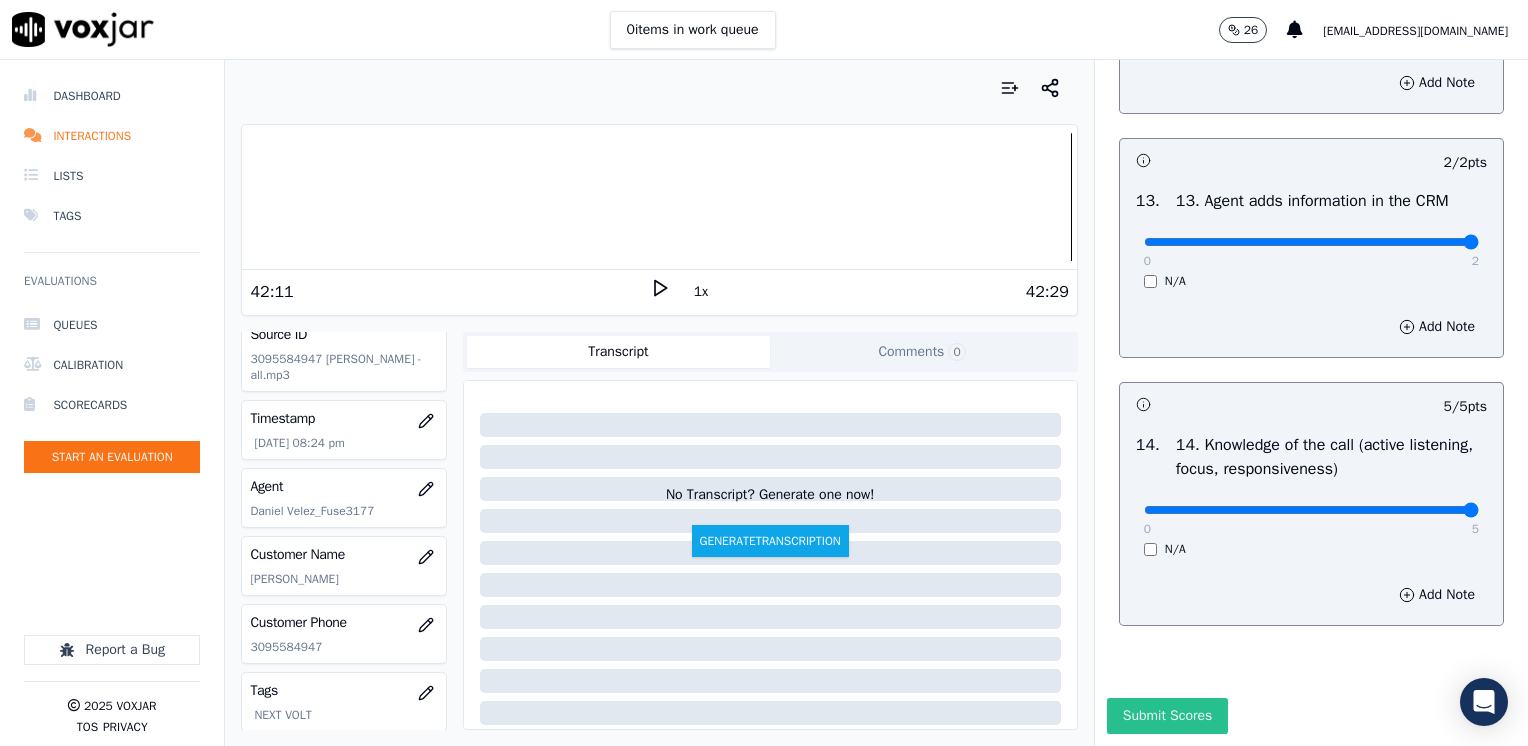 click on "Submit Scores" at bounding box center (1167, 716) 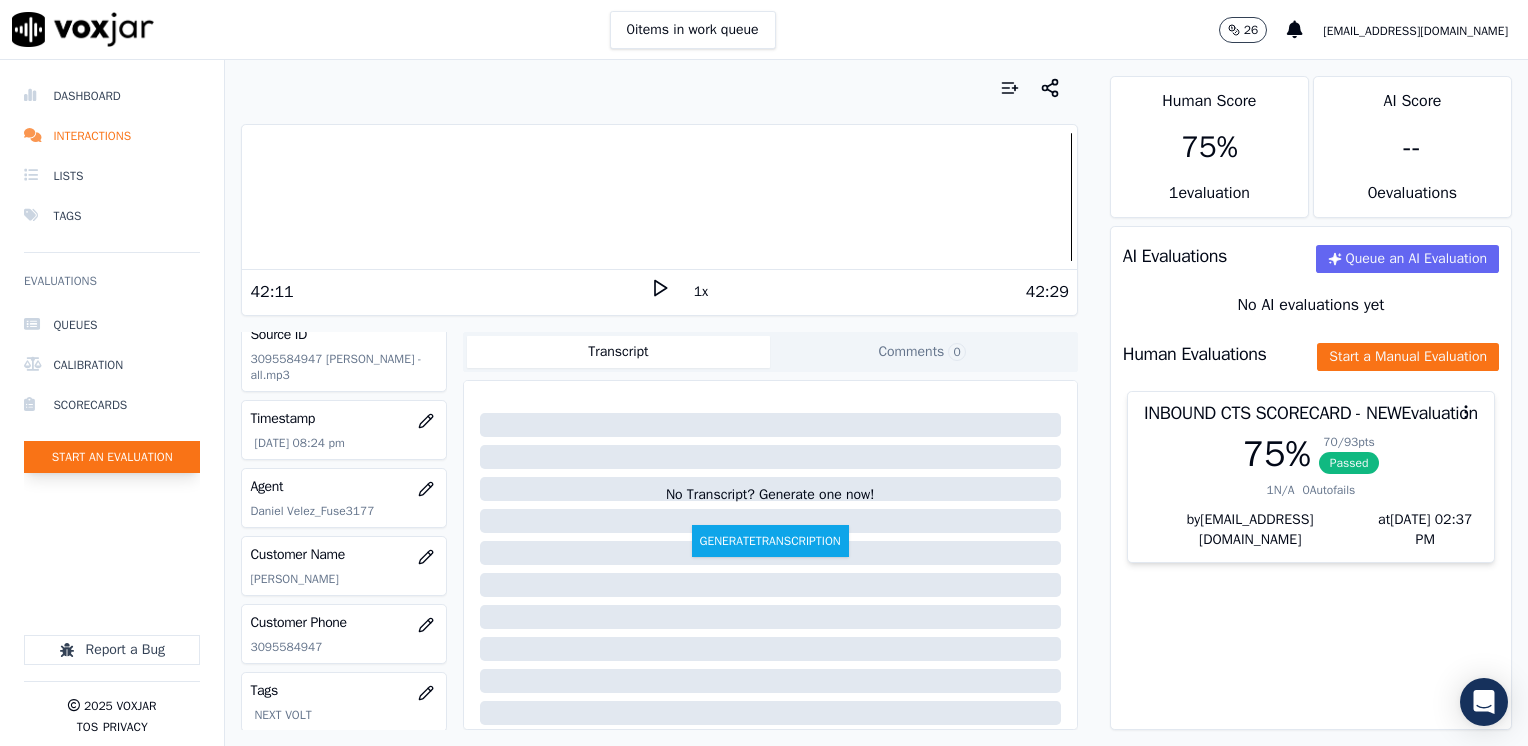 click on "Start an Evaluation" 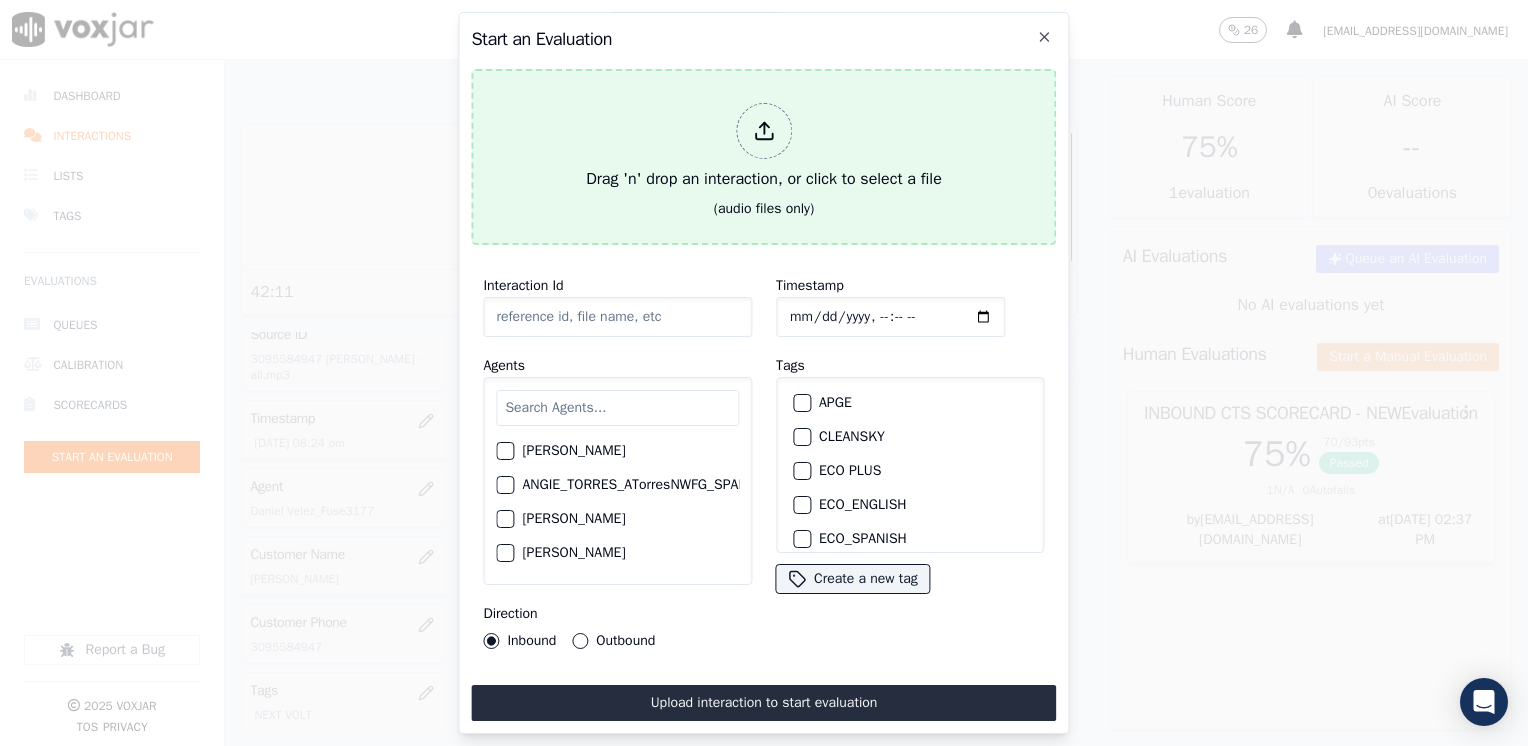 click at bounding box center (764, 131) 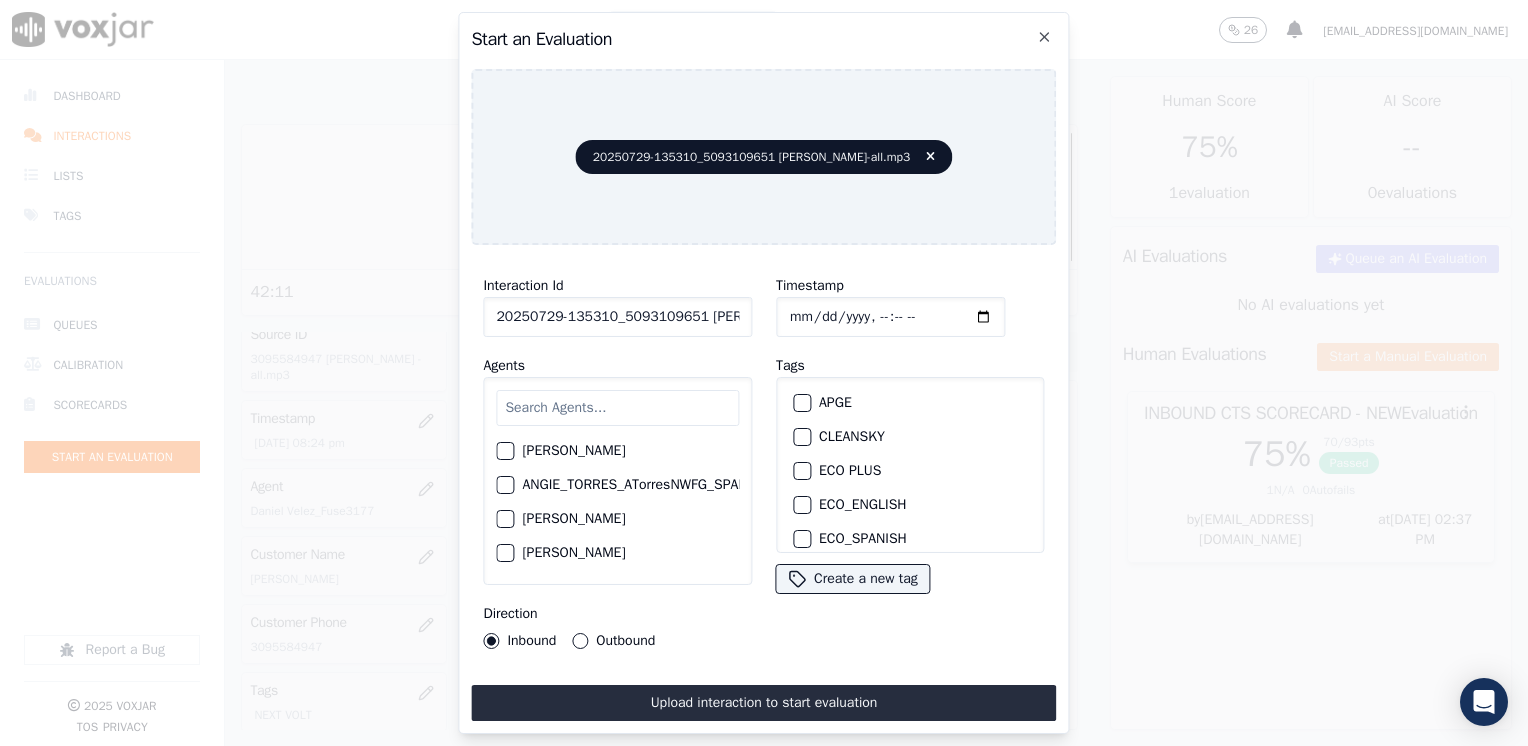 click at bounding box center [617, 408] 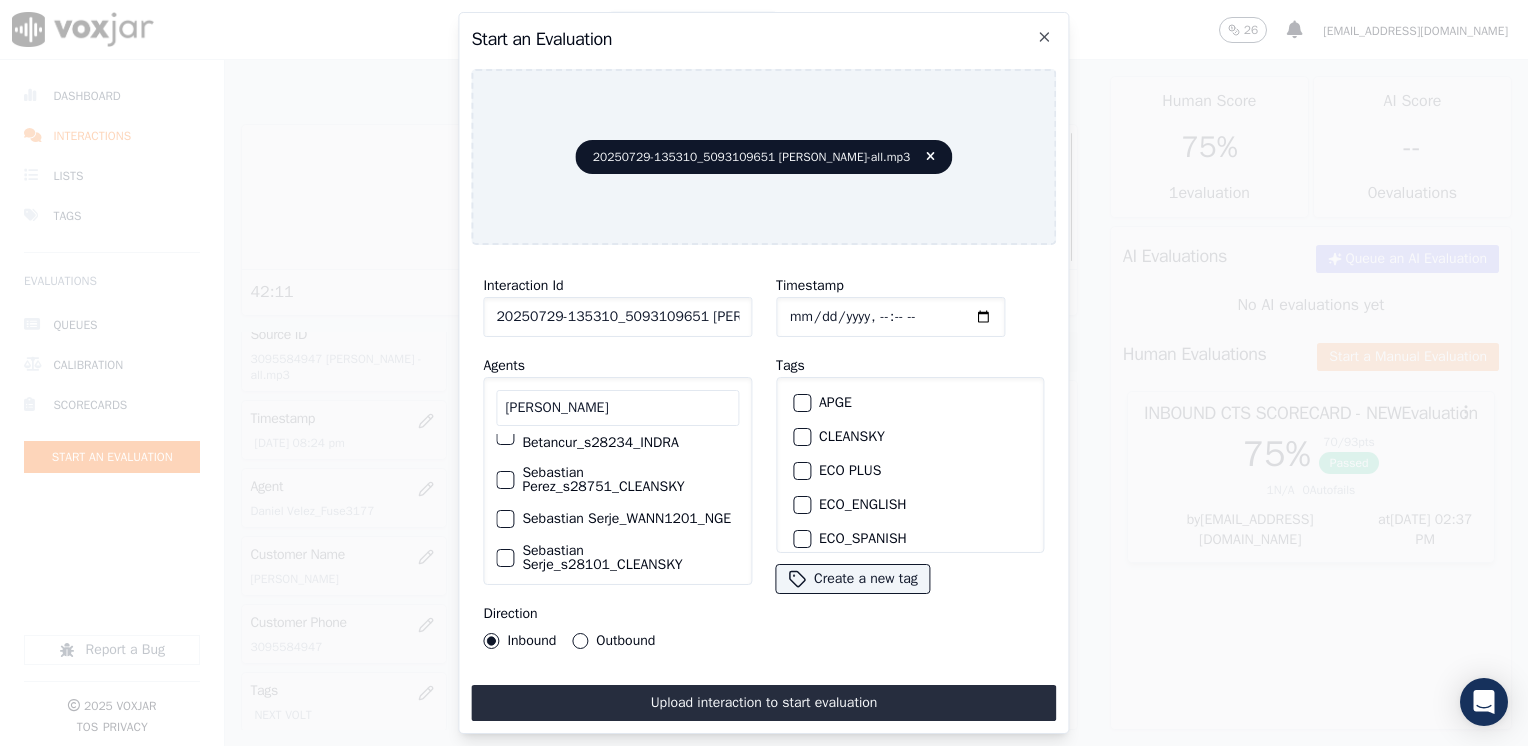 scroll, scrollTop: 0, scrollLeft: 0, axis: both 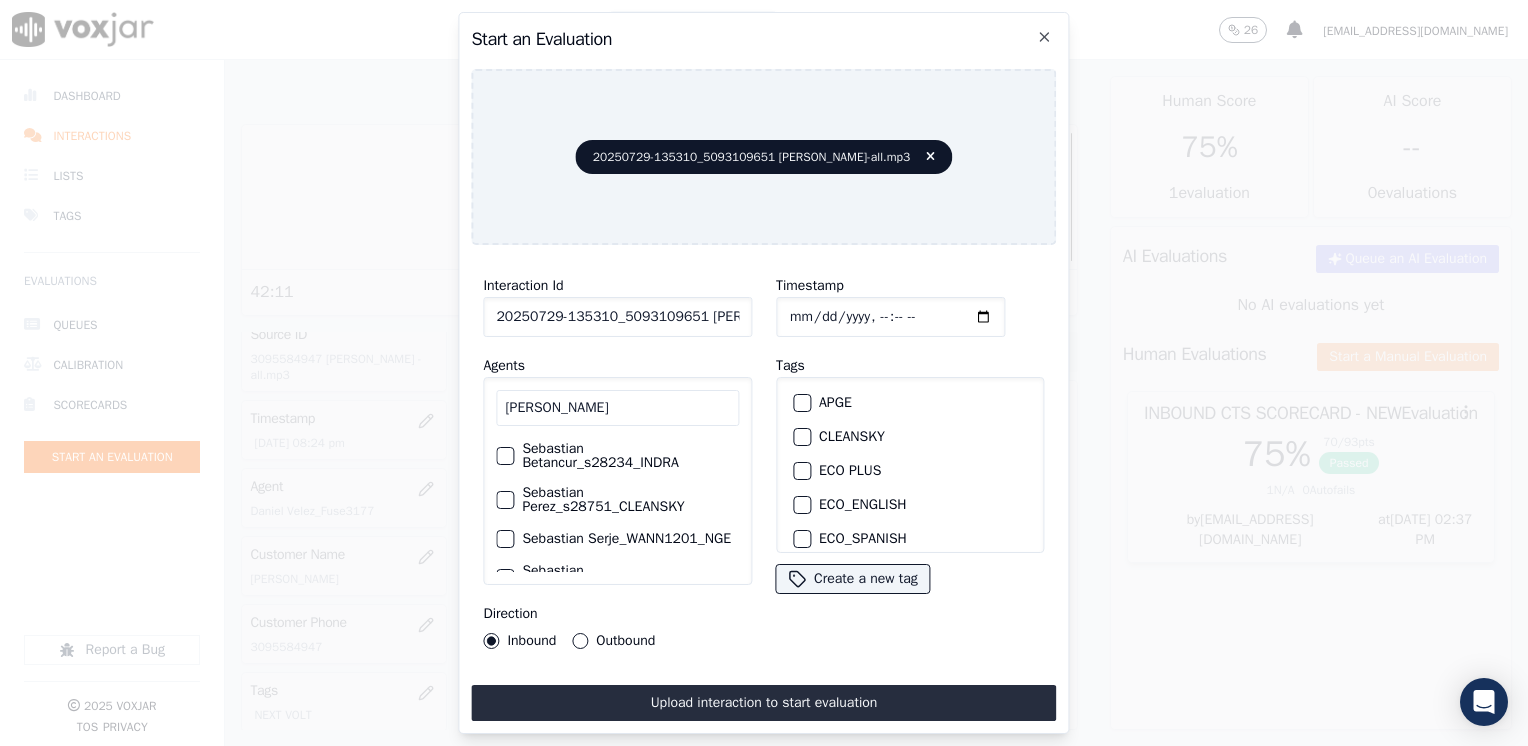 drag, startPoint x: 594, startPoint y: 407, endPoint x: 169, endPoint y: 362, distance: 427.3757 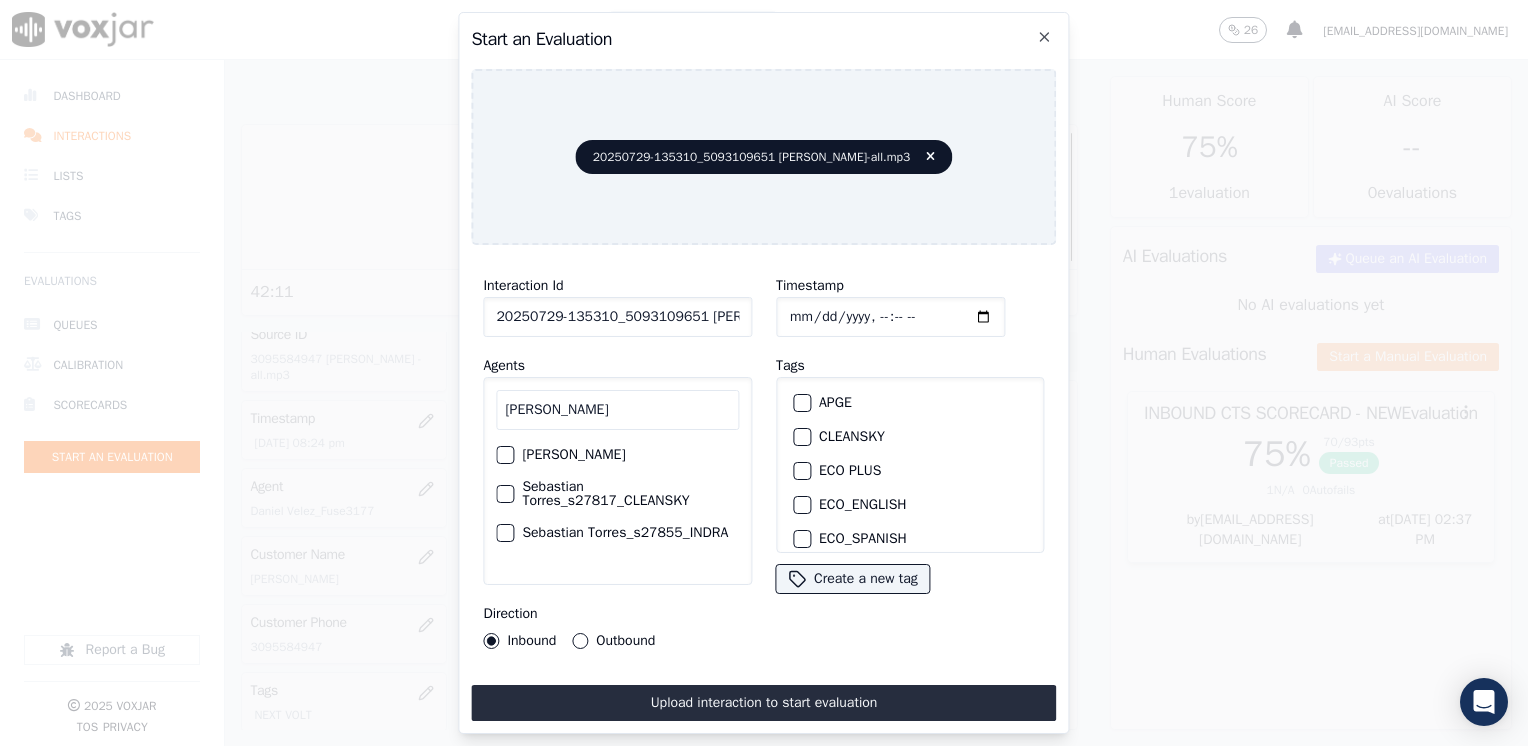 click at bounding box center (504, 533) 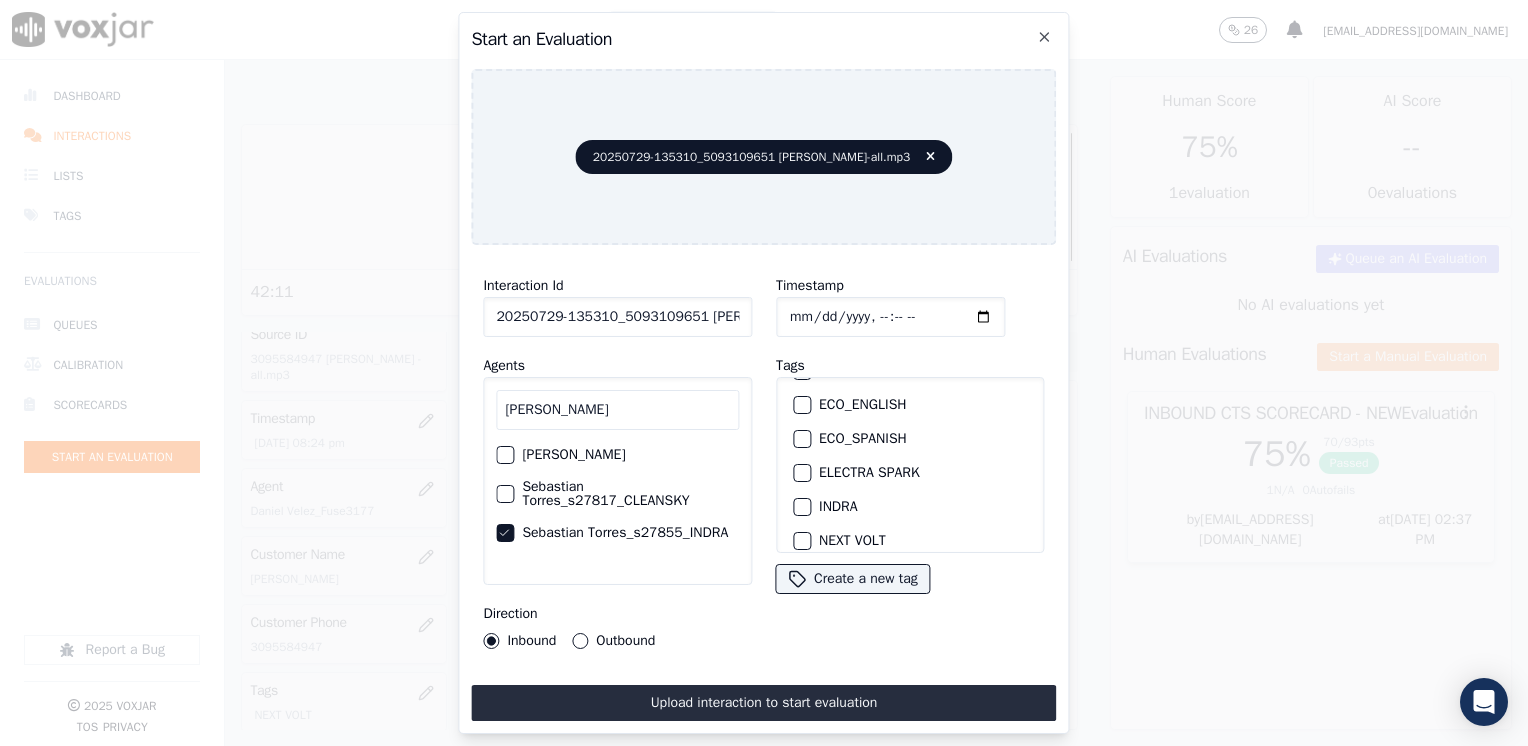 scroll, scrollTop: 200, scrollLeft: 0, axis: vertical 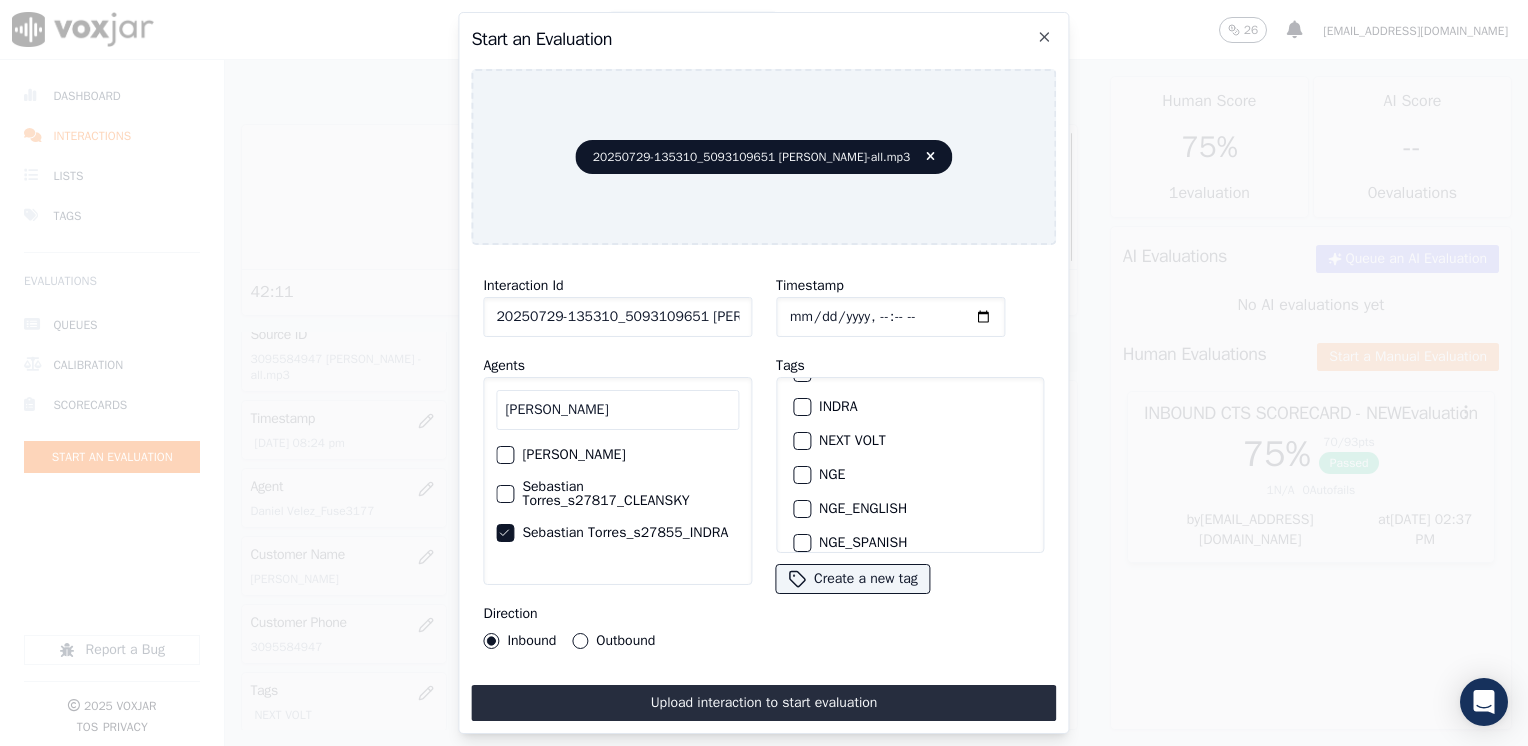click at bounding box center [801, 441] 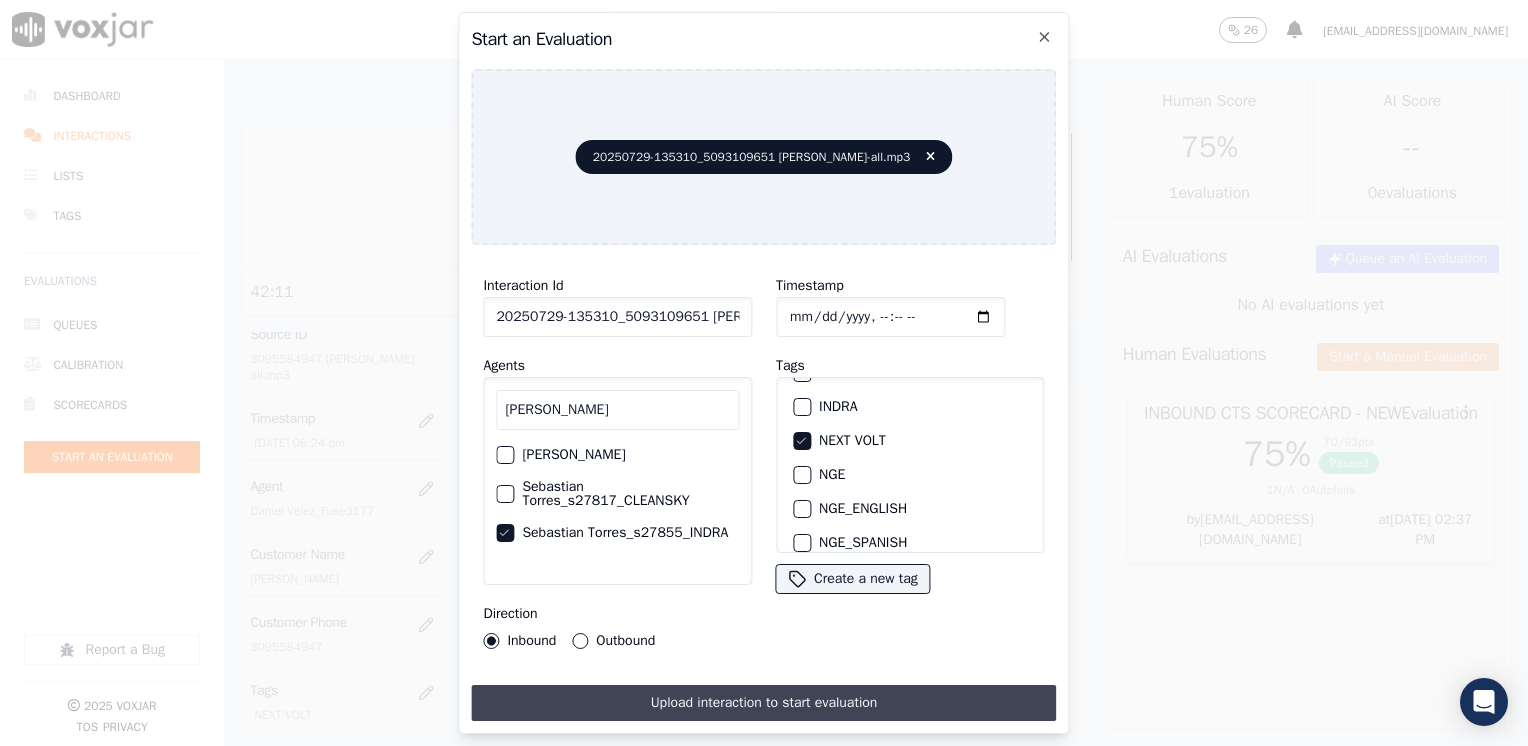 click on "Upload interaction to start evaluation" at bounding box center [763, 703] 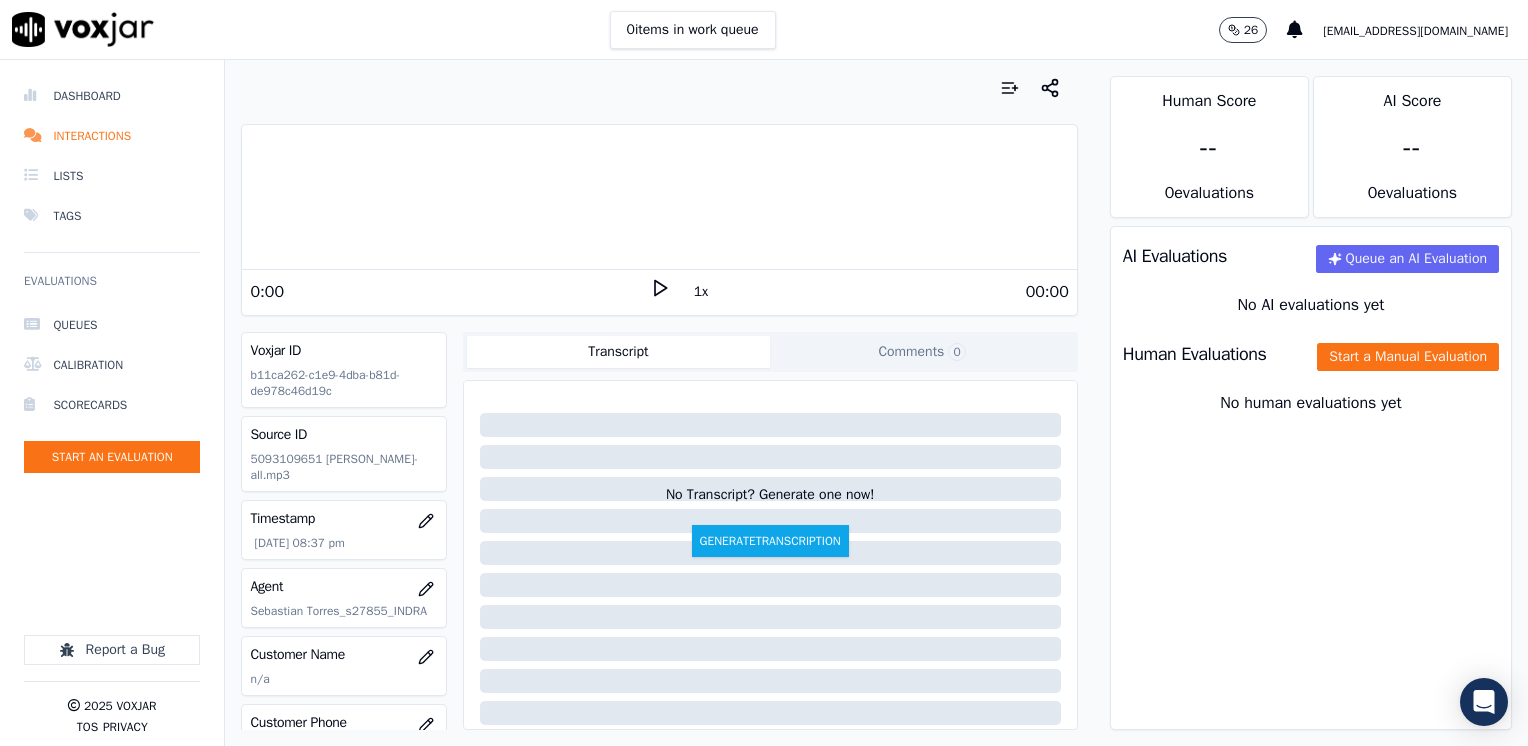click 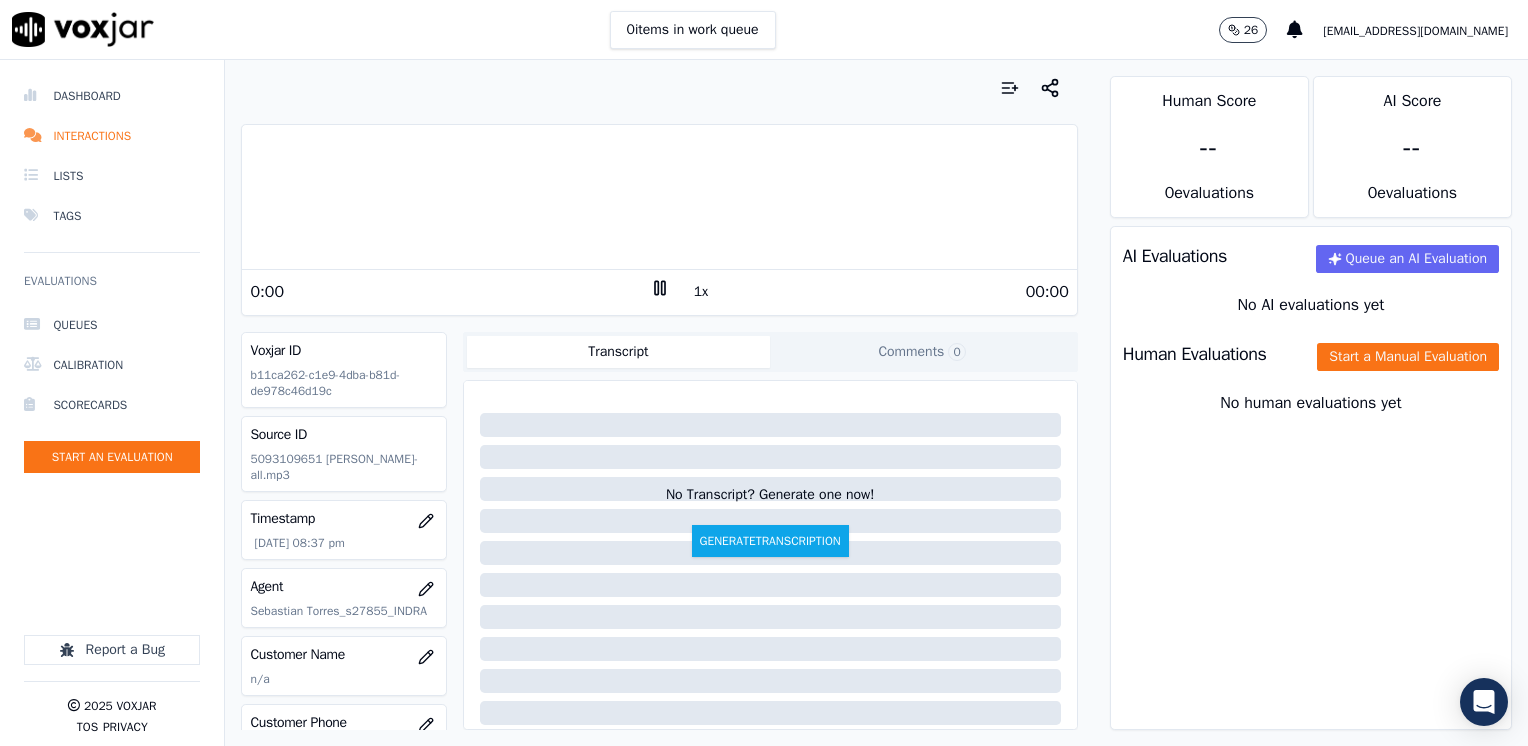 click 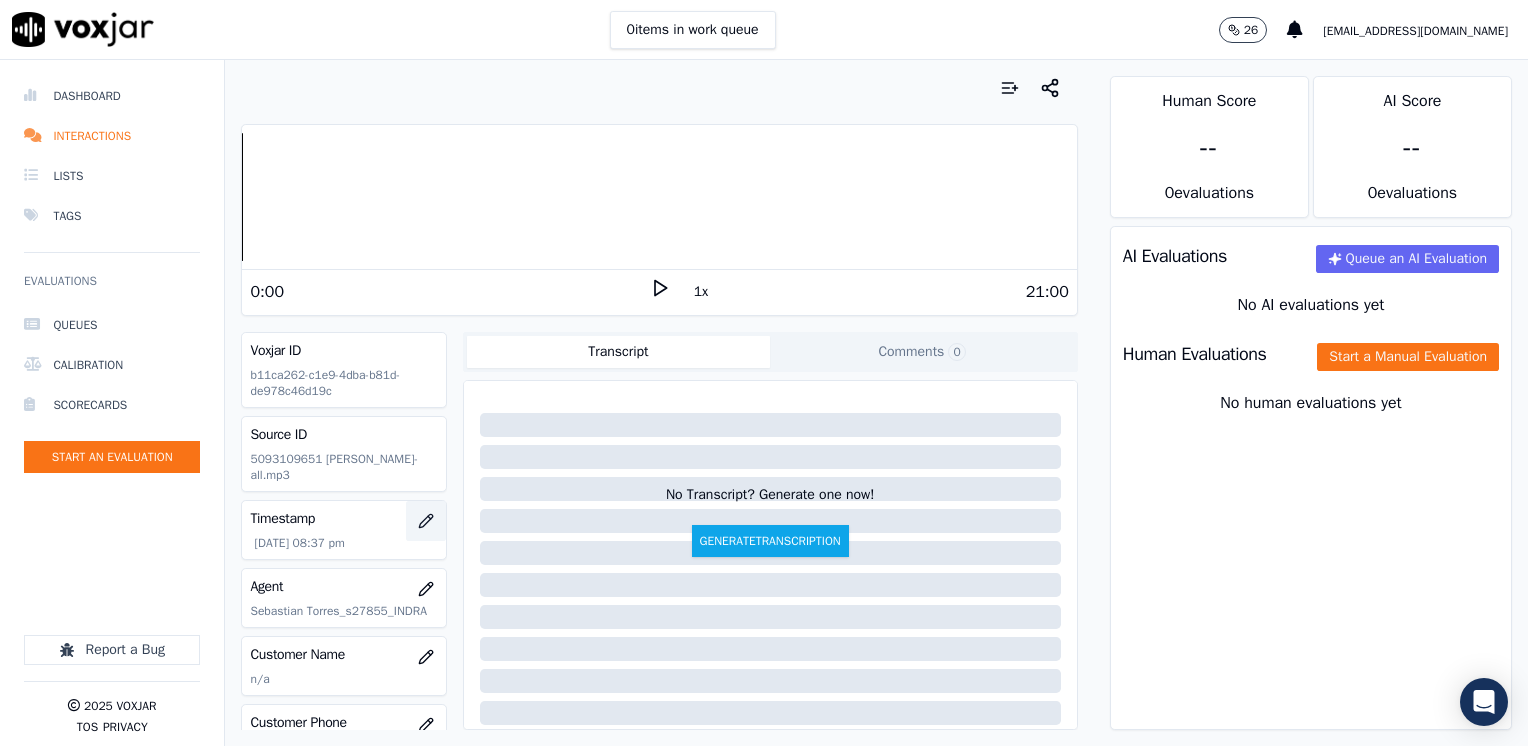click 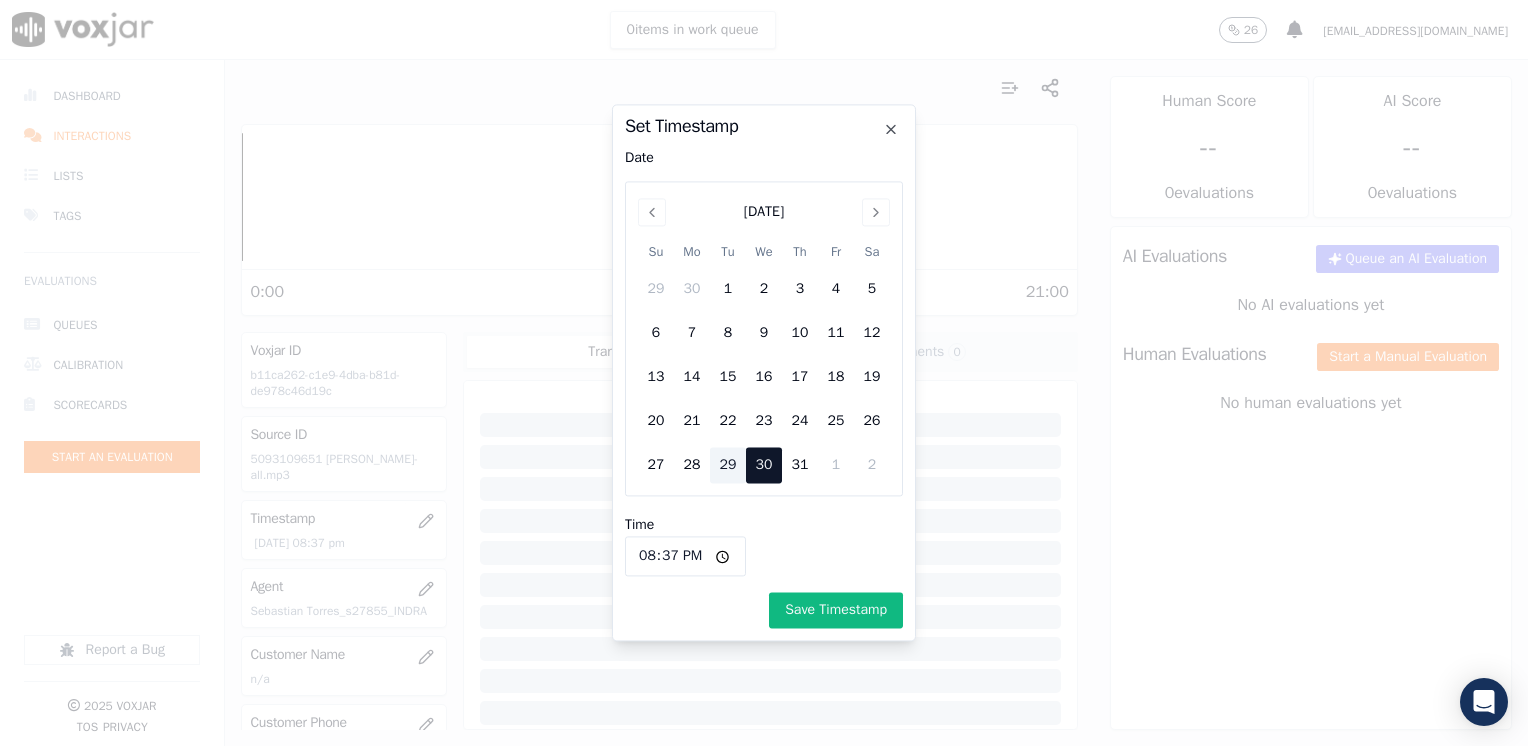 click on "29" at bounding box center (728, 466) 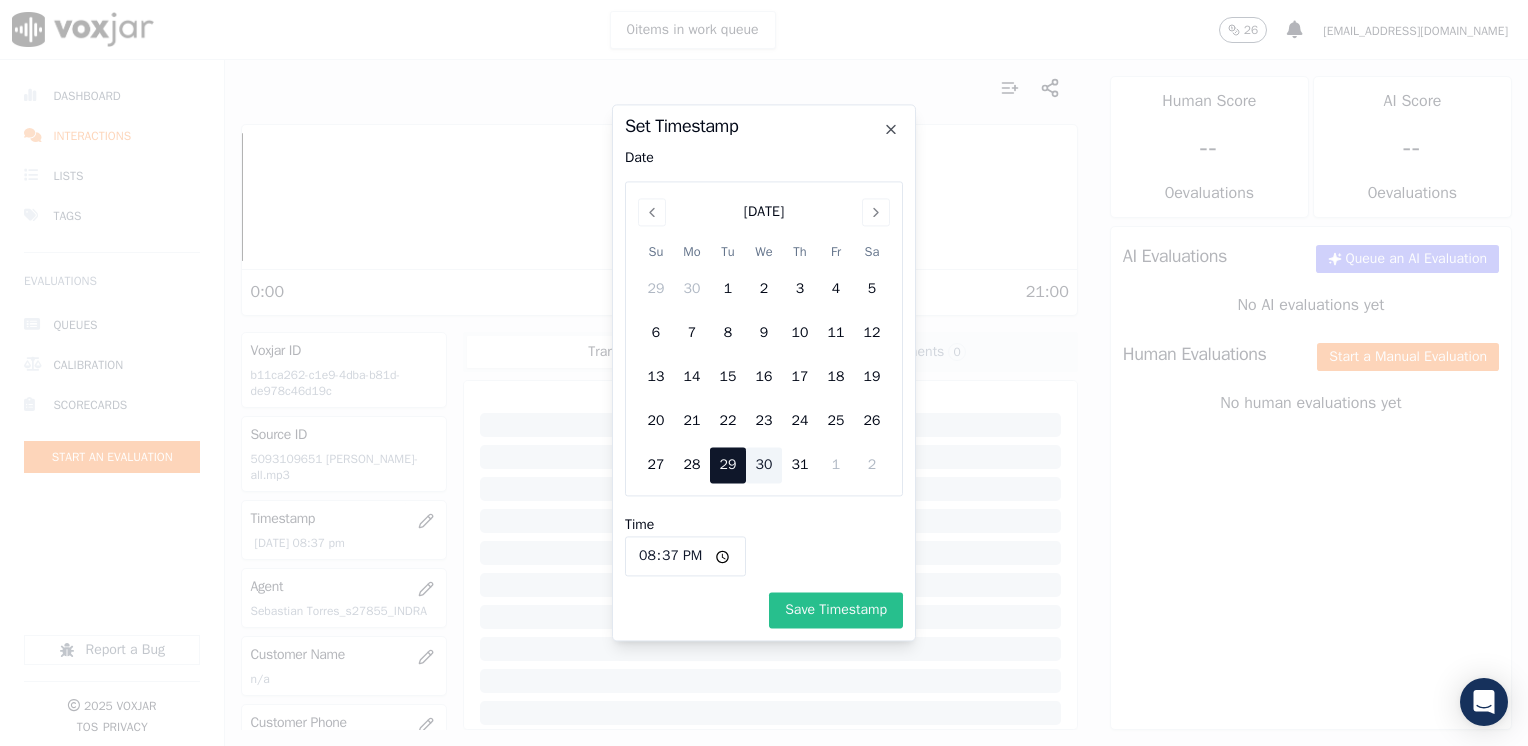 click on "Save Timestamp" at bounding box center (836, 611) 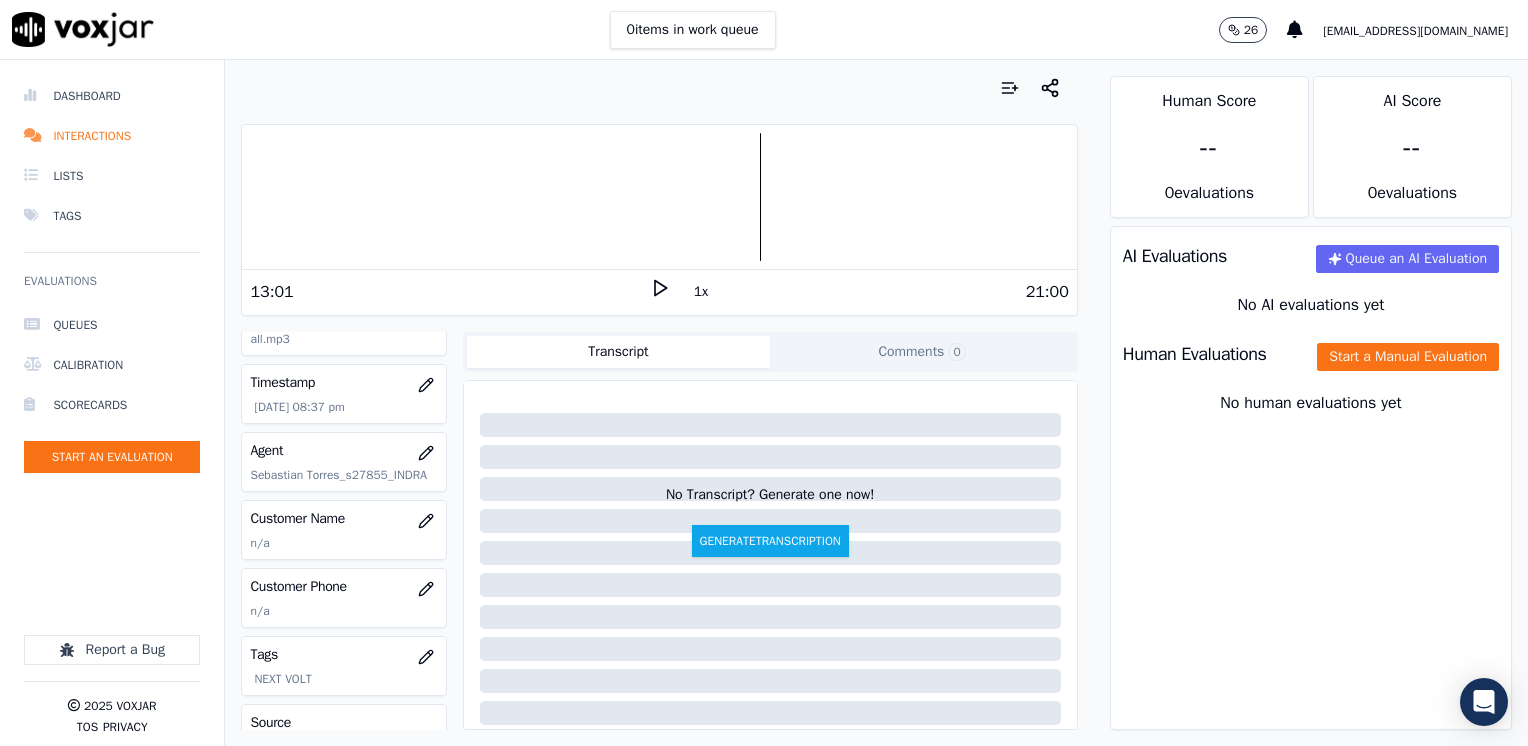 scroll, scrollTop: 200, scrollLeft: 0, axis: vertical 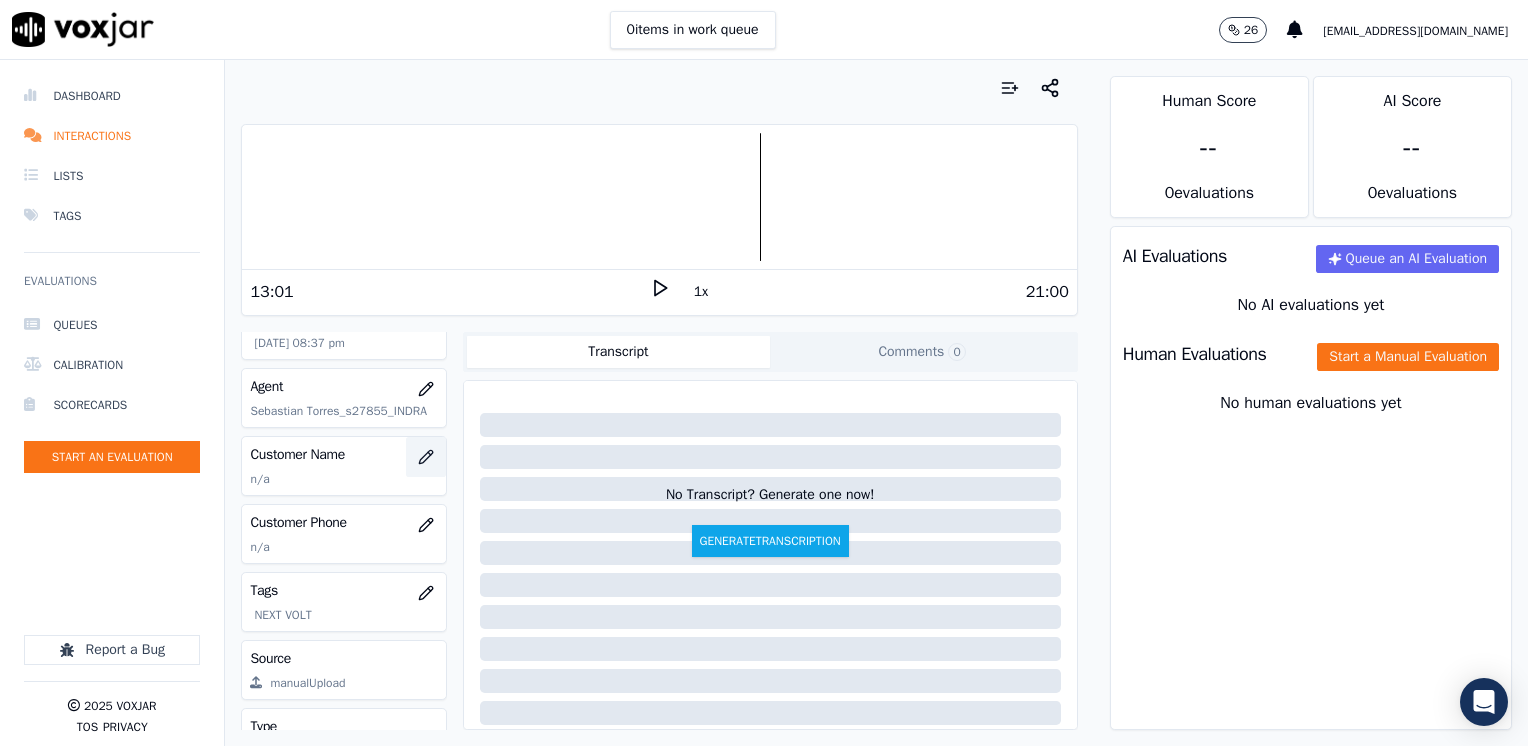 click 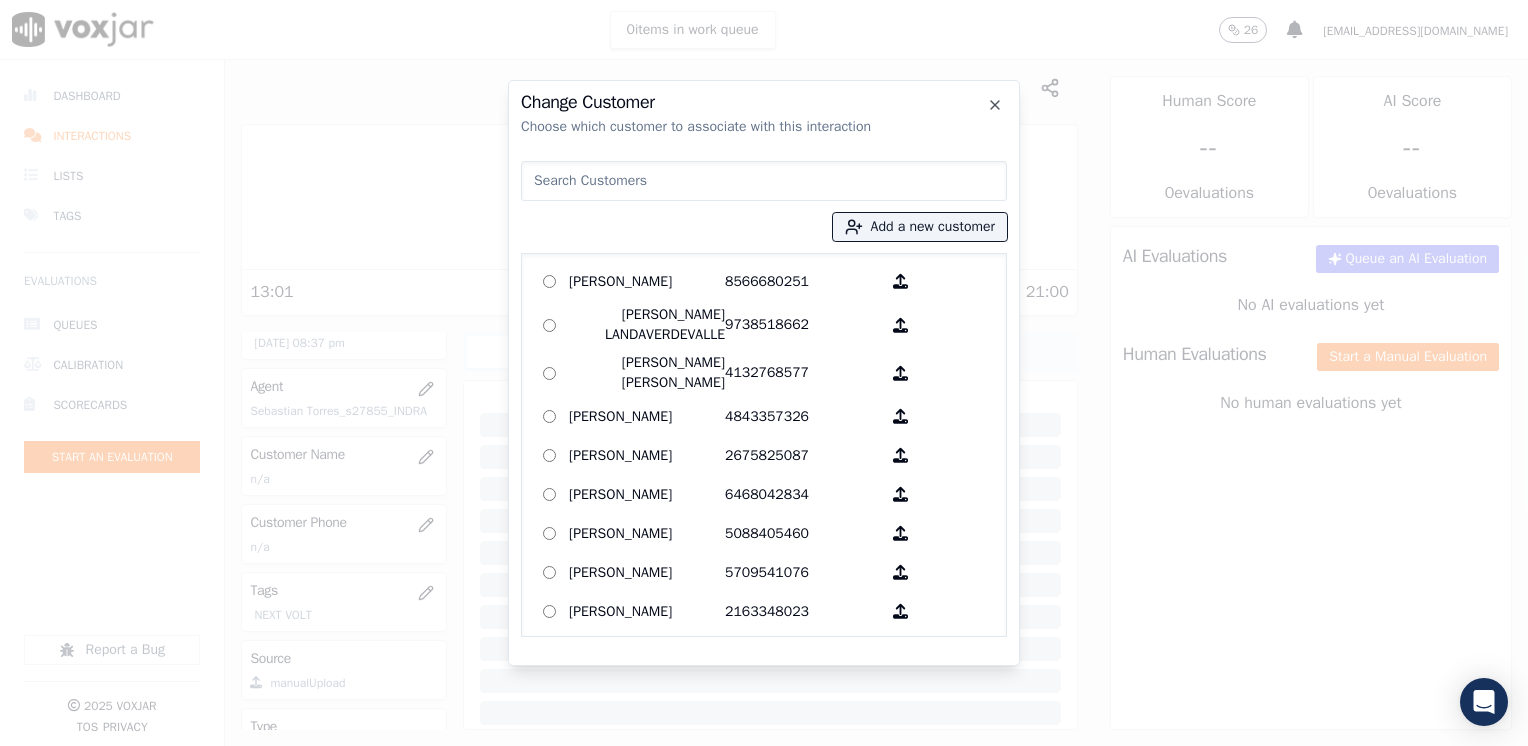 click at bounding box center [764, 181] 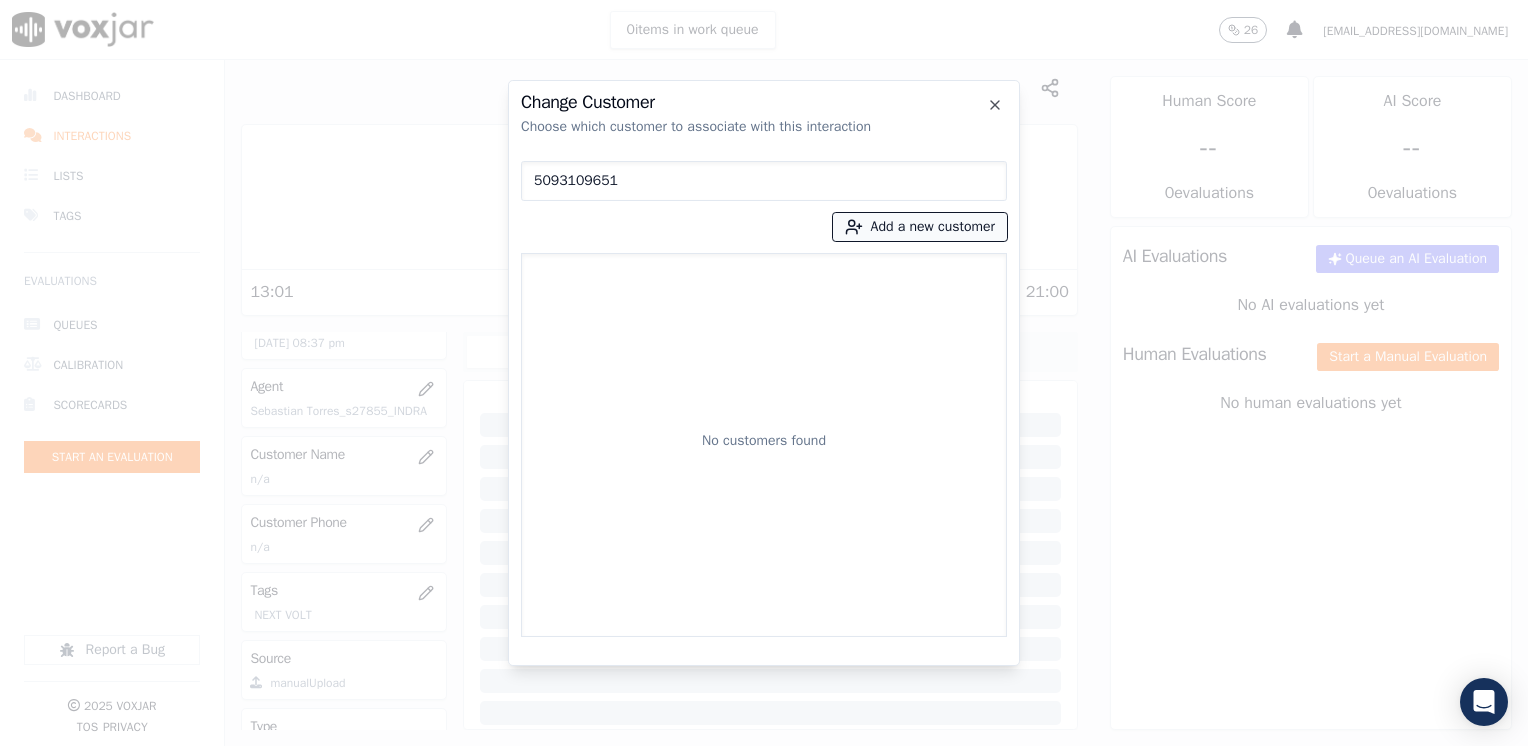 click on "Add a new customer" at bounding box center [920, 227] 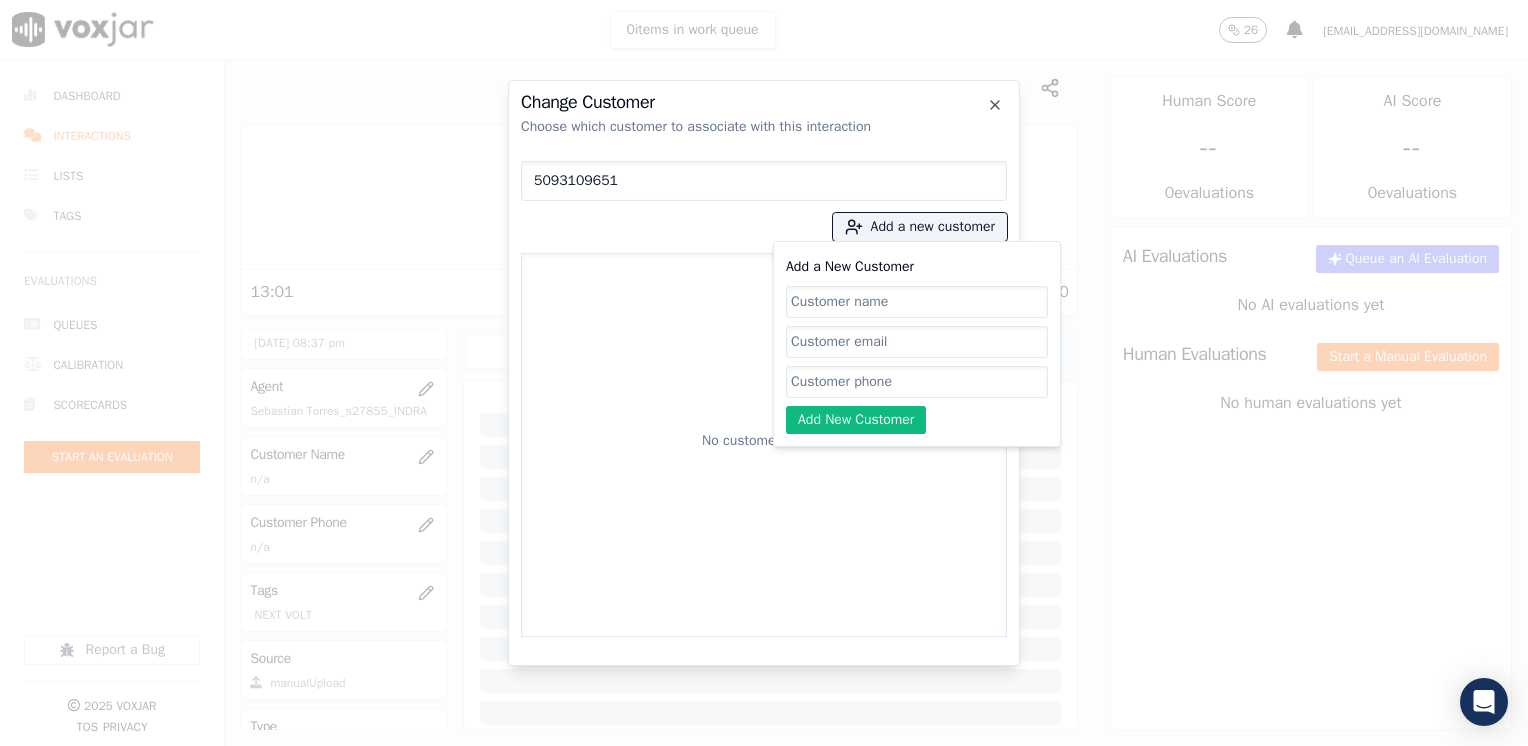 click on "Add a New Customer" 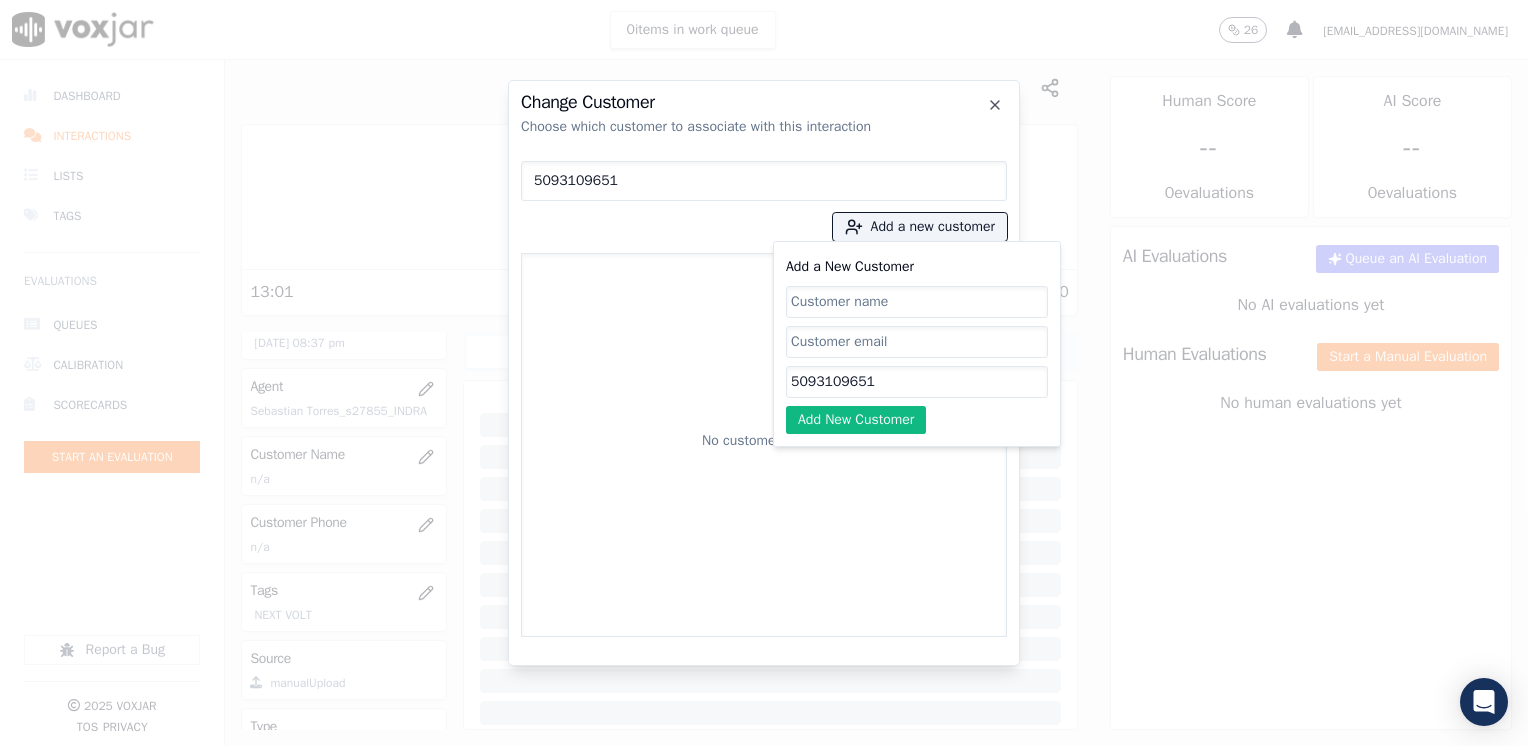 click on "Add a New Customer" 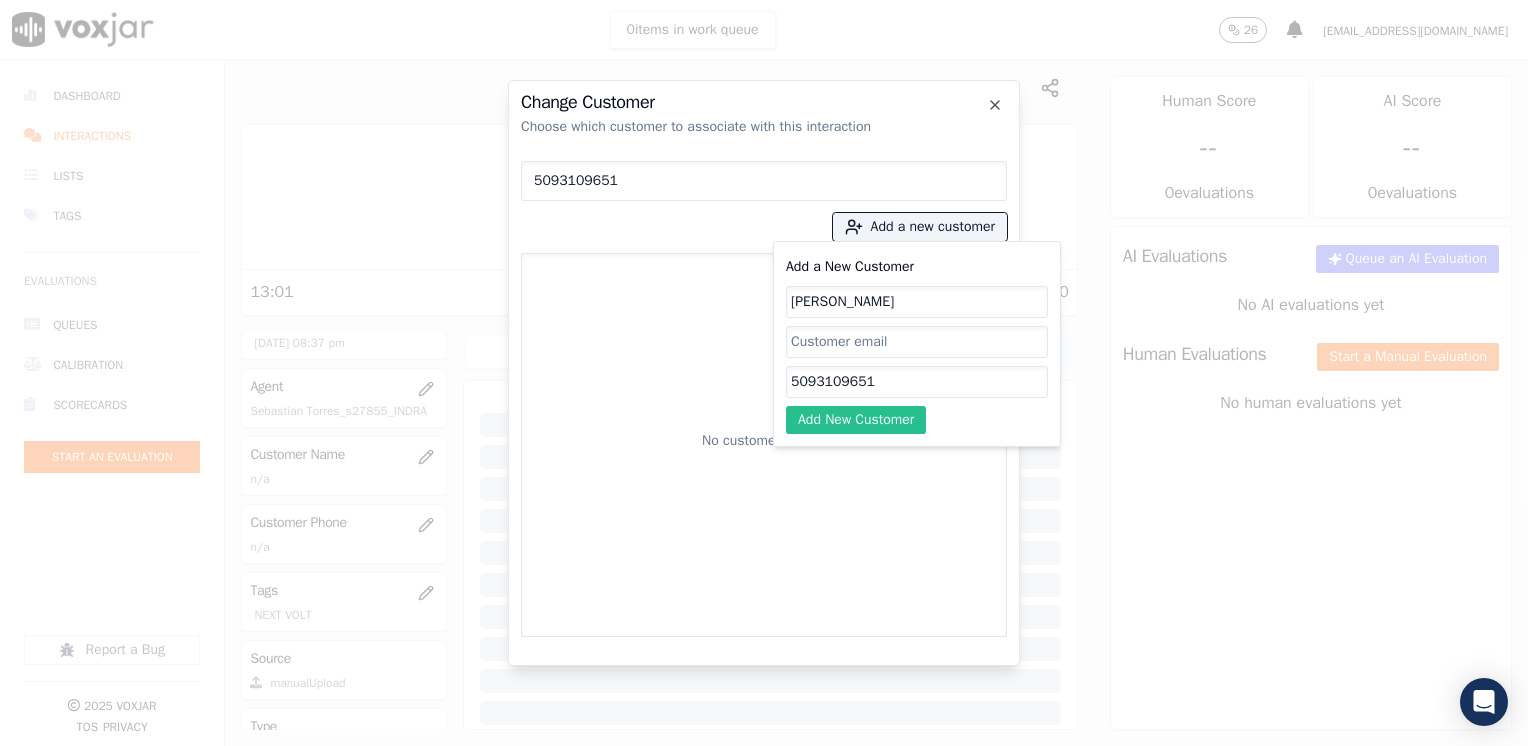 click on "Add New Customer" 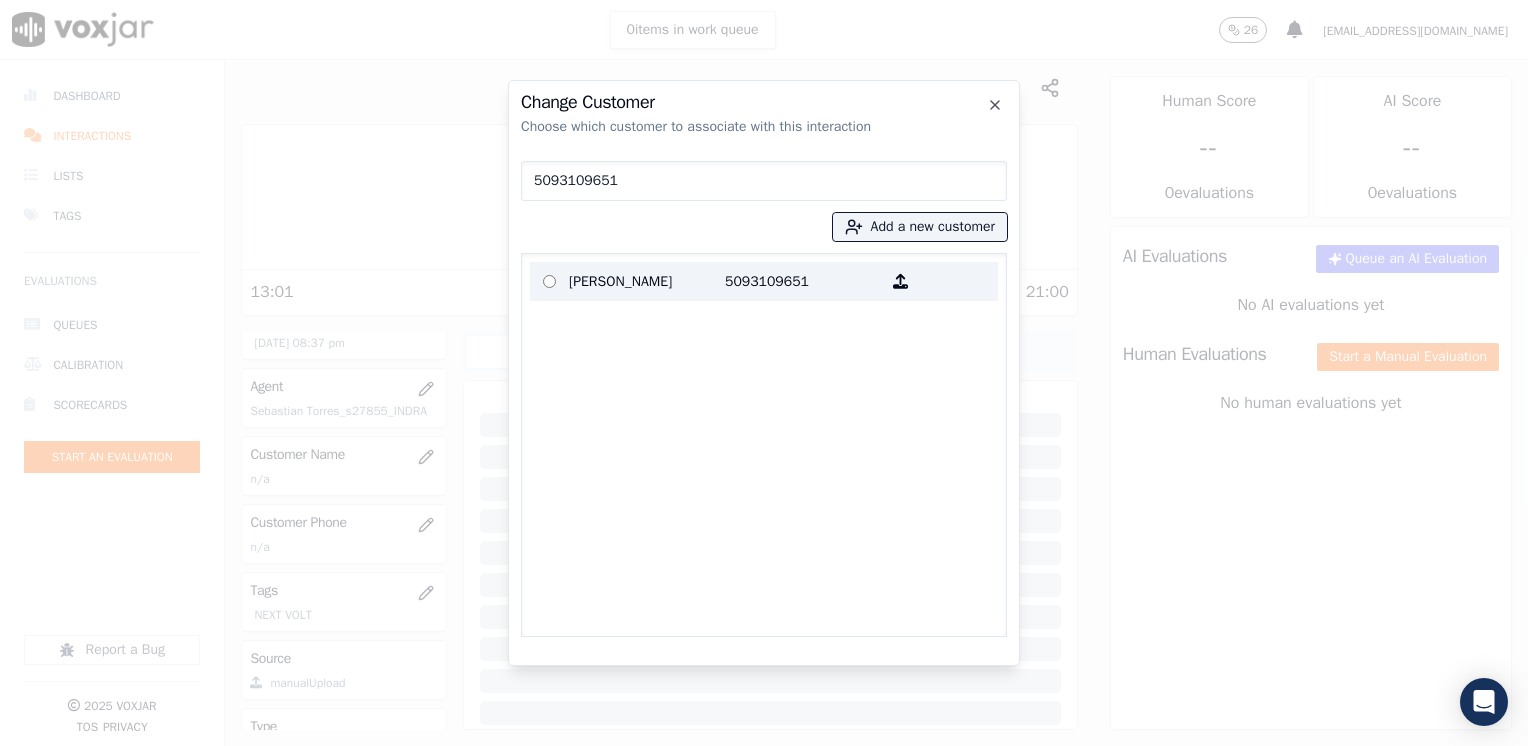 click on "[PERSON_NAME]   5093109651" at bounding box center [764, 281] 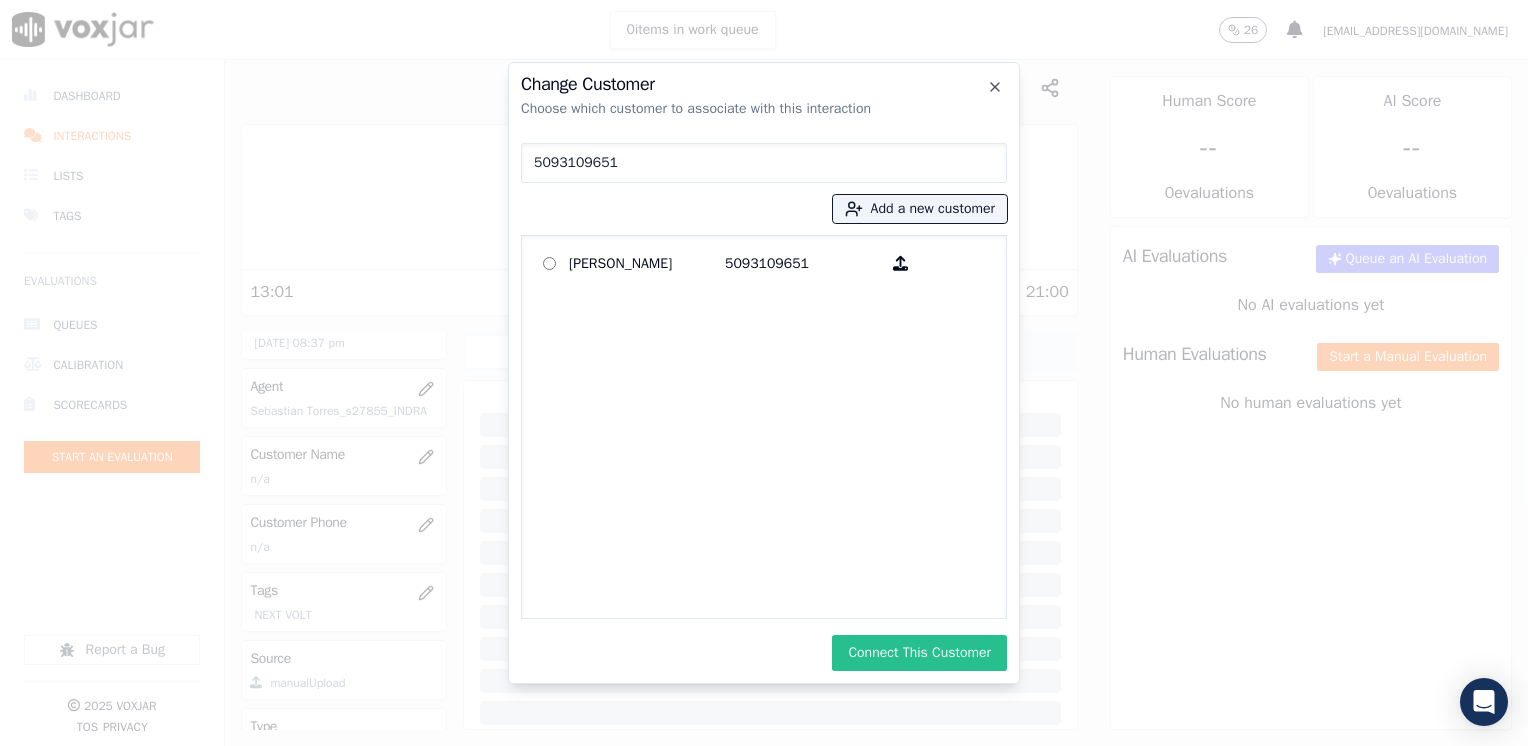 click on "Connect This Customer" at bounding box center (919, 653) 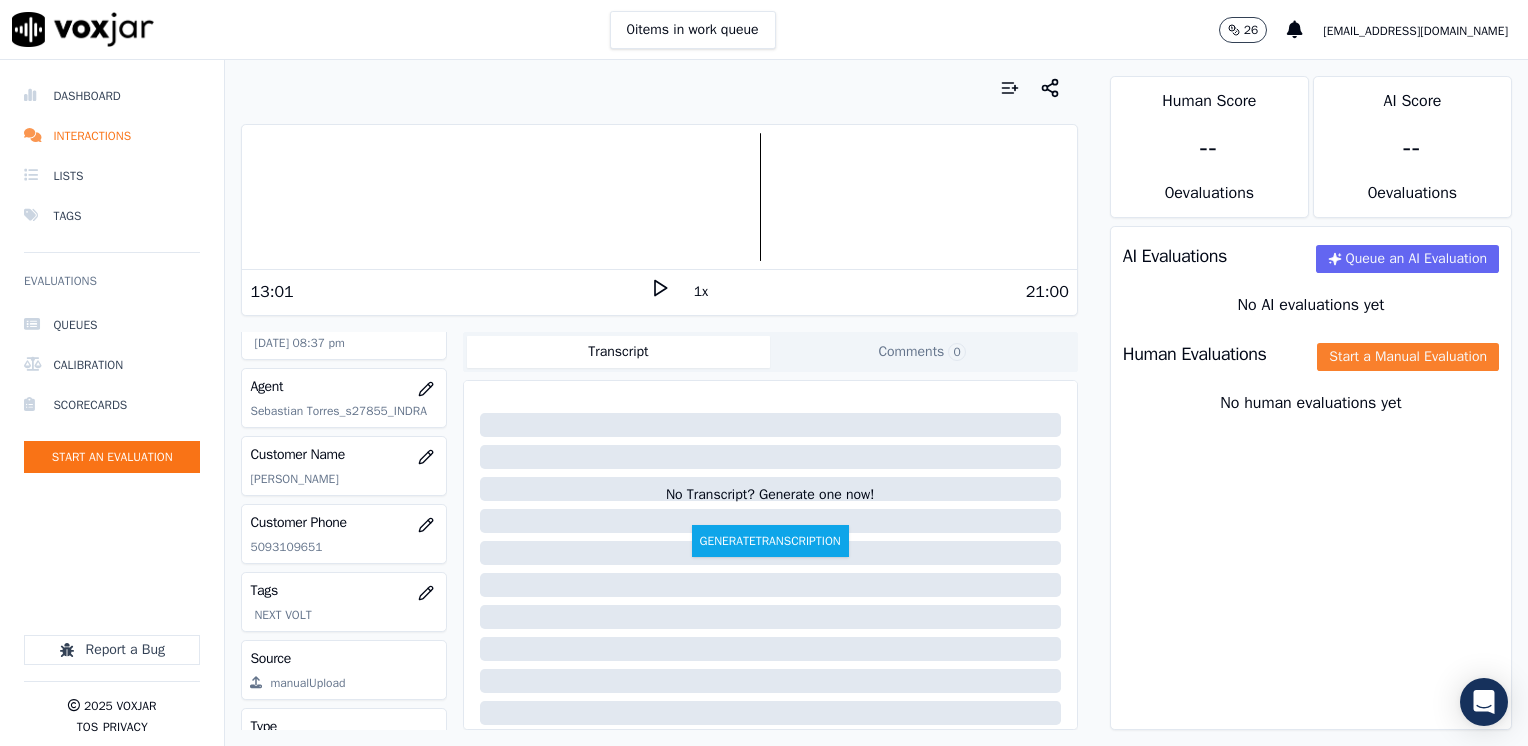 click on "Start a Manual Evaluation" 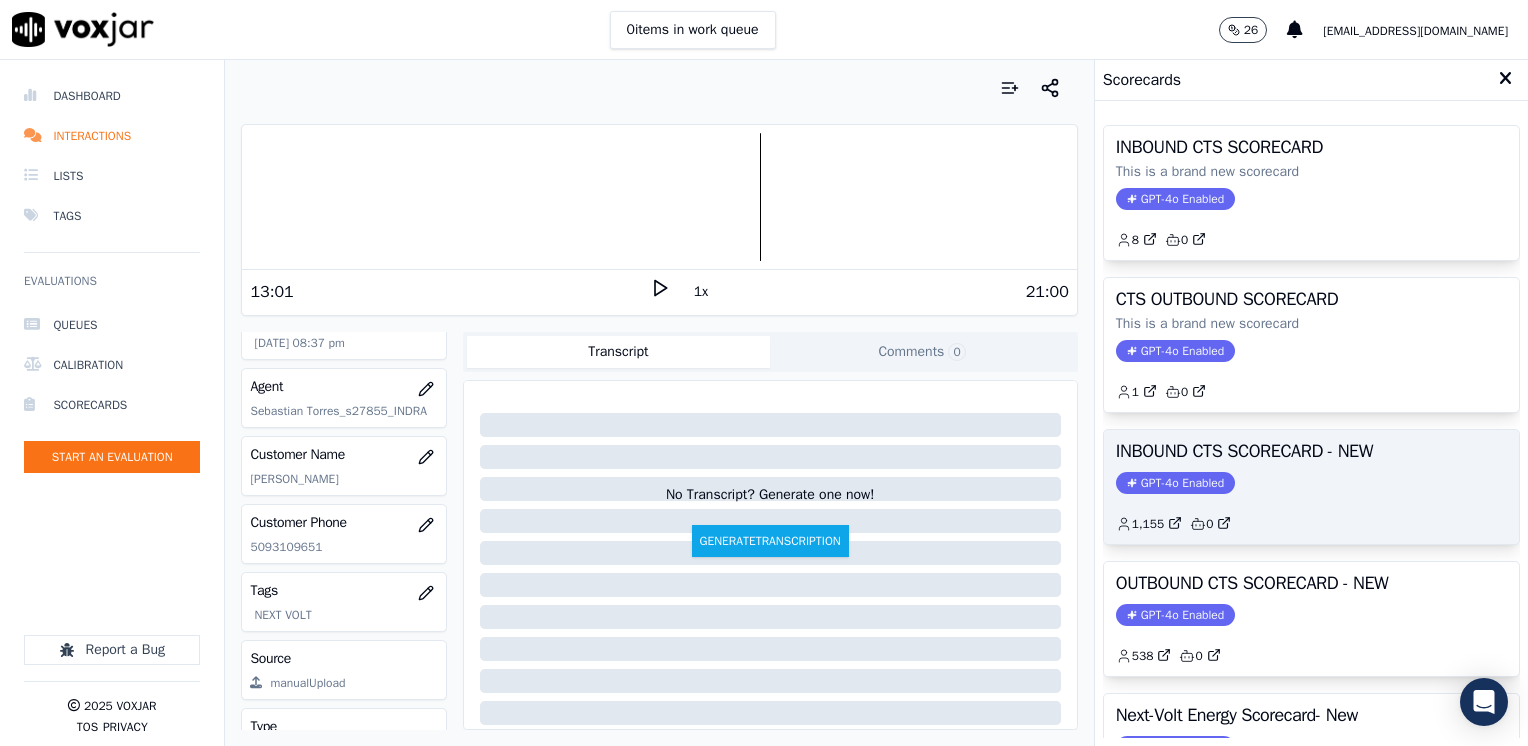 click on "GPT-4o Enabled" at bounding box center (1175, 483) 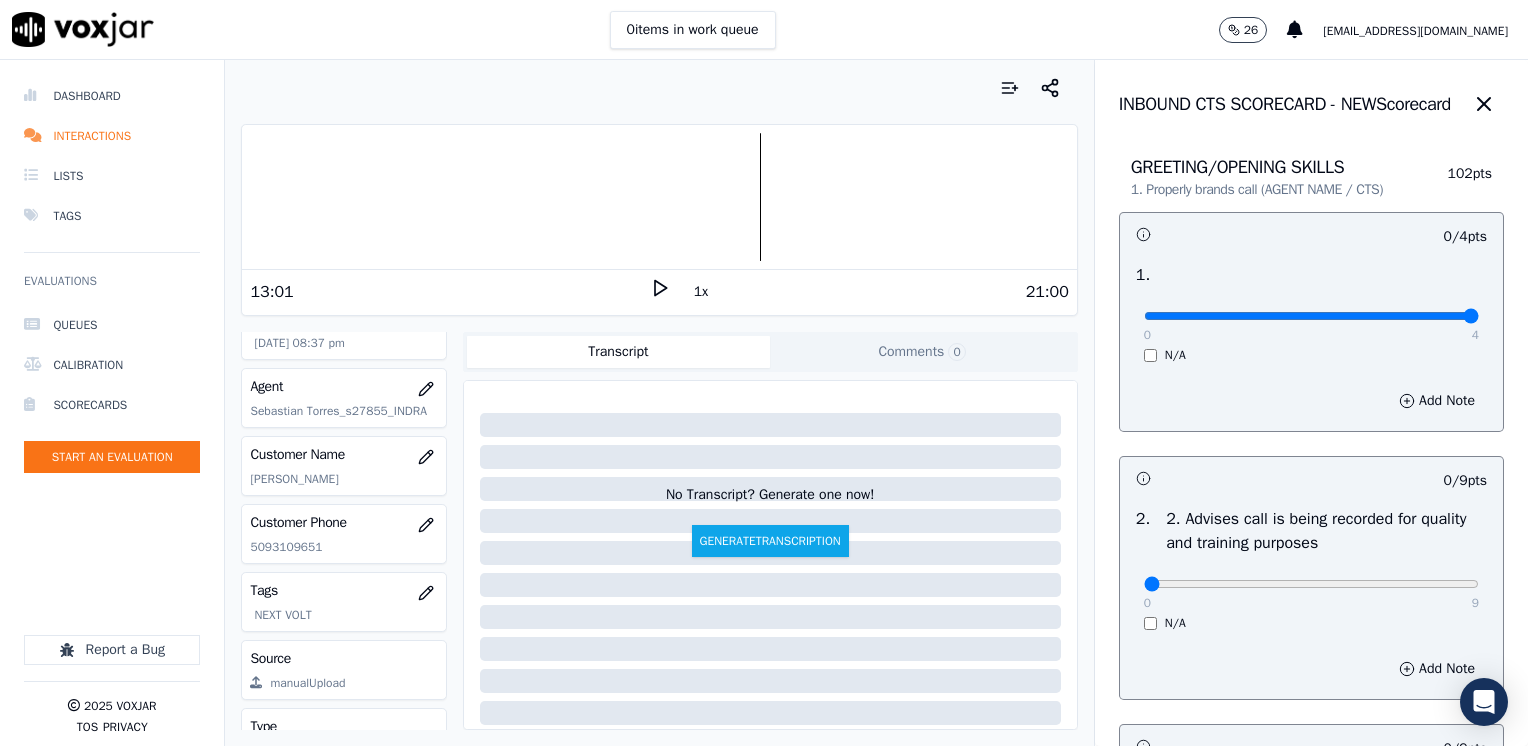 drag, startPoint x: 1125, startPoint y: 320, endPoint x: 1531, endPoint y: 300, distance: 406.4923 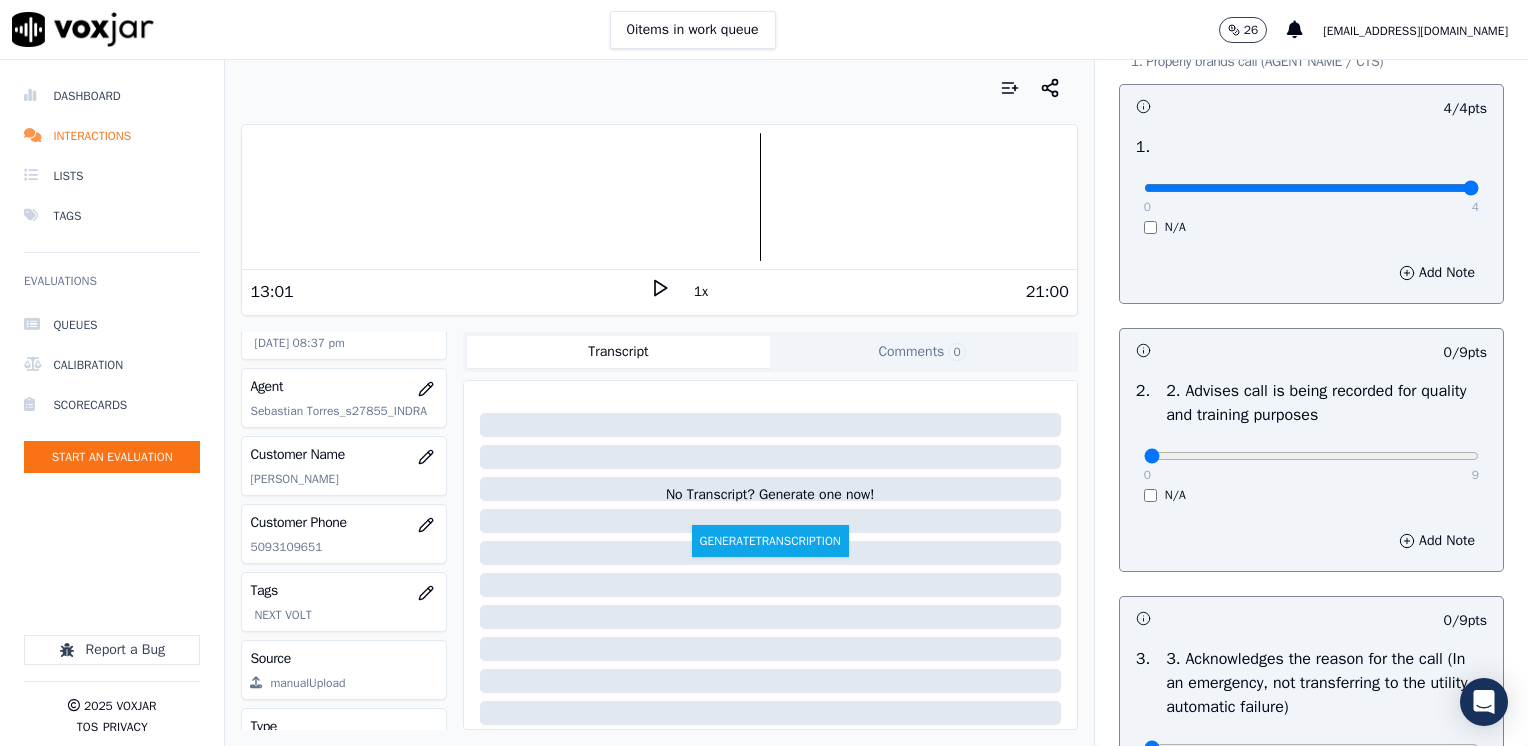 scroll, scrollTop: 300, scrollLeft: 0, axis: vertical 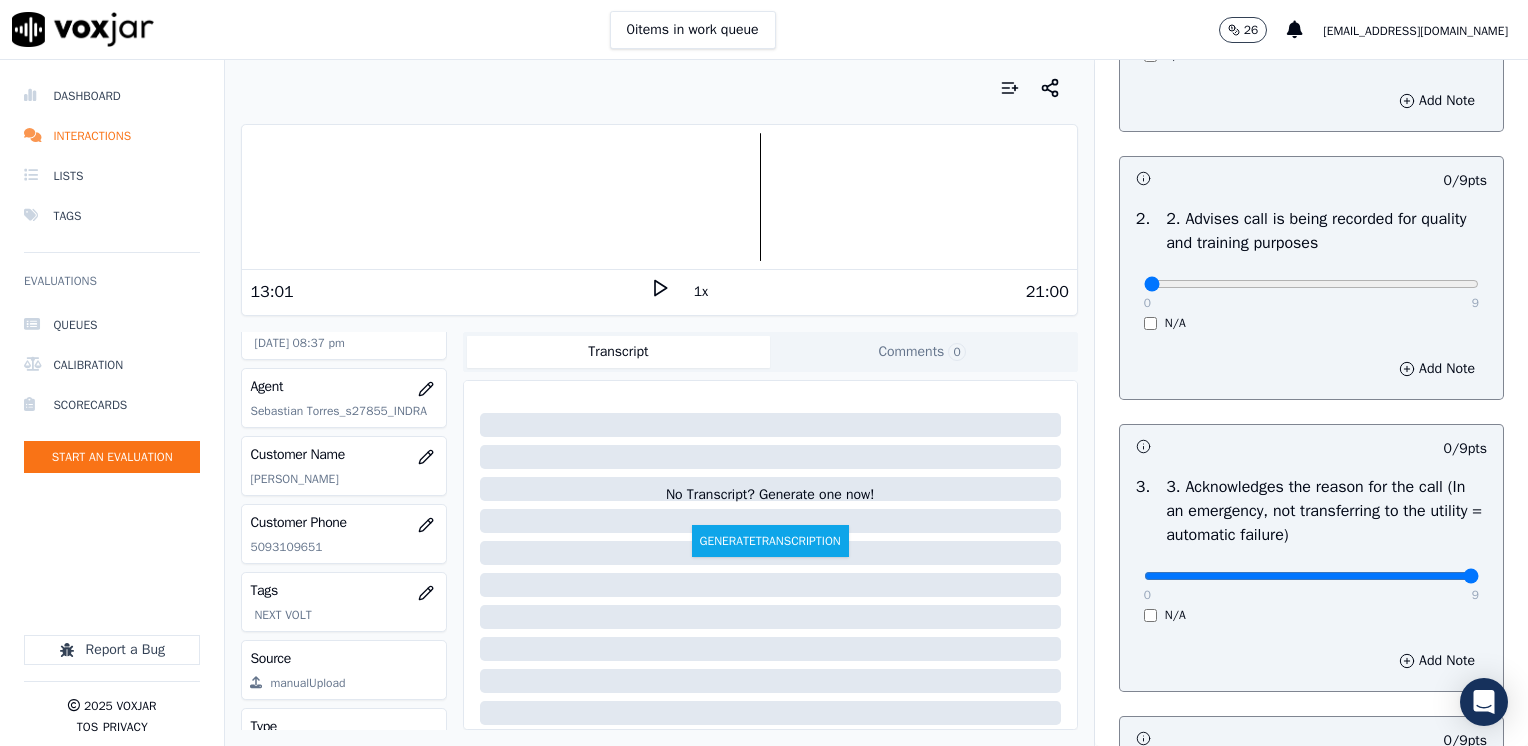 click at bounding box center [1311, 16] 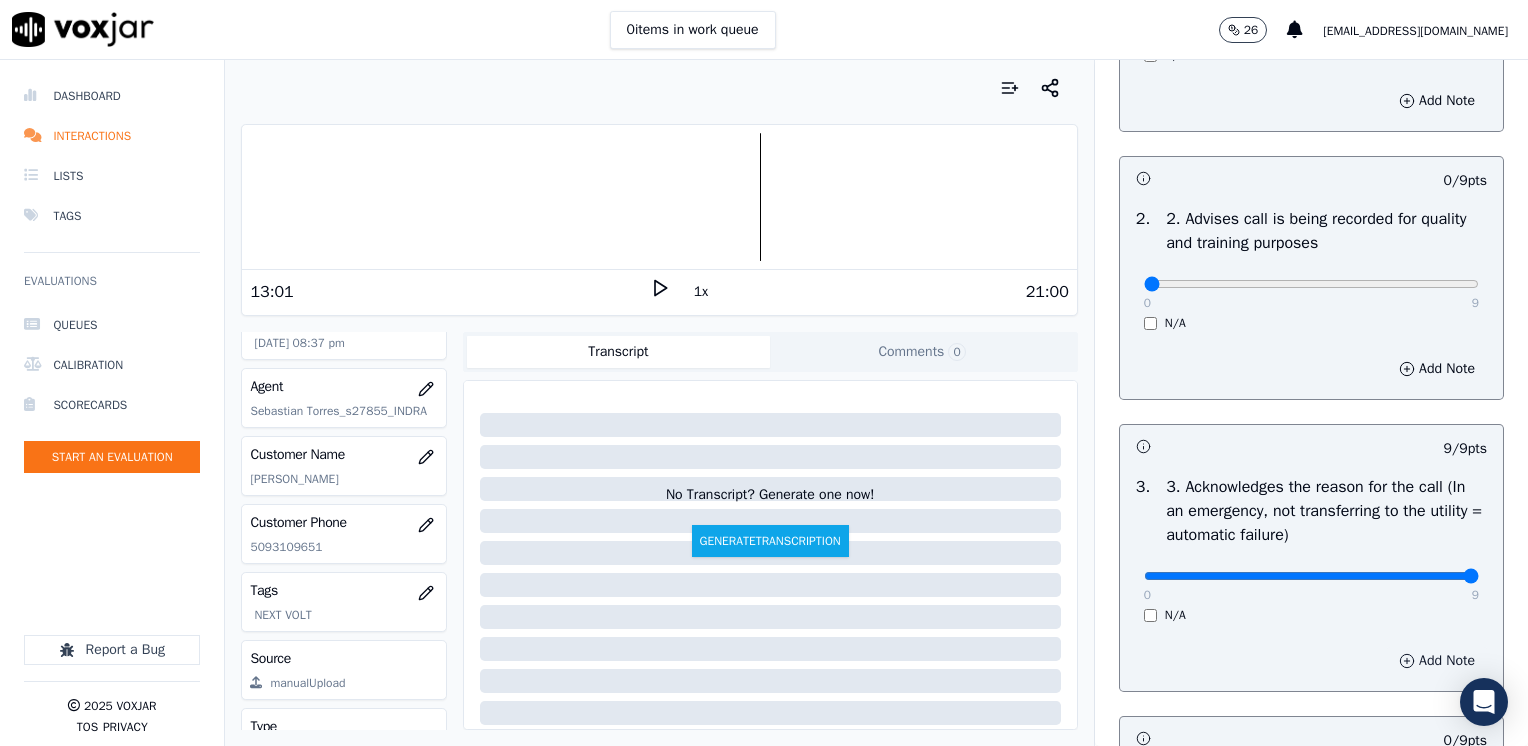 click on "Add Note" at bounding box center (1437, 661) 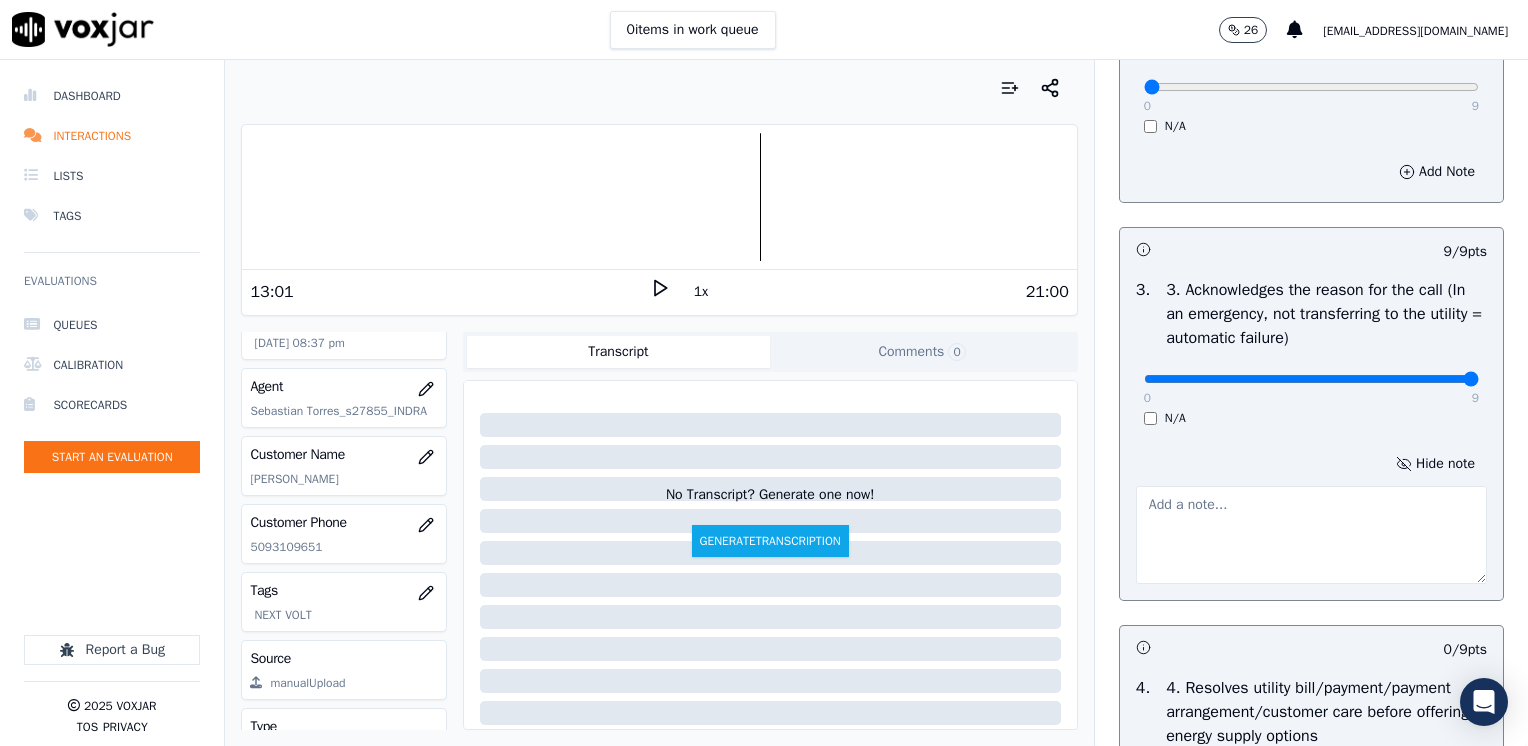 scroll, scrollTop: 500, scrollLeft: 0, axis: vertical 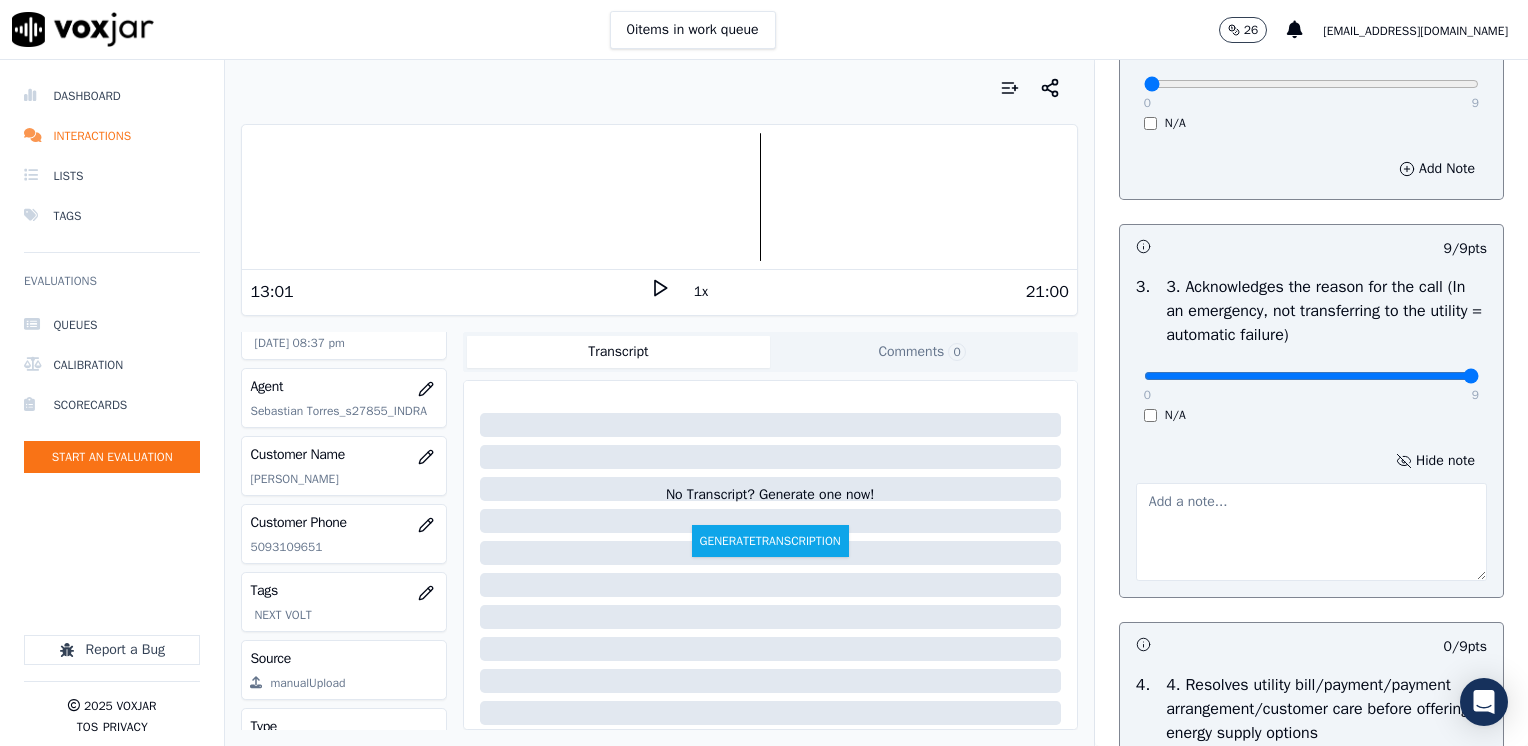 click at bounding box center (1311, 532) 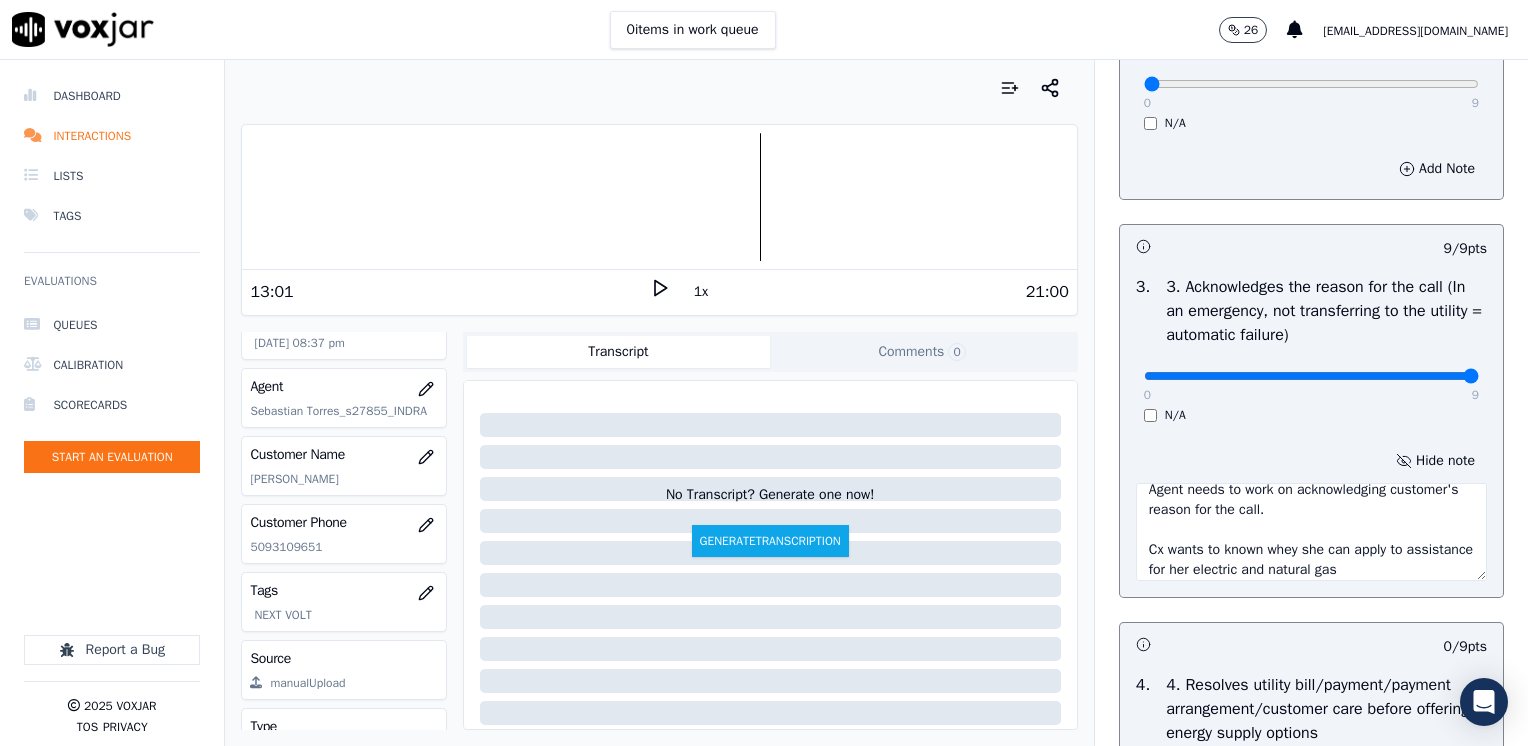 scroll, scrollTop: 0, scrollLeft: 0, axis: both 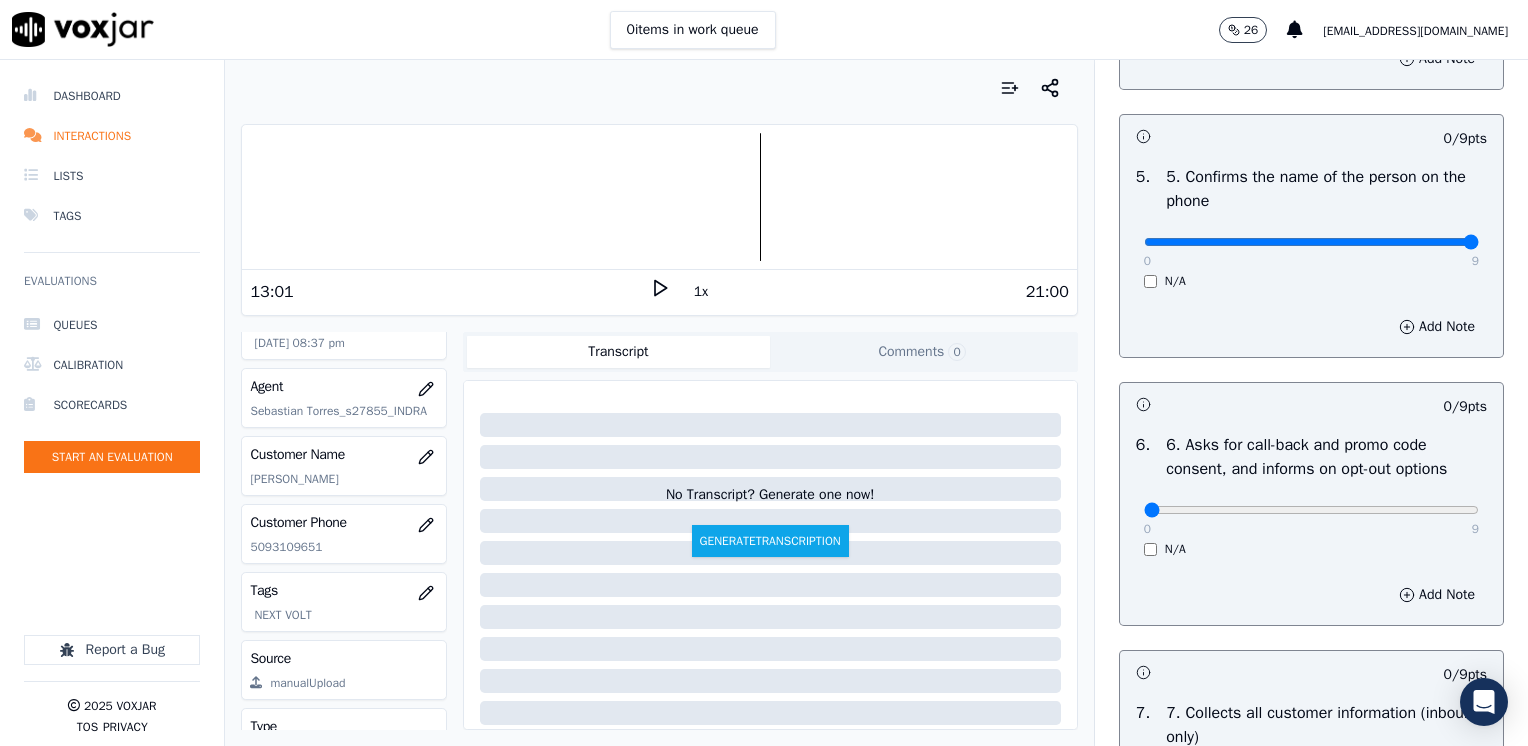 drag, startPoint x: 1137, startPoint y: 238, endPoint x: 1527, endPoint y: 276, distance: 391.84692 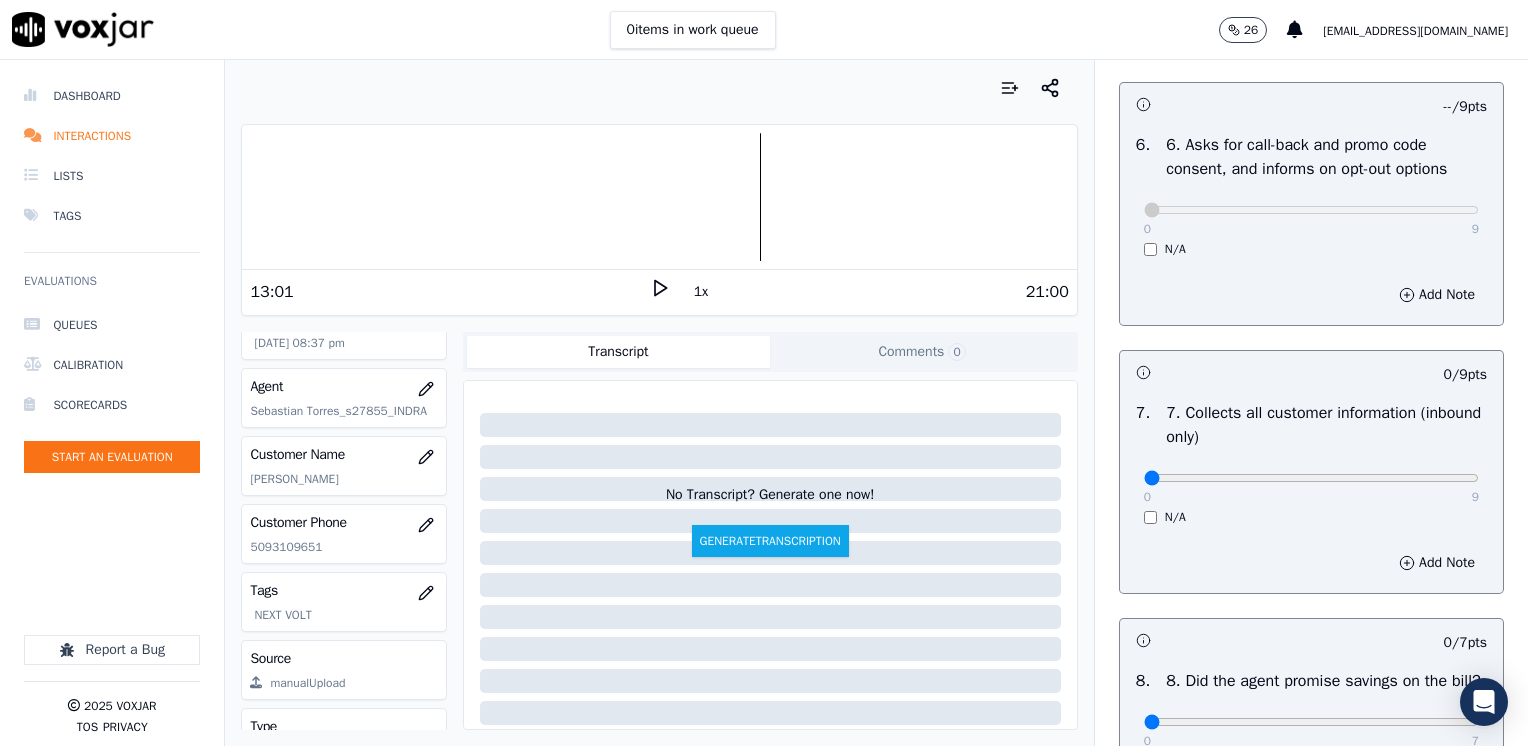 scroll, scrollTop: 1900, scrollLeft: 0, axis: vertical 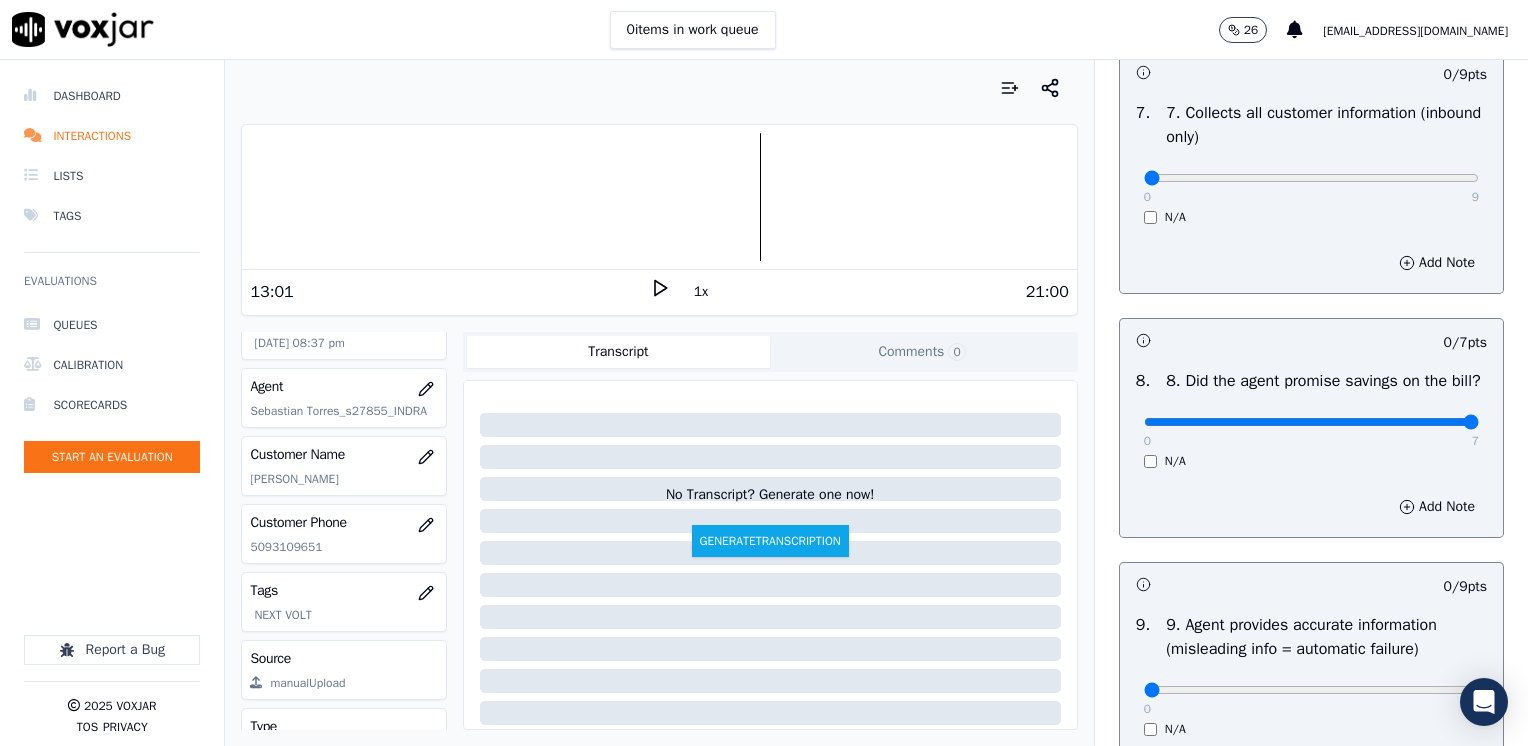 drag, startPoint x: 1130, startPoint y: 441, endPoint x: 1531, endPoint y: 444, distance: 401.01123 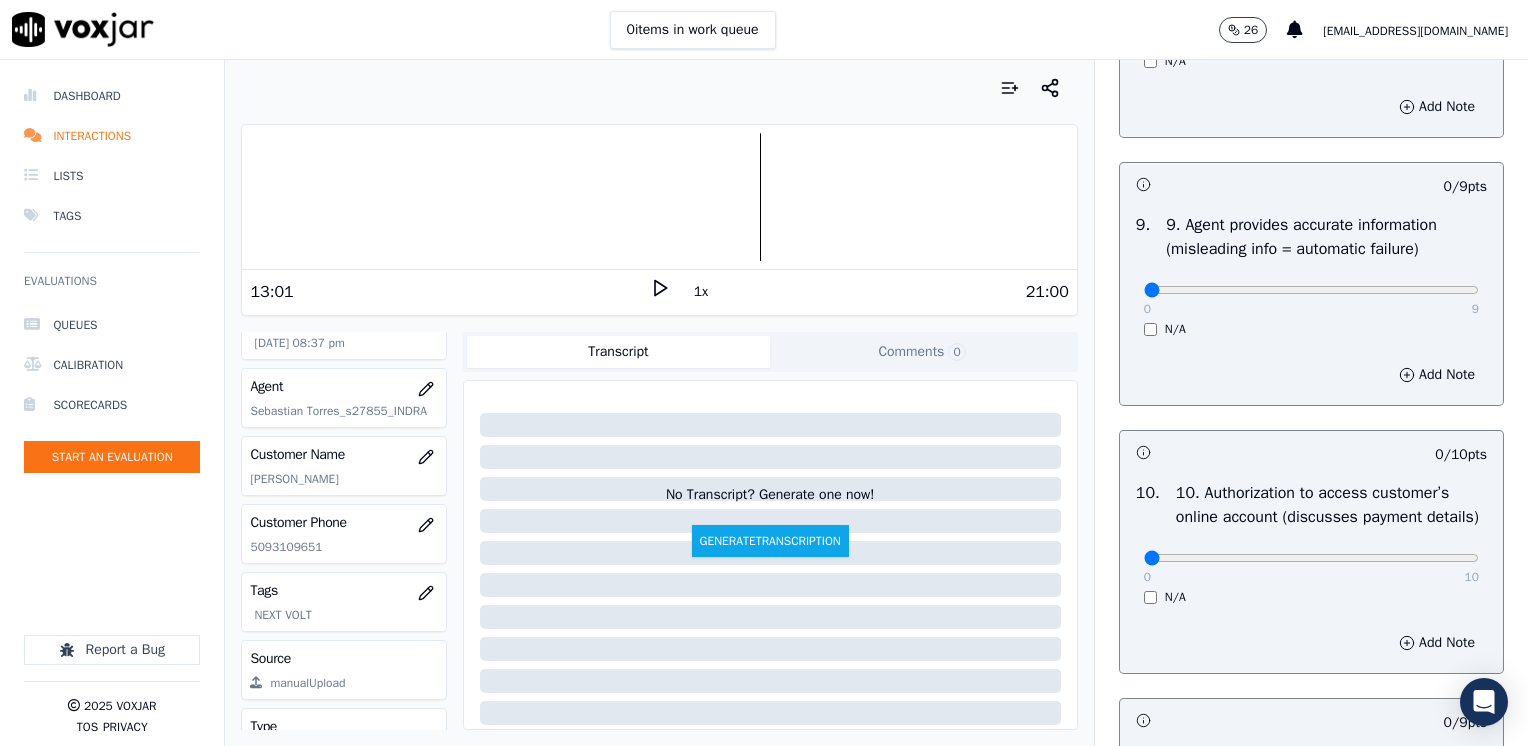 scroll, scrollTop: 2500, scrollLeft: 0, axis: vertical 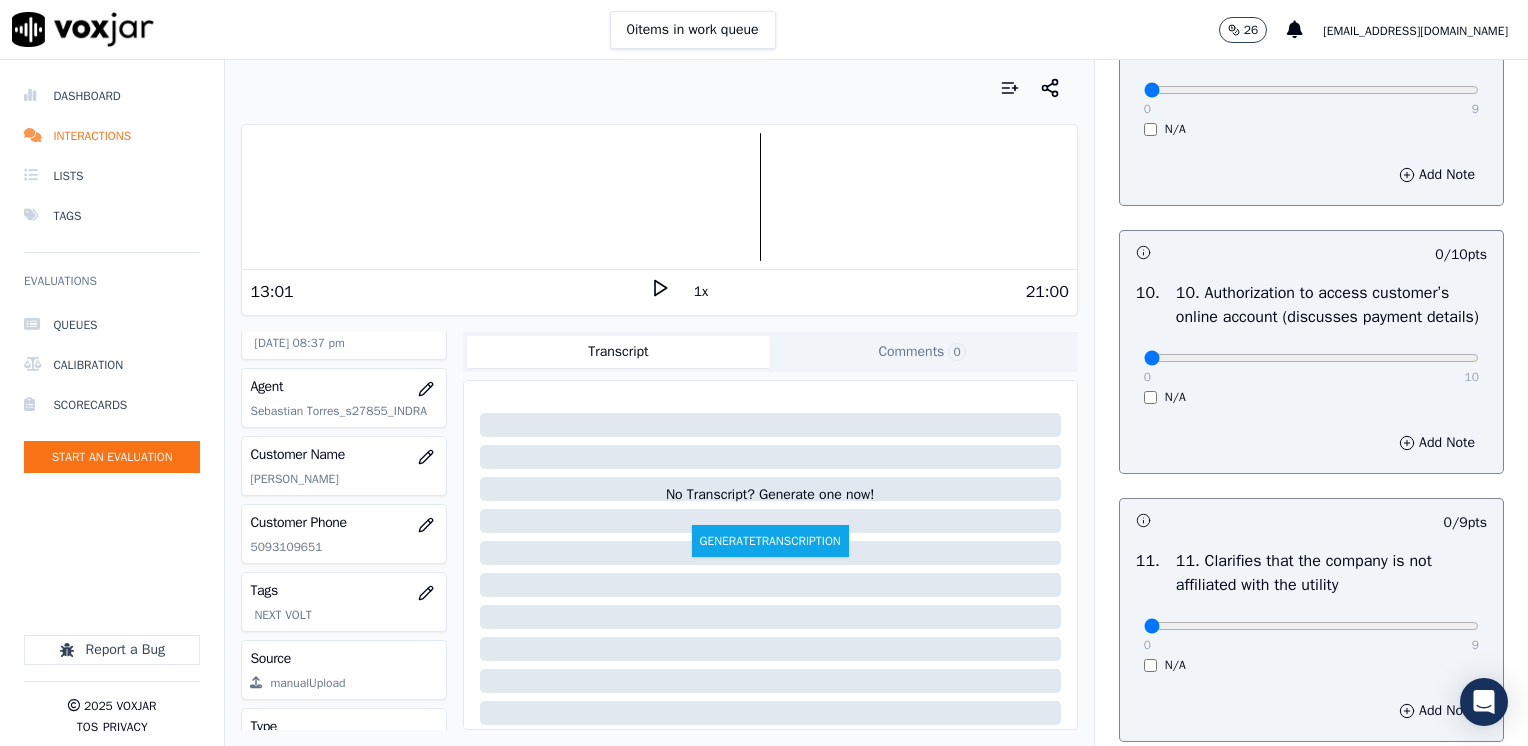 click on "0   10     N/A" at bounding box center (1311, 367) 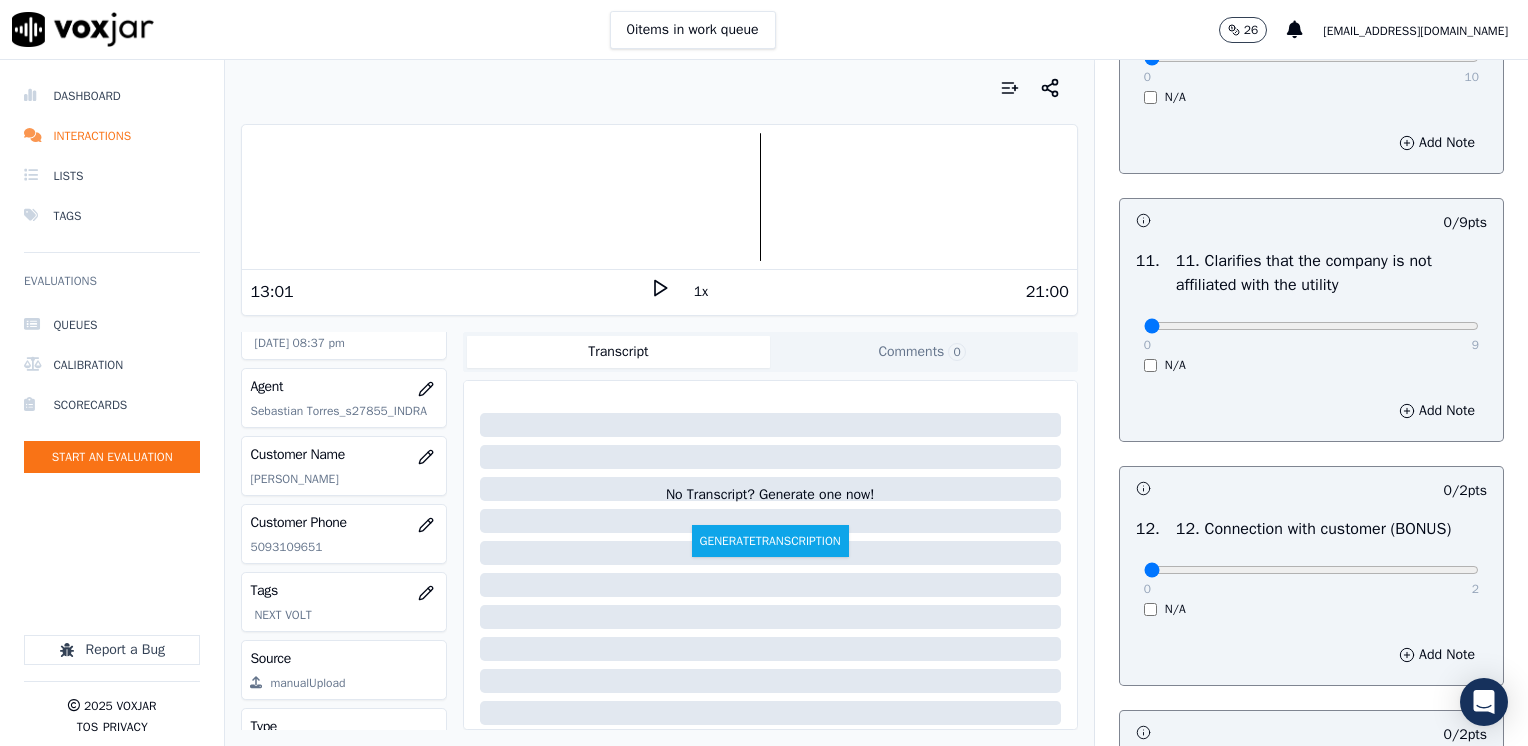 scroll, scrollTop: 2900, scrollLeft: 0, axis: vertical 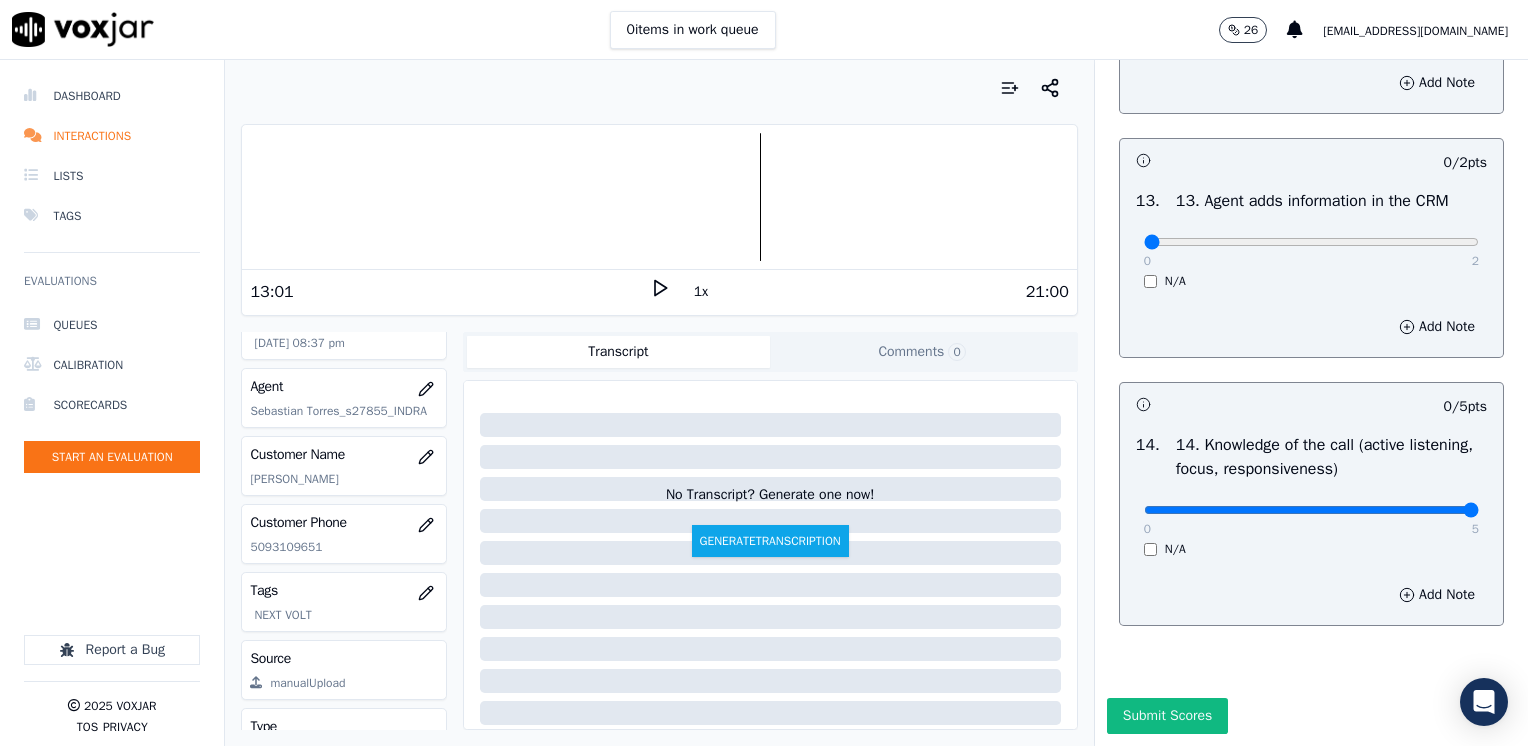 drag, startPoint x: 1128, startPoint y: 459, endPoint x: 1531, endPoint y: 459, distance: 403 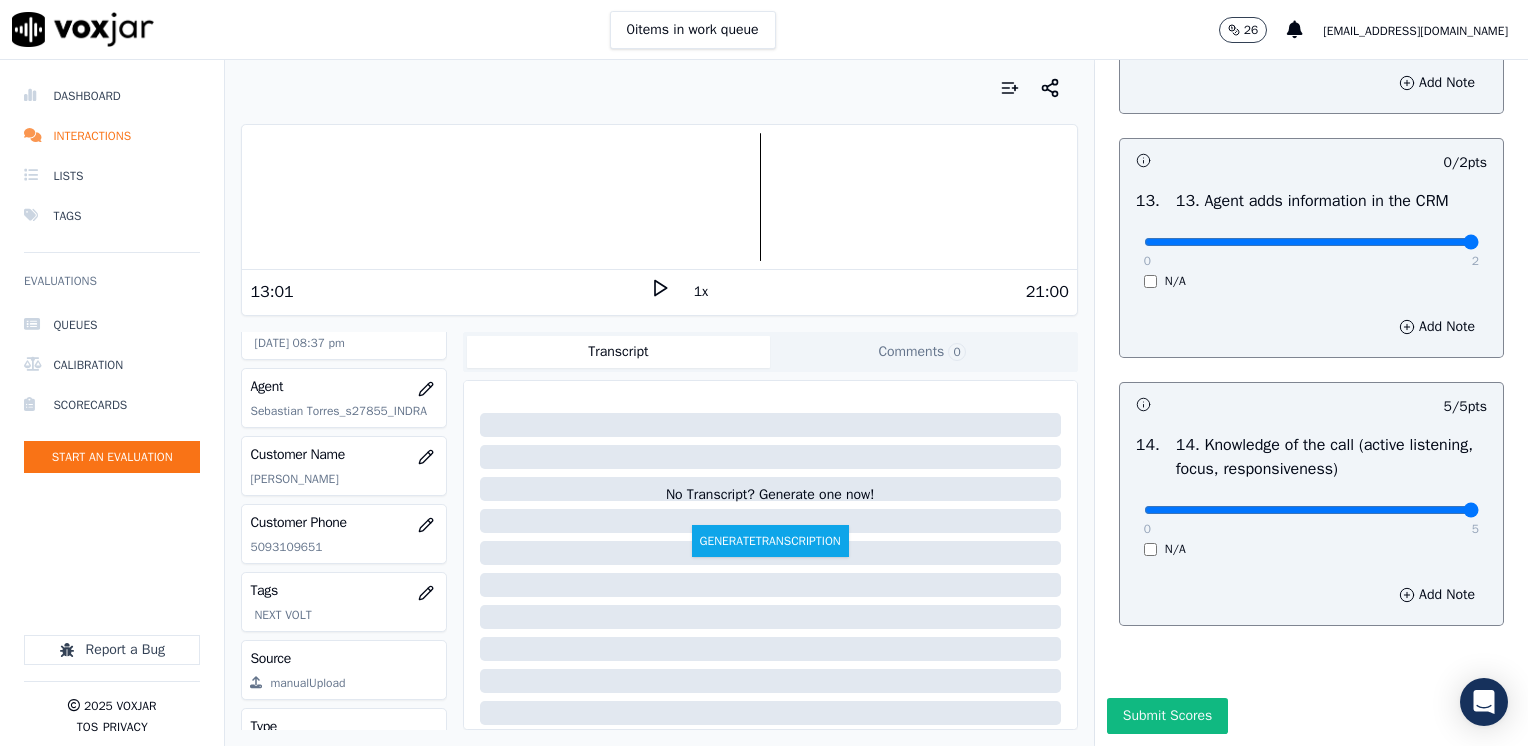 drag, startPoint x: 1134, startPoint y: 196, endPoint x: 1527, endPoint y: 194, distance: 393.0051 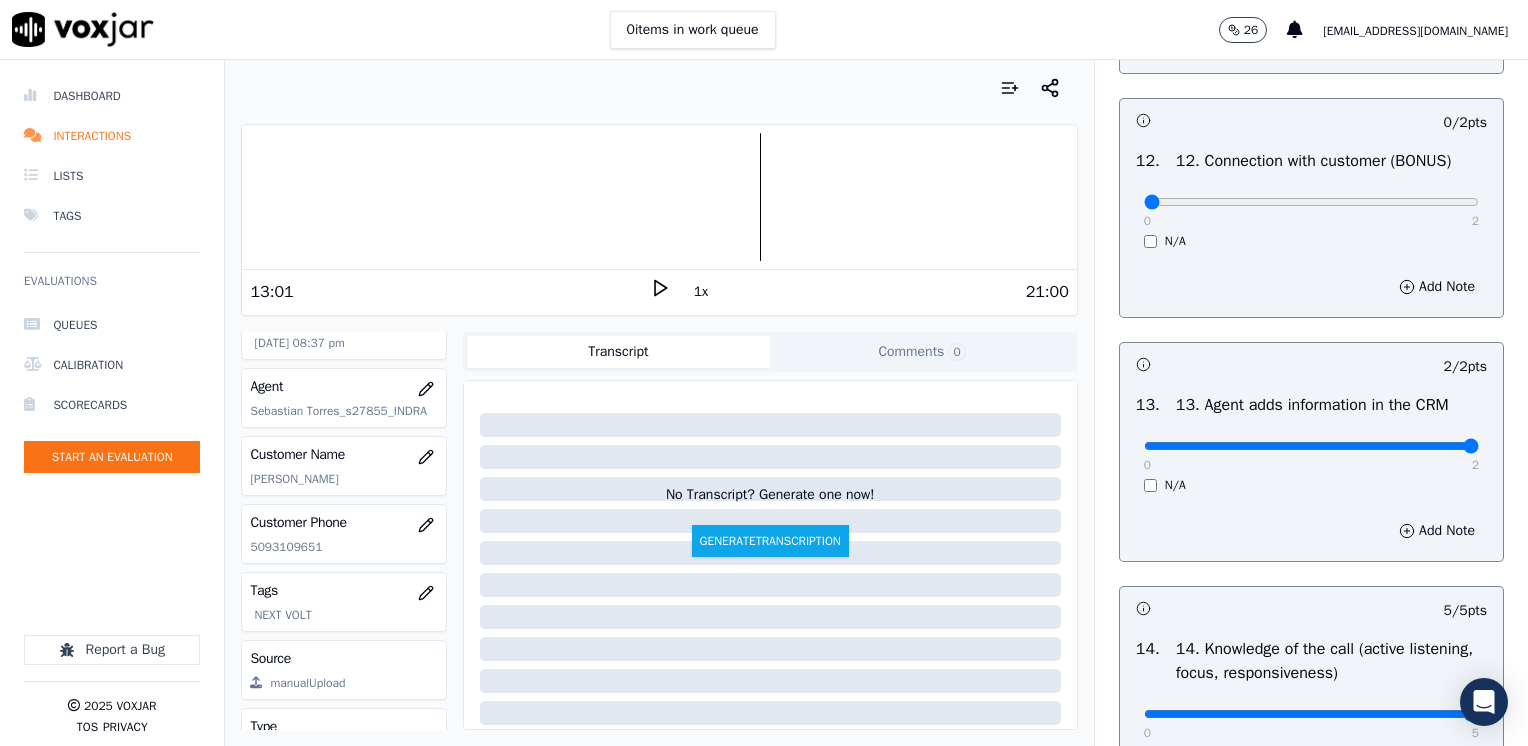 scroll, scrollTop: 3159, scrollLeft: 0, axis: vertical 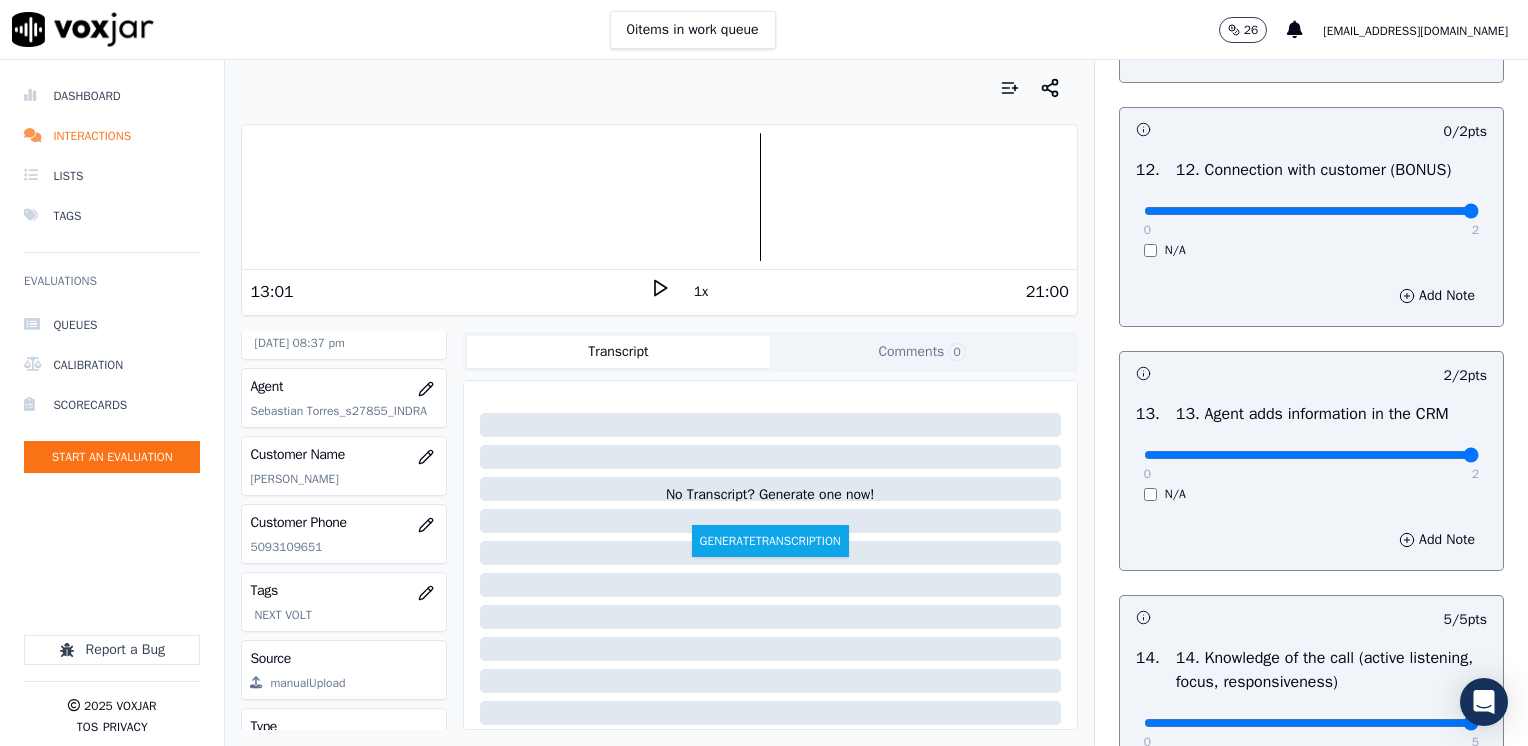 drag, startPoint x: 1136, startPoint y: 248, endPoint x: 1531, endPoint y: 283, distance: 396.5476 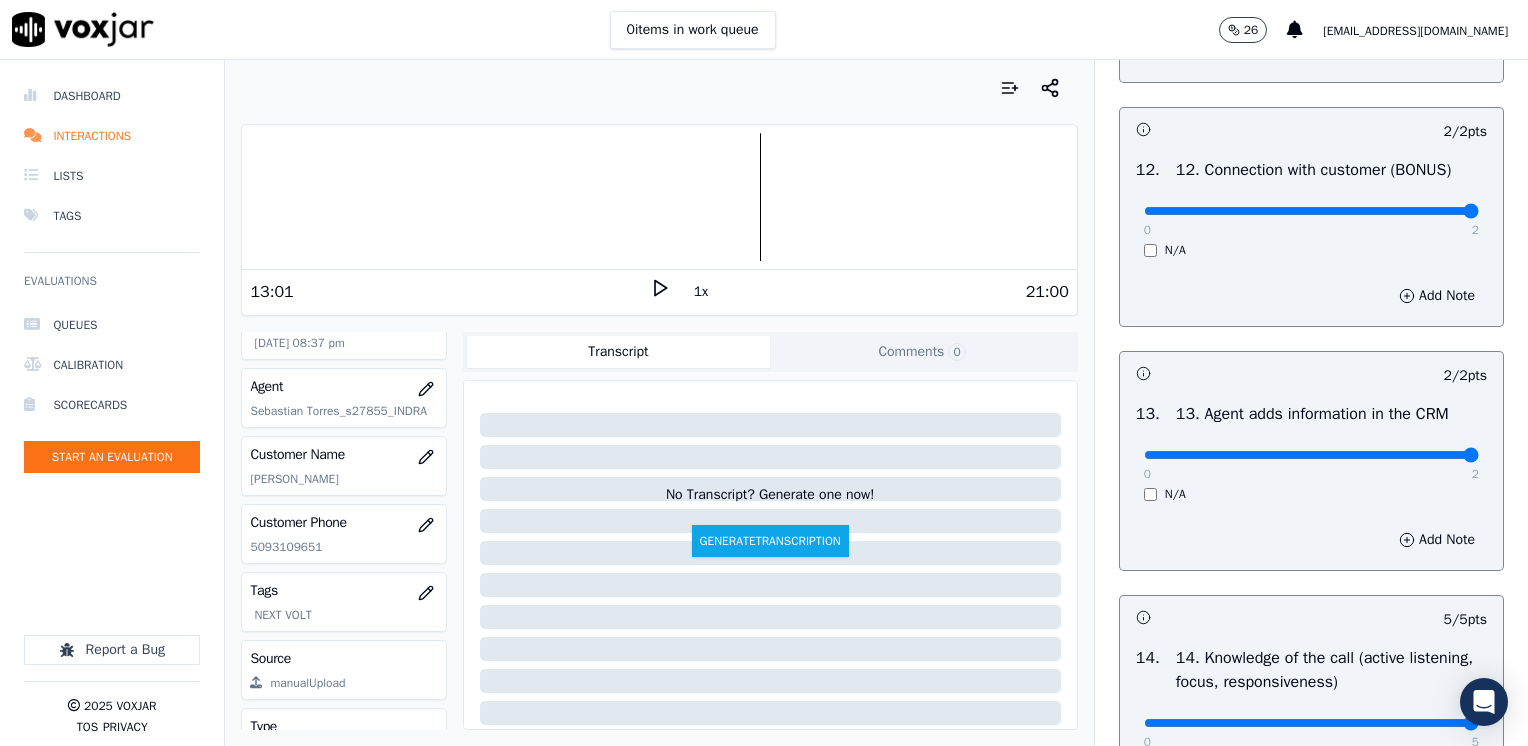 scroll, scrollTop: 2859, scrollLeft: 0, axis: vertical 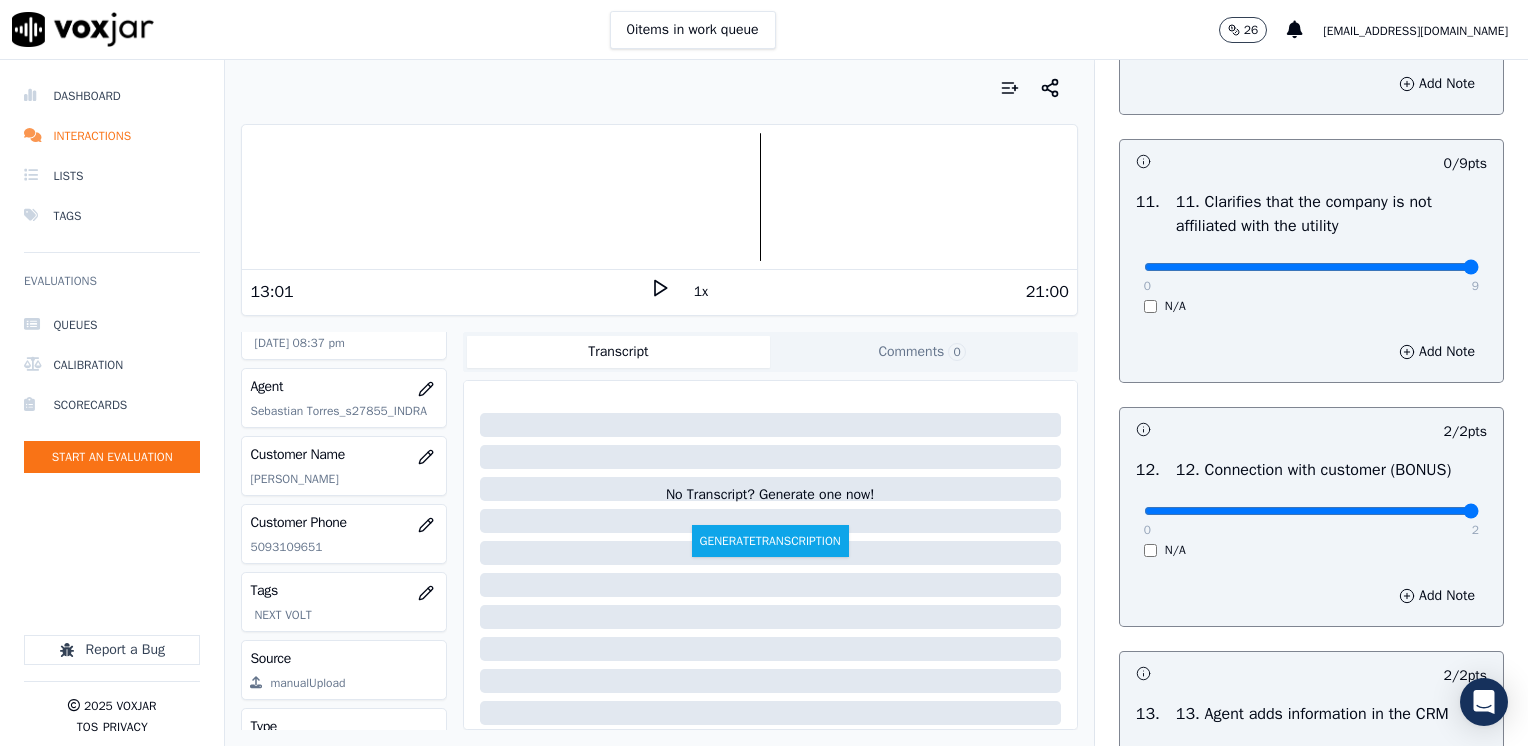 drag, startPoint x: 1137, startPoint y: 305, endPoint x: 1531, endPoint y: 307, distance: 394.00507 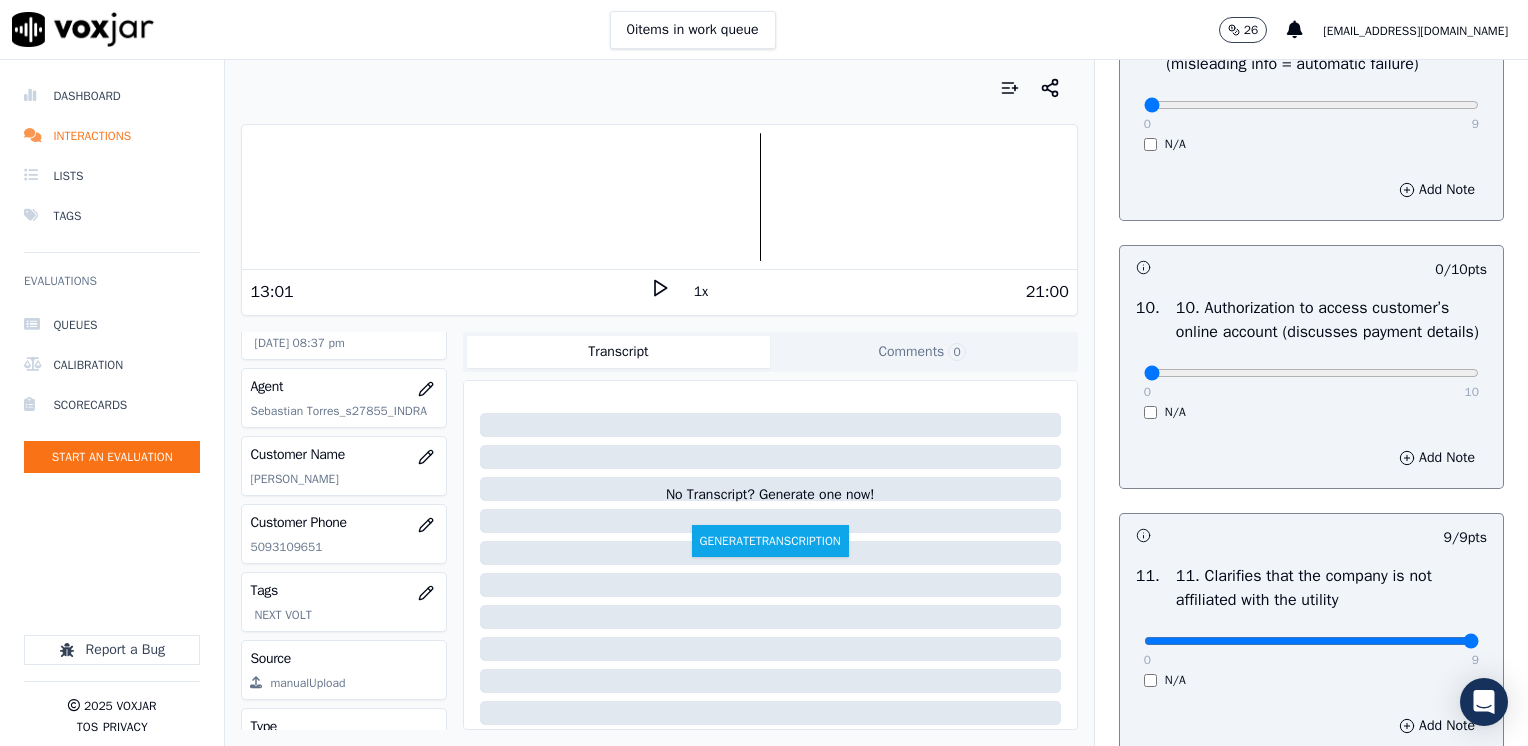 scroll, scrollTop: 2459, scrollLeft: 0, axis: vertical 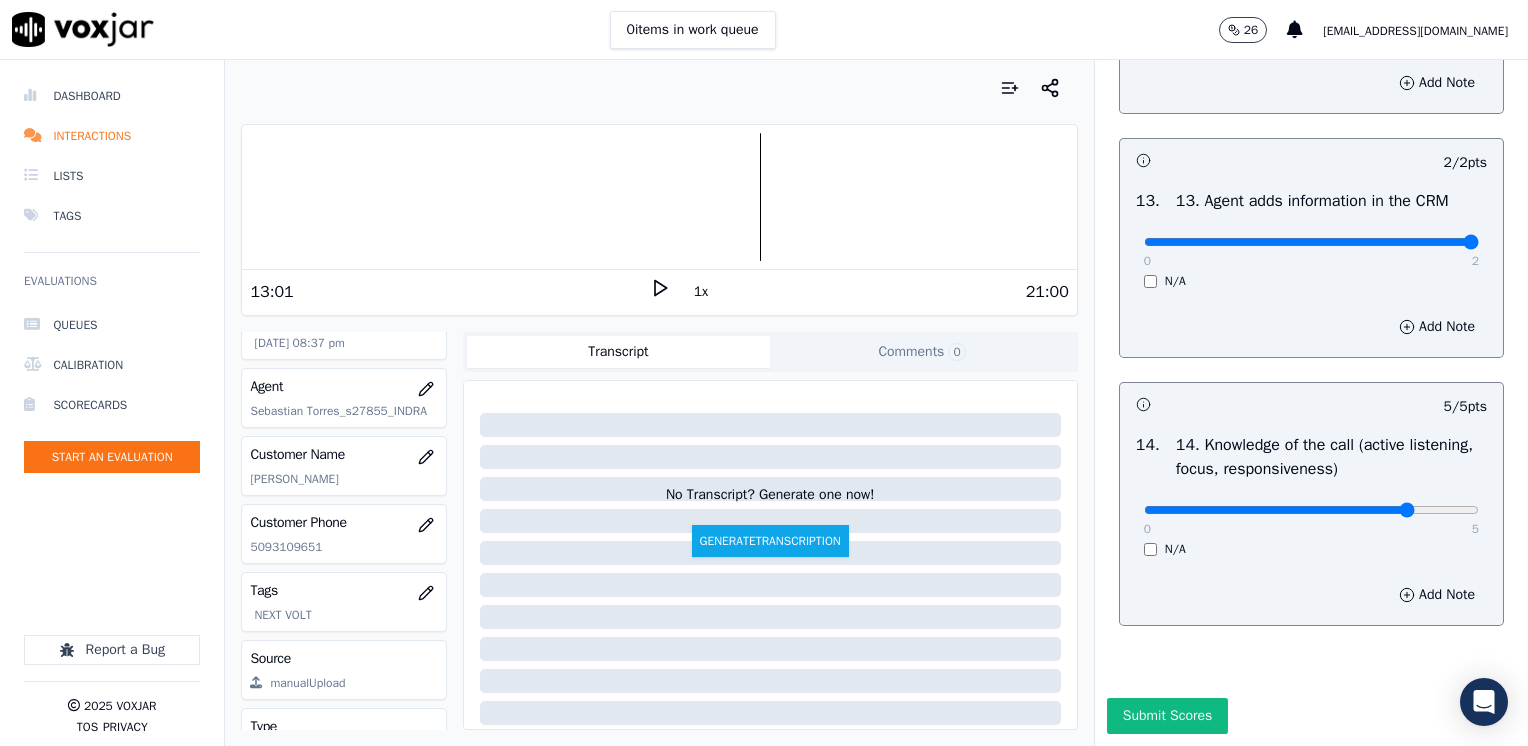 click at bounding box center [1311, -3056] 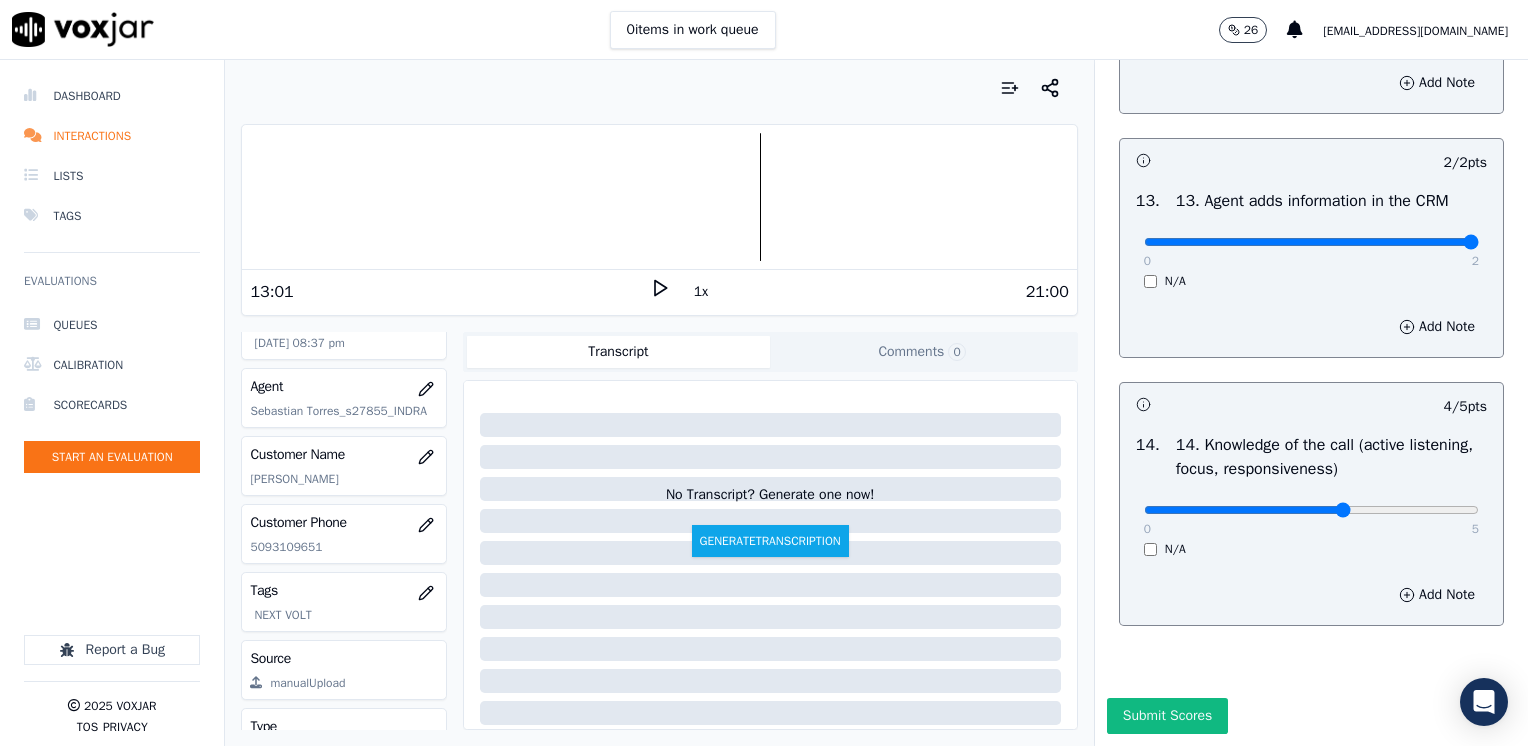 click at bounding box center (1311, -3056) 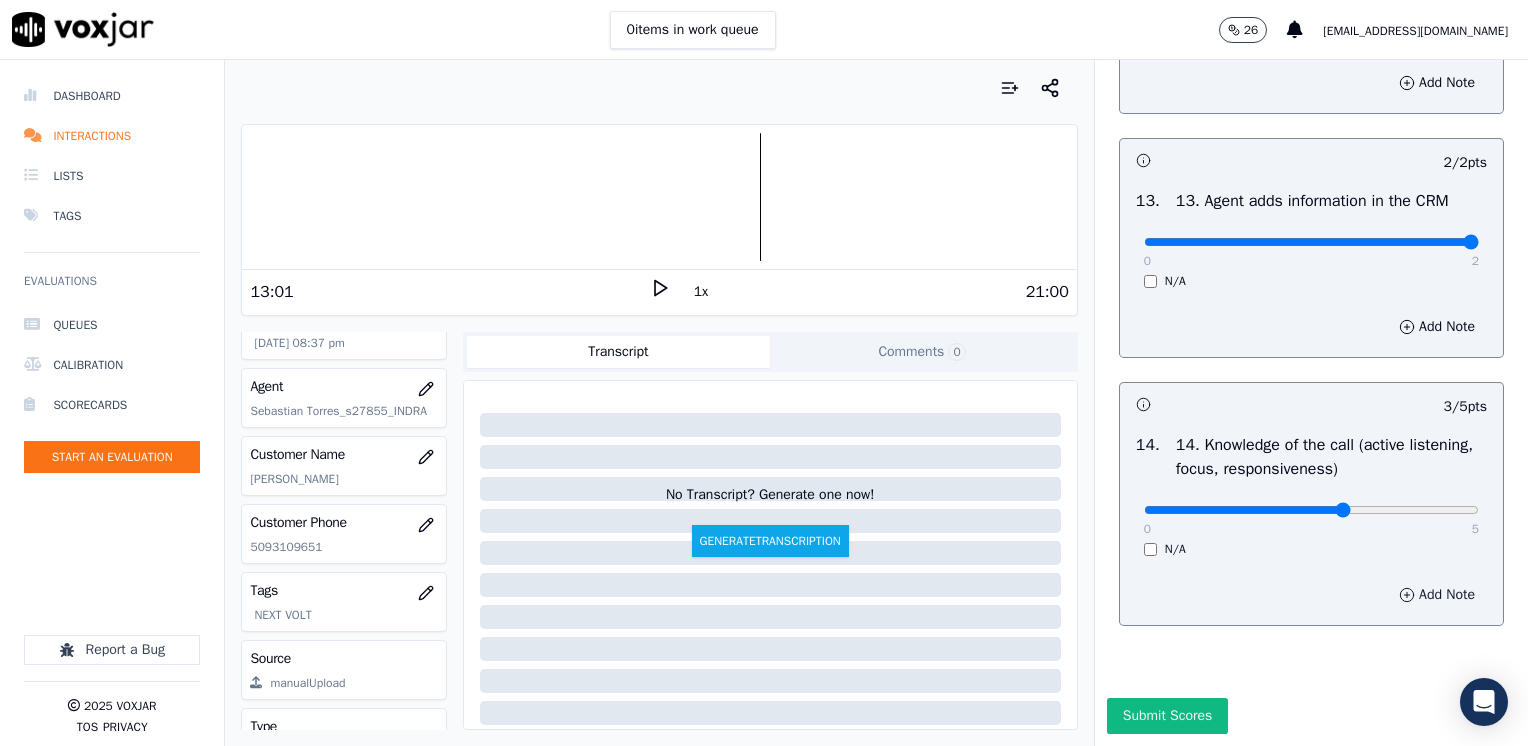 click on "Add Note" at bounding box center [1437, 595] 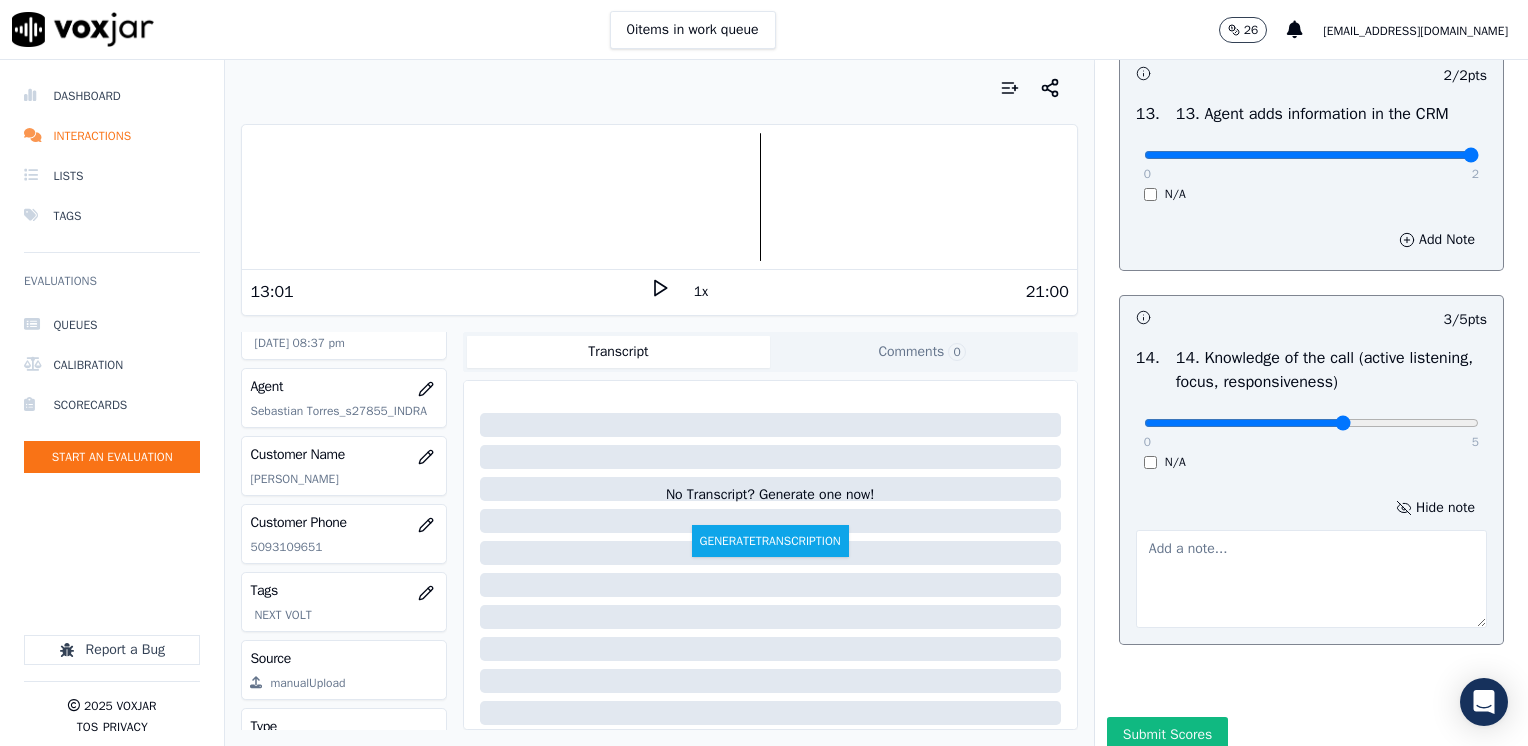 click at bounding box center [1311, 579] 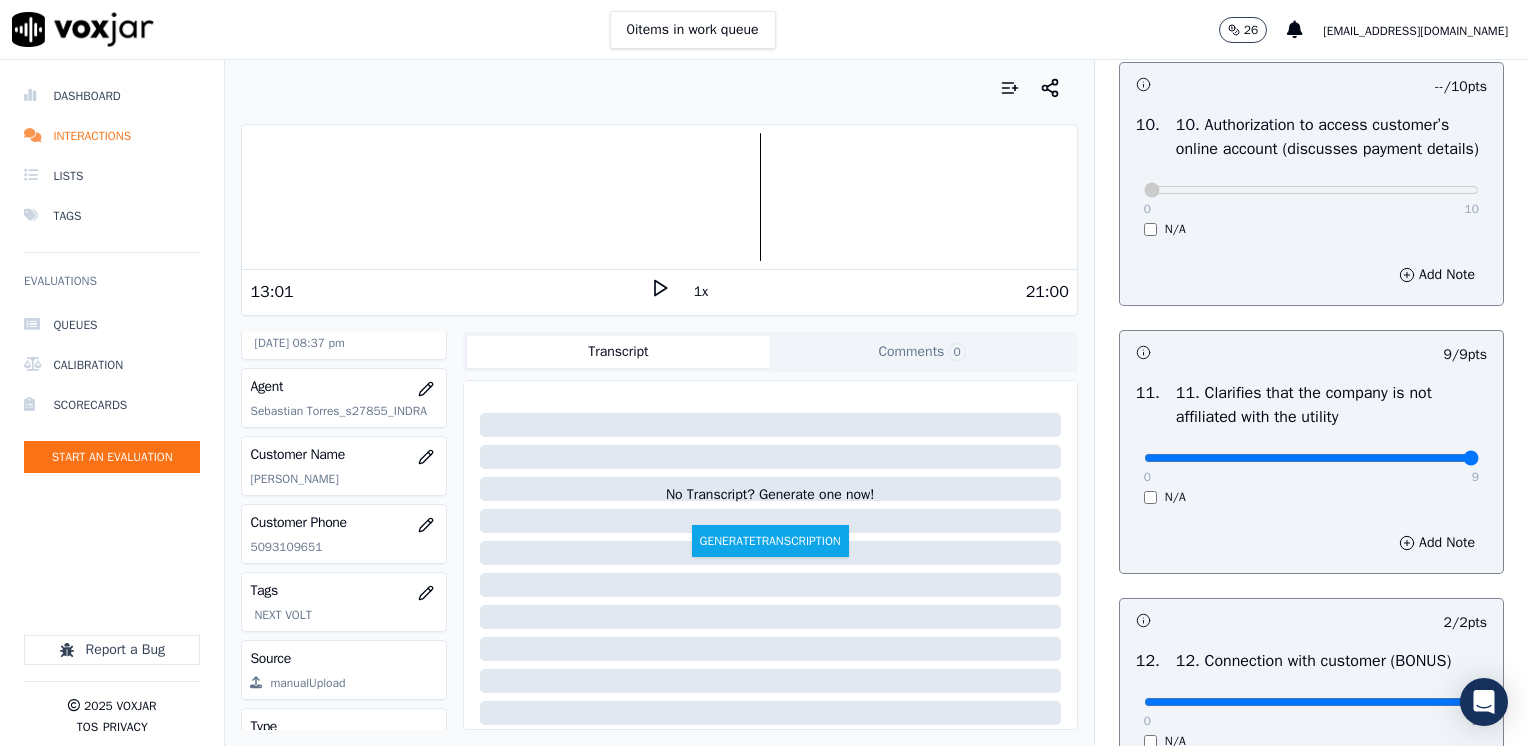 scroll, scrollTop: 2659, scrollLeft: 0, axis: vertical 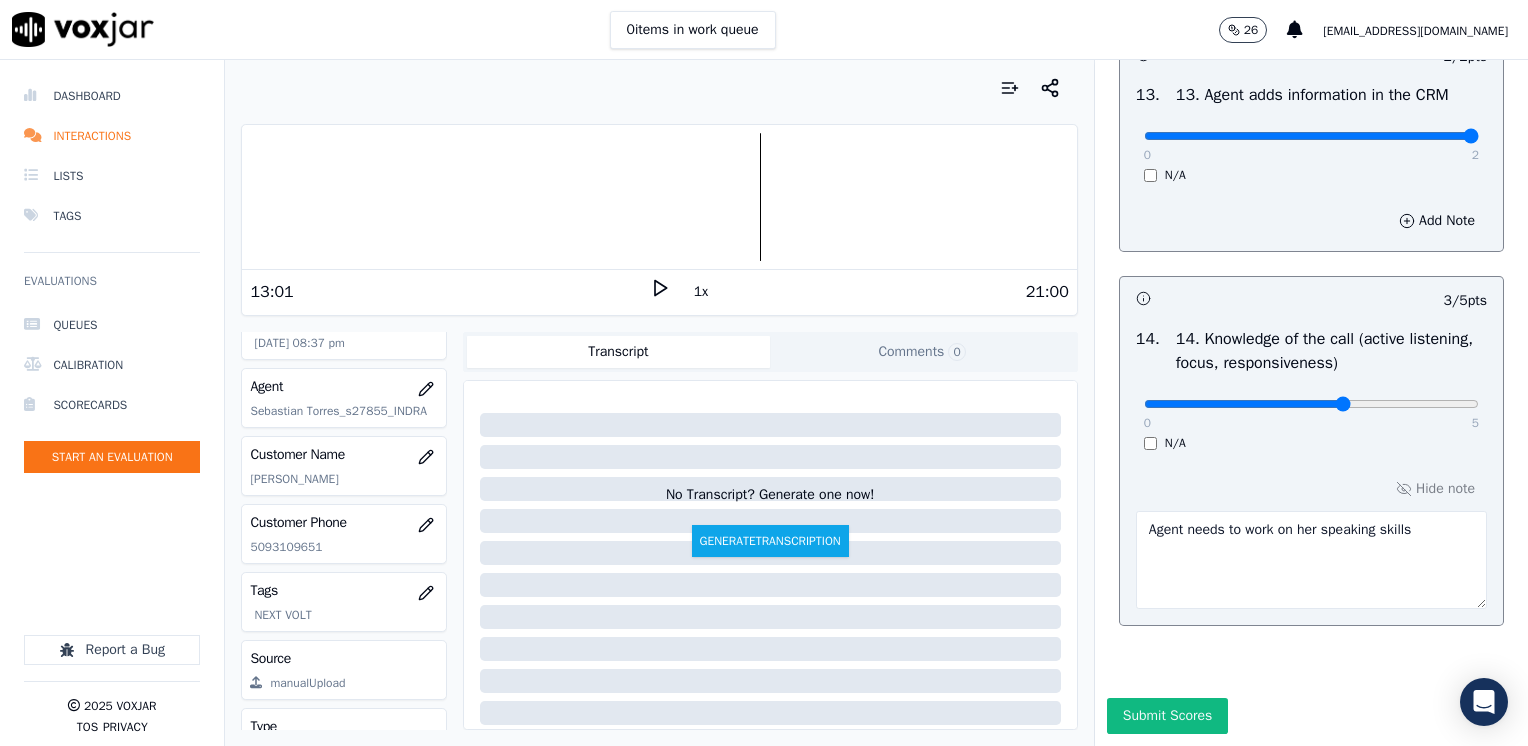 click on "0   5" at bounding box center [1311, 403] 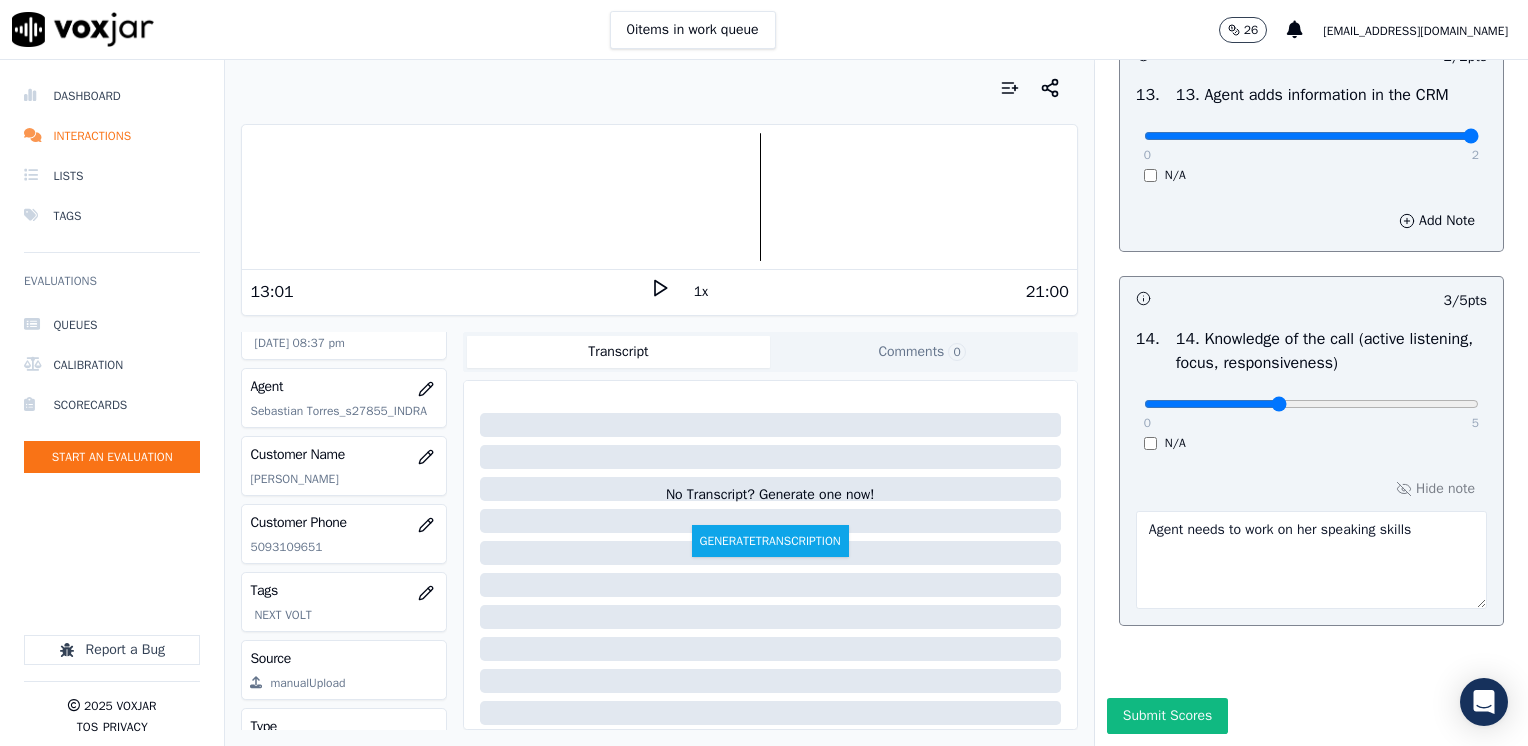 click at bounding box center (1311, -3162) 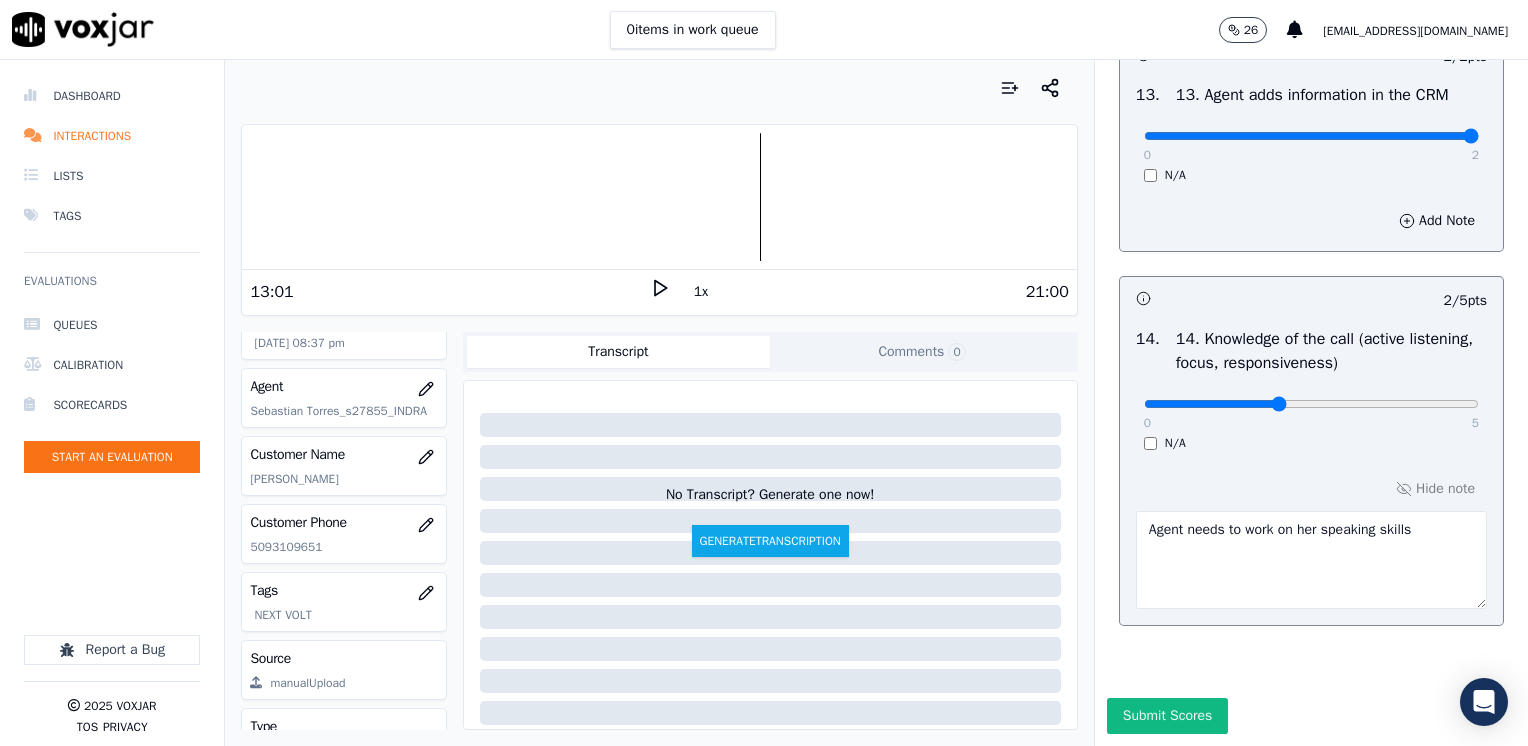 click on "0   5" at bounding box center (1311, 403) 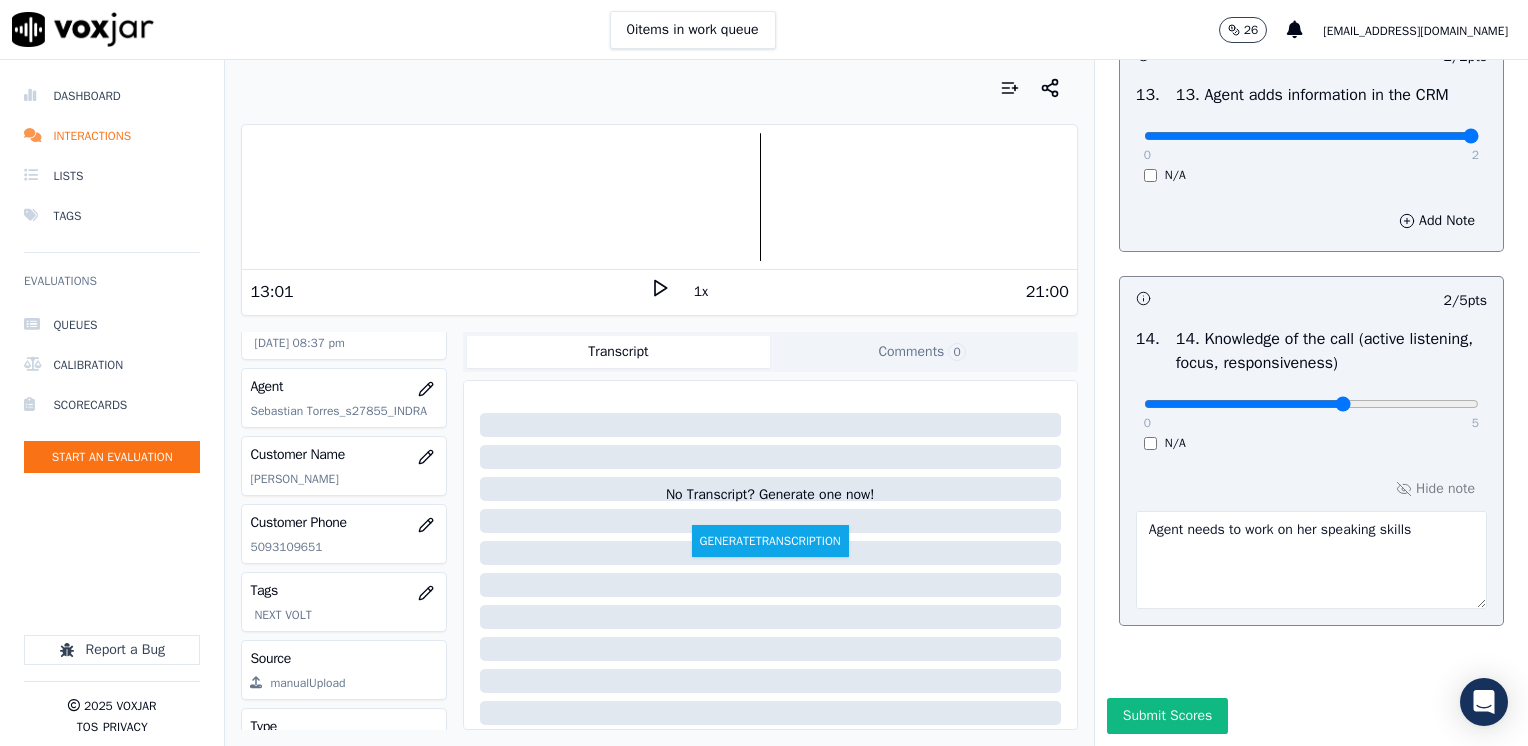 click at bounding box center (1311, -3162) 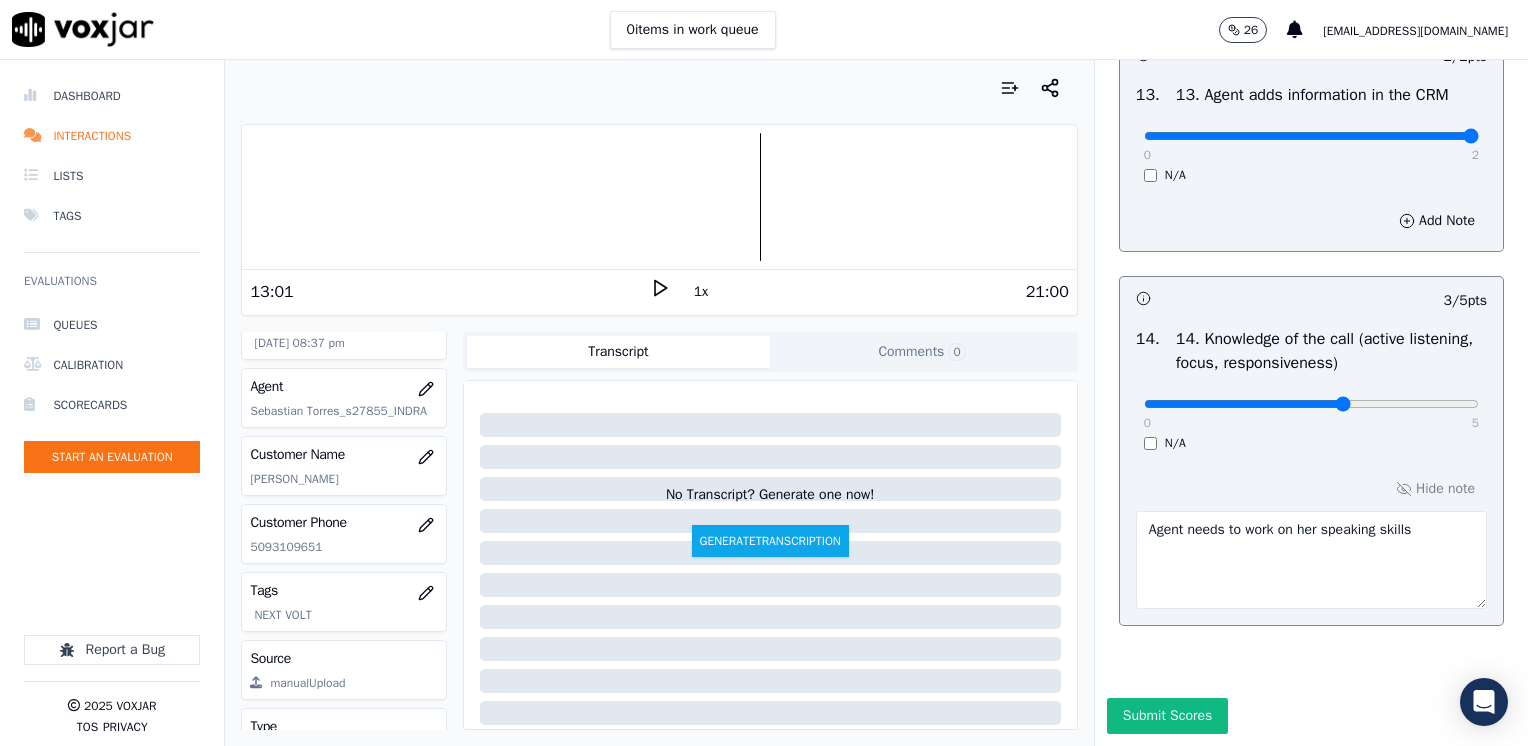 click on "0   5" at bounding box center (1311, 403) 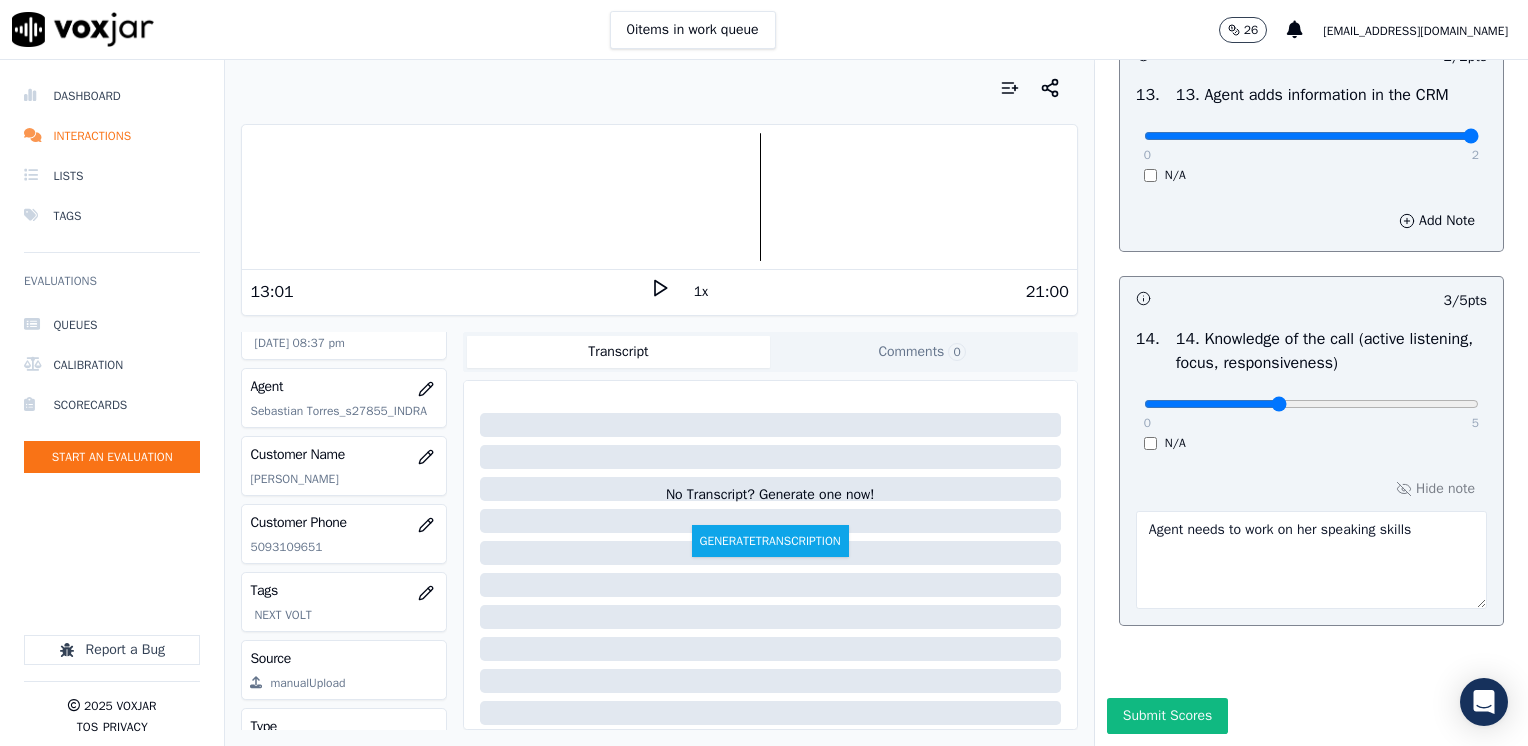 click at bounding box center [1311, -3162] 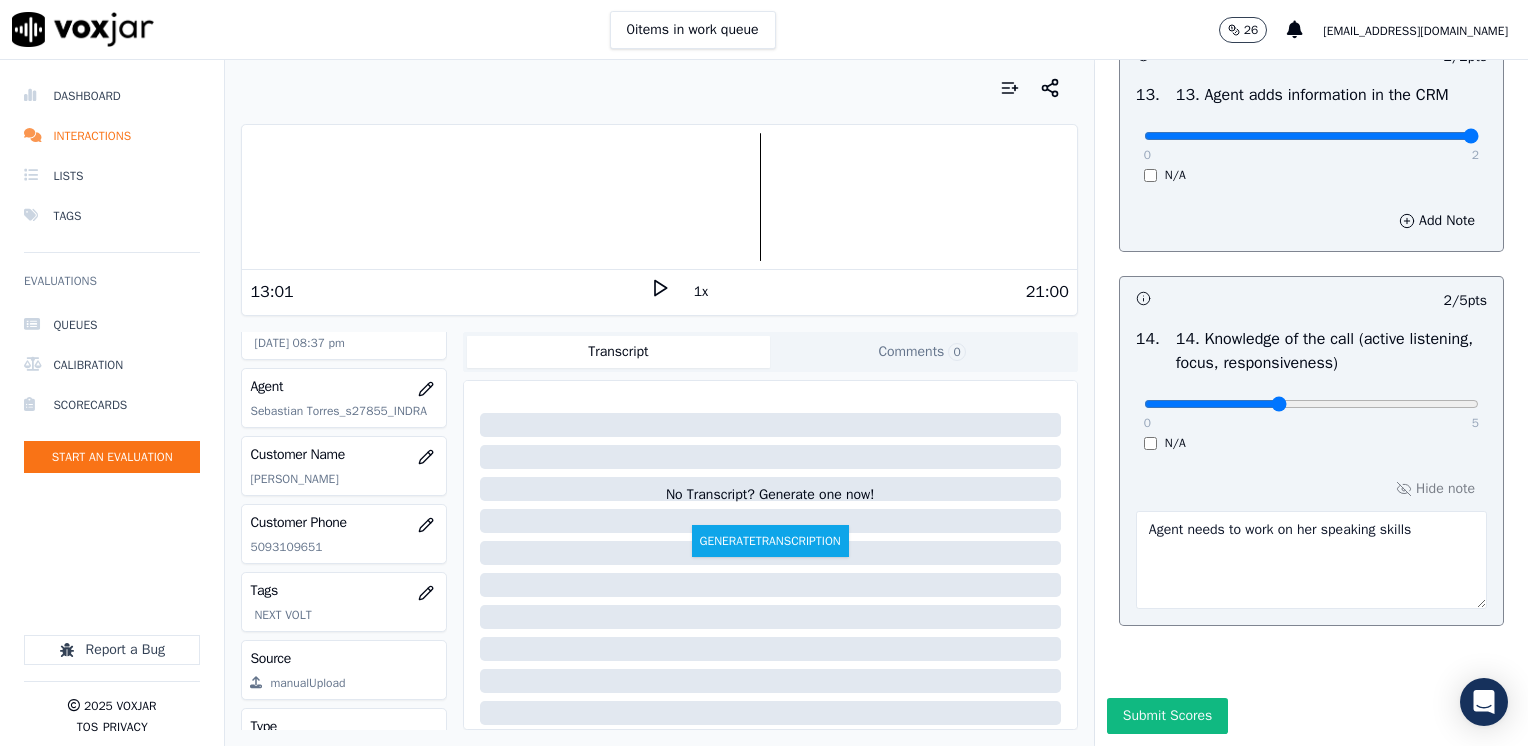 click on "Agent needs to work on her speaking skills" at bounding box center (1311, 560) 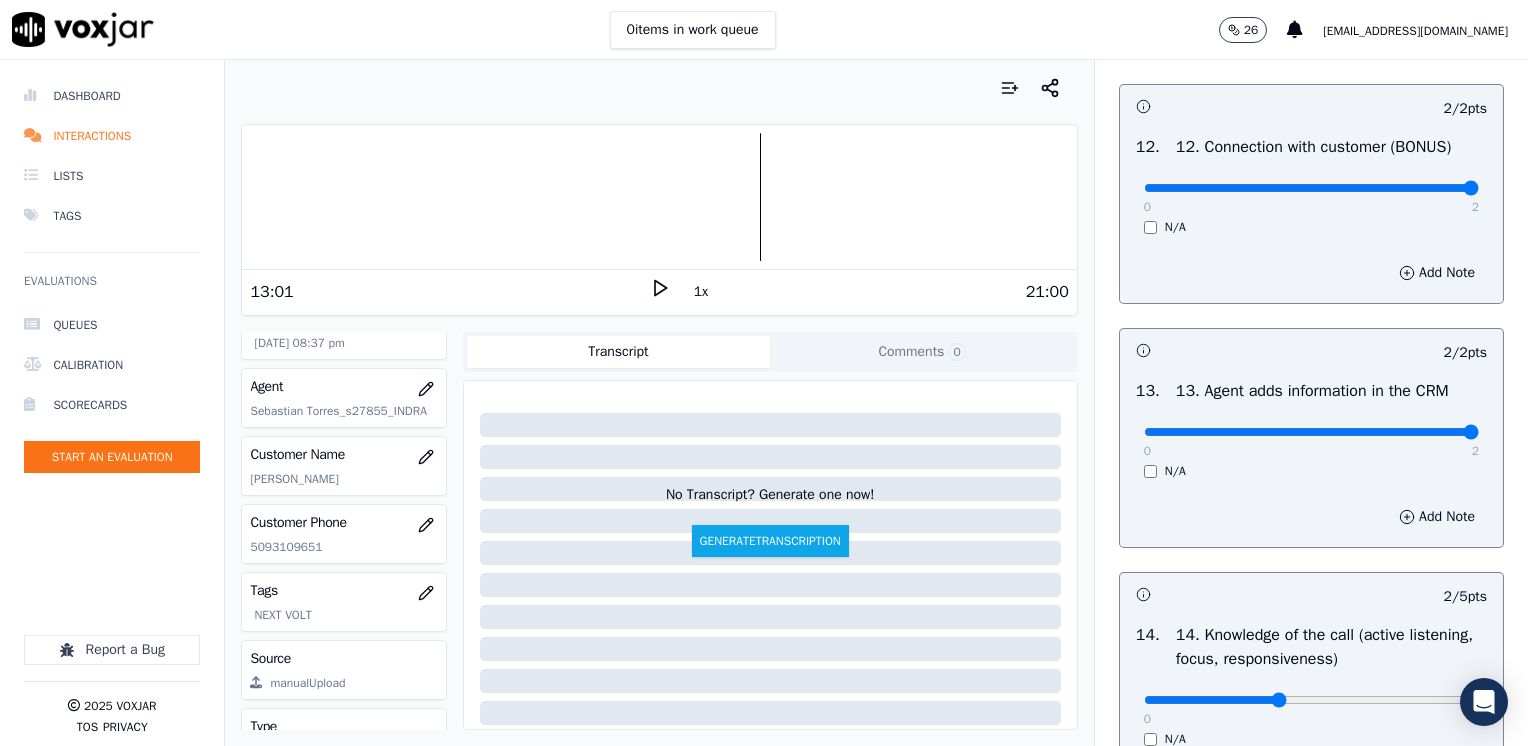 scroll, scrollTop: 3359, scrollLeft: 0, axis: vertical 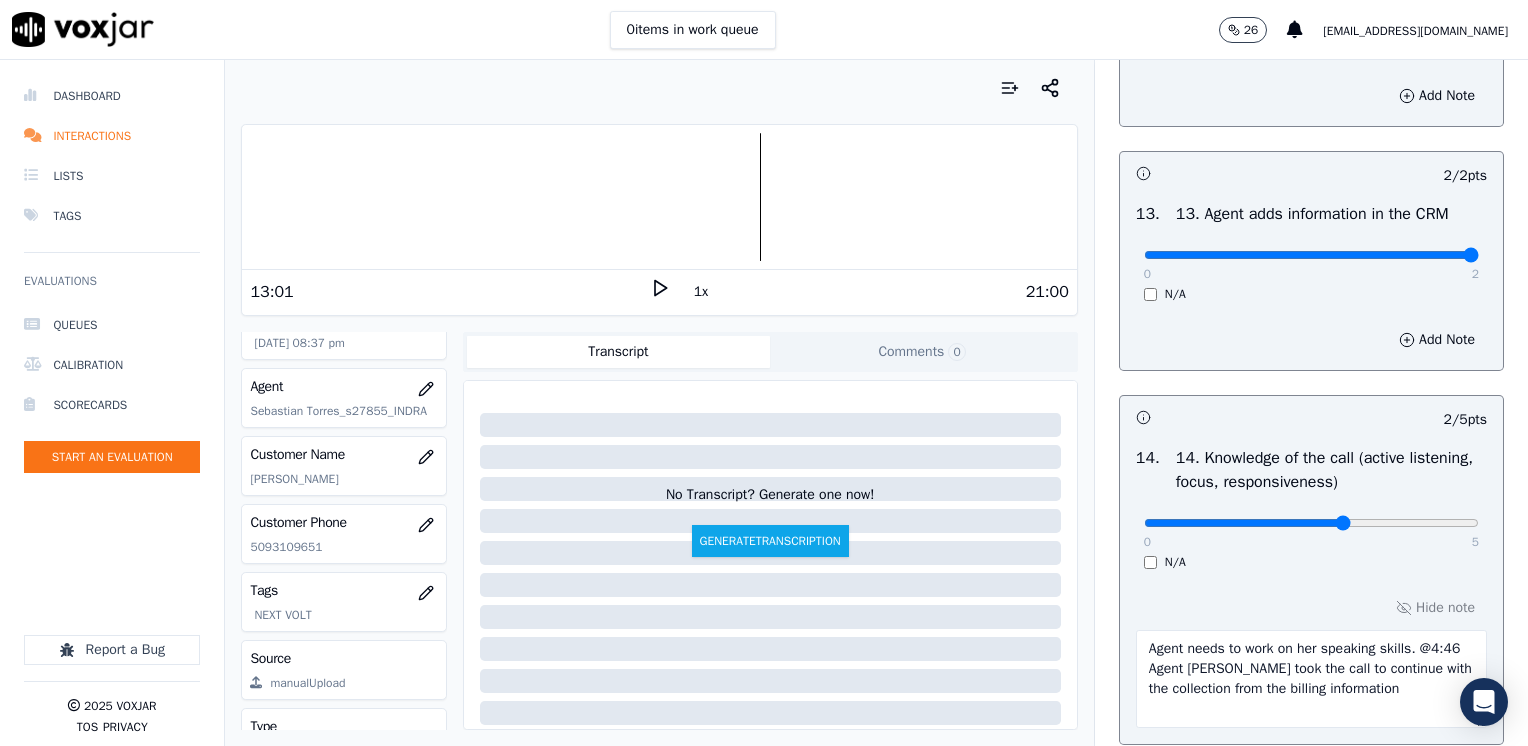 click at bounding box center [1311, -3043] 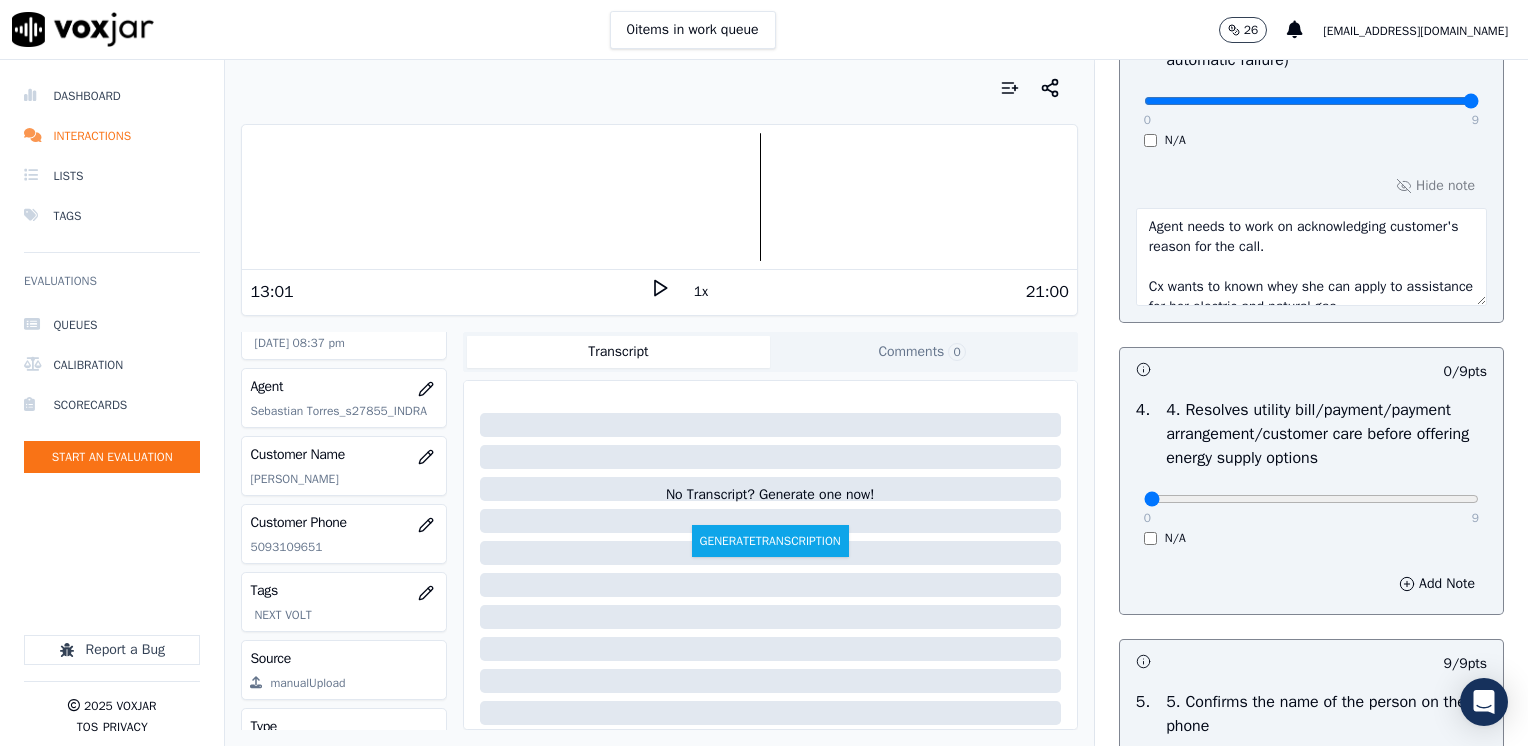 scroll, scrollTop: 459, scrollLeft: 0, axis: vertical 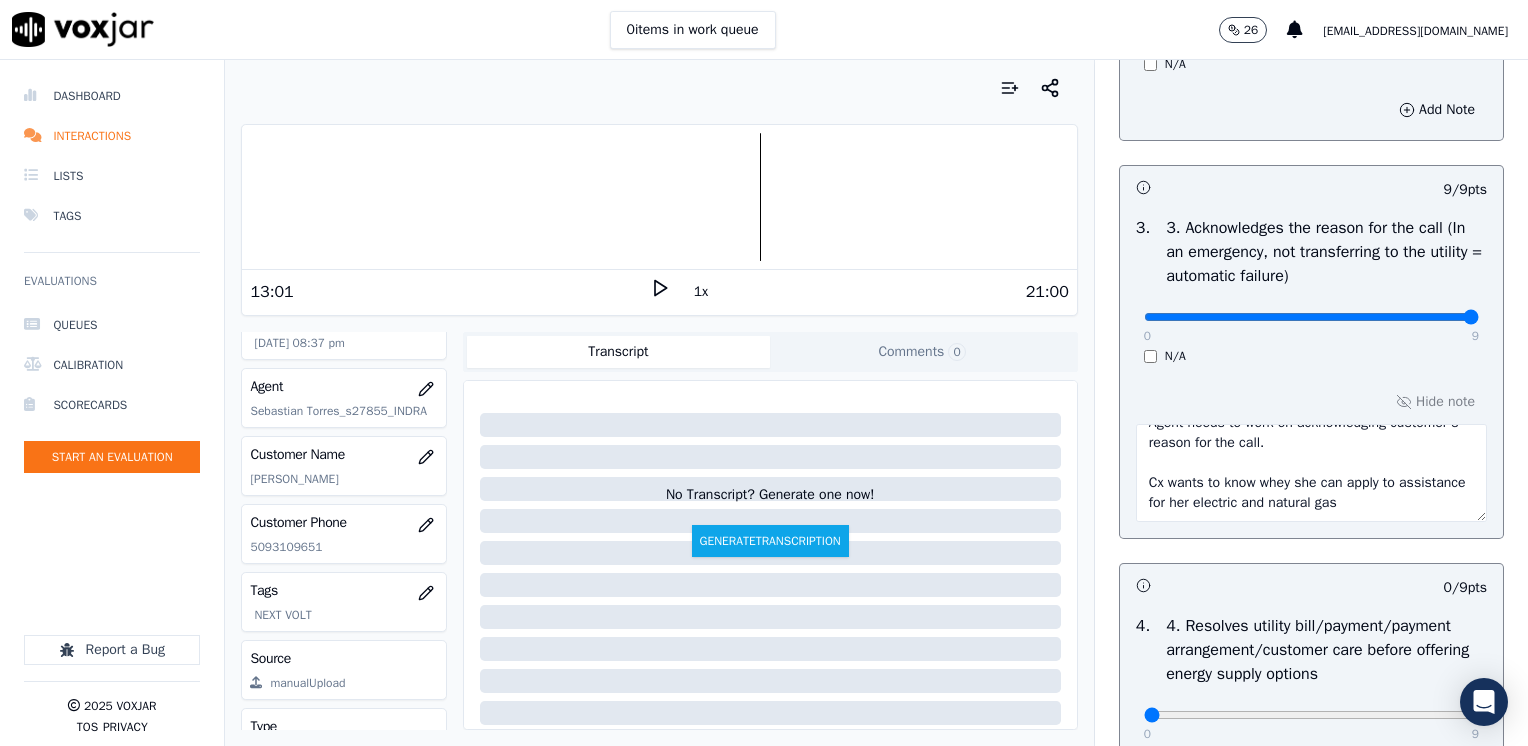 click on "Agent needs to work on acknowledging customer's reason for the call.
Cx wants to know whey she can apply to assistance for her electric and natural gas" at bounding box center (1311, 473) 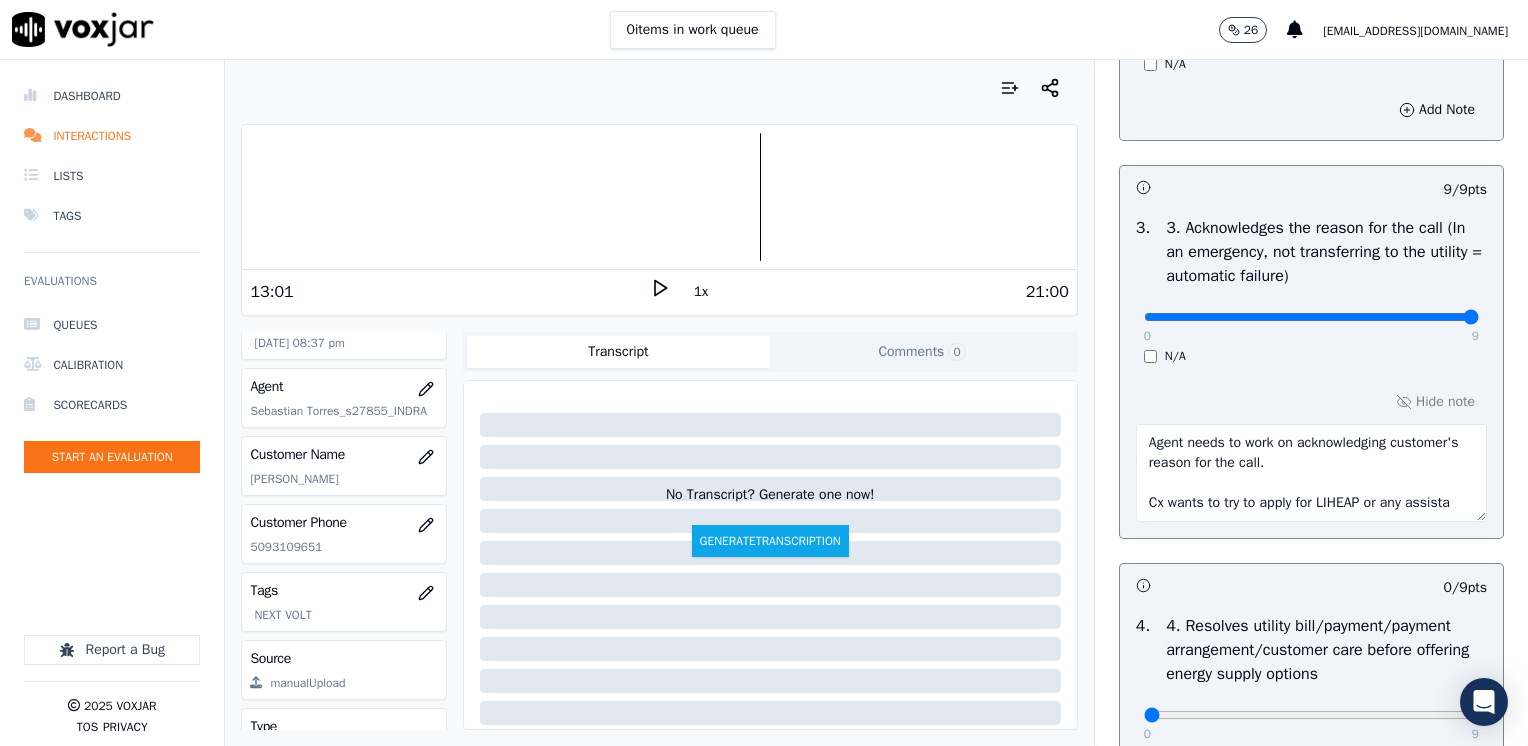 scroll, scrollTop: 12, scrollLeft: 0, axis: vertical 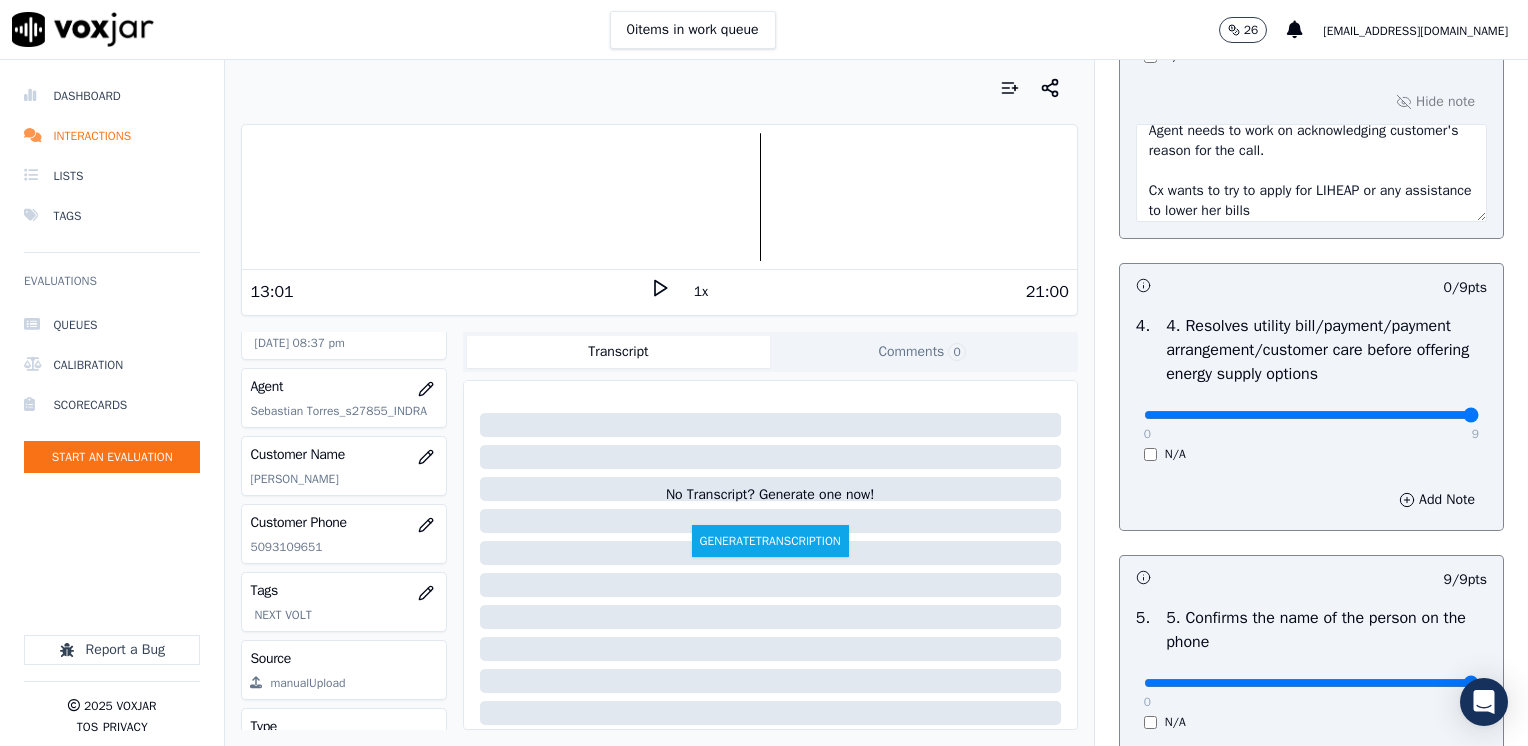 drag, startPoint x: 1129, startPoint y: 416, endPoint x: 1531, endPoint y: 444, distance: 402.97394 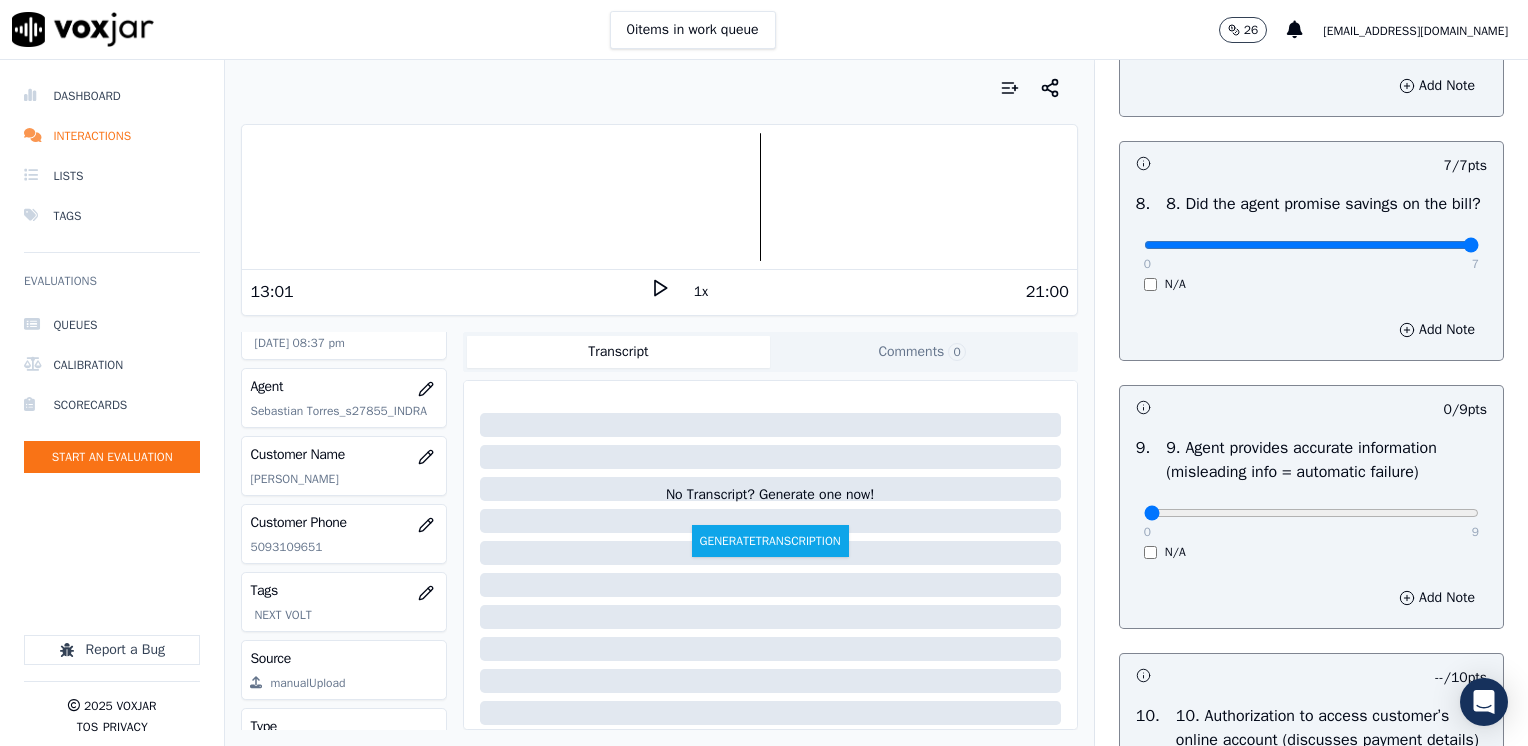 scroll, scrollTop: 2064, scrollLeft: 0, axis: vertical 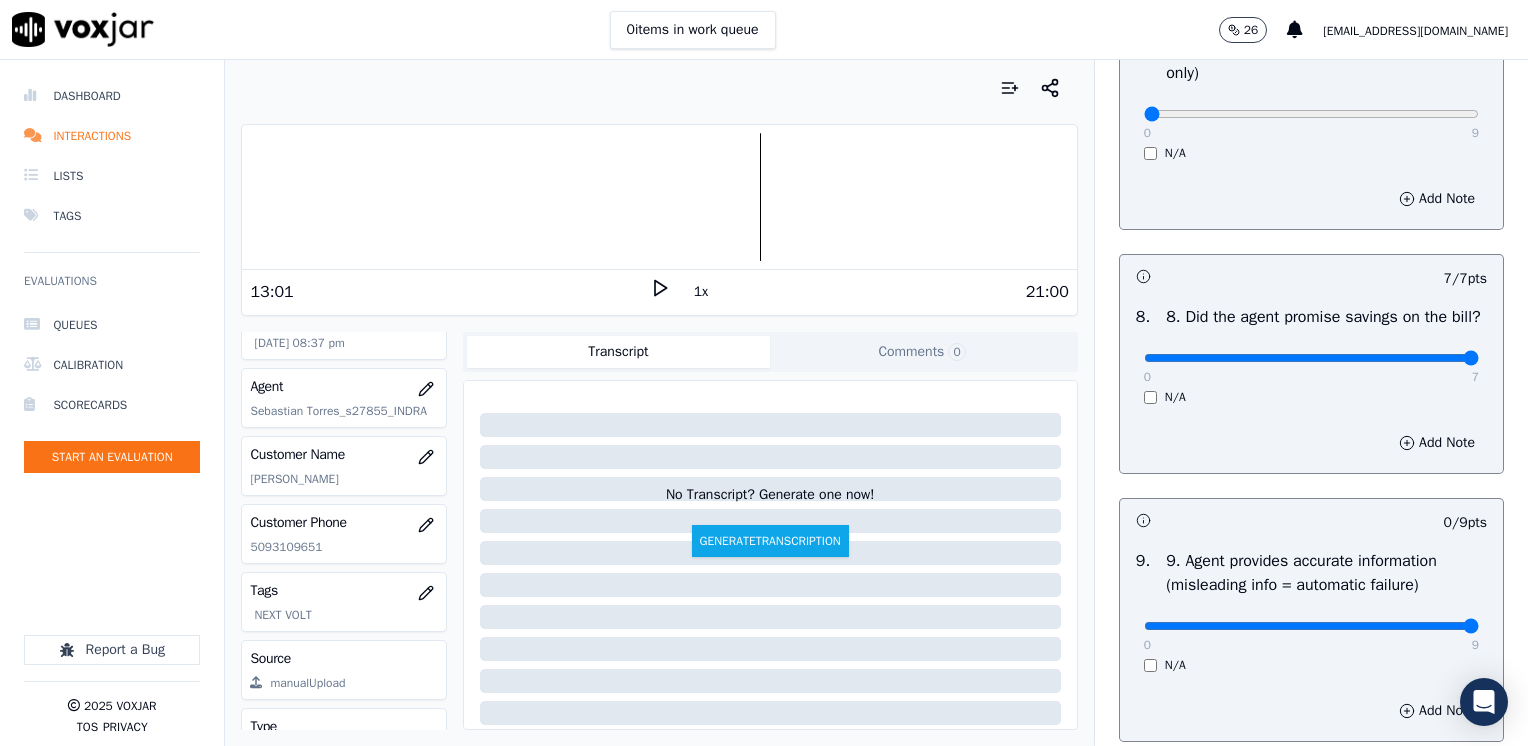 drag, startPoint x: 1134, startPoint y: 649, endPoint x: 1452, endPoint y: 549, distance: 333.35266 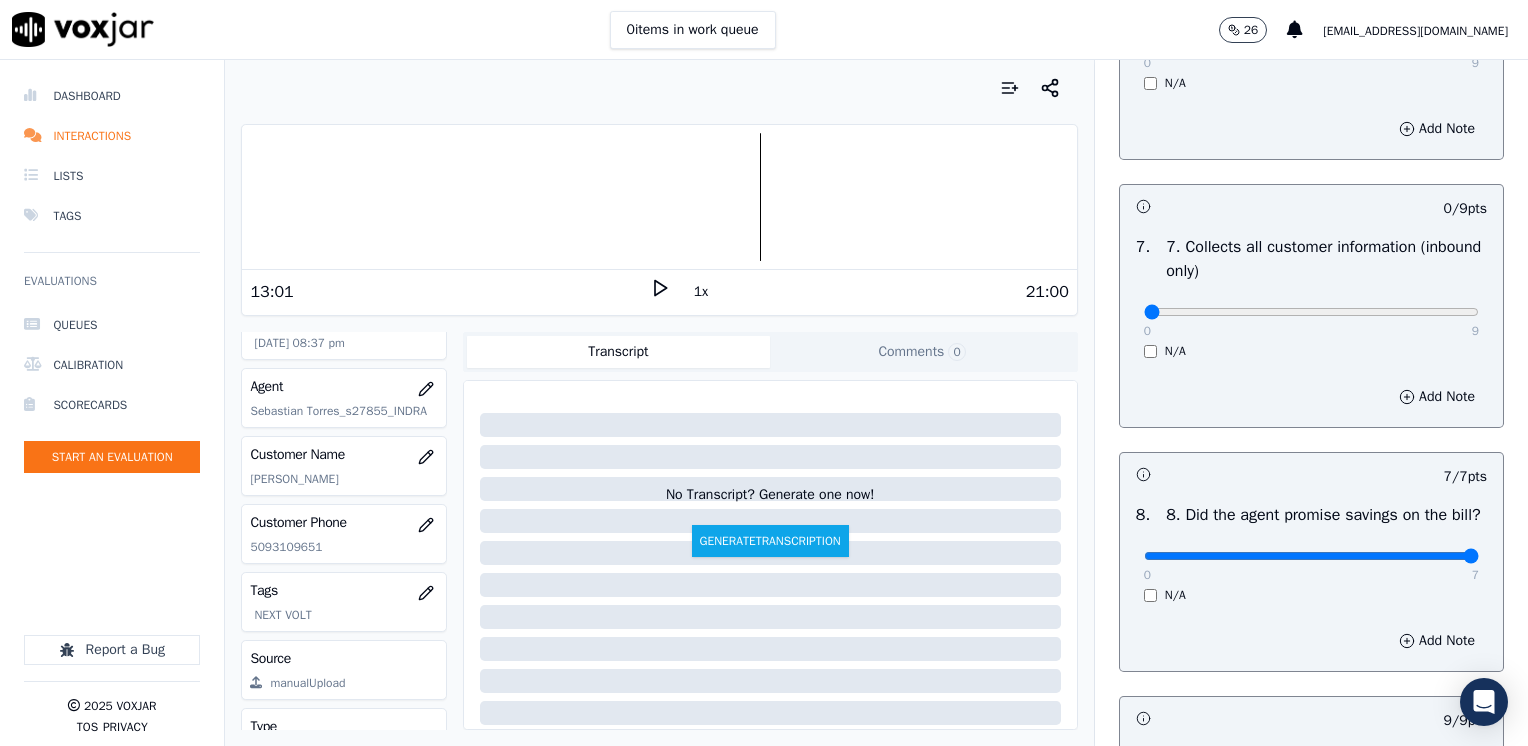 scroll, scrollTop: 1764, scrollLeft: 0, axis: vertical 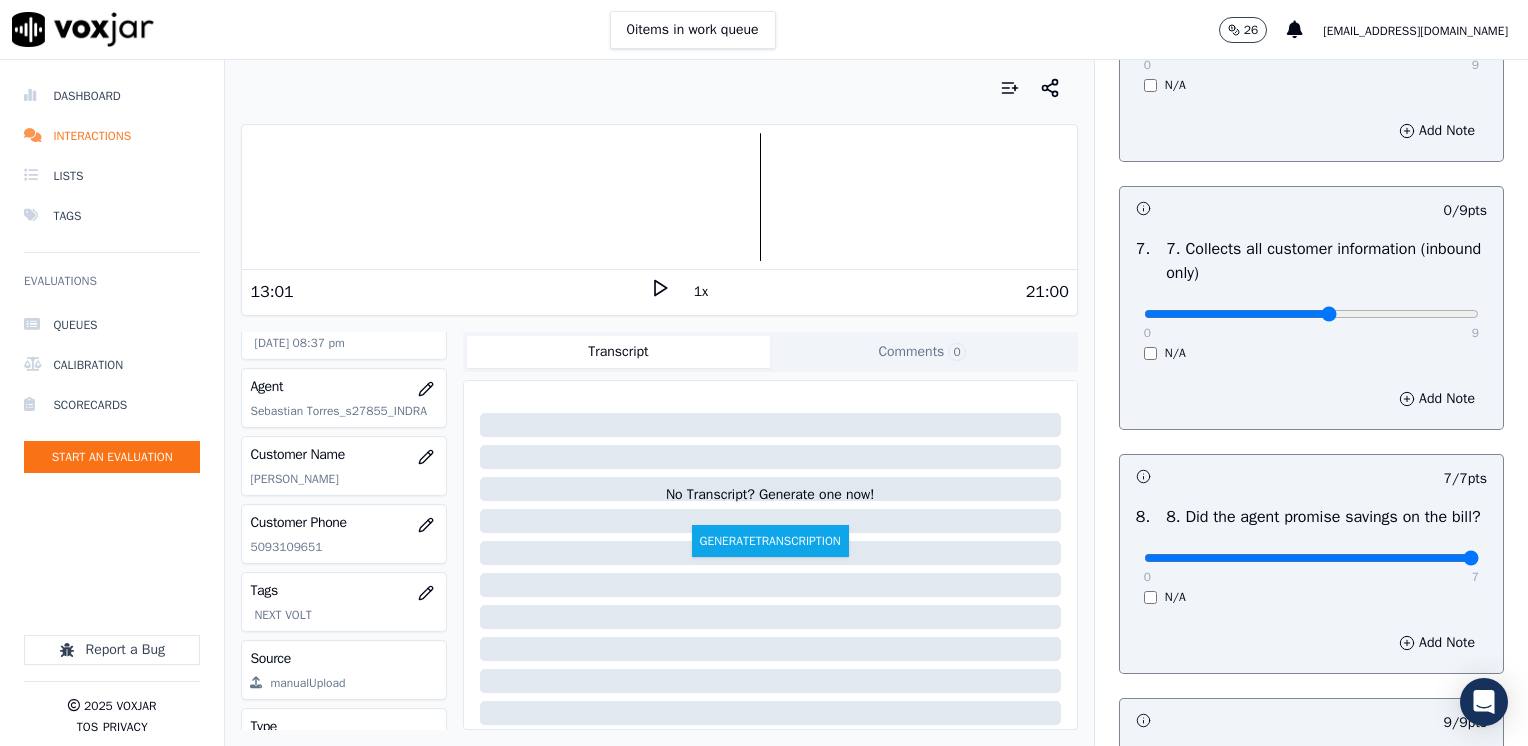 click at bounding box center (1311, -1448) 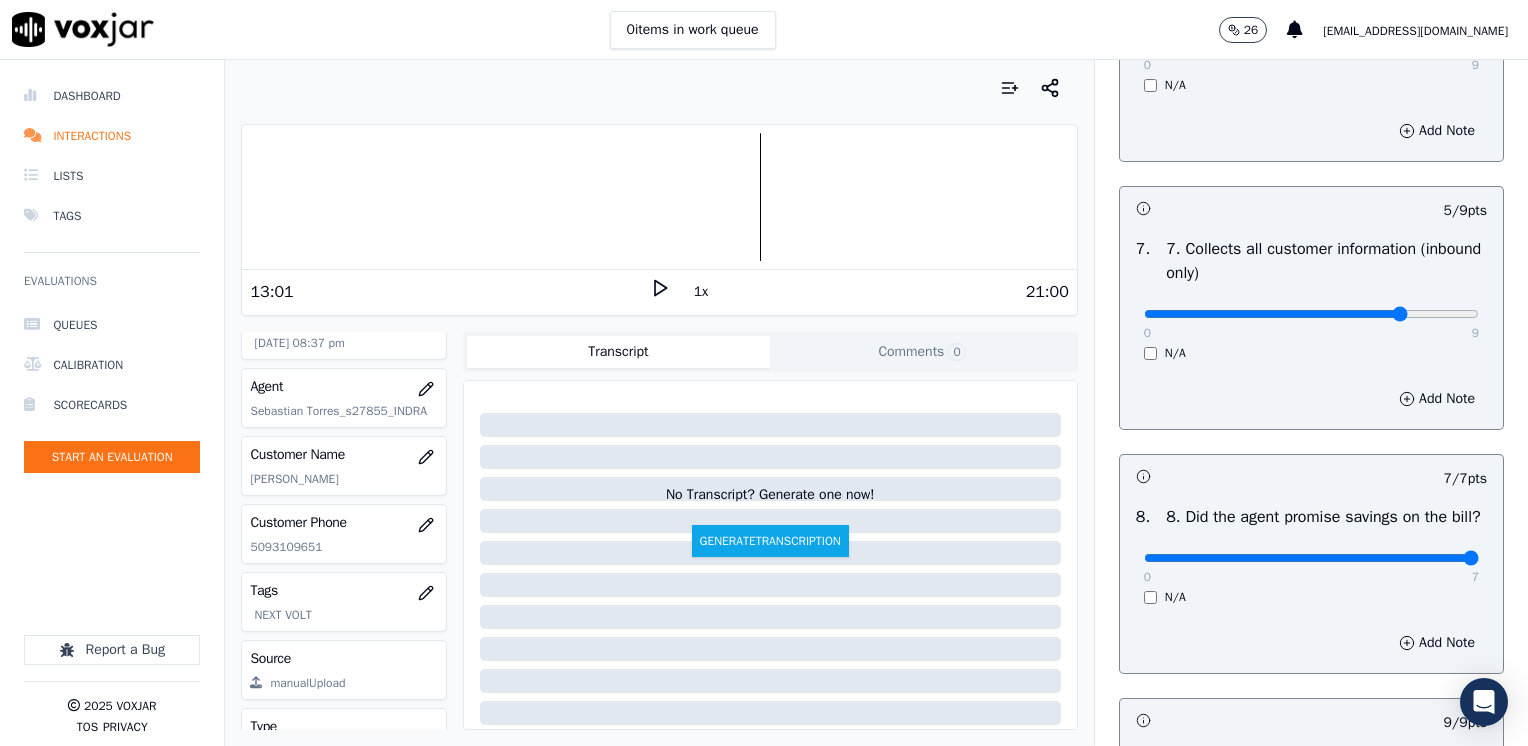 click at bounding box center (1311, -1448) 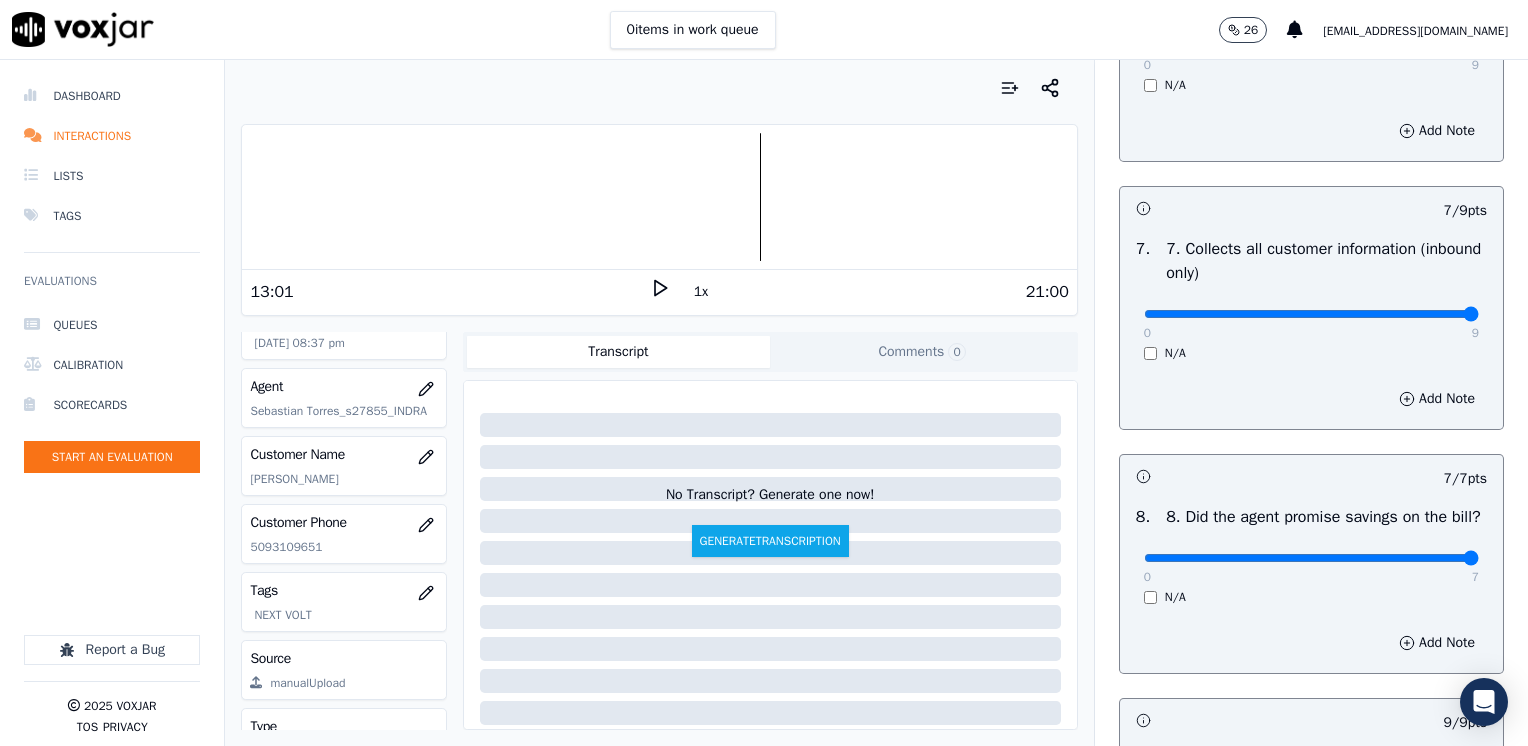 drag, startPoint x: 1355, startPoint y: 307, endPoint x: 1531, endPoint y: 309, distance: 176.01137 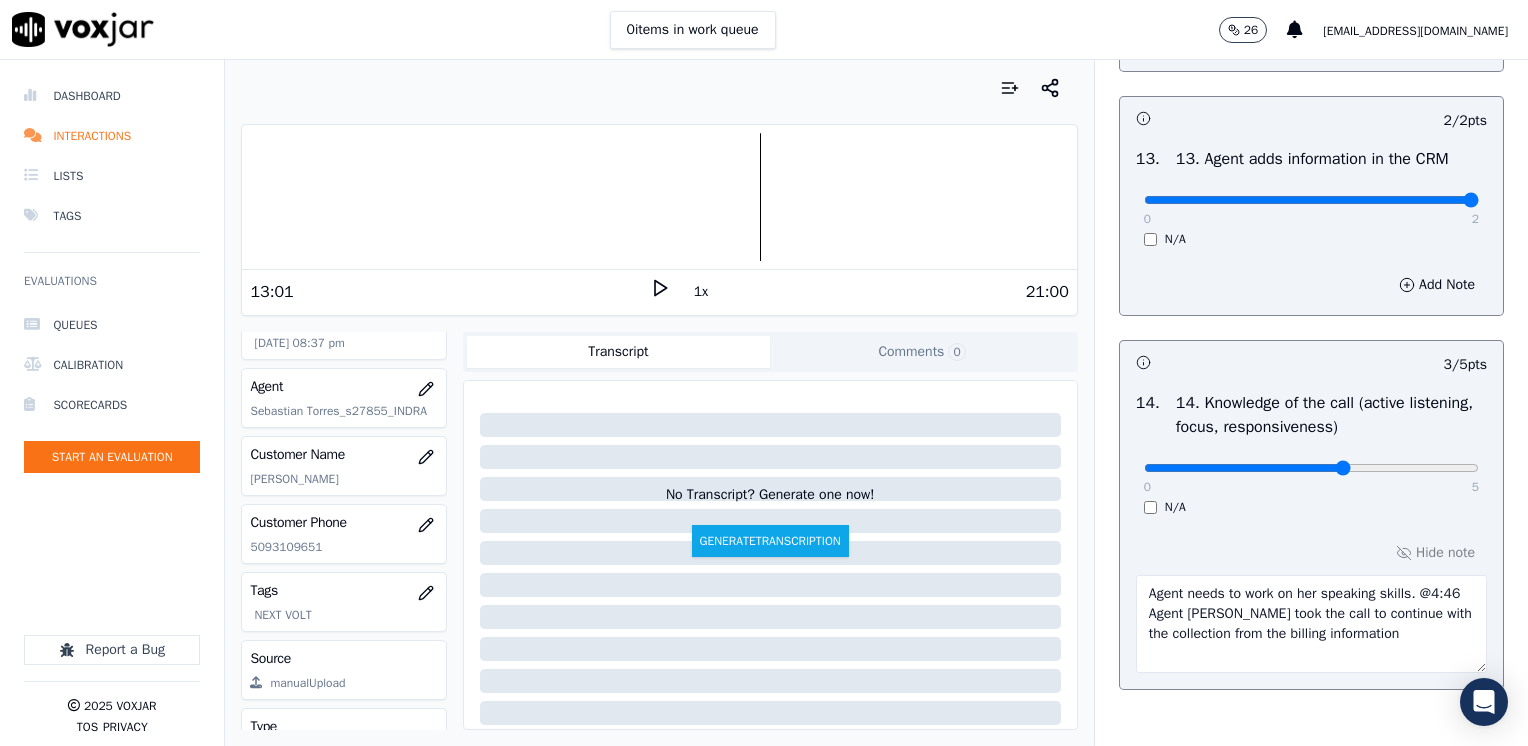 scroll, scrollTop: 3564, scrollLeft: 0, axis: vertical 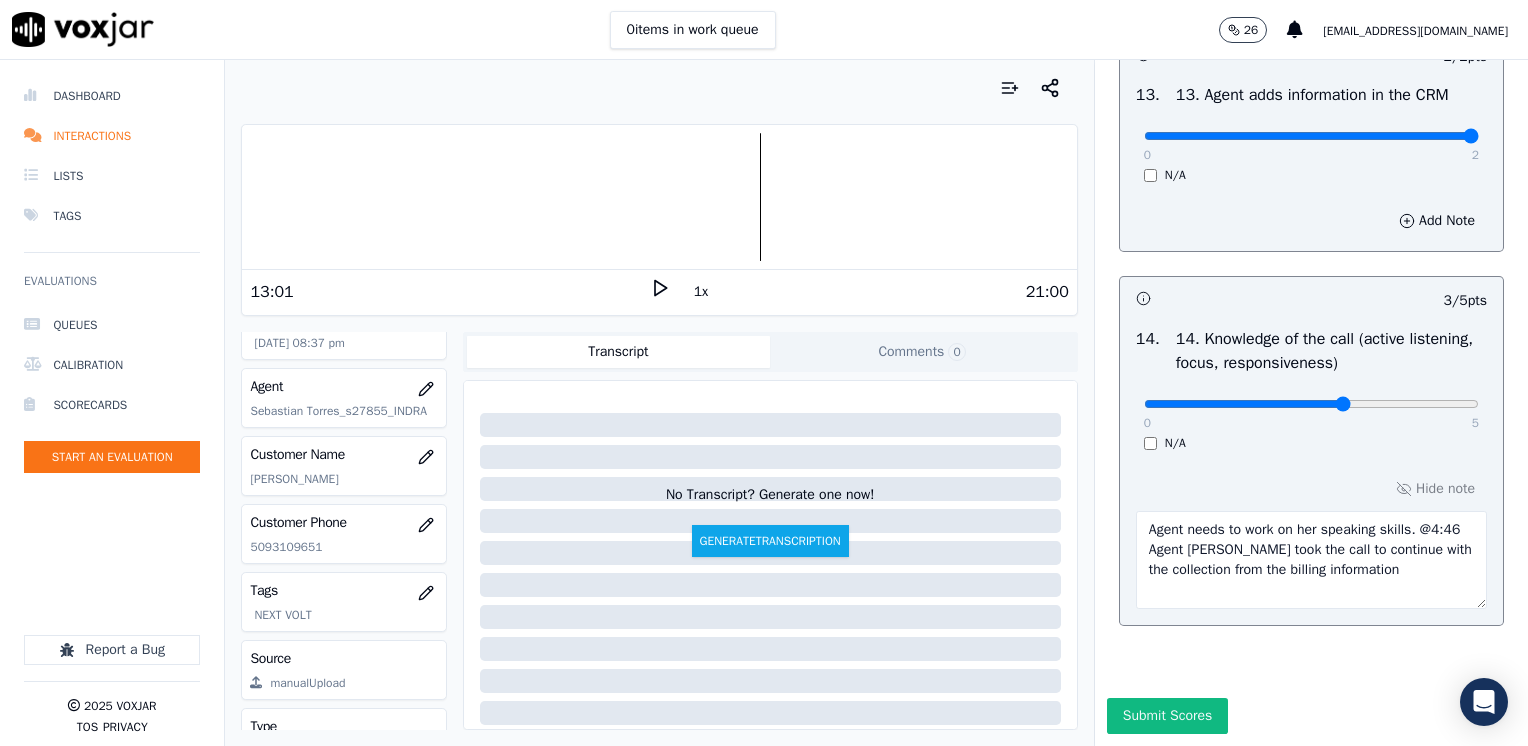 click on "Agent needs to work on her speaking skills. @4:46 Agent [PERSON_NAME] took the call to continue with the collection from the billing information" at bounding box center [1311, 560] 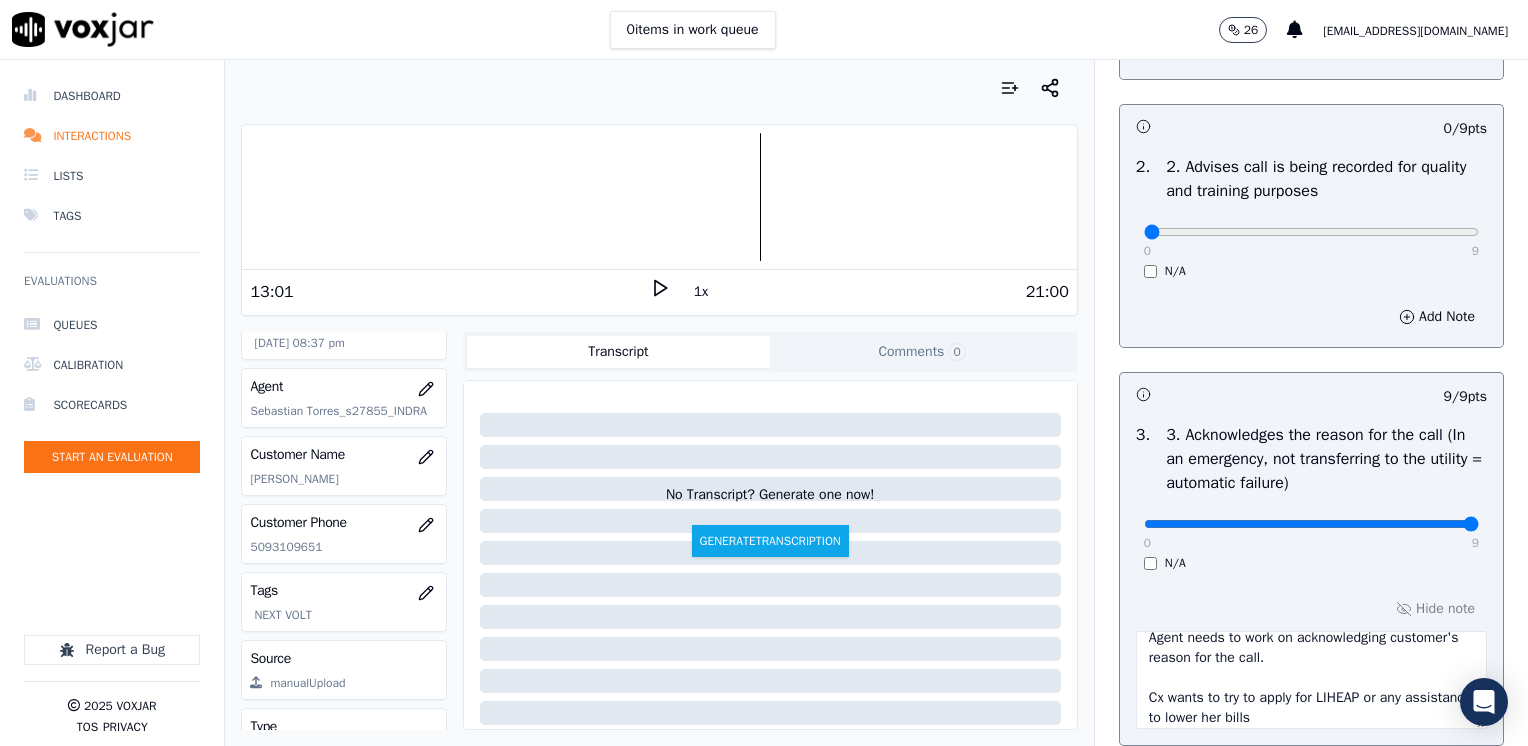 scroll, scrollTop: 600, scrollLeft: 0, axis: vertical 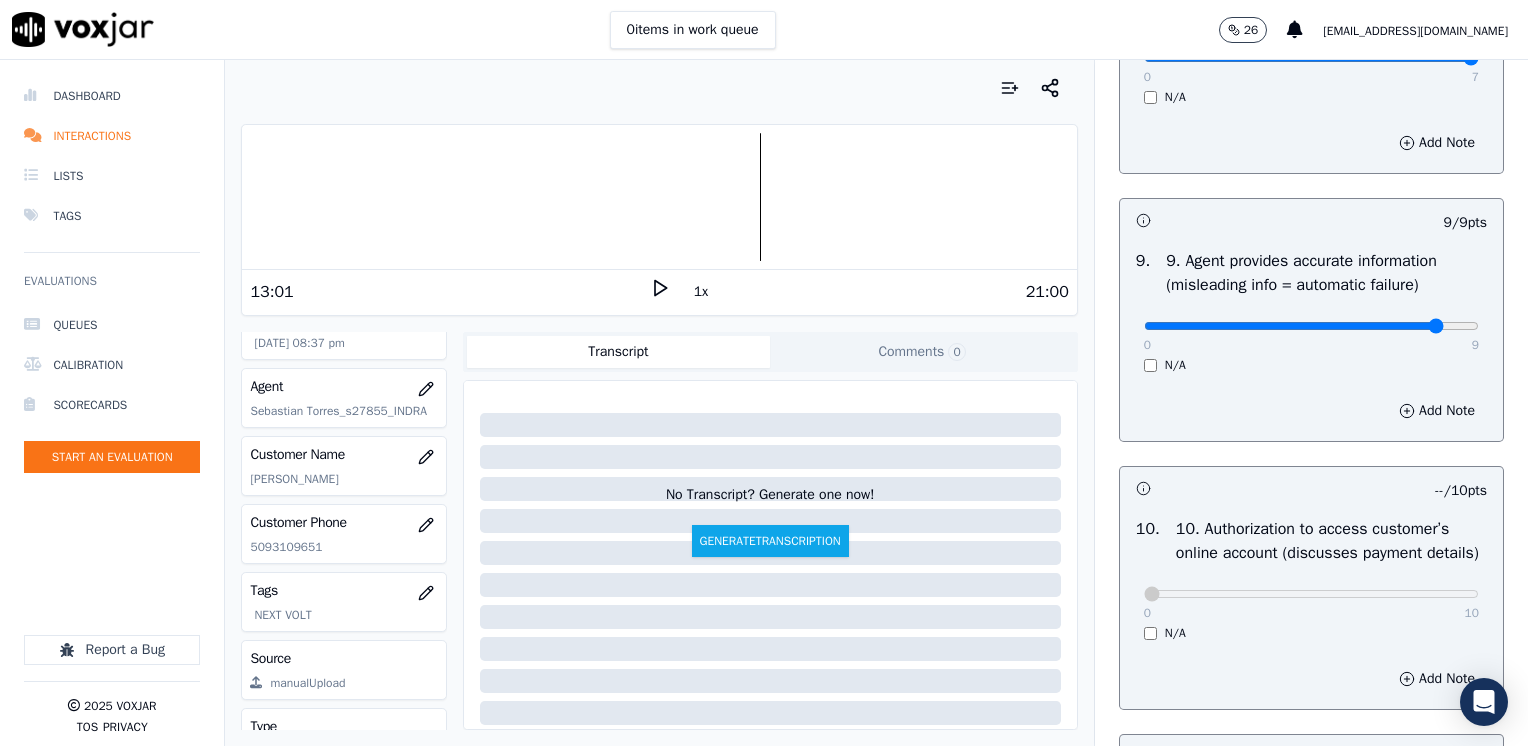 click at bounding box center [1311, -1948] 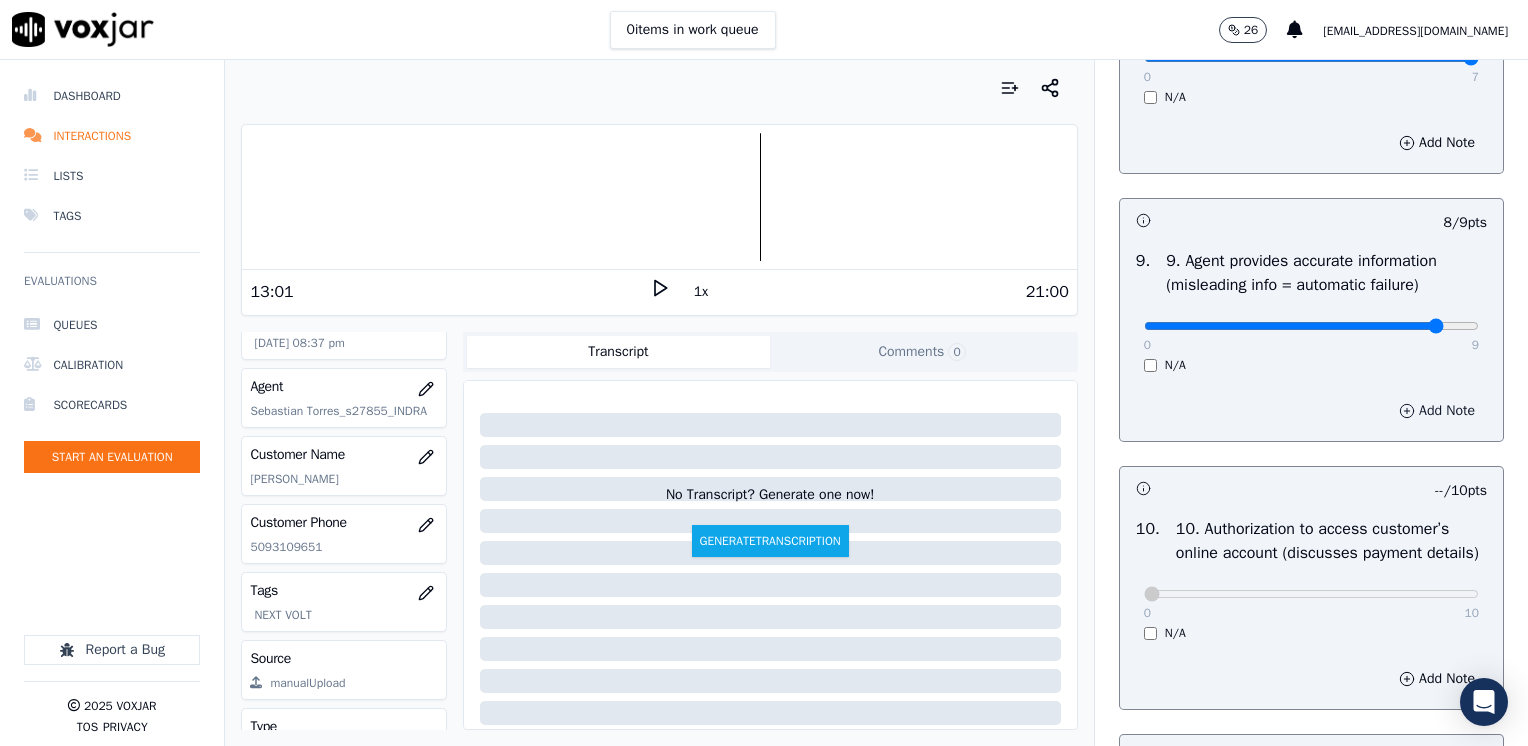 click on "Add Note" at bounding box center (1437, 411) 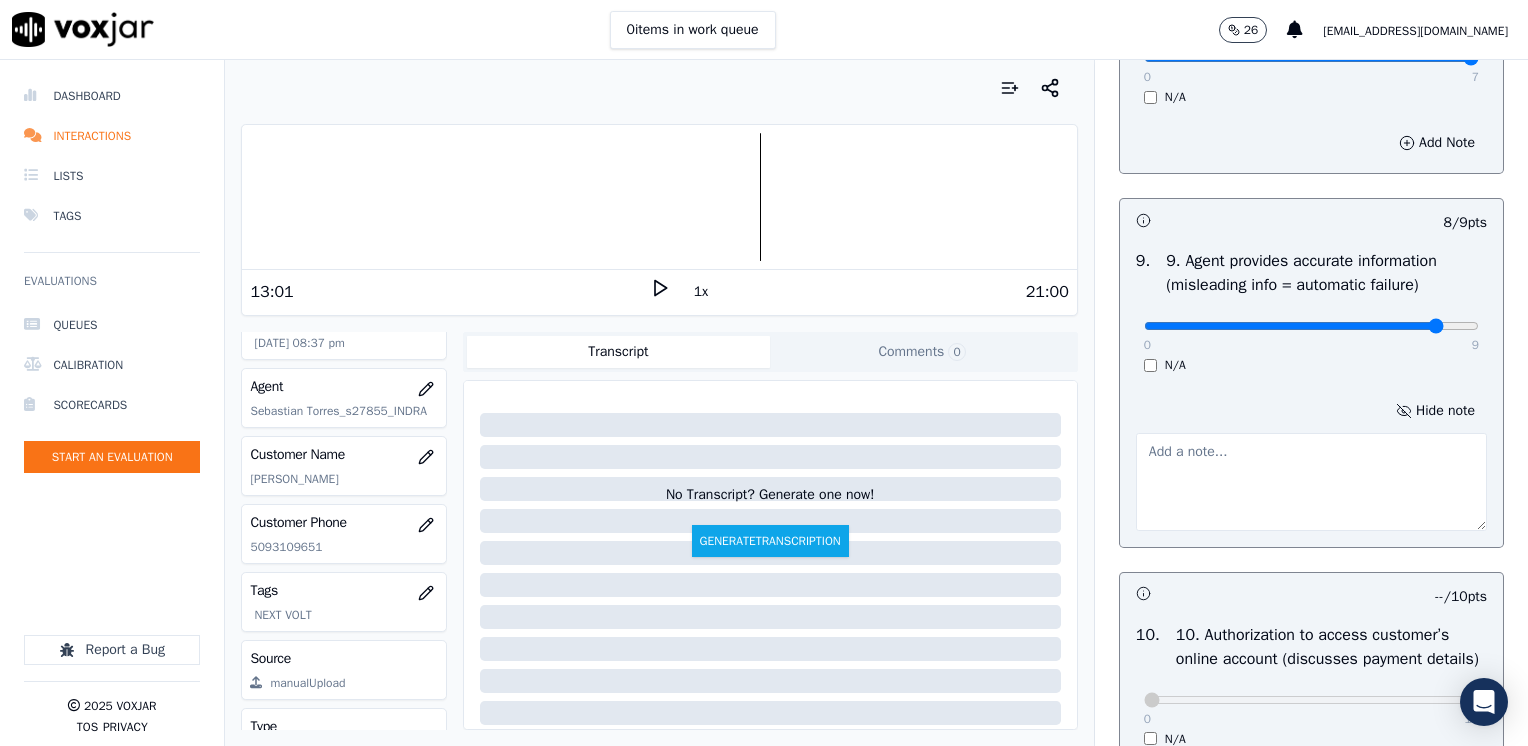 click at bounding box center (1311, 482) 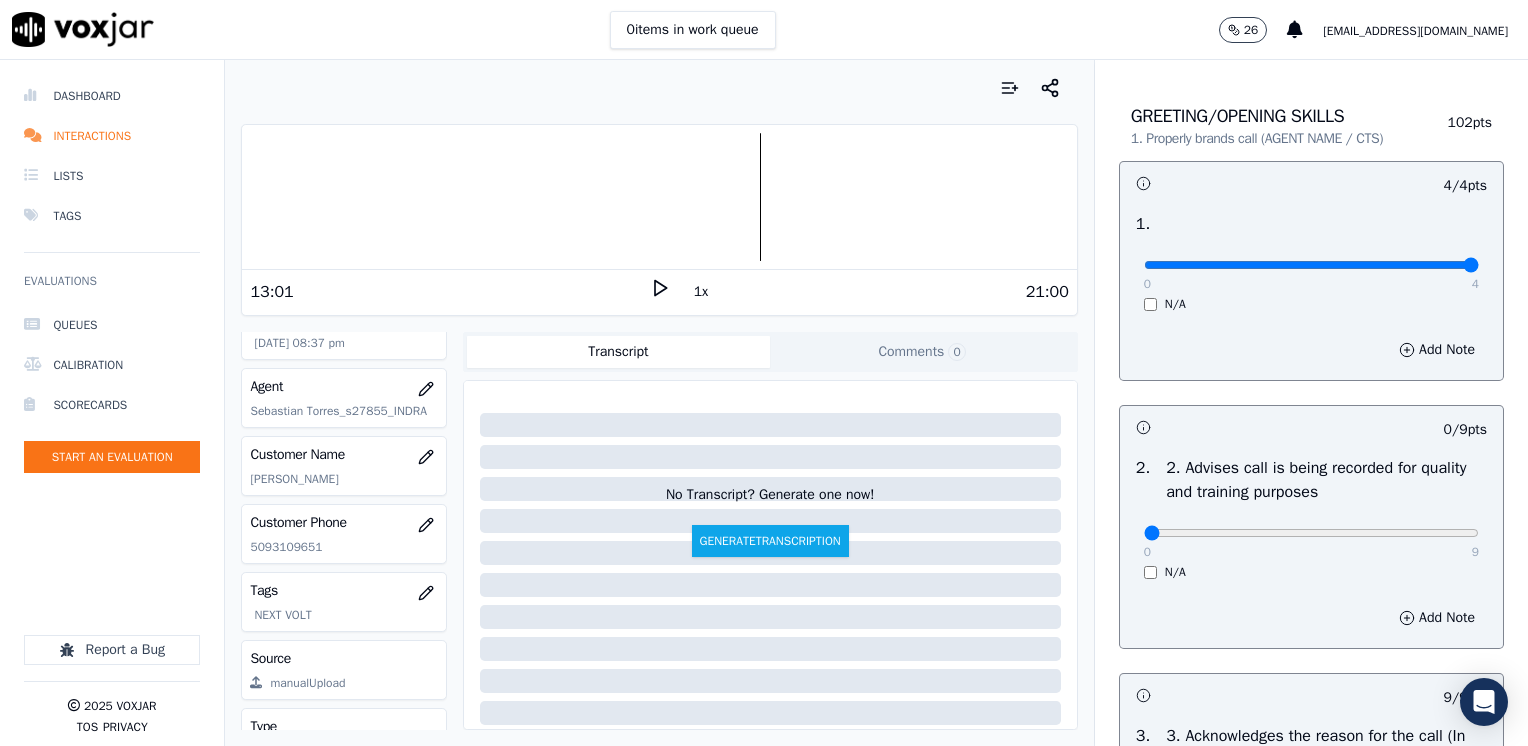 scroll, scrollTop: 100, scrollLeft: 0, axis: vertical 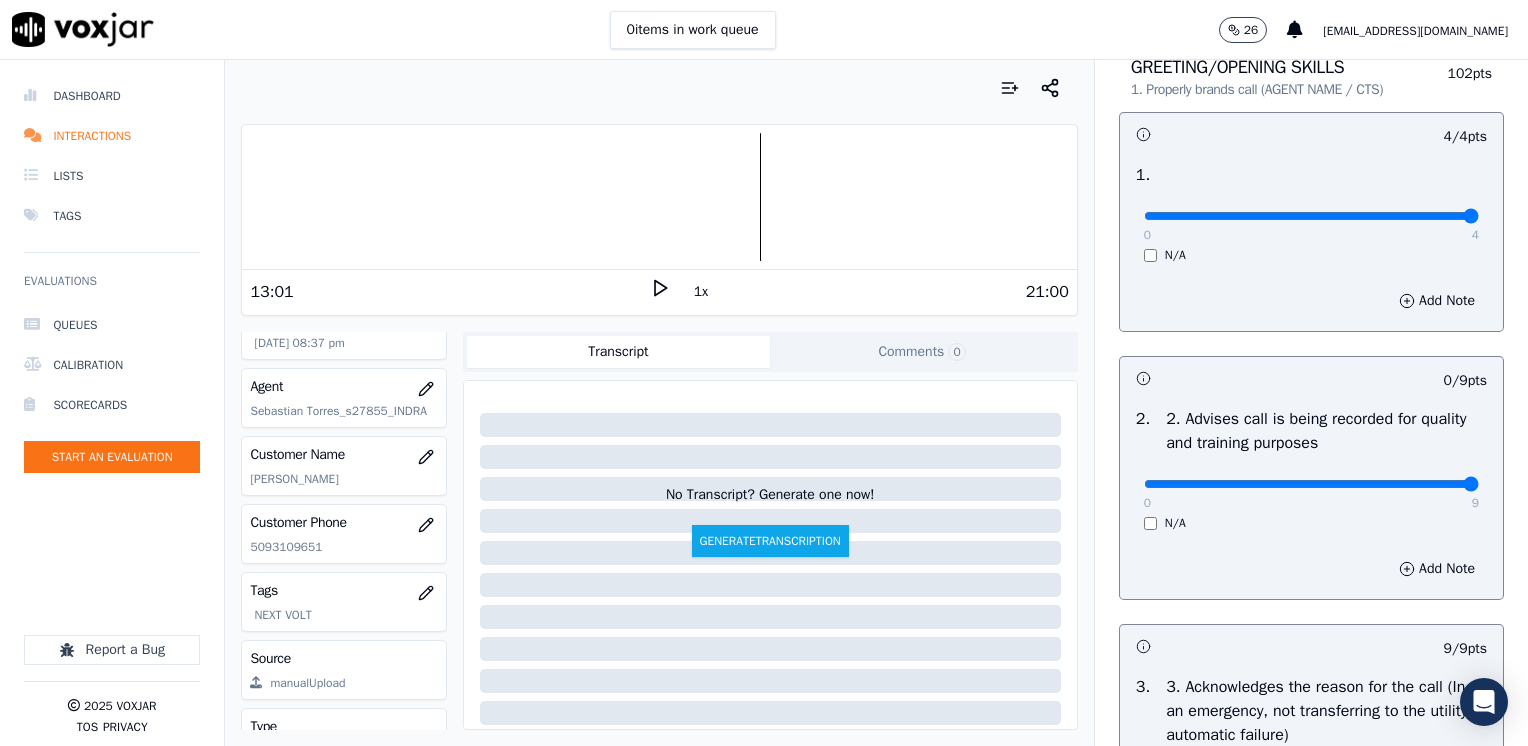 drag, startPoint x: 1131, startPoint y: 484, endPoint x: 1531, endPoint y: 406, distance: 407.53406 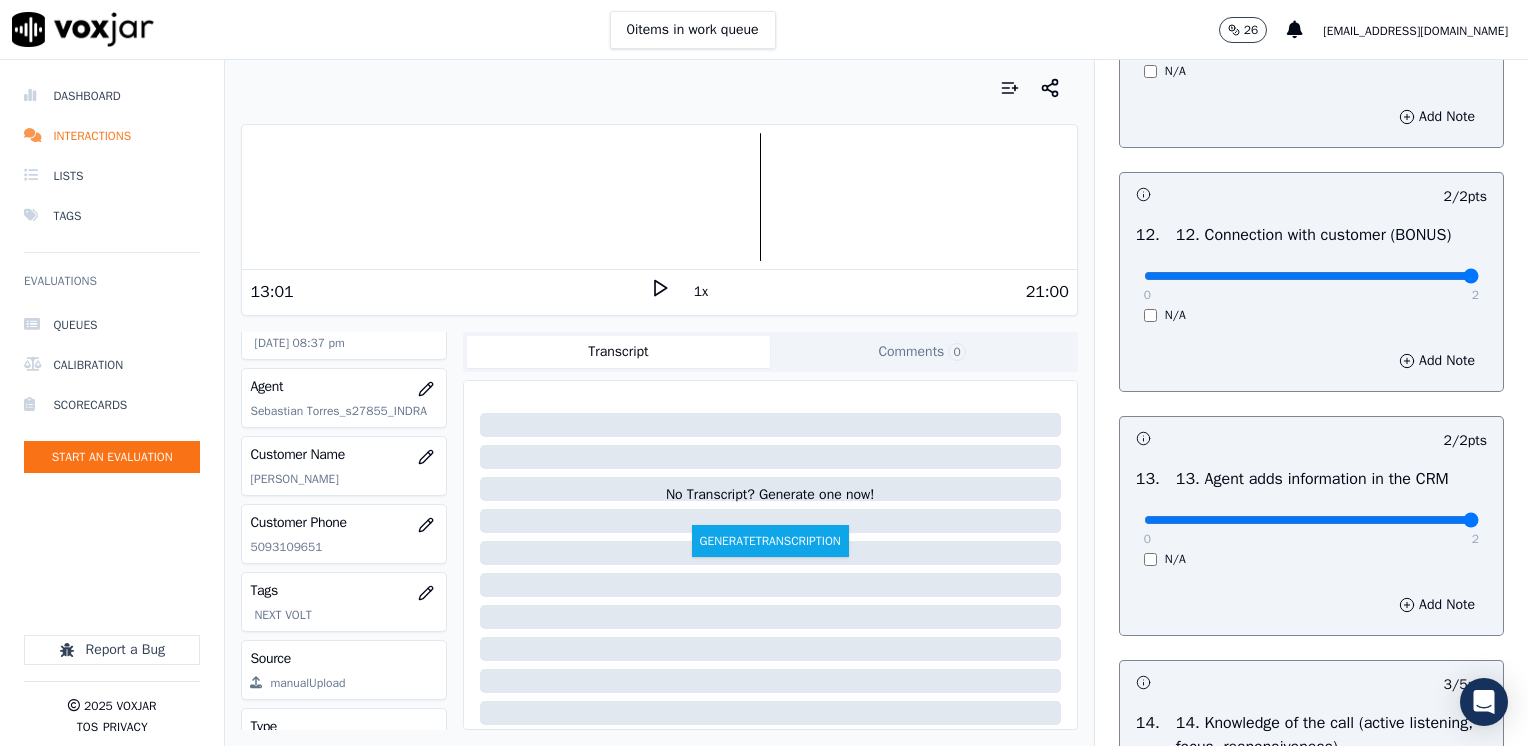 scroll, scrollTop: 3670, scrollLeft: 0, axis: vertical 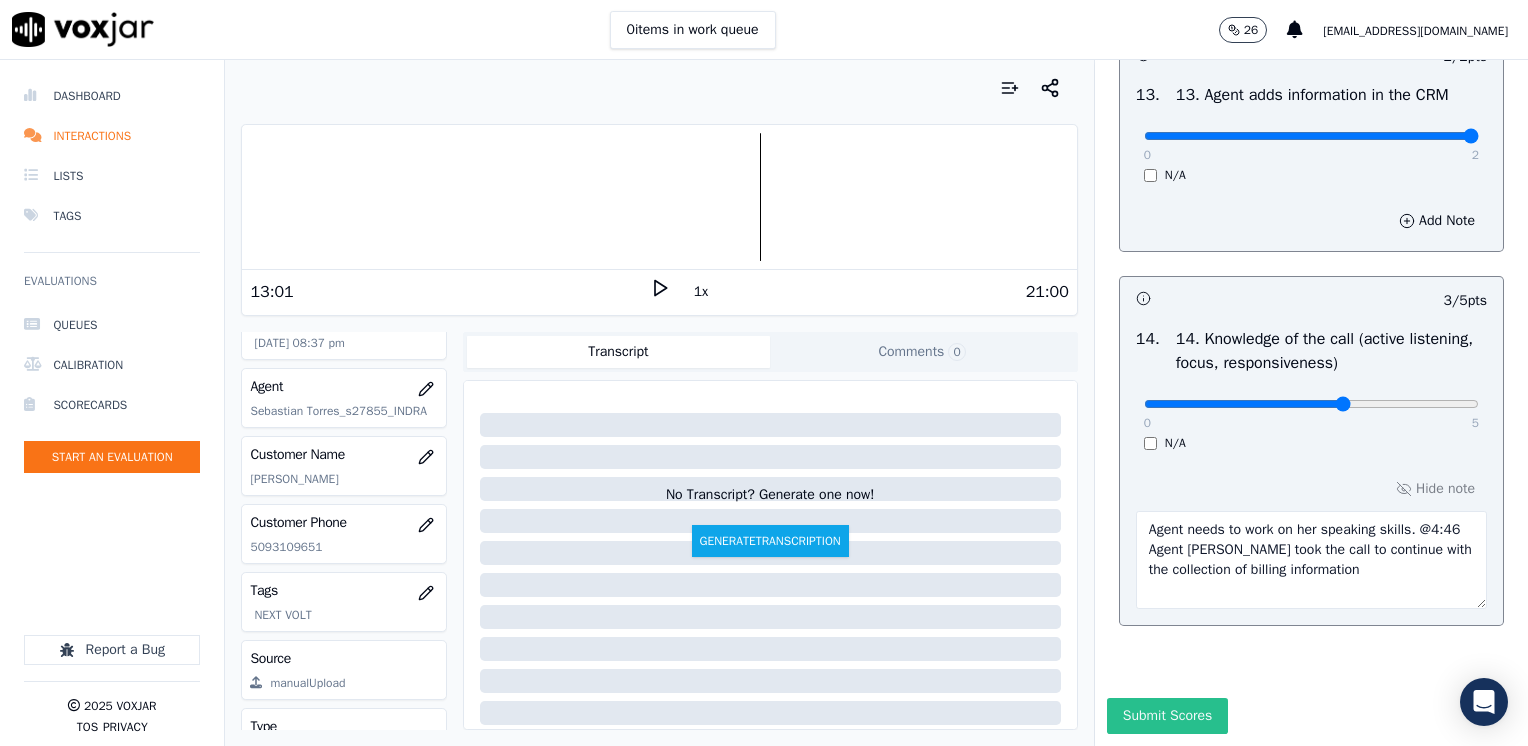 click on "Submit Scores" at bounding box center (1167, 716) 